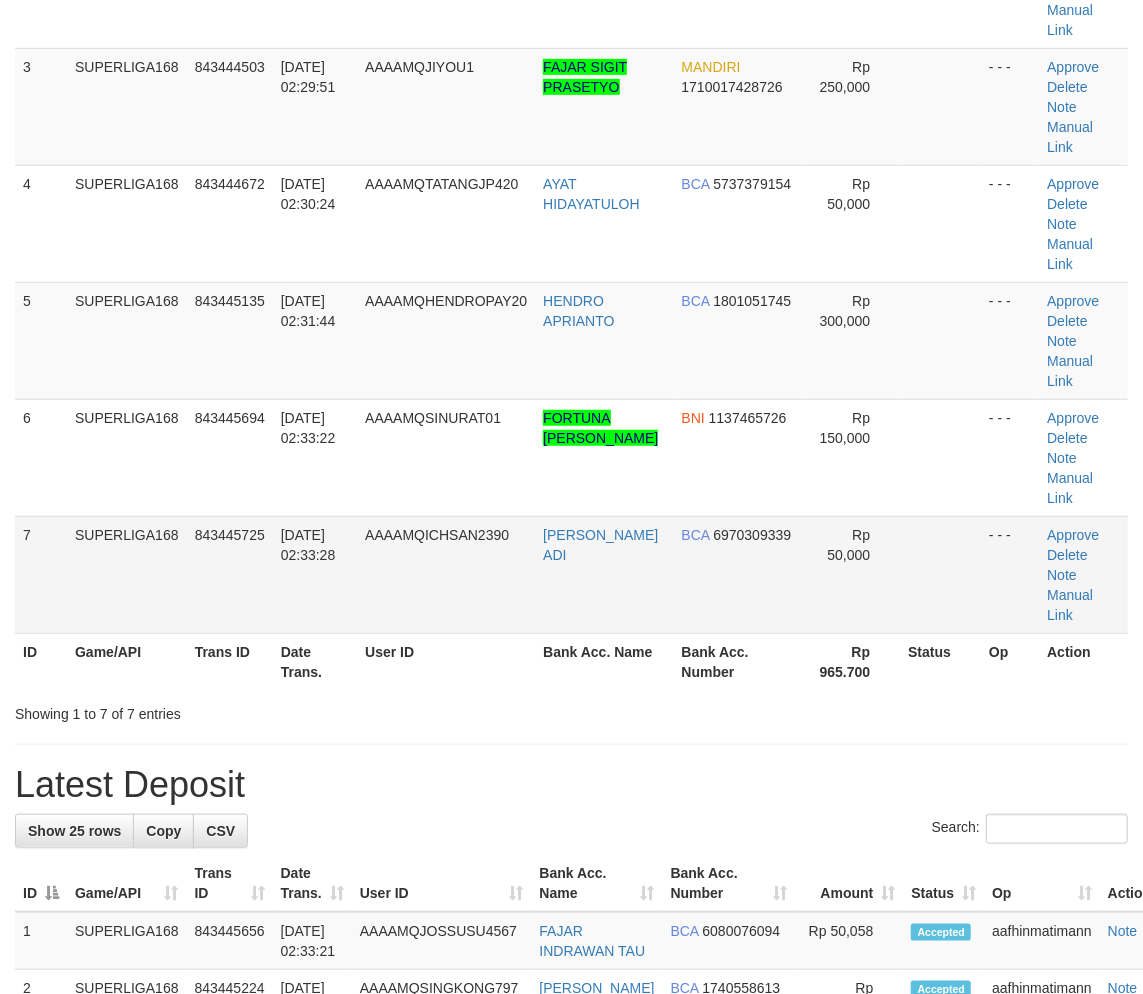 click on "SUPERLIGA168" at bounding box center [127, 574] 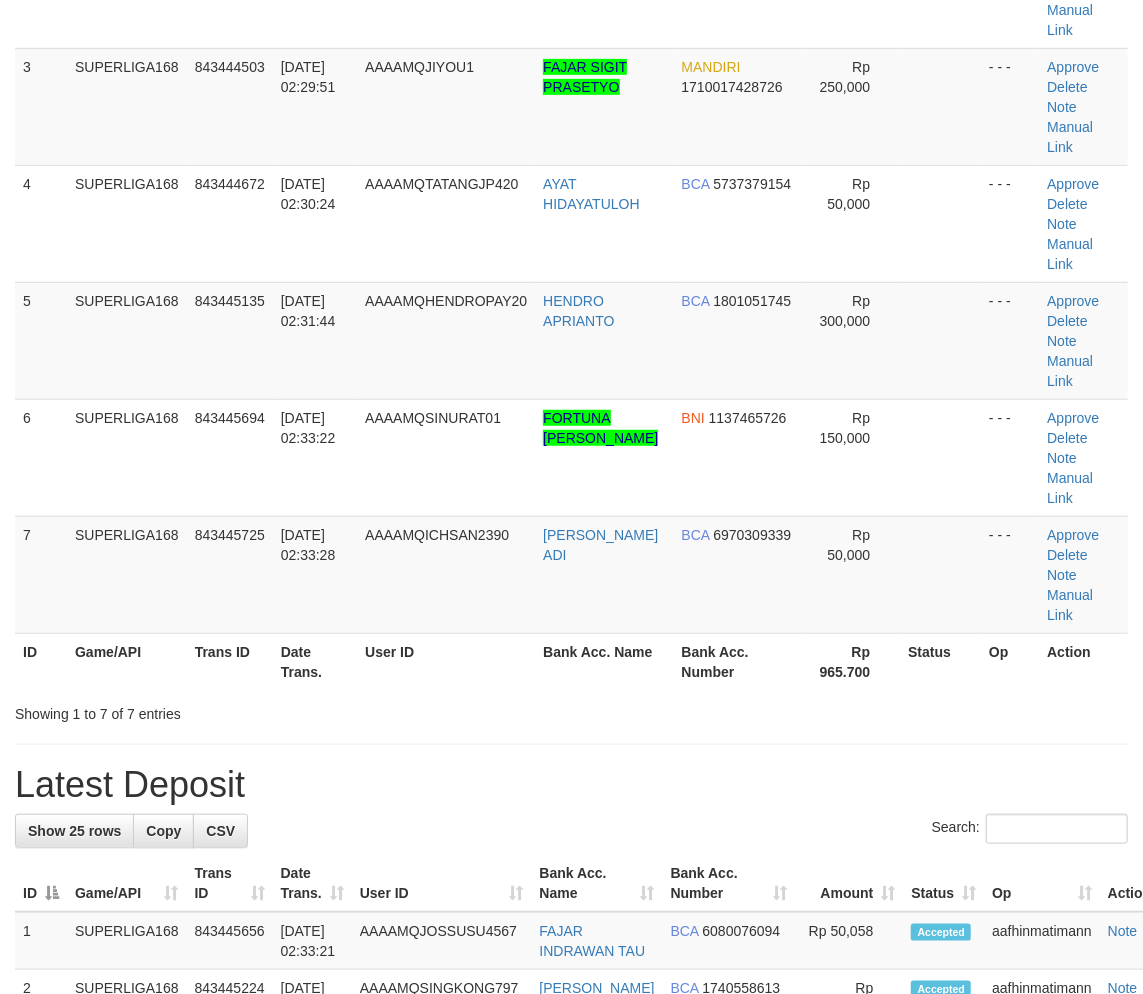 scroll, scrollTop: 222, scrollLeft: 0, axis: vertical 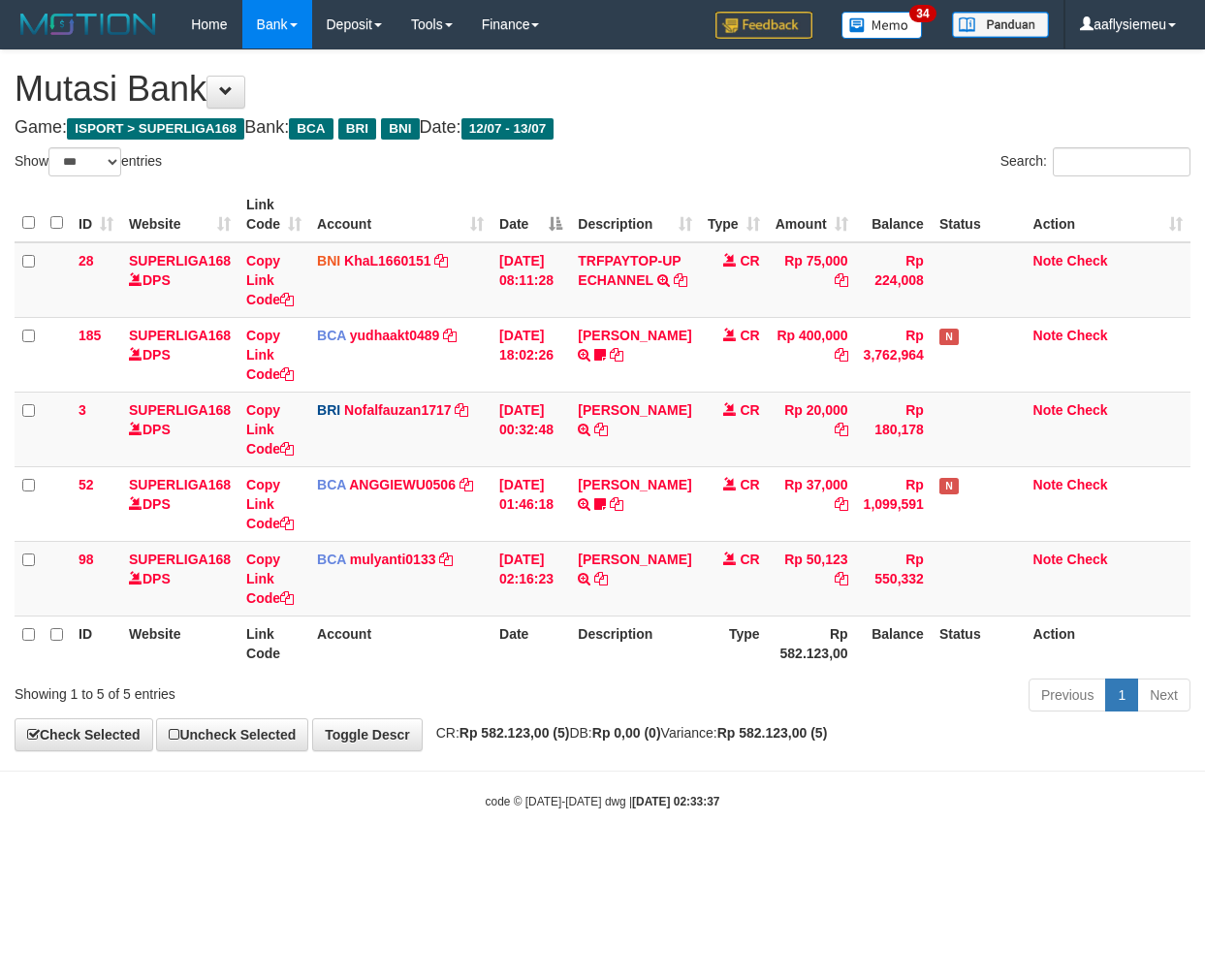 select on "***" 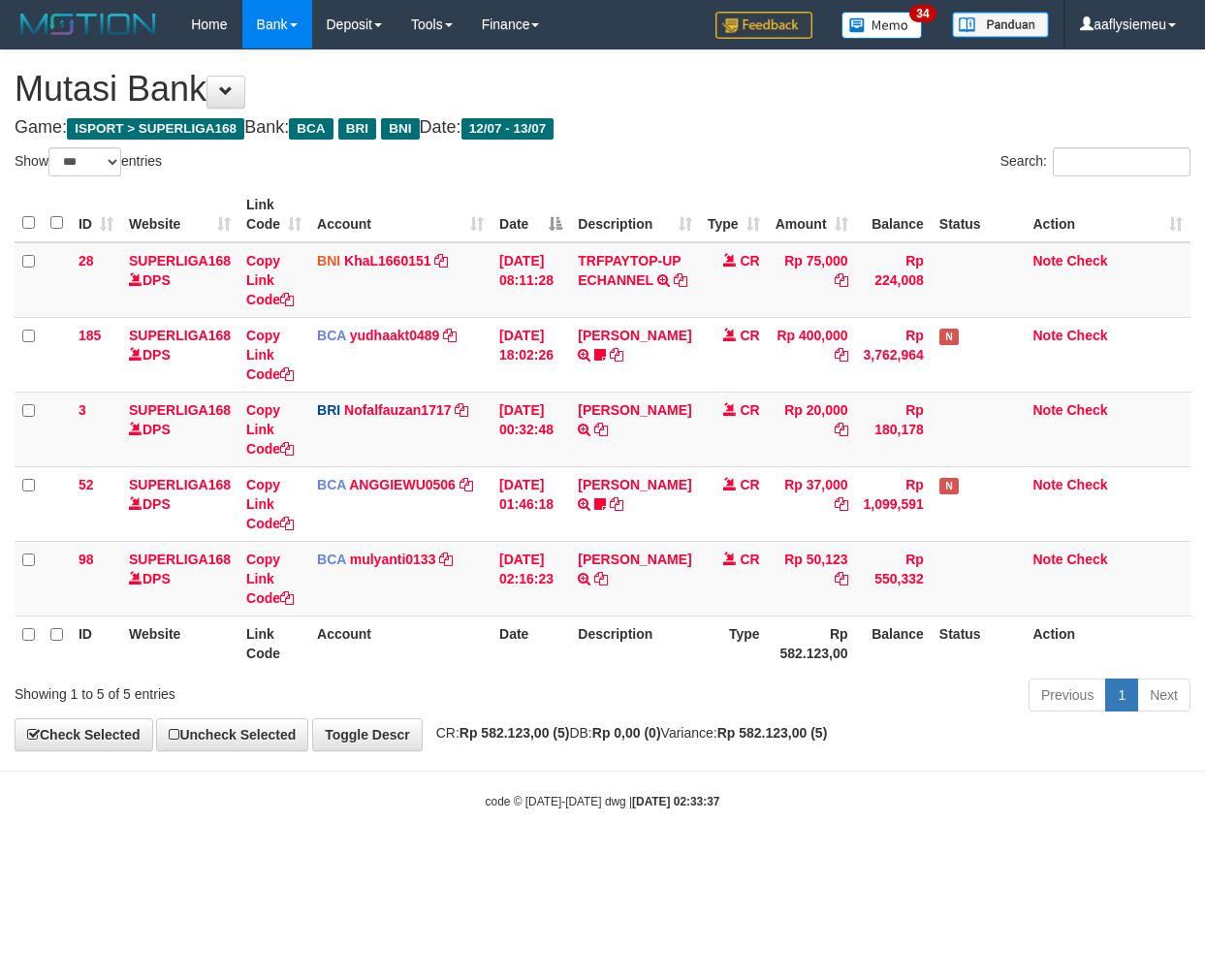 scroll, scrollTop: 0, scrollLeft: 0, axis: both 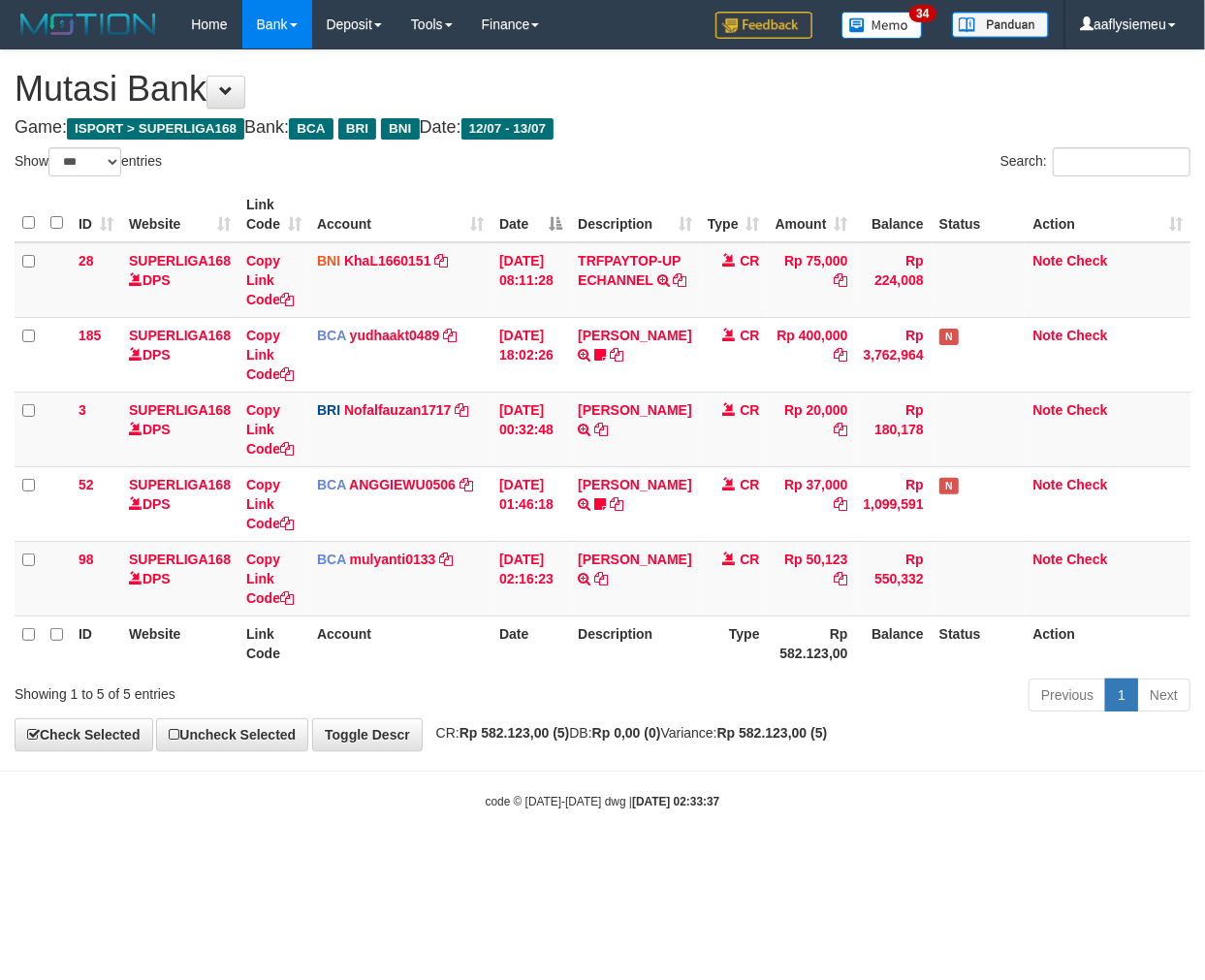 click on "Previous 1 Next" at bounding box center [853, 697] 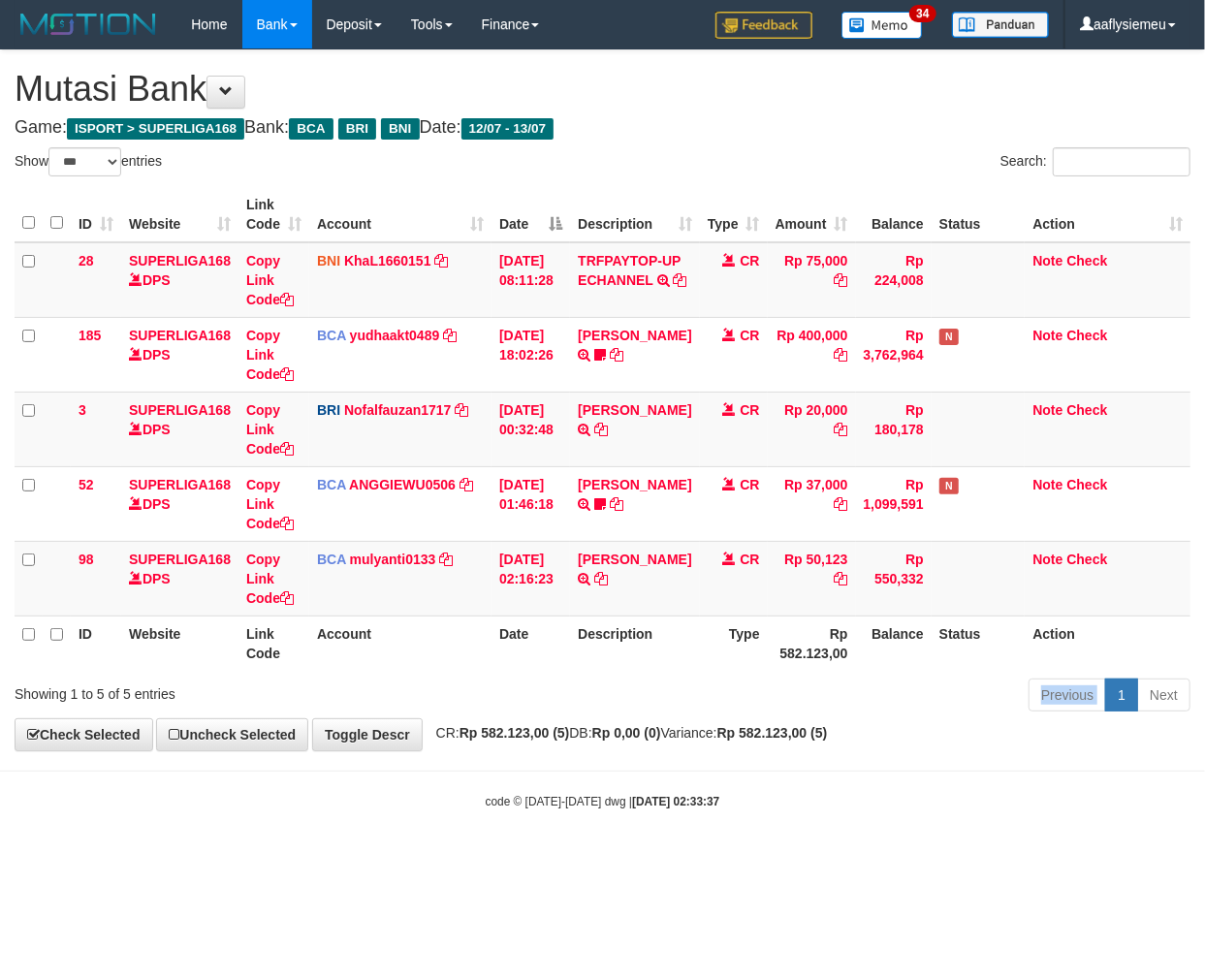 click on "Previous 1 Next" at bounding box center (853, 697) 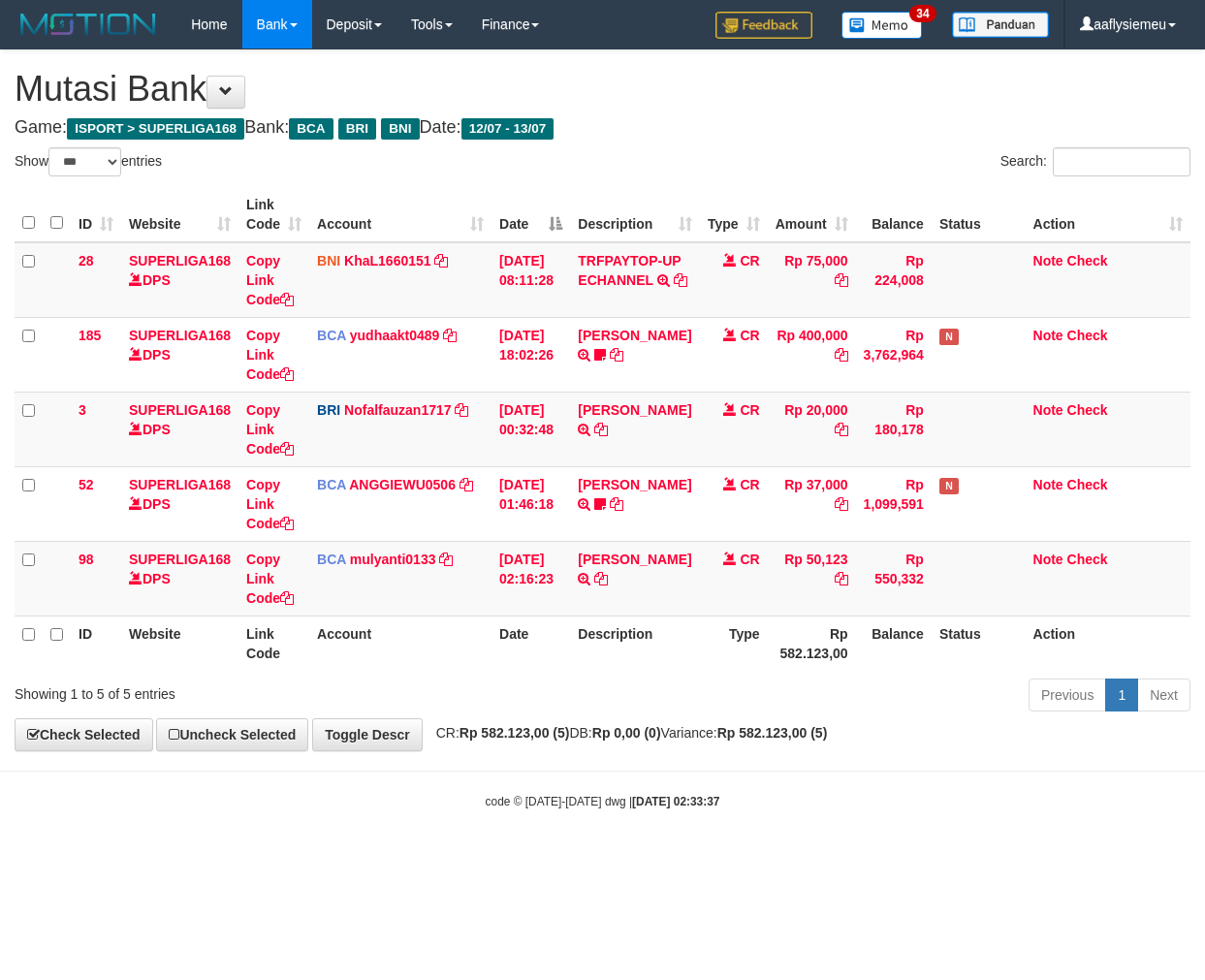 select on "***" 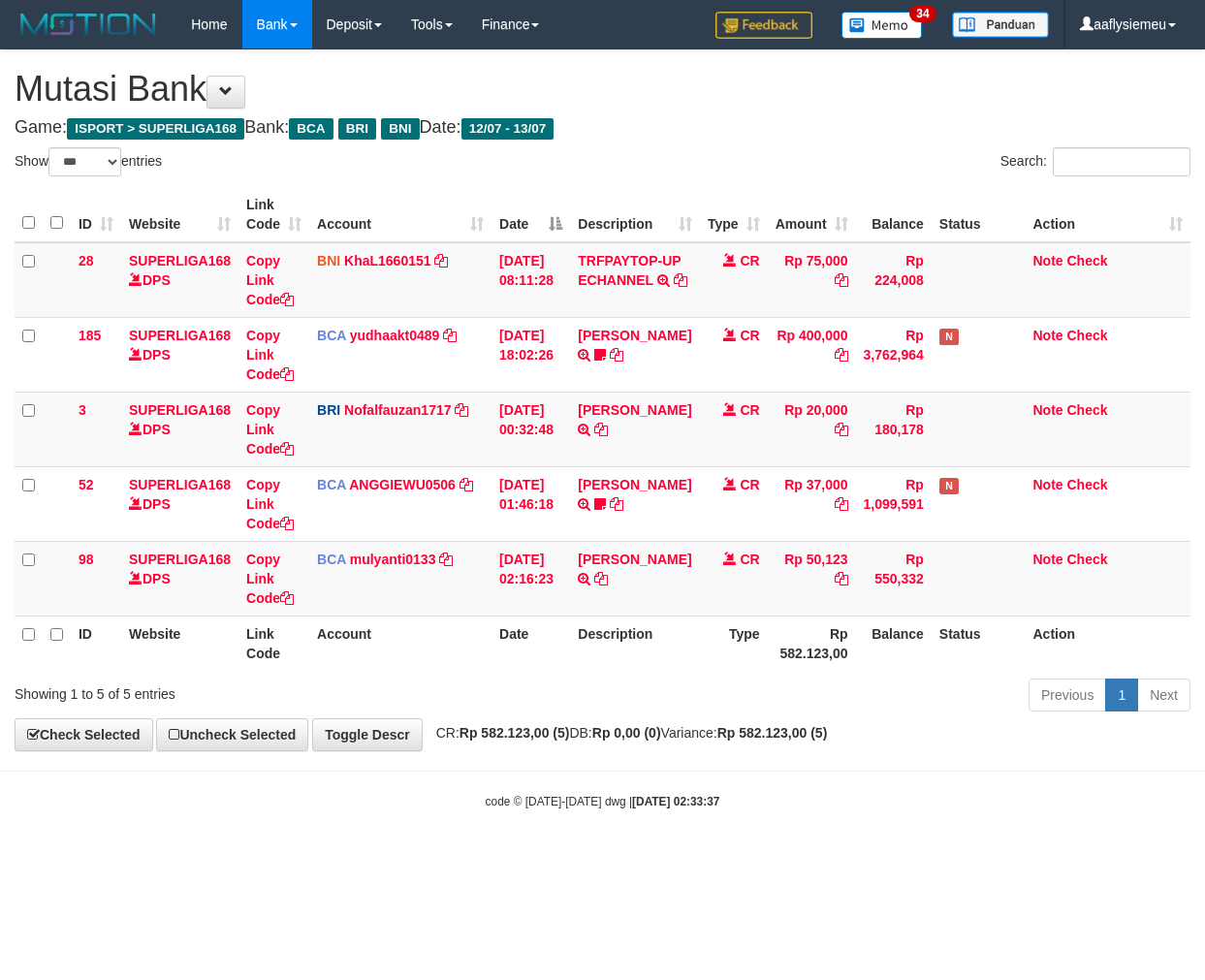 scroll, scrollTop: 0, scrollLeft: 0, axis: both 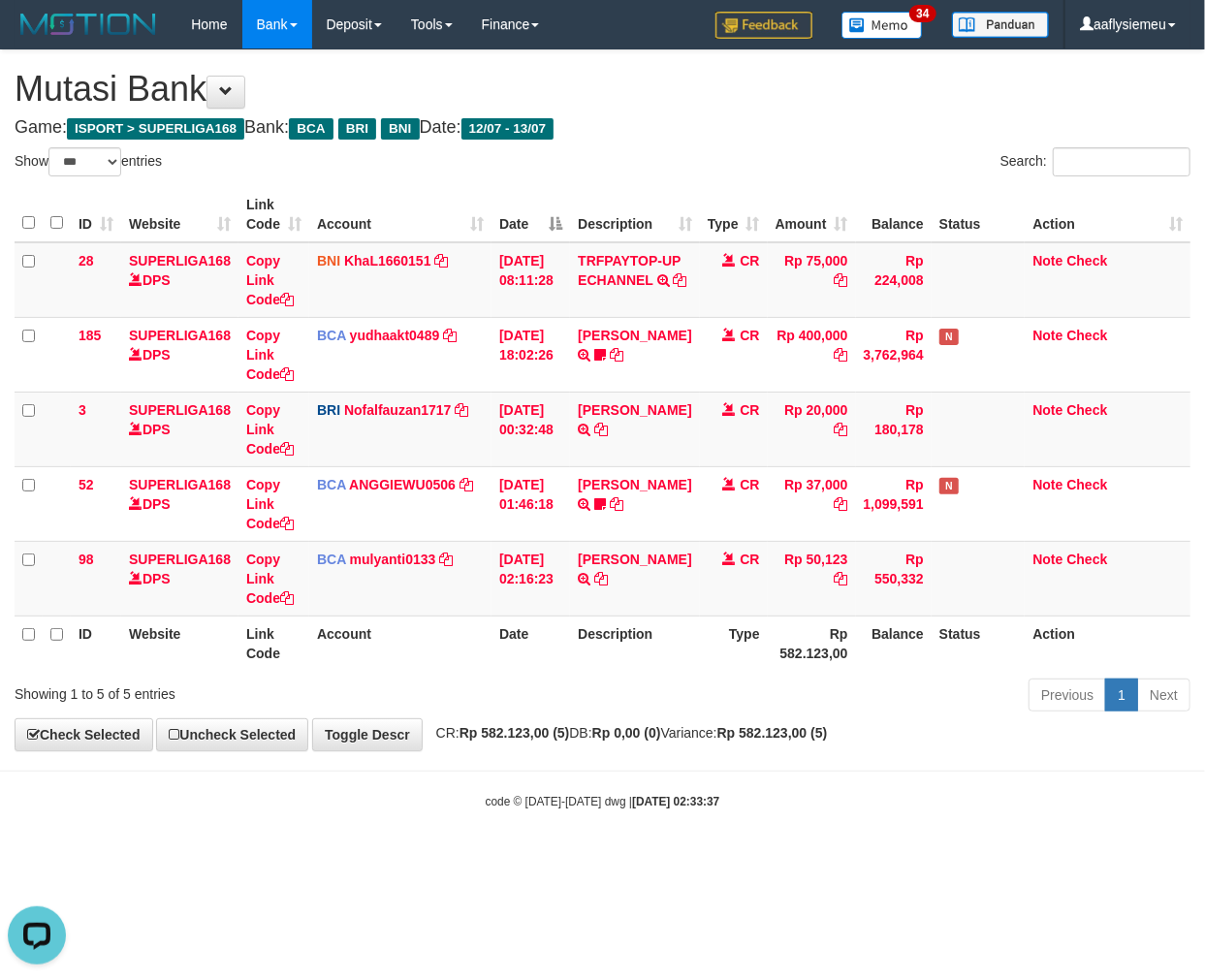 drag, startPoint x: 620, startPoint y: 705, endPoint x: 653, endPoint y: 688, distance: 37.121422 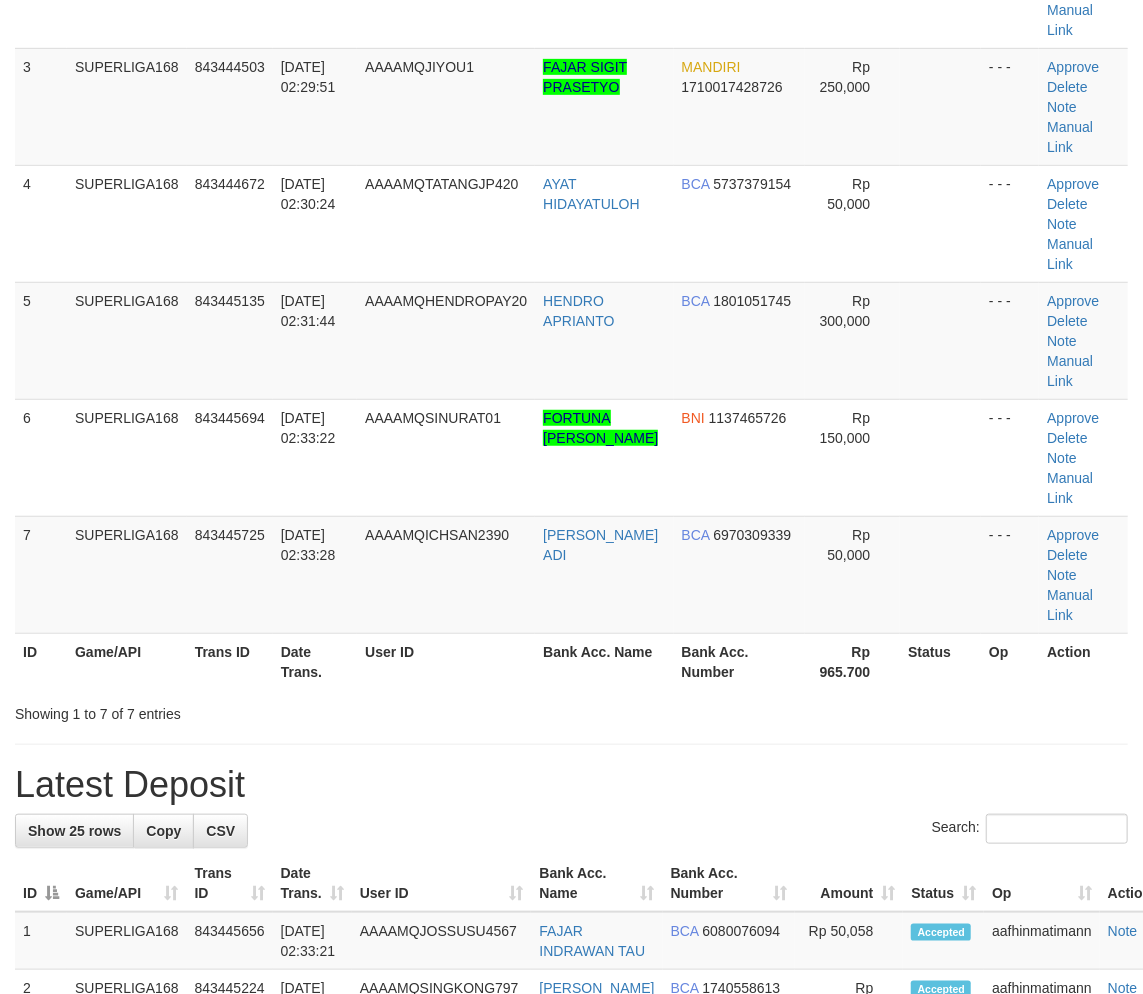 scroll, scrollTop: 222, scrollLeft: 0, axis: vertical 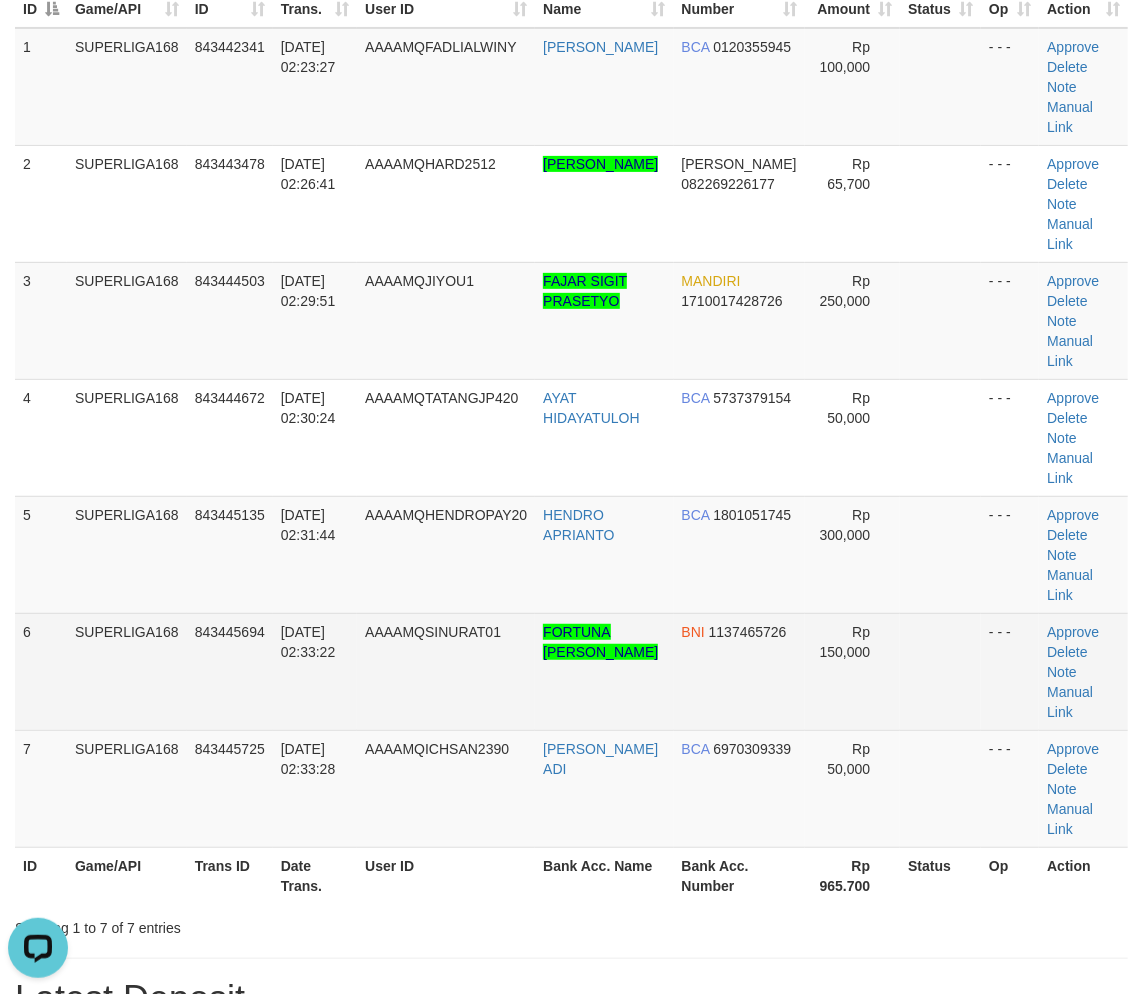 click on "6" at bounding box center (41, 671) 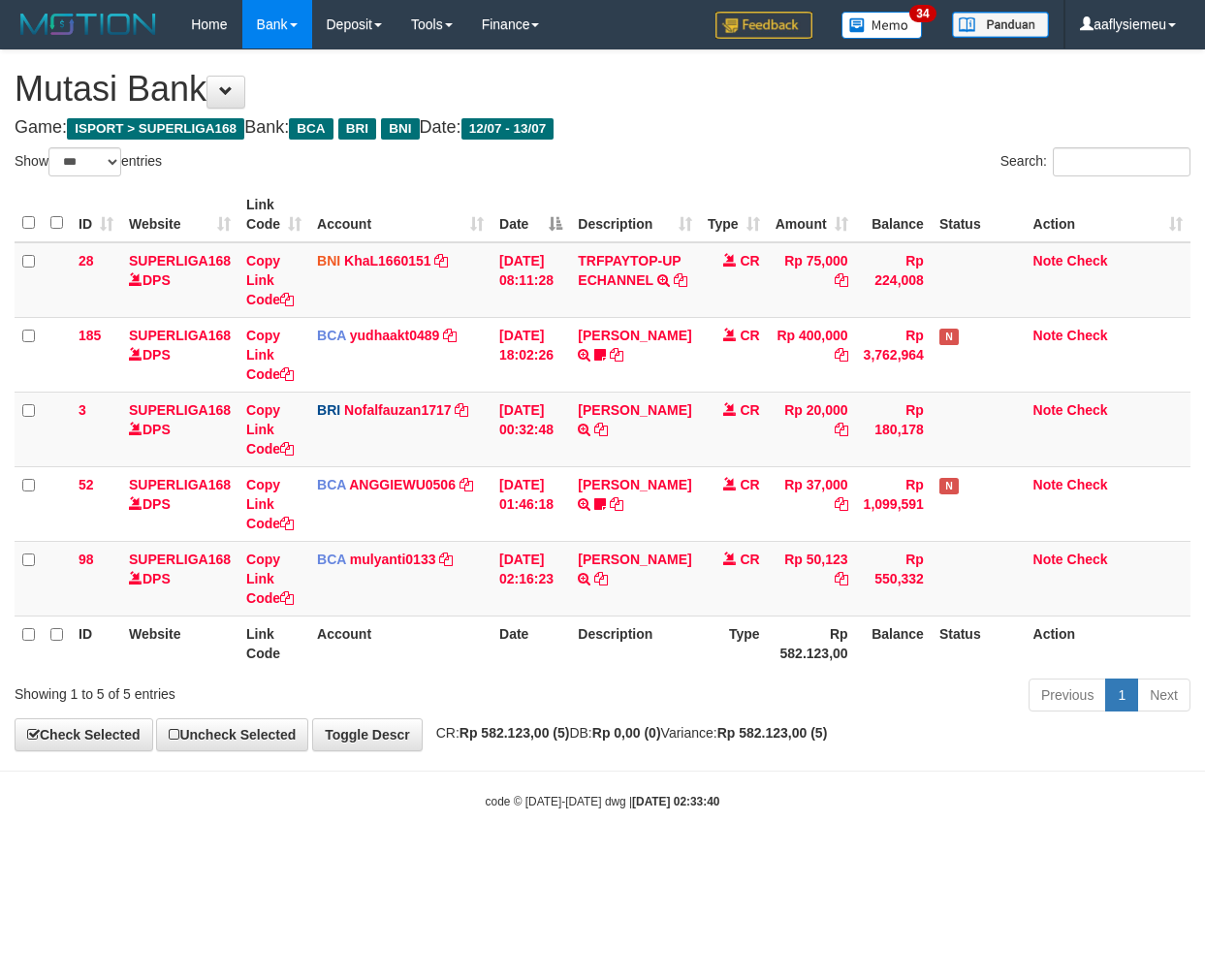 select on "***" 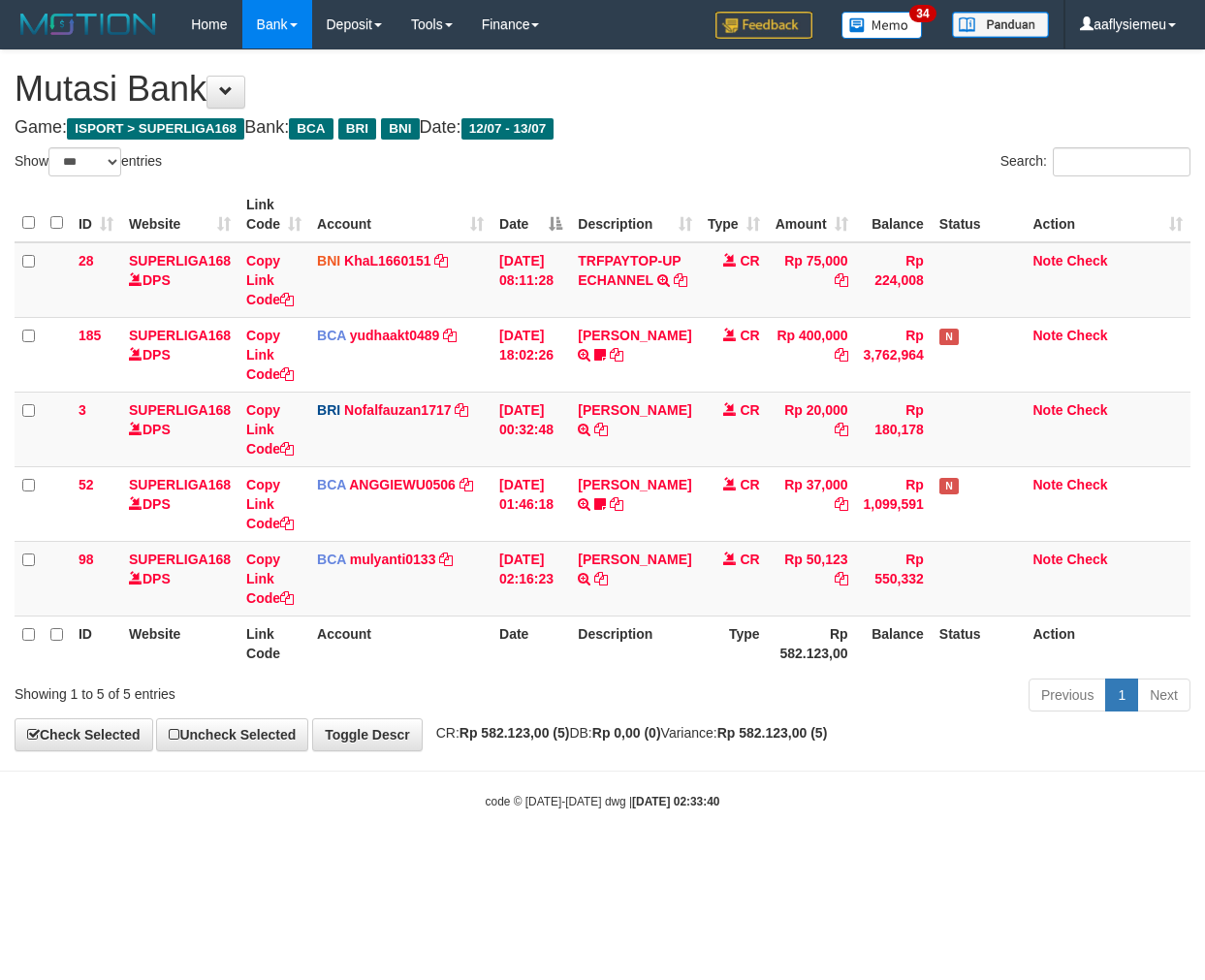 scroll, scrollTop: 0, scrollLeft: 0, axis: both 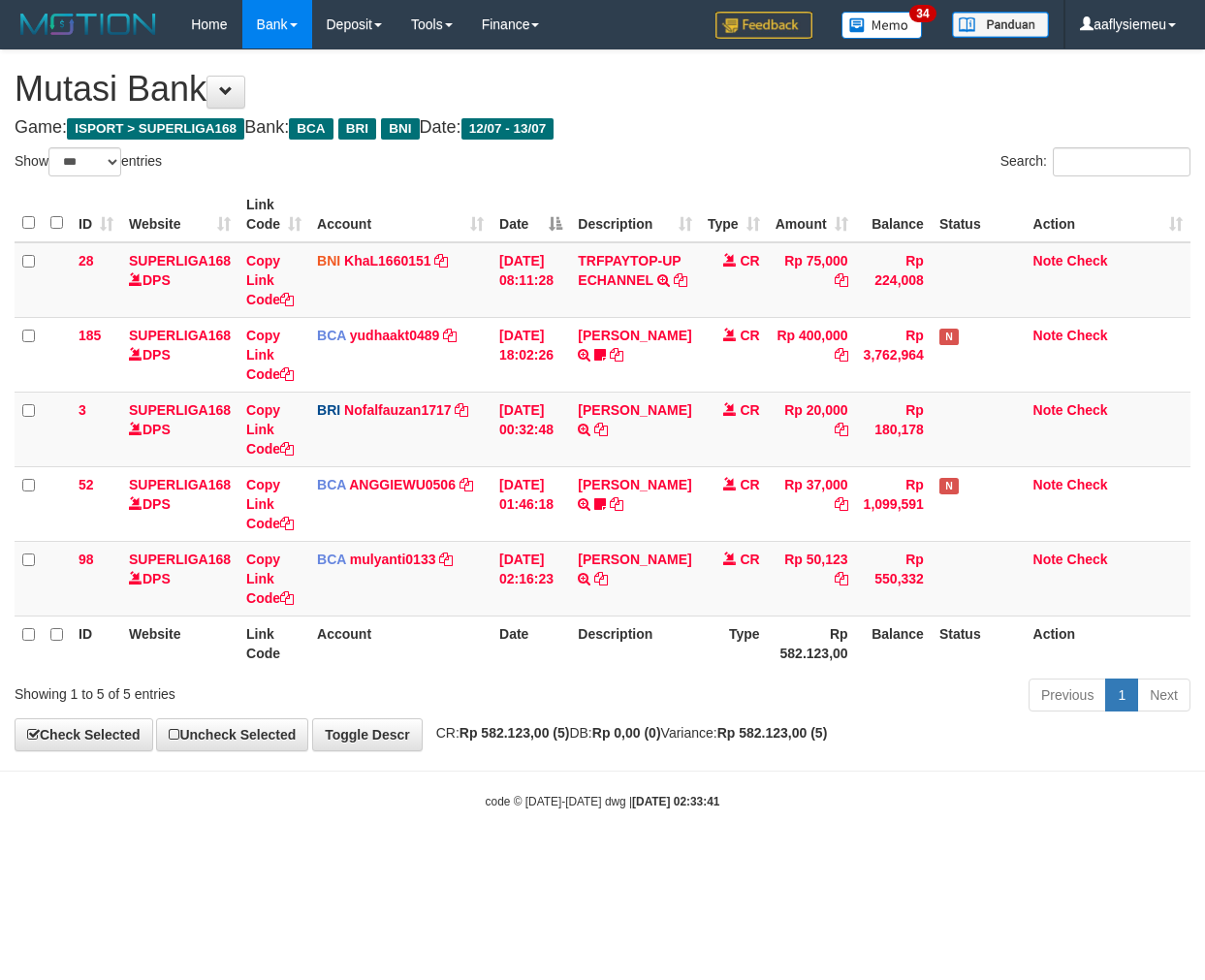 select on "***" 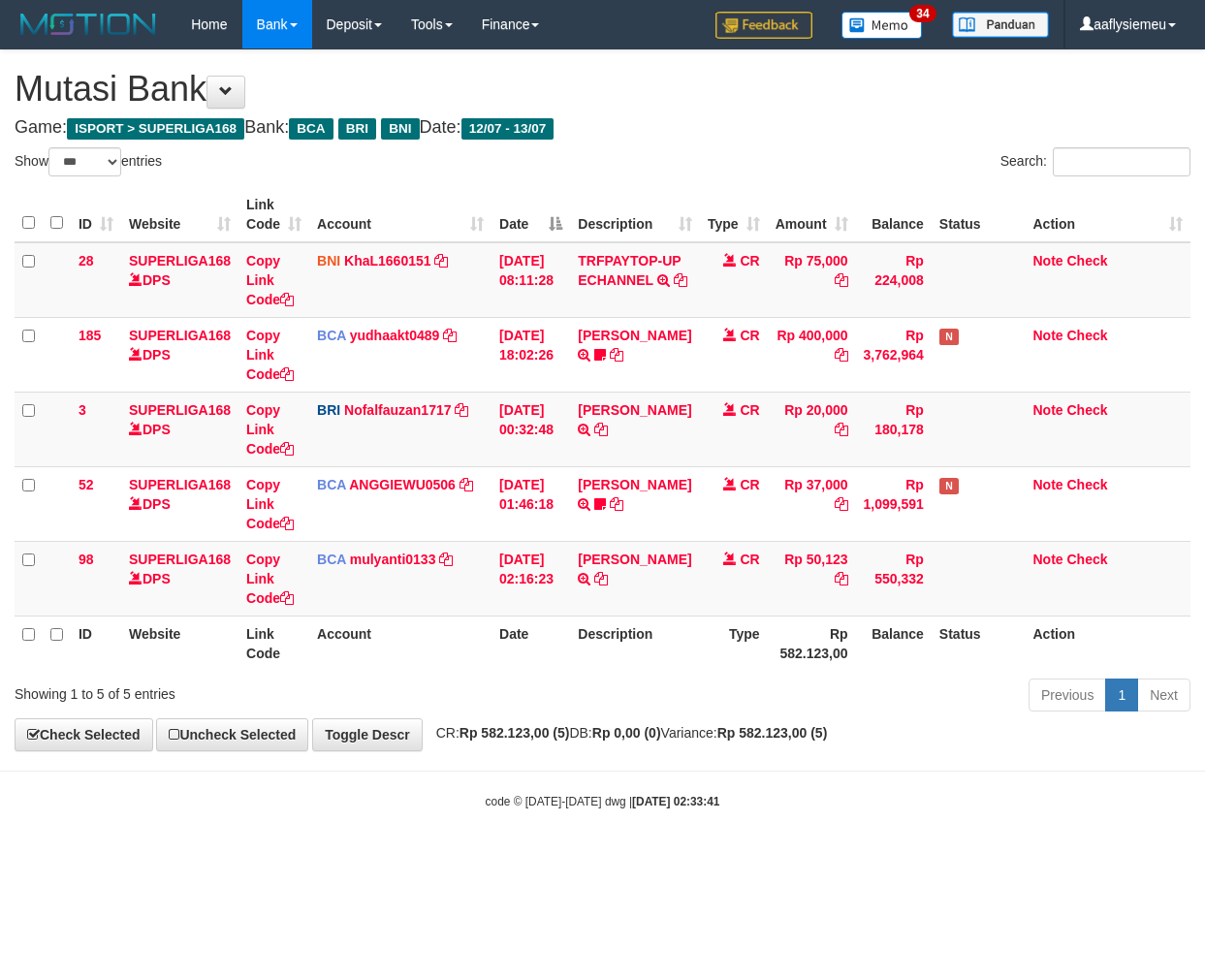 scroll, scrollTop: 0, scrollLeft: 0, axis: both 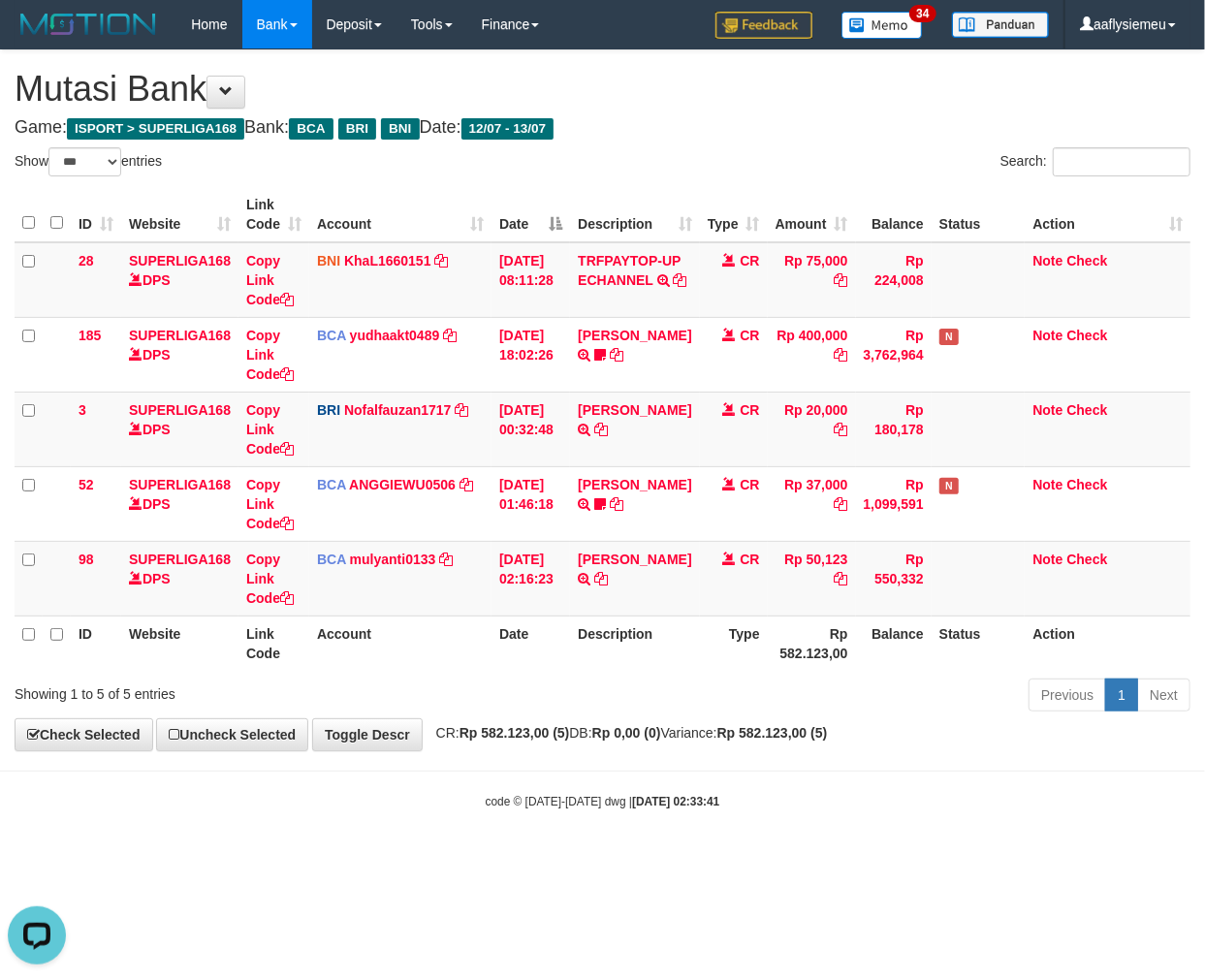 drag, startPoint x: 660, startPoint y: 744, endPoint x: 1202, endPoint y: 645, distance: 550.96733 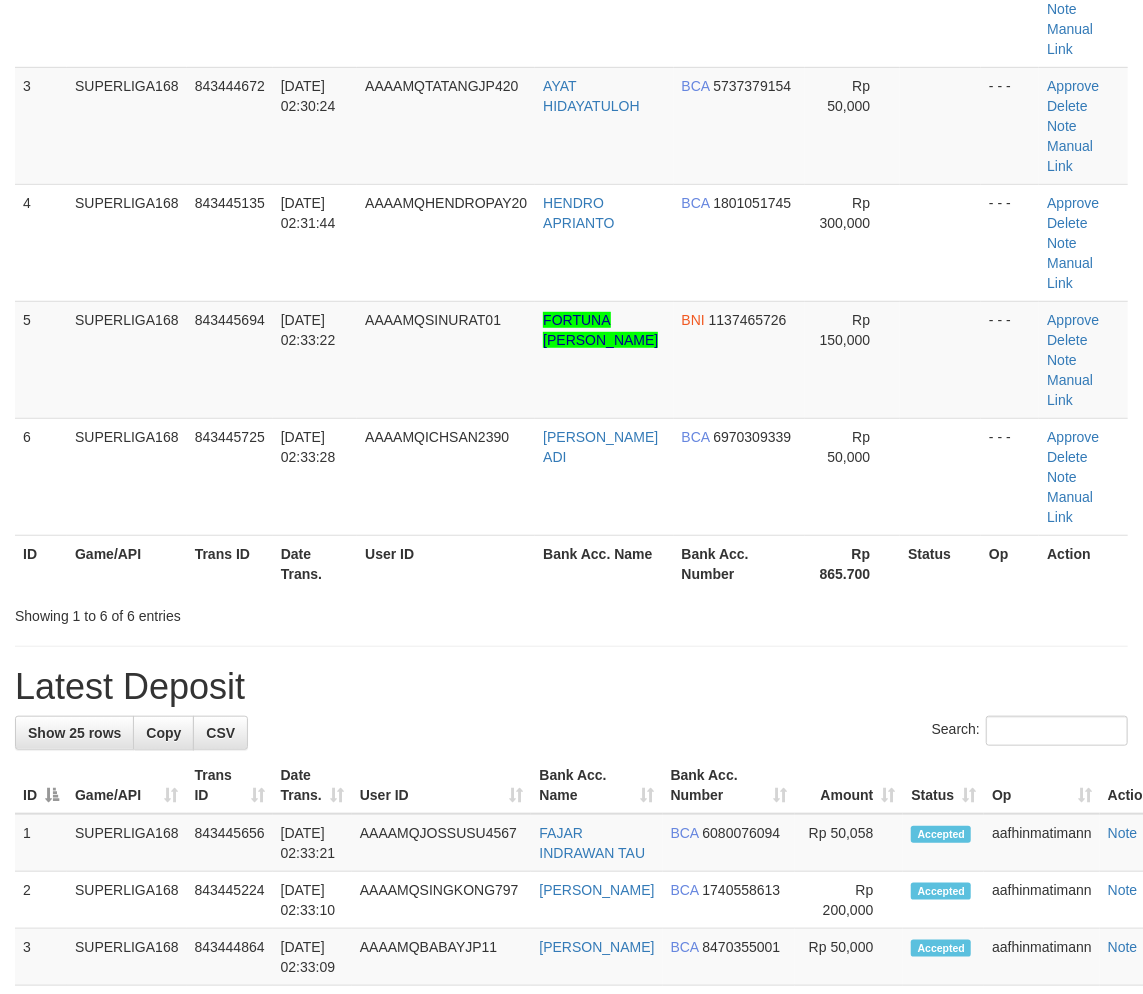 scroll, scrollTop: 222, scrollLeft: 0, axis: vertical 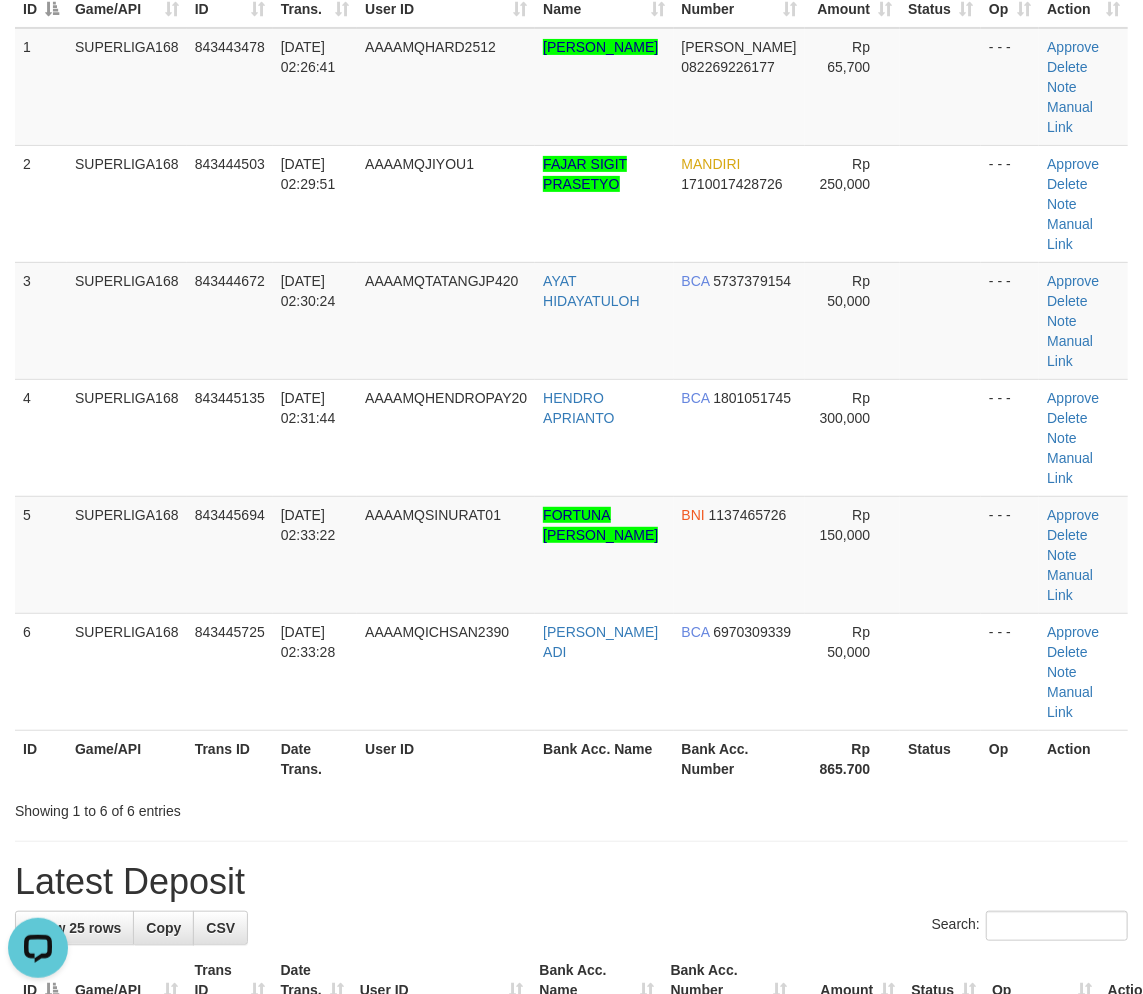 drag, startPoint x: 7, startPoint y: 574, endPoint x: -4, endPoint y: 596, distance: 24.596748 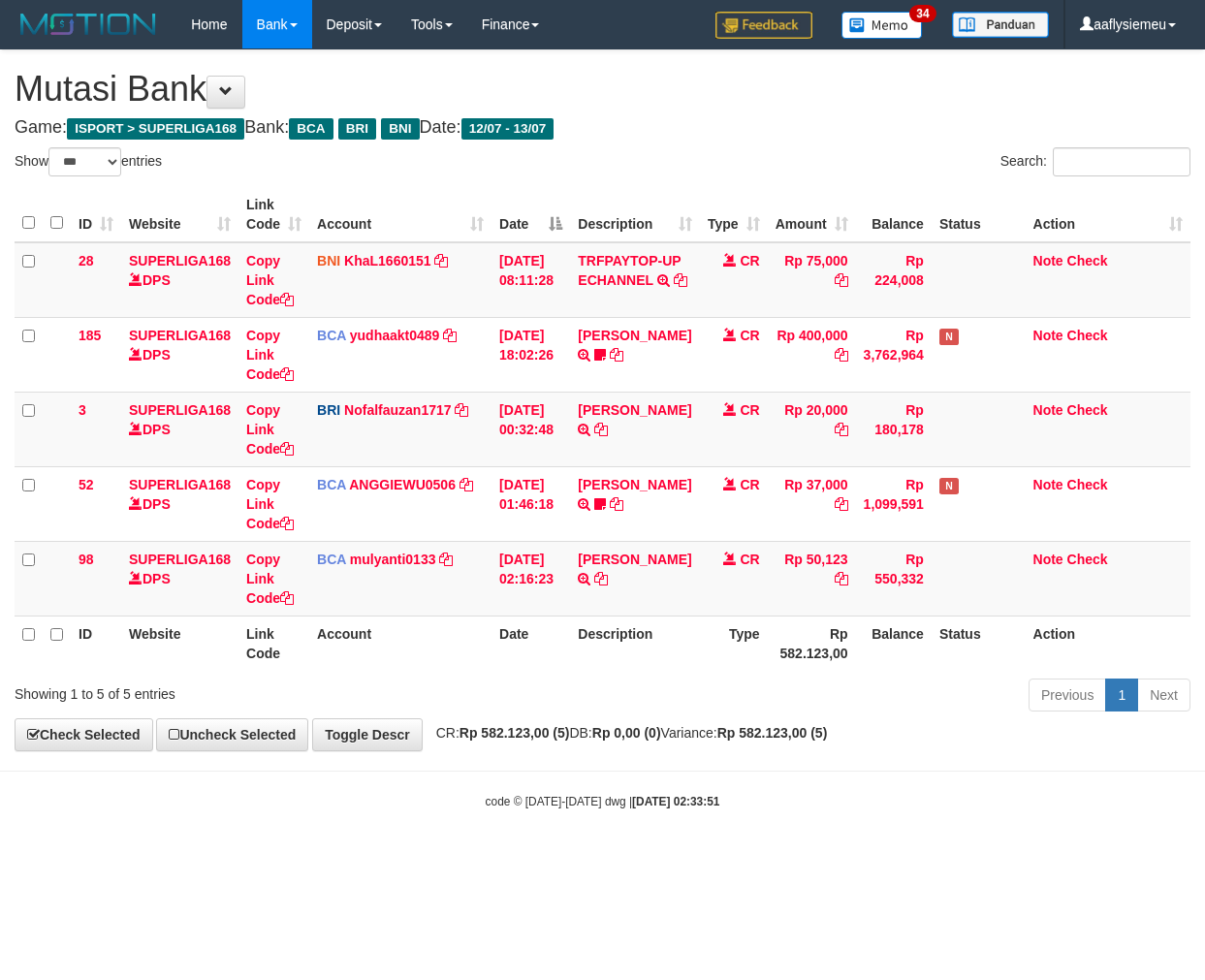 select on "***" 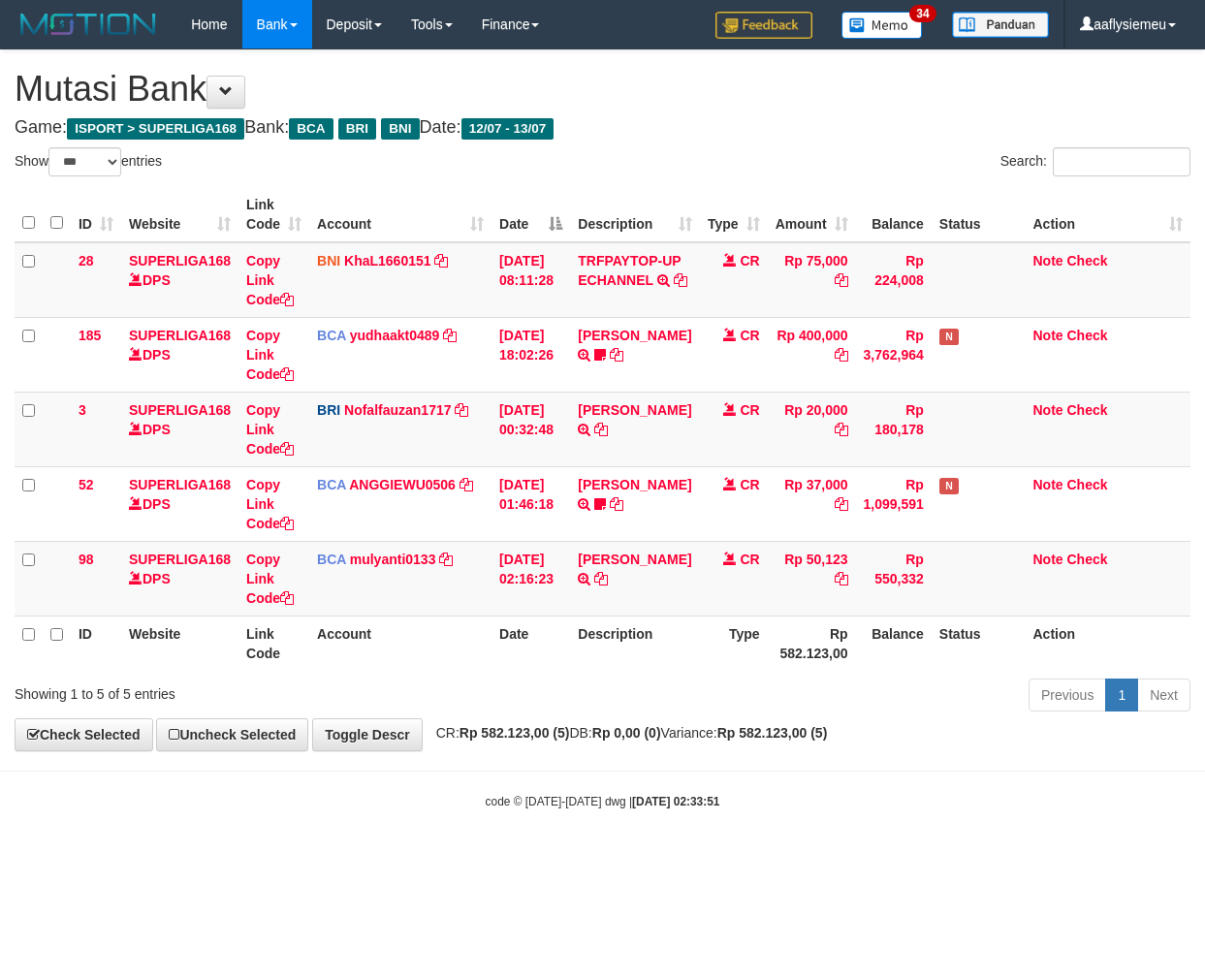 scroll, scrollTop: 0, scrollLeft: 0, axis: both 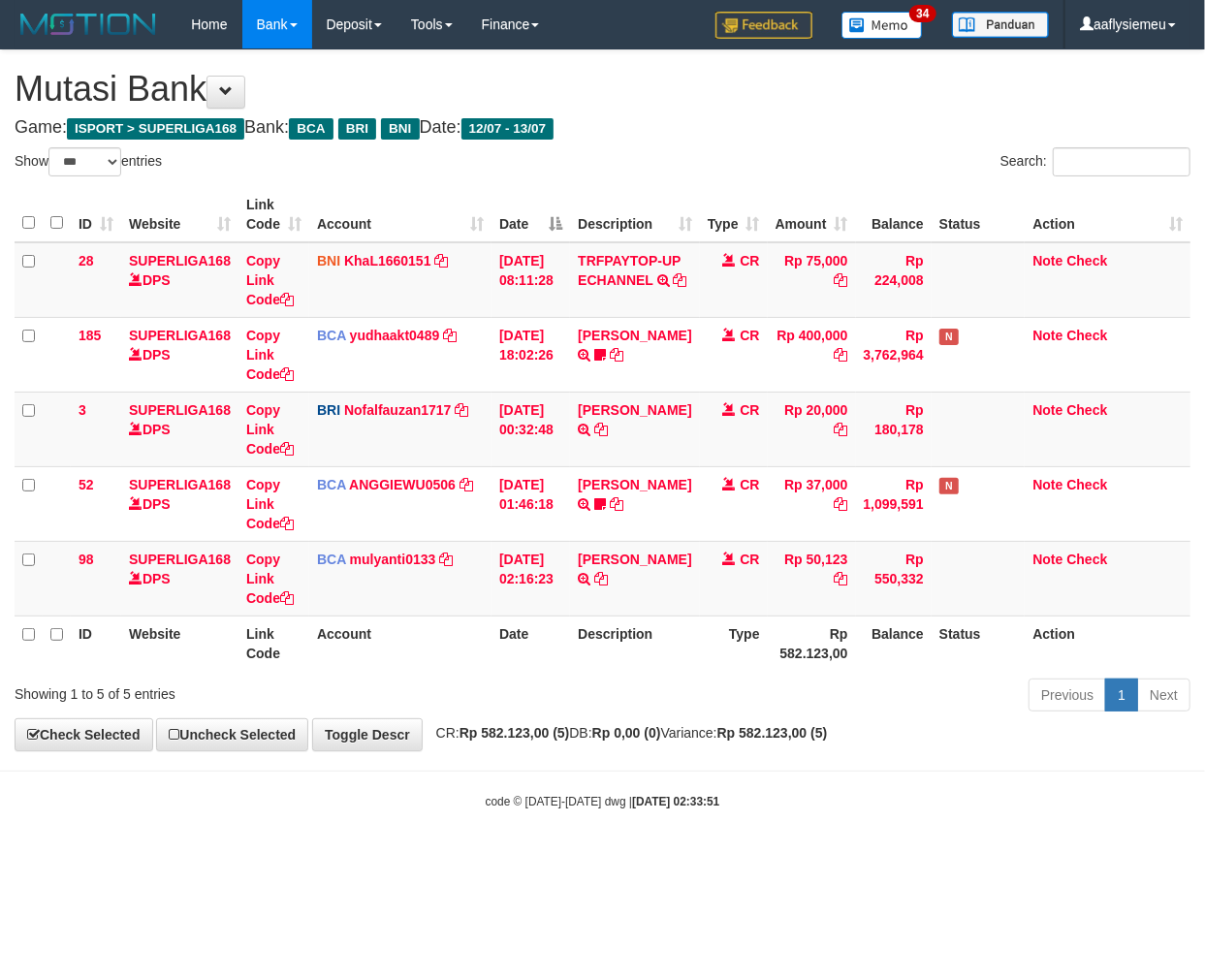 click on "**********" at bounding box center [602, 400] 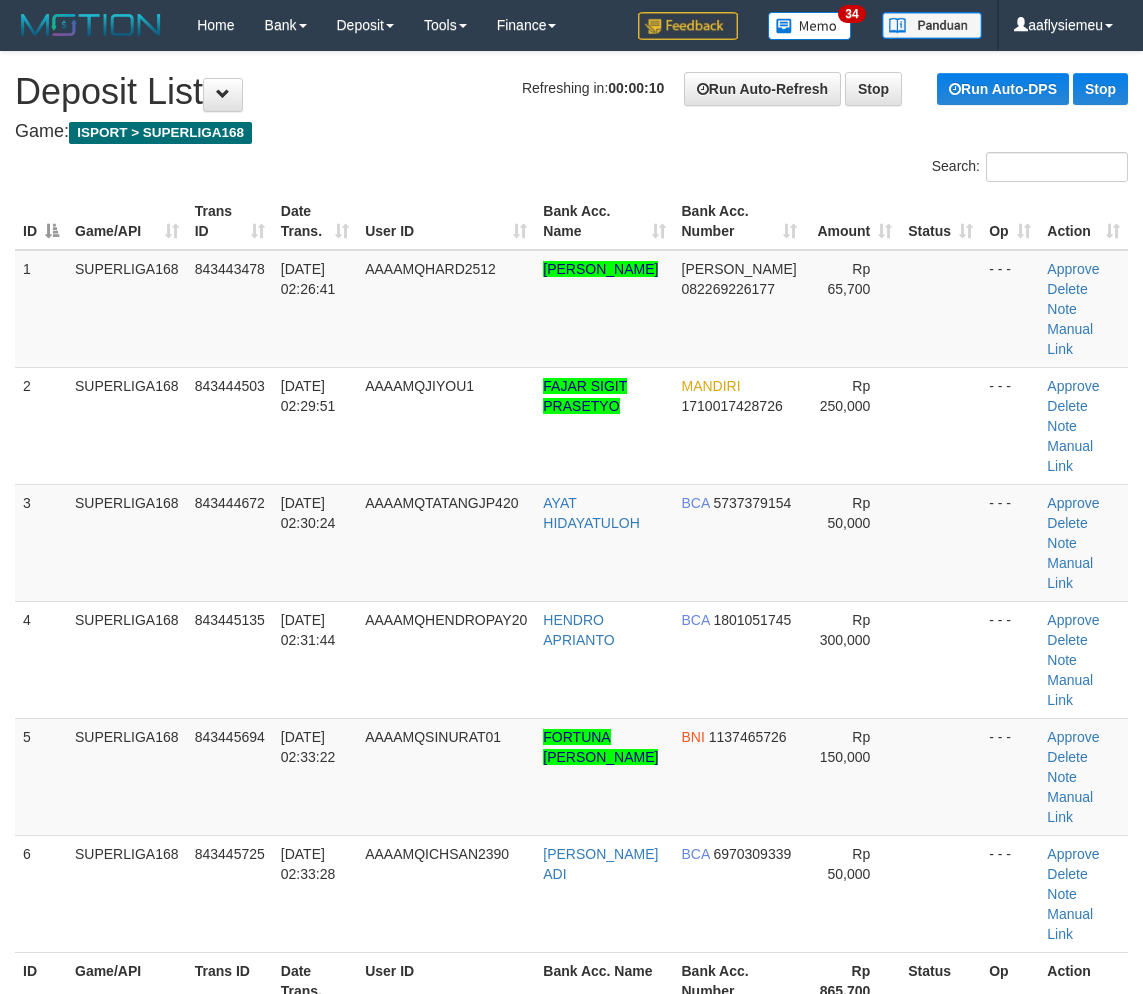 scroll, scrollTop: 0, scrollLeft: 0, axis: both 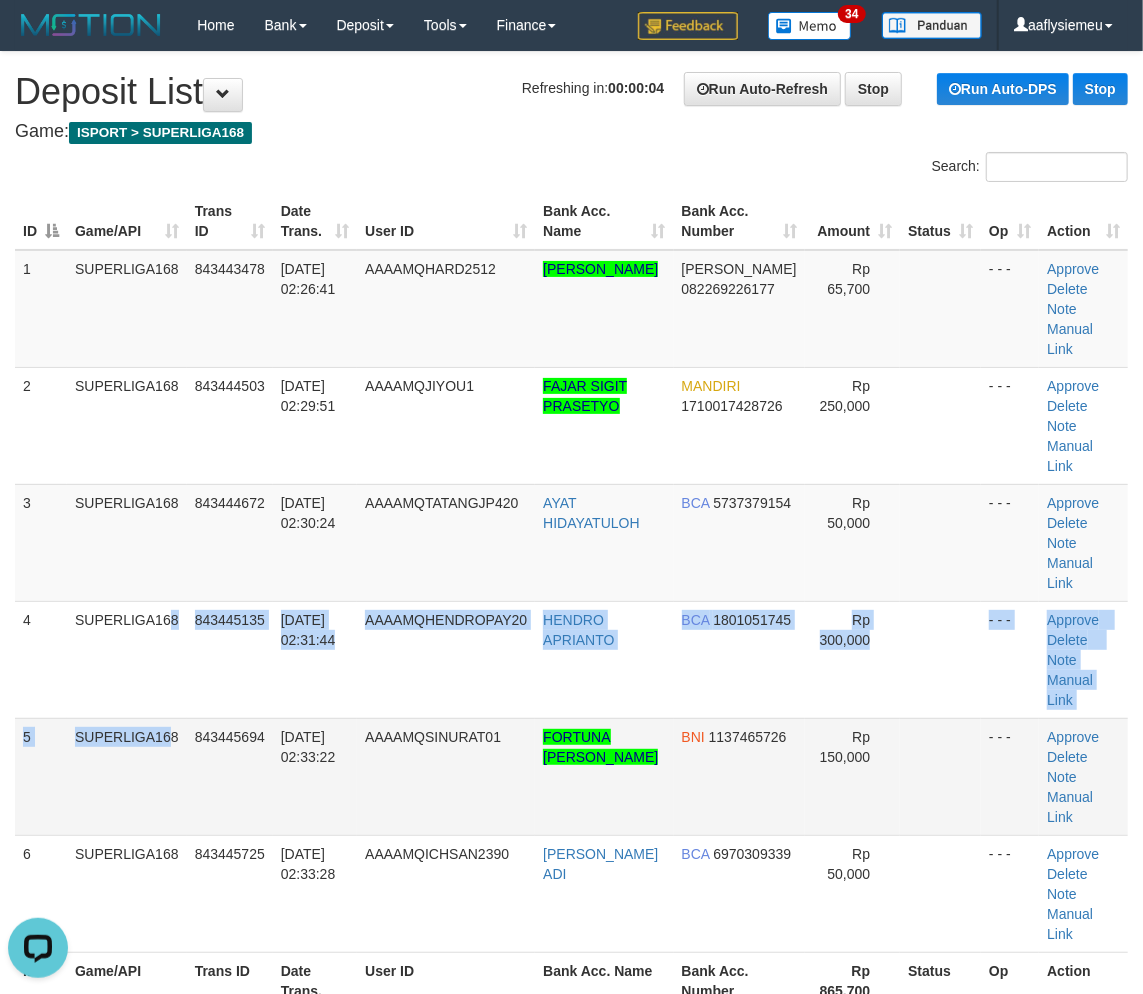 click on "1
SUPERLIGA168
843443478
13/07/2025 02:26:41
AAAAMQHARD2512
AKHMAD ERWIN HARDIANTO
DANA
082269226177
Rp 65,700
- - -
Approve
Delete
Note
Manual Link
2
SUPERLIGA168
843444503
13/07/2025 02:29:51
AAAAMQJIYOU1
FAJAR SIGIT PRASETYO
MANDIRI
1710017428726
Rp 250,000
- - -
Note" at bounding box center (571, 601) 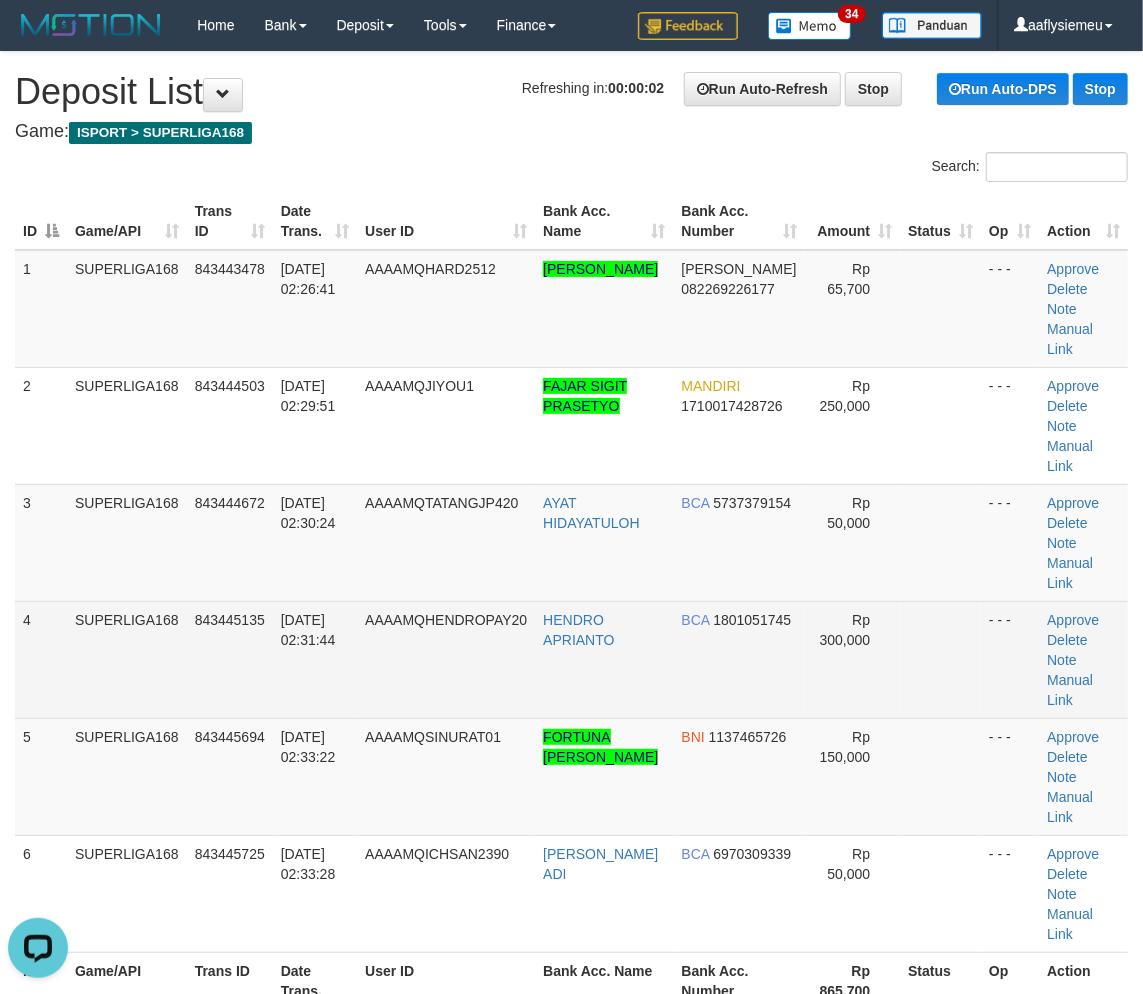 click on "SUPERLIGA168" at bounding box center [127, 659] 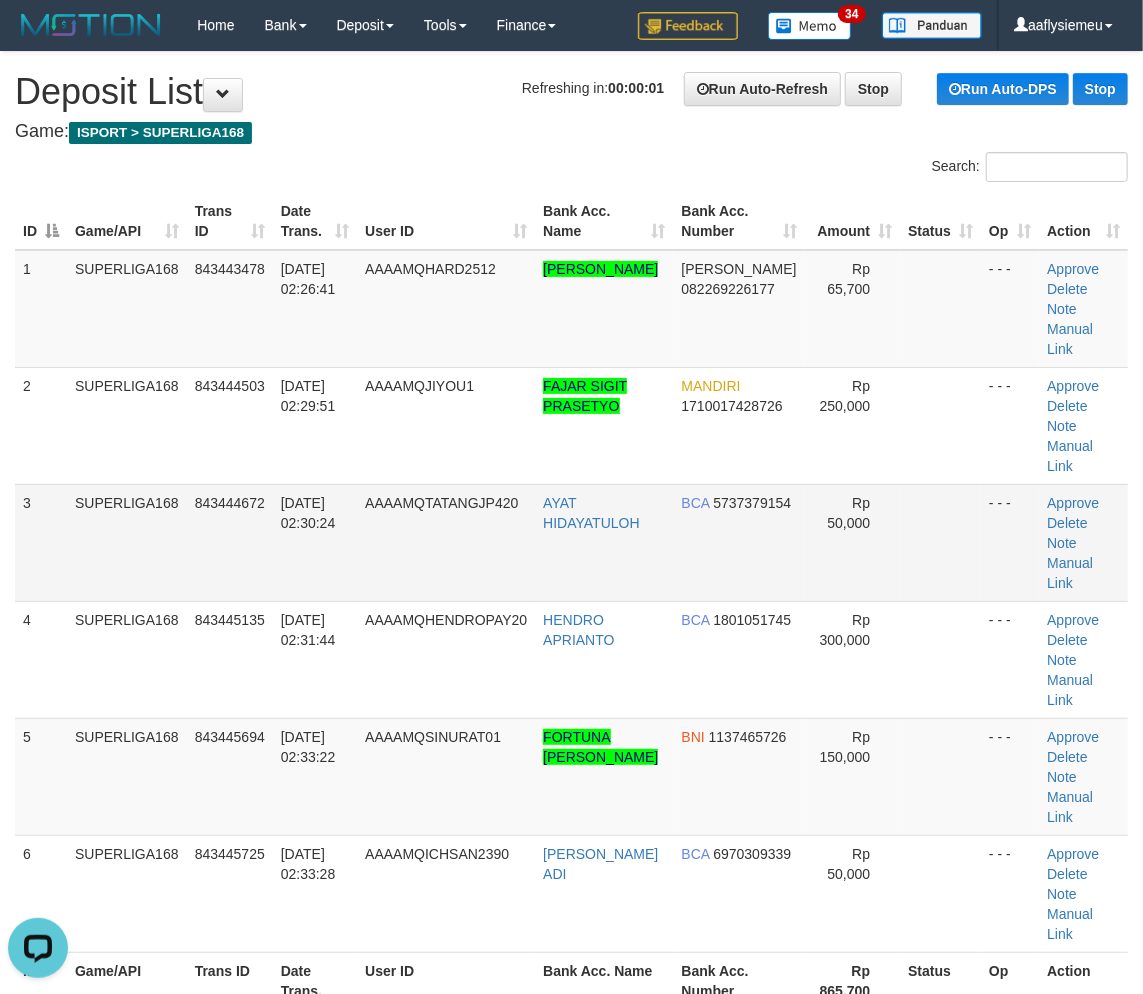 drag, startPoint x: 111, startPoint y: 526, endPoint x: 3, endPoint y: 568, distance: 115.87925 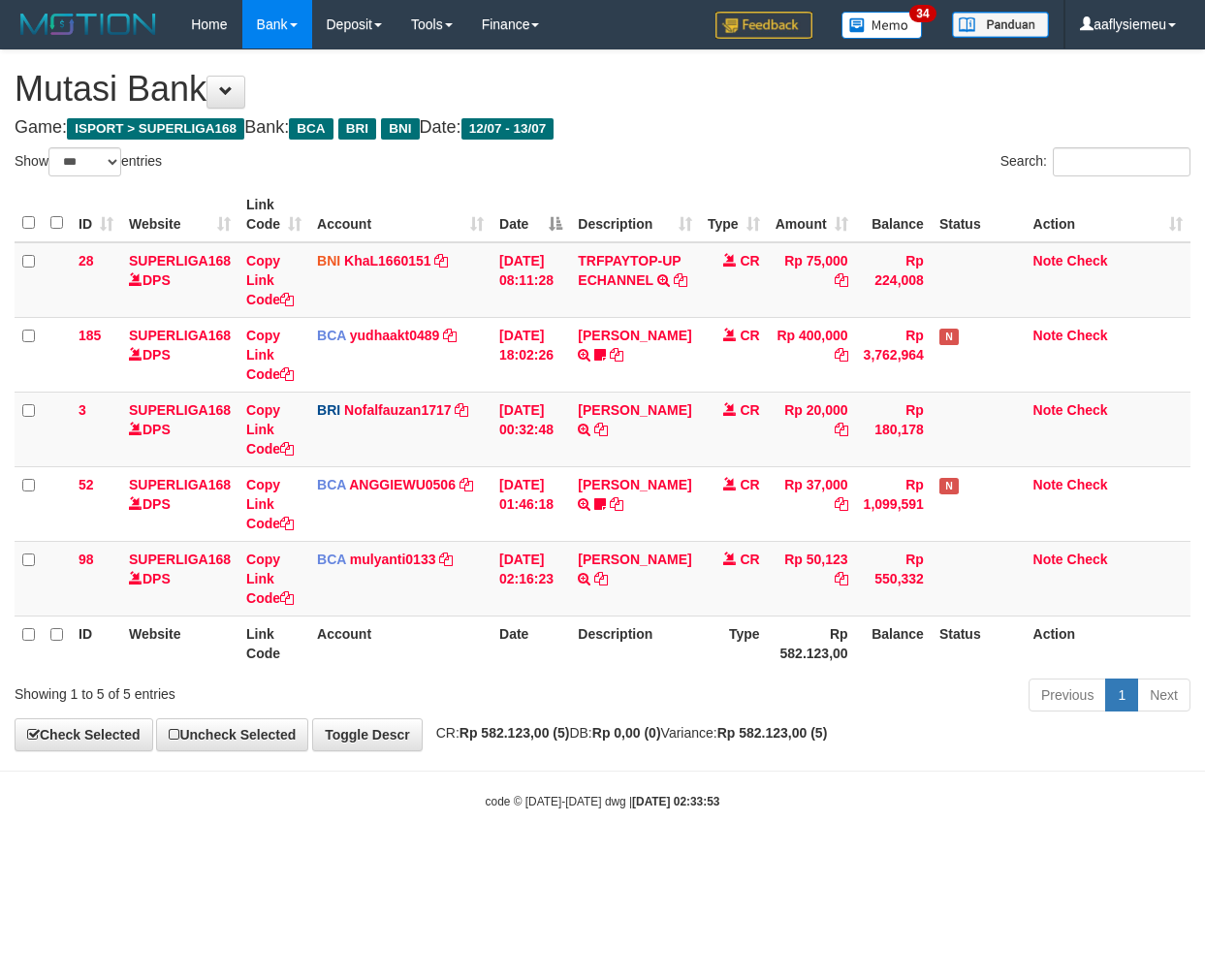 select on "***" 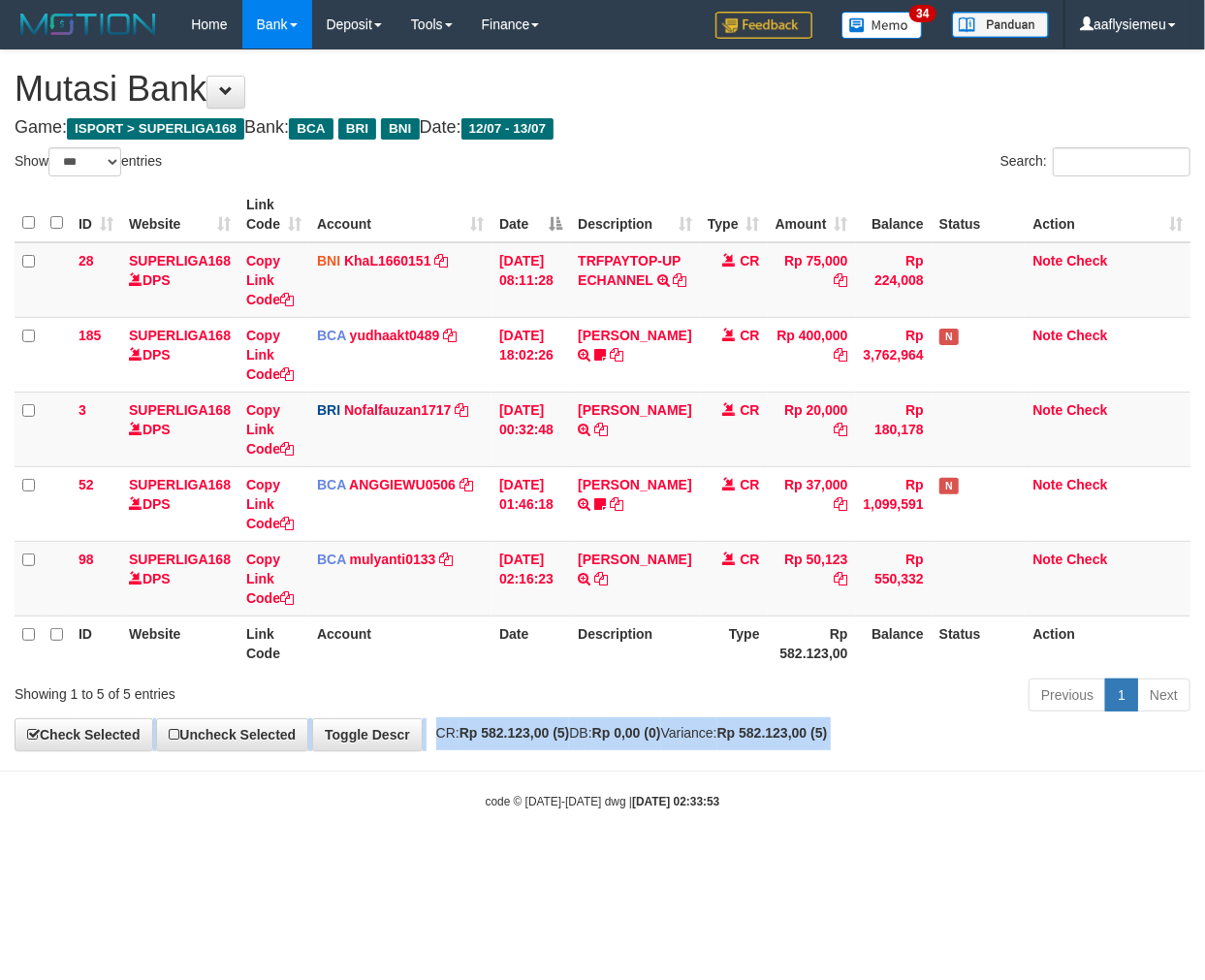 click on "Toggle navigation
Home
Bank
Account List
Load
By Website
Group
[ISPORT]													SUPERLIGA168
By Load Group (DPS)
34" at bounding box center (602, 429) 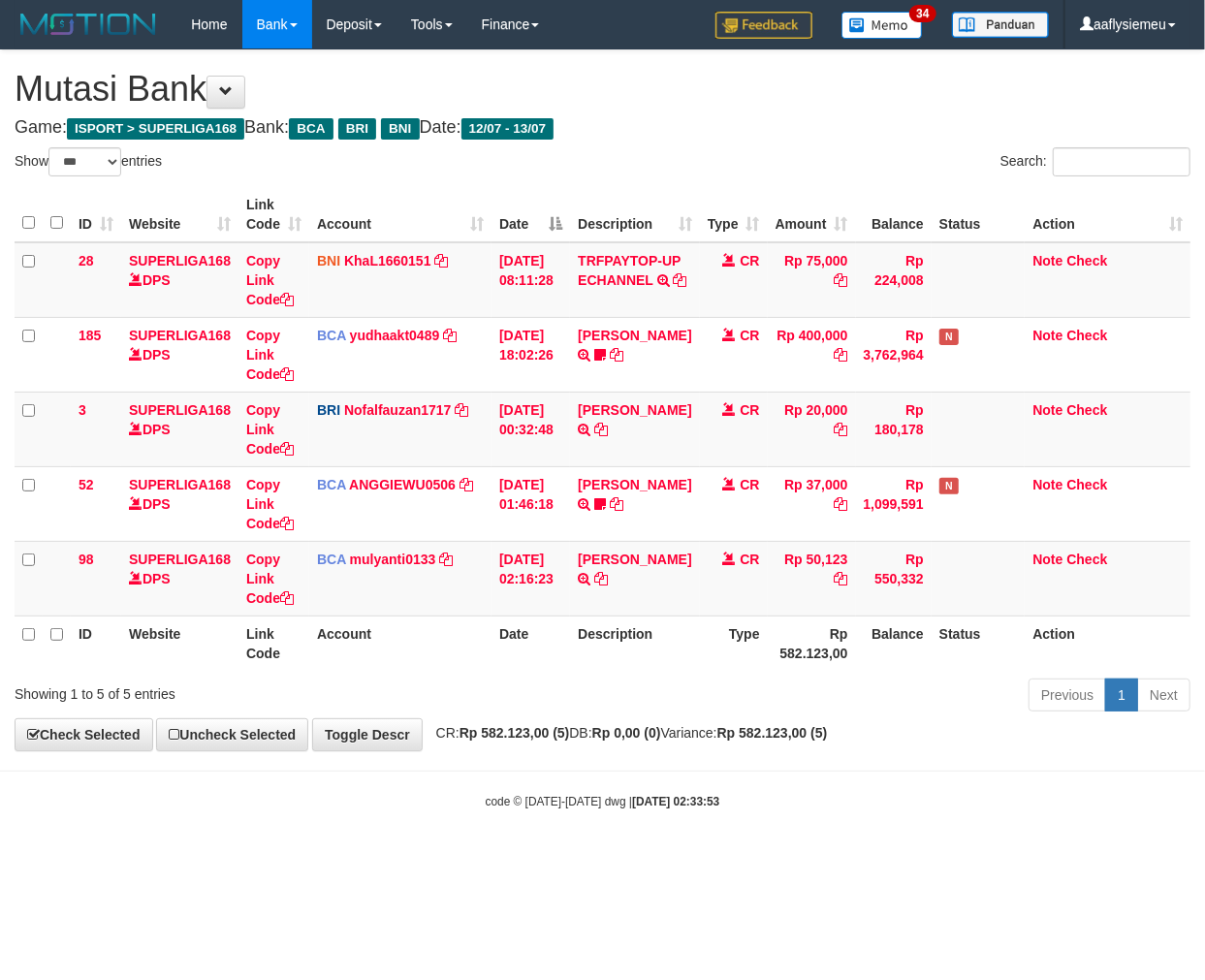 click on "Toggle navigation
Home
Bank
Account List
Load
By Website
Group
[ISPORT]													SUPERLIGA168
By Load Group (DPS)
34" at bounding box center [602, 429] 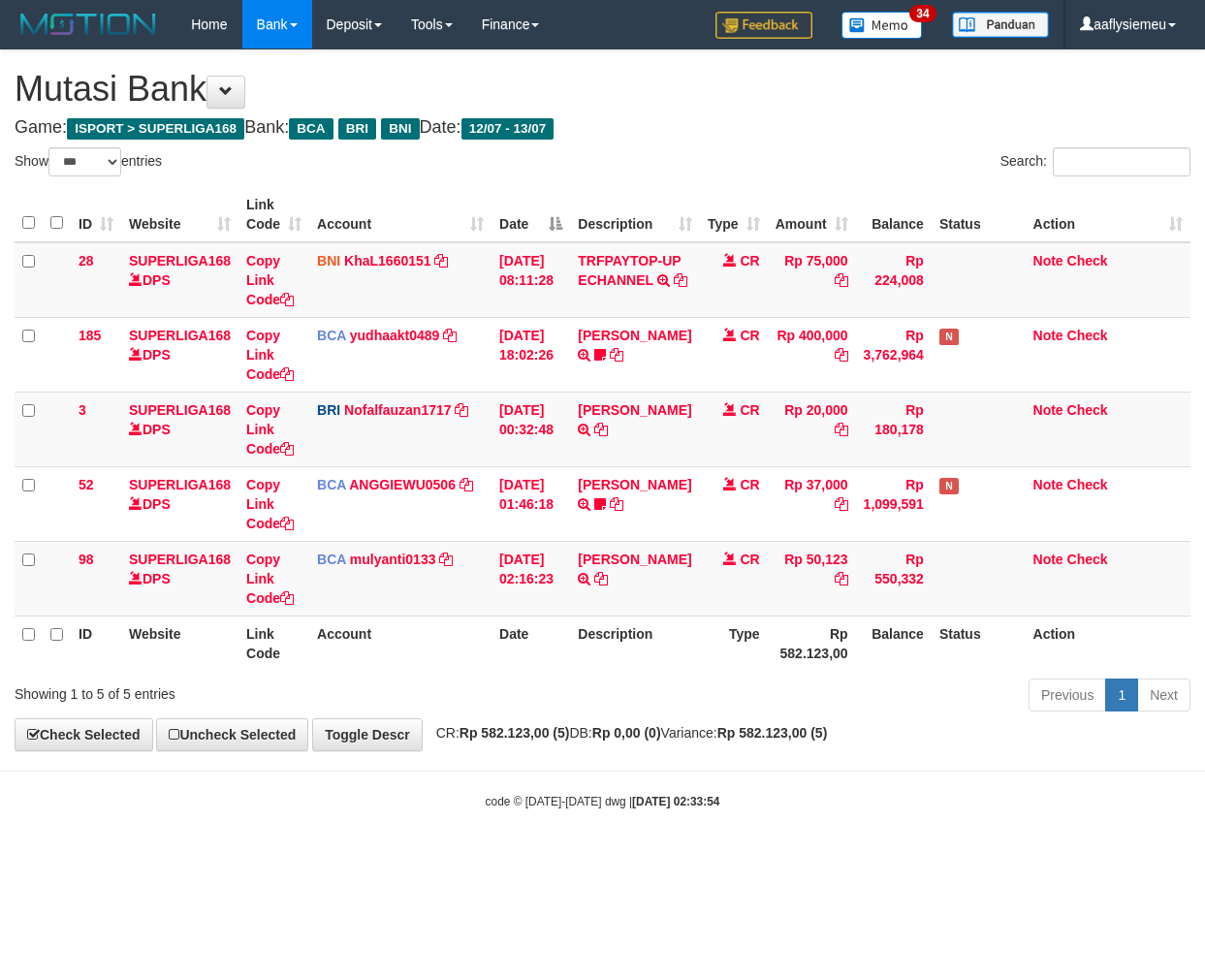 select on "***" 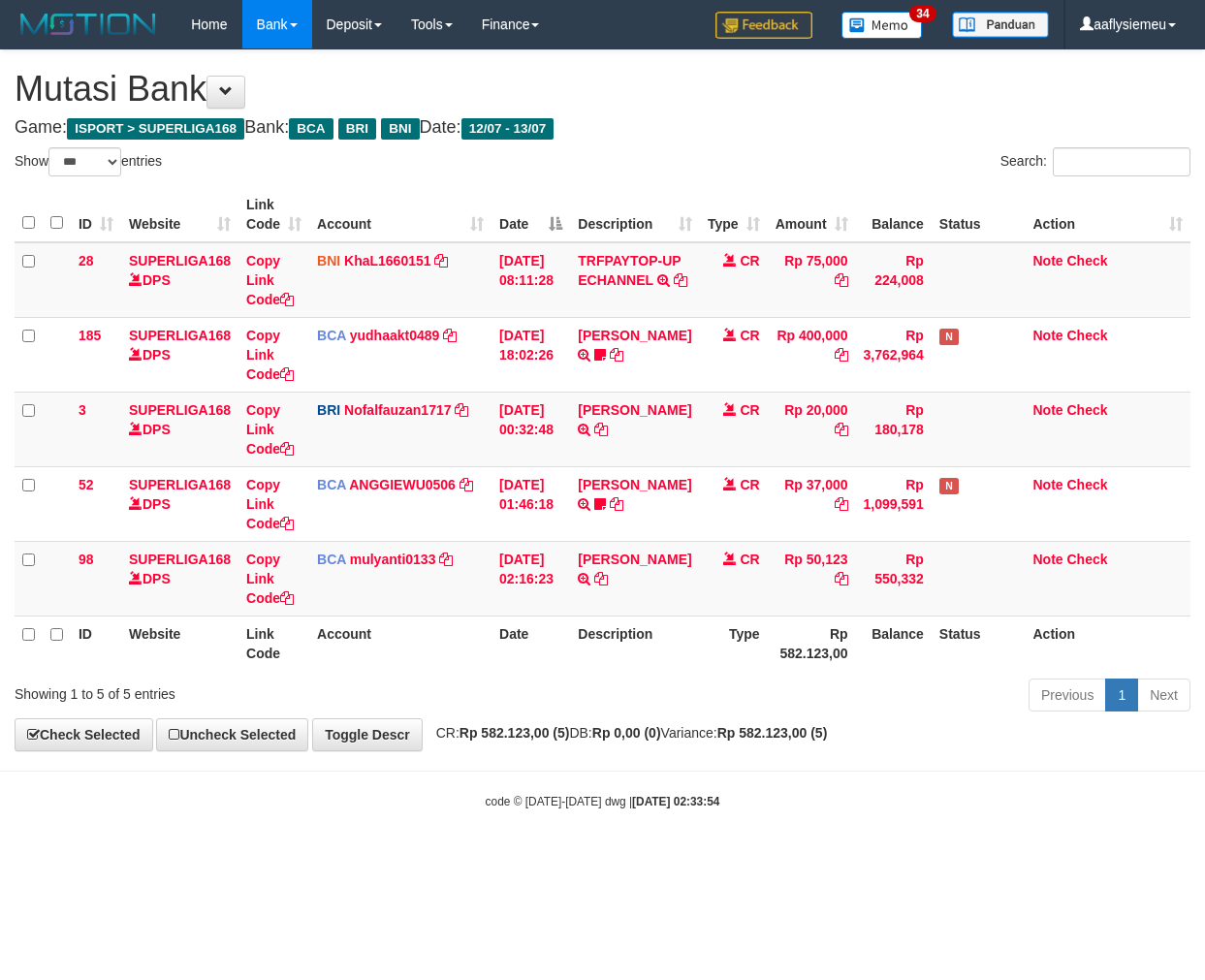 scroll, scrollTop: 0, scrollLeft: 0, axis: both 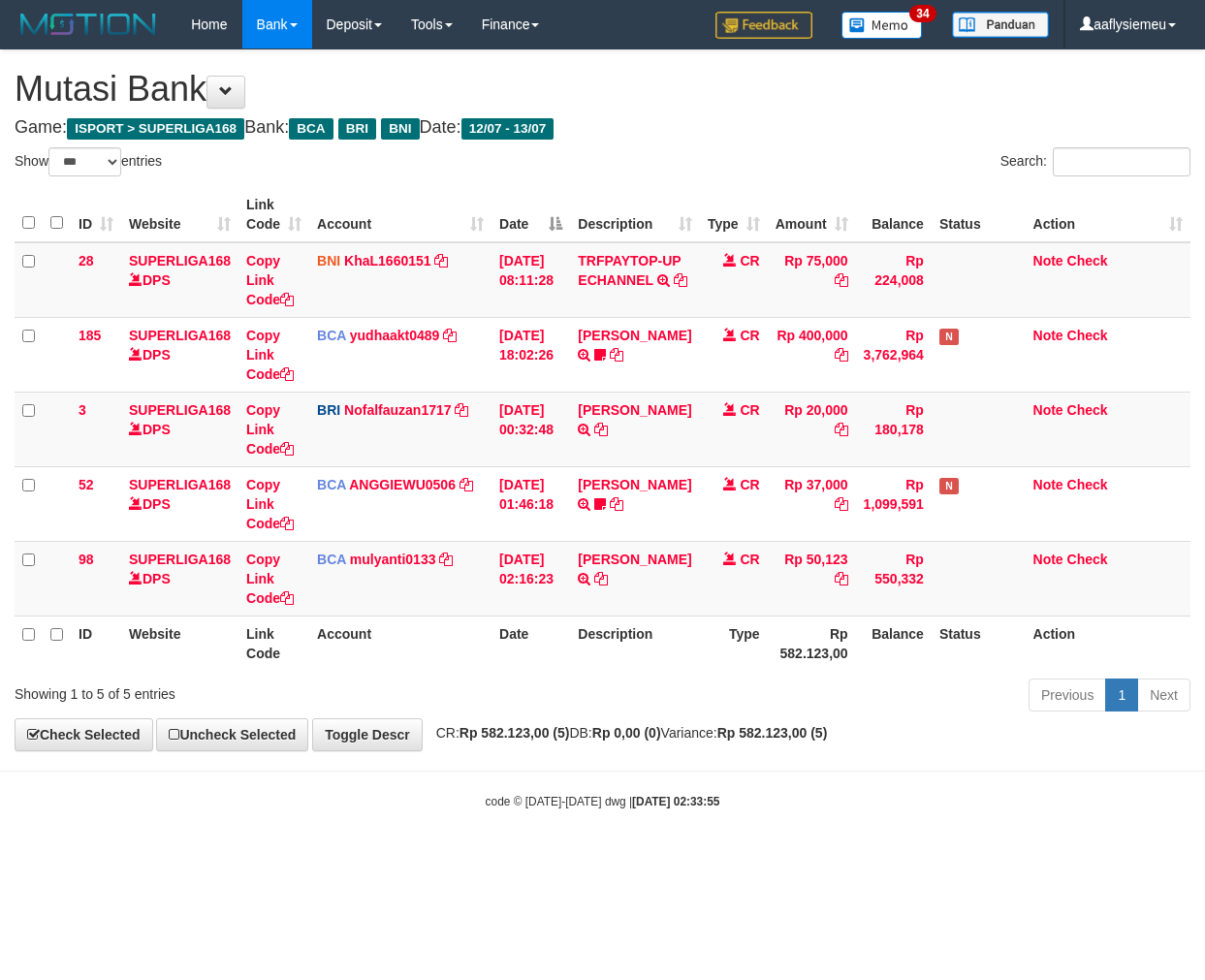 select on "***" 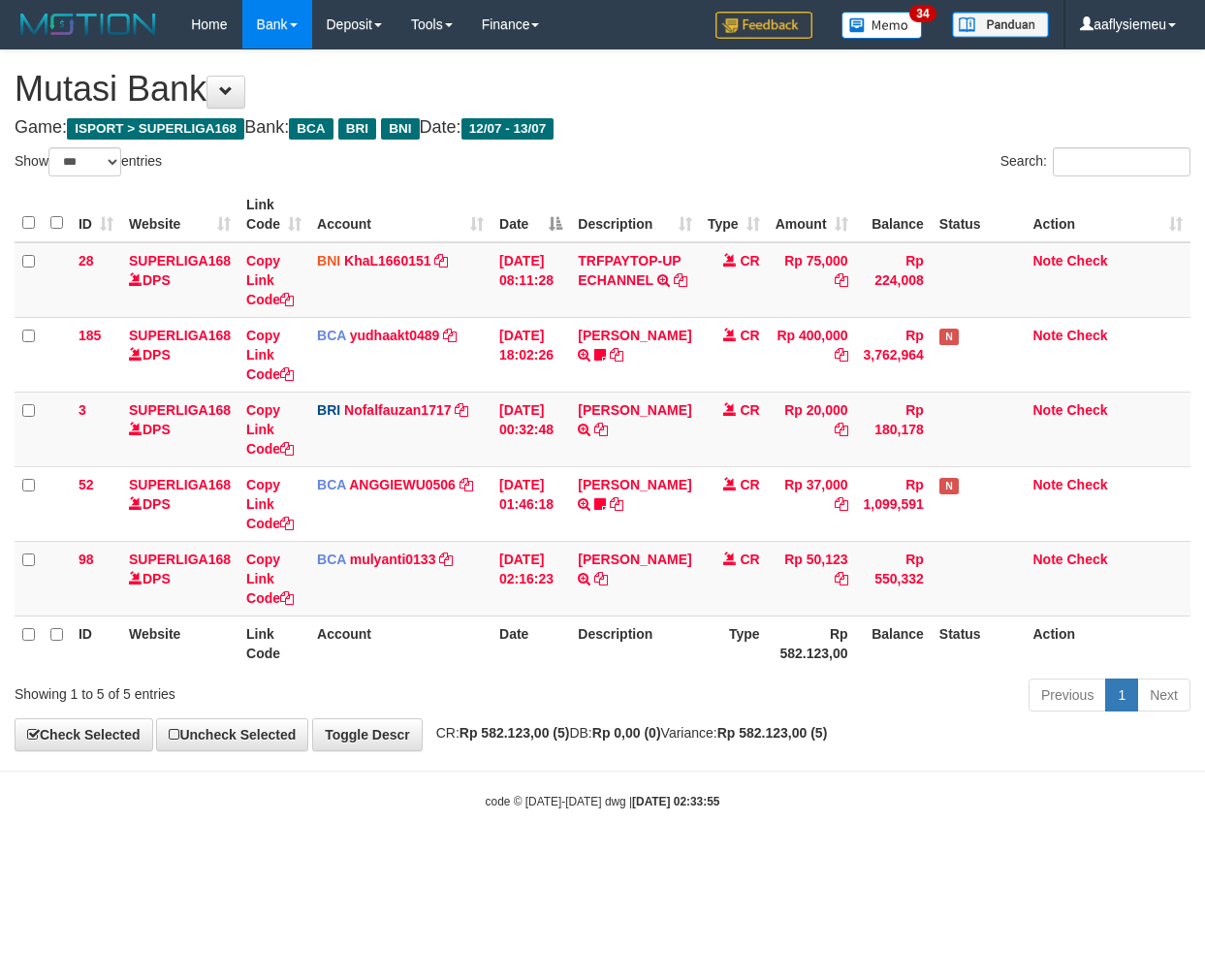 scroll, scrollTop: 0, scrollLeft: 0, axis: both 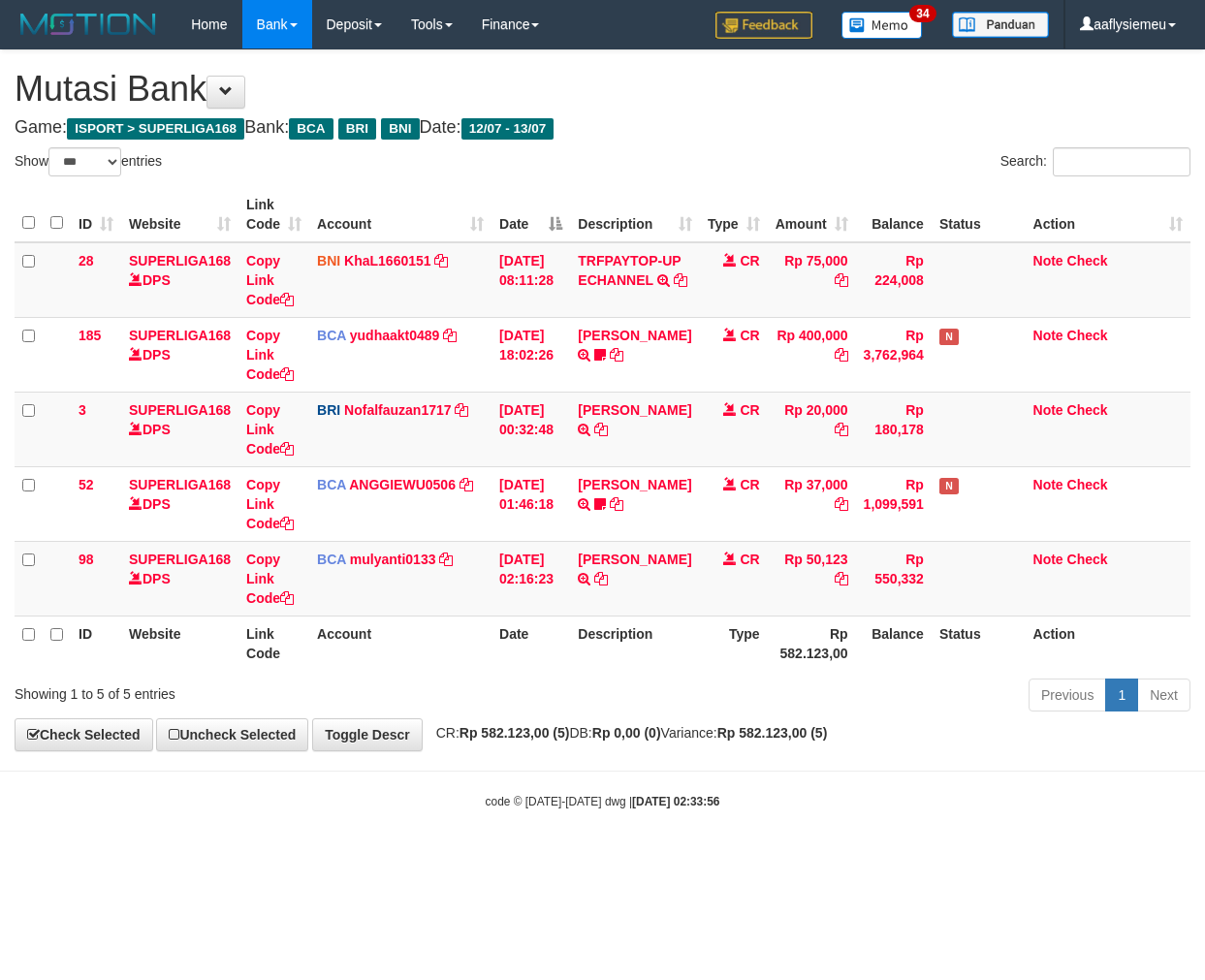 select on "***" 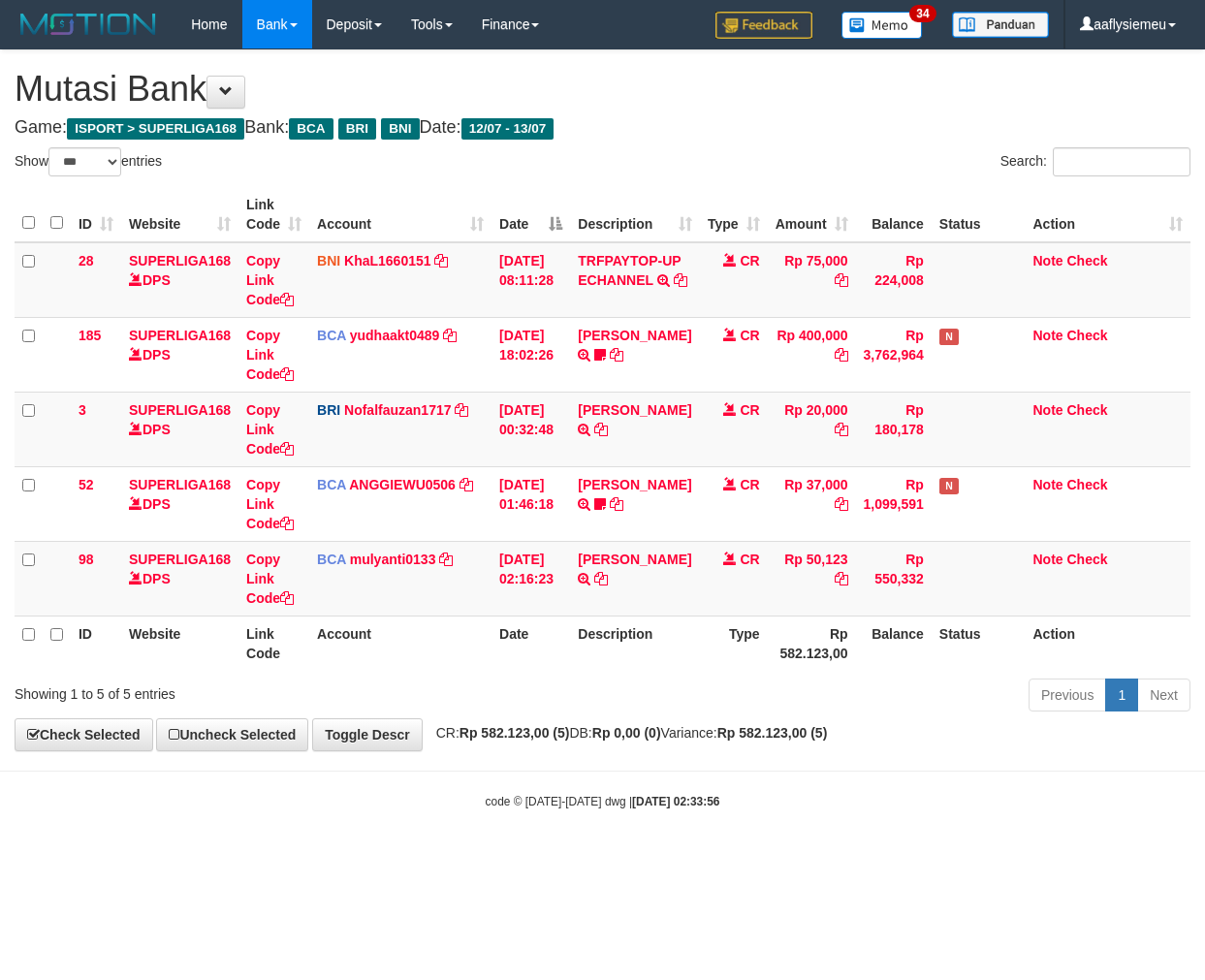 scroll, scrollTop: 0, scrollLeft: 0, axis: both 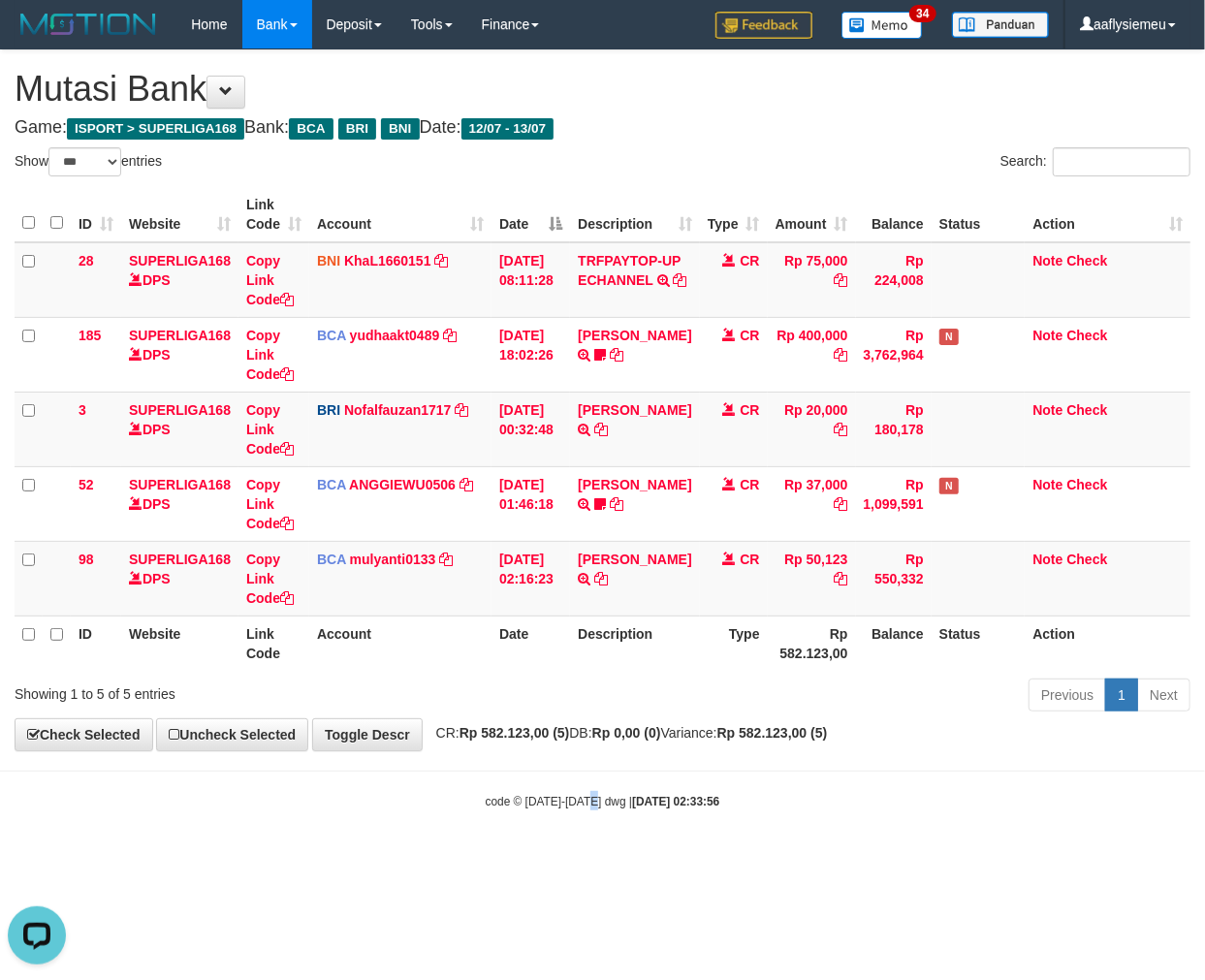 drag, startPoint x: 594, startPoint y: 795, endPoint x: 820, endPoint y: 771, distance: 227.27076 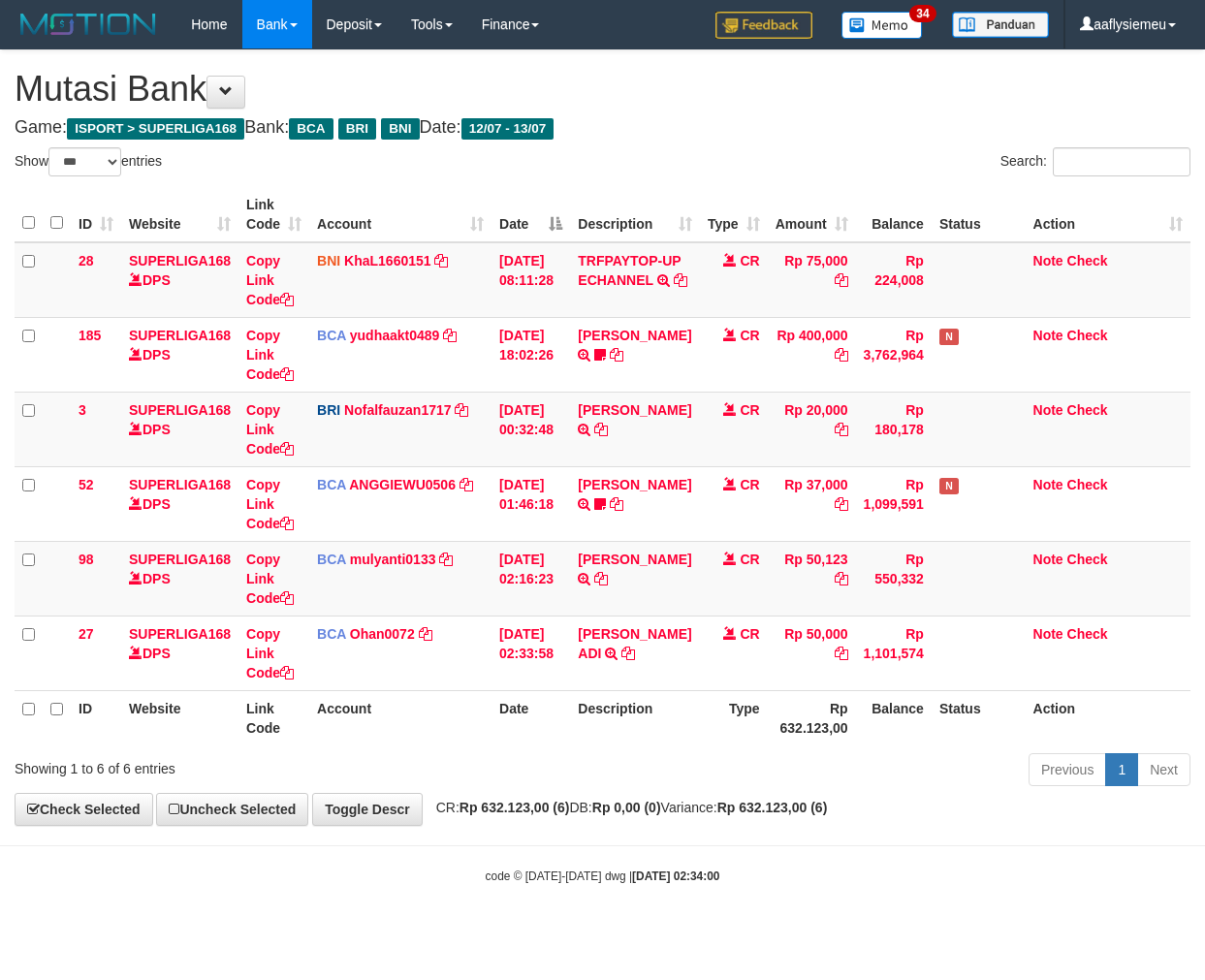 select on "***" 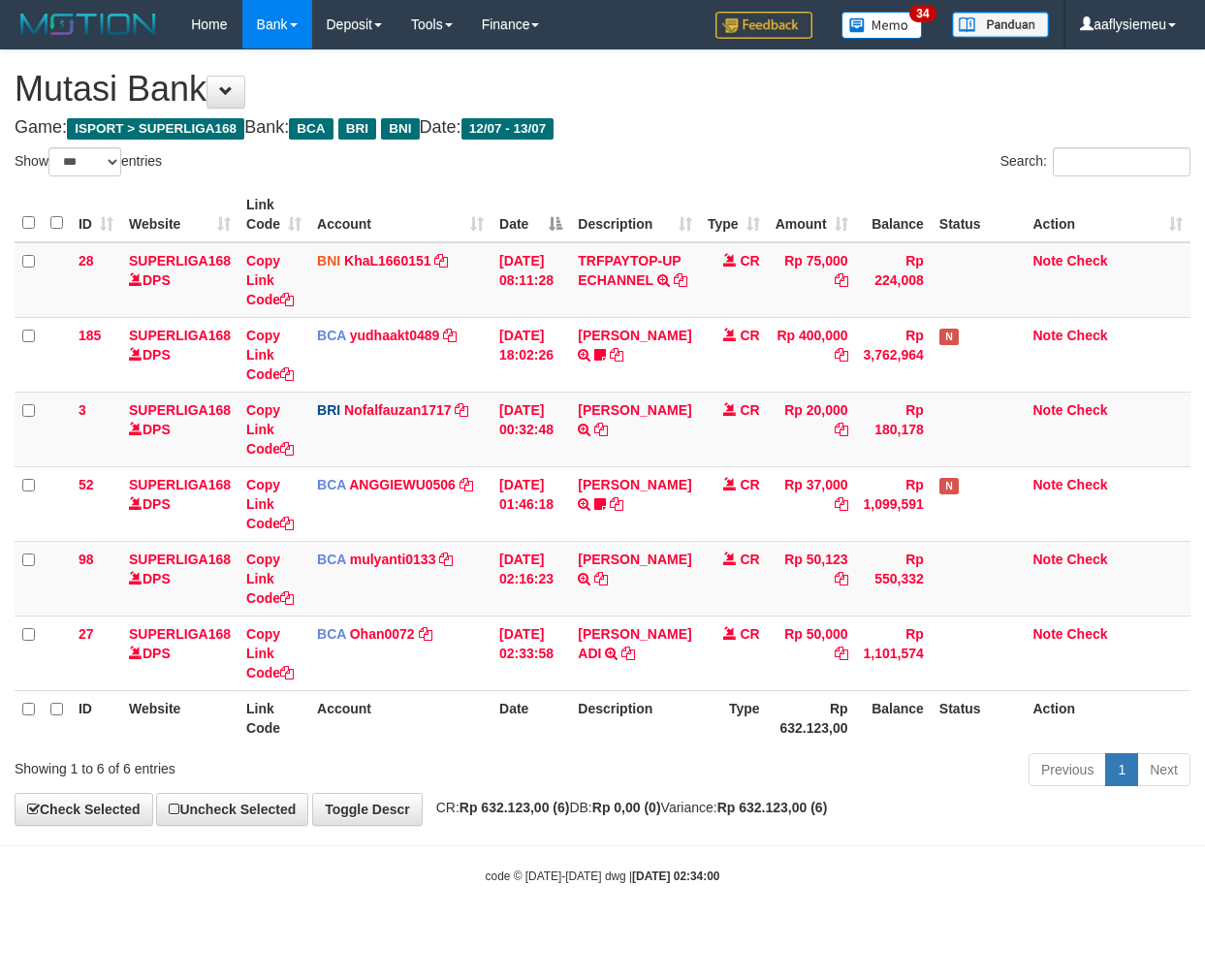 scroll, scrollTop: 0, scrollLeft: 0, axis: both 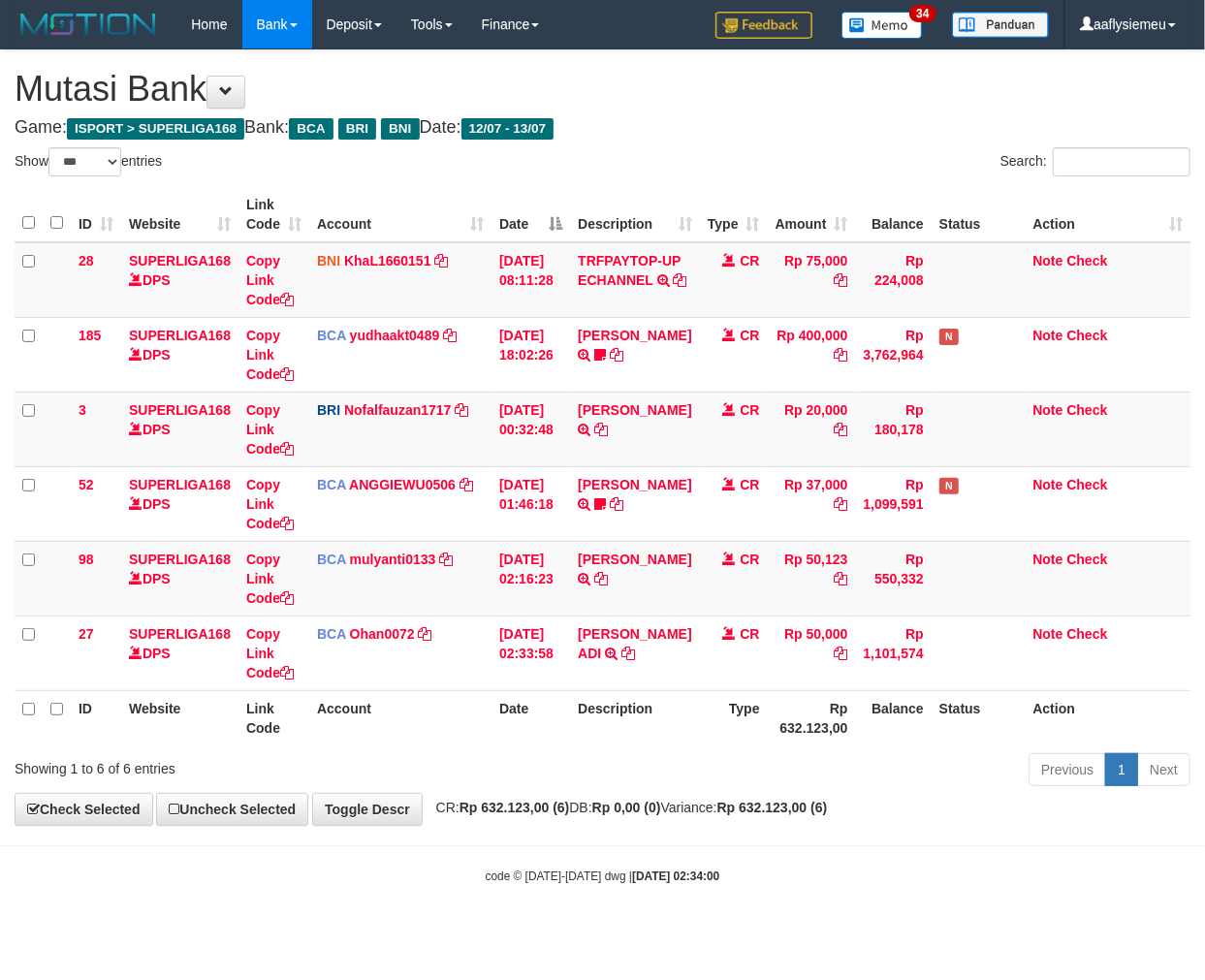 click on "**********" at bounding box center (602, 437) 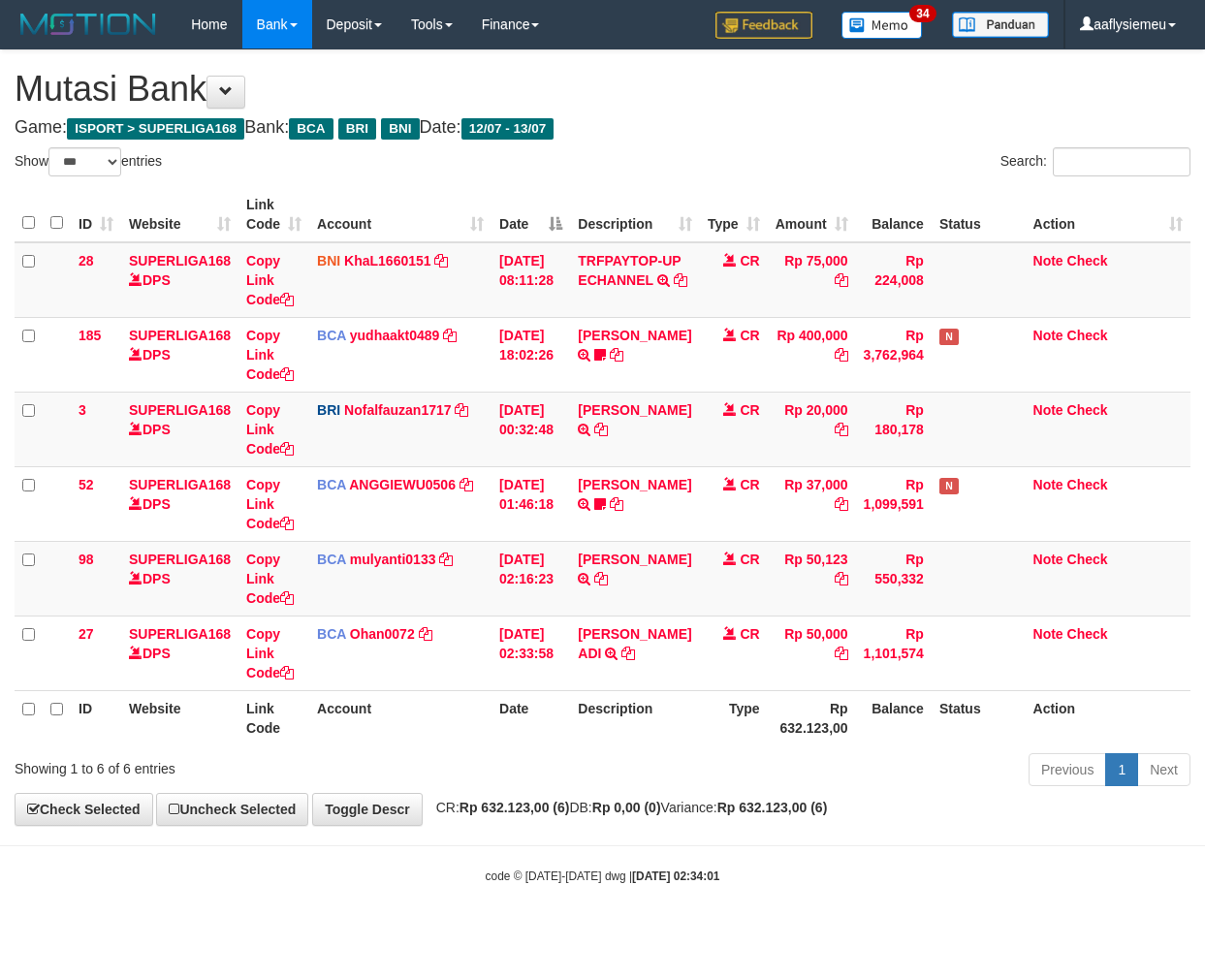 select on "***" 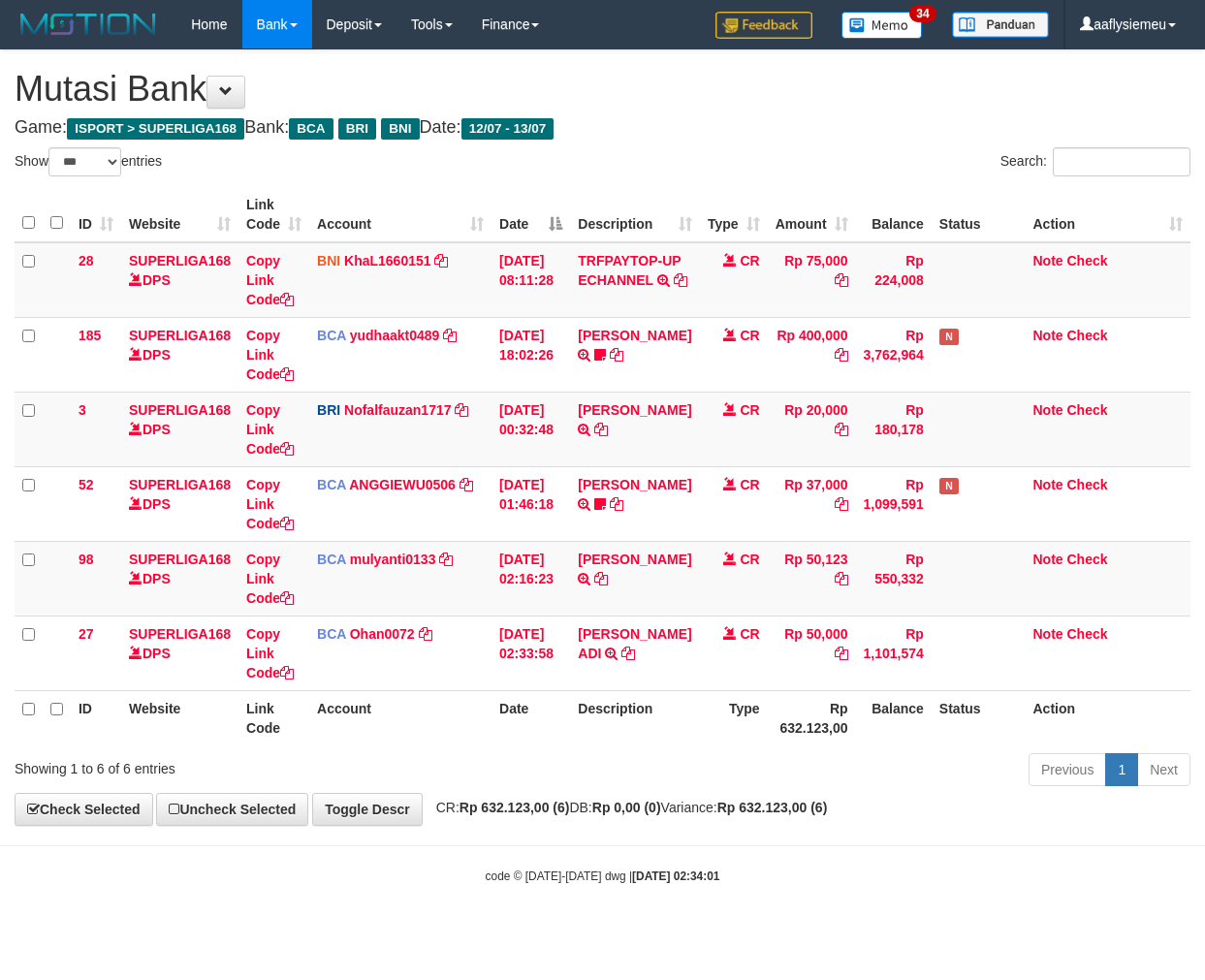 scroll, scrollTop: 0, scrollLeft: 0, axis: both 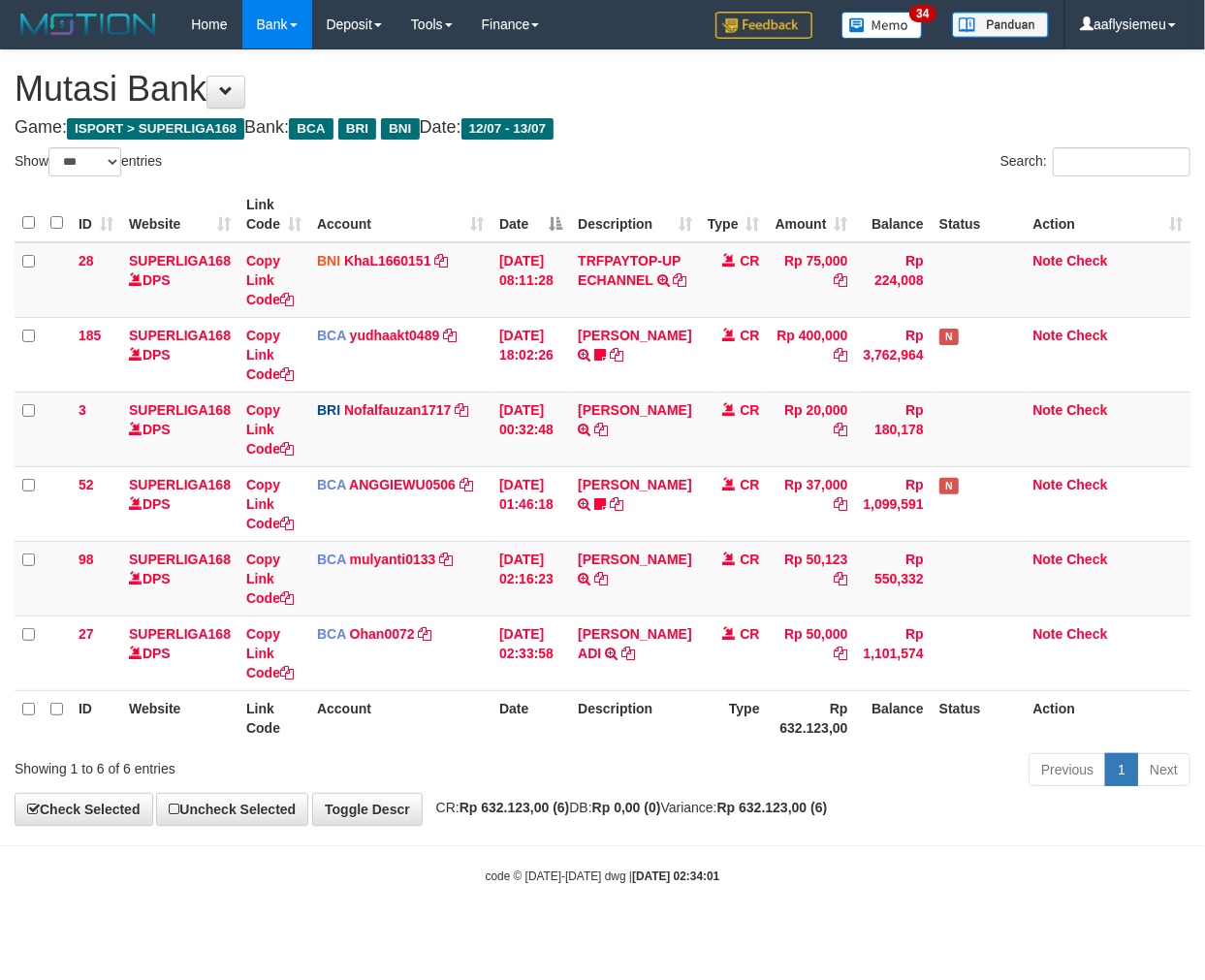 drag, startPoint x: 817, startPoint y: 790, endPoint x: 922, endPoint y: 754, distance: 111 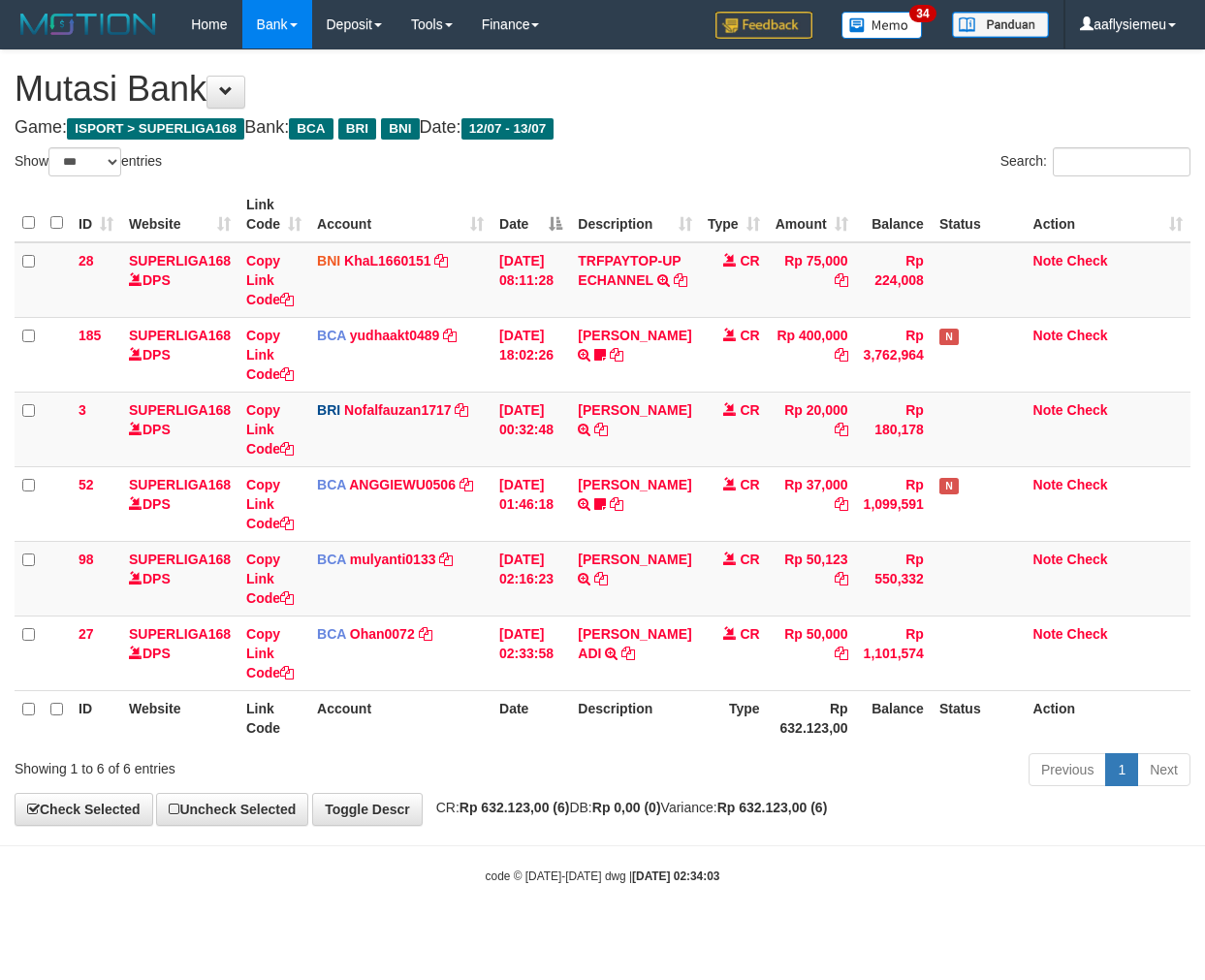 select on "***" 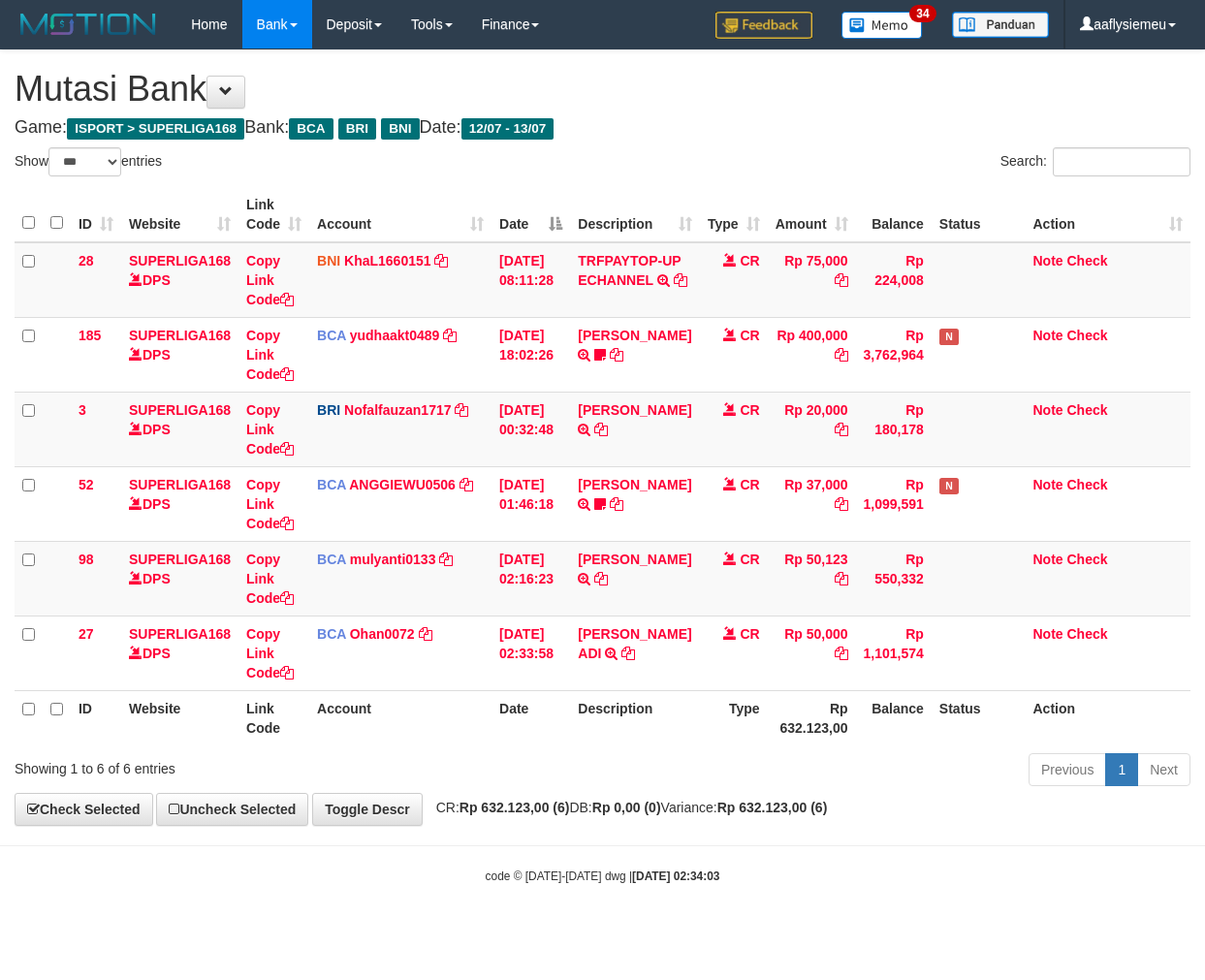 scroll, scrollTop: 0, scrollLeft: 0, axis: both 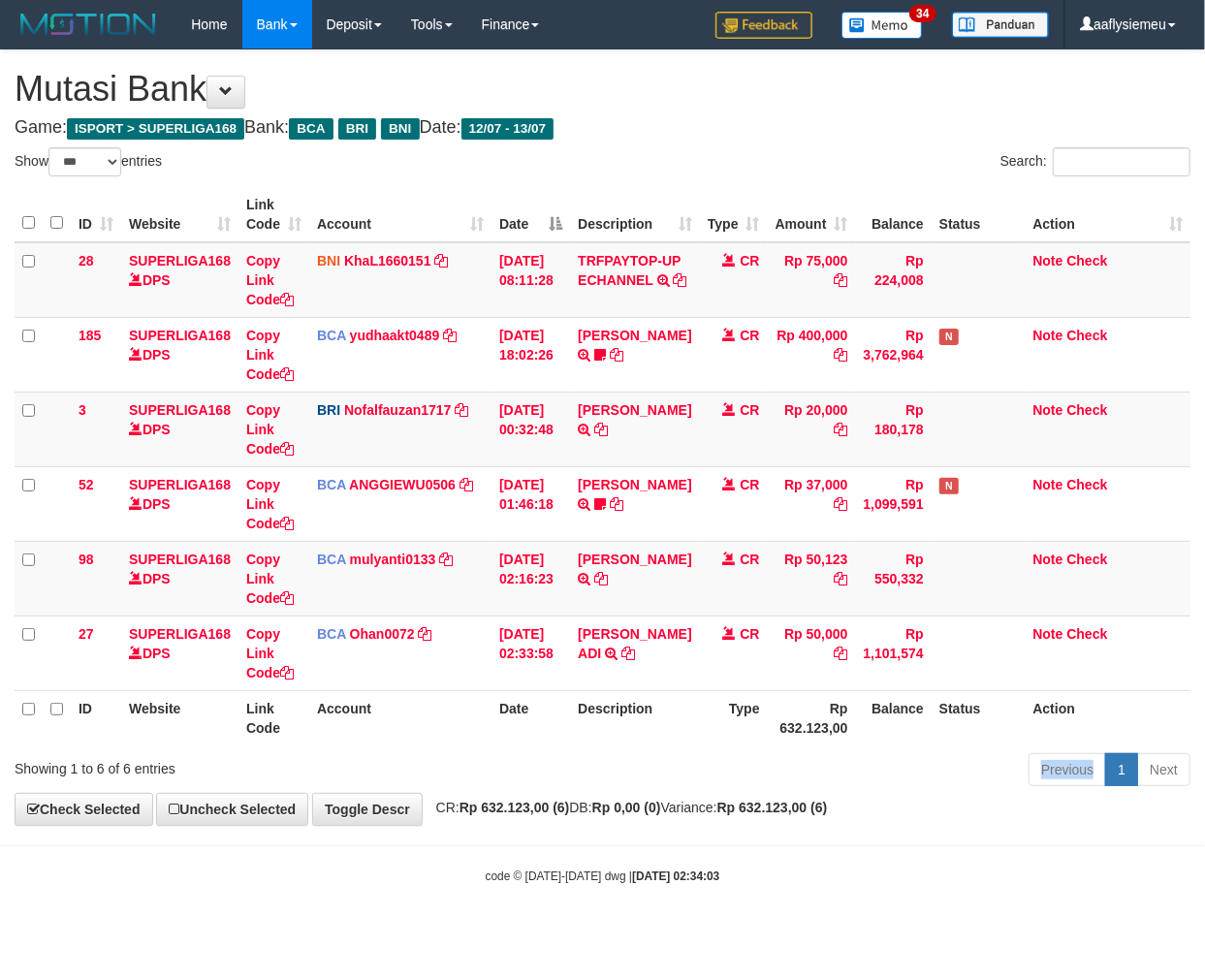 click on "Previous 1 Next" at bounding box center [853, 772] 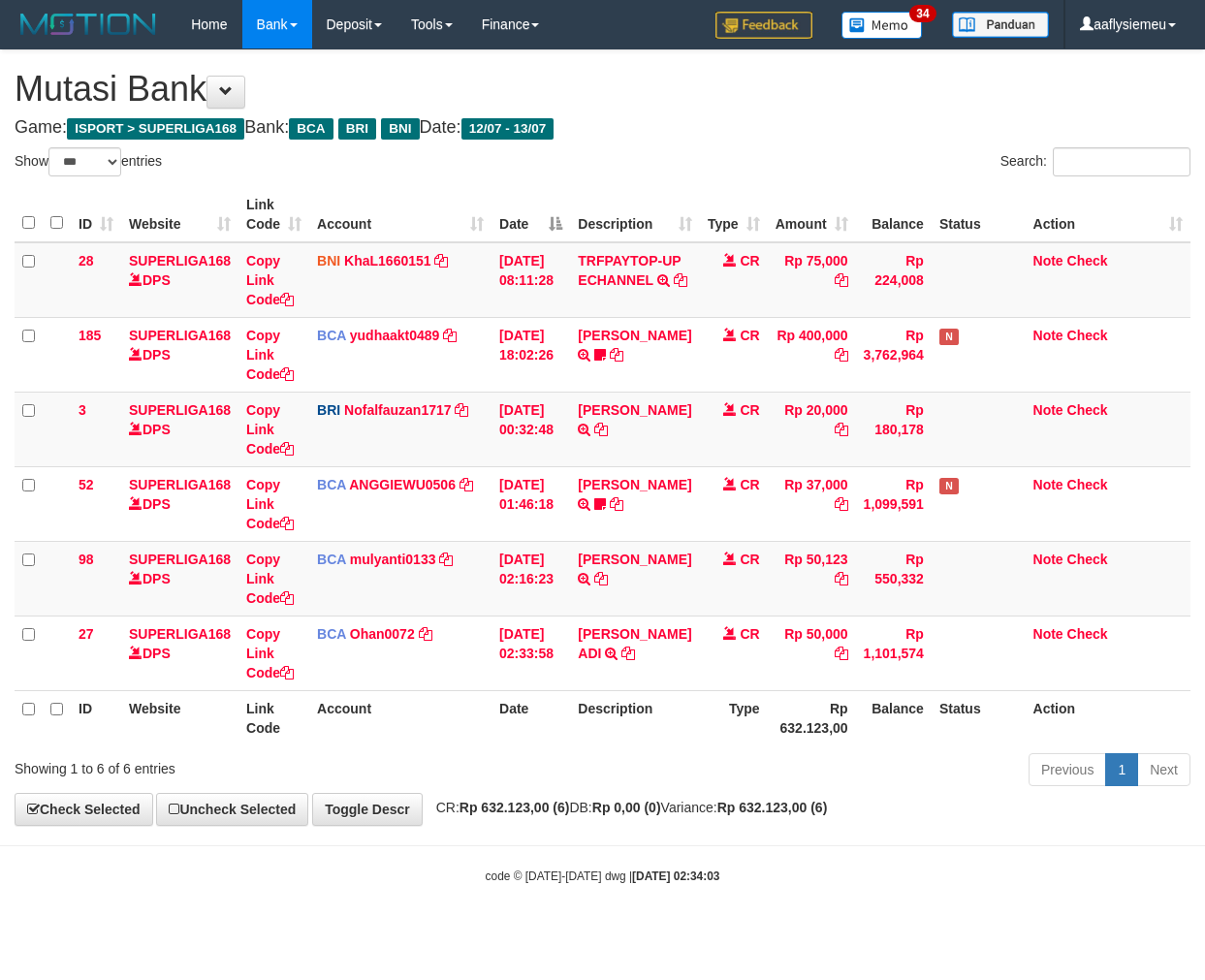 select on "***" 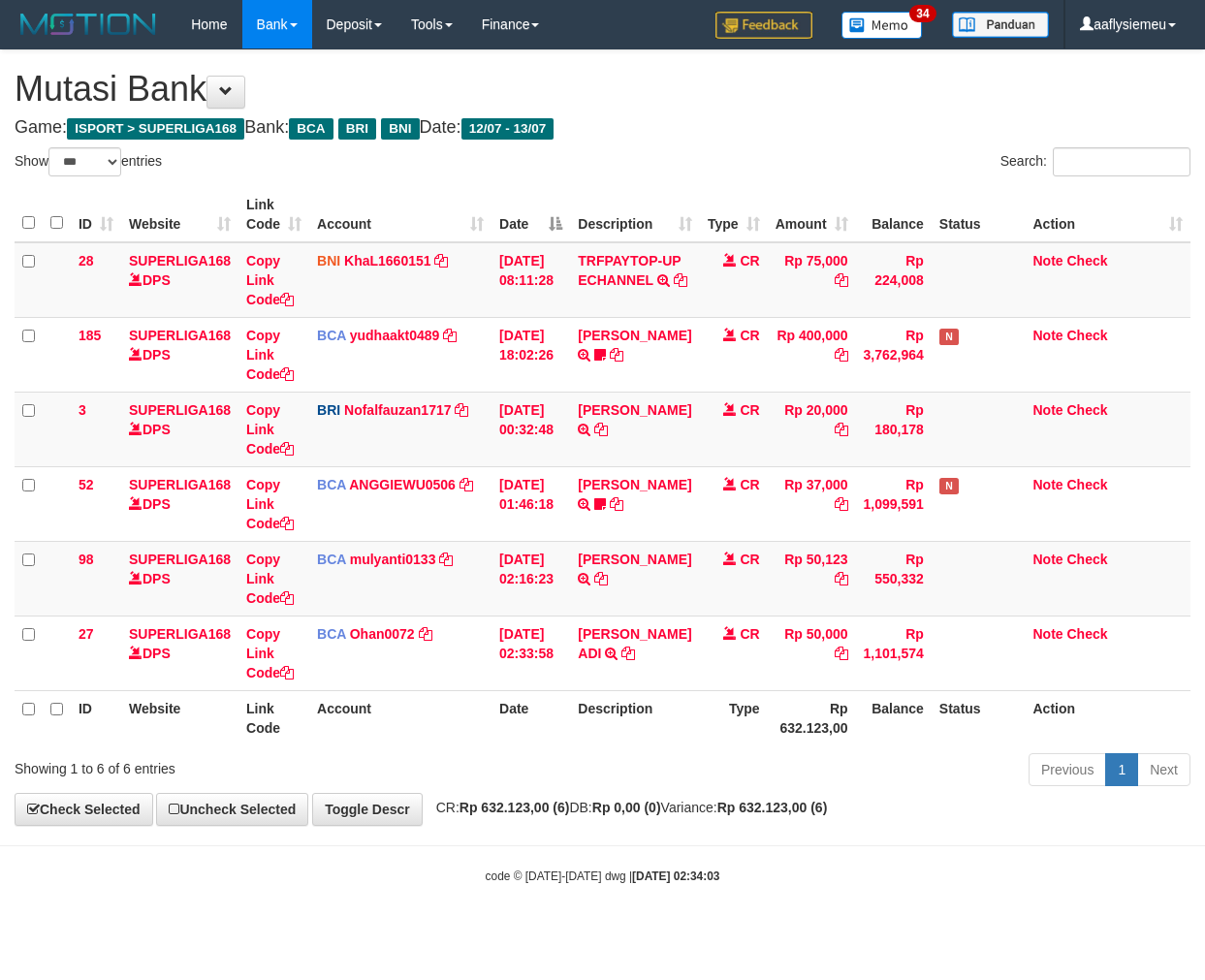scroll, scrollTop: 0, scrollLeft: 0, axis: both 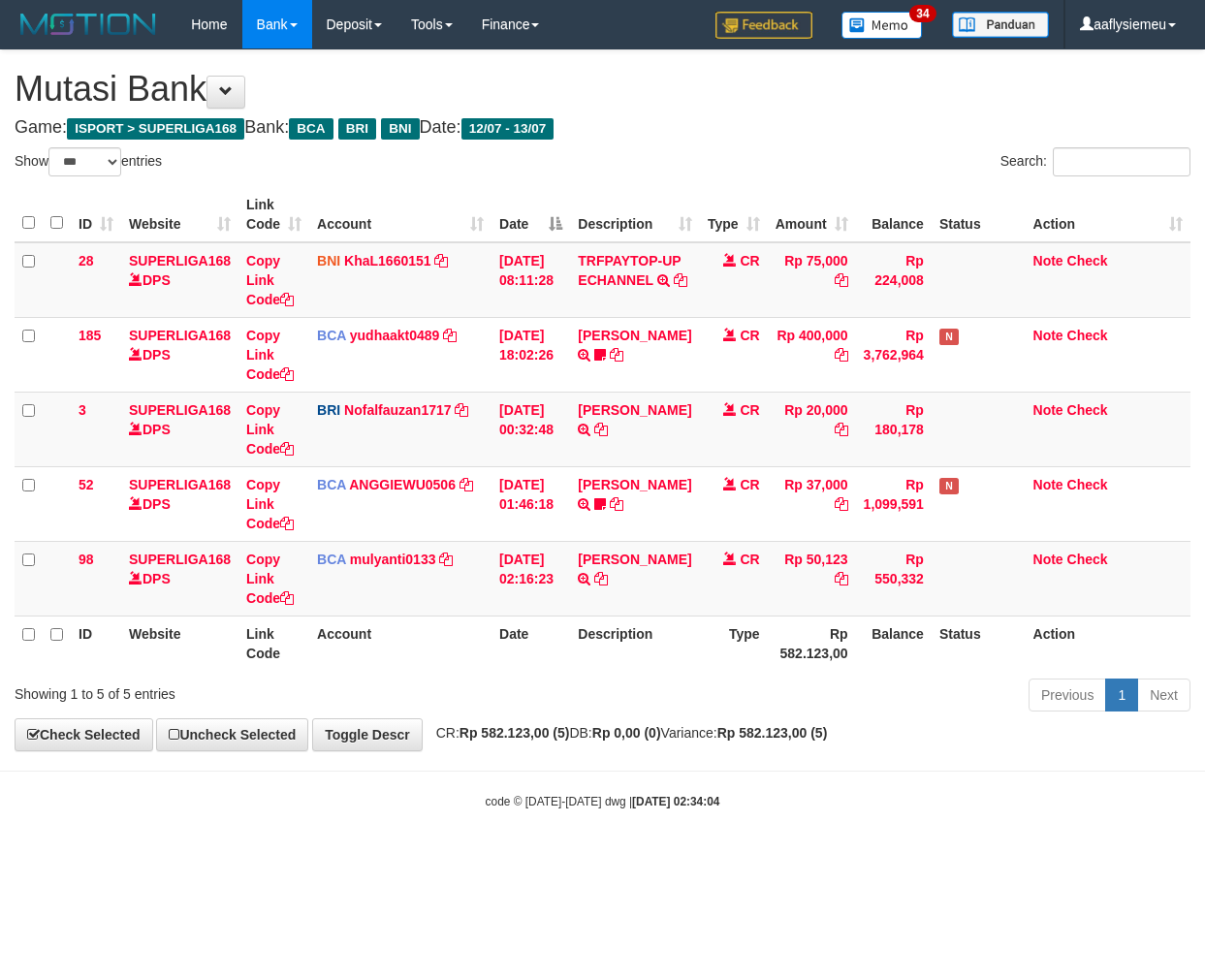 select on "***" 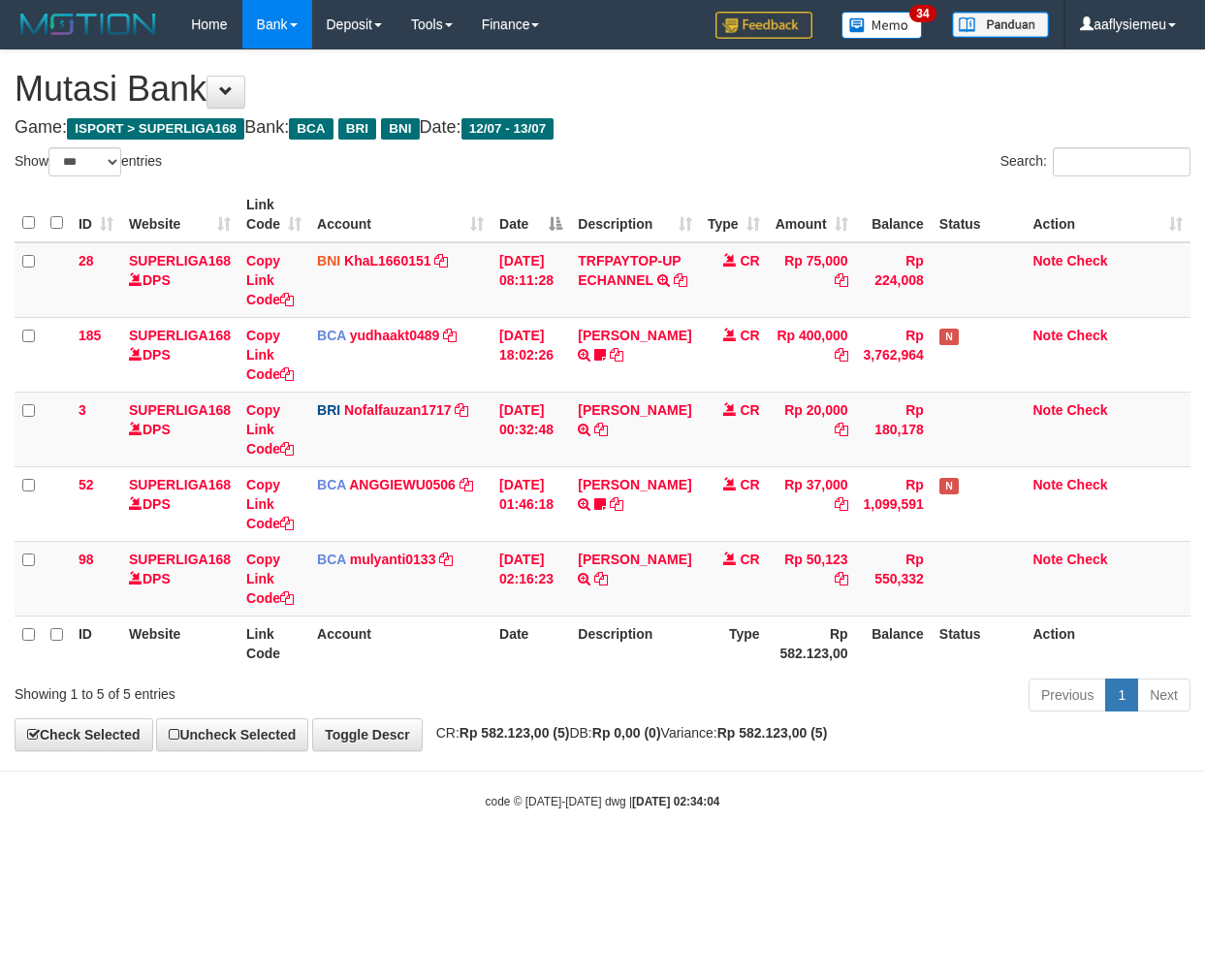 scroll, scrollTop: 0, scrollLeft: 0, axis: both 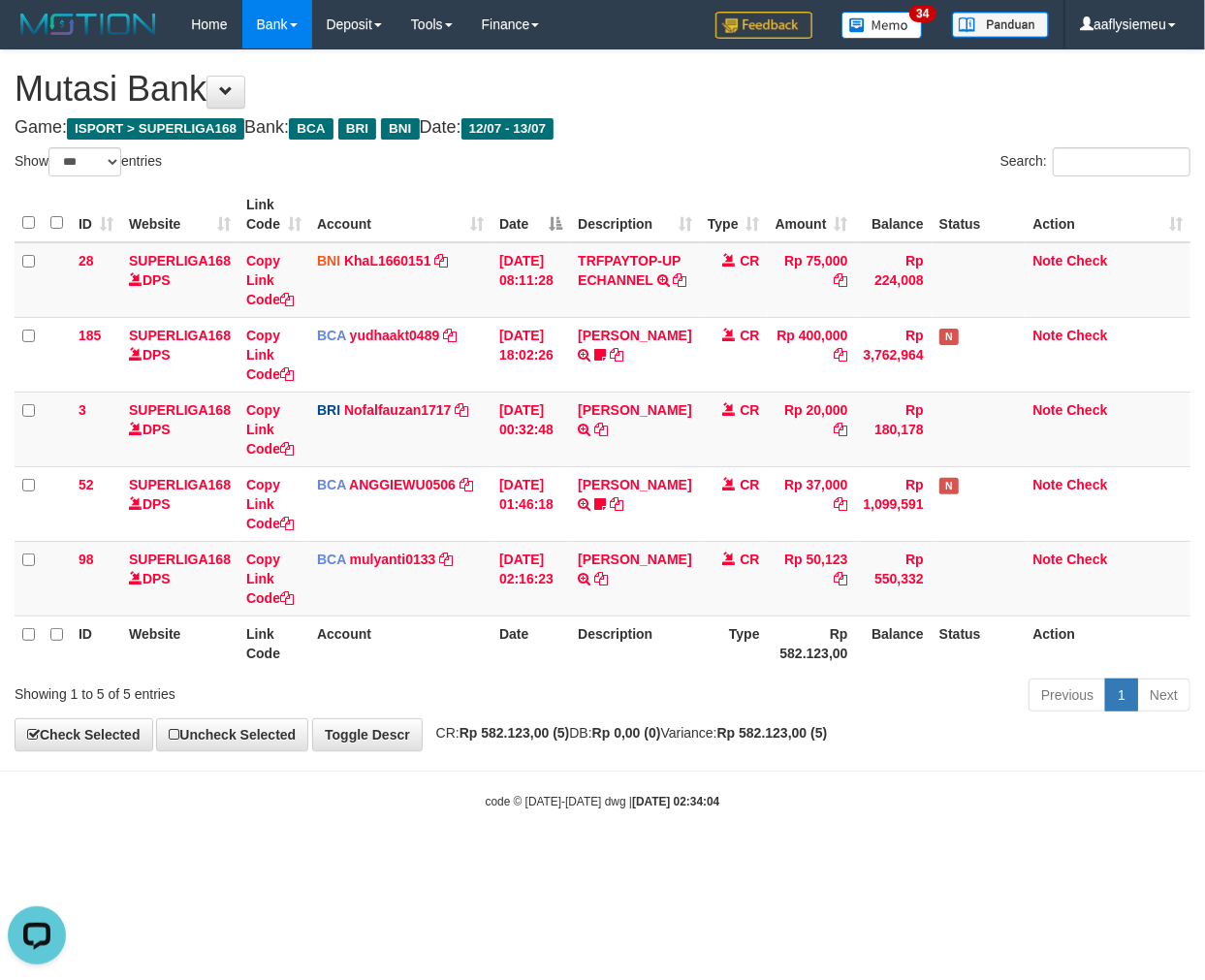 drag, startPoint x: 659, startPoint y: 711, endPoint x: 1204, endPoint y: 594, distance: 557.4173 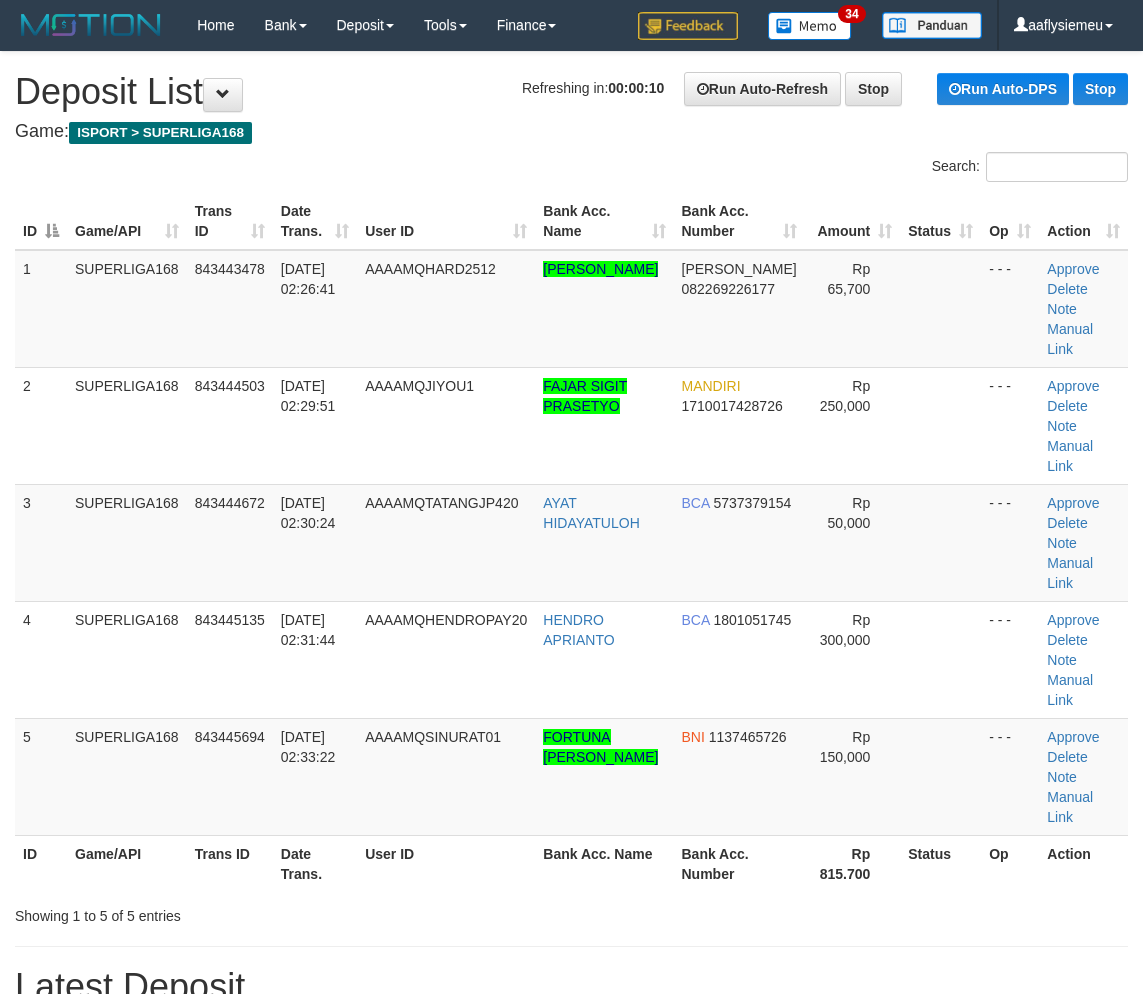 scroll, scrollTop: 0, scrollLeft: 0, axis: both 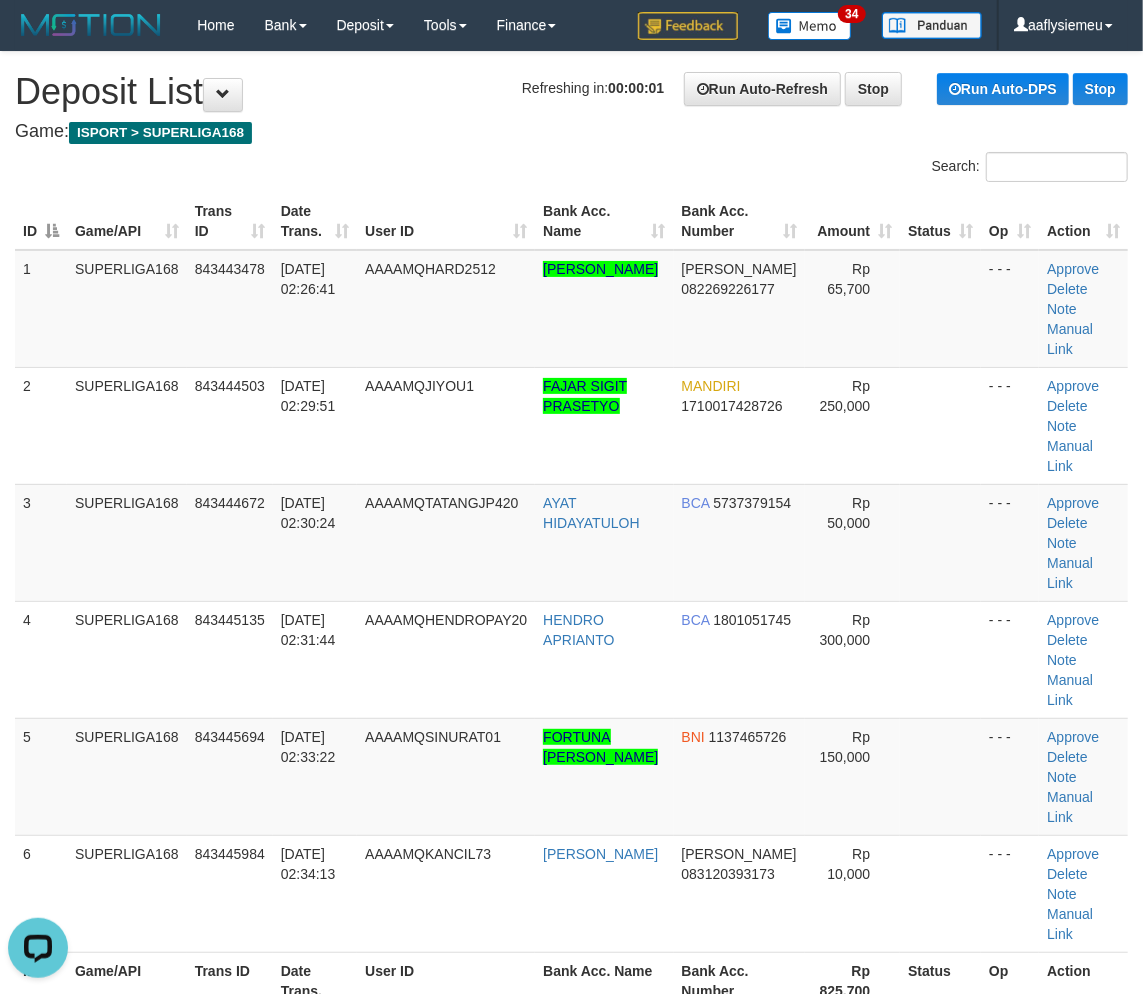 drag, startPoint x: 74, startPoint y: 513, endPoint x: 2, endPoint y: 548, distance: 80.05623 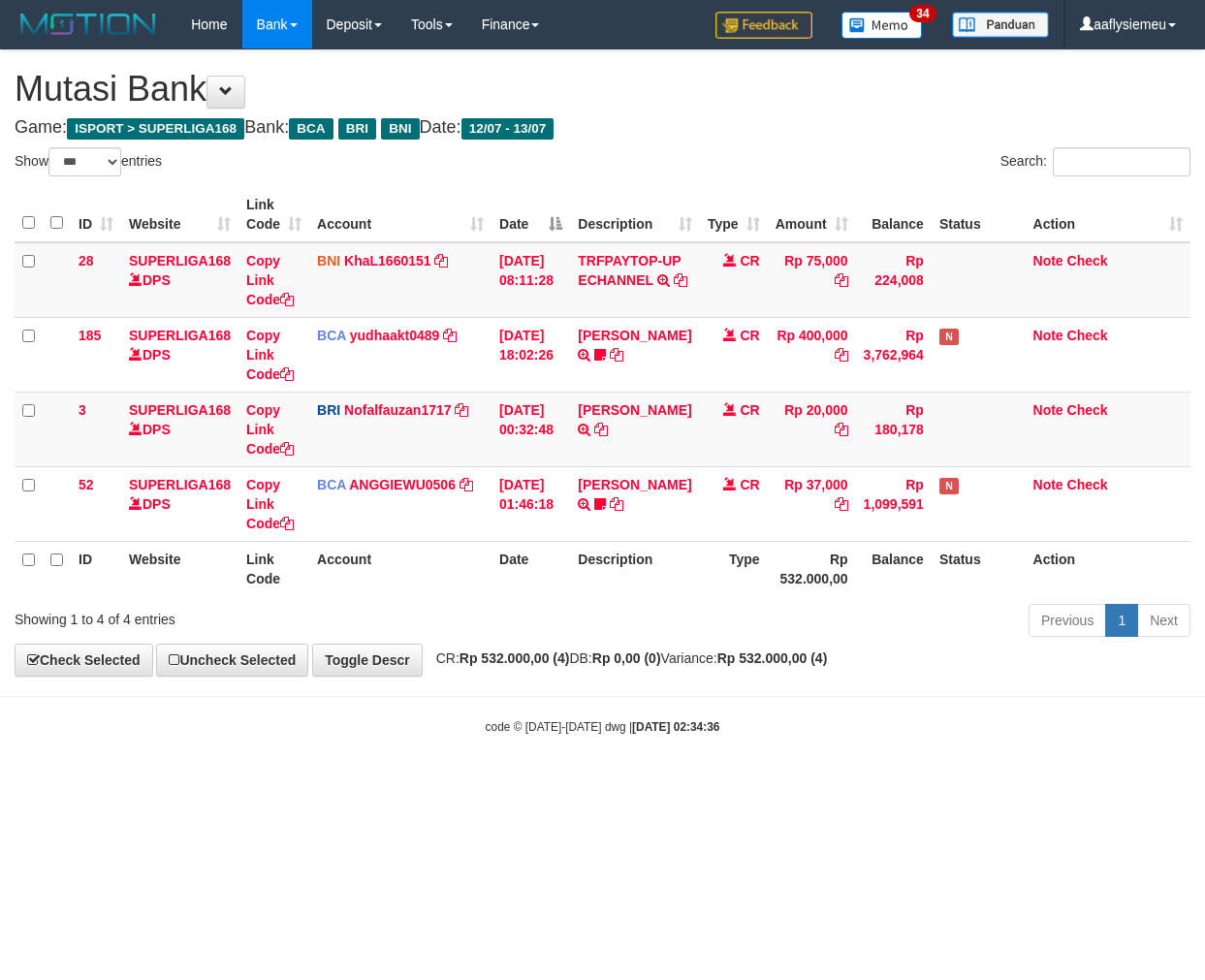 select on "***" 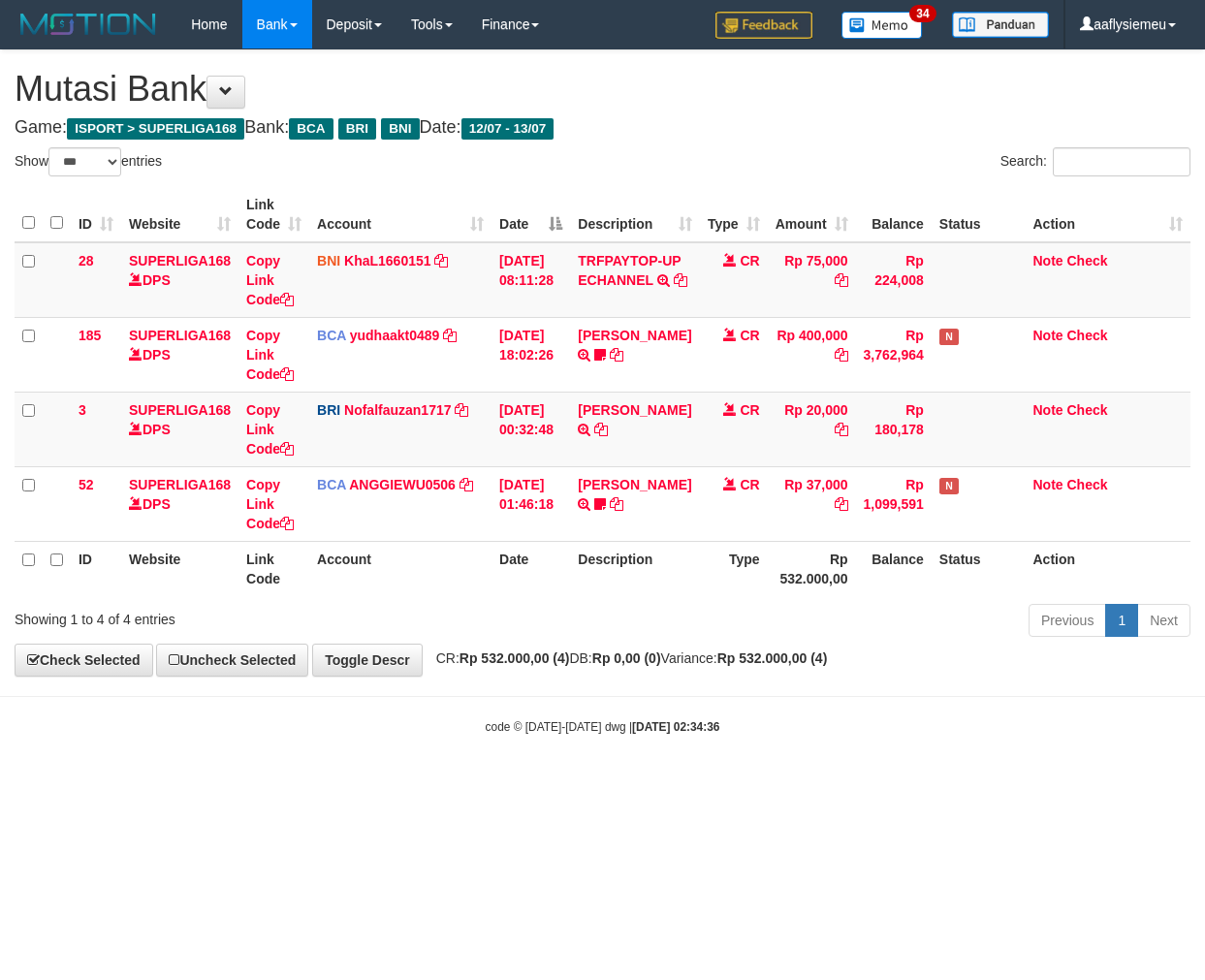 scroll, scrollTop: 0, scrollLeft: 0, axis: both 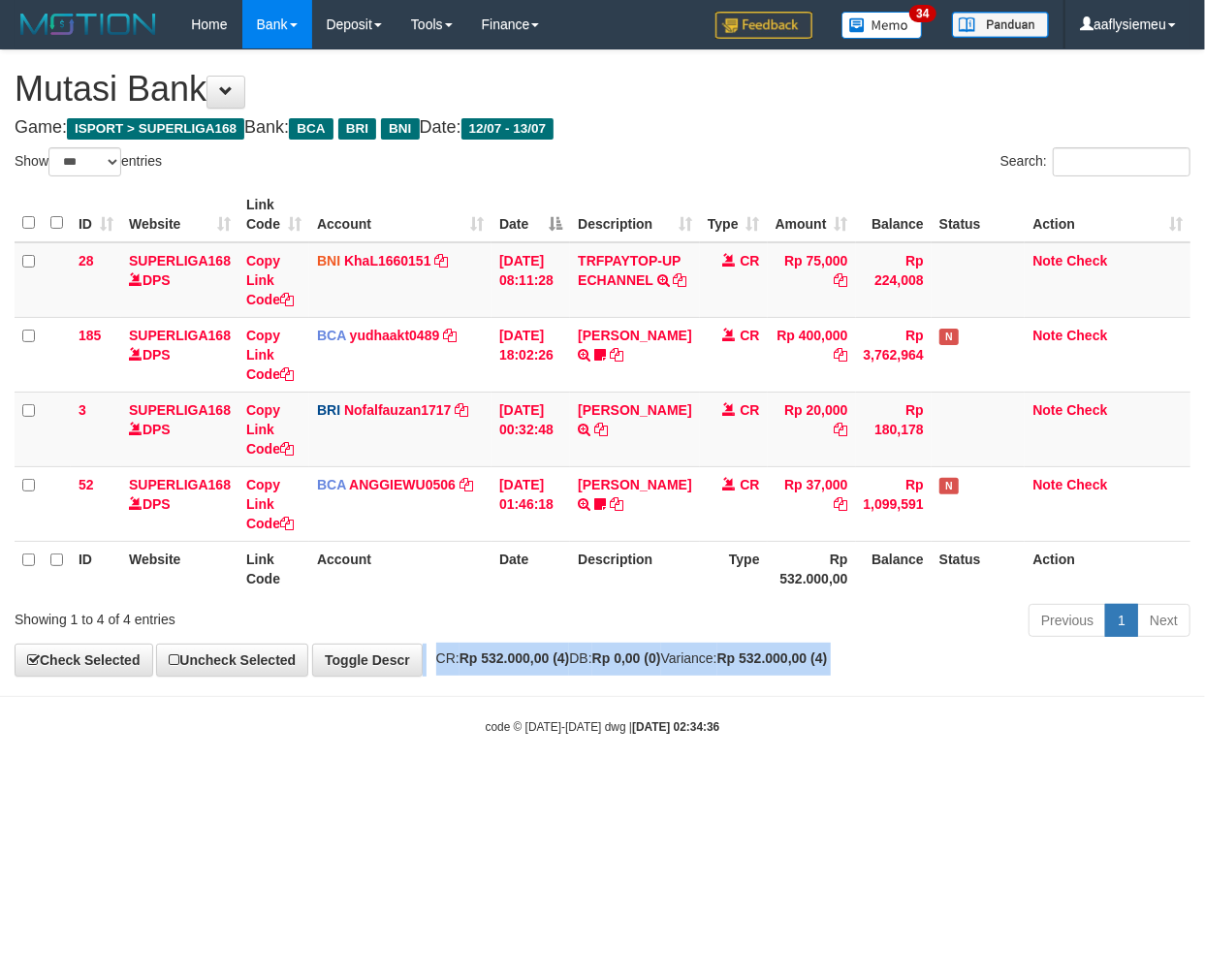 click on "CR:  Rp 532.000,00 (4)      DB:  Rp 0,00 (0)      Variance:  Rp 532.000,00 (4)" at bounding box center [627, 658] 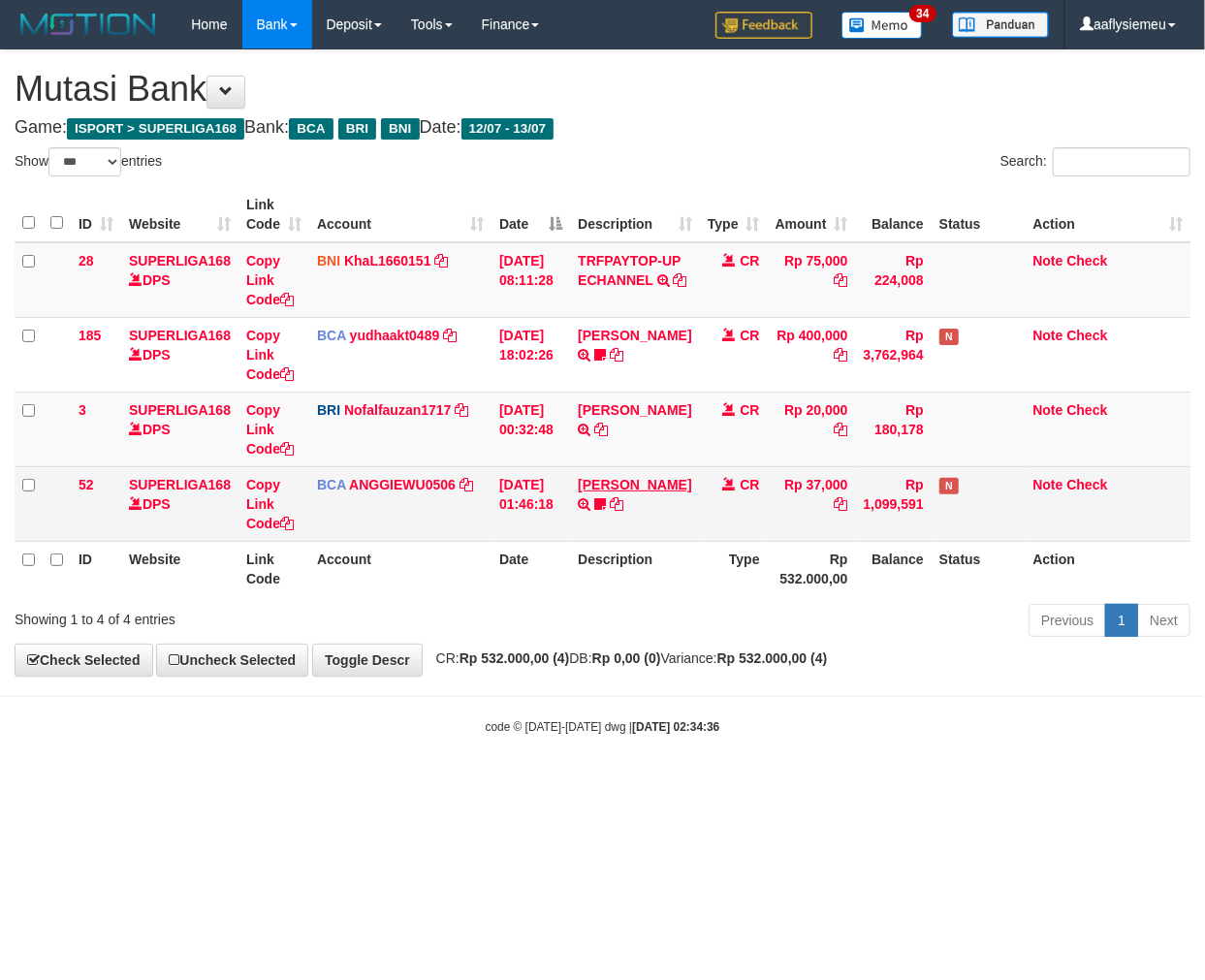 drag, startPoint x: 635, startPoint y: 509, endPoint x: 622, endPoint y: 522, distance: 18.384776 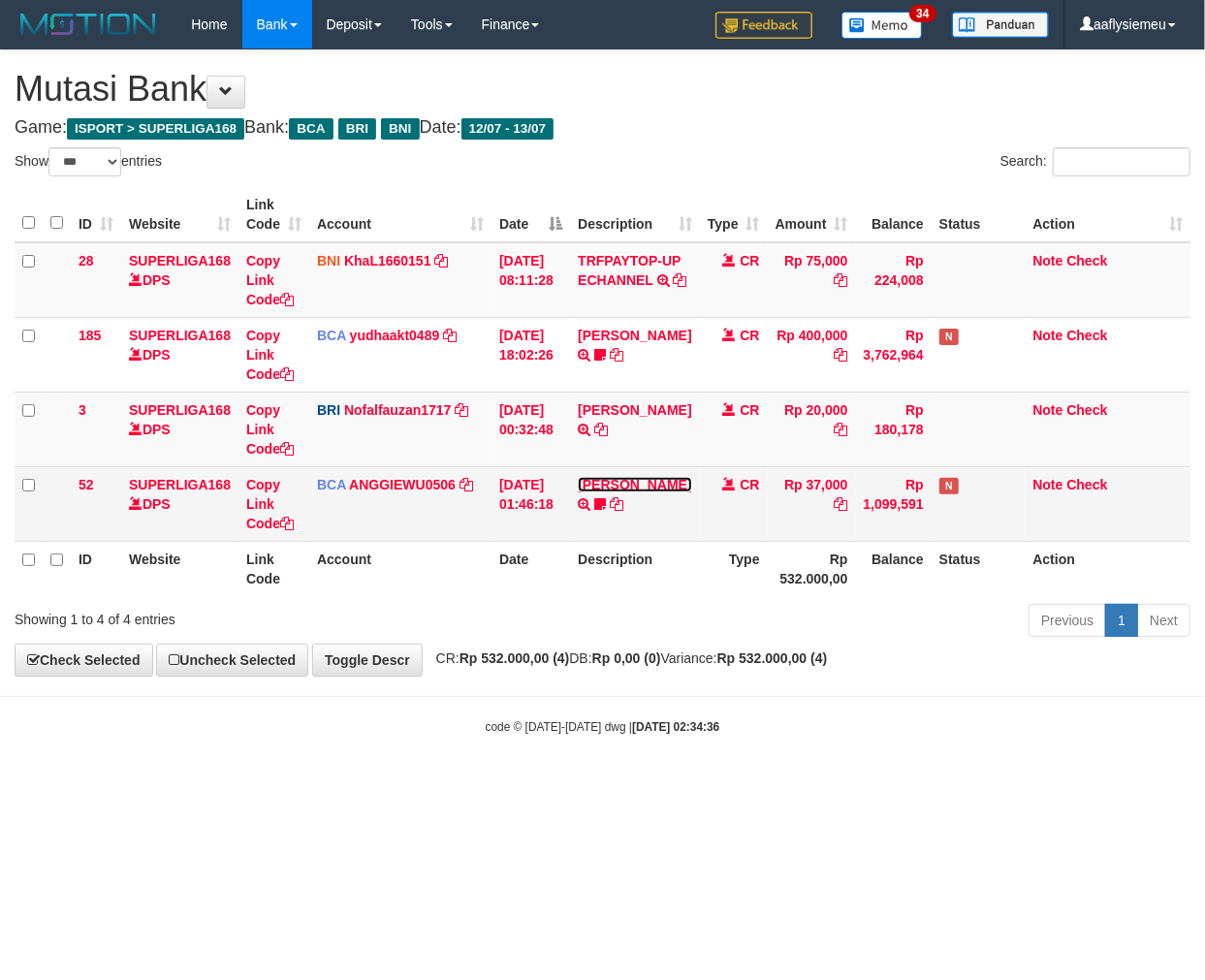 click on "ABDUL ROZIKIN" at bounding box center (634, 485) 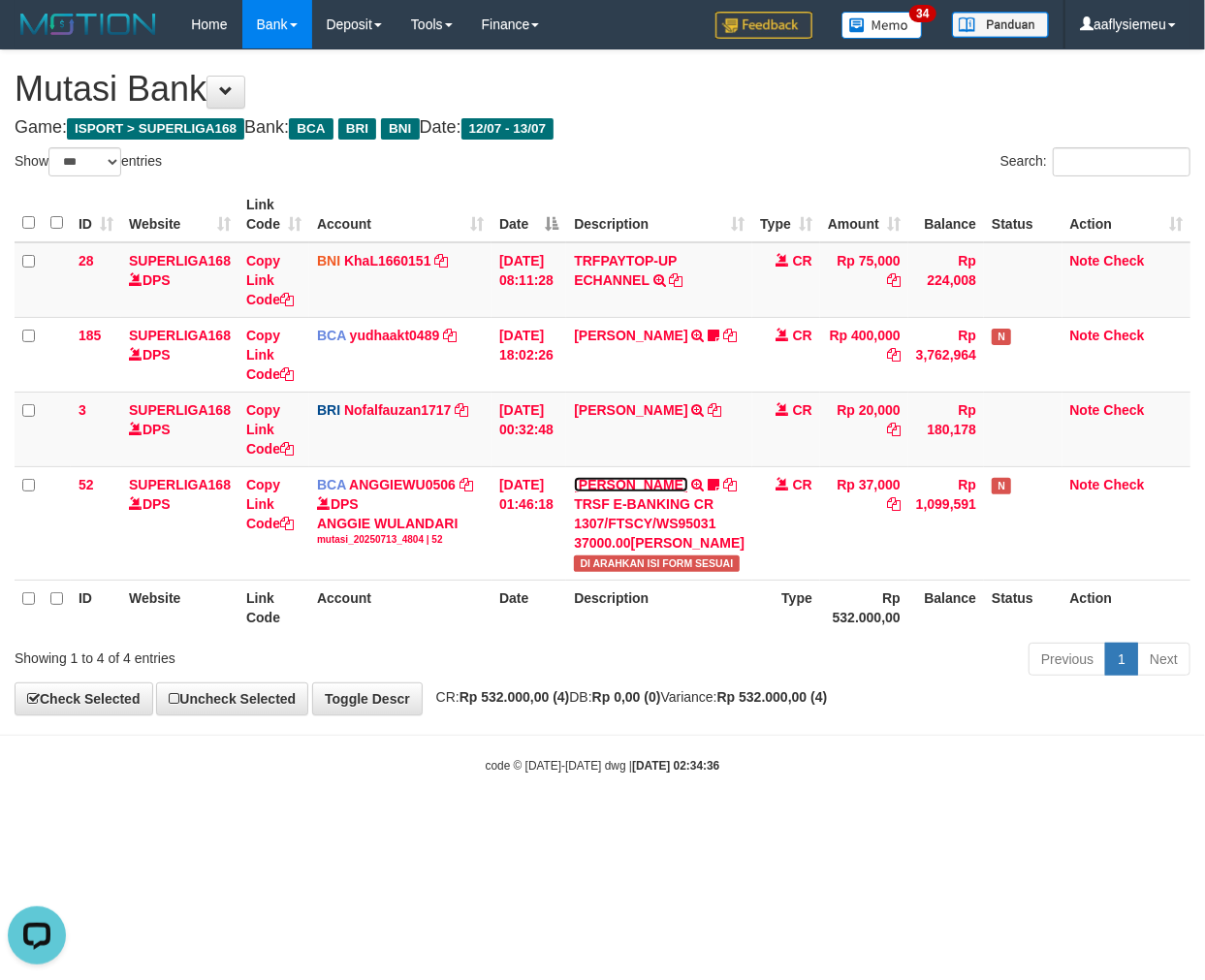 scroll, scrollTop: 0, scrollLeft: 0, axis: both 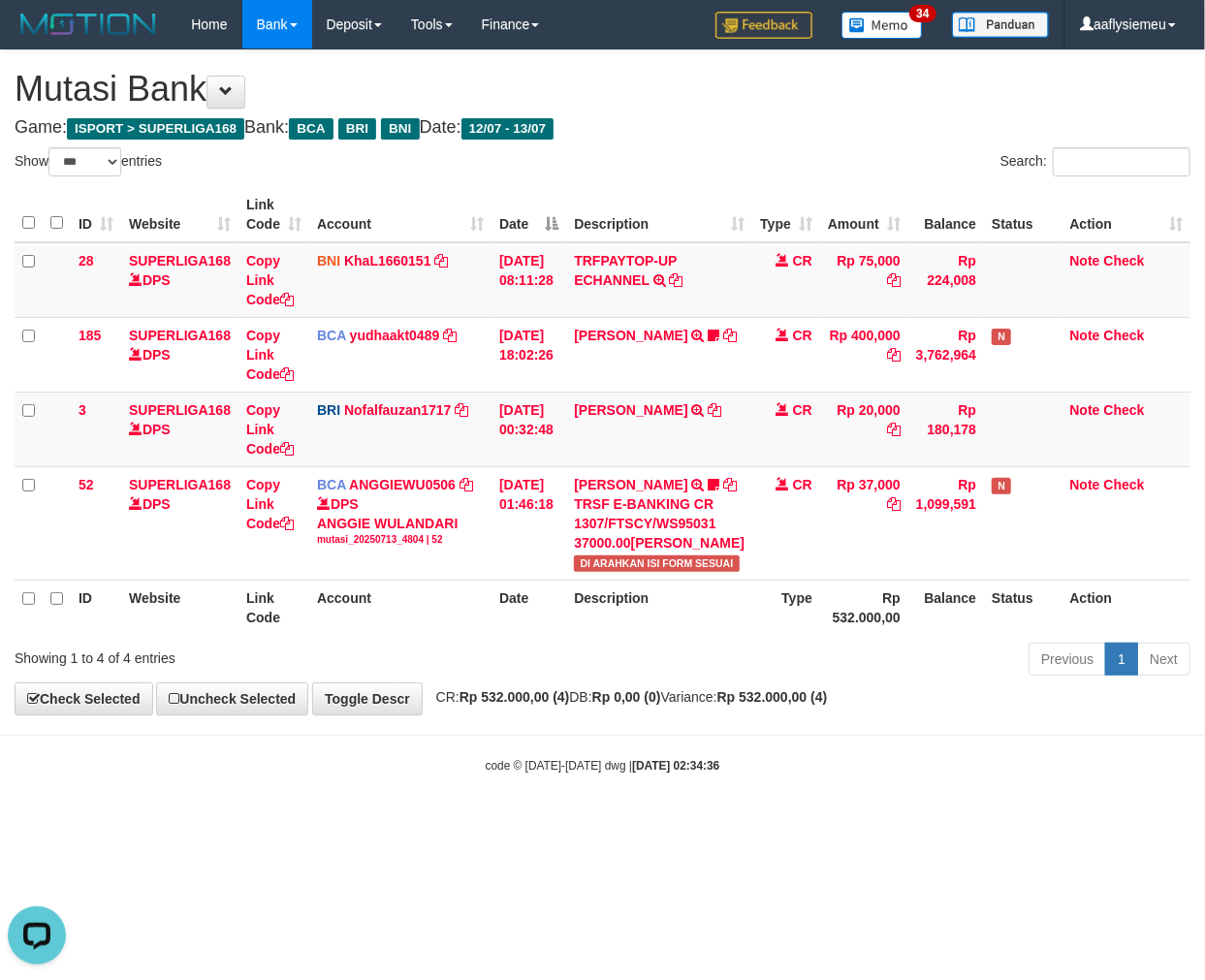 drag, startPoint x: 634, startPoint y: 704, endPoint x: 1202, endPoint y: 622, distance: 573.88849 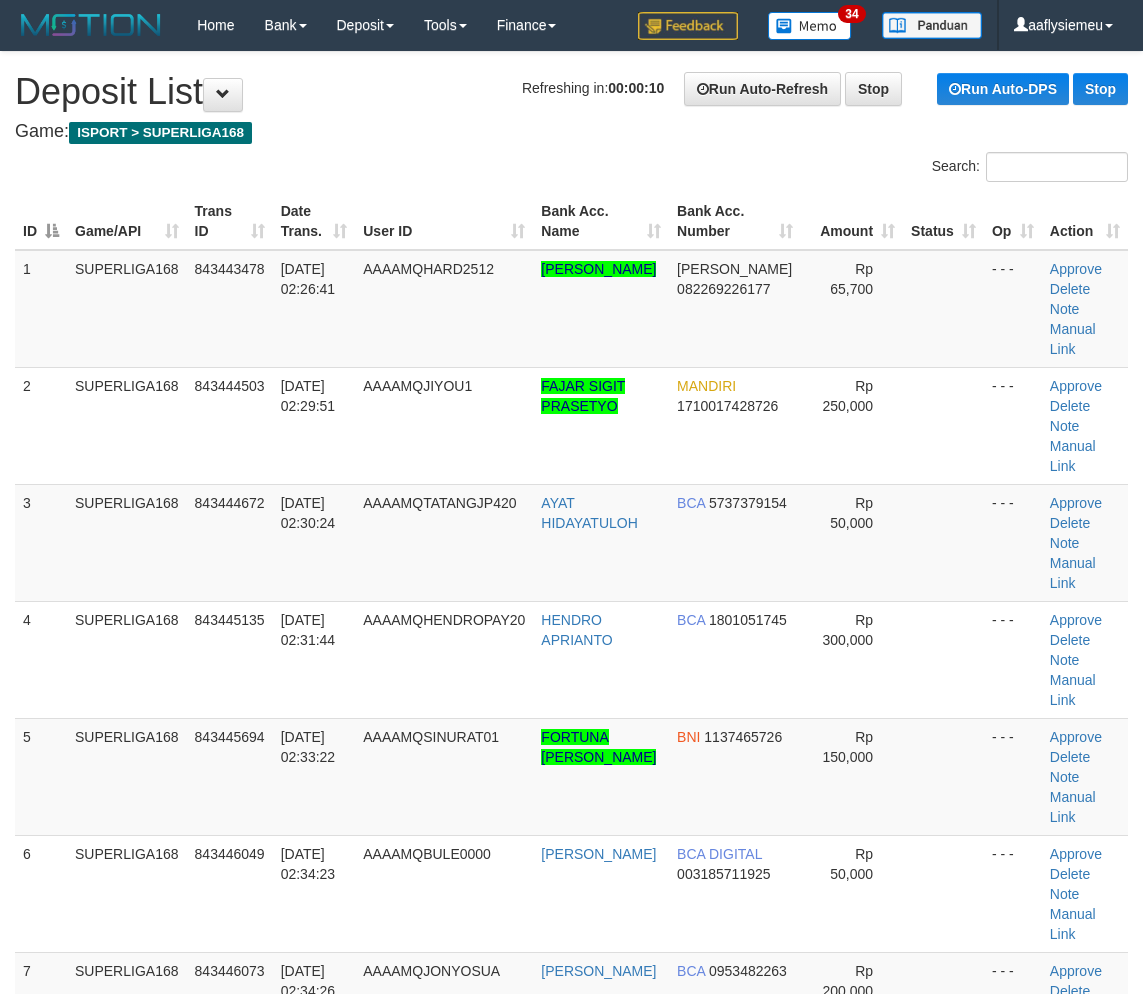 scroll, scrollTop: 0, scrollLeft: 0, axis: both 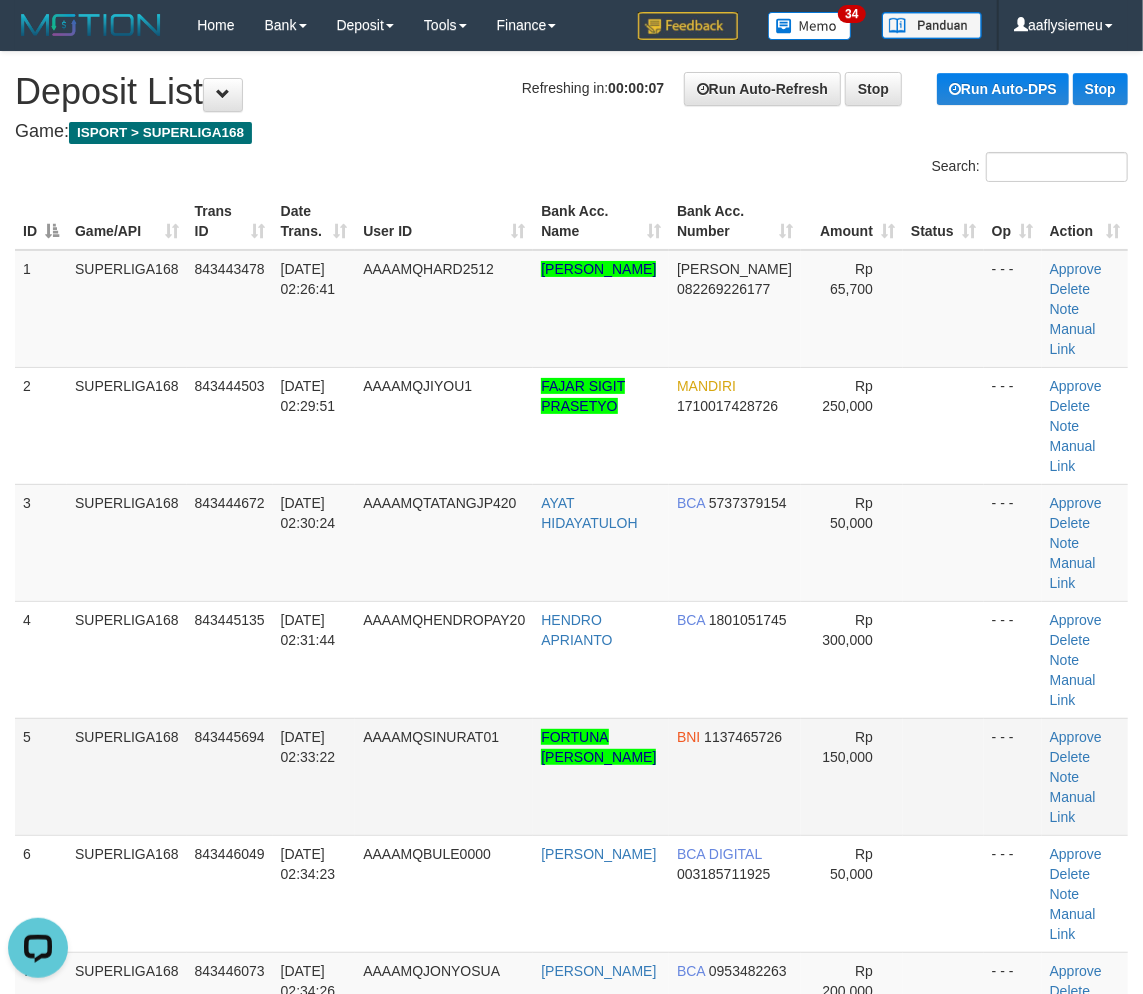 click on "5" at bounding box center [41, 776] 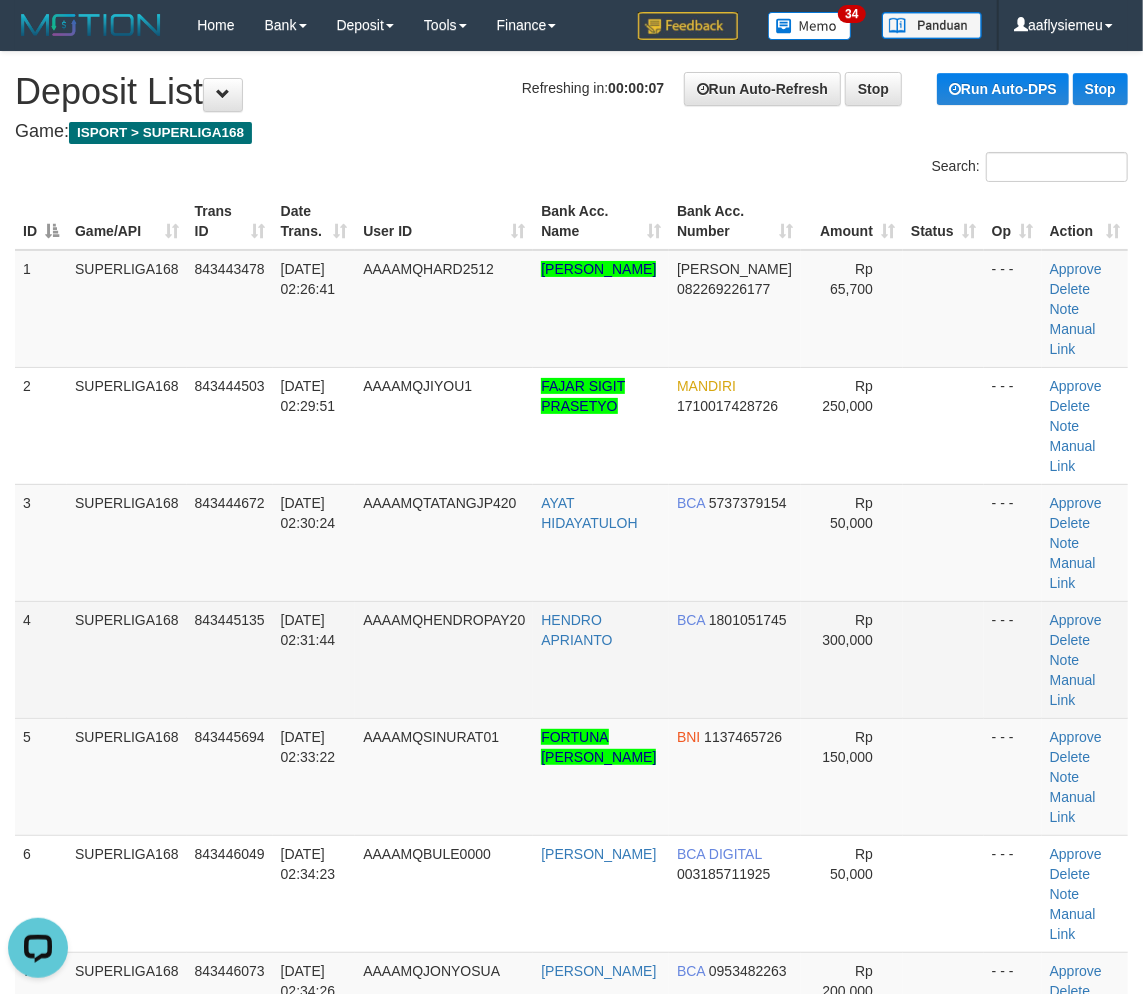 click on "SUPERLIGA168" at bounding box center [127, 659] 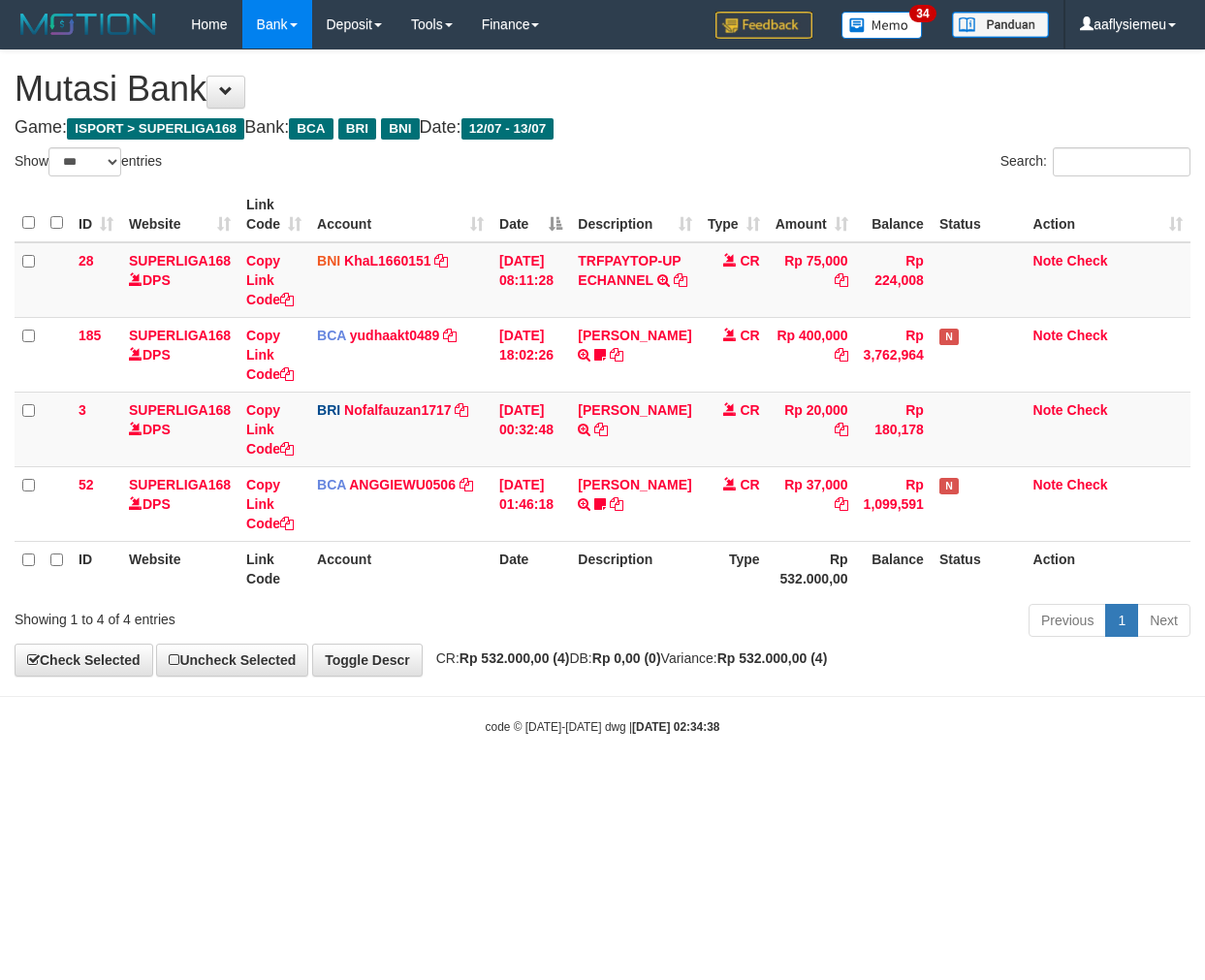 select on "***" 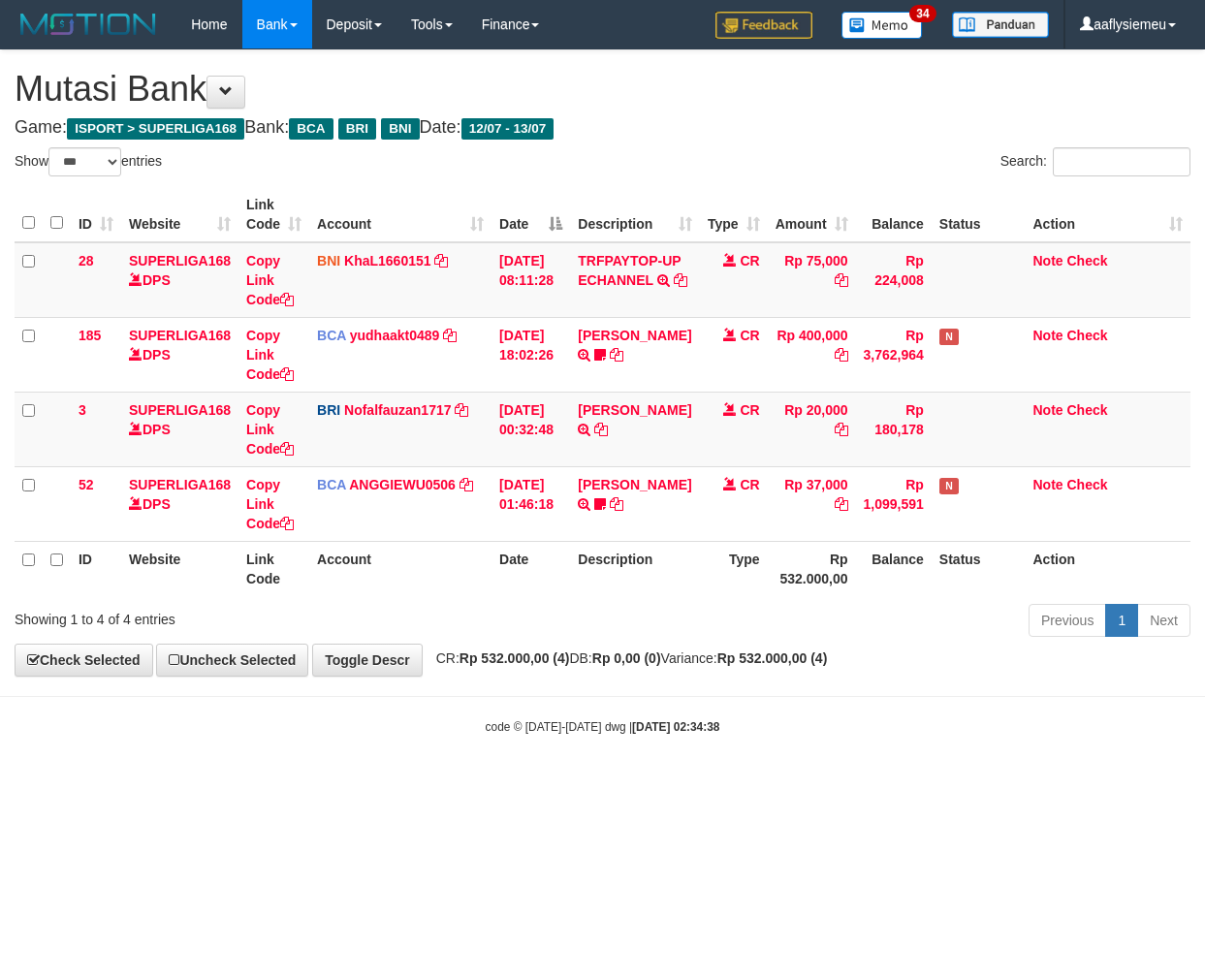 scroll, scrollTop: 0, scrollLeft: 0, axis: both 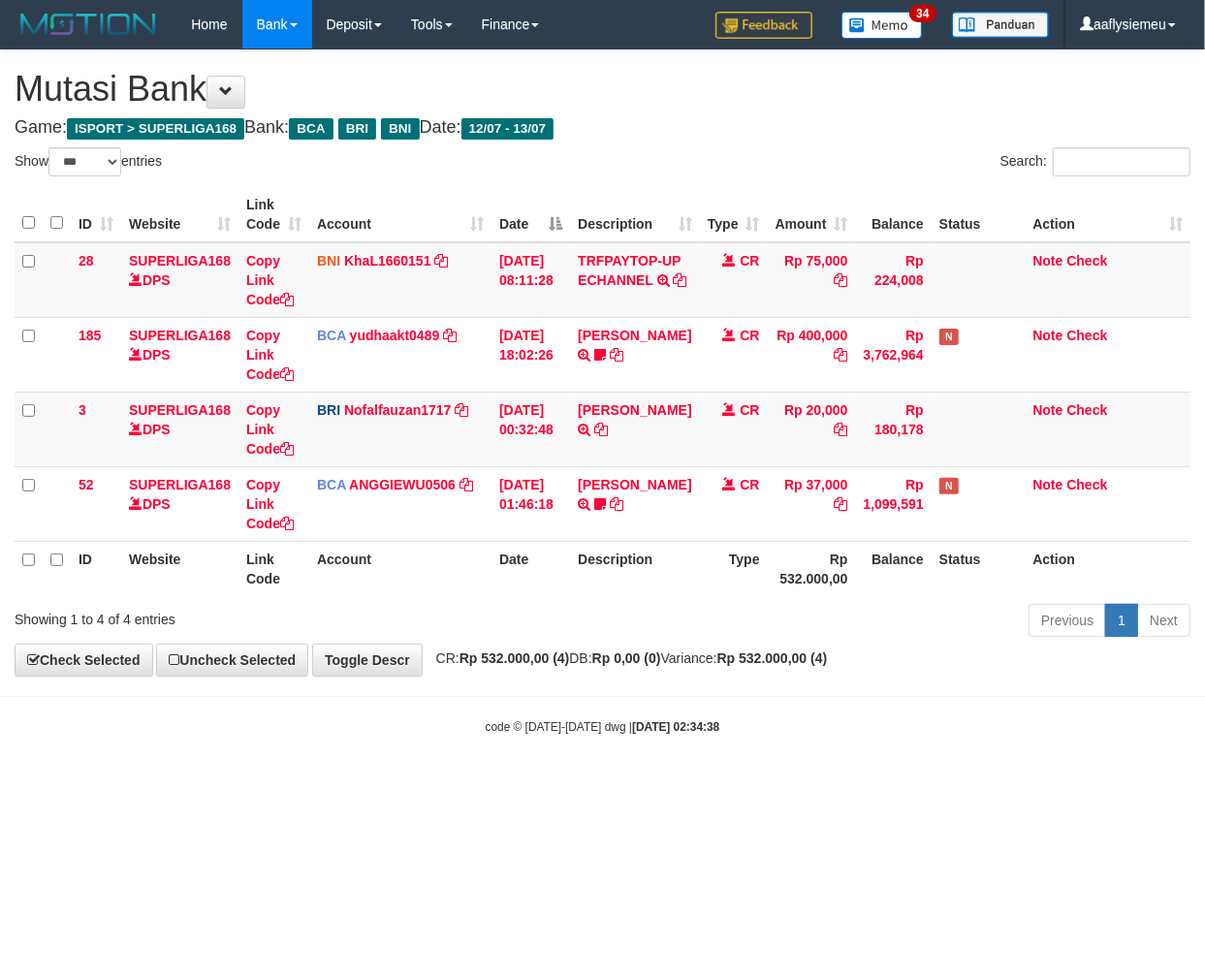 click on "Toggle navigation
Home
Bank
Account List
Load
By Website
Group
[ISPORT]													SUPERLIGA168
By Load Group (DPS)
34" at bounding box center (602, 392) 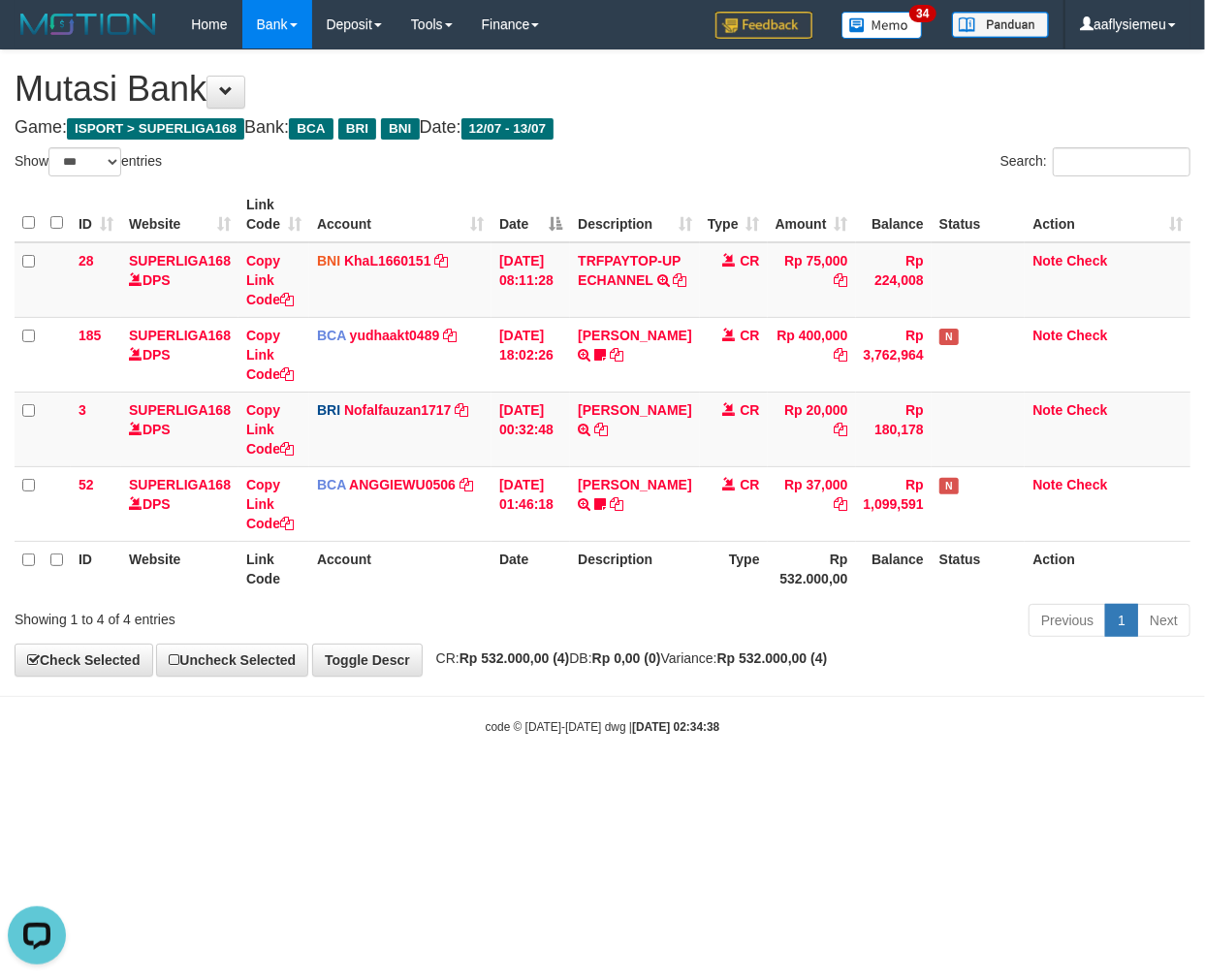 scroll, scrollTop: 0, scrollLeft: 0, axis: both 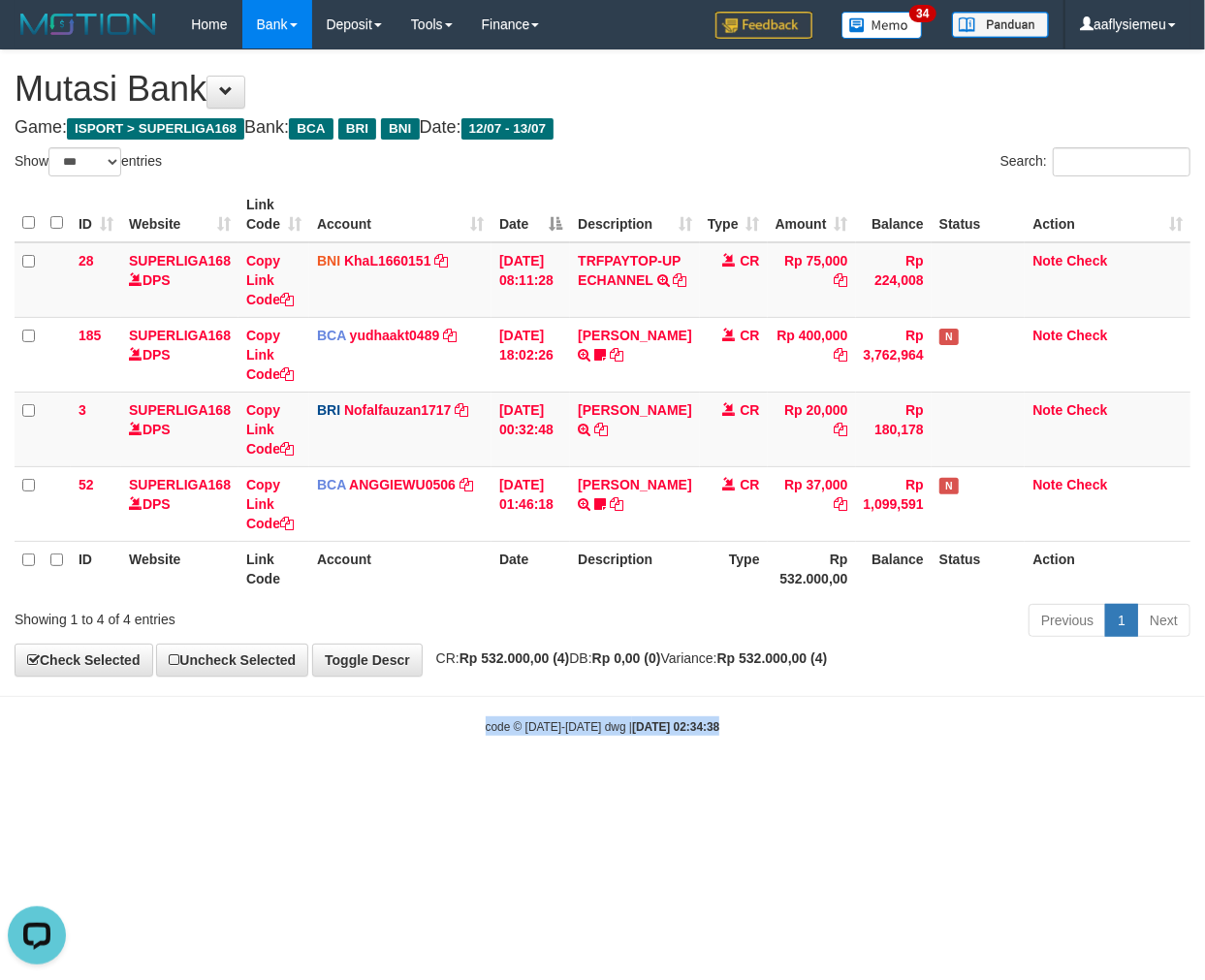 click on "2025/07/13 02:34:38" at bounding box center (676, 727) 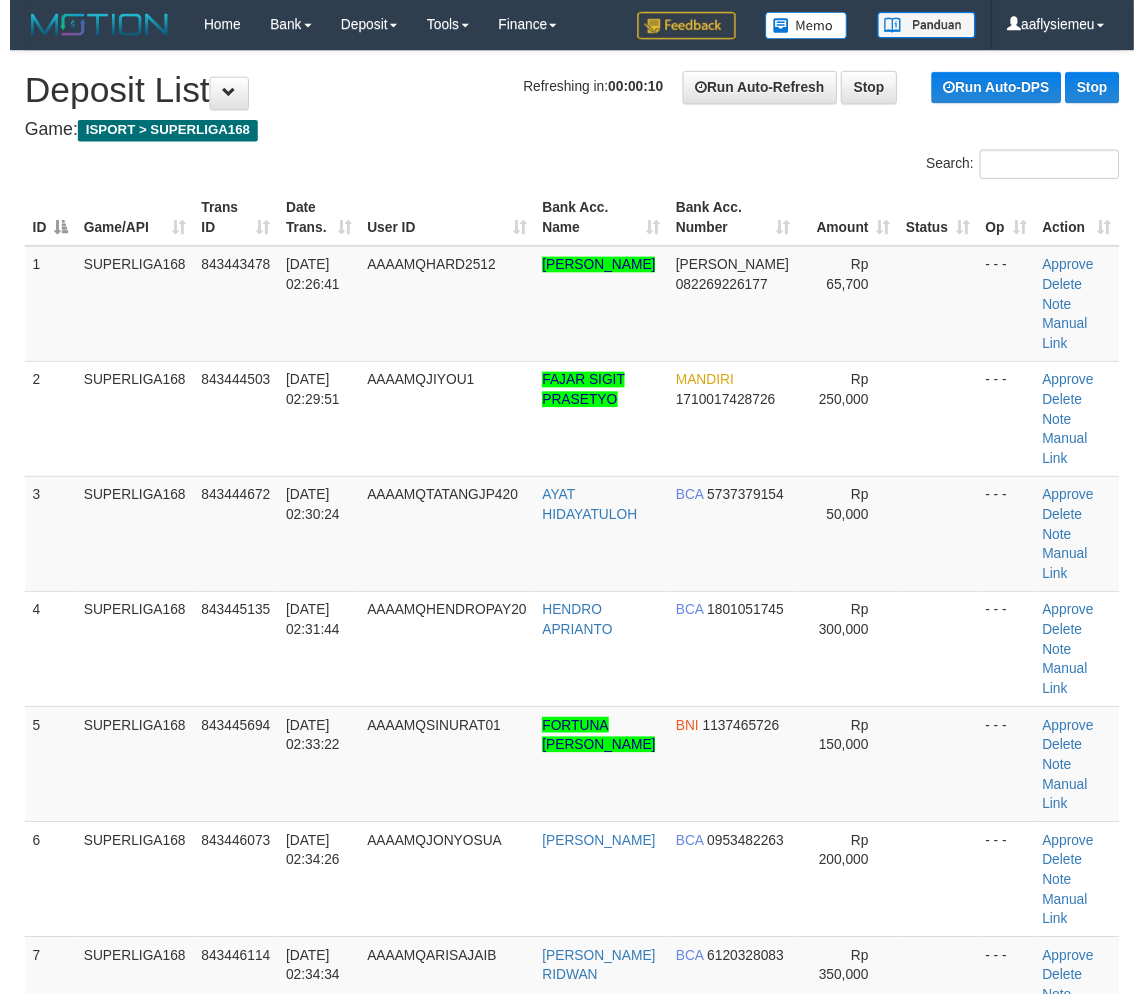 scroll, scrollTop: 0, scrollLeft: 0, axis: both 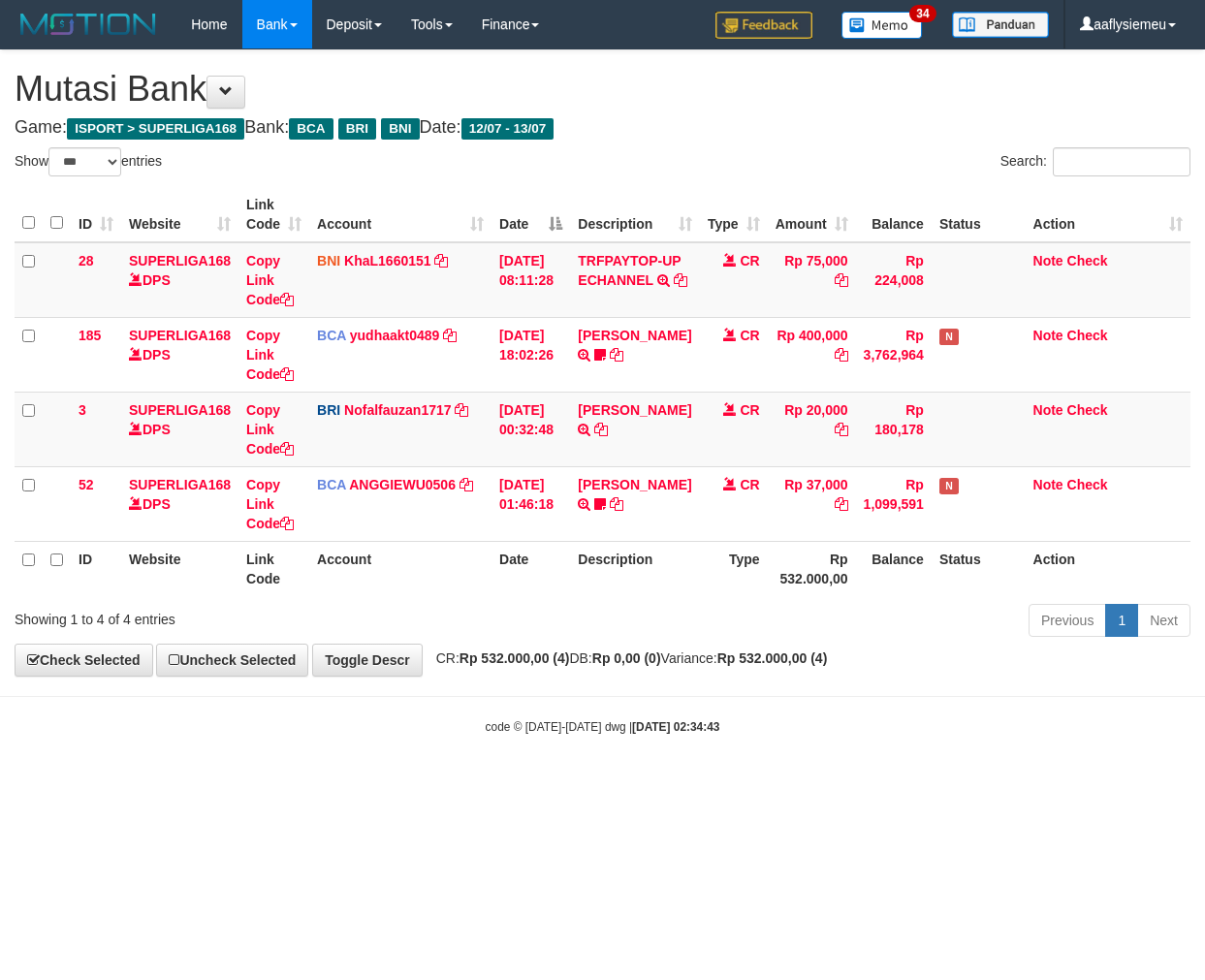 select on "***" 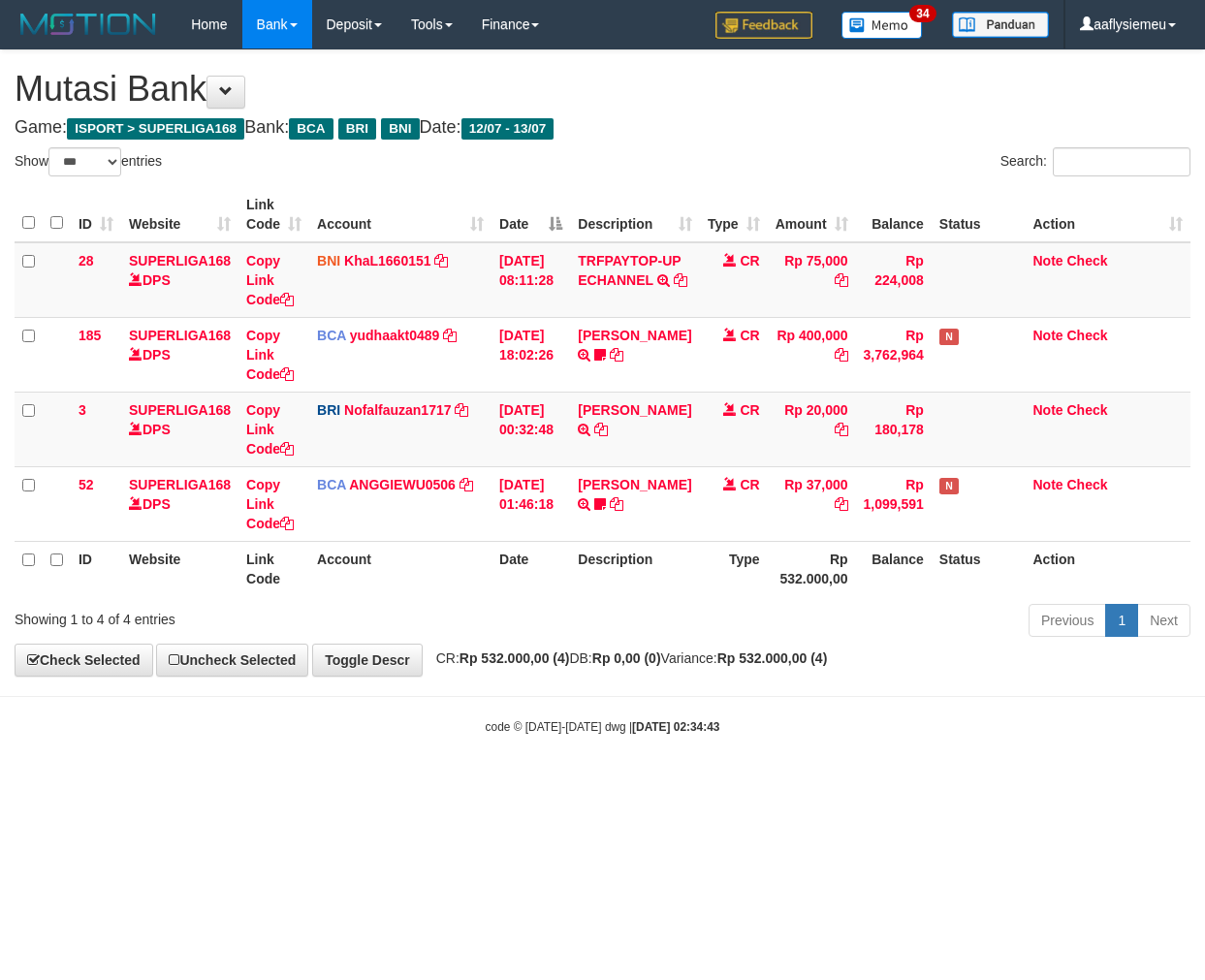 scroll, scrollTop: 0, scrollLeft: 0, axis: both 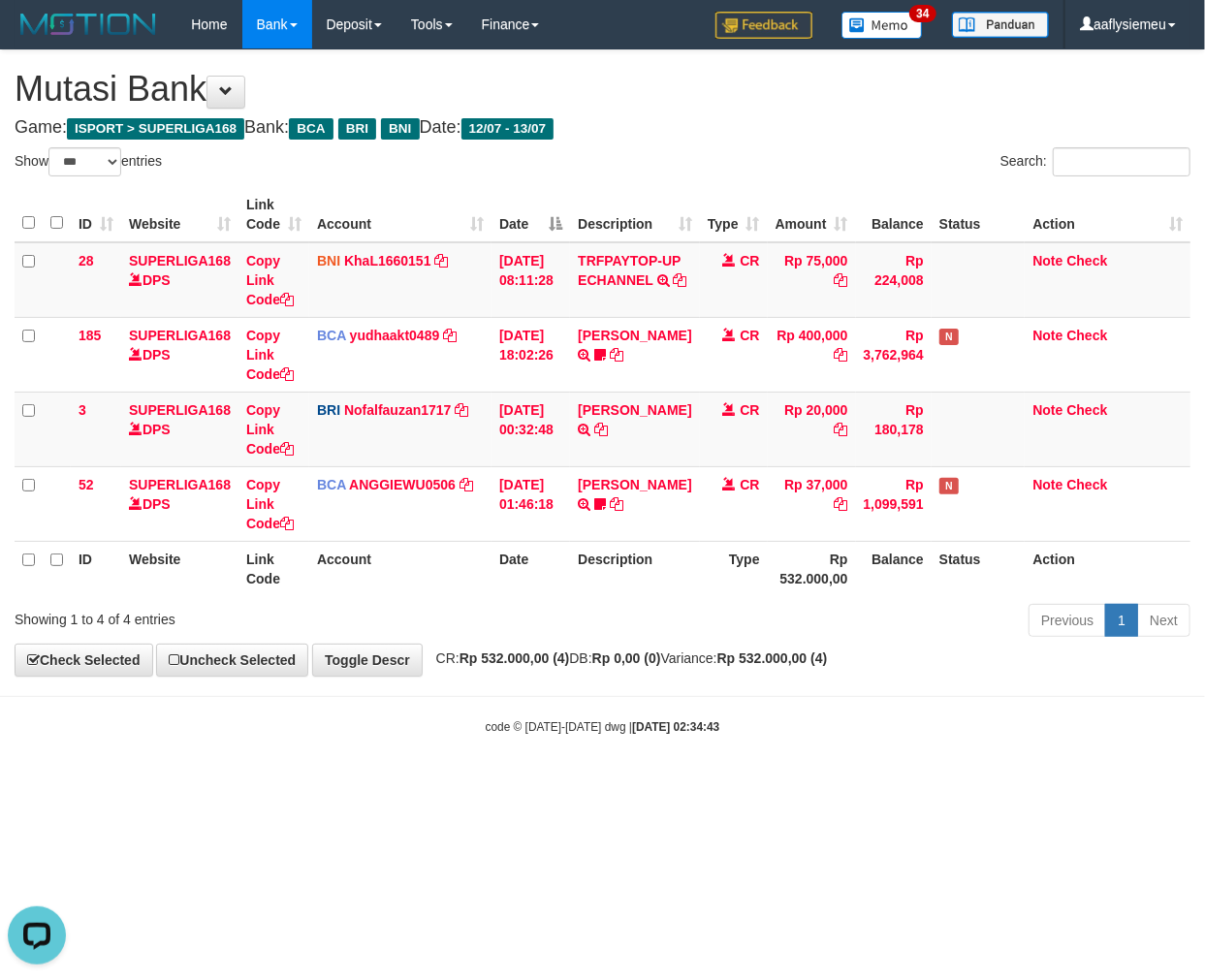 click on "Toggle navigation
Home
Bank
Account List
Load
By Website
Group
[ISPORT]													SUPERLIGA168
By Load Group (DPS)
34" at bounding box center [602, 392] 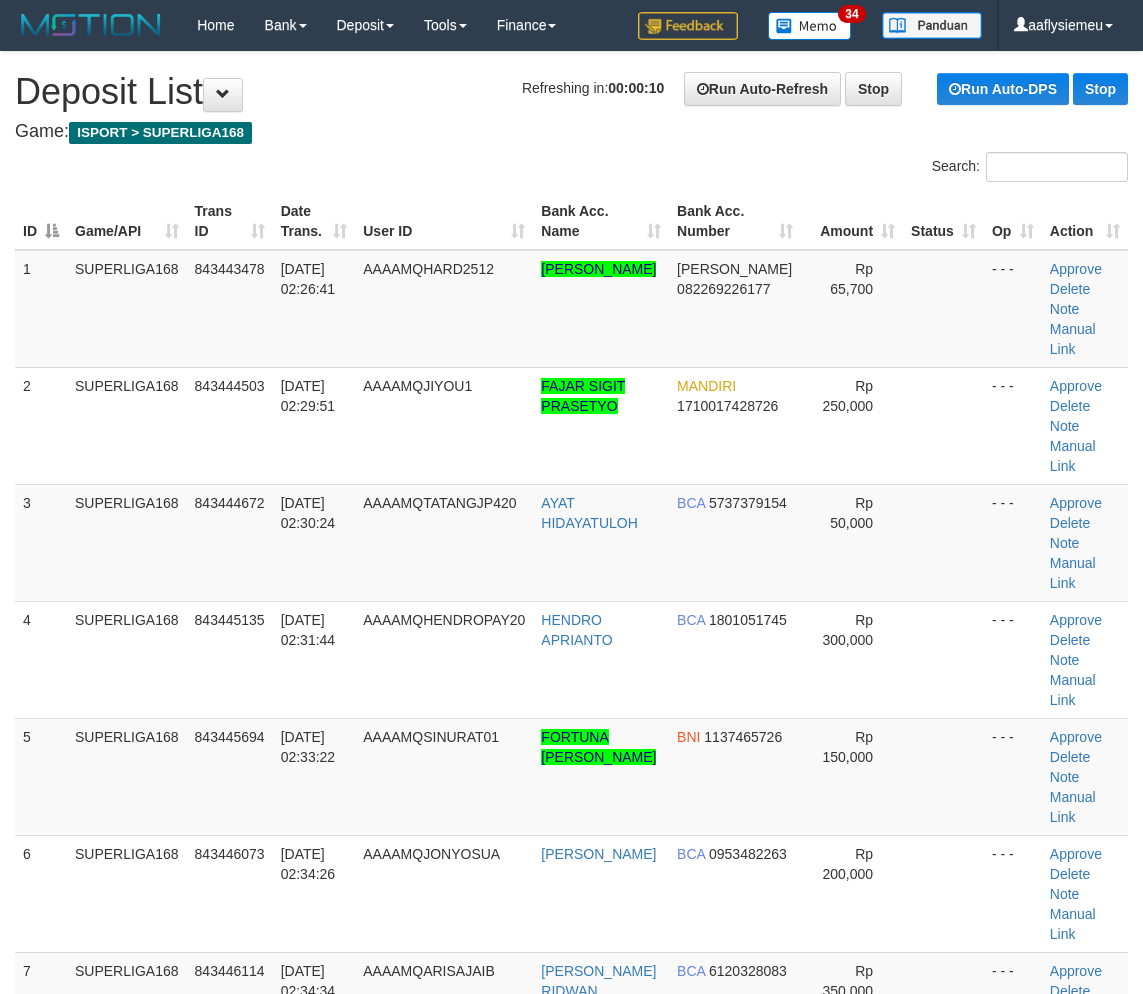scroll, scrollTop: 0, scrollLeft: 0, axis: both 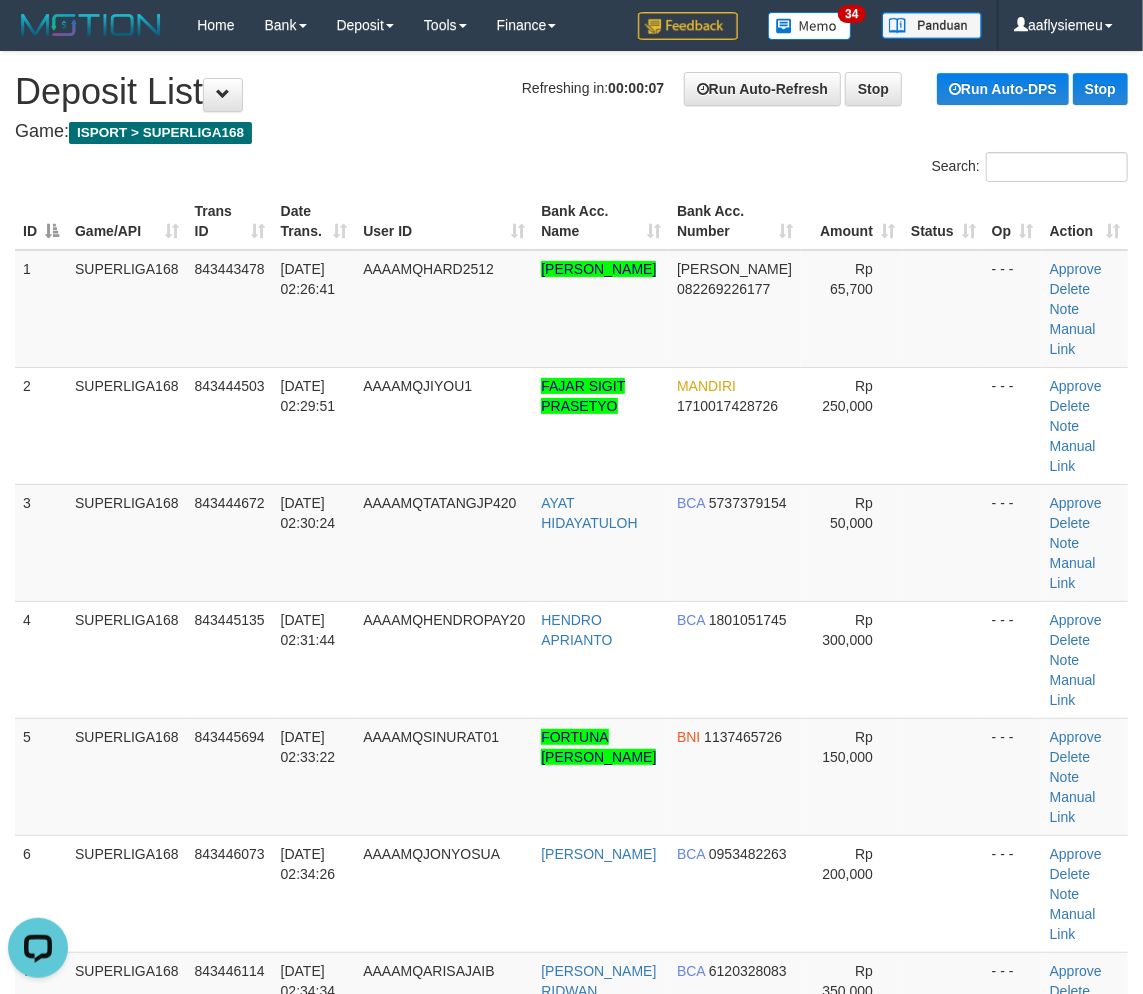 click on "ID Game/API Trans ID Date Trans. User ID Bank Acc. Name Bank Acc. Number Amount Status Op Action
1
SUPERLIGA168
843443478
[DATE] 02:26:41
AAAAMQHARD2512
[PERSON_NAME] [PERSON_NAME]
082269226177
Rp 65,700
- - -
Approve
[GEOGRAPHIC_DATA]
Note
Manual Link
2
SUPERLIGA168
843444503
[DATE] 02:29:51
AAAAMQJIYOU1
FAJAR SIGIT PRASETYO
MANDIRI
1710017428726" at bounding box center [571, 659] 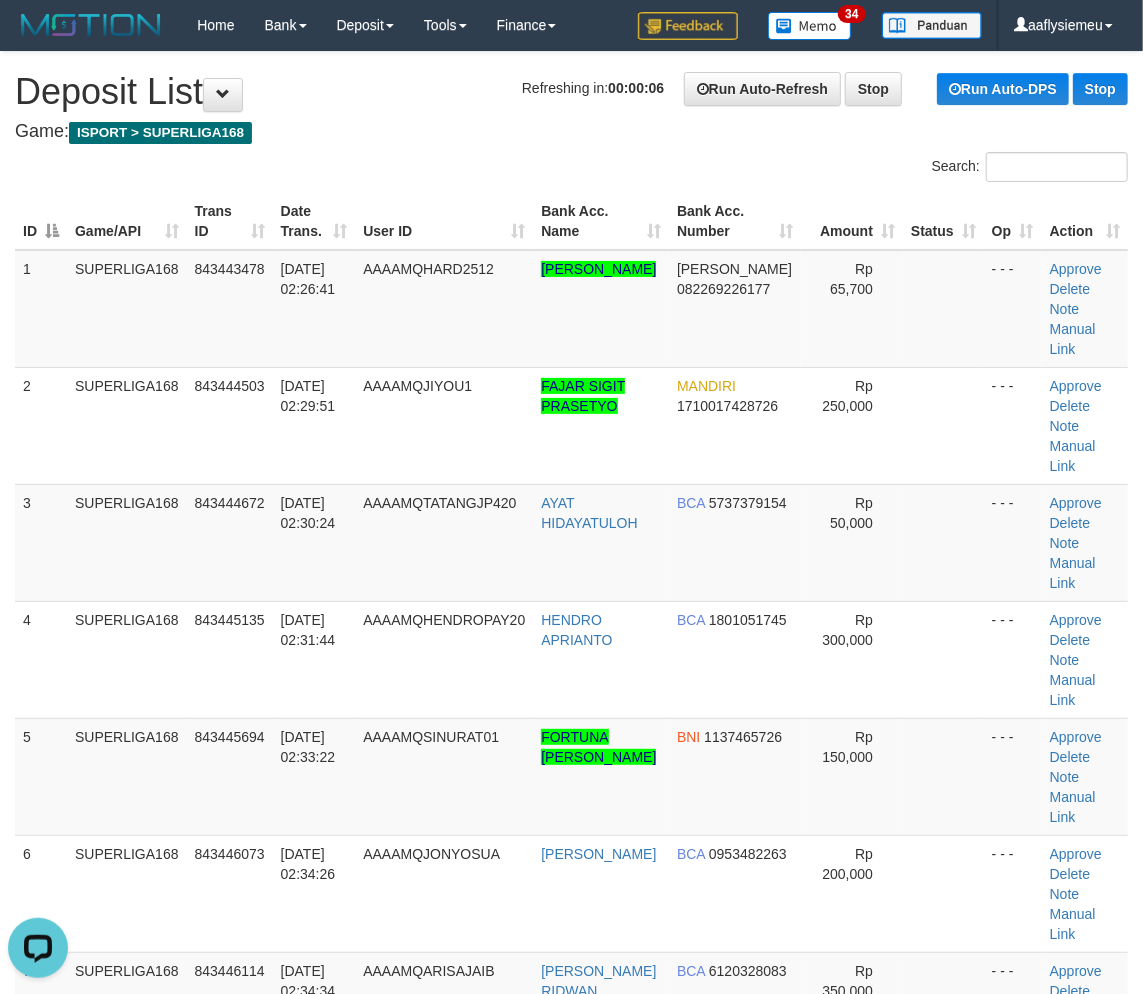 click on "3" at bounding box center (41, 542) 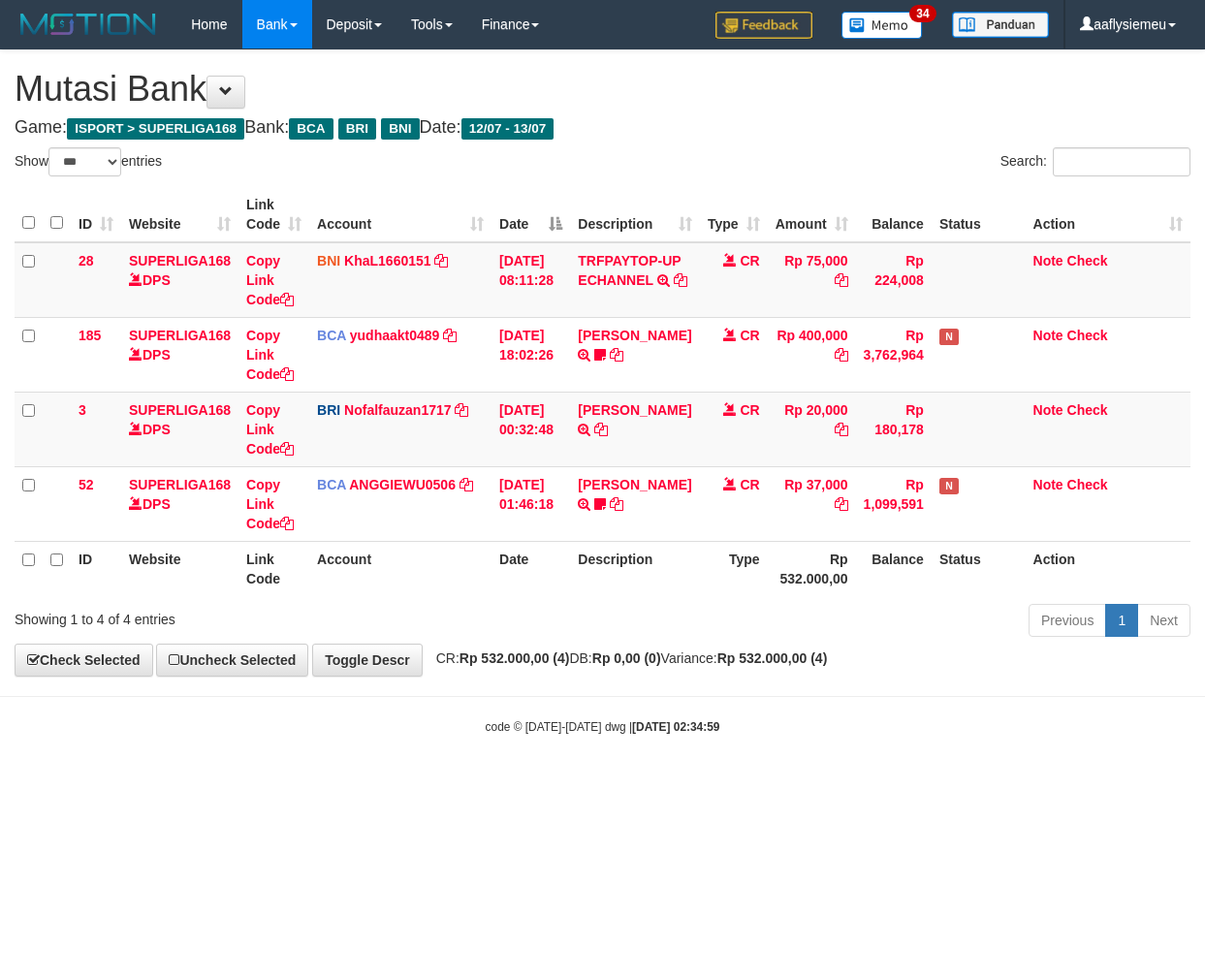 select on "***" 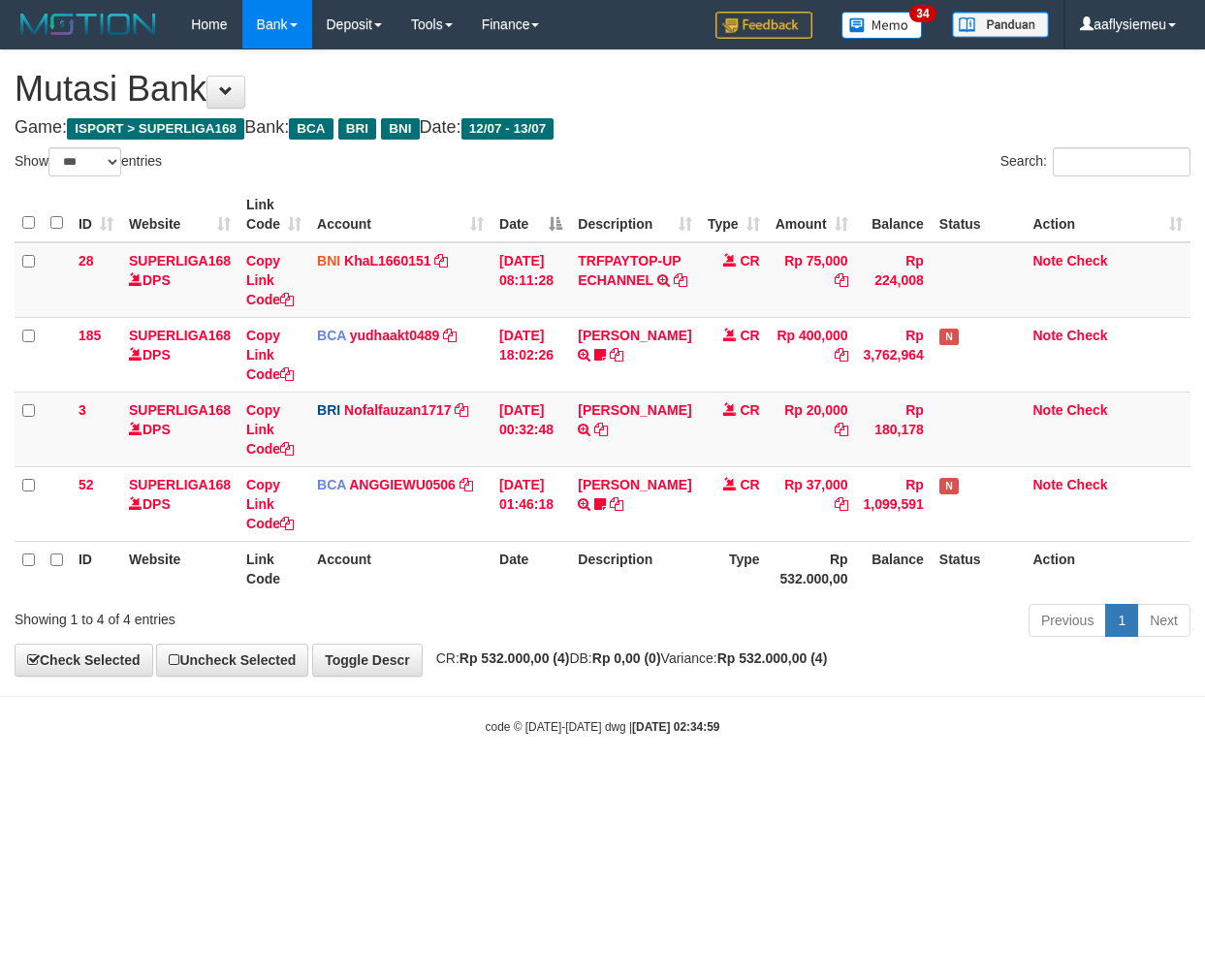 scroll, scrollTop: 0, scrollLeft: 0, axis: both 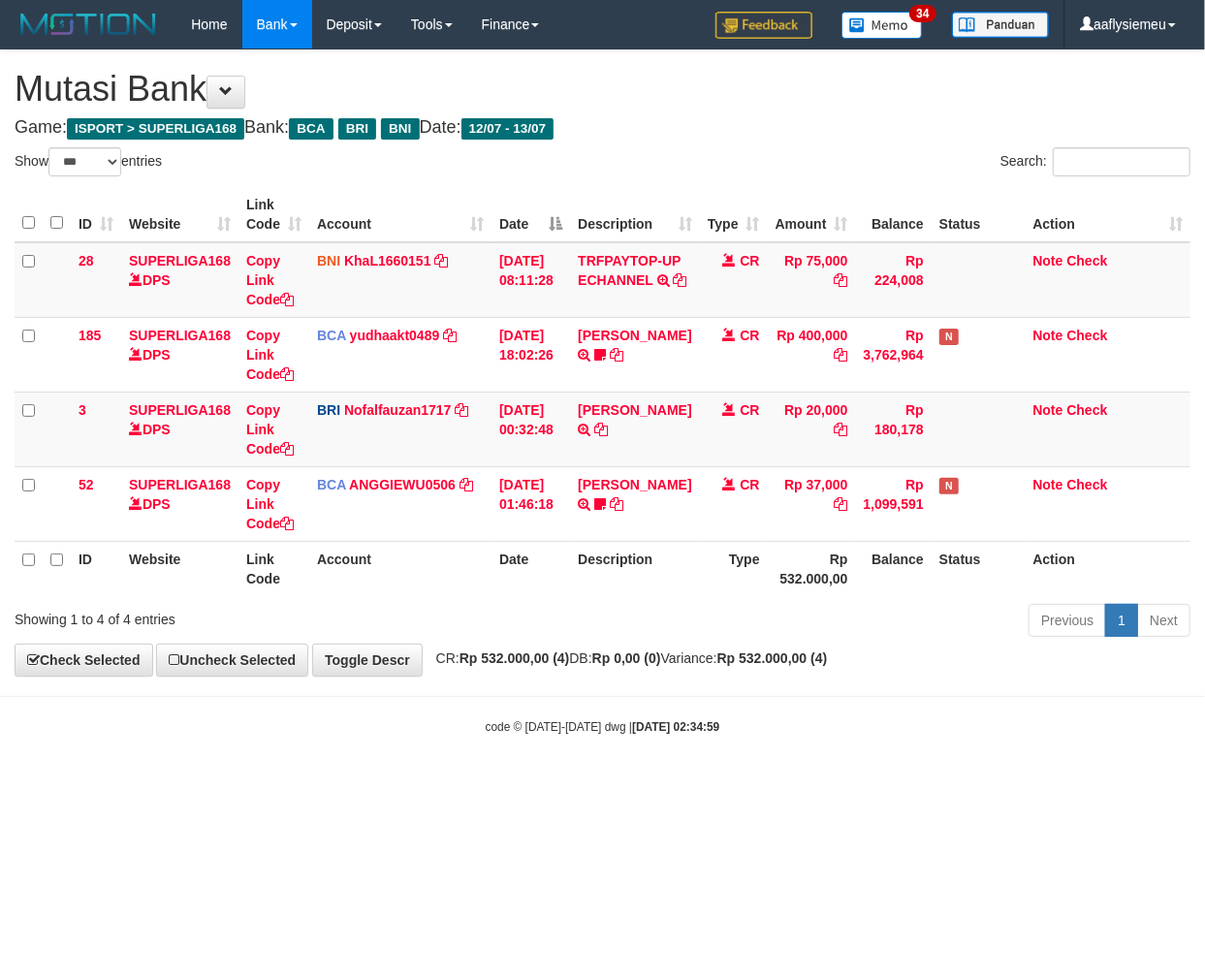 click on "code © 2012-2018 dwg |  2025/07/13 02:34:59" at bounding box center [602, 726] 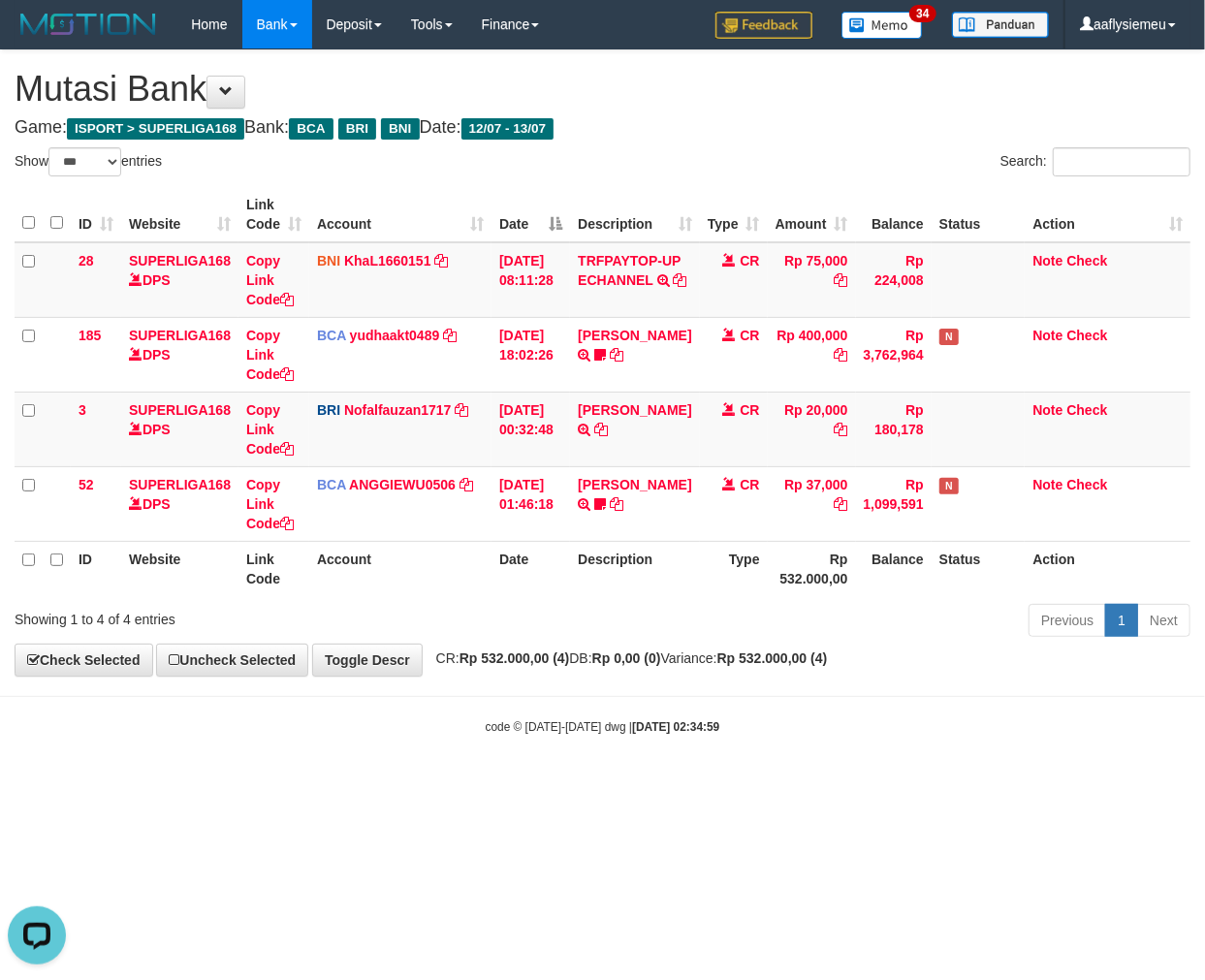 scroll, scrollTop: 0, scrollLeft: 0, axis: both 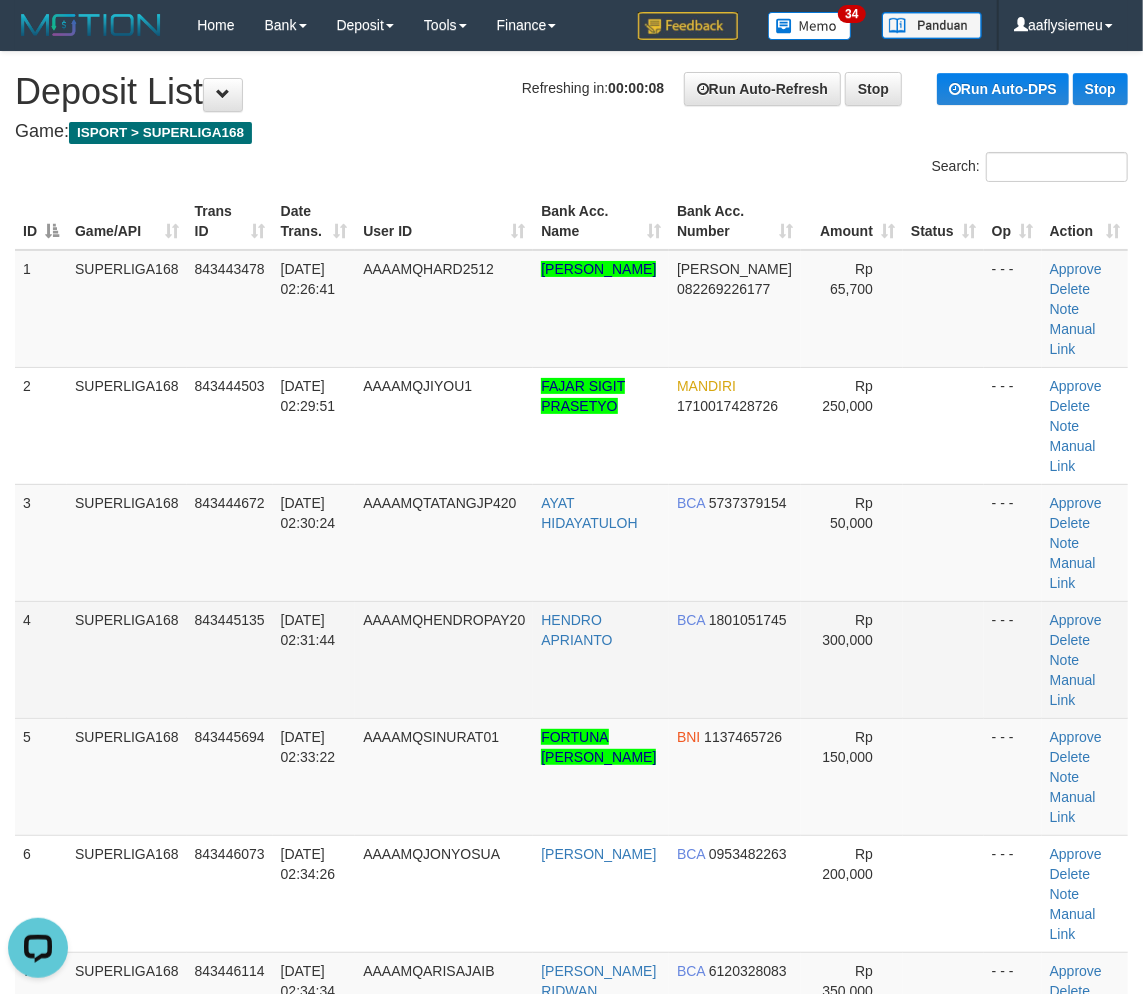 drag, startPoint x: 163, startPoint y: 574, endPoint x: 2, endPoint y: 624, distance: 168.5853 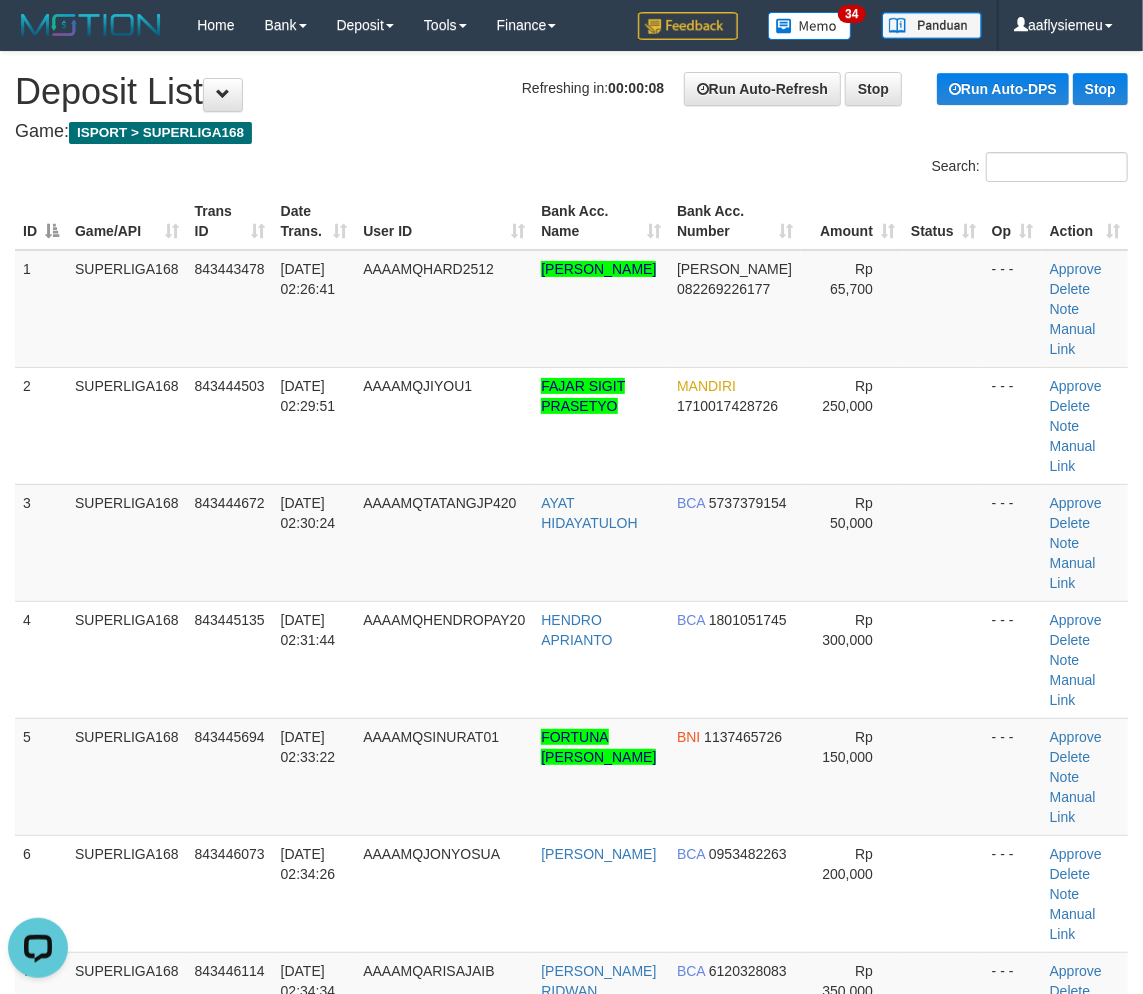 click on "4" at bounding box center (41, 659) 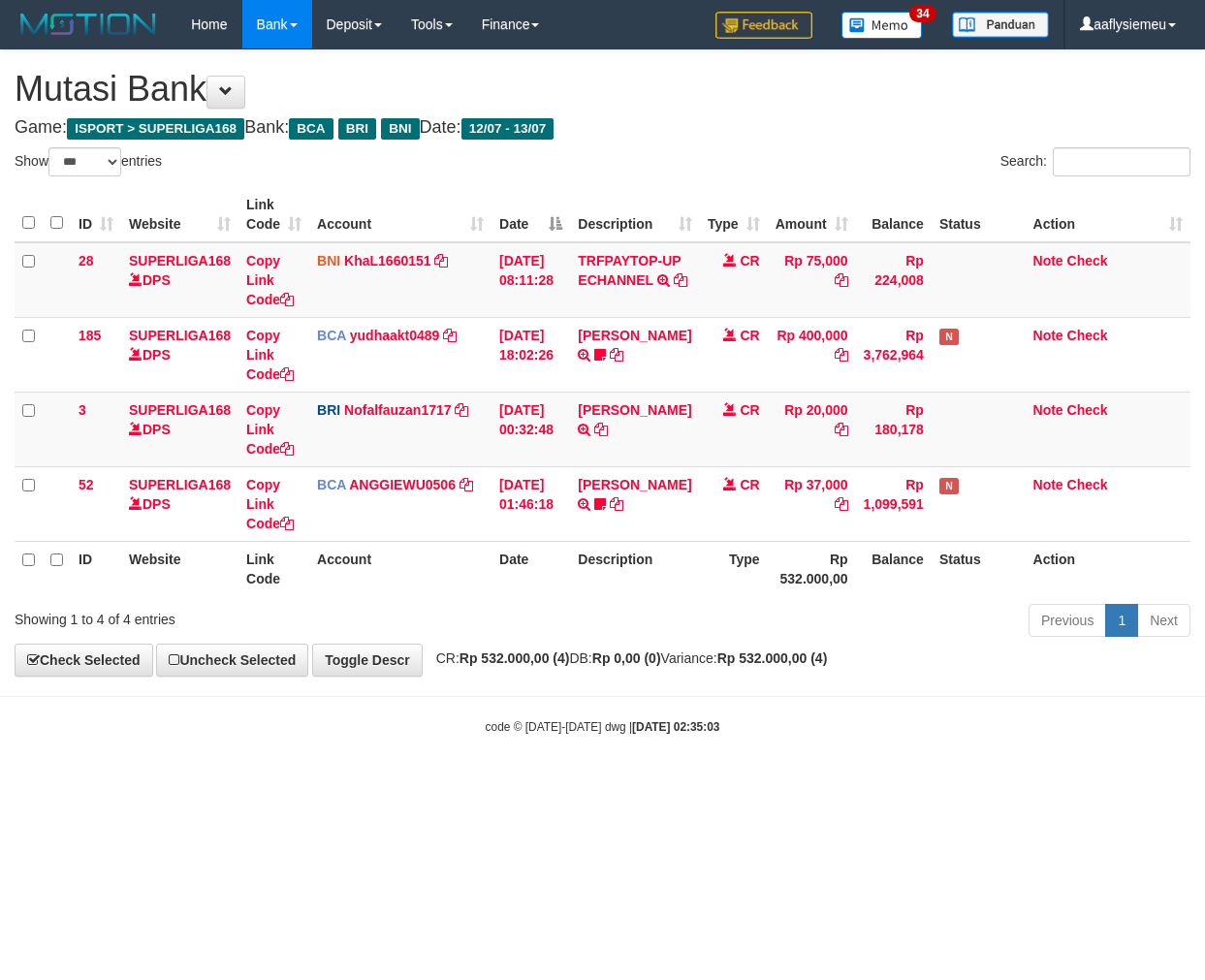 select on "***" 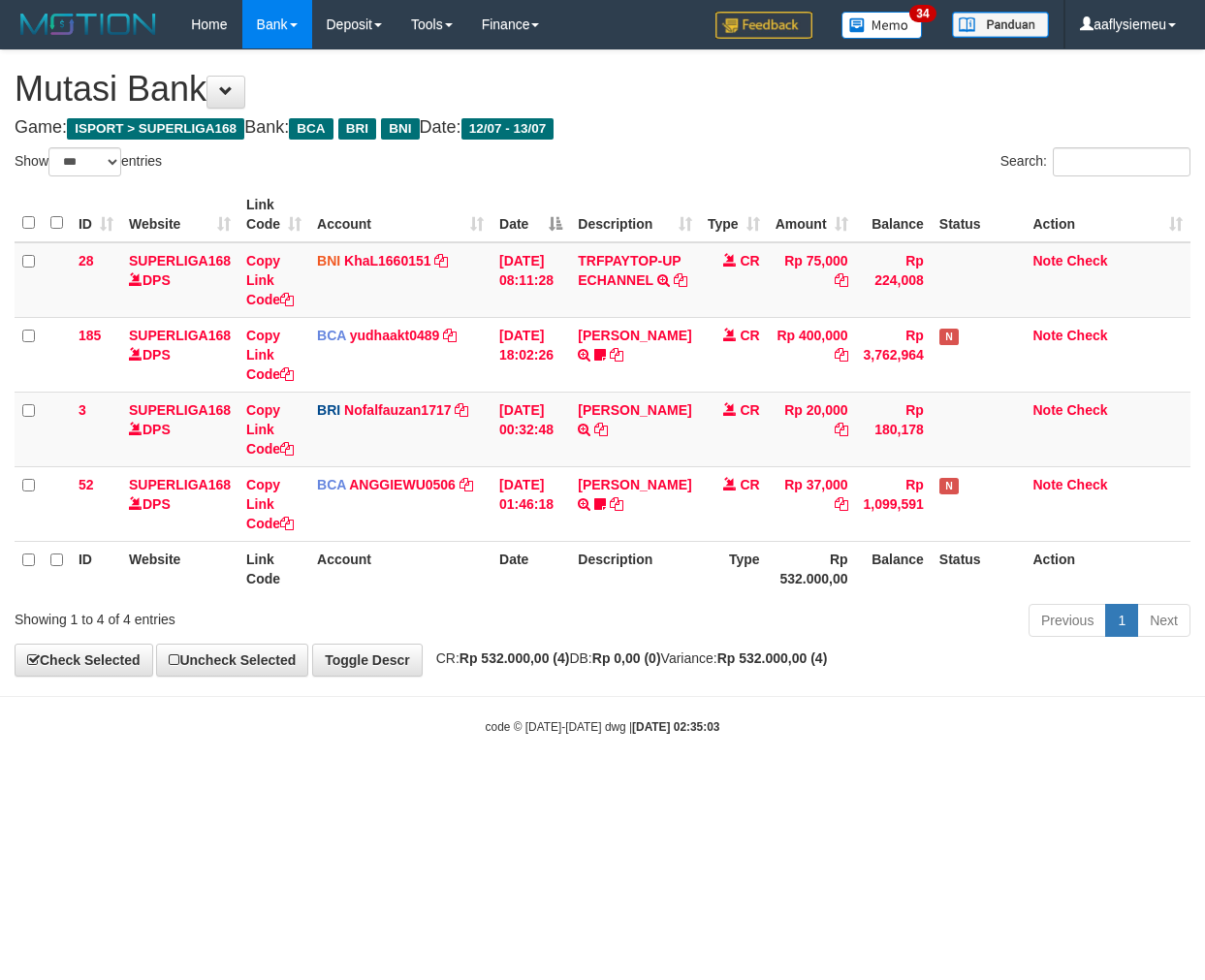 scroll, scrollTop: 0, scrollLeft: 0, axis: both 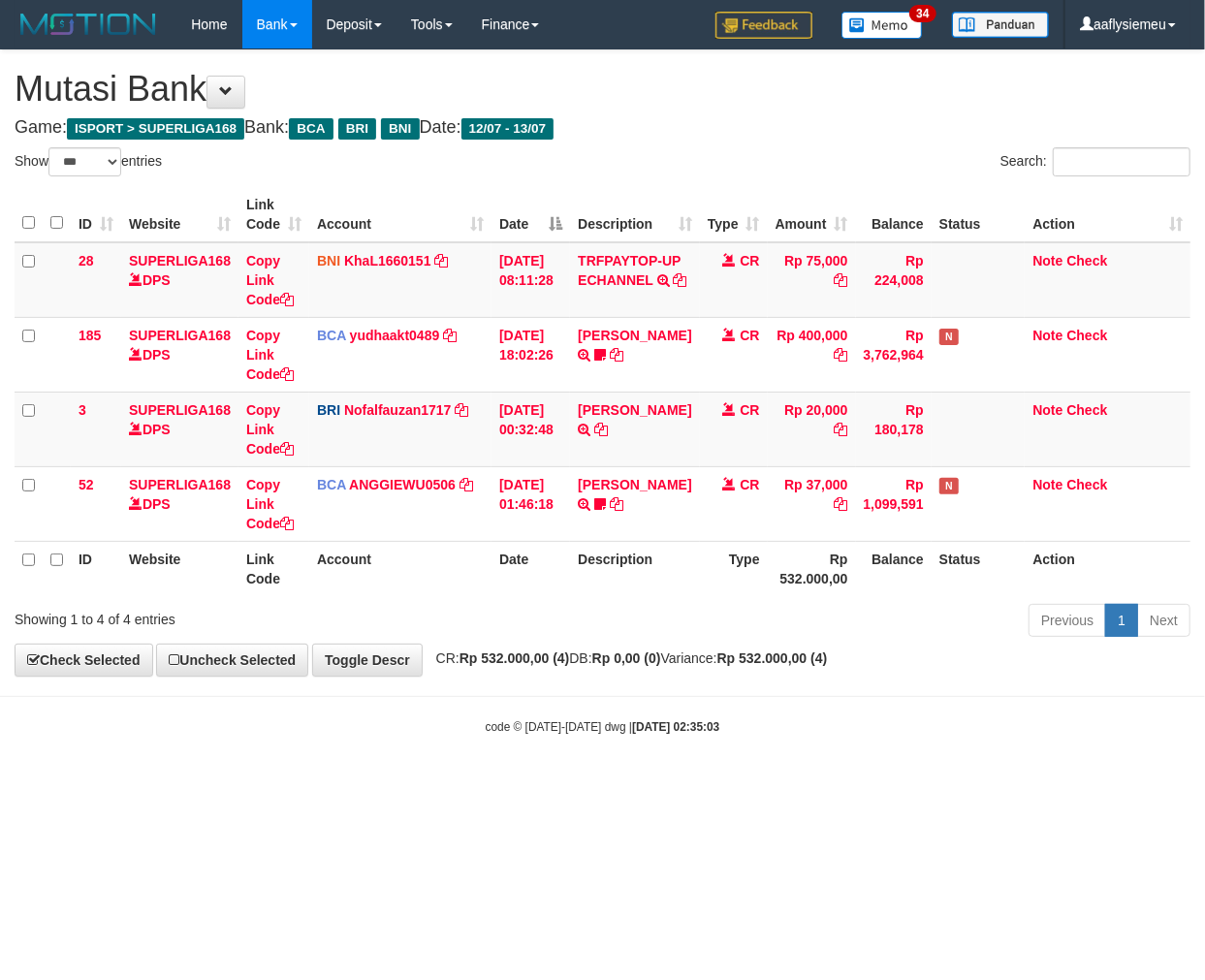 drag, startPoint x: 617, startPoint y: 715, endPoint x: 1196, endPoint y: 599, distance: 590.5057 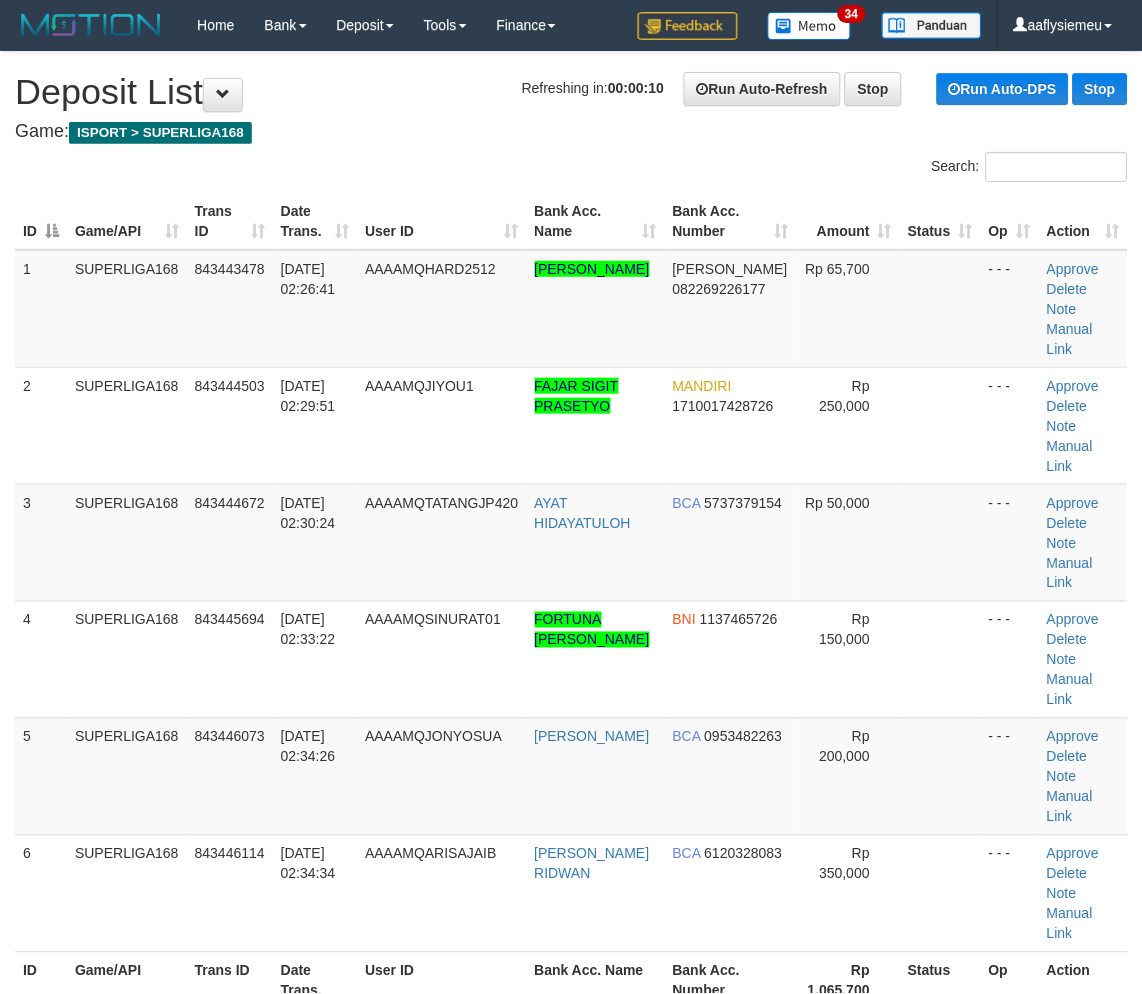 scroll, scrollTop: 0, scrollLeft: 0, axis: both 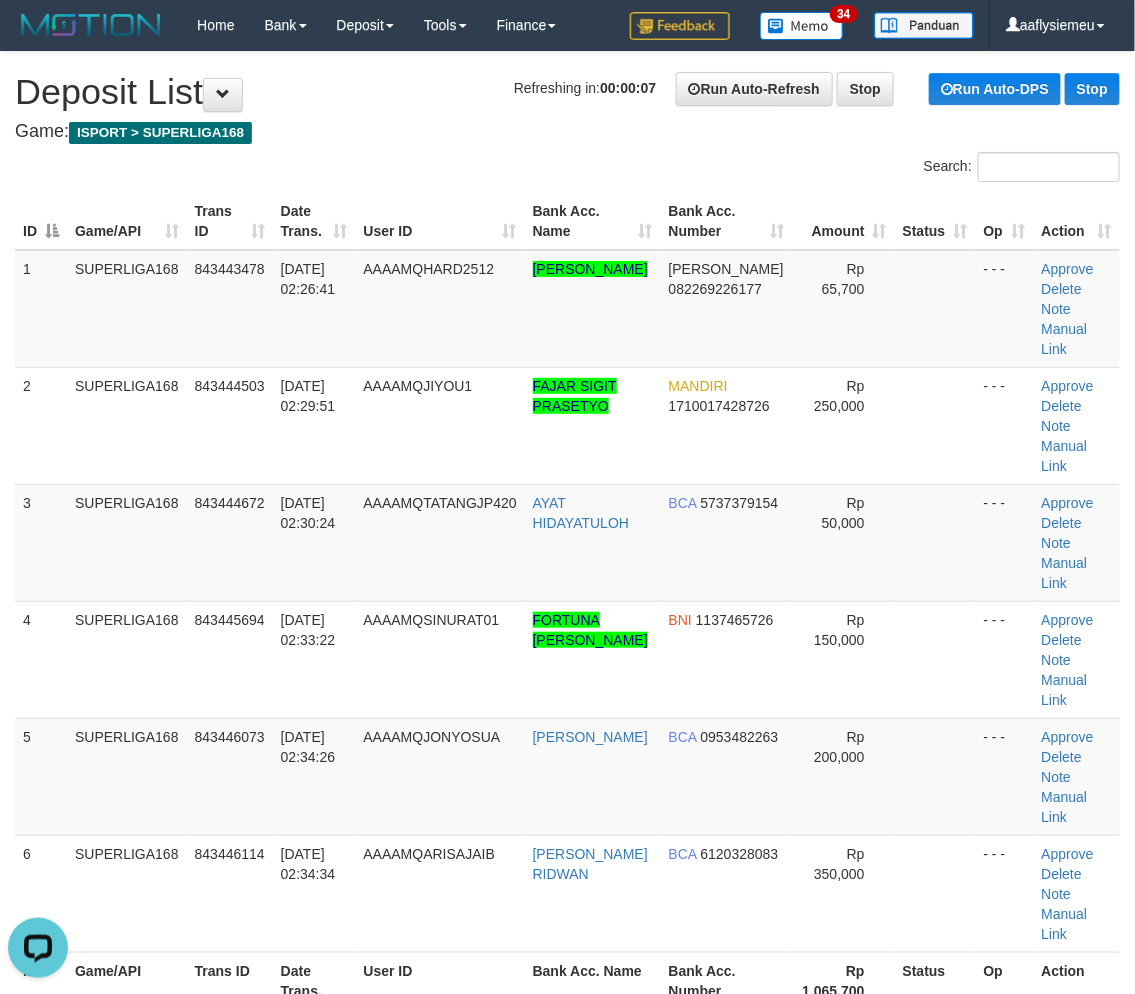 drag, startPoint x: 51, startPoint y: 638, endPoint x: 2, endPoint y: 663, distance: 55.00909 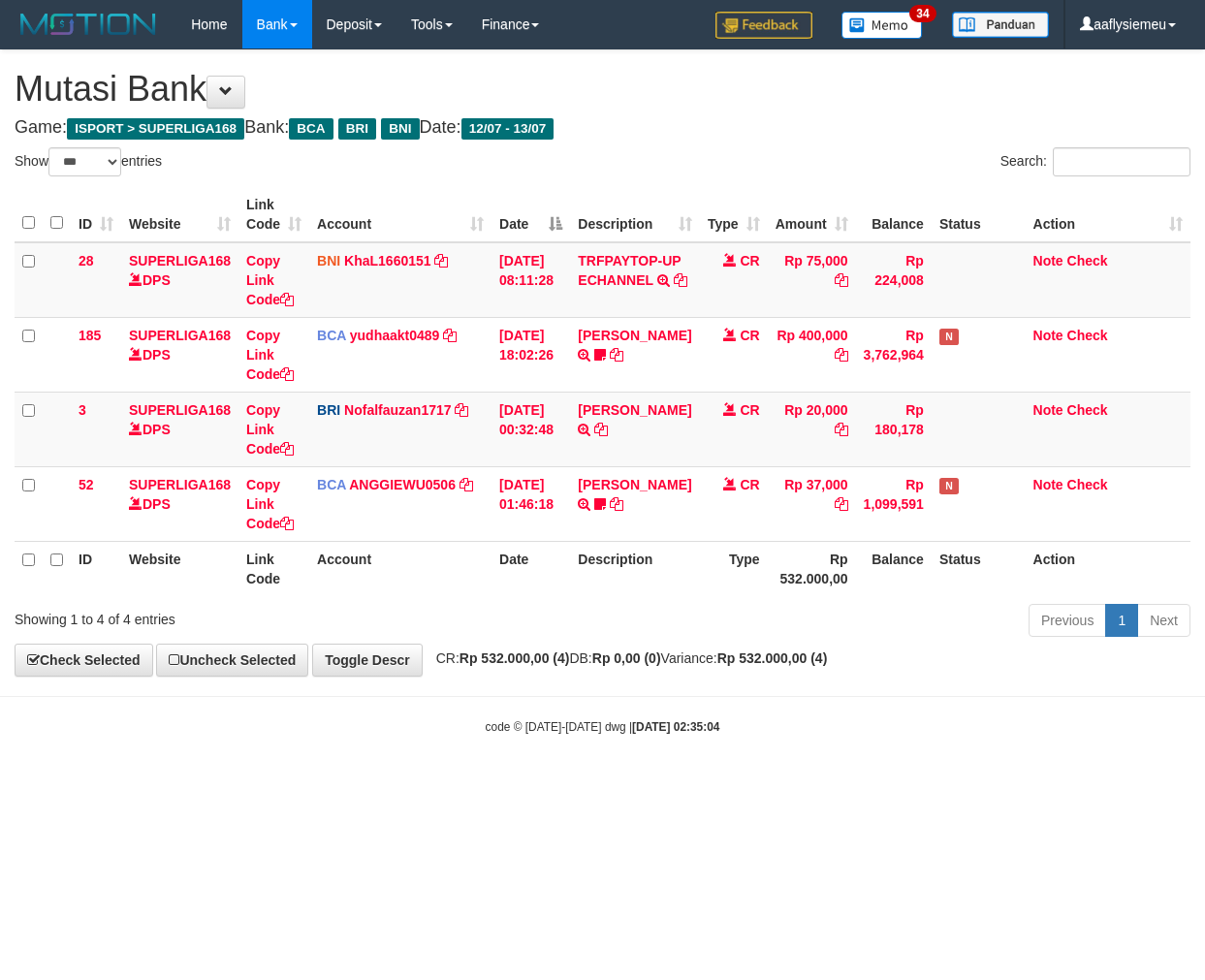 select on "***" 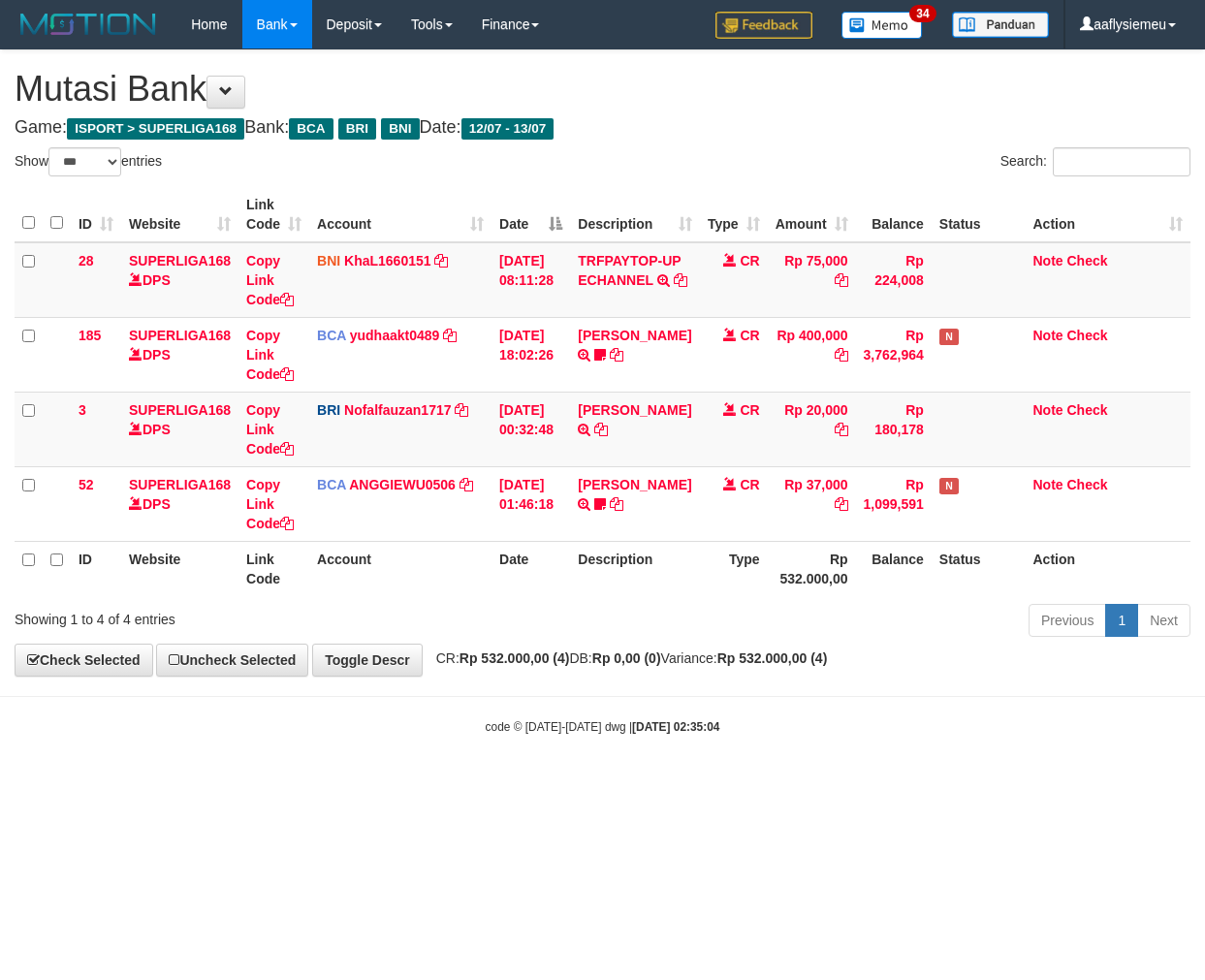 scroll, scrollTop: 0, scrollLeft: 0, axis: both 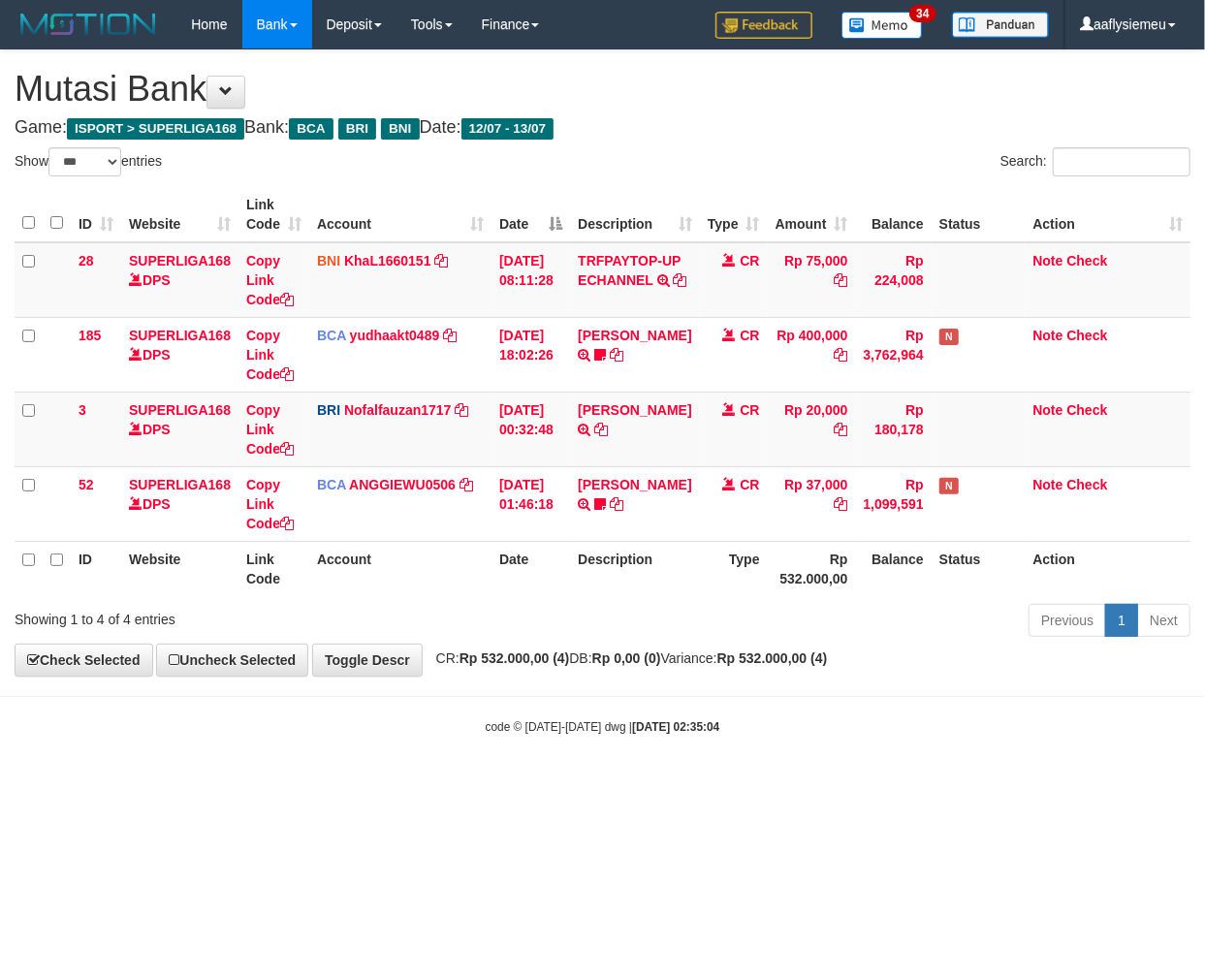 click on "Toggle navigation
Home
Bank
Account List
Load
By Website
Group
[ISPORT]													SUPERLIGA168
By Load Group (DPS)
34" at bounding box center [602, 392] 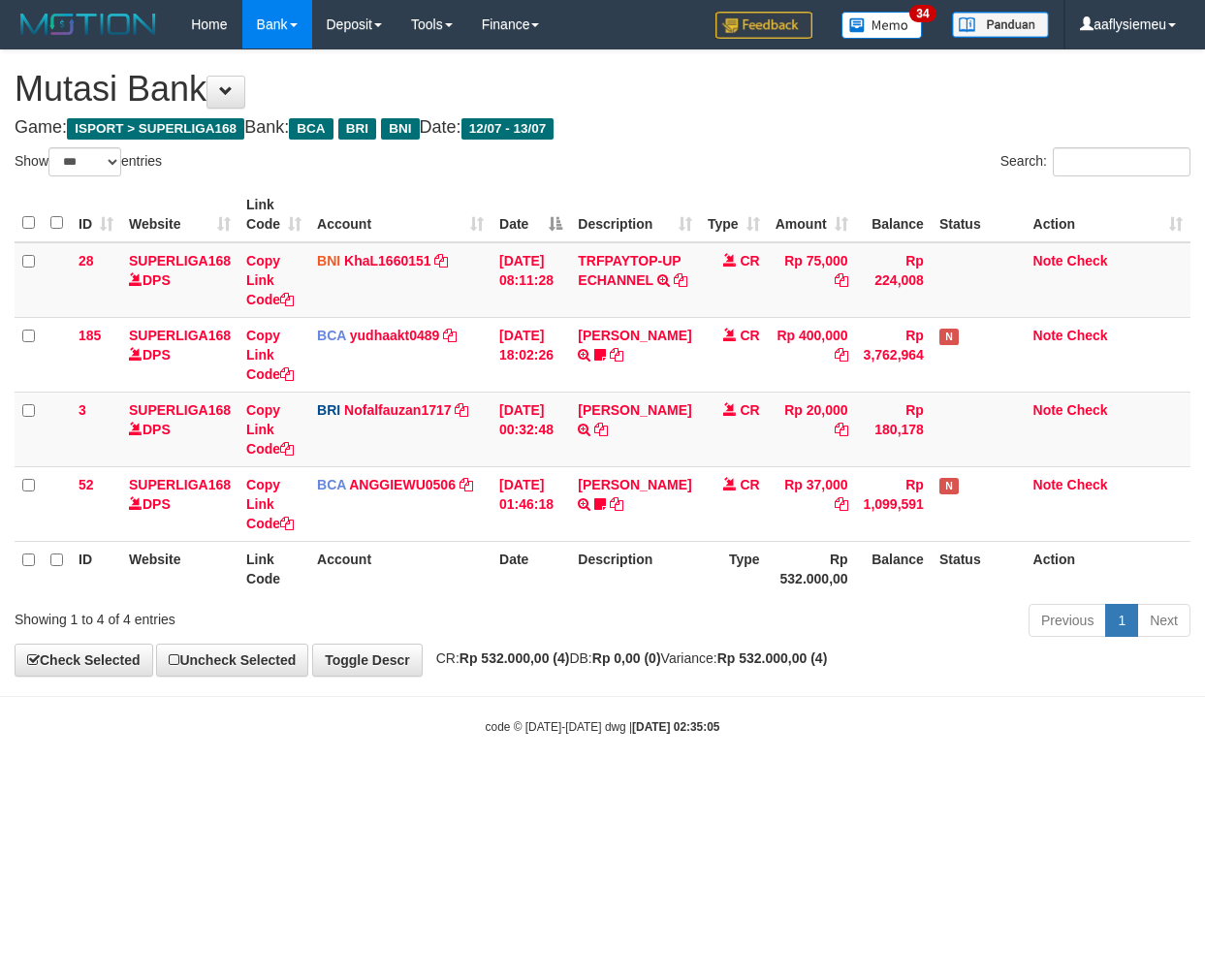 select on "***" 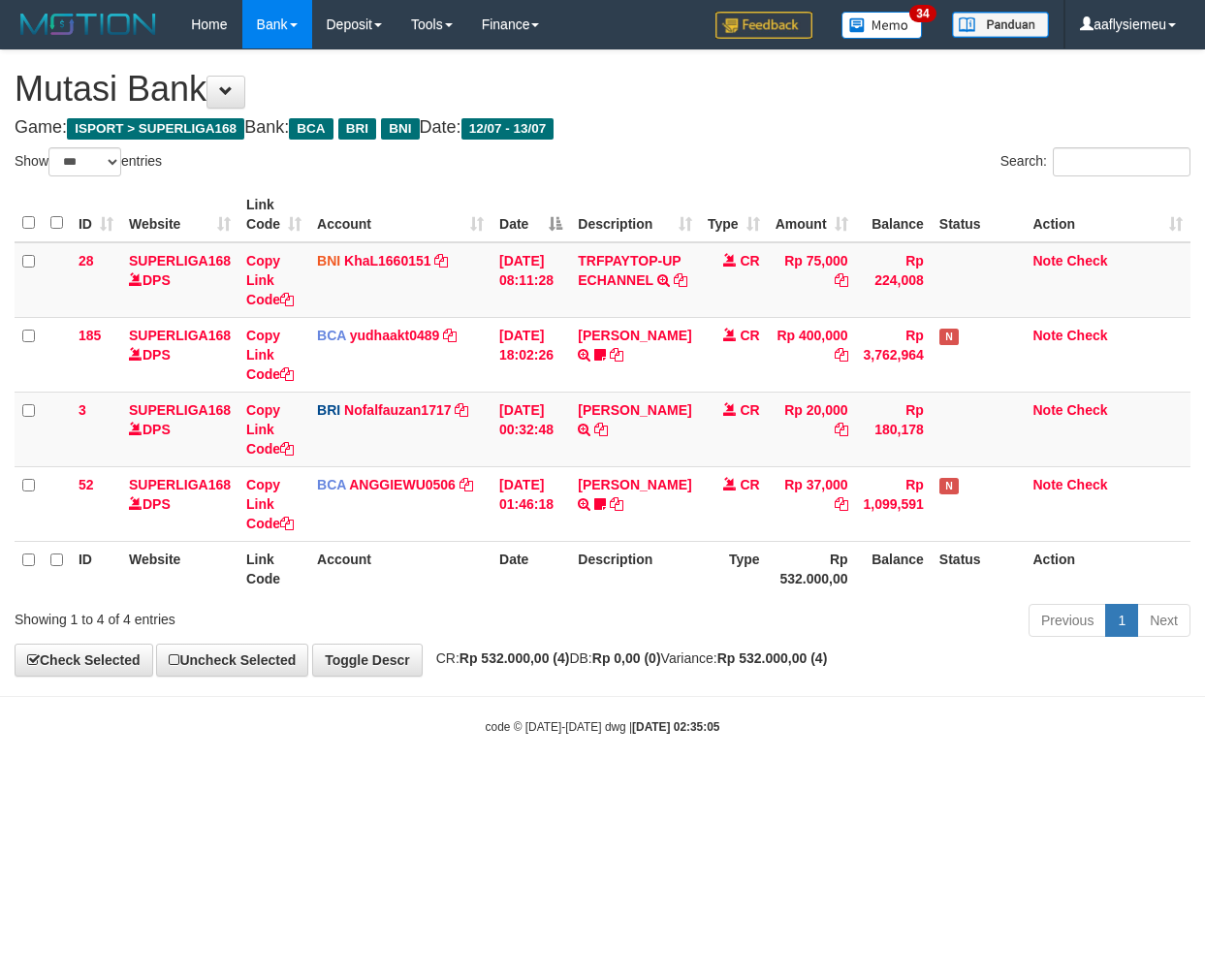 scroll, scrollTop: 0, scrollLeft: 0, axis: both 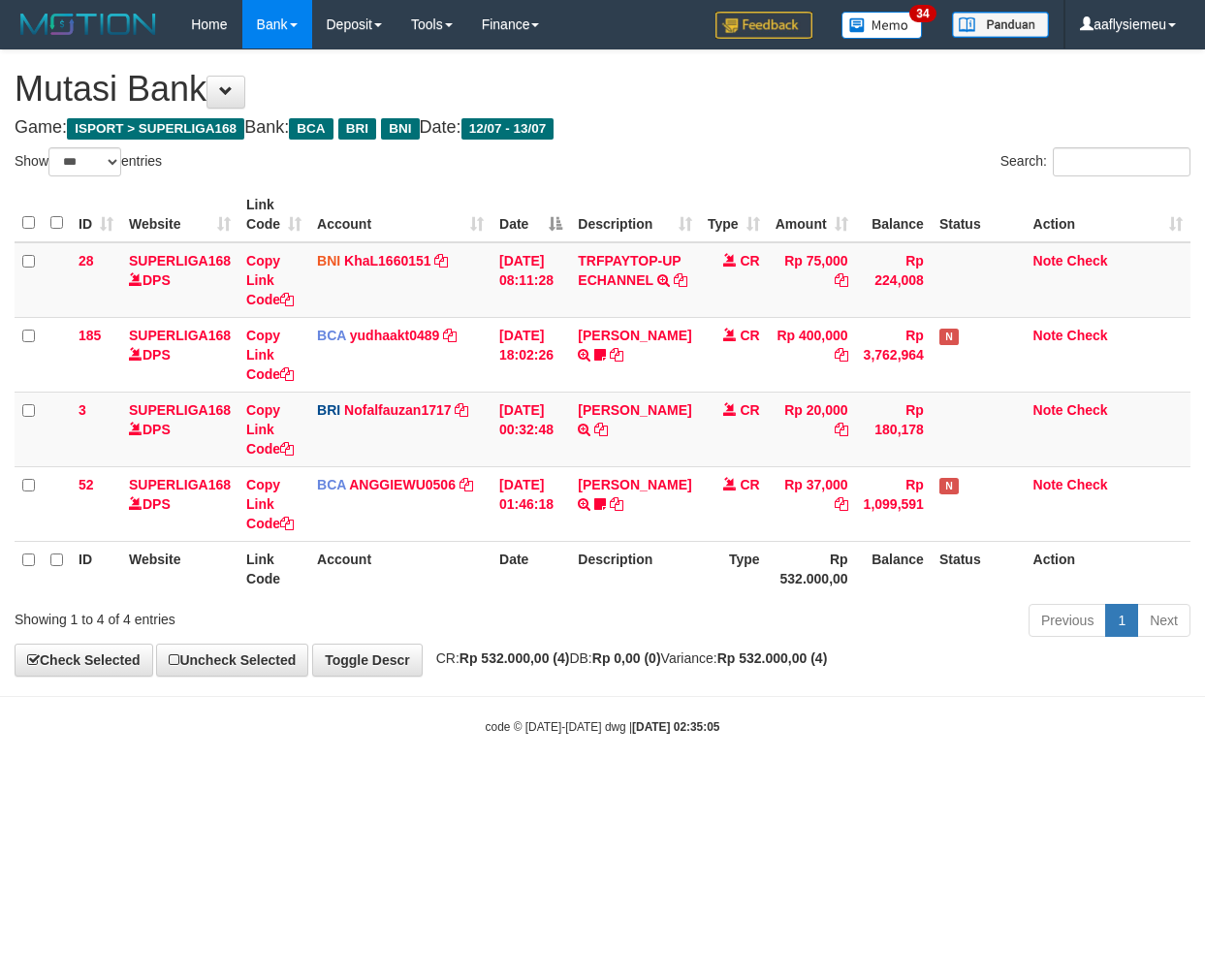 select on "***" 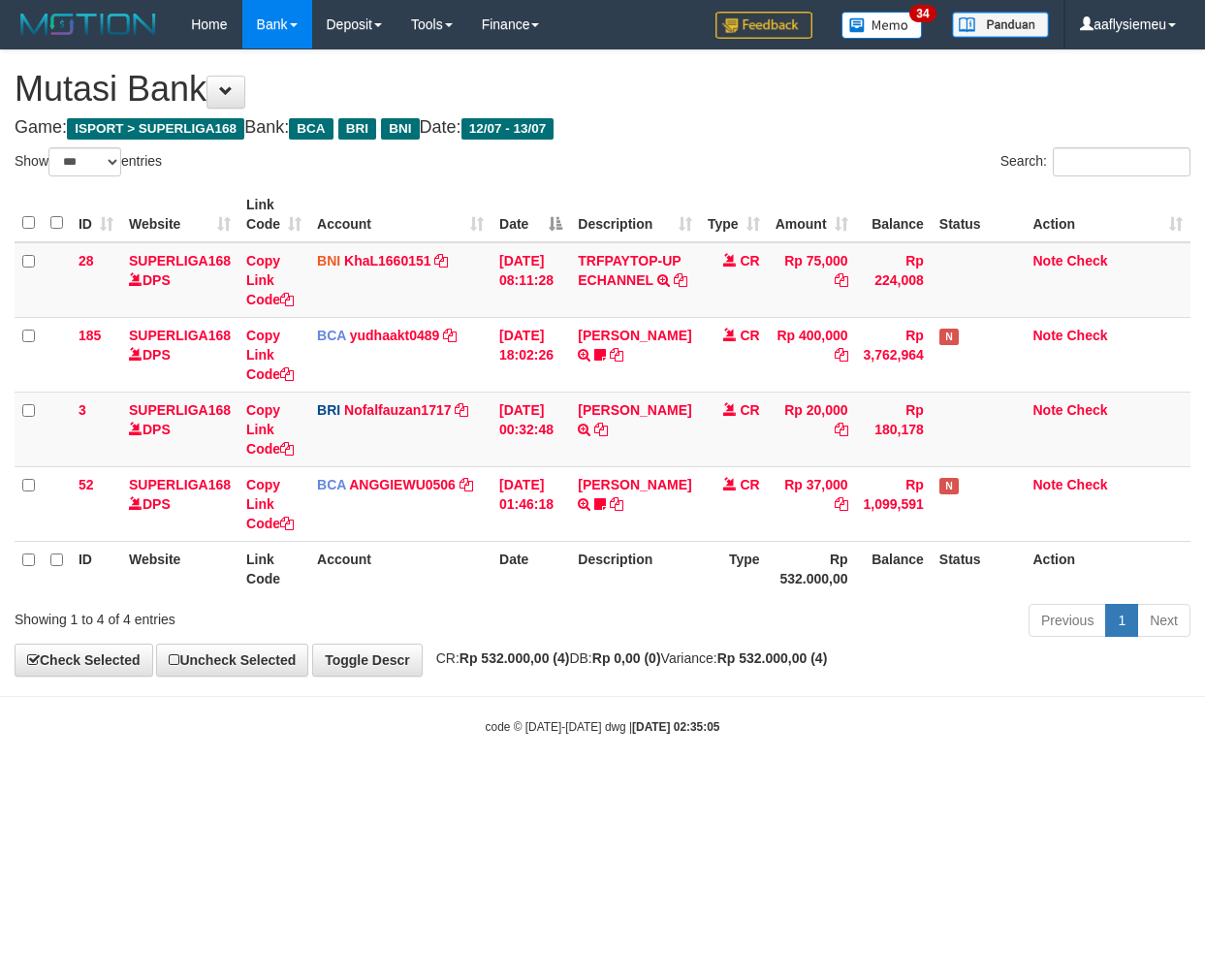 scroll, scrollTop: 0, scrollLeft: 0, axis: both 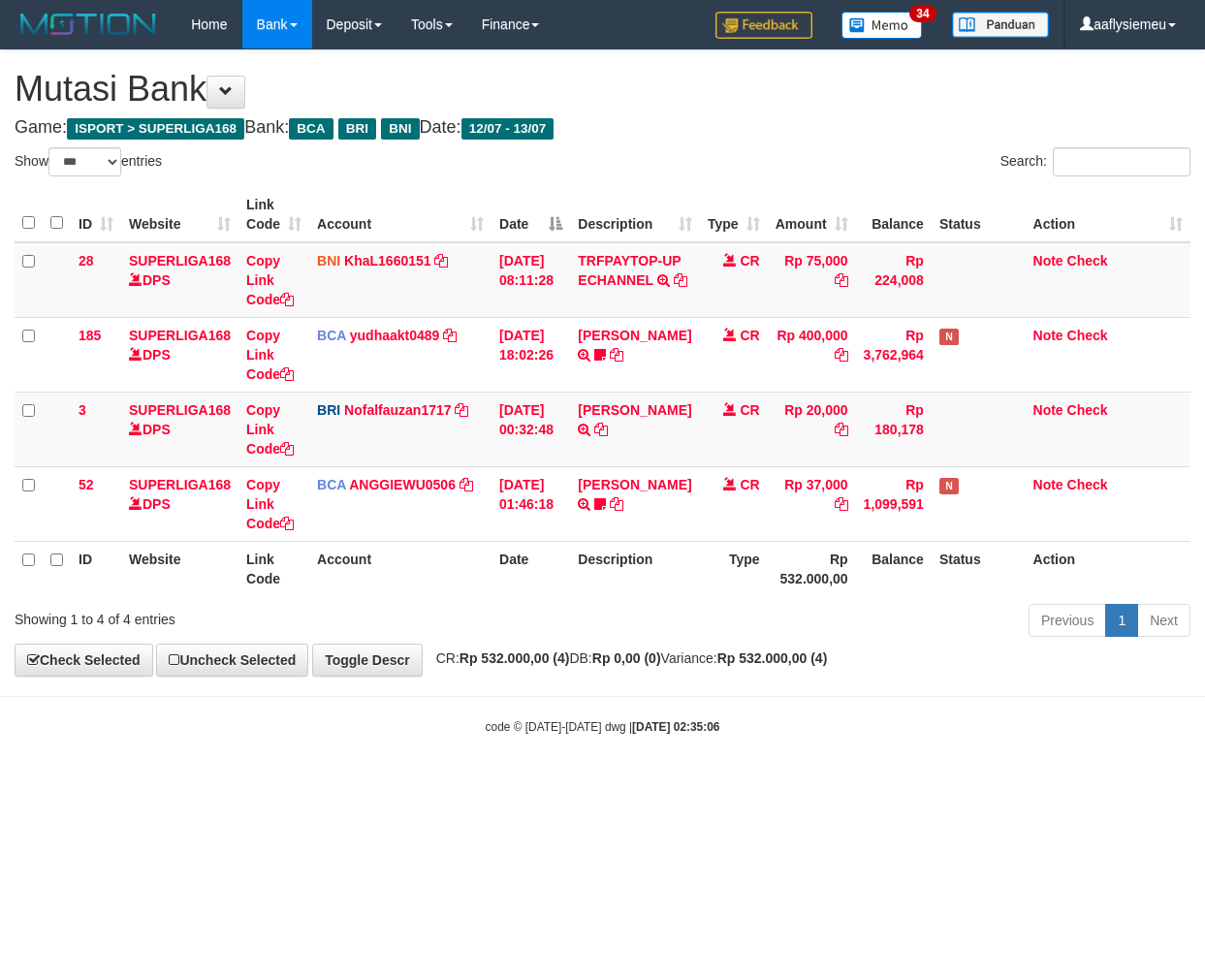 select on "***" 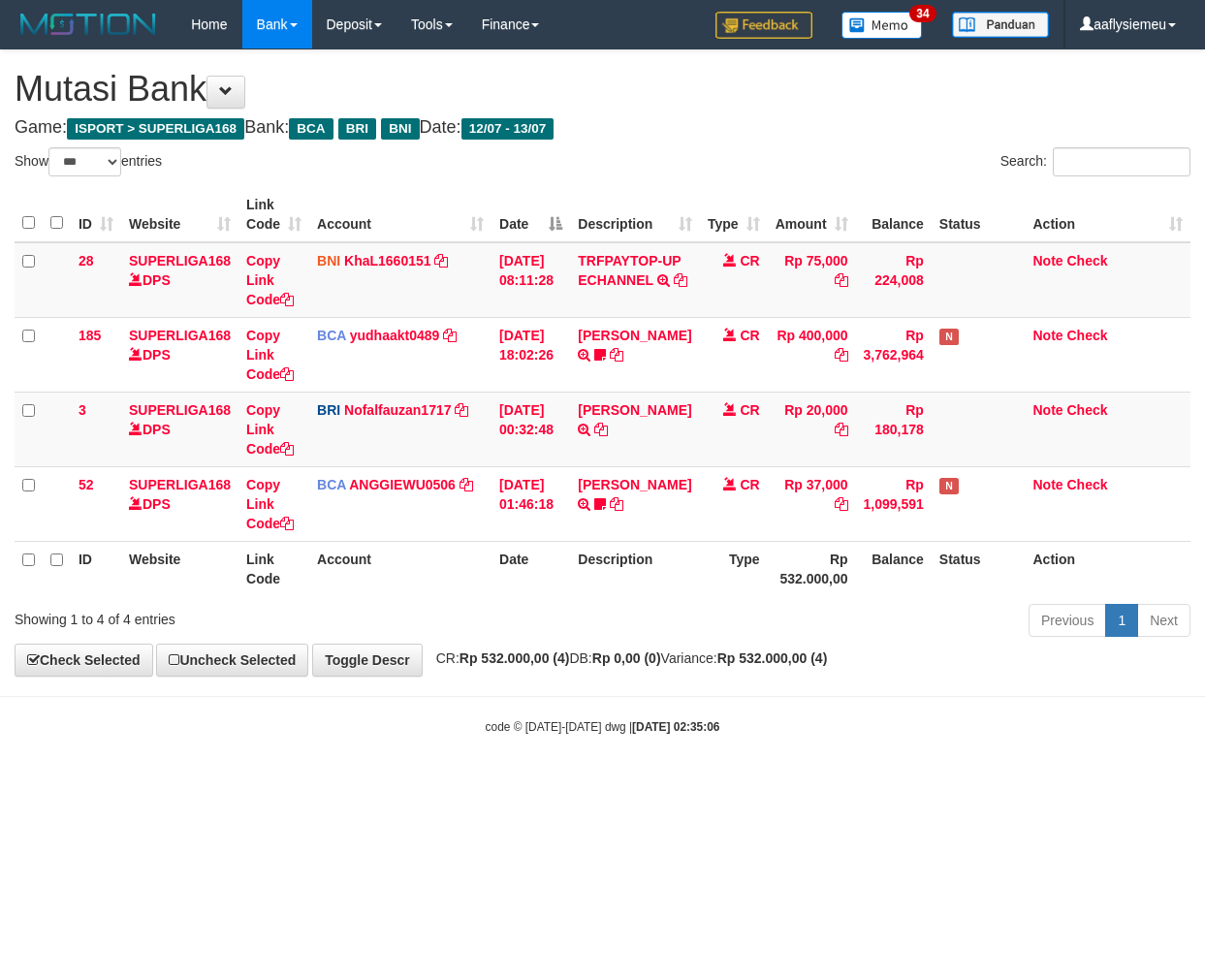 scroll, scrollTop: 0, scrollLeft: 0, axis: both 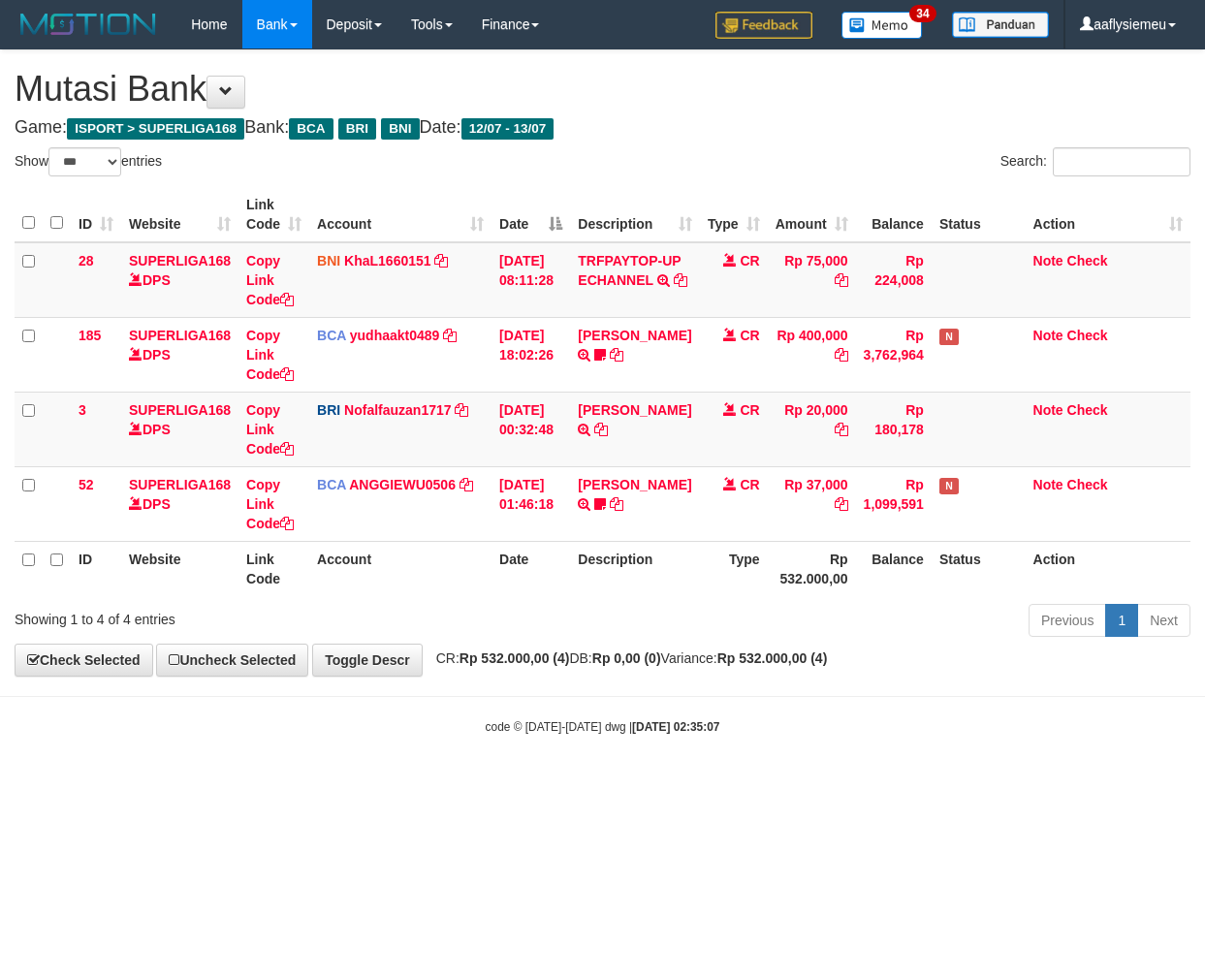 select on "***" 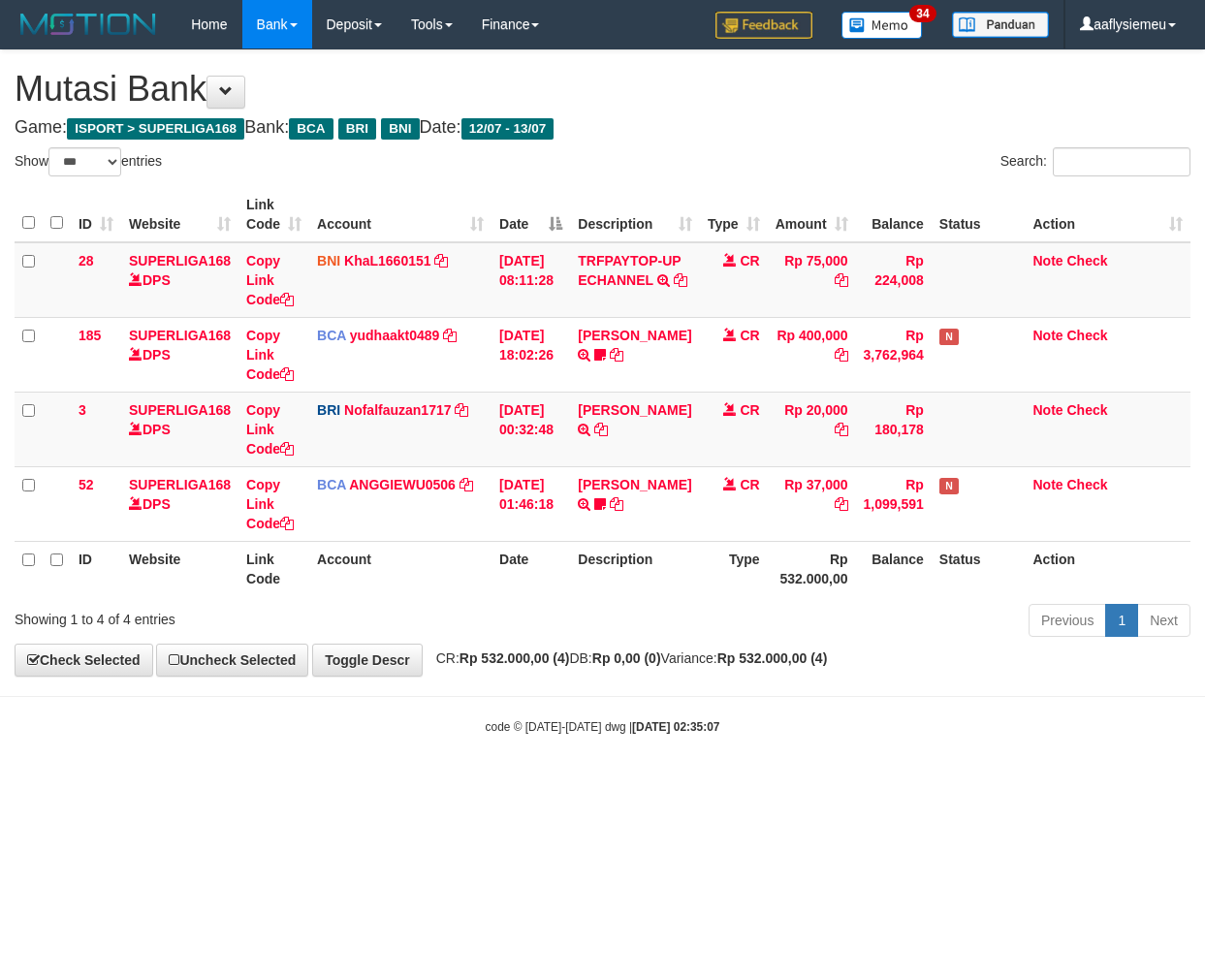 scroll, scrollTop: 0, scrollLeft: 0, axis: both 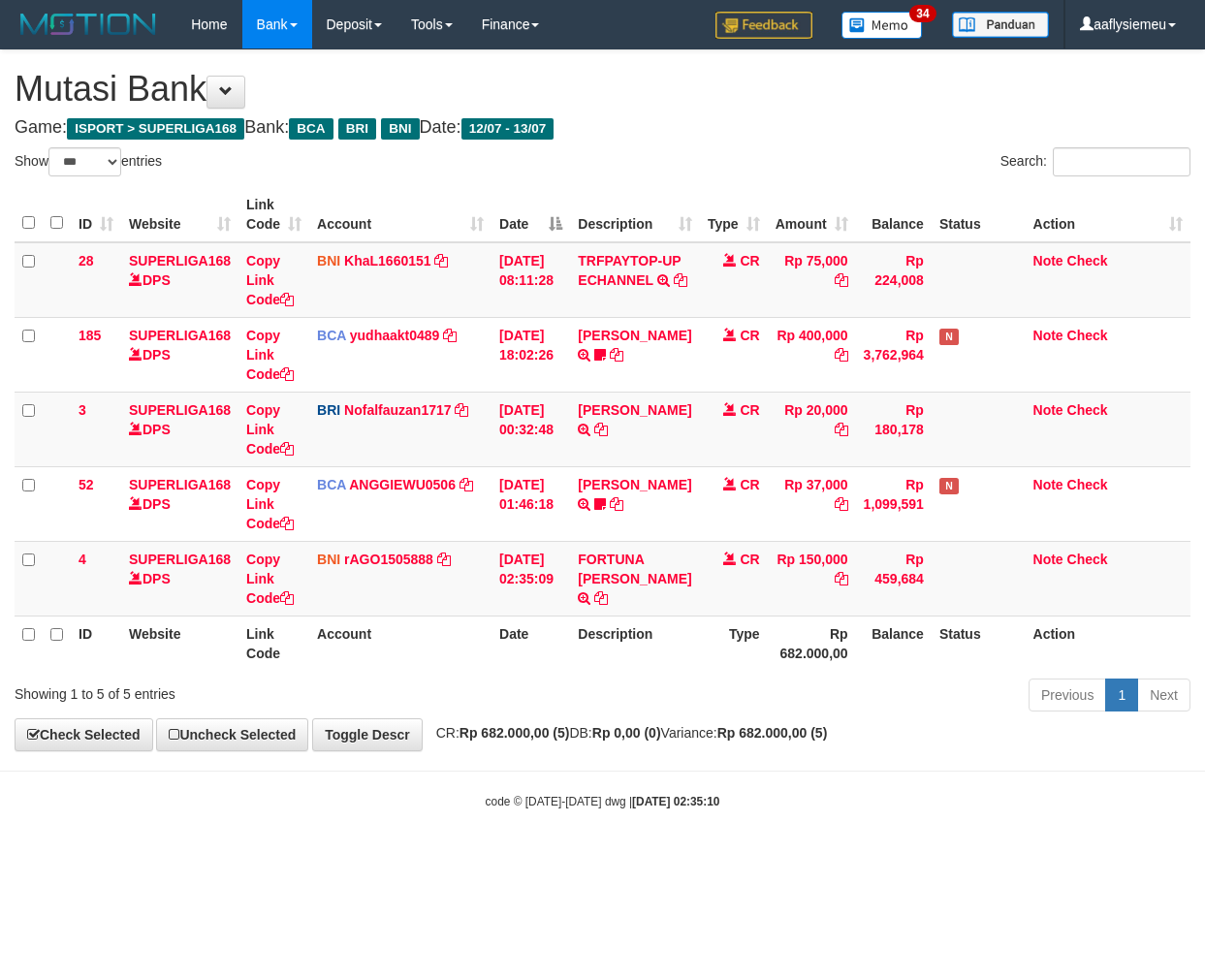 select on "***" 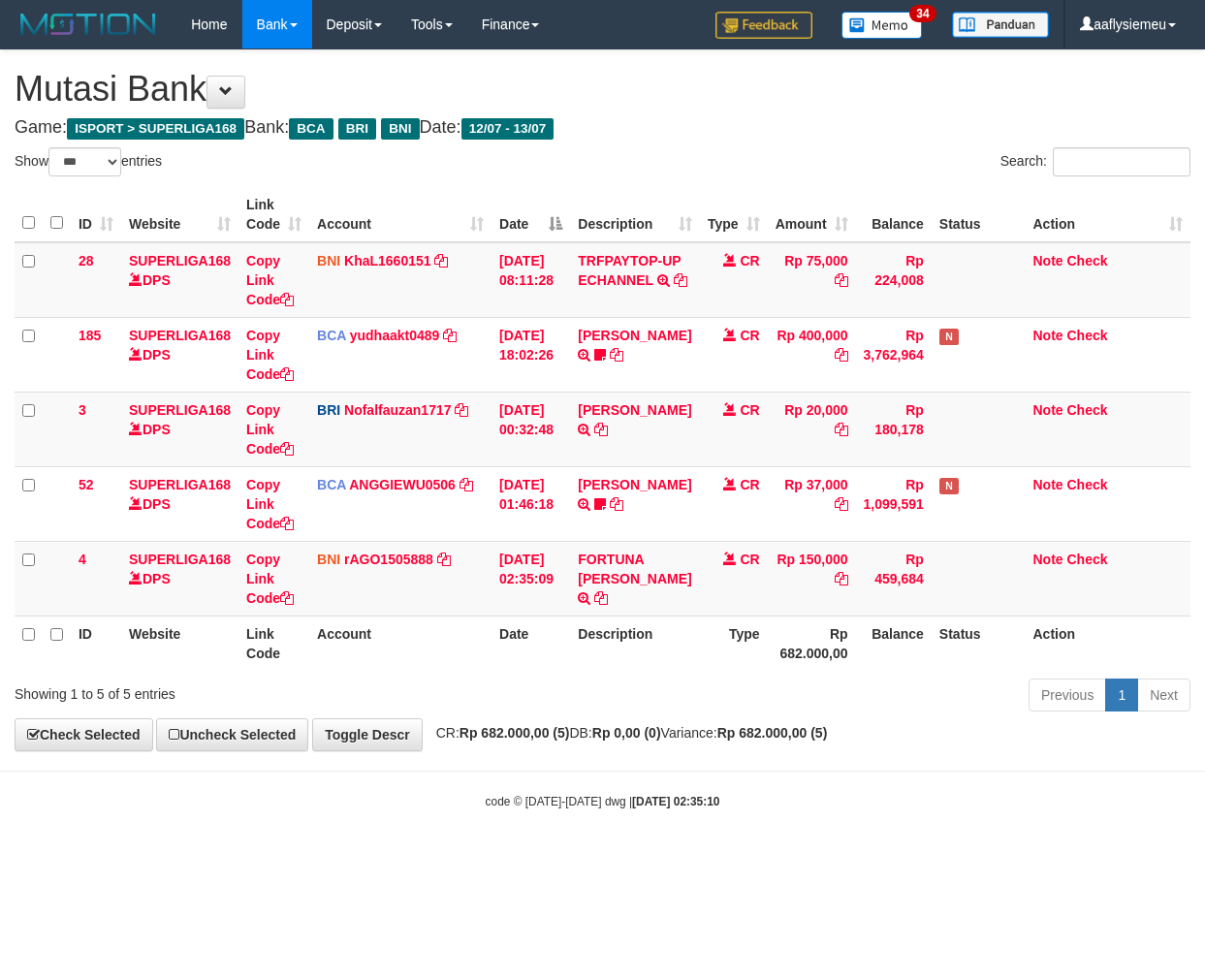 scroll, scrollTop: 0, scrollLeft: 0, axis: both 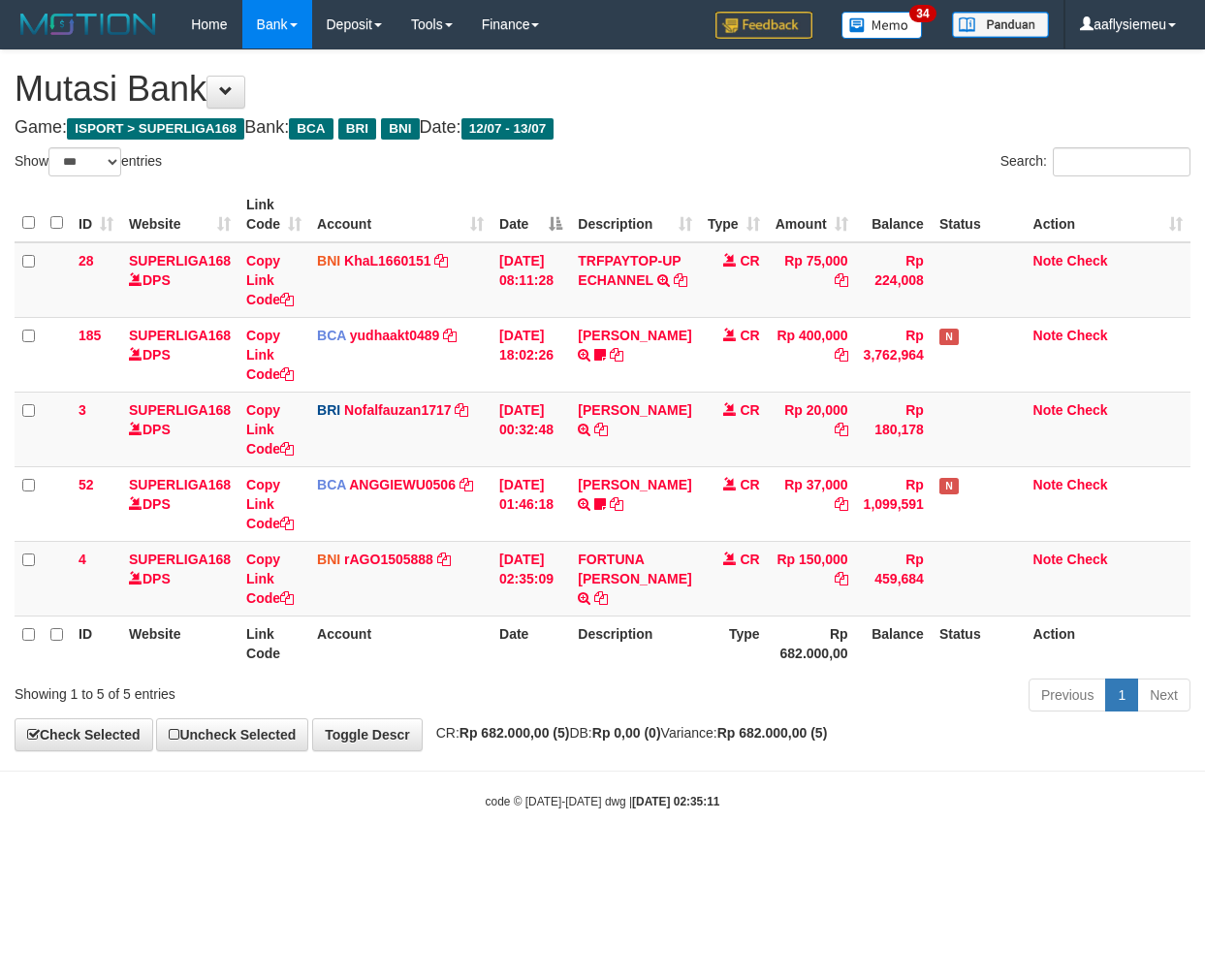 select on "***" 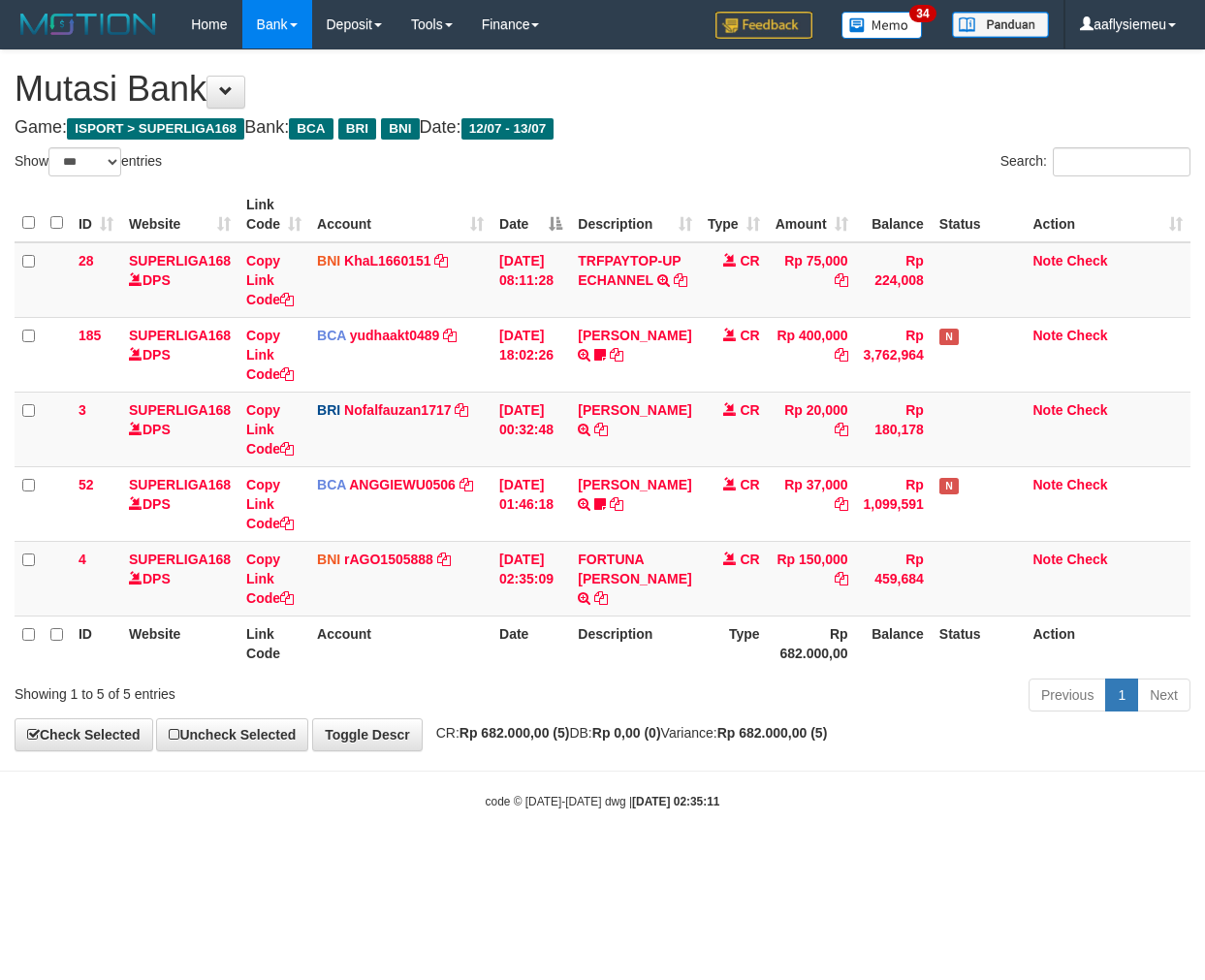 scroll, scrollTop: 0, scrollLeft: 0, axis: both 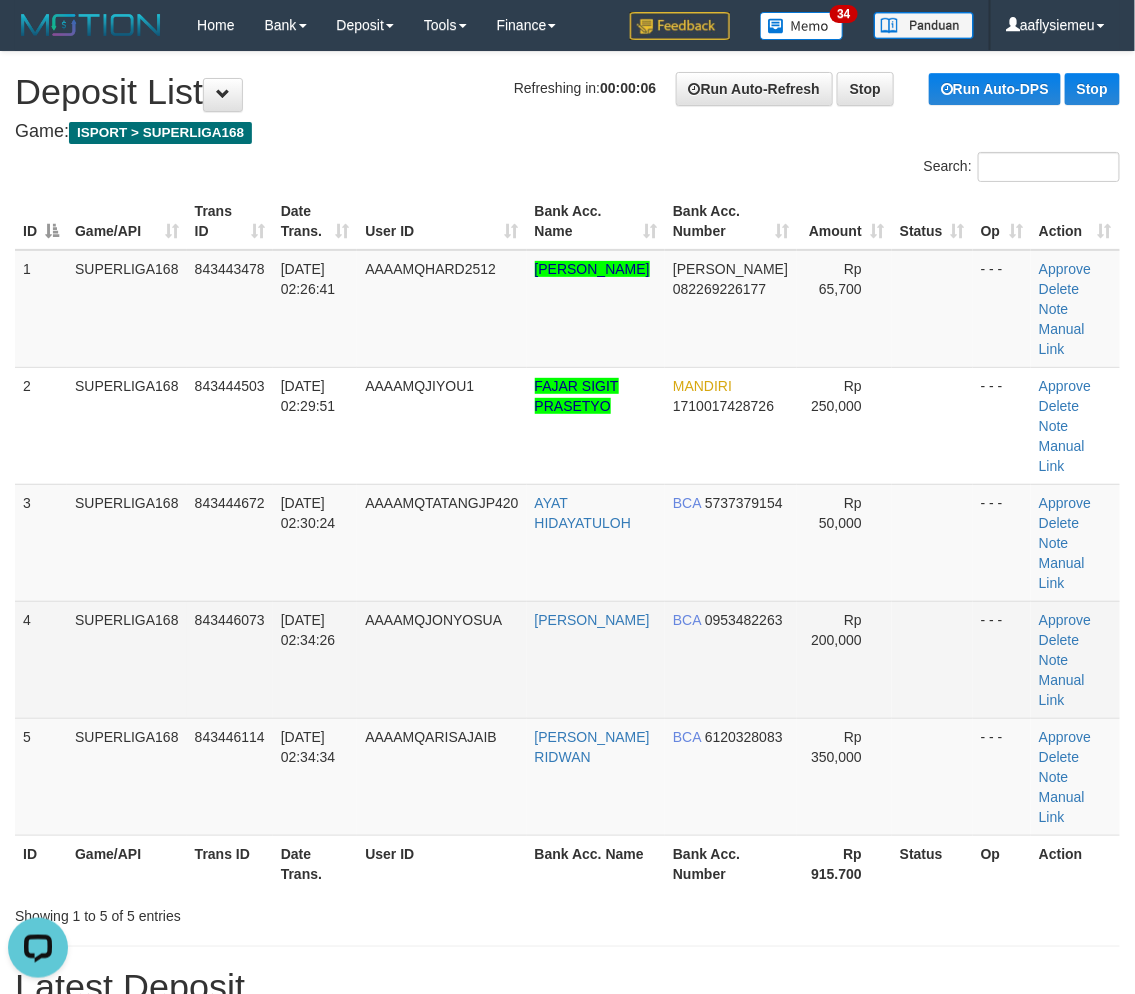 click on "SUPERLIGA168" at bounding box center [127, 659] 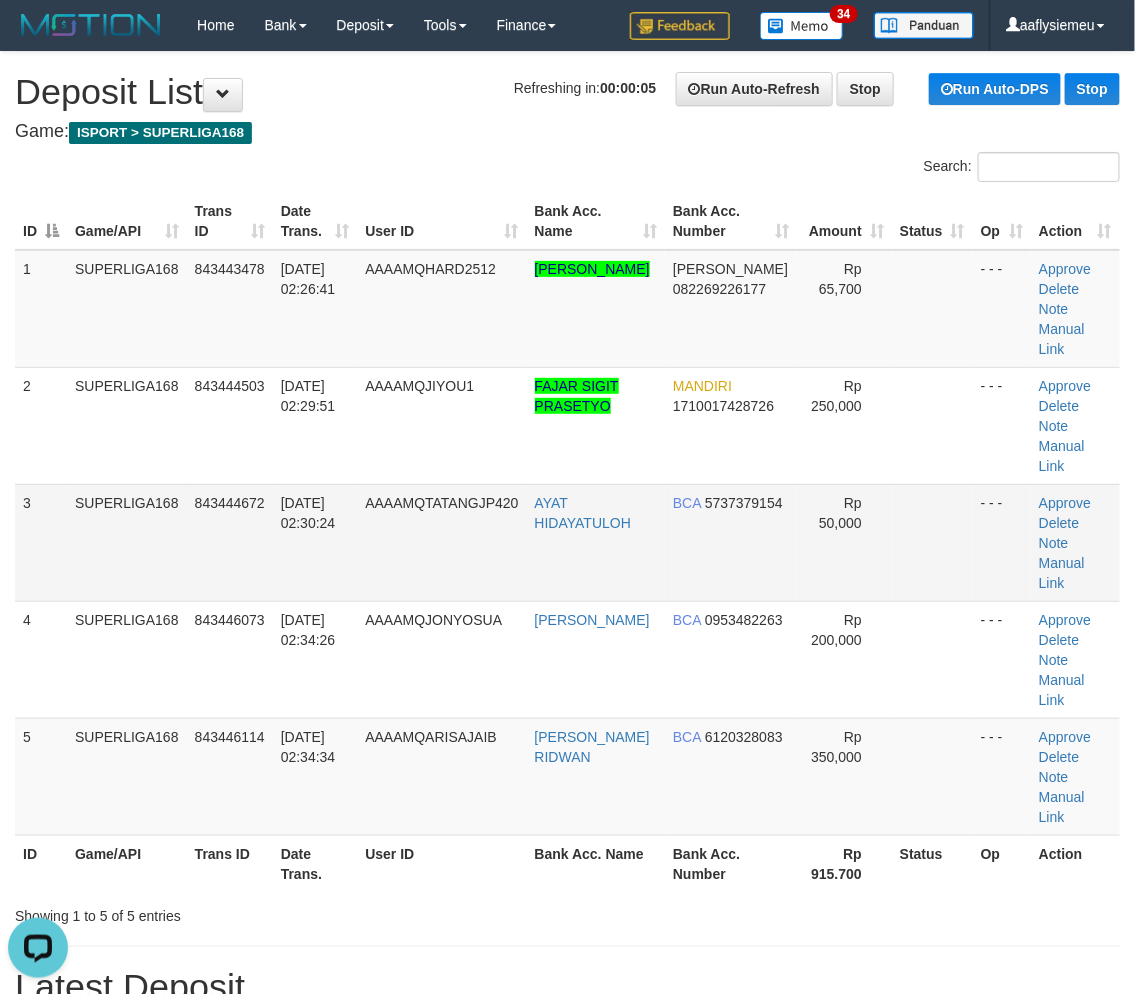 click on "SUPERLIGA168" at bounding box center [127, 542] 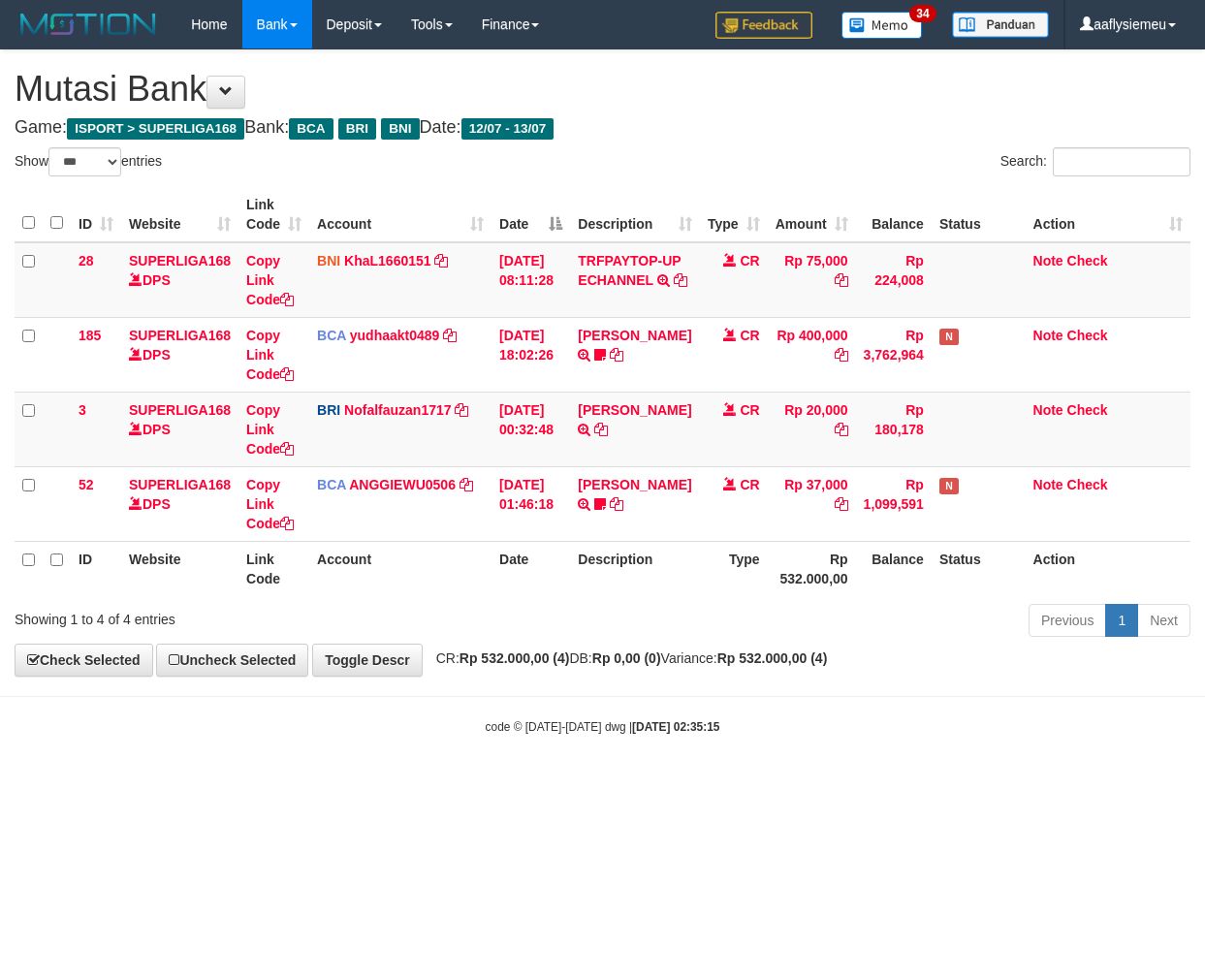 select on "***" 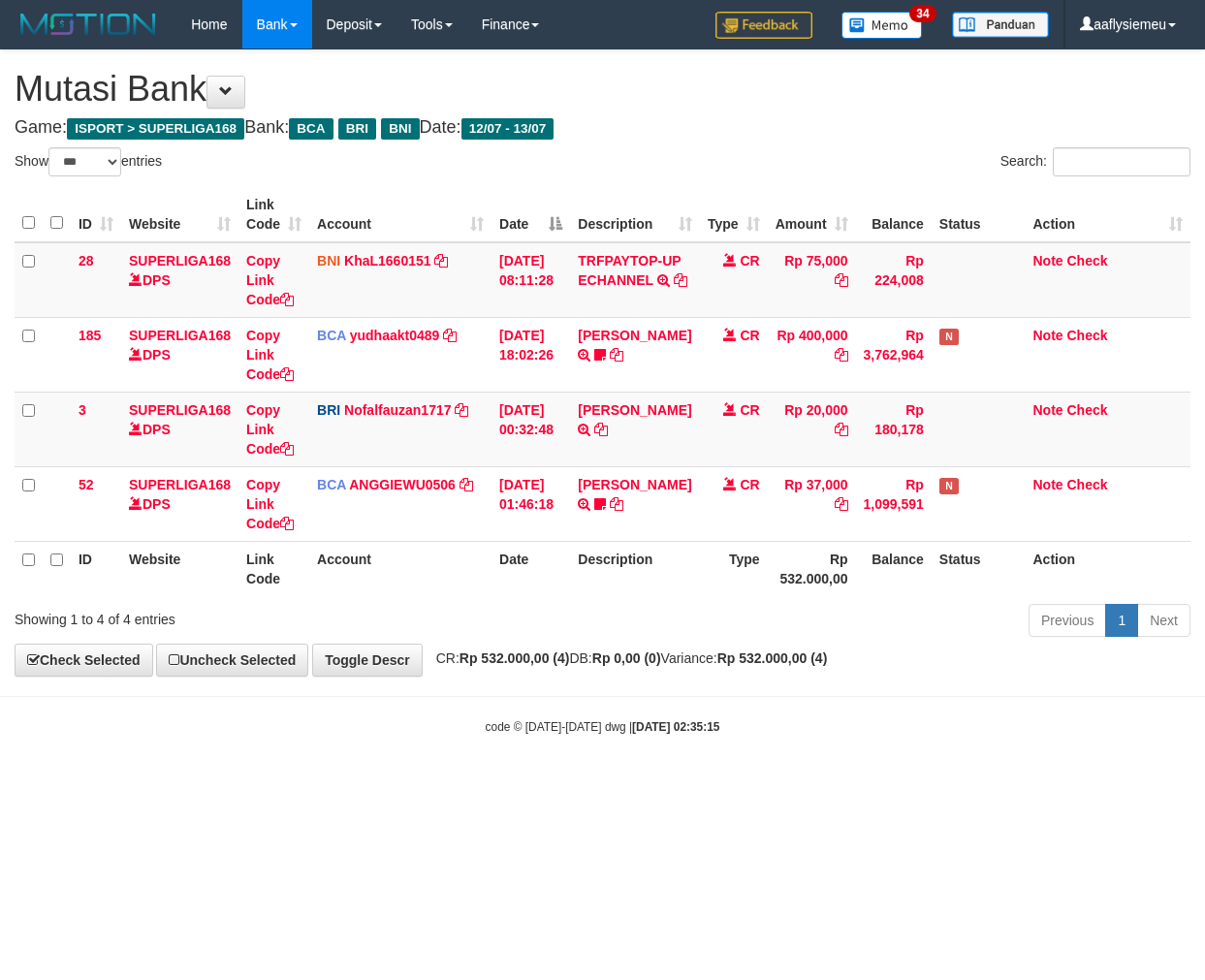 scroll, scrollTop: 0, scrollLeft: 0, axis: both 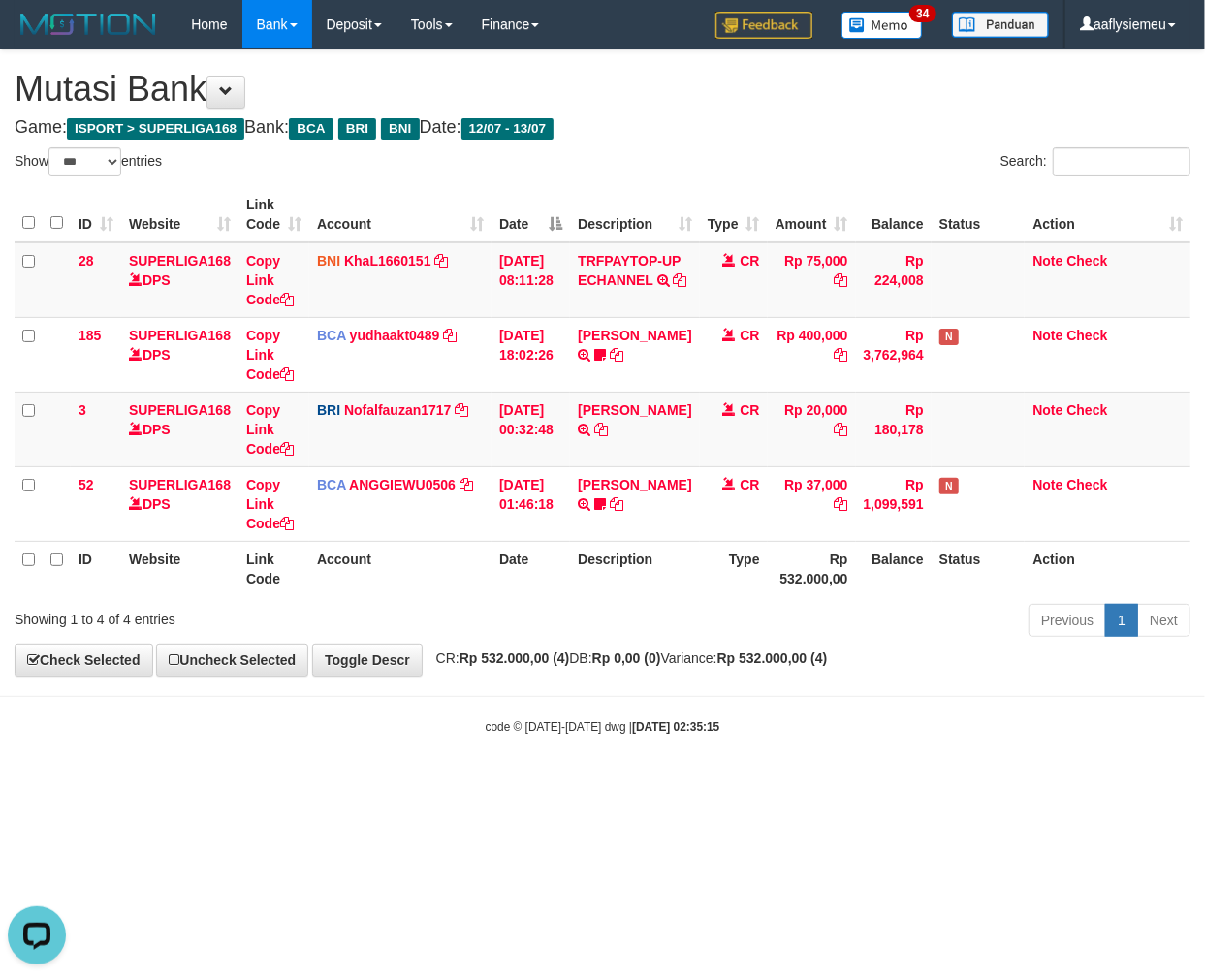 click on "code © 2012-2018 dwg |  2025/07/13 02:35:15" at bounding box center [602, 726] 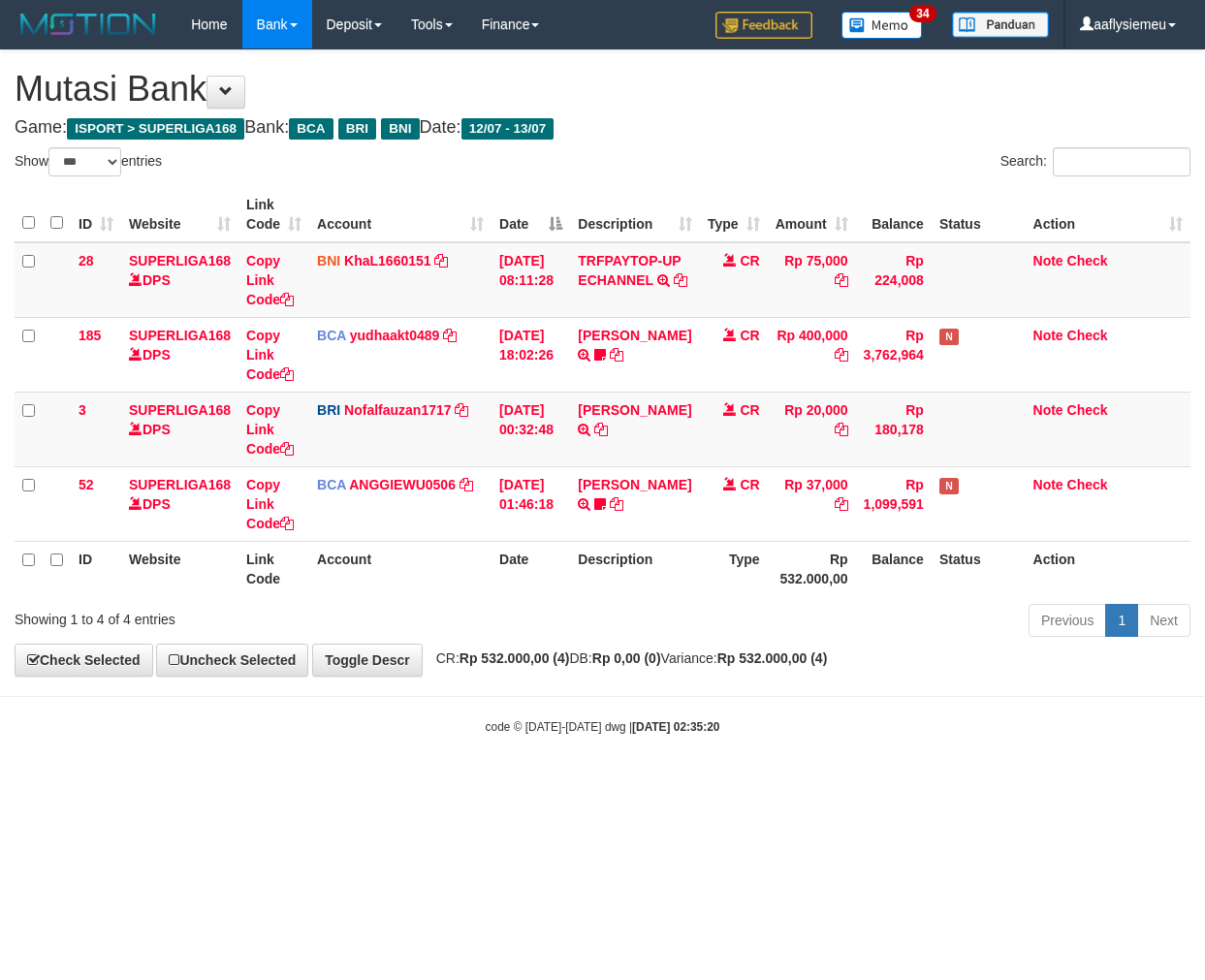 select on "***" 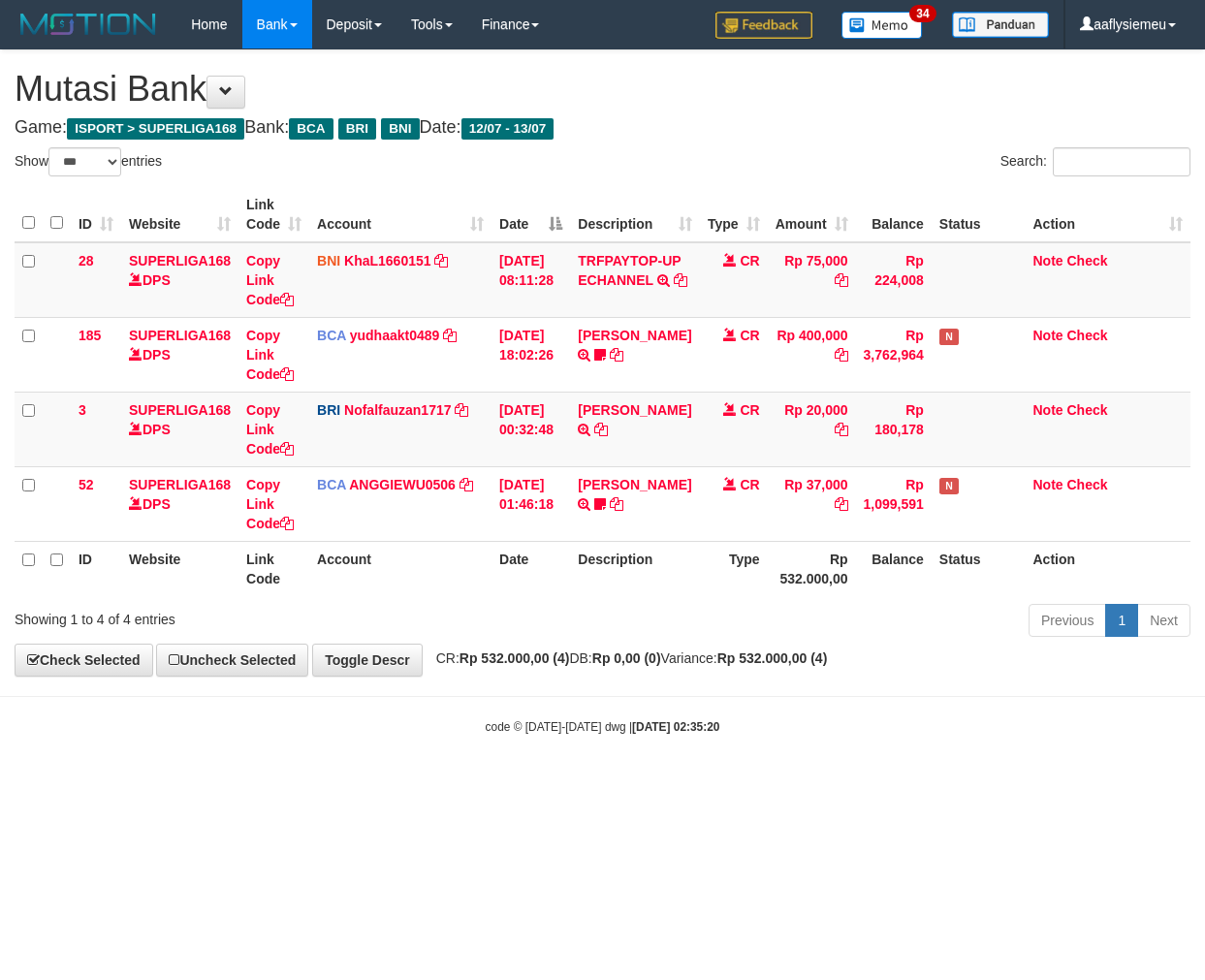 scroll, scrollTop: 0, scrollLeft: 0, axis: both 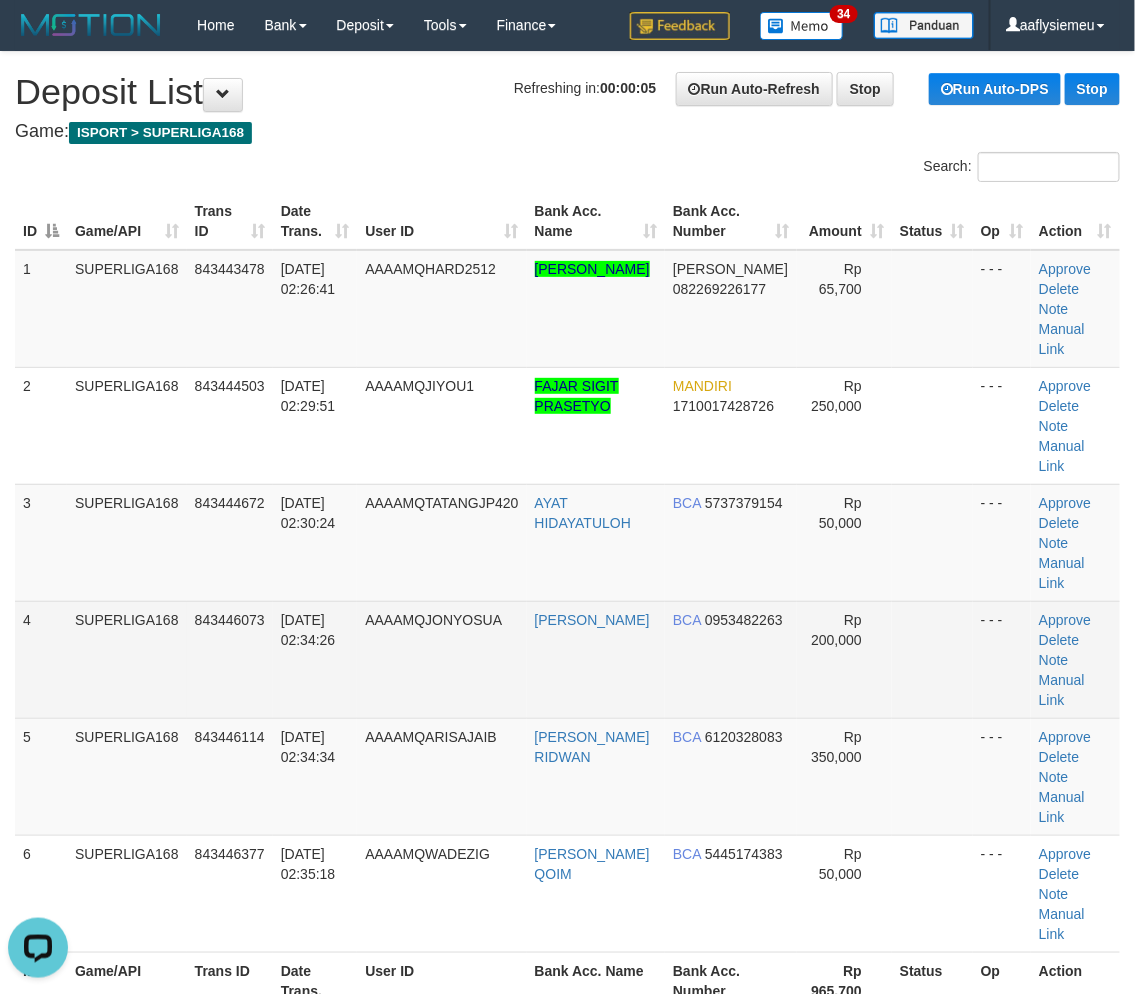 click on "4" at bounding box center (41, 659) 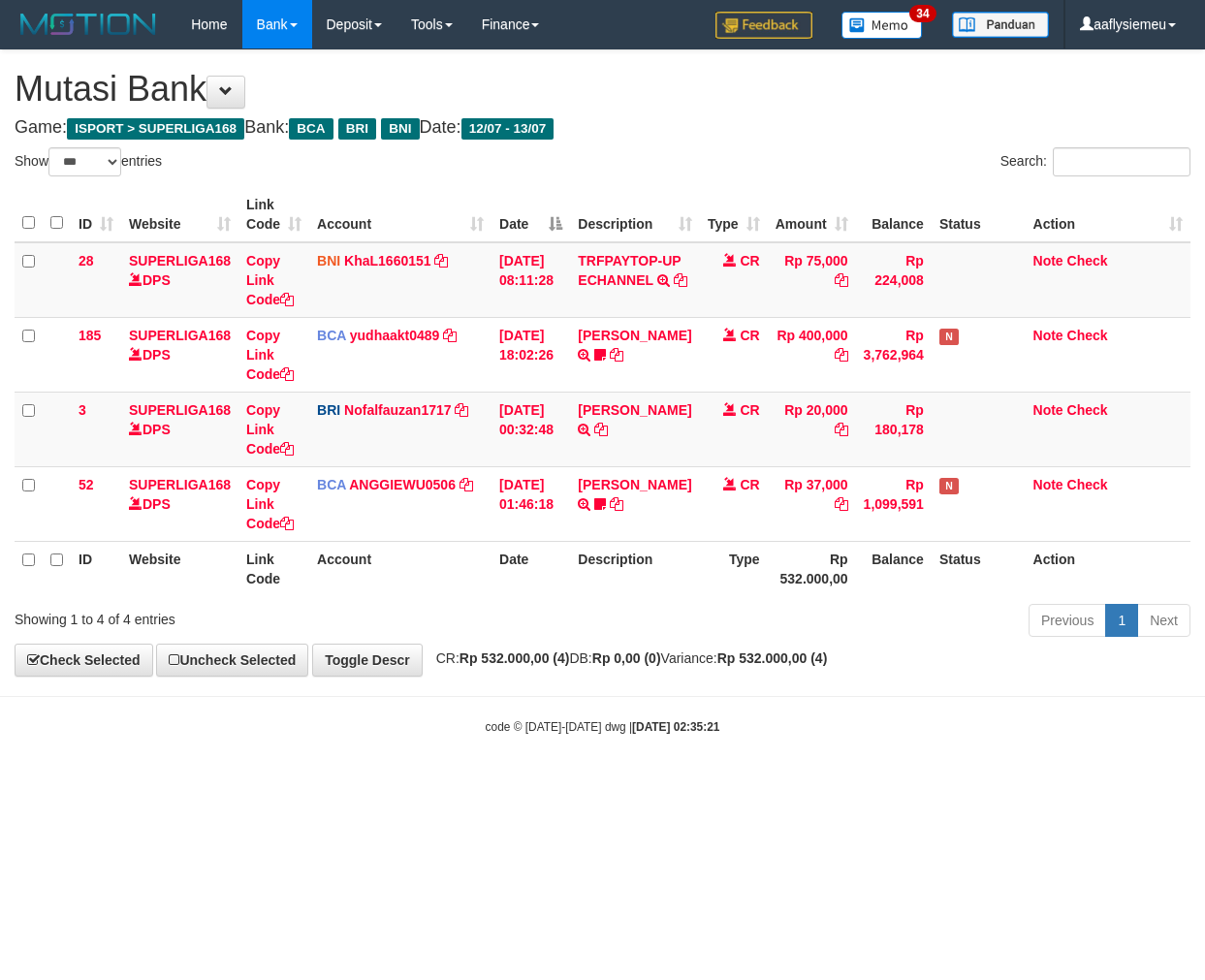 select on "***" 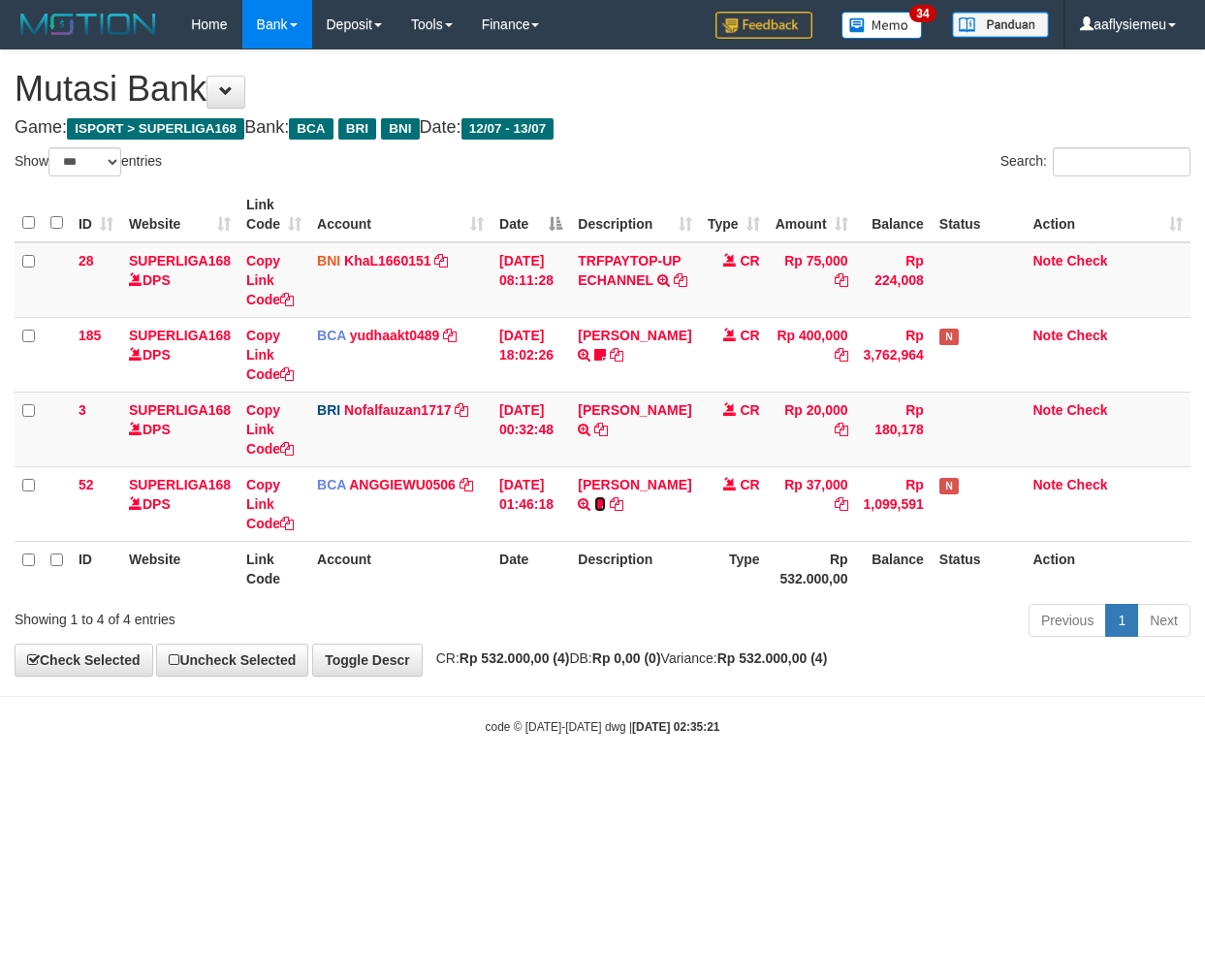 scroll, scrollTop: 0, scrollLeft: 0, axis: both 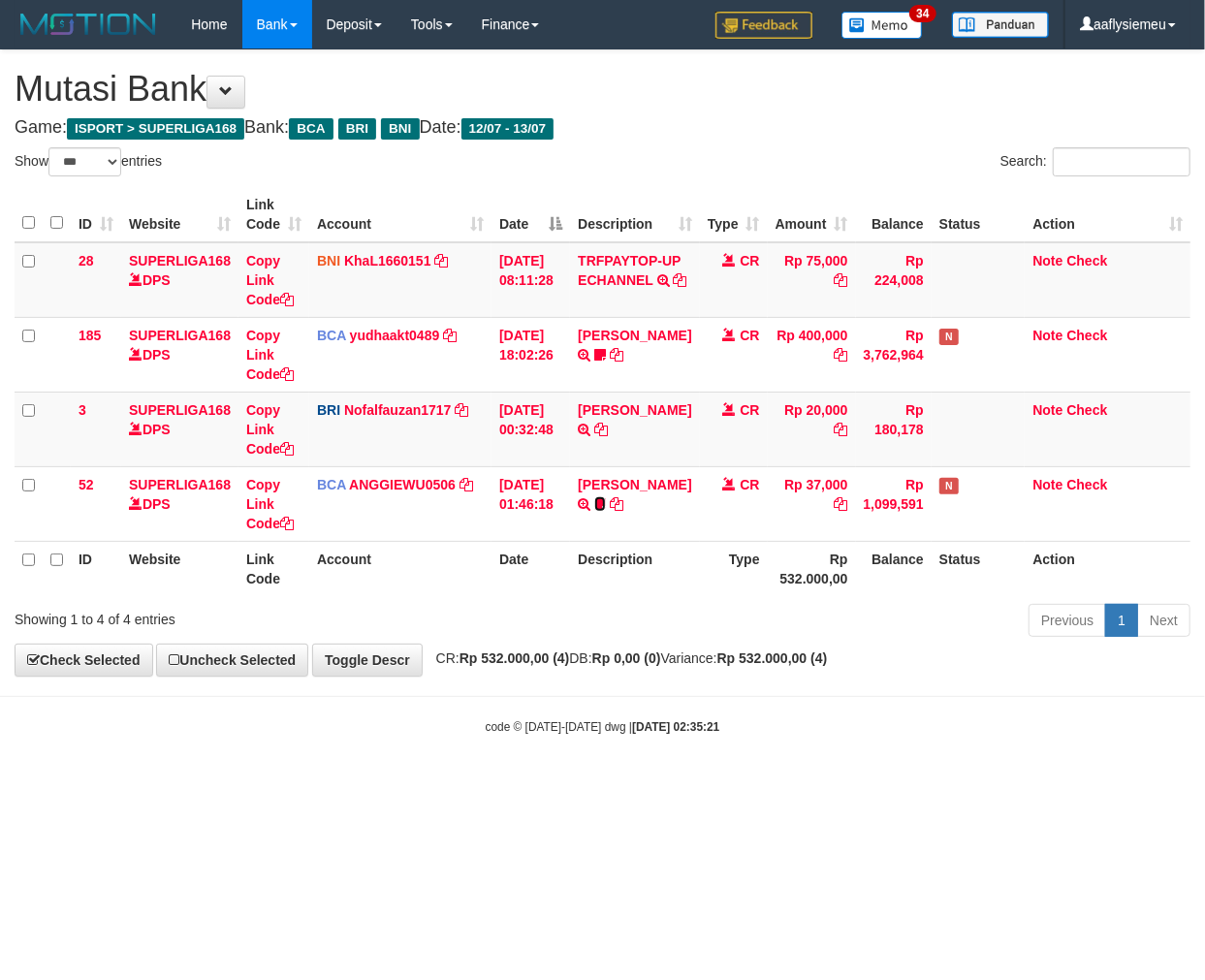 click at bounding box center (600, 504) 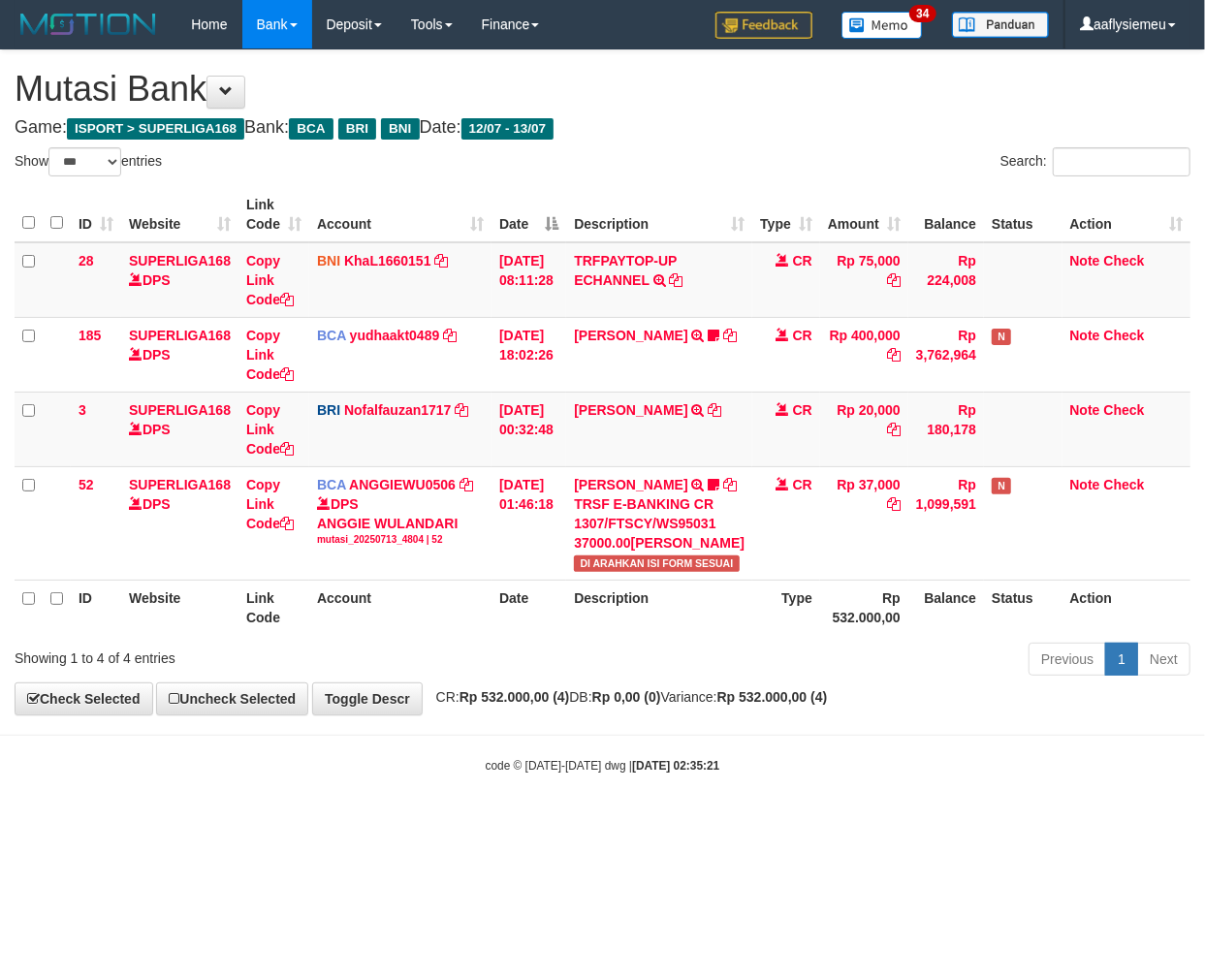 click on "Rp 0,00 (0)" at bounding box center [626, 697] 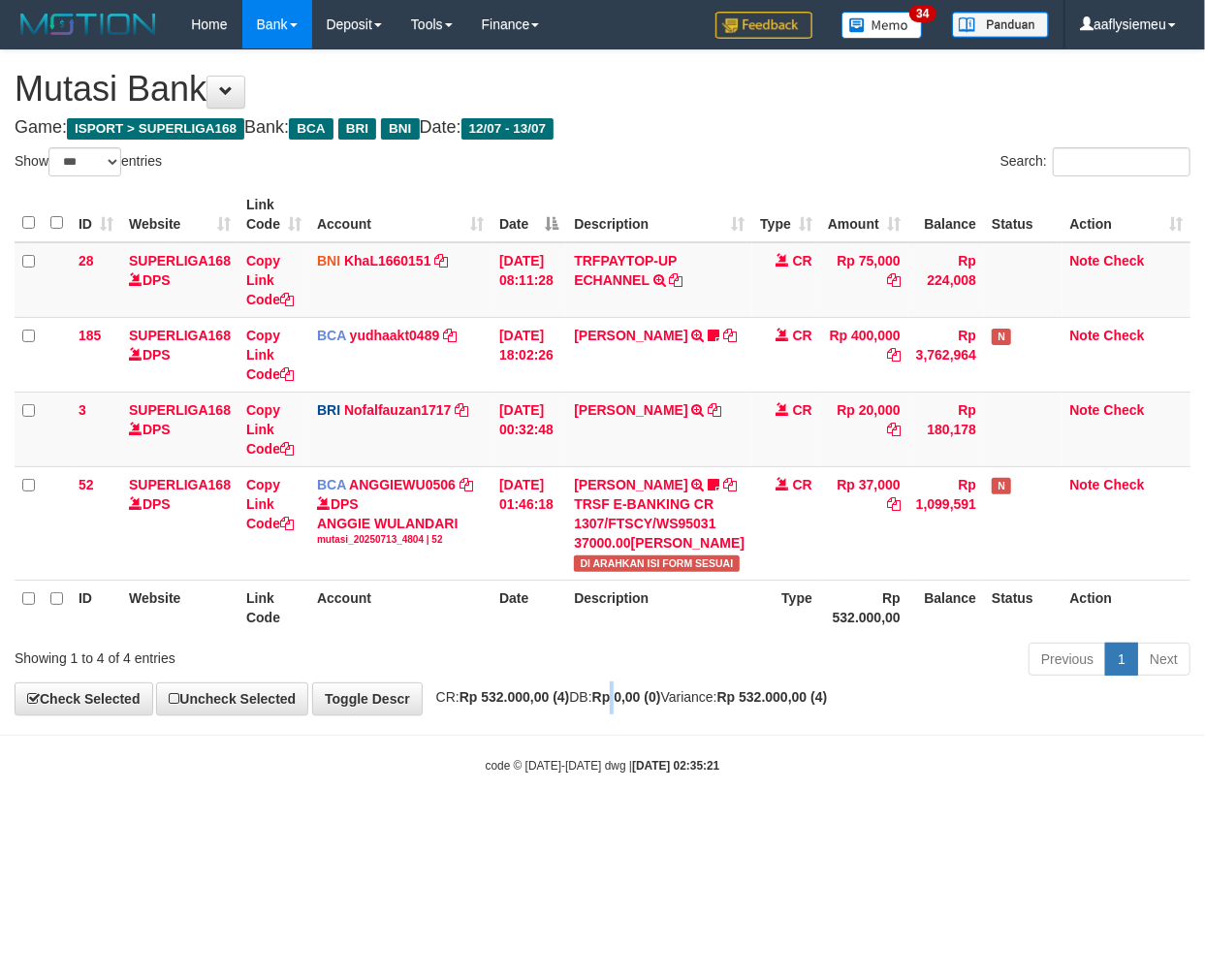 click on "Rp 0,00 (0)" at bounding box center [626, 697] 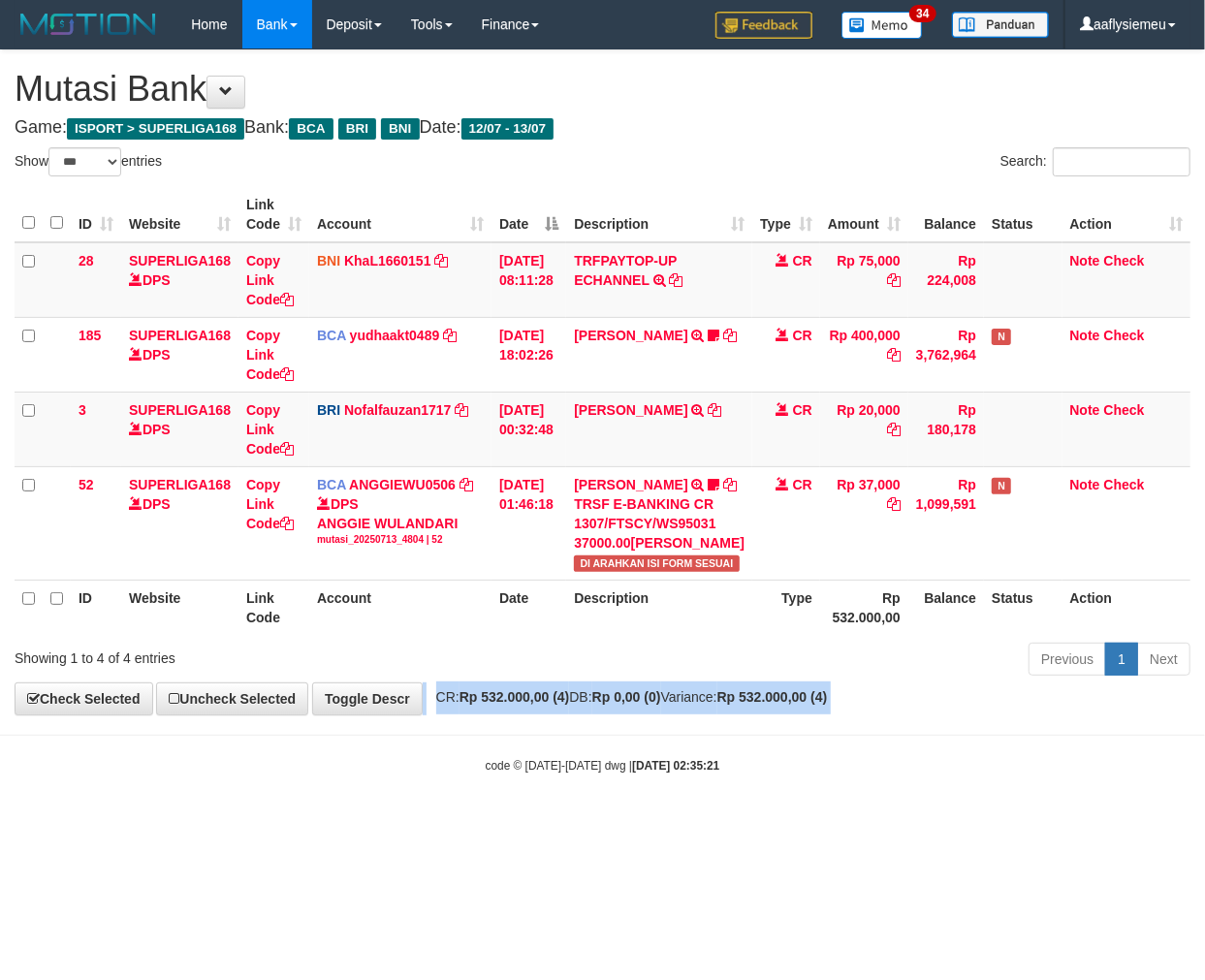 click on "Rp 0,00 (0)" at bounding box center (626, 697) 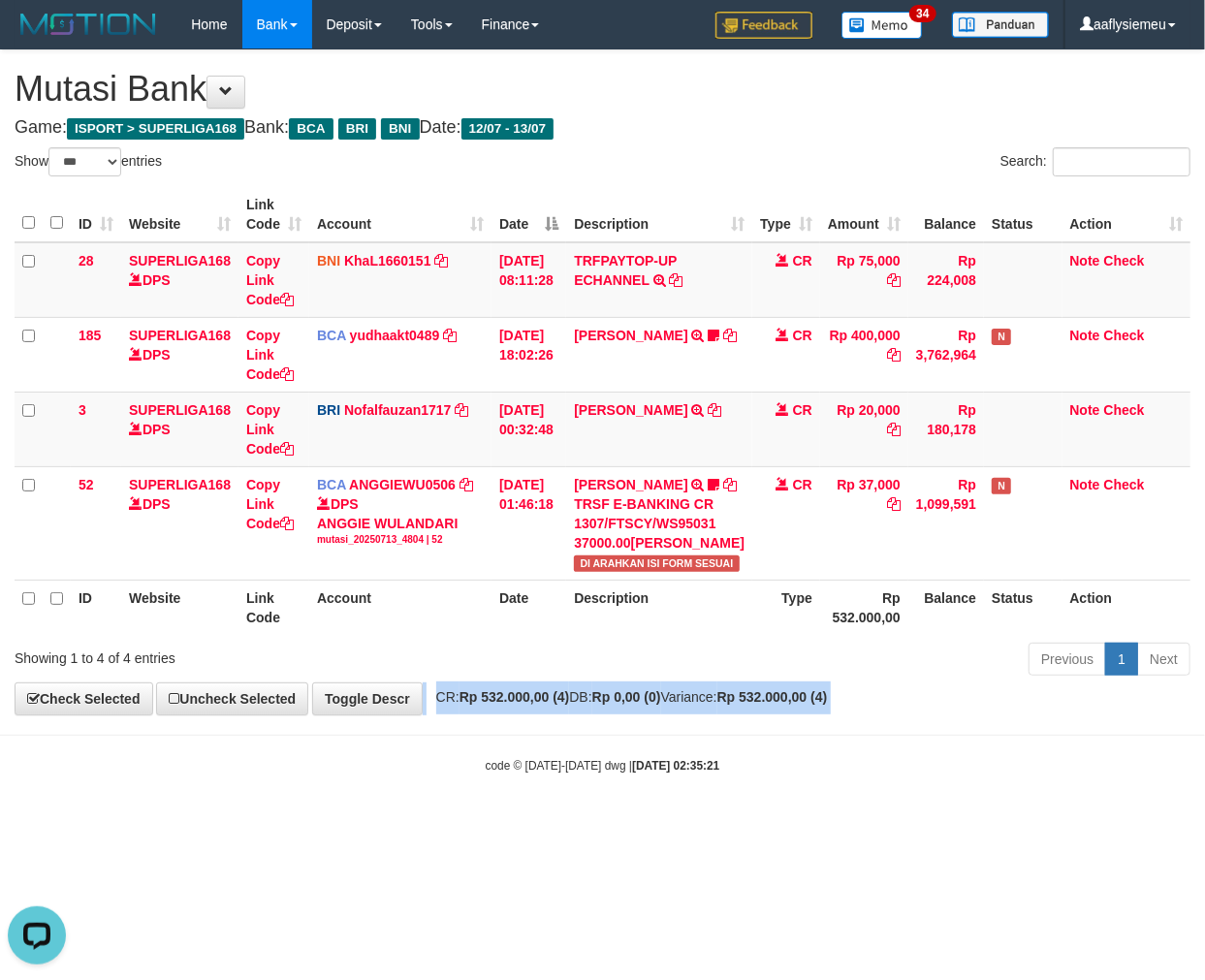 scroll, scrollTop: 0, scrollLeft: 0, axis: both 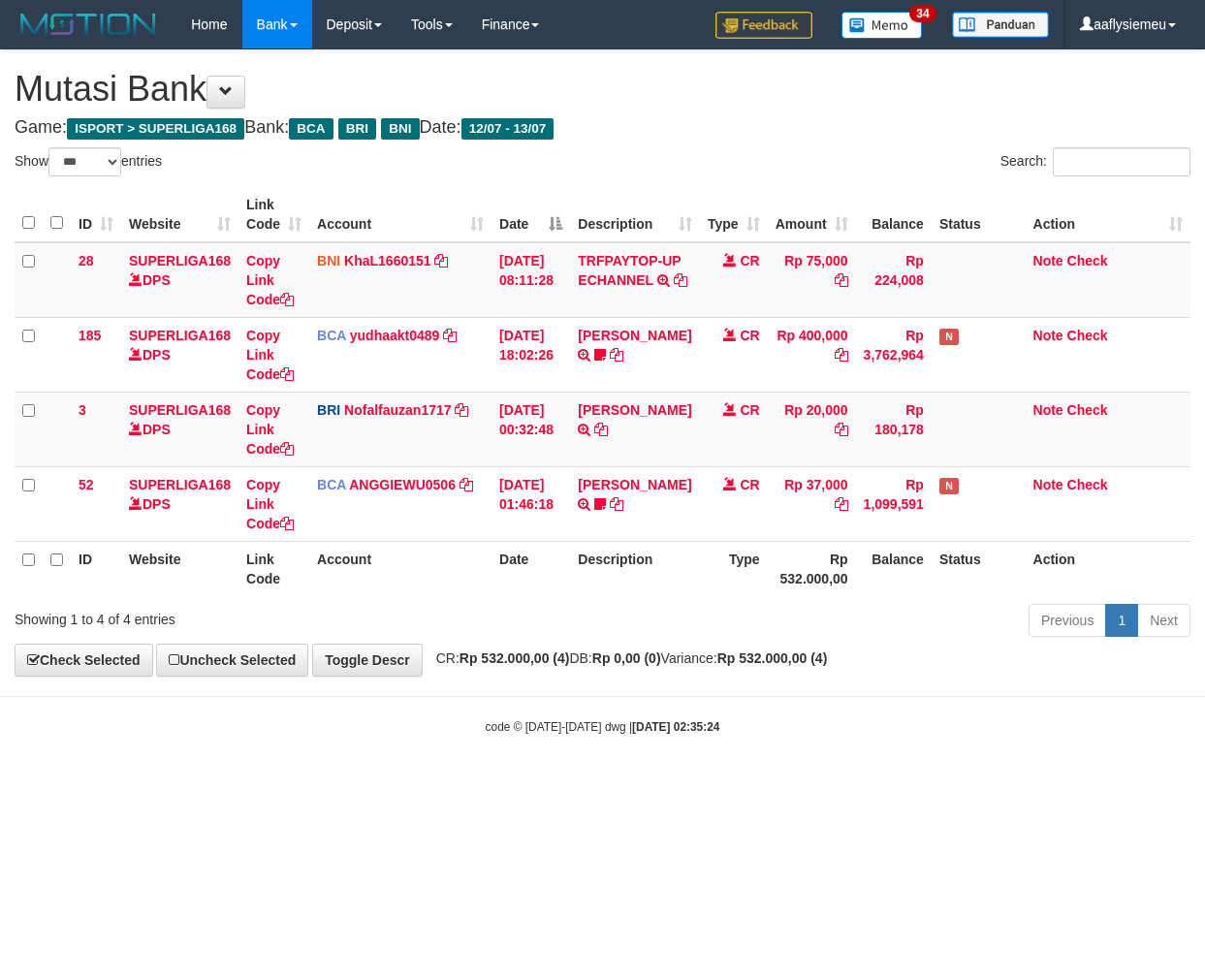select on "***" 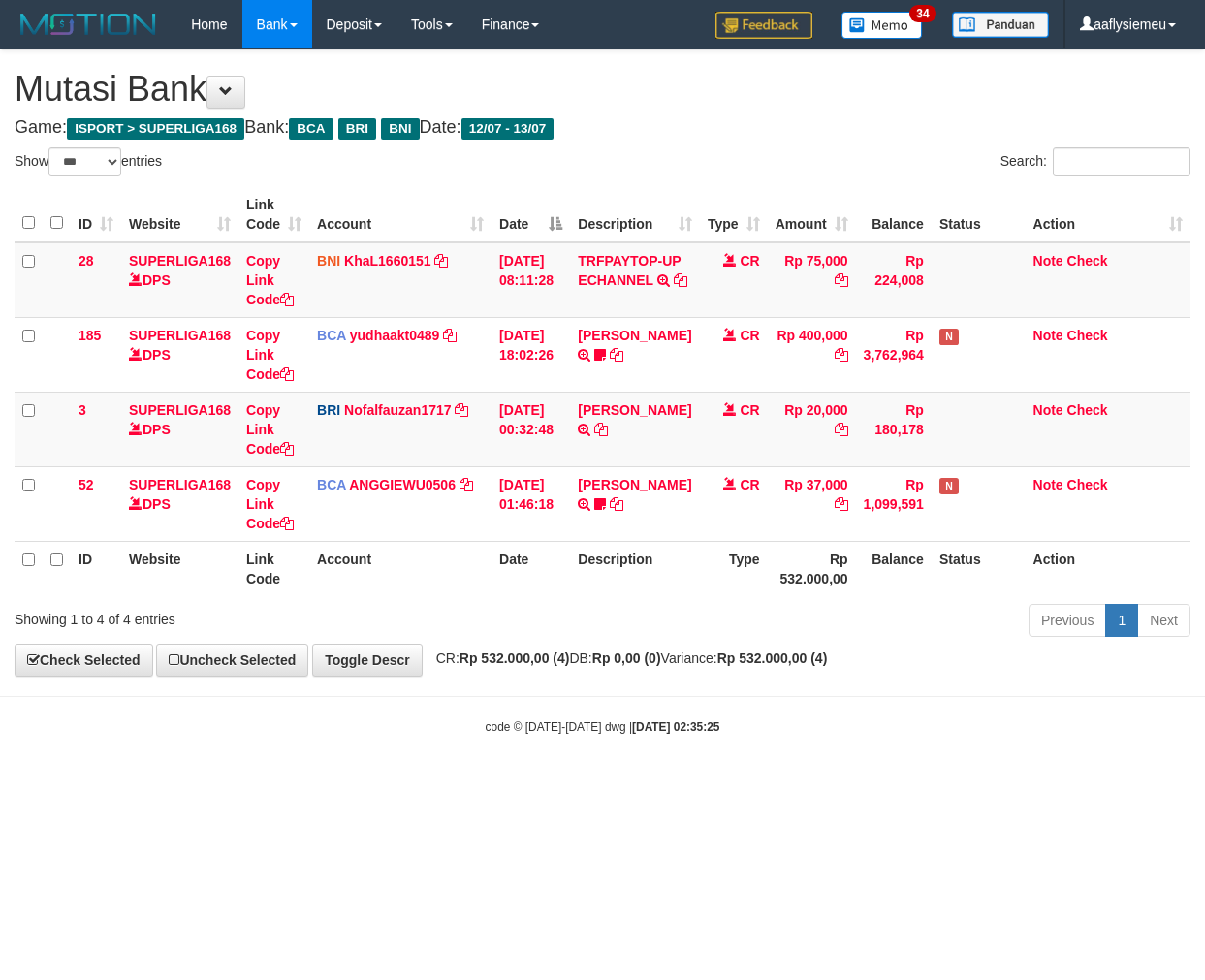 select on "***" 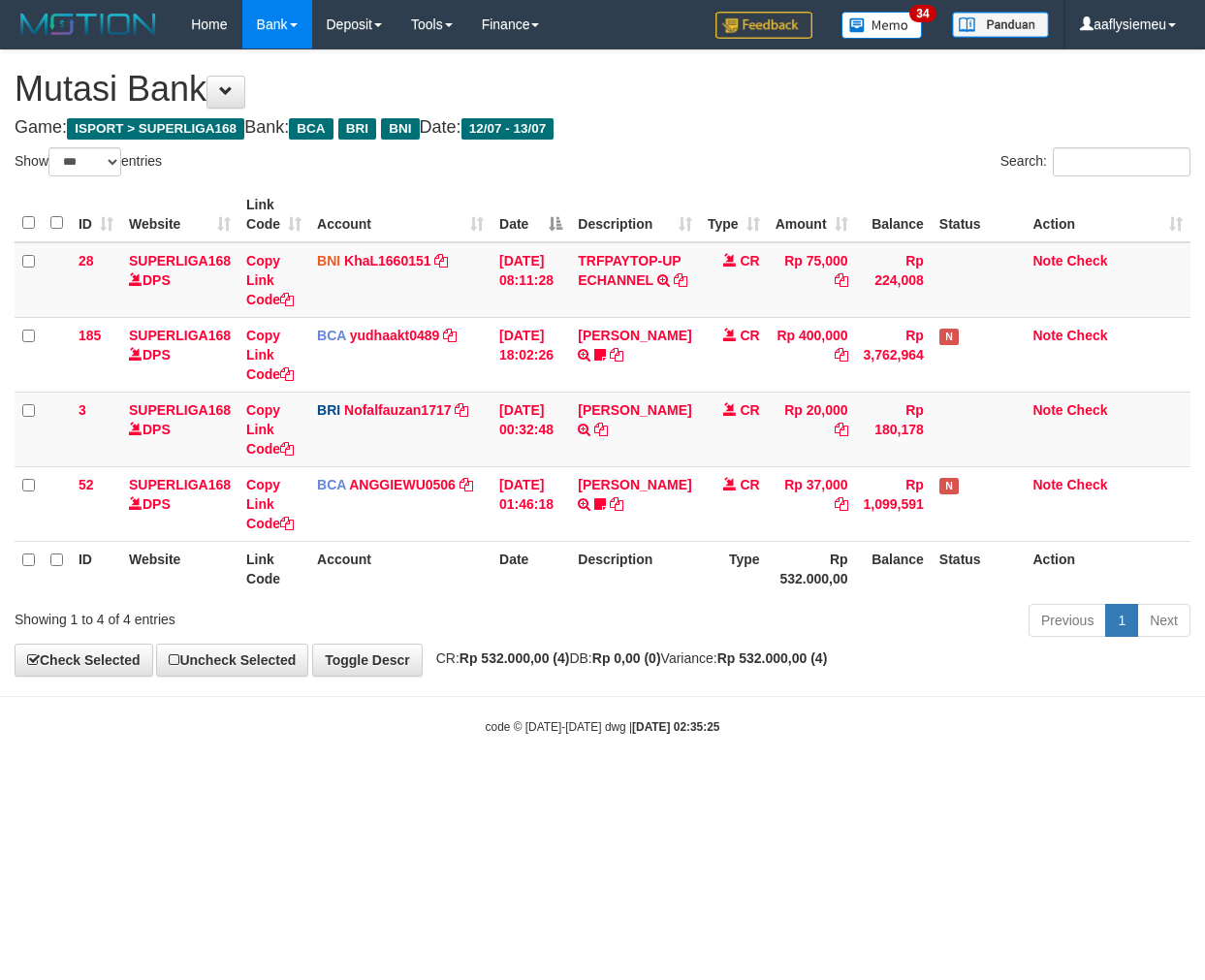 scroll, scrollTop: 0, scrollLeft: 0, axis: both 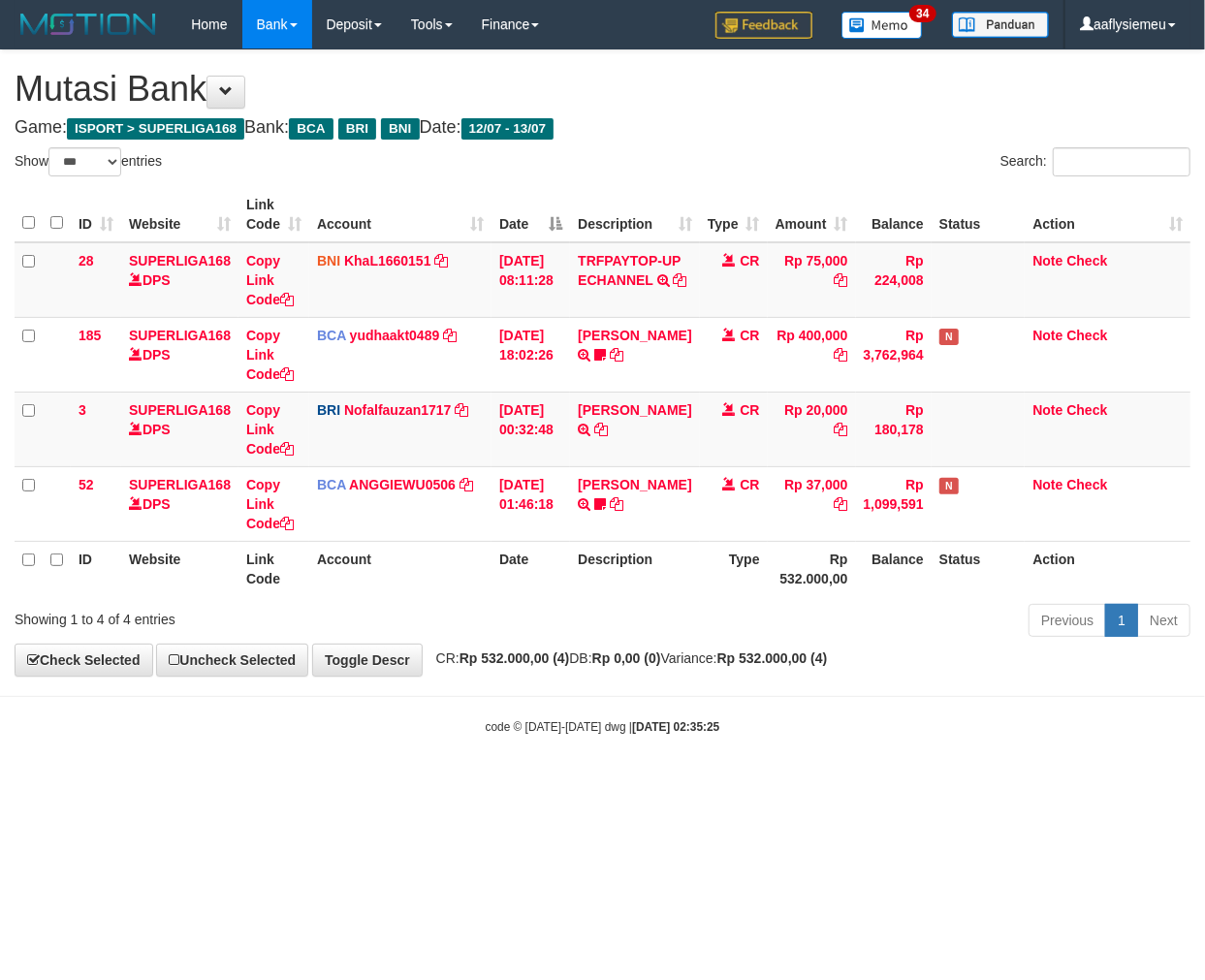 click on "Toggle navigation
Home
Bank
Account List
Load
By Website
Group
[ISPORT]													SUPERLIGA168
By Load Group (DPS)" at bounding box center (602, 392) 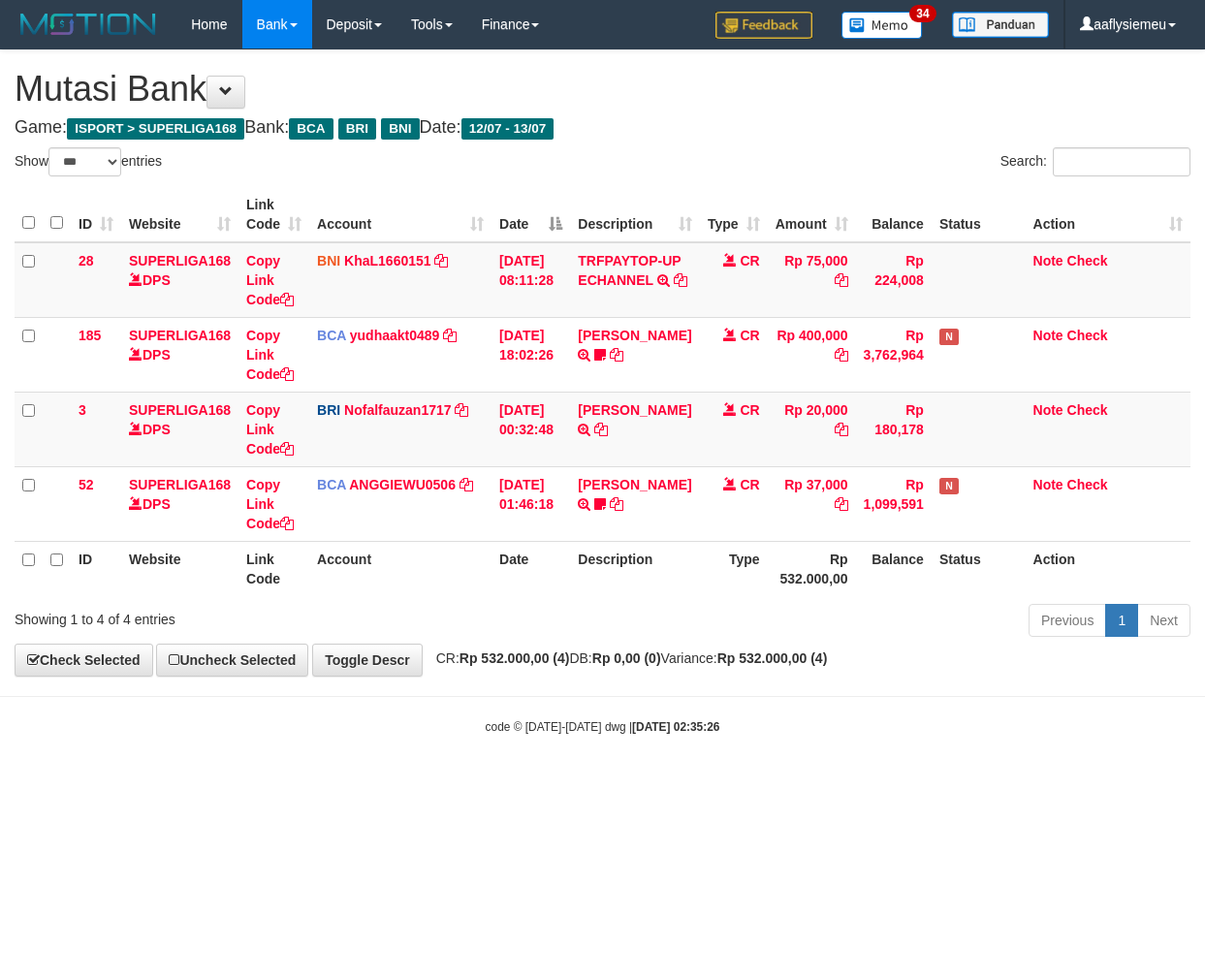 select on "***" 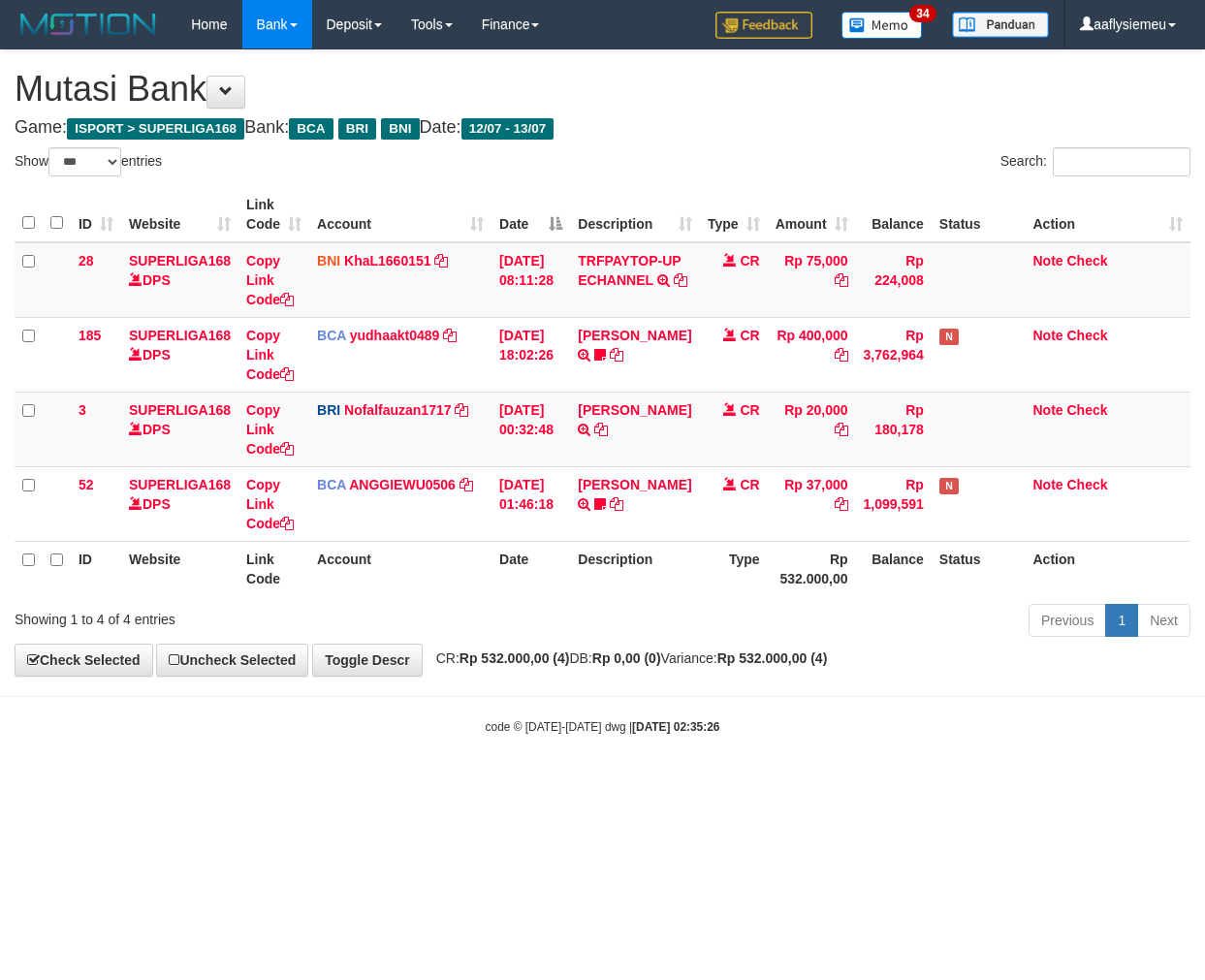 scroll, scrollTop: 0, scrollLeft: 0, axis: both 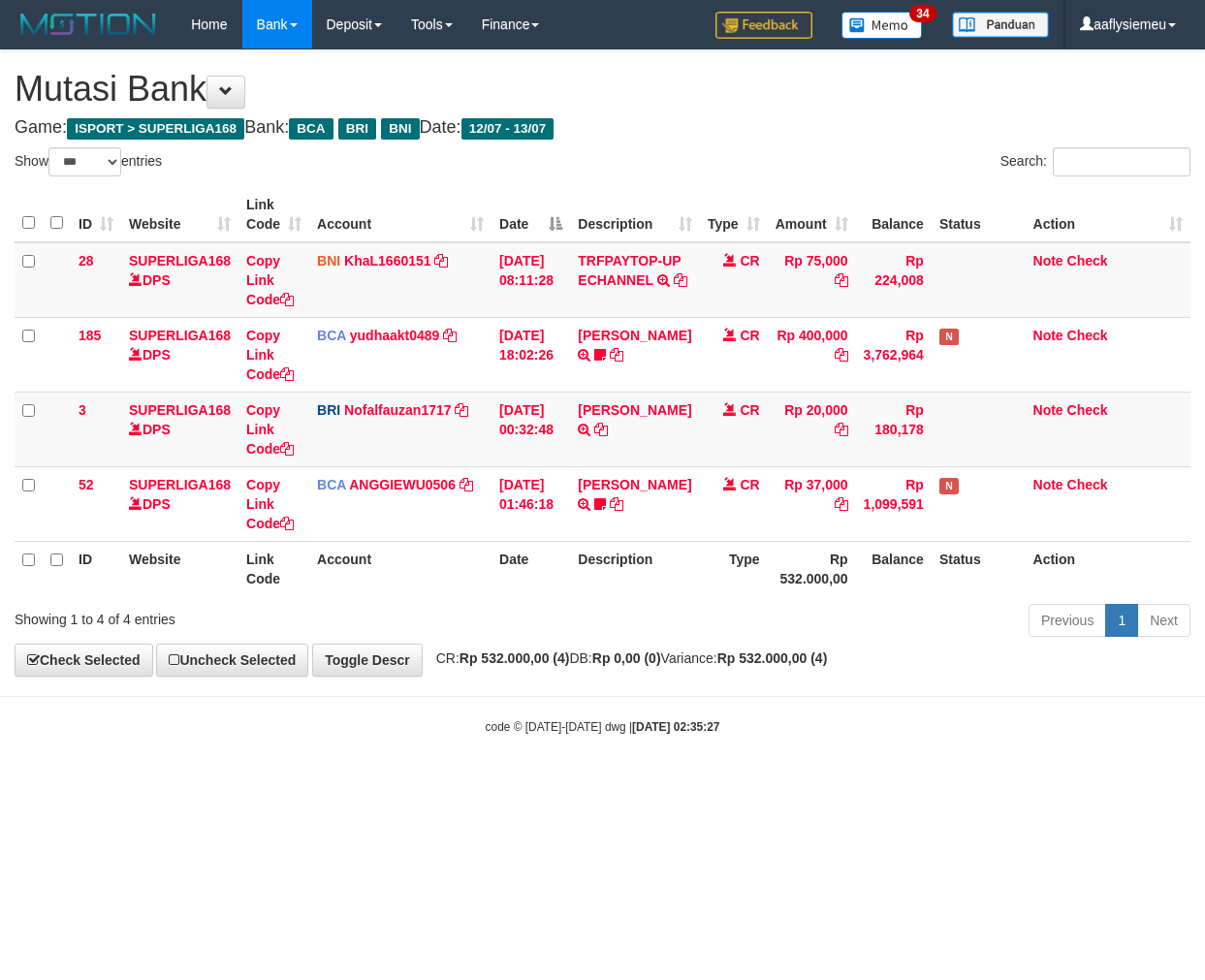 select on "***" 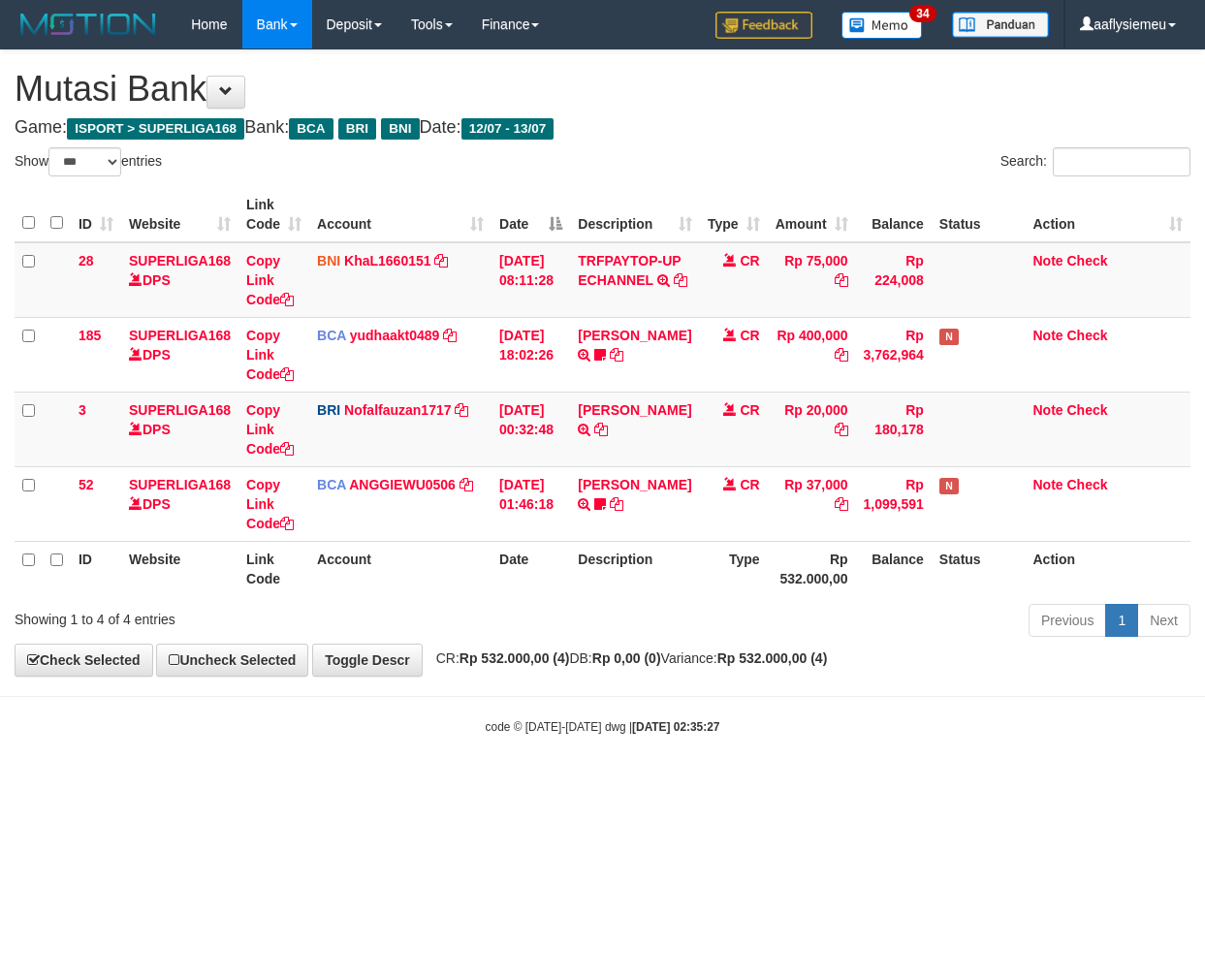 scroll, scrollTop: 0, scrollLeft: 0, axis: both 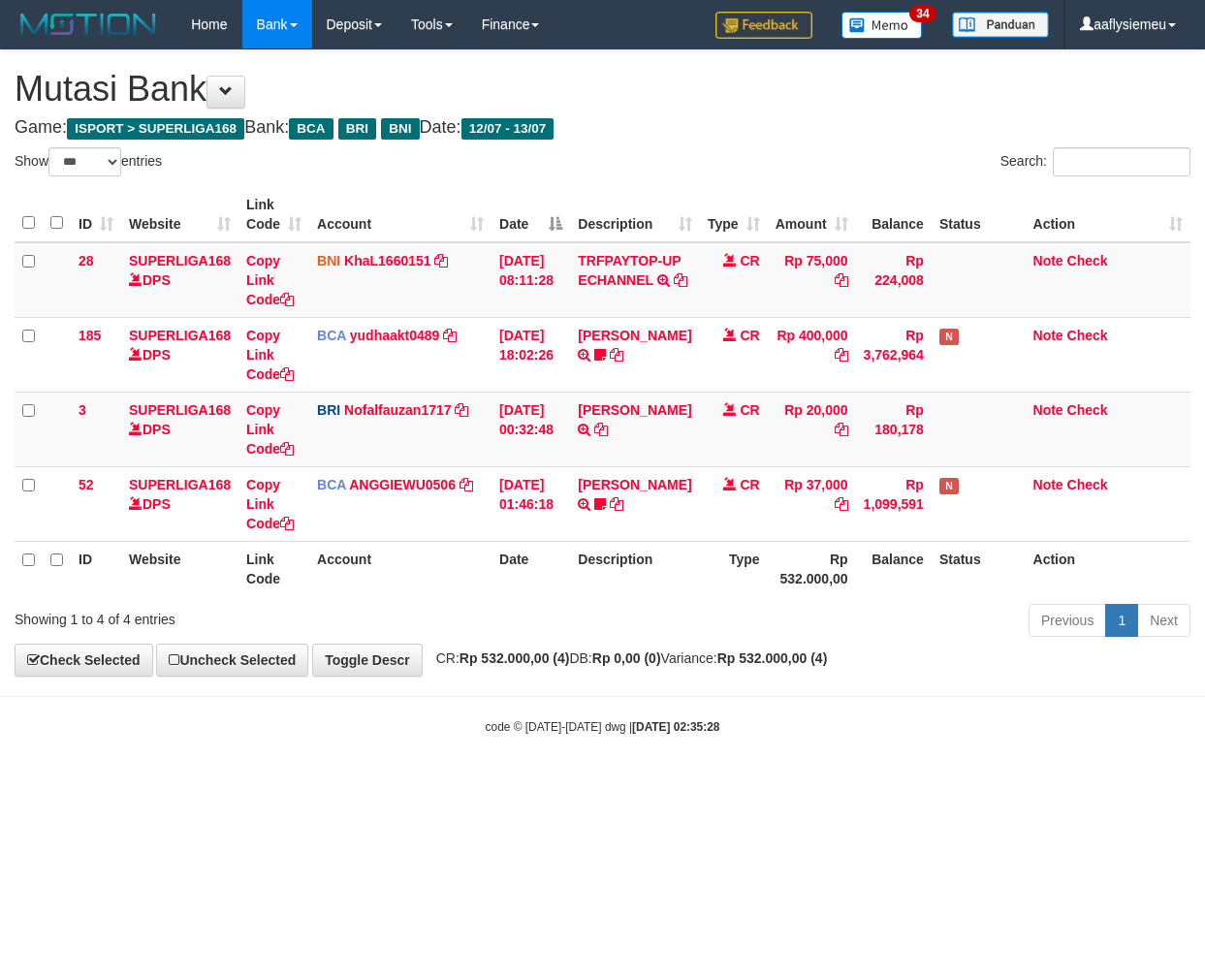 select on "***" 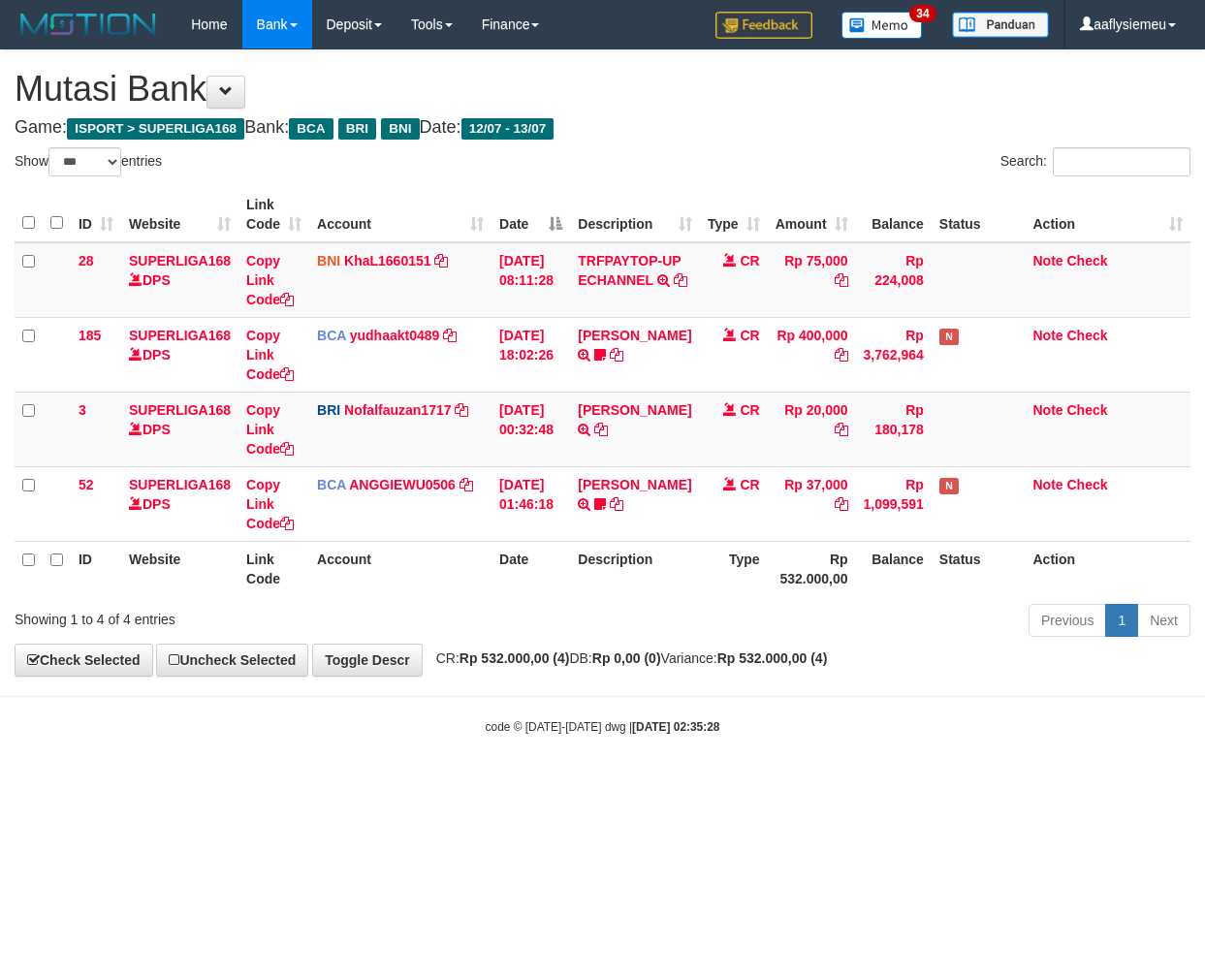 scroll, scrollTop: 0, scrollLeft: 0, axis: both 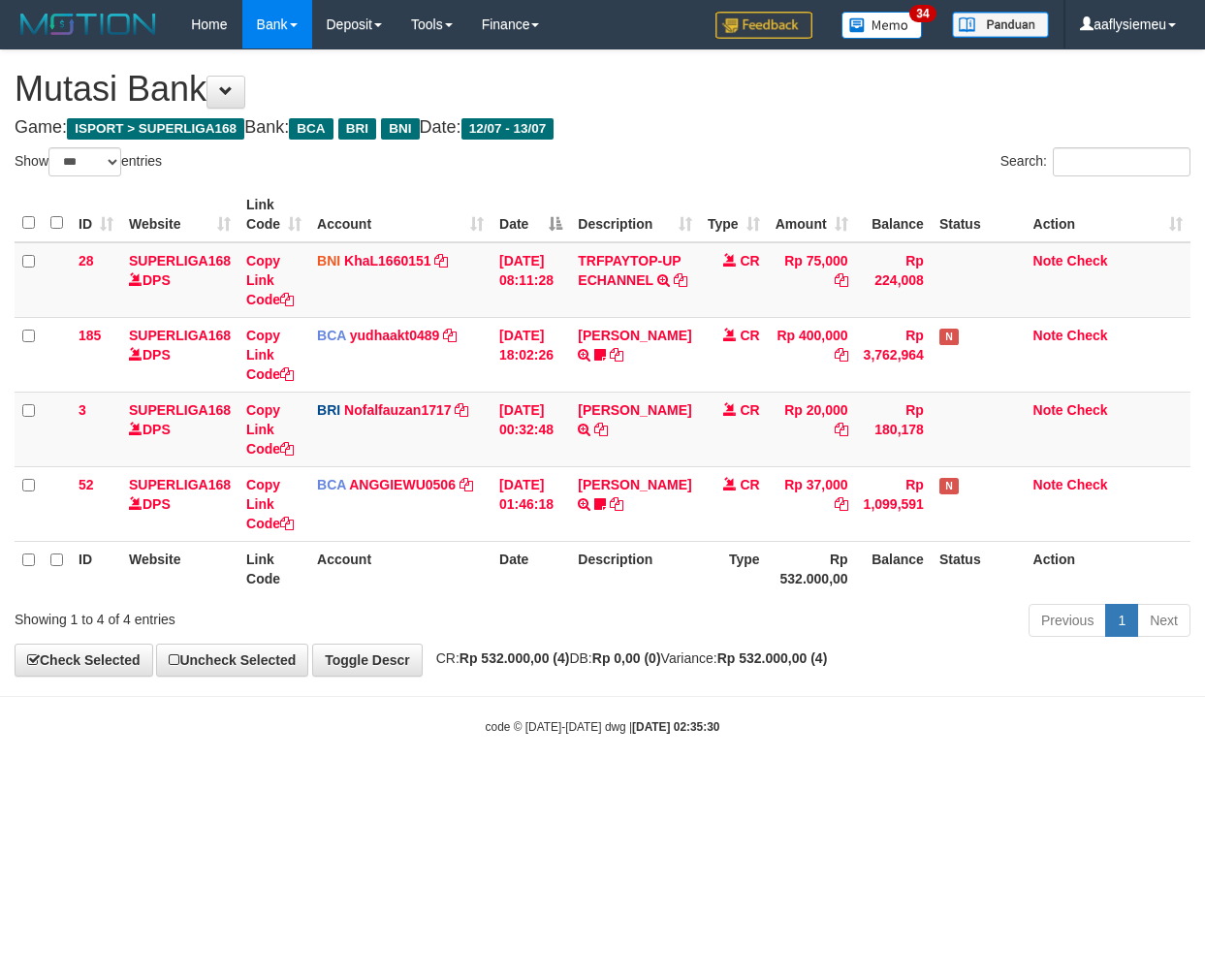 select on "***" 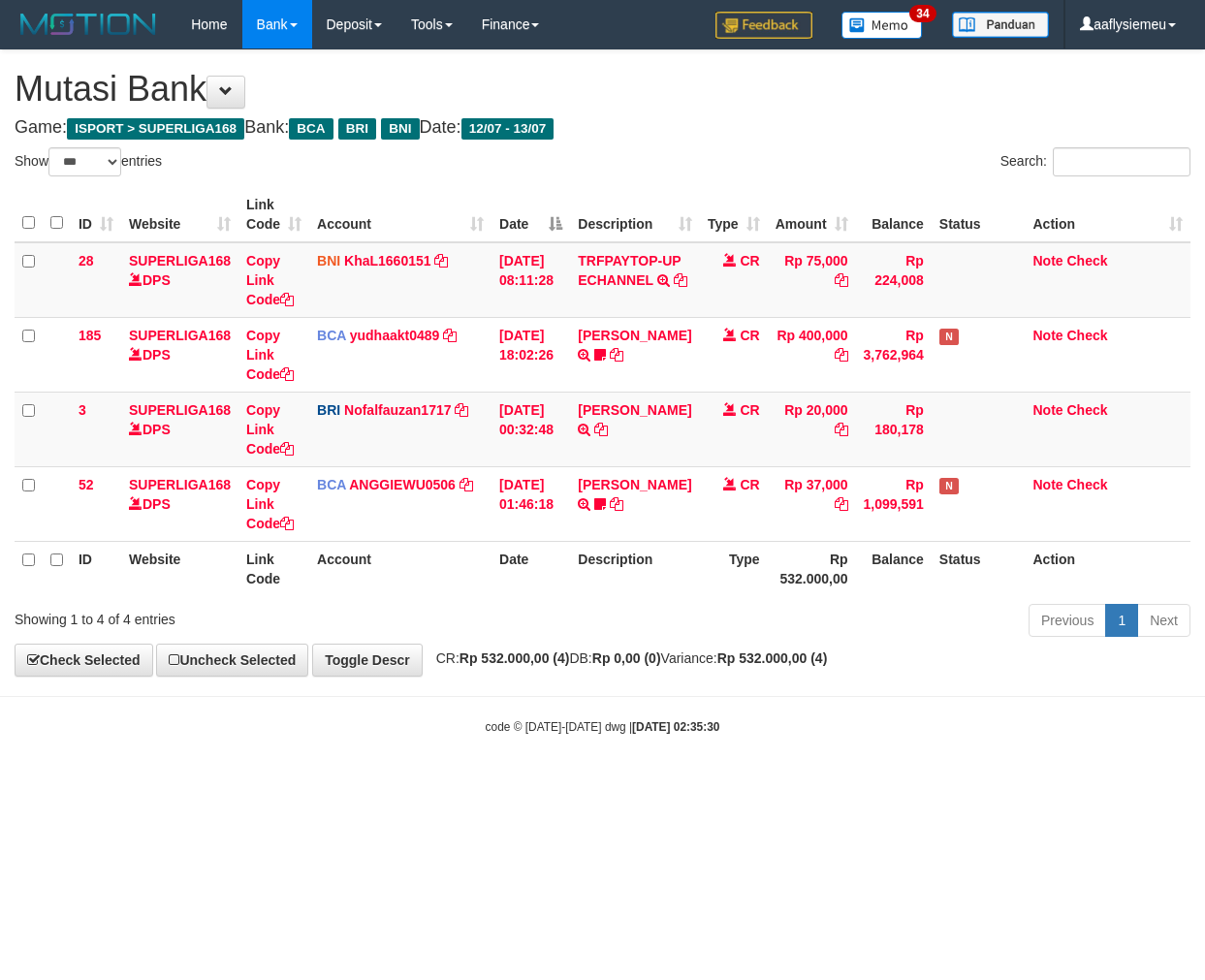 scroll, scrollTop: 0, scrollLeft: 0, axis: both 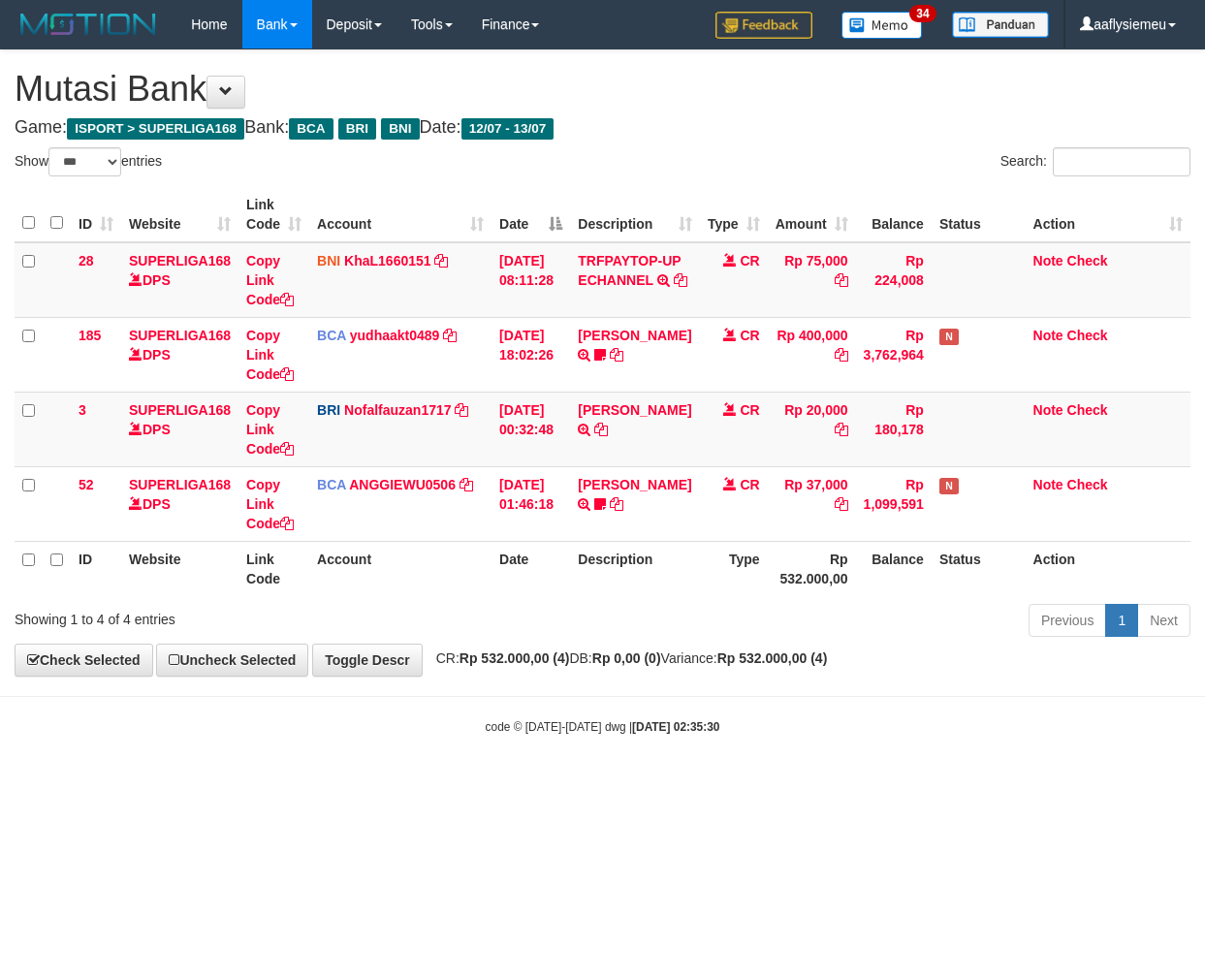 select on "***" 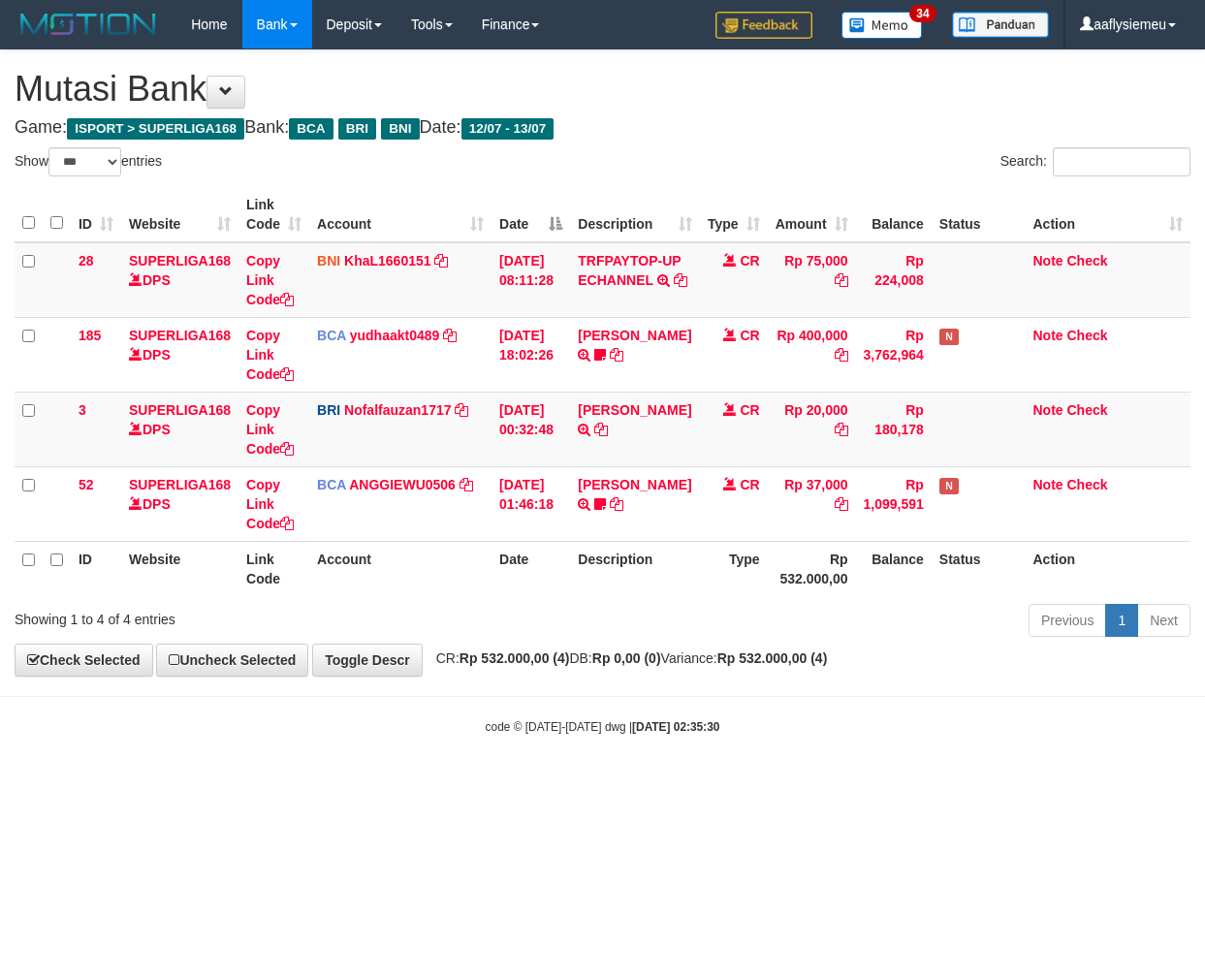 scroll, scrollTop: 0, scrollLeft: 0, axis: both 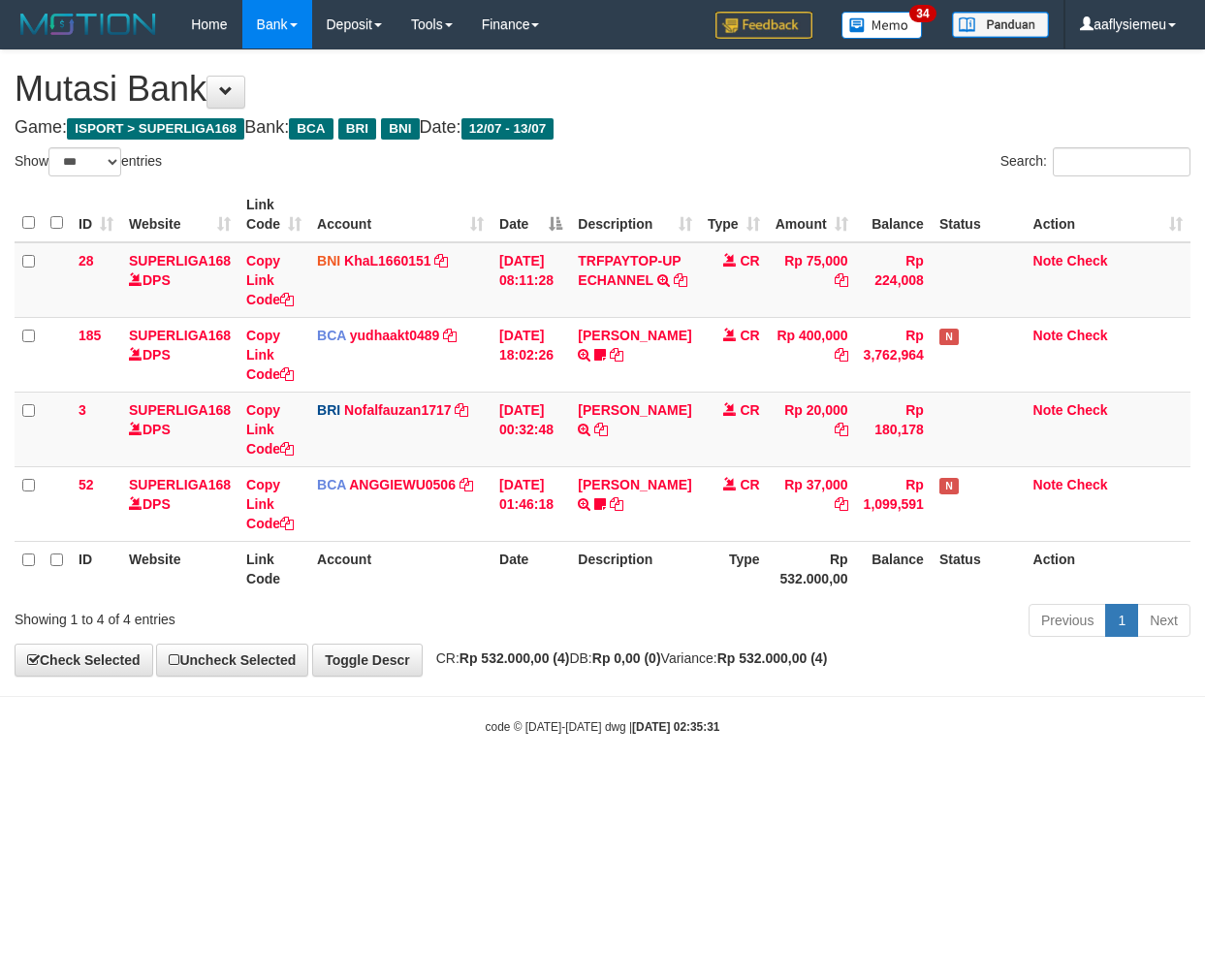 select on "***" 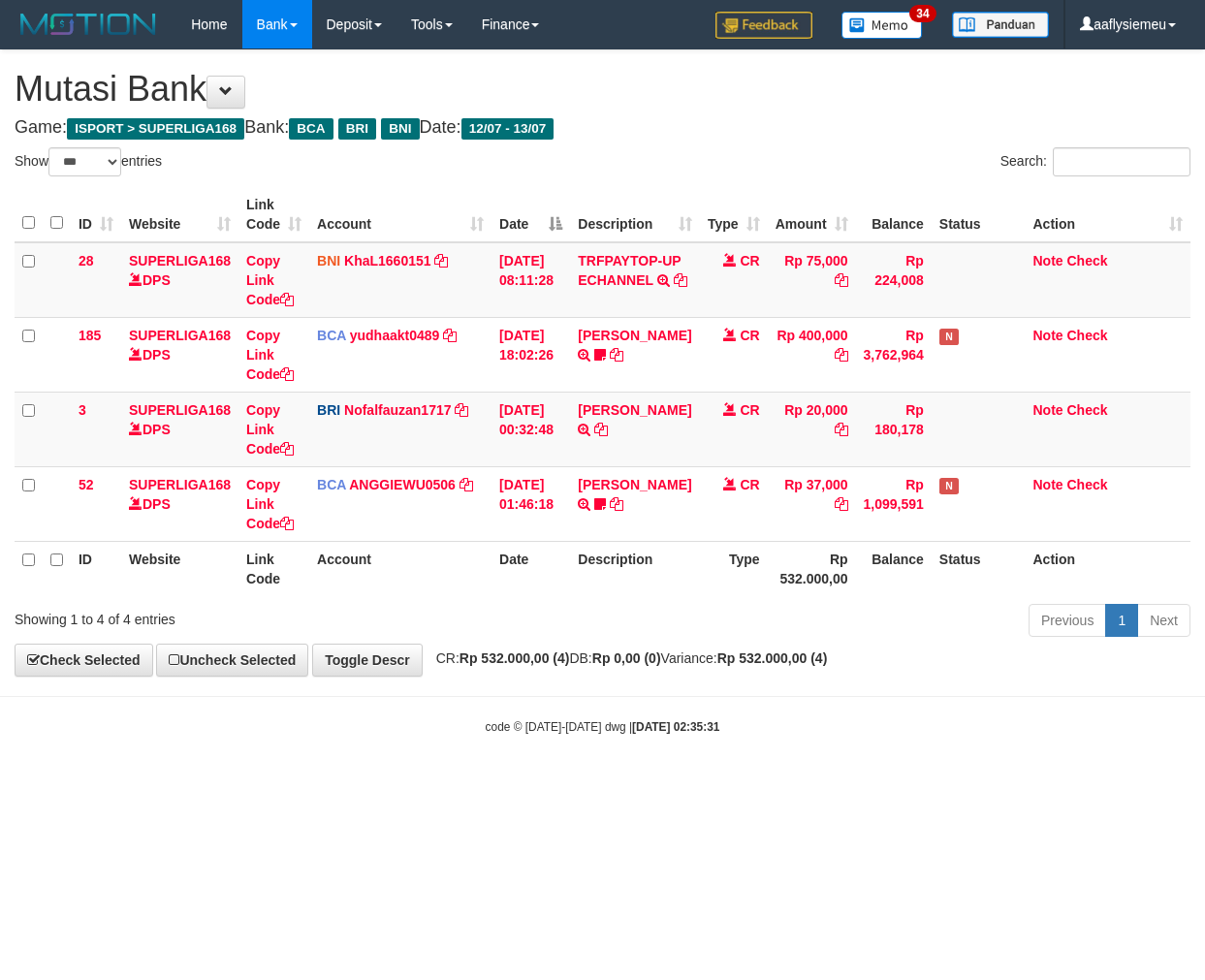 scroll, scrollTop: 0, scrollLeft: 0, axis: both 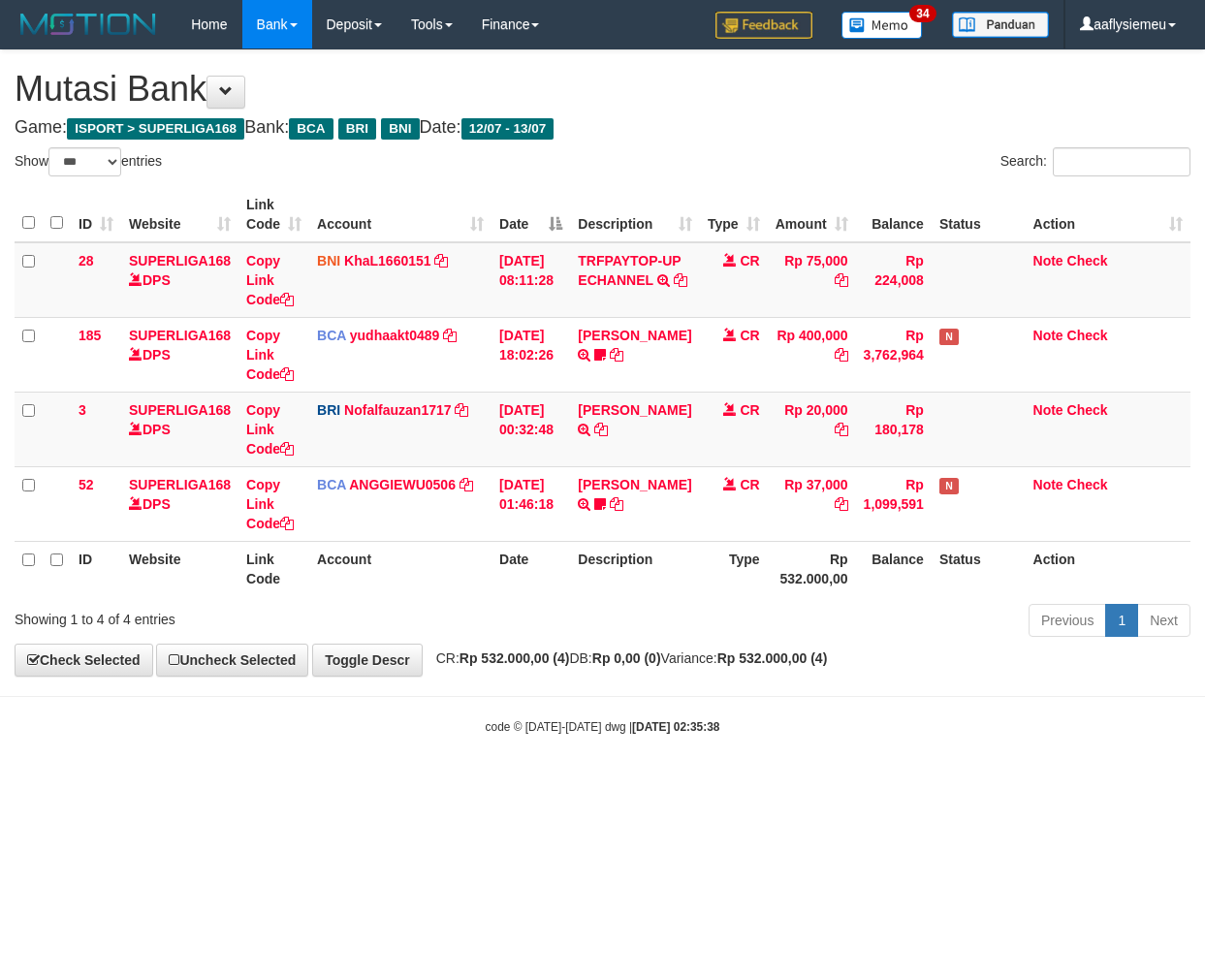 select on "***" 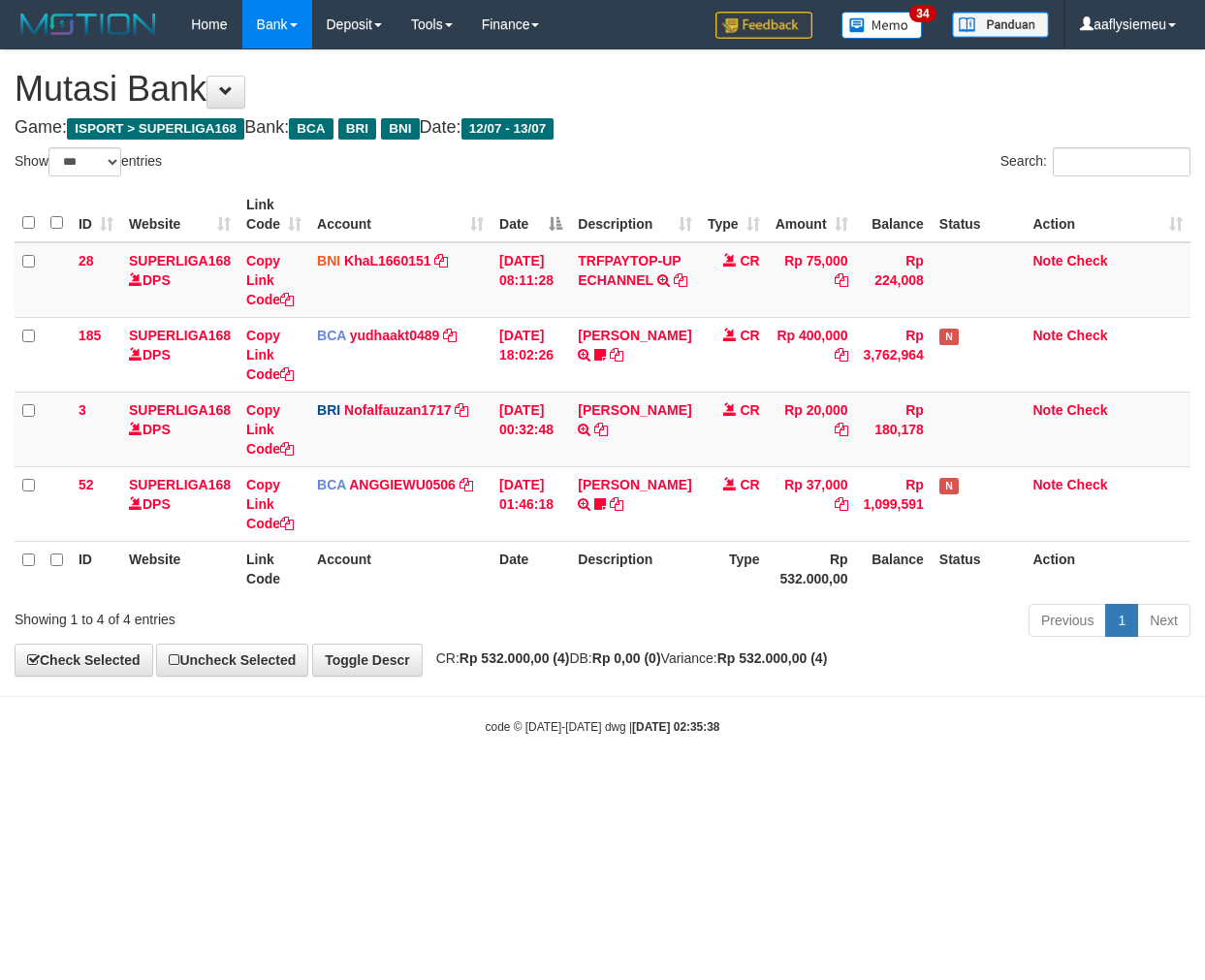 scroll, scrollTop: 0, scrollLeft: 0, axis: both 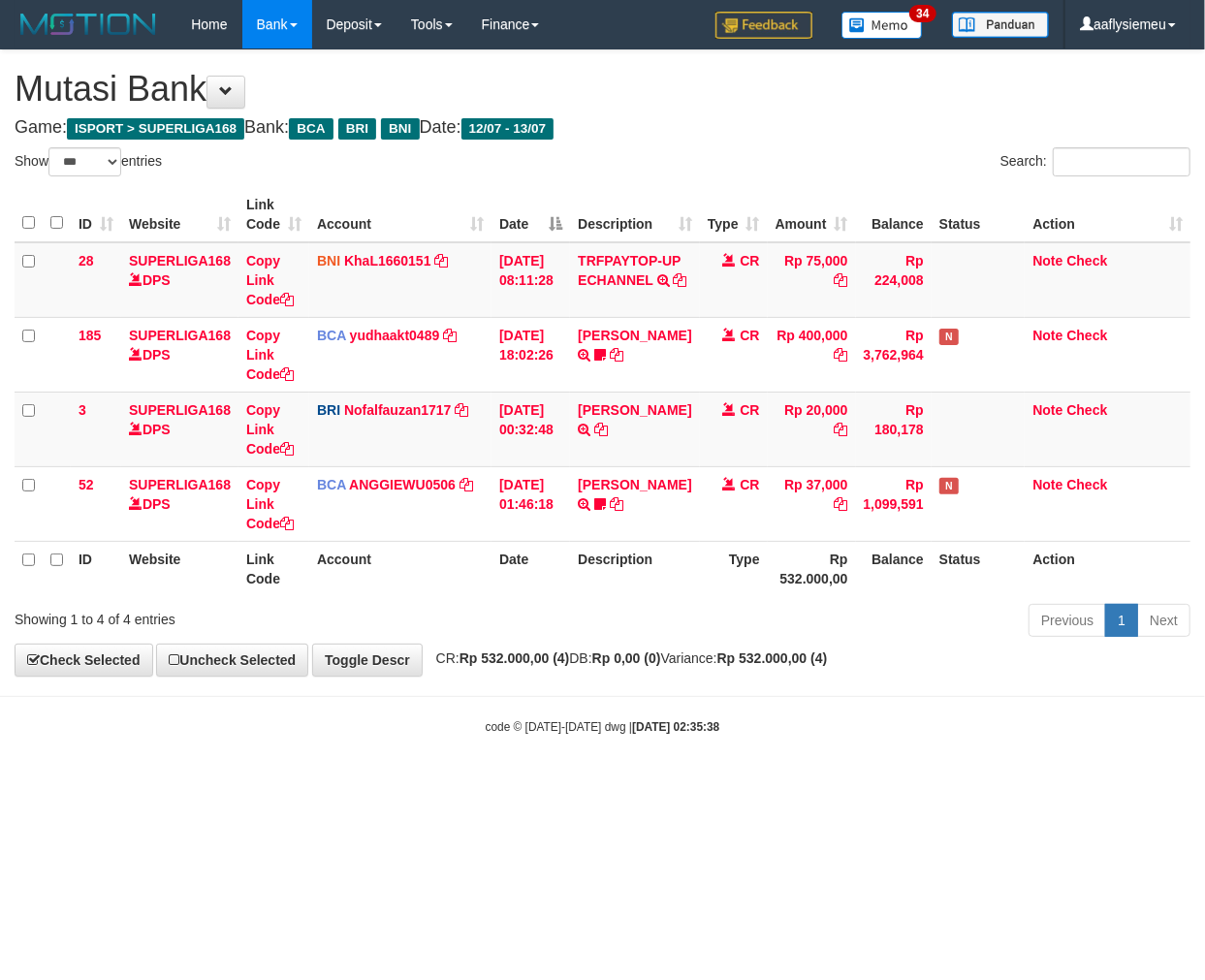 click on "2025/07/13 02:35:38" at bounding box center (676, 727) 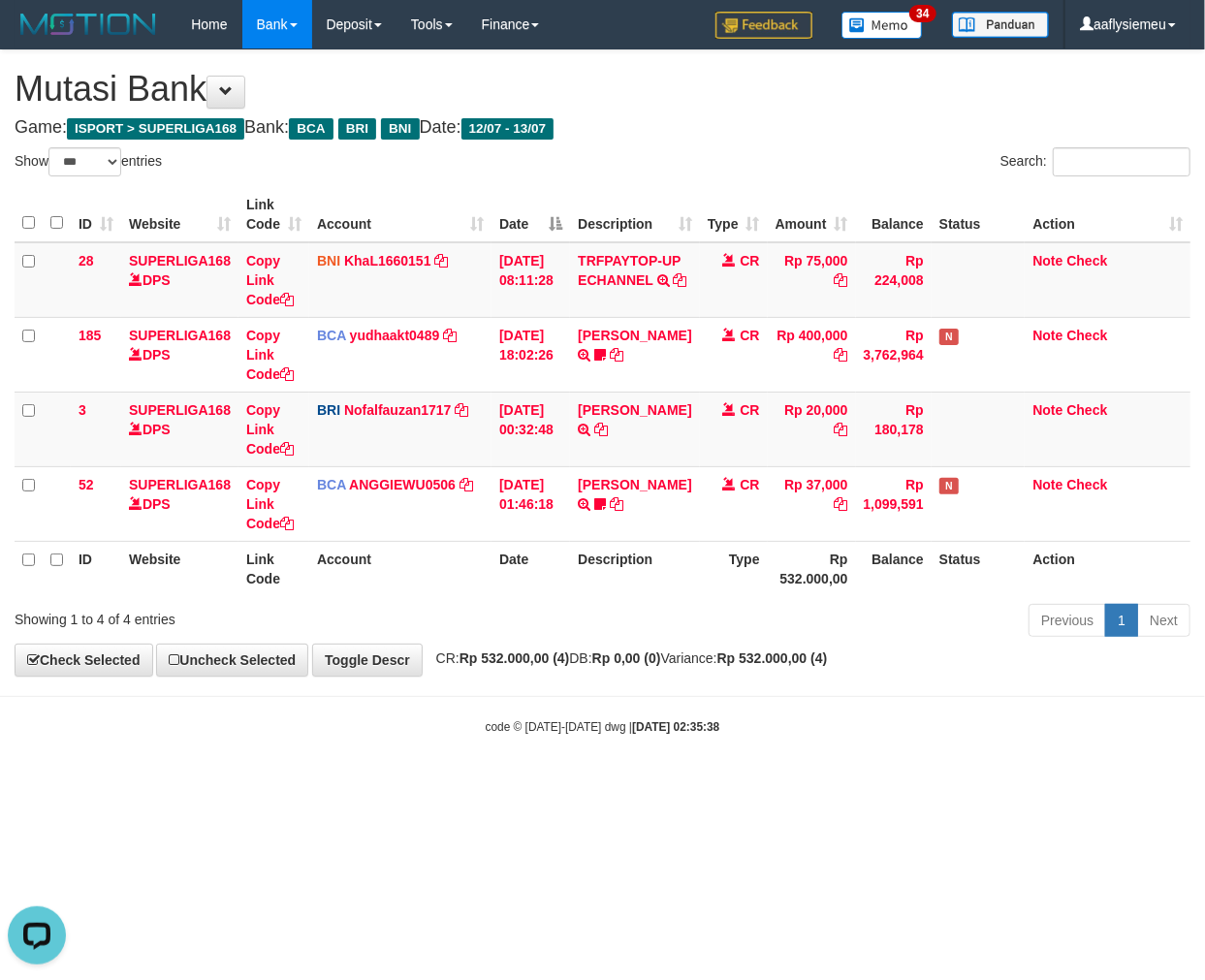 scroll, scrollTop: 0, scrollLeft: 0, axis: both 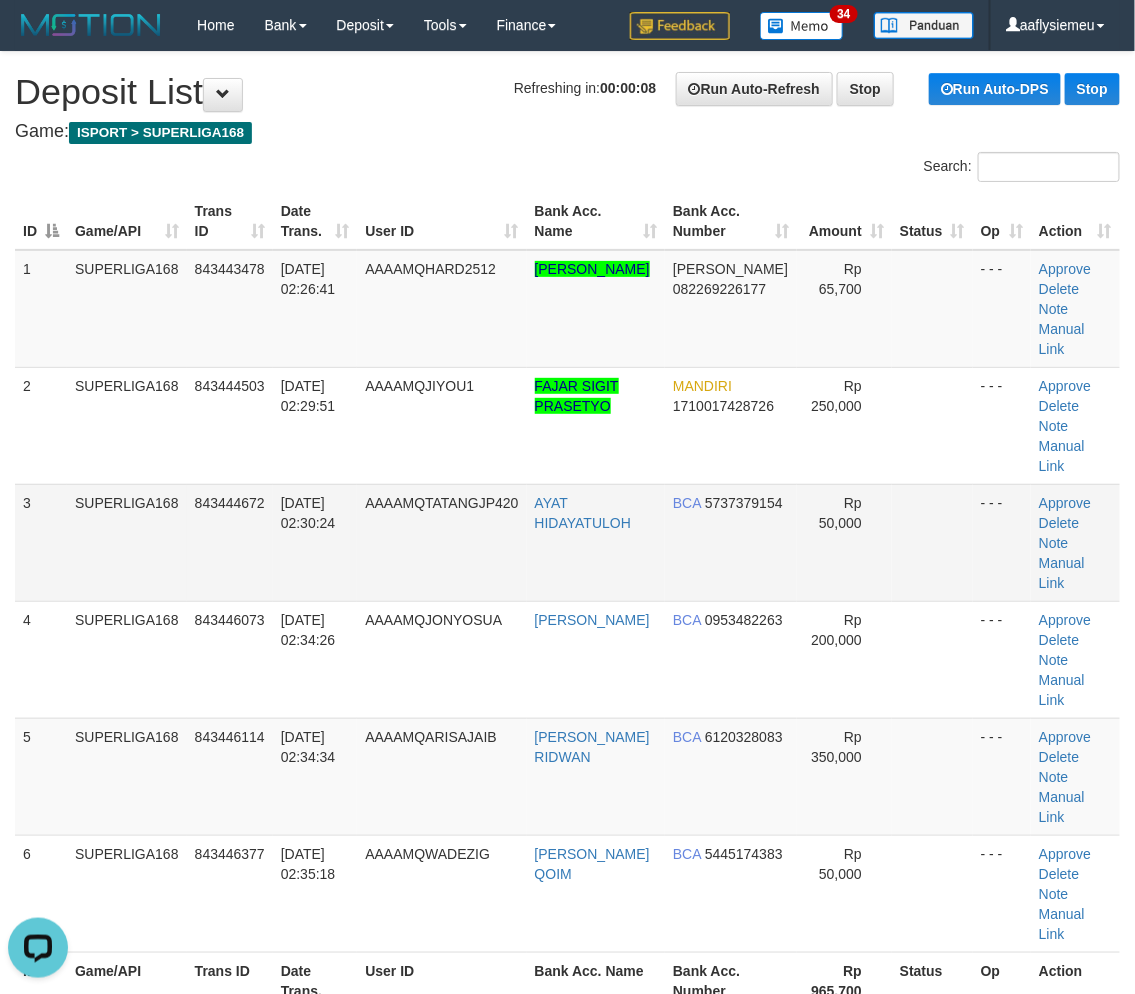 click on "SUPERLIGA168" at bounding box center (127, 542) 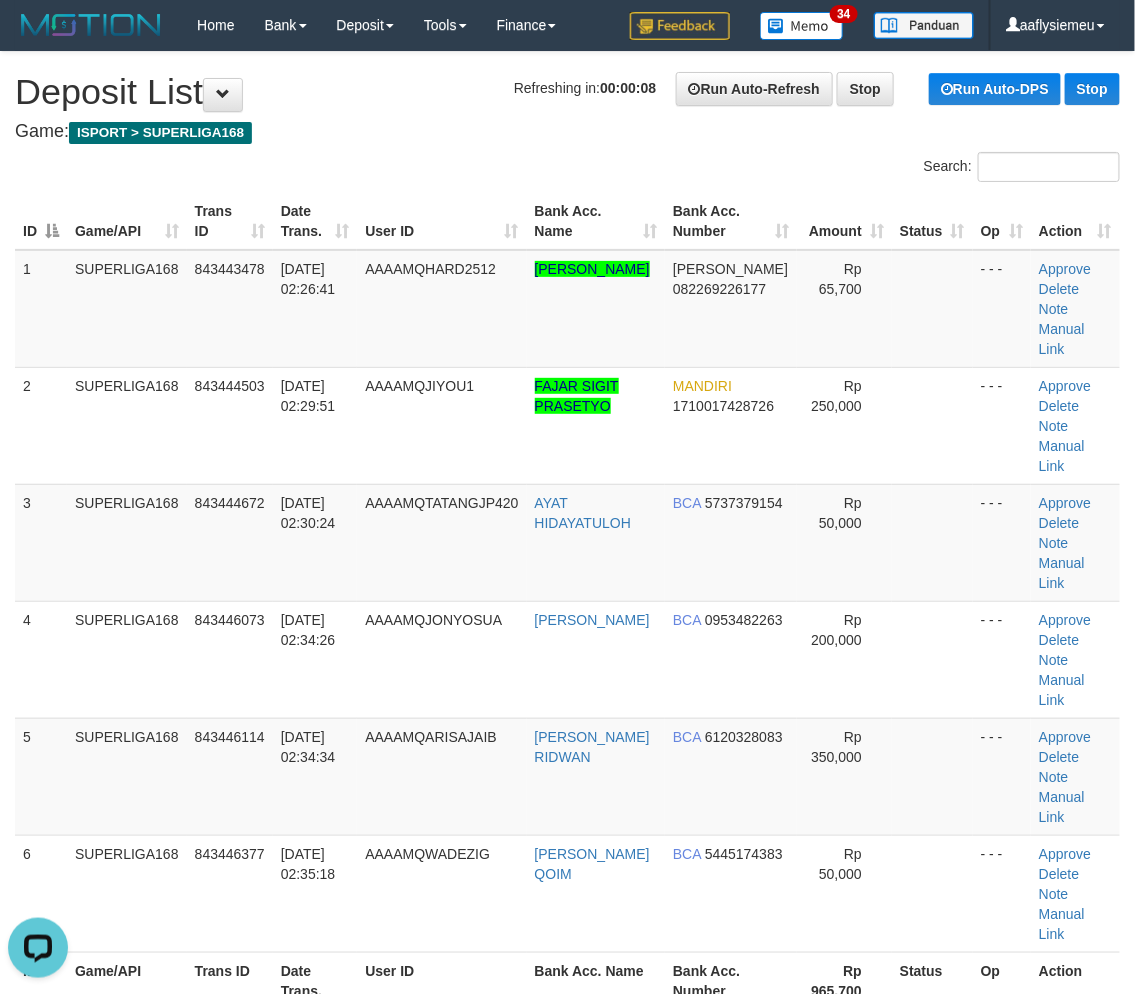 drag, startPoint x: 272, startPoint y: 510, endPoint x: 12, endPoint y: 610, distance: 278.56778 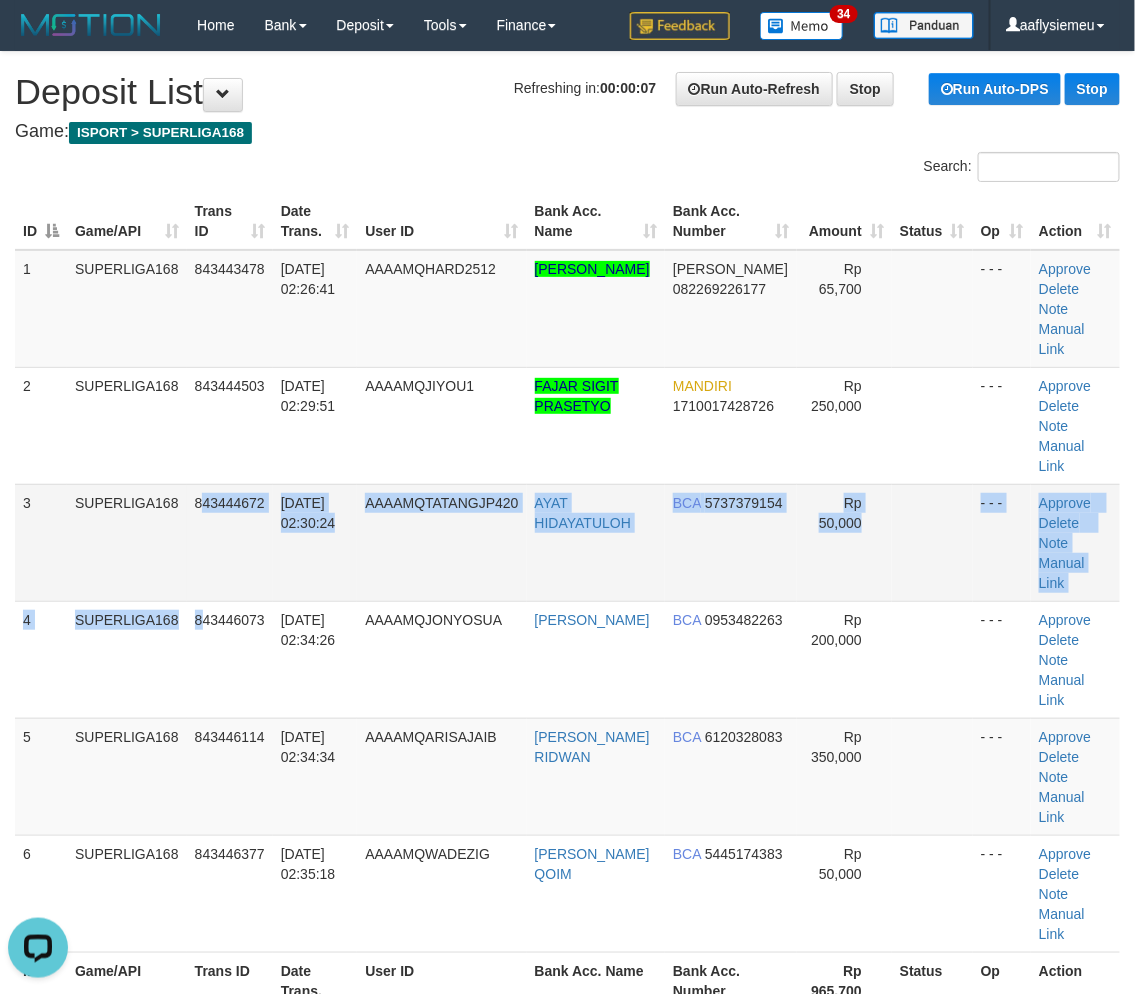 click on "1
SUPERLIGA168
843443478
13/07/2025 02:26:41
AAAAMQHARD2512
AKHMAD ERWIN HARDIANTO
DANA
082269226177
Rp 65,700
- - -
Approve
Delete
Note
Manual Link
2
SUPERLIGA168
843444503
13/07/2025 02:29:51
AAAAMQJIYOU1
FAJAR SIGIT PRASETYO
MANDIRI
1710017428726
Rp 250,000
- - -
Note" at bounding box center [567, 601] 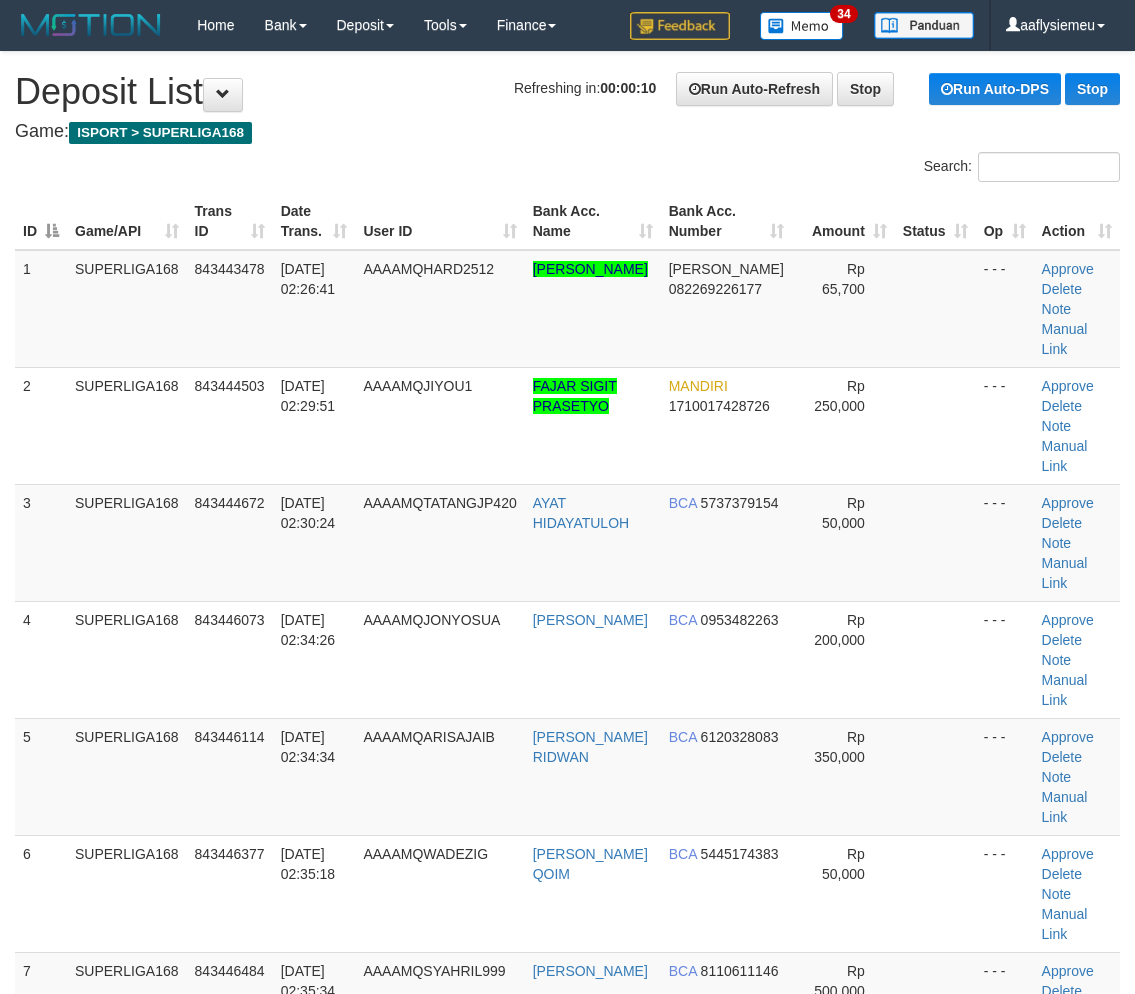 scroll, scrollTop: 0, scrollLeft: 0, axis: both 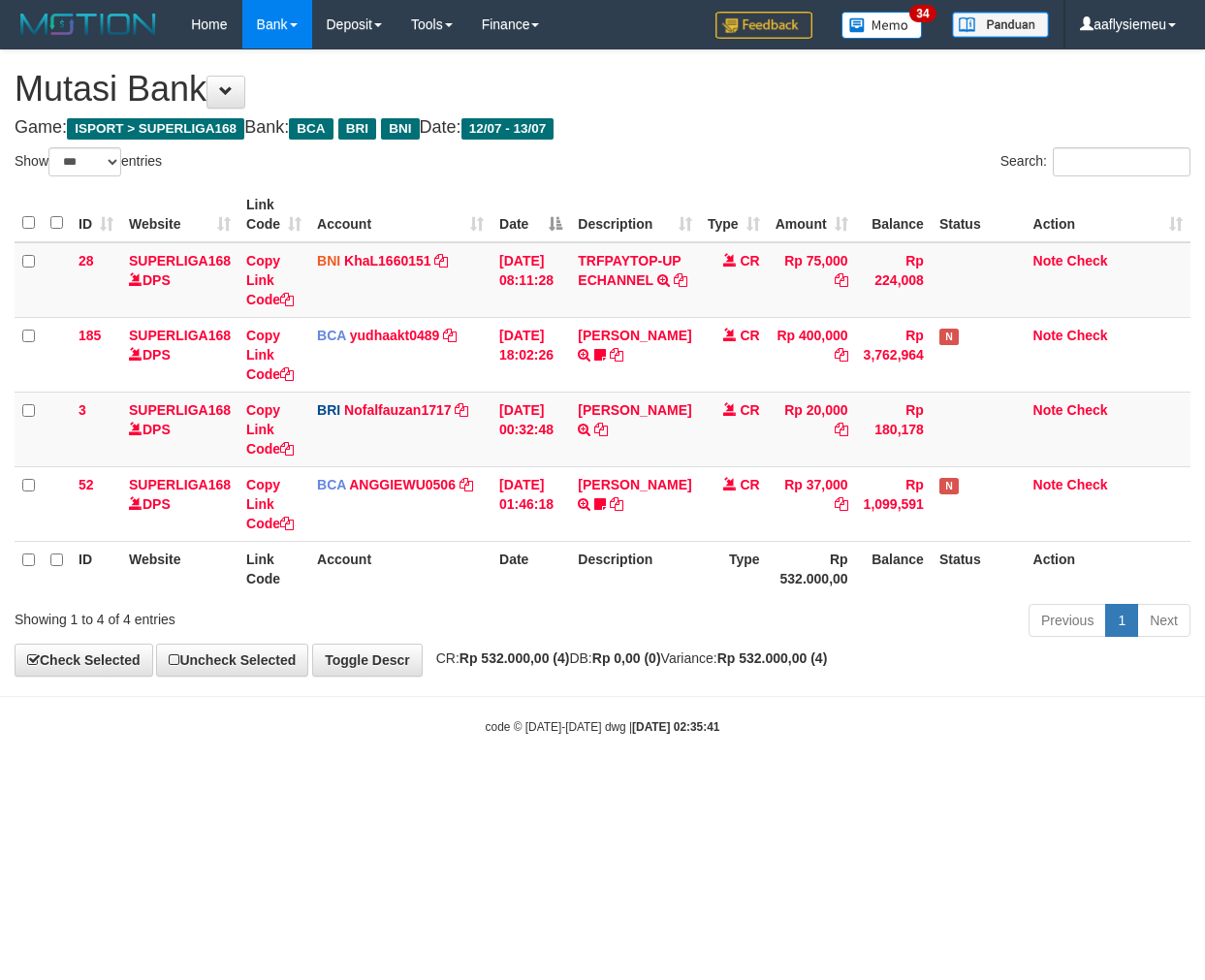 select on "***" 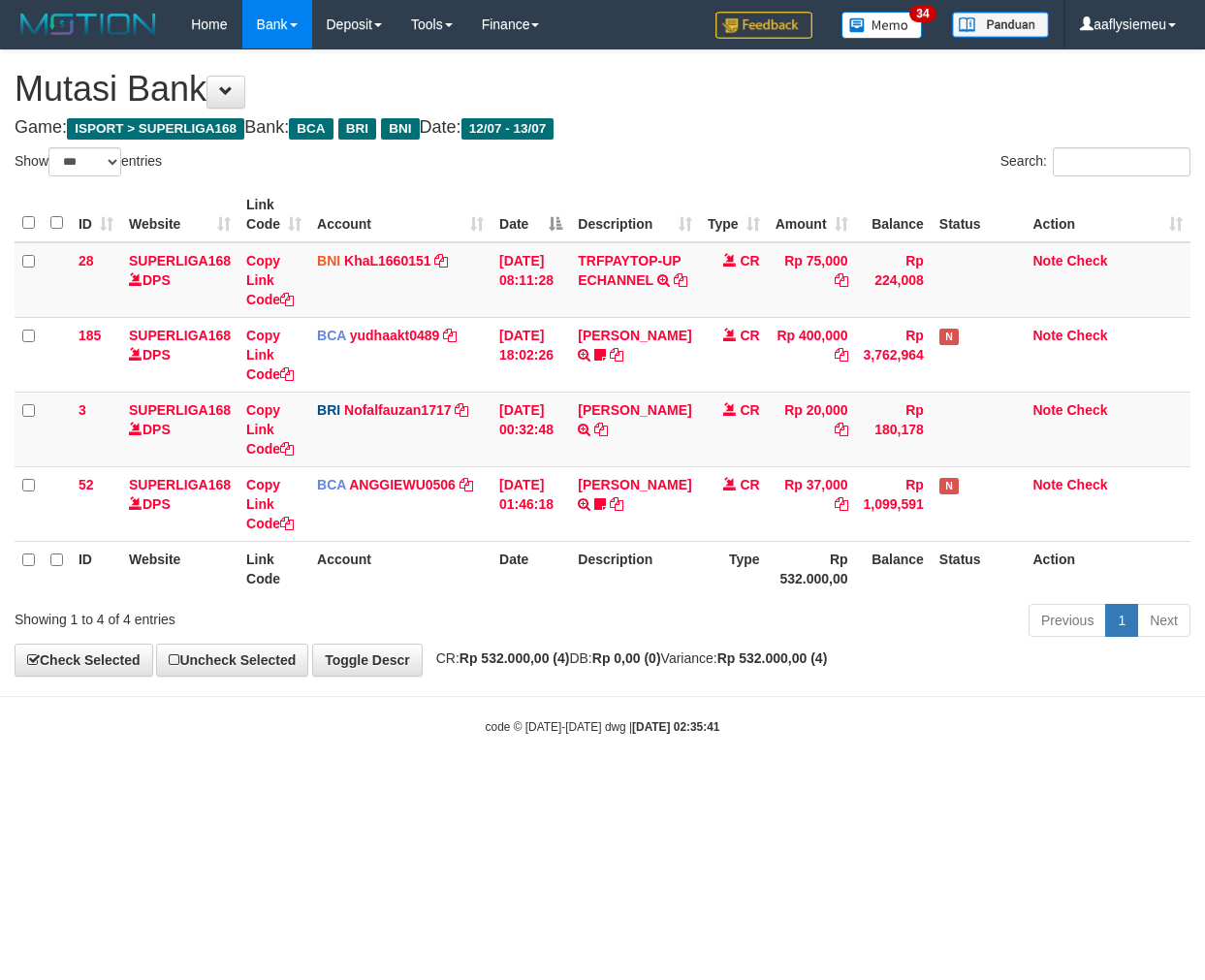 scroll, scrollTop: 0, scrollLeft: 0, axis: both 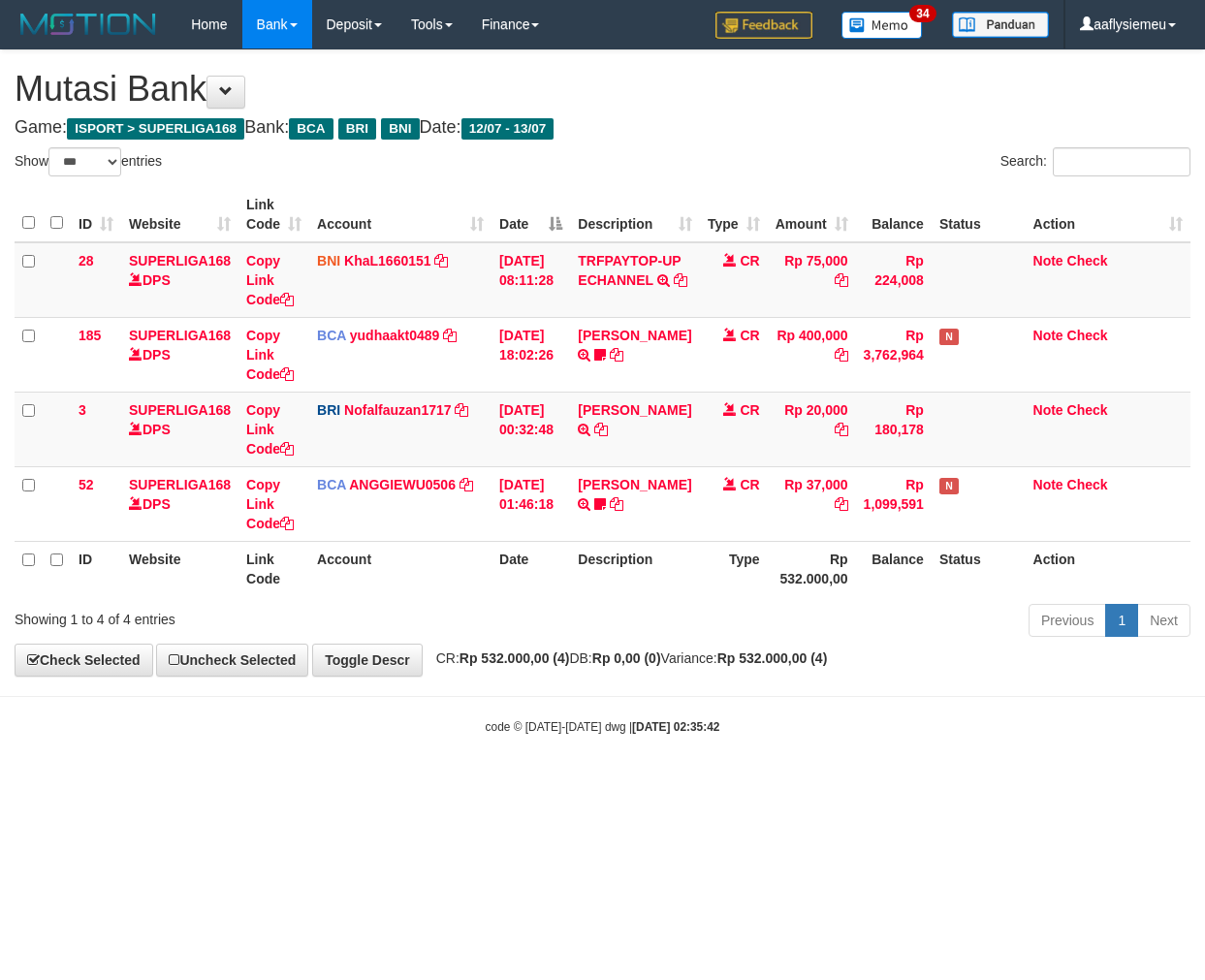 select on "***" 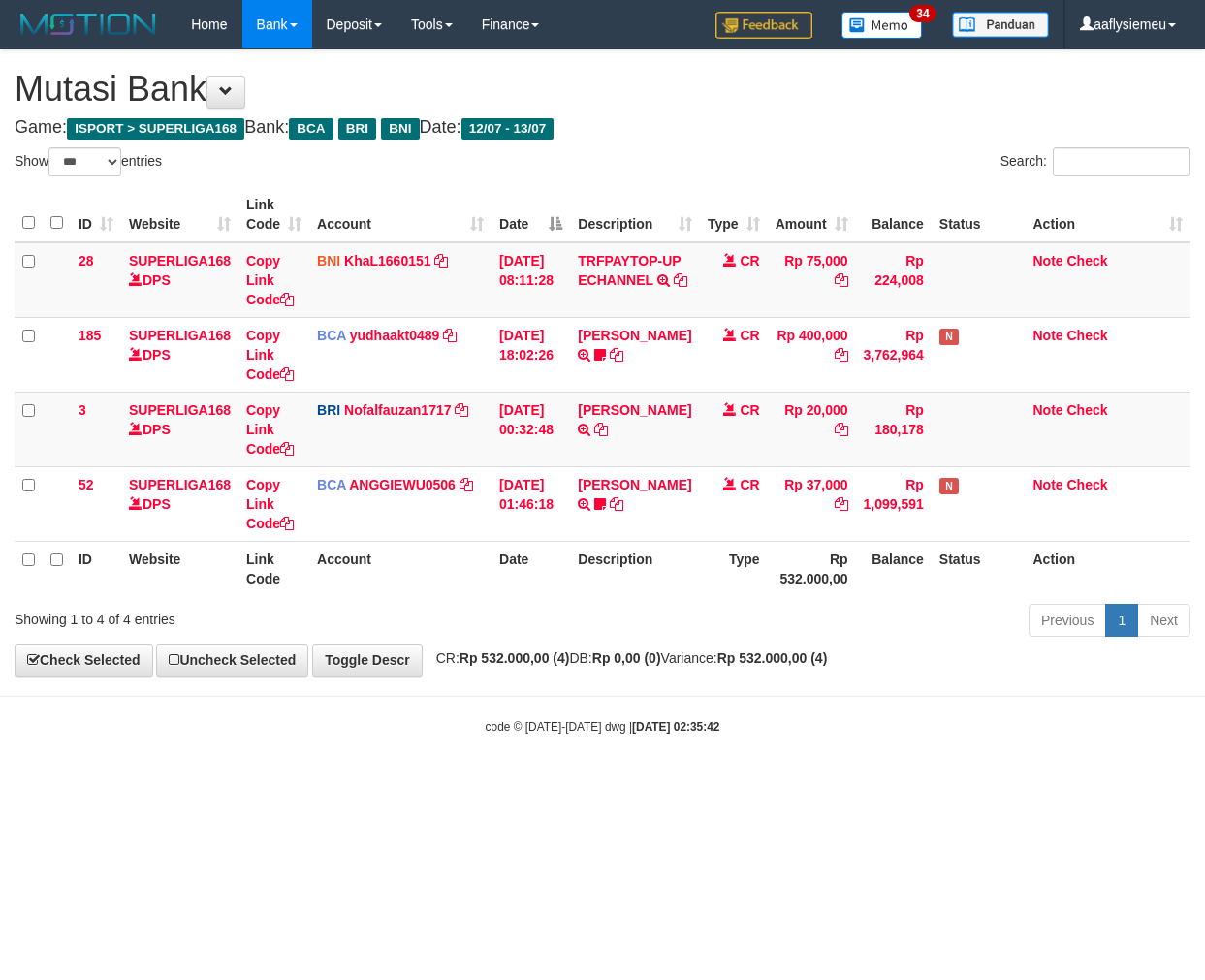 scroll, scrollTop: 0, scrollLeft: 0, axis: both 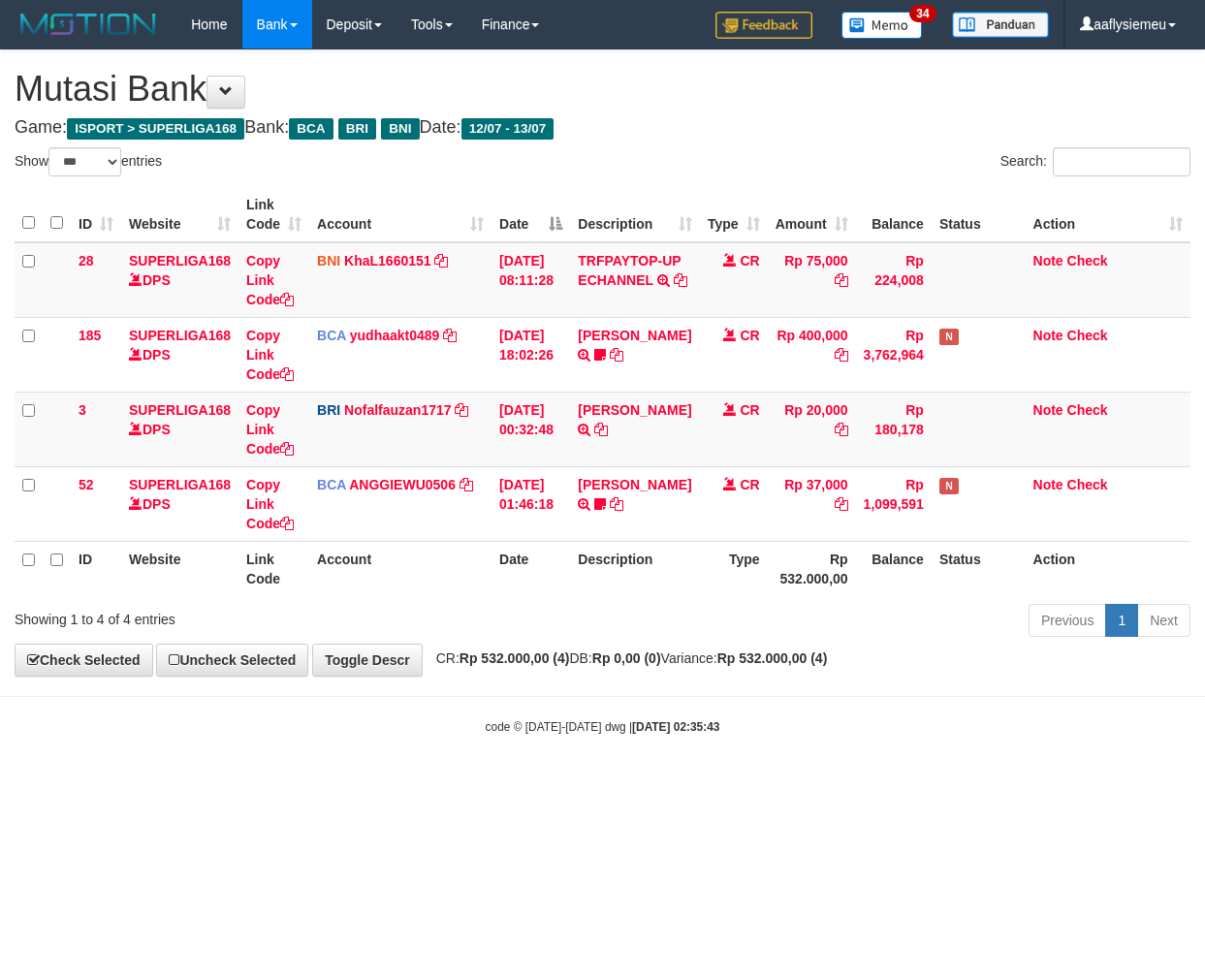 select on "***" 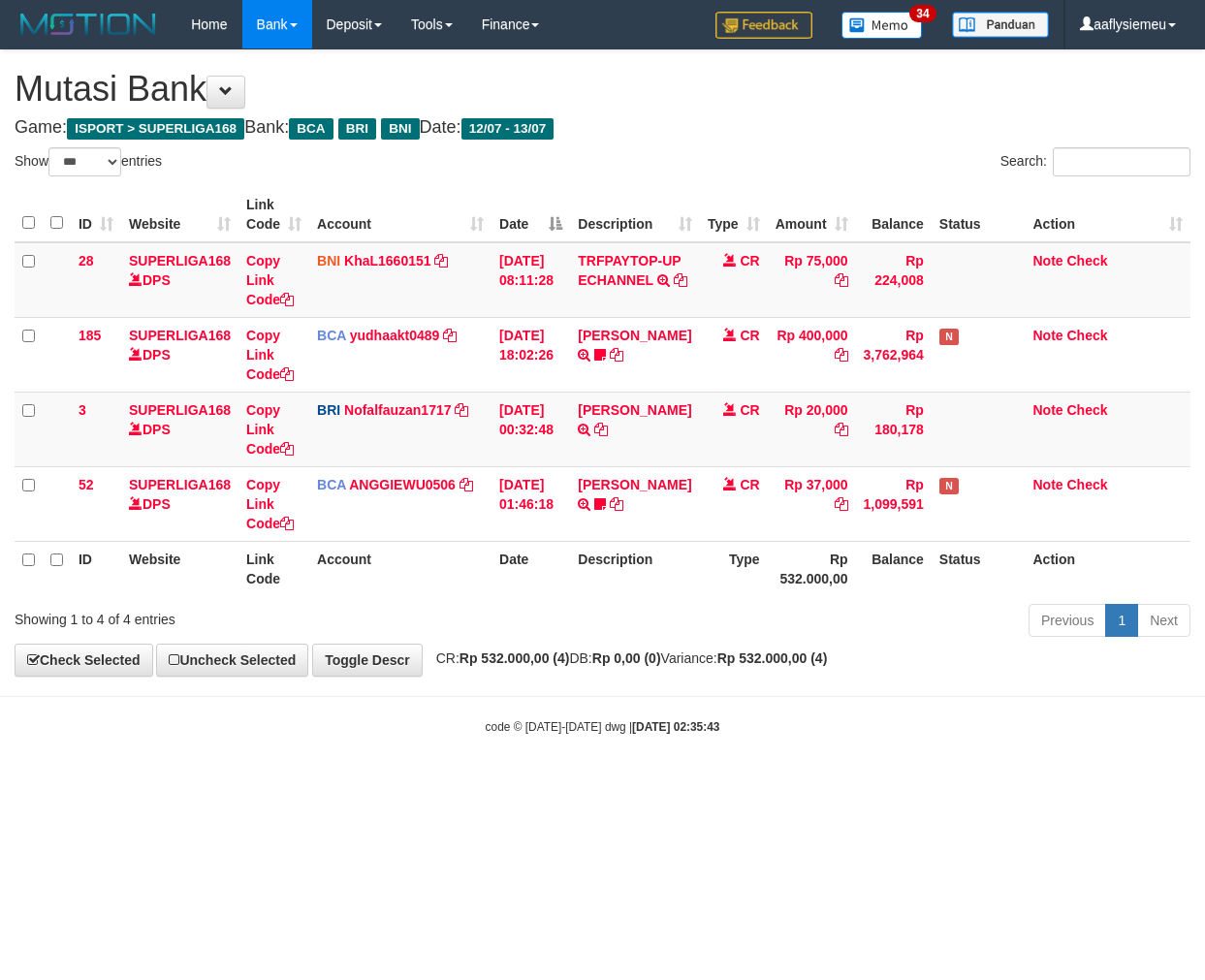 scroll, scrollTop: 0, scrollLeft: 0, axis: both 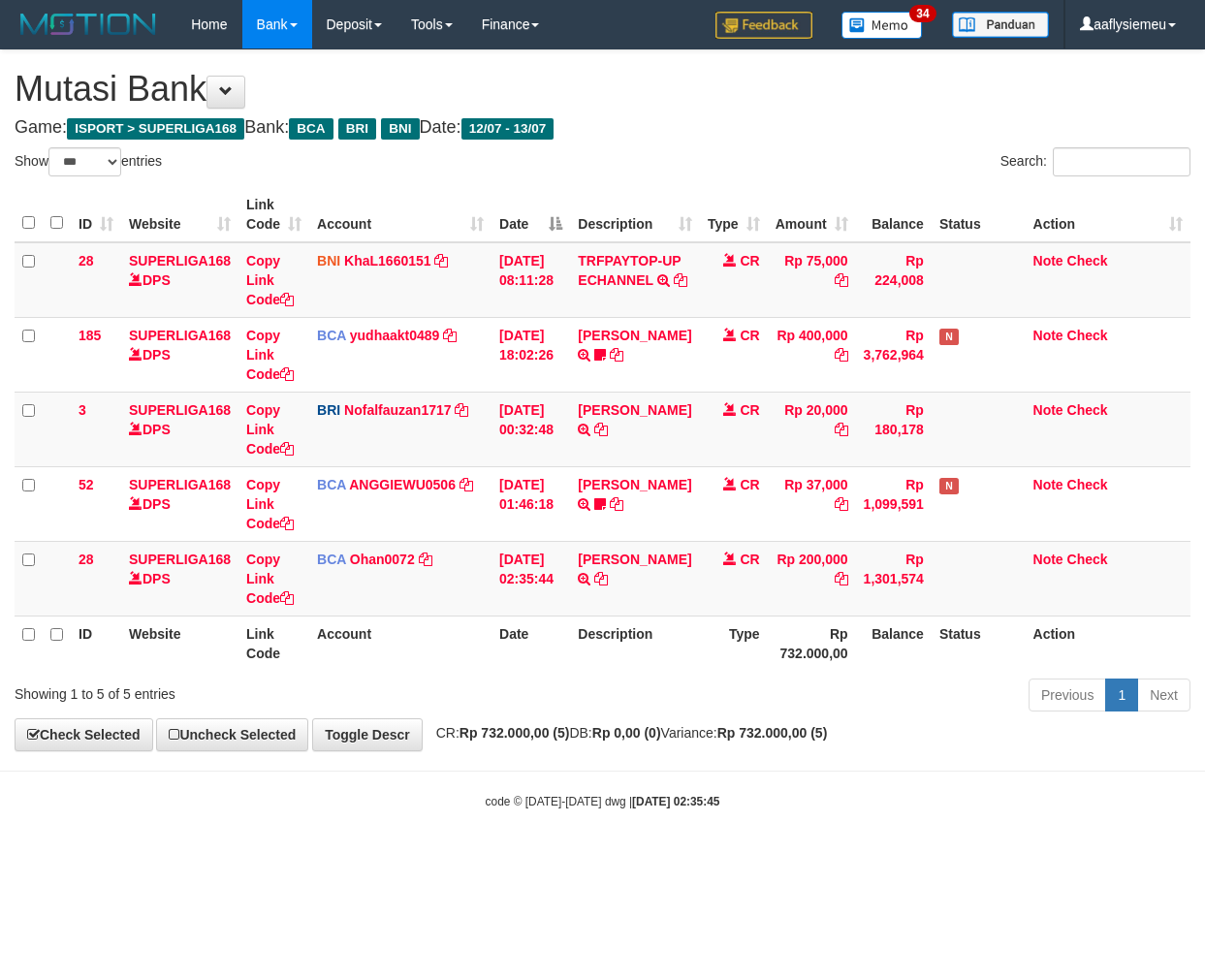 select on "***" 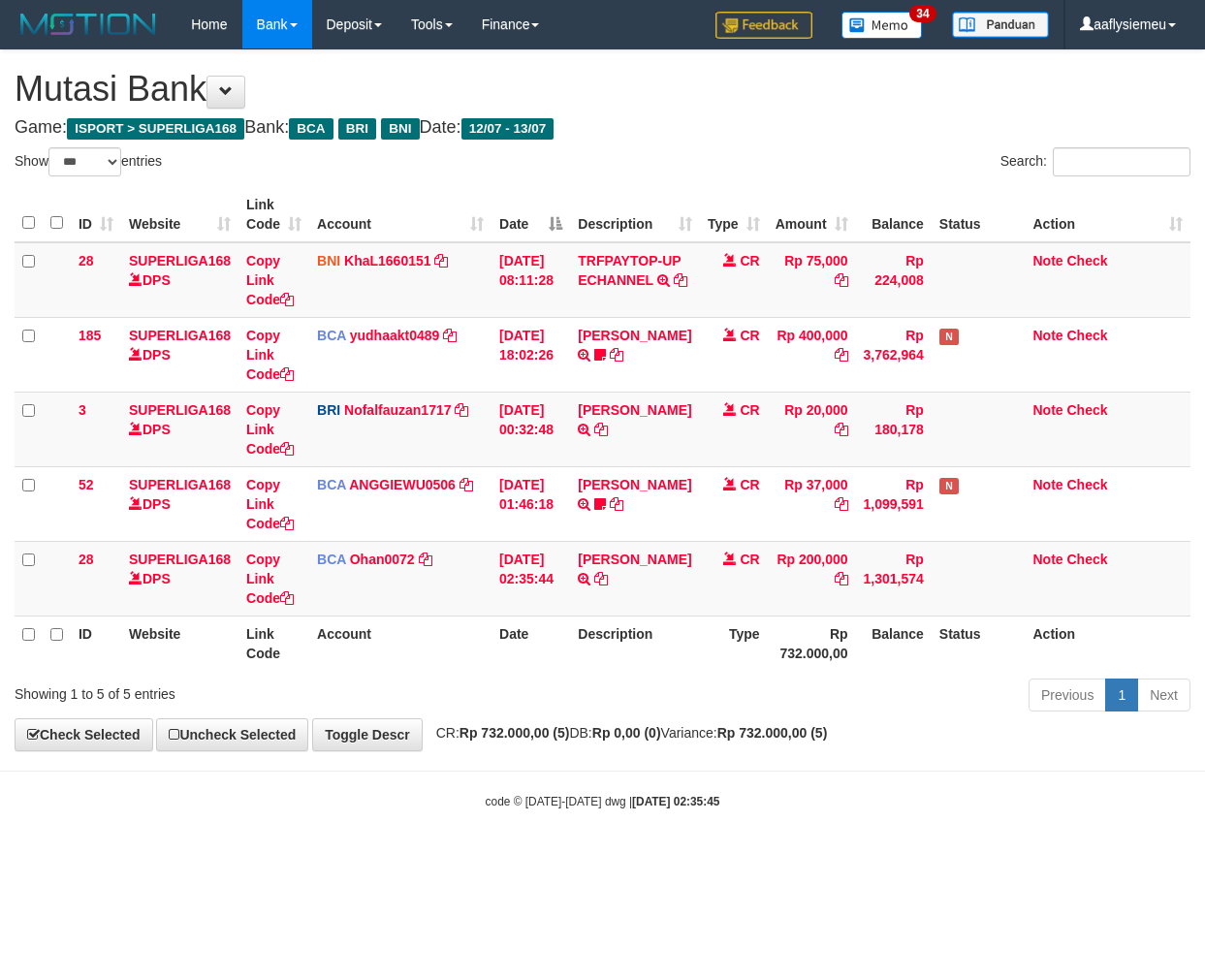 scroll, scrollTop: 0, scrollLeft: 0, axis: both 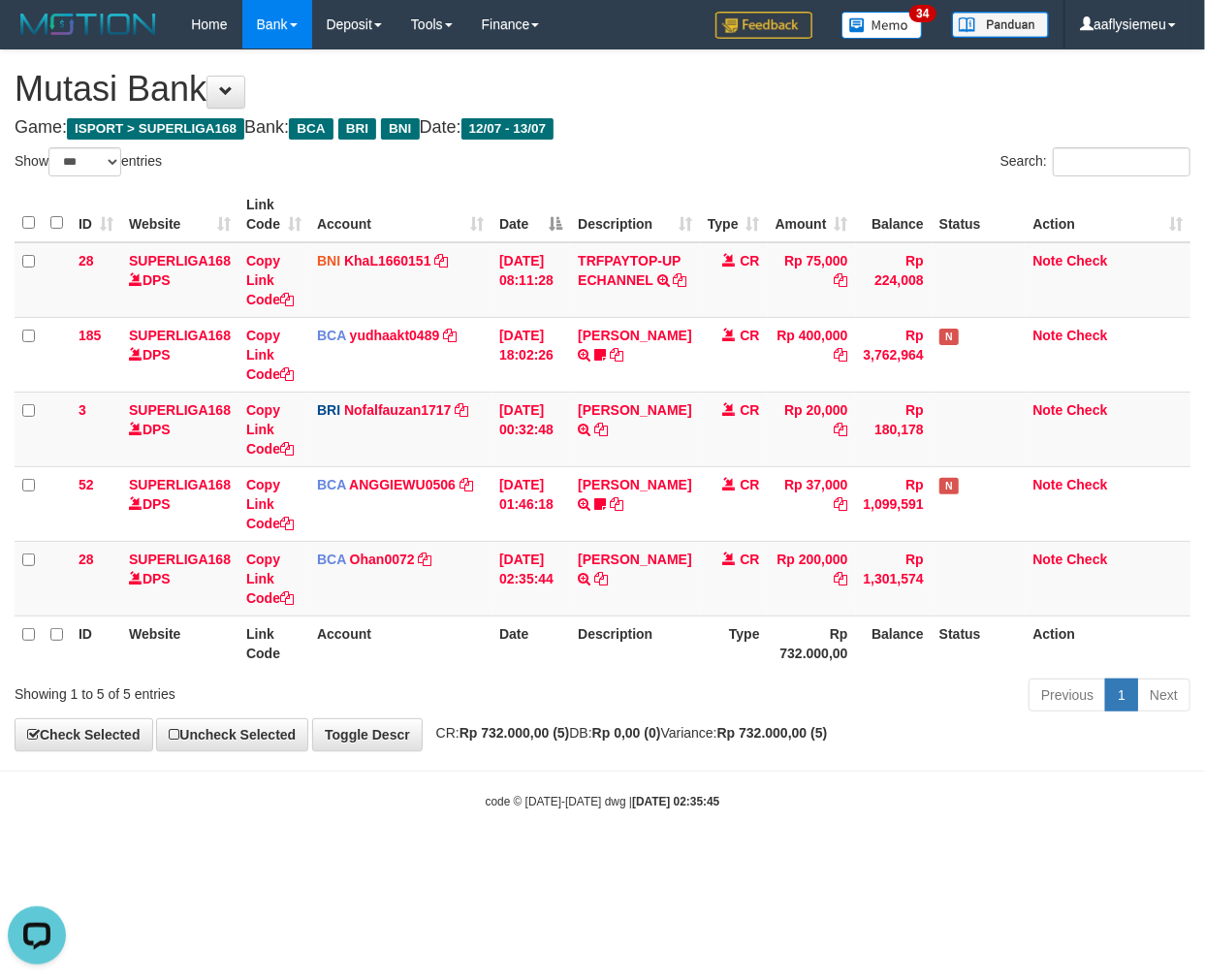 click on "code © 2012-2018 dwg |  2025/07/13 02:35:45" at bounding box center [602, 801] 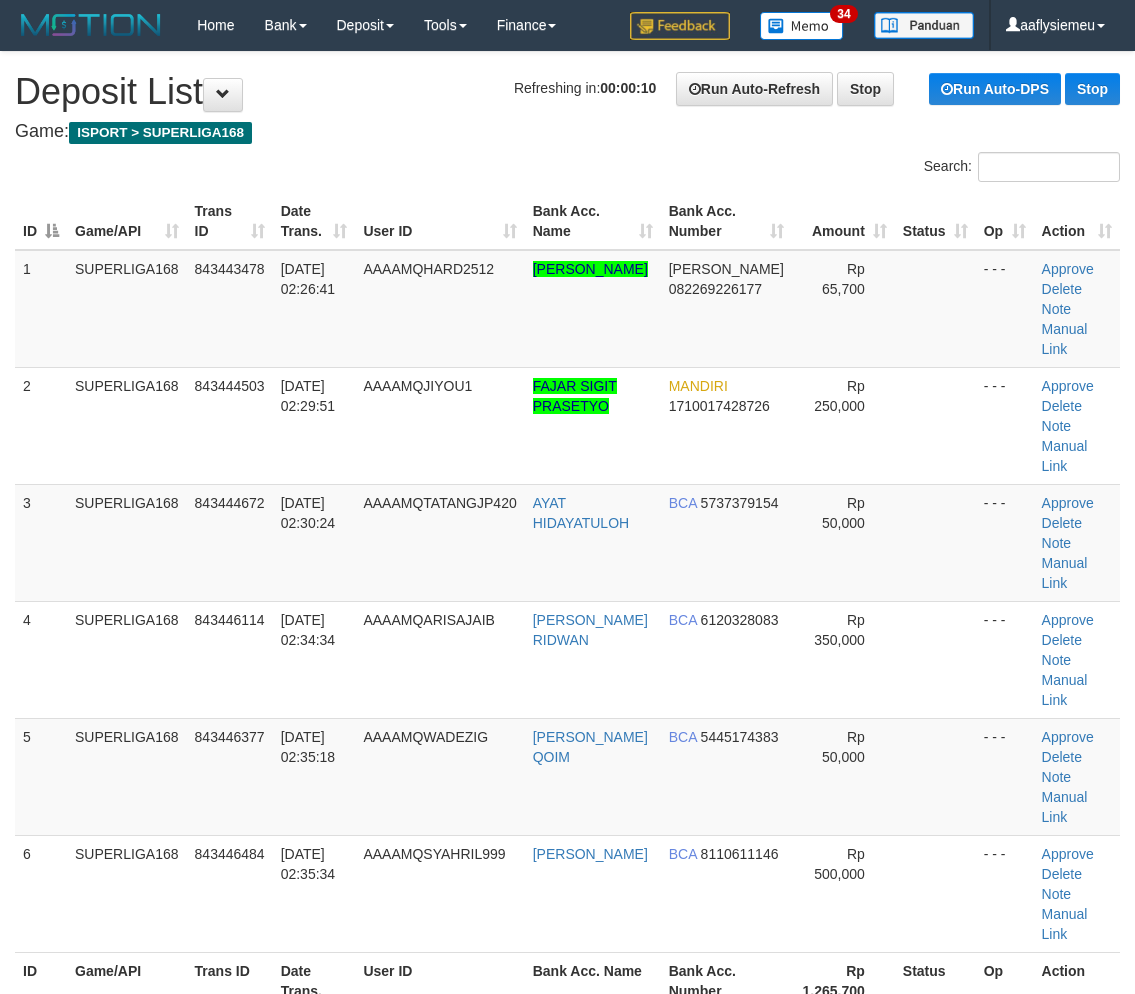 scroll, scrollTop: 0, scrollLeft: 0, axis: both 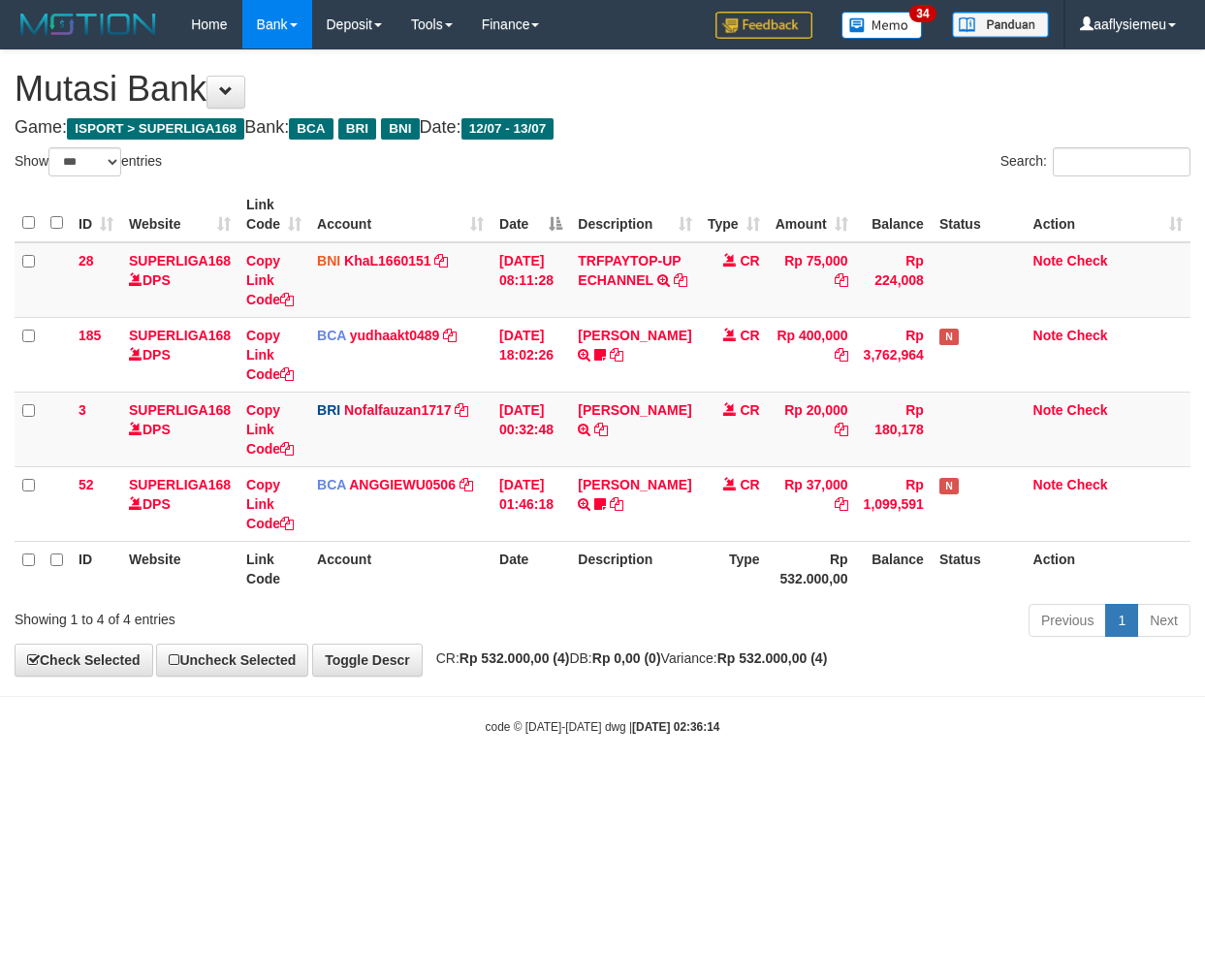 select on "***" 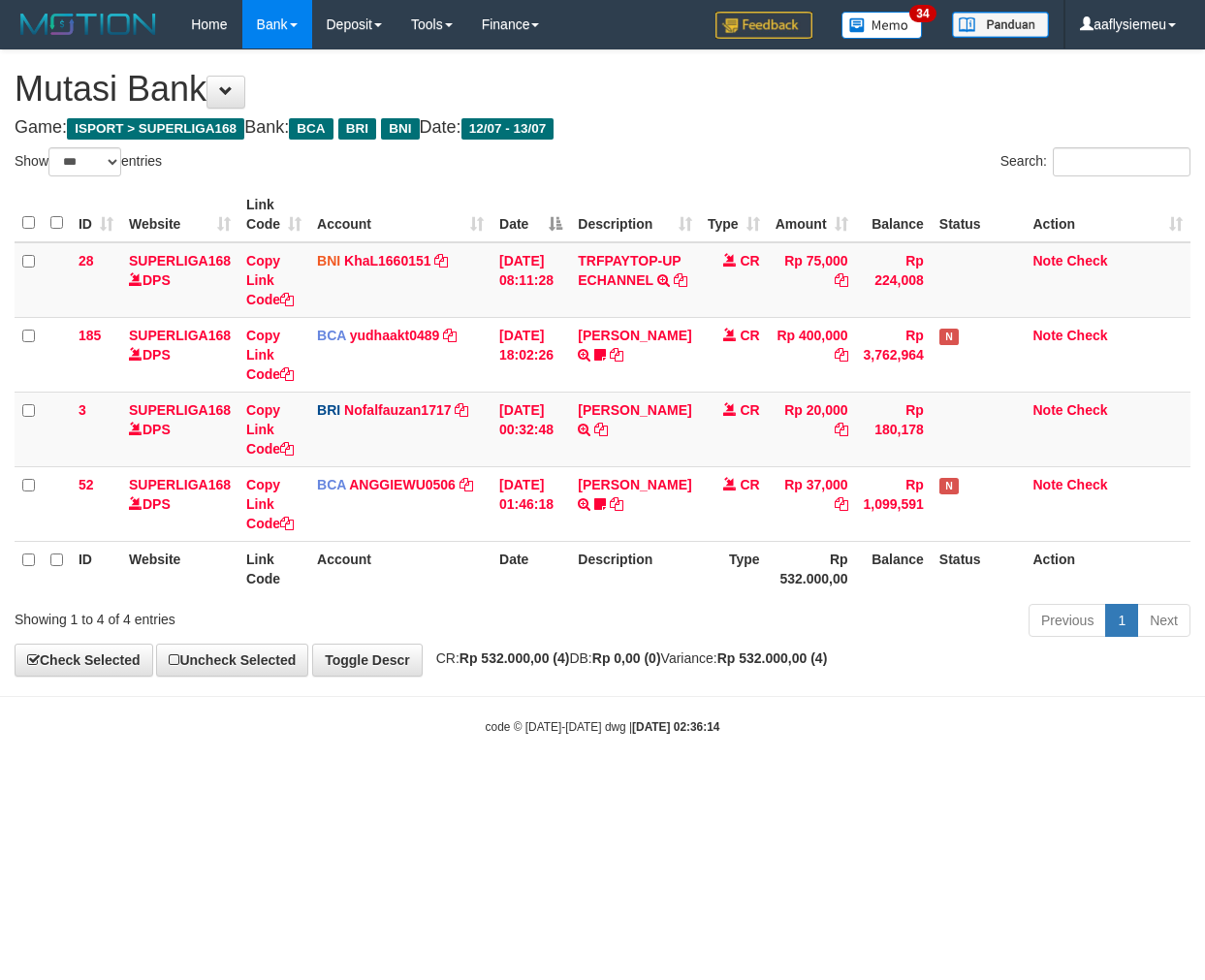 scroll, scrollTop: 0, scrollLeft: 0, axis: both 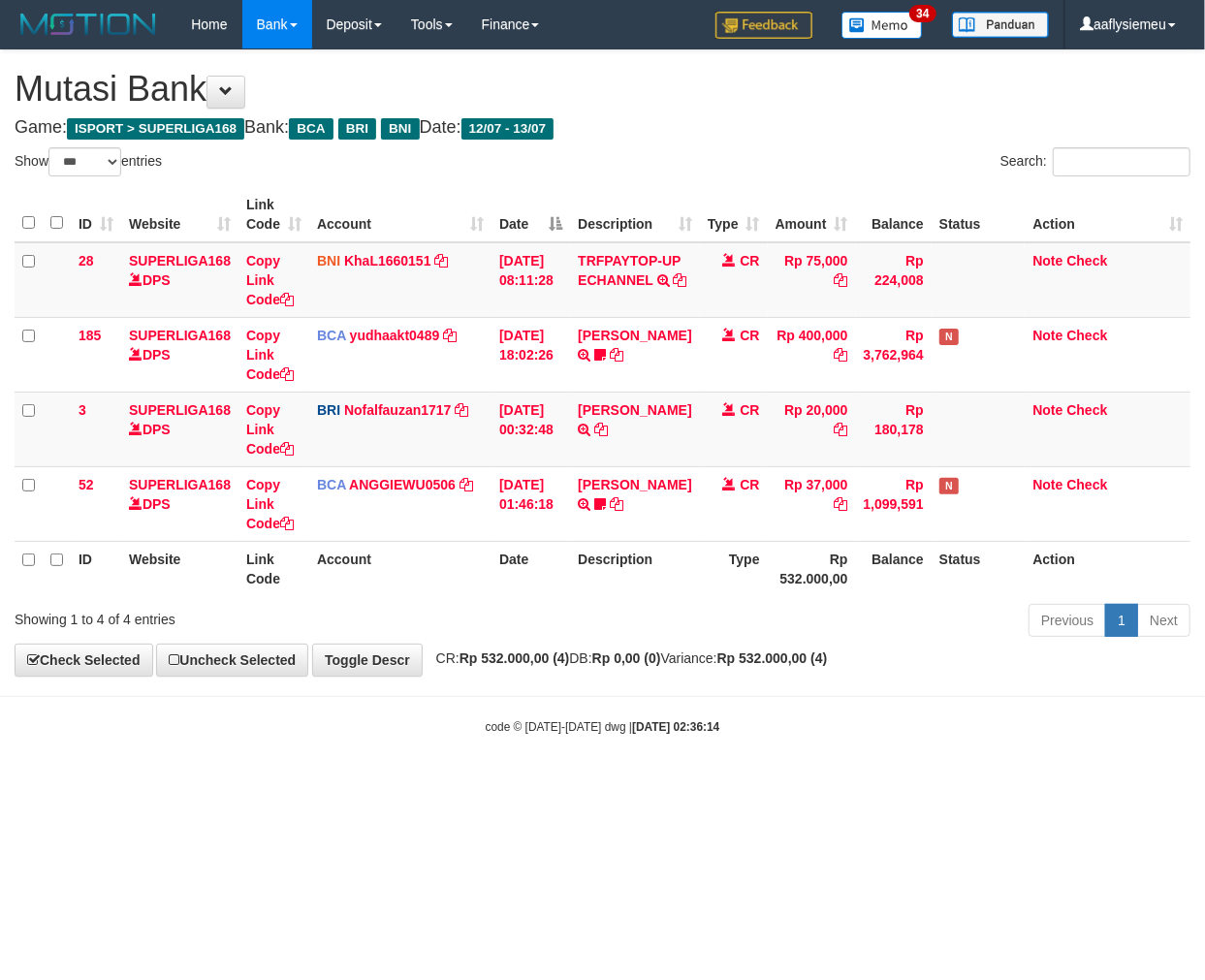 click on "[DATE] 02:36:14" at bounding box center [676, 727] 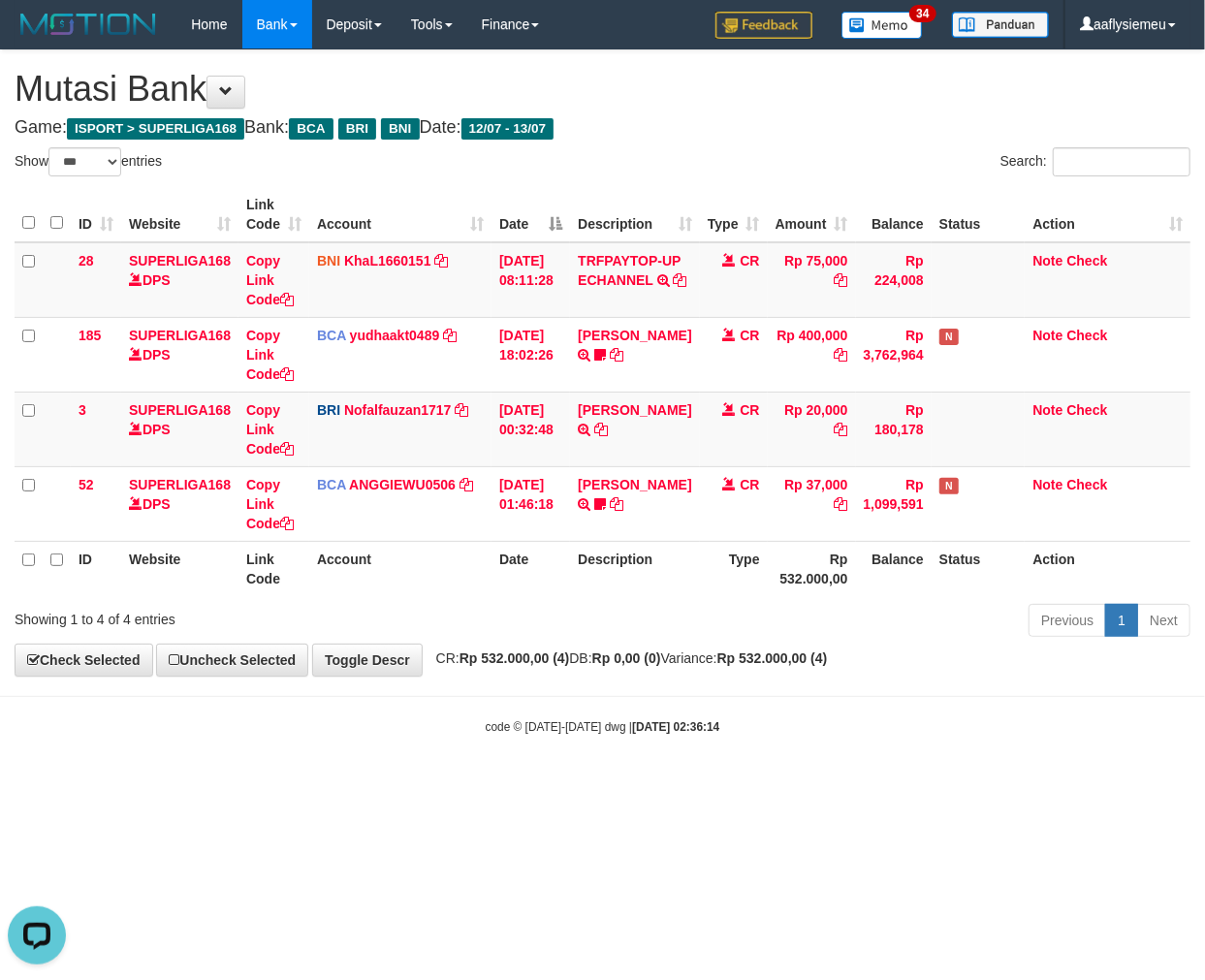 scroll, scrollTop: 0, scrollLeft: 0, axis: both 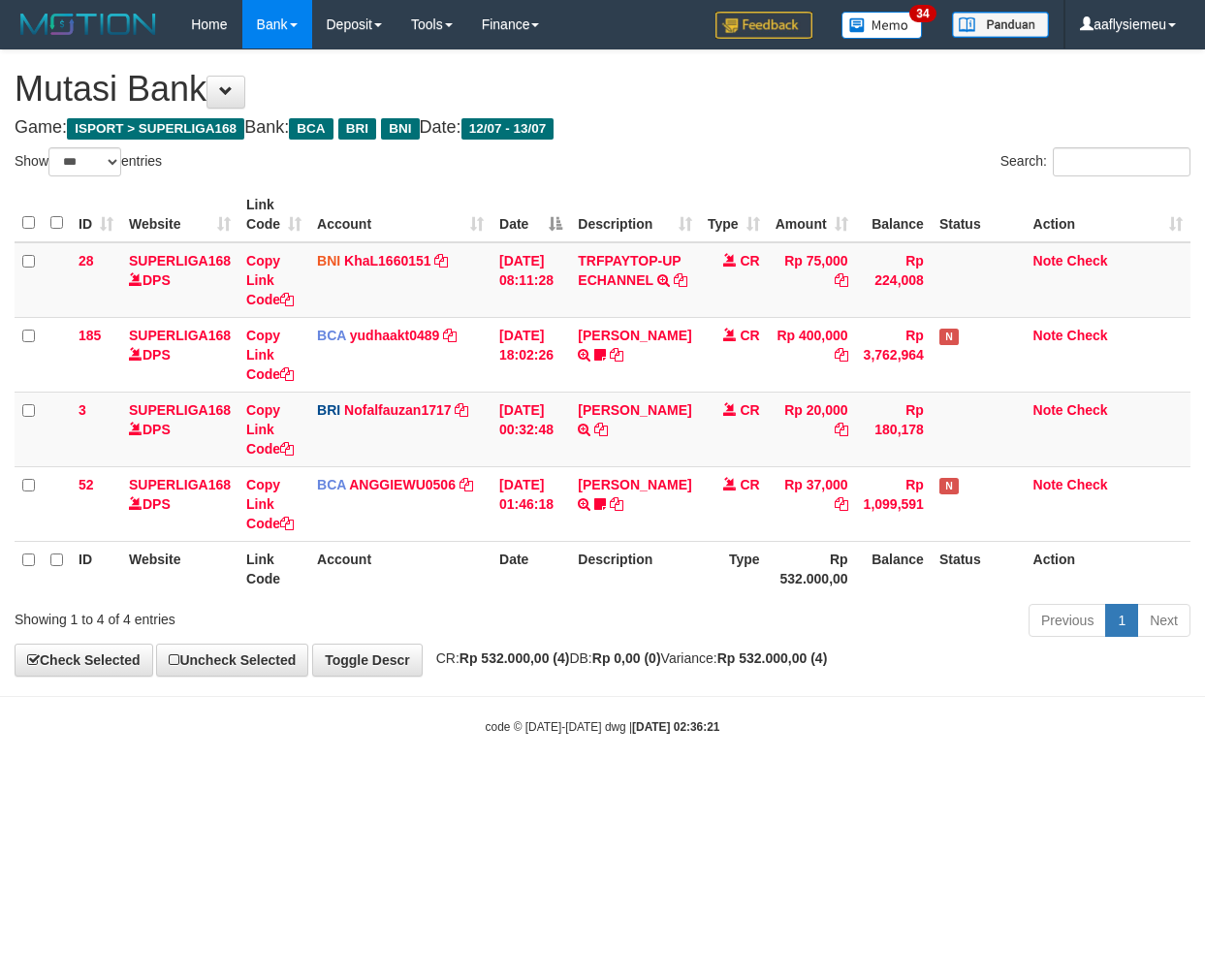 select on "***" 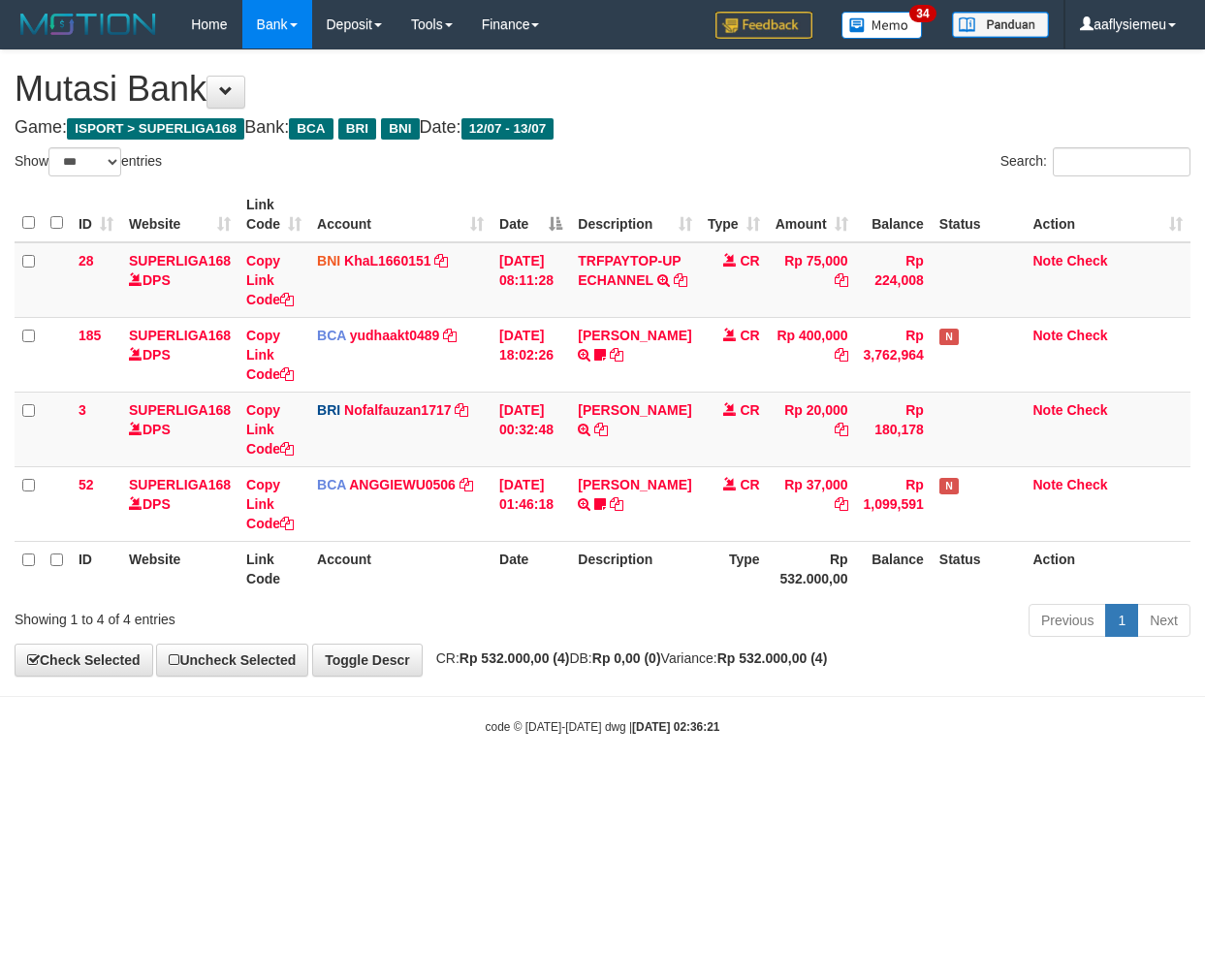 scroll, scrollTop: 0, scrollLeft: 0, axis: both 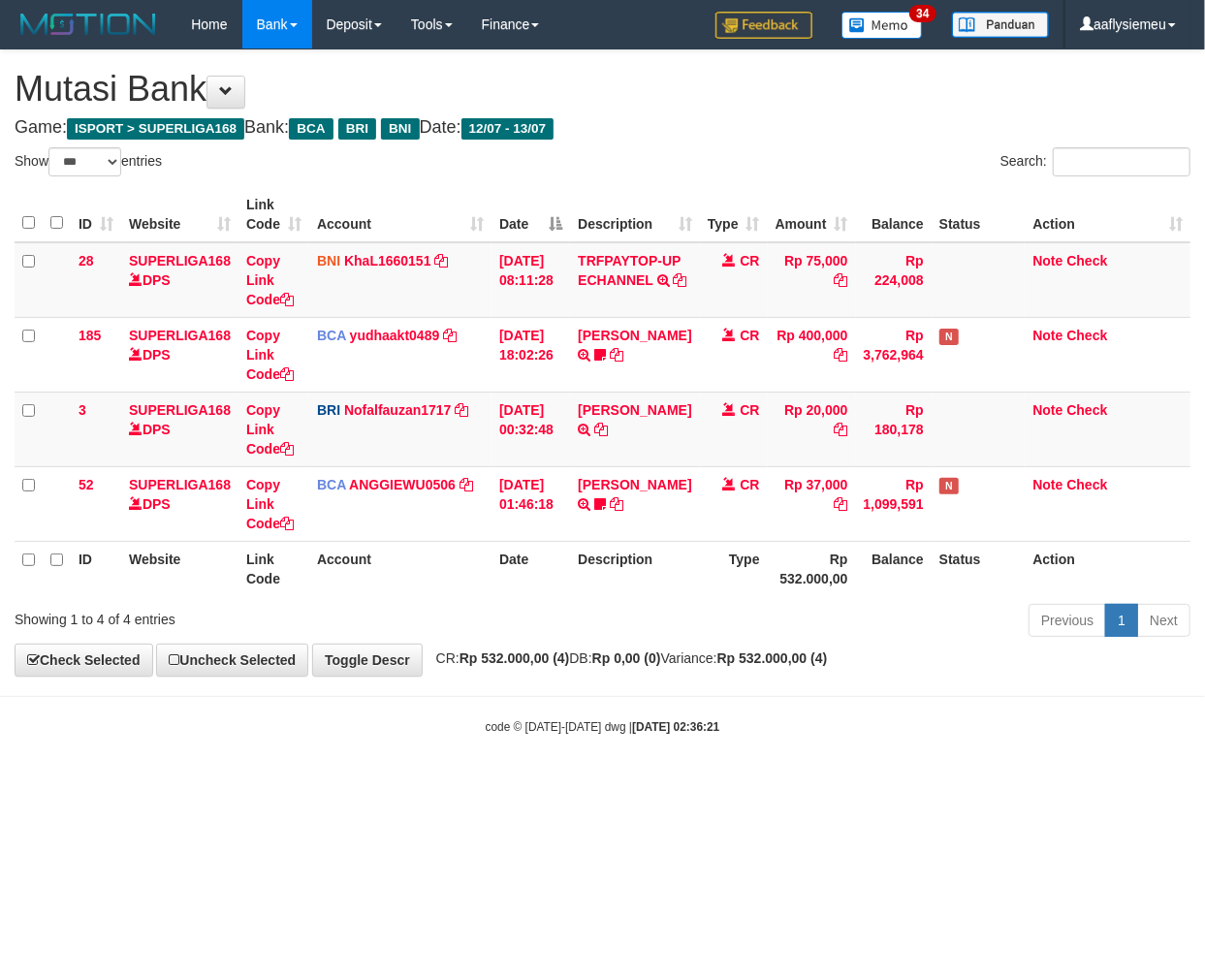 click on "Toggle navigation
Home
Bank
Account List
Load
By Website
Group
[ISPORT]													SUPERLIGA168
By Load Group (DPS)
34" at bounding box center [602, 392] 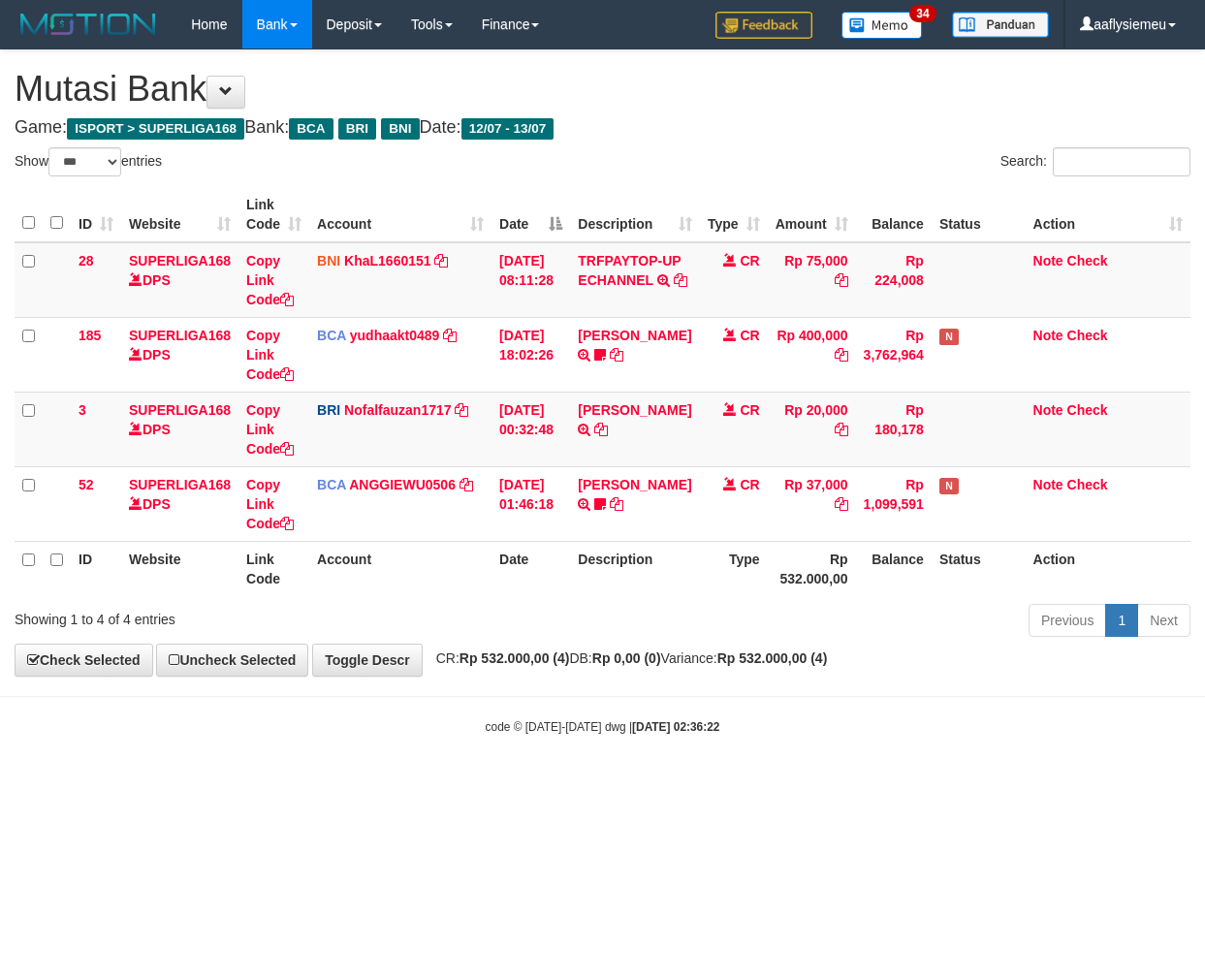 select on "***" 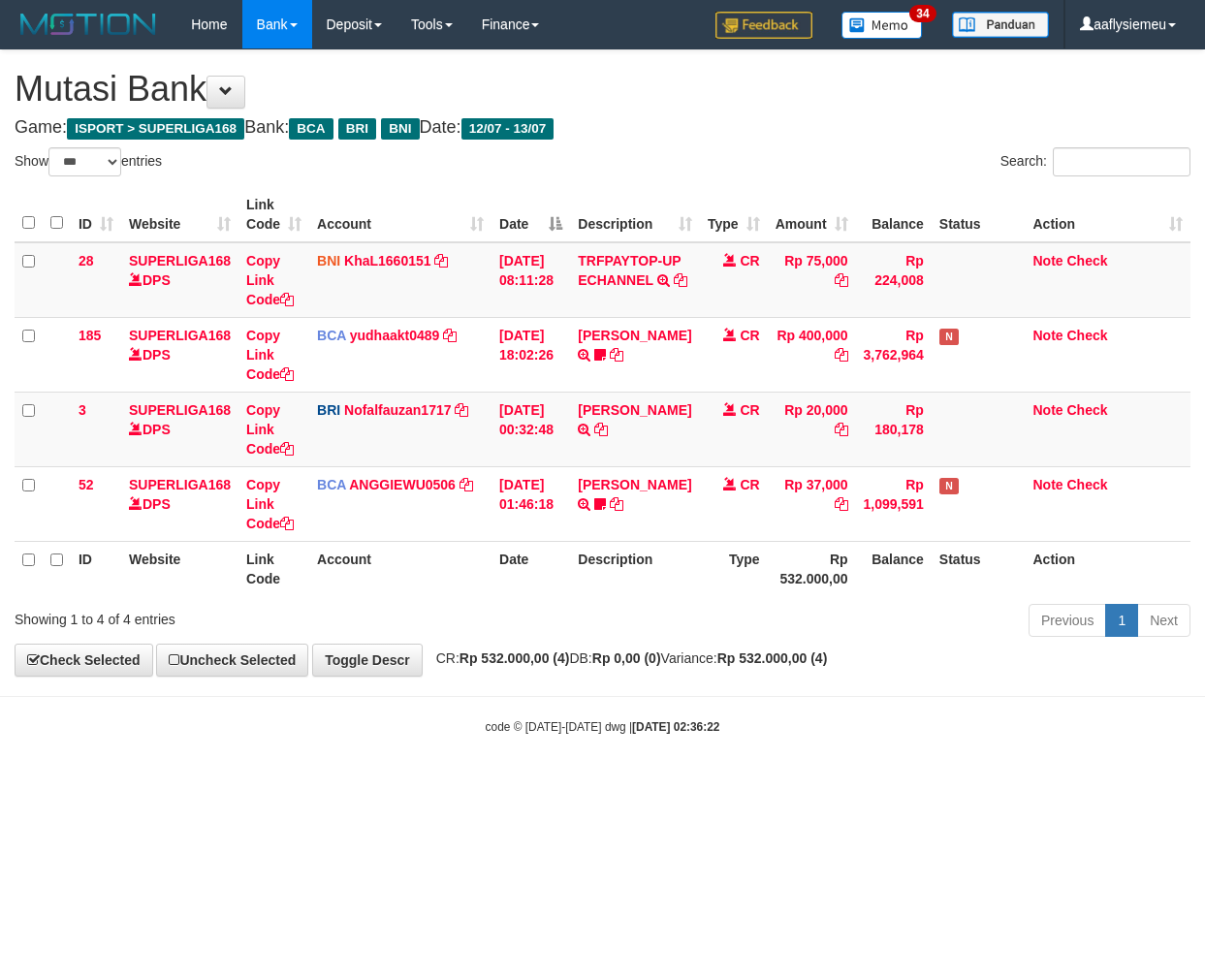scroll, scrollTop: 0, scrollLeft: 0, axis: both 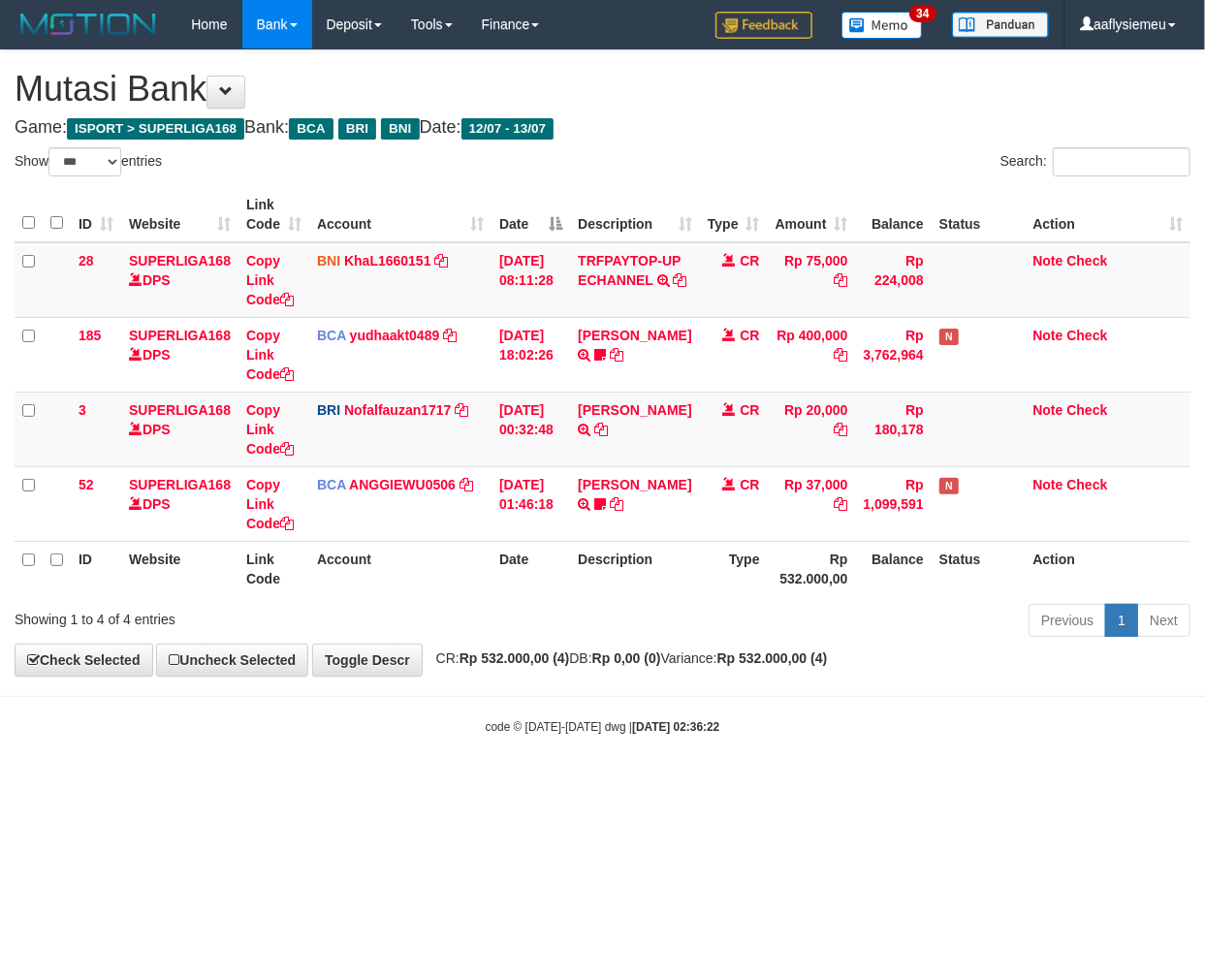 click on "Toggle navigation
Home
Bank
Account List
Load
By Website
Group
[ISPORT]													SUPERLIGA168
By Load Group (DPS)
34" at bounding box center [602, 392] 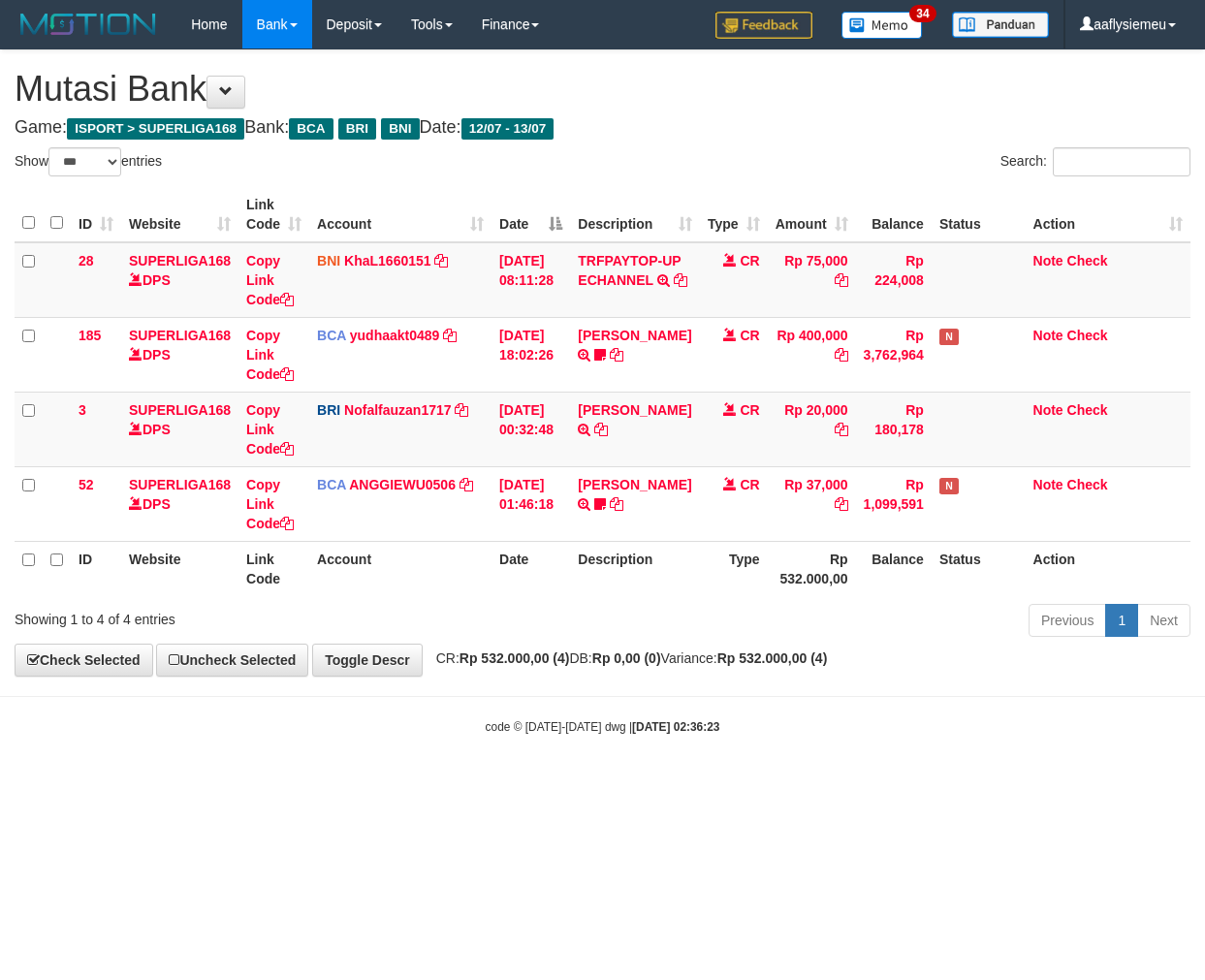 select on "***" 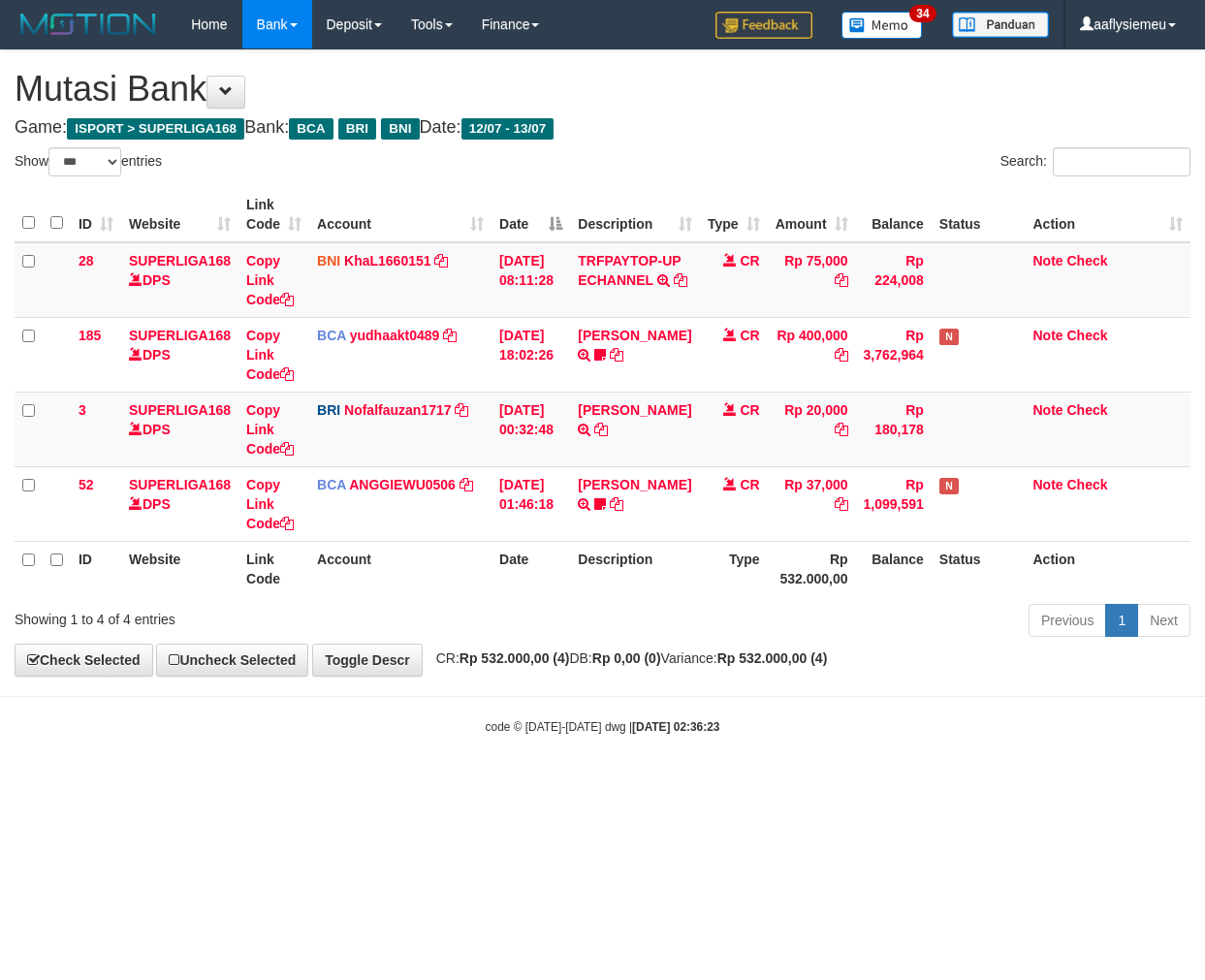 scroll, scrollTop: 0, scrollLeft: 0, axis: both 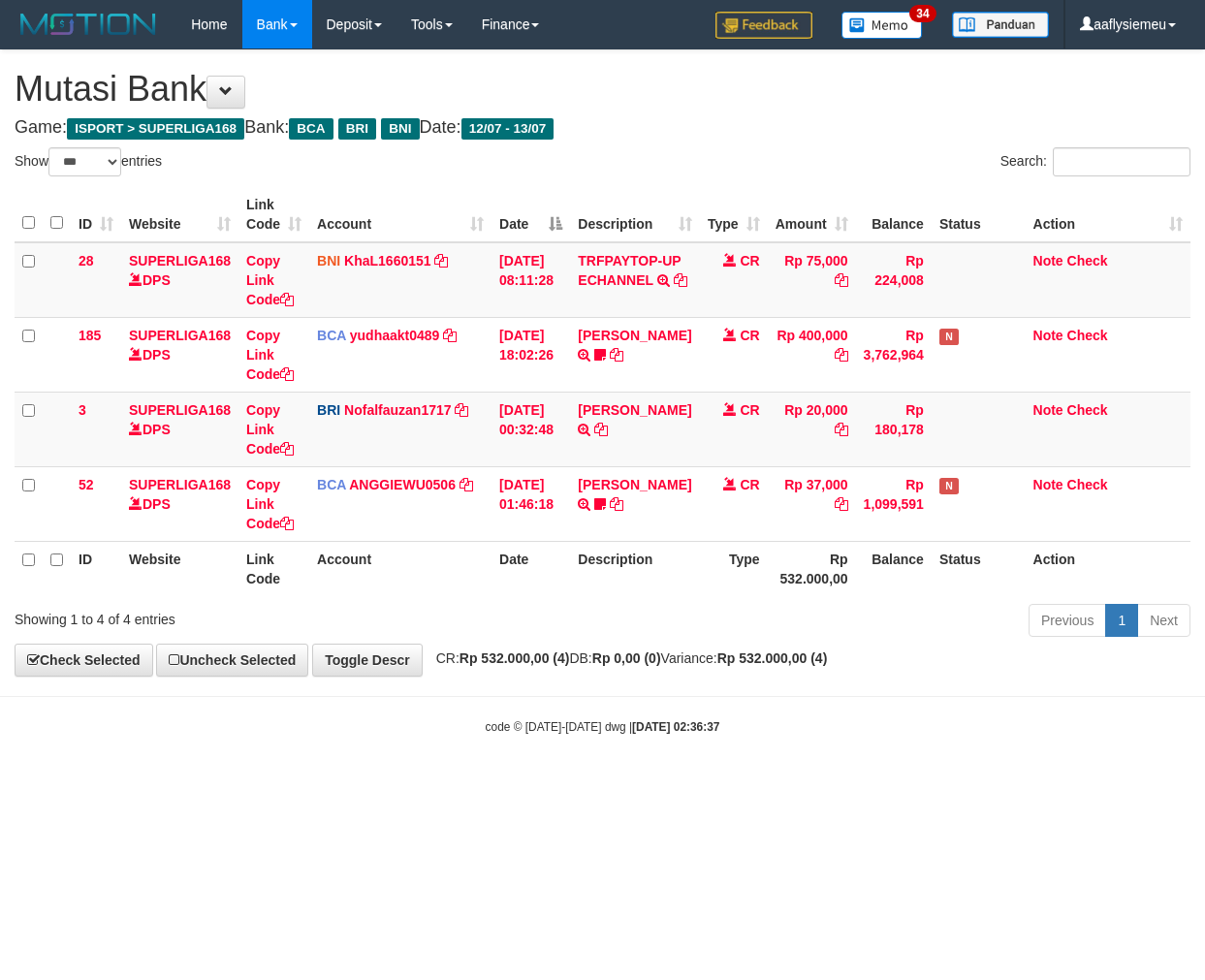 select on "***" 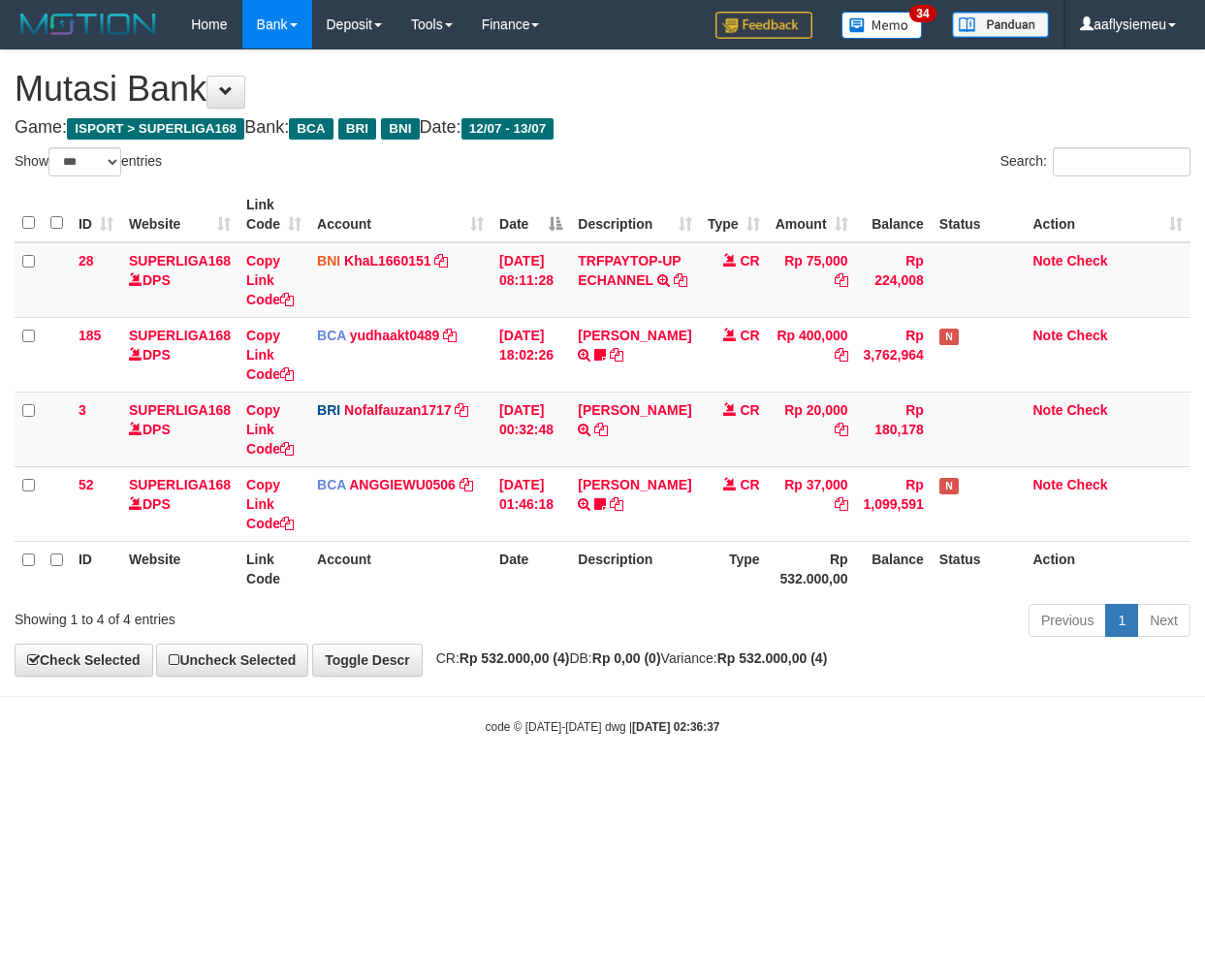scroll, scrollTop: 0, scrollLeft: 0, axis: both 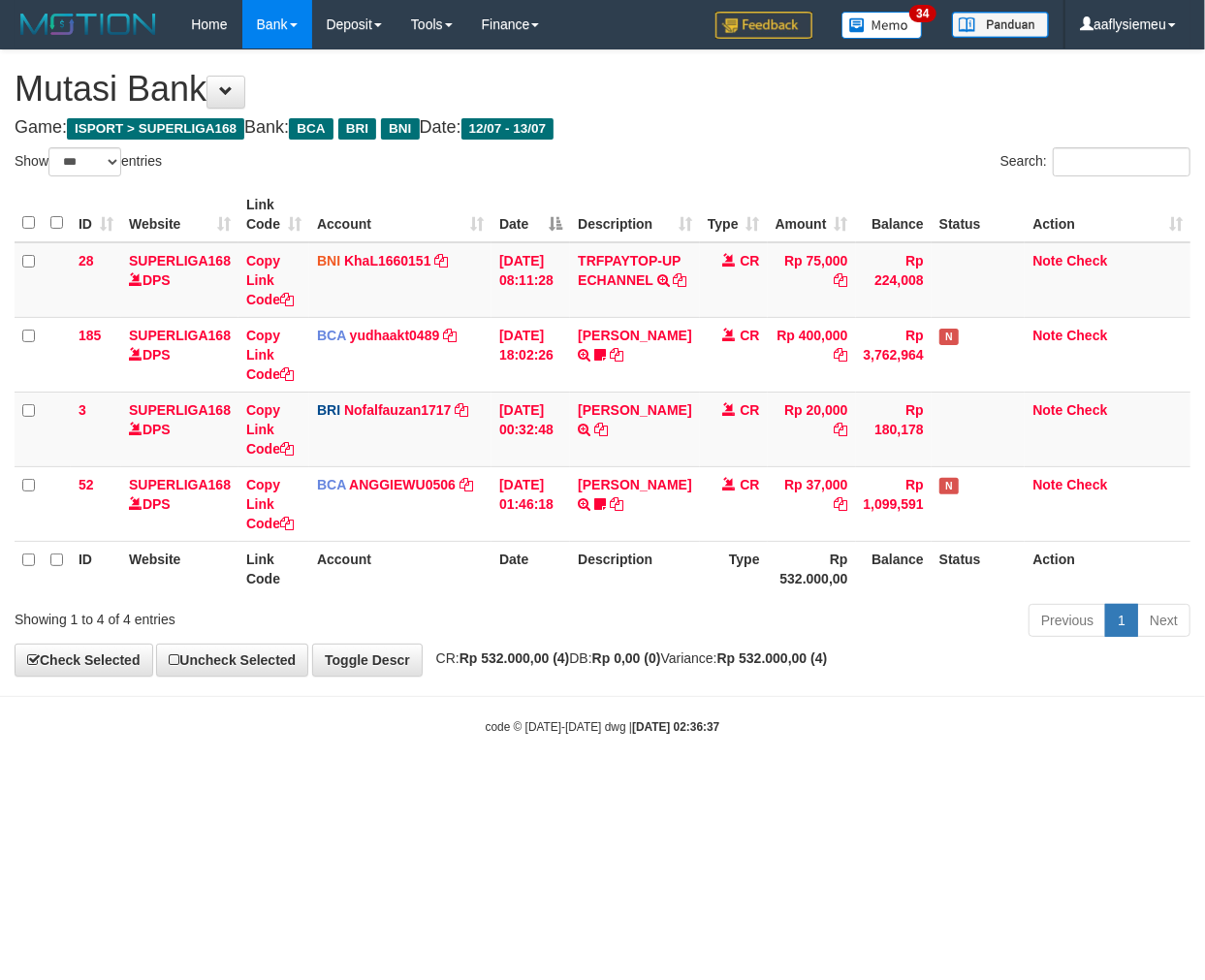 click on "**********" at bounding box center [602, 363] 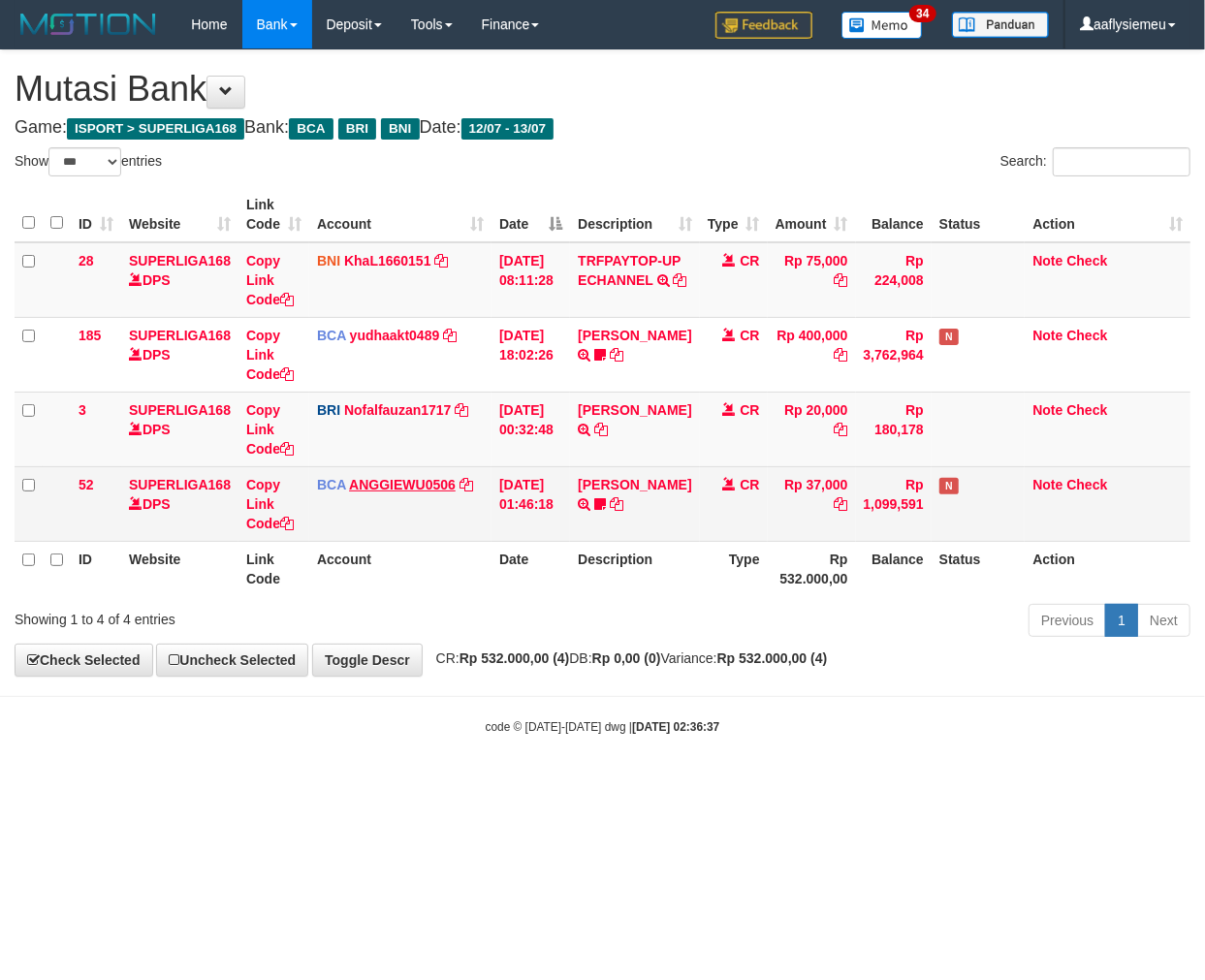 drag, startPoint x: 686, startPoint y: 722, endPoint x: 431, endPoint y: 496, distance: 340.736 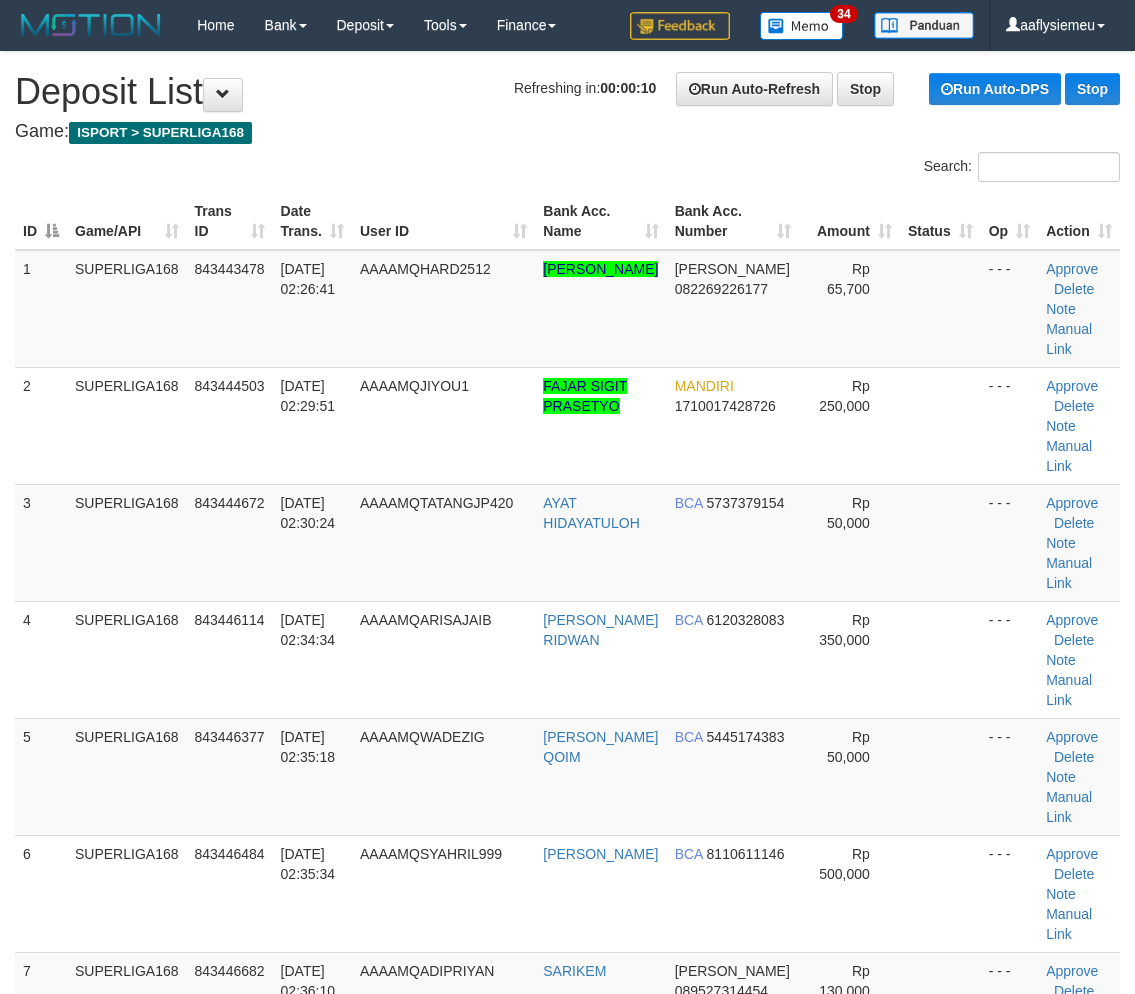 scroll, scrollTop: 0, scrollLeft: 0, axis: both 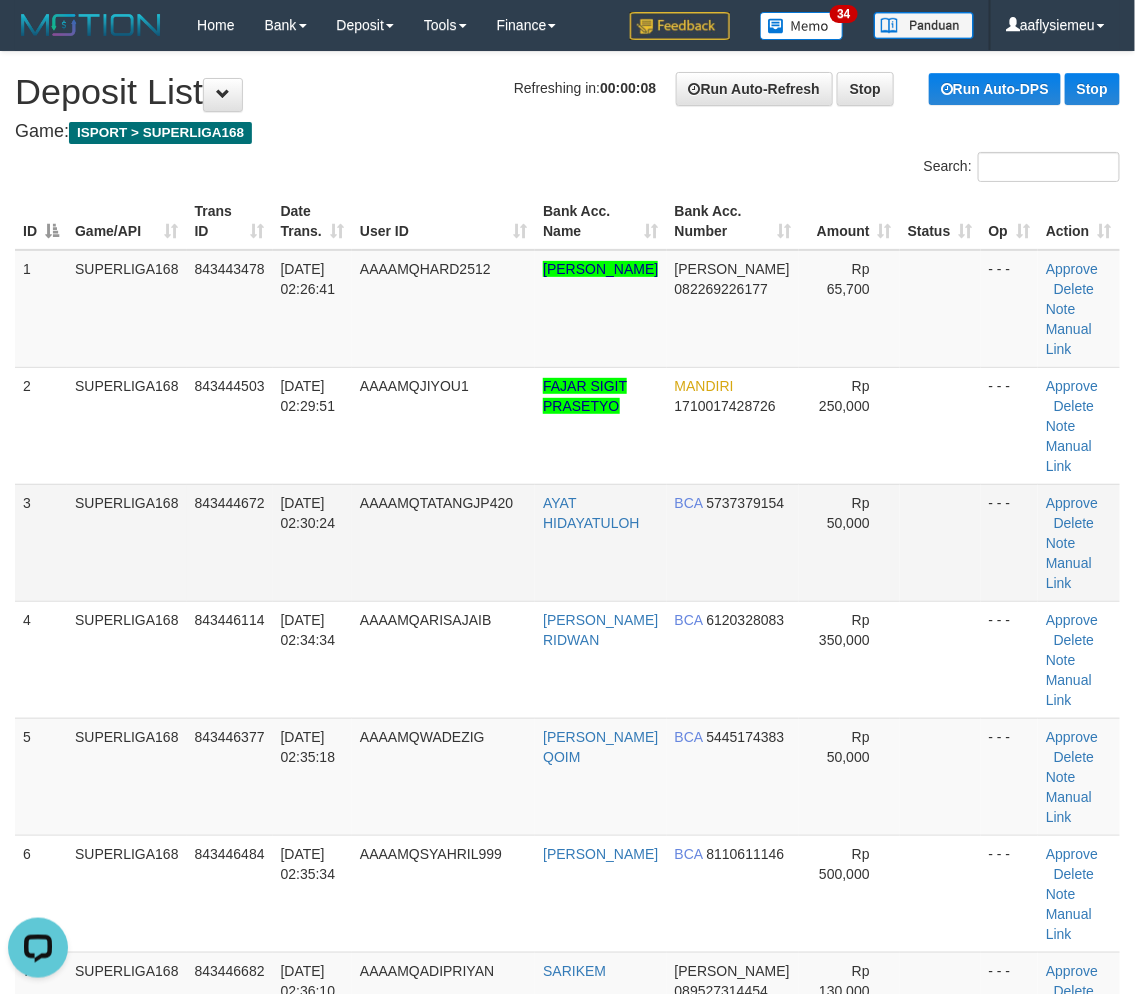 click on "AAAAMQTATANGJP420" at bounding box center [443, 542] 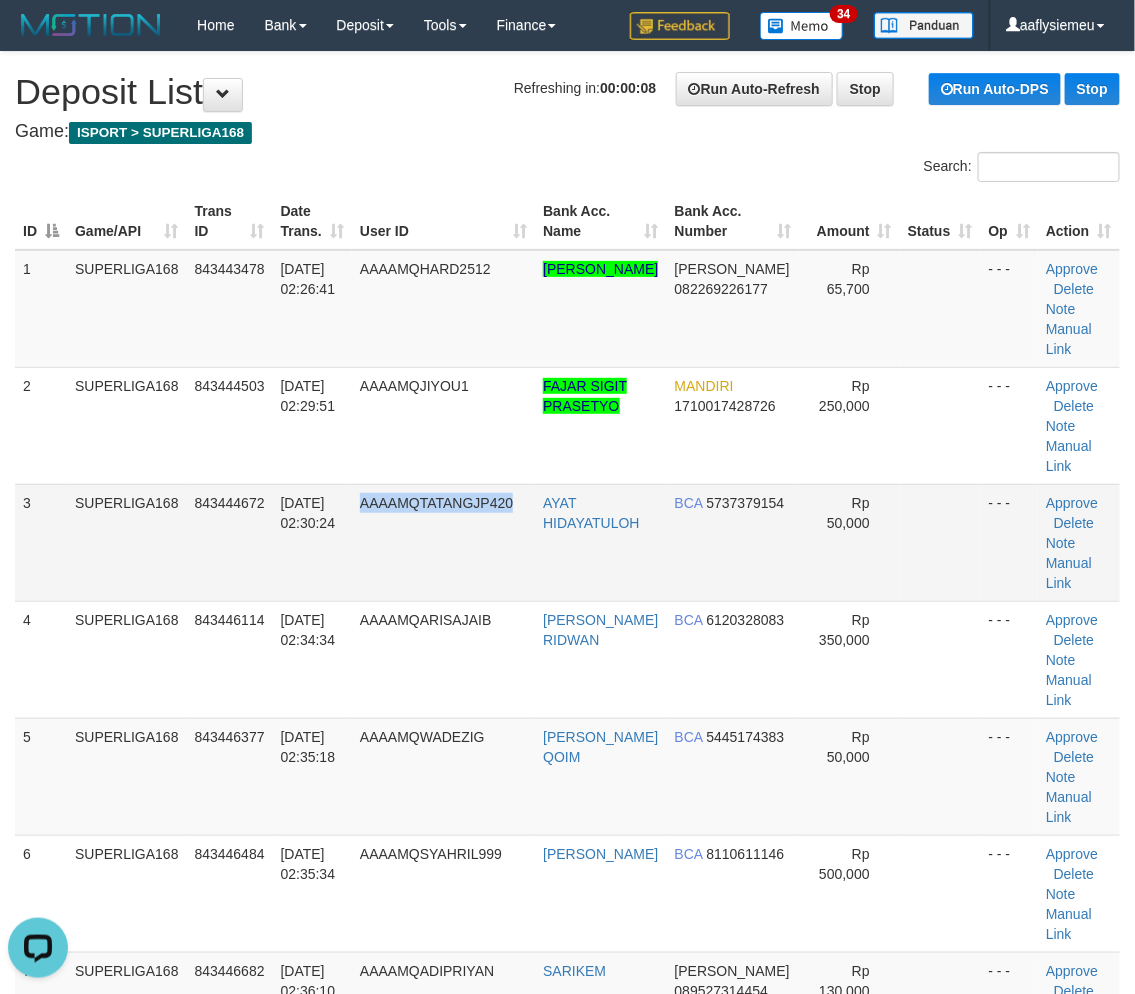 click on "AAAAMQTATANGJP420" at bounding box center [443, 542] 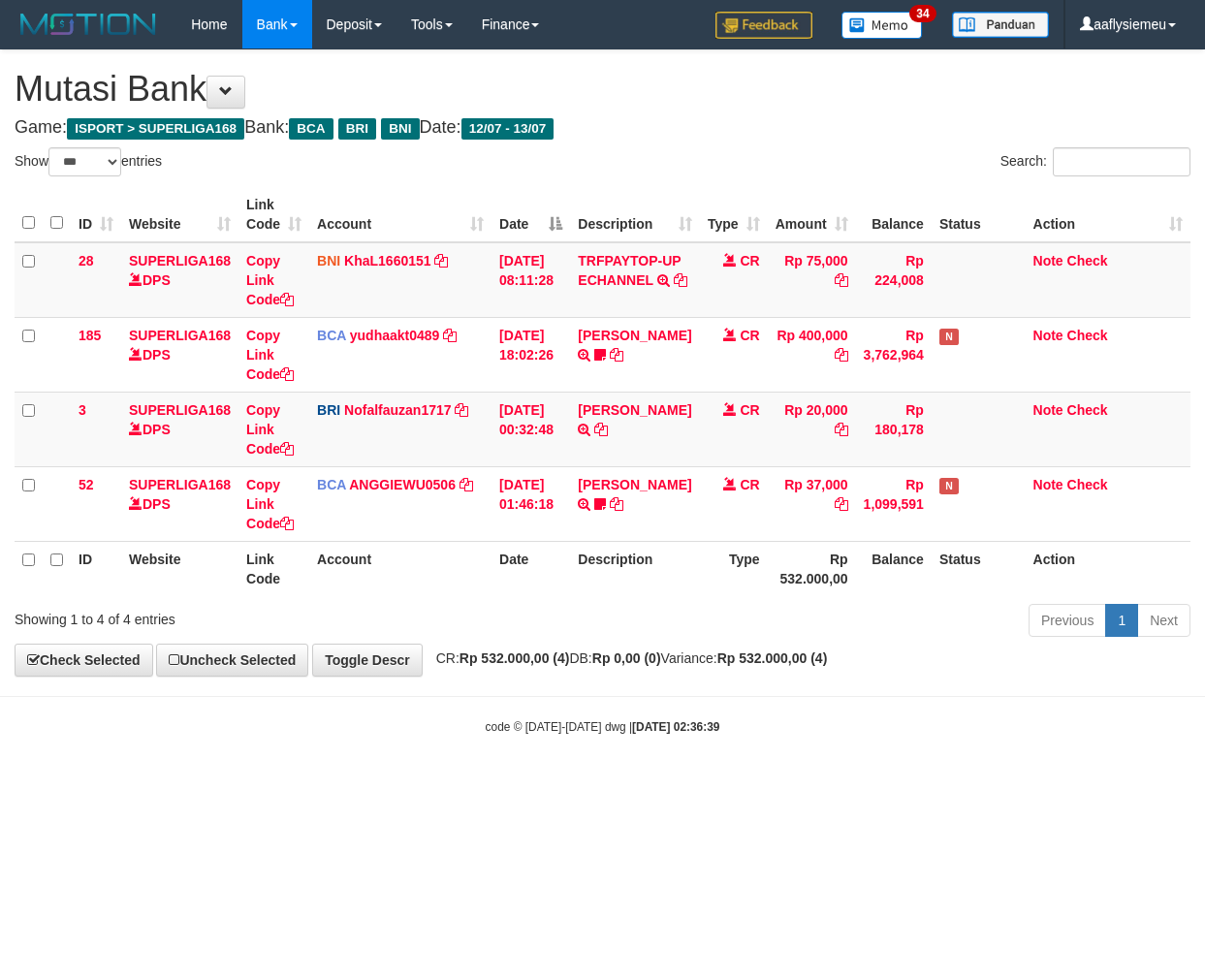 select on "***" 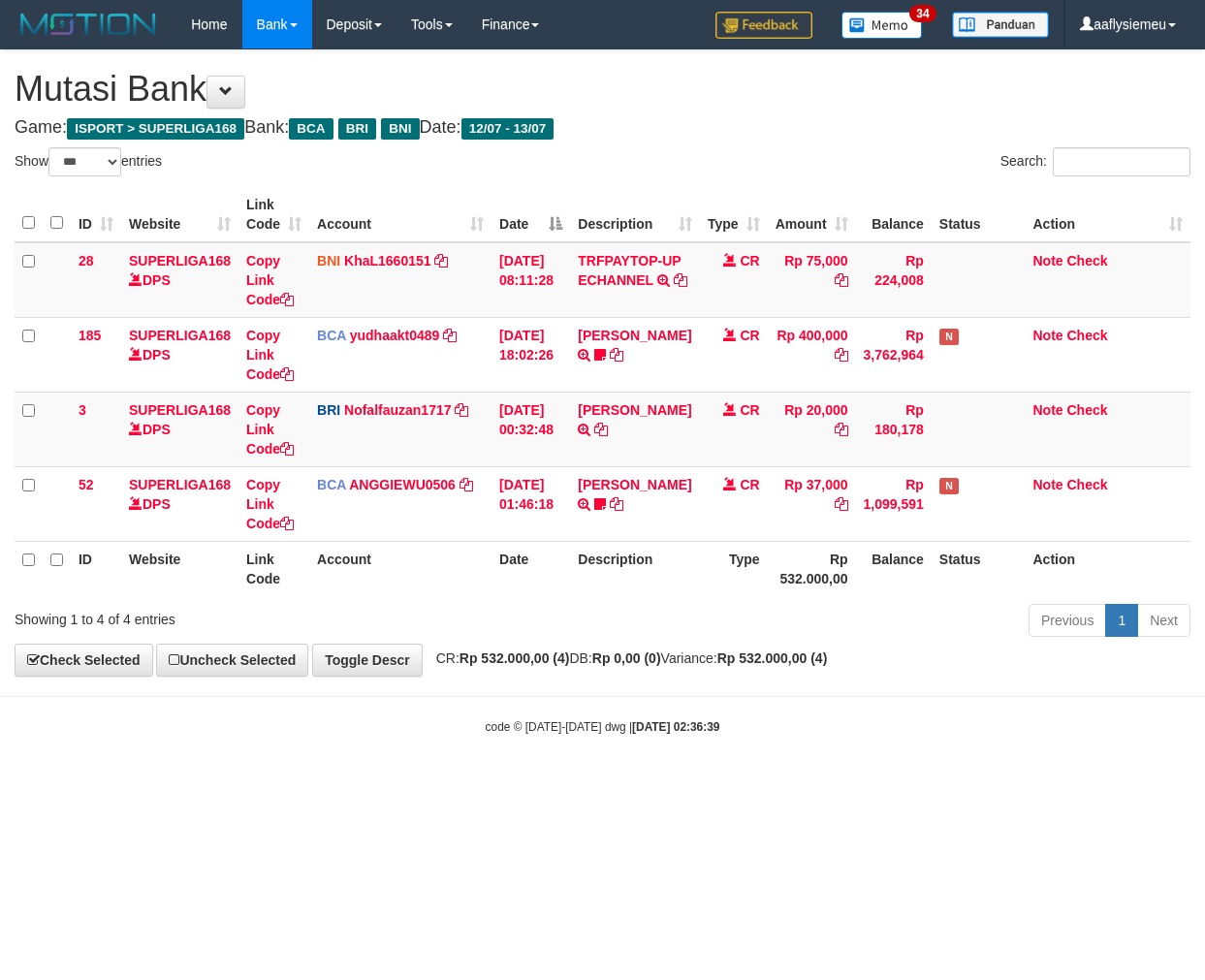 scroll, scrollTop: 0, scrollLeft: 0, axis: both 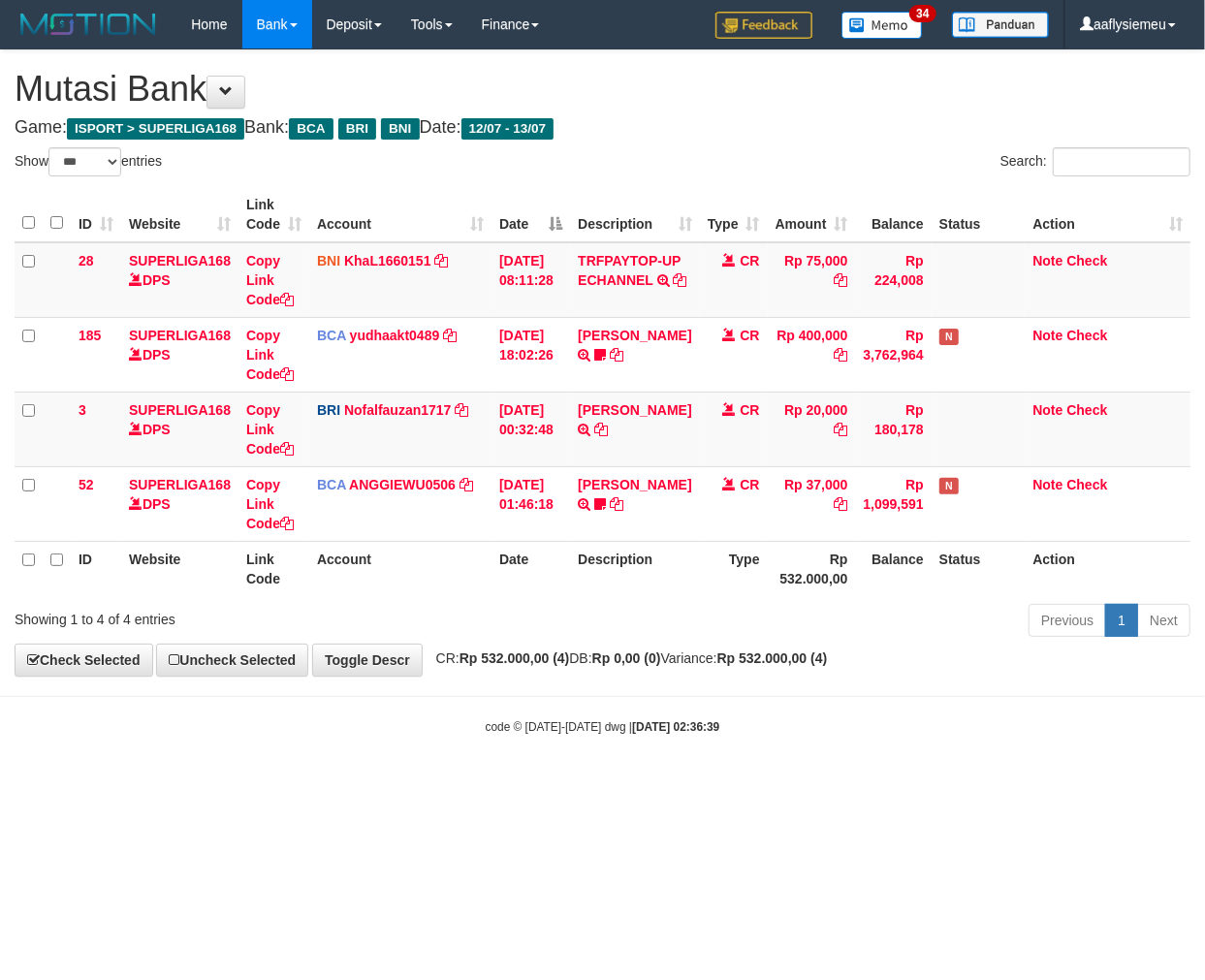 click on "Toggle navigation
Home
Bank
Account List
Load
By Website
Group
[ISPORT]													SUPERLIGA168
By Load Group (DPS)
34" at bounding box center [602, 392] 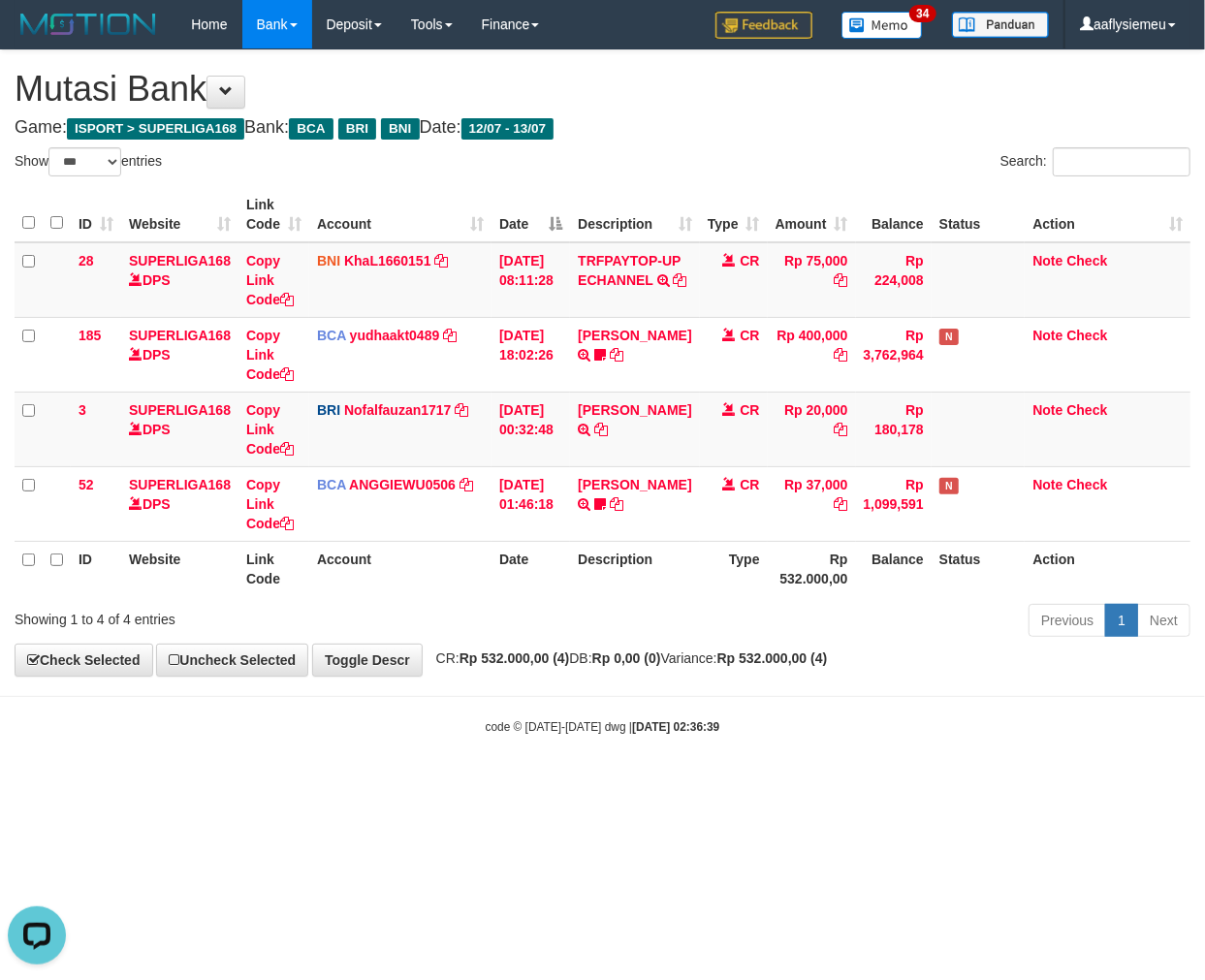 scroll, scrollTop: 0, scrollLeft: 0, axis: both 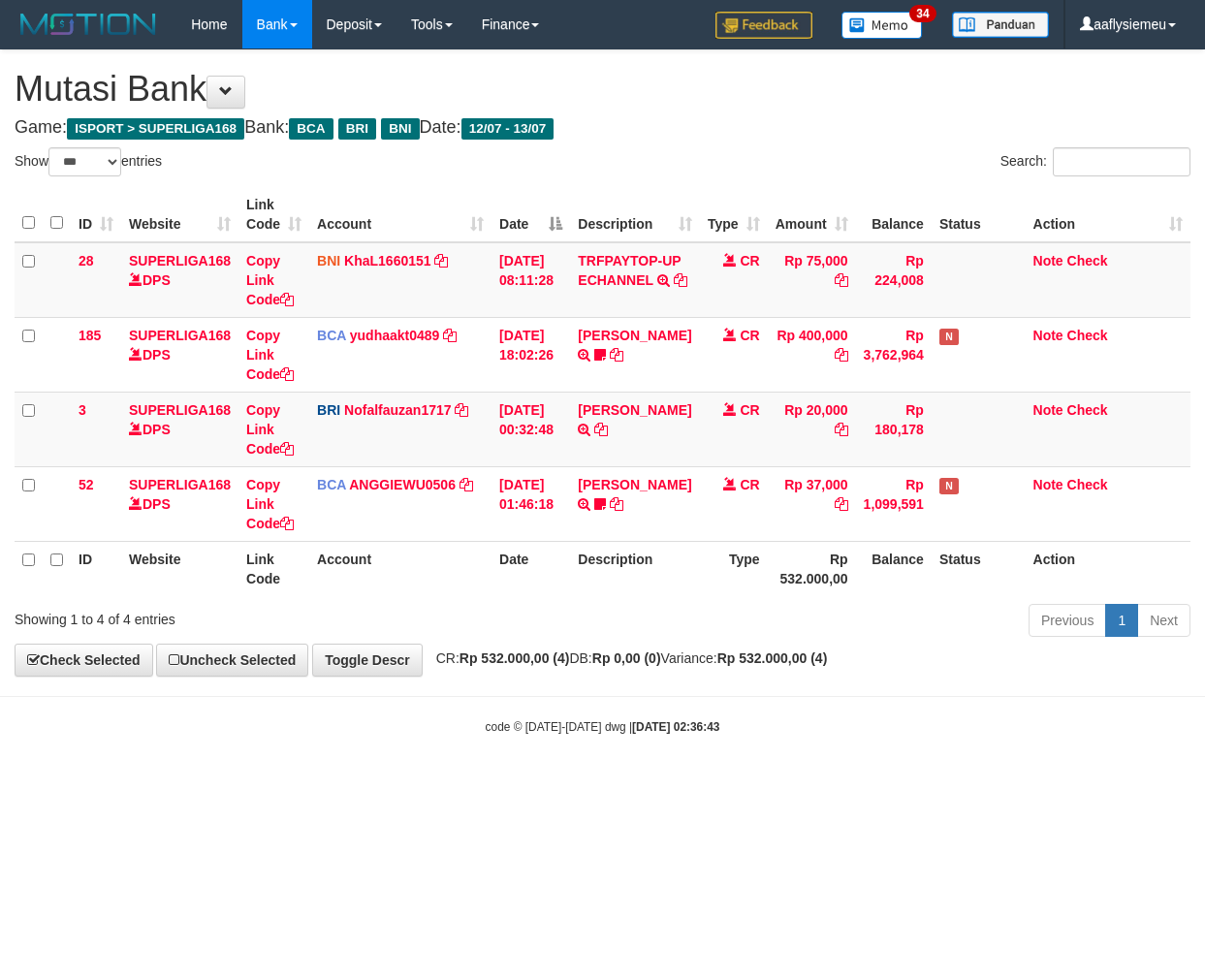 select on "***" 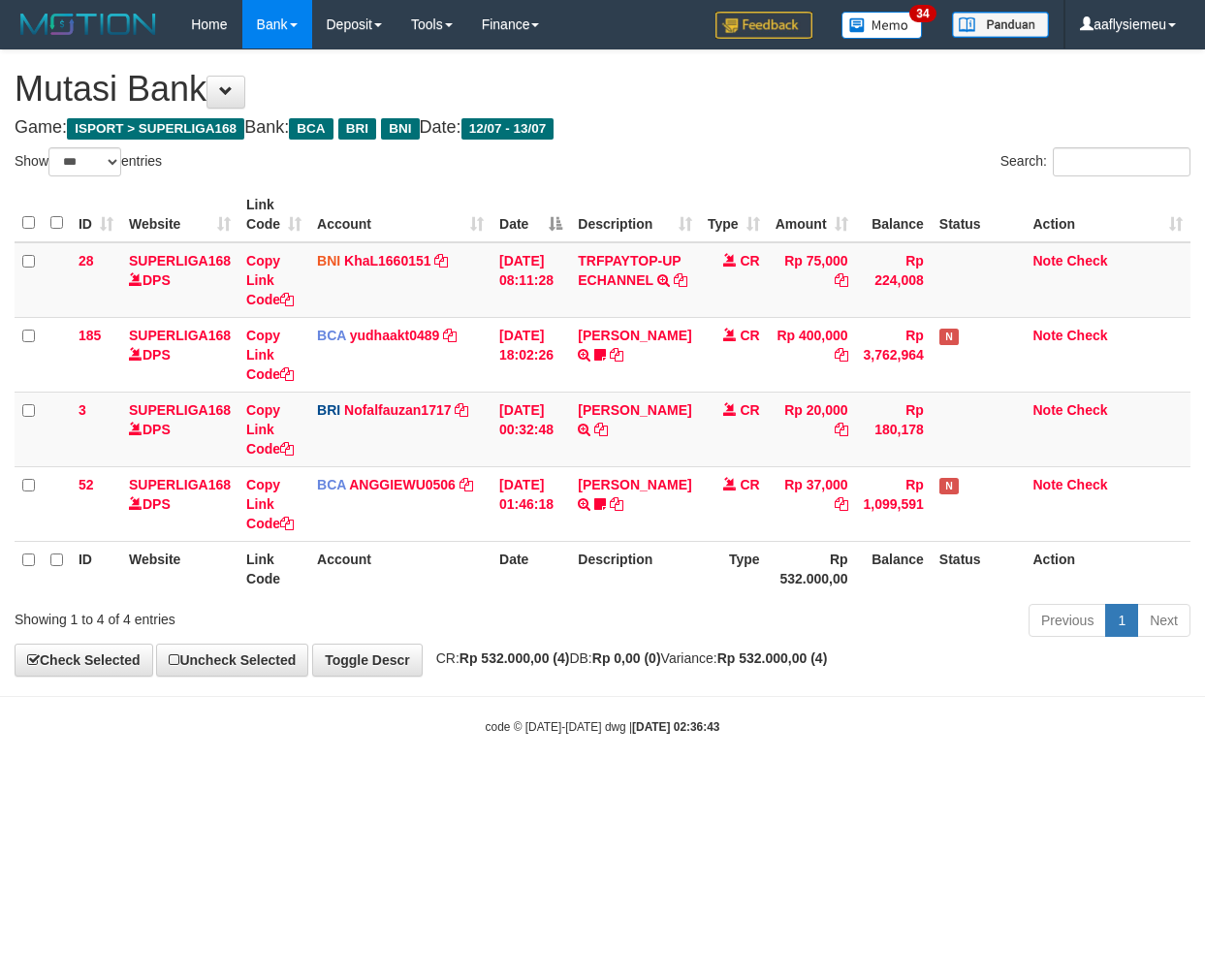 scroll, scrollTop: 0, scrollLeft: 0, axis: both 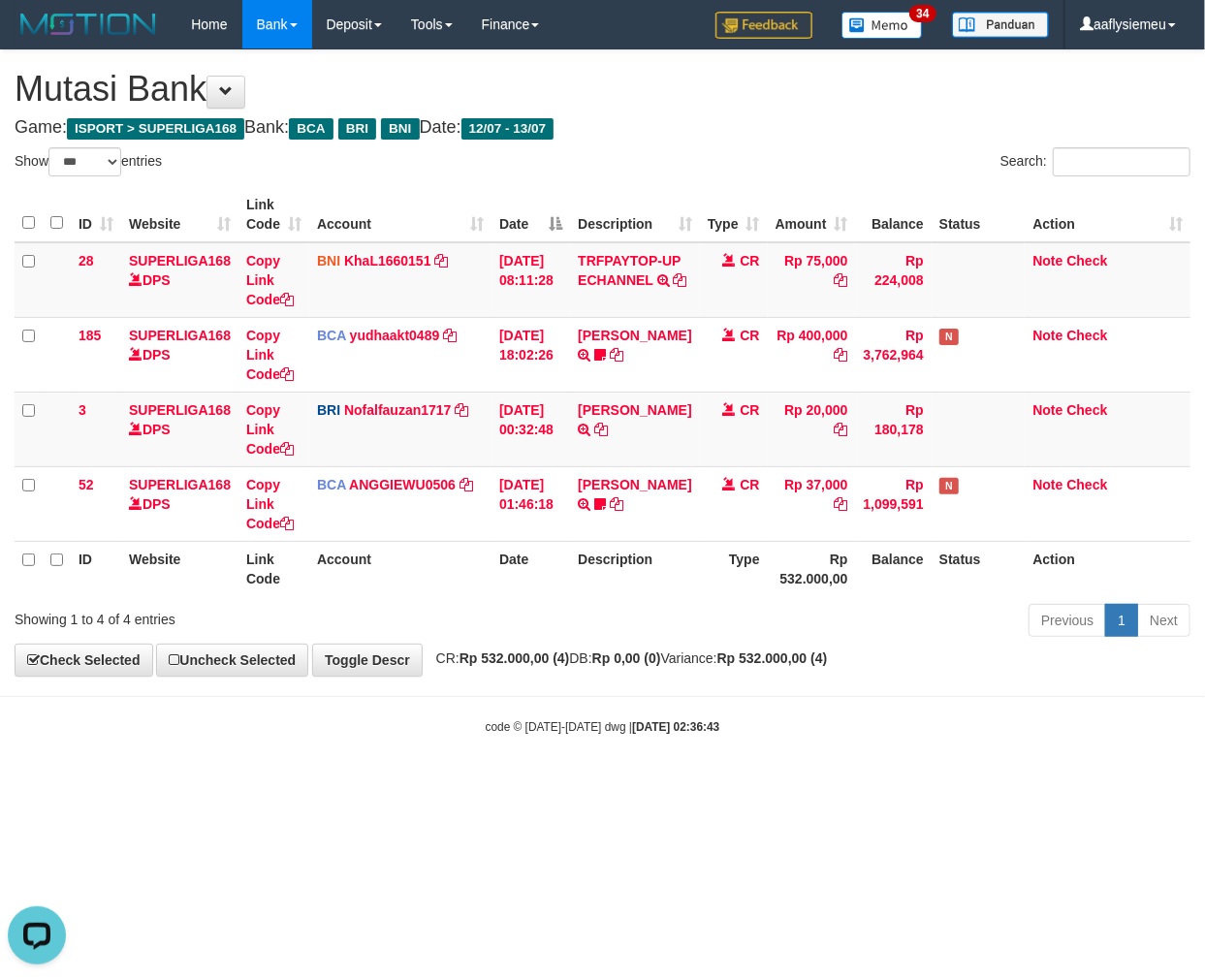 click on "Toggle navigation
Home
Bank
Account List
Load
By Website
Group
[ISPORT]													SUPERLIGA168
By Load Group (DPS)
34" at bounding box center [602, 392] 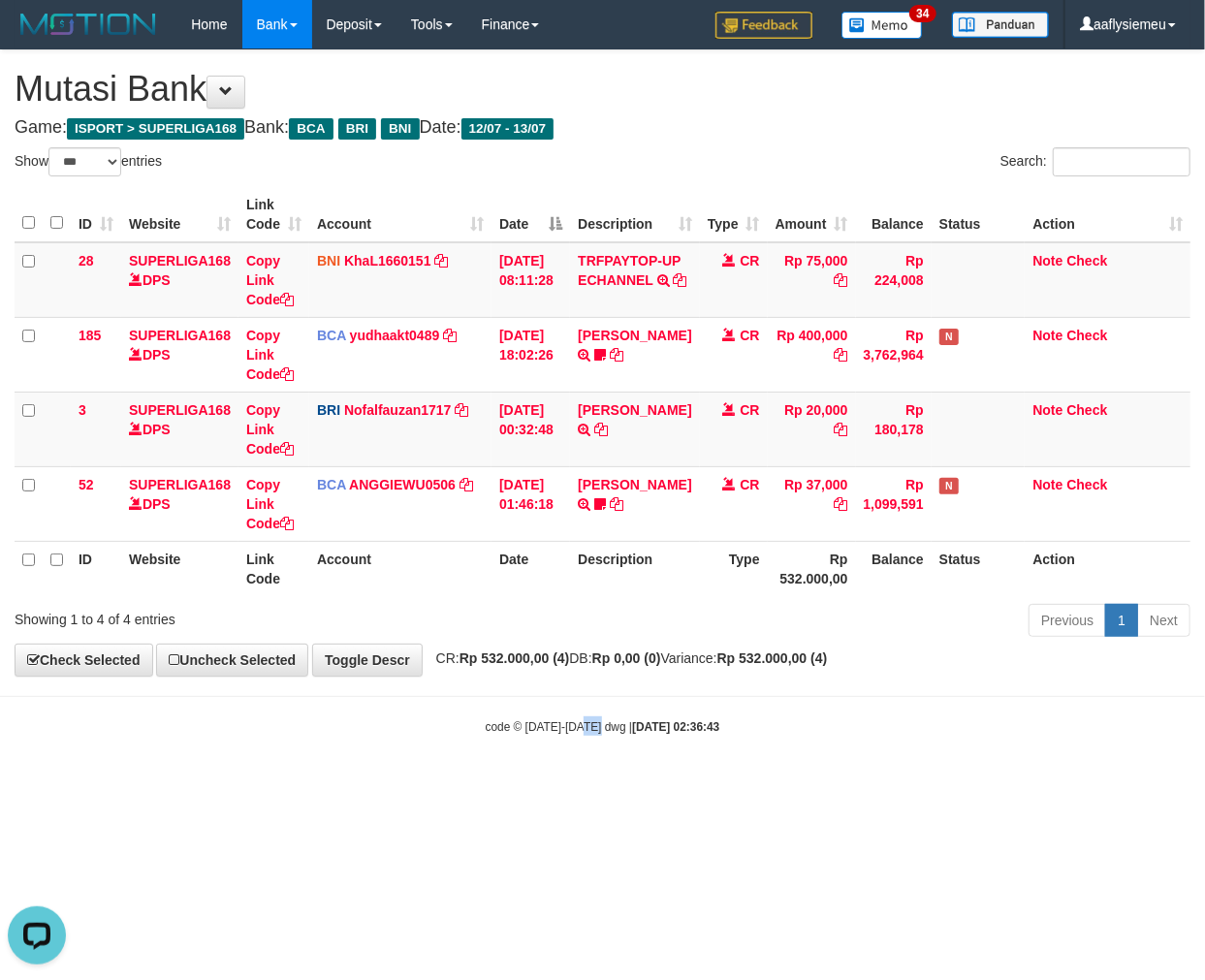 click on "Toggle navigation
Home
Bank
Account List
Load
By Website
Group
[ISPORT]													SUPERLIGA168
By Load Group (DPS)
34" at bounding box center [602, 392] 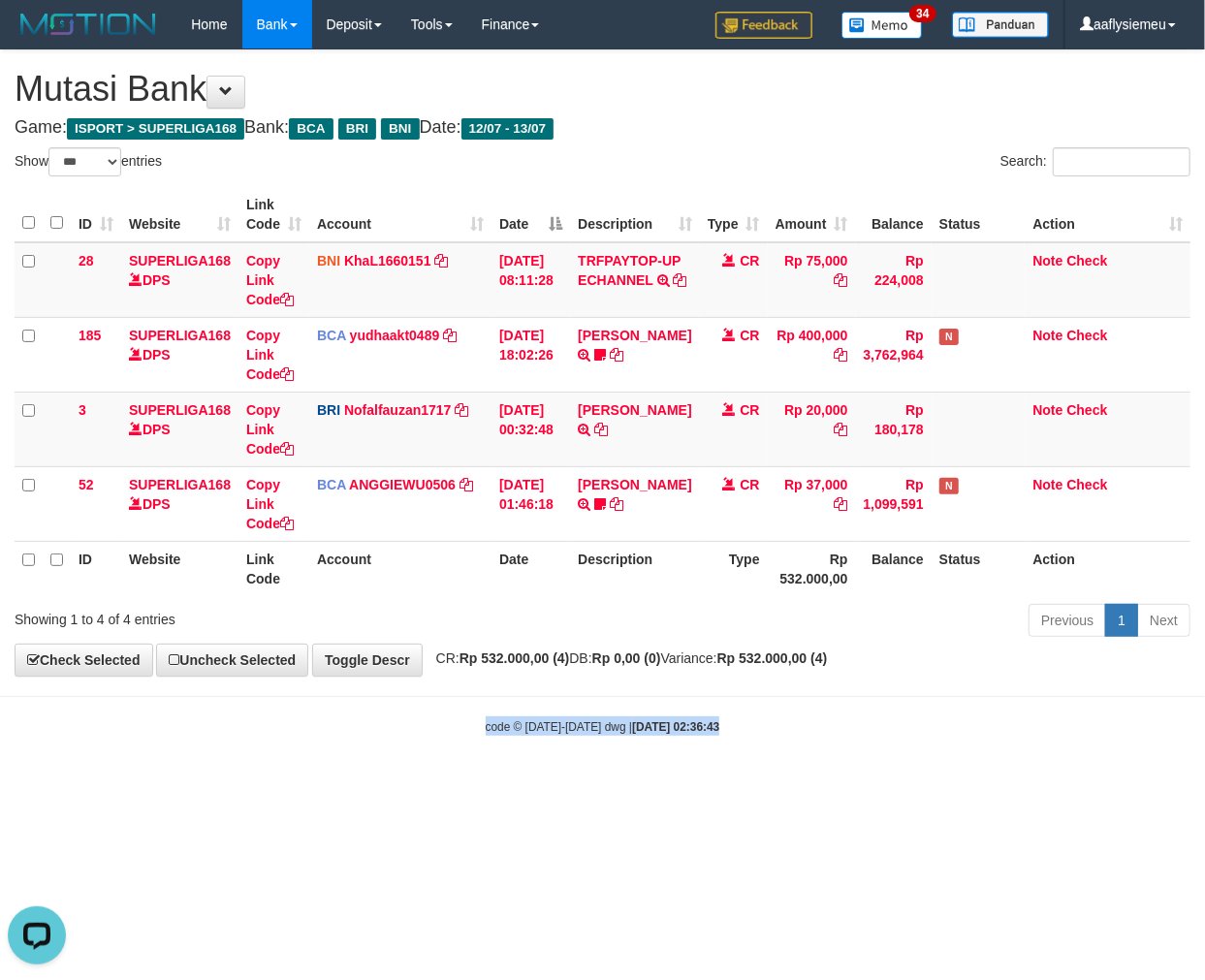 click on "Toggle navigation
Home
Bank
Account List
Load
By Website
Group
[ISPORT]													SUPERLIGA168
By Load Group (DPS)
34" at bounding box center [602, 392] 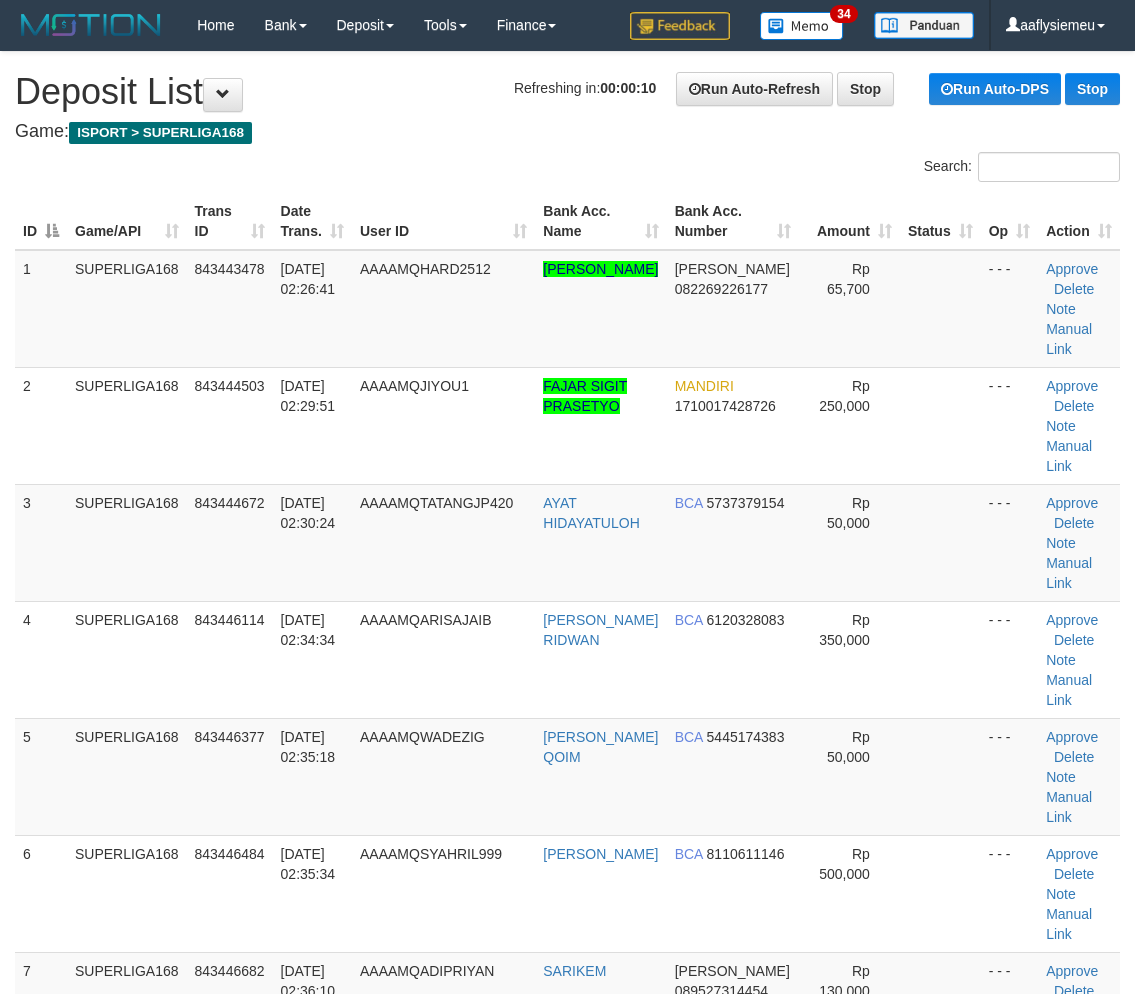 scroll, scrollTop: 0, scrollLeft: 0, axis: both 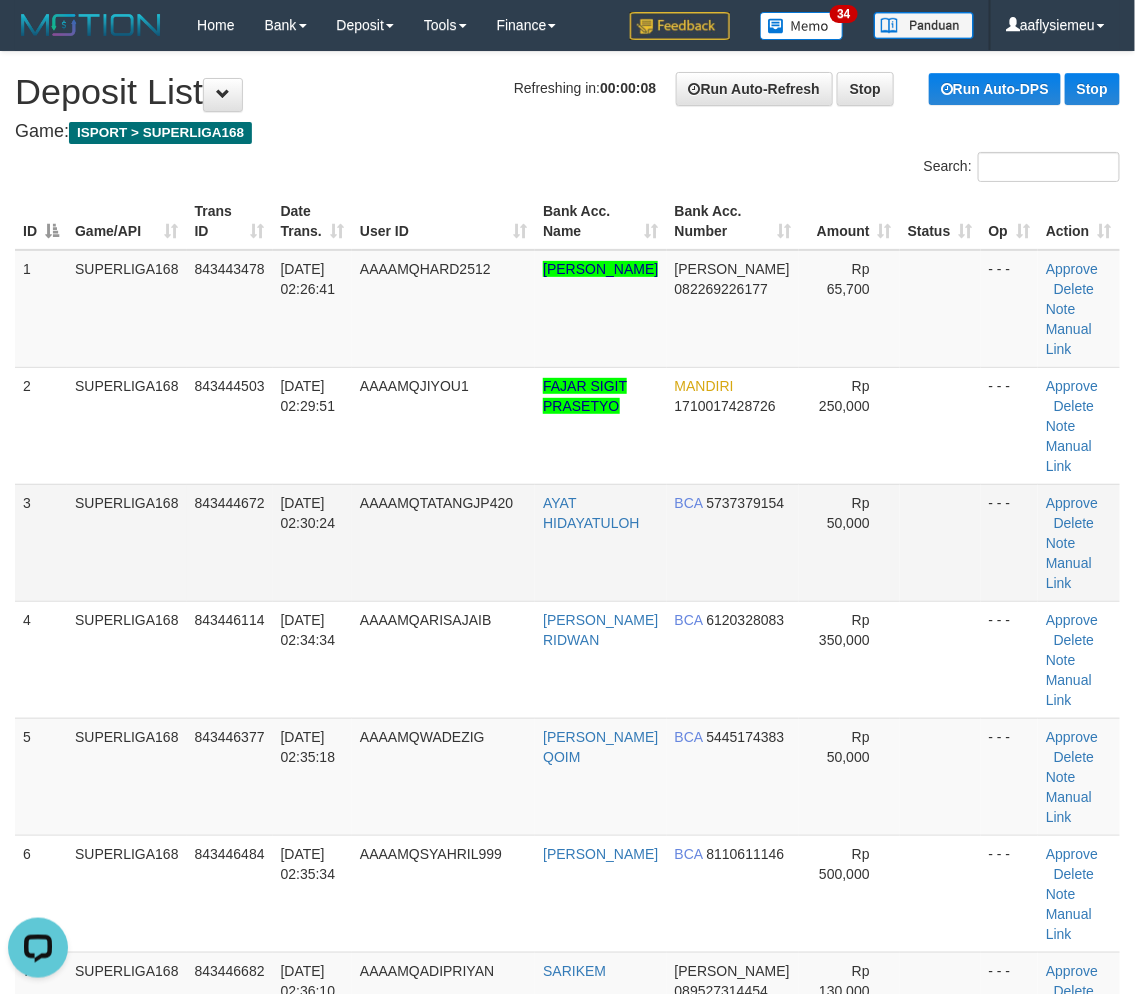 click on "SUPERLIGA168" at bounding box center (127, 542) 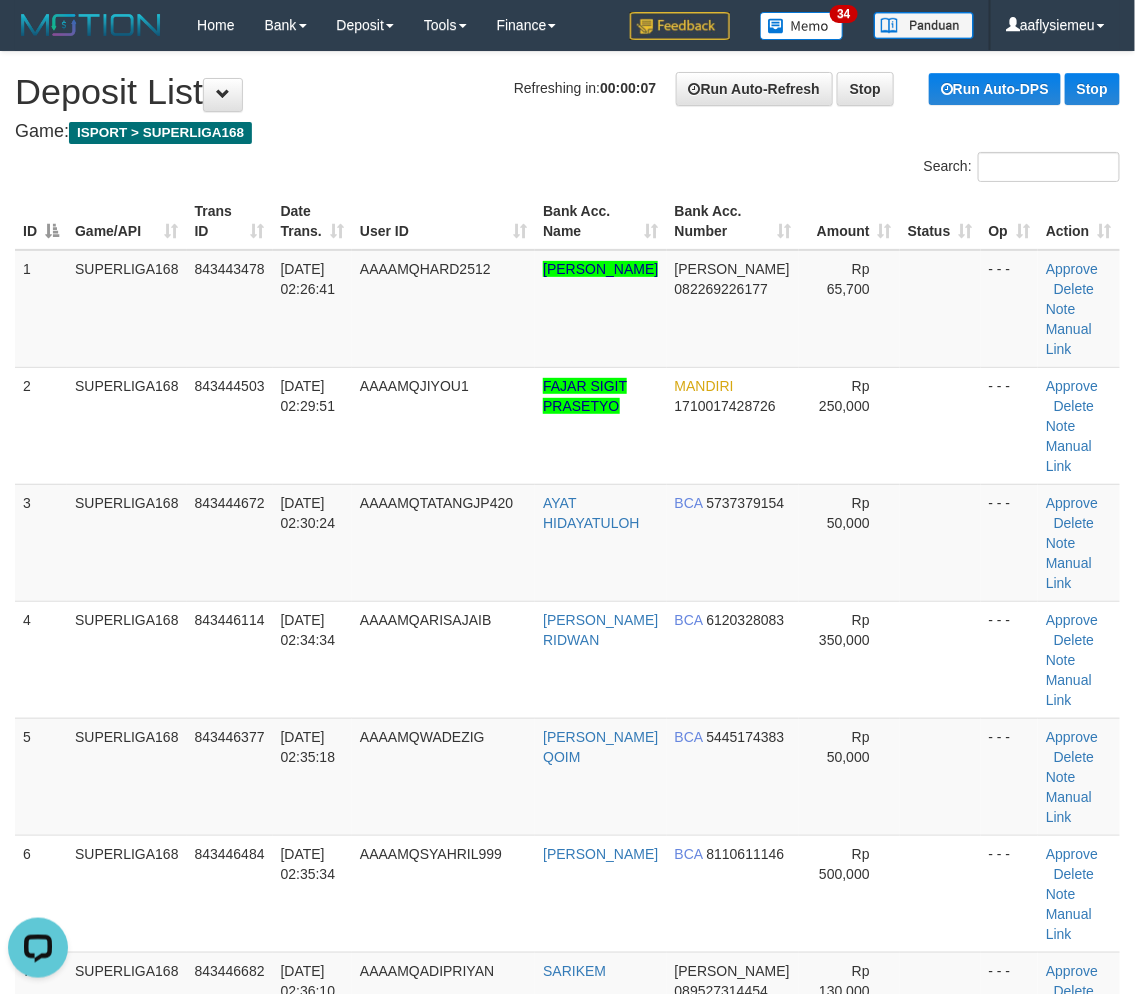 drag, startPoint x: 112, startPoint y: 564, endPoint x: 6, endPoint y: 600, distance: 111.94642 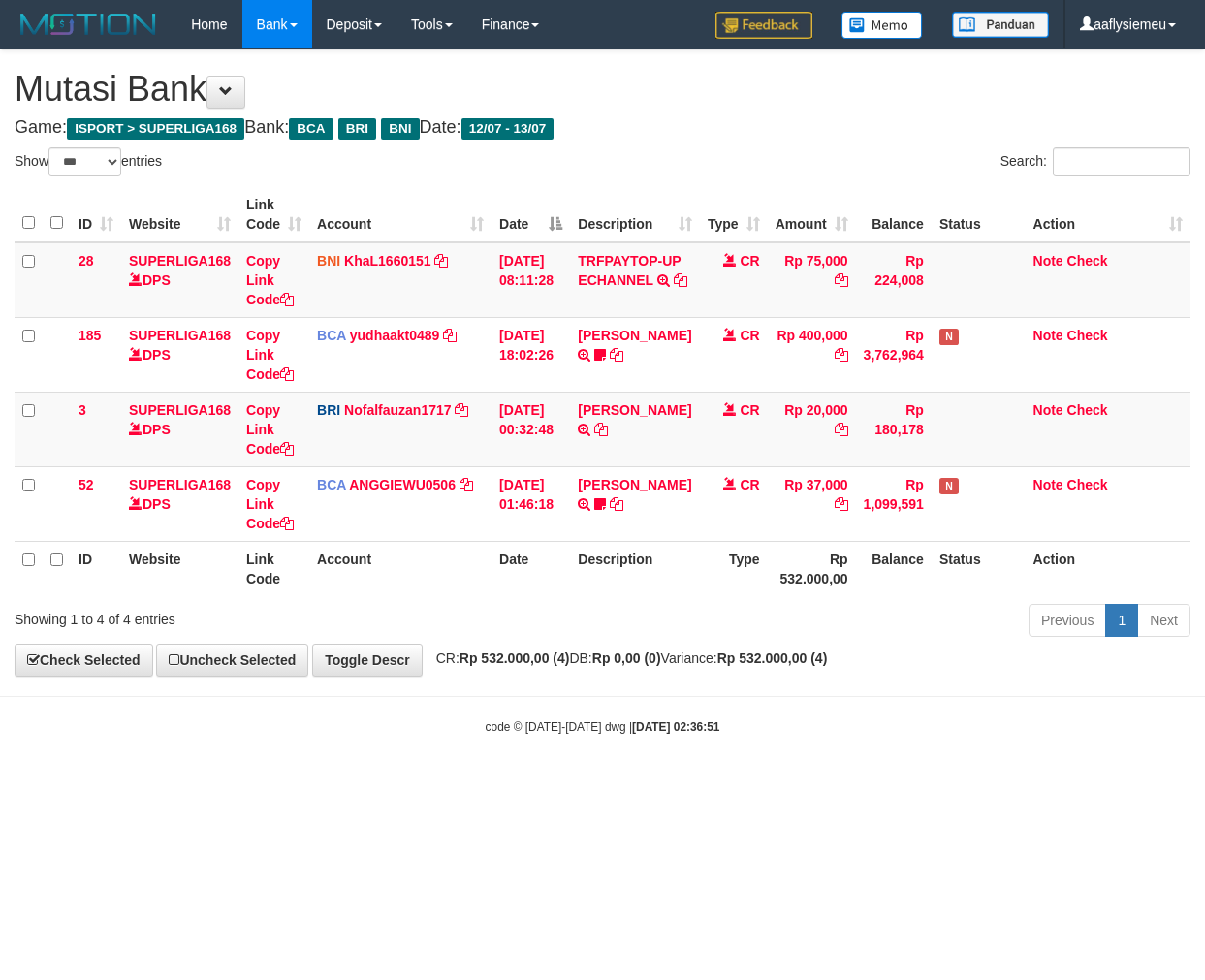 select on "***" 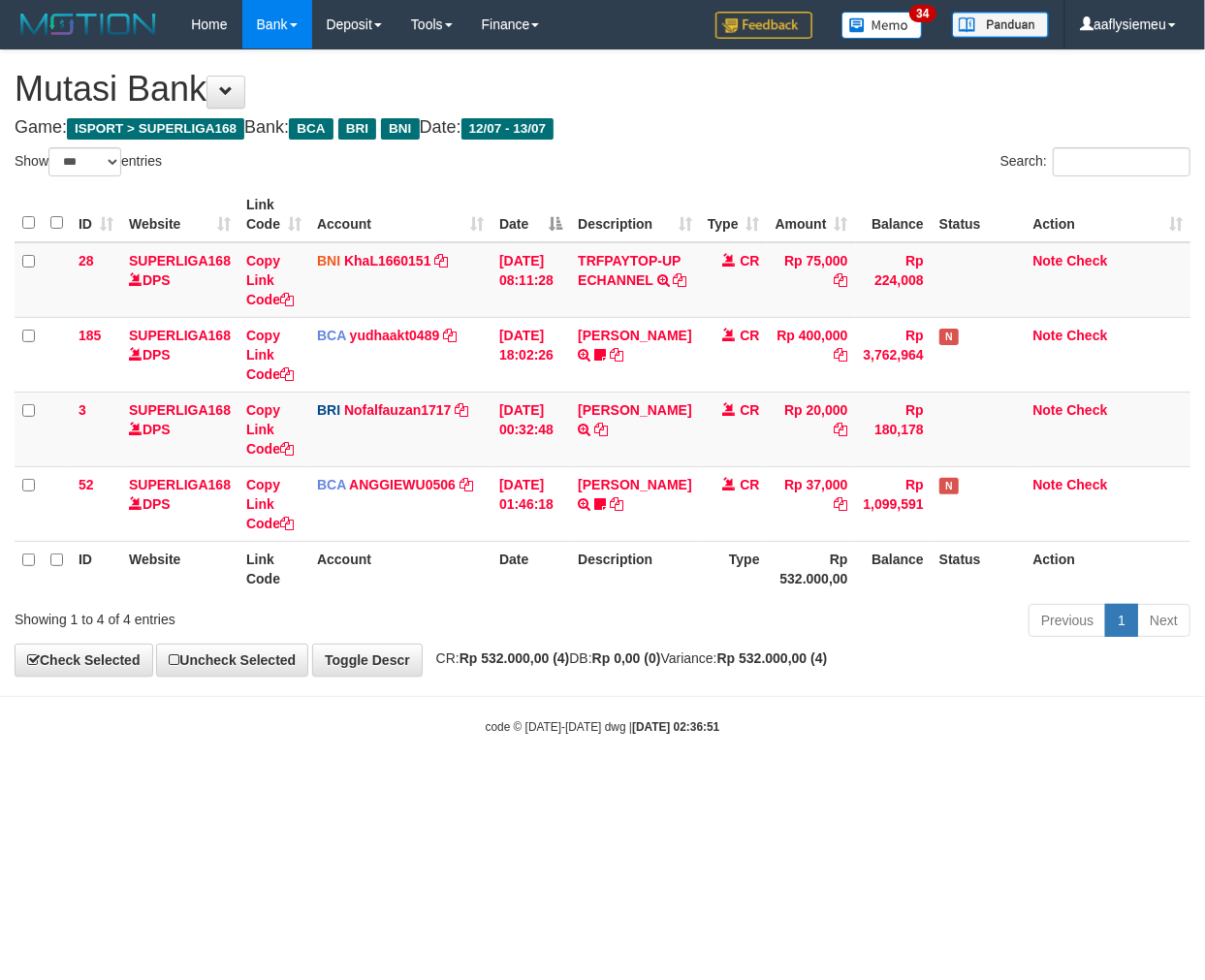 click on "Previous 1 Next" at bounding box center (853, 622) 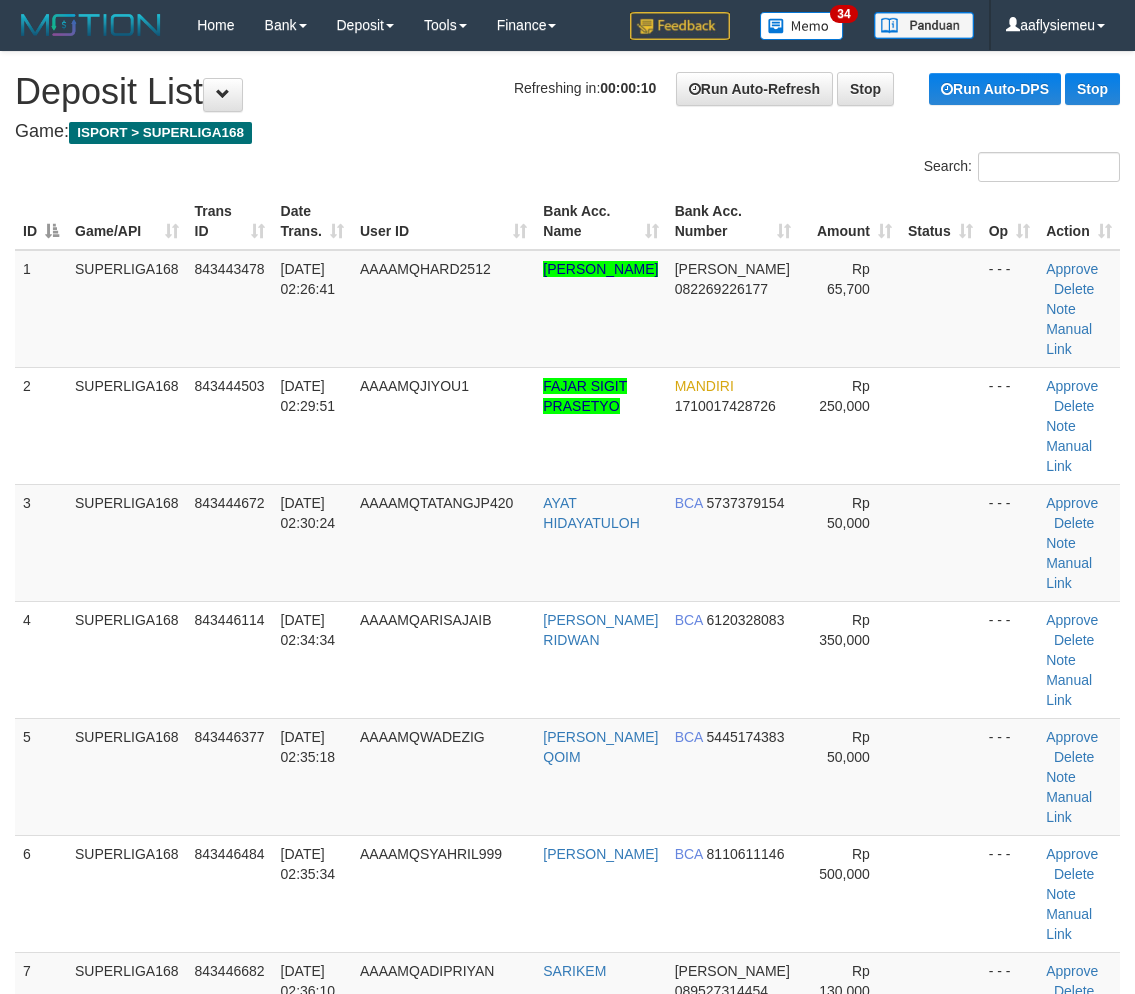 scroll, scrollTop: 0, scrollLeft: 0, axis: both 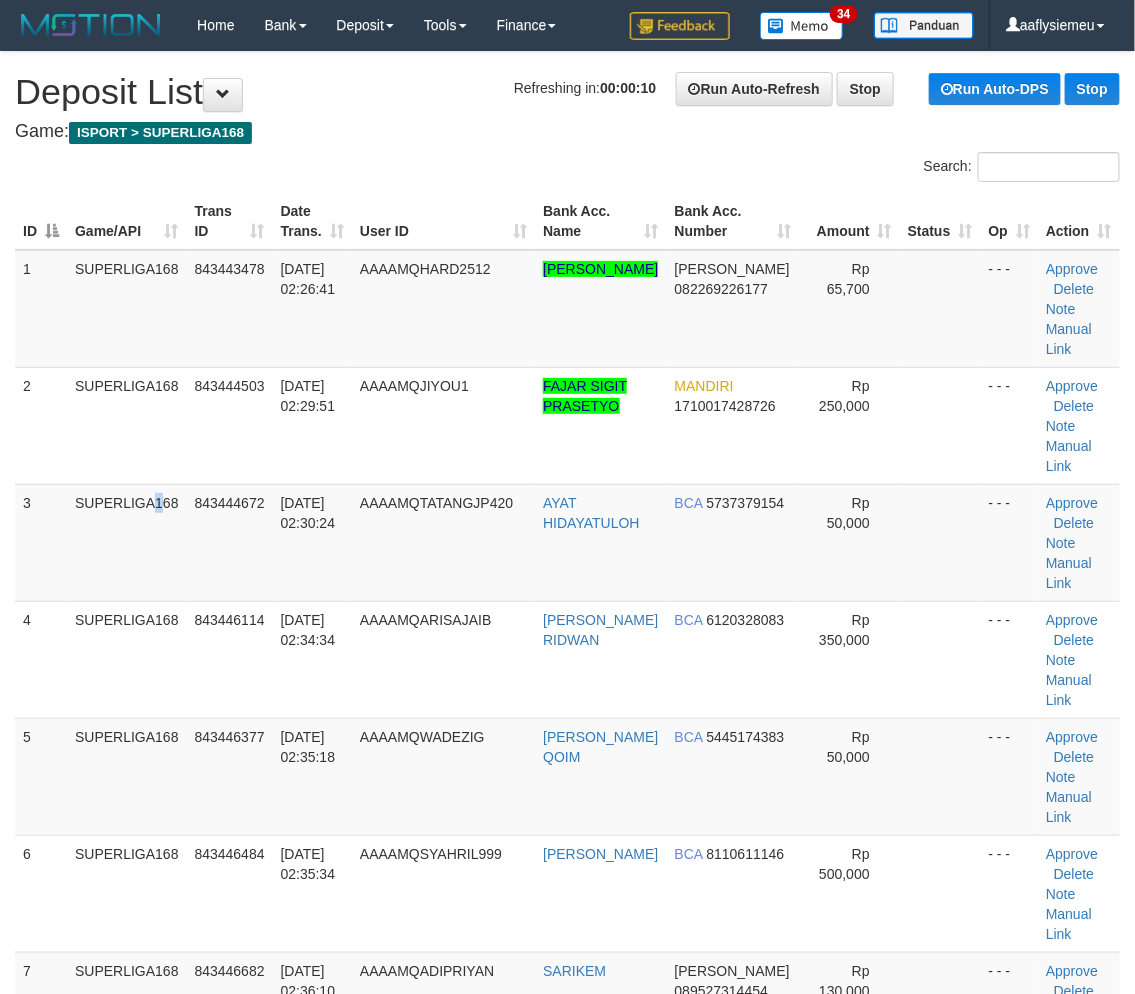 drag, startPoint x: 113, startPoint y: 544, endPoint x: 0, endPoint y: 588, distance: 121.264175 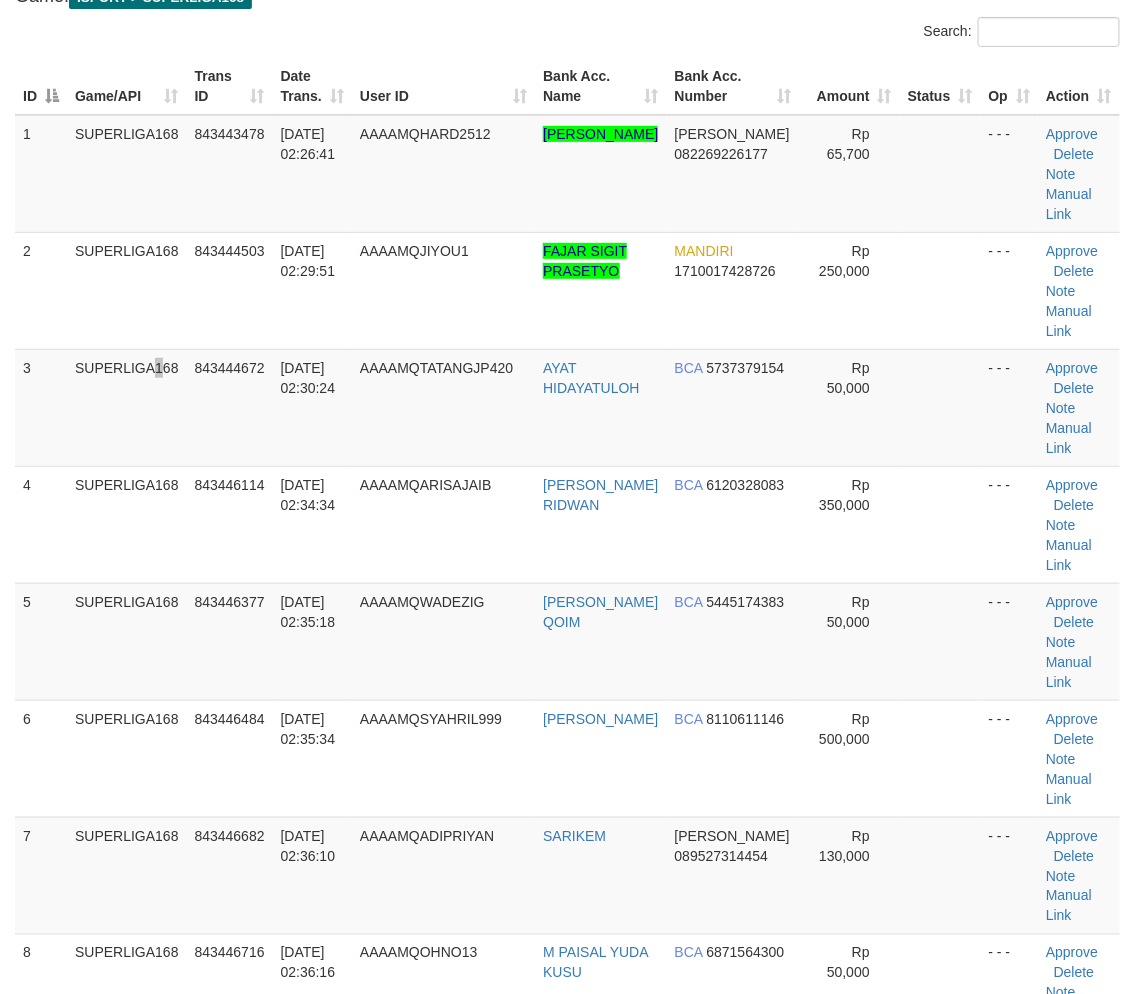 scroll, scrollTop: 444, scrollLeft: 0, axis: vertical 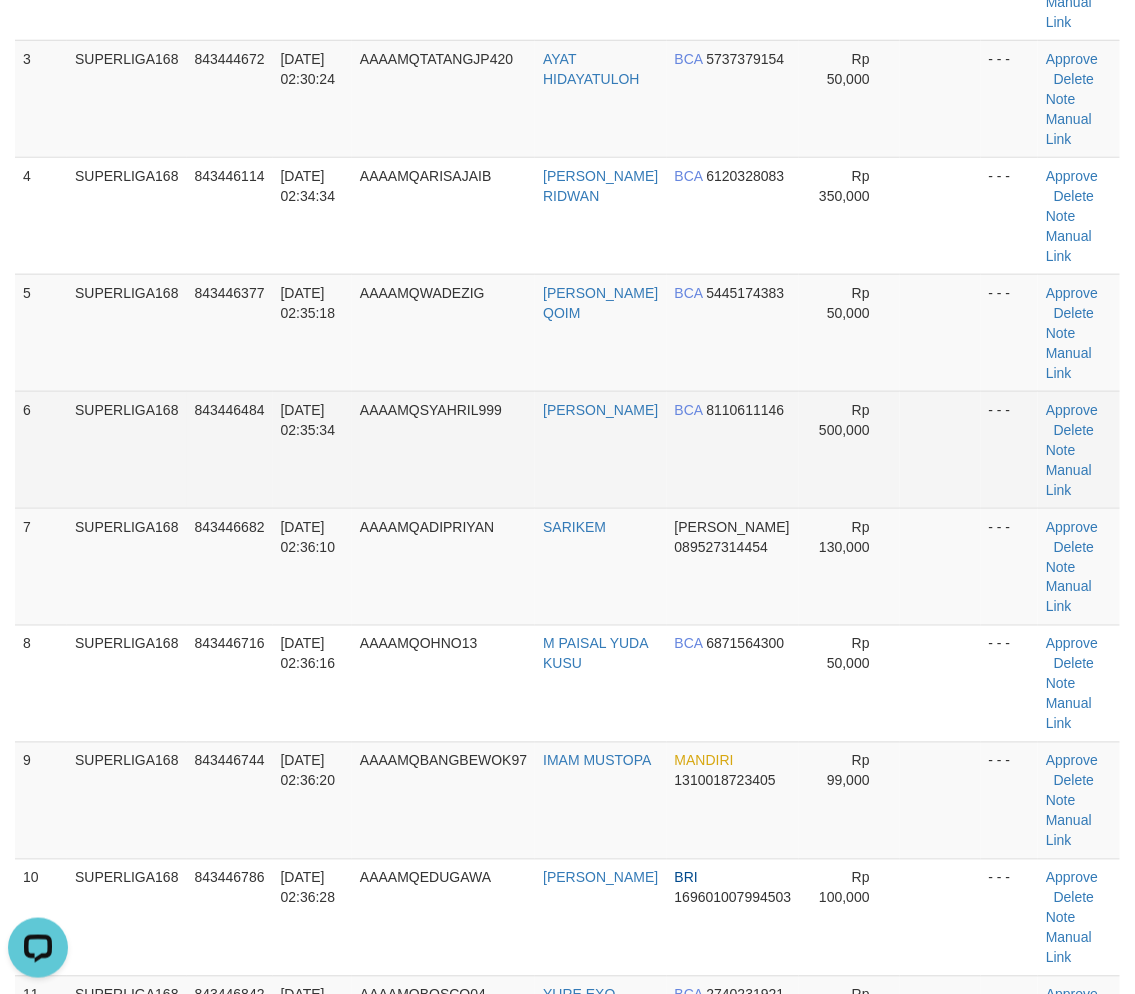 click on "SUPERLIGA168" at bounding box center (127, 449) 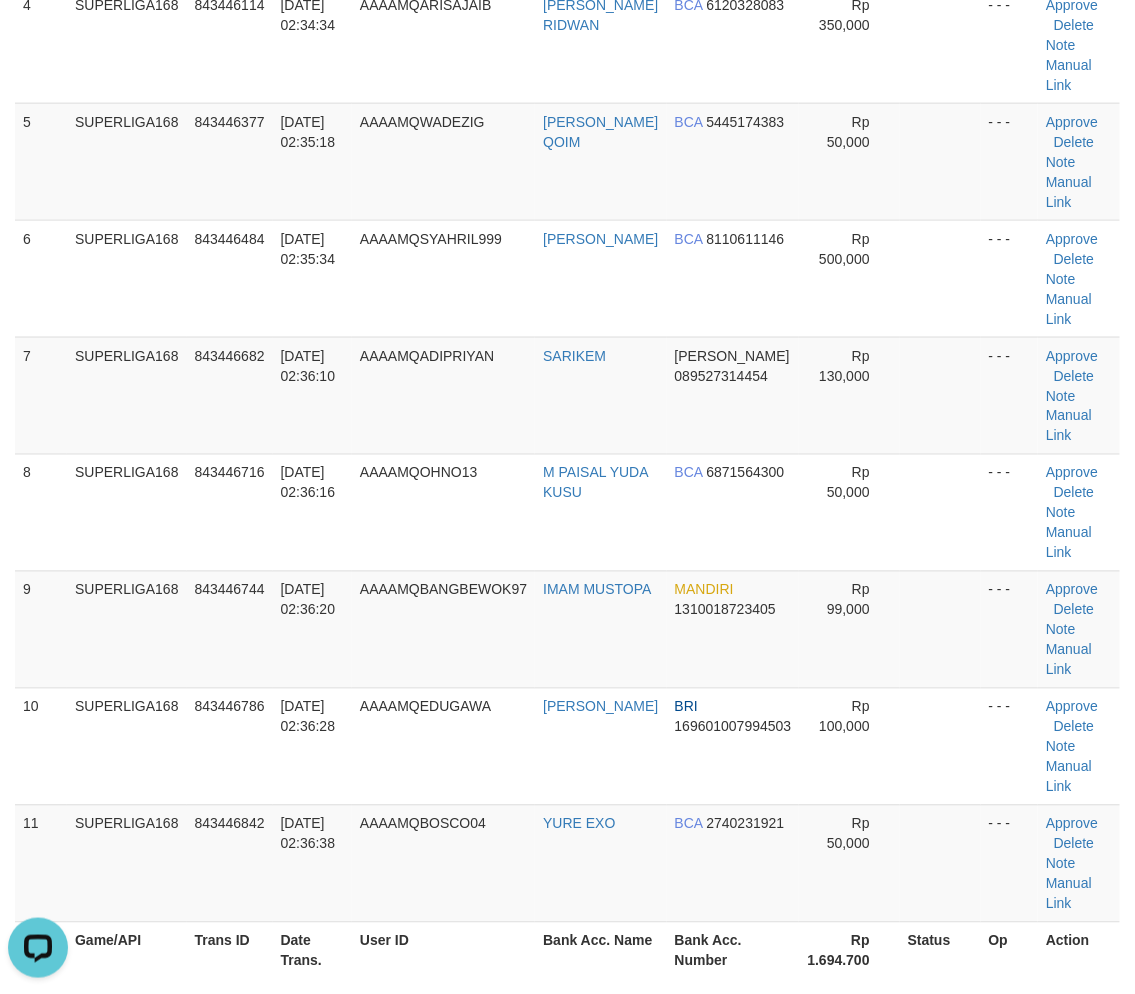 scroll, scrollTop: 777, scrollLeft: 0, axis: vertical 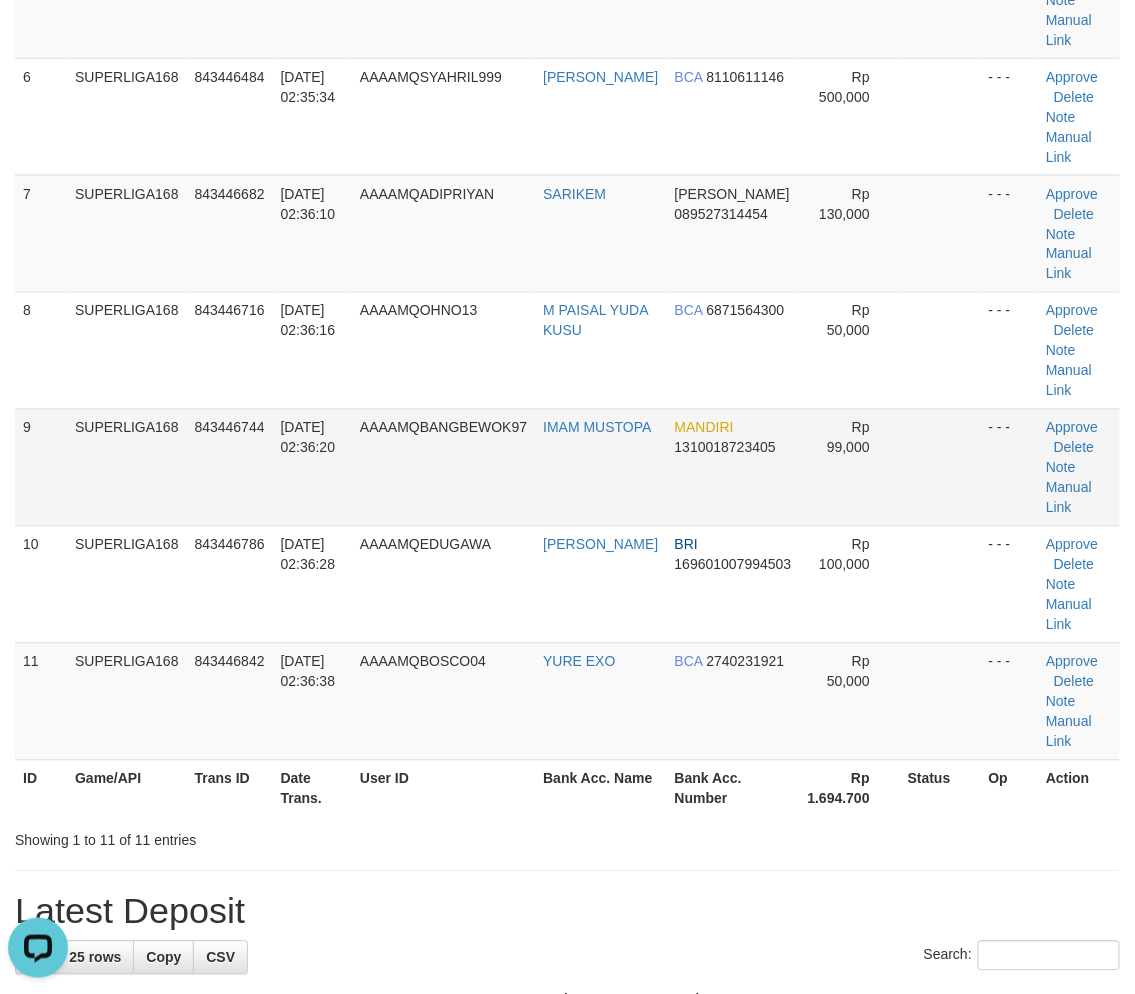 click on "SUPERLIGA168" at bounding box center [127, 467] 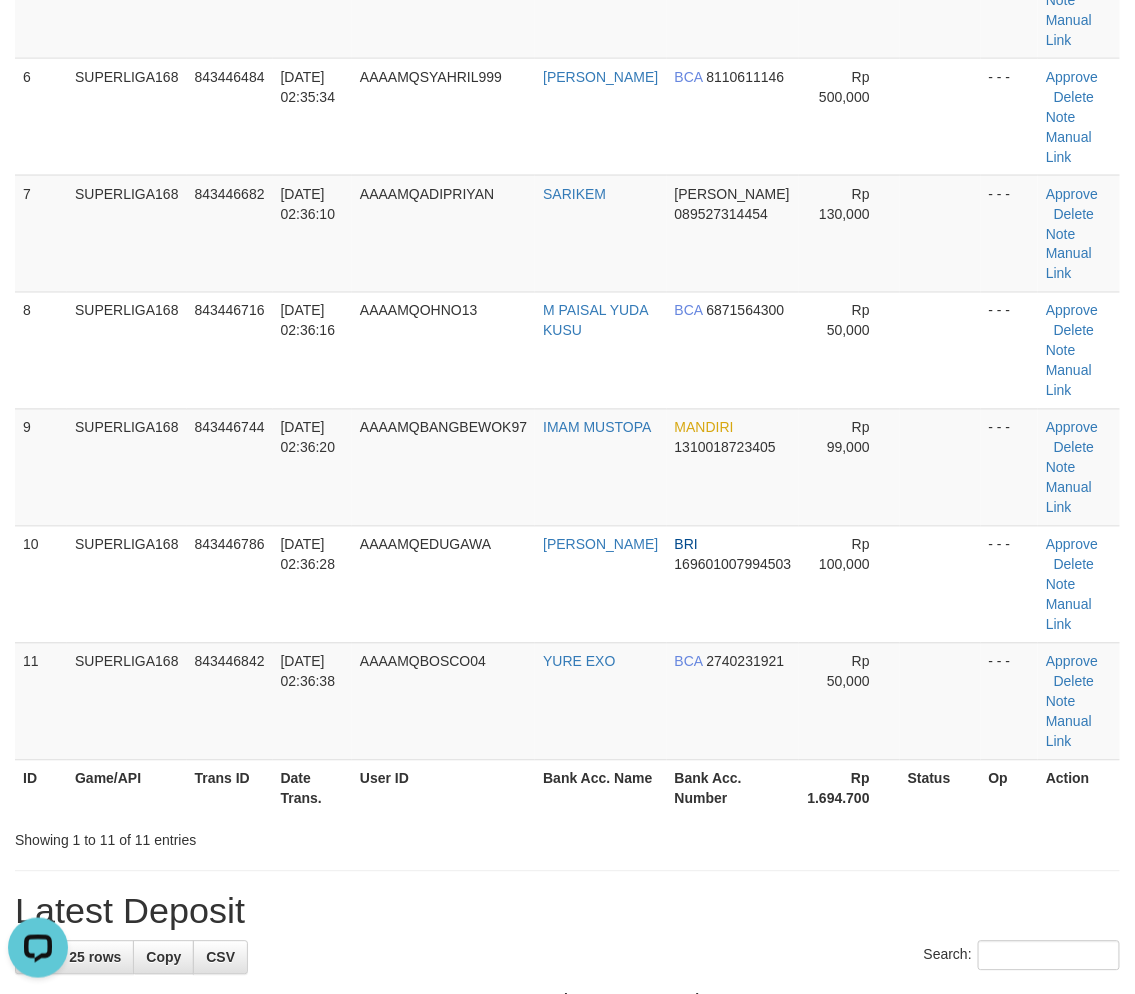 drag, startPoint x: 214, startPoint y: 578, endPoint x: 6, endPoint y: 658, distance: 222.85422 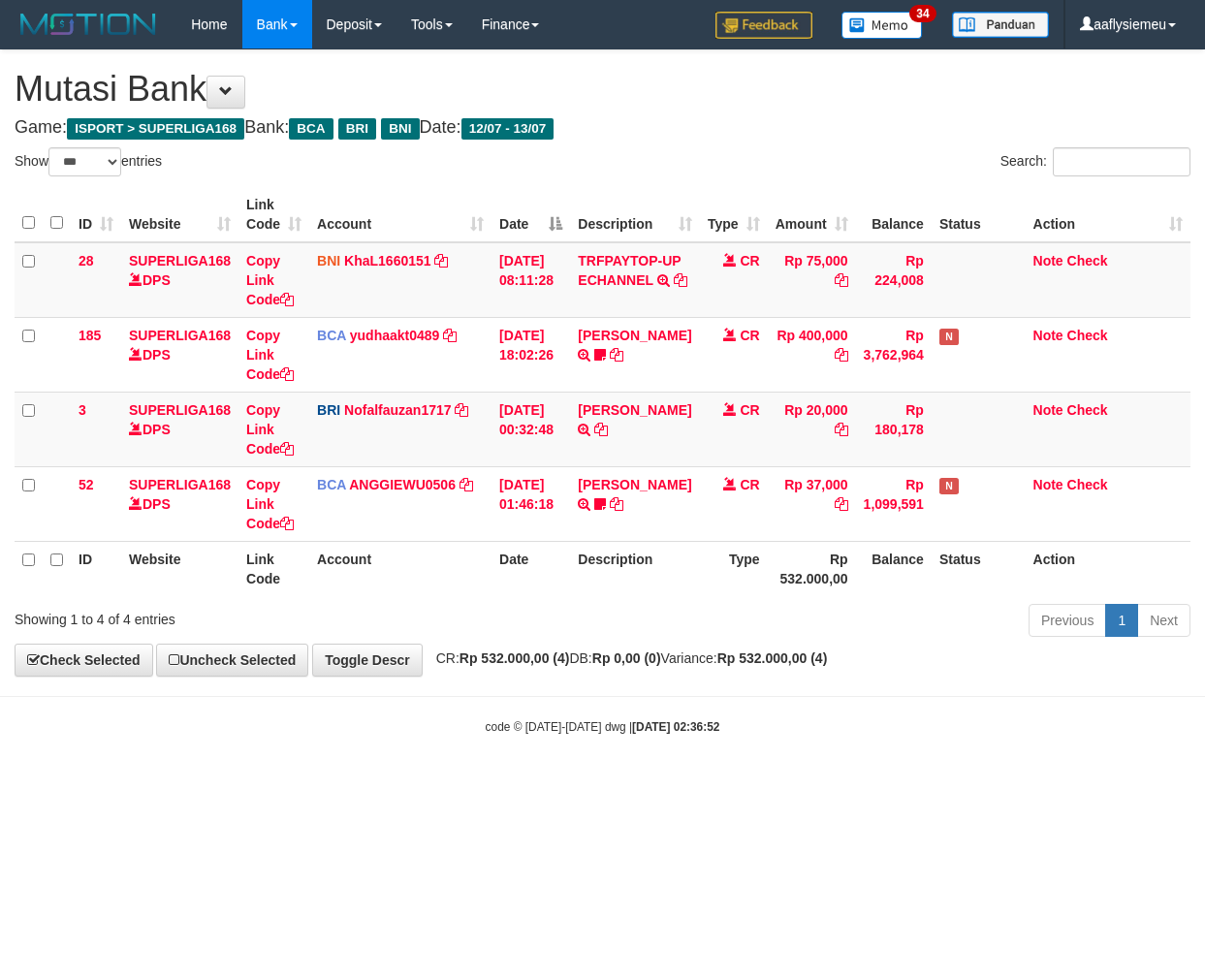 select on "***" 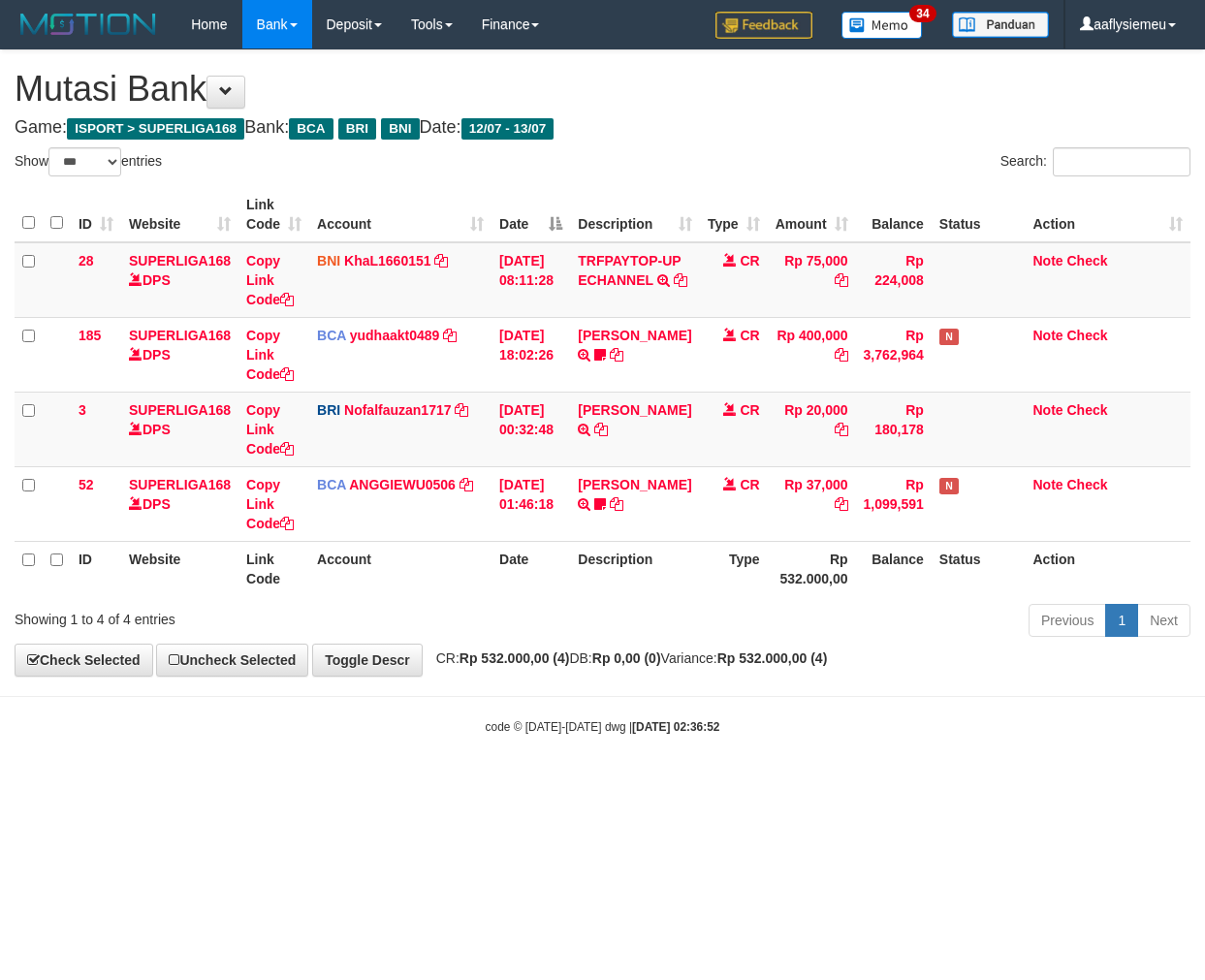 scroll, scrollTop: 0, scrollLeft: 0, axis: both 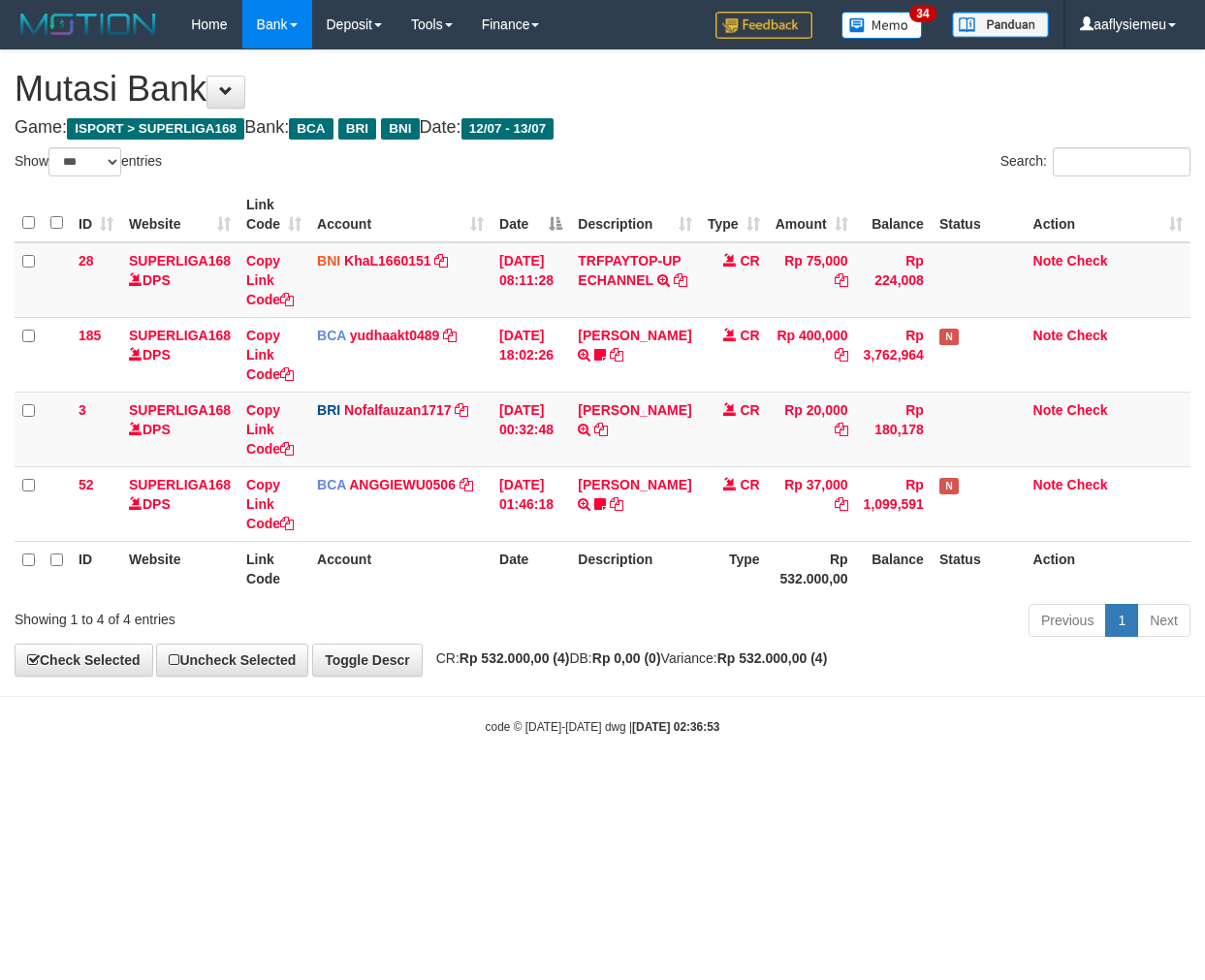 select on "***" 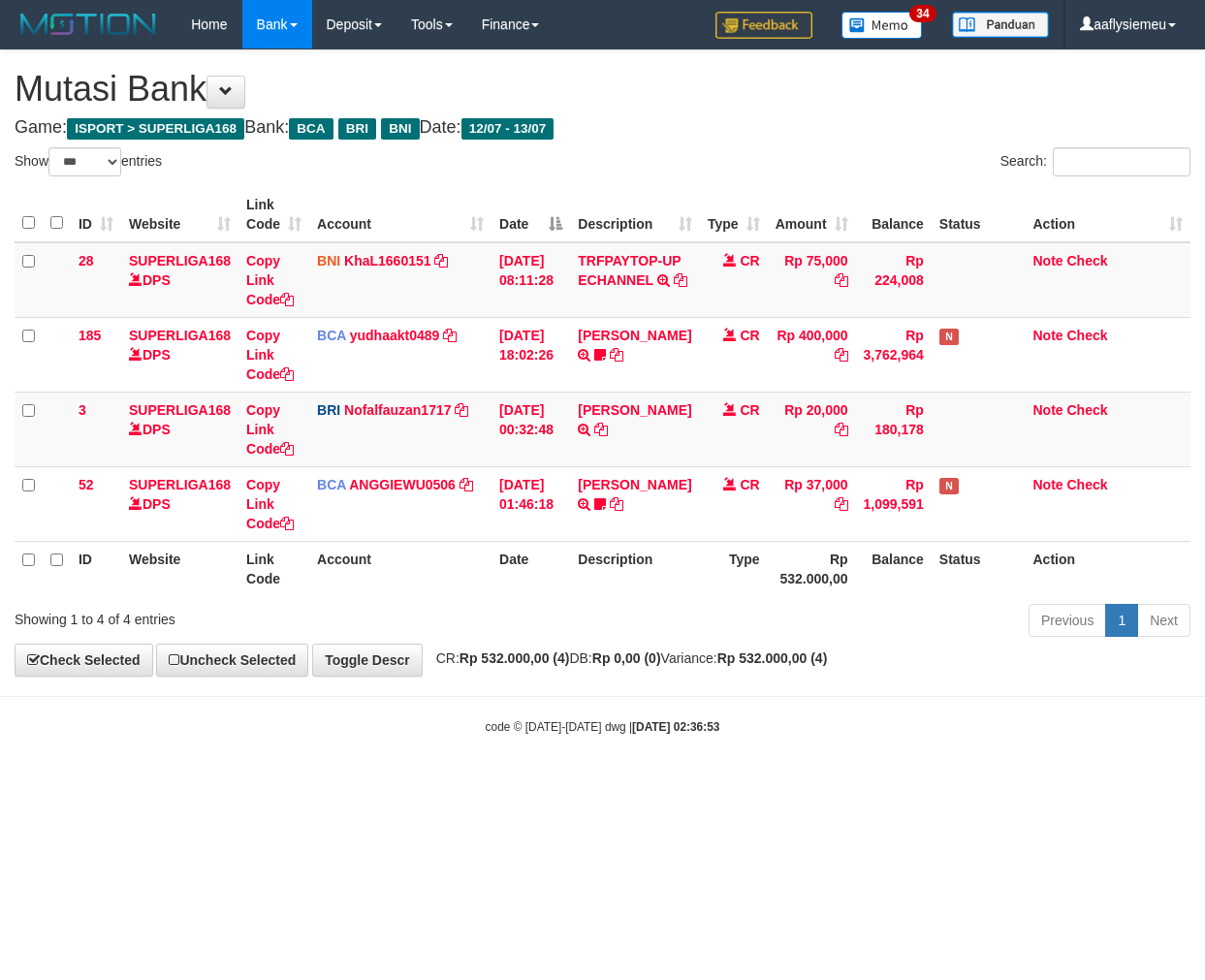 scroll, scrollTop: 0, scrollLeft: 0, axis: both 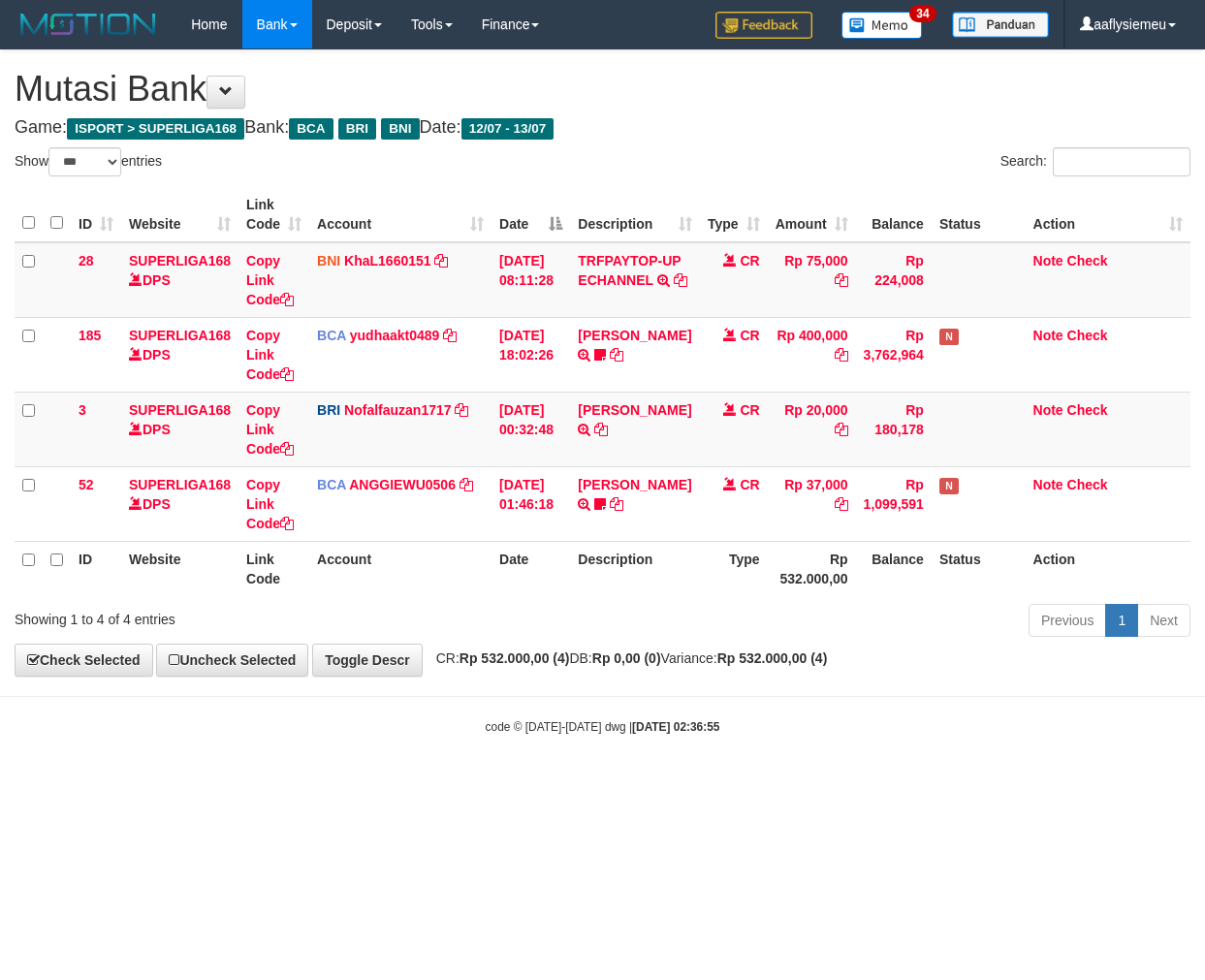 select on "***" 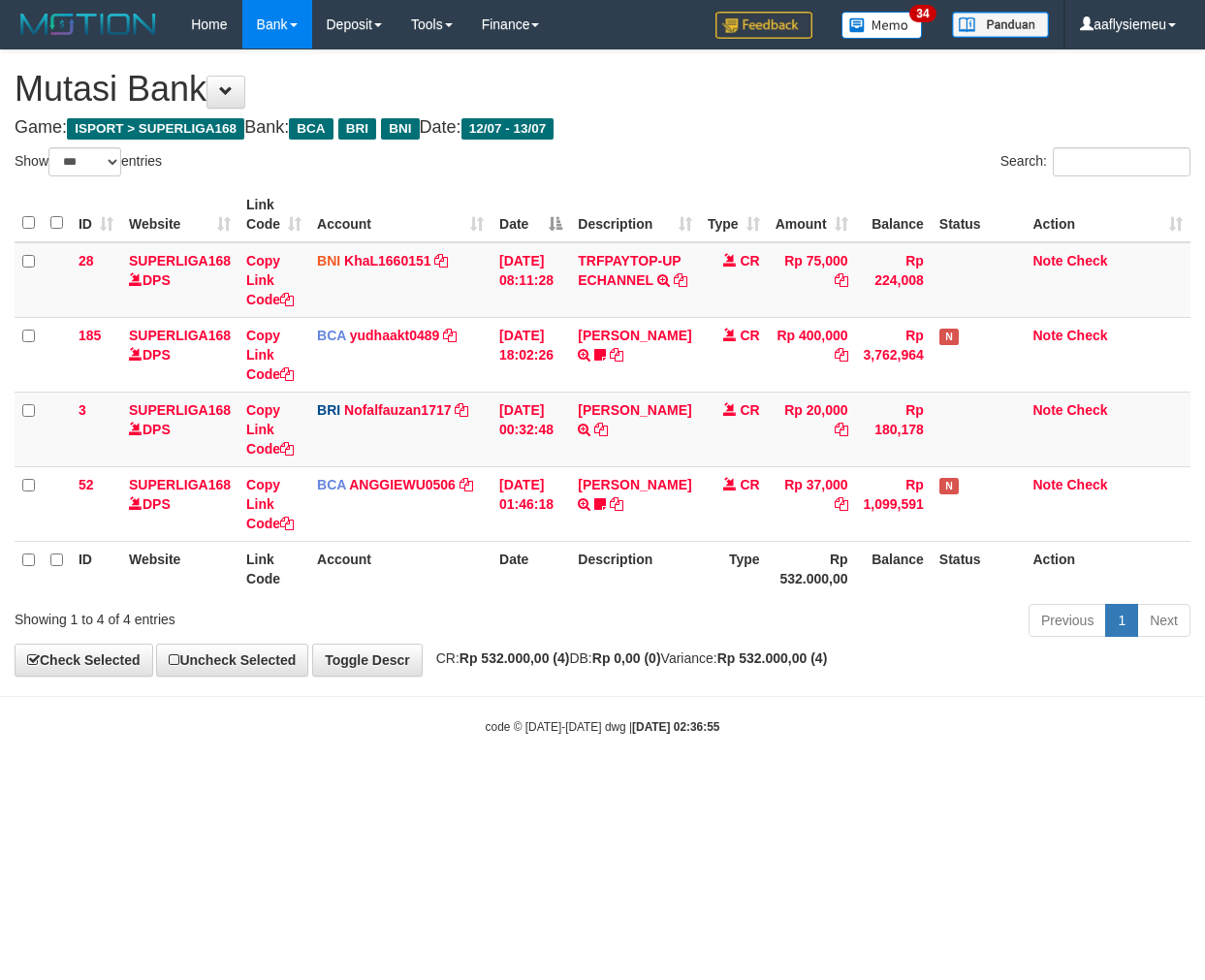scroll, scrollTop: 0, scrollLeft: 0, axis: both 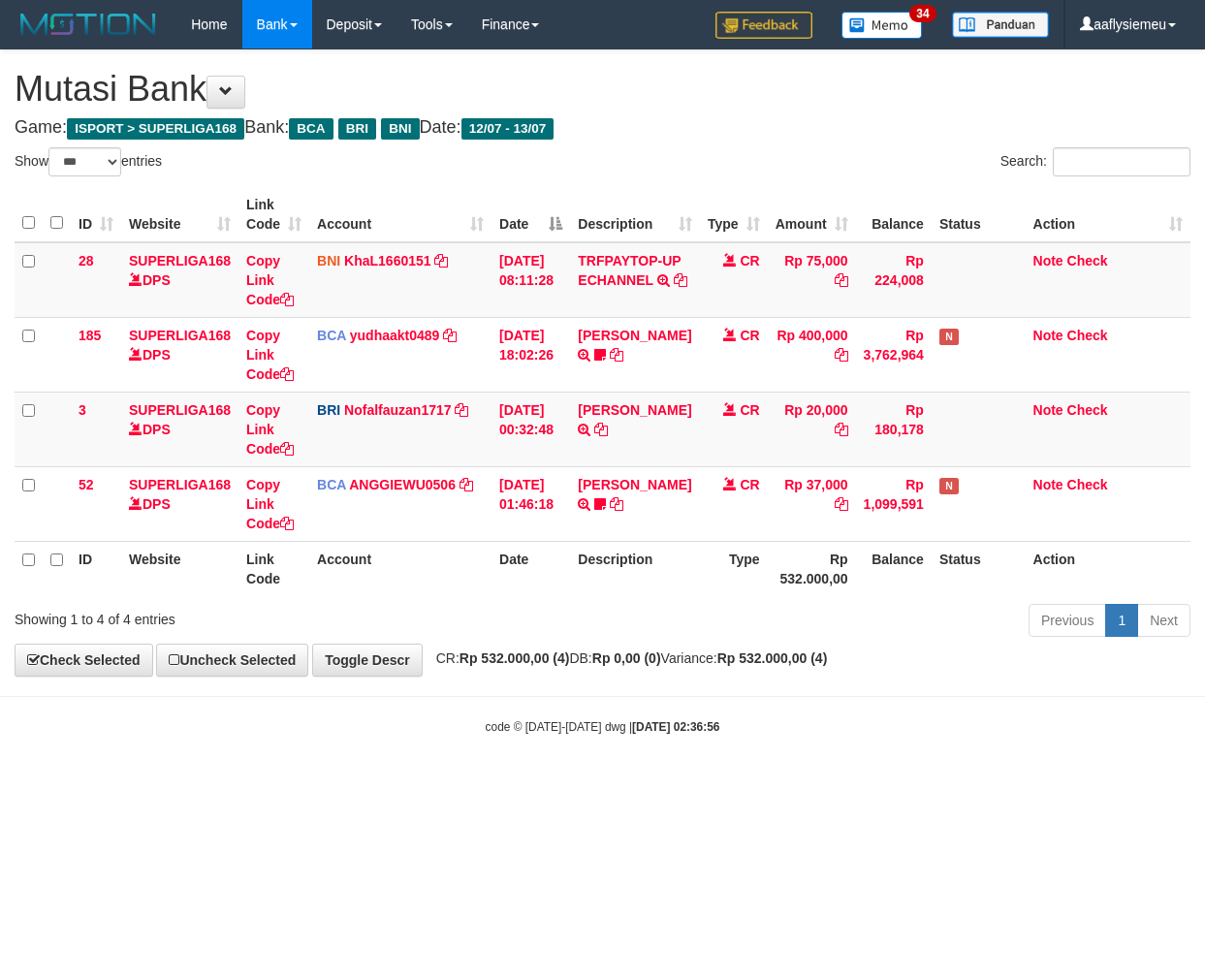 select on "***" 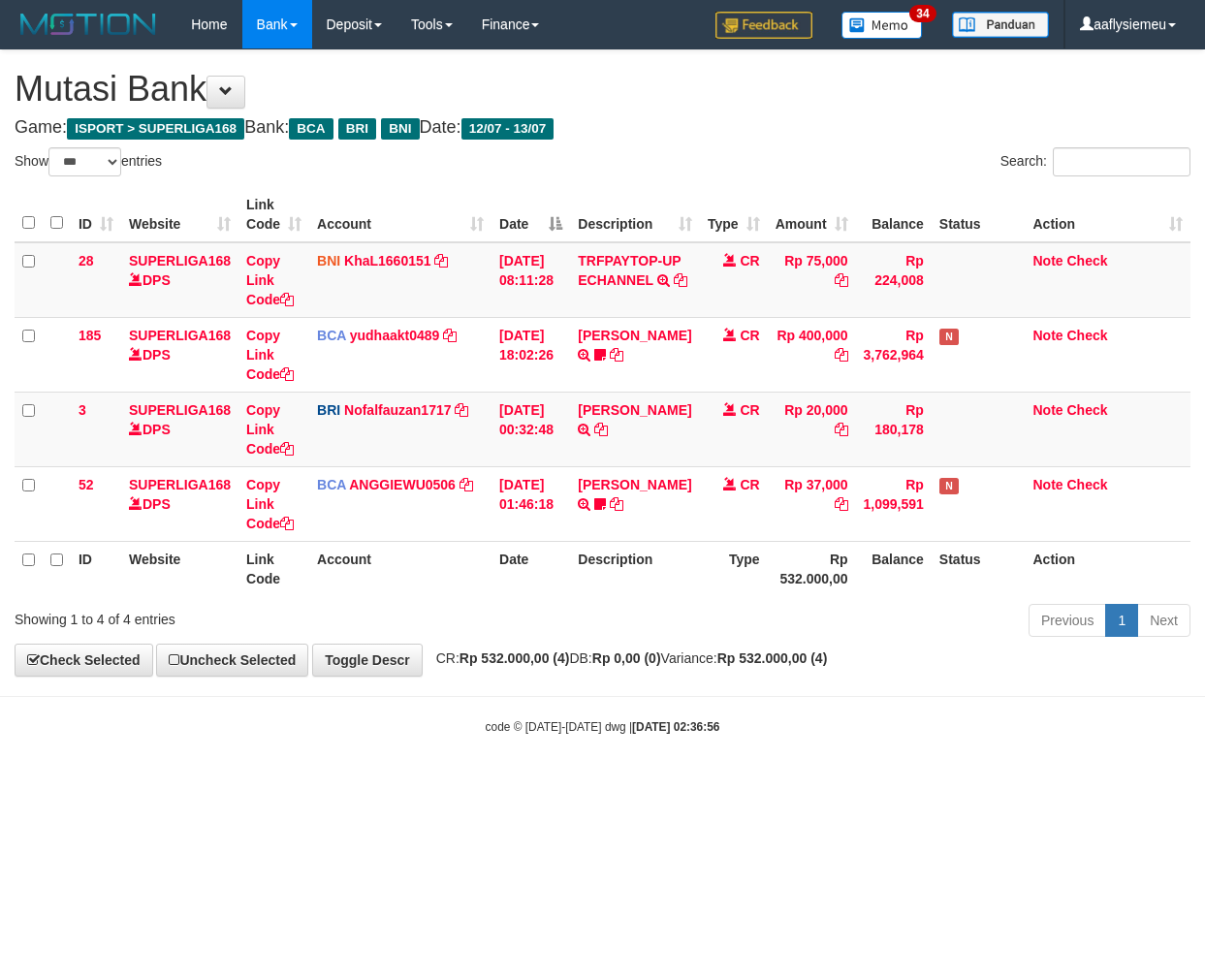 scroll, scrollTop: 0, scrollLeft: 0, axis: both 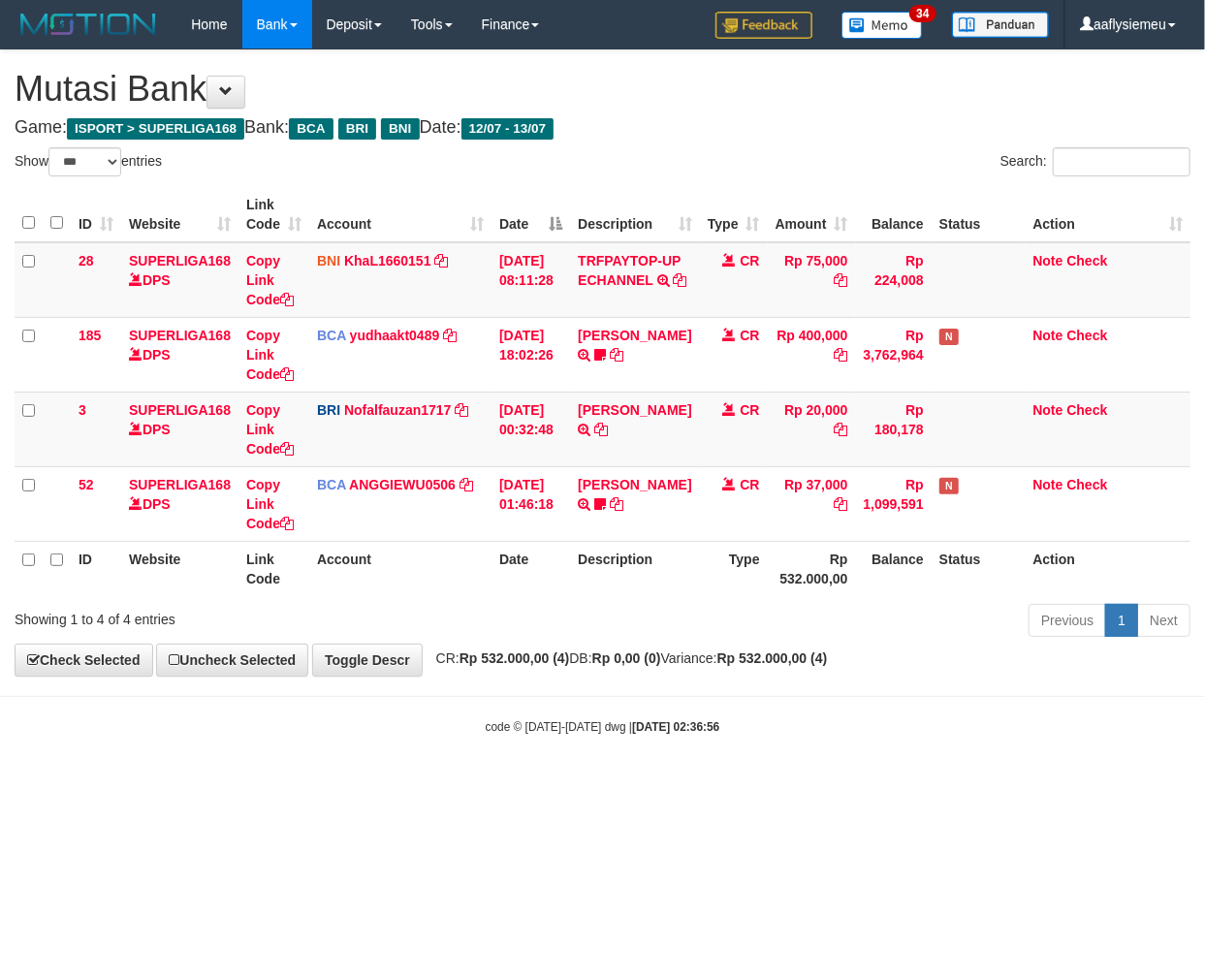 click on "Toggle navigation
Home
Bank
Account List
Load
By Website
Group
[ISPORT]													SUPERLIGA168
By Load Group (DPS)
34" at bounding box center (602, 392) 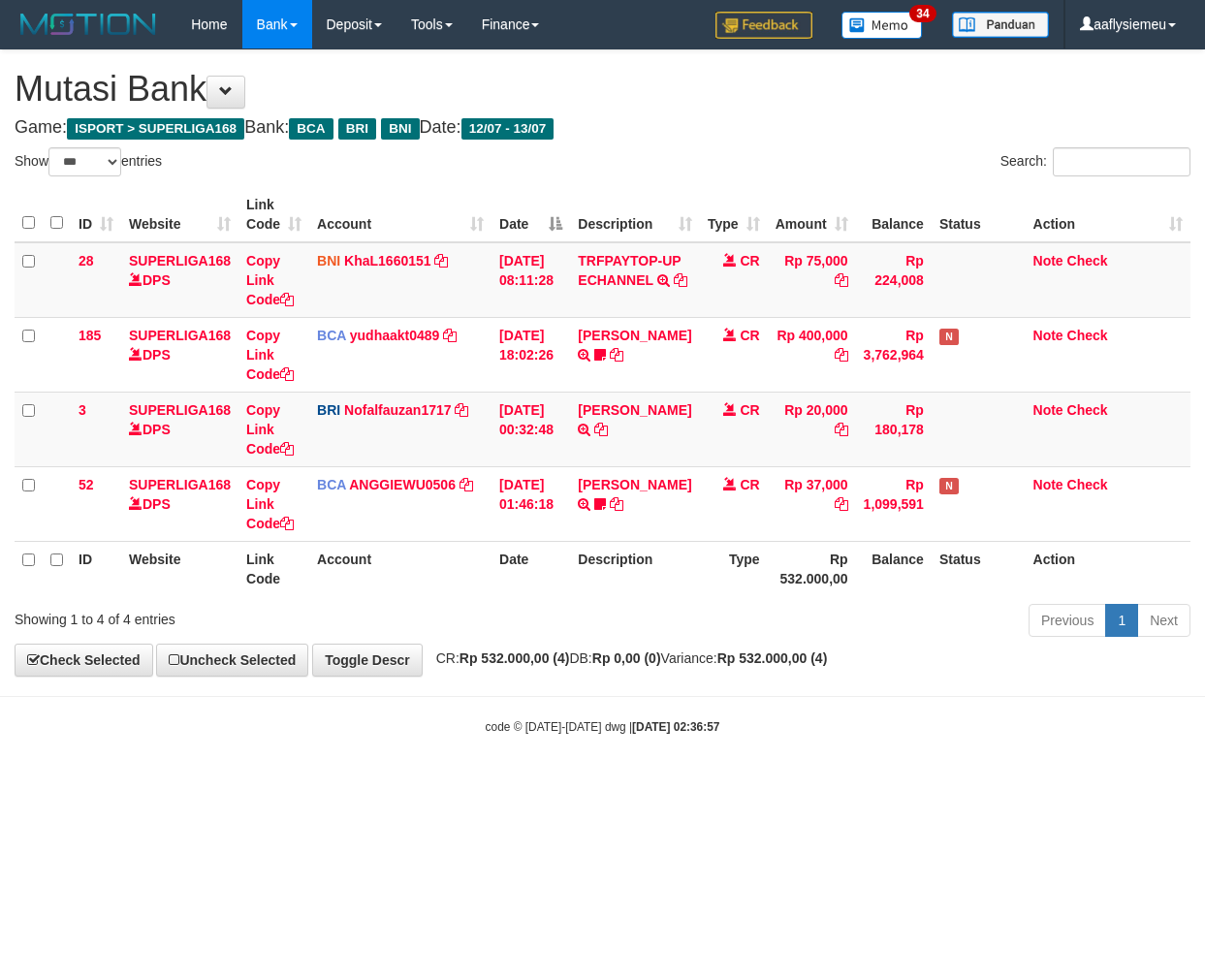 select on "***" 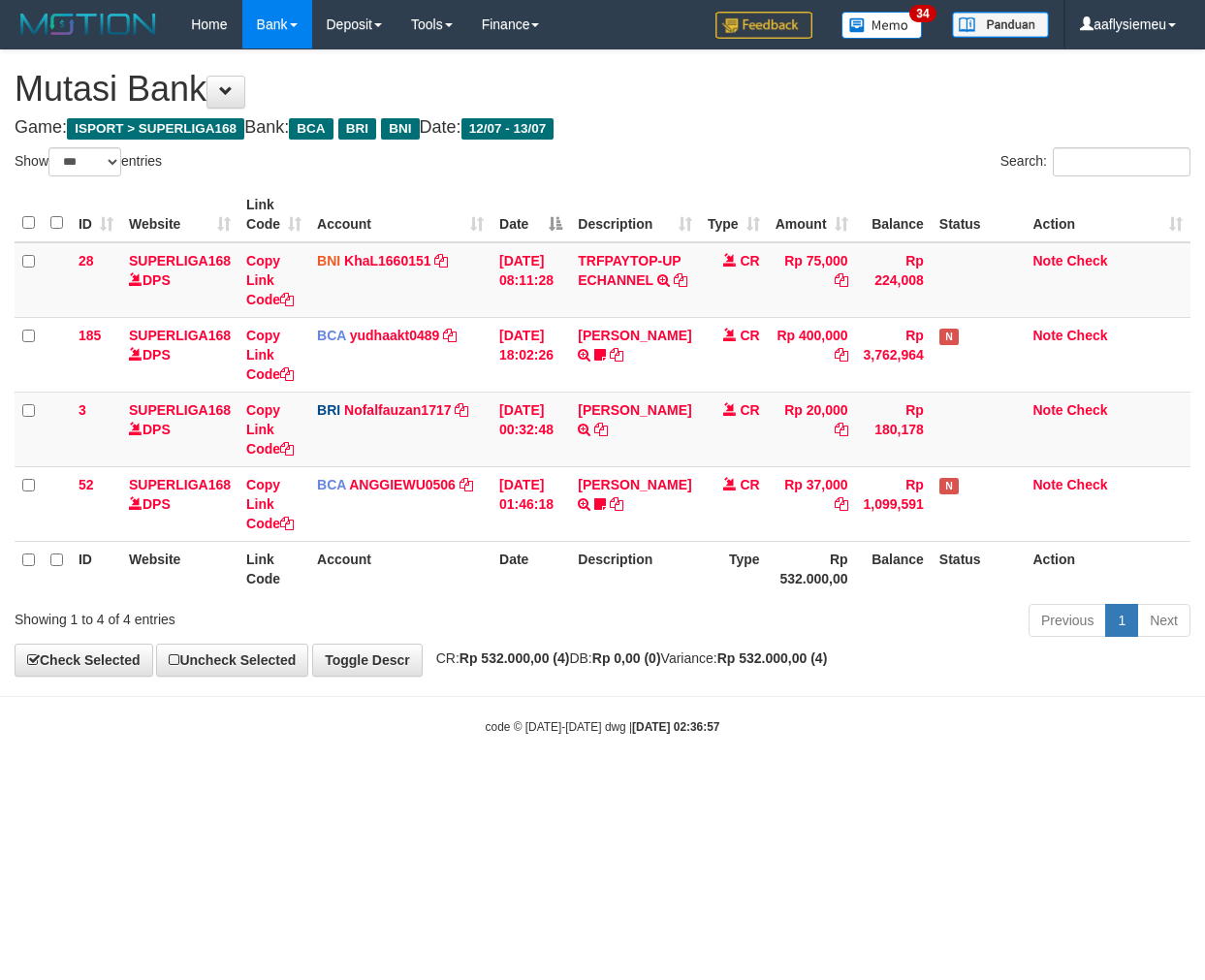 scroll, scrollTop: 0, scrollLeft: 0, axis: both 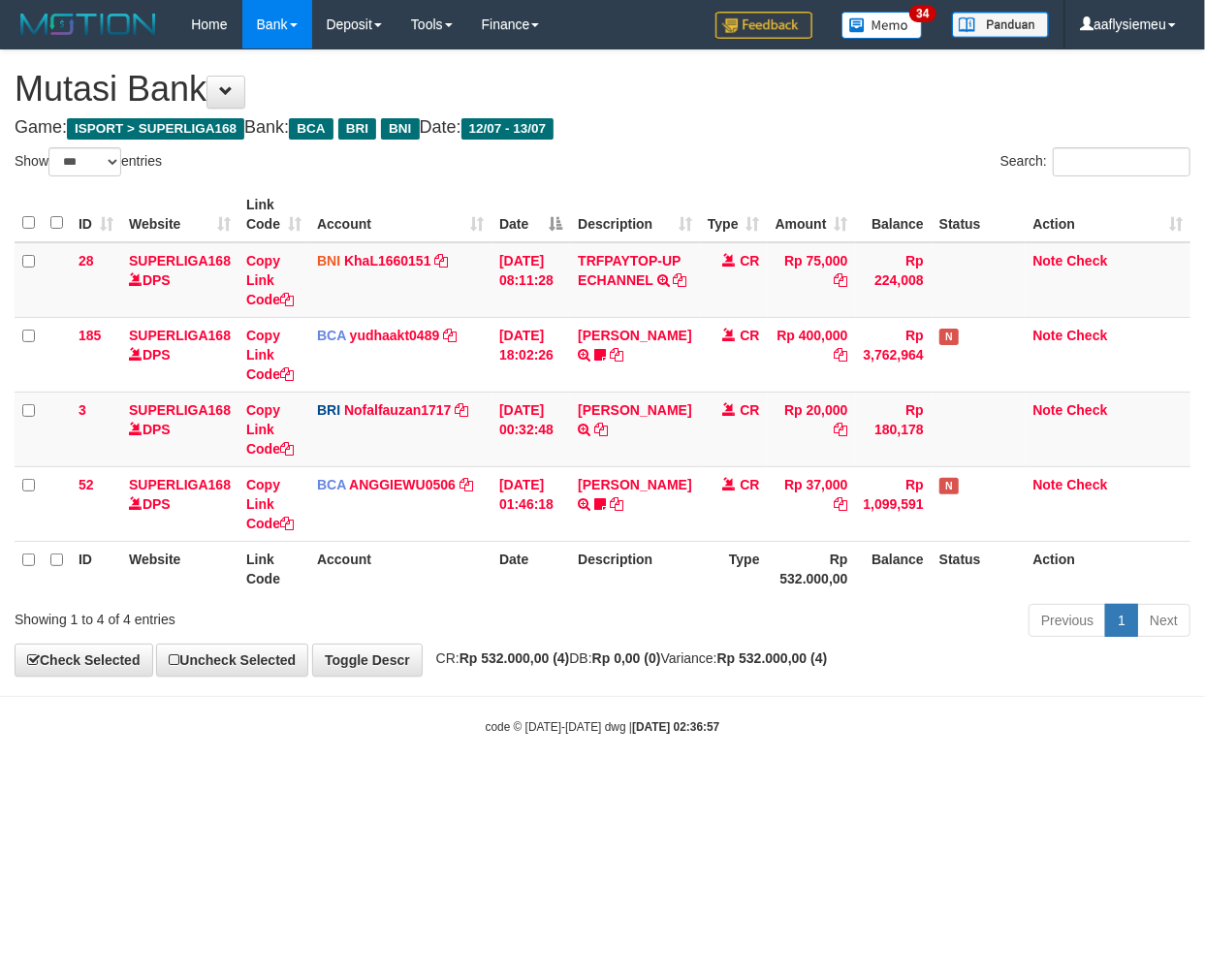 click on "Previous 1 Next" at bounding box center (853, 622) 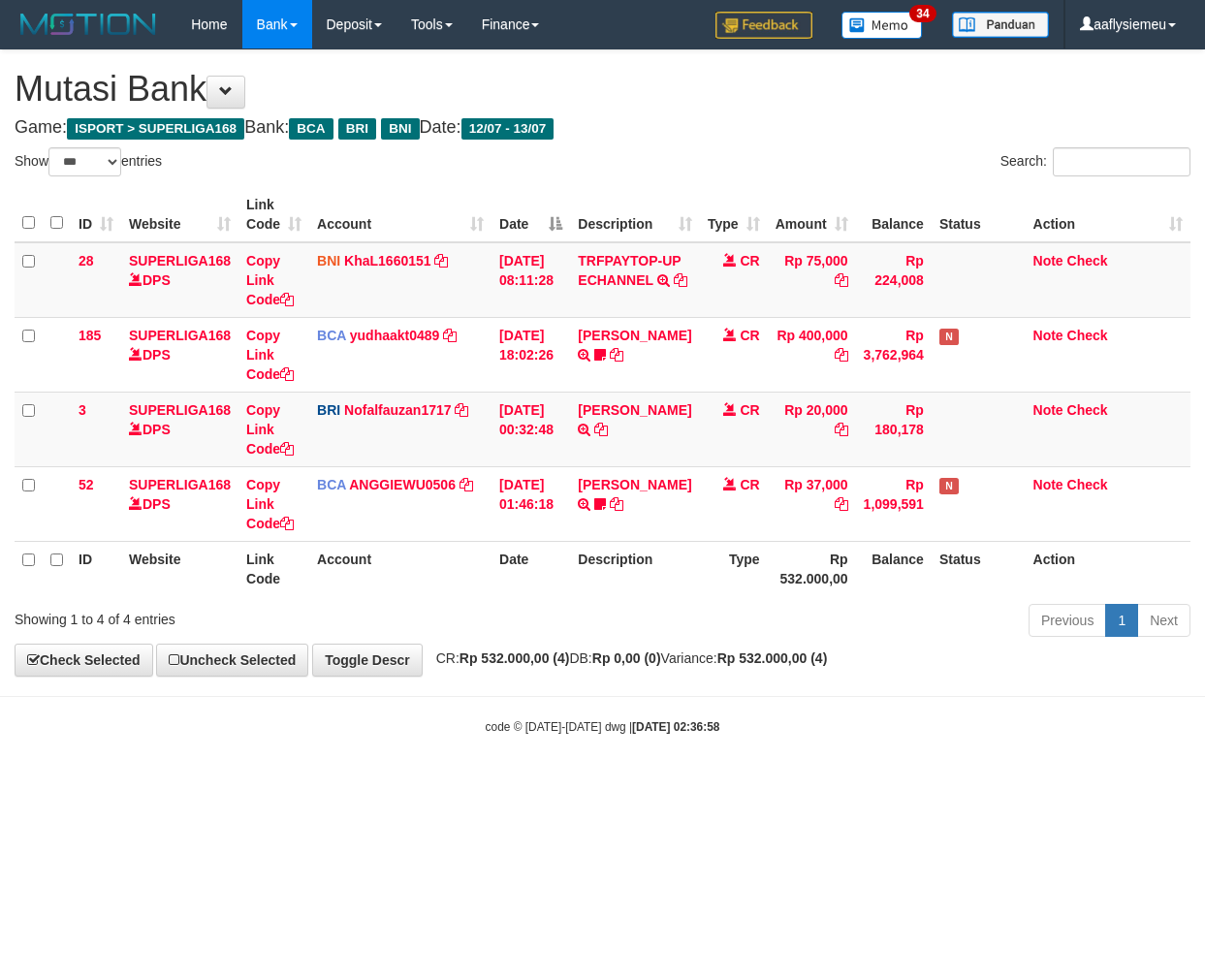 select on "***" 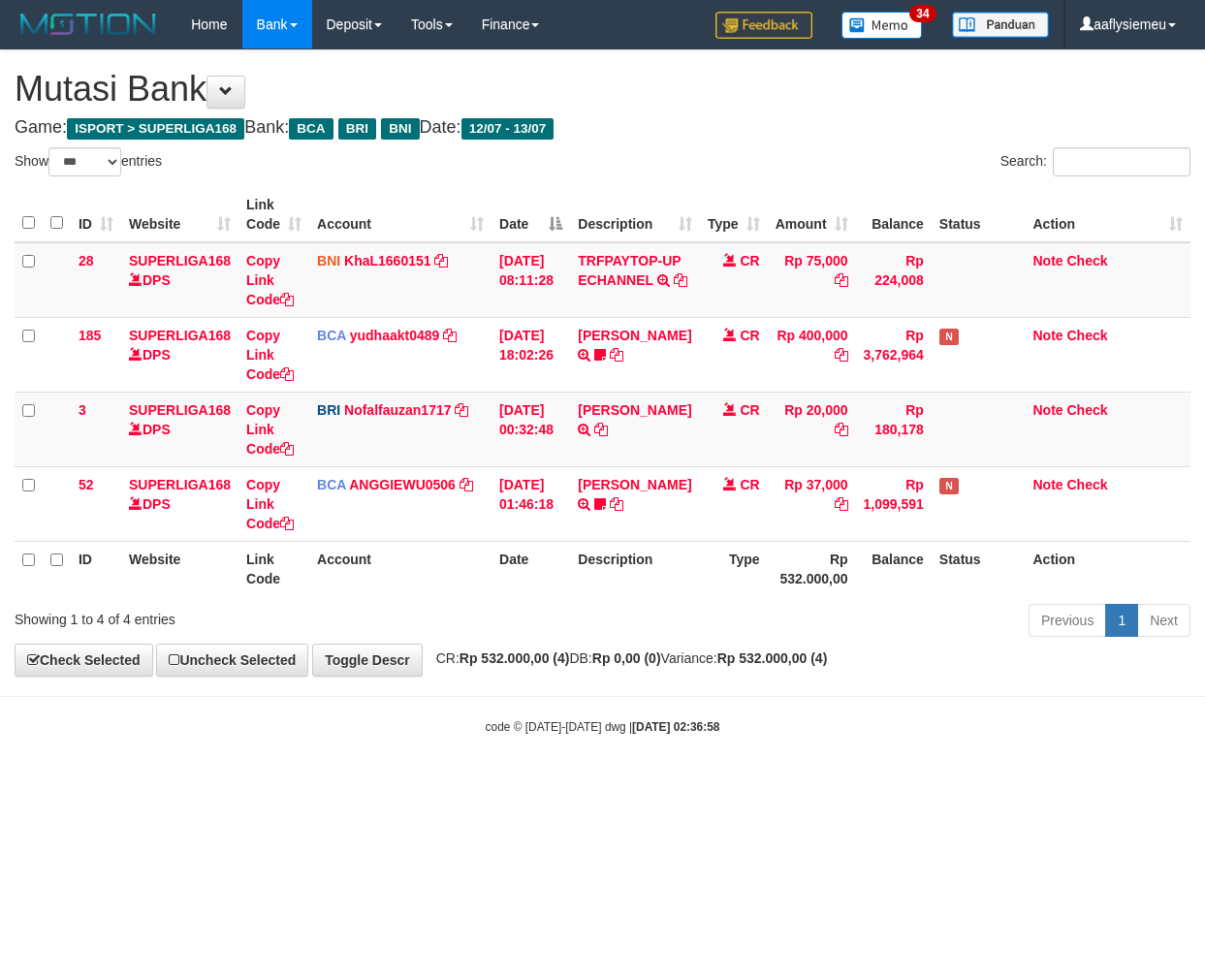 scroll, scrollTop: 0, scrollLeft: 0, axis: both 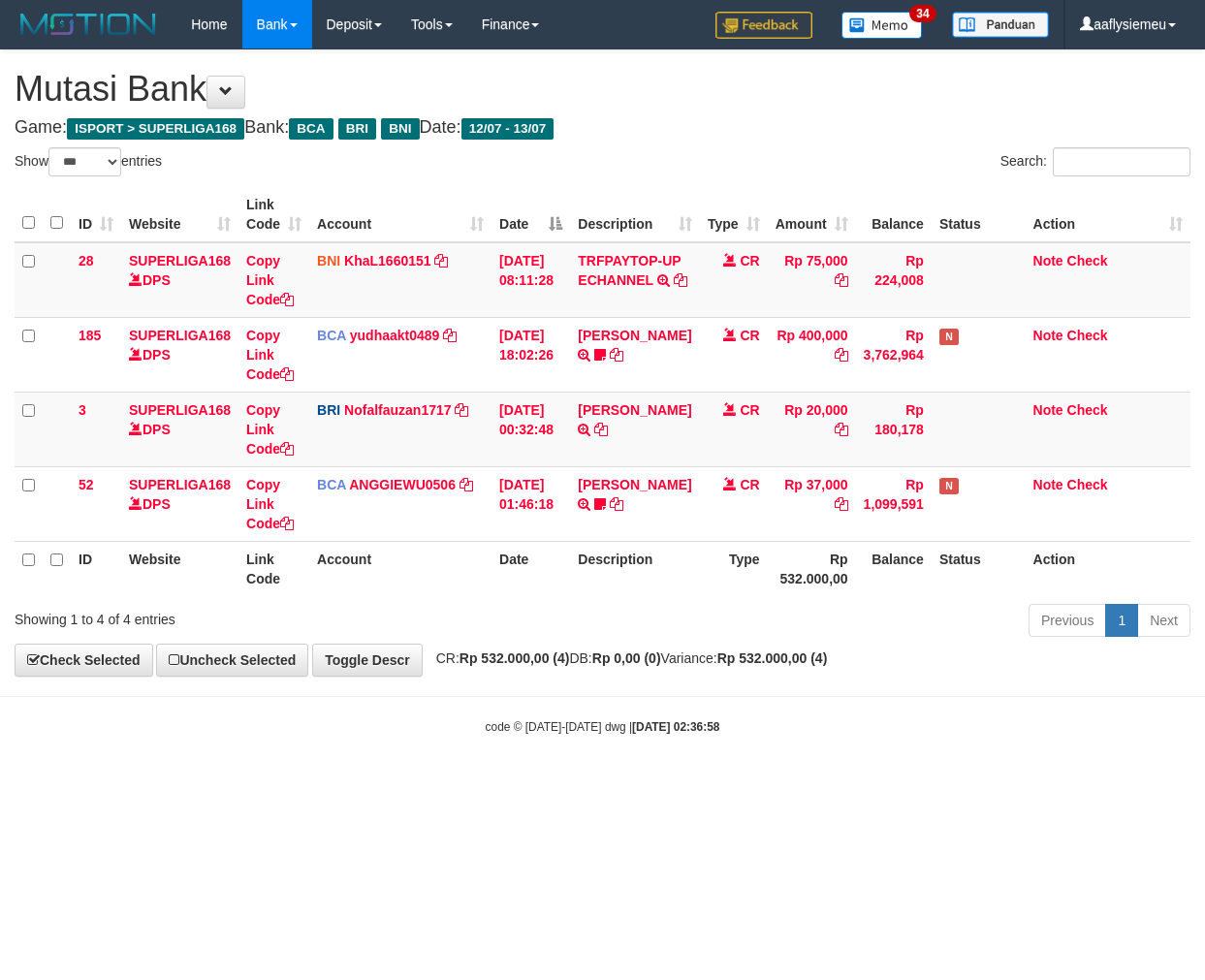 select on "***" 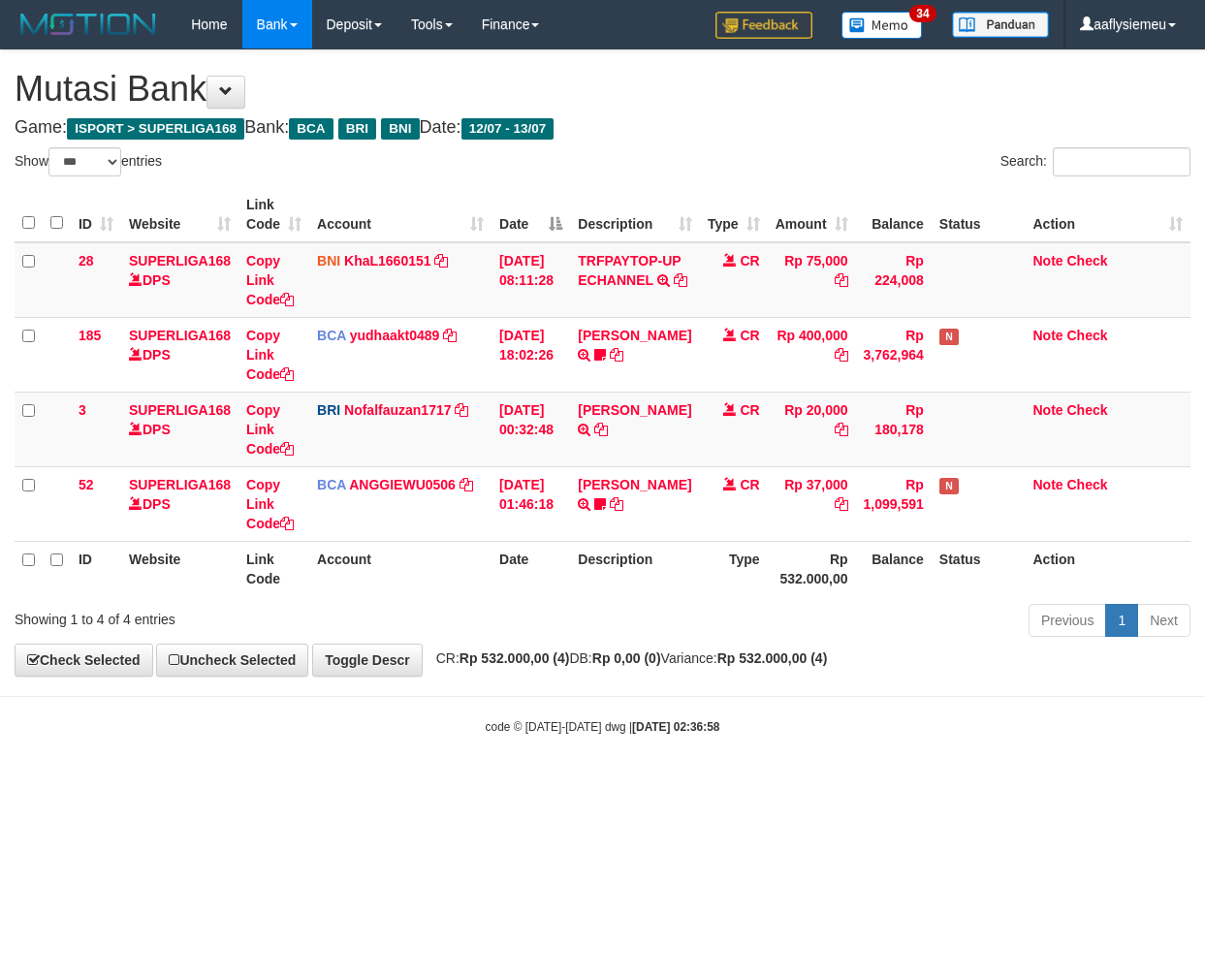 scroll, scrollTop: 0, scrollLeft: 0, axis: both 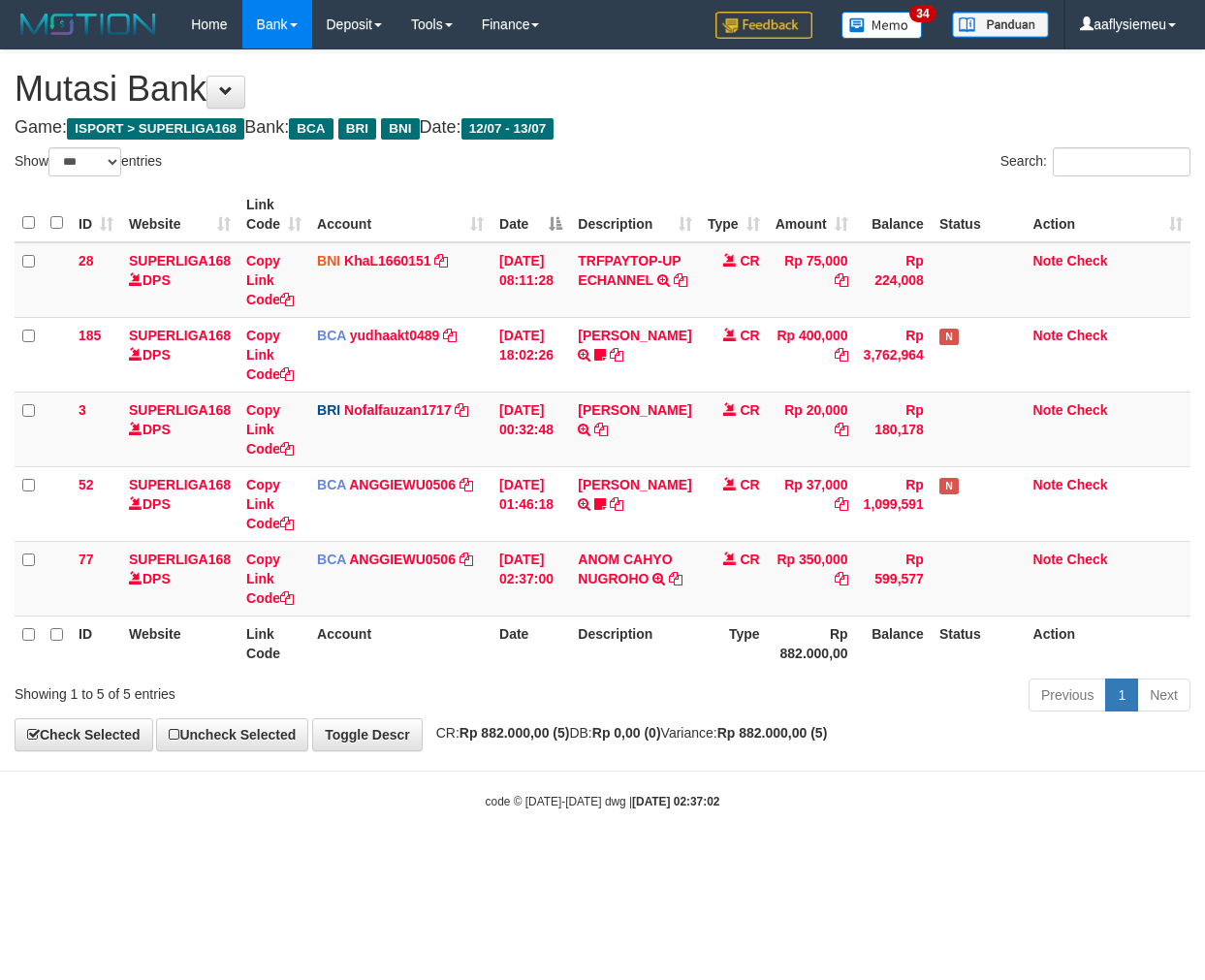 select on "***" 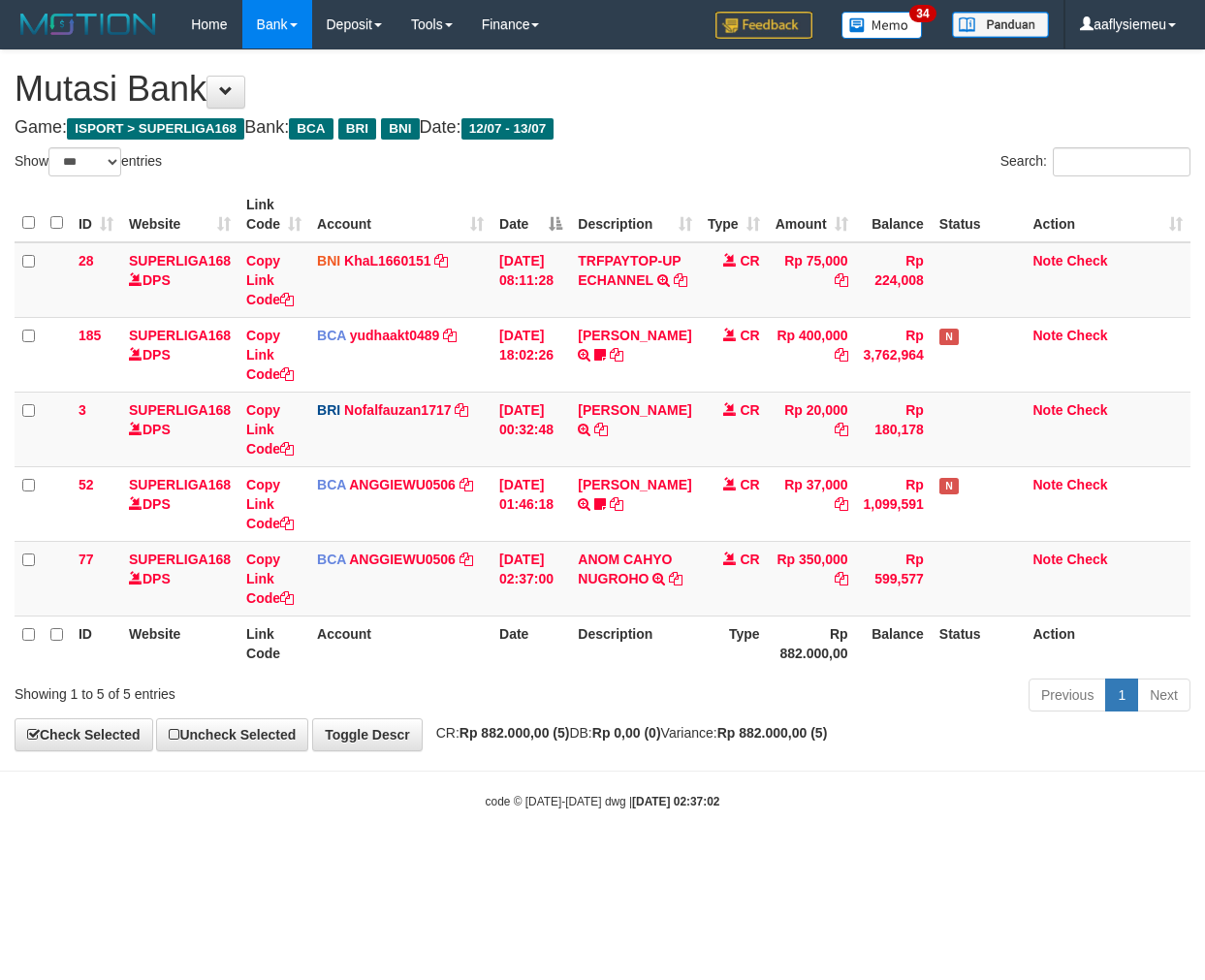 scroll, scrollTop: 0, scrollLeft: 0, axis: both 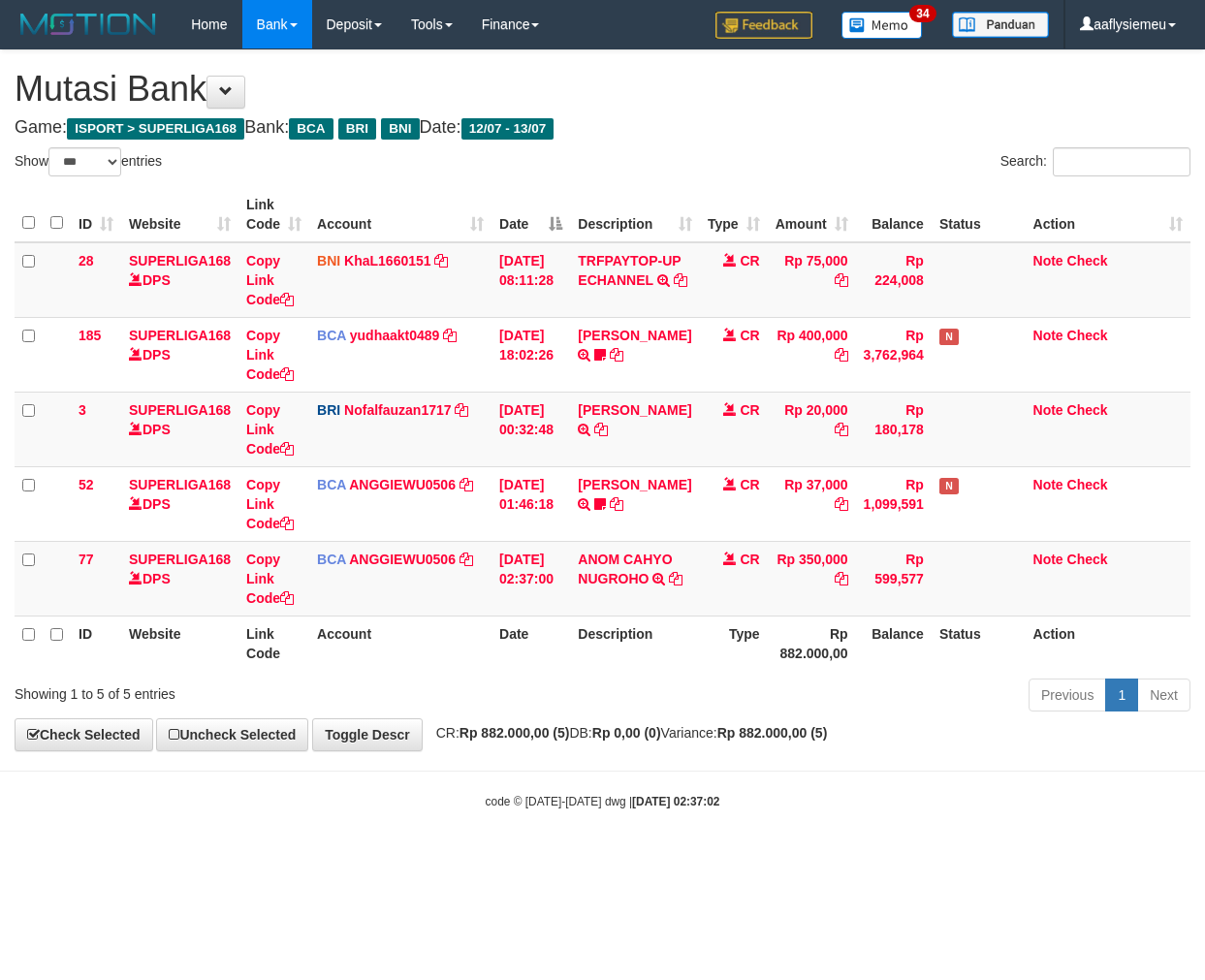select on "***" 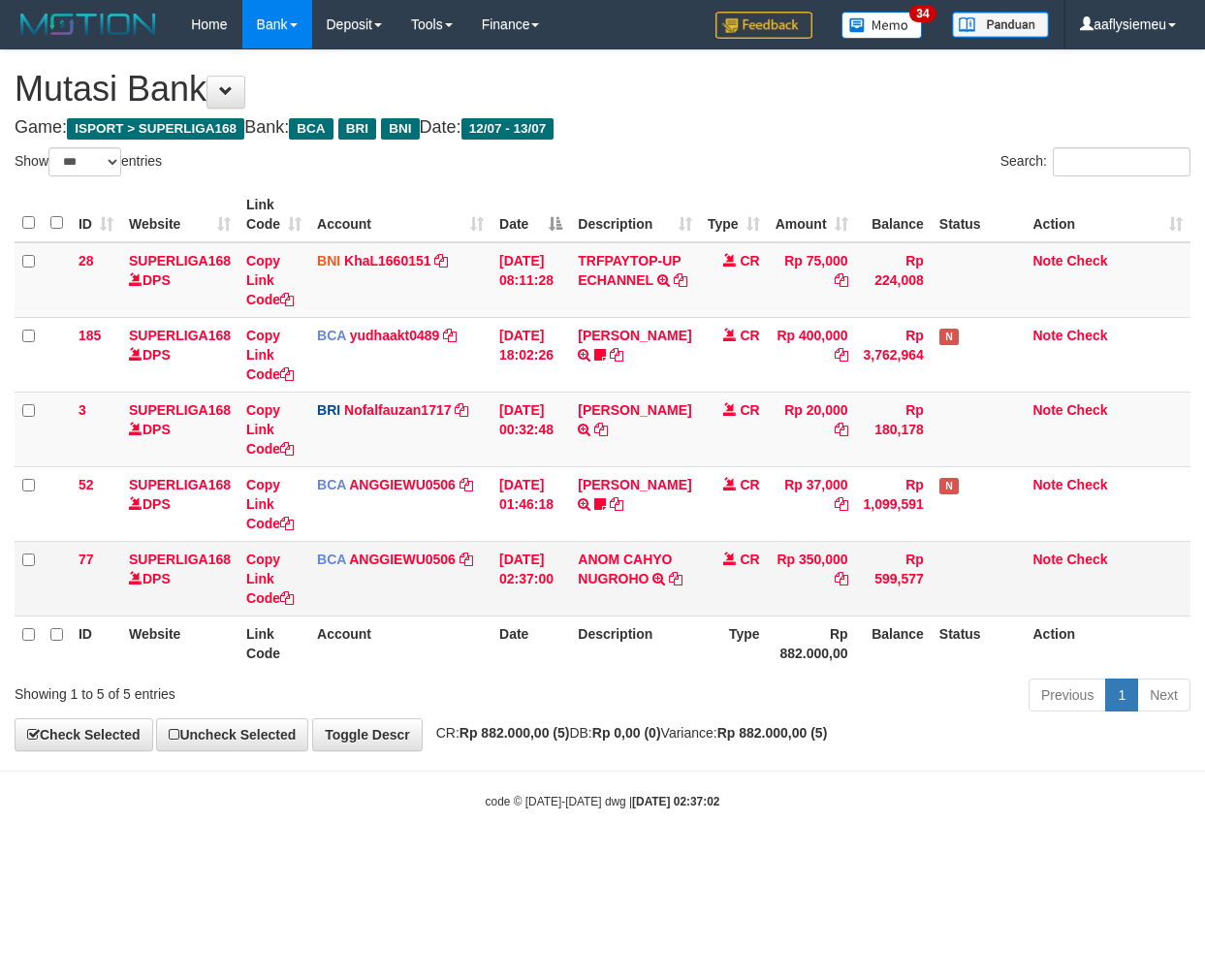 scroll, scrollTop: 0, scrollLeft: 0, axis: both 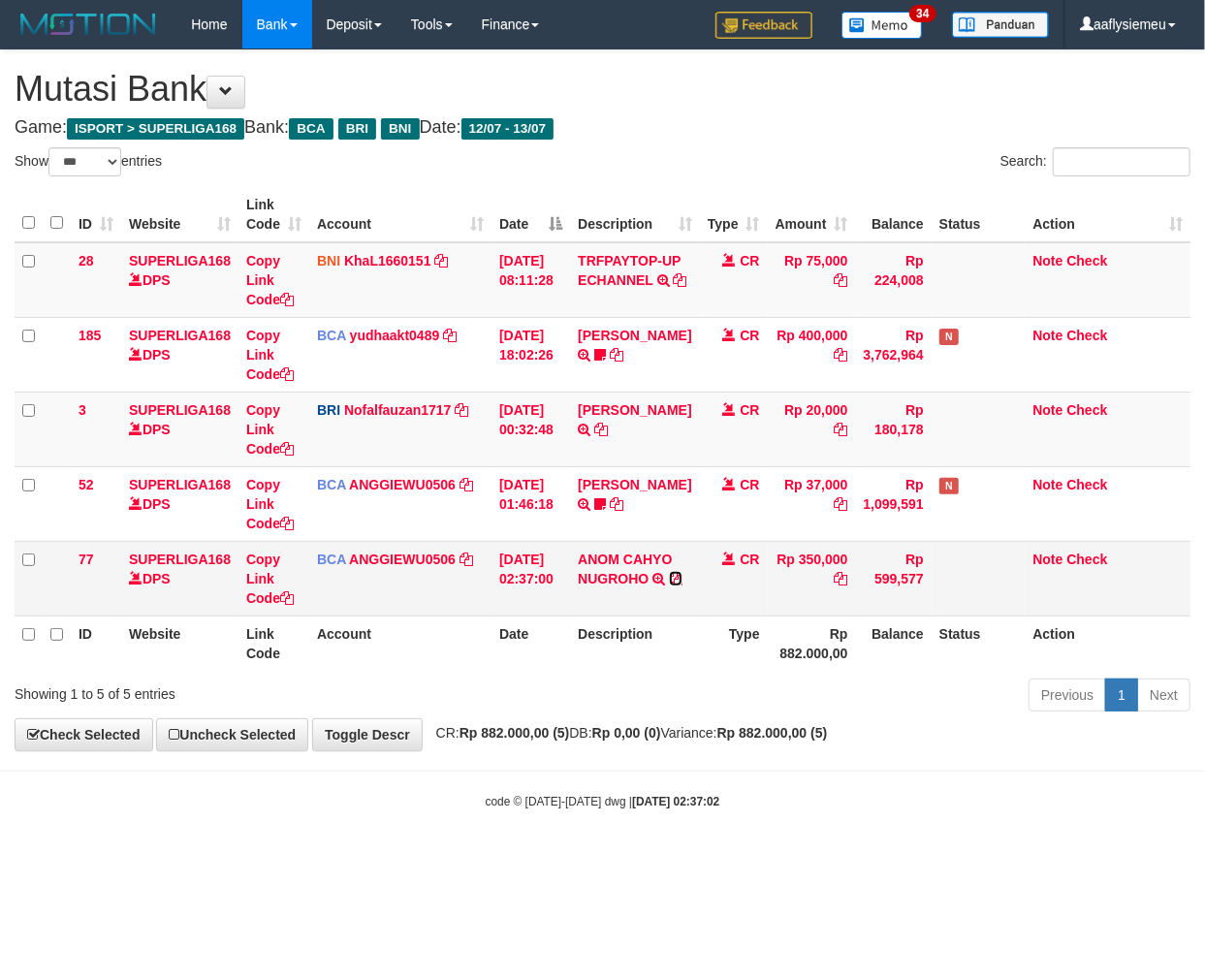 click at bounding box center (676, 579) 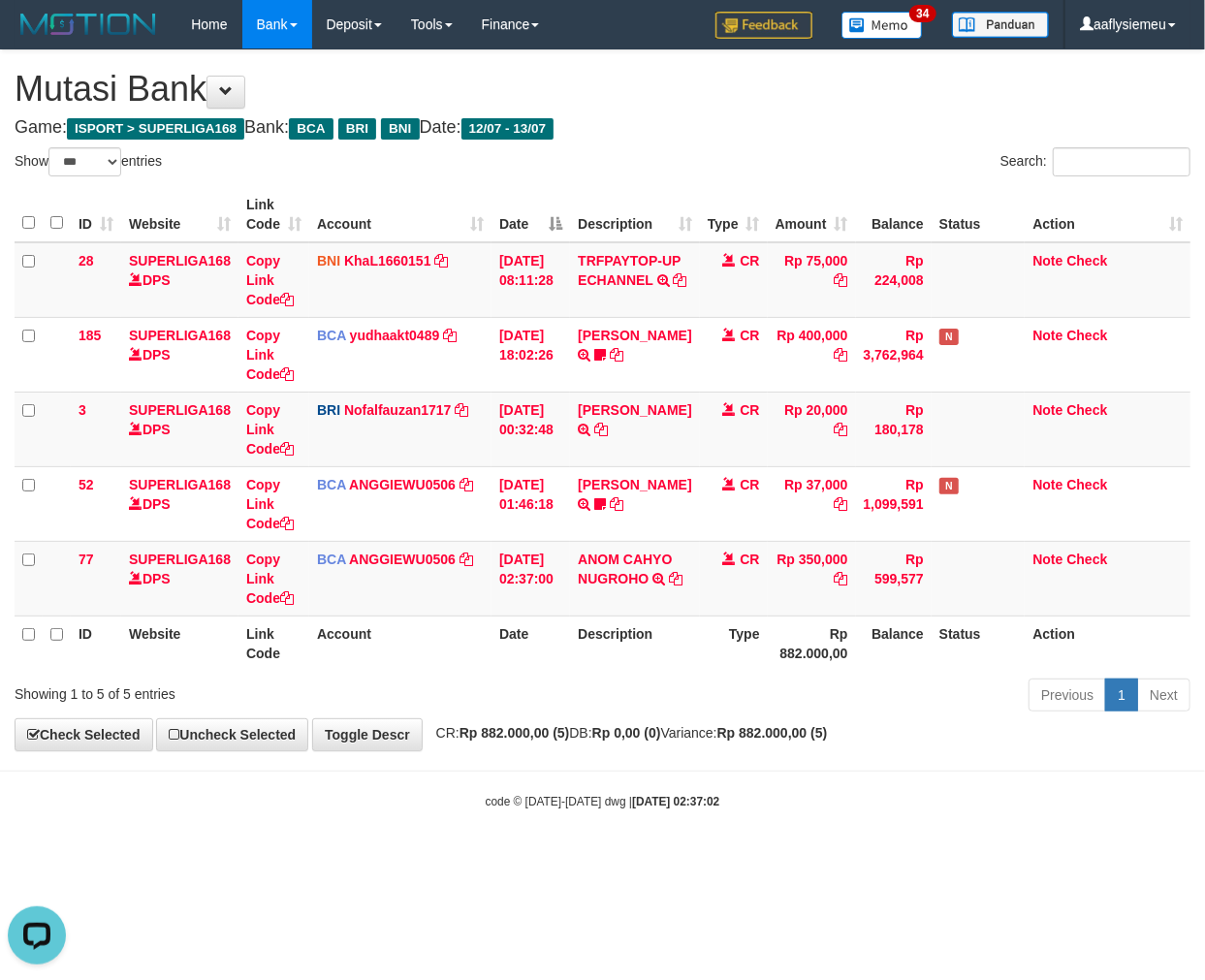 scroll, scrollTop: 0, scrollLeft: 0, axis: both 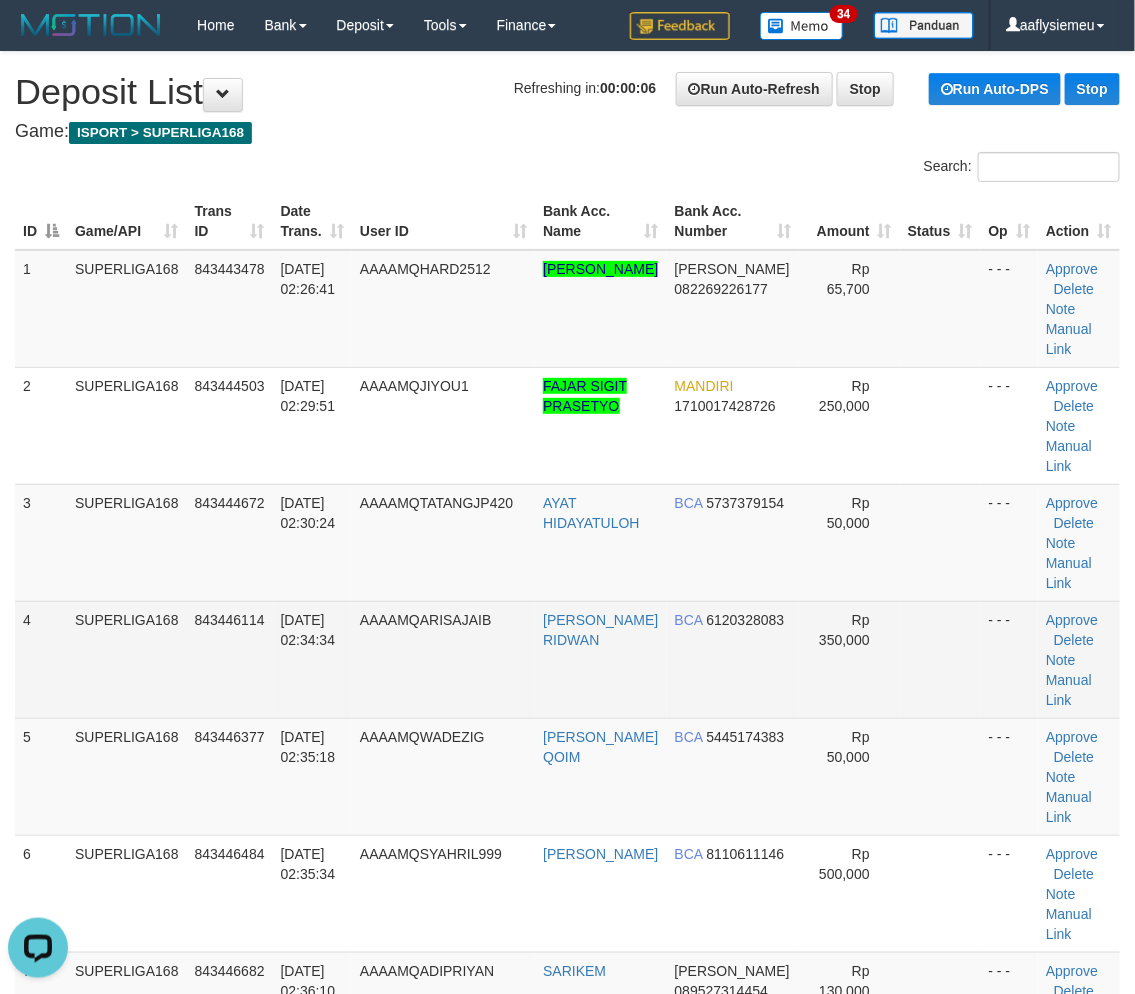 click on "SUPERLIGA168" at bounding box center [127, 659] 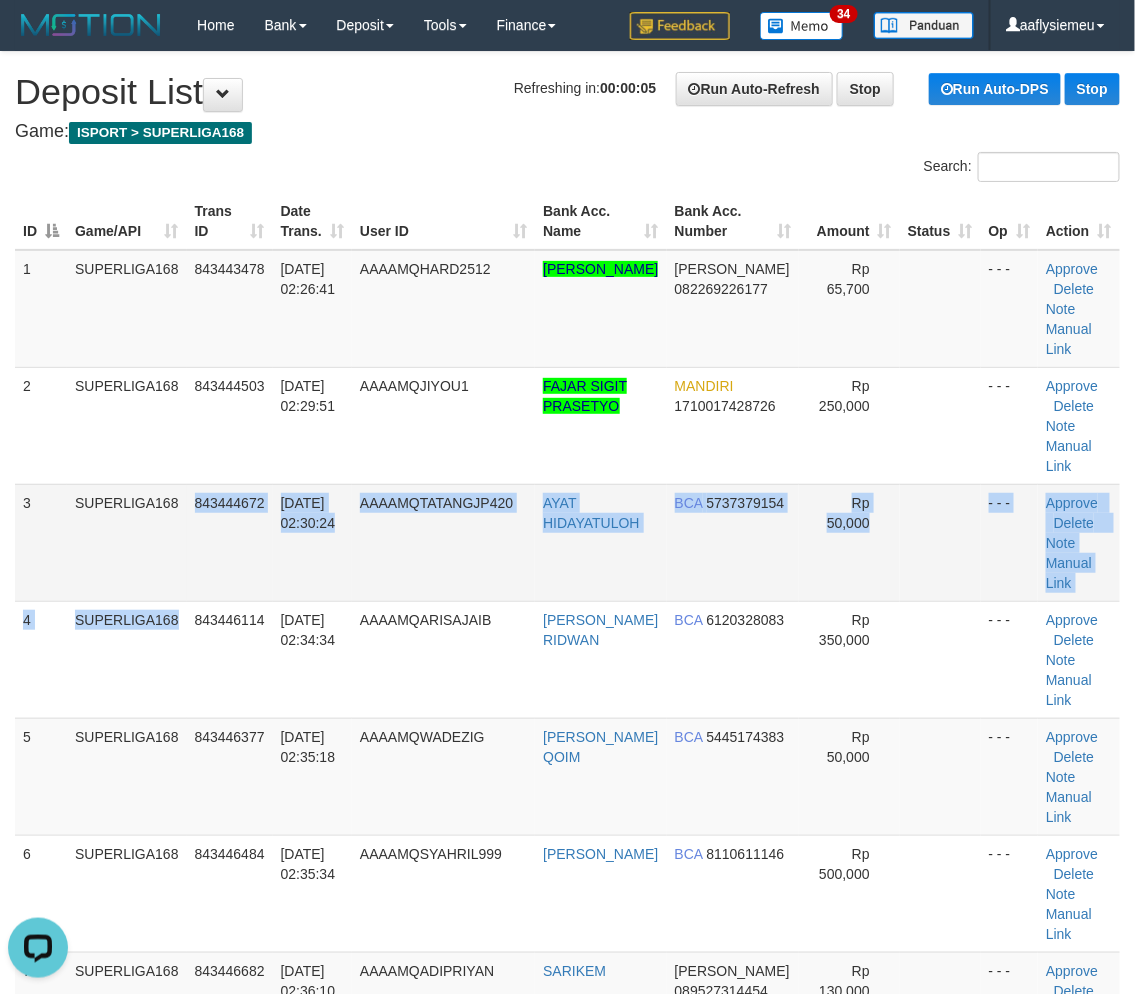 click on "1
SUPERLIGA168
843443478
13/07/2025 02:26:41
AAAAMQHARD2512
AKHMAD ERWIN HARDIANTO
DANA
082269226177
Rp 65,700
- - -
Approve
Delete
Note
Manual Link
2
SUPERLIGA168
843444503
13/07/2025 02:29:51
AAAAMQJIYOU1
FAJAR SIGIT PRASETYO
MANDIRI
1710017428726
Rp 250,000
- - -" at bounding box center [567, 1011] 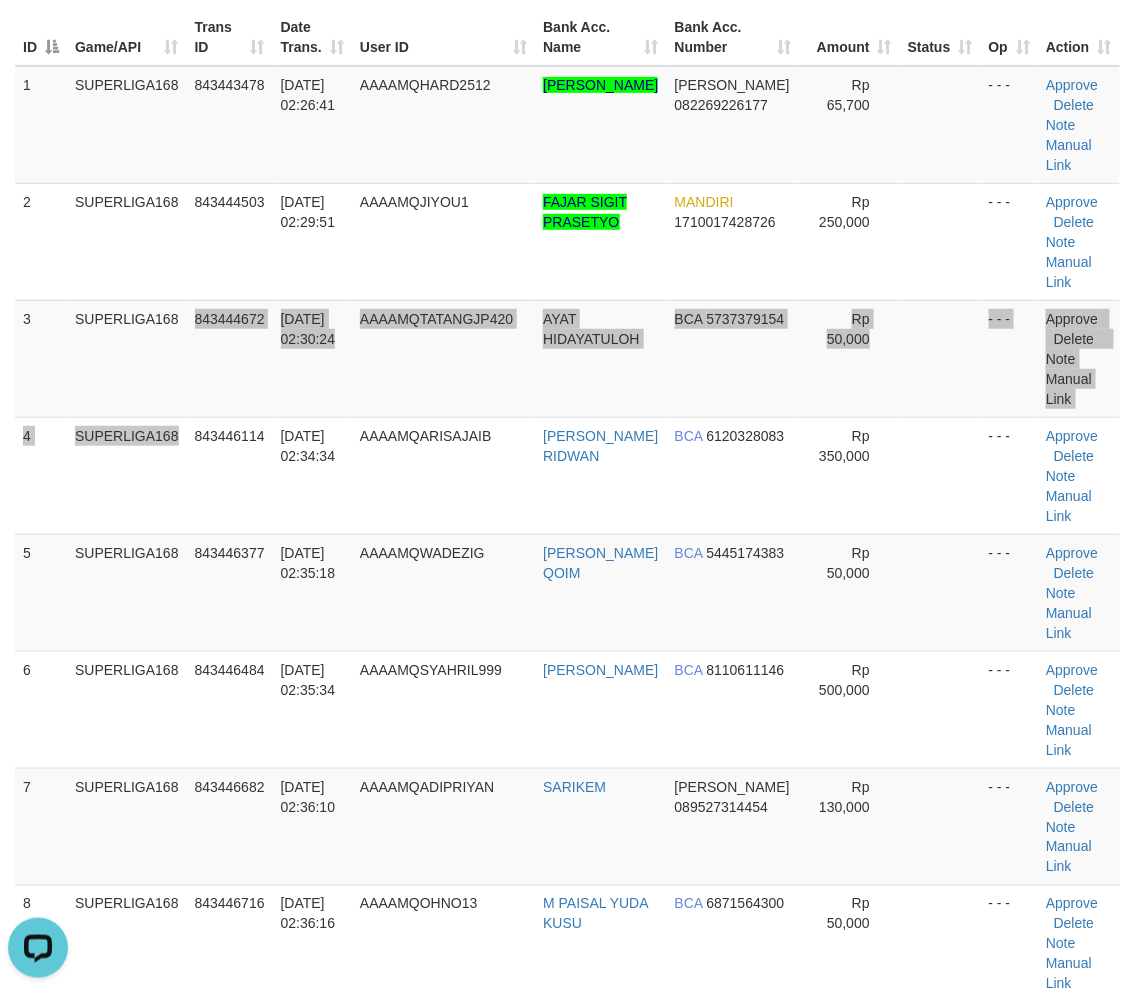 scroll, scrollTop: 333, scrollLeft: 0, axis: vertical 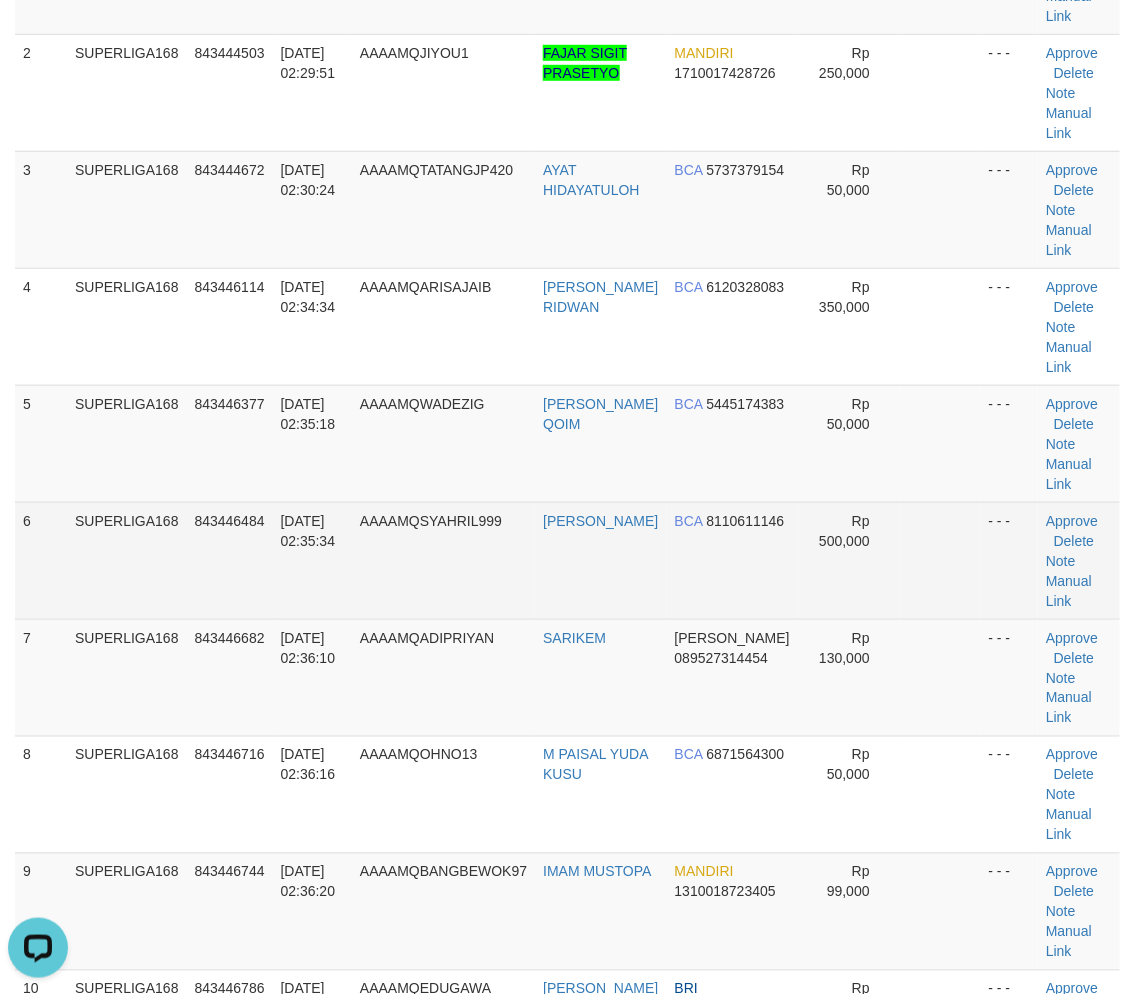 click on "SUPERLIGA168" at bounding box center (127, 560) 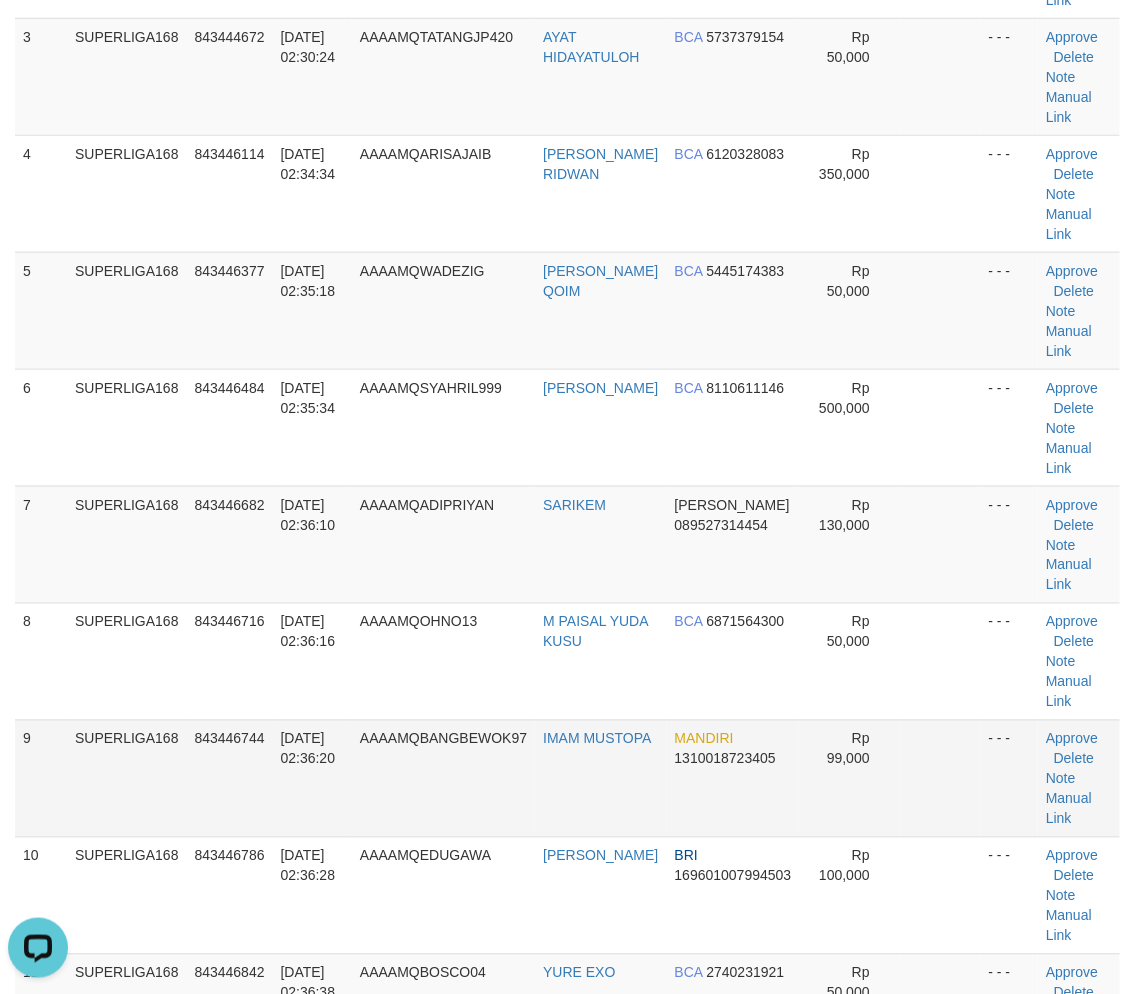 scroll, scrollTop: 575, scrollLeft: 0, axis: vertical 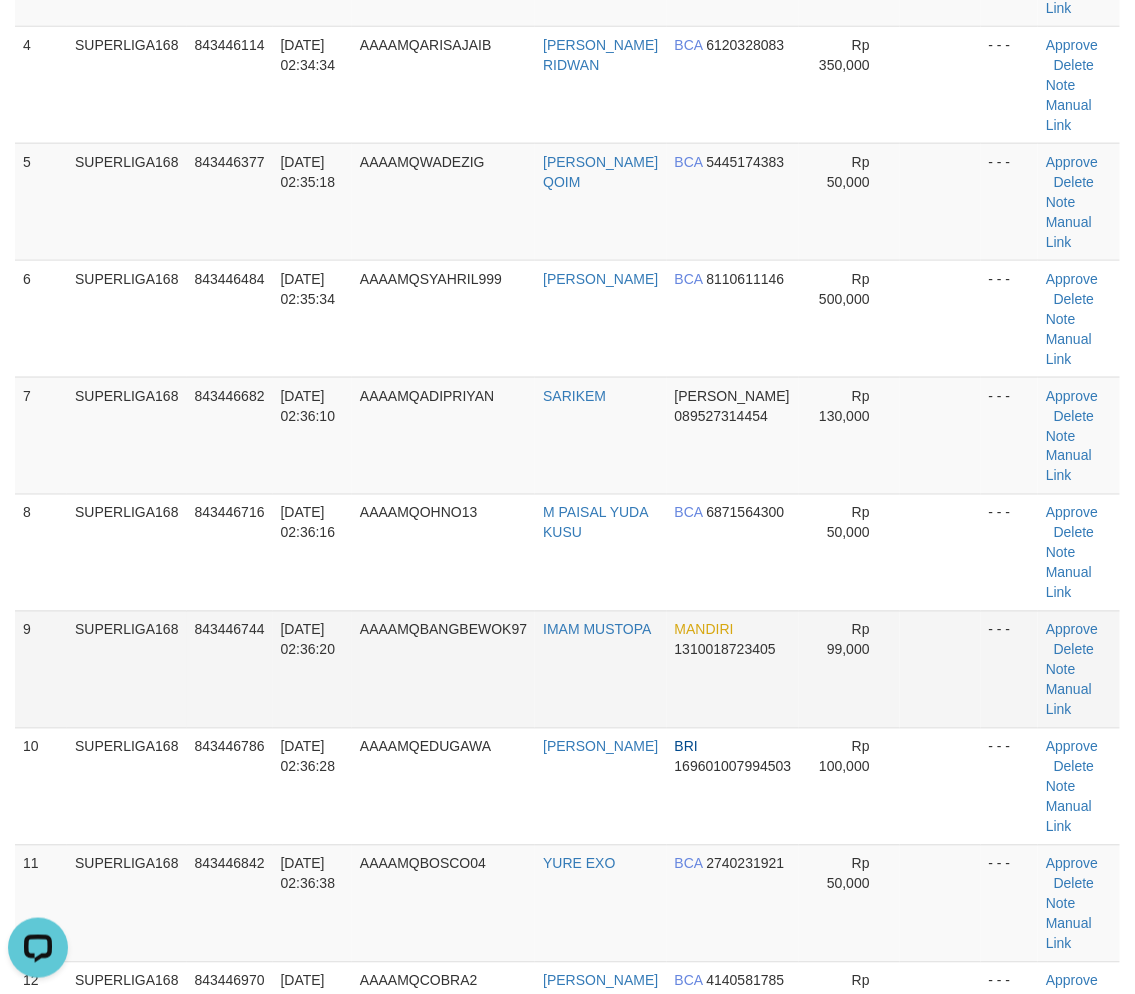 click on "13/07/2025 02:36:20" at bounding box center (308, 640) 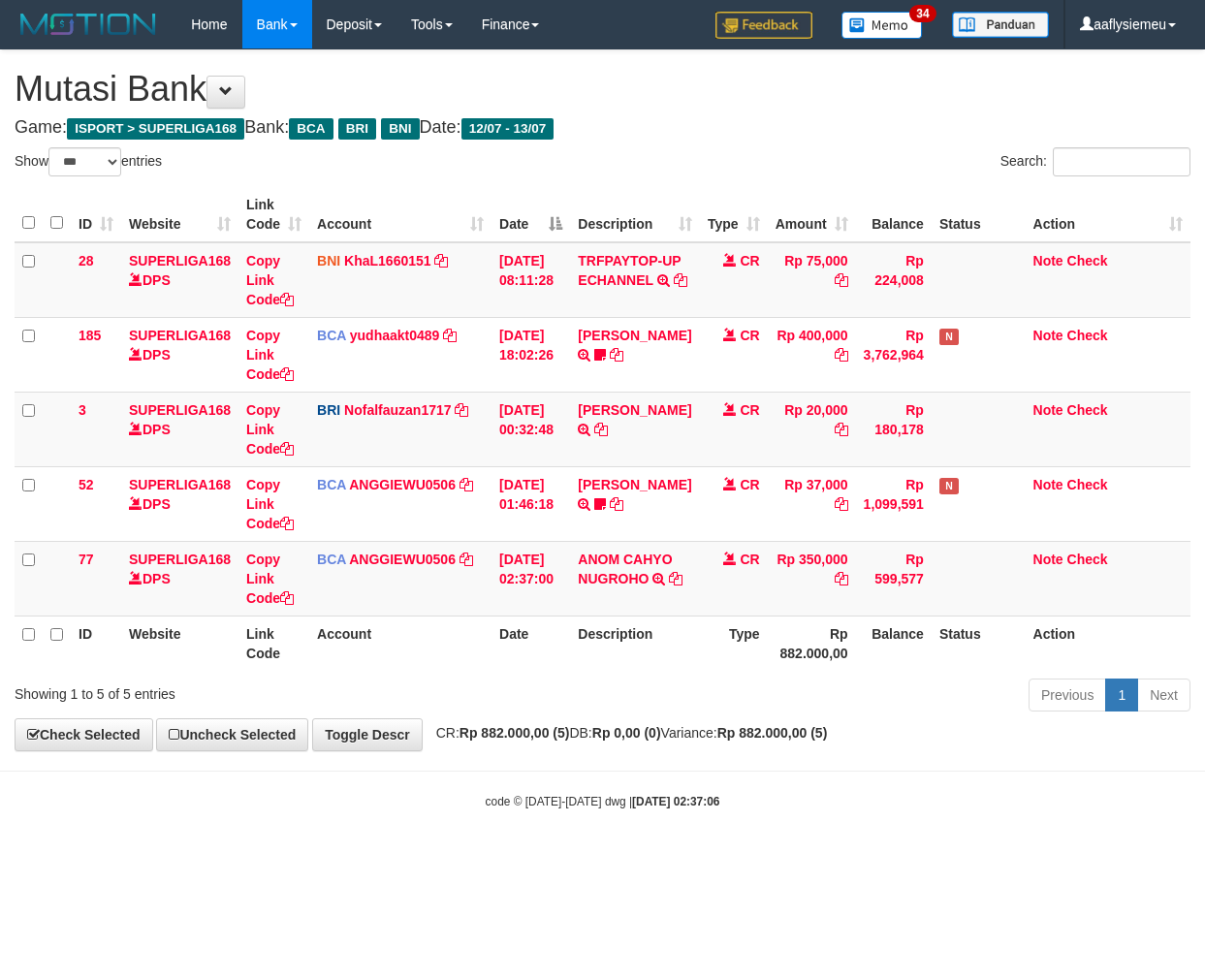 select on "***" 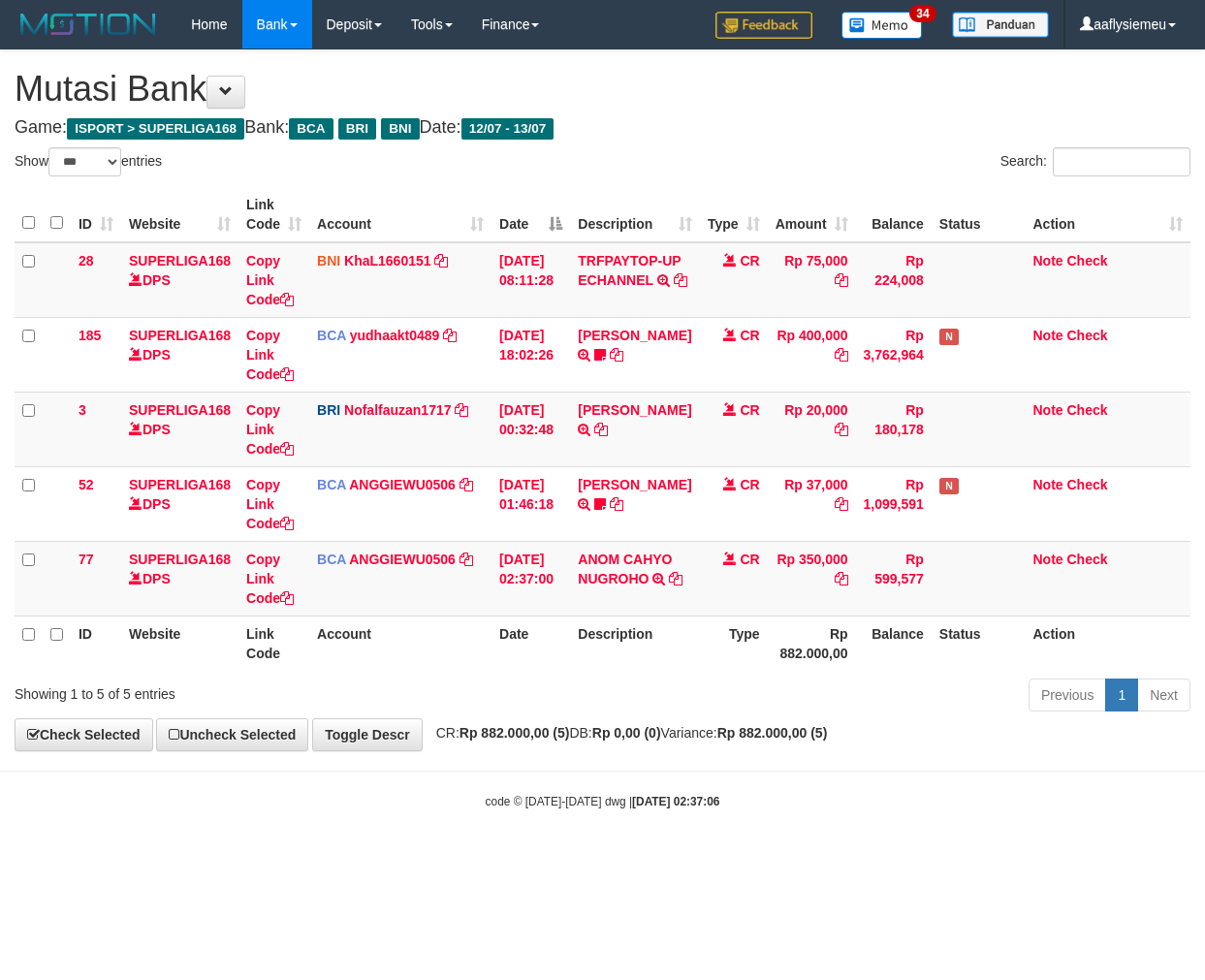 scroll, scrollTop: 0, scrollLeft: 0, axis: both 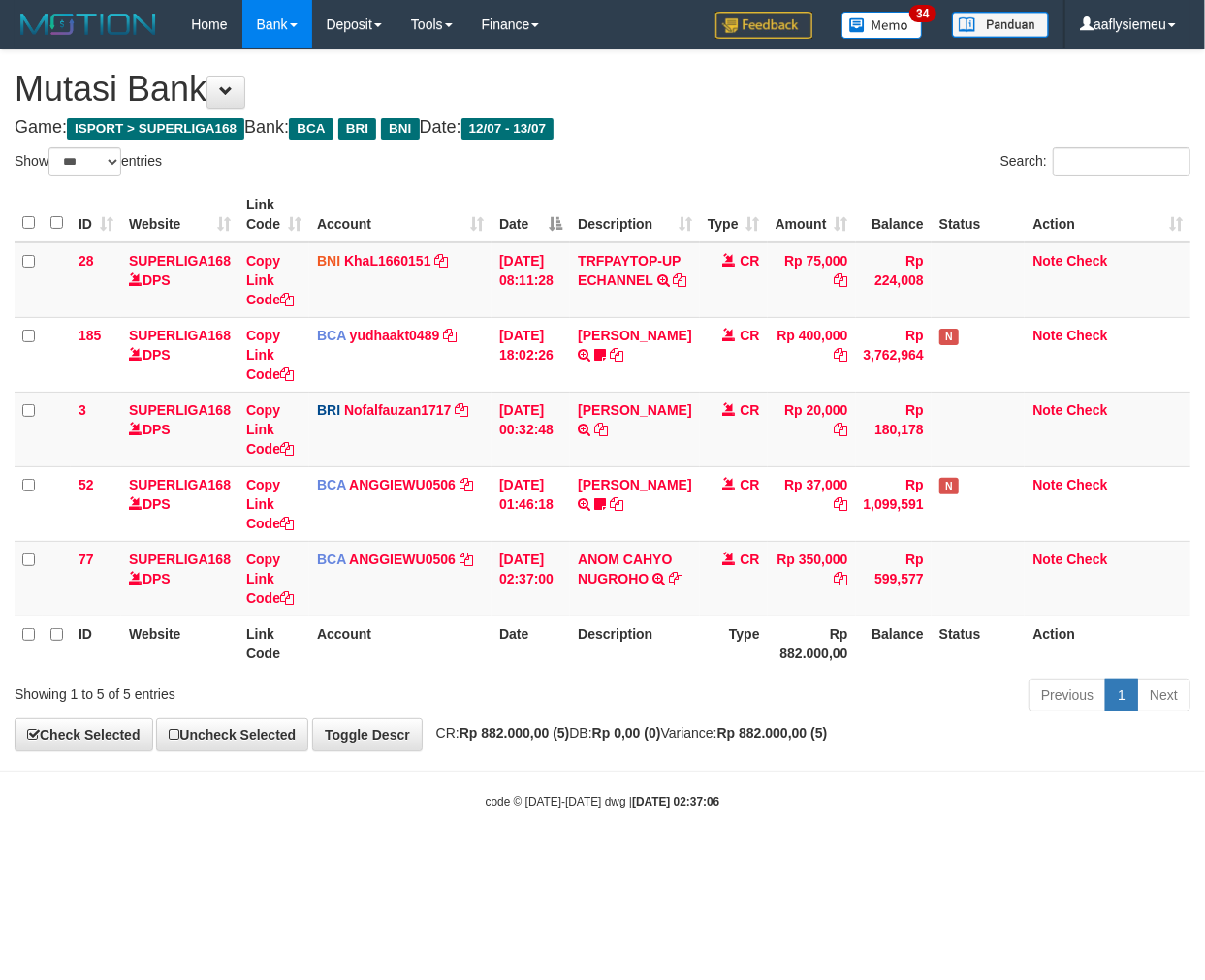 click on "ID Website Link Code Account Date Description Type Amount Balance Status Action
28
SUPERLIGA168    DPS
Copy Link Code
BNI
KhaL1660151
DPS
KHEIR TSAR MUHAMMAD ALI
mutasi_20250712_4651 | 28
mutasi_20250712_4651 | 28
12/07/2025 08:11:28
TRFPAYTOP-UP ECHANNEL         TRF/PAY/TOP-UP ECHANNEL
CR
Rp 75,000
Rp 224,008
Note
Check
185
SUPERLIGA168    DPS
Copy Link Code
BCA
yudhaakt0489
DPS
YUDHA AKTARIANTO" at bounding box center (602, 428) 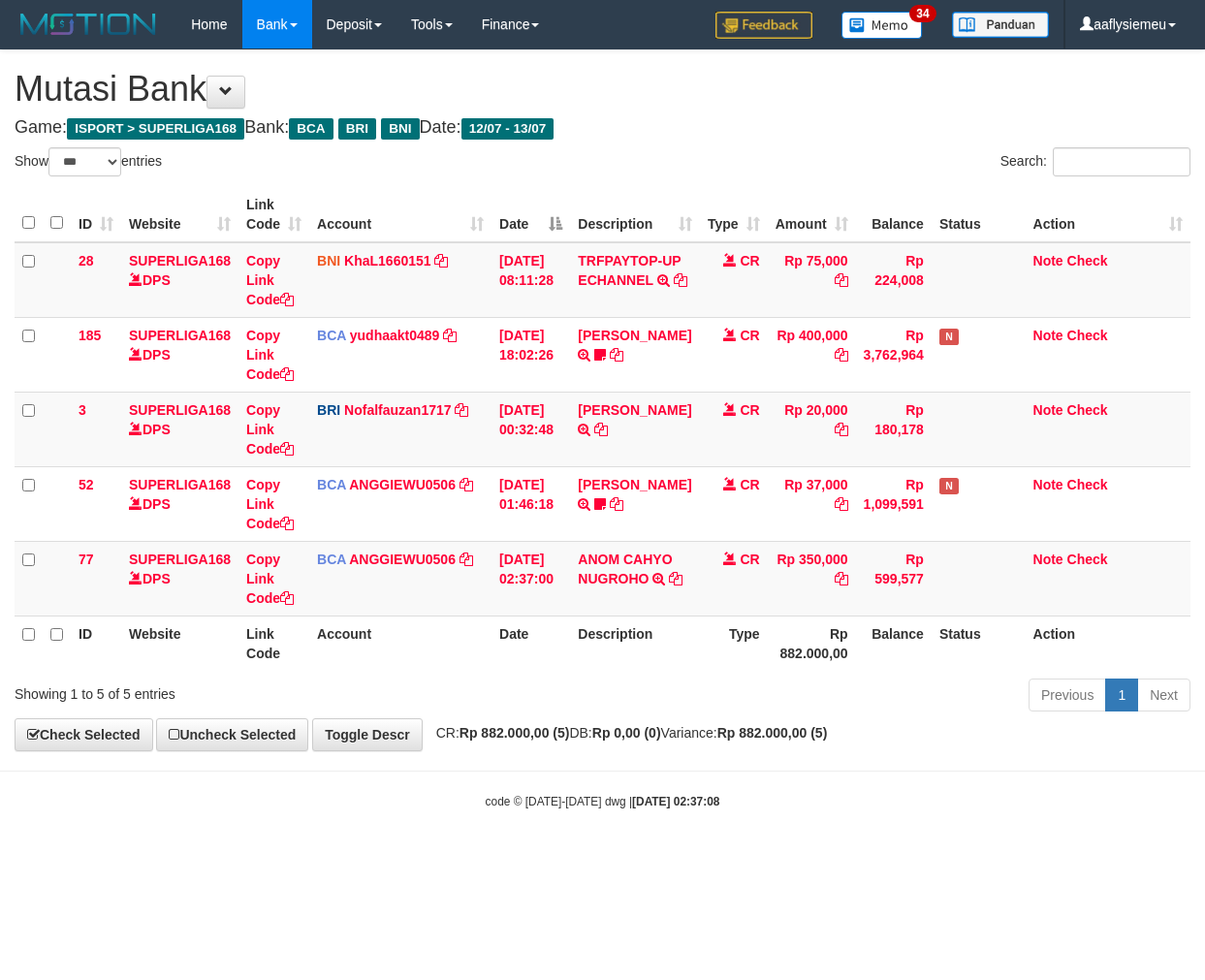 select on "***" 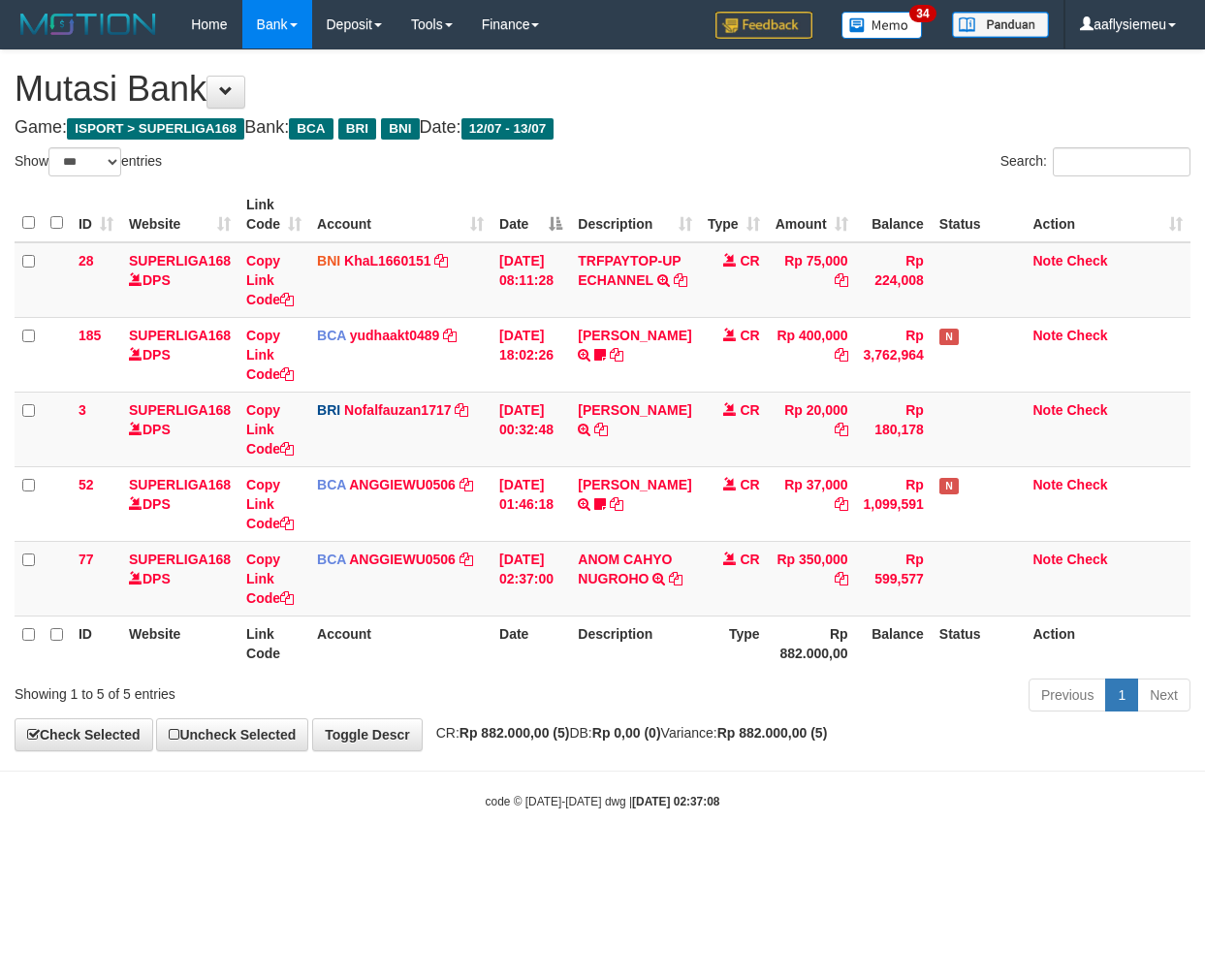 click on "**********" at bounding box center [602, 400] 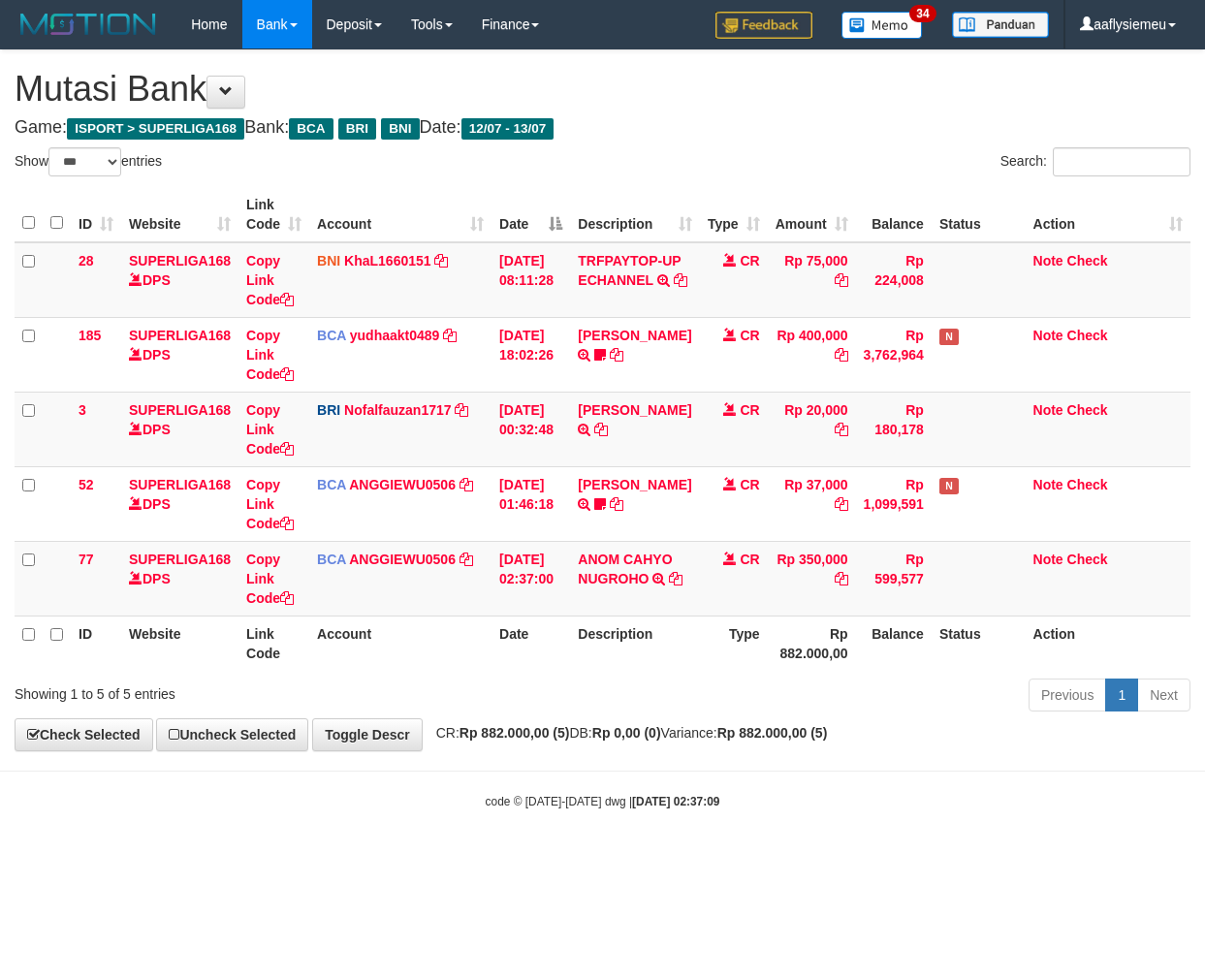 select on "***" 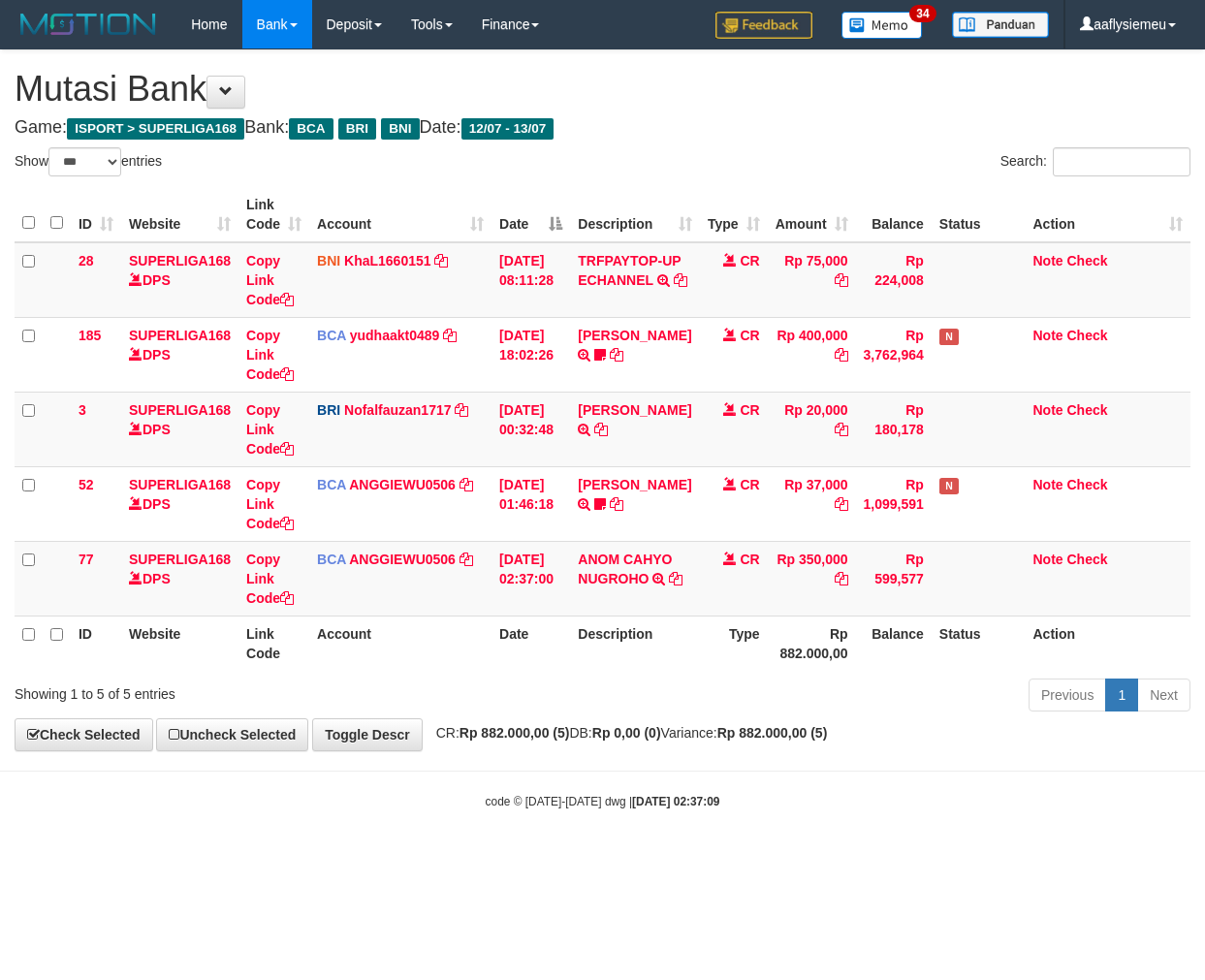 scroll, scrollTop: 0, scrollLeft: 0, axis: both 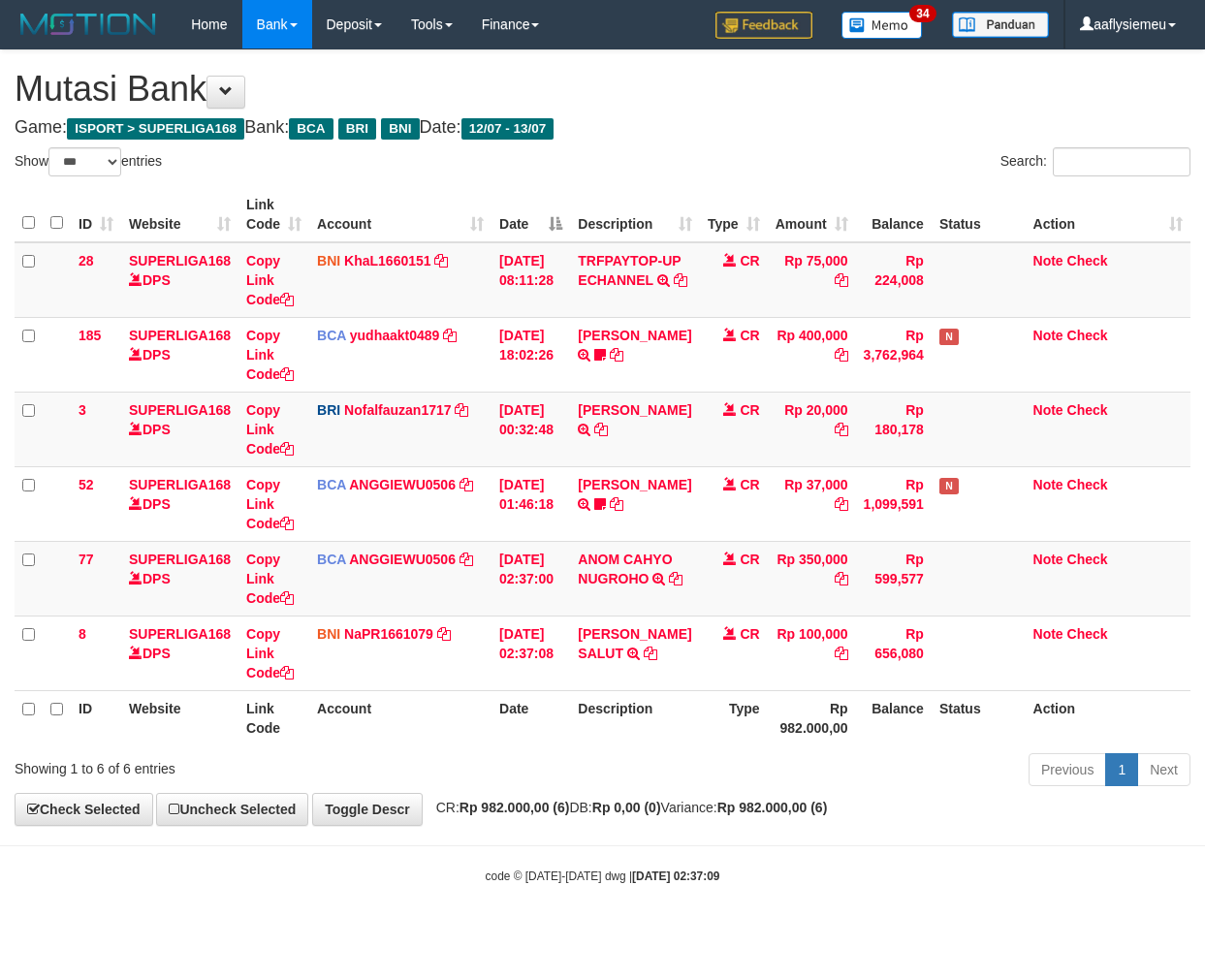 select on "***" 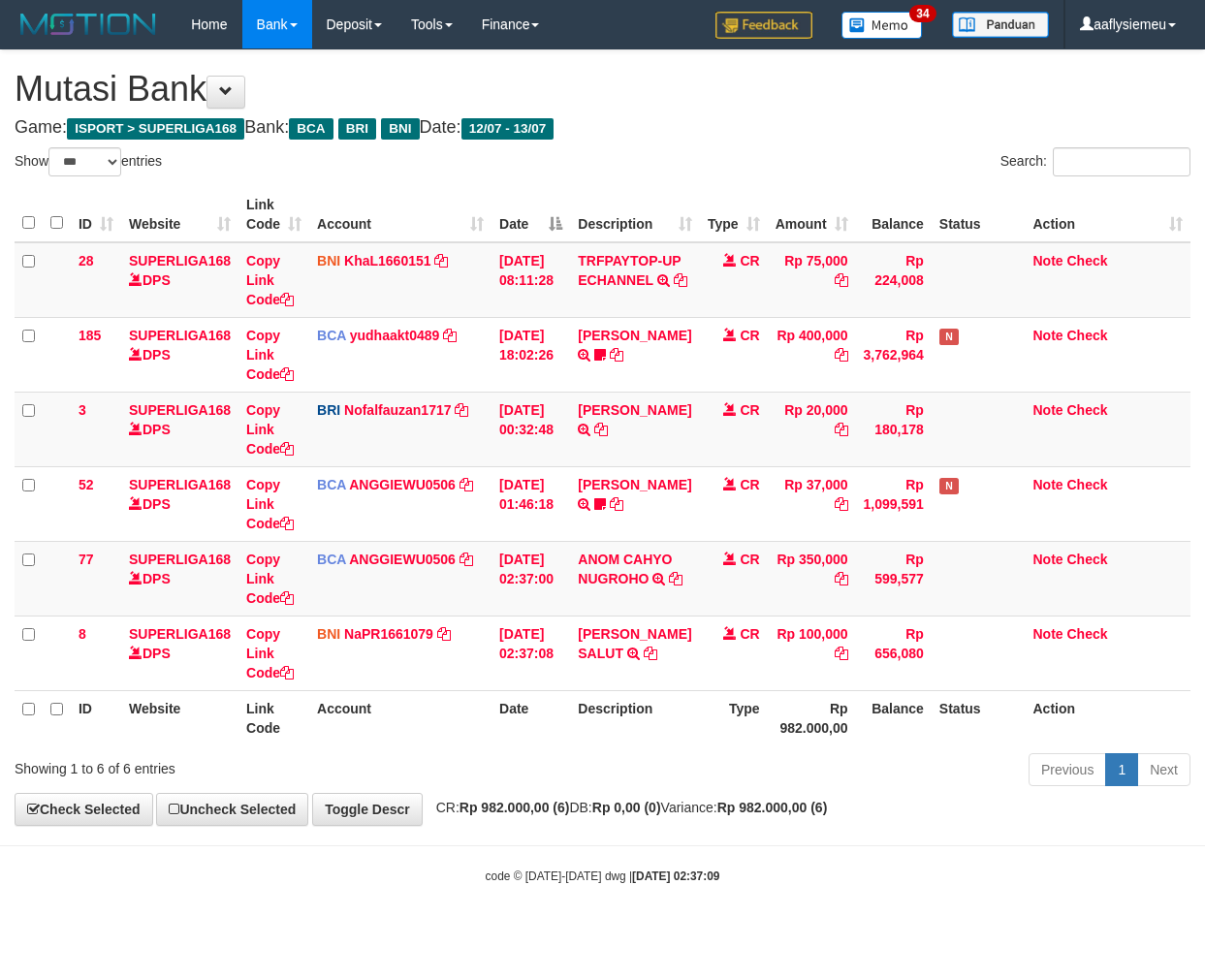 scroll, scrollTop: 0, scrollLeft: 0, axis: both 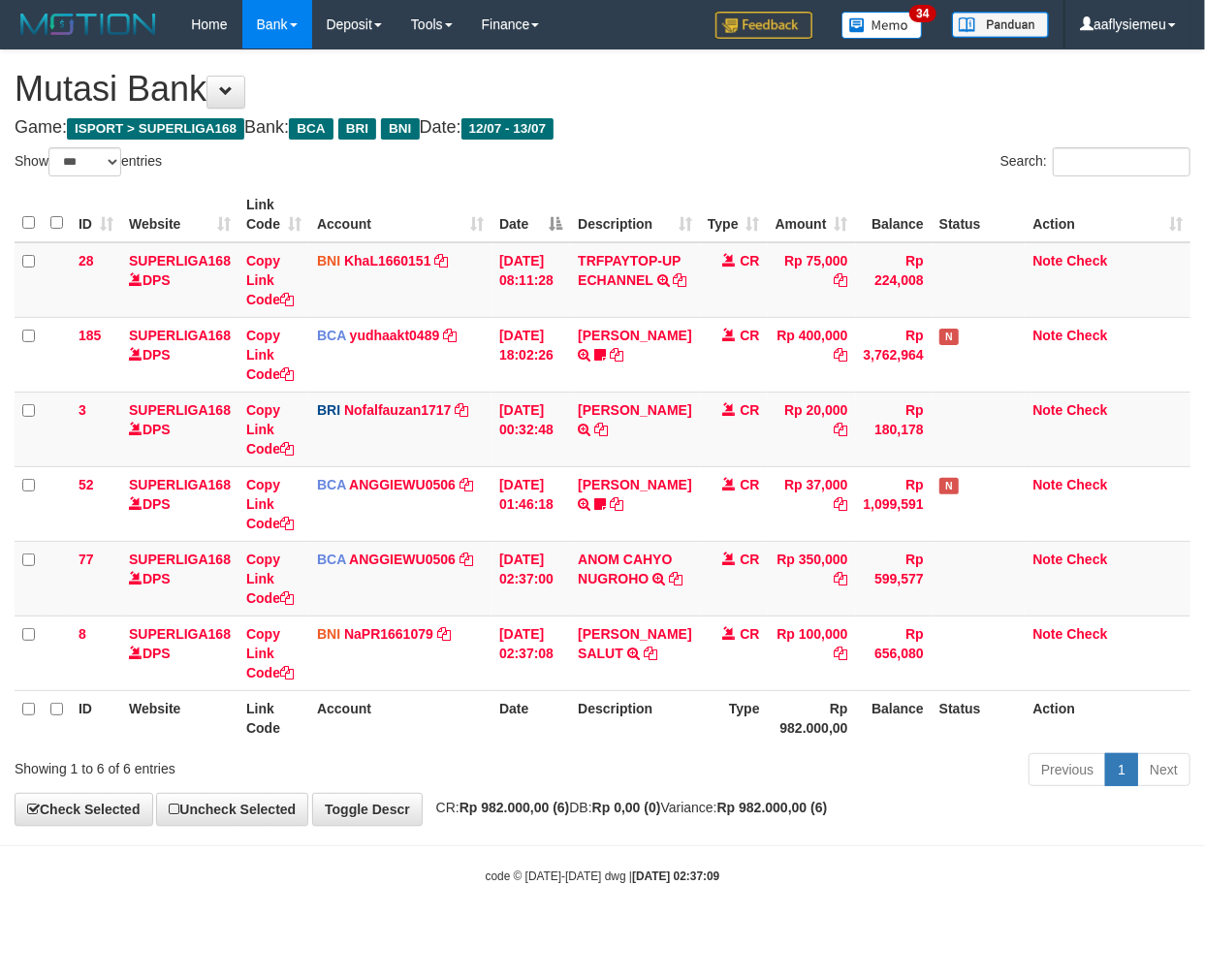 click on "Status" at bounding box center (978, 717) 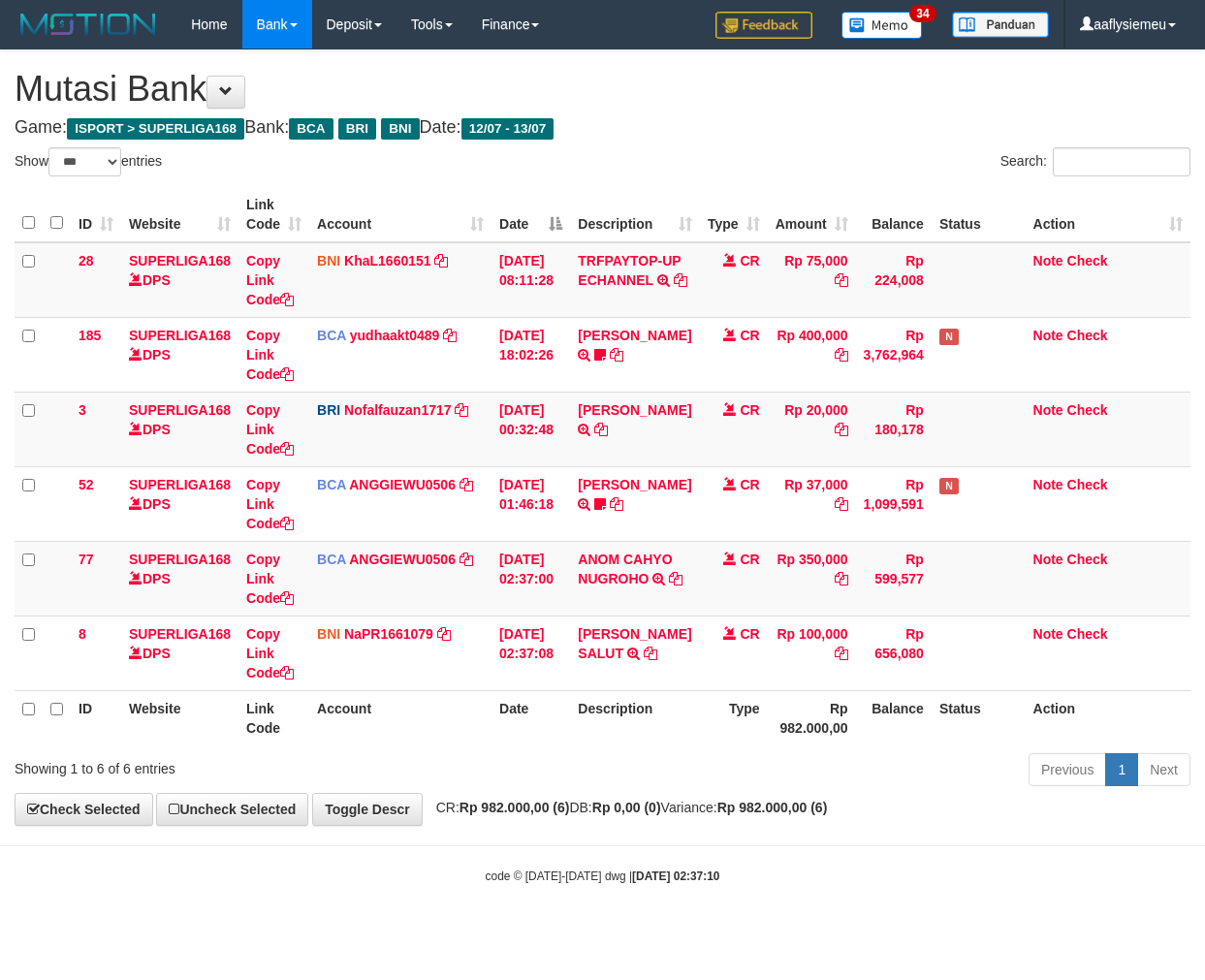 select on "***" 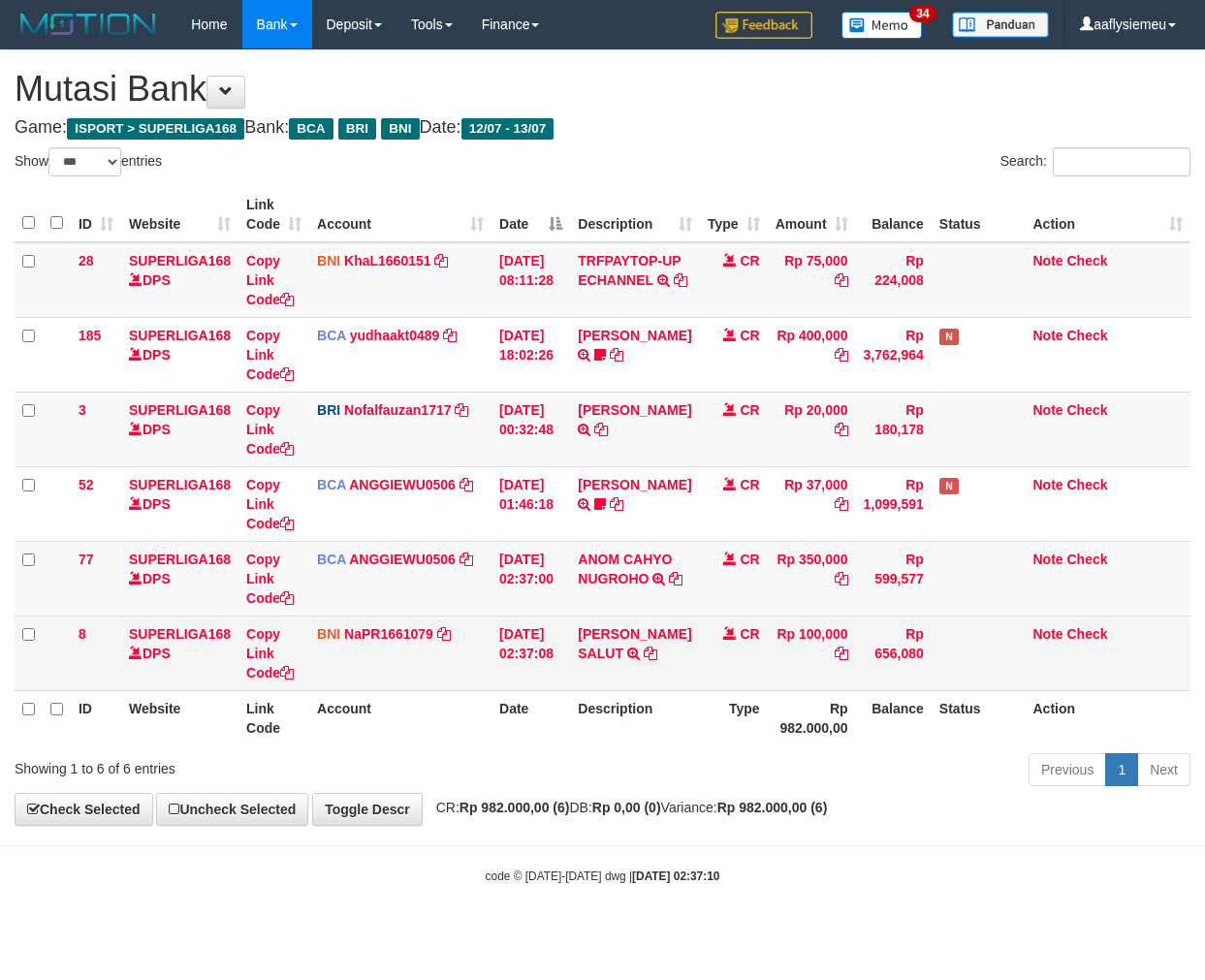 scroll, scrollTop: 0, scrollLeft: 0, axis: both 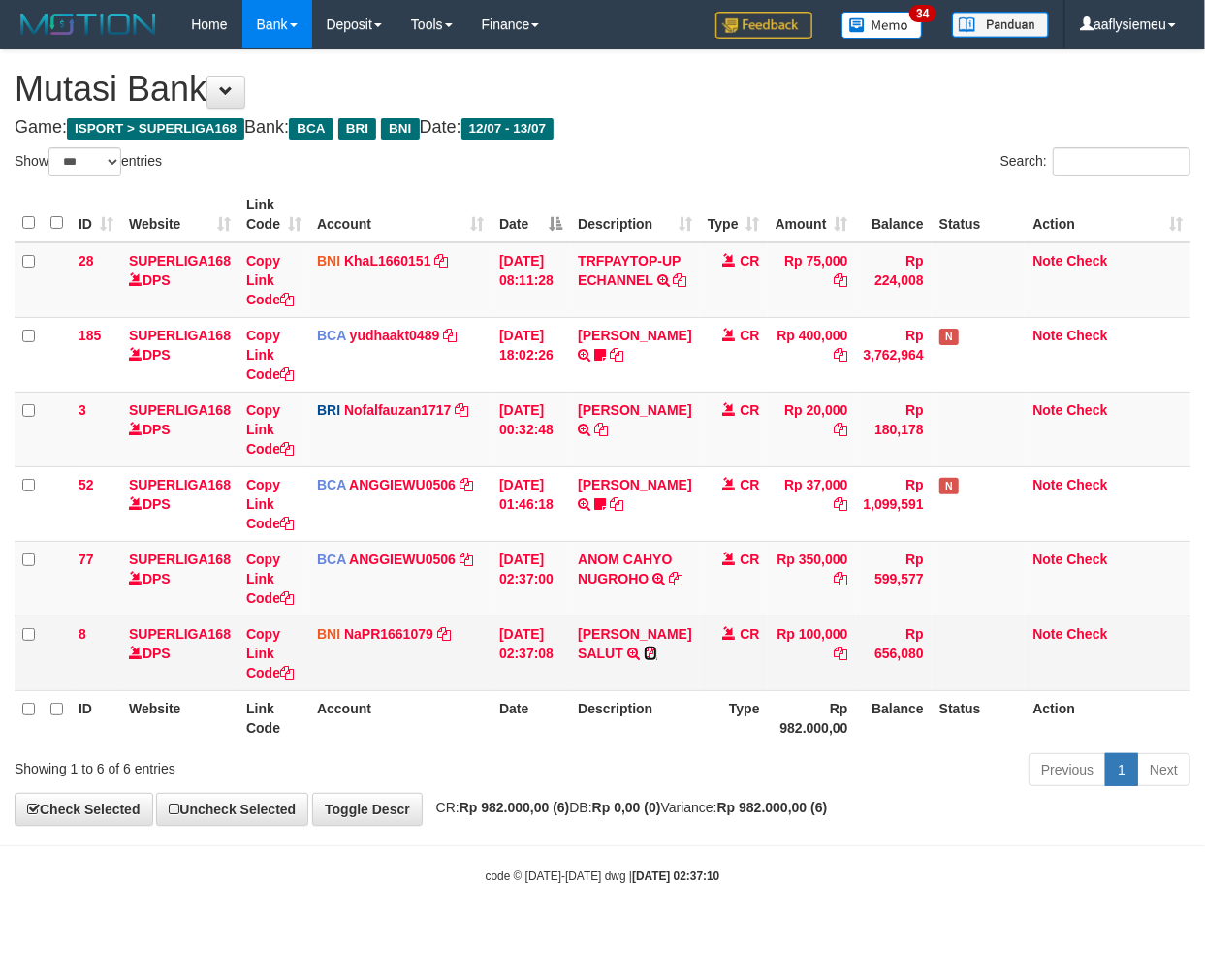 click at bounding box center [650, 653] 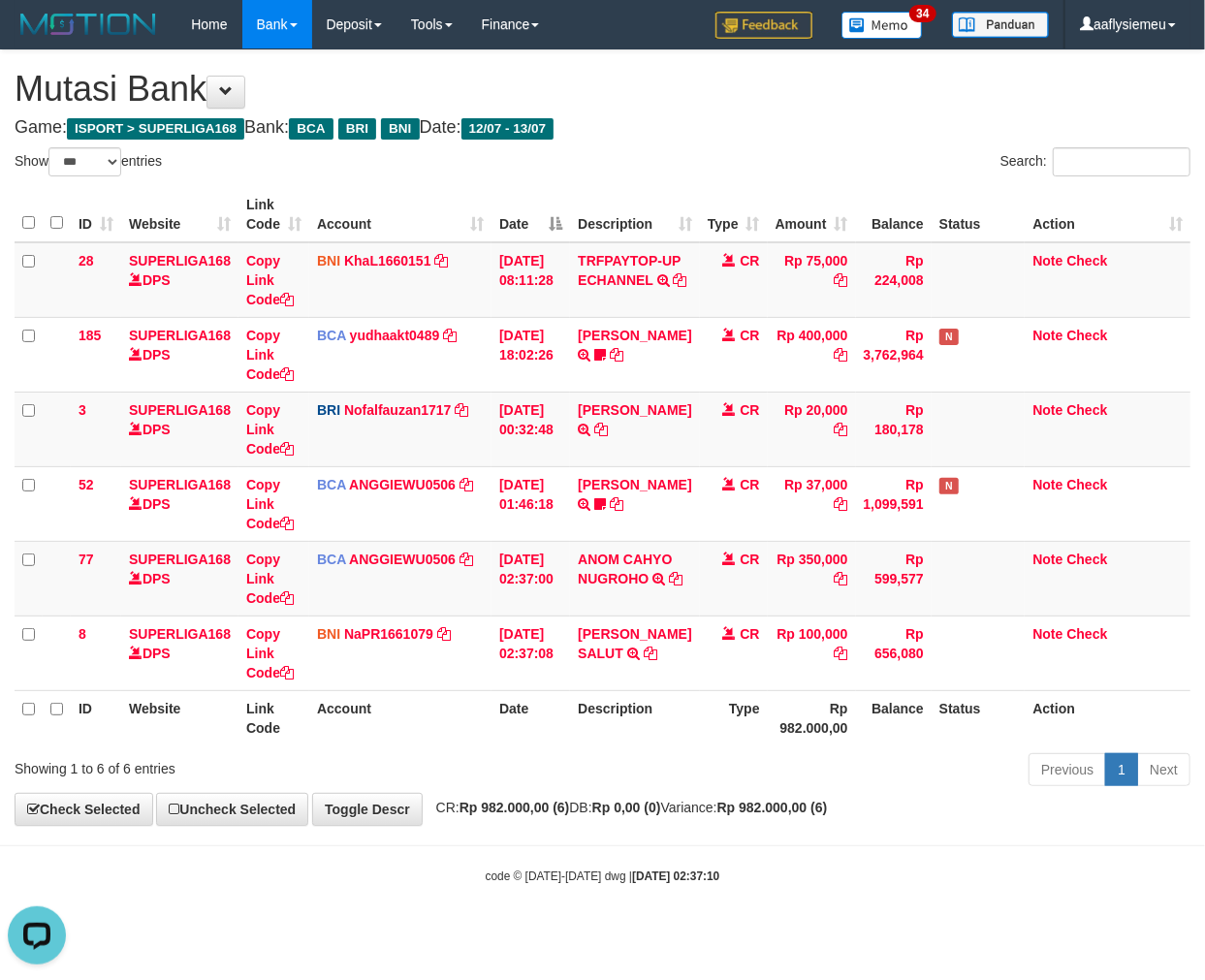 scroll, scrollTop: 0, scrollLeft: 0, axis: both 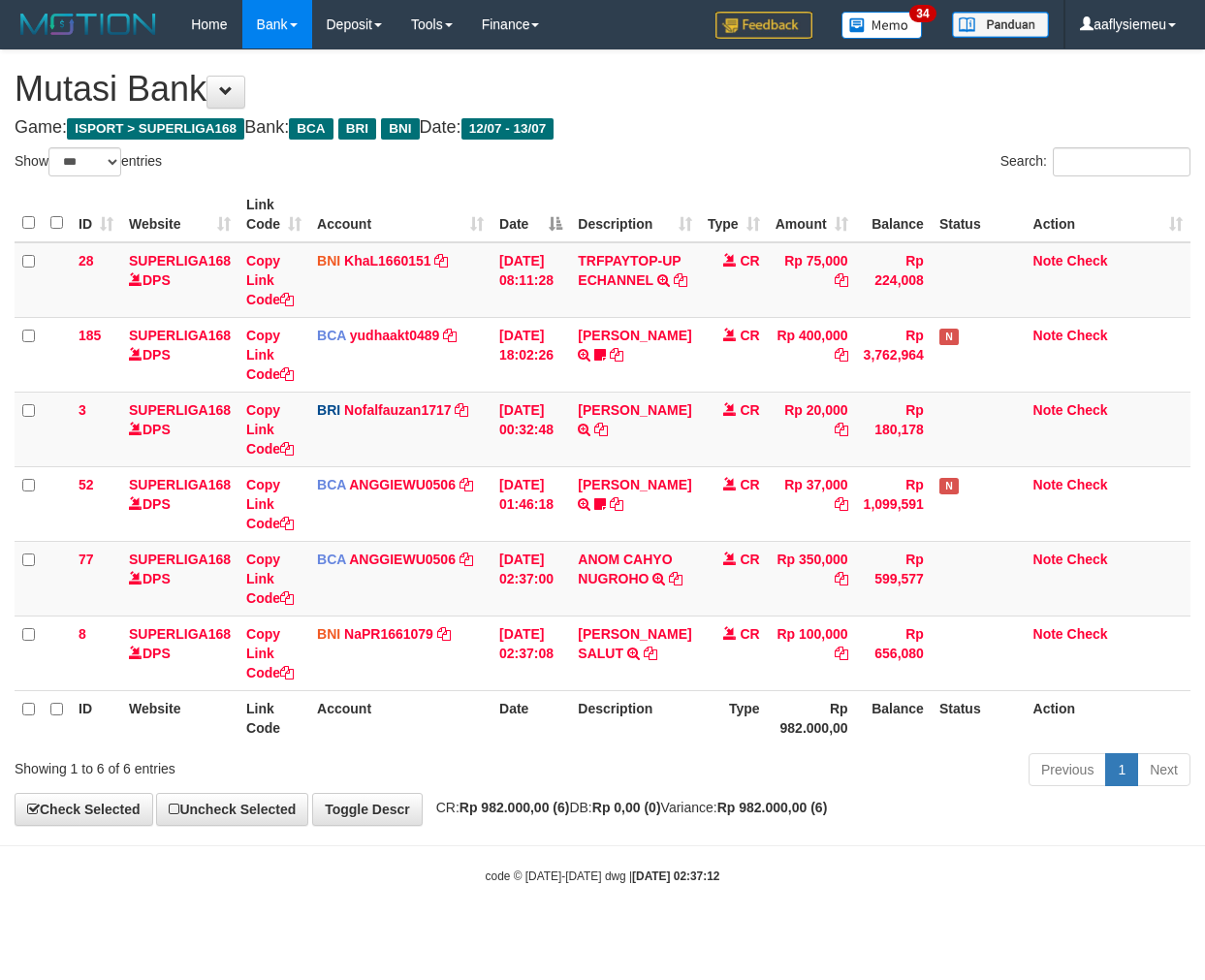 select on "***" 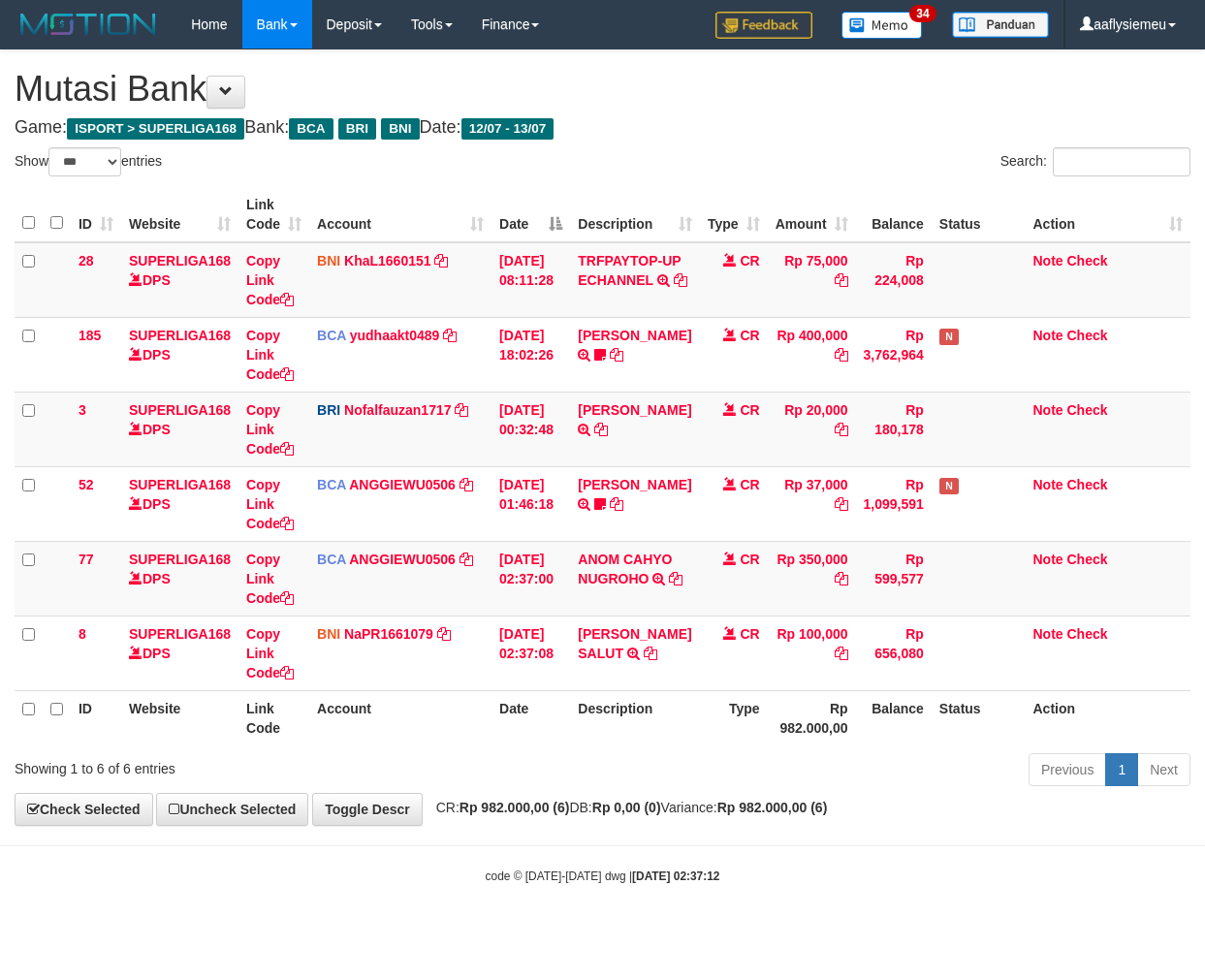 scroll, scrollTop: 0, scrollLeft: 0, axis: both 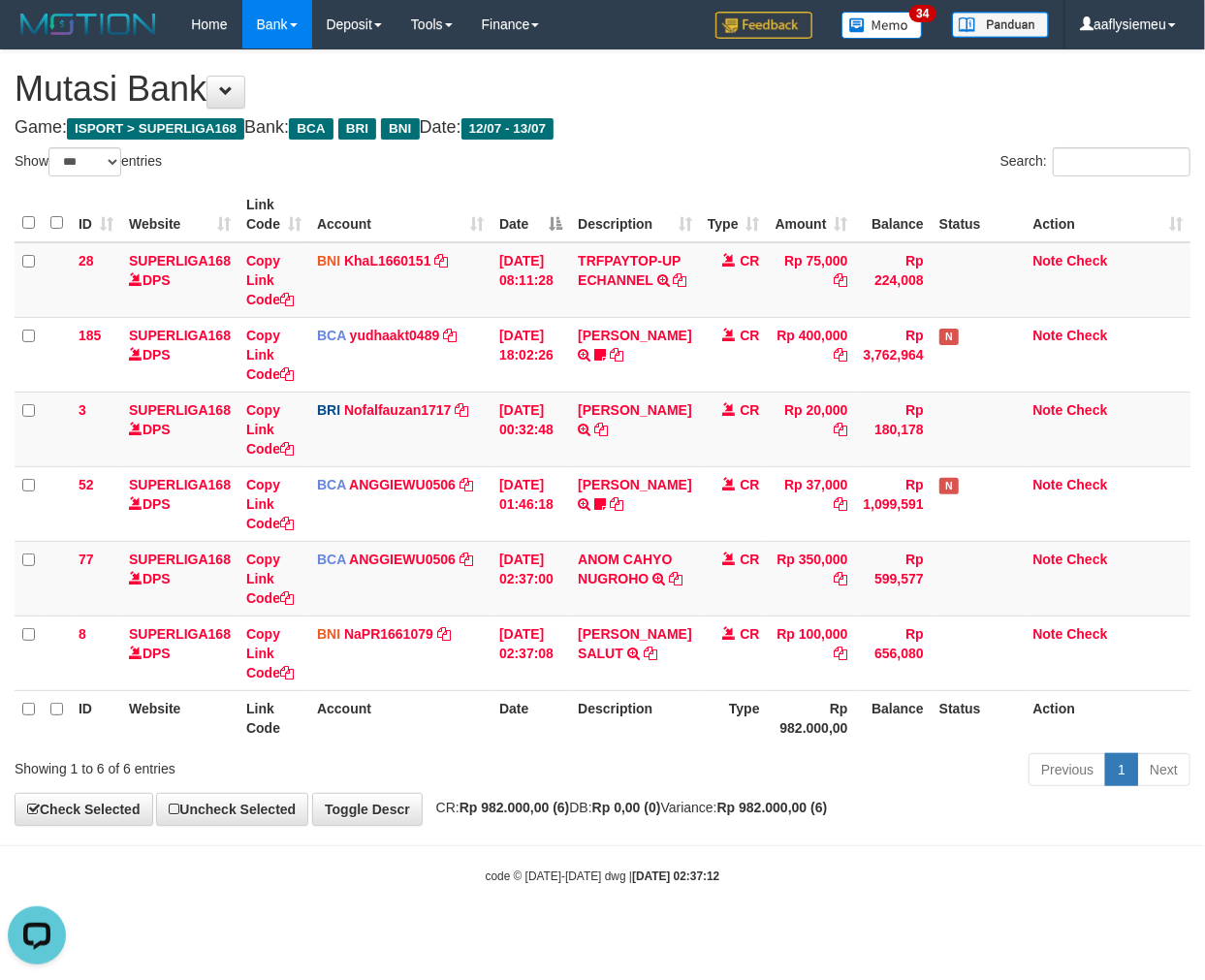 click on "Showing 1 to 6 of 6 entries Previous 1 Next" at bounding box center [602, 772] 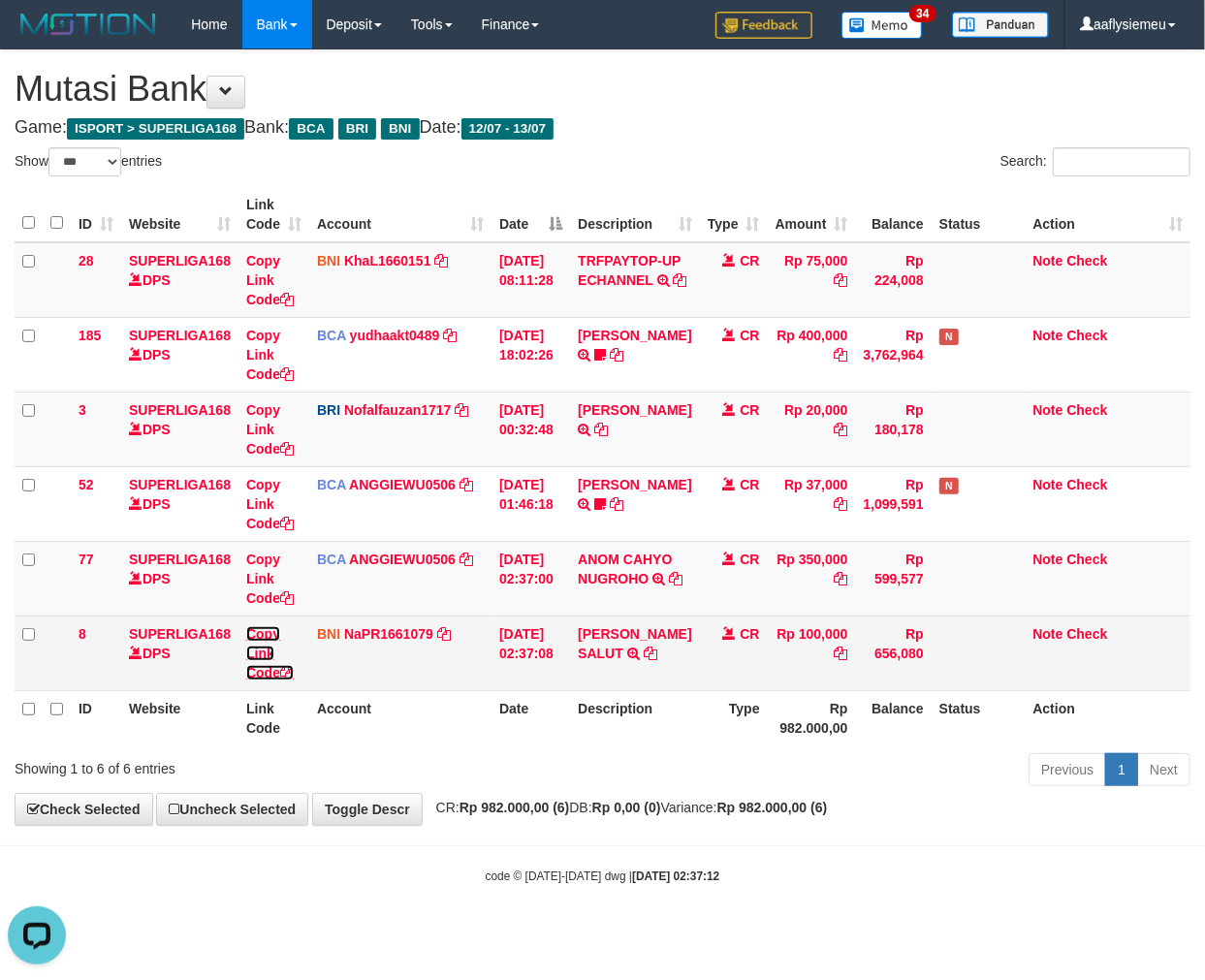 click on "Copy Link Code" at bounding box center (270, 653) 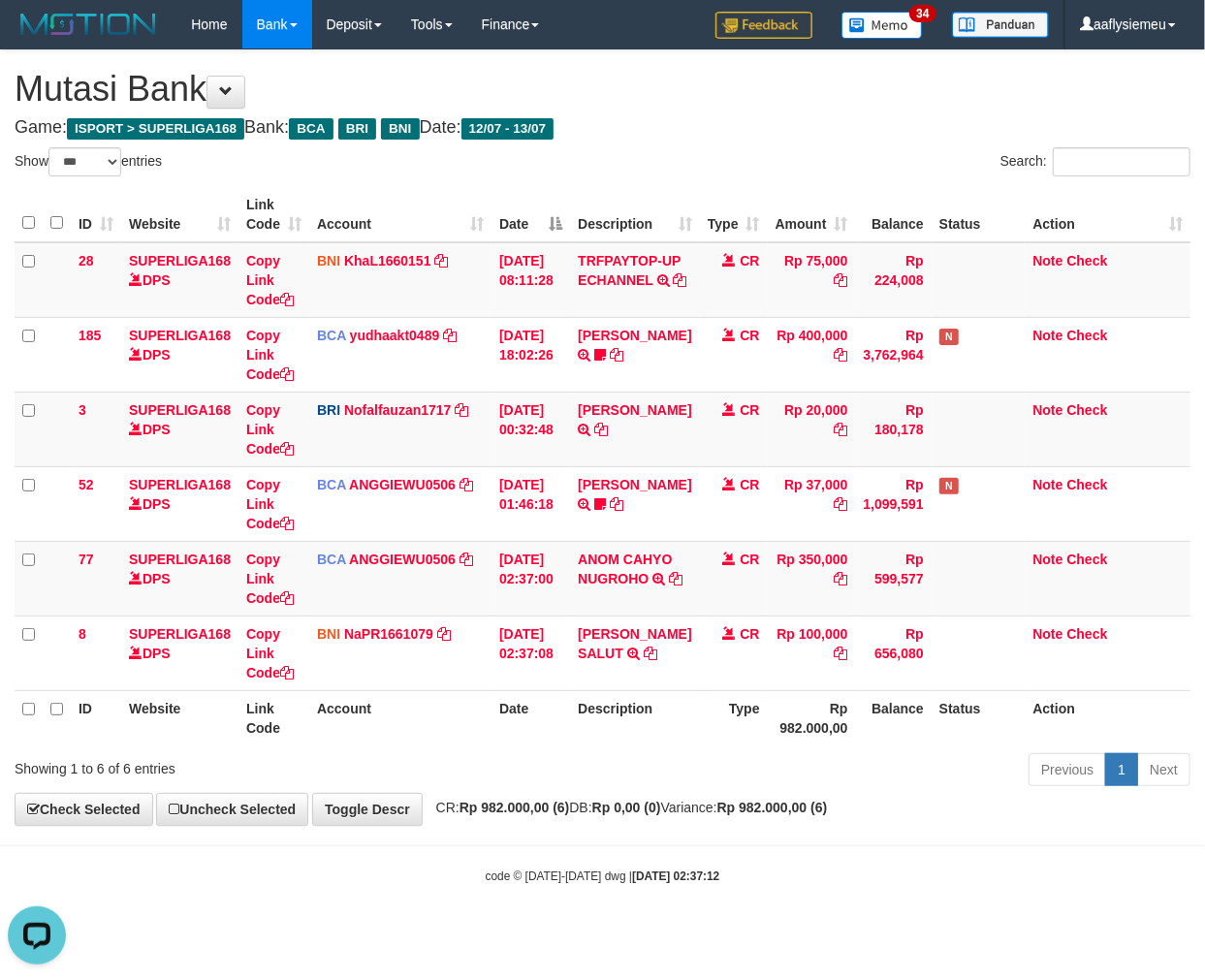 scroll, scrollTop: 266, scrollLeft: 0, axis: vertical 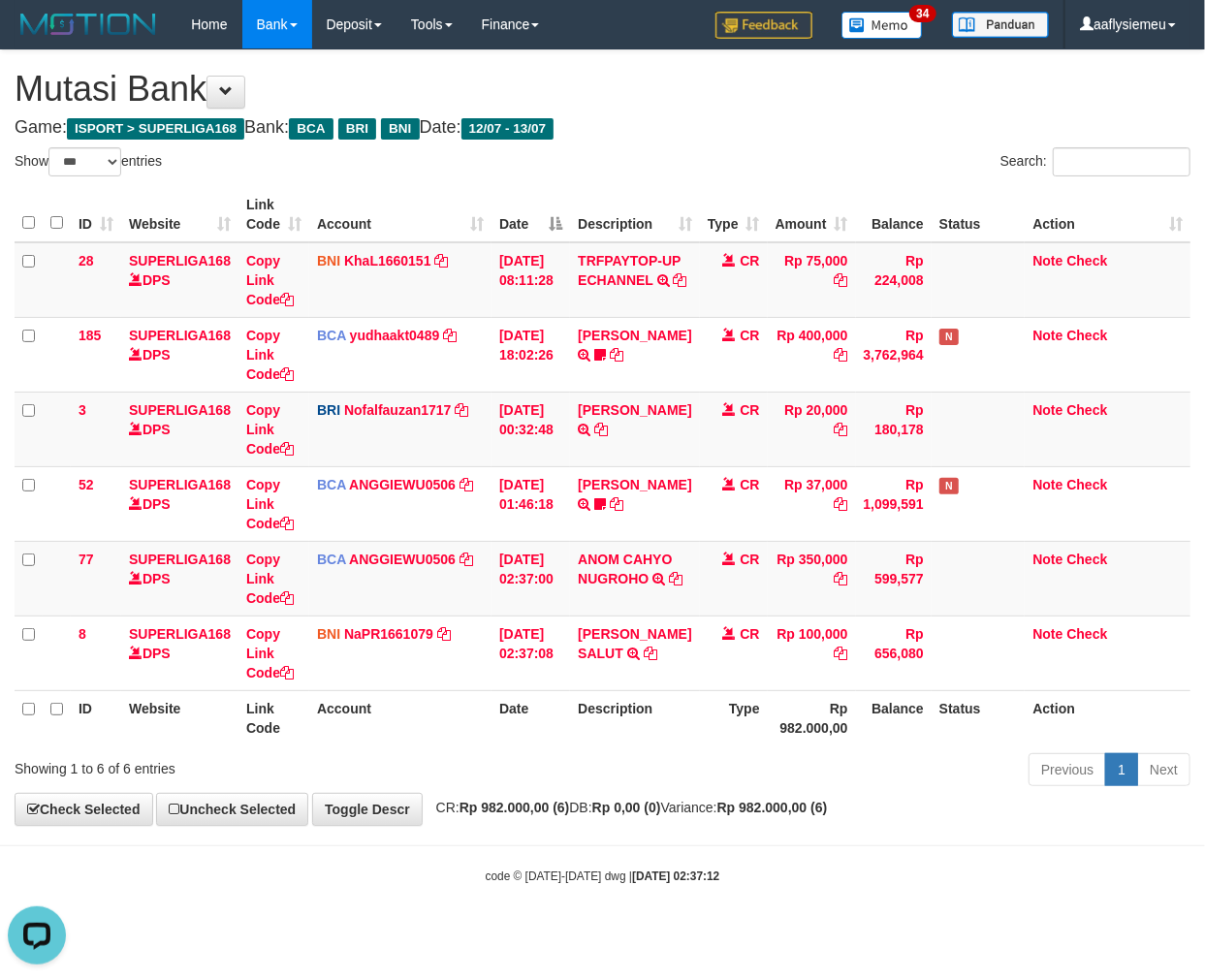 click on "Previous 1 Next" at bounding box center (853, 772) 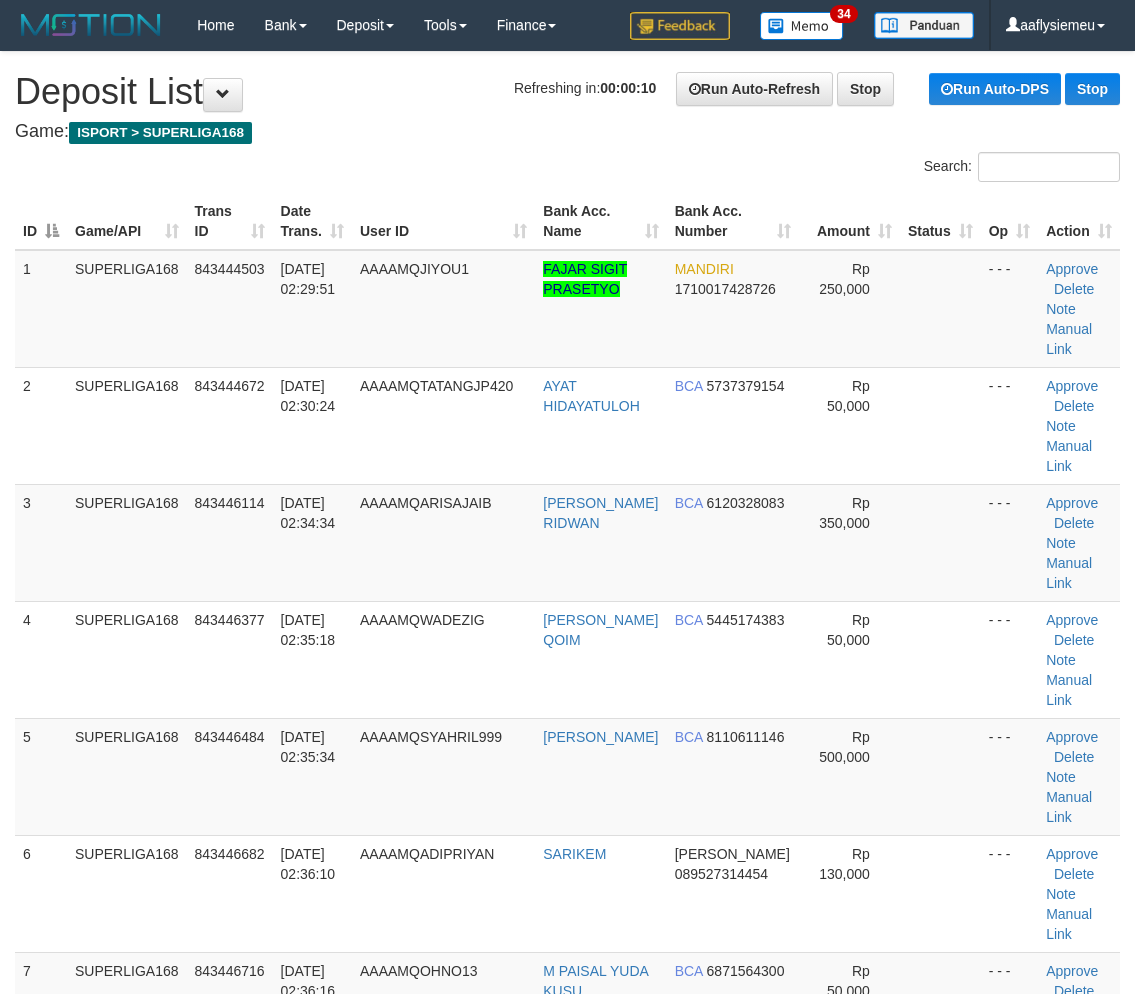 scroll, scrollTop: 0, scrollLeft: 0, axis: both 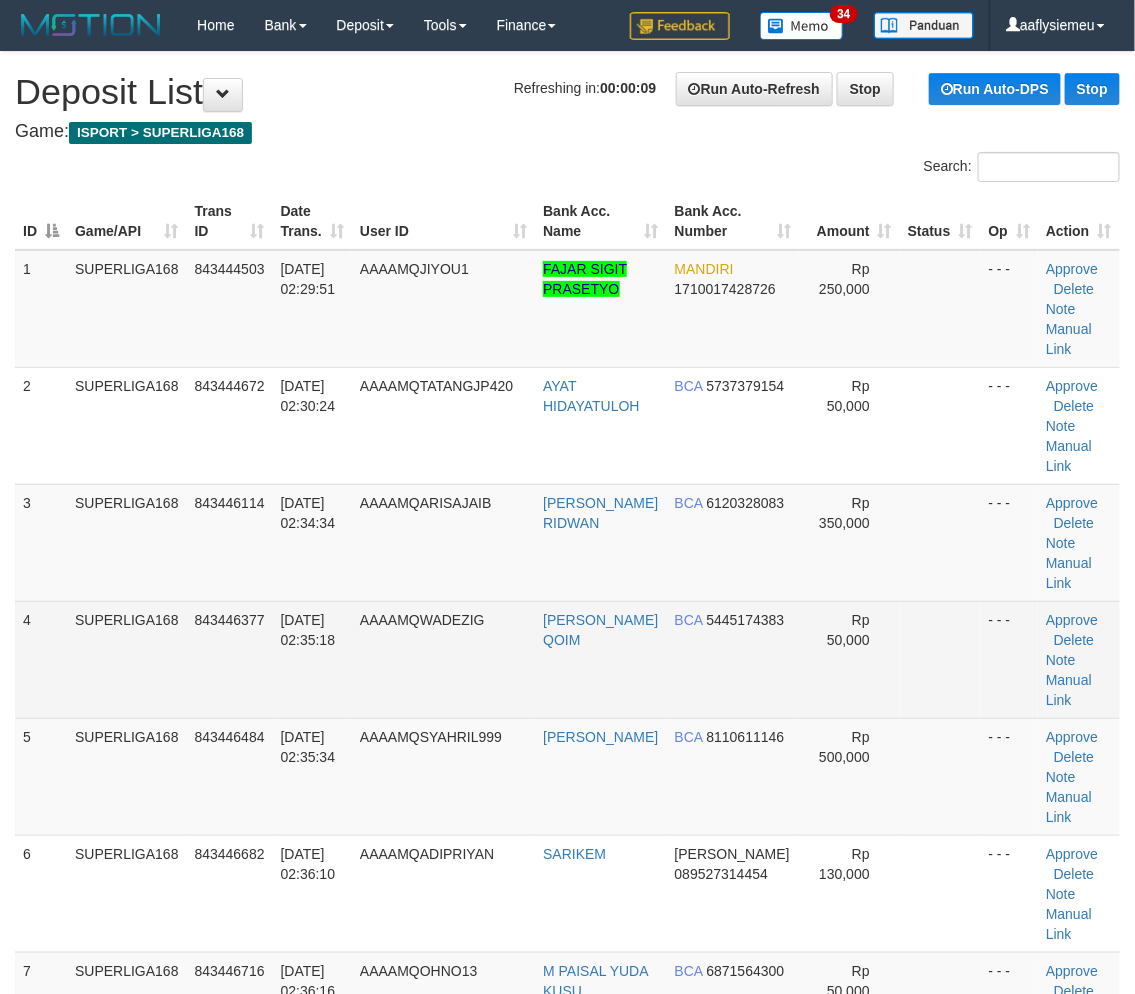 click on "13/07/2025 02:35:18" at bounding box center (312, 659) 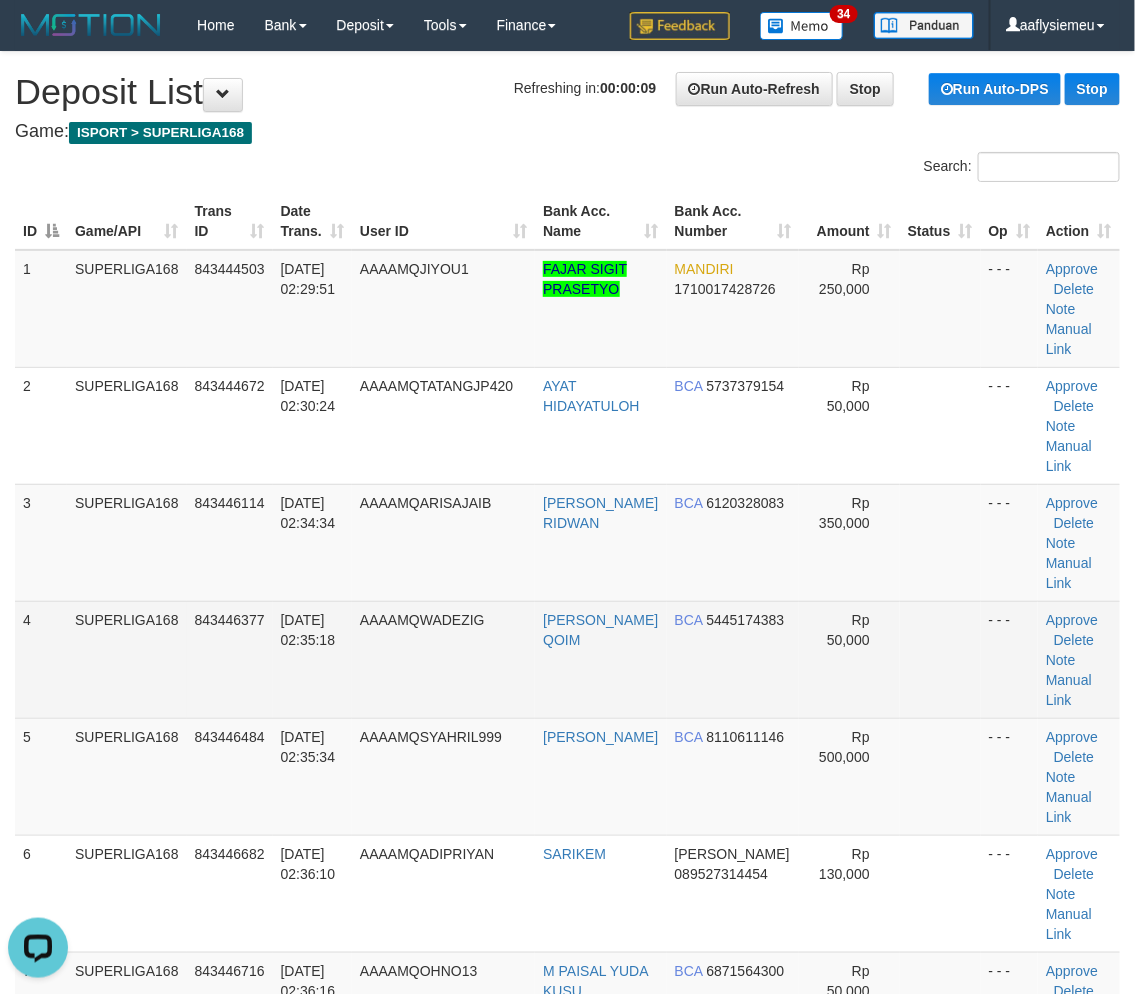 scroll, scrollTop: 0, scrollLeft: 0, axis: both 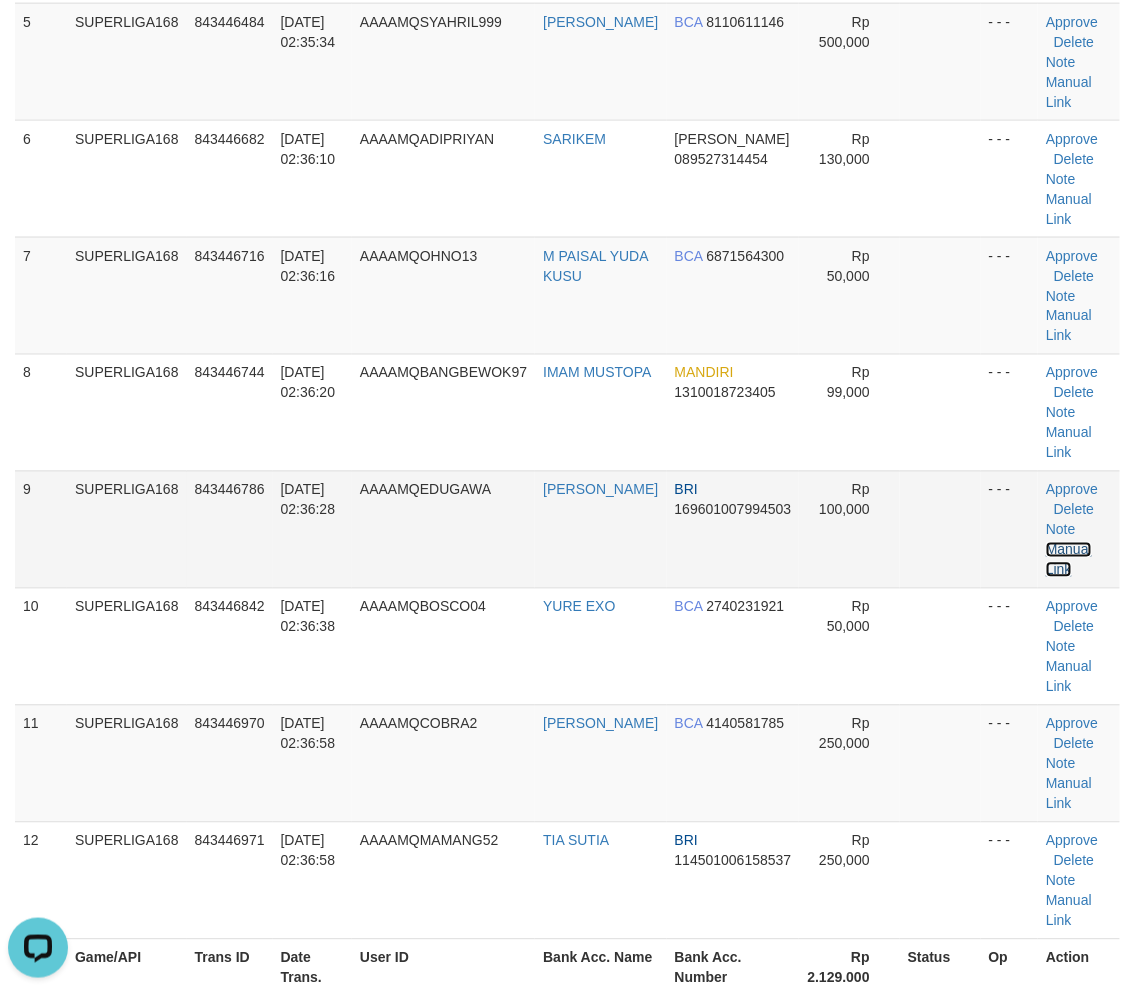 click on "Manual Link" at bounding box center (1069, 560) 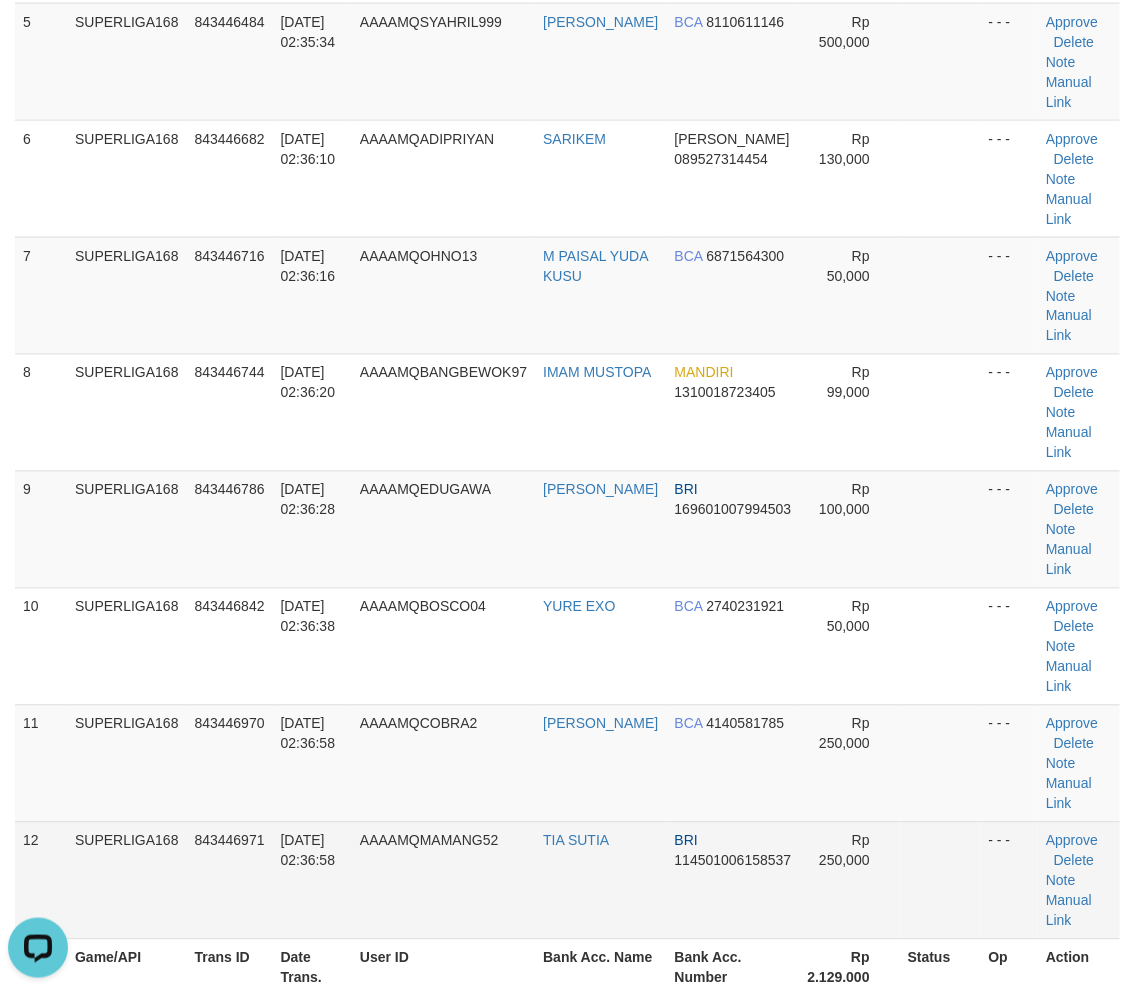 drag, startPoint x: 288, startPoint y: 904, endPoint x: 272, endPoint y: 896, distance: 17.888544 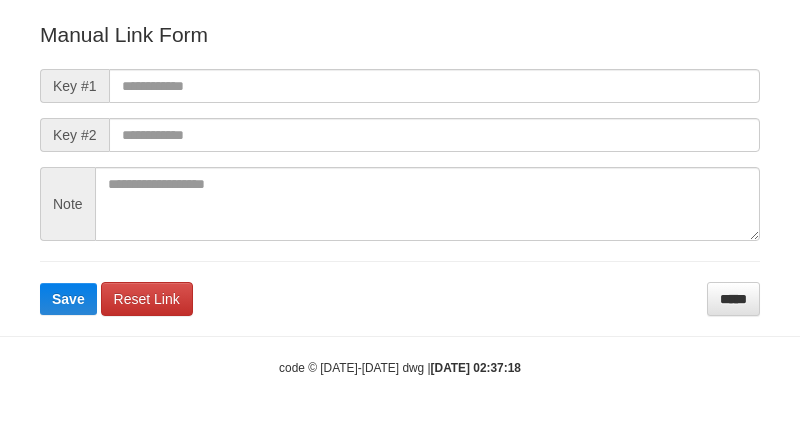 scroll, scrollTop: 222, scrollLeft: 0, axis: vertical 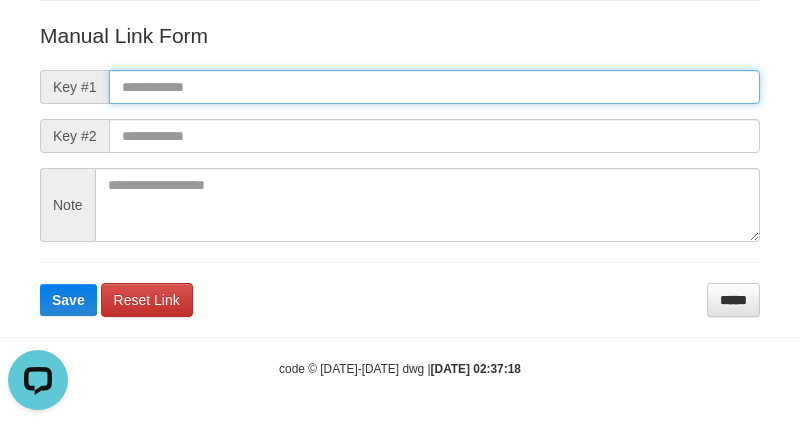click at bounding box center [434, 87] 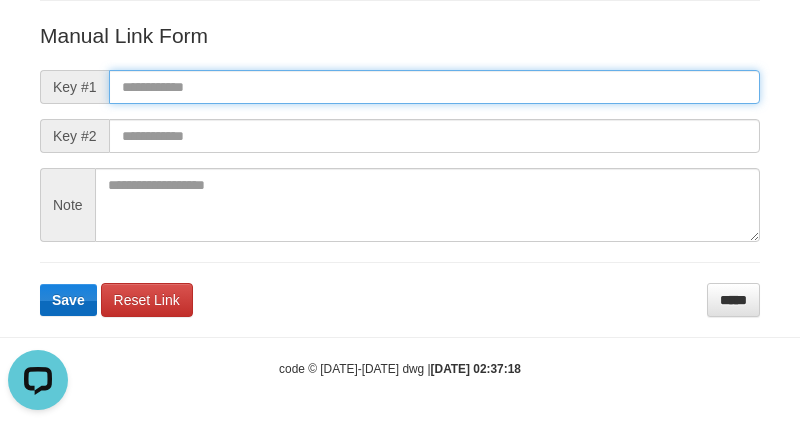 paste on "**********" 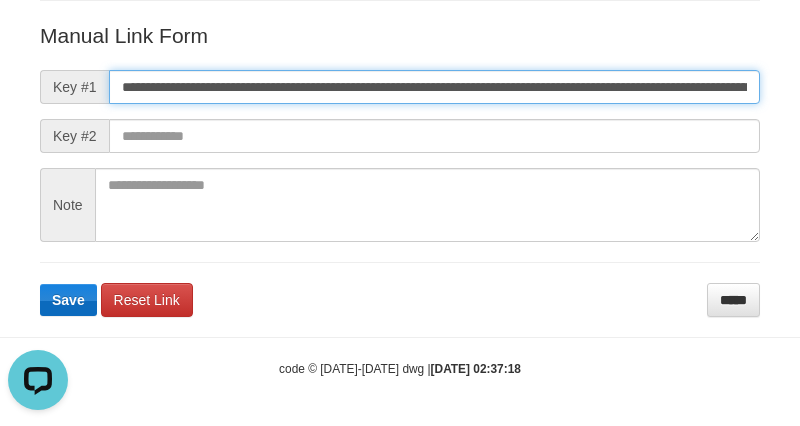 scroll, scrollTop: 0, scrollLeft: 1153, axis: horizontal 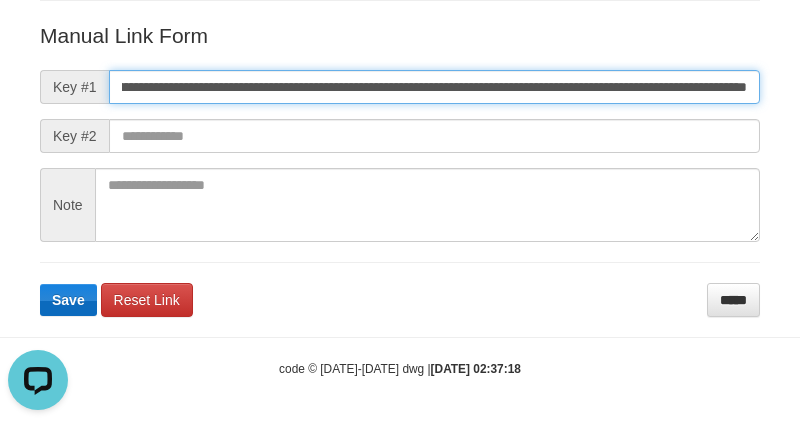 type on "**********" 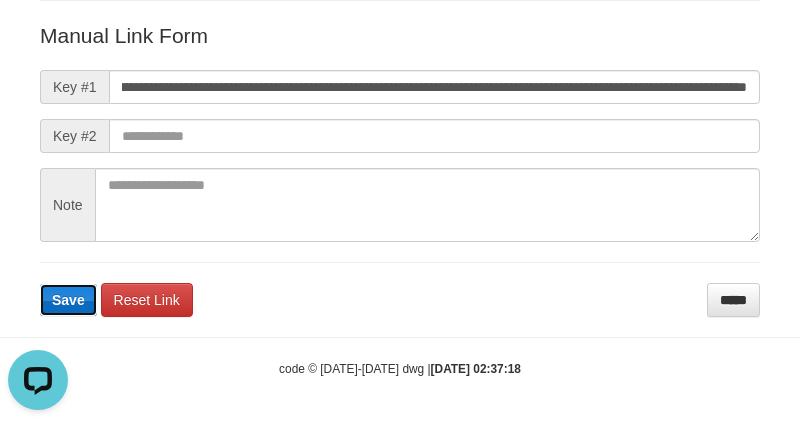 click on "Save" at bounding box center (68, 300) 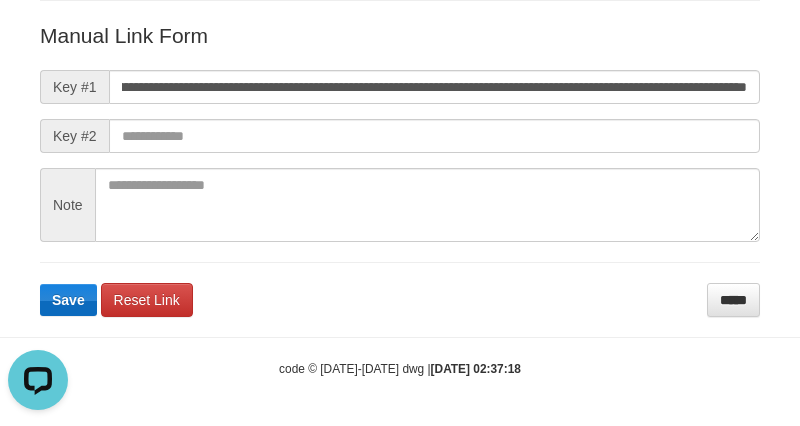 scroll, scrollTop: 0, scrollLeft: 0, axis: both 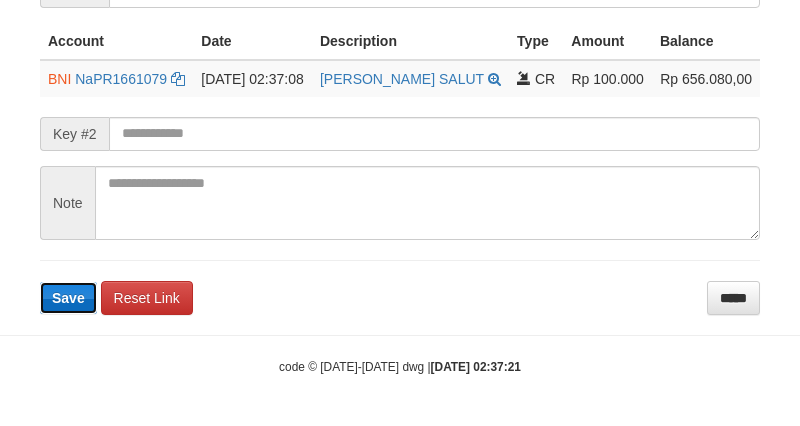 click on "Save" at bounding box center (68, 298) 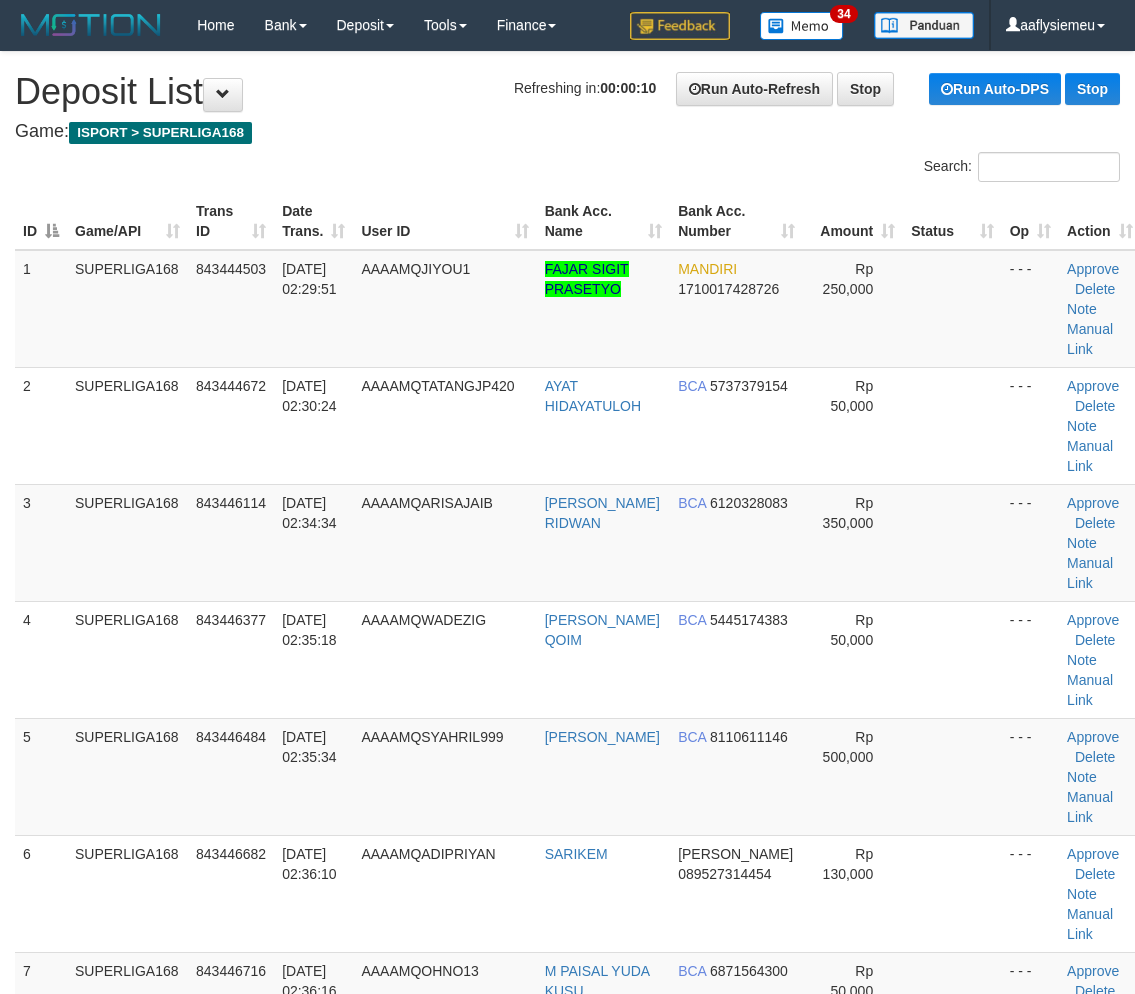 scroll, scrollTop: 790, scrollLeft: 0, axis: vertical 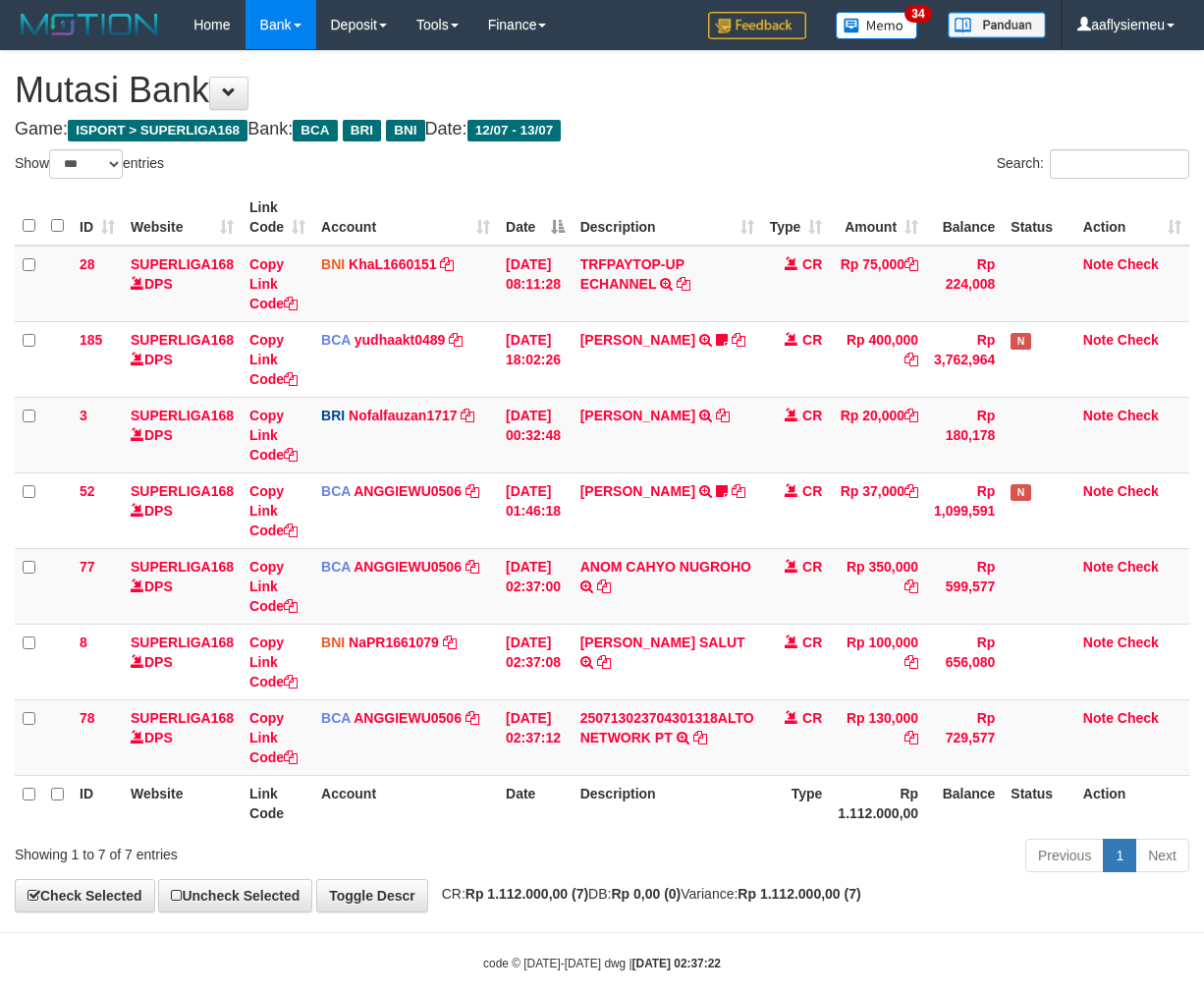 select on "***" 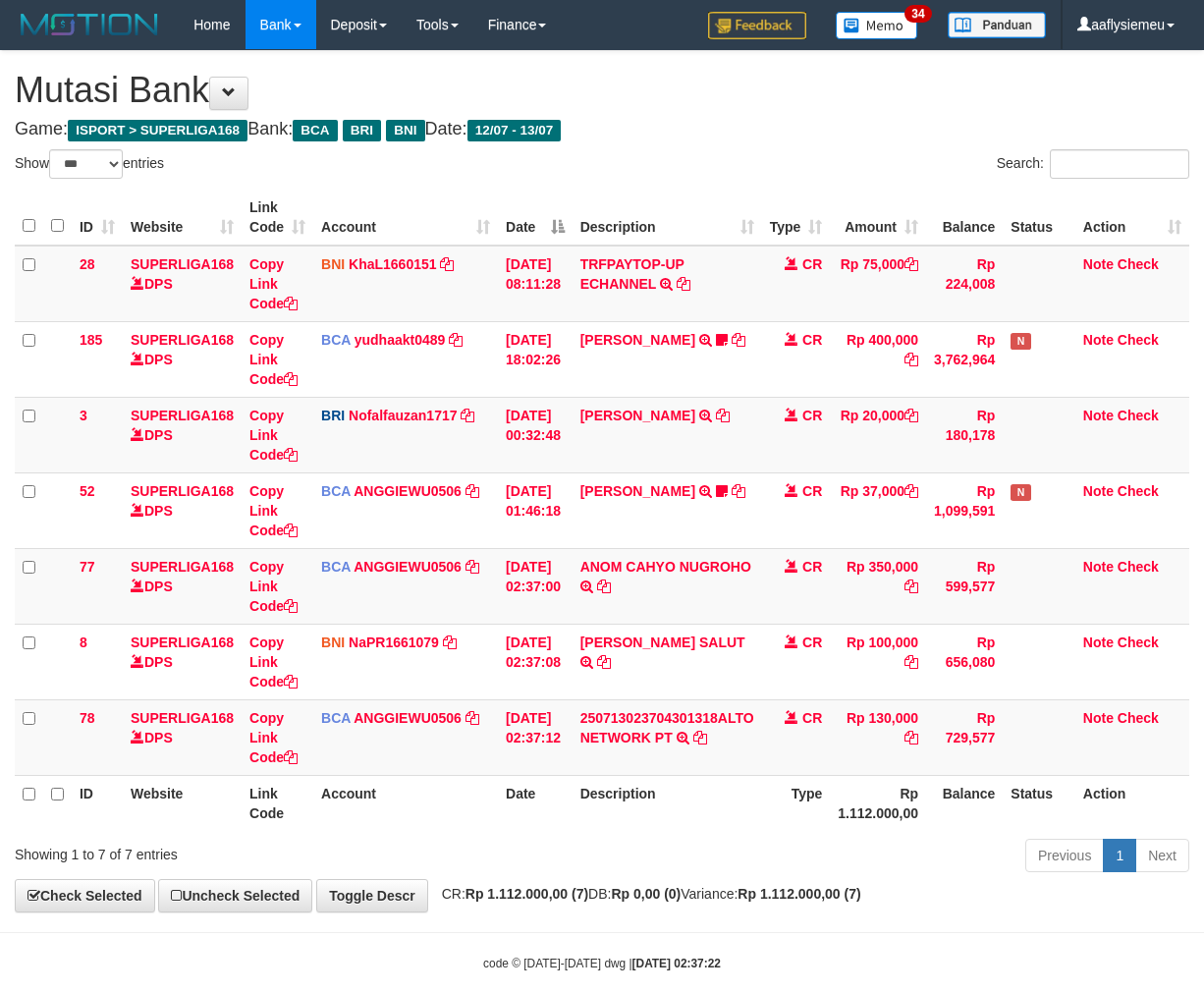 scroll, scrollTop: 0, scrollLeft: 0, axis: both 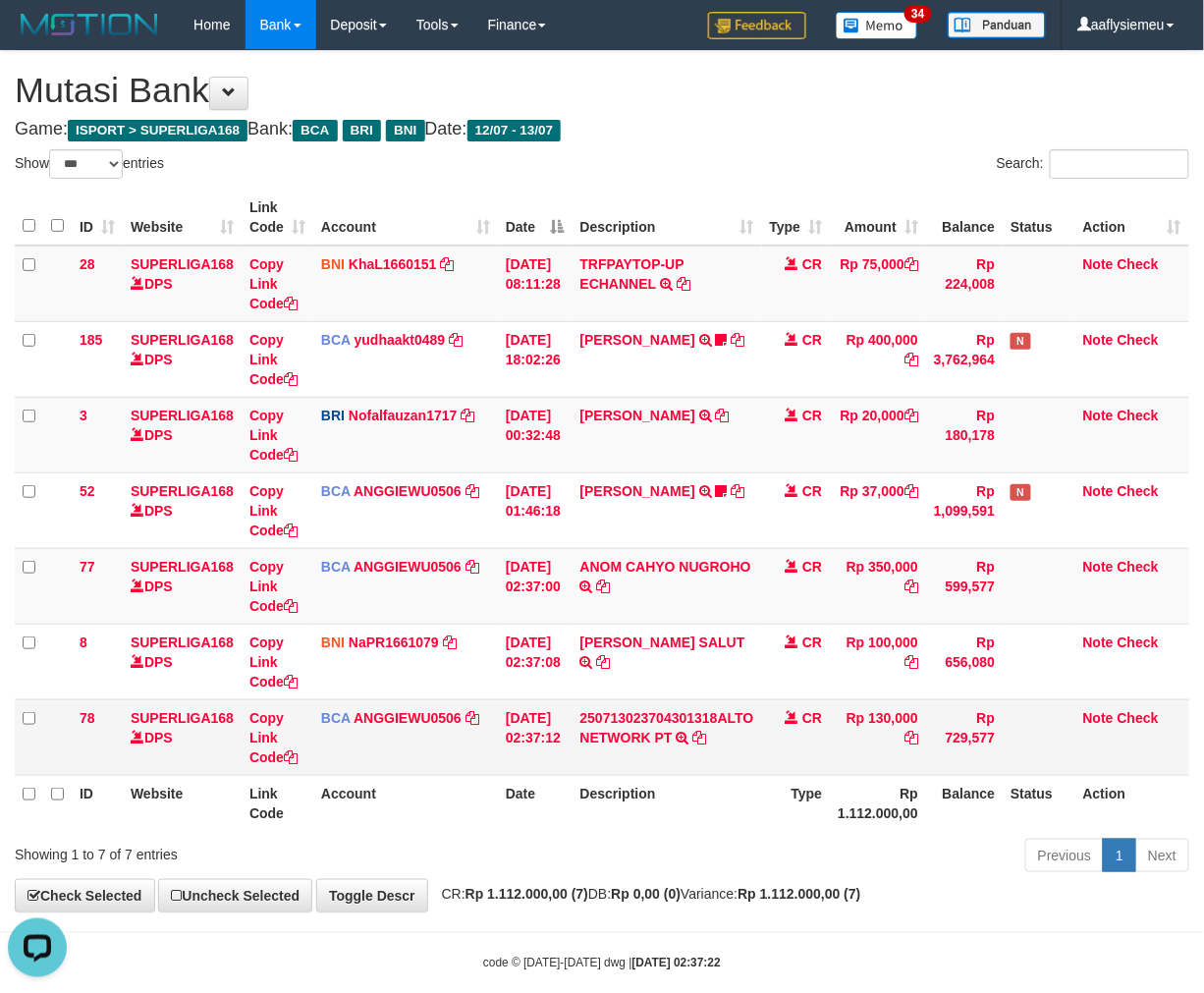 click at bounding box center [792, 717] 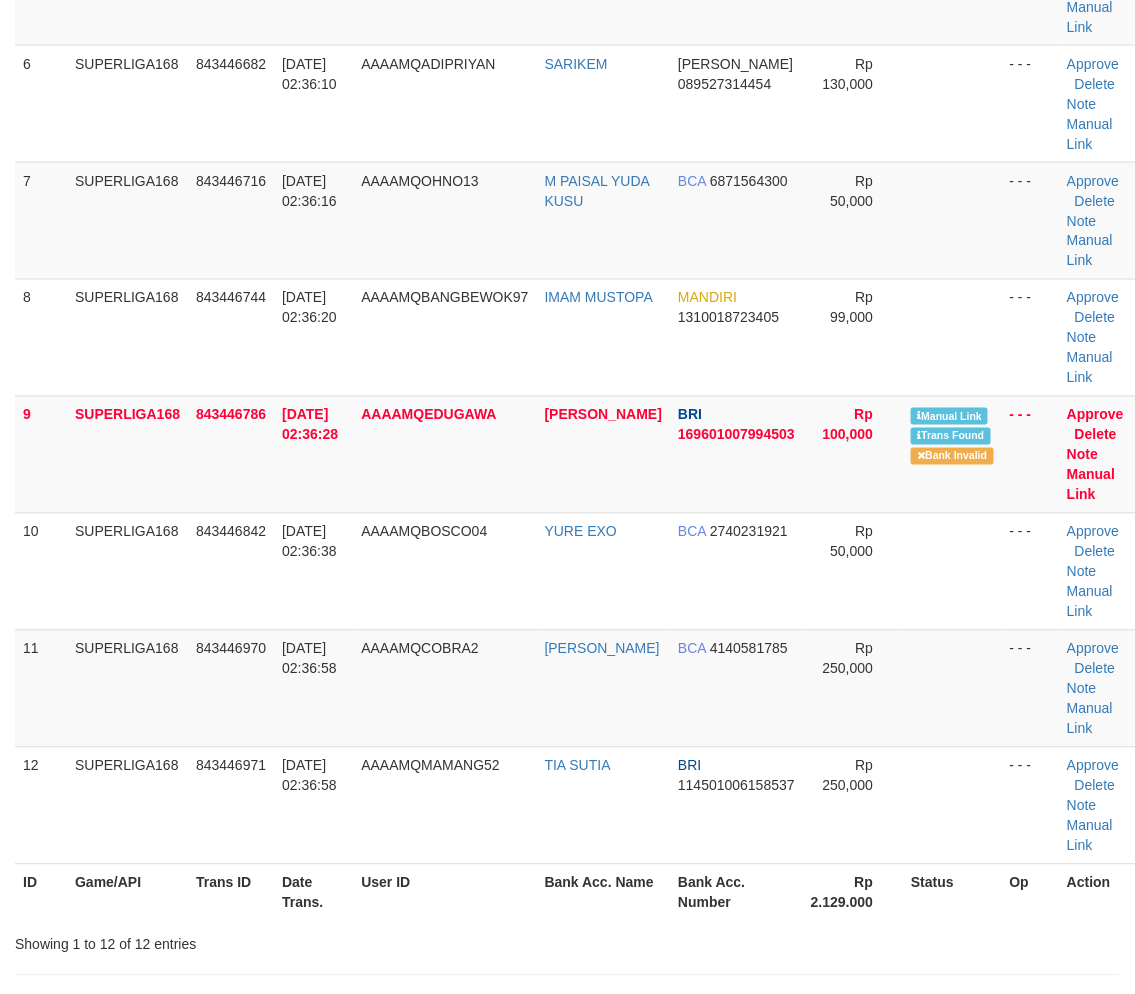 scroll, scrollTop: 715, scrollLeft: 0, axis: vertical 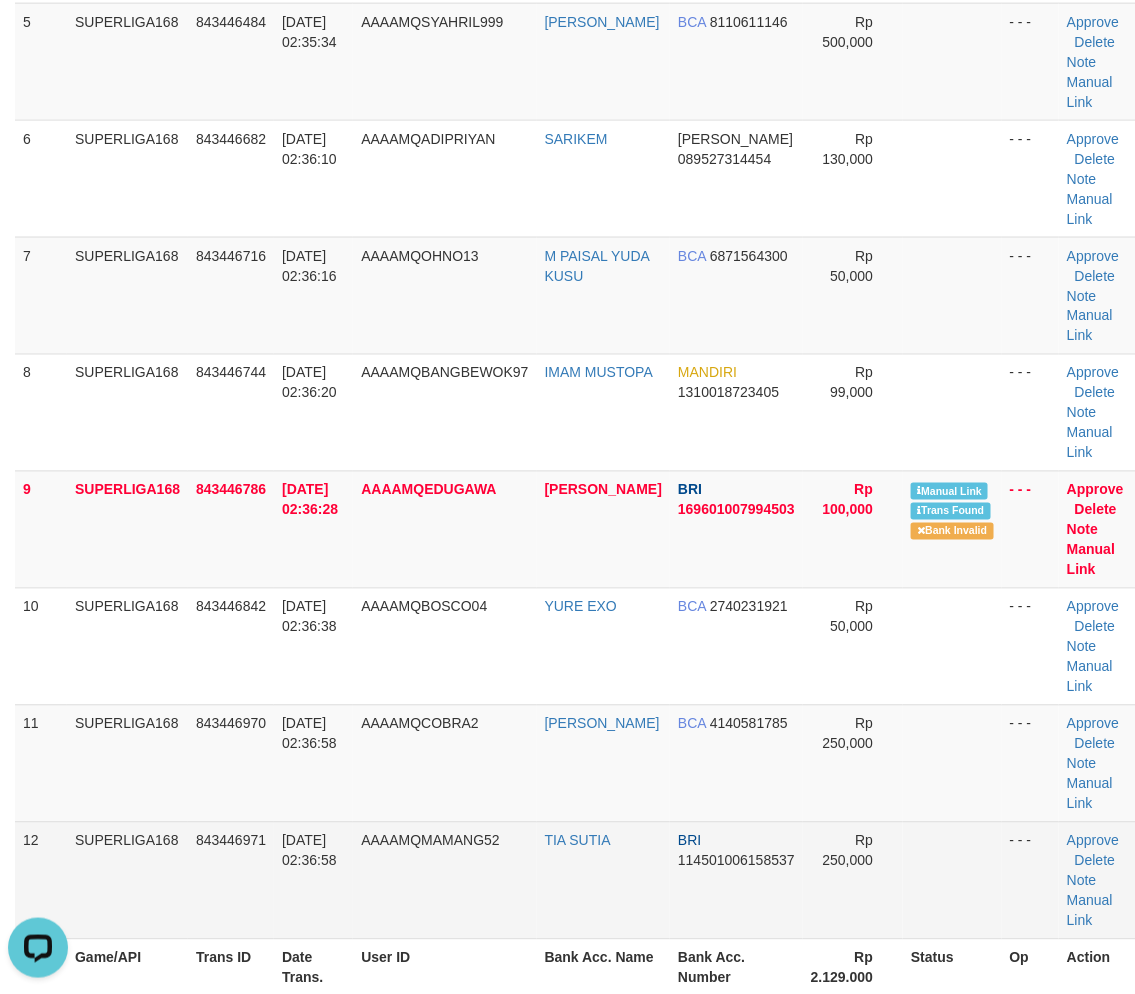 click on "AAAAMQMAMANG52" at bounding box center (444, 880) 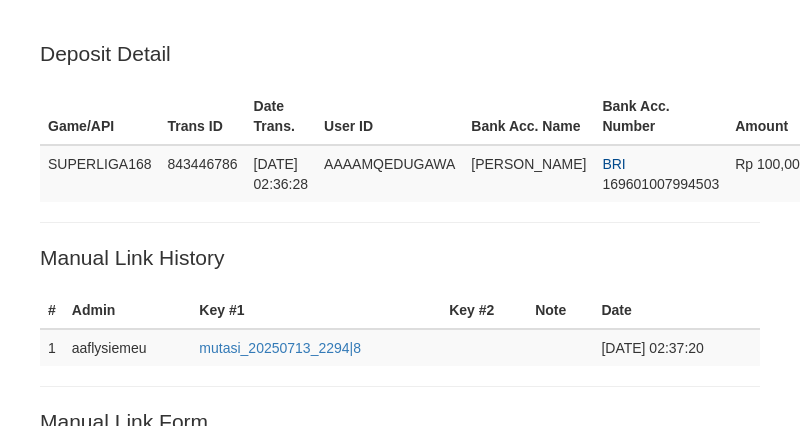scroll, scrollTop: 500, scrollLeft: 0, axis: vertical 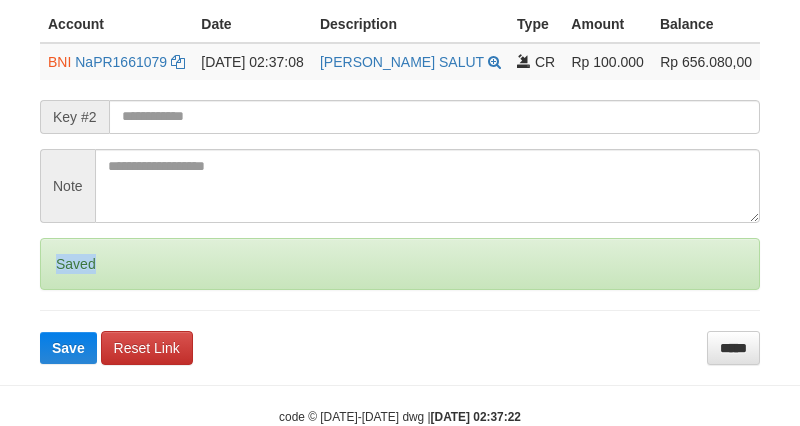 click on "Saved" at bounding box center (400, 264) 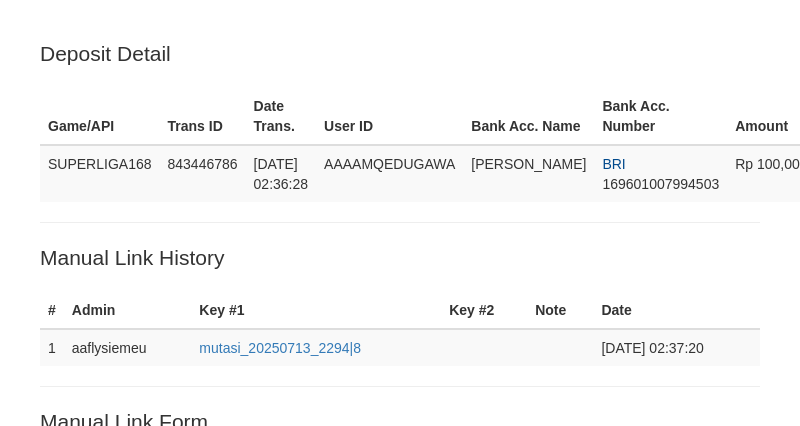 scroll, scrollTop: 500, scrollLeft: 0, axis: vertical 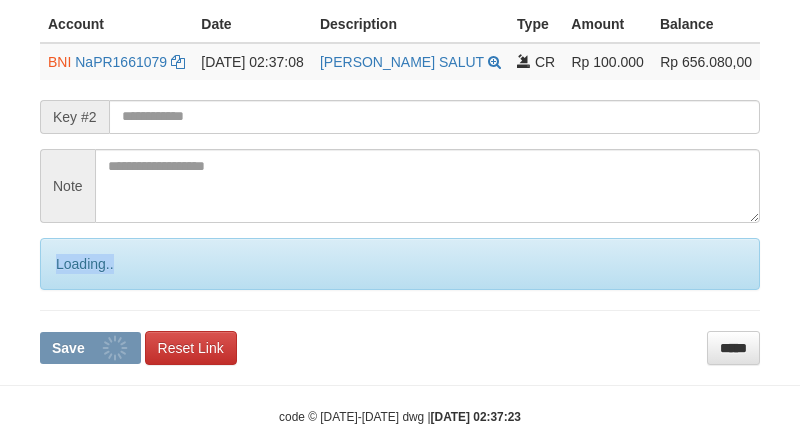 click on "Loading.." at bounding box center [400, 264] 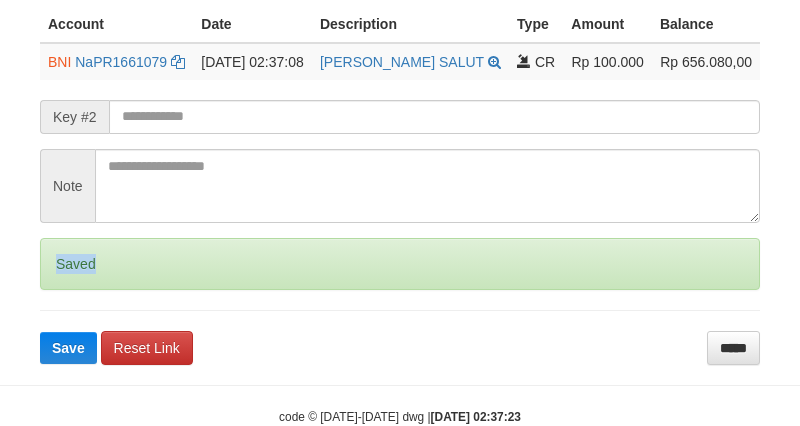 click on "Saved" at bounding box center [400, 264] 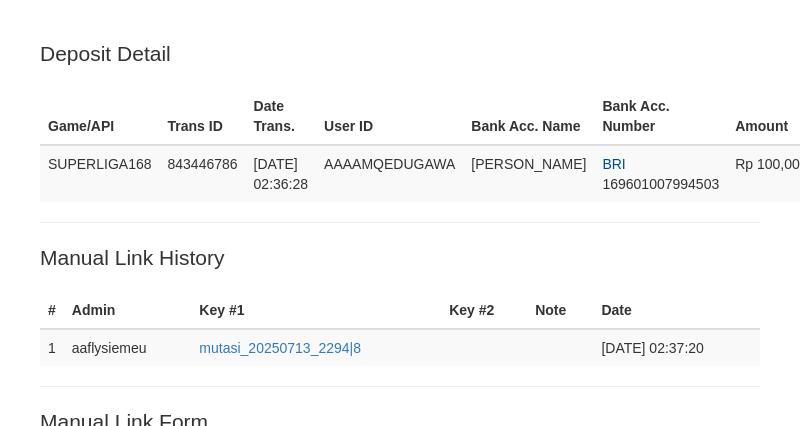 scroll, scrollTop: 500, scrollLeft: 0, axis: vertical 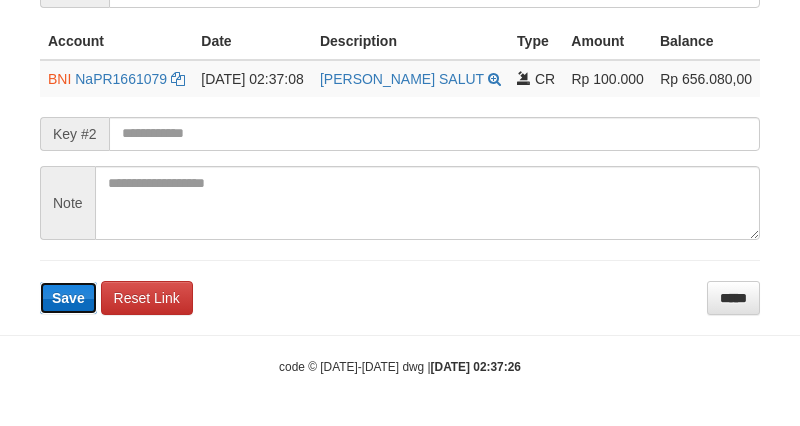 click on "Save" at bounding box center (68, 298) 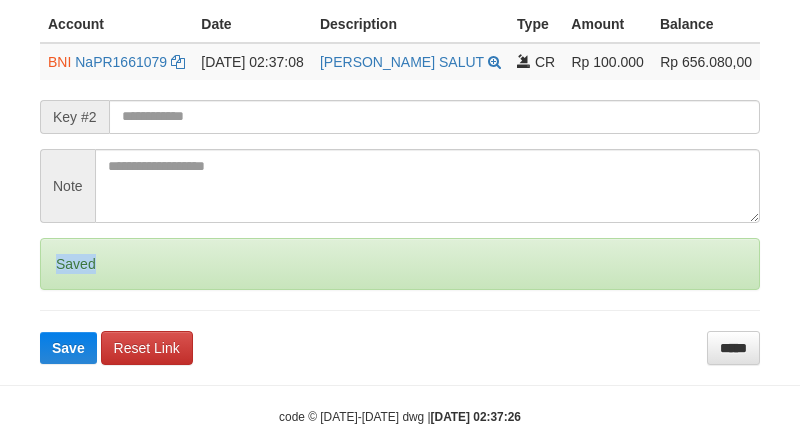 click on "Saved" at bounding box center (400, 264) 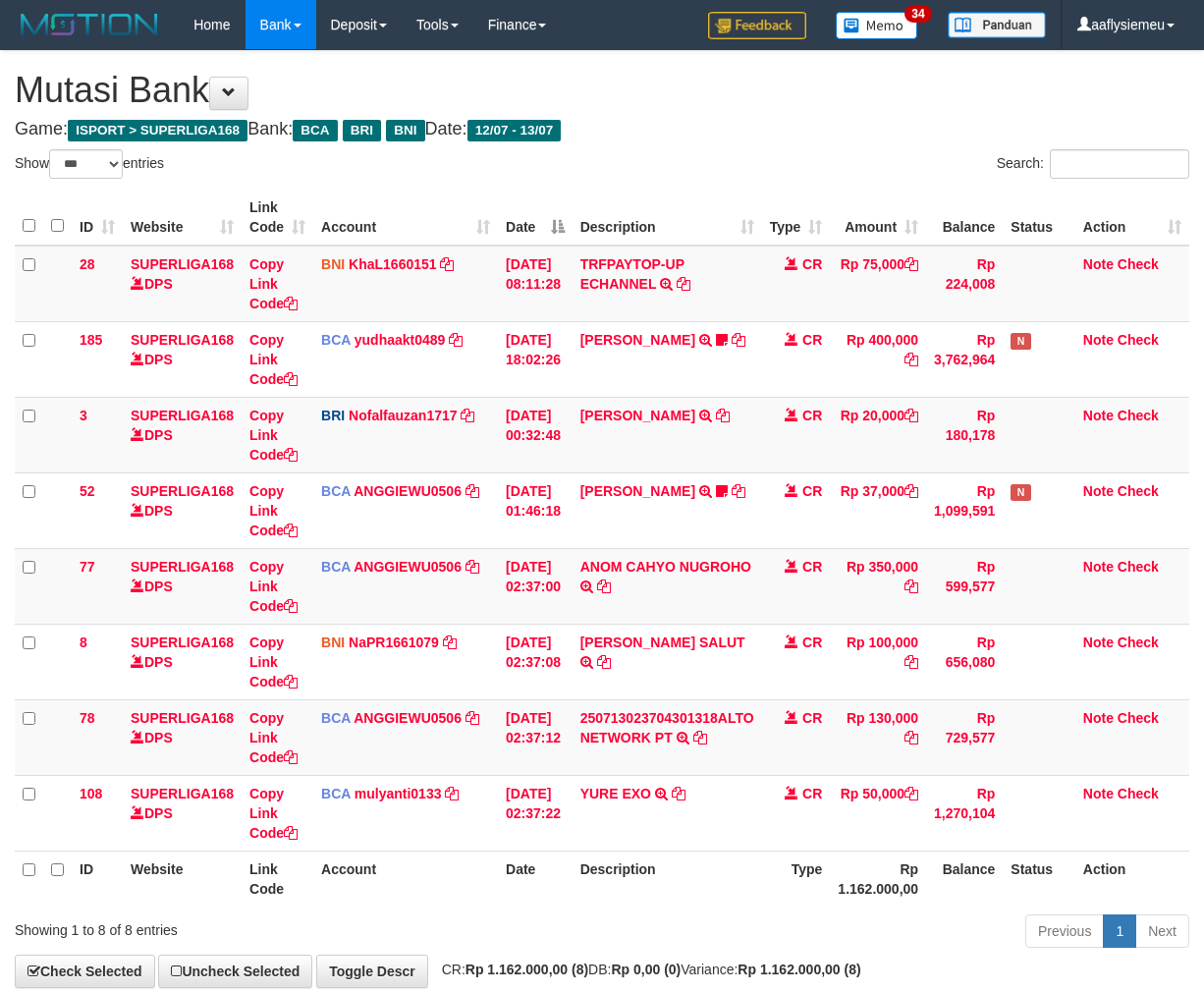 select on "***" 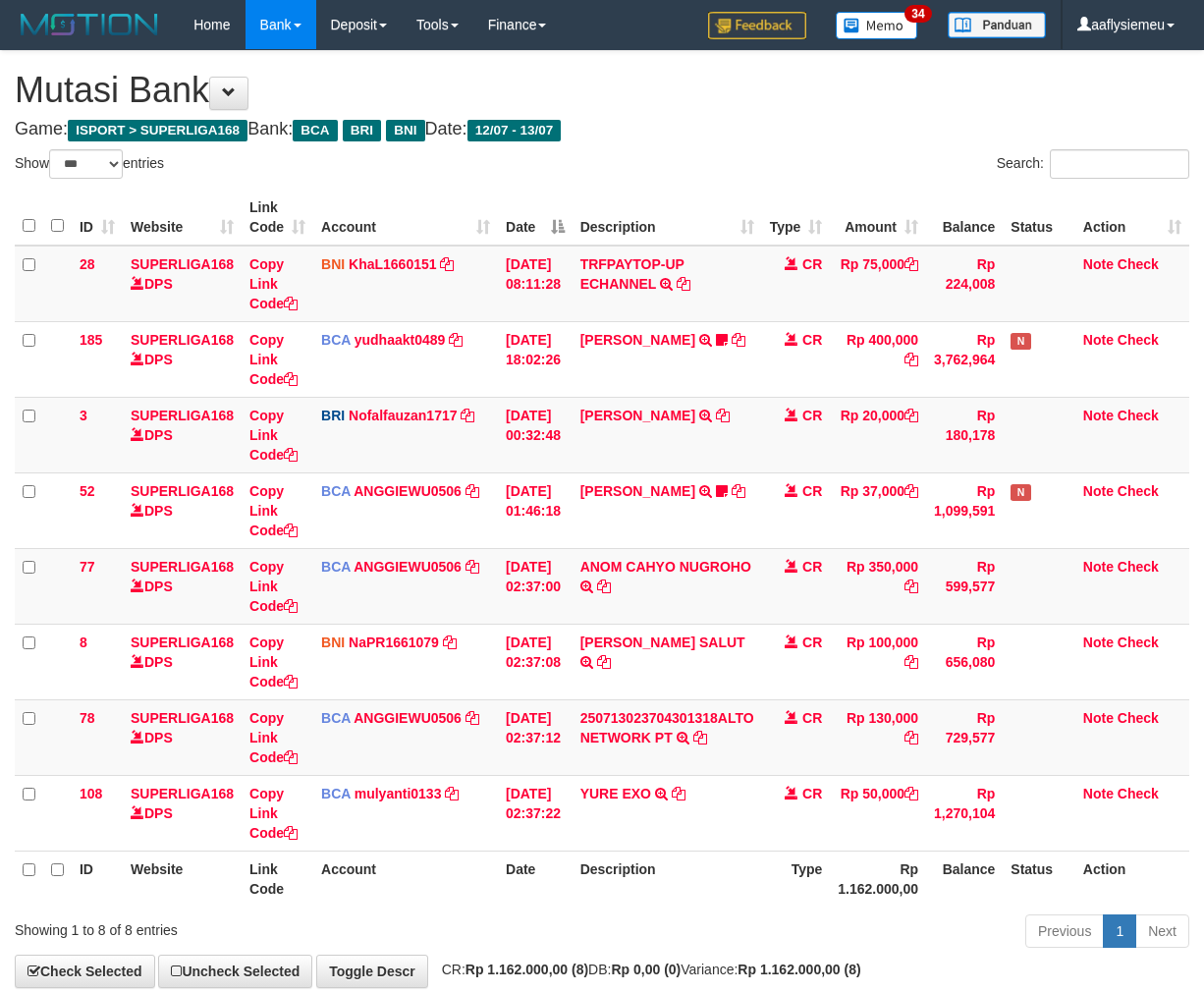 scroll, scrollTop: 0, scrollLeft: 0, axis: both 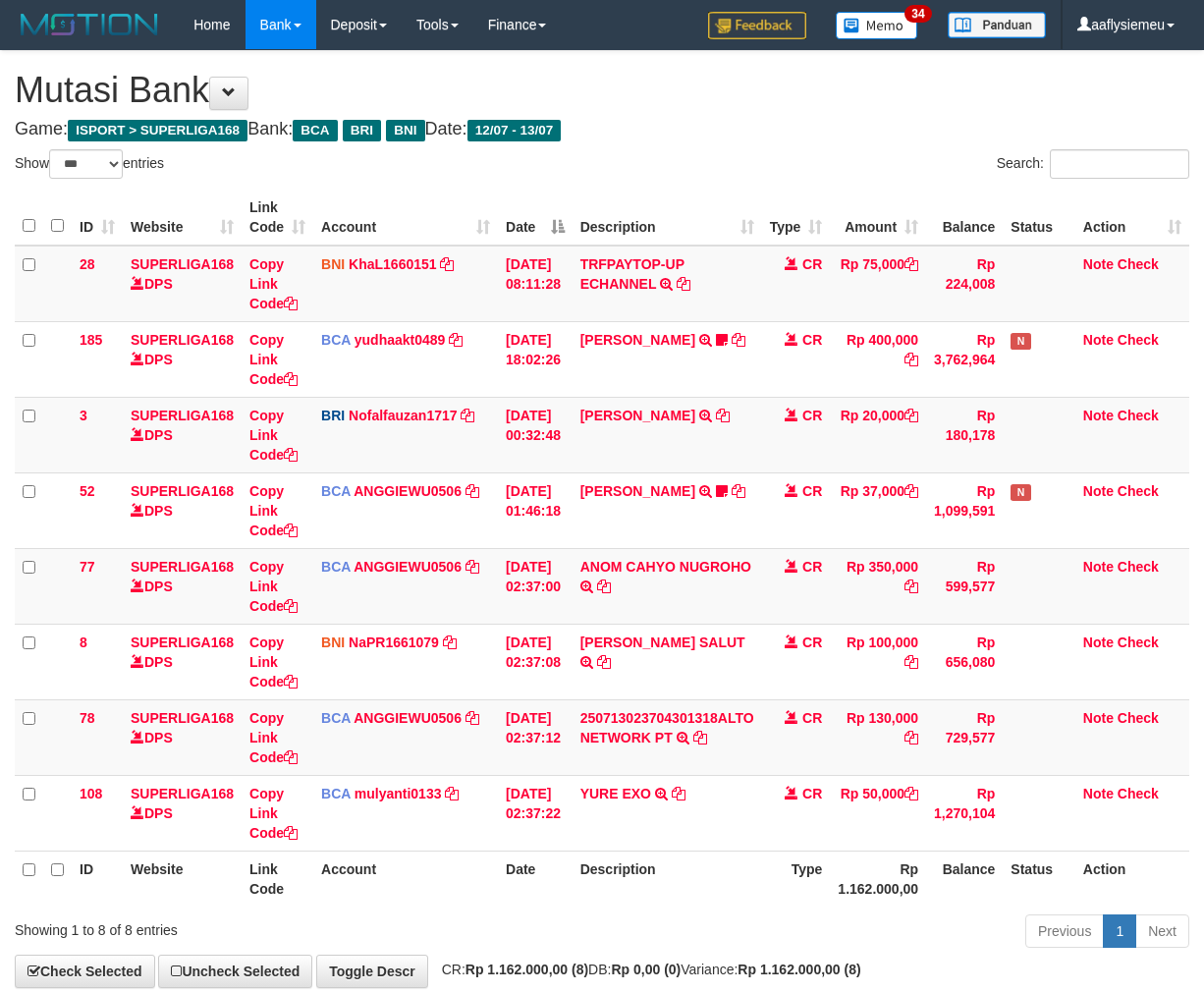 select on "***" 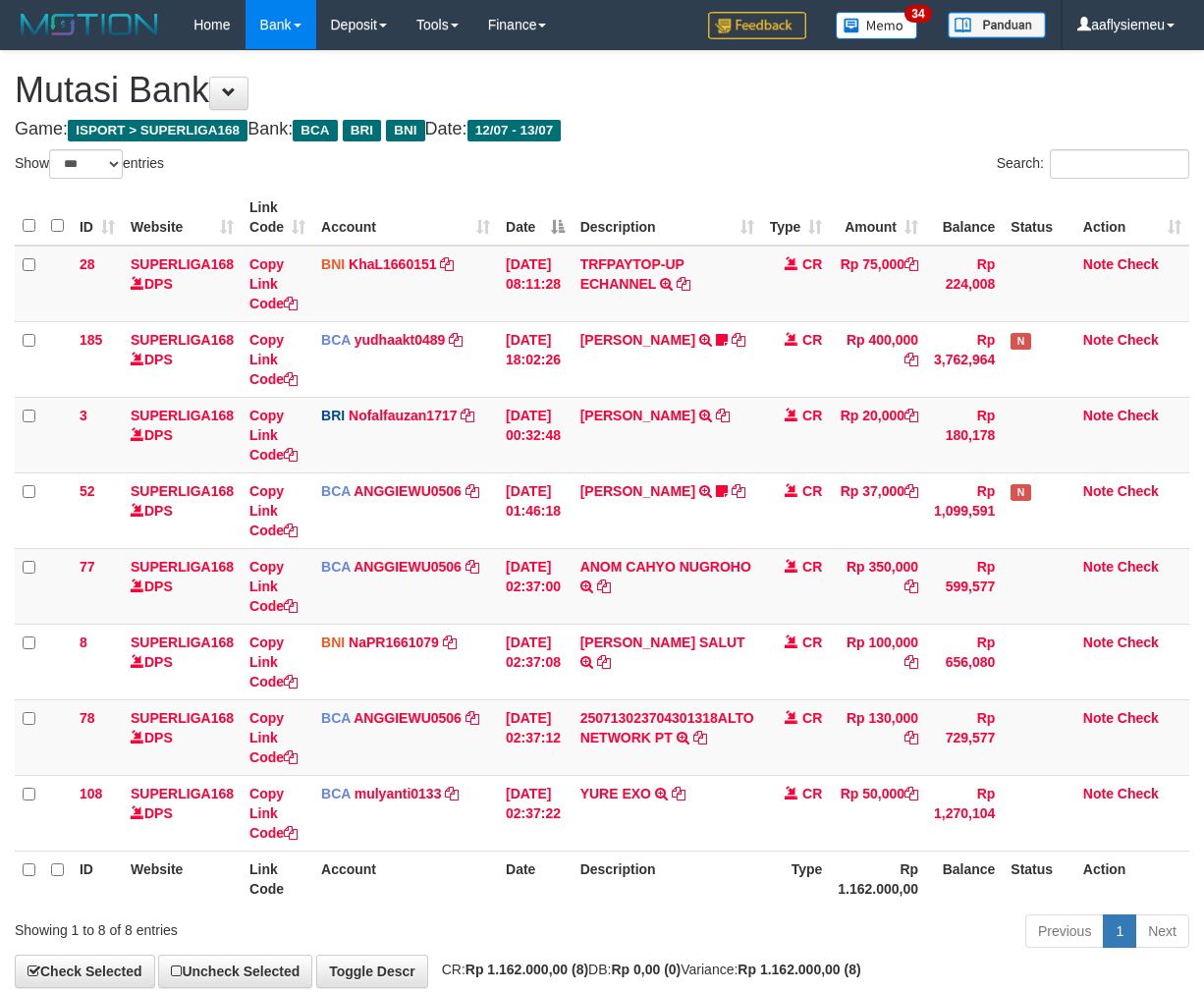 scroll, scrollTop: 0, scrollLeft: 0, axis: both 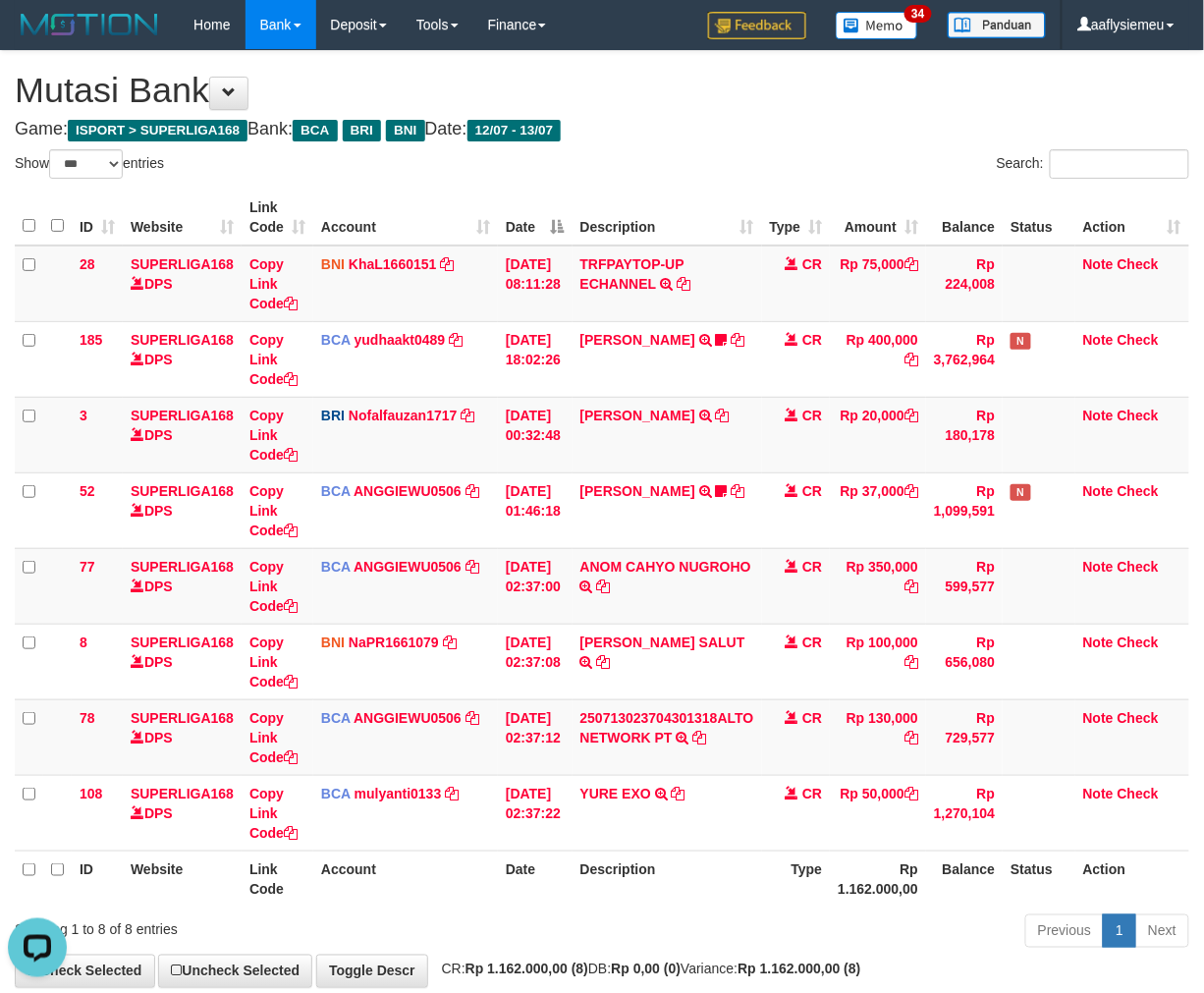 click on "Description" at bounding box center (667, 878) 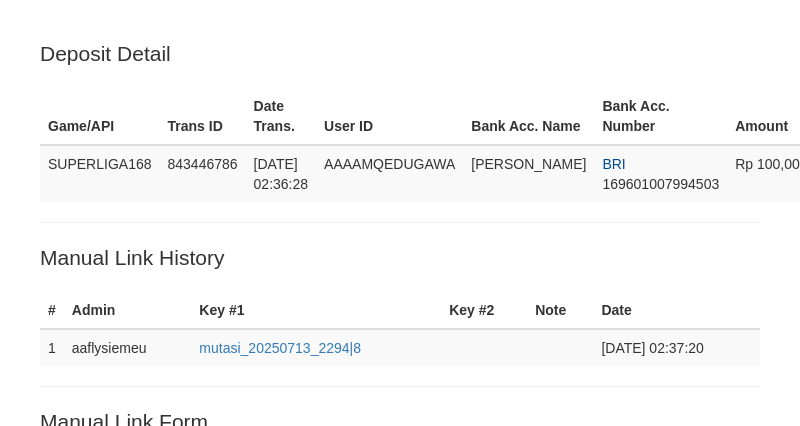 scroll, scrollTop: 500, scrollLeft: 0, axis: vertical 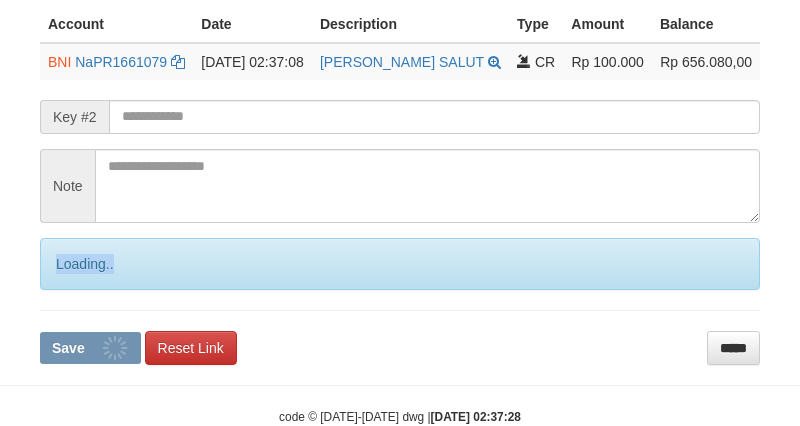 click on "Loading.." at bounding box center (400, 264) 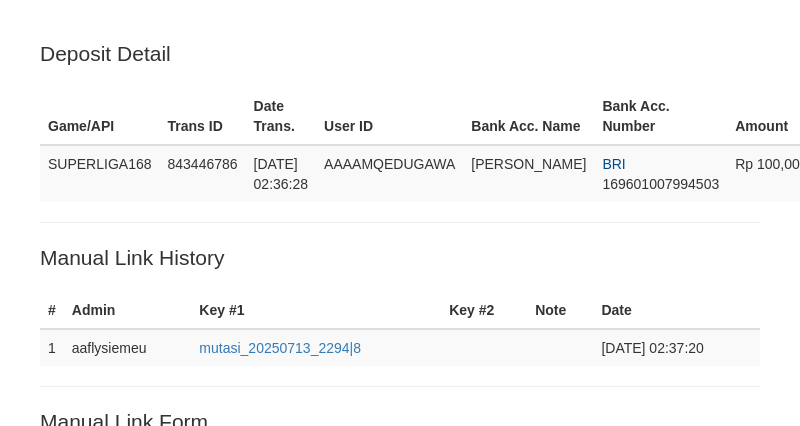 scroll, scrollTop: 500, scrollLeft: 0, axis: vertical 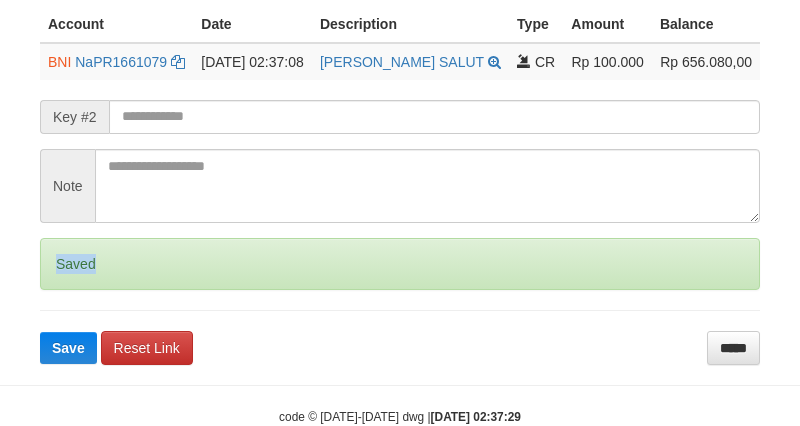 click on "Saved" at bounding box center [400, 264] 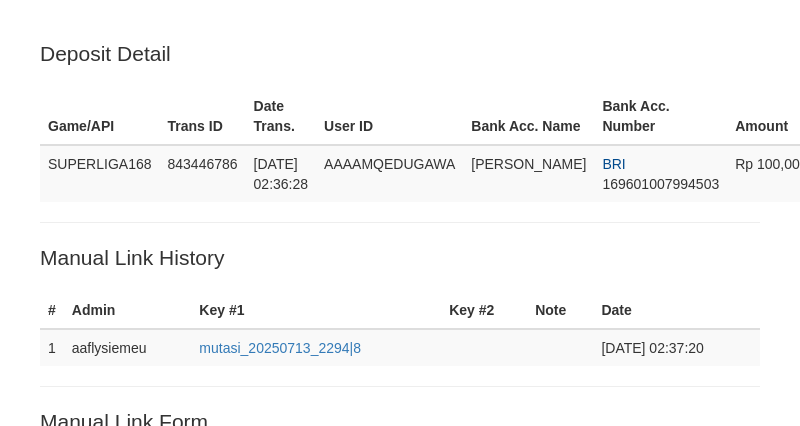 scroll, scrollTop: 500, scrollLeft: 0, axis: vertical 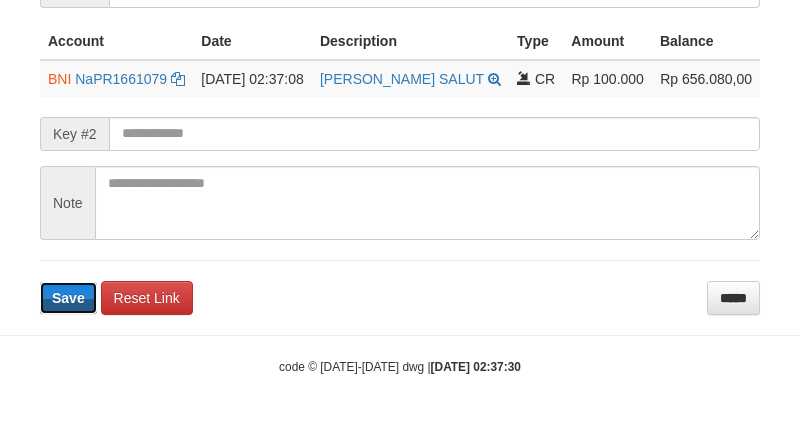 click on "Save" at bounding box center (68, 298) 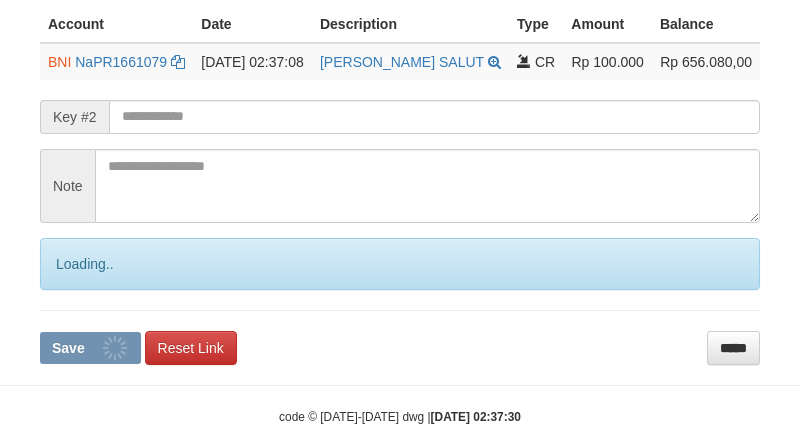 click on "Loading.." at bounding box center (400, 264) 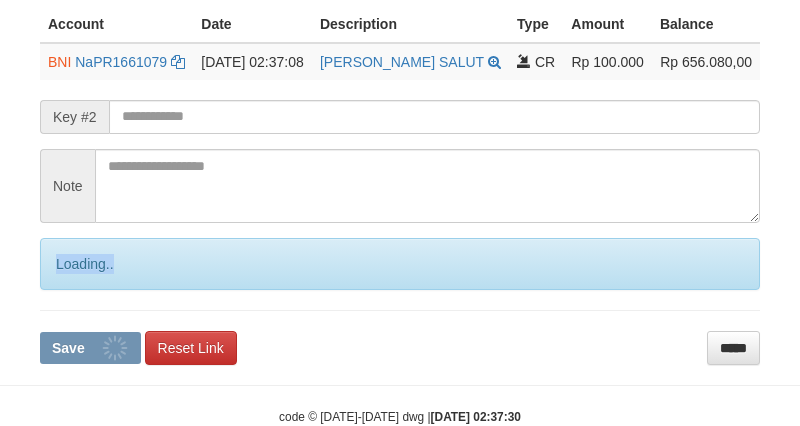 click on "Loading.." at bounding box center (400, 264) 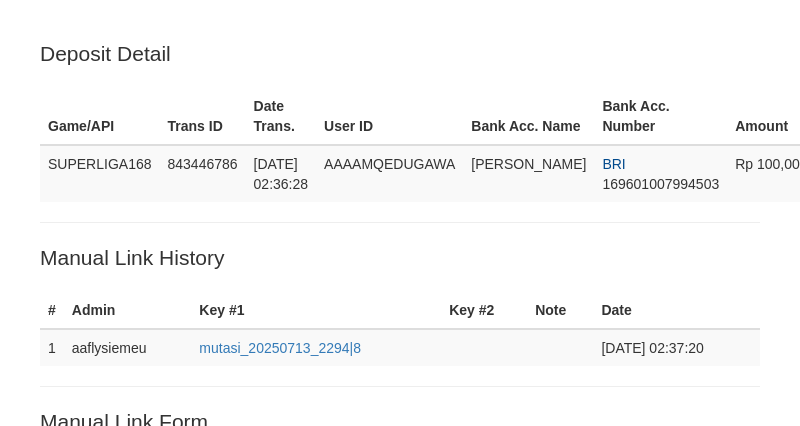 scroll, scrollTop: 500, scrollLeft: 0, axis: vertical 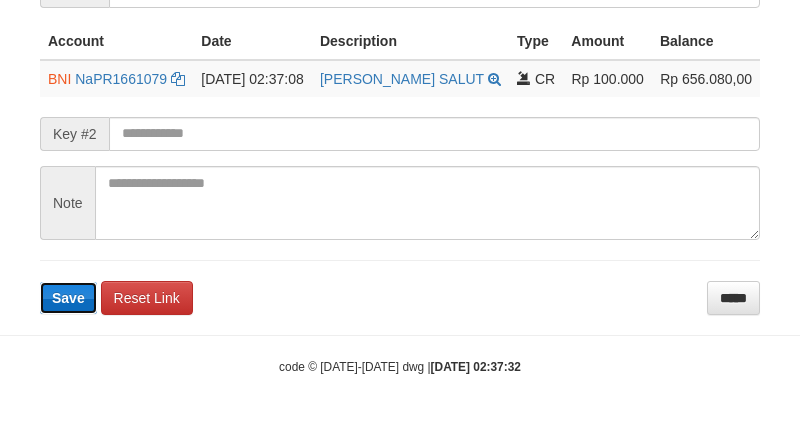 click on "Save" at bounding box center [68, 298] 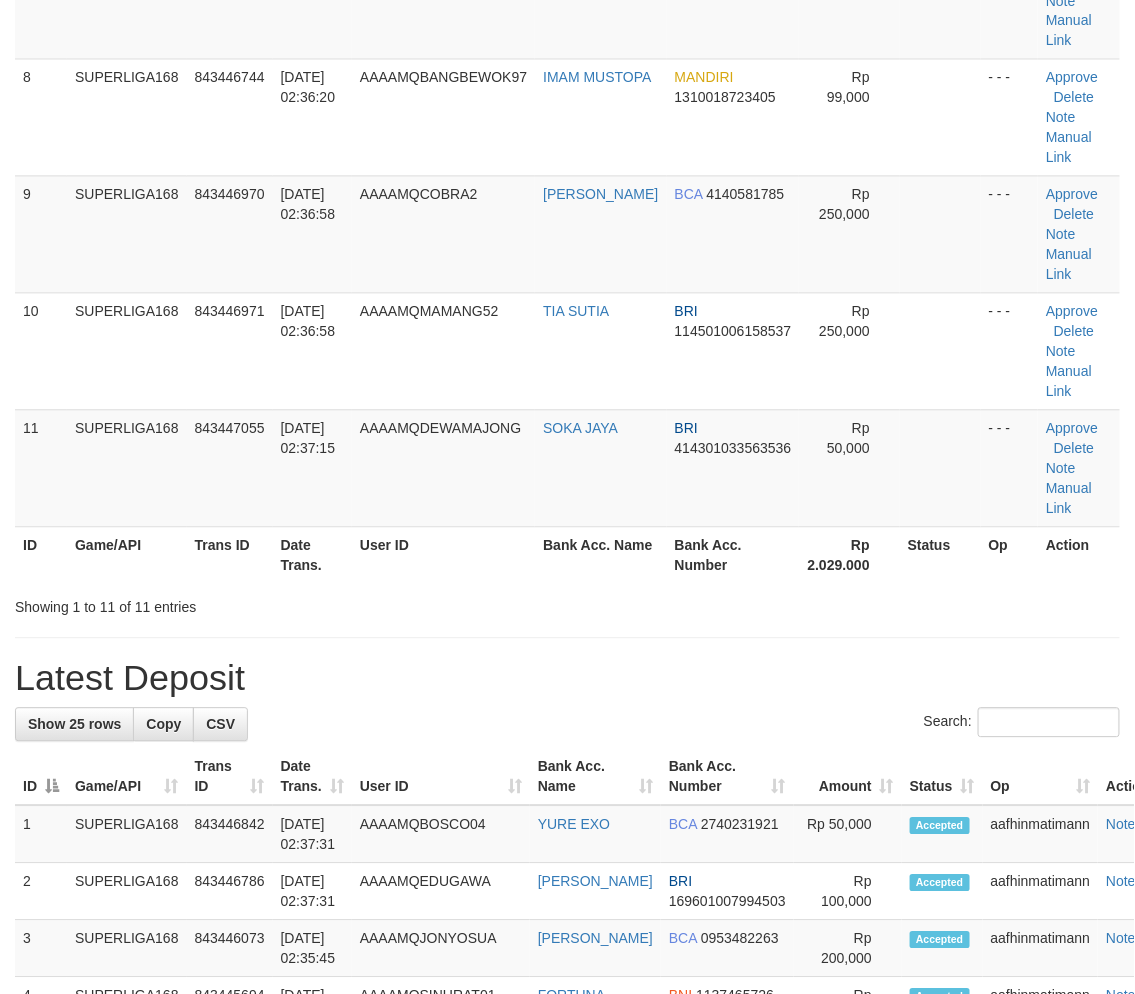 scroll, scrollTop: 715, scrollLeft: 0, axis: vertical 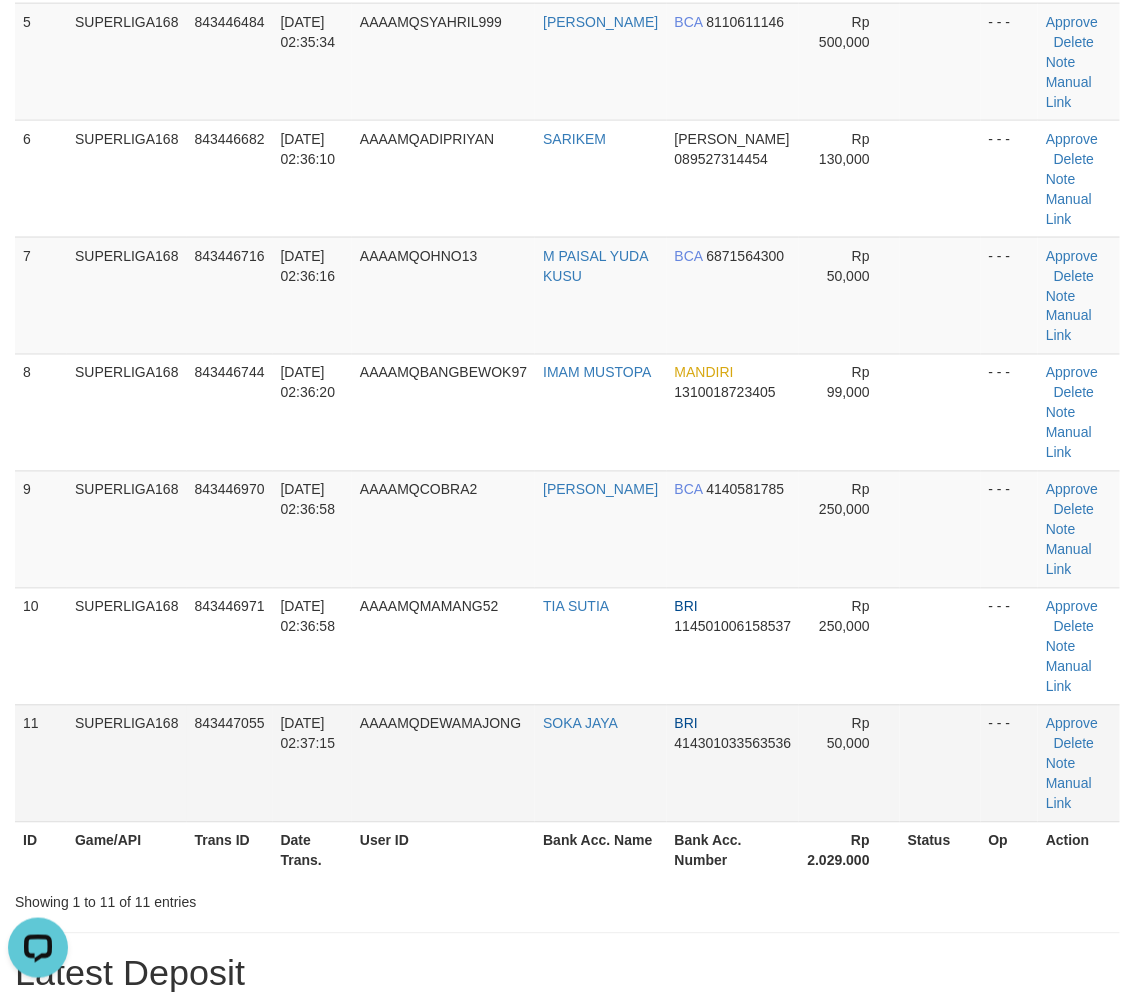 click on "11" at bounding box center [41, 763] 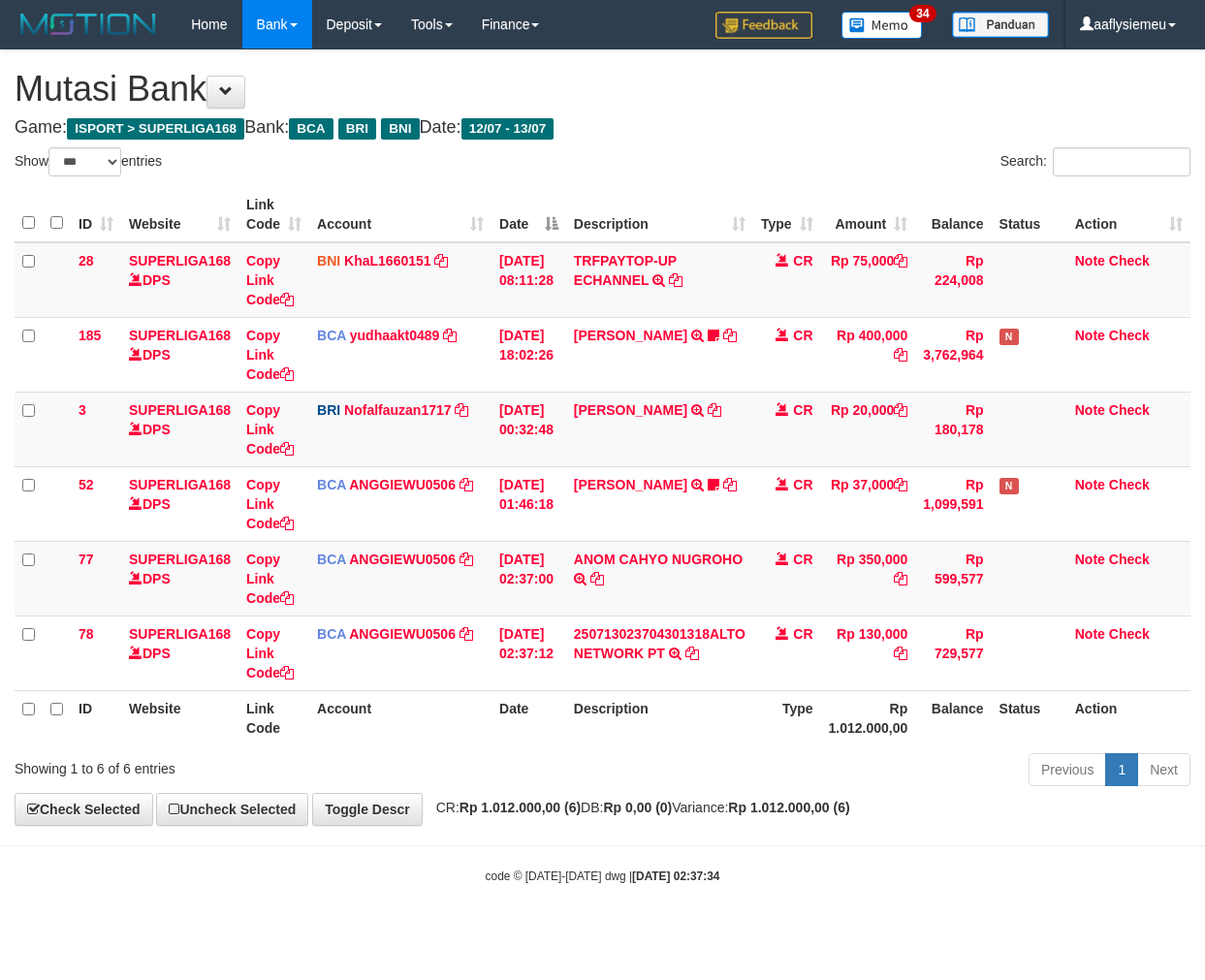 select on "***" 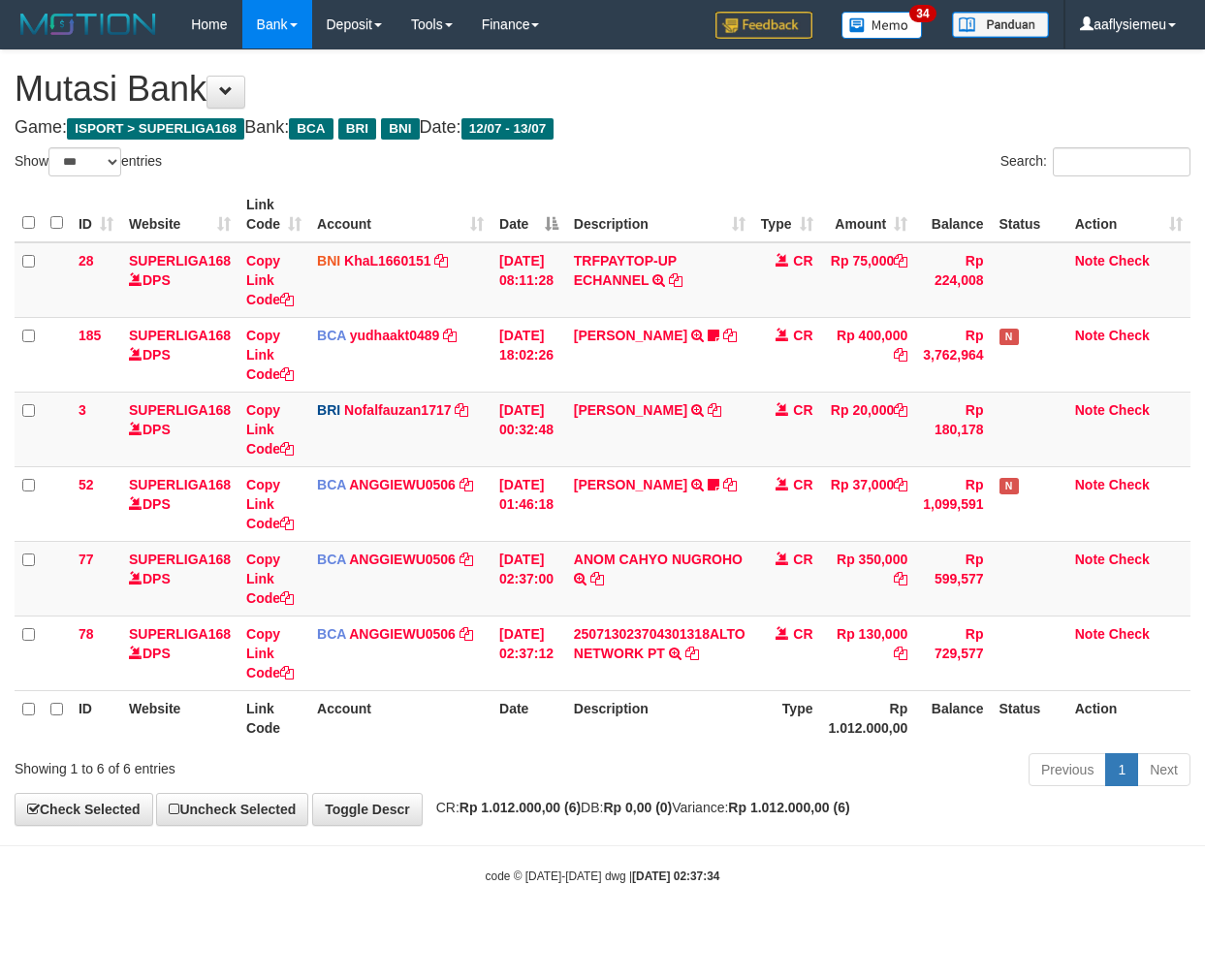 scroll, scrollTop: 0, scrollLeft: 0, axis: both 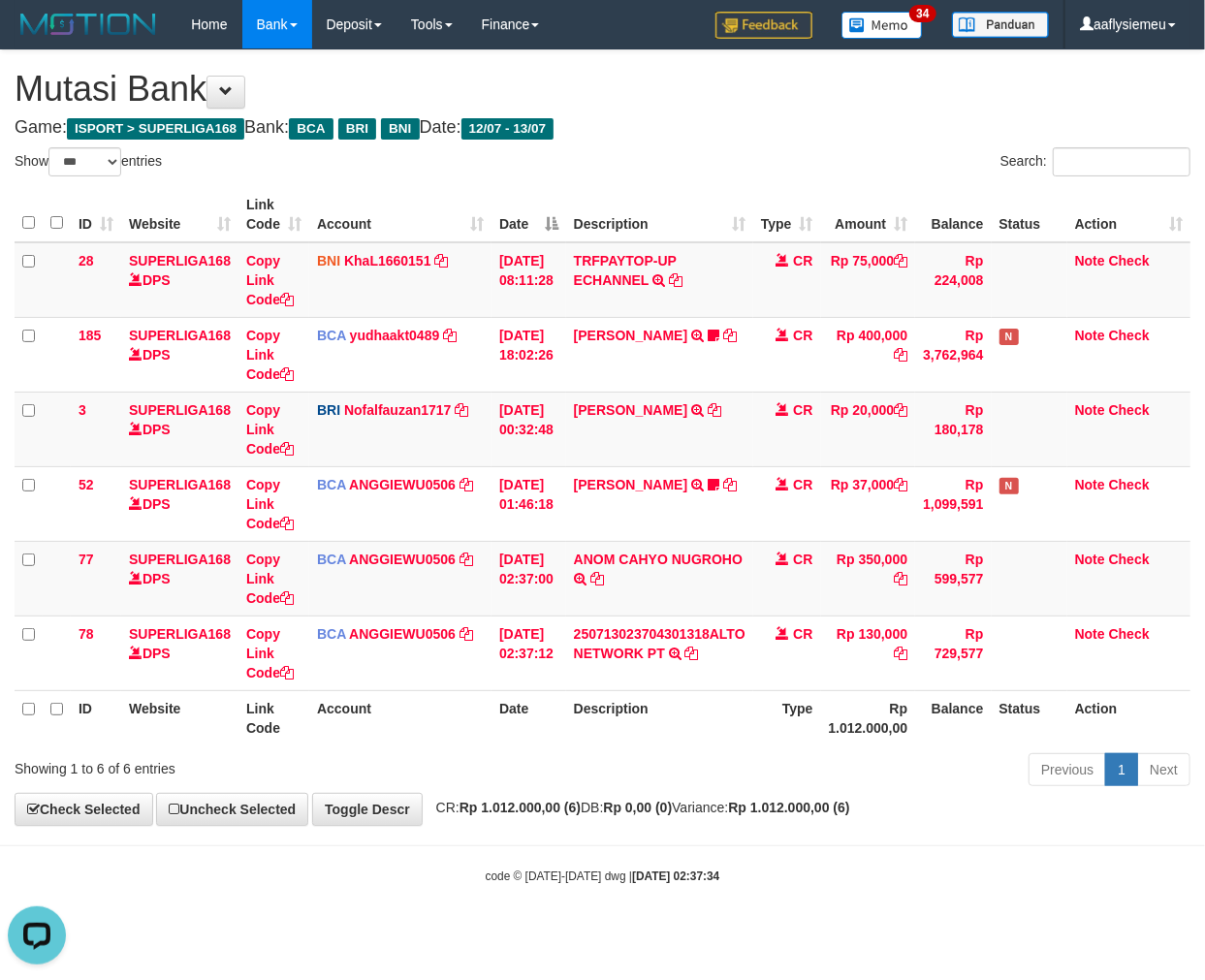 click on "Previous 1 Next" at bounding box center [853, 772] 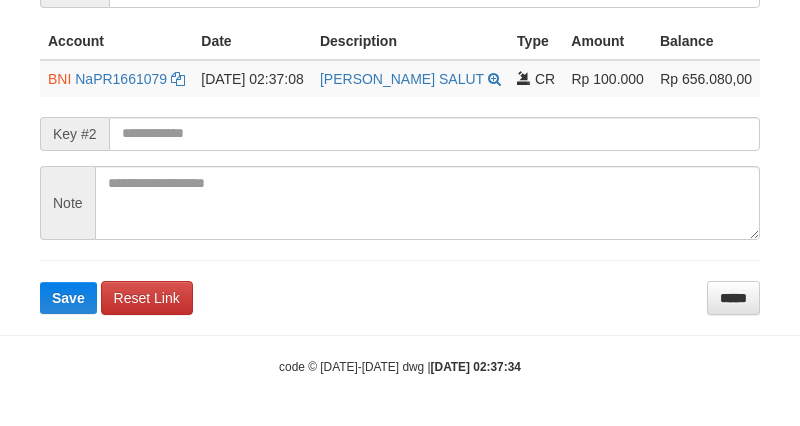 click on "Save" at bounding box center [68, 298] 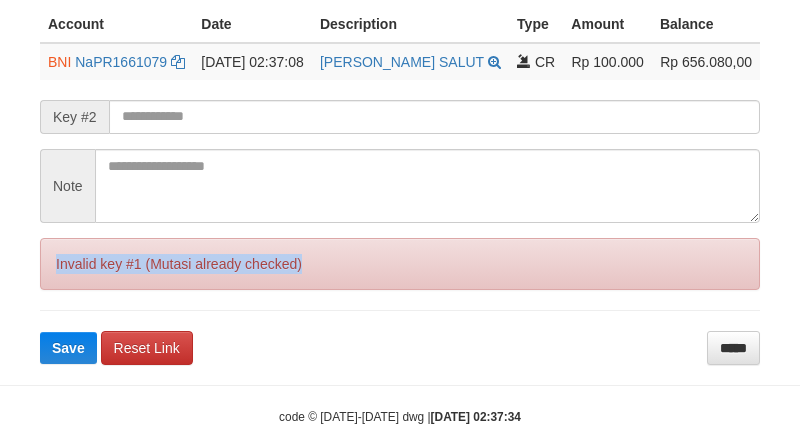 drag, startPoint x: 0, startPoint y: 0, endPoint x: 72, endPoint y: 302, distance: 310.46417 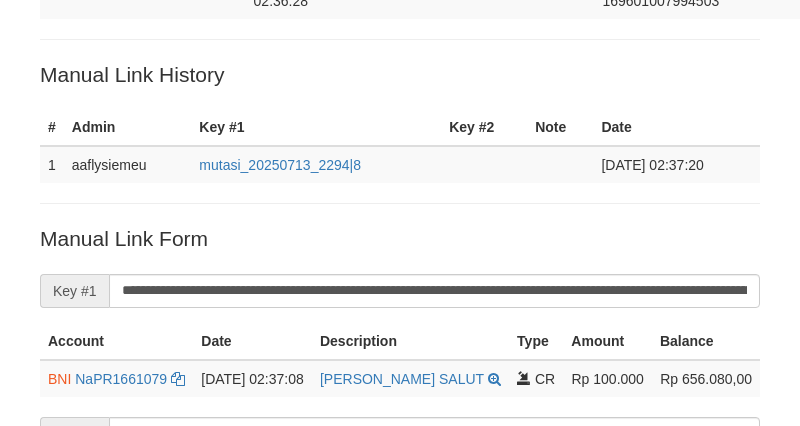 scroll, scrollTop: 0, scrollLeft: 0, axis: both 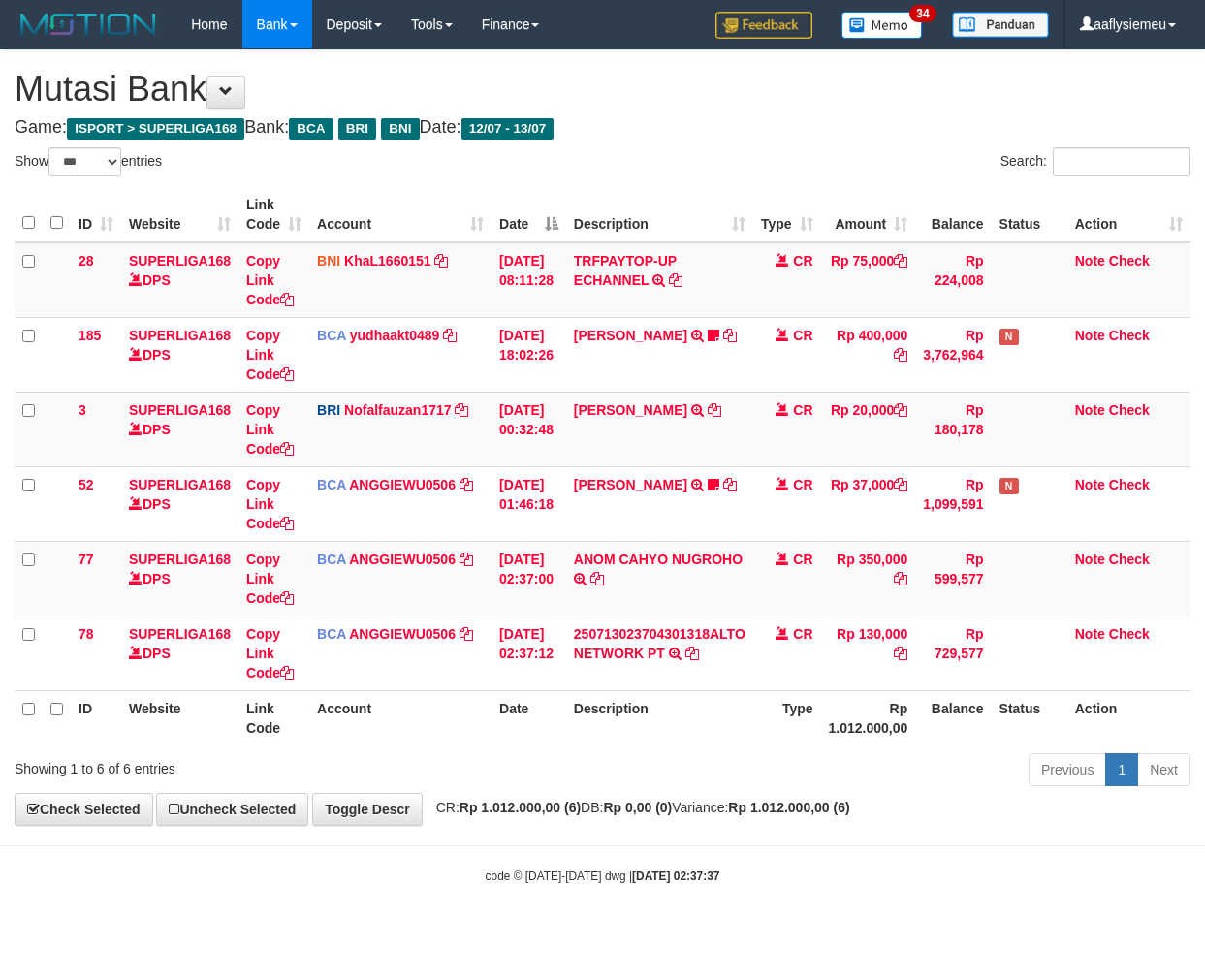 select on "***" 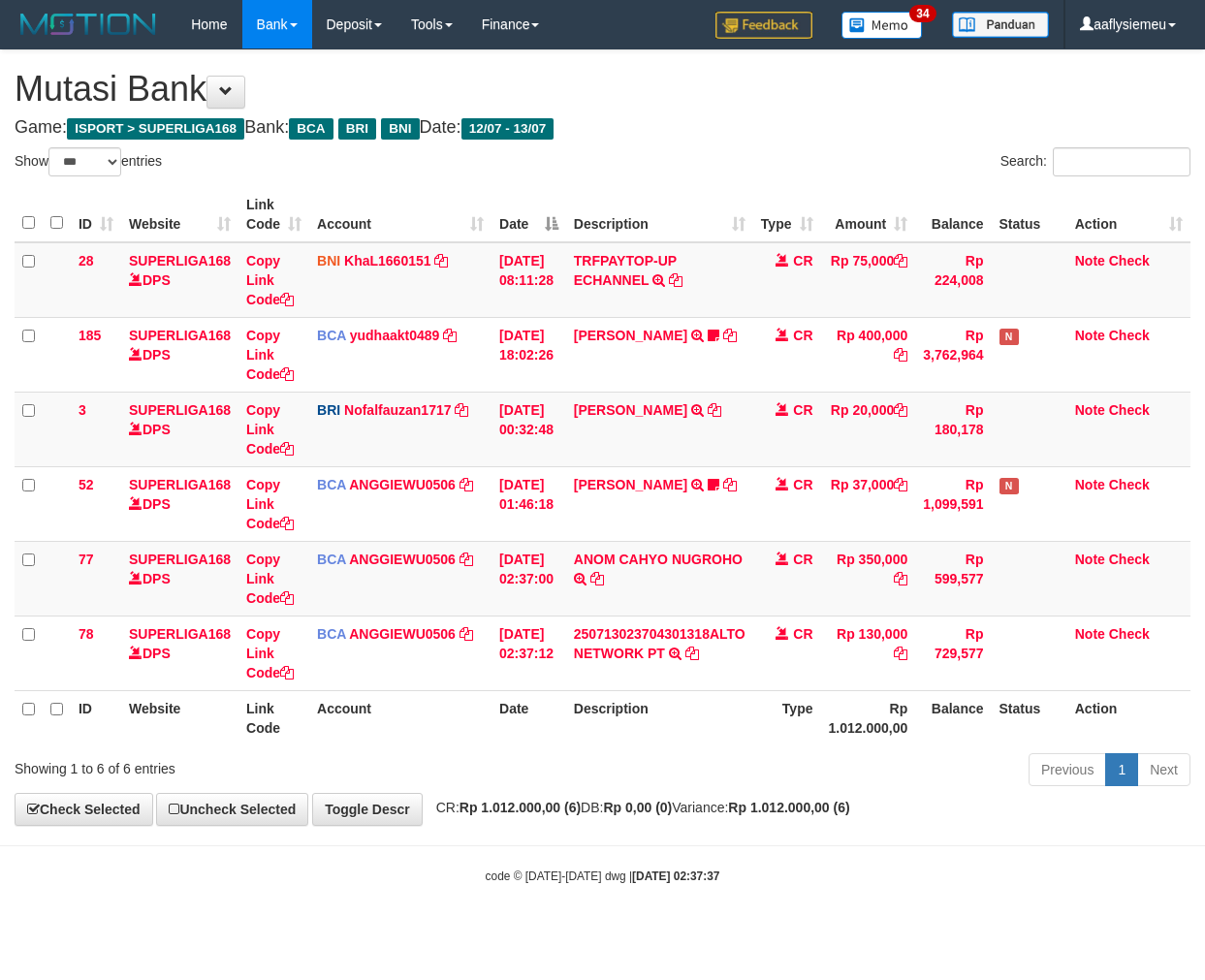 scroll, scrollTop: 0, scrollLeft: 0, axis: both 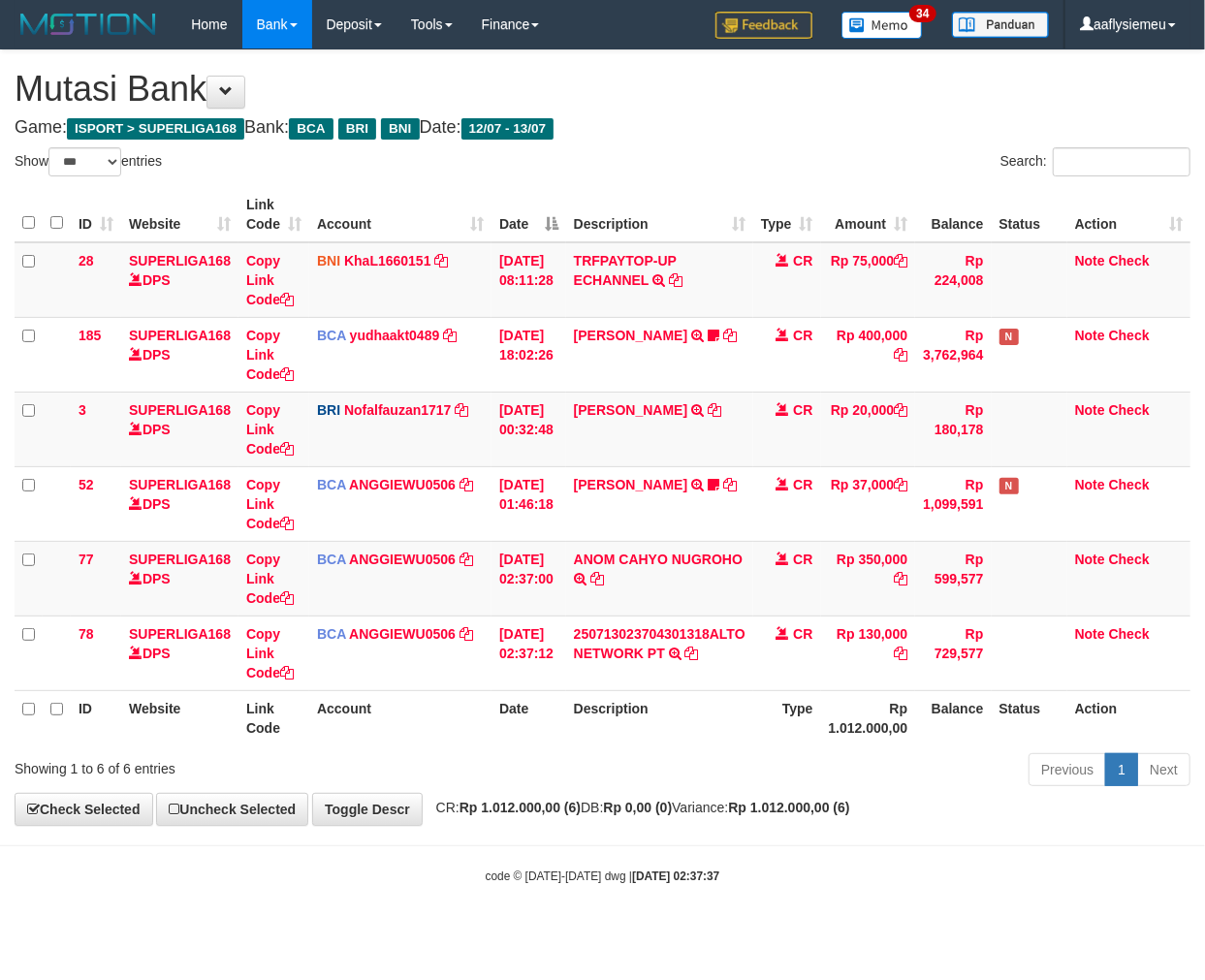 drag, startPoint x: 691, startPoint y: 831, endPoint x: 997, endPoint y: 806, distance: 307.0195 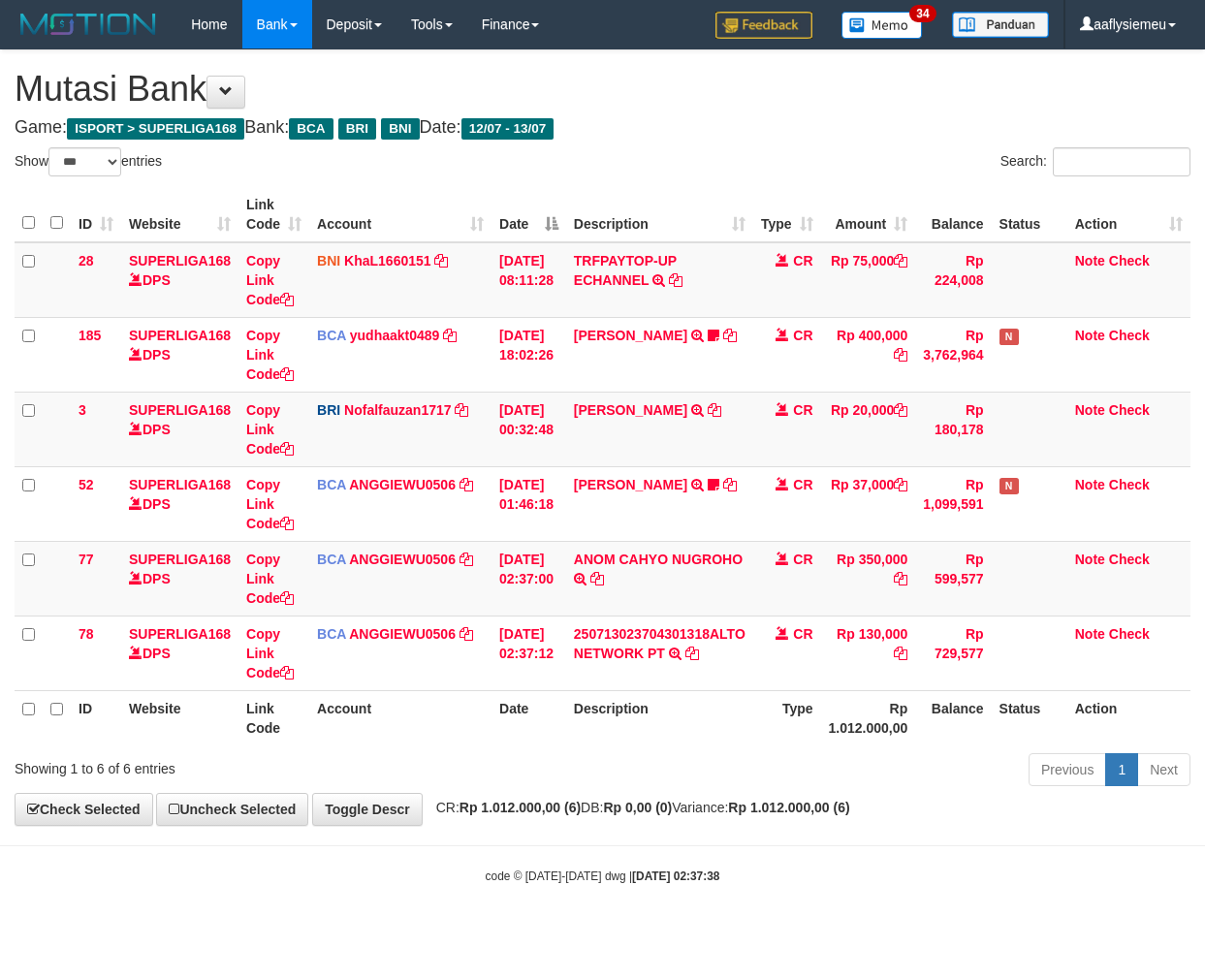 select on "***" 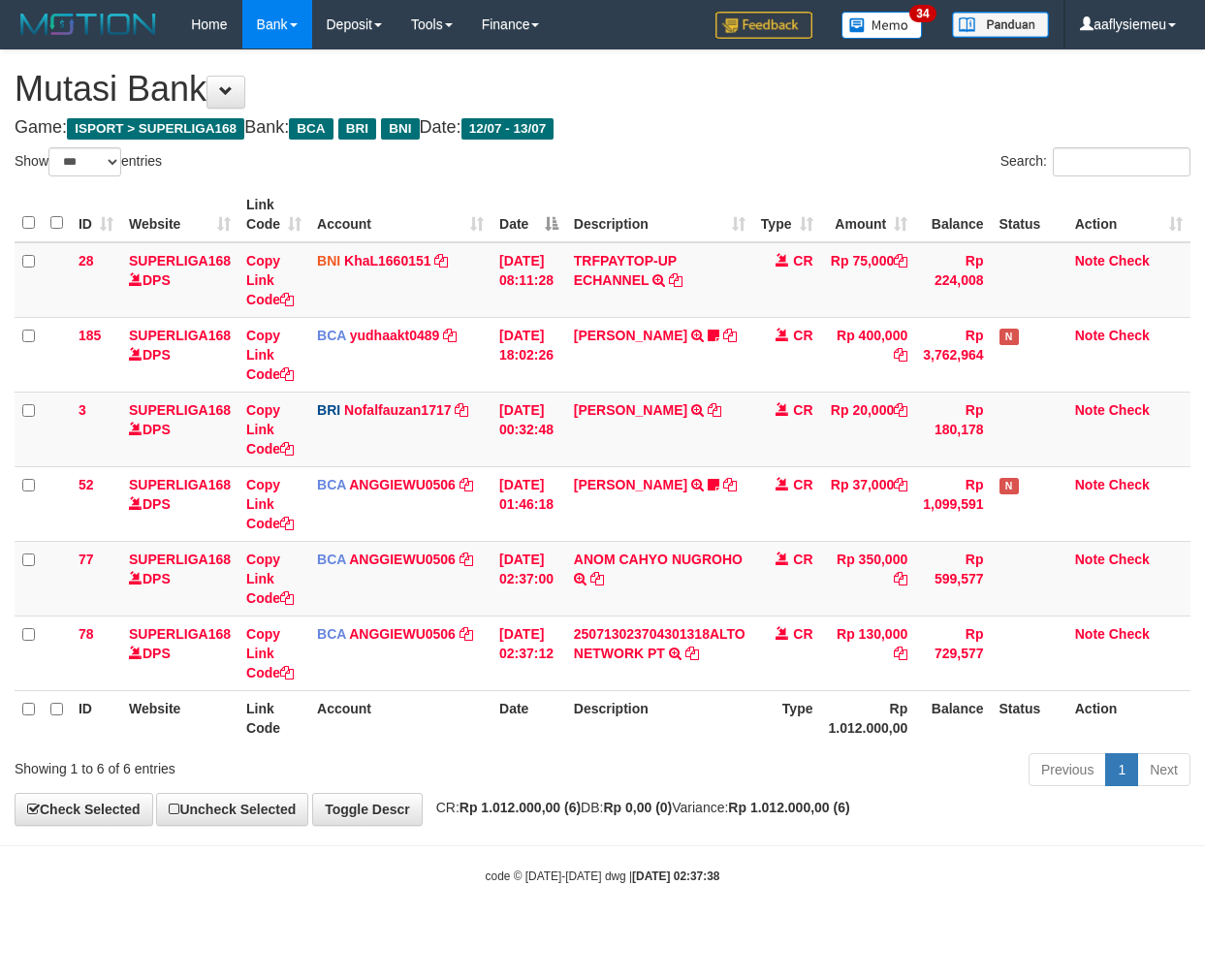 scroll, scrollTop: 0, scrollLeft: 0, axis: both 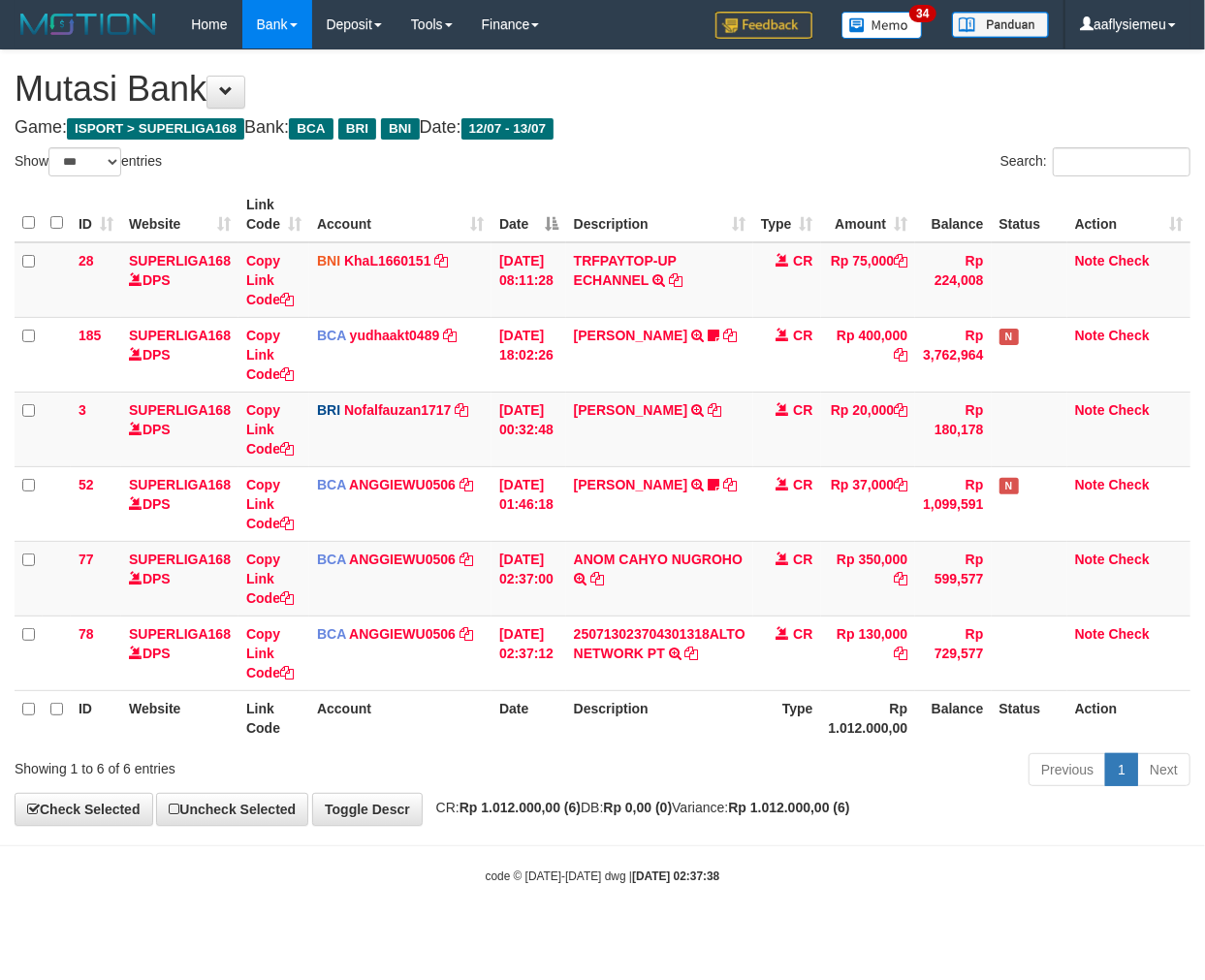 click on "Previous 1 Next" at bounding box center (853, 772) 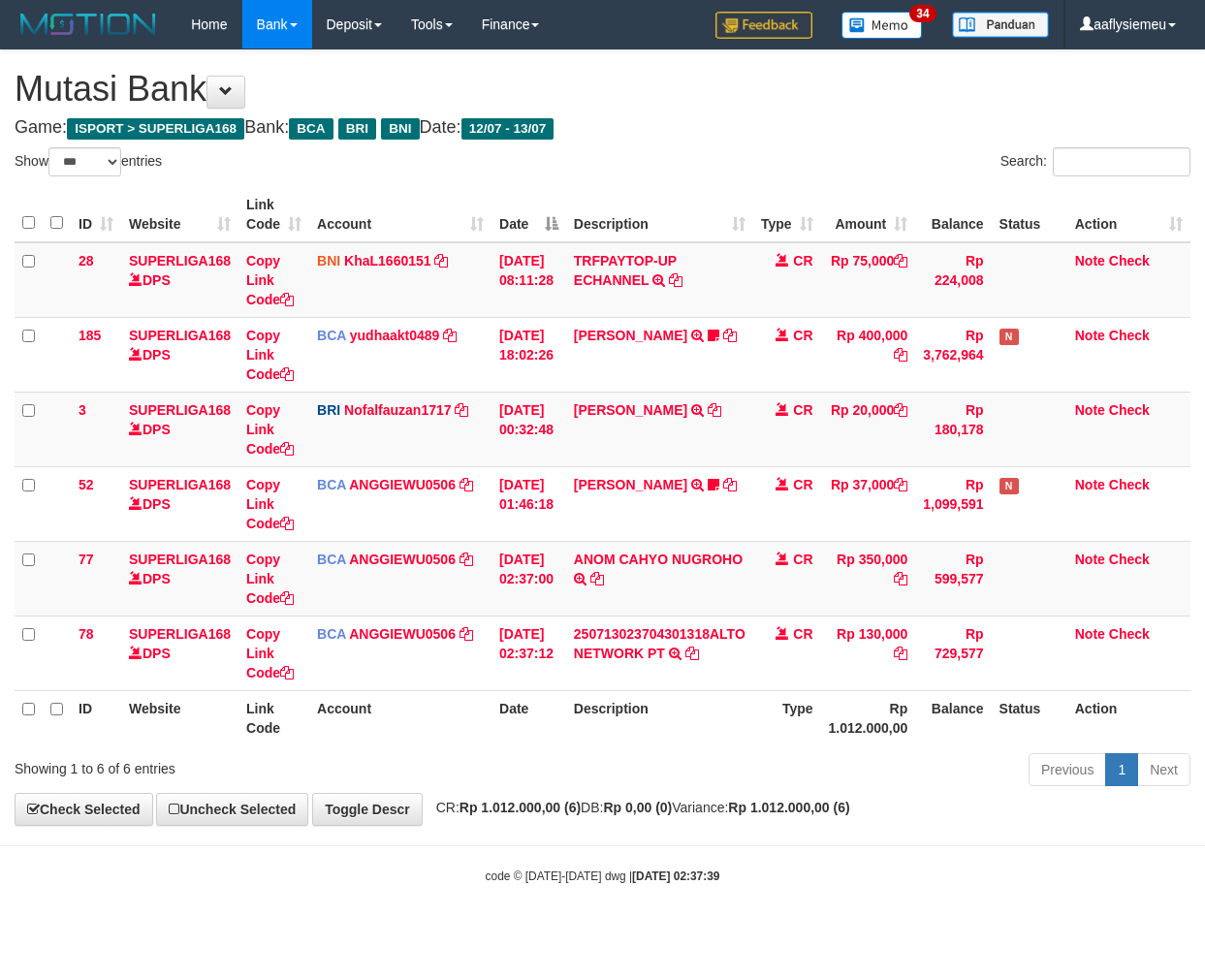 select on "***" 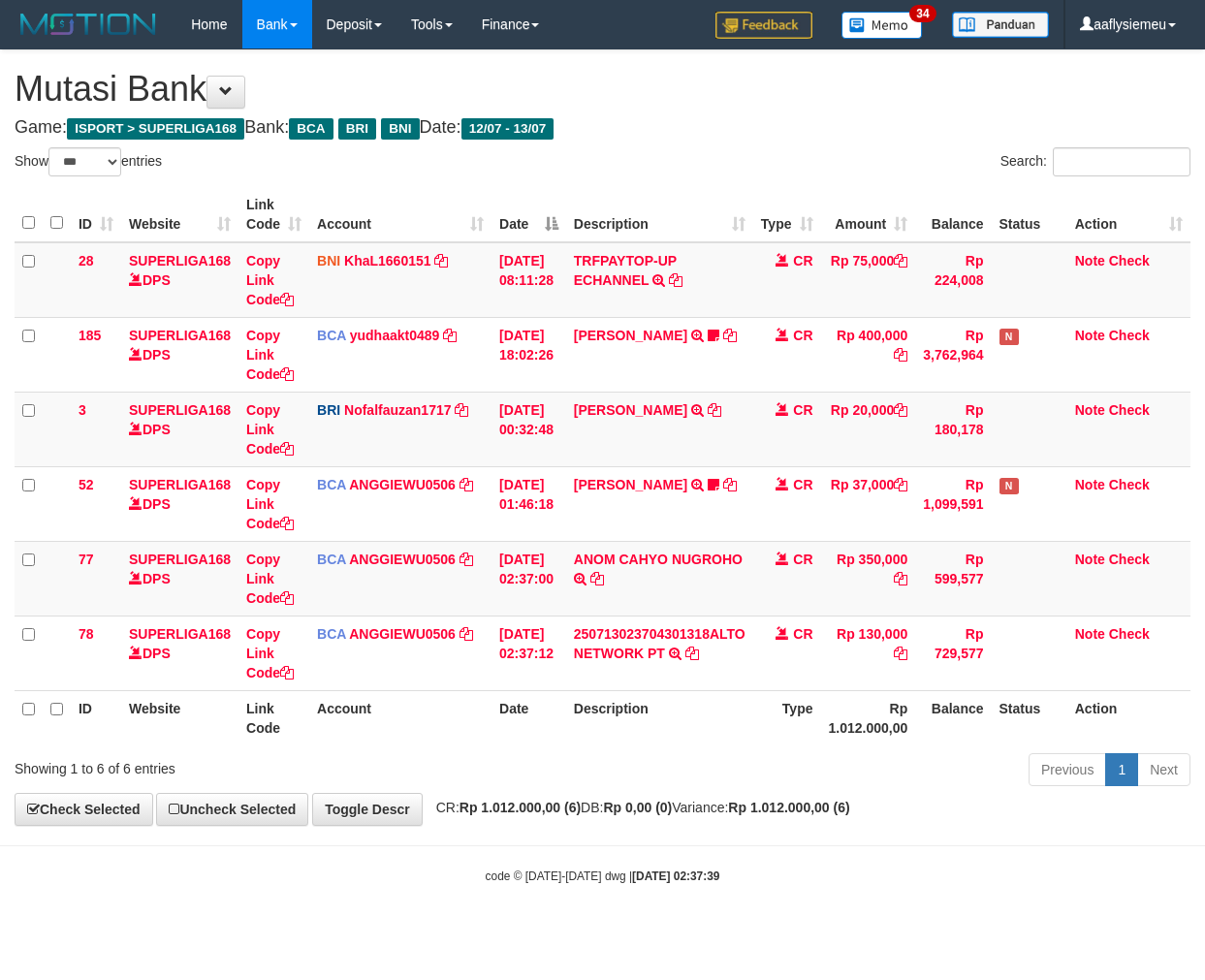 scroll, scrollTop: 0, scrollLeft: 0, axis: both 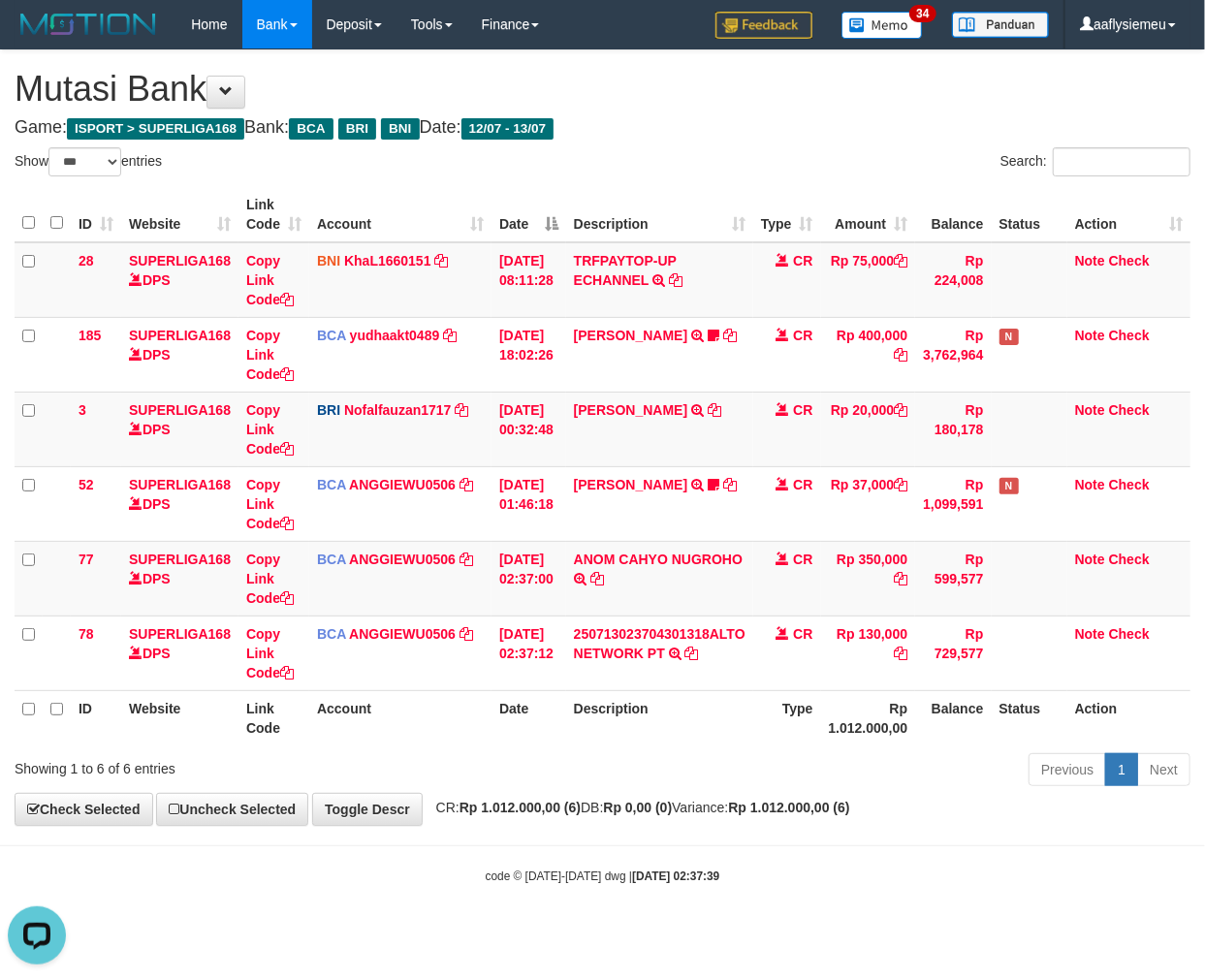 click on "Previous 1 Next" at bounding box center [853, 772] 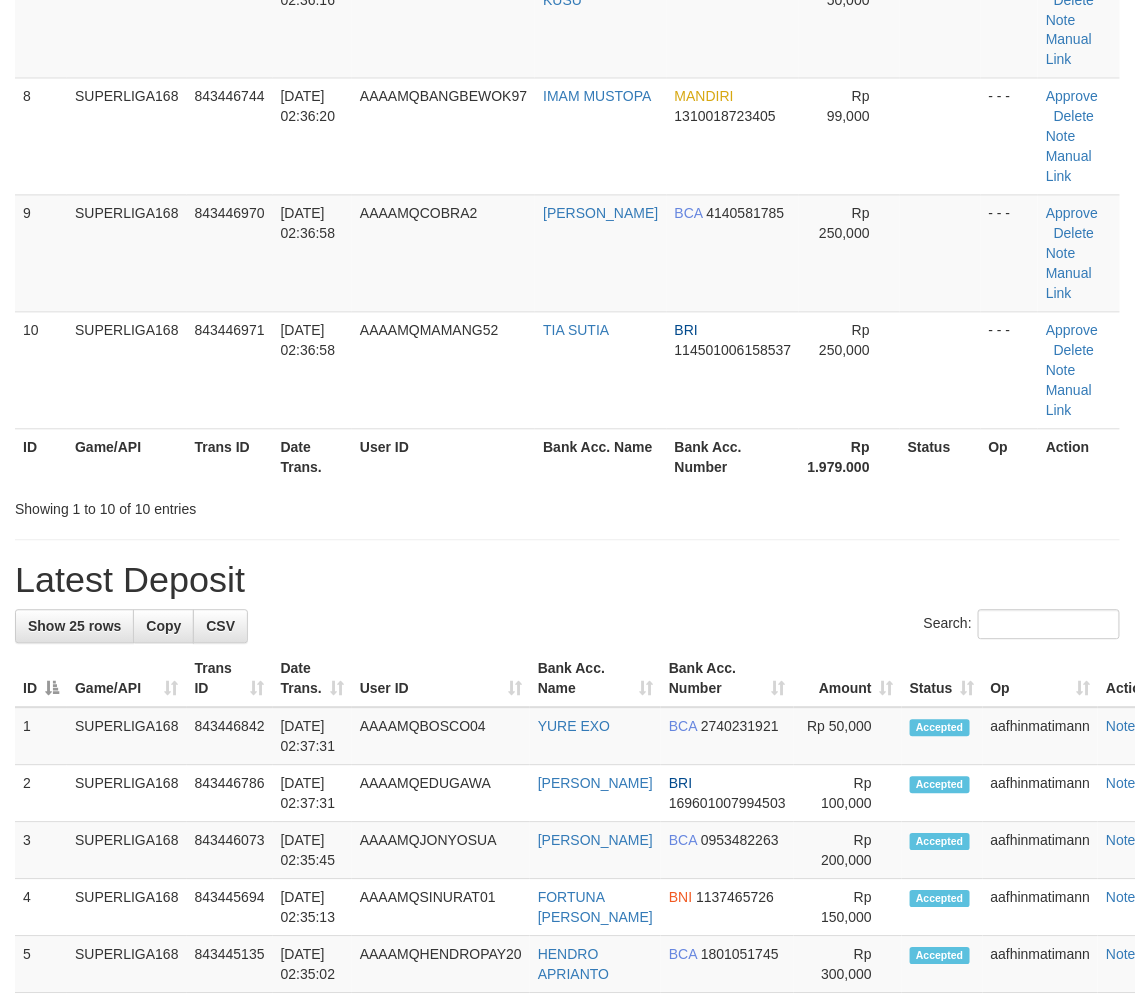 scroll, scrollTop: 715, scrollLeft: 0, axis: vertical 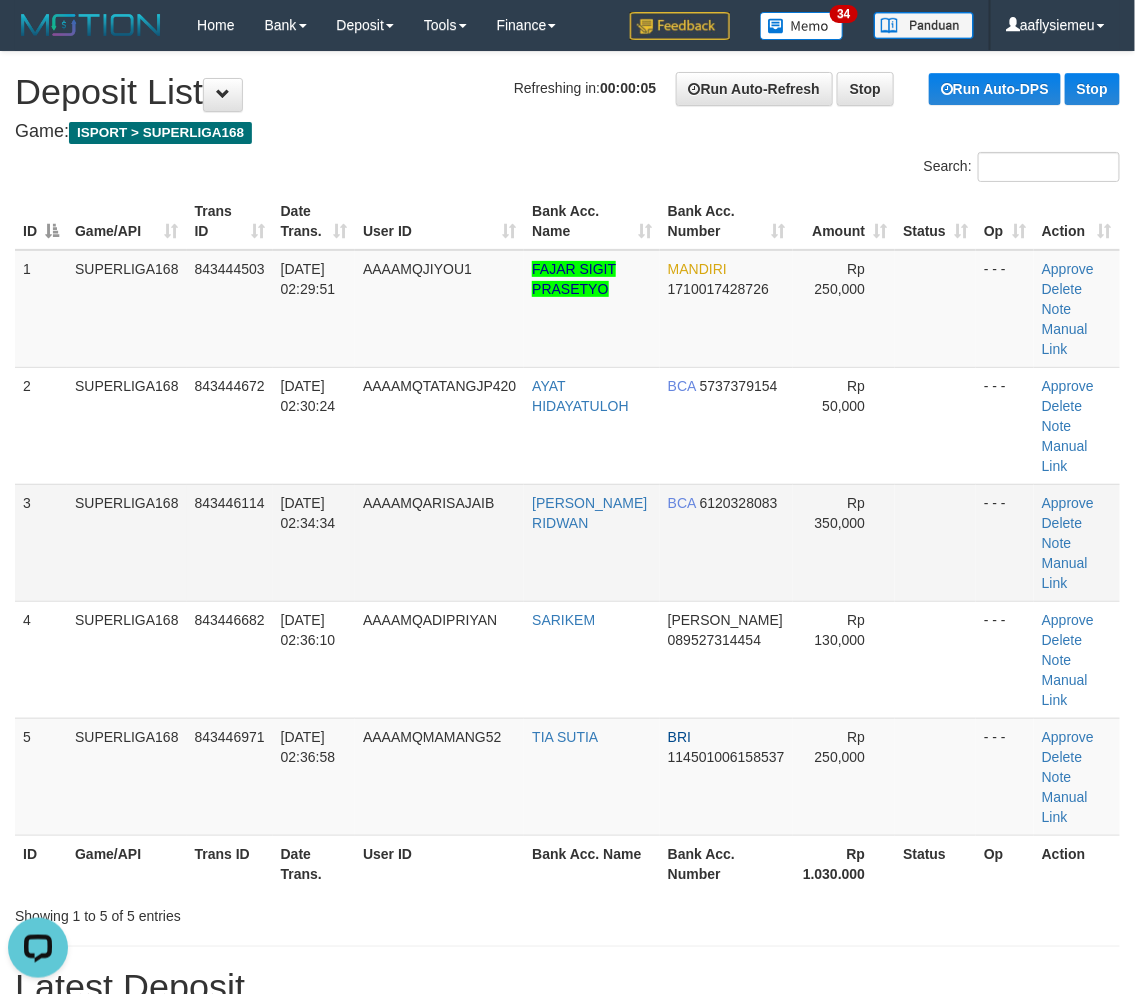 click on "[DATE] 02:34:34" at bounding box center (314, 542) 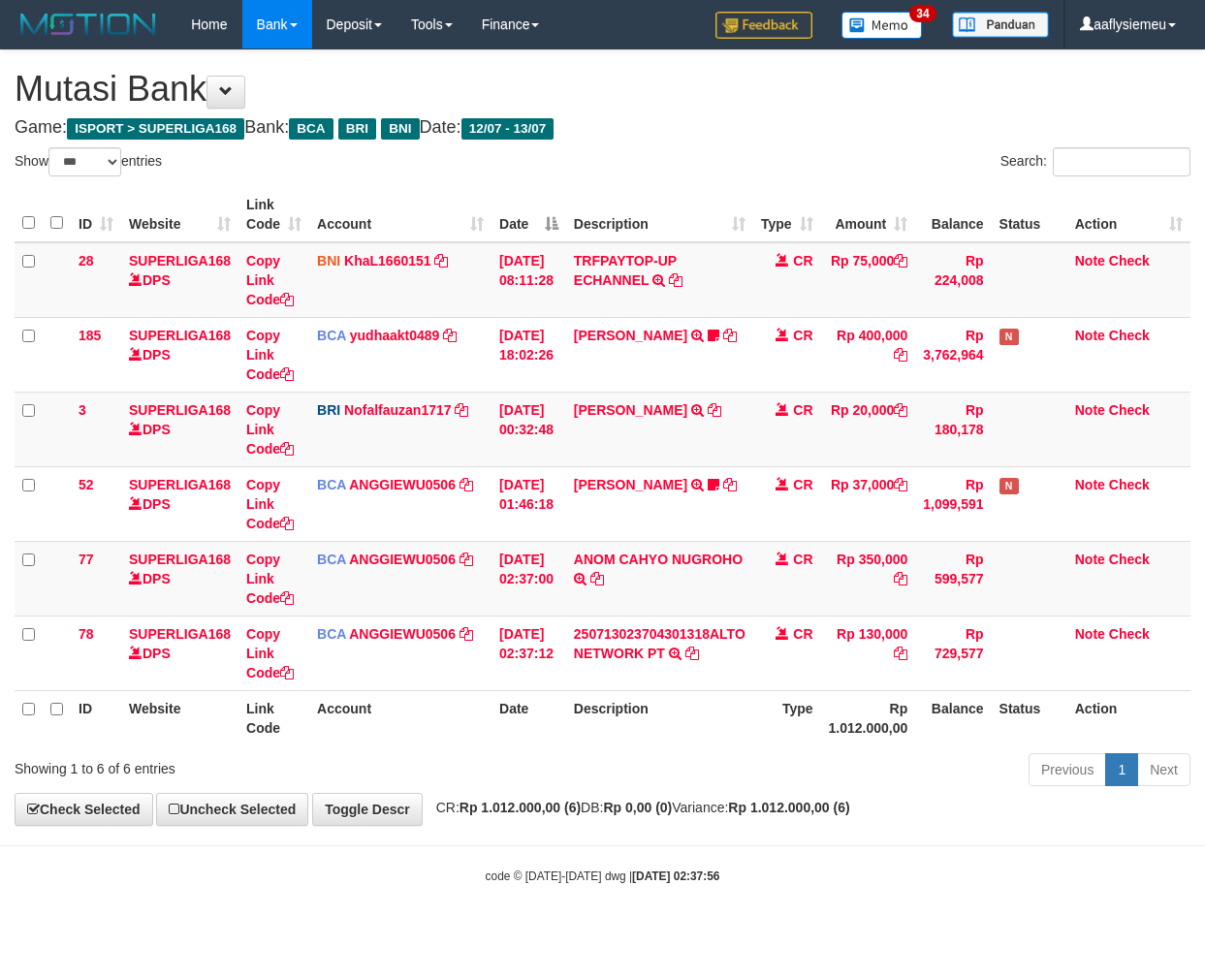 select on "***" 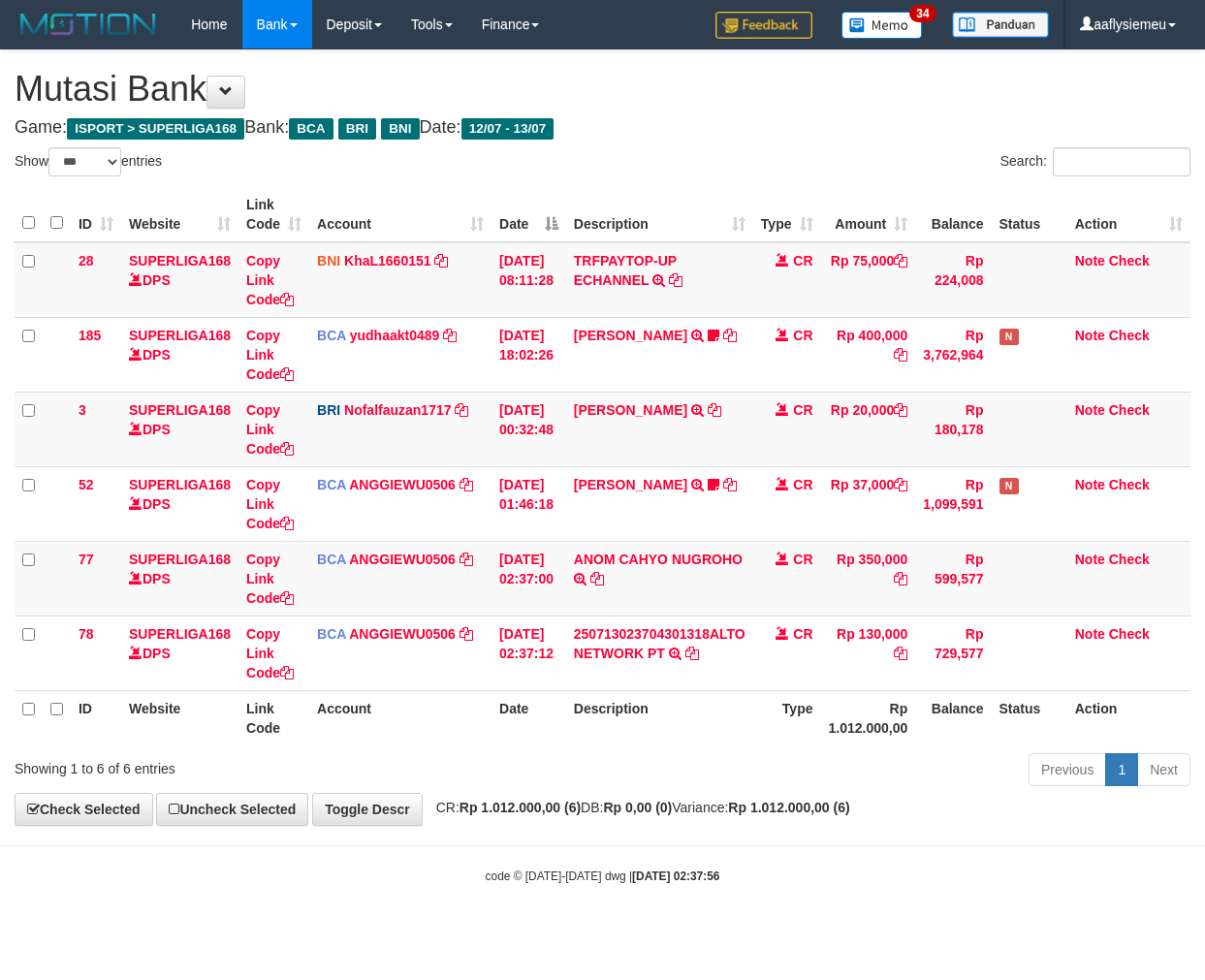 scroll, scrollTop: 0, scrollLeft: 0, axis: both 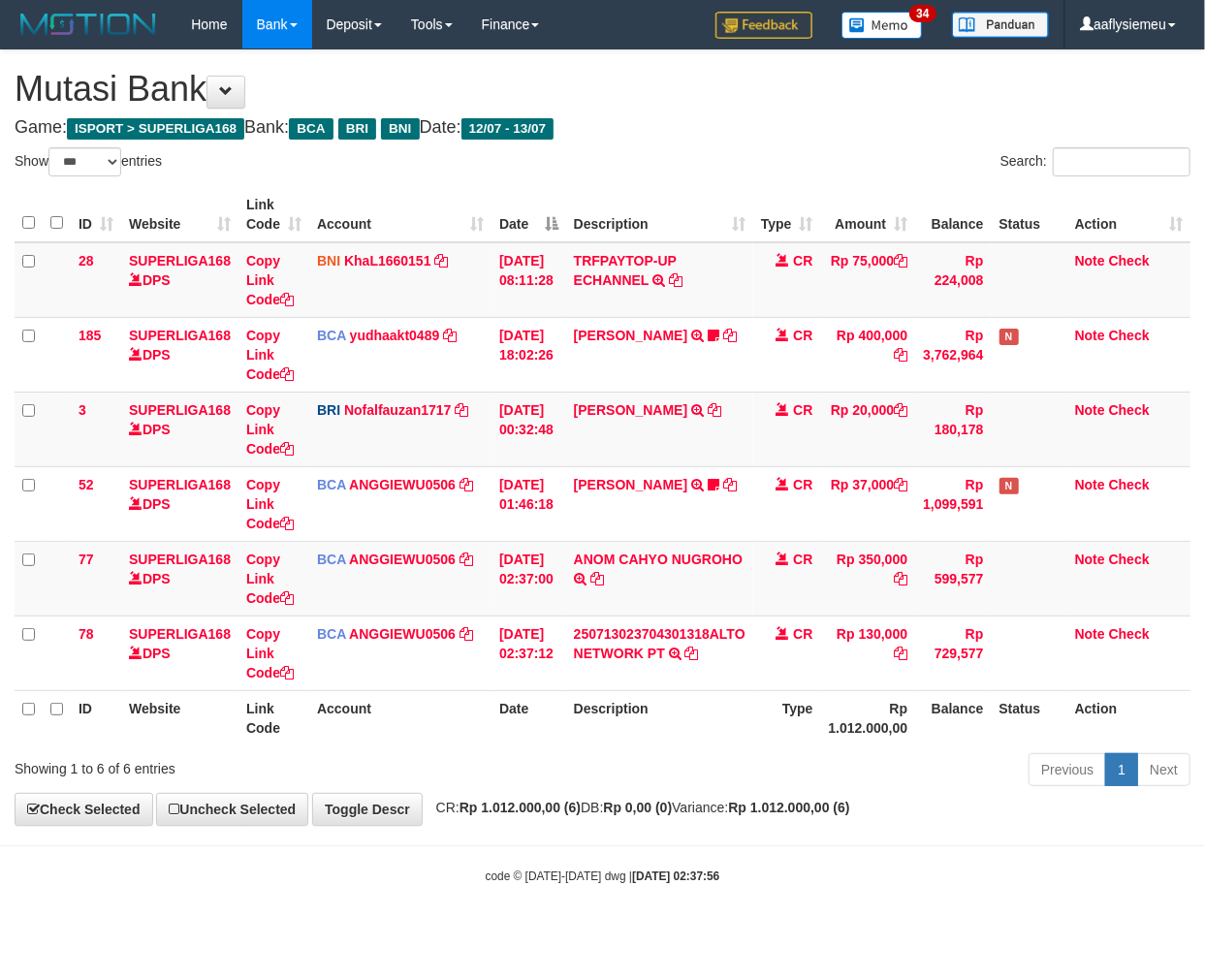 drag, startPoint x: 690, startPoint y: 767, endPoint x: 937, endPoint y: 741, distance: 248.3647 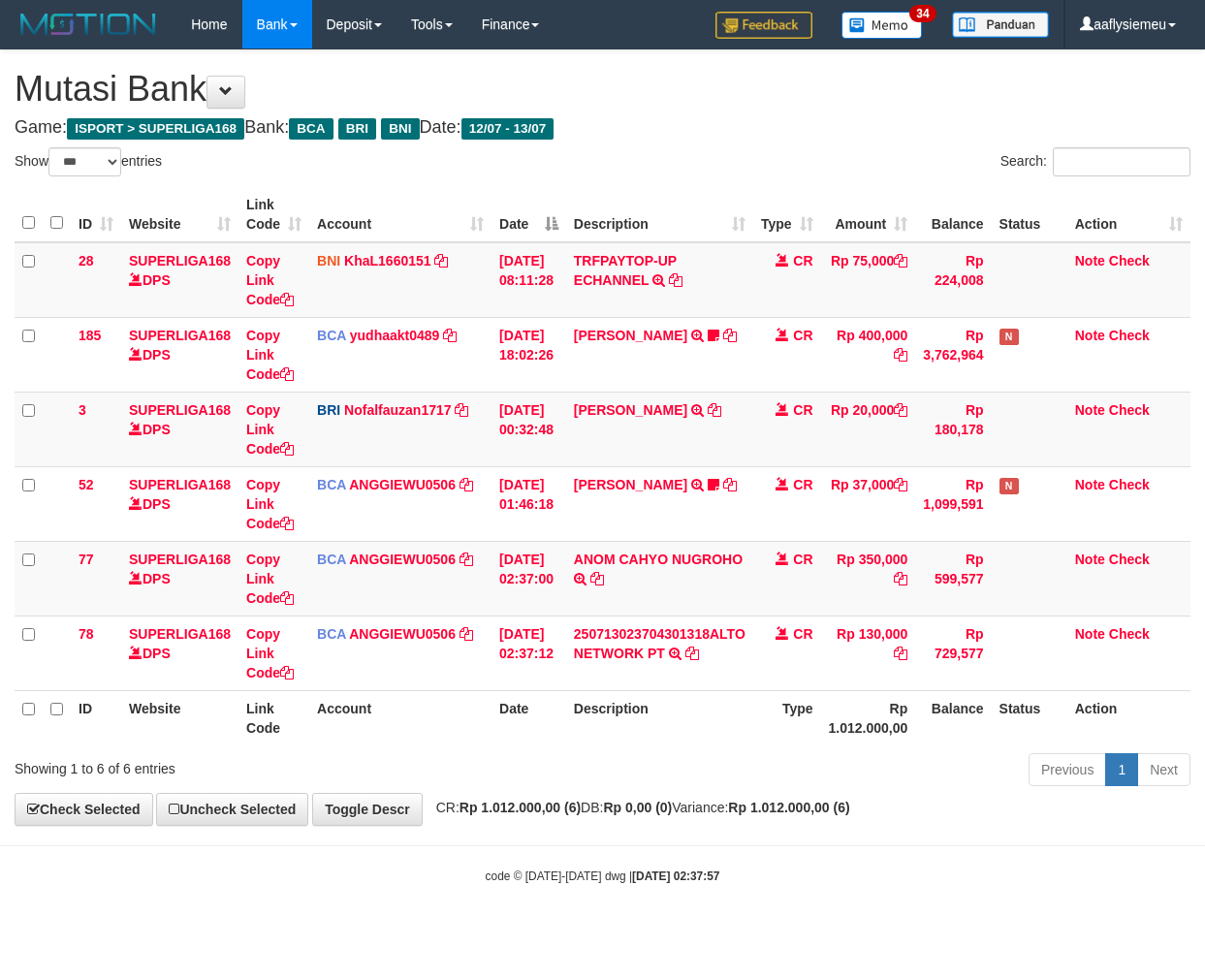 select on "***" 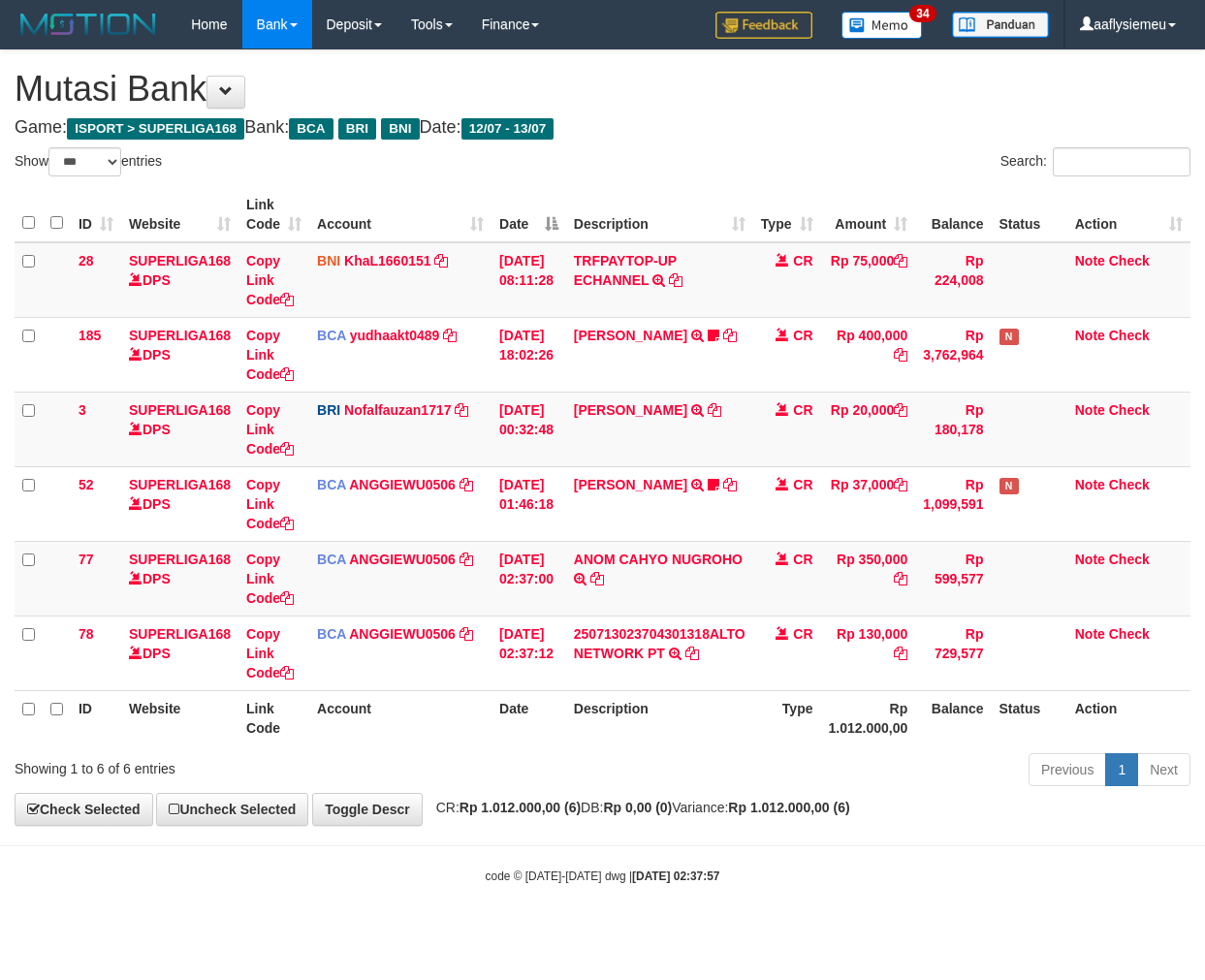 scroll, scrollTop: 0, scrollLeft: 0, axis: both 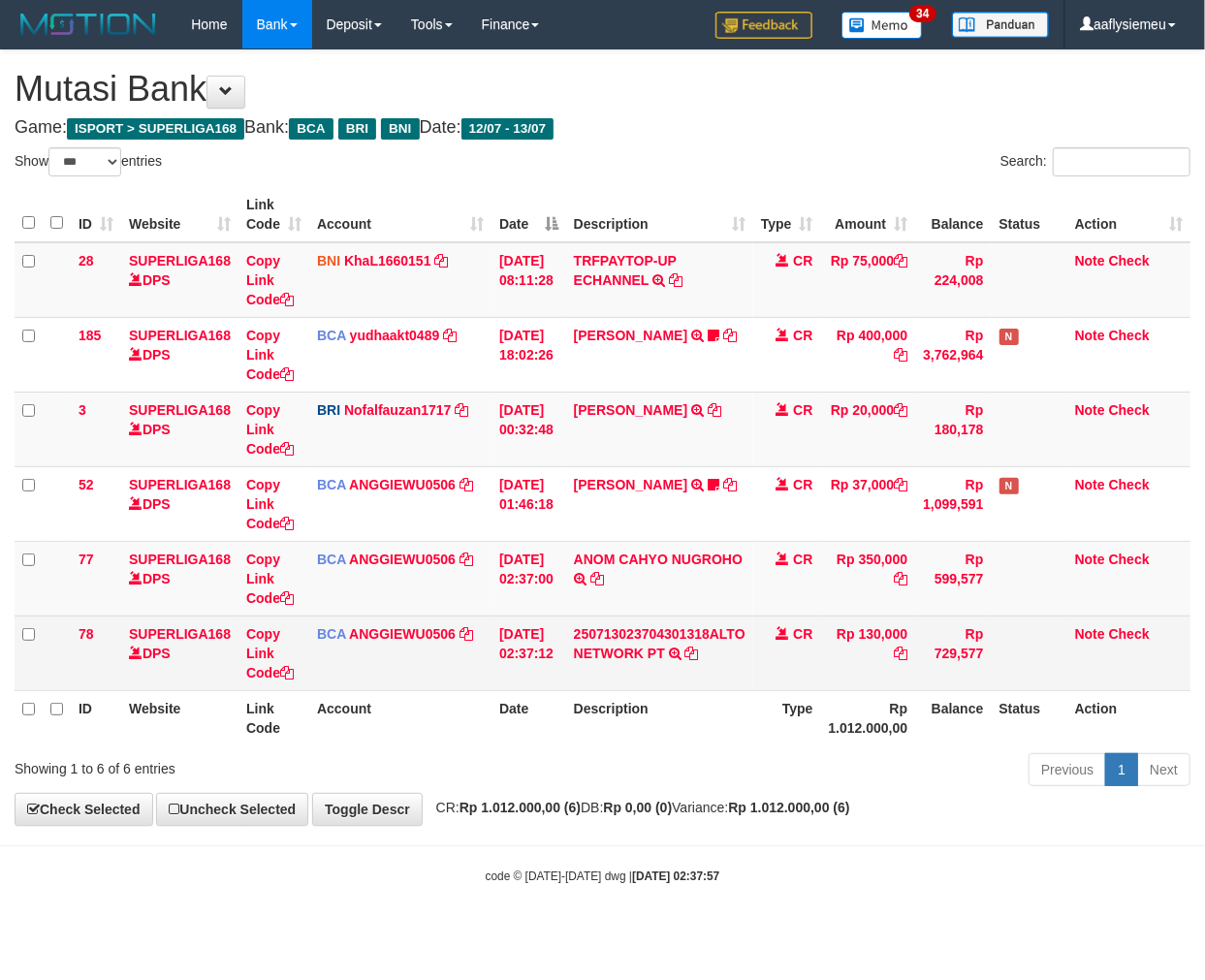 drag, startPoint x: 769, startPoint y: 665, endPoint x: 754, endPoint y: 665, distance: 15 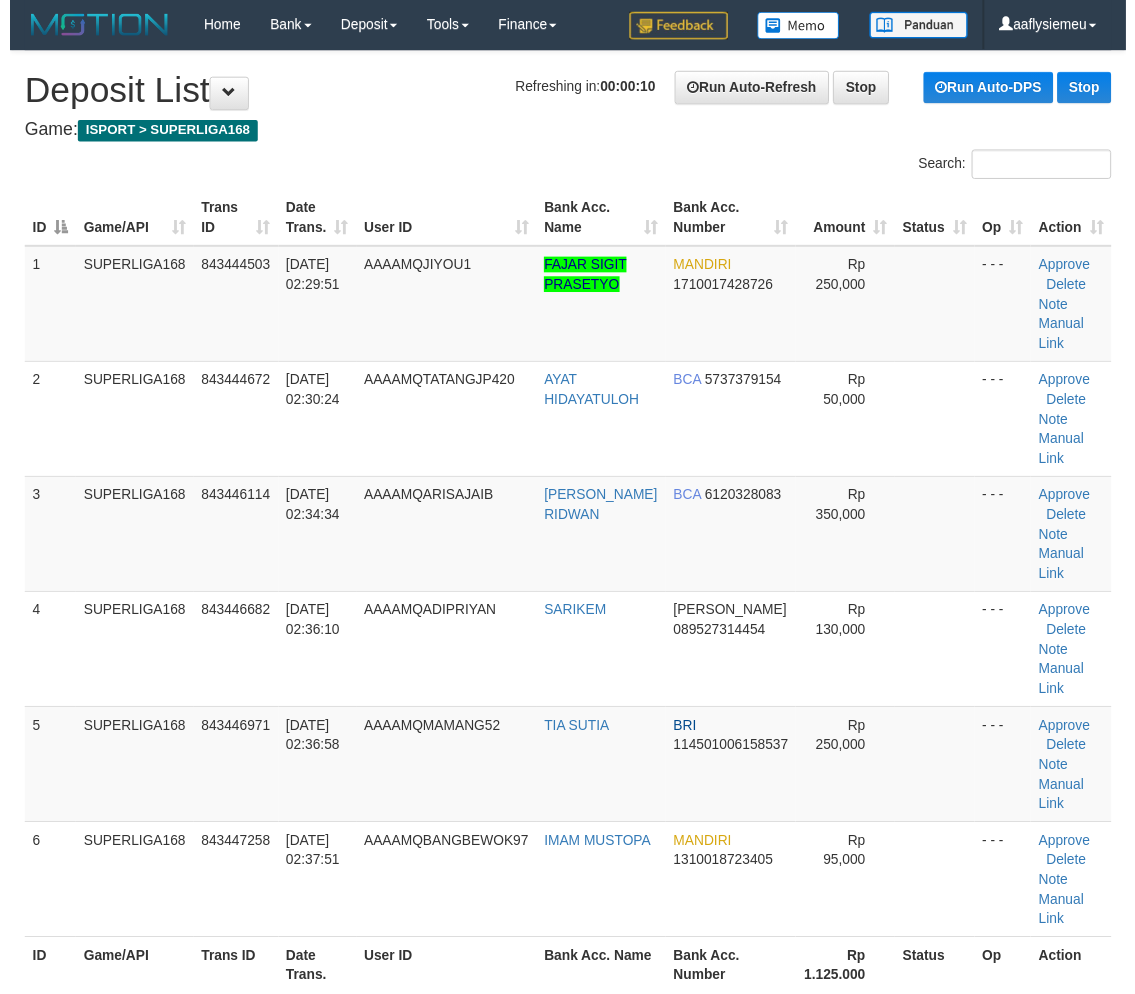scroll, scrollTop: 0, scrollLeft: 0, axis: both 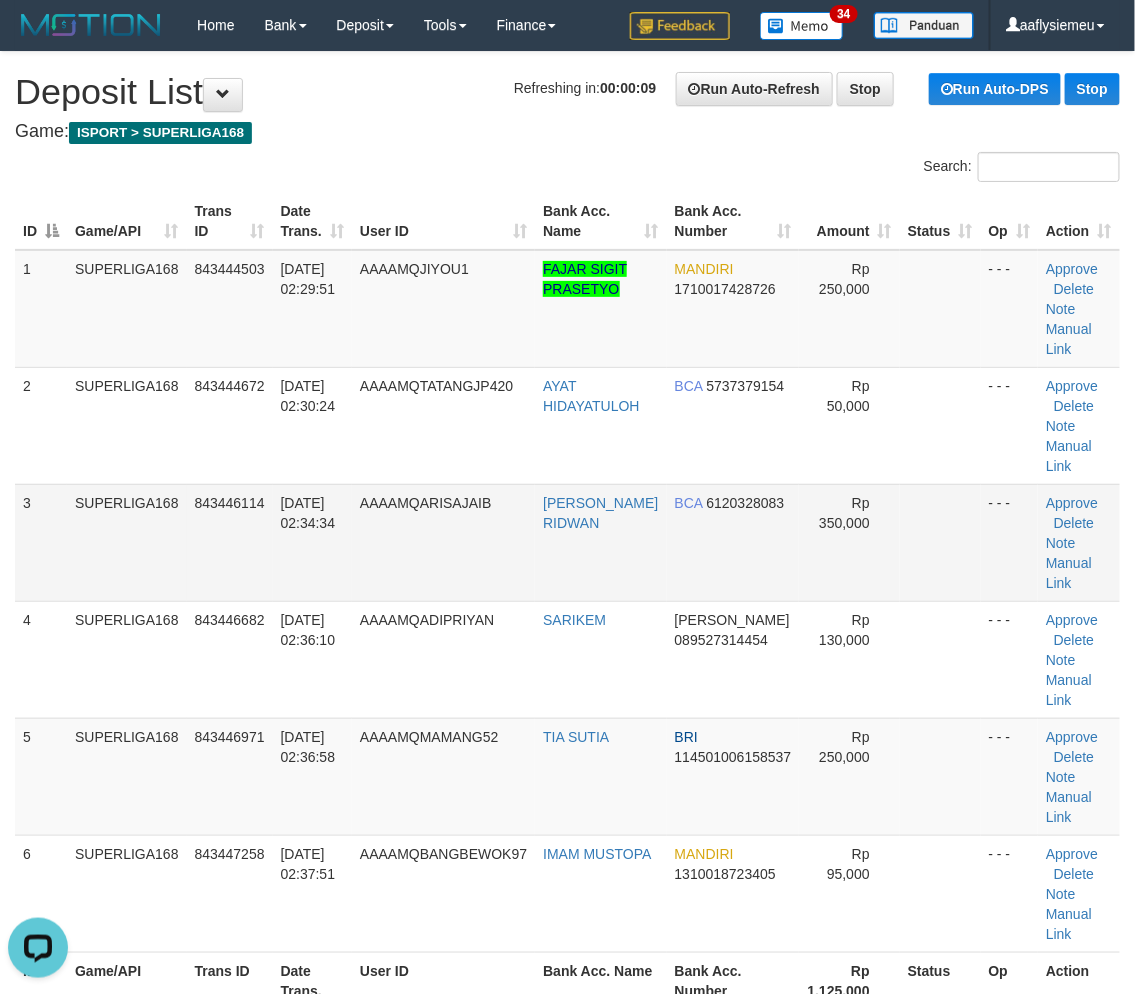 click on "3" at bounding box center [41, 542] 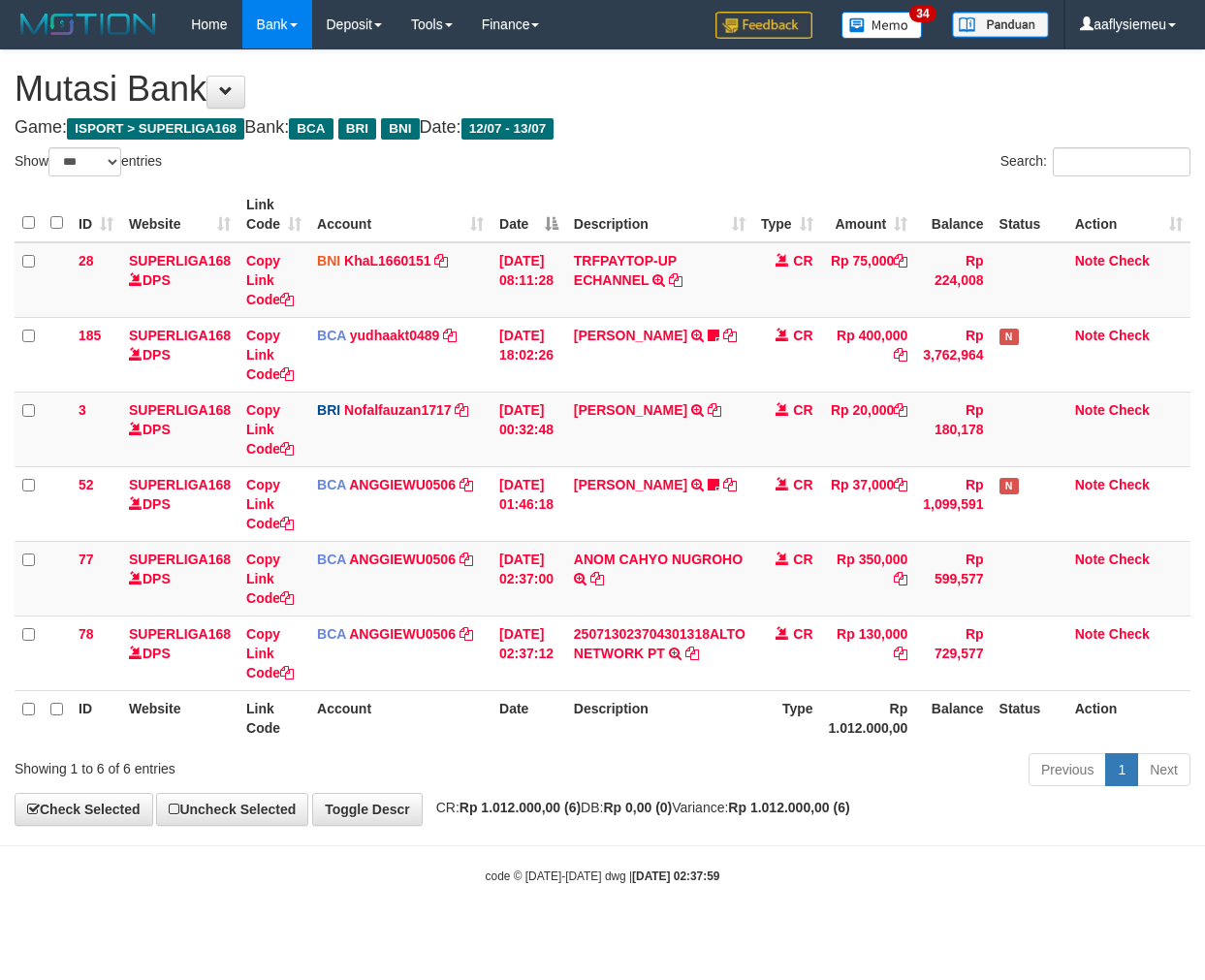 select on "***" 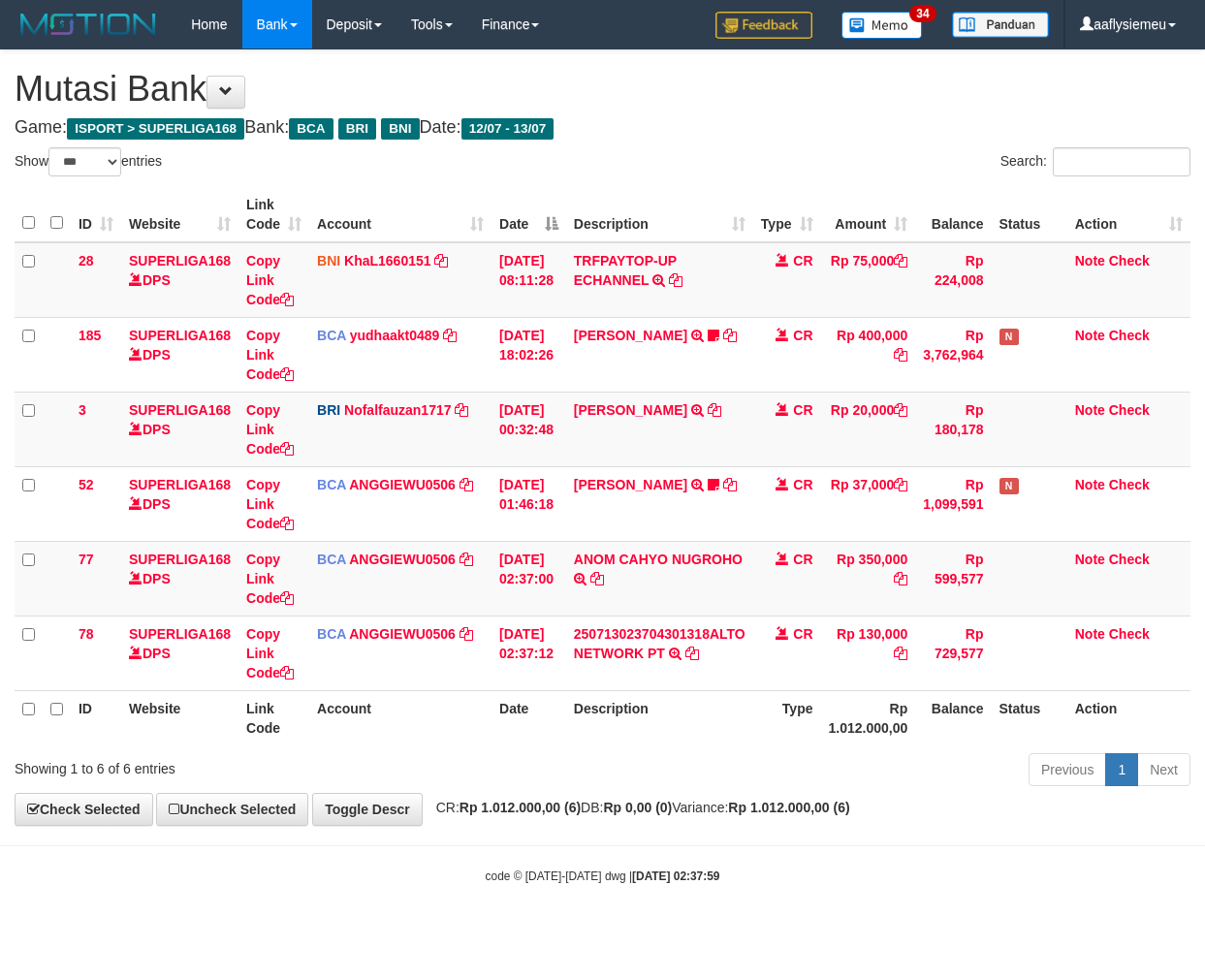 scroll, scrollTop: 0, scrollLeft: 0, axis: both 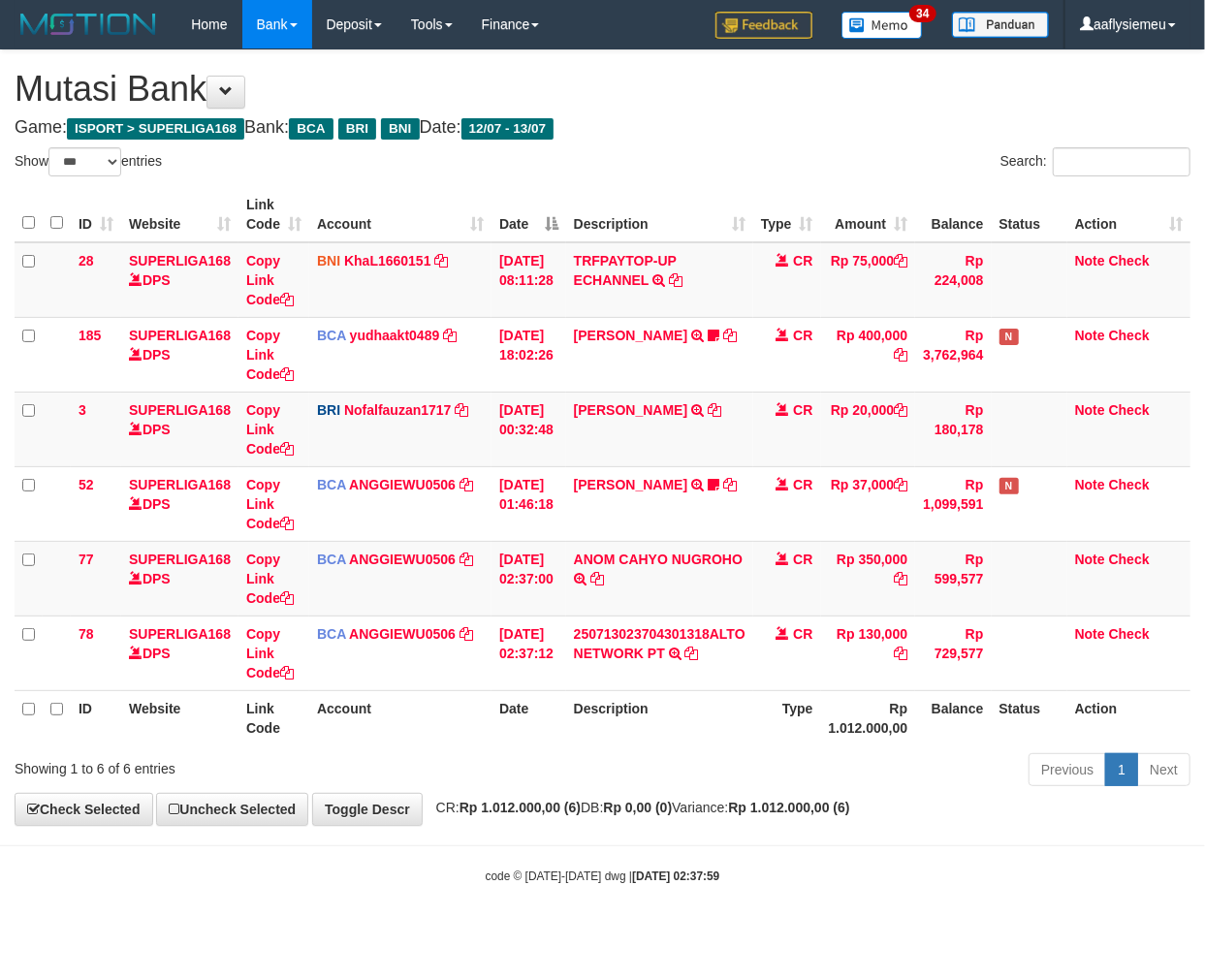 click on "250713023704301318ALTO NETWORK PT         TRSF E-BANKING CR 1307/FTSCY/WS95051
130000.00250713023704301318ALTO NETWORK PT" at bounding box center (659, 652) 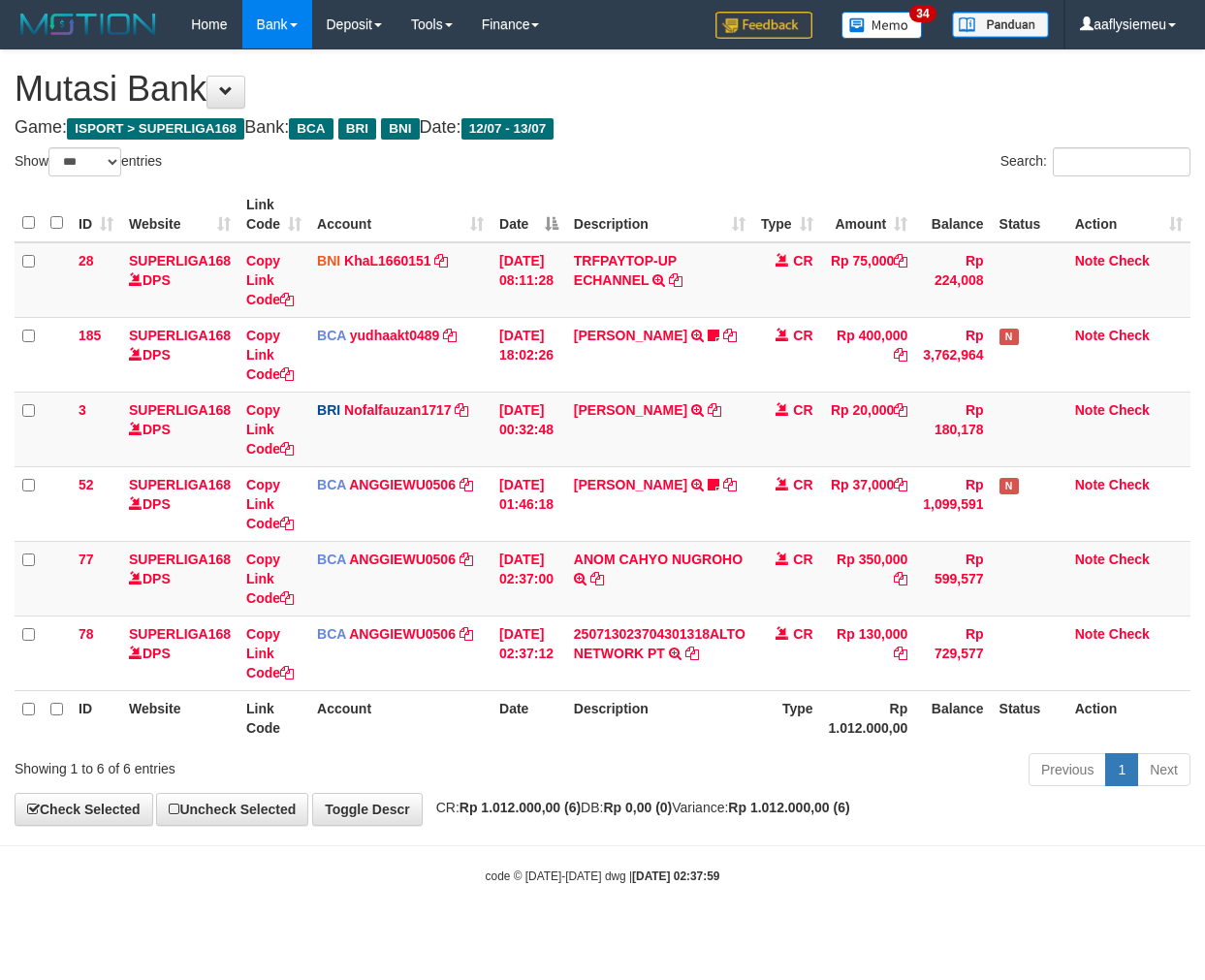 select on "***" 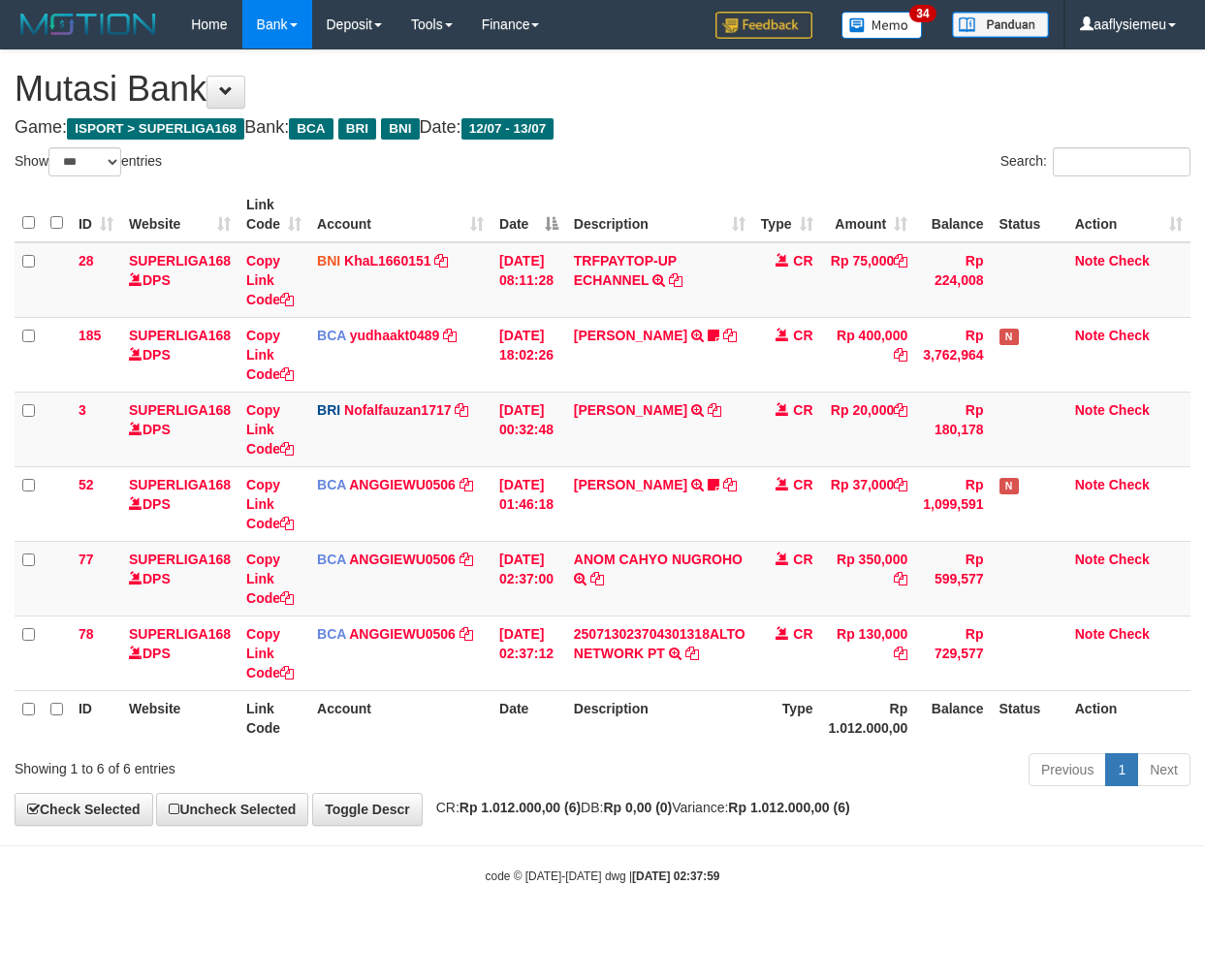 scroll, scrollTop: 0, scrollLeft: 0, axis: both 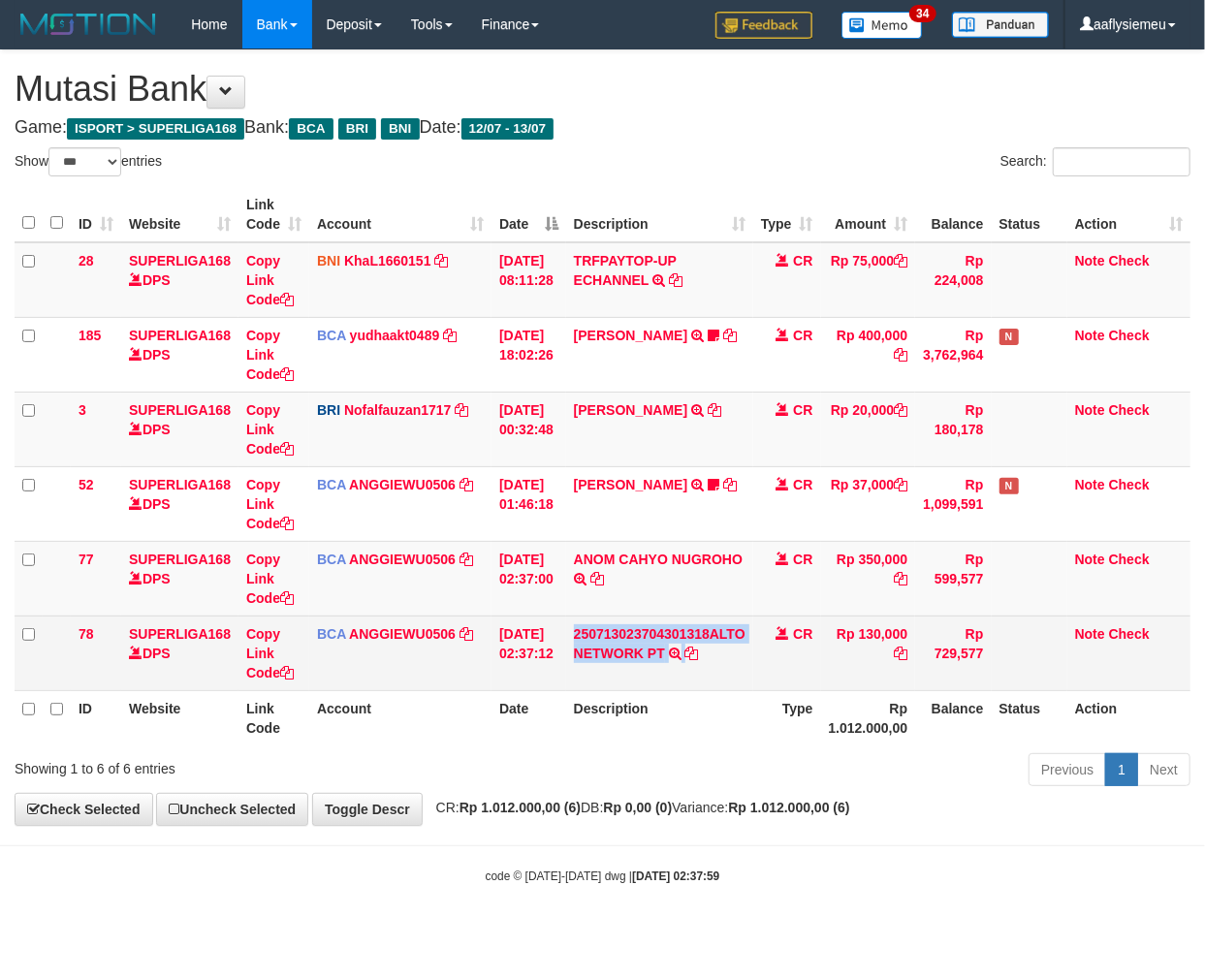 drag, startPoint x: 0, startPoint y: 0, endPoint x: 743, endPoint y: 666, distance: 997.8001 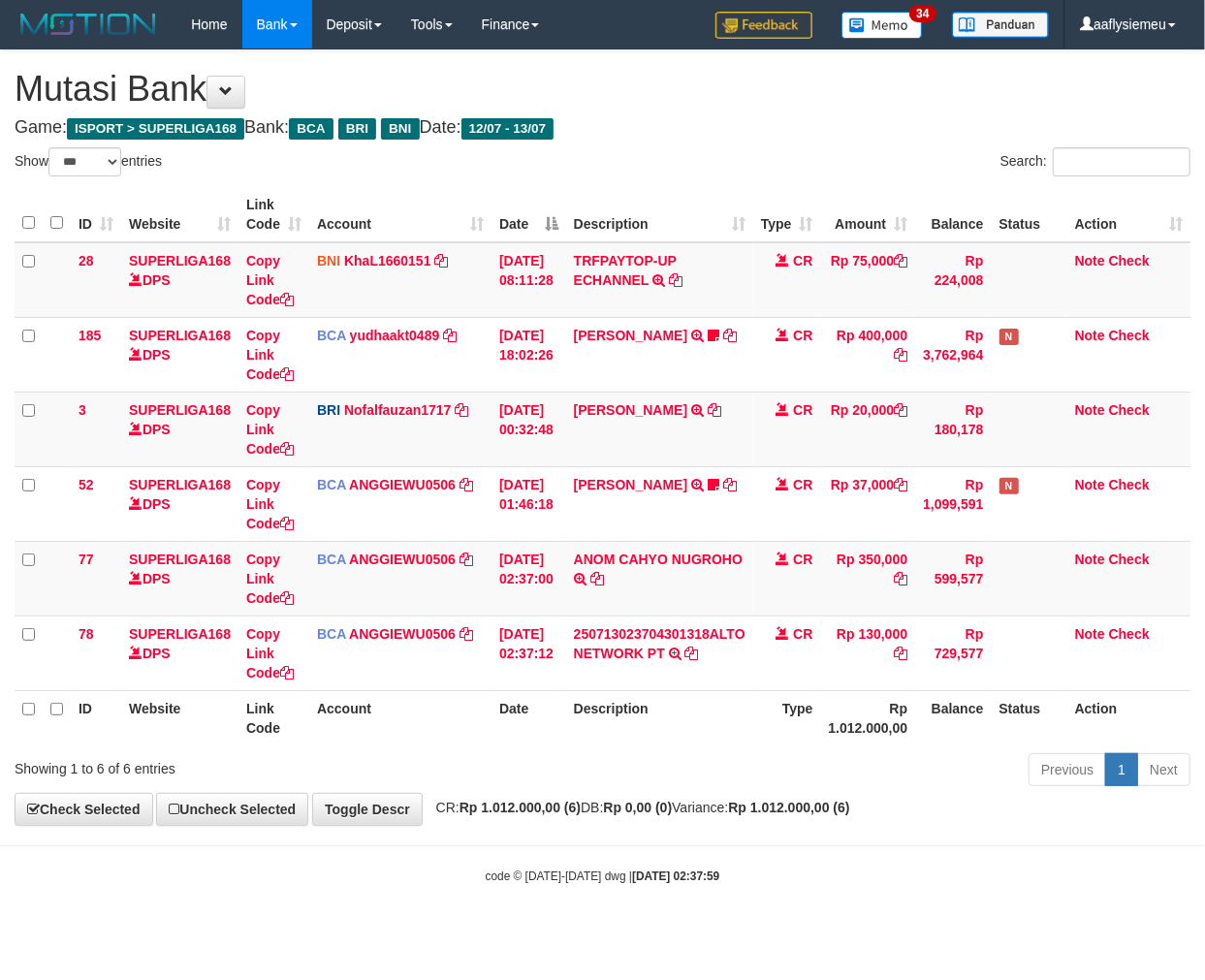 click on "ID Website Link Code Account Date Description Type Amount Balance Status Action
28
SUPERLIGA168    DPS
Copy Link Code
BNI
KhaL1660151
DPS
KHEIR TSAR MUHAMMAD ALI
mutasi_20250712_4651 | 28
mutasi_20250712_4651 | 28
12/07/2025 08:11:28
TRFPAYTOP-UP ECHANNEL         TRF/PAY/TOP-UP ECHANNEL
CR
Rp 75,000
Rp 224,008
Note
Check
185
SUPERLIGA168    DPS
Copy Link Code
BCA
yudhaakt0489
DPS" at bounding box center (602, 466) 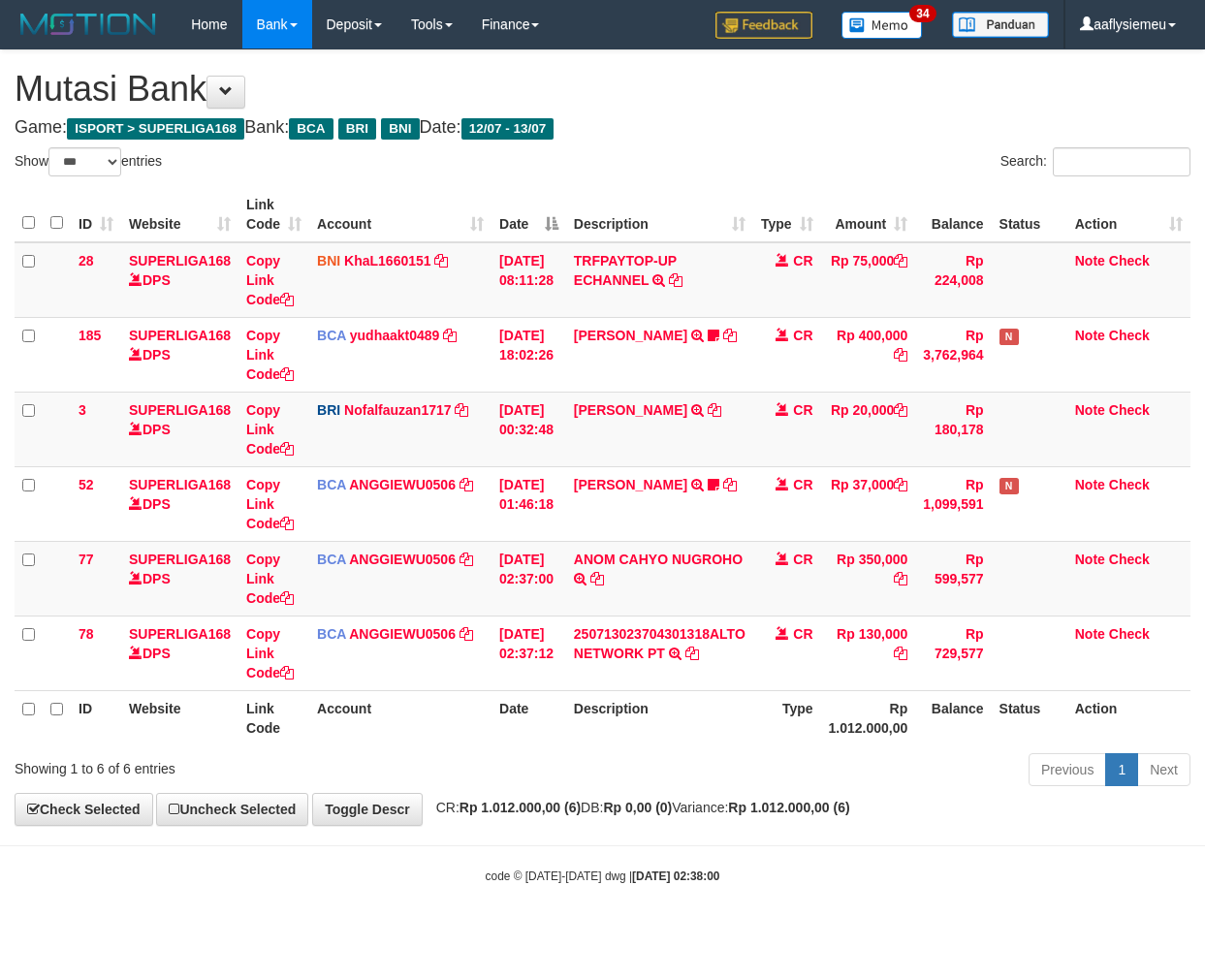 select on "***" 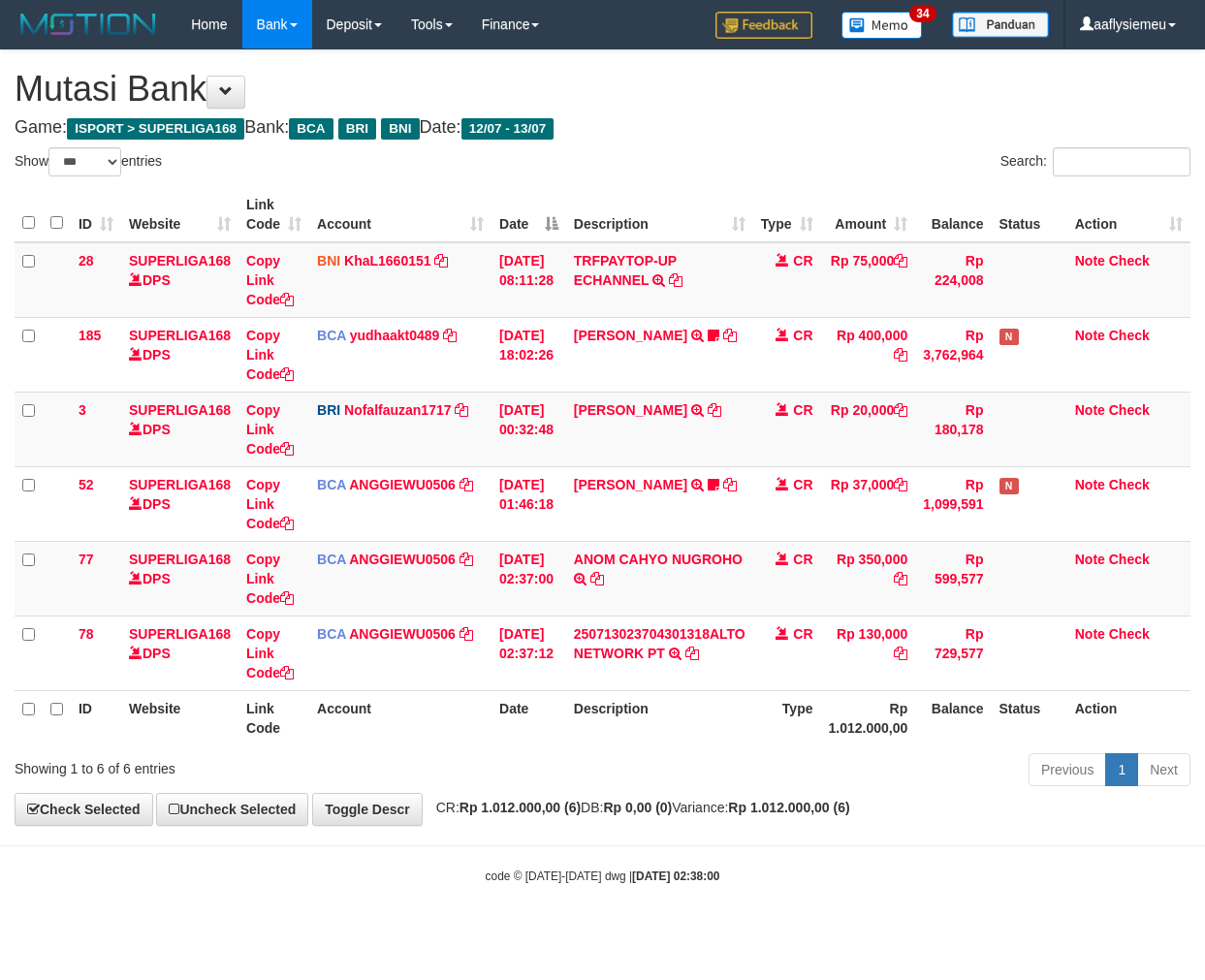 scroll, scrollTop: 0, scrollLeft: 0, axis: both 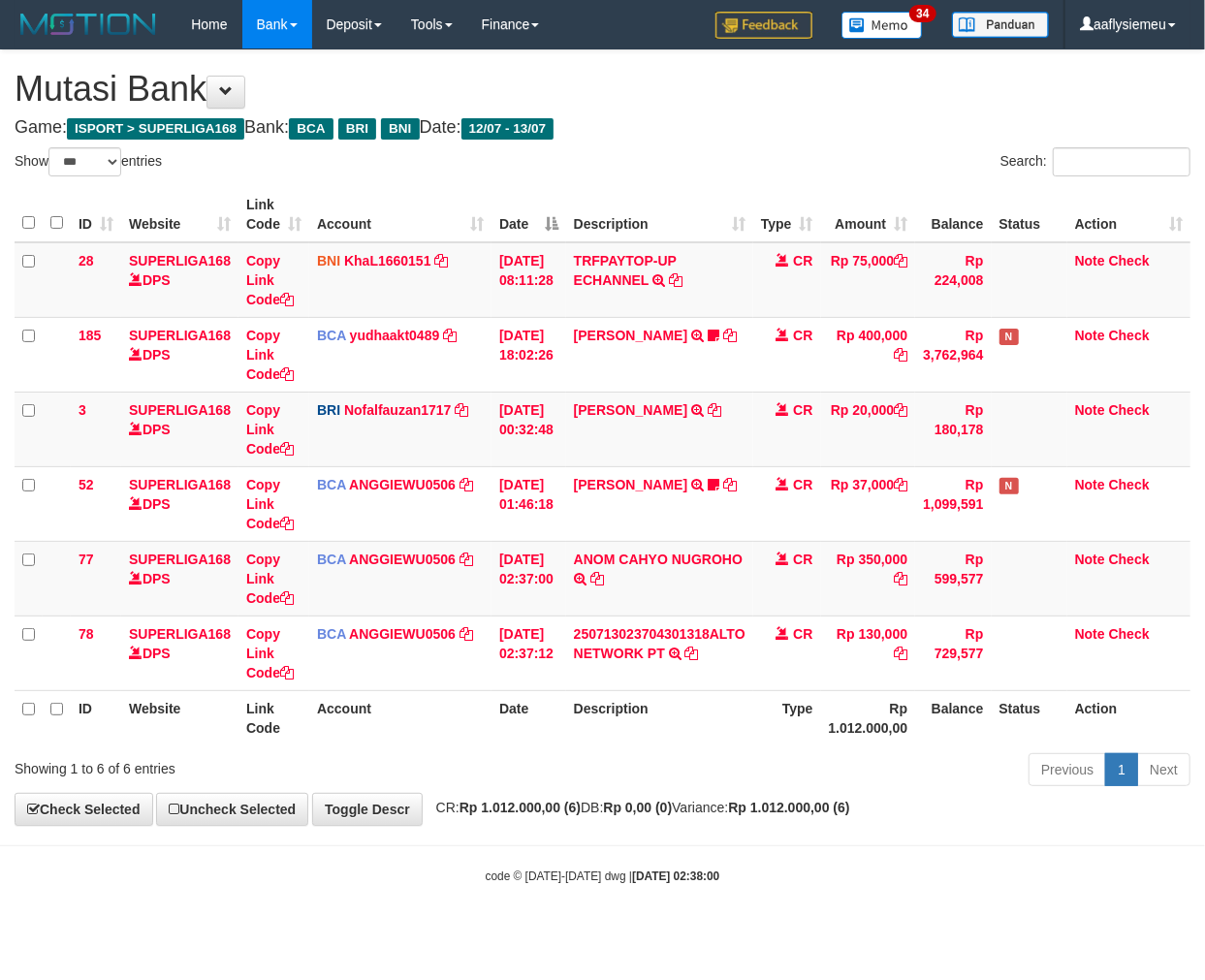 drag, startPoint x: 650, startPoint y: 811, endPoint x: 800, endPoint y: 749, distance: 162.30835 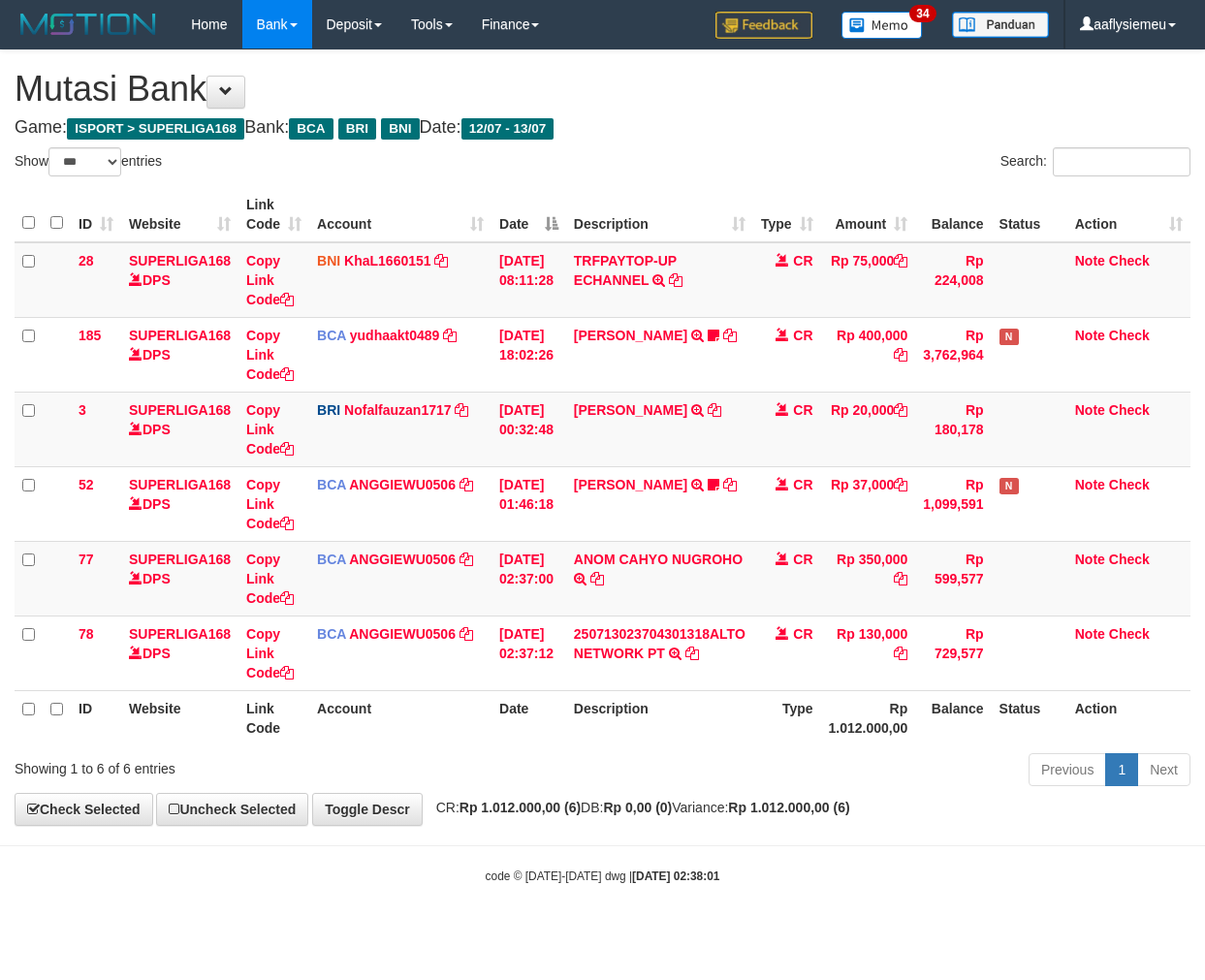 select on "***" 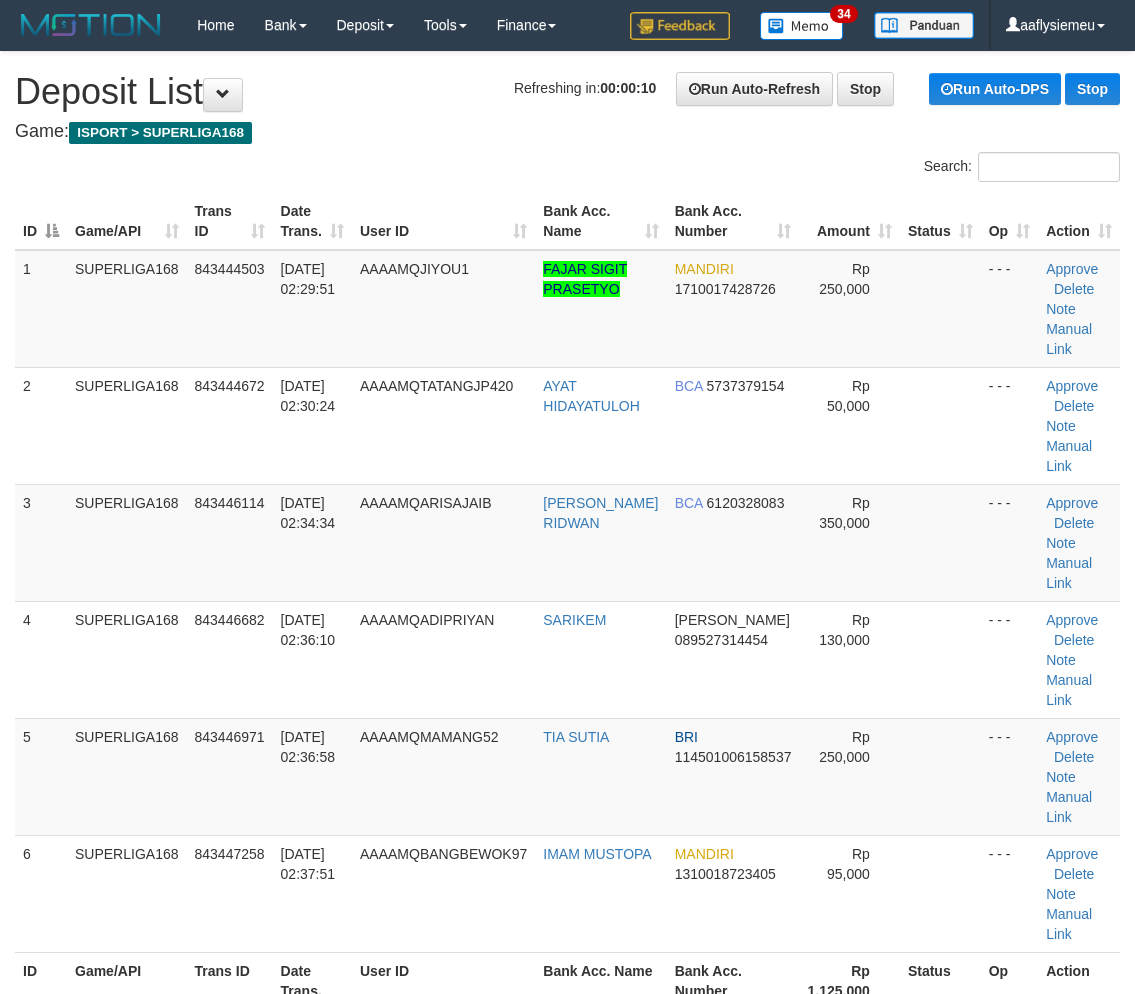 scroll, scrollTop: 0, scrollLeft: 0, axis: both 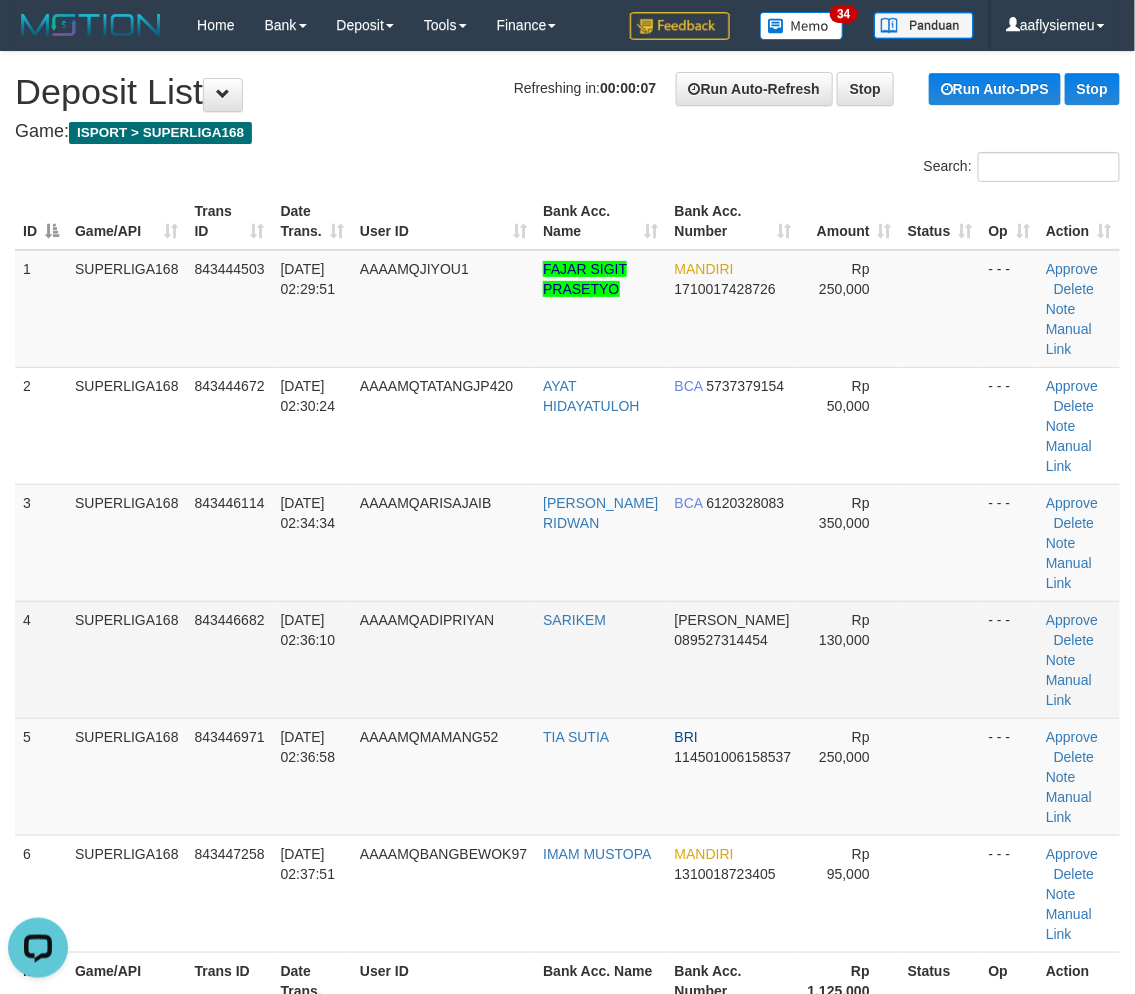 drag, startPoint x: 42, startPoint y: 606, endPoint x: 26, endPoint y: 620, distance: 21.260292 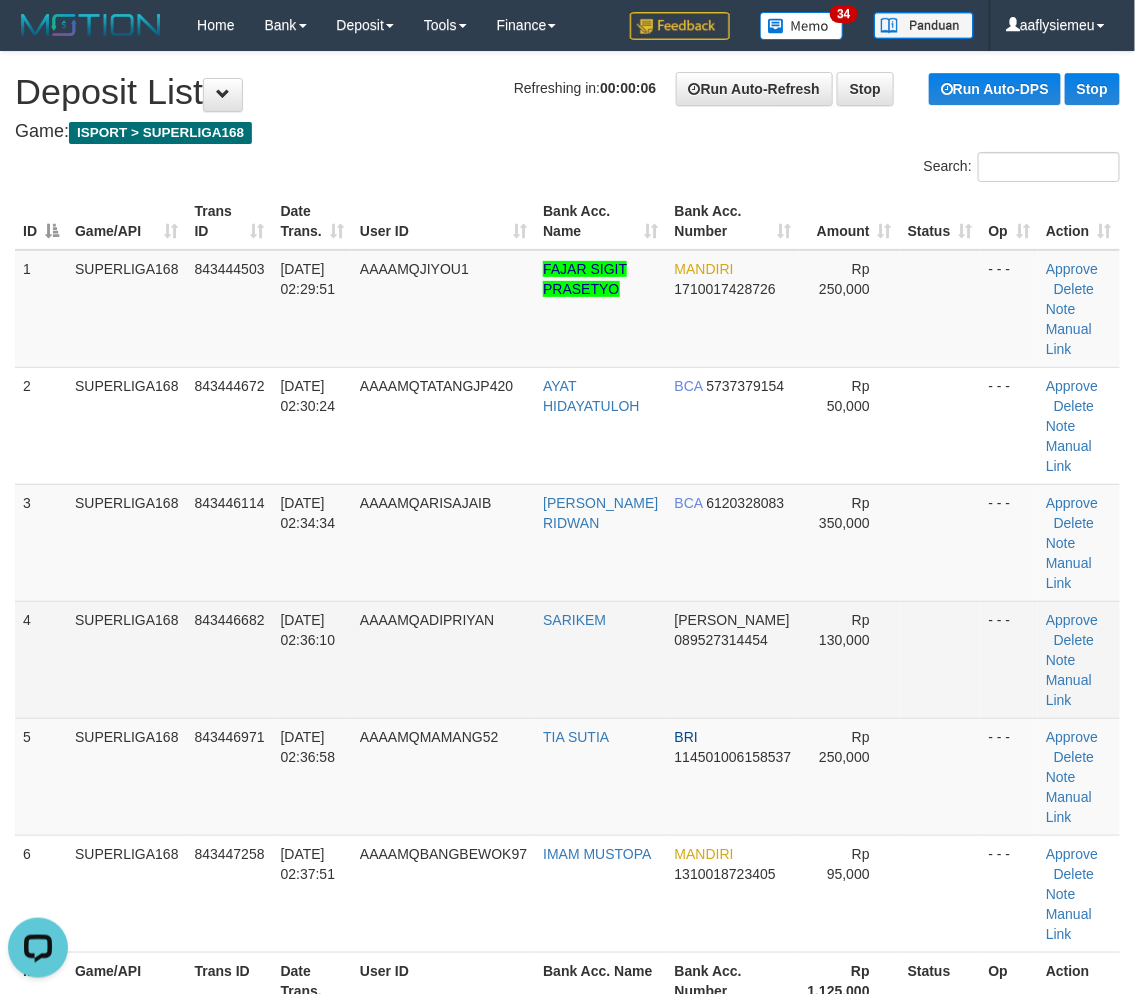 click on "4" at bounding box center [41, 659] 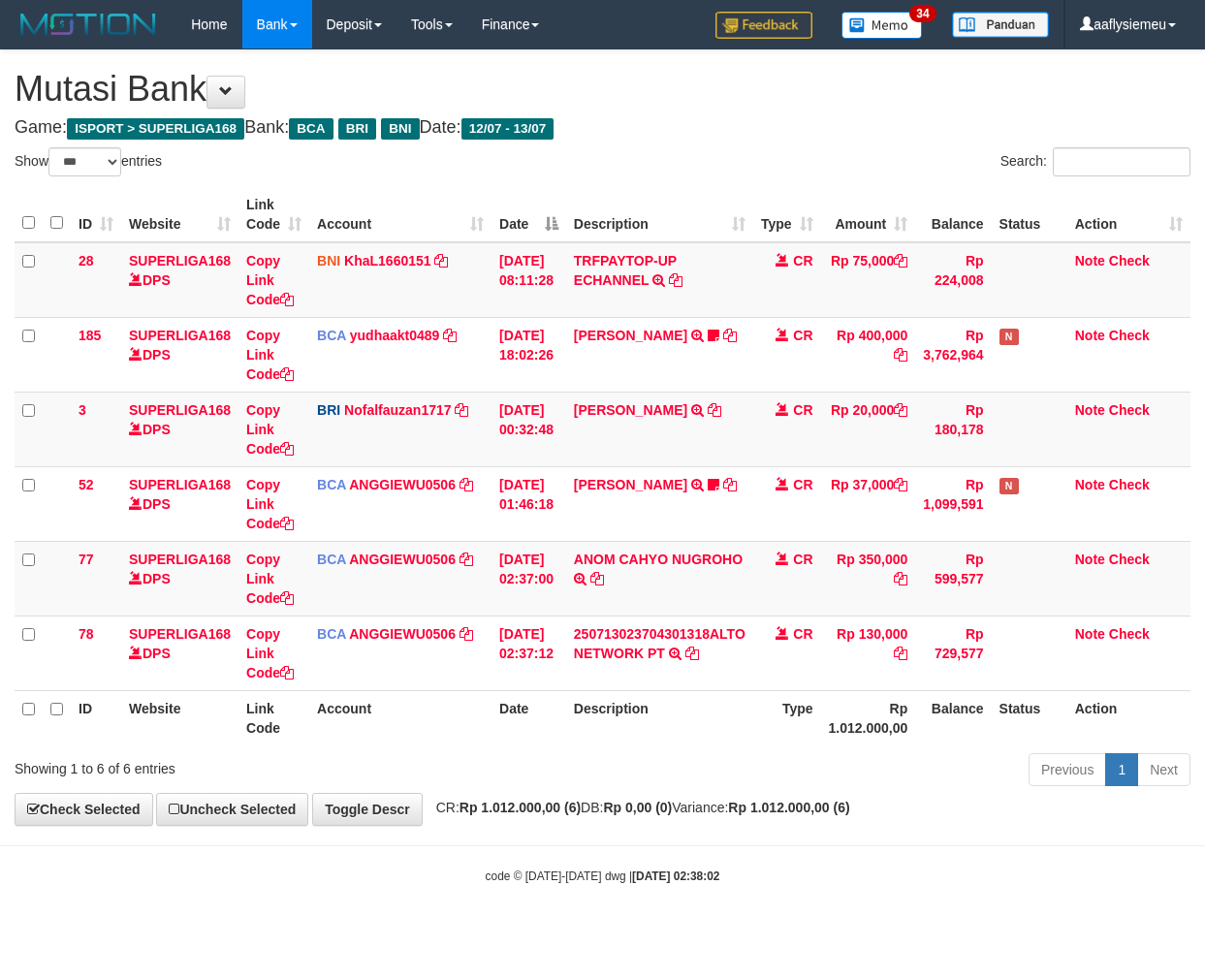 select on "***" 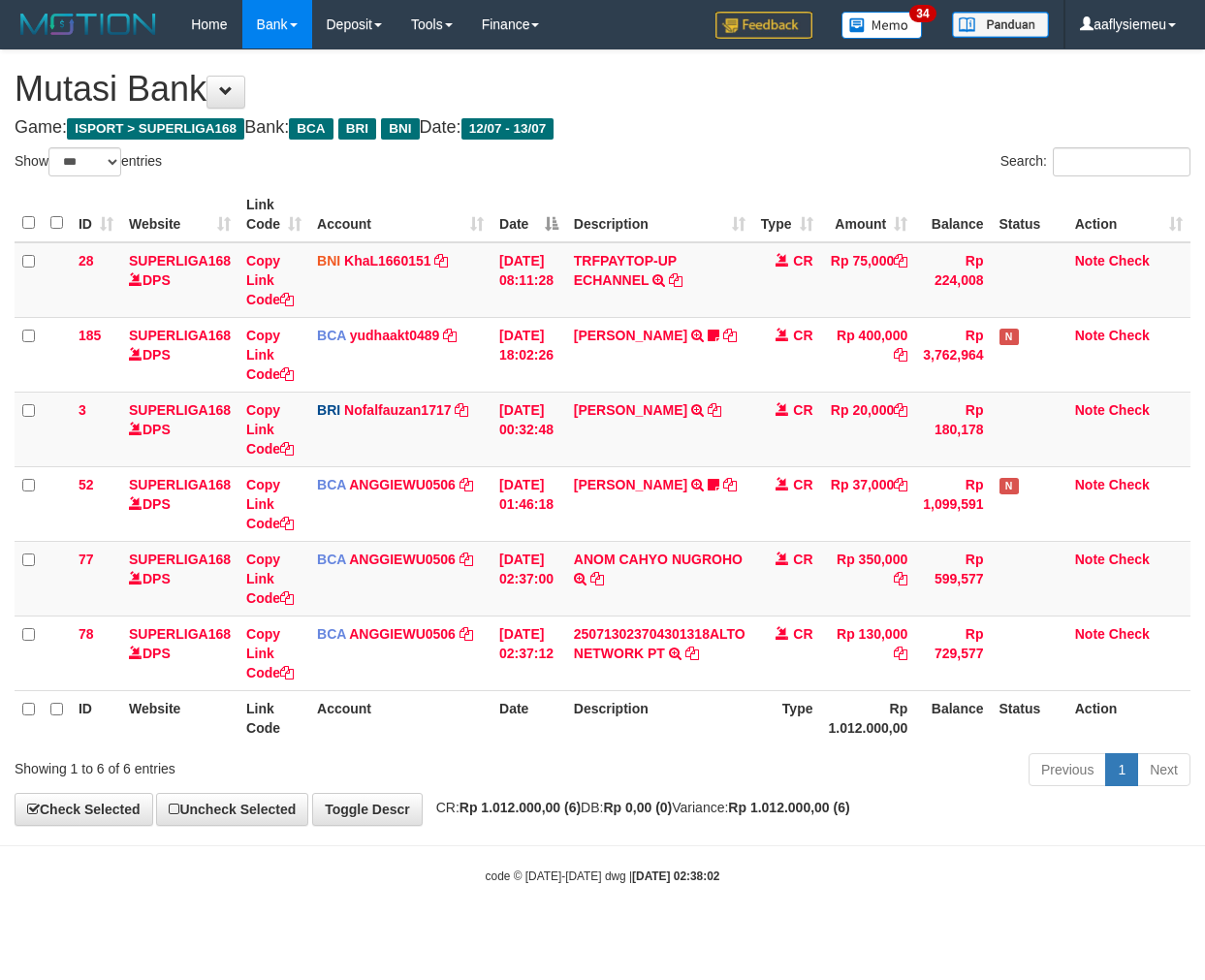 scroll, scrollTop: 0, scrollLeft: 0, axis: both 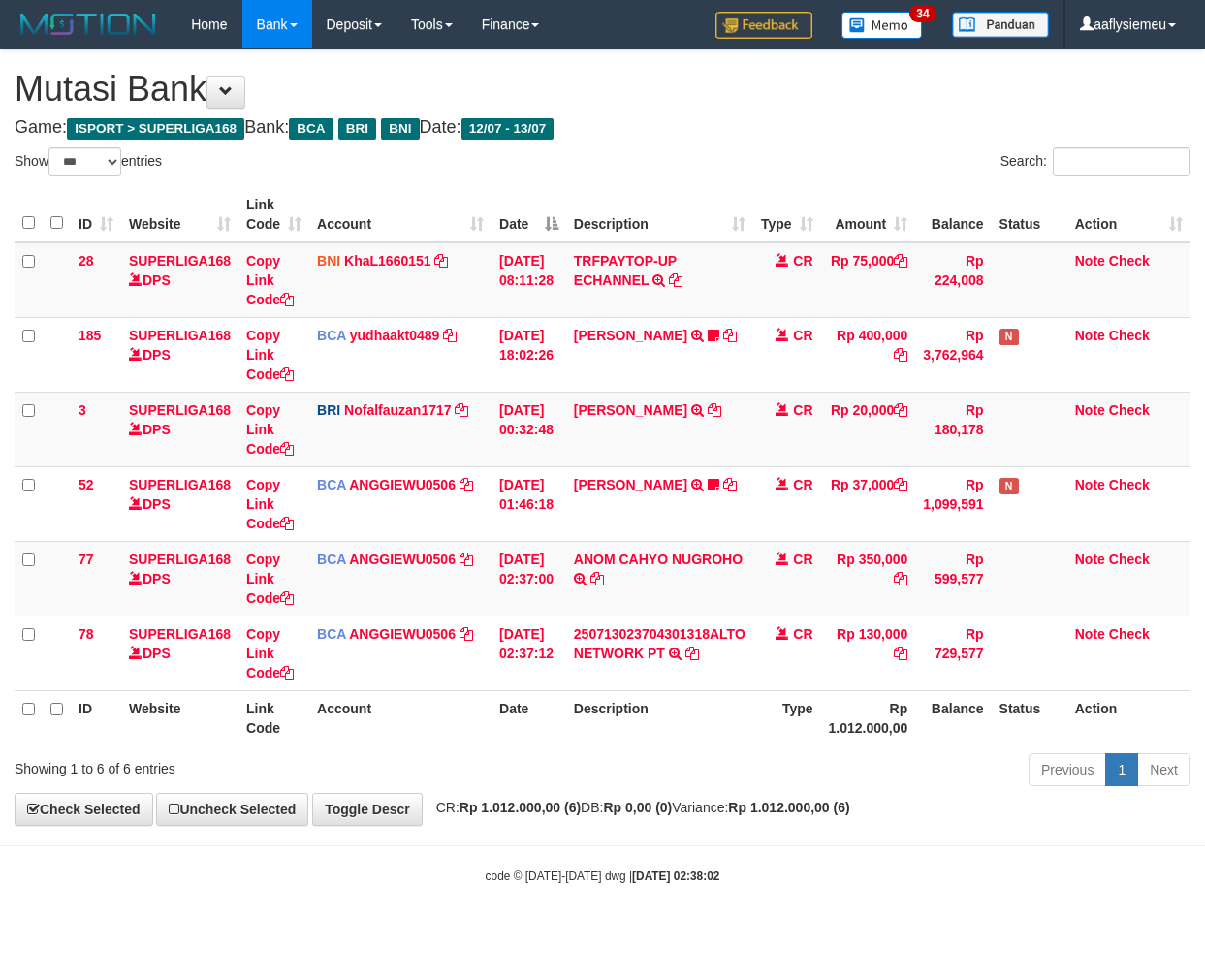 select on "***" 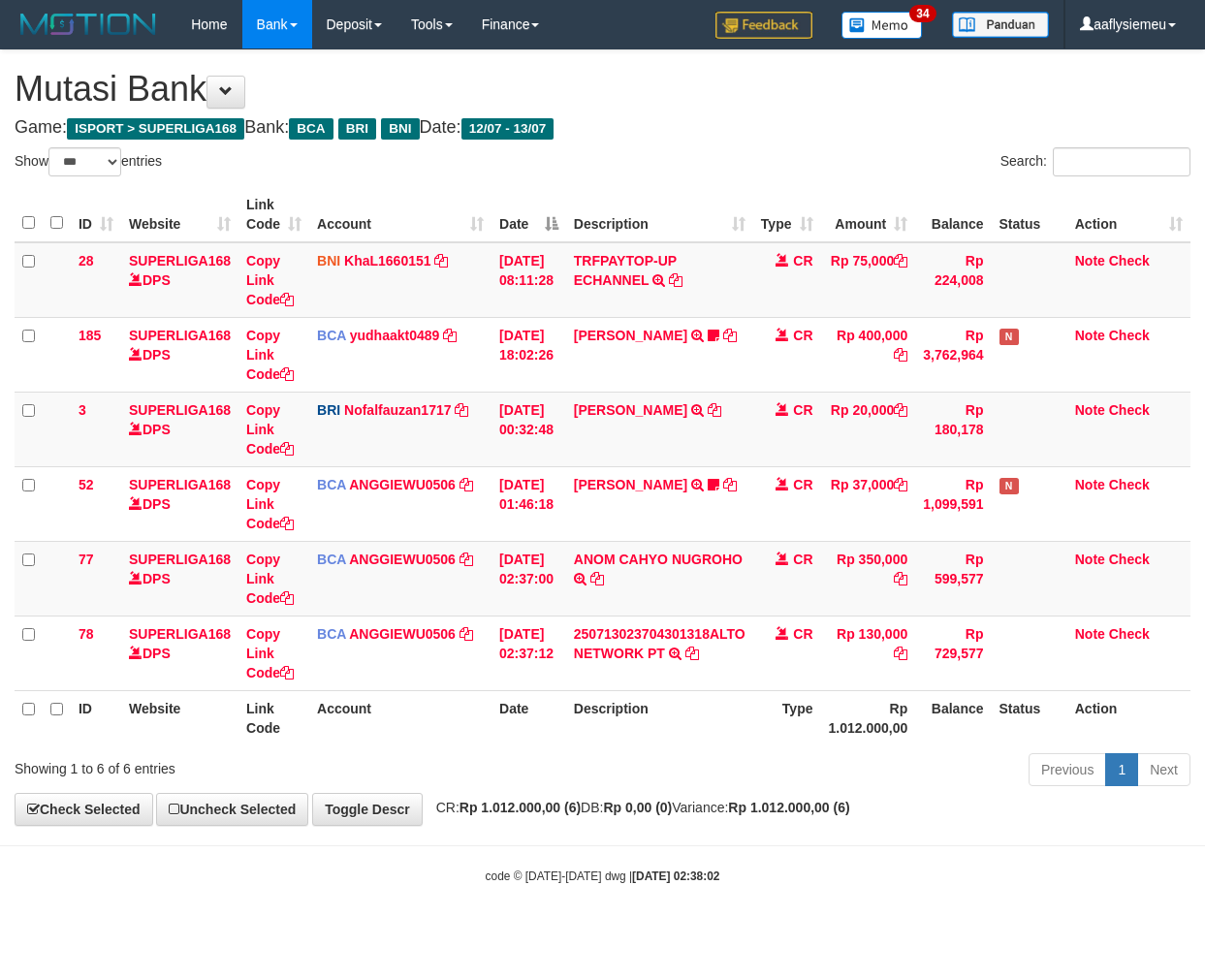 scroll, scrollTop: 0, scrollLeft: 0, axis: both 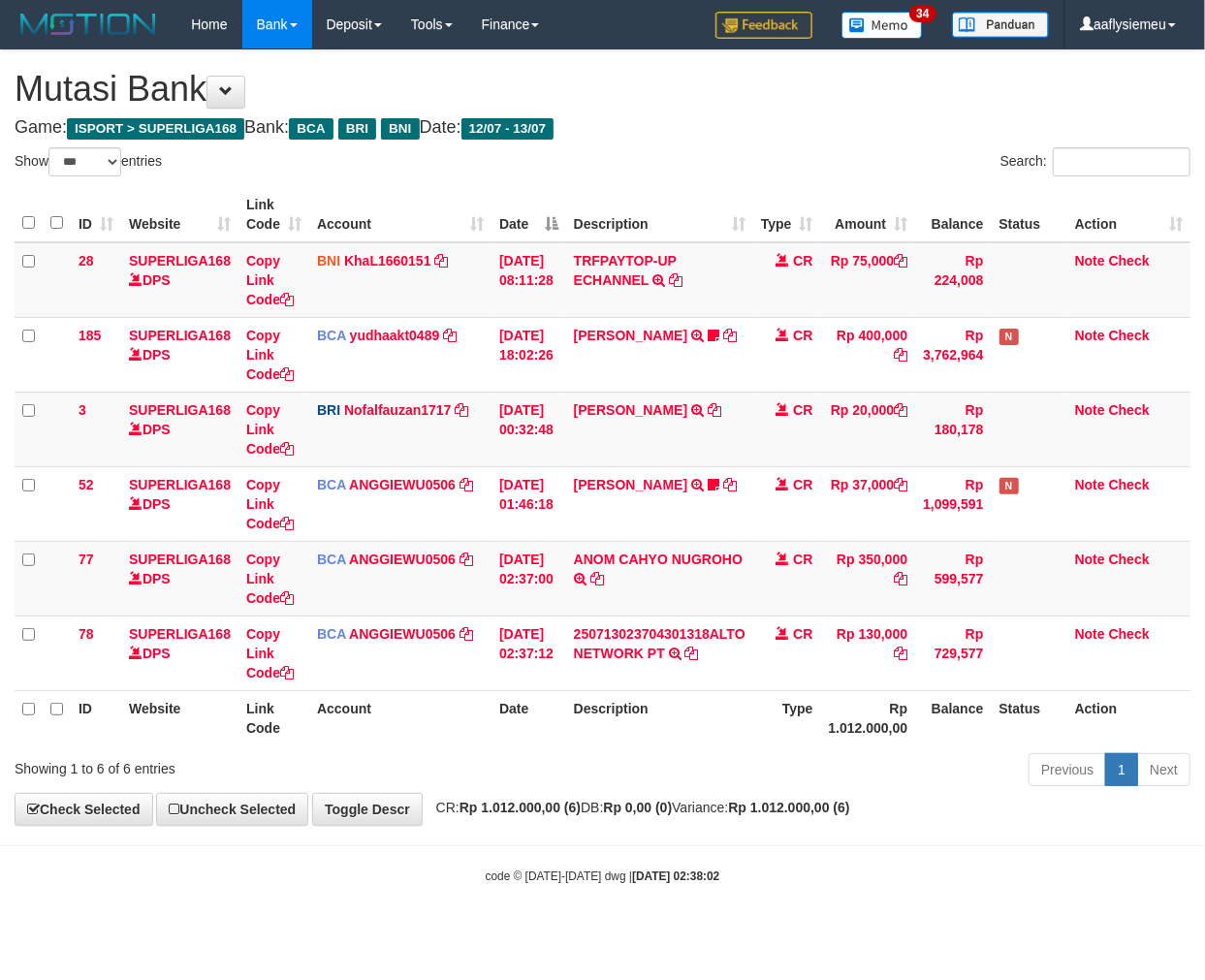 click on "**********" at bounding box center [602, 437] 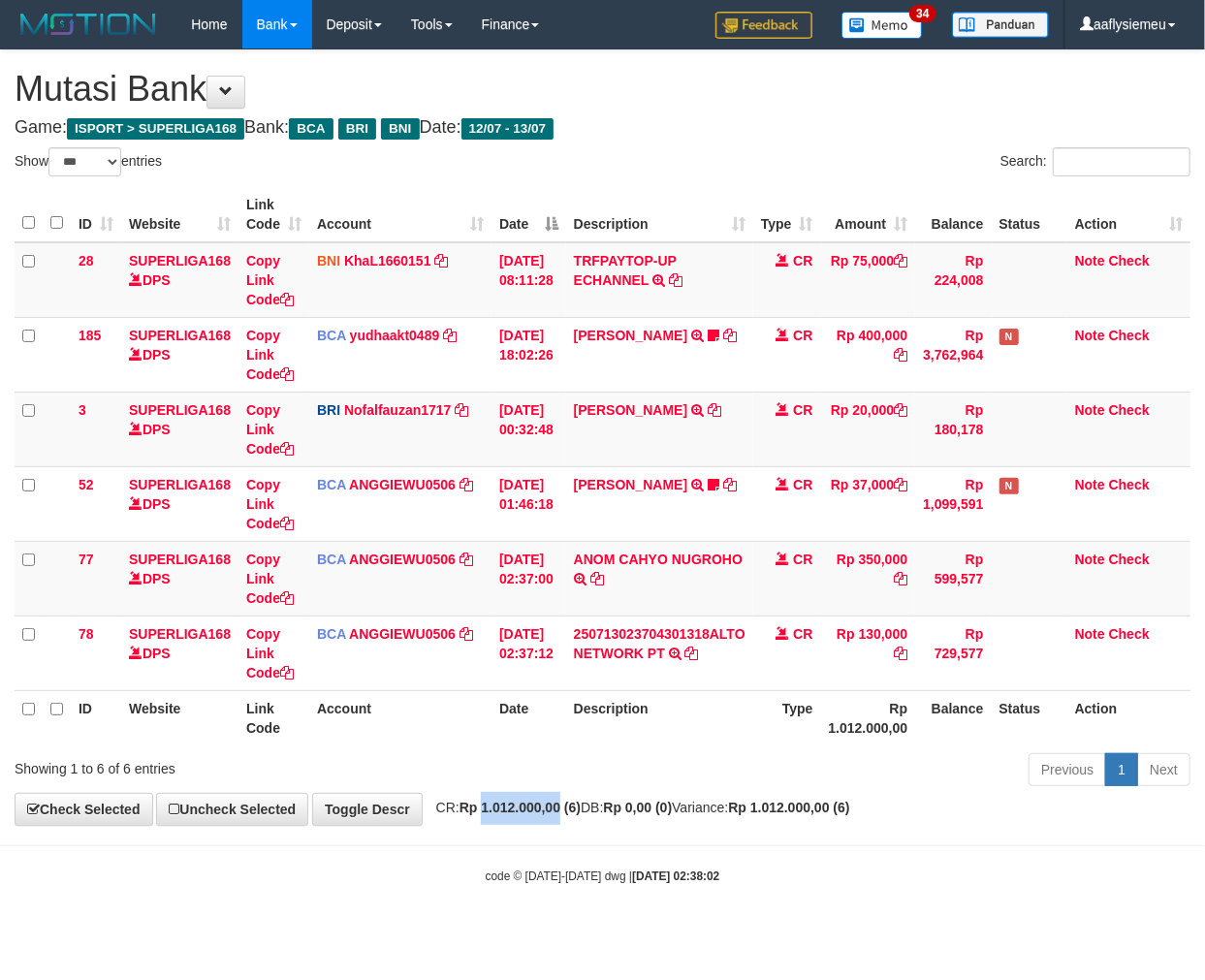drag, startPoint x: 0, startPoint y: 0, endPoint x: 523, endPoint y: 824, distance: 975.9636 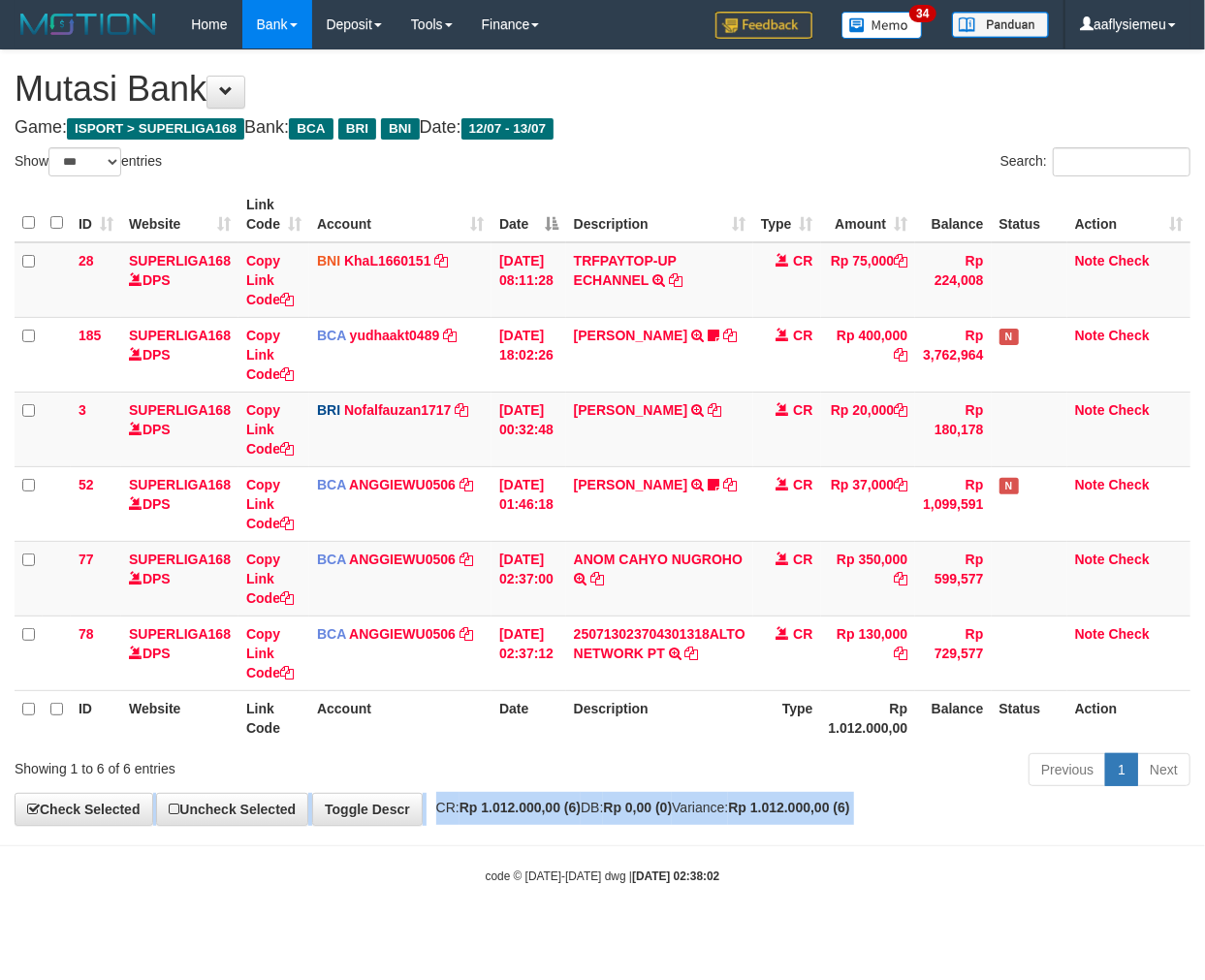 click on "**********" at bounding box center [602, 437] 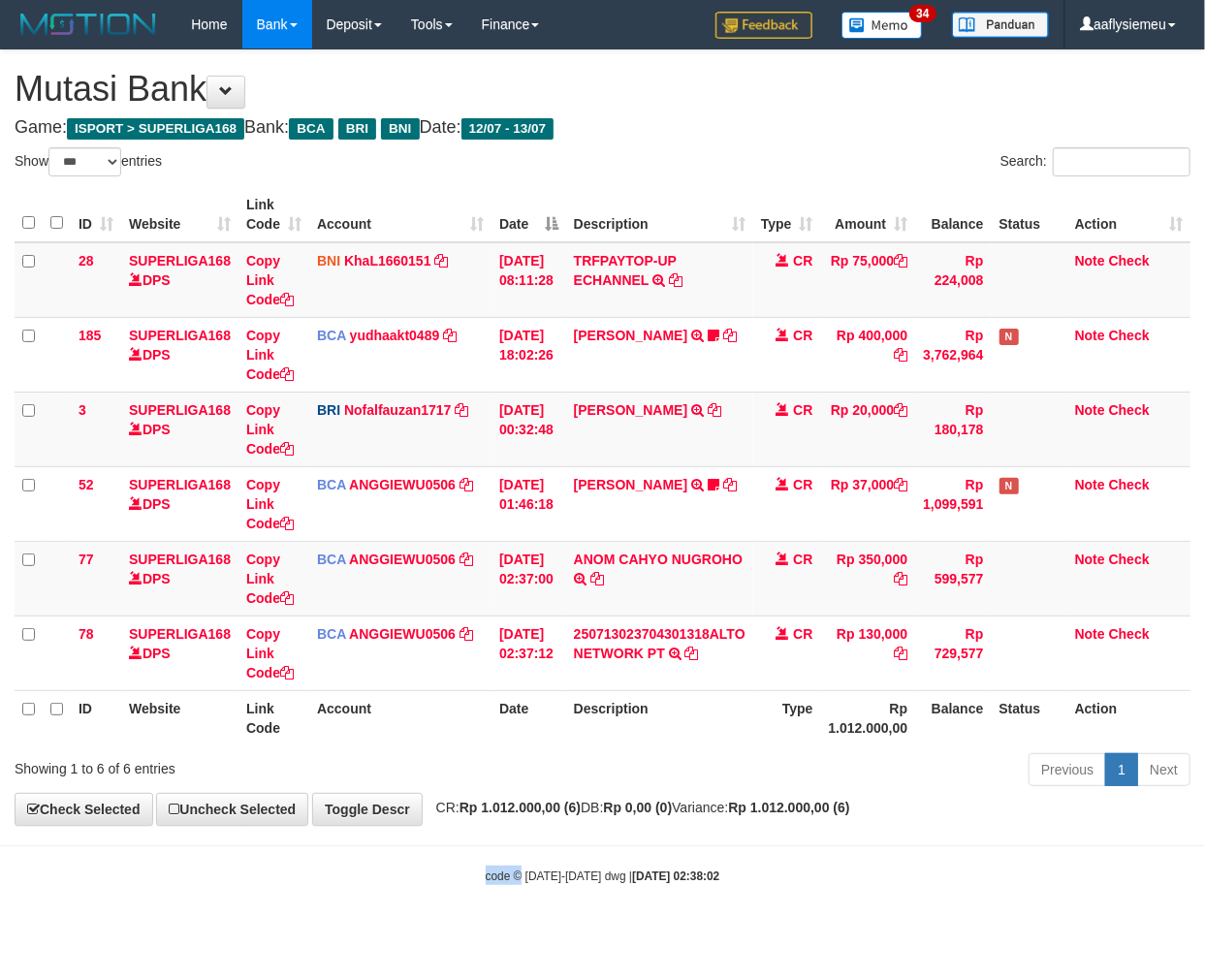 drag, startPoint x: 519, startPoint y: 832, endPoint x: 517, endPoint y: 861, distance: 29.068884 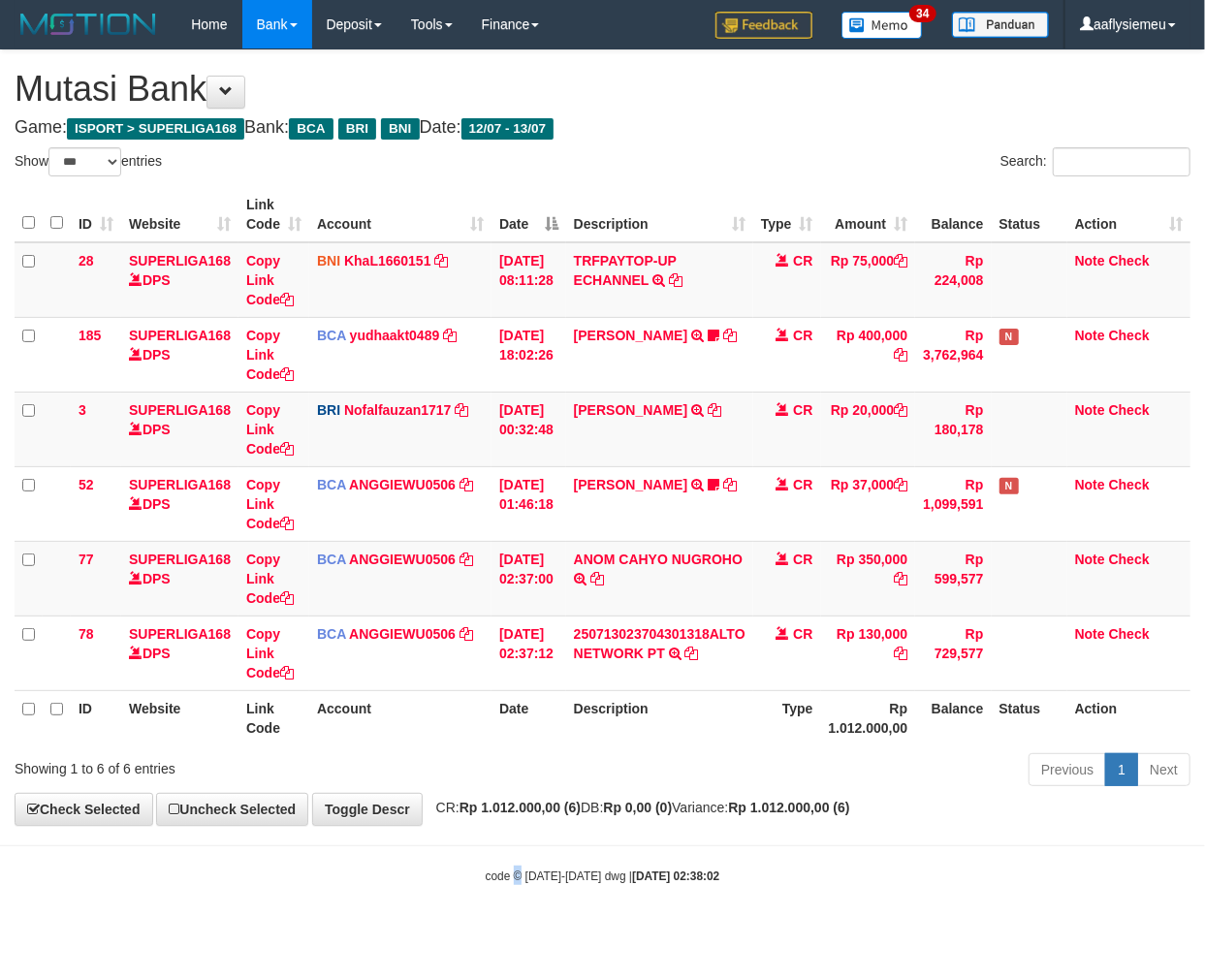 click on "Toggle navigation
Home
Bank
Account List
Load
By Website
Group
[ISPORT]													SUPERLIGA168
By Load Group (DPS)
34" at bounding box center [602, 466] 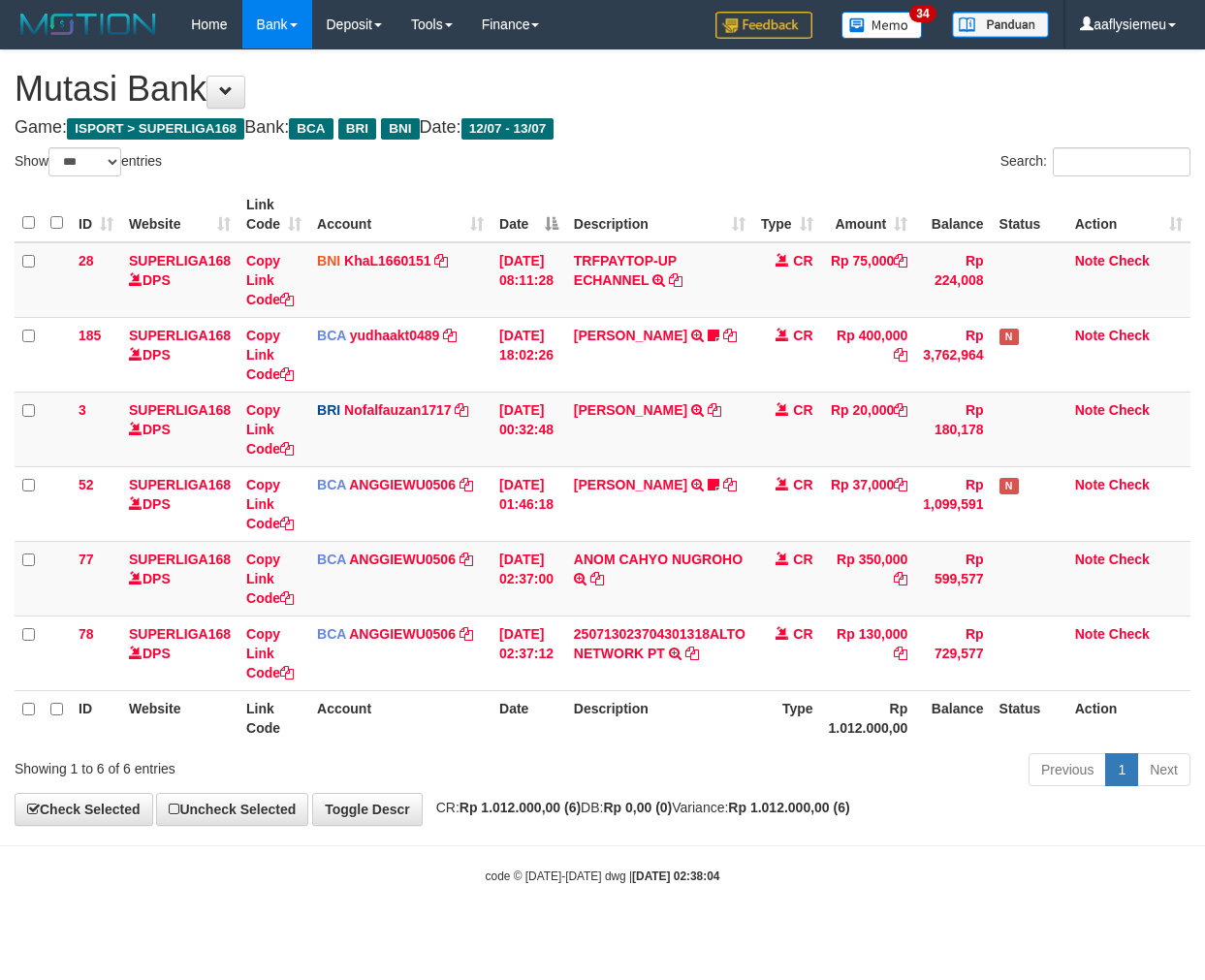 select on "***" 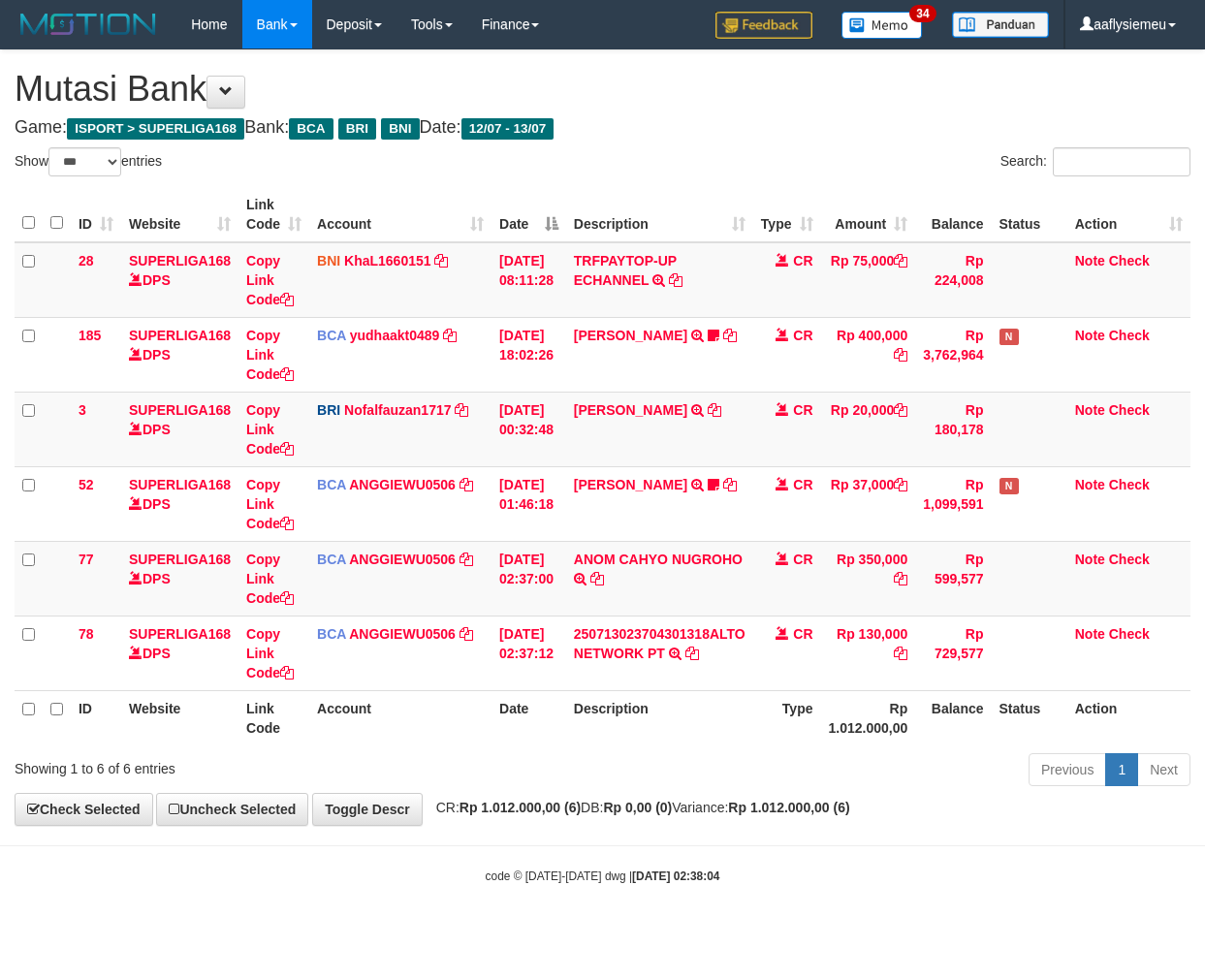 scroll, scrollTop: 0, scrollLeft: 0, axis: both 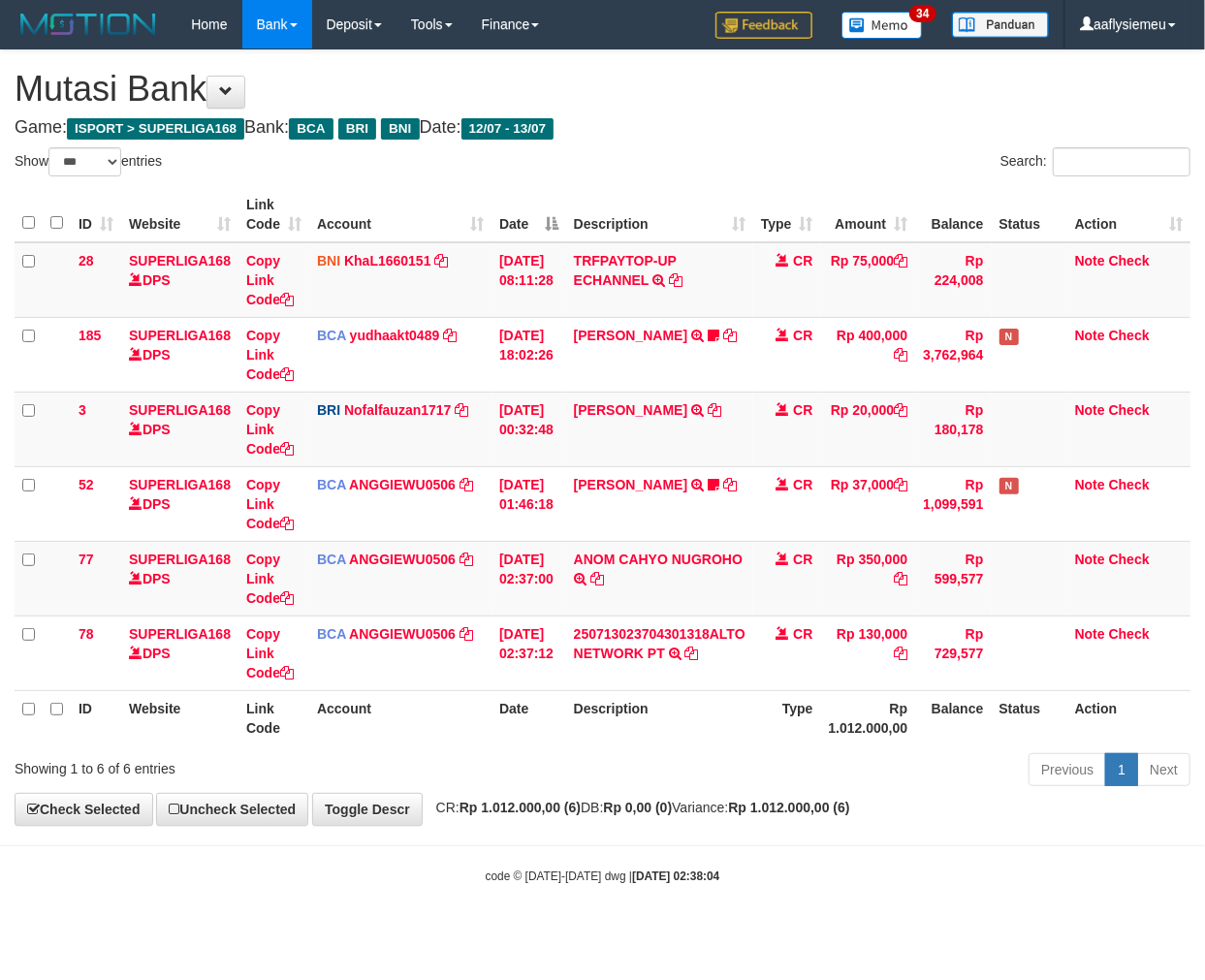 click on "code © 2012-2018 dwg |  2025/07/13 02:38:04" at bounding box center (602, 875) 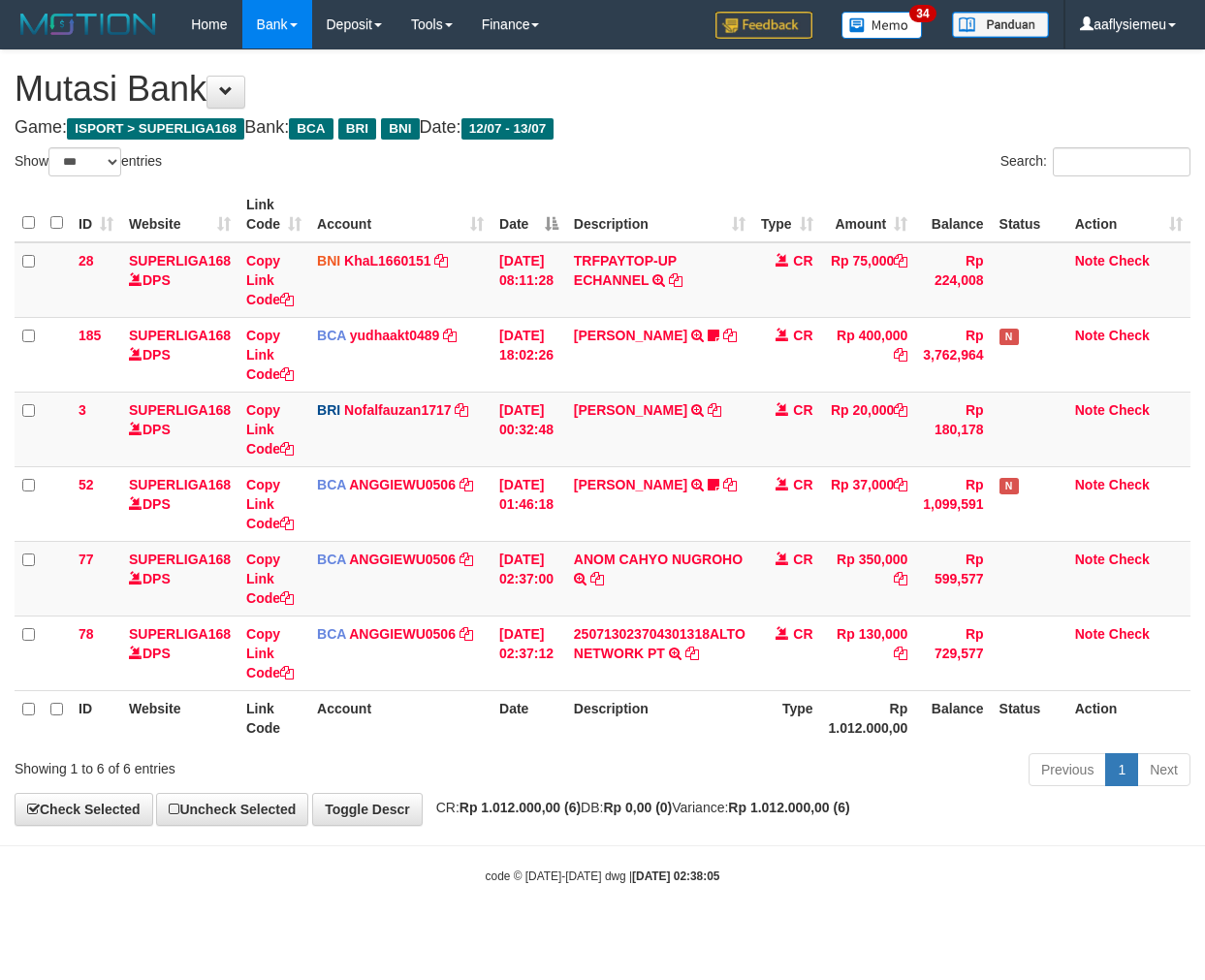 select on "***" 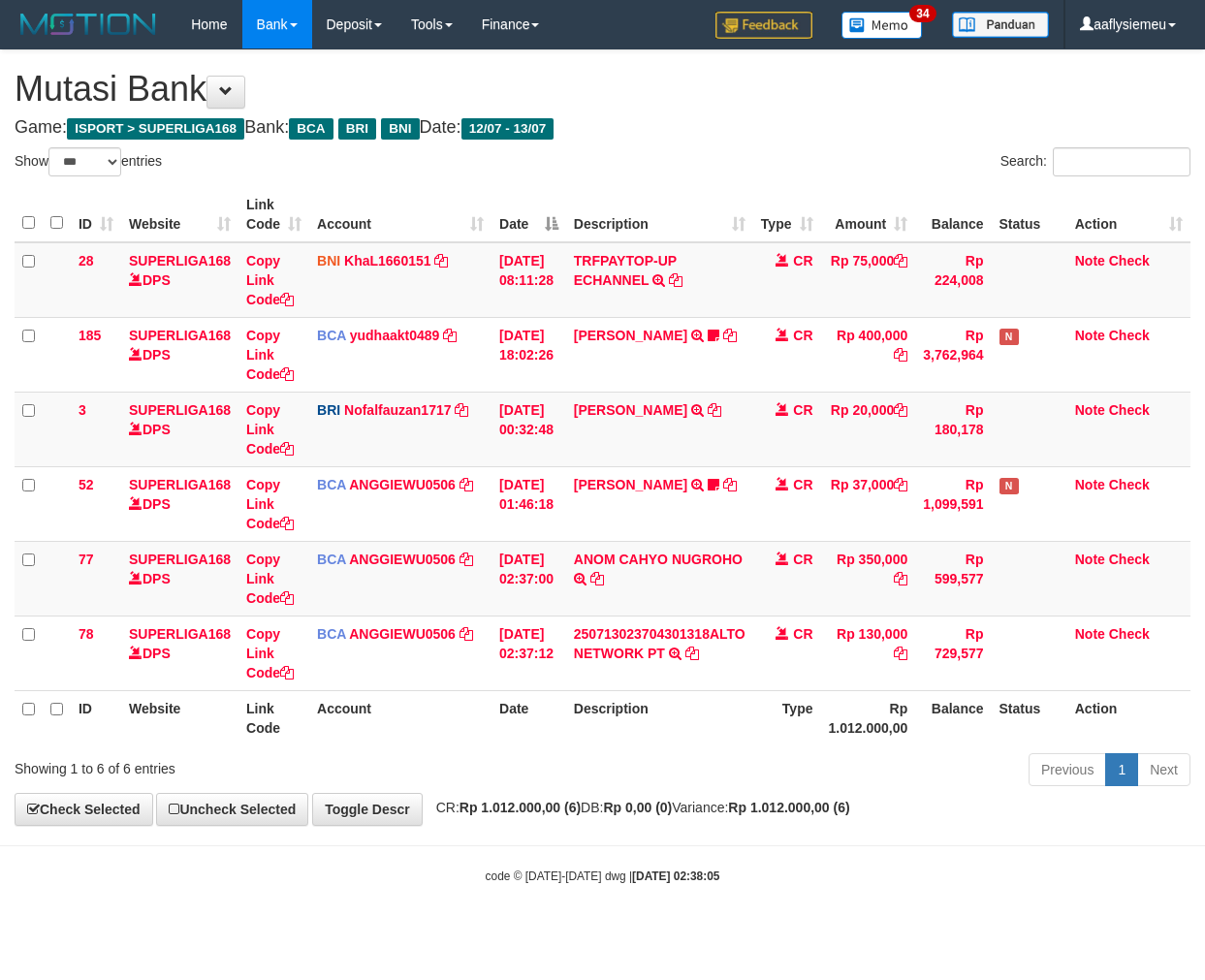 scroll, scrollTop: 0, scrollLeft: 0, axis: both 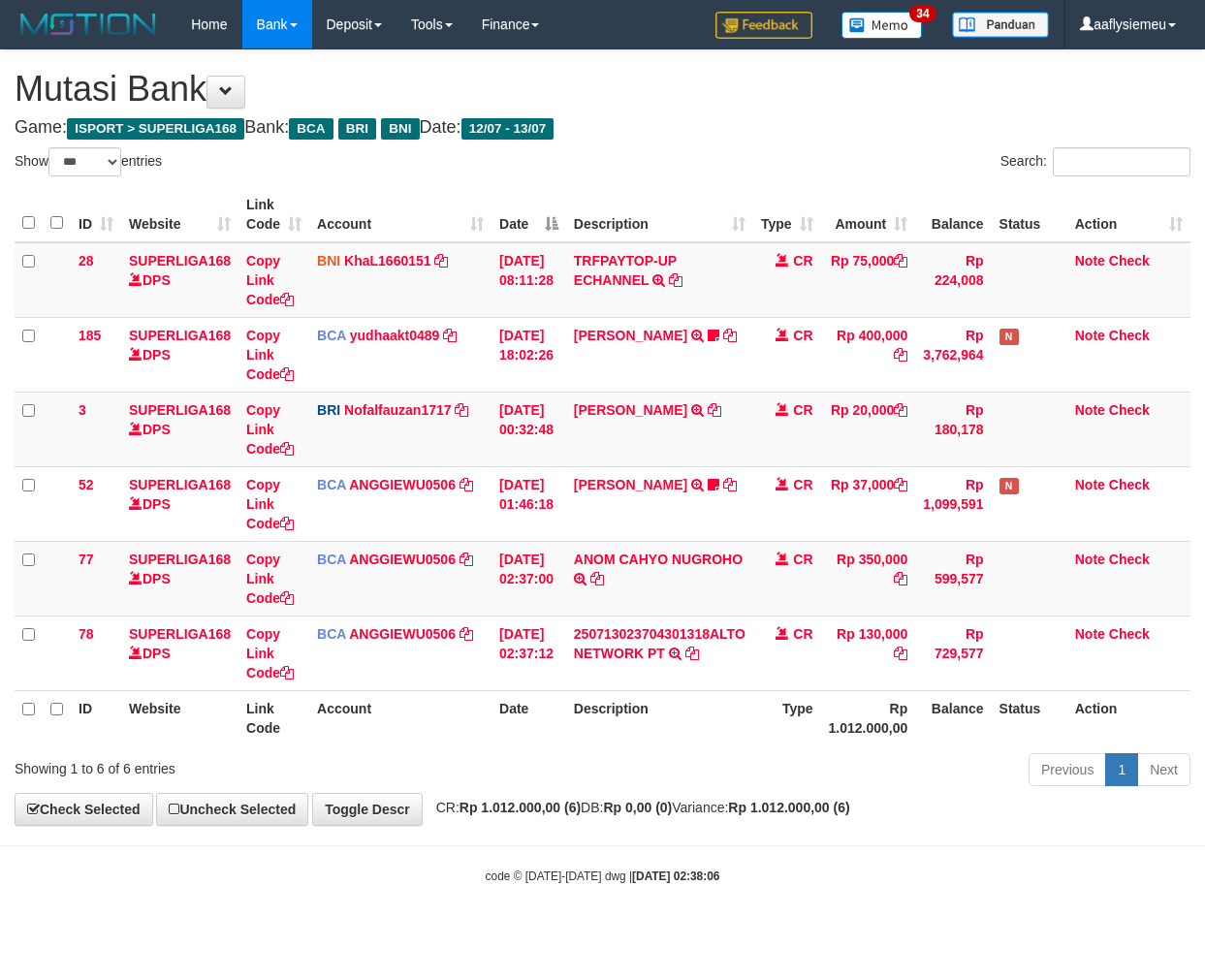 select on "***" 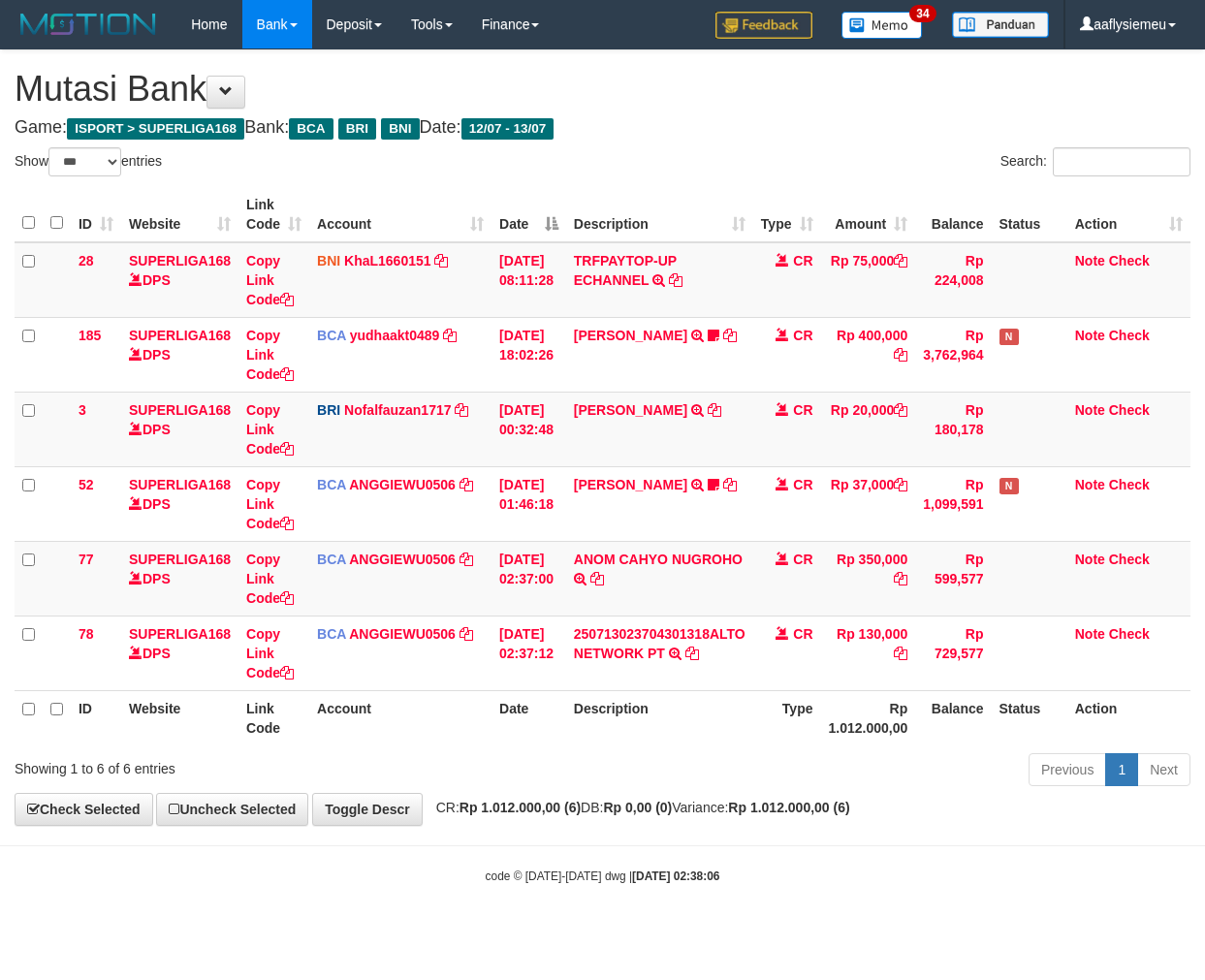 scroll, scrollTop: 0, scrollLeft: 0, axis: both 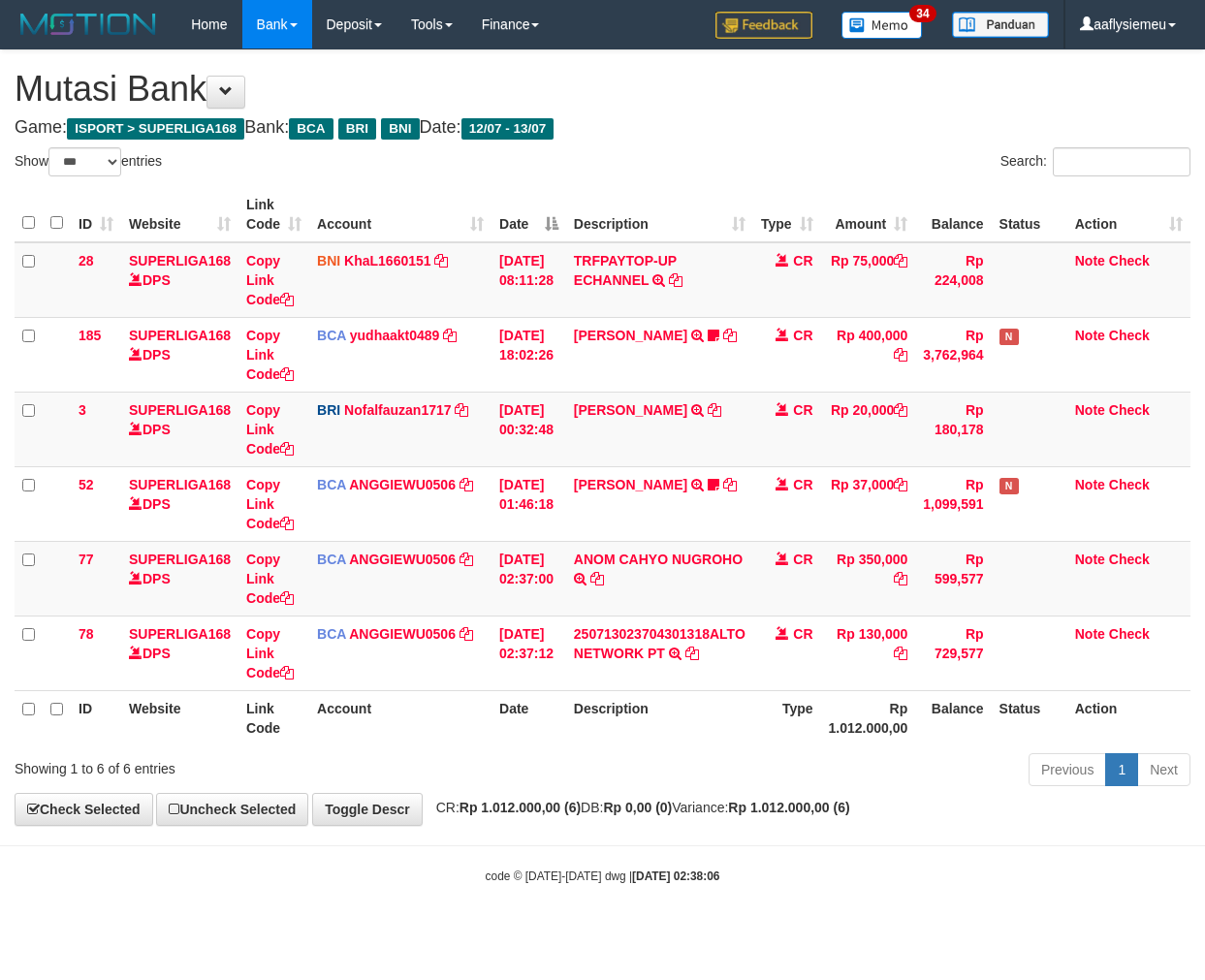 select on "***" 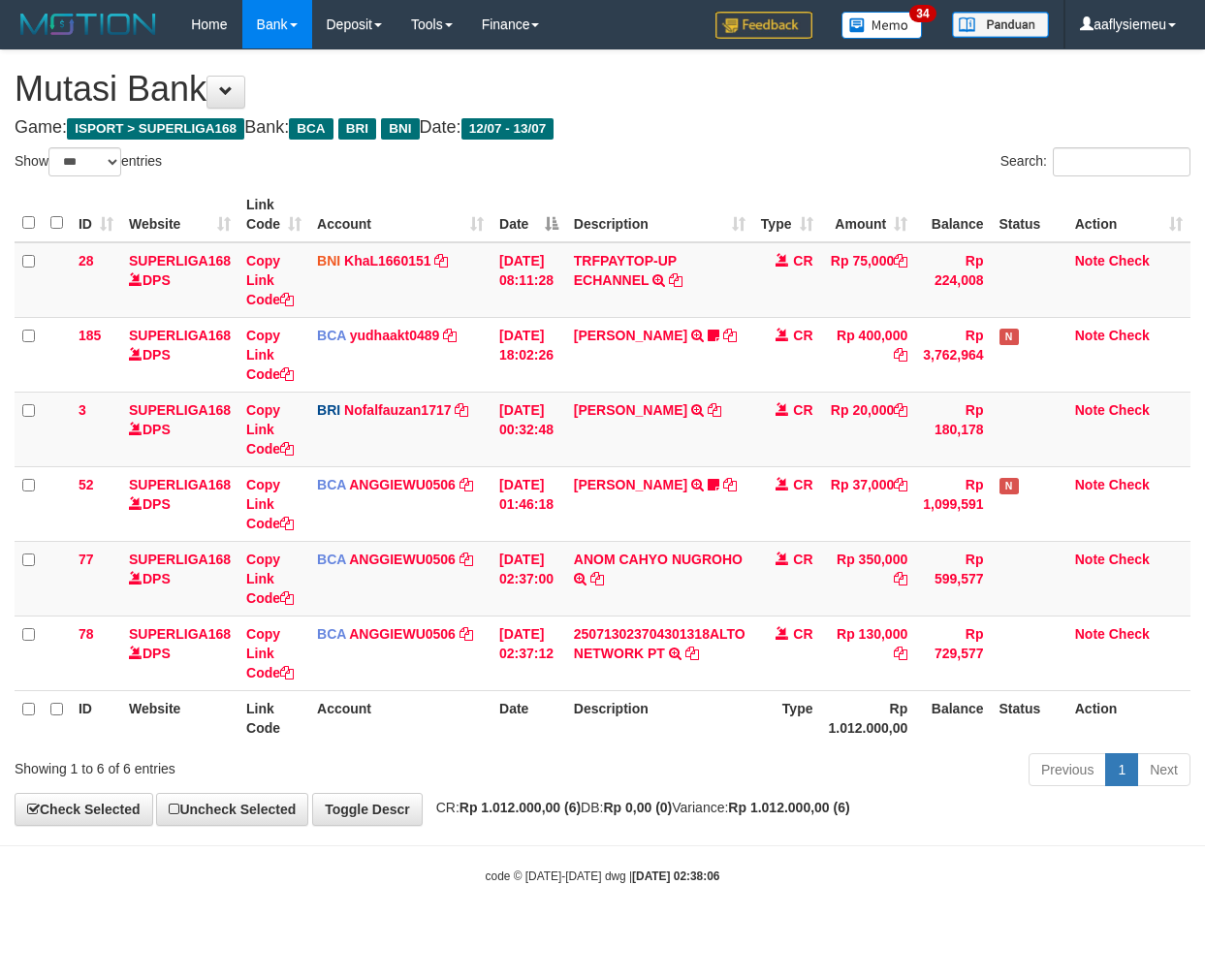 scroll, scrollTop: 0, scrollLeft: 0, axis: both 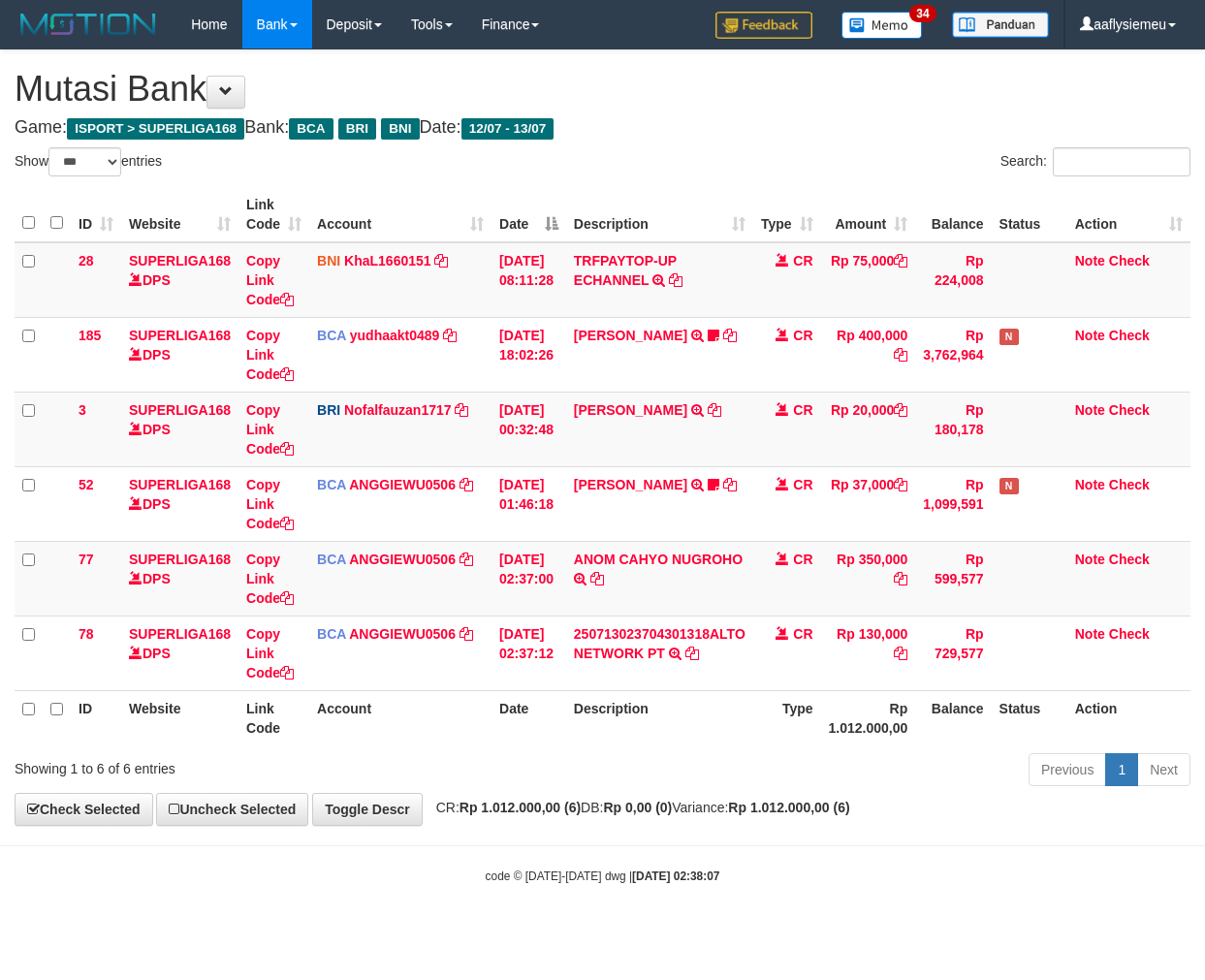 select on "***" 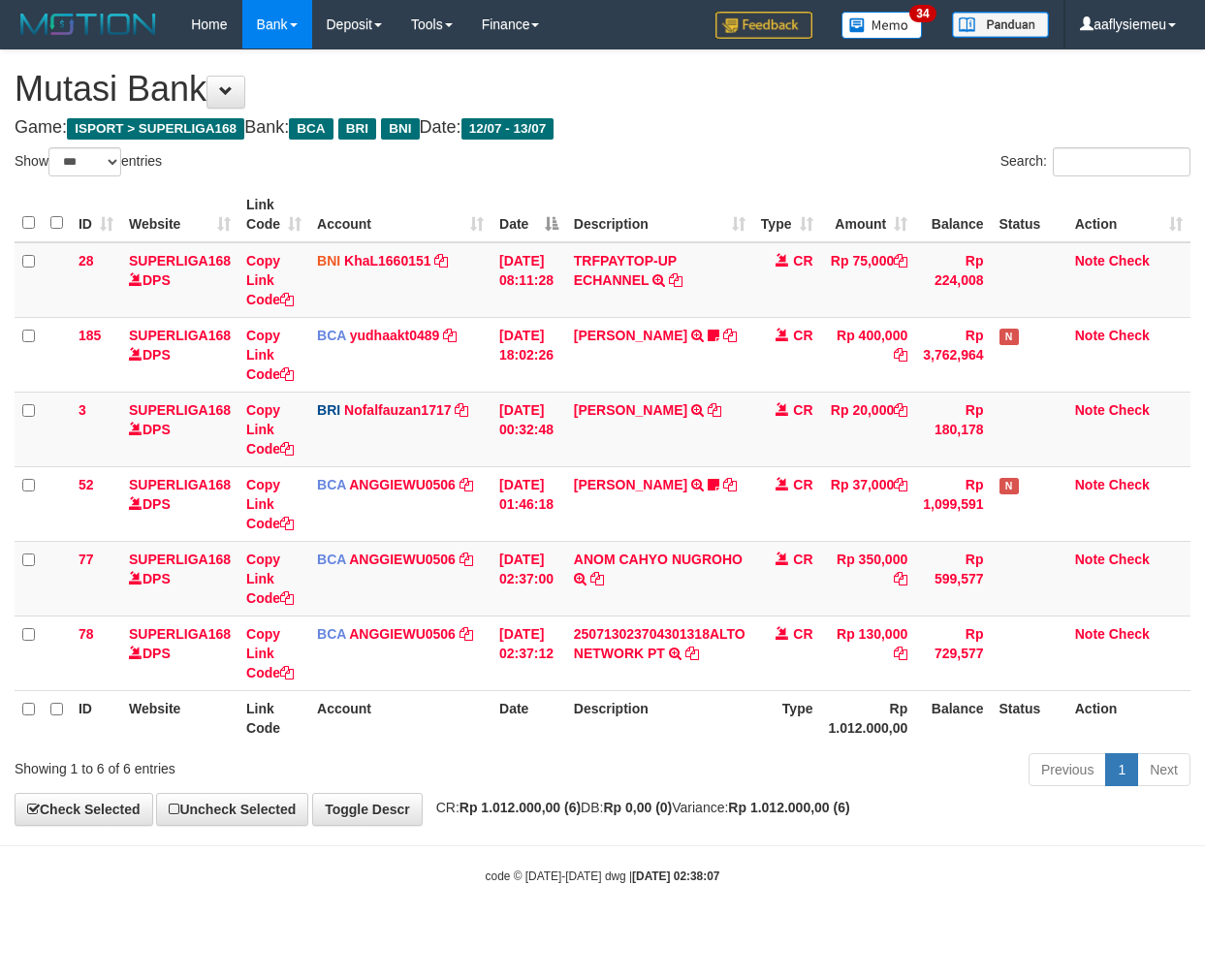 scroll, scrollTop: 0, scrollLeft: 0, axis: both 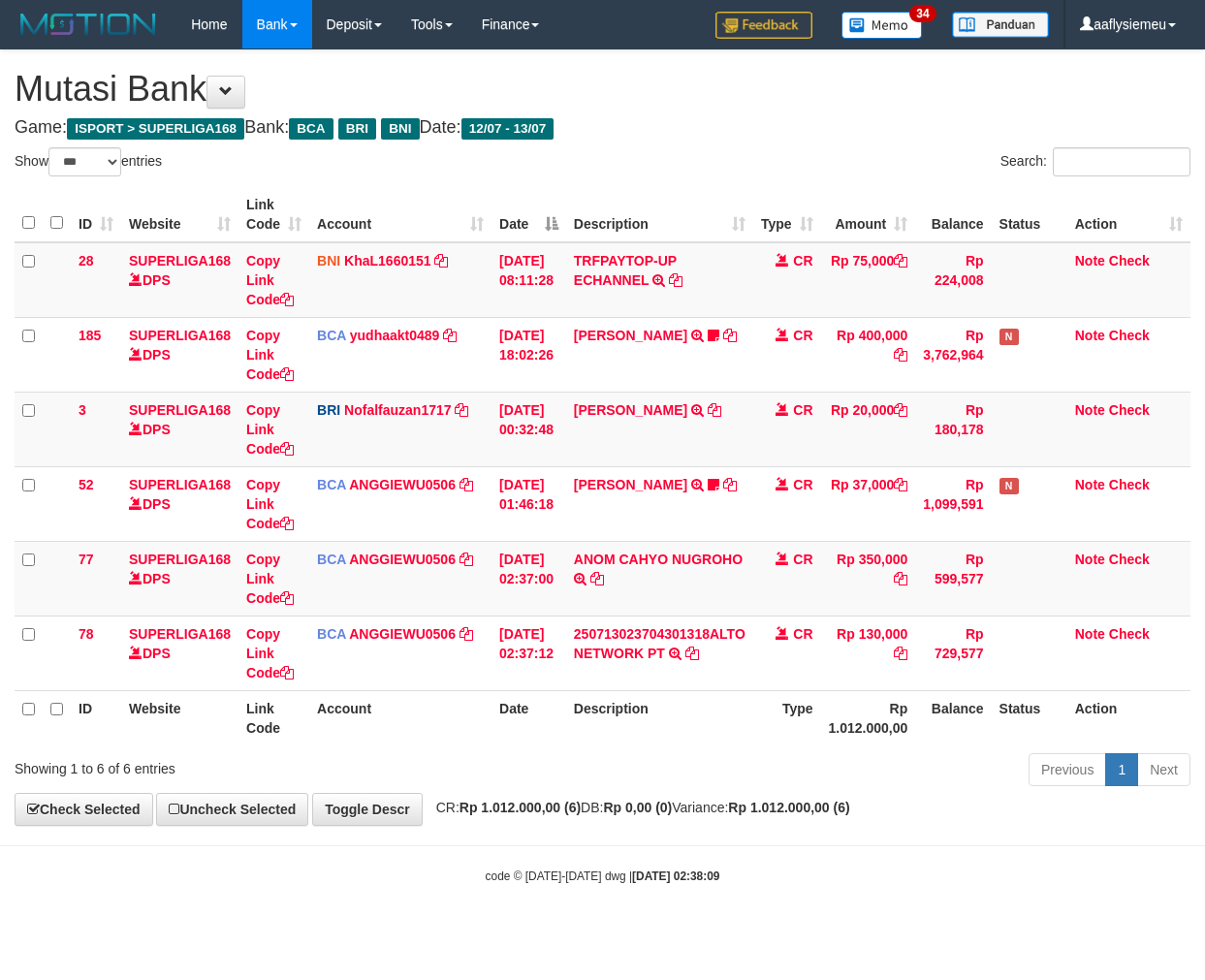 select on "***" 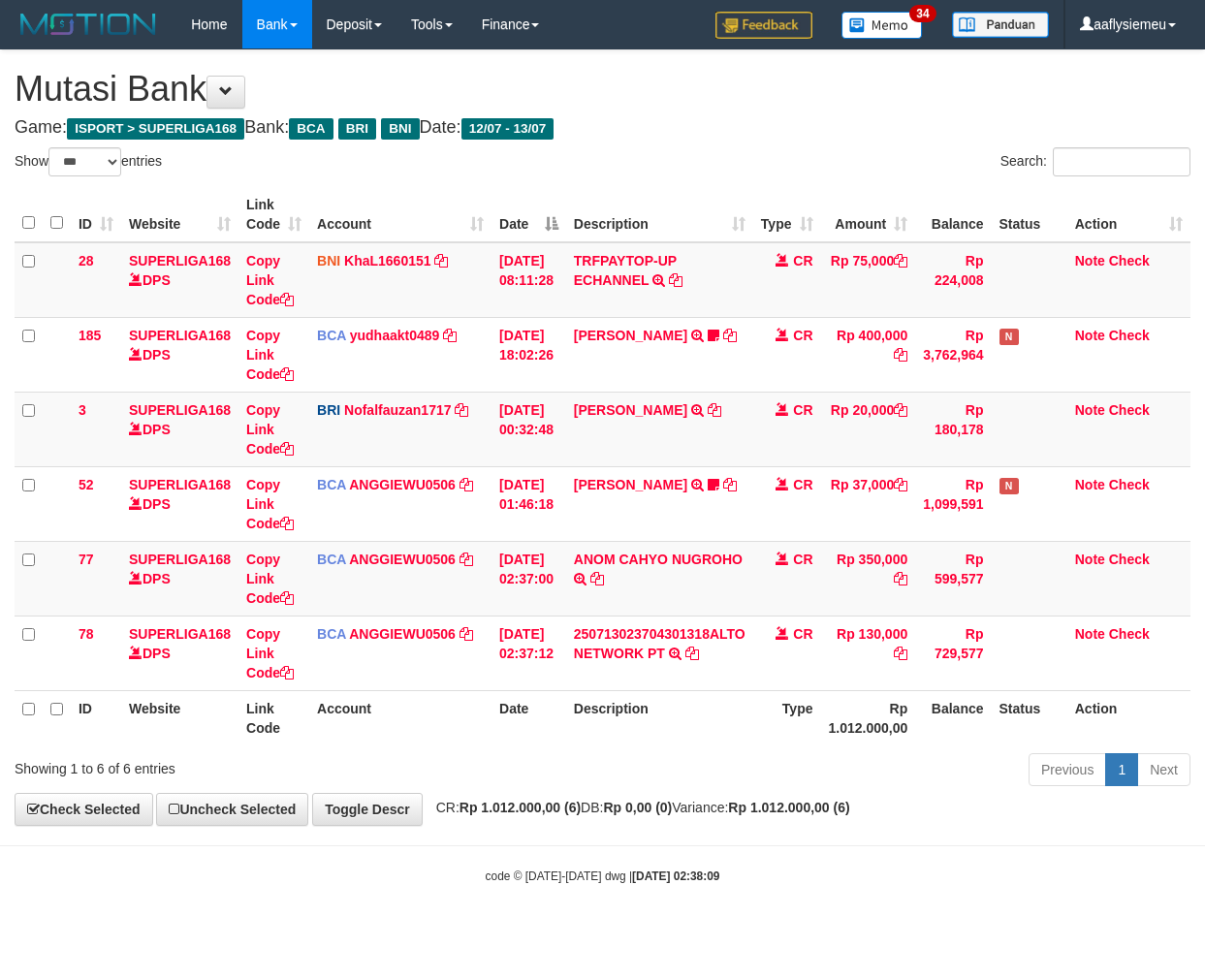 scroll, scrollTop: 0, scrollLeft: 0, axis: both 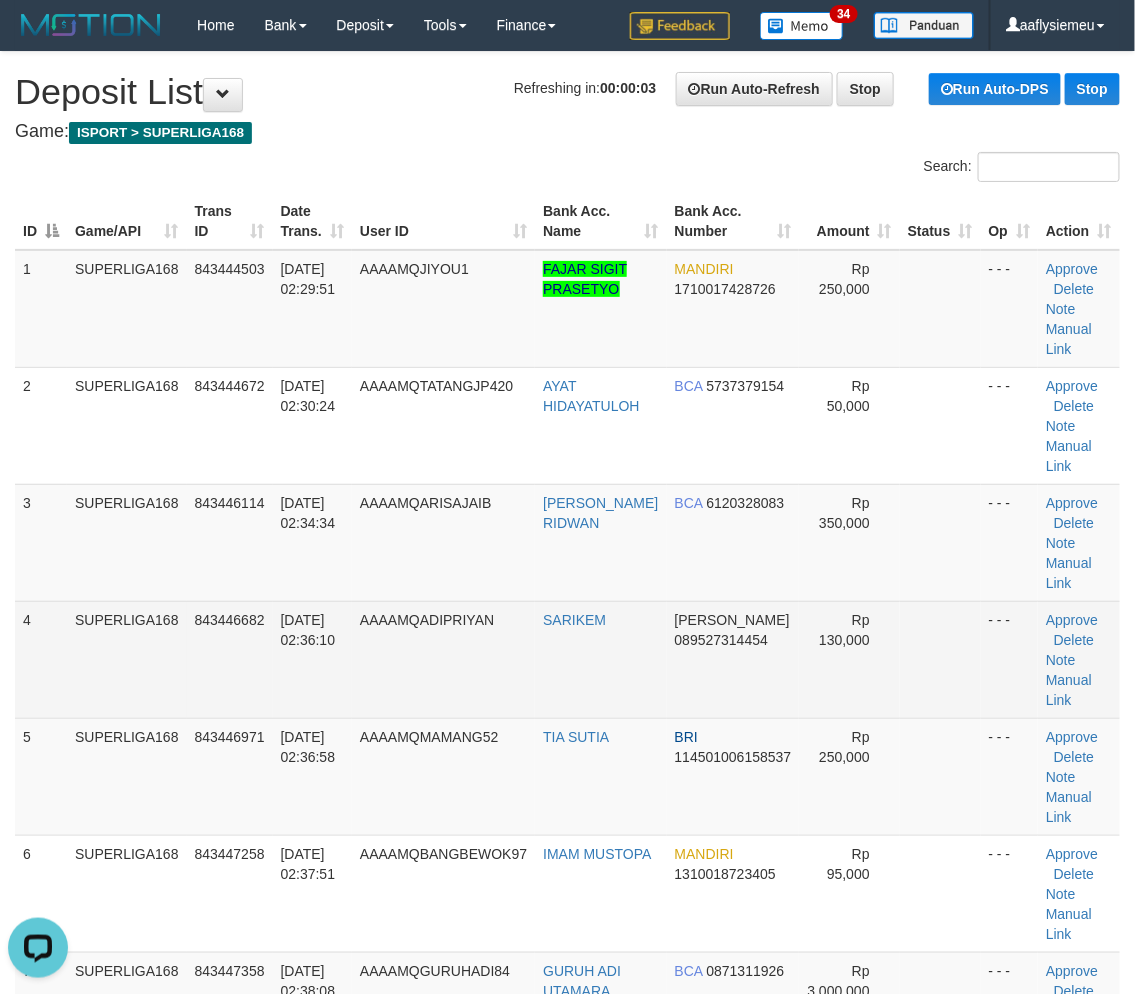 drag, startPoint x: 362, startPoint y: 612, endPoint x: 103, endPoint y: 676, distance: 266.7902 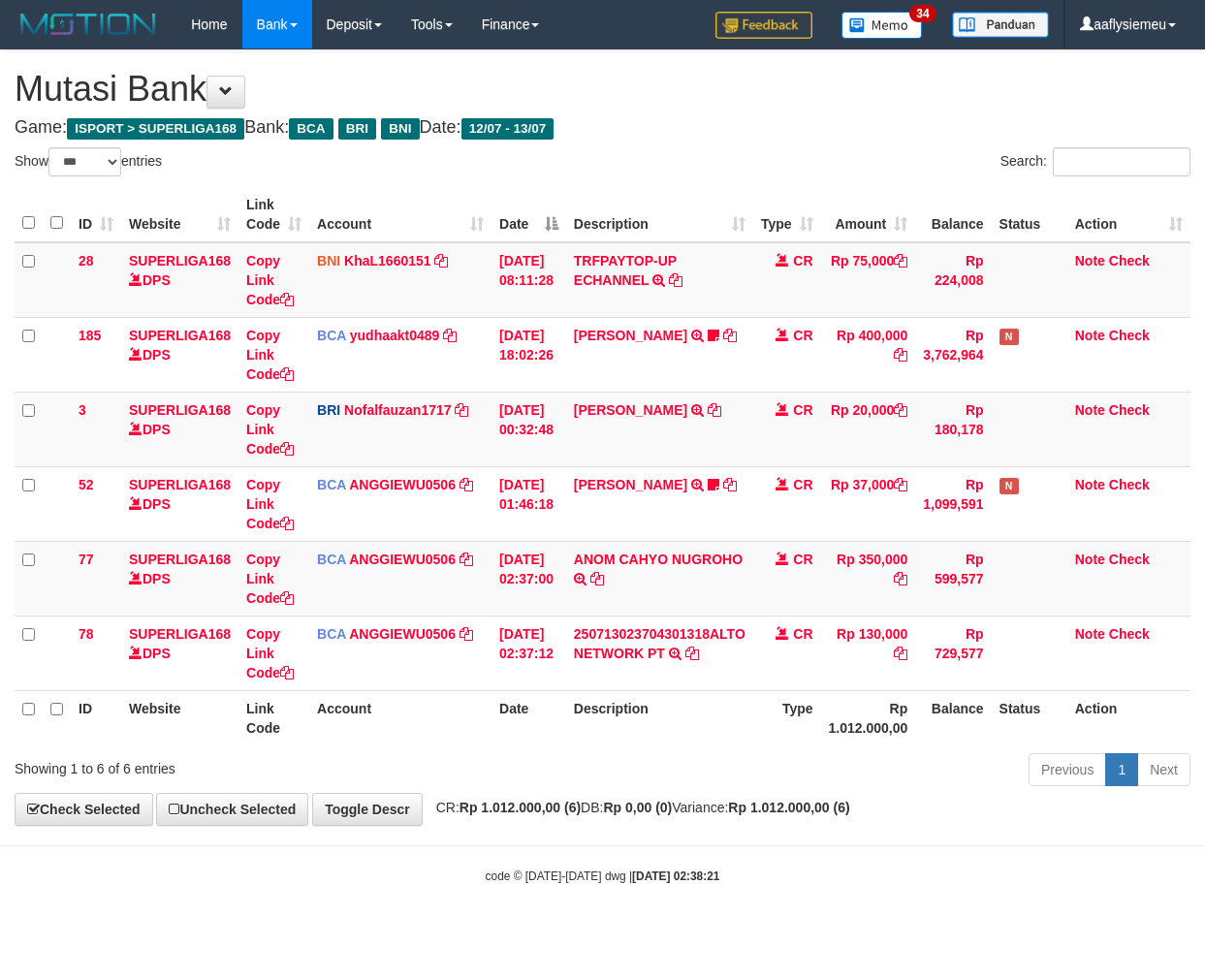 select on "***" 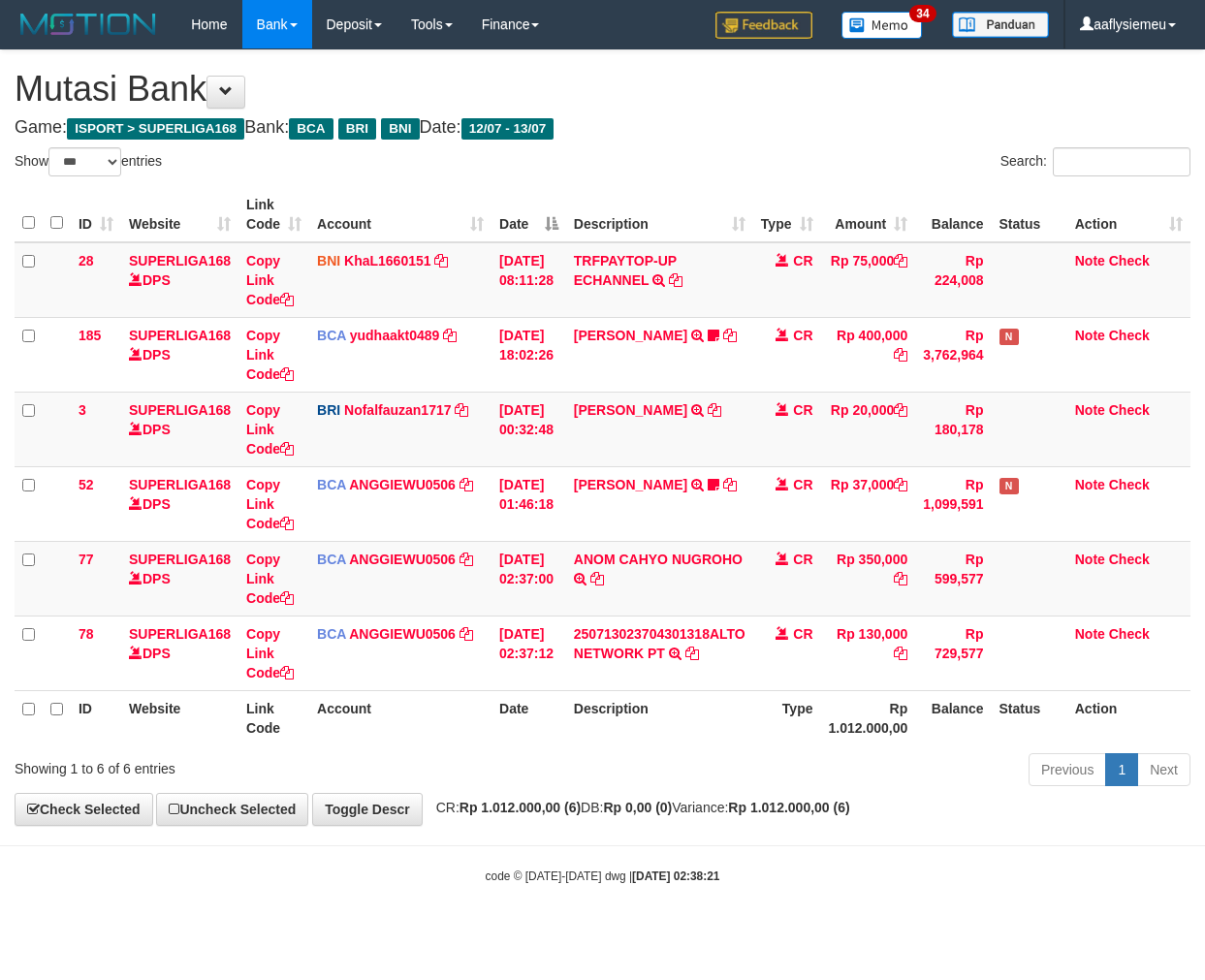 scroll, scrollTop: 0, scrollLeft: 0, axis: both 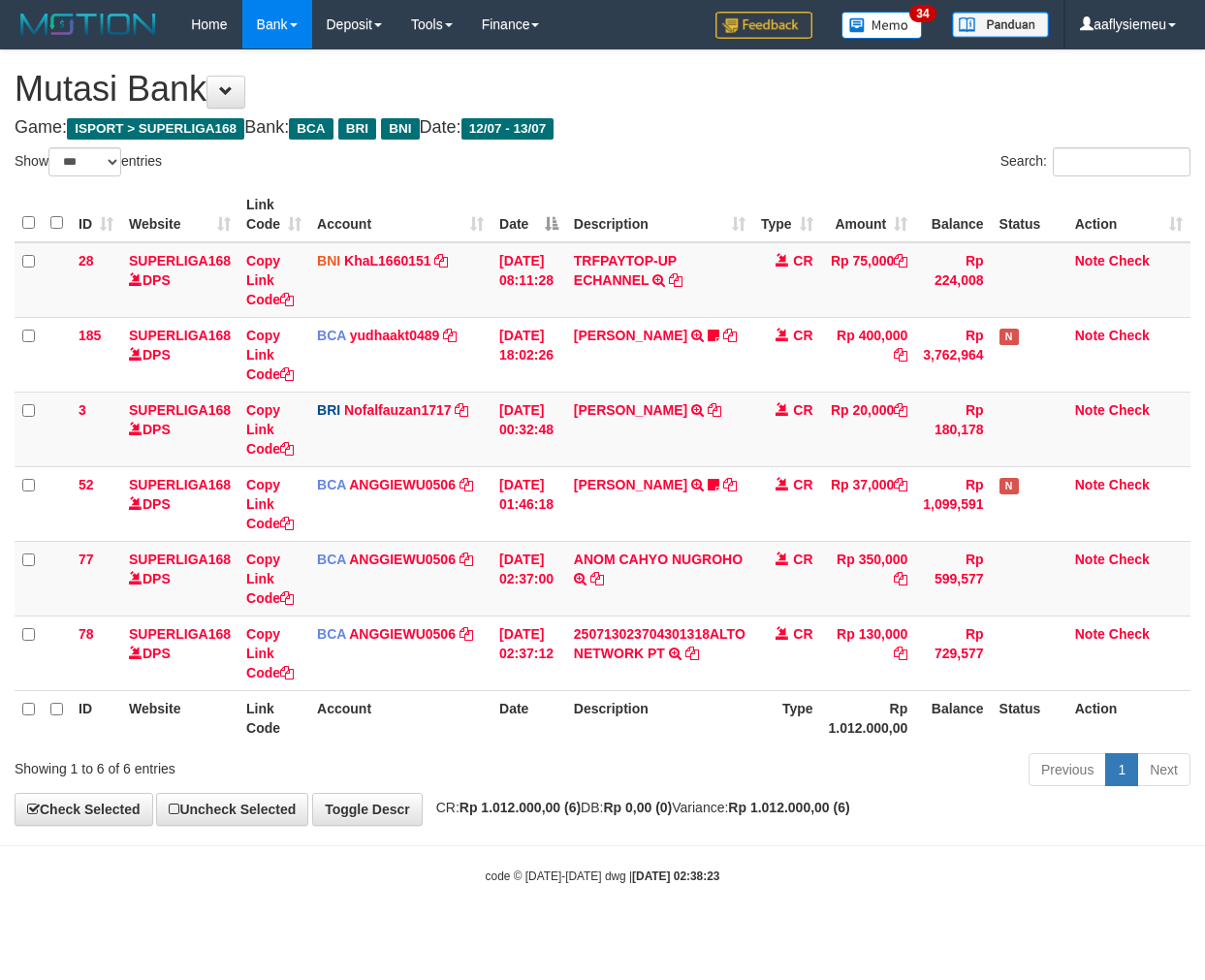 select on "***" 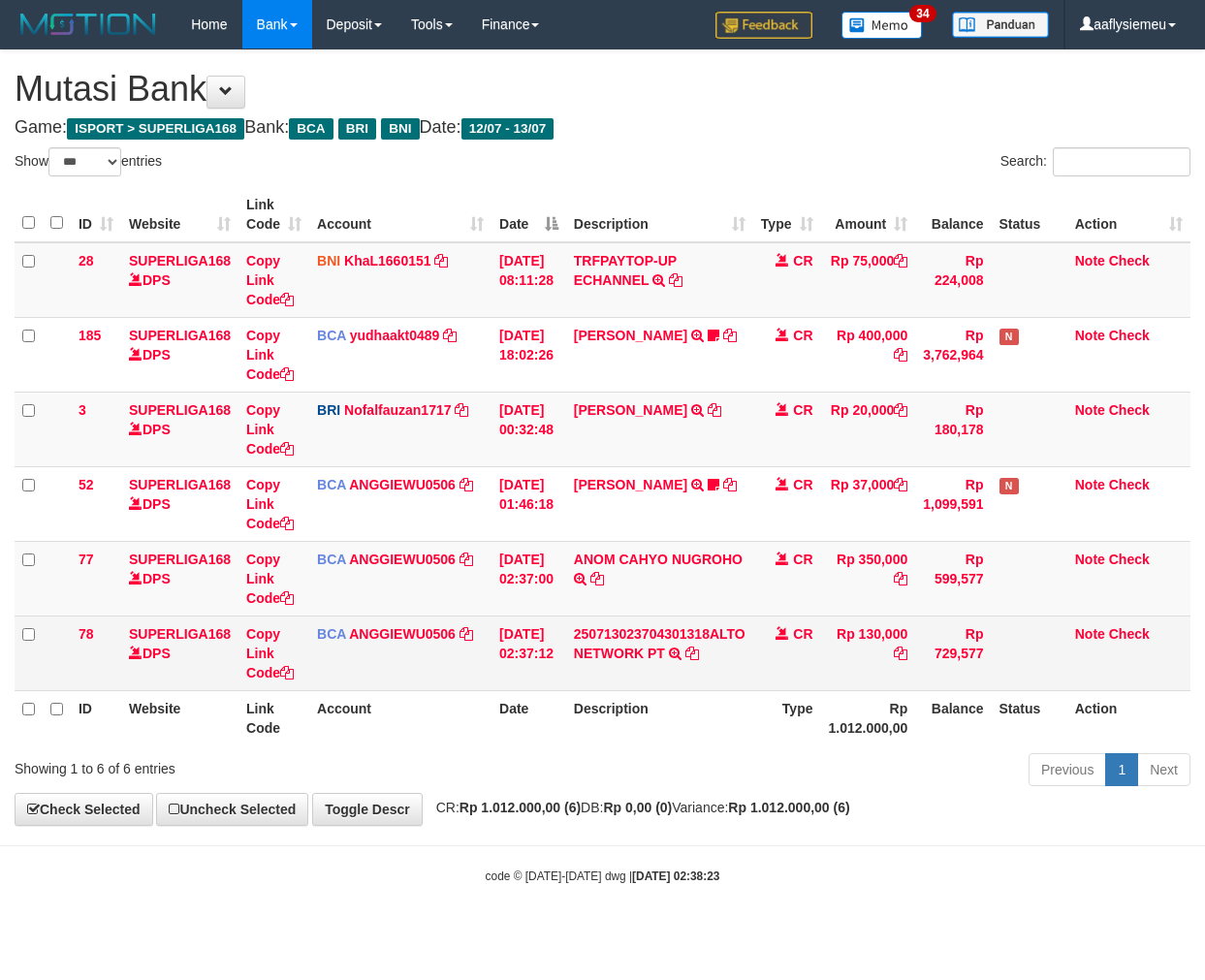scroll, scrollTop: 0, scrollLeft: 0, axis: both 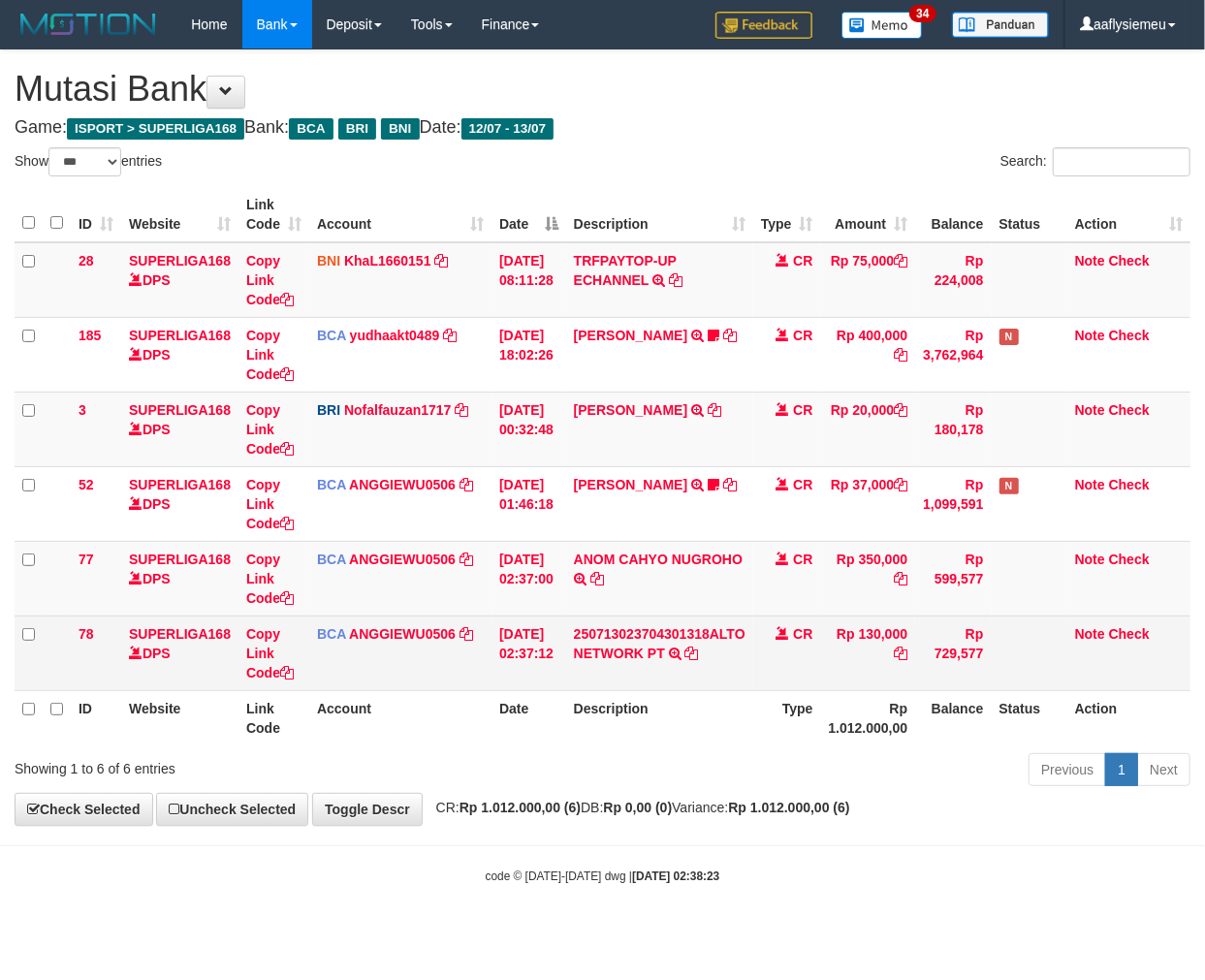 click on "Rp 130,000" at bounding box center [869, 652] 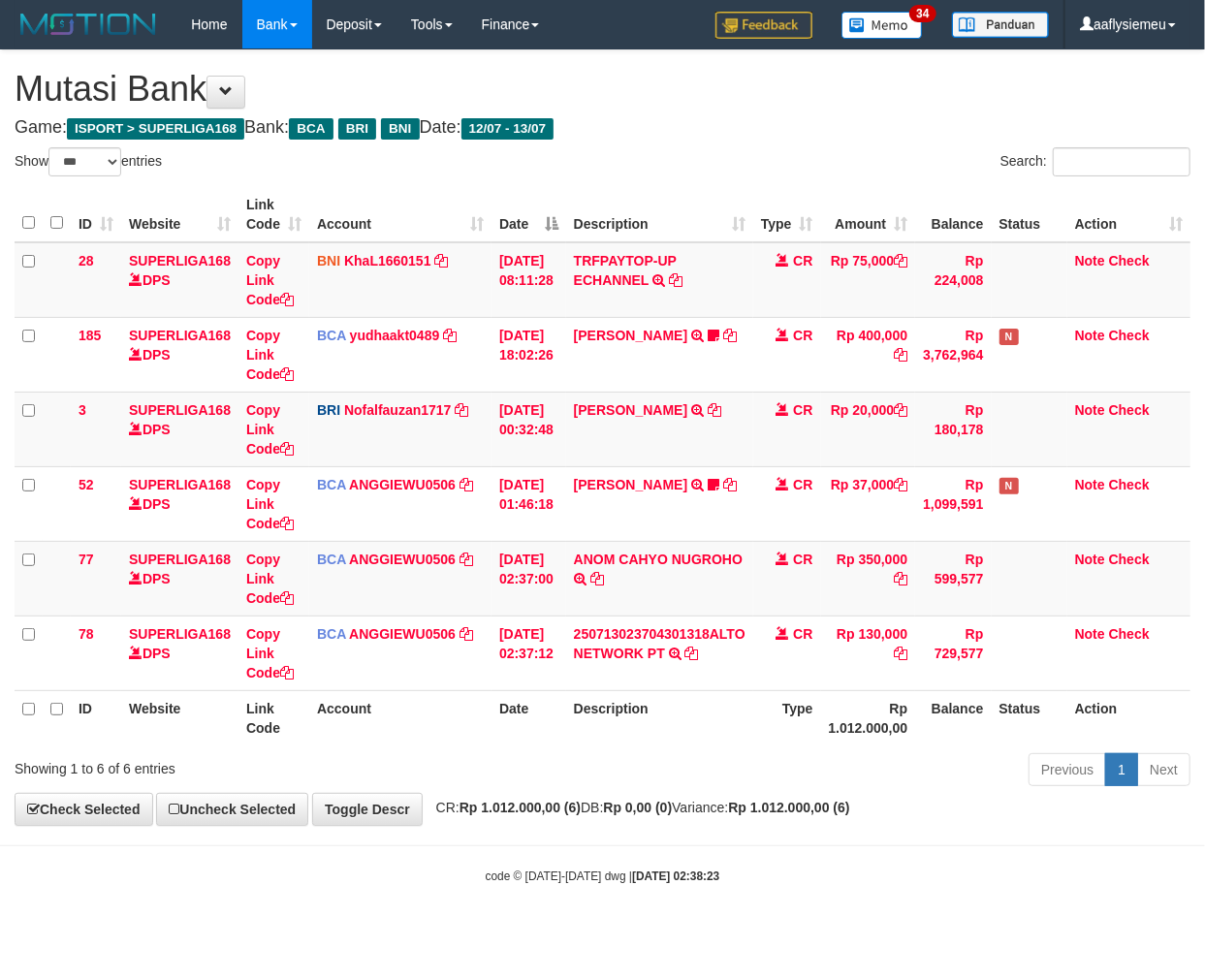 click on "**********" at bounding box center (602, 437) 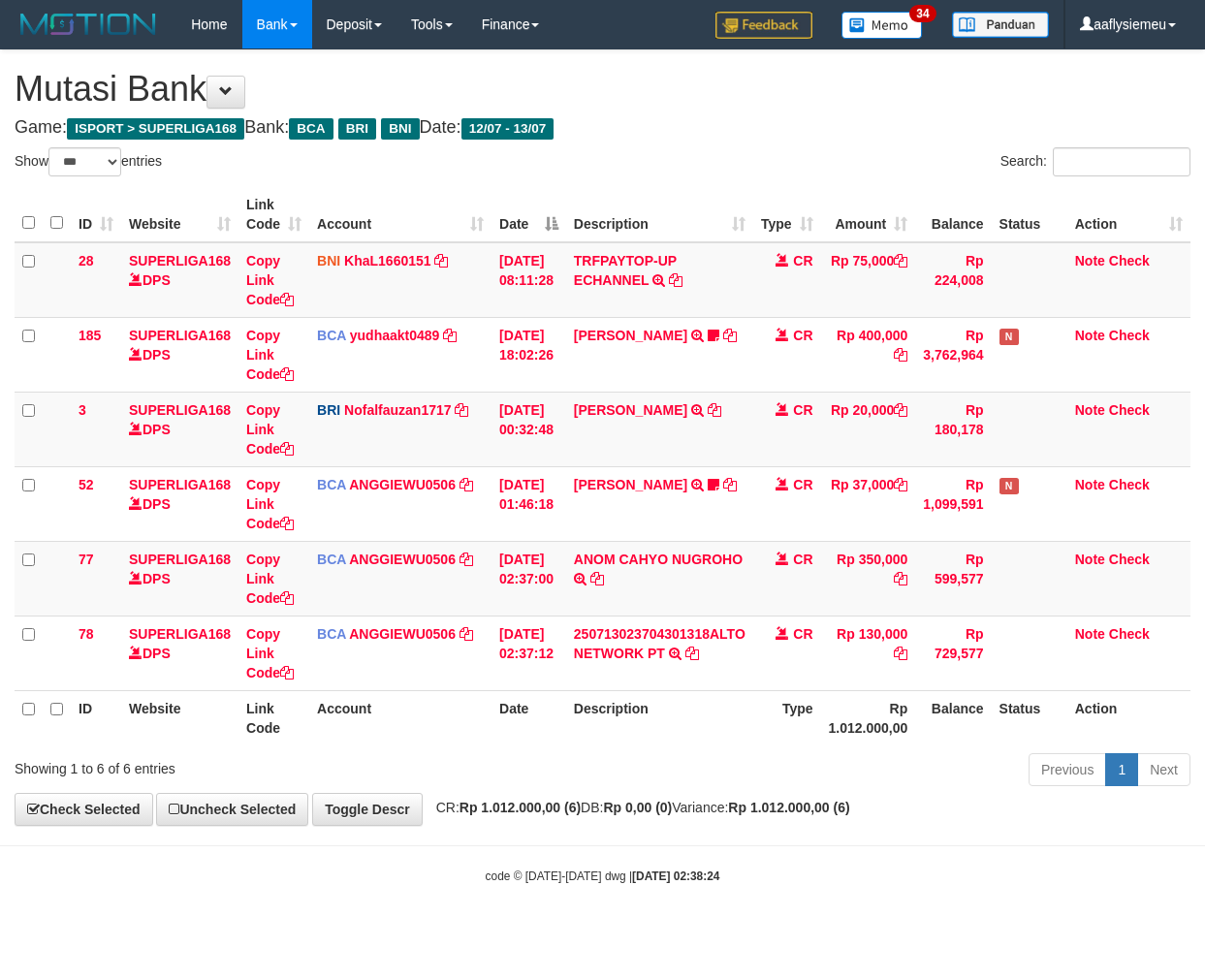 select on "***" 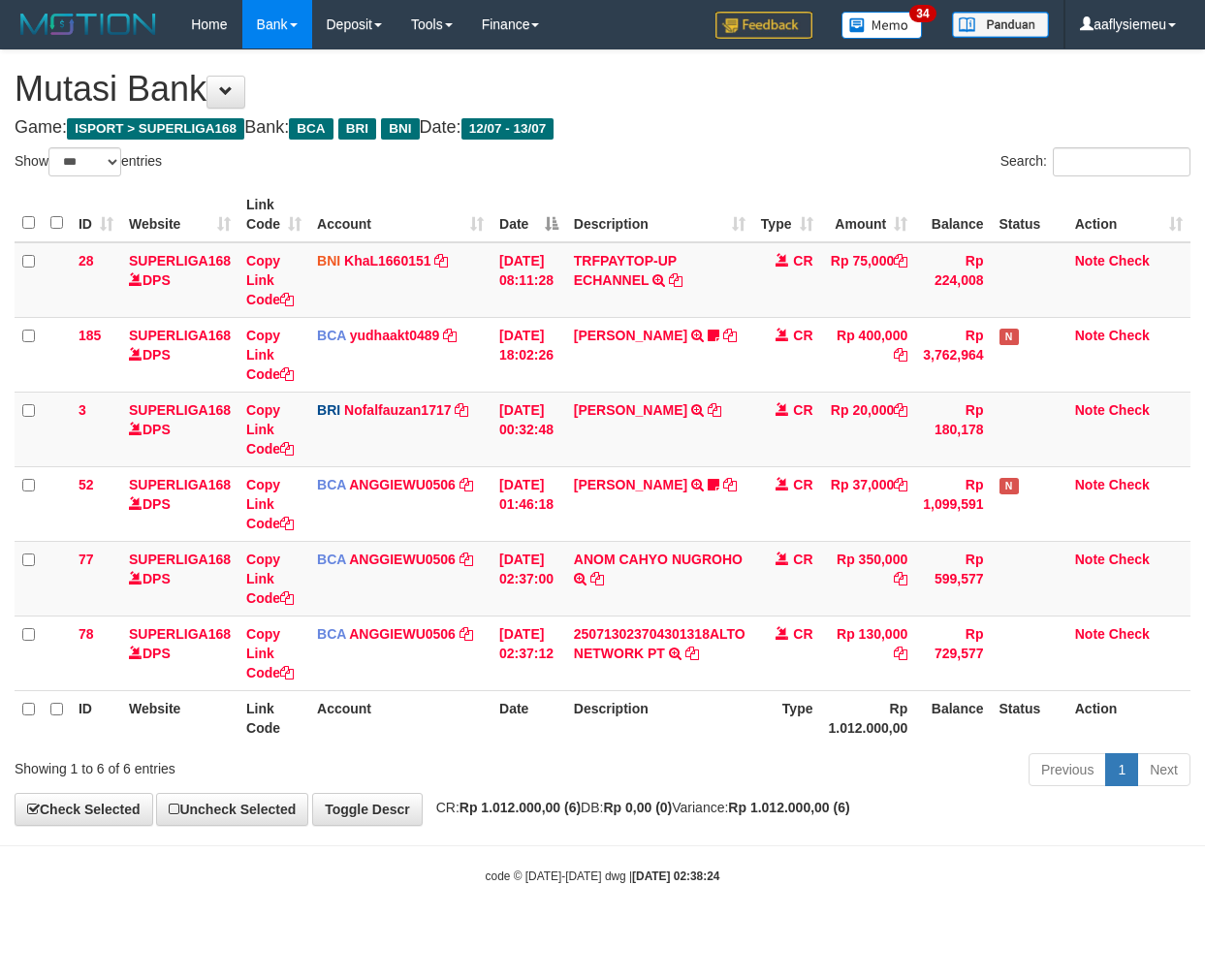 scroll, scrollTop: 0, scrollLeft: 0, axis: both 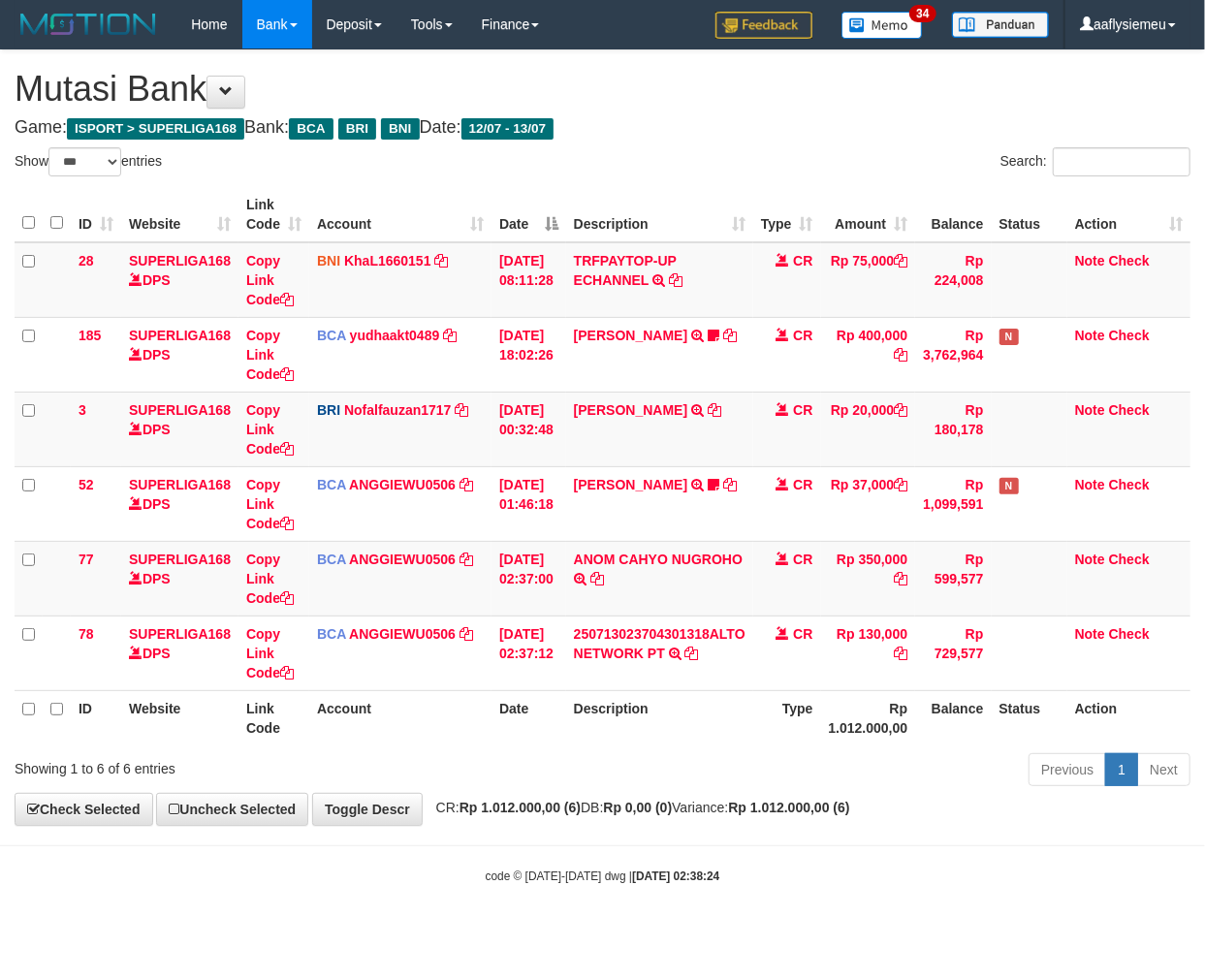 click on "**********" at bounding box center [602, 437] 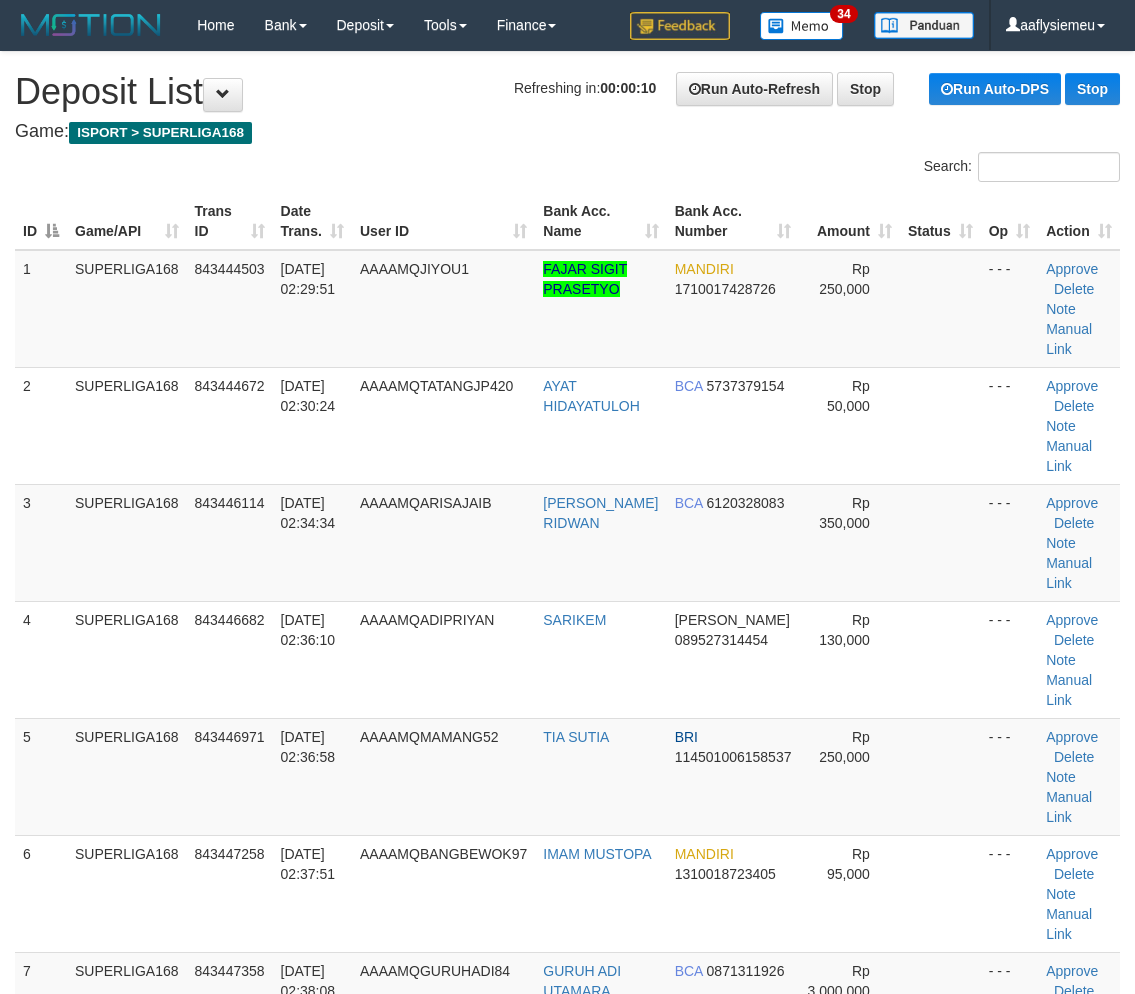 scroll, scrollTop: 0, scrollLeft: 0, axis: both 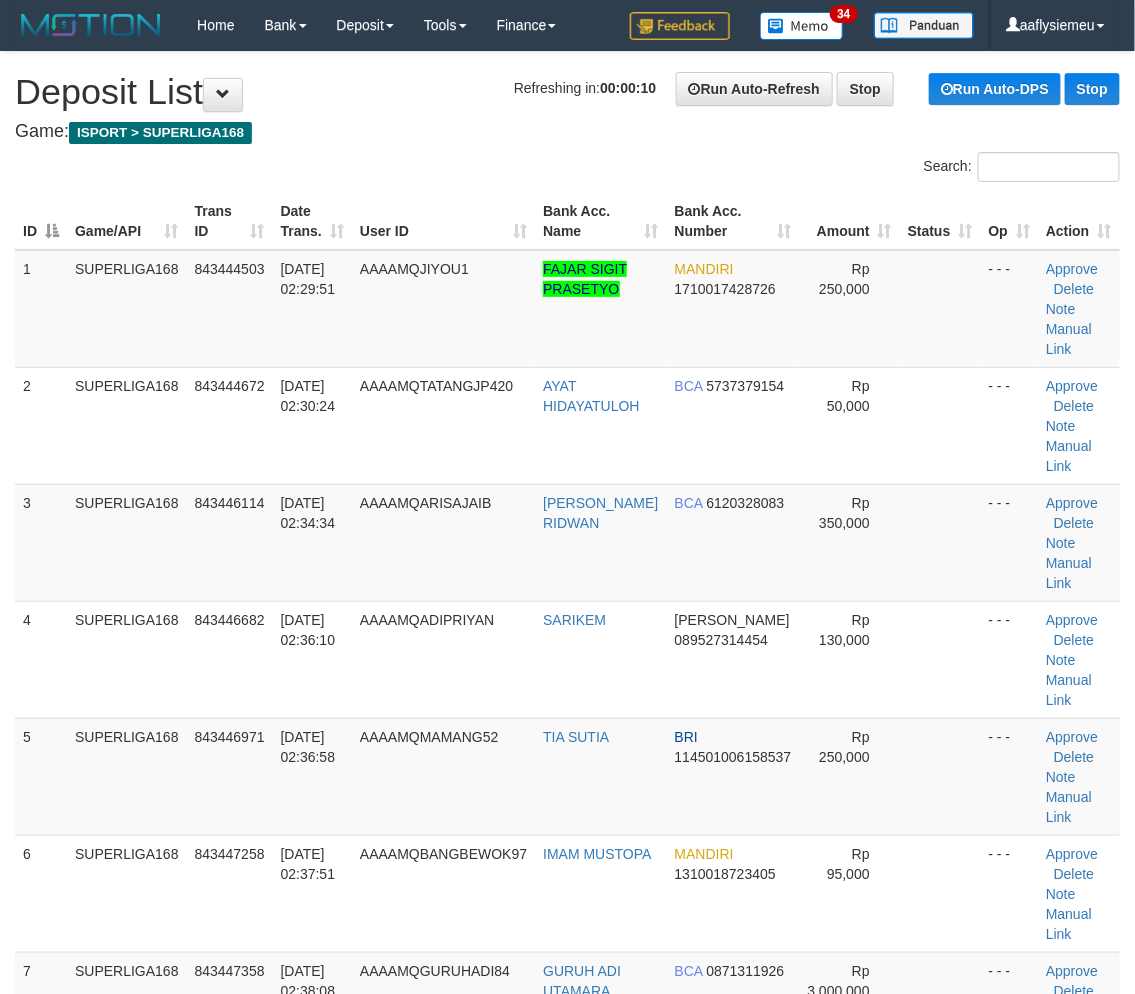 click on "4" at bounding box center [41, 659] 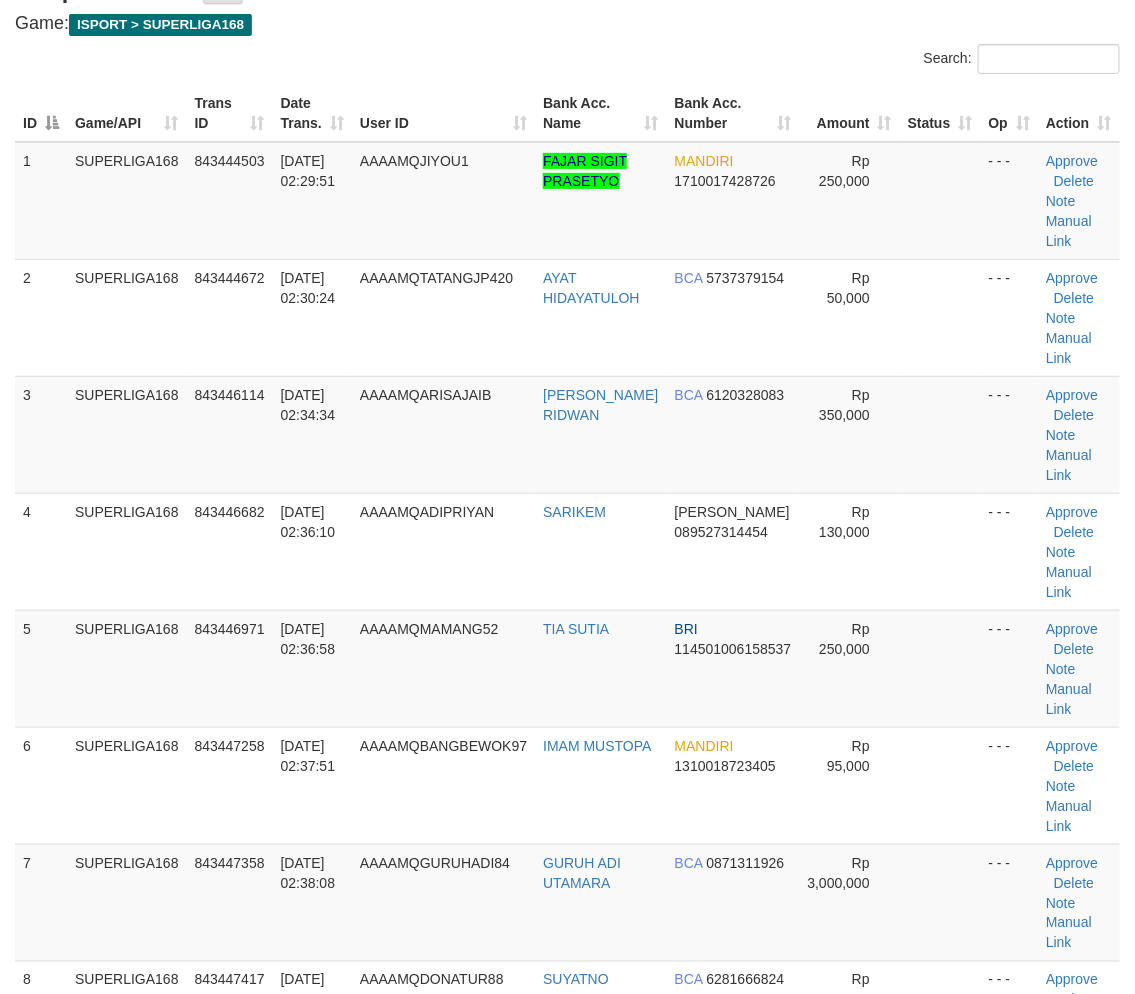 scroll, scrollTop: 111, scrollLeft: 0, axis: vertical 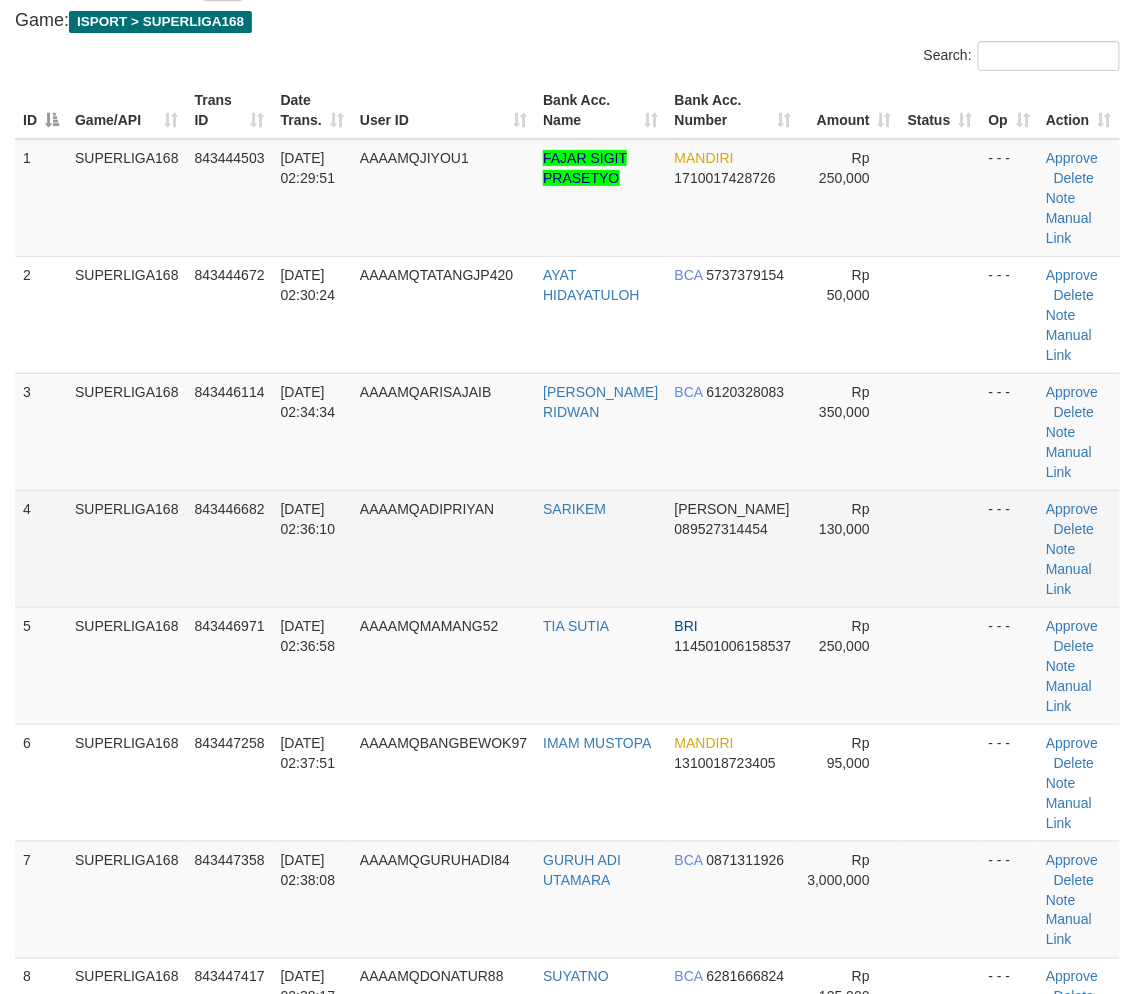 click on "AAAAMQADIPRIYAN" at bounding box center [443, 548] 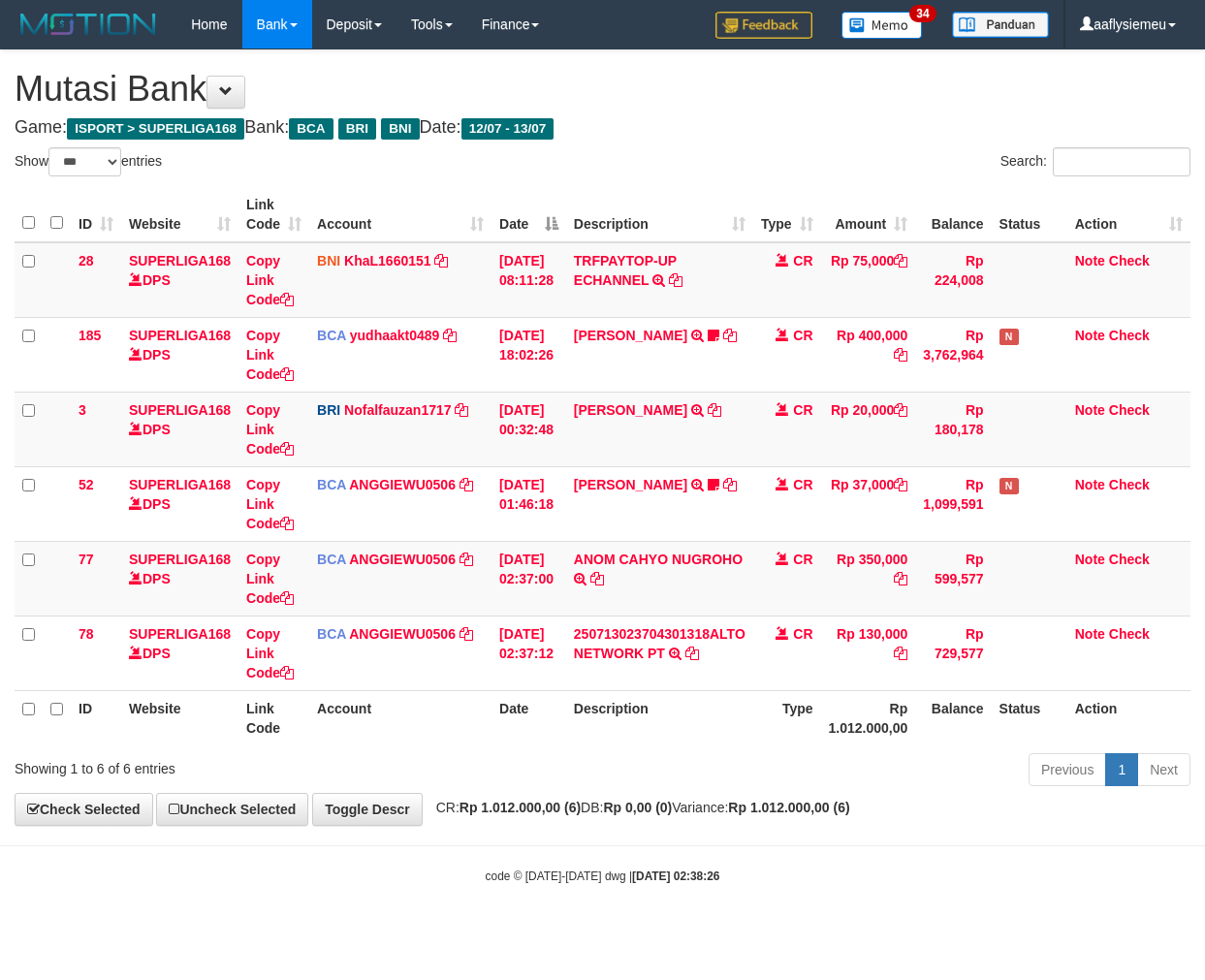 select on "***" 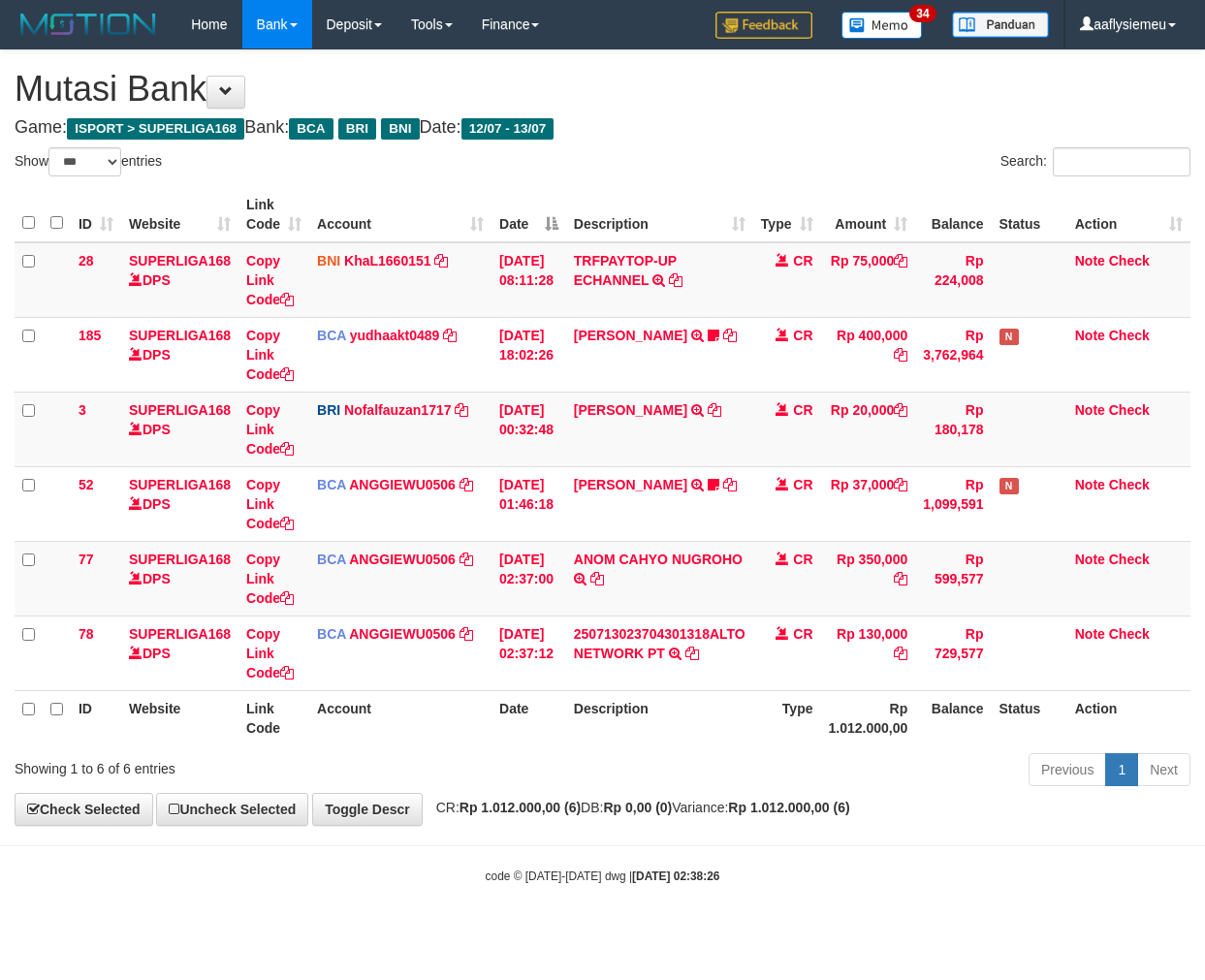 scroll, scrollTop: 0, scrollLeft: 0, axis: both 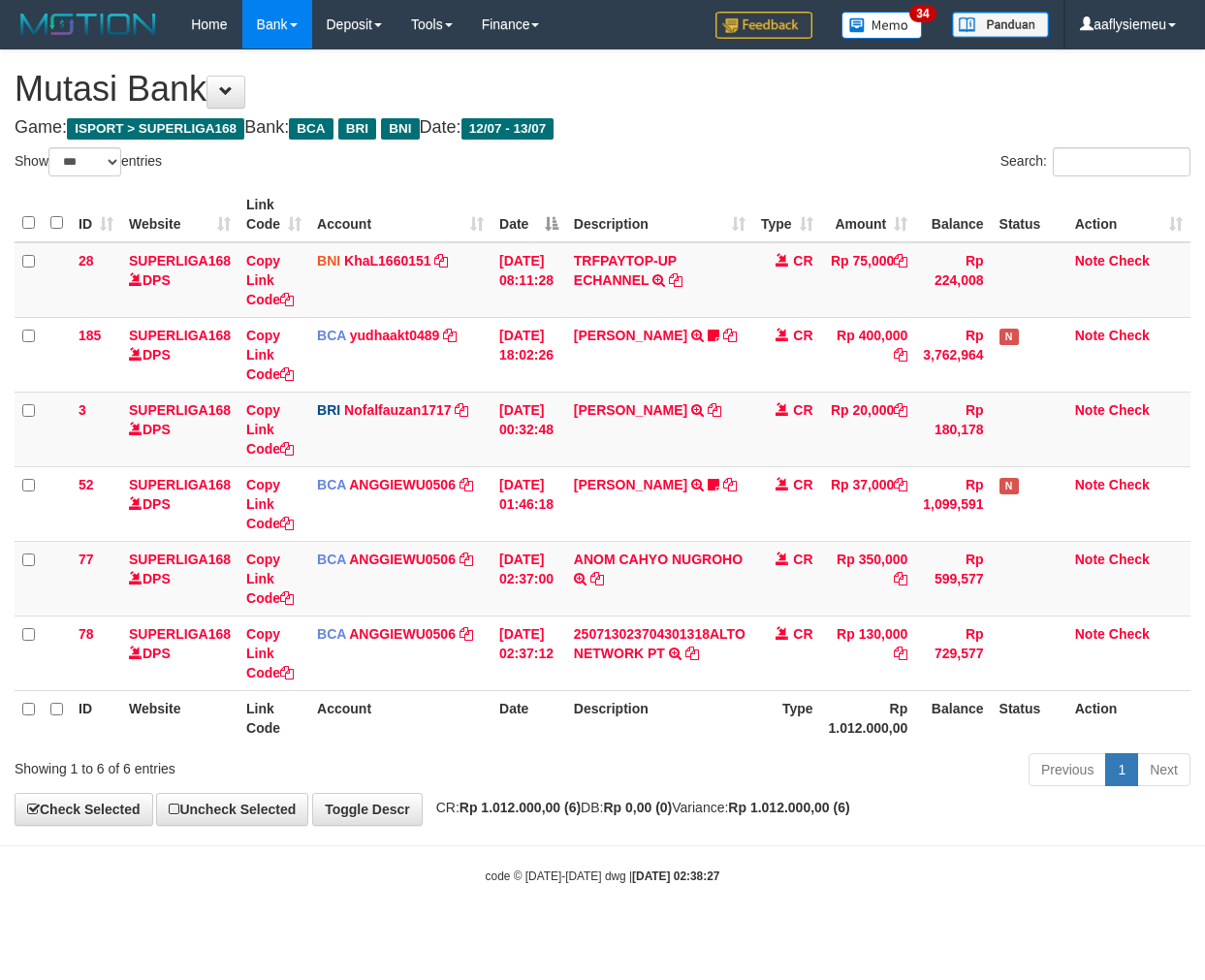select on "***" 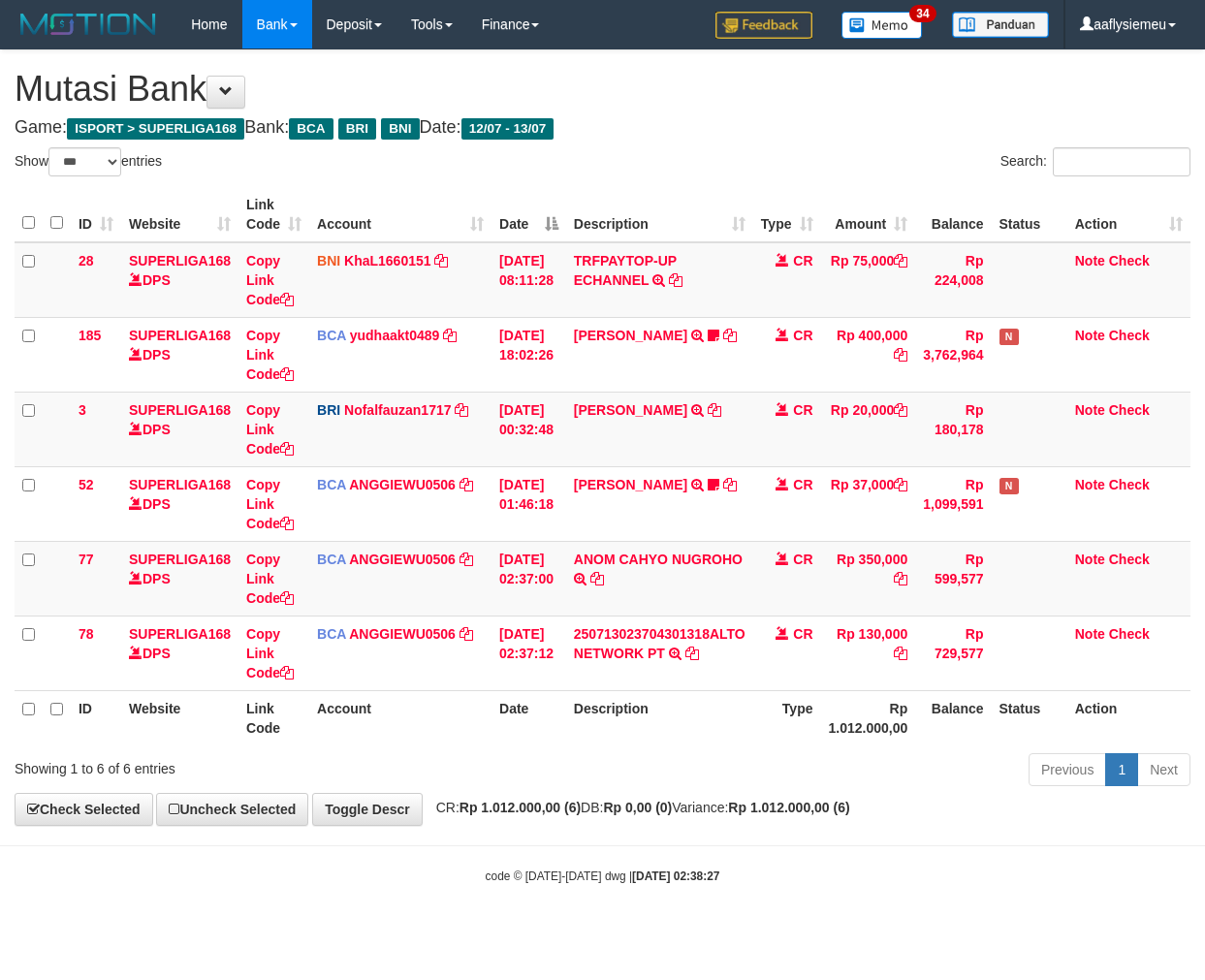 scroll, scrollTop: 0, scrollLeft: 0, axis: both 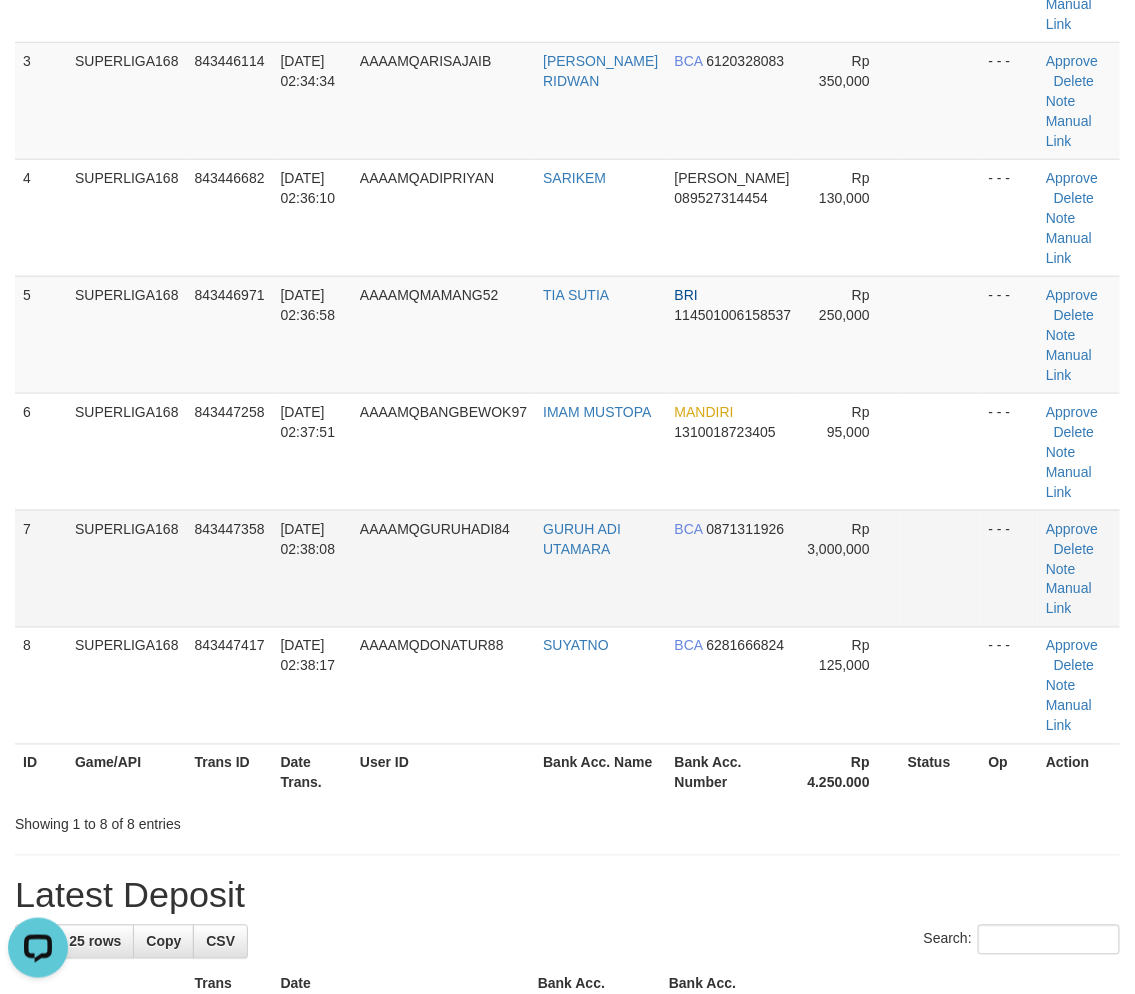 click on "SUPERLIGA168" at bounding box center (127, 568) 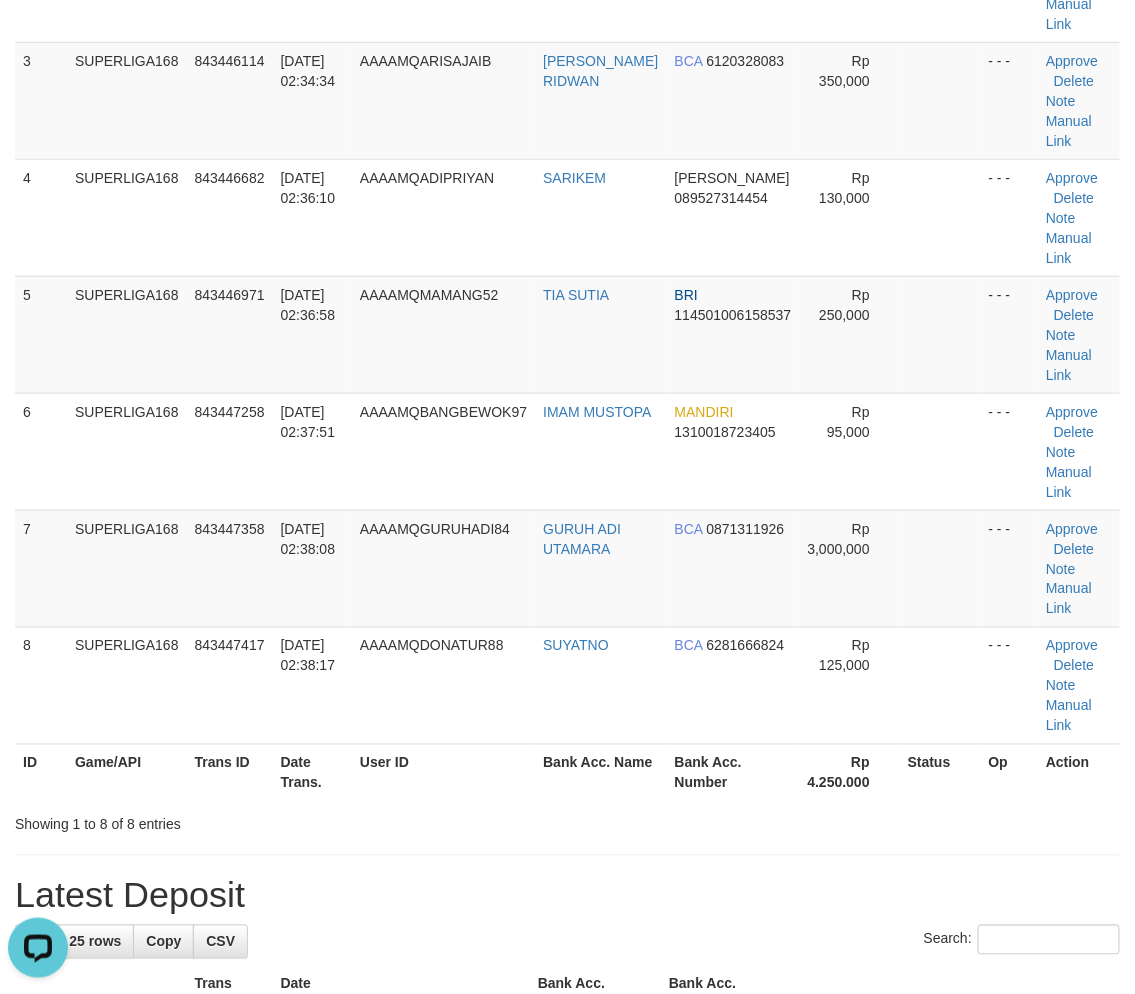 drag, startPoint x: 147, startPoint y: 543, endPoint x: 3, endPoint y: 588, distance: 150.8675 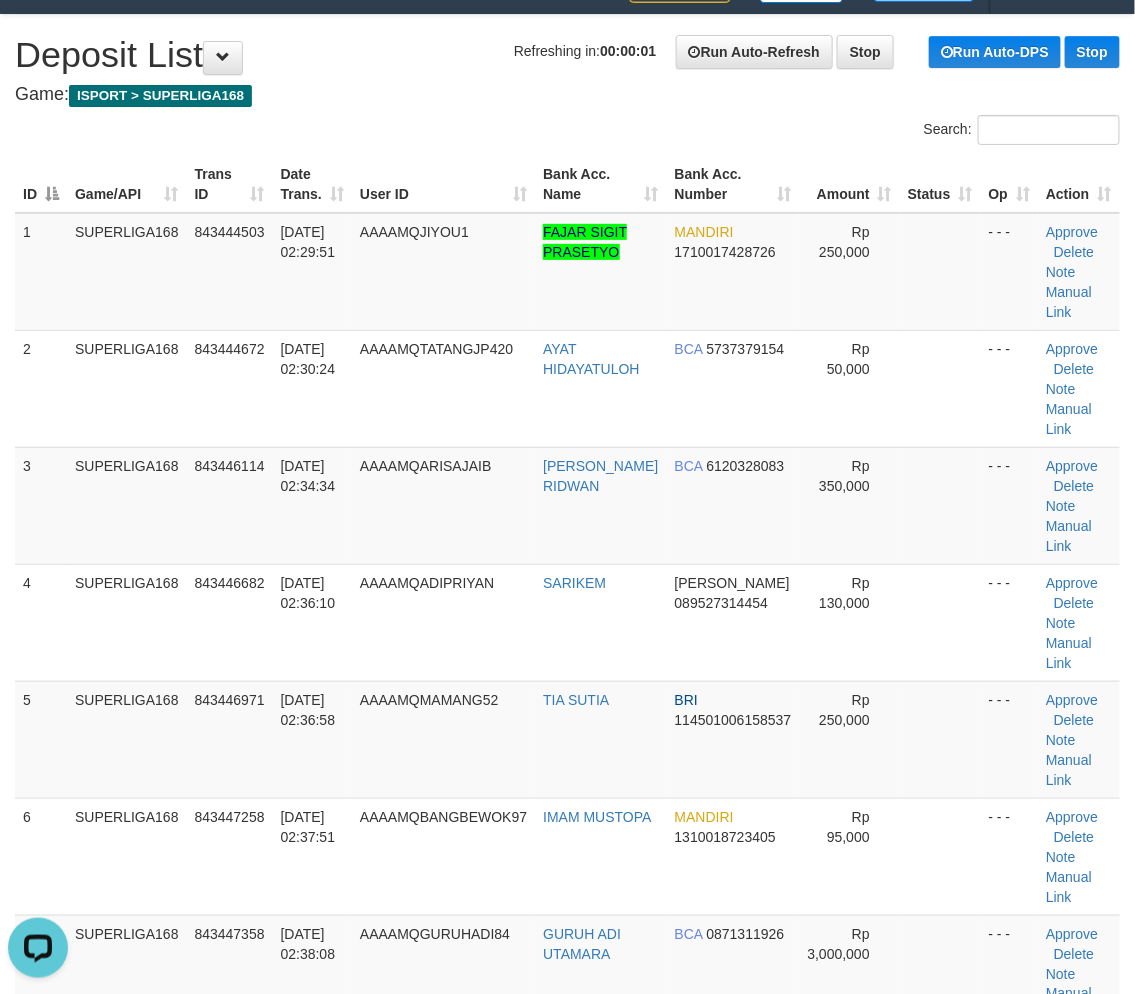 scroll, scrollTop: 0, scrollLeft: 0, axis: both 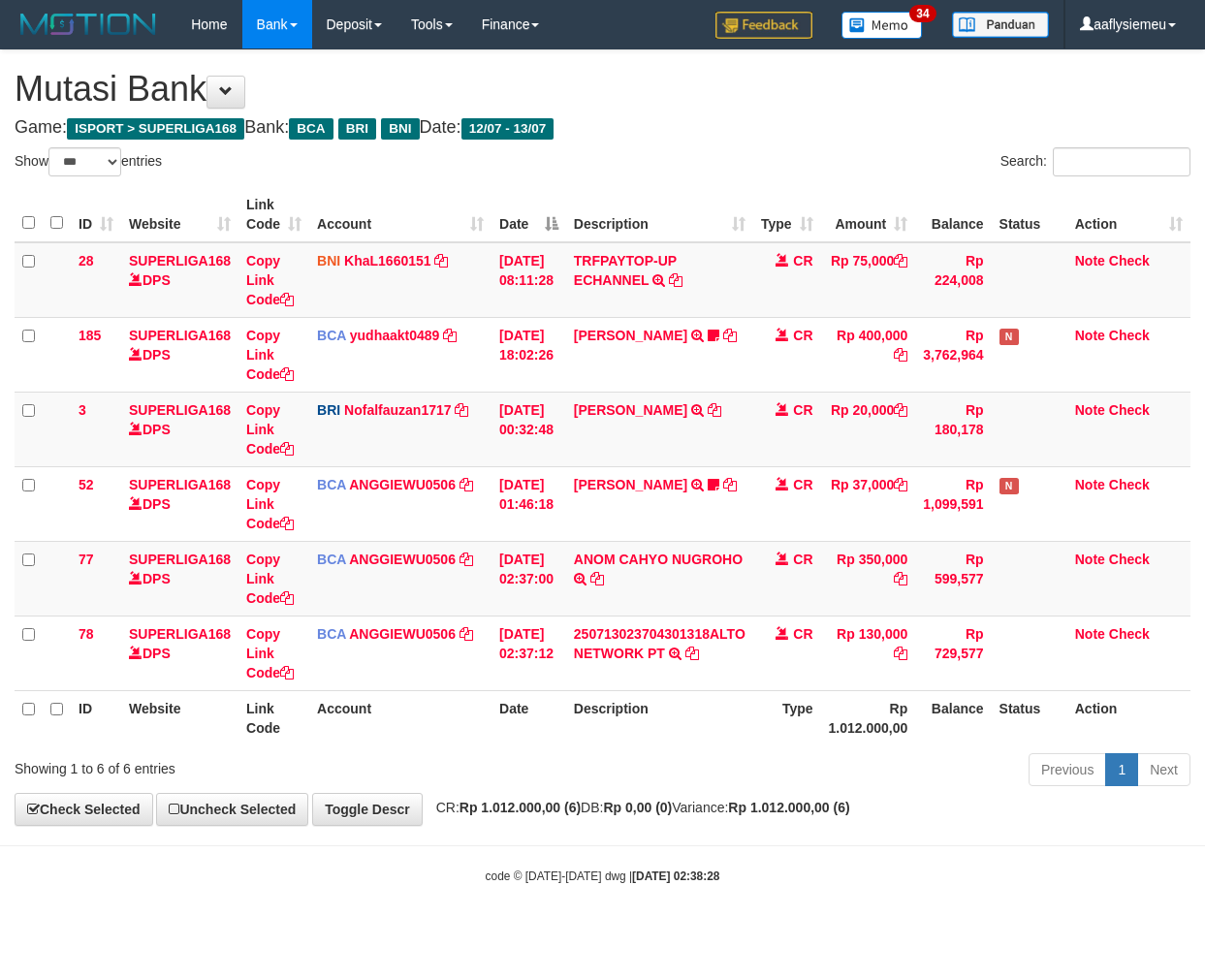 select on "***" 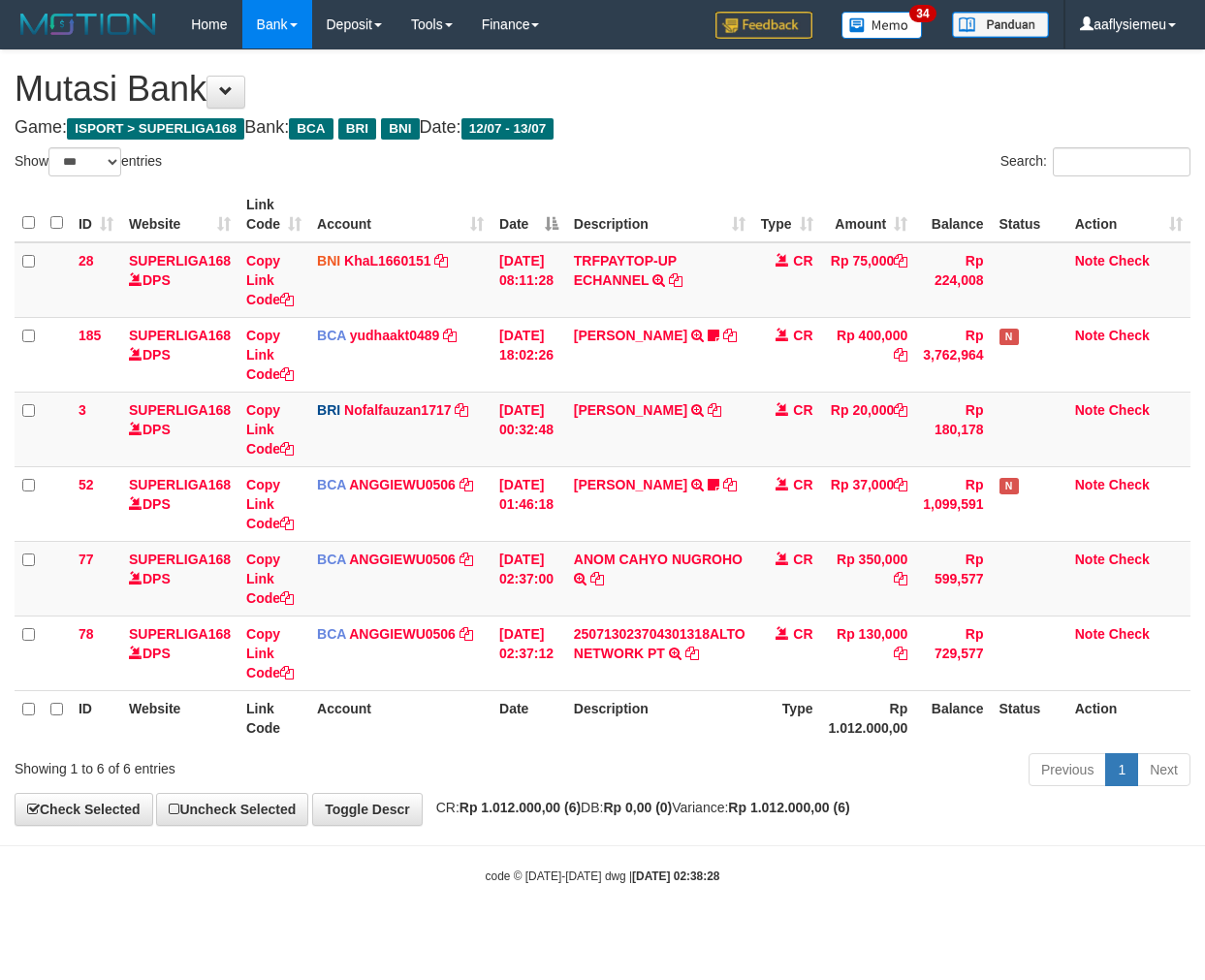 scroll, scrollTop: 0, scrollLeft: 0, axis: both 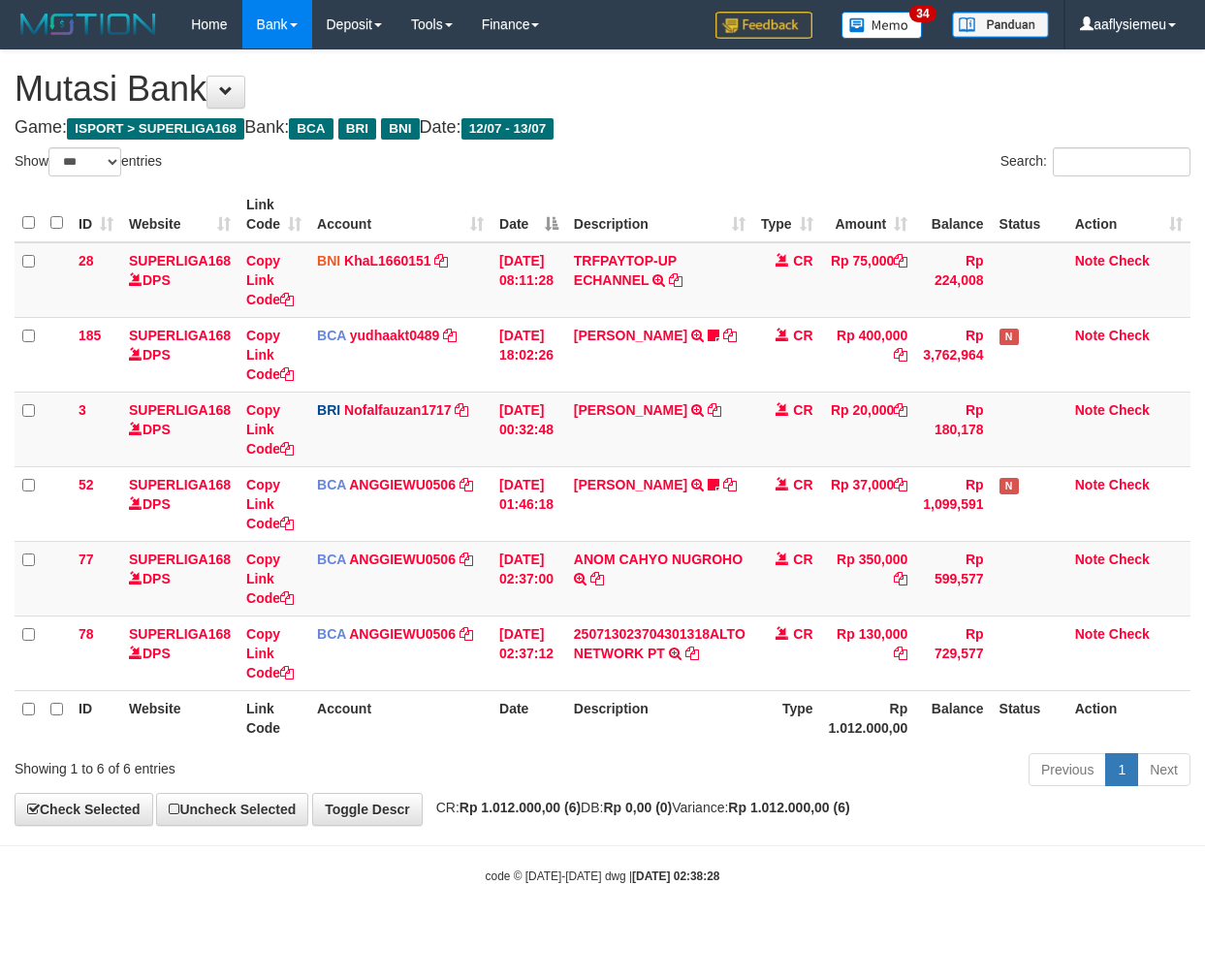 select on "***" 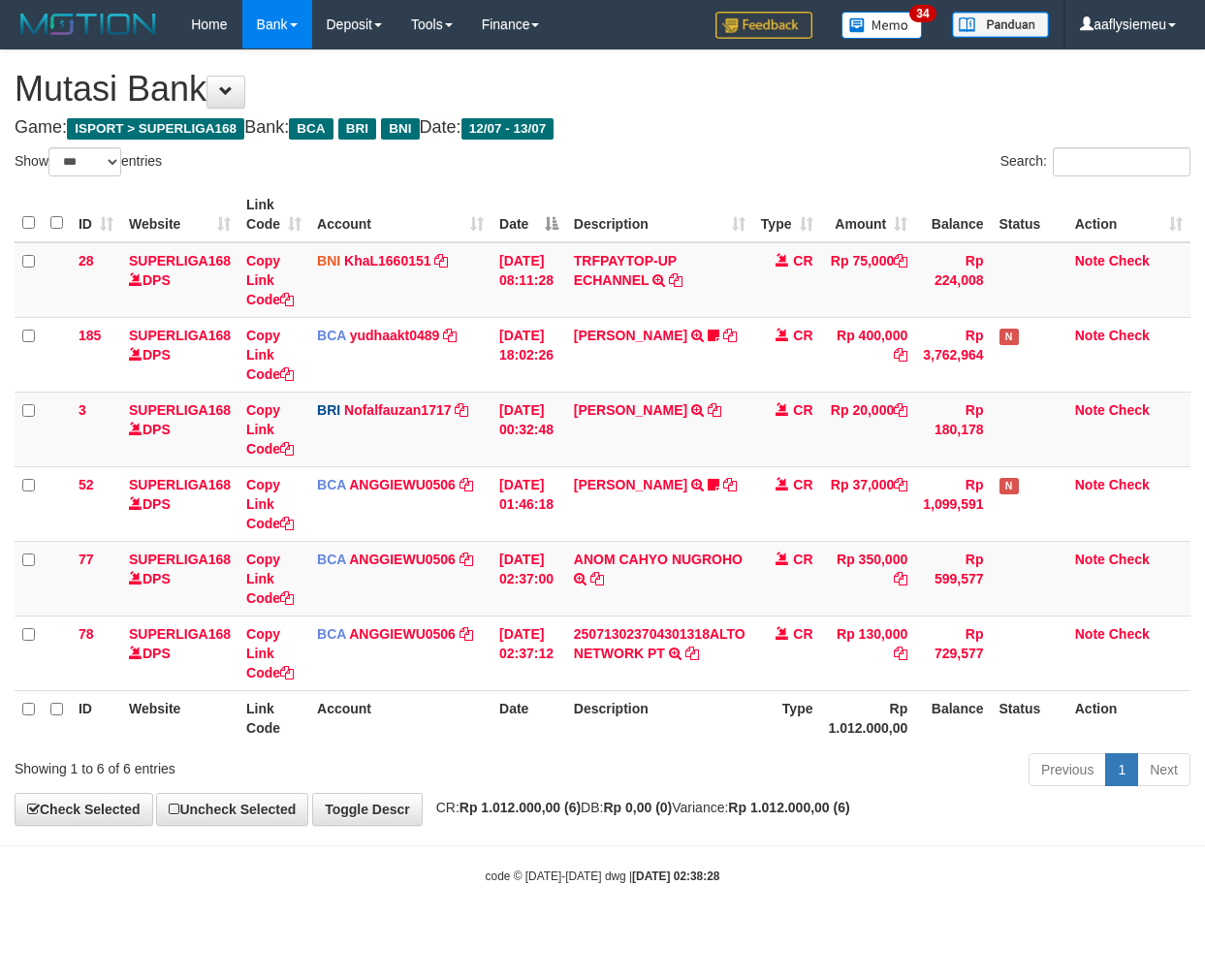scroll, scrollTop: 0, scrollLeft: 0, axis: both 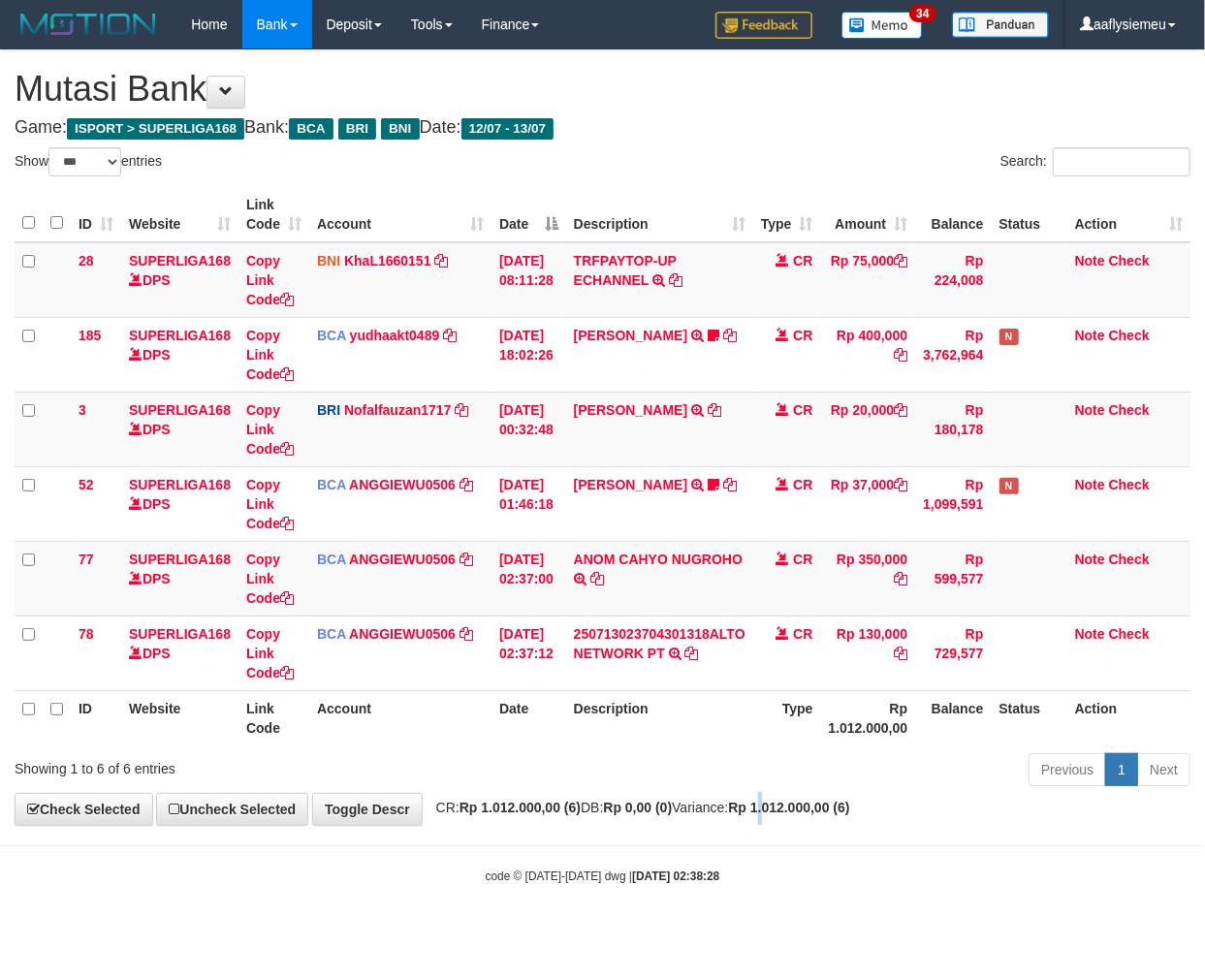 click on "Rp 1.012.000,00 (6)" at bounding box center (788, 807) 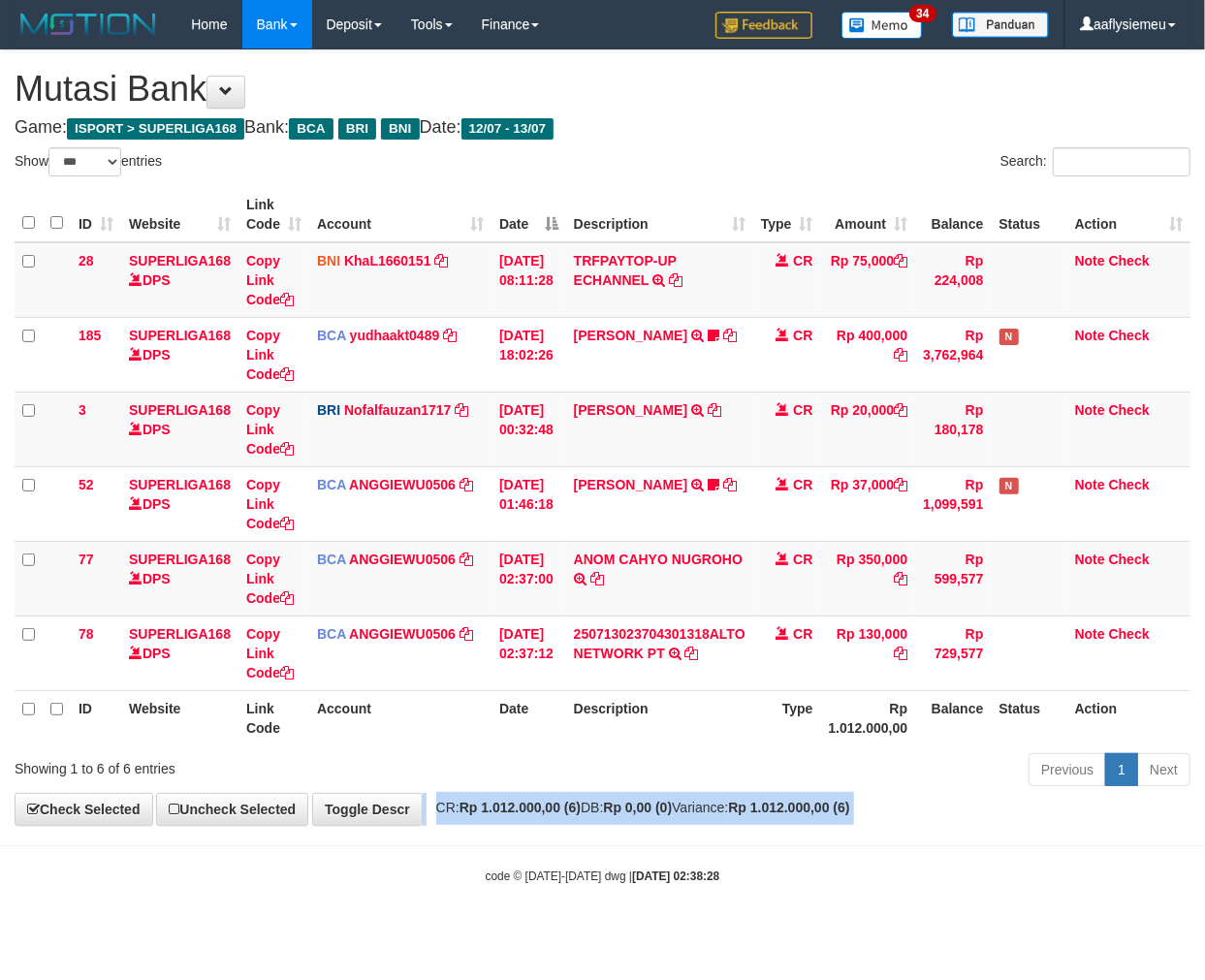 click on "Rp 1.012.000,00 (6)" at bounding box center [788, 807] 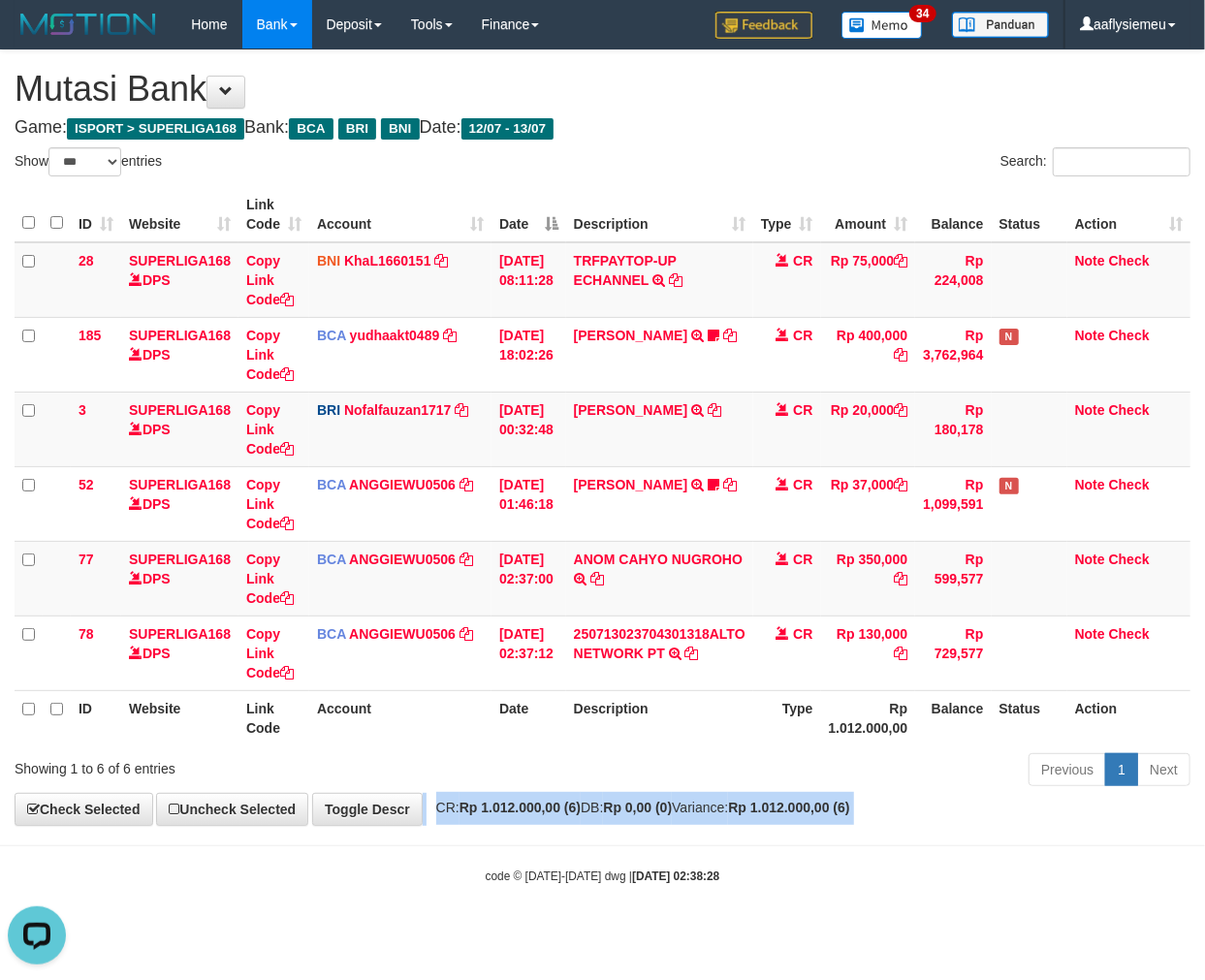 scroll, scrollTop: 0, scrollLeft: 0, axis: both 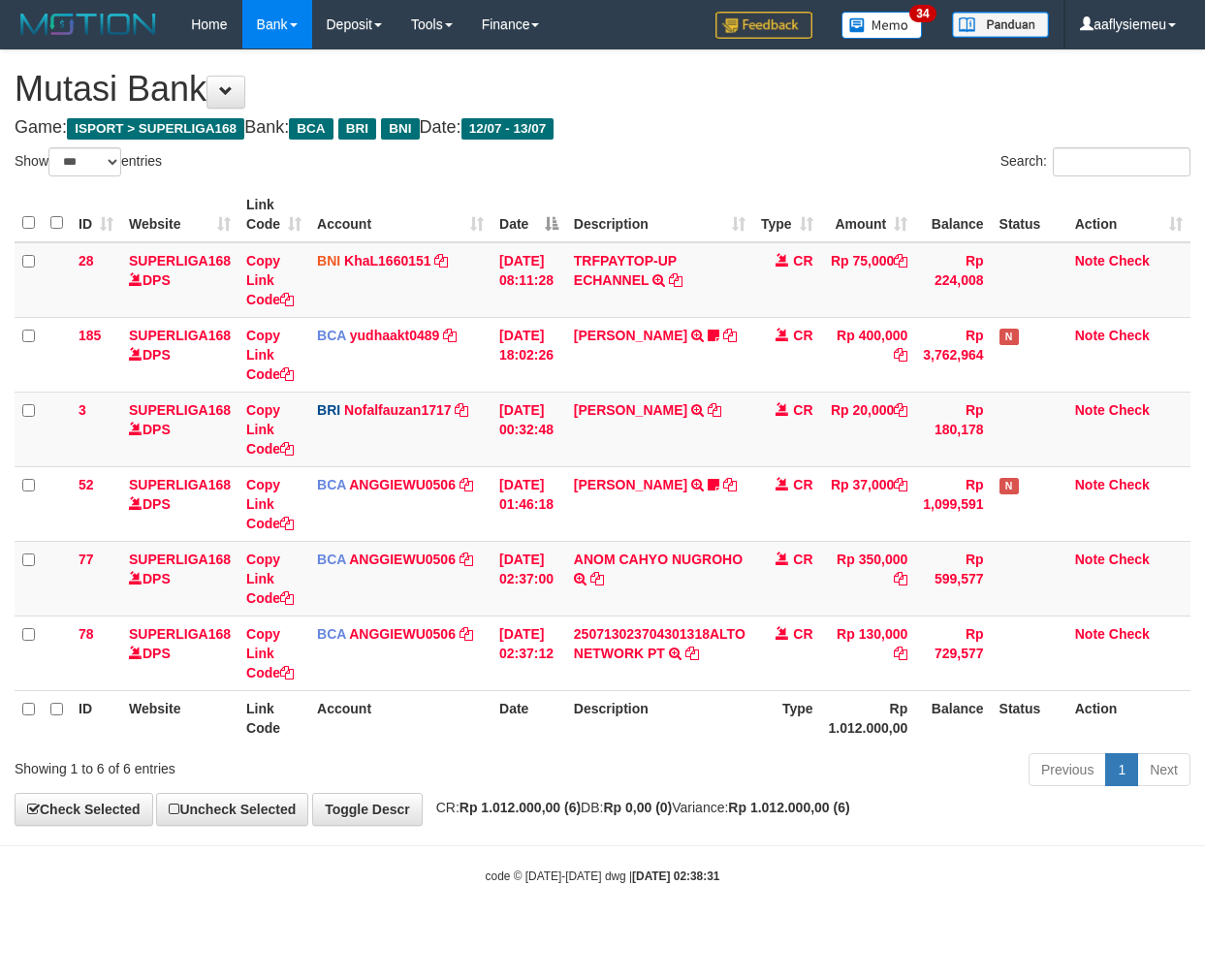 select on "***" 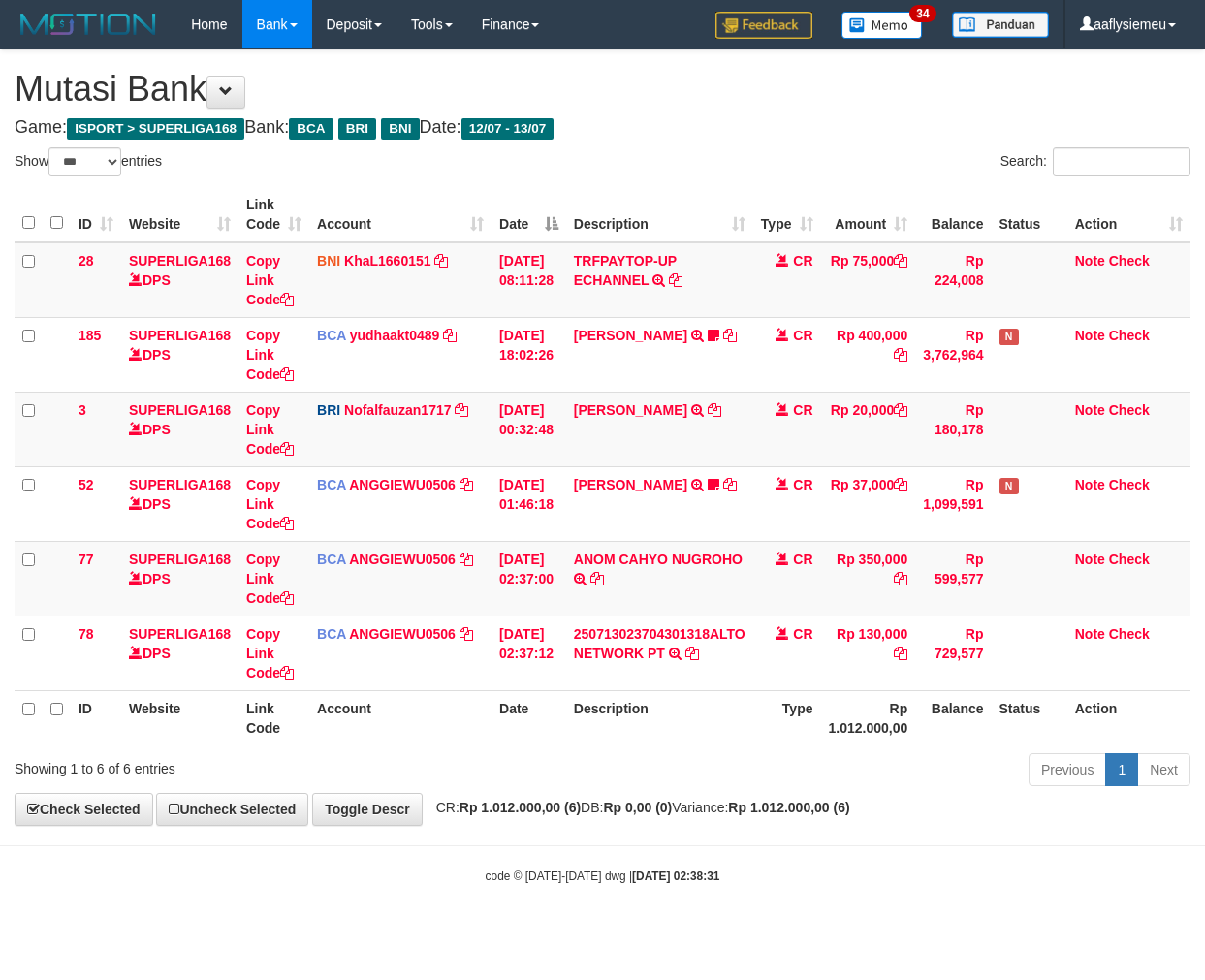 scroll, scrollTop: 0, scrollLeft: 0, axis: both 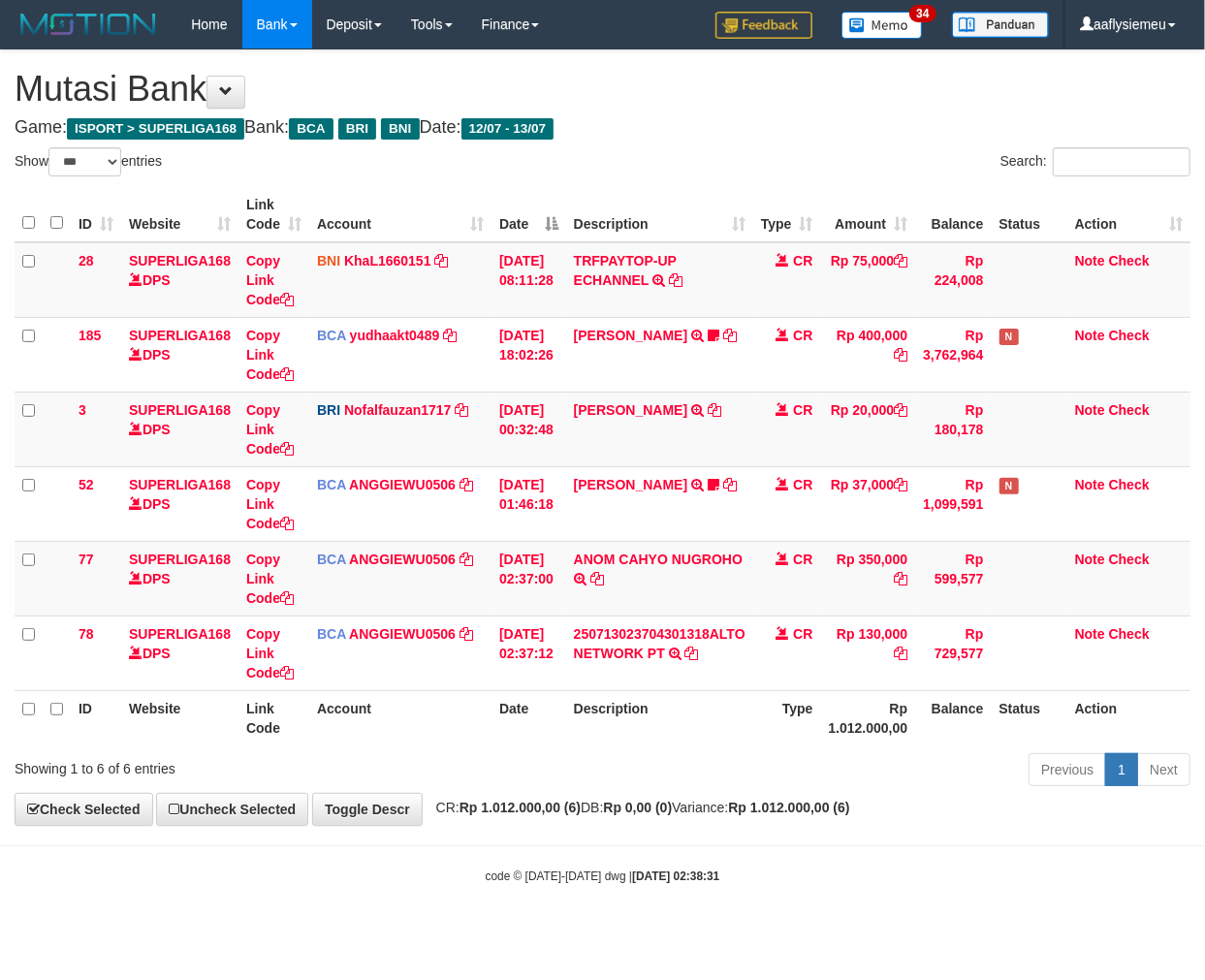 click on "Previous 1 Next" at bounding box center [853, 772] 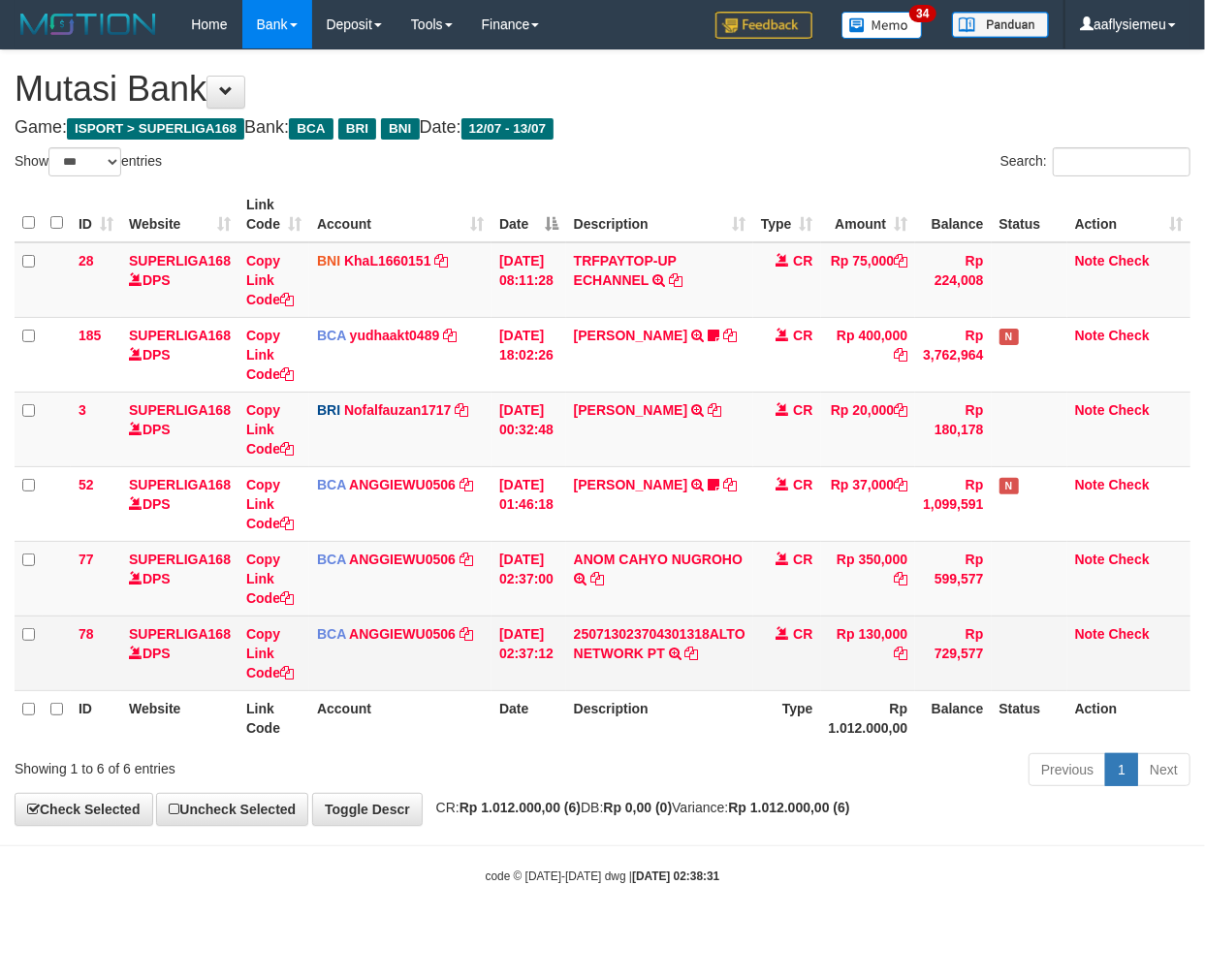 click on "Note
Check" at bounding box center (1128, 652) 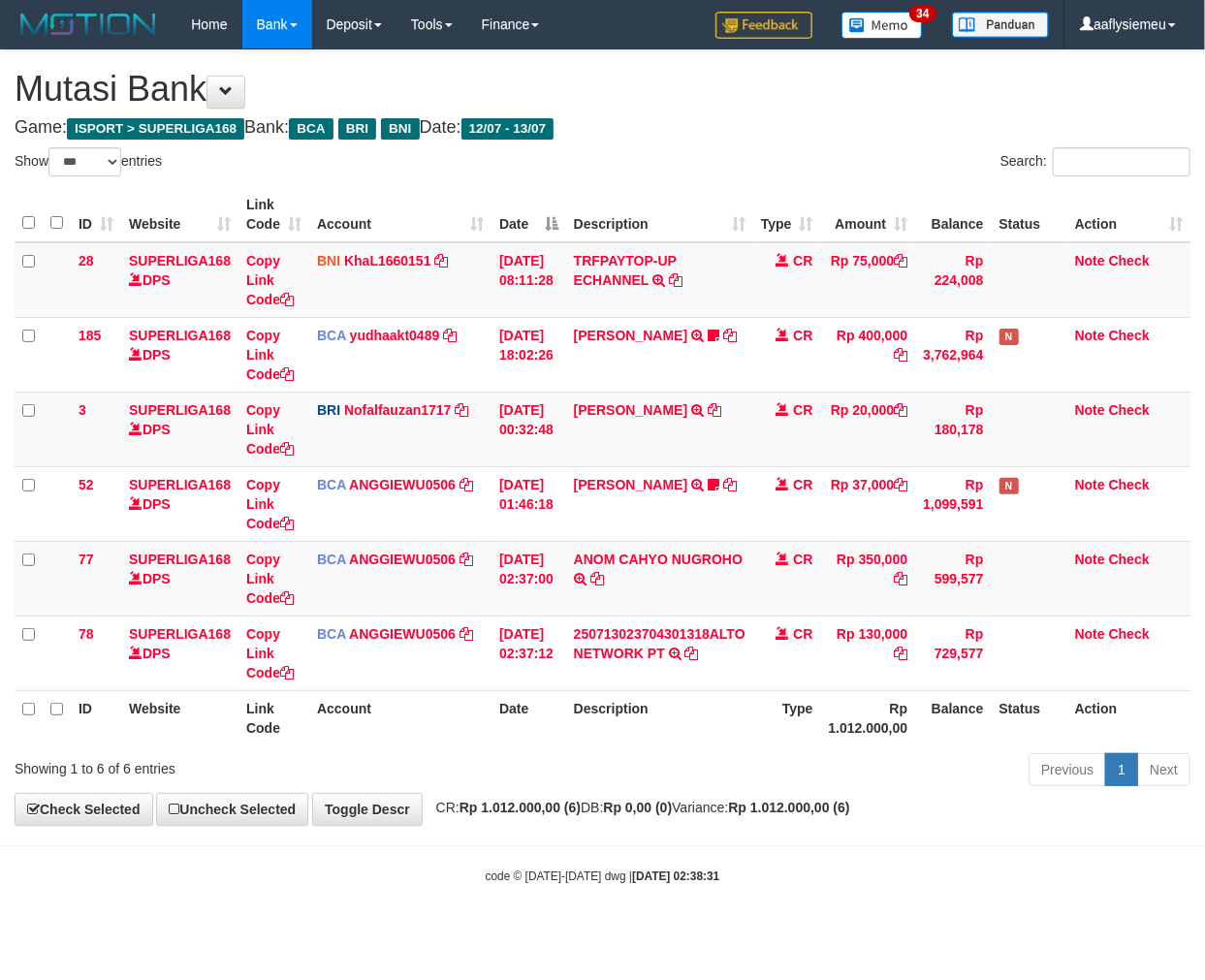 click on "Previous 1 Next" at bounding box center (853, 772) 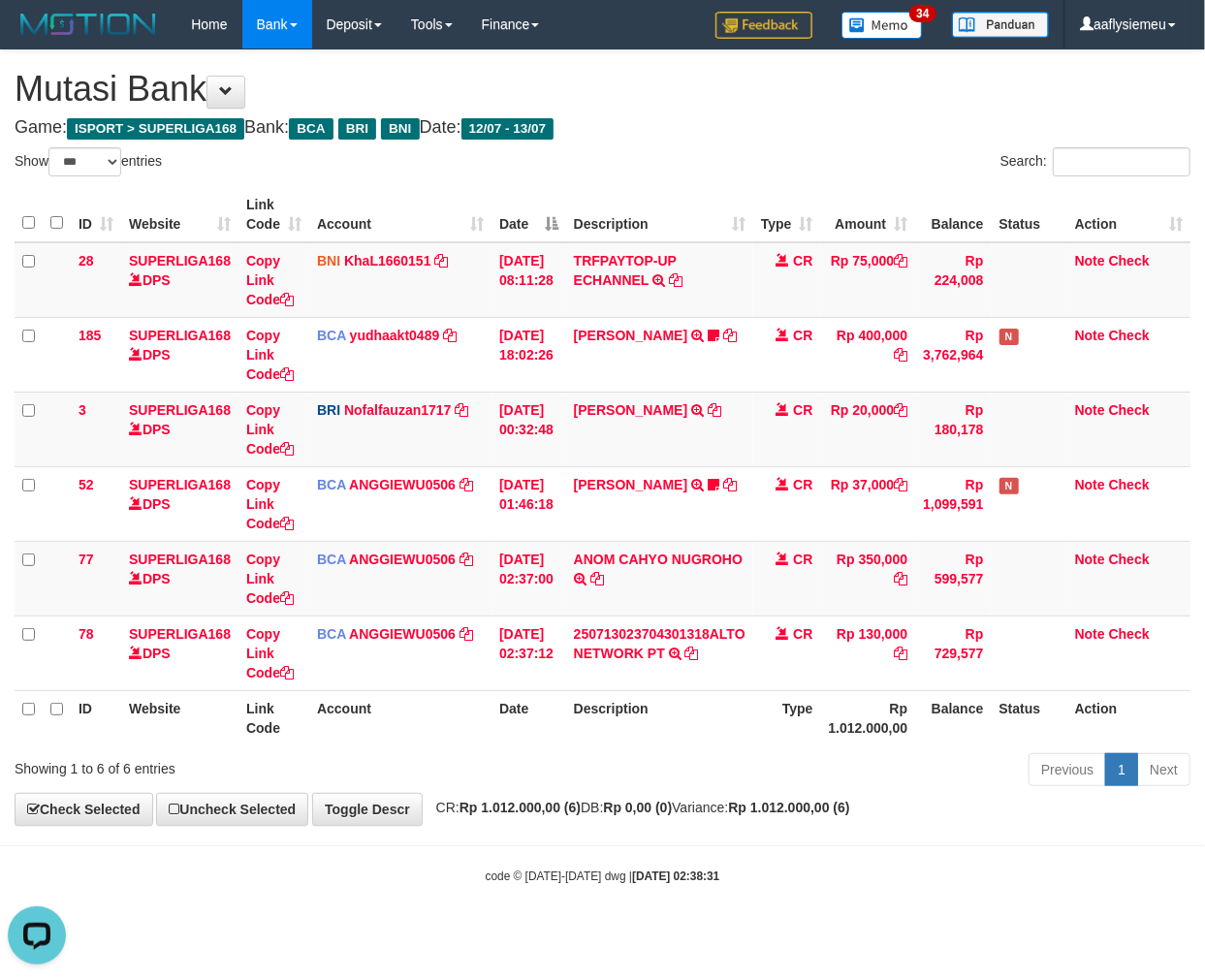 scroll, scrollTop: 0, scrollLeft: 0, axis: both 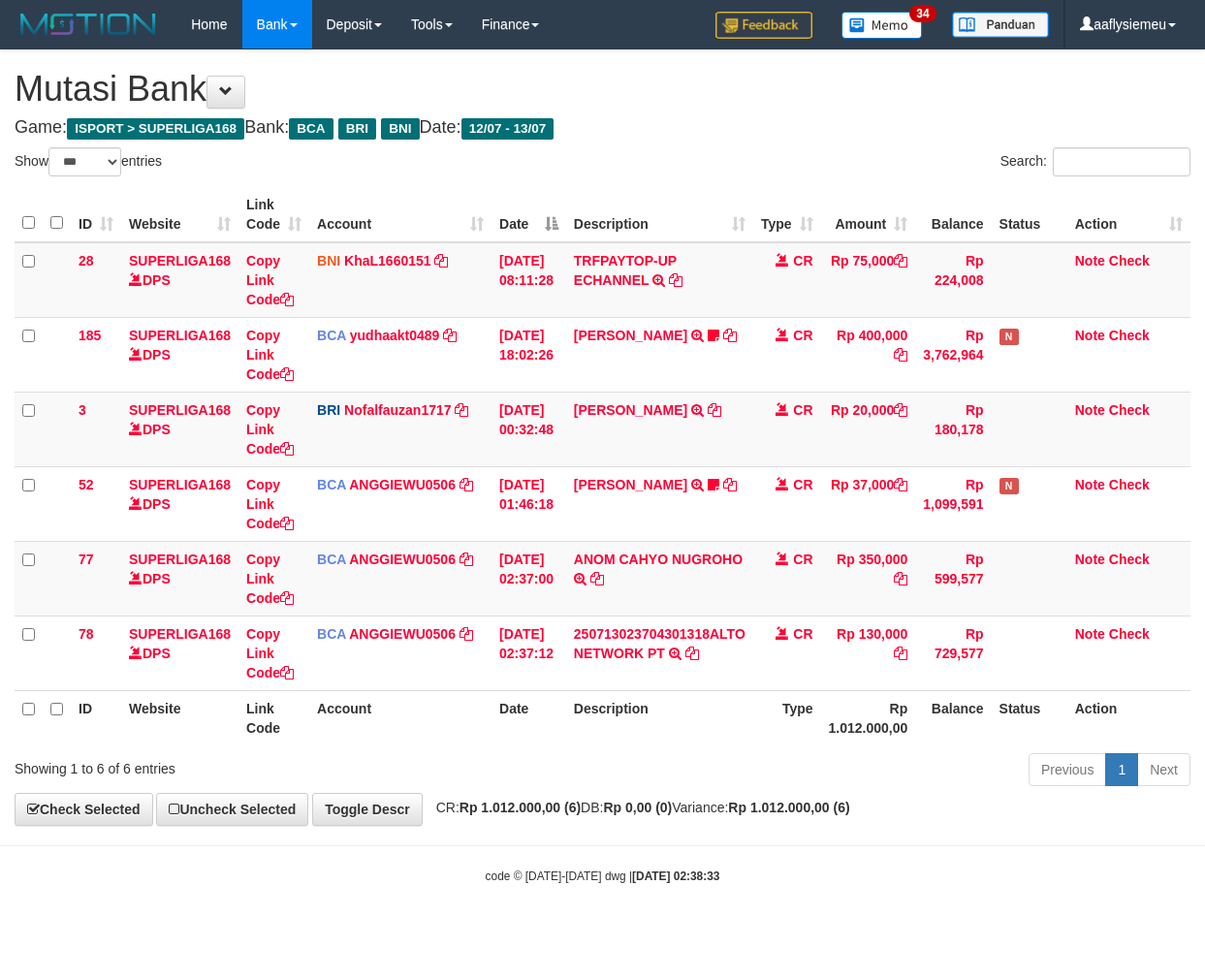 select on "***" 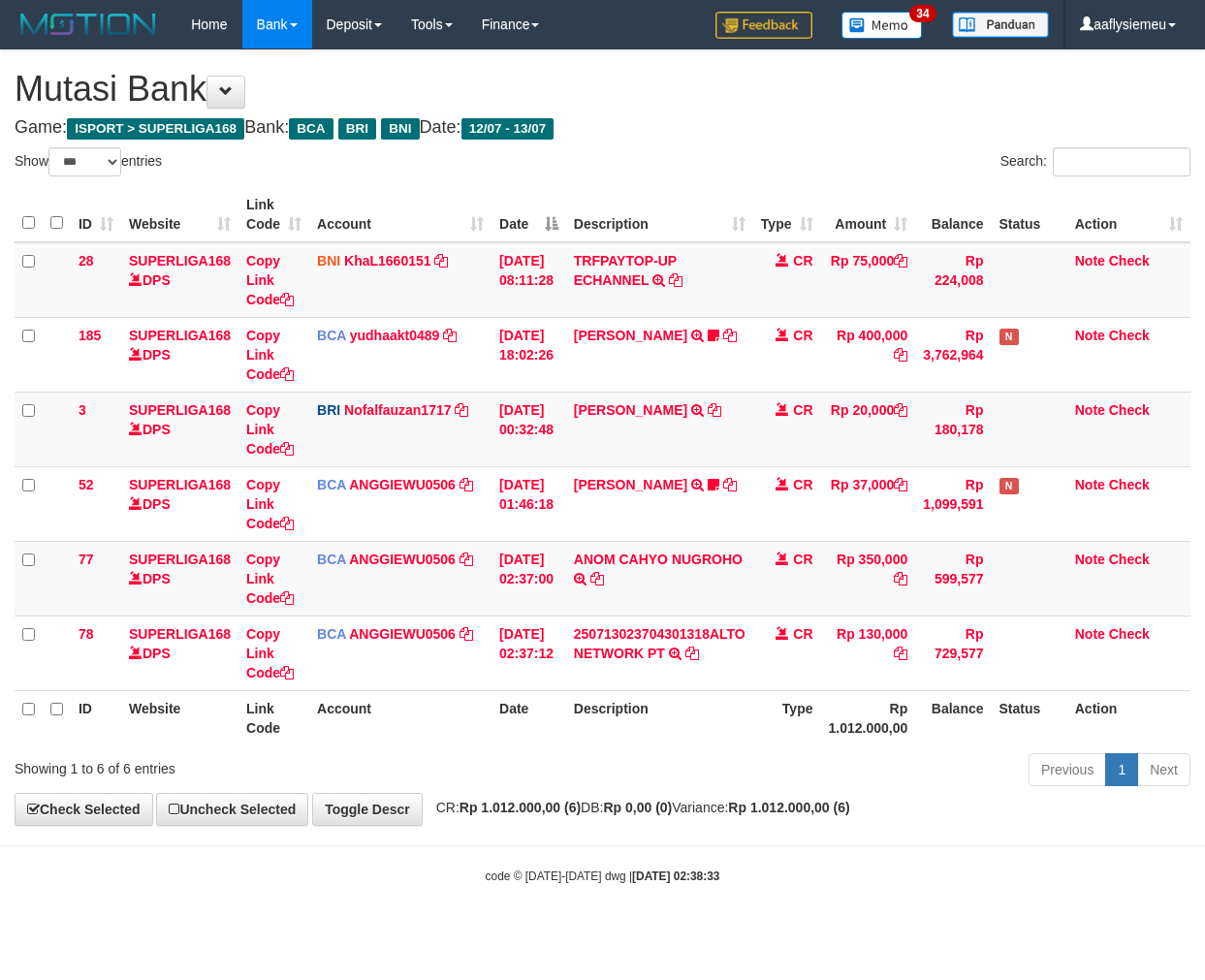 scroll, scrollTop: 0, scrollLeft: 0, axis: both 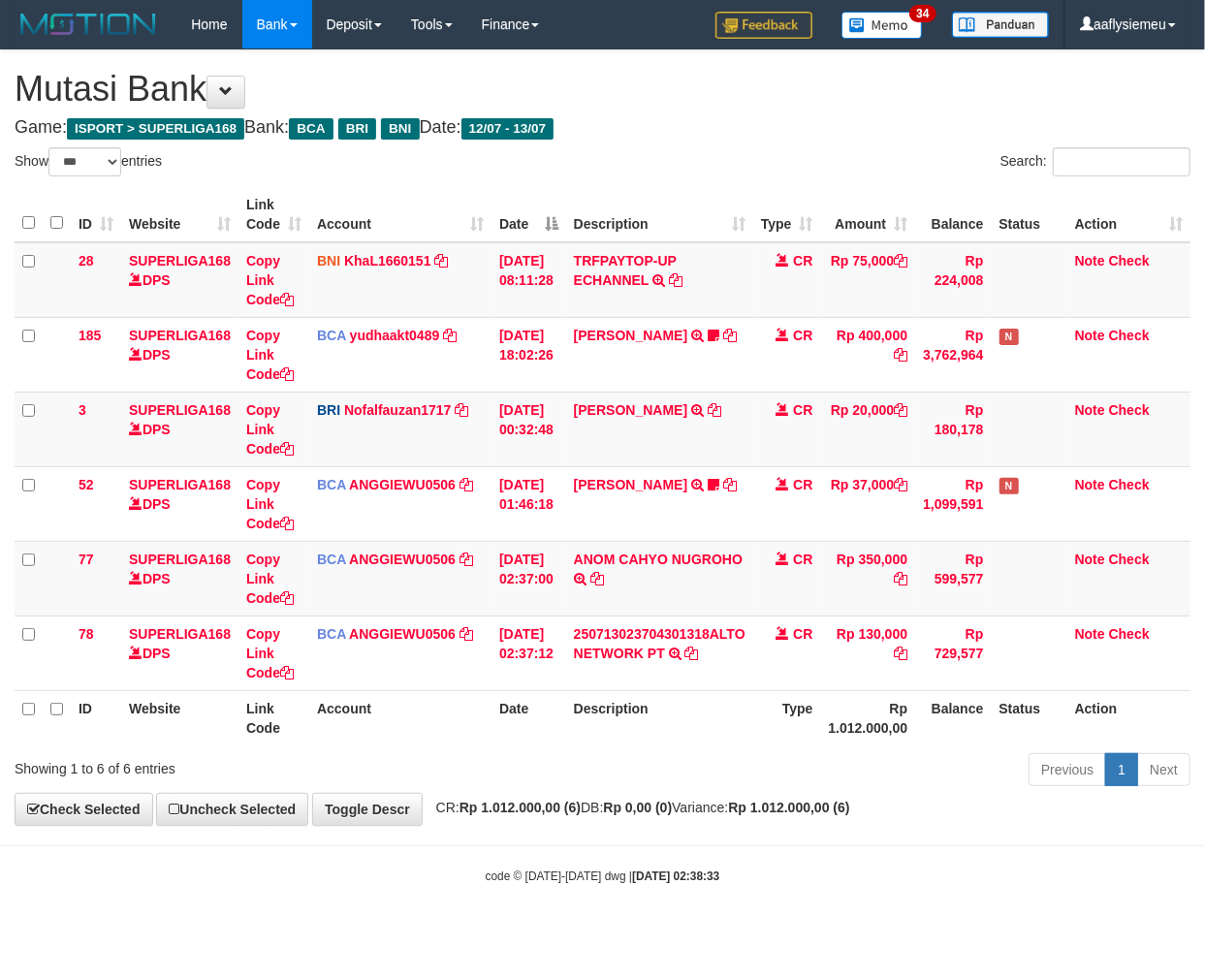 drag, startPoint x: 419, startPoint y: 899, endPoint x: 461, endPoint y: 887, distance: 43.680659 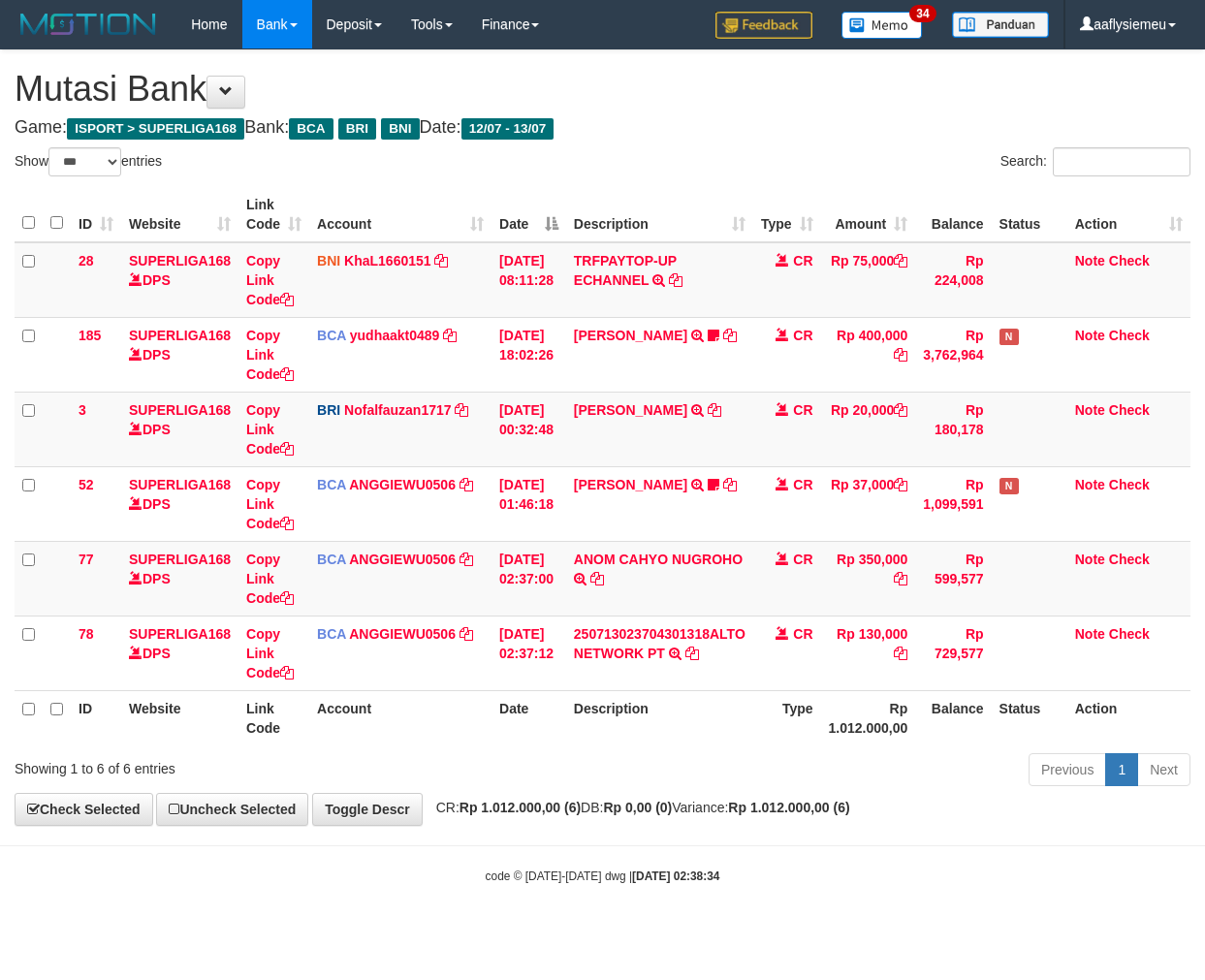select on "***" 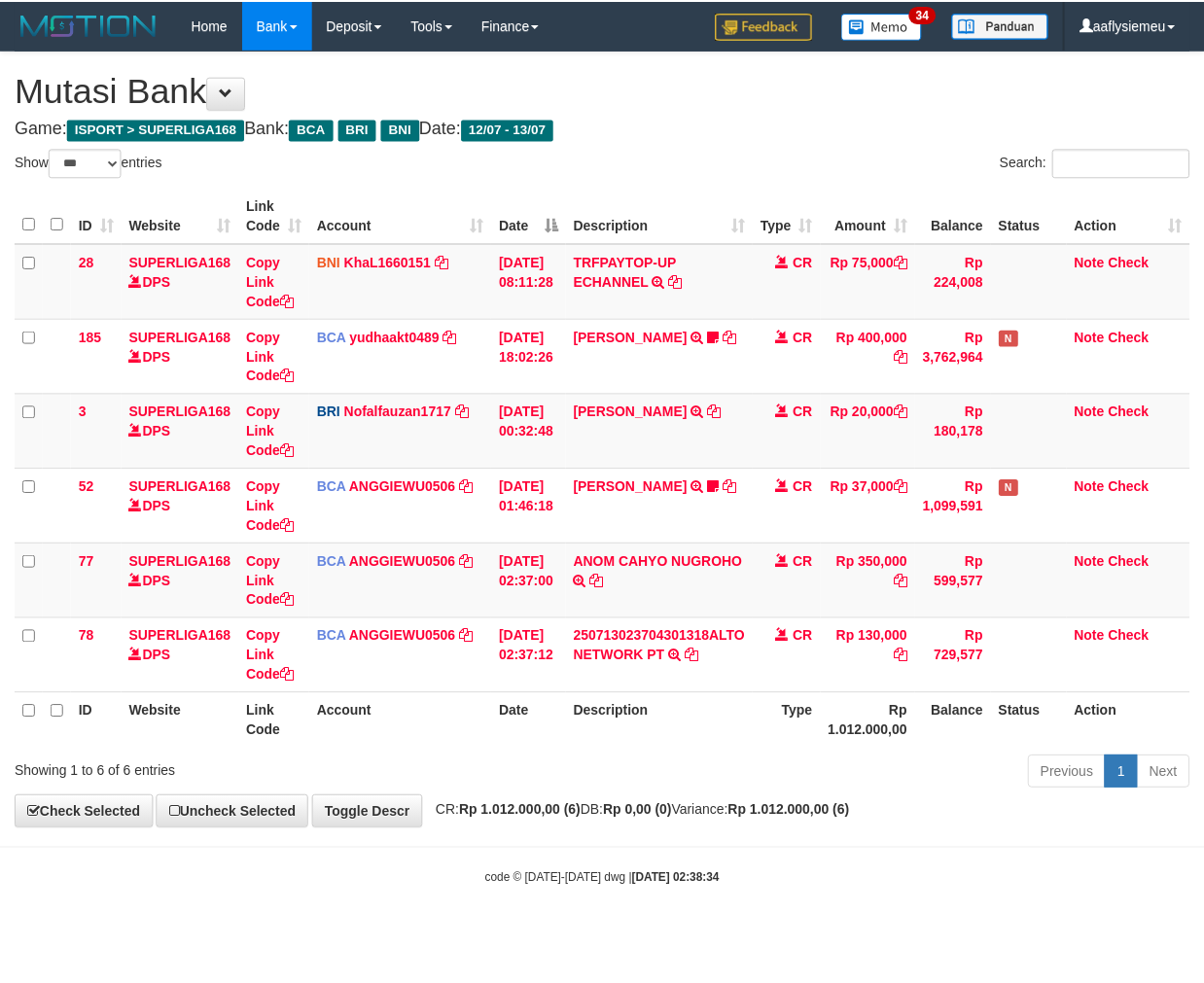 scroll, scrollTop: 0, scrollLeft: 0, axis: both 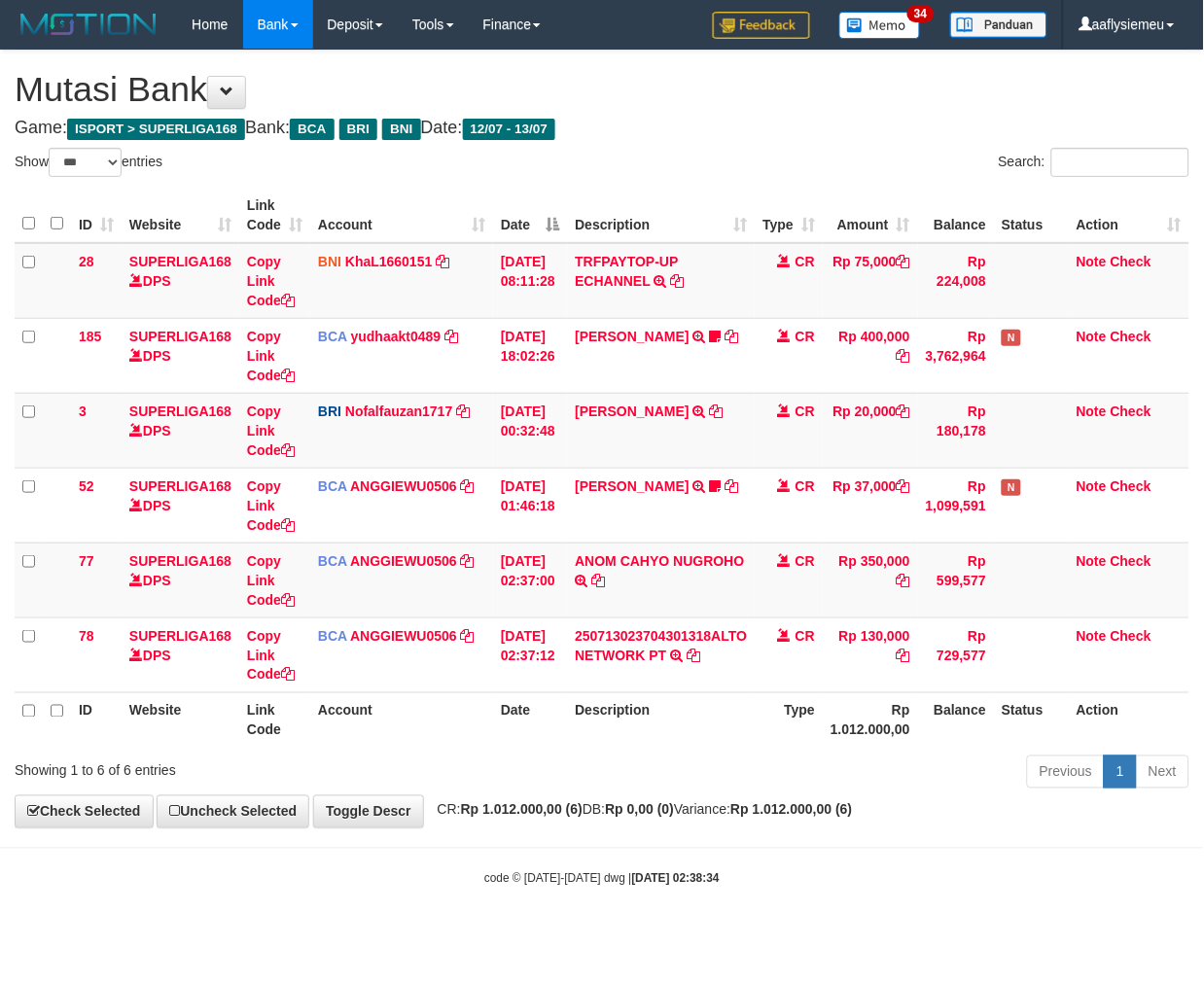 click on "Description" at bounding box center [660, 720] 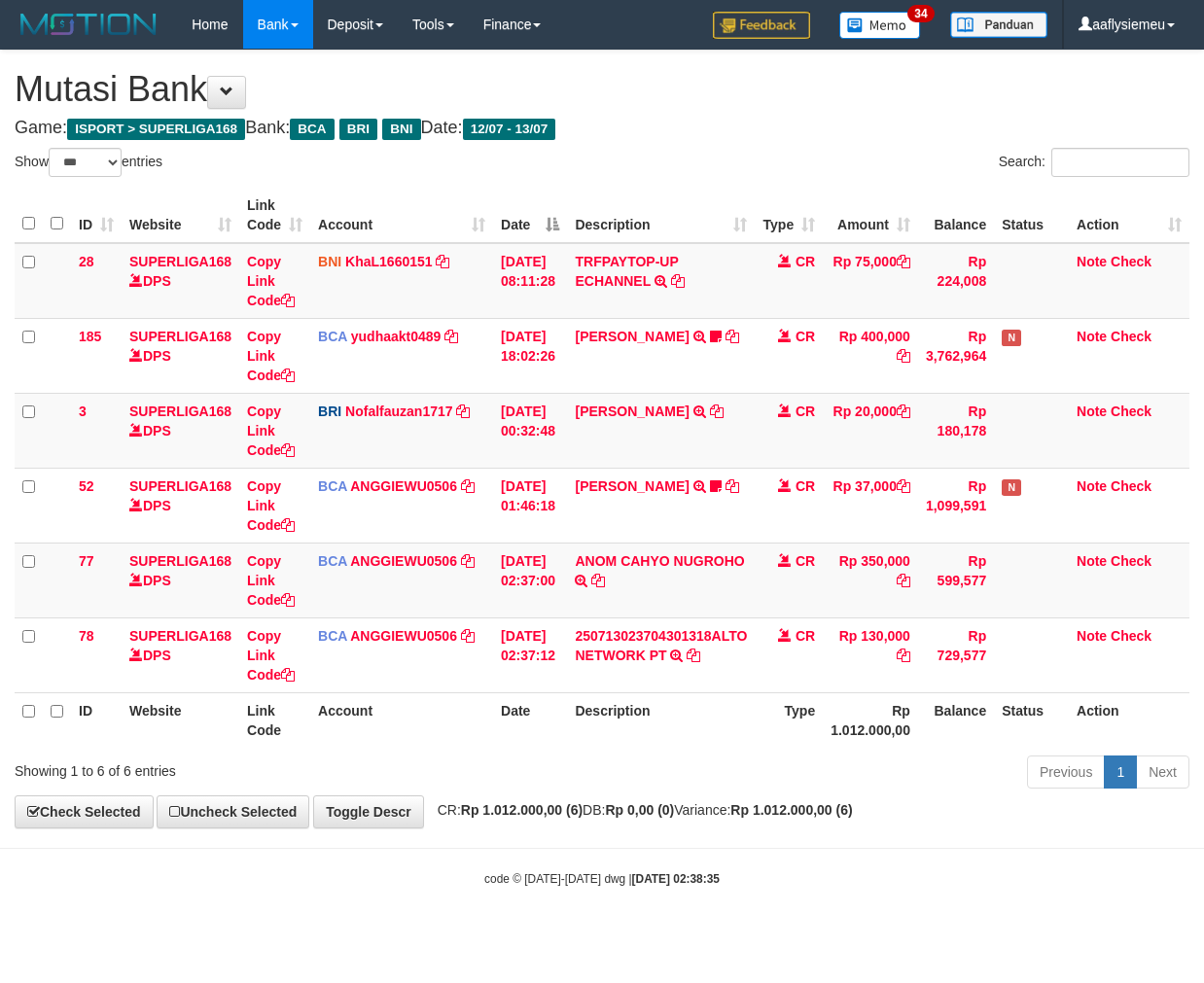 select on "***" 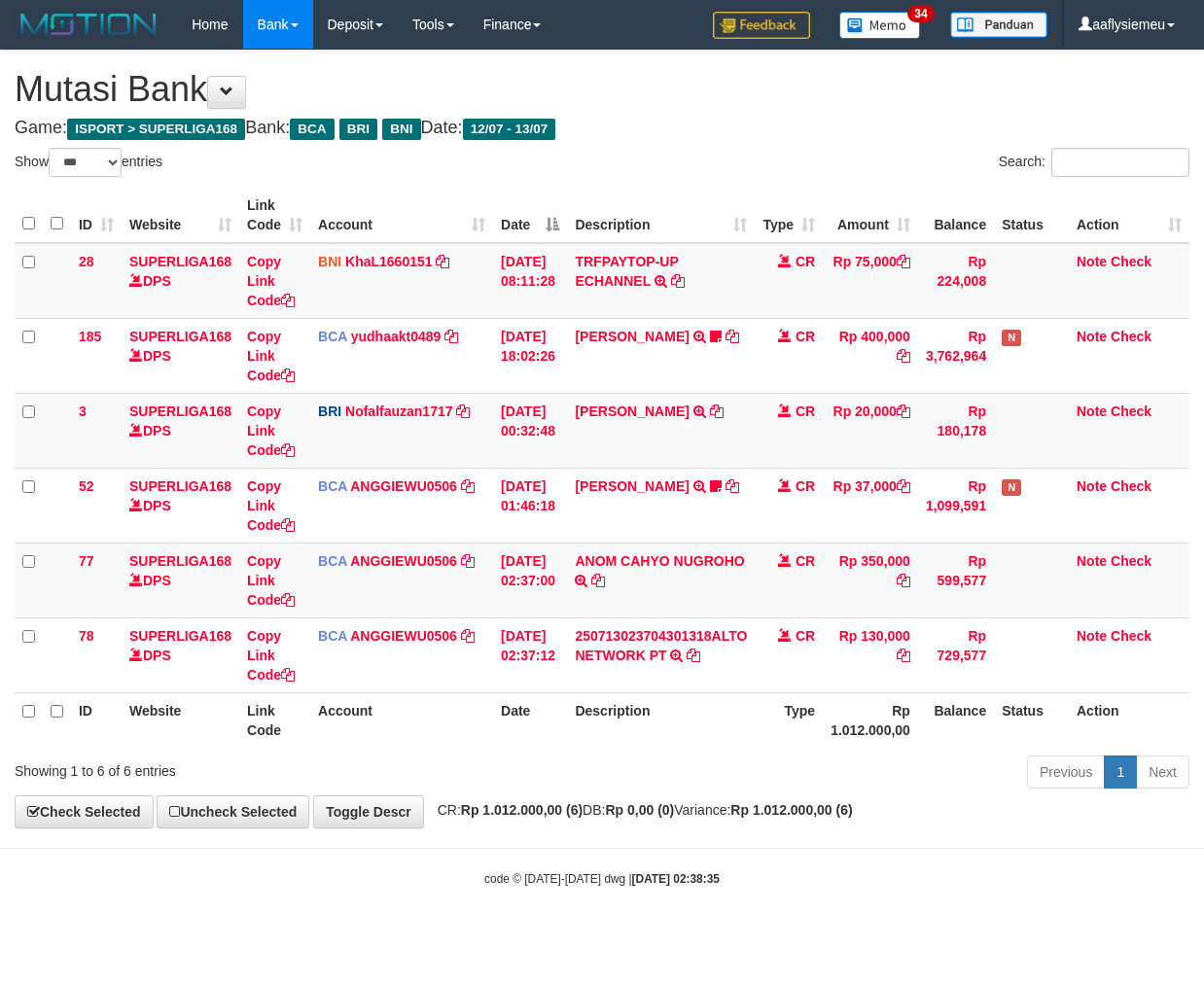 scroll, scrollTop: 0, scrollLeft: 0, axis: both 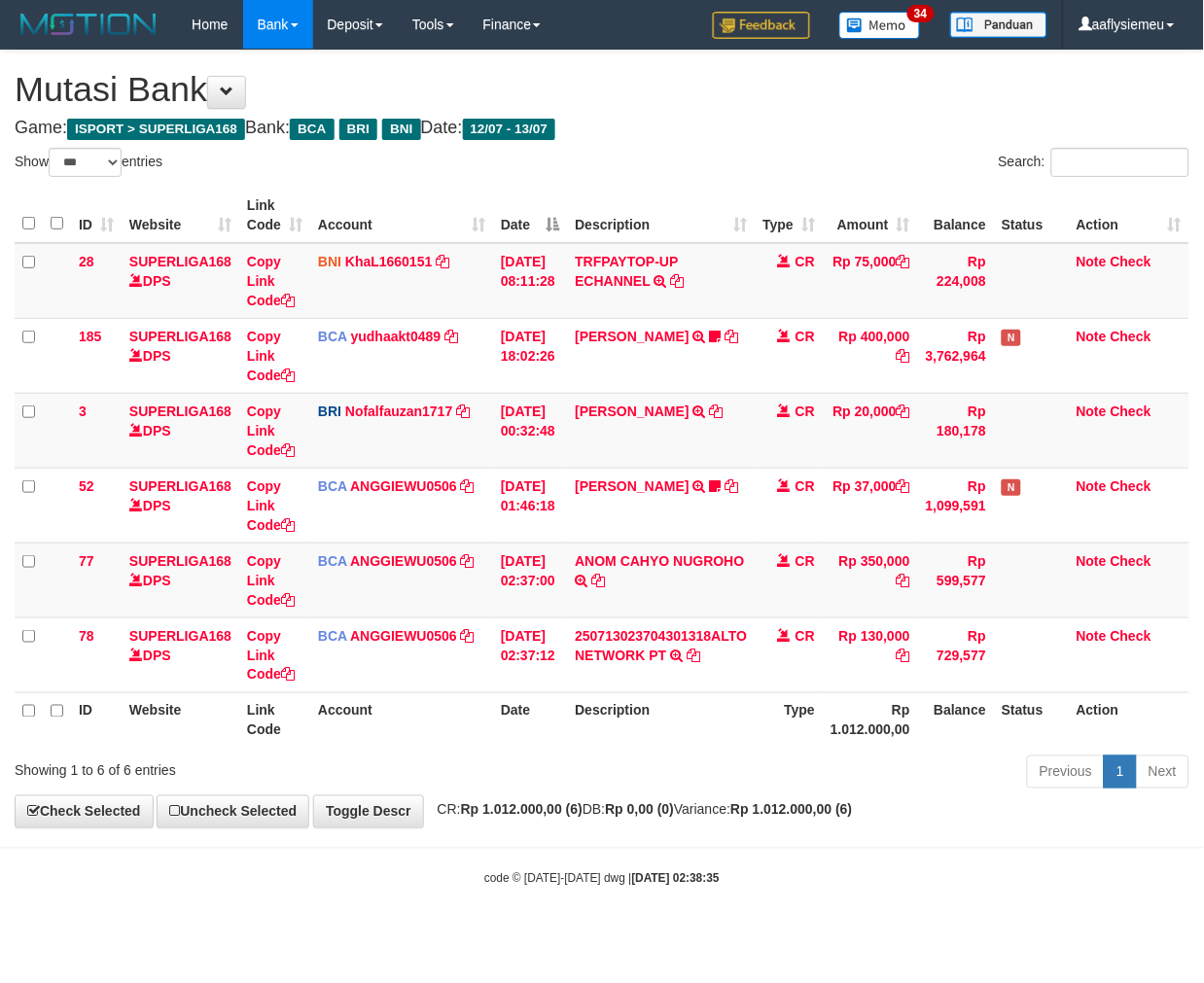 click on "Description" at bounding box center [660, 720] 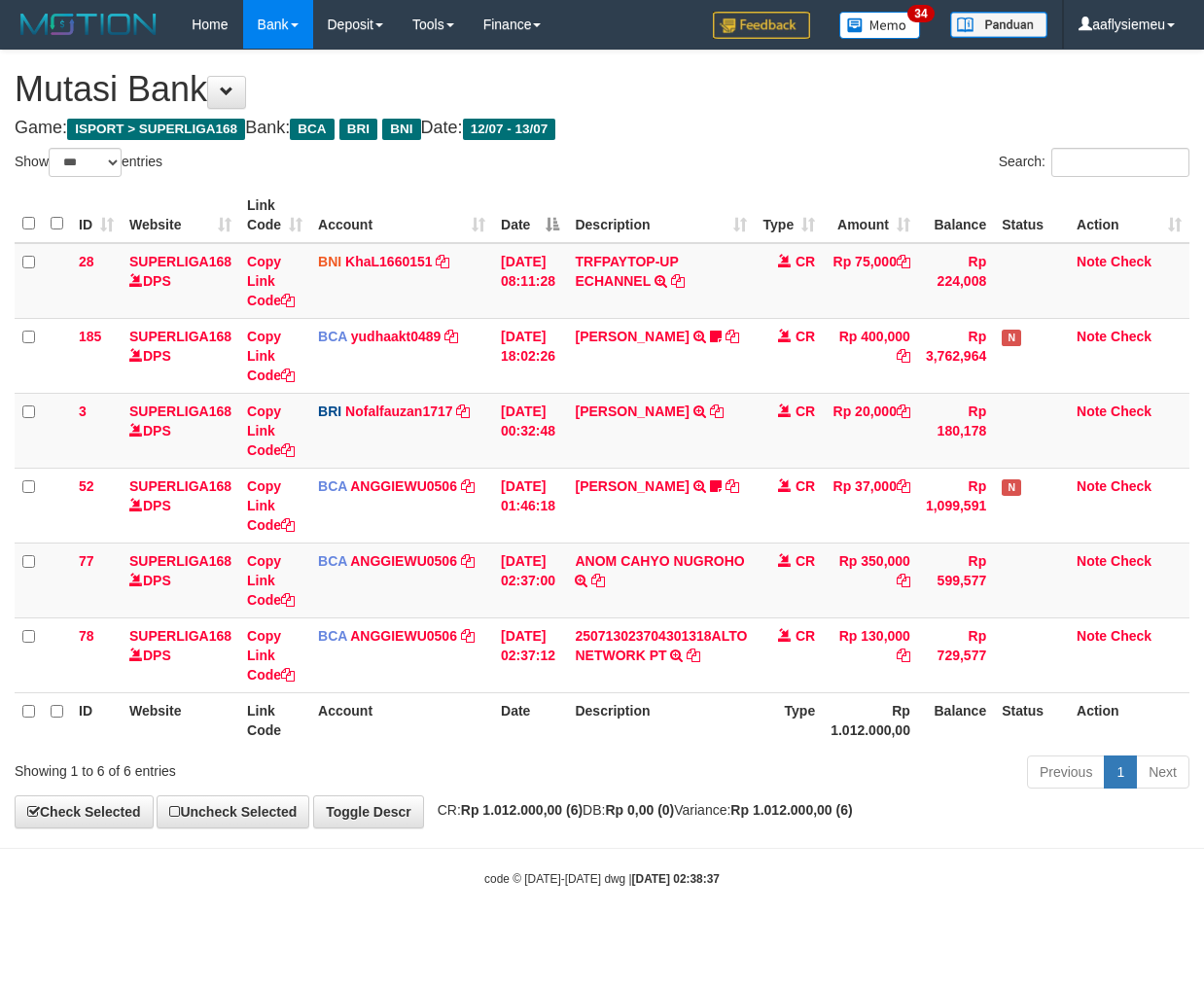 select on "***" 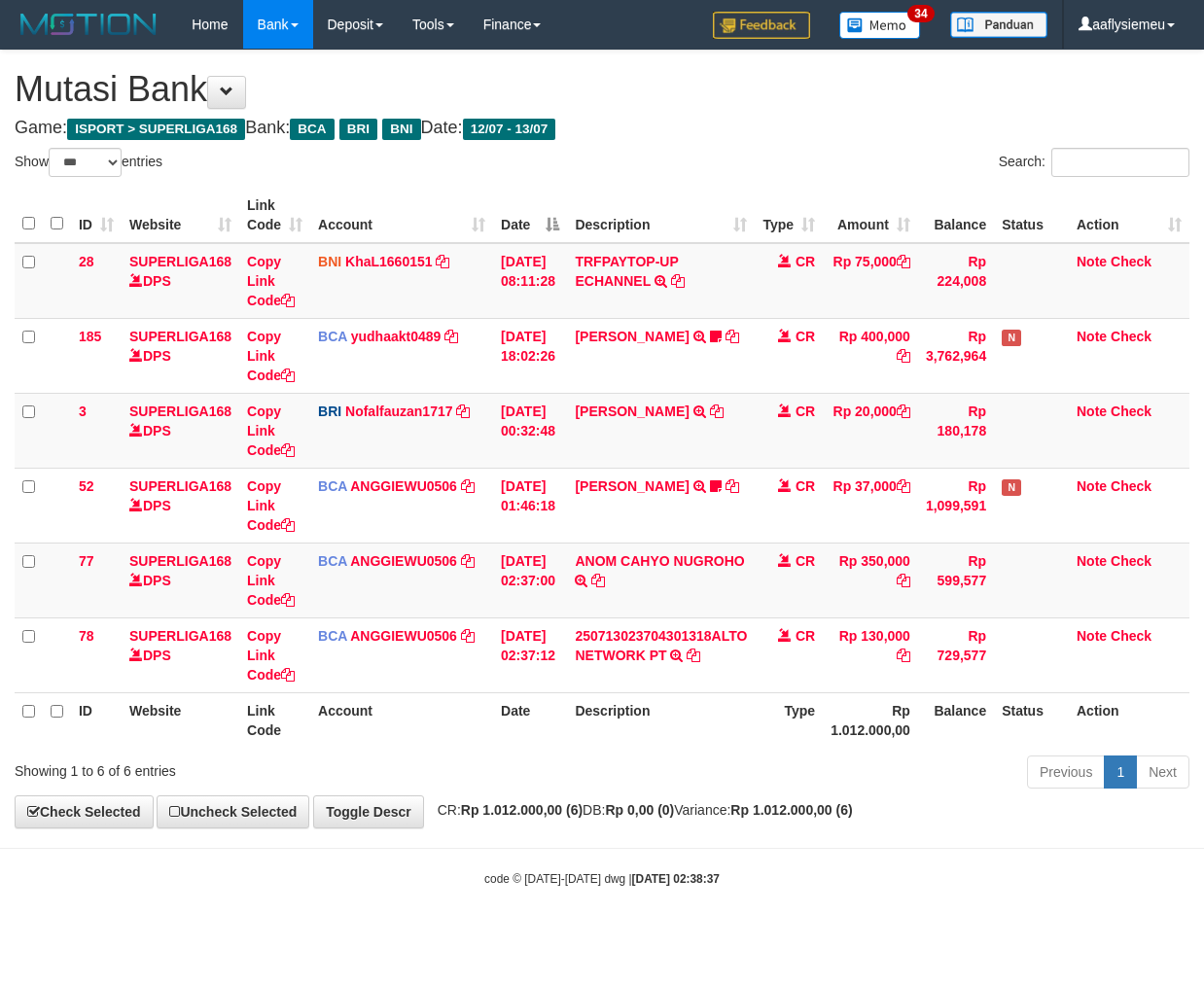 scroll, scrollTop: 0, scrollLeft: 0, axis: both 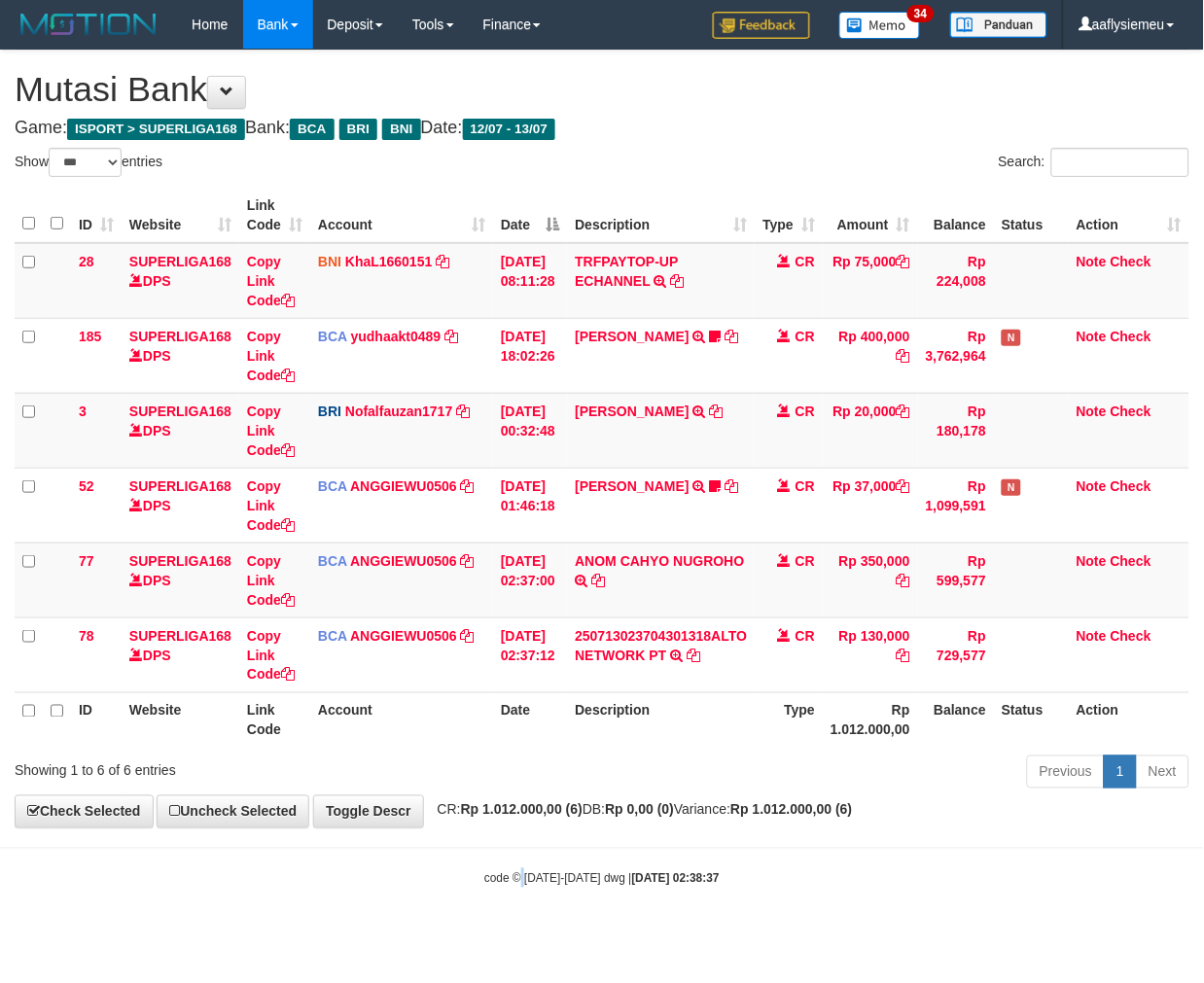 click on "Toggle navigation
Home
Bank
Account List
Load
By Website
Group
[ISPORT]													SUPERLIGA168
By Load Group (DPS)
34" at bounding box center (602, 468) 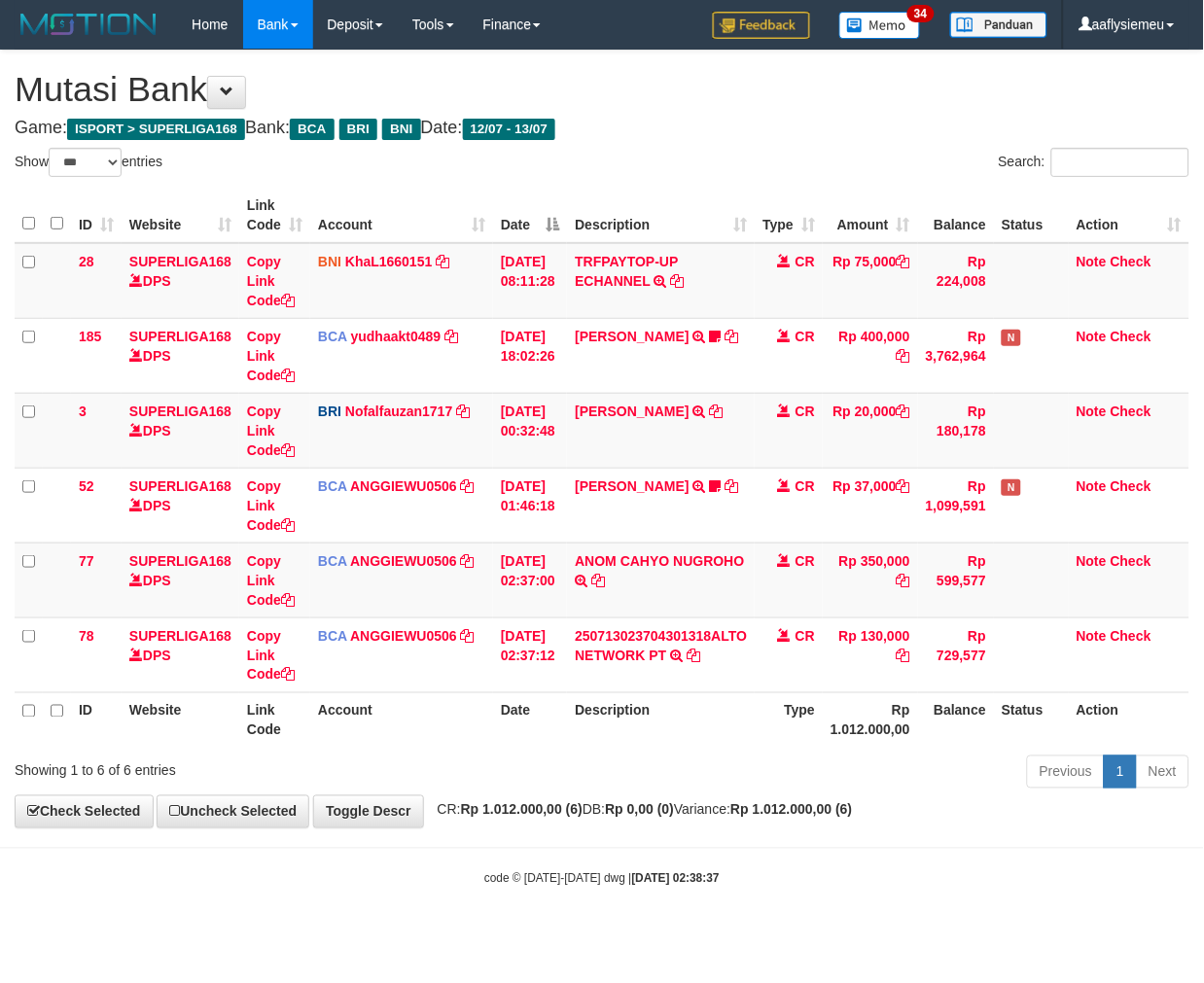 click on "Toggle navigation
Home
Bank
Account List
Load
By Website
Group
[ISPORT]													SUPERLIGA168
By Load Group (DPS)
34" at bounding box center [602, 468] 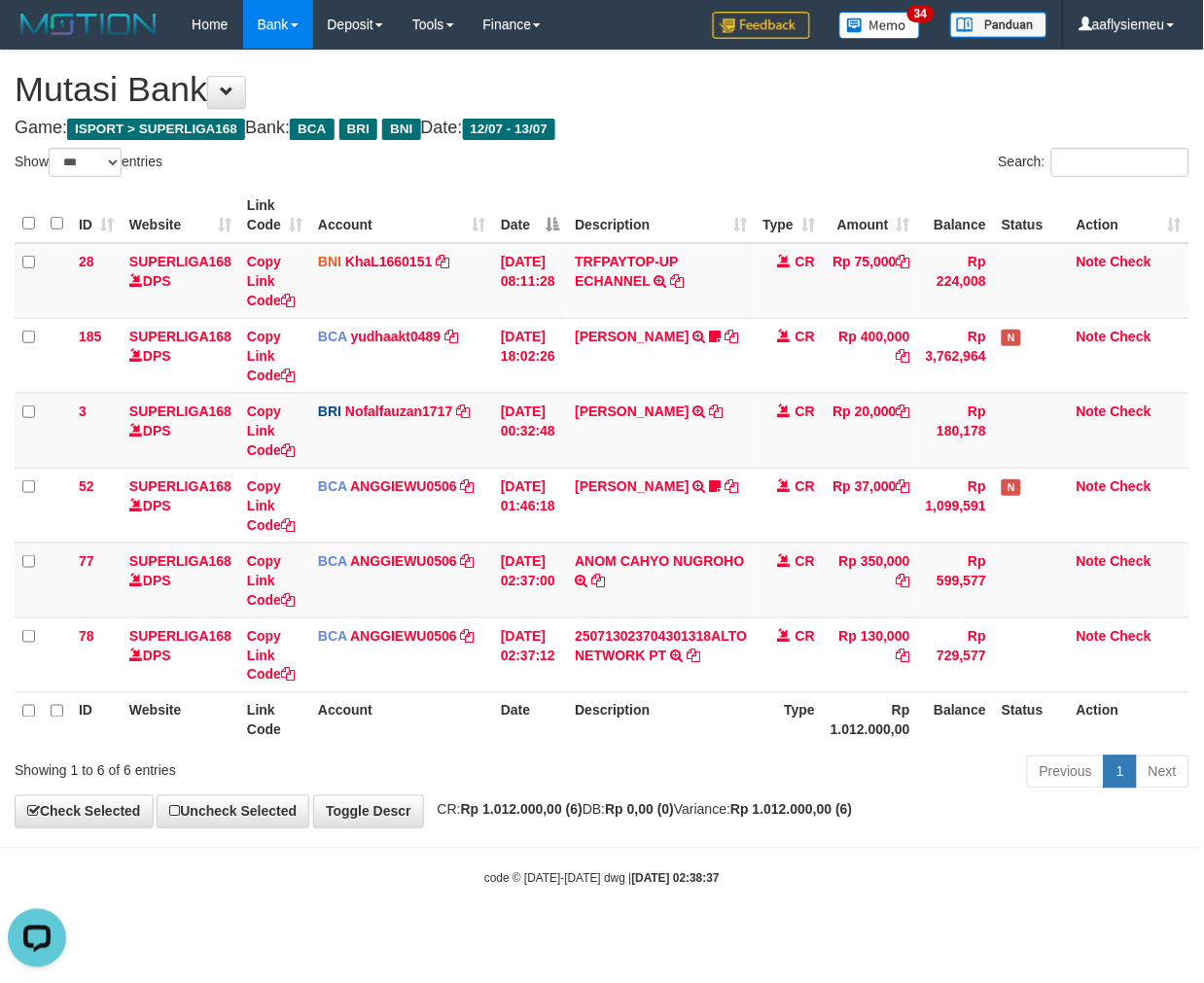 scroll, scrollTop: 0, scrollLeft: 0, axis: both 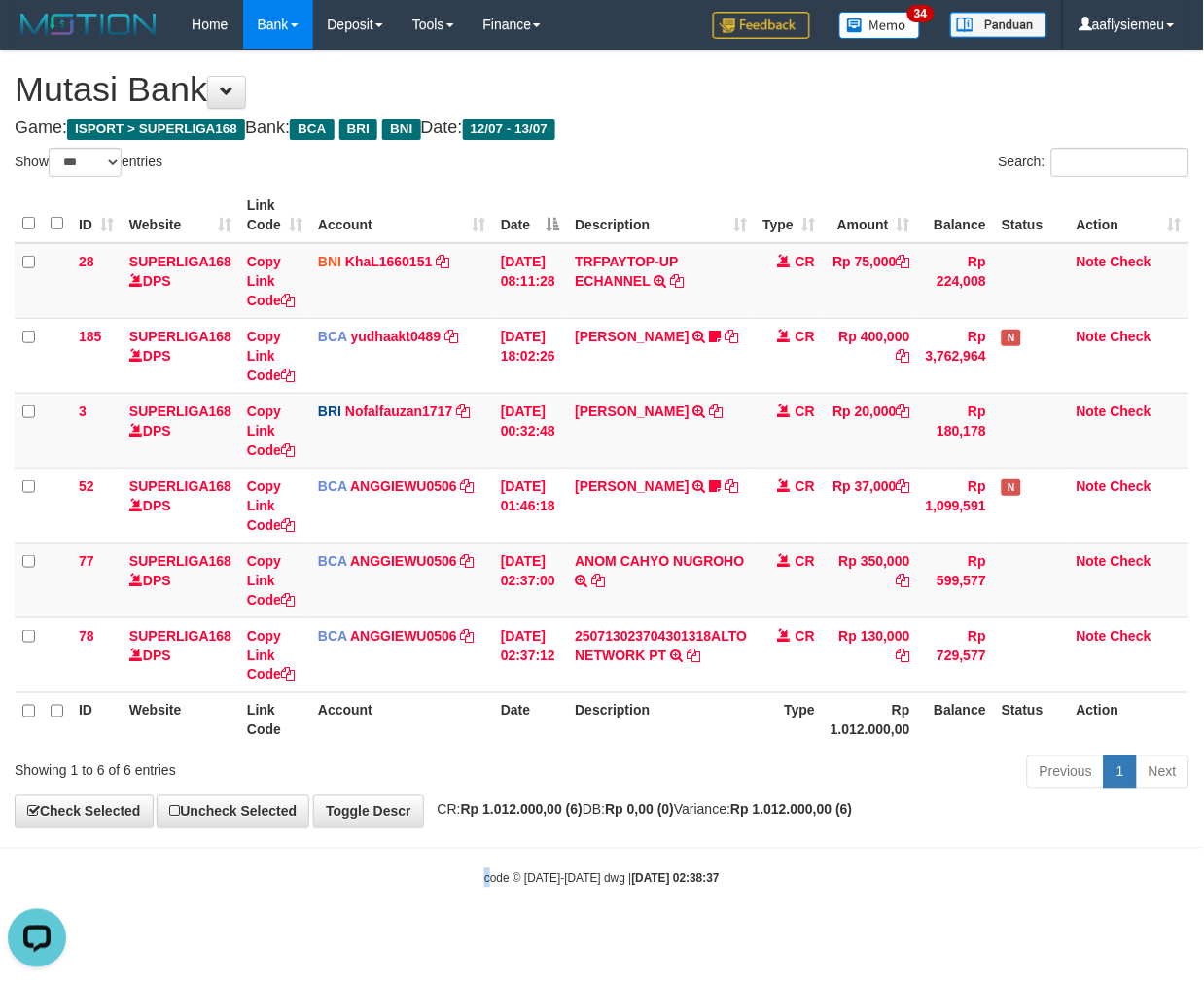 drag, startPoint x: 484, startPoint y: 914, endPoint x: 847, endPoint y: 862, distance: 366.7056 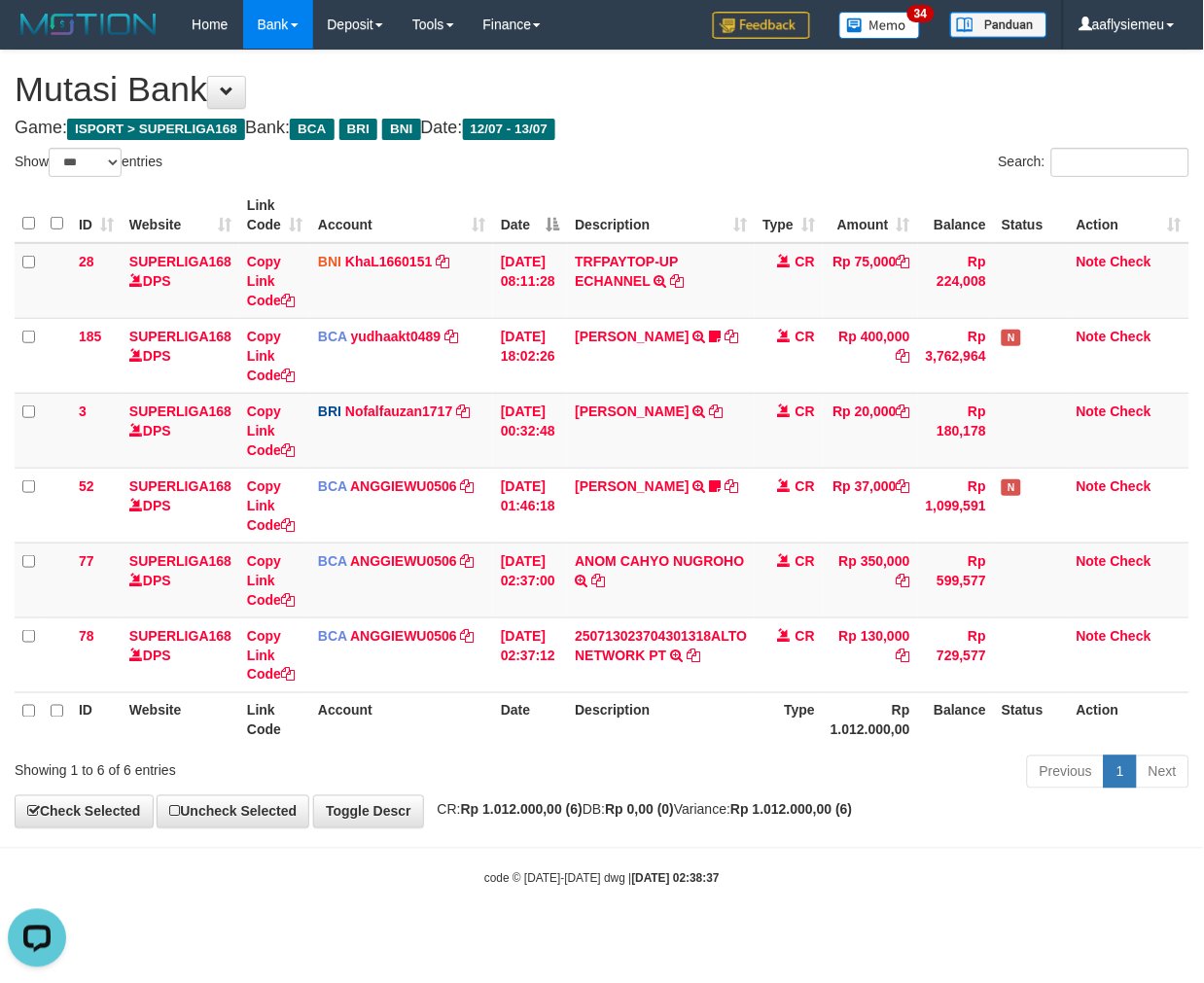 drag, startPoint x: 441, startPoint y: 846, endPoint x: 614, endPoint y: 826, distance: 174.15223 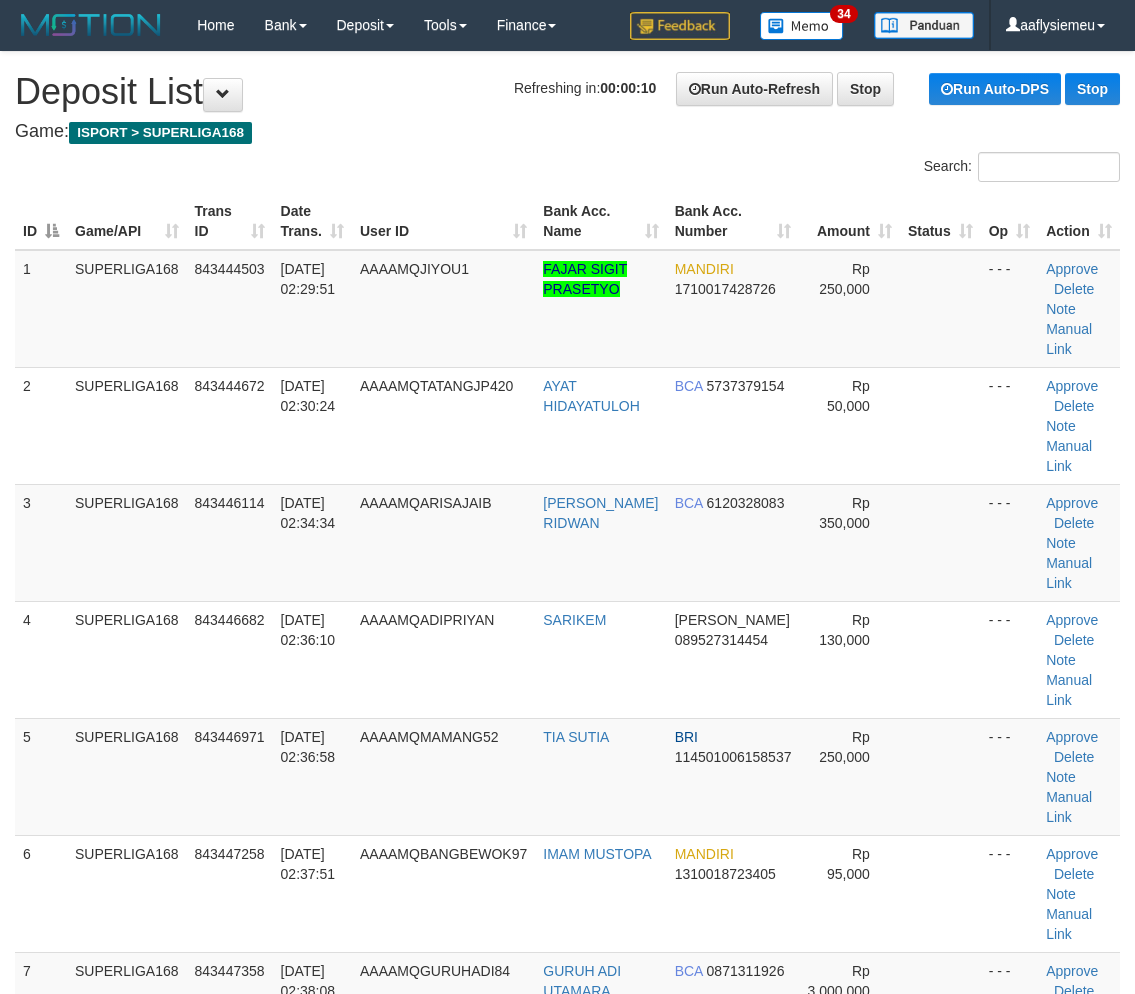 scroll, scrollTop: 0, scrollLeft: 0, axis: both 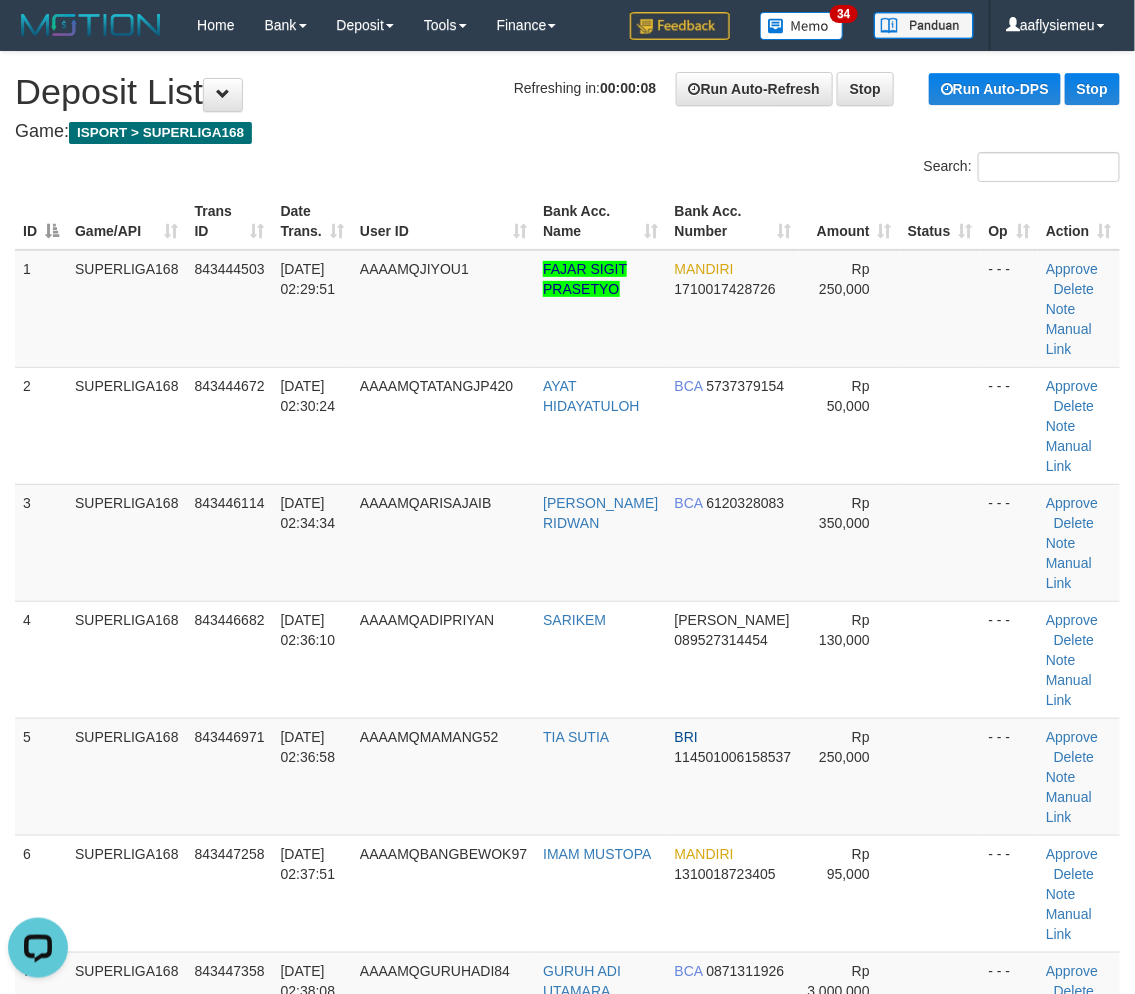 drag, startPoint x: 112, startPoint y: 637, endPoint x: 0, endPoint y: 680, distance: 119.97083 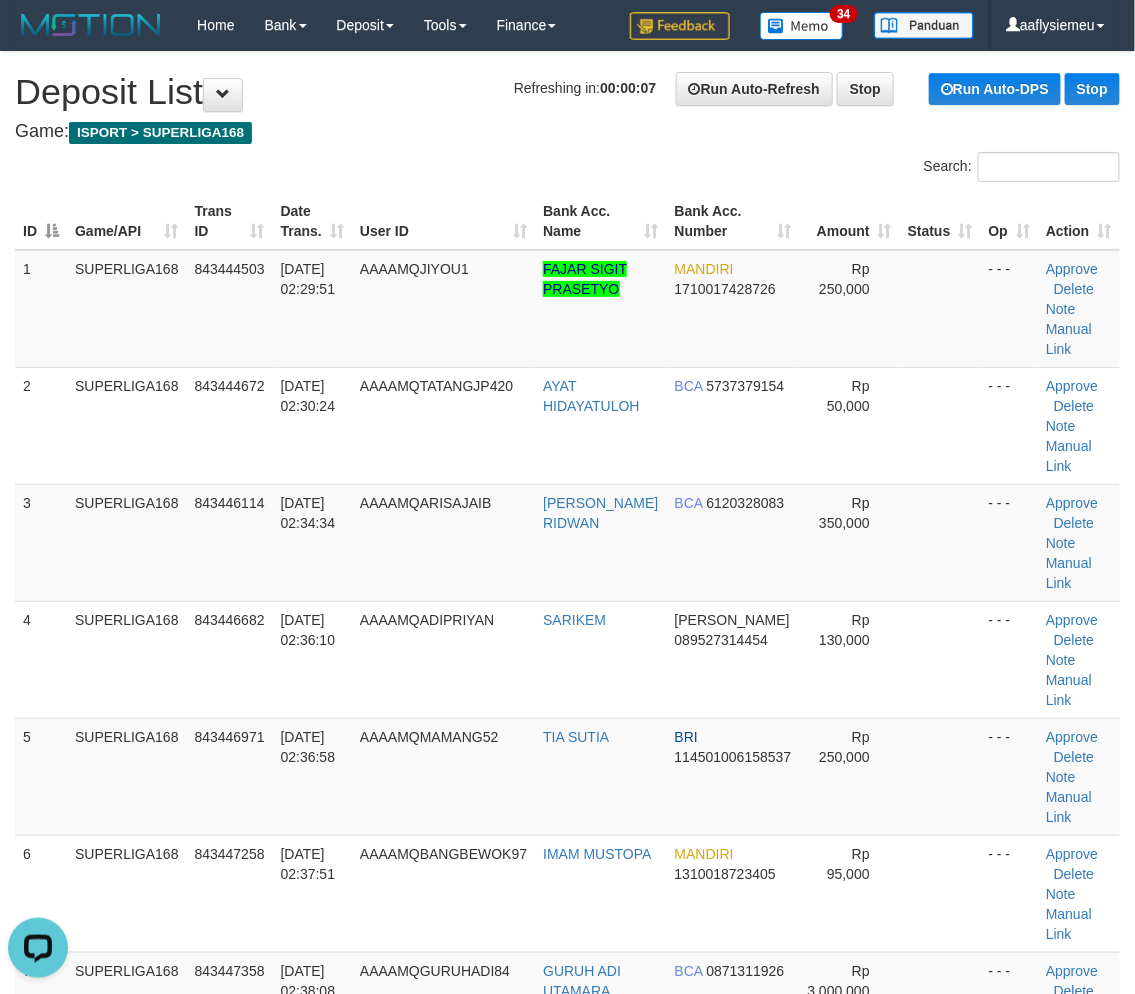 drag, startPoint x: 76, startPoint y: 594, endPoint x: 0, endPoint y: 631, distance: 84.5281 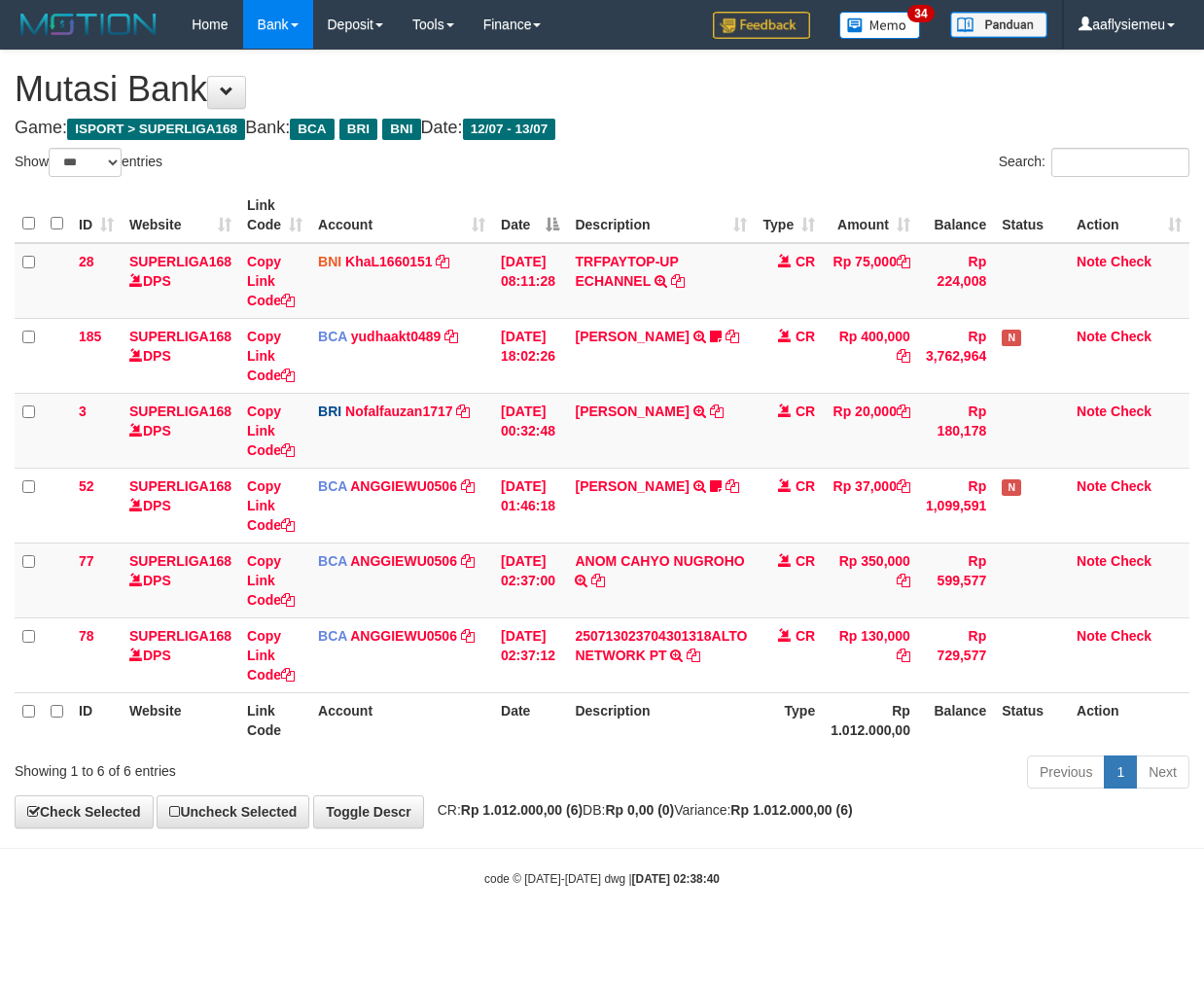 select on "***" 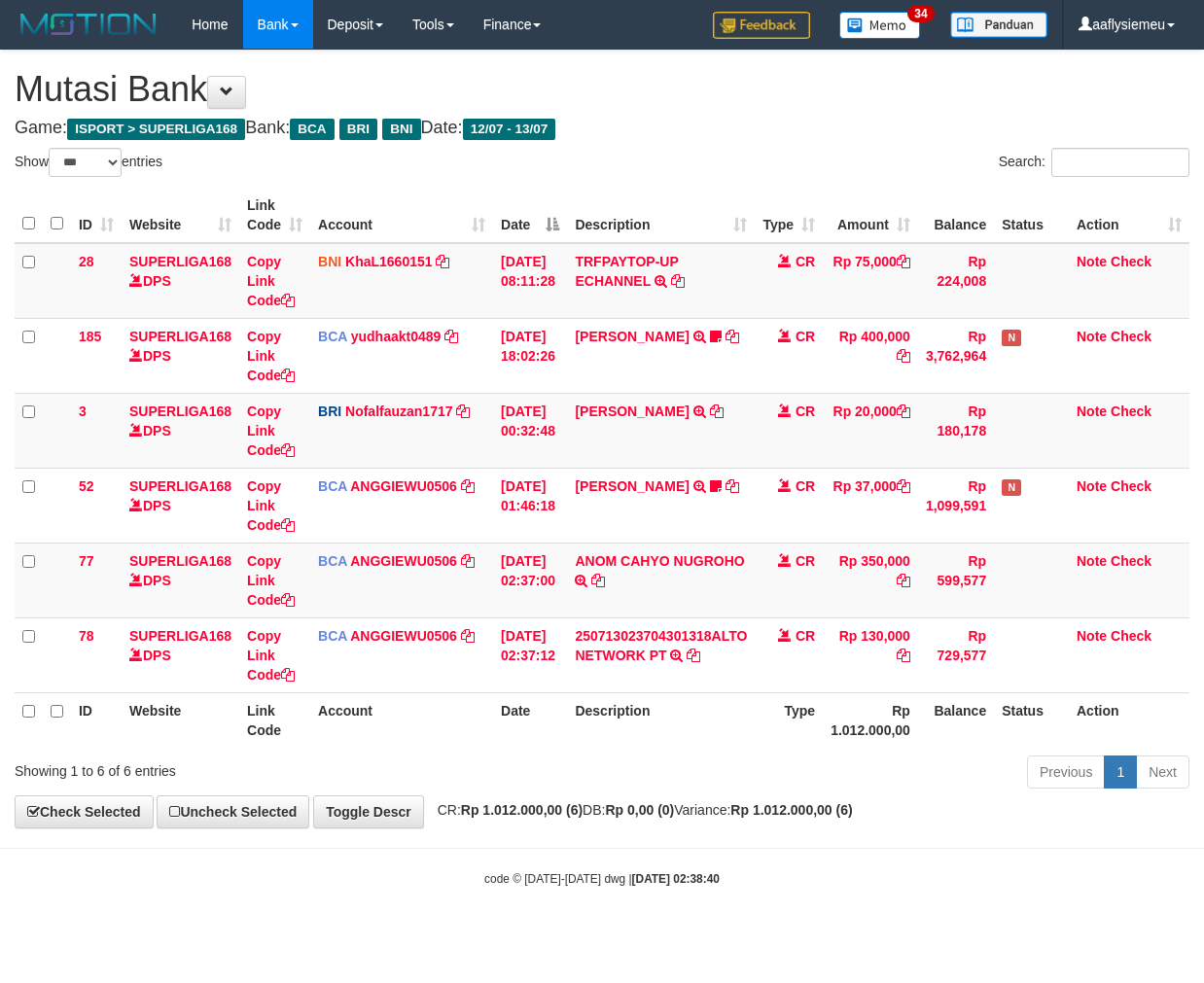 scroll, scrollTop: 0, scrollLeft: 0, axis: both 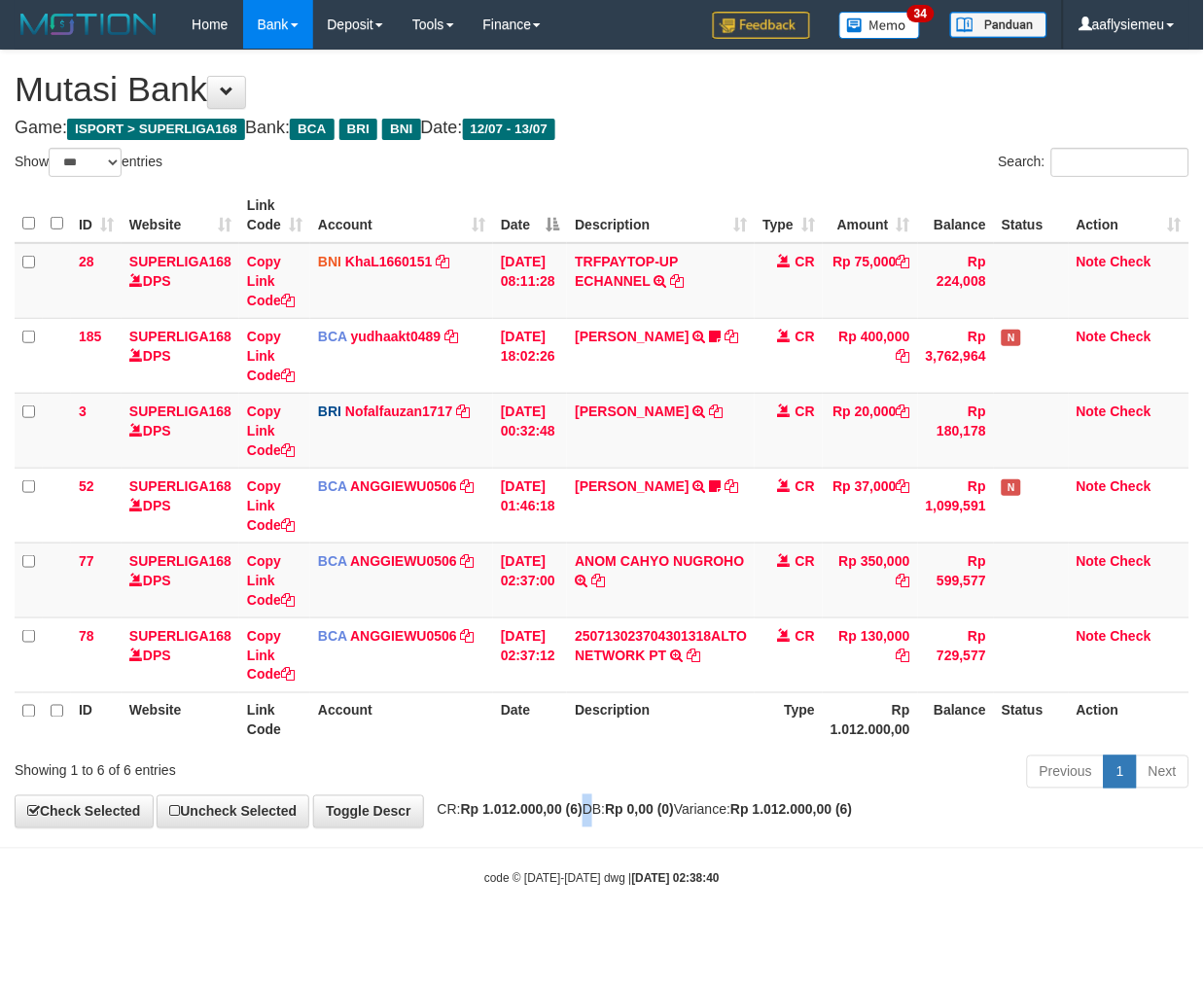 click on "**********" at bounding box center [602, 439] 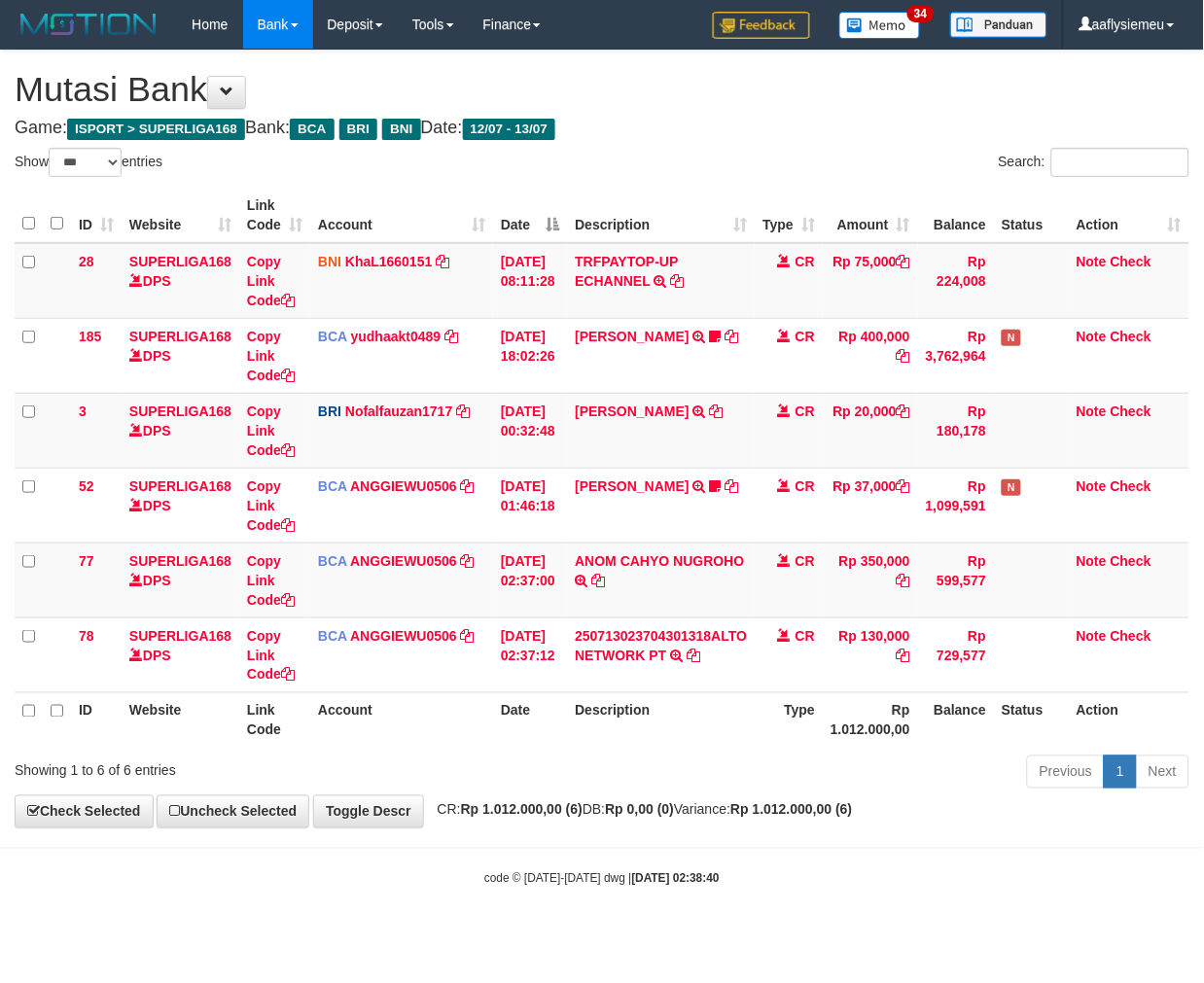 click on "Previous 1 Next" at bounding box center [853, 774] 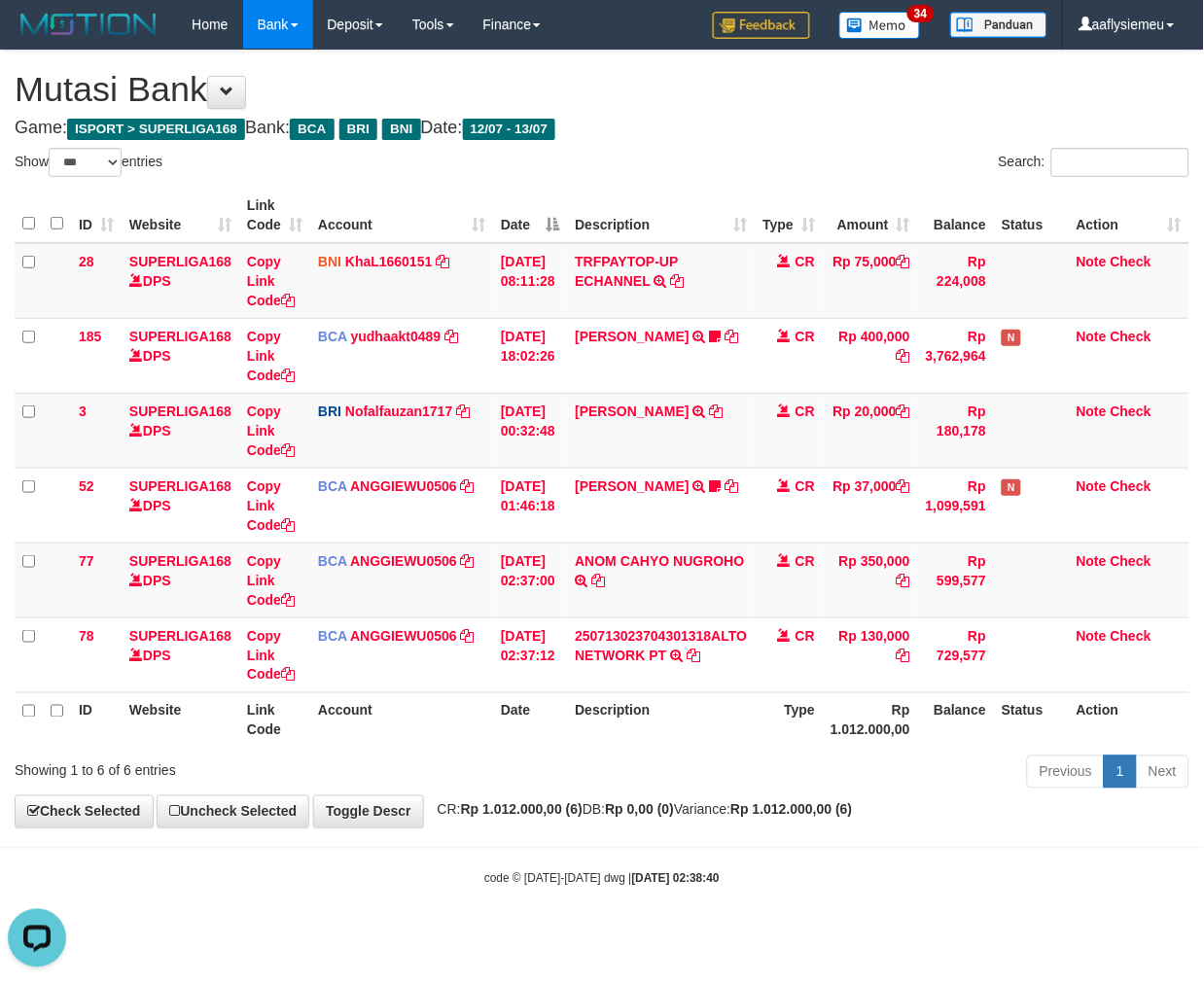scroll, scrollTop: 0, scrollLeft: 0, axis: both 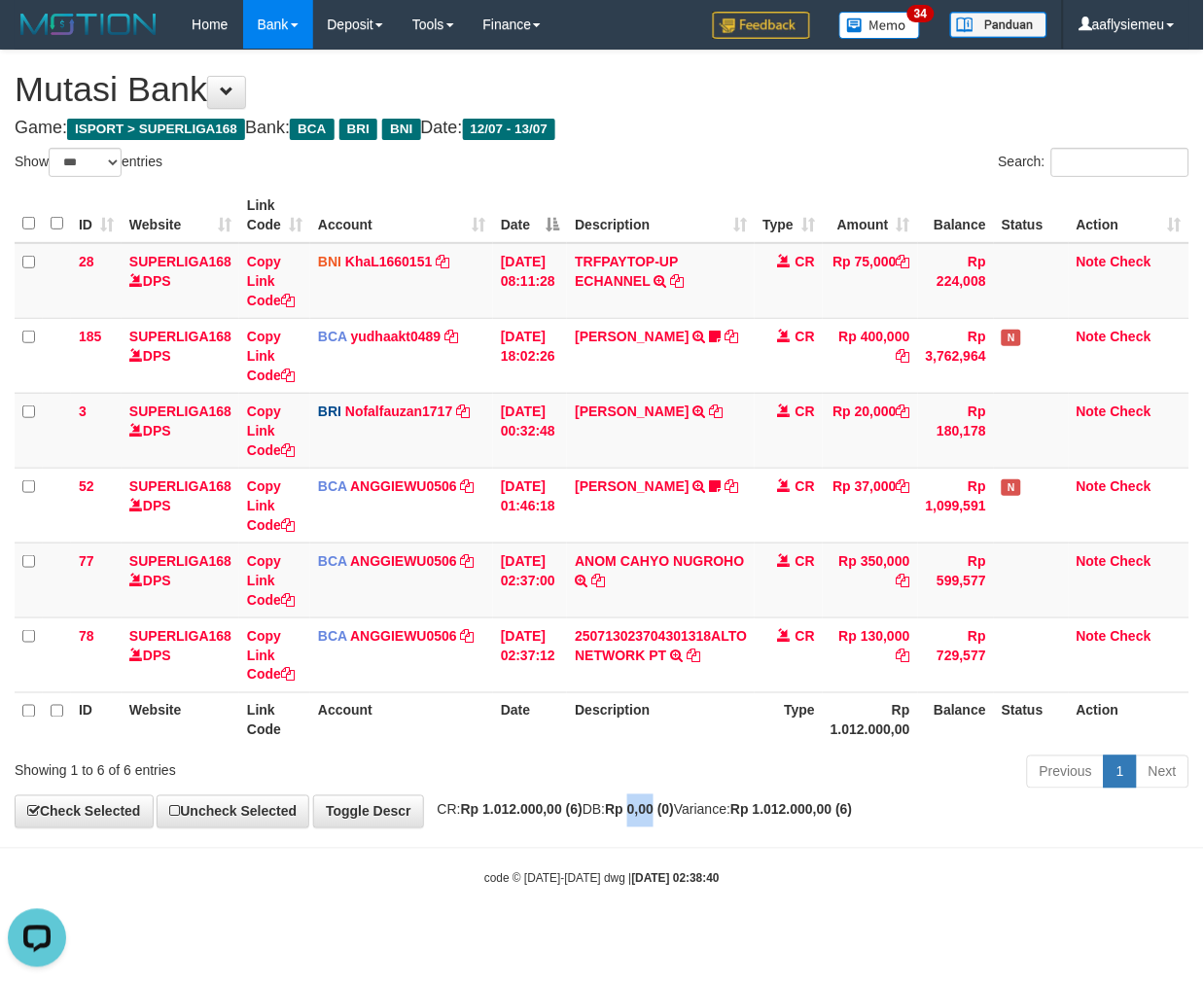 drag, startPoint x: 667, startPoint y: 814, endPoint x: 856, endPoint y: 784, distance: 191.3661 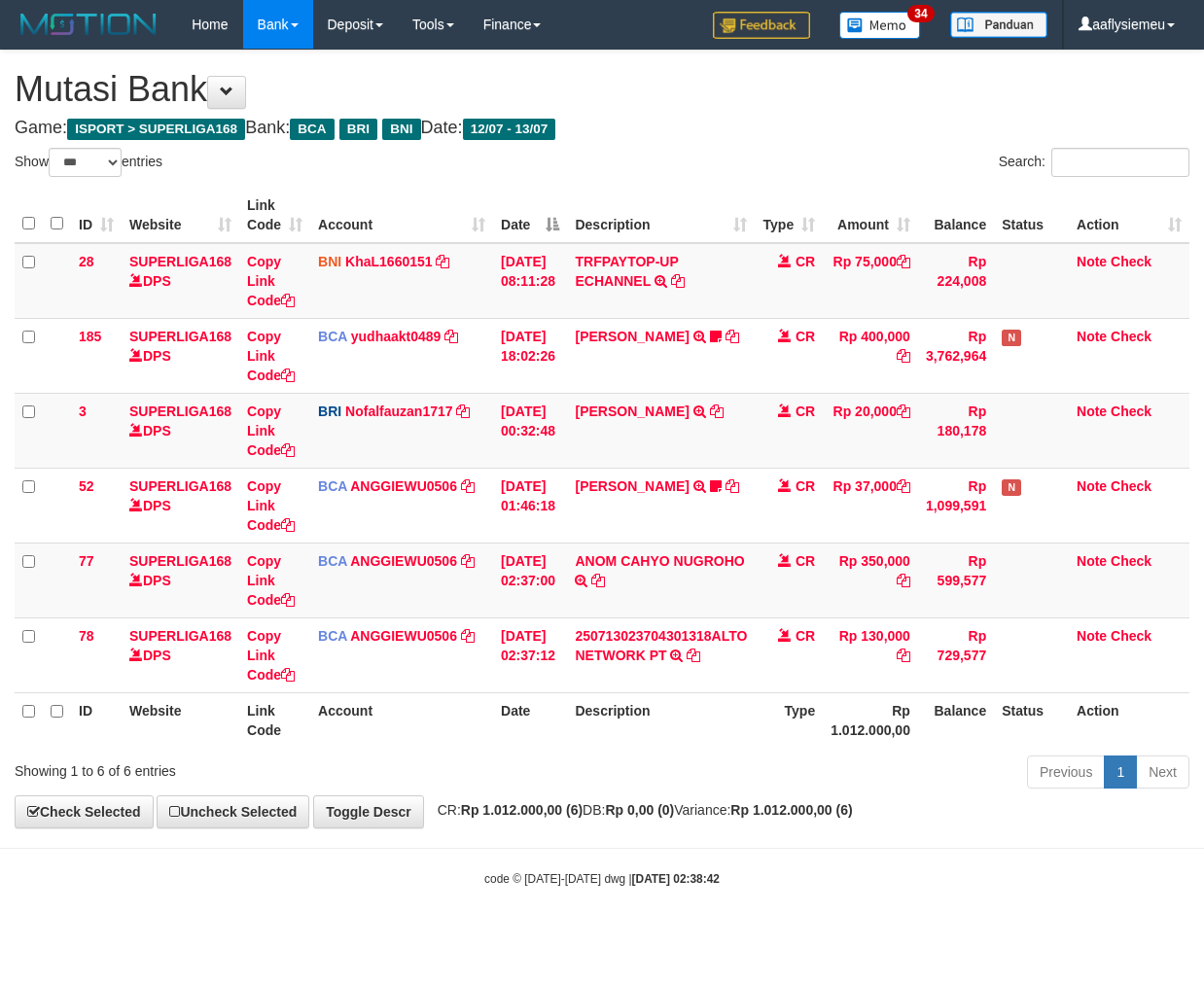 select on "***" 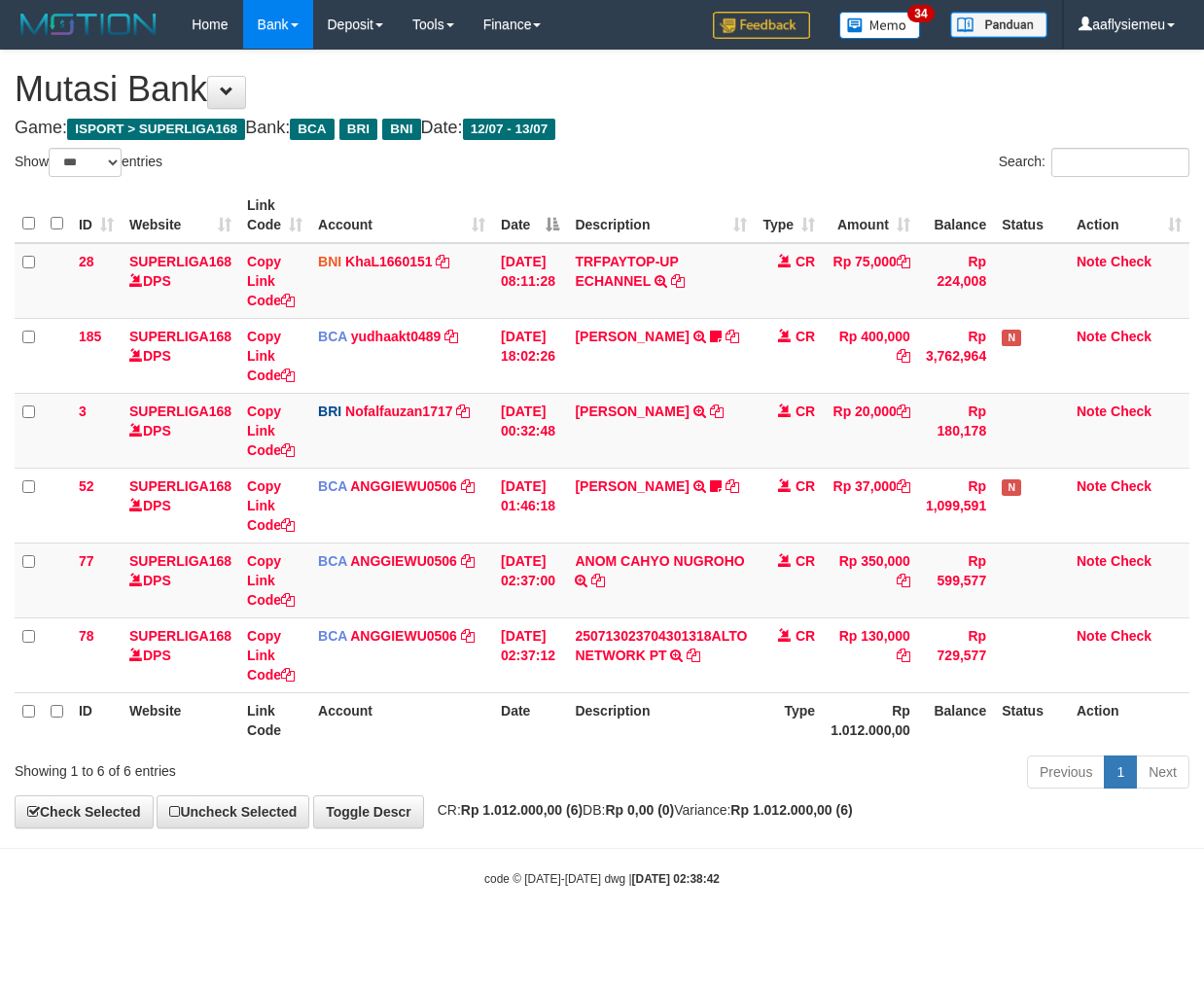 click on "Previous 1 Next" at bounding box center (853, 774) 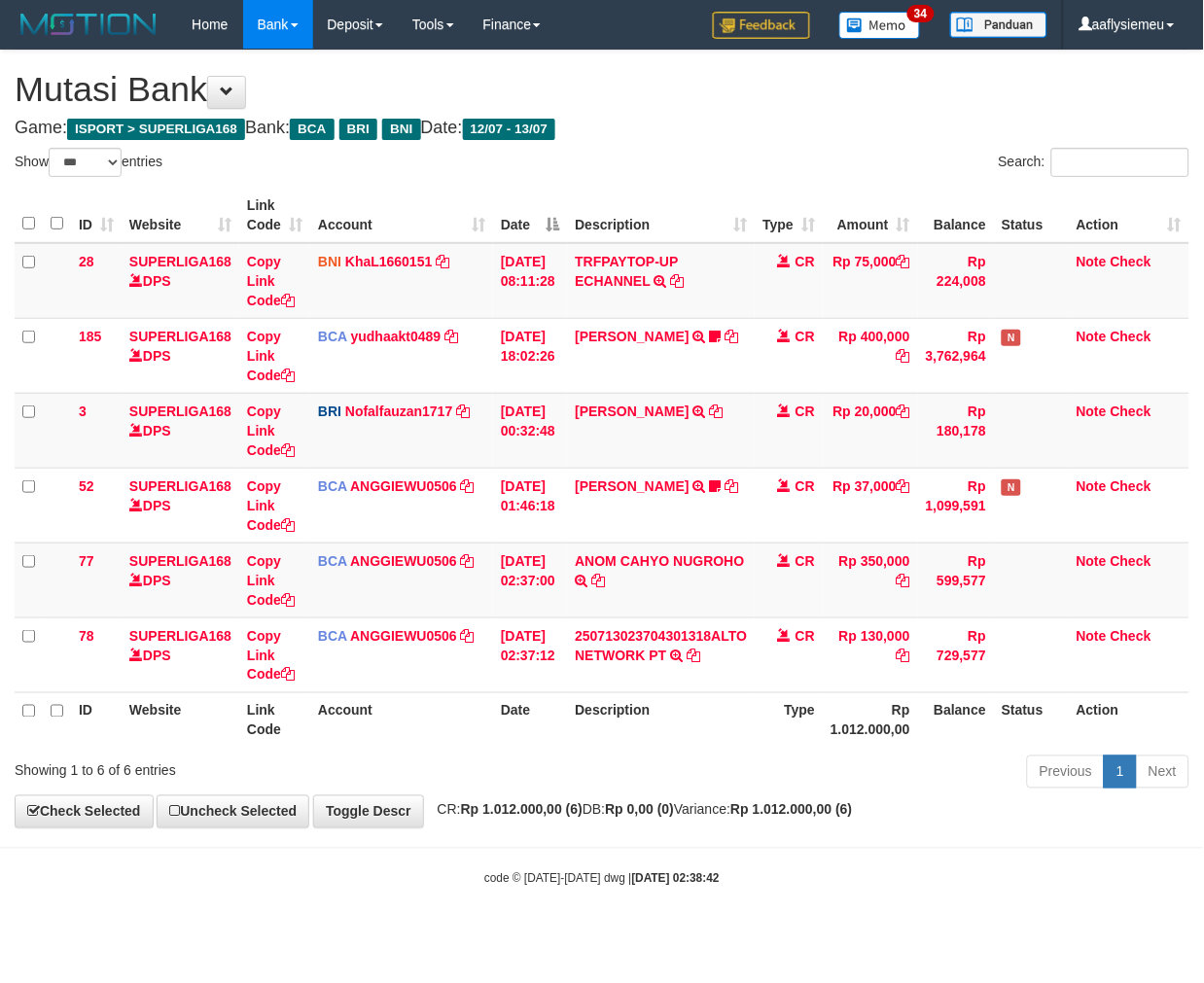 click on "Previous 1 Next" at bounding box center [853, 774] 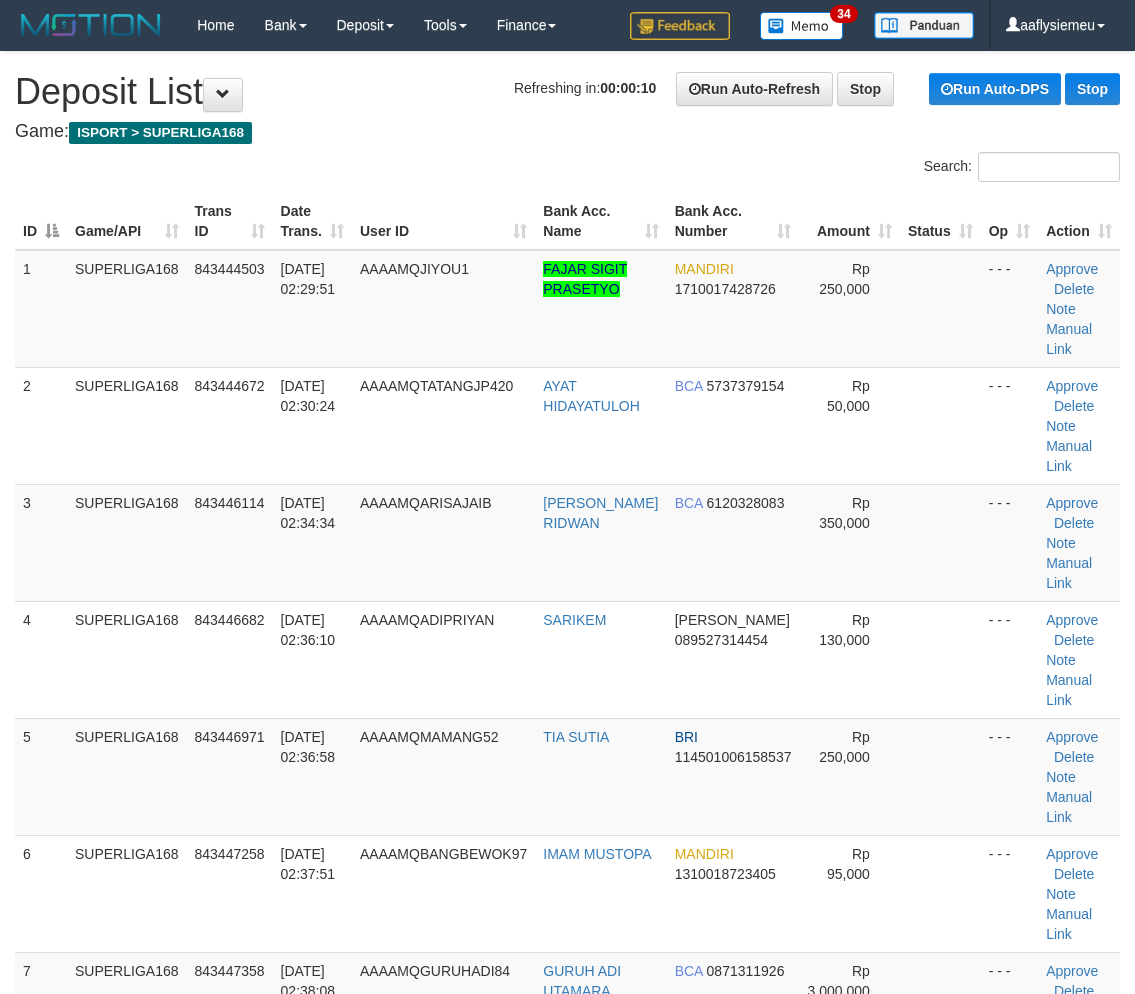 scroll, scrollTop: 0, scrollLeft: 0, axis: both 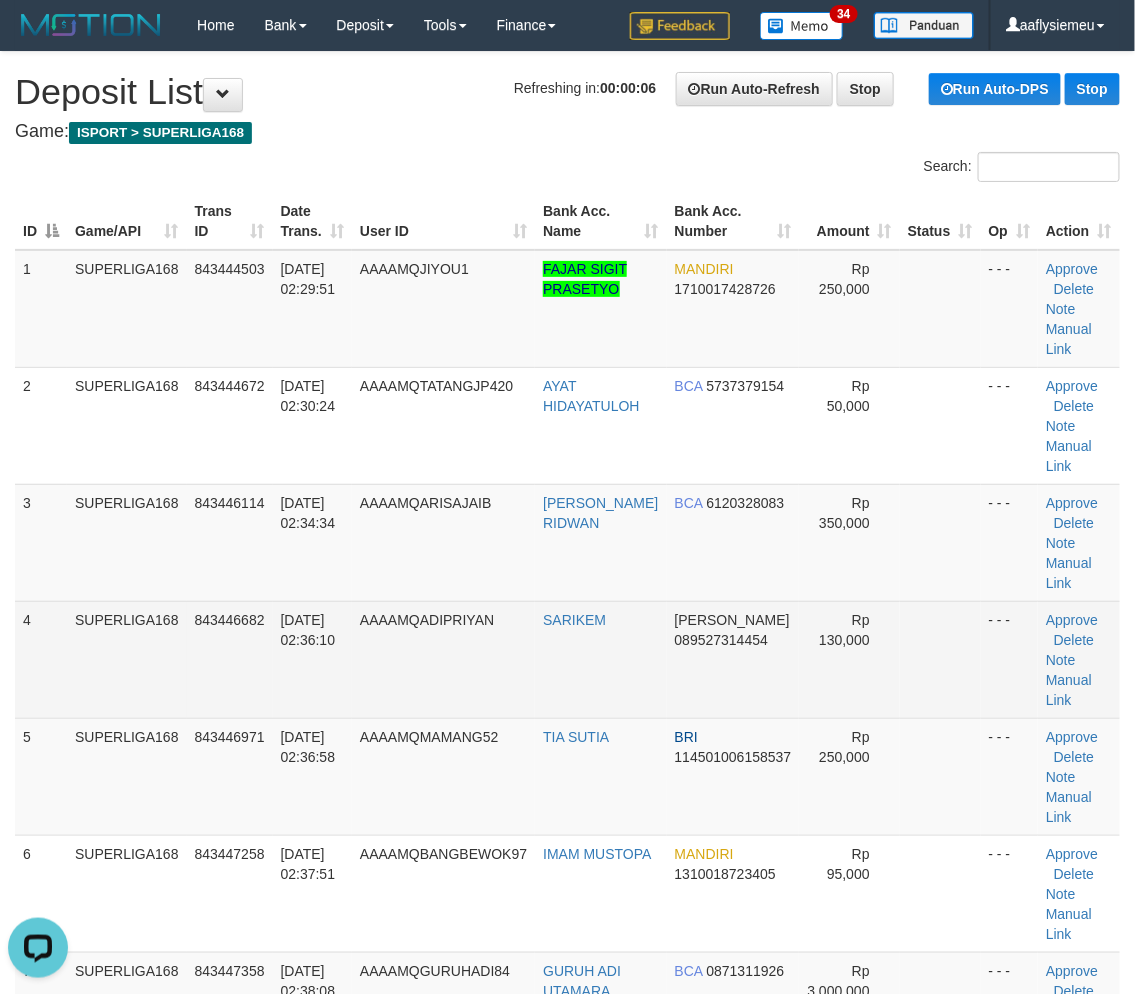click on "843446682" at bounding box center [230, 659] 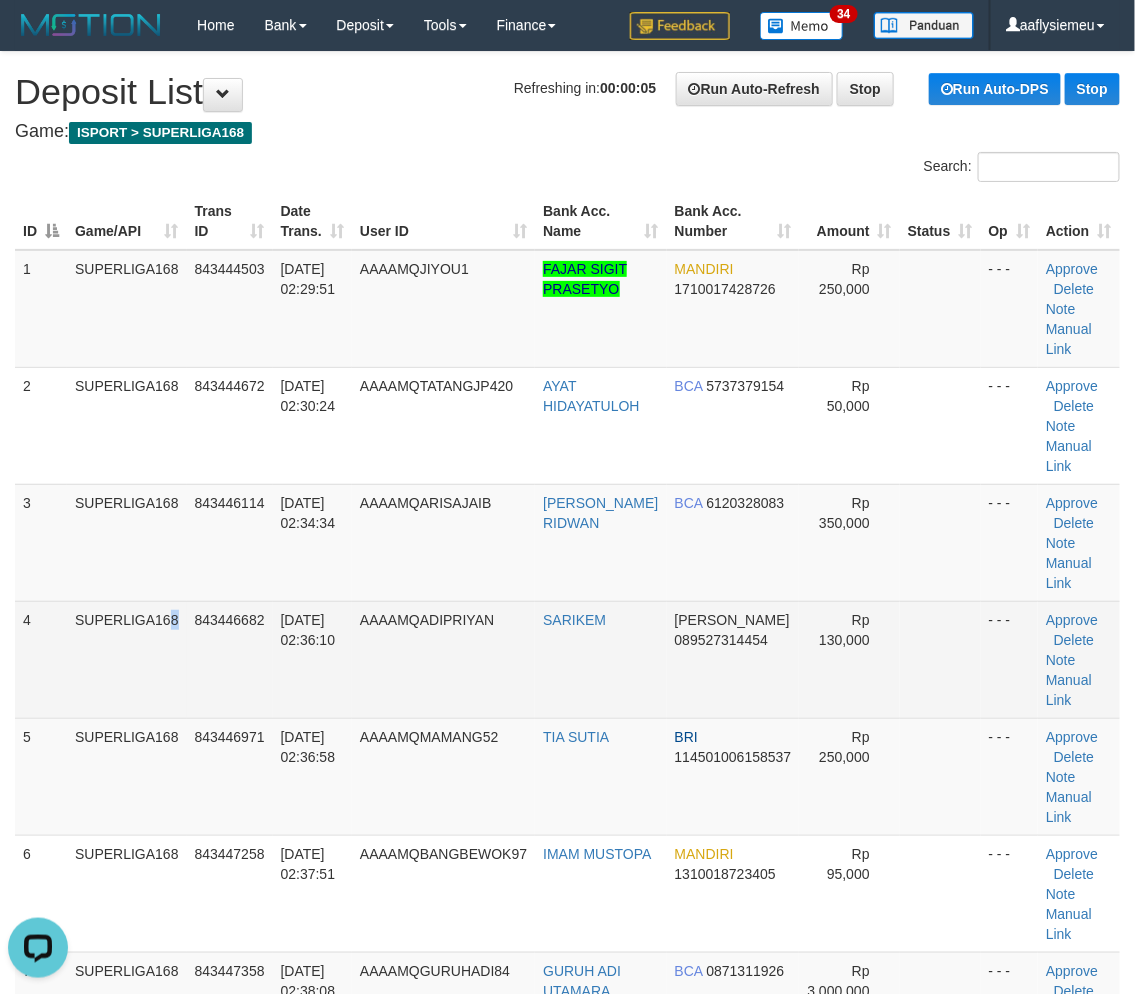 drag, startPoint x: 128, startPoint y: 603, endPoint x: 3, endPoint y: 644, distance: 131.55228 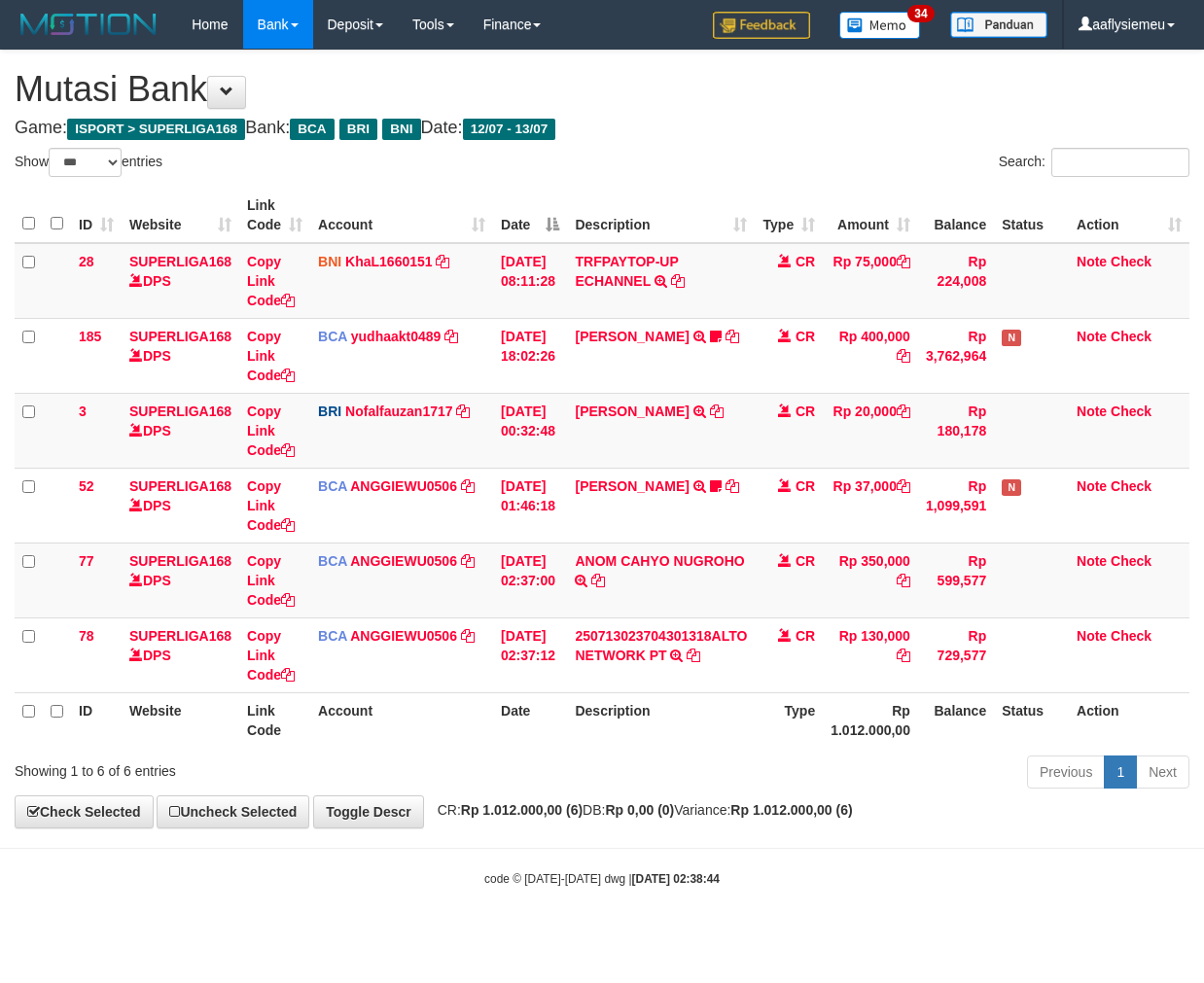 select on "***" 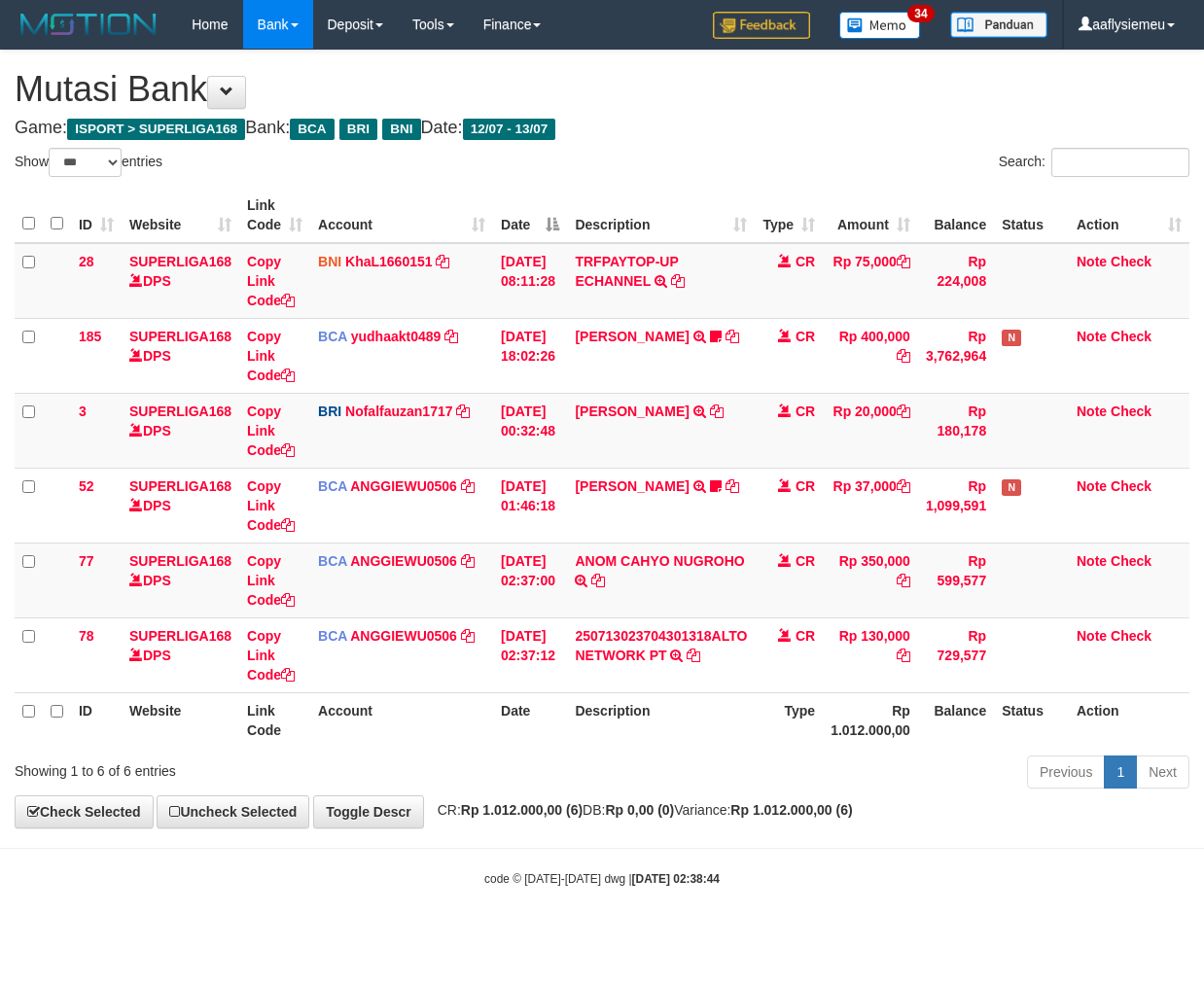scroll, scrollTop: 0, scrollLeft: 0, axis: both 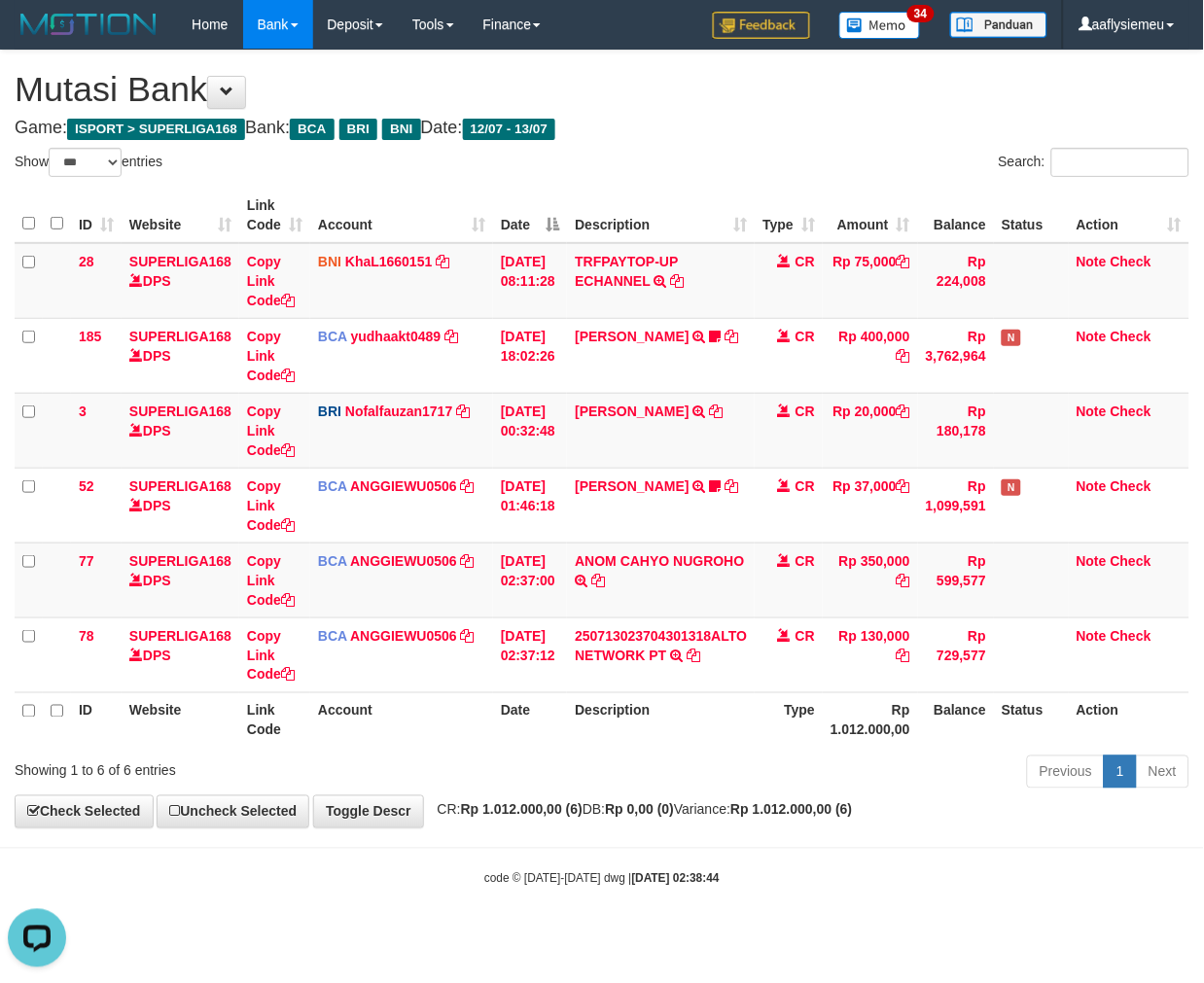 drag, startPoint x: 630, startPoint y: 763, endPoint x: 1080, endPoint y: 704, distance: 453.8513 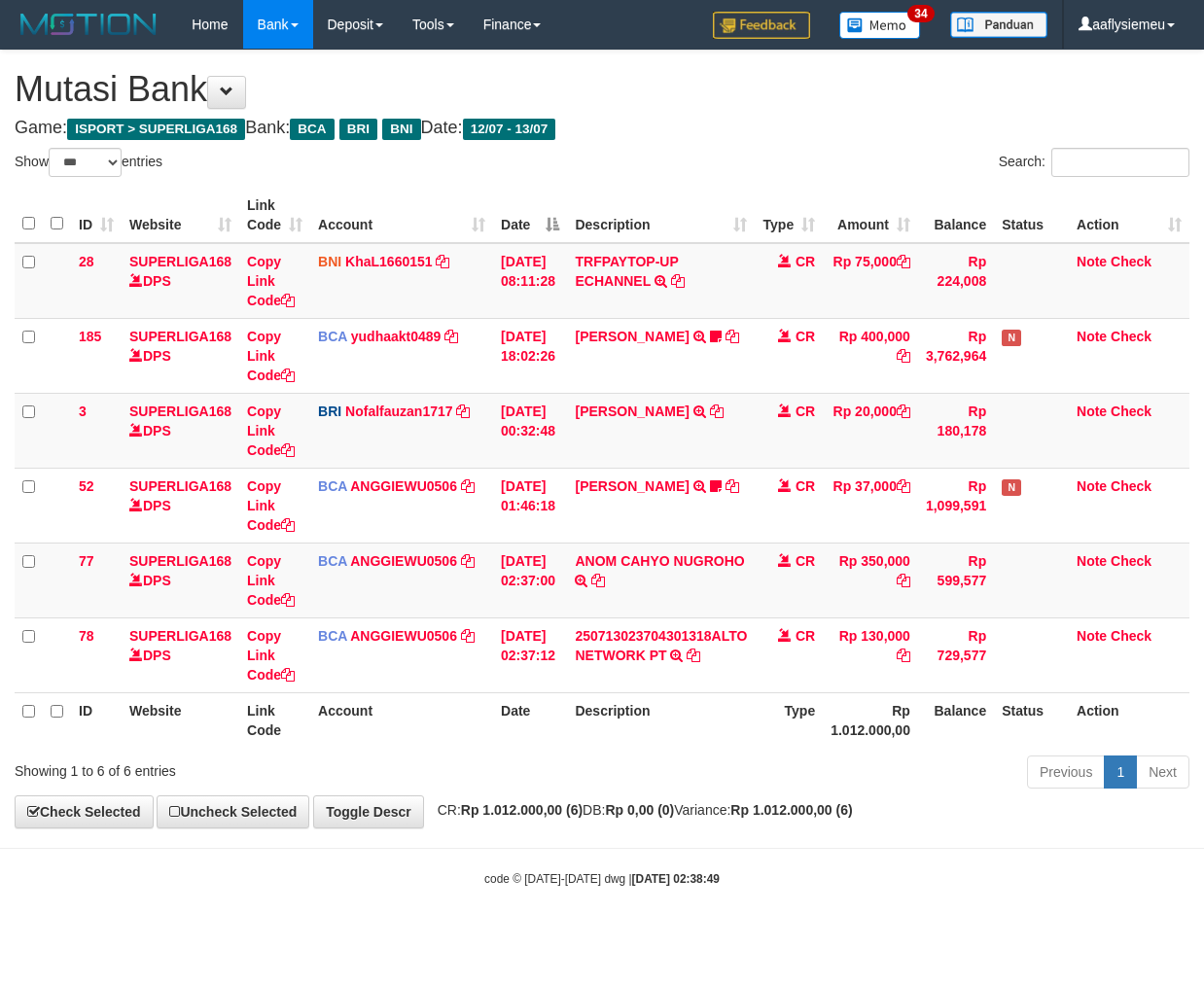 select on "***" 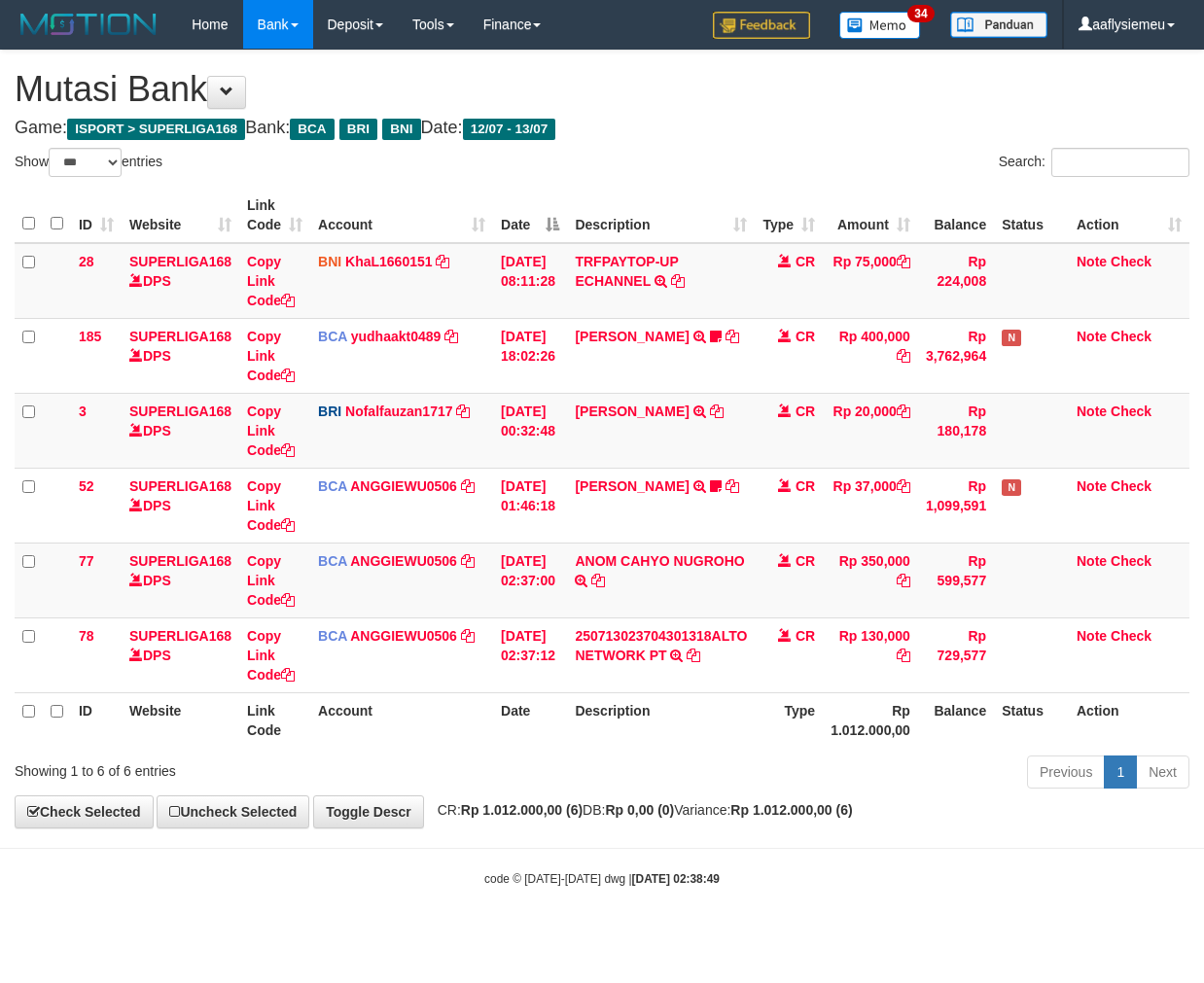 scroll, scrollTop: 0, scrollLeft: 0, axis: both 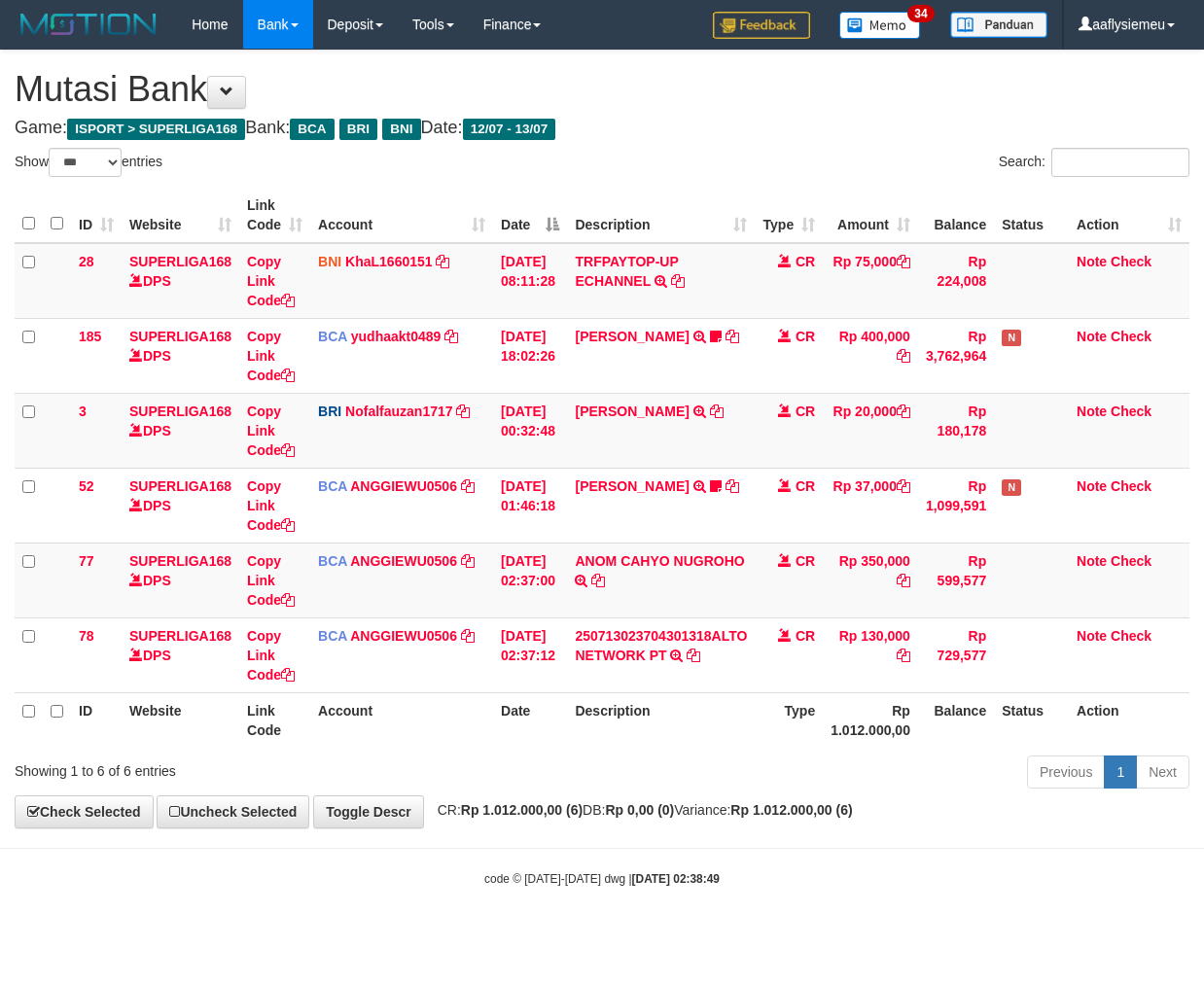 select on "***" 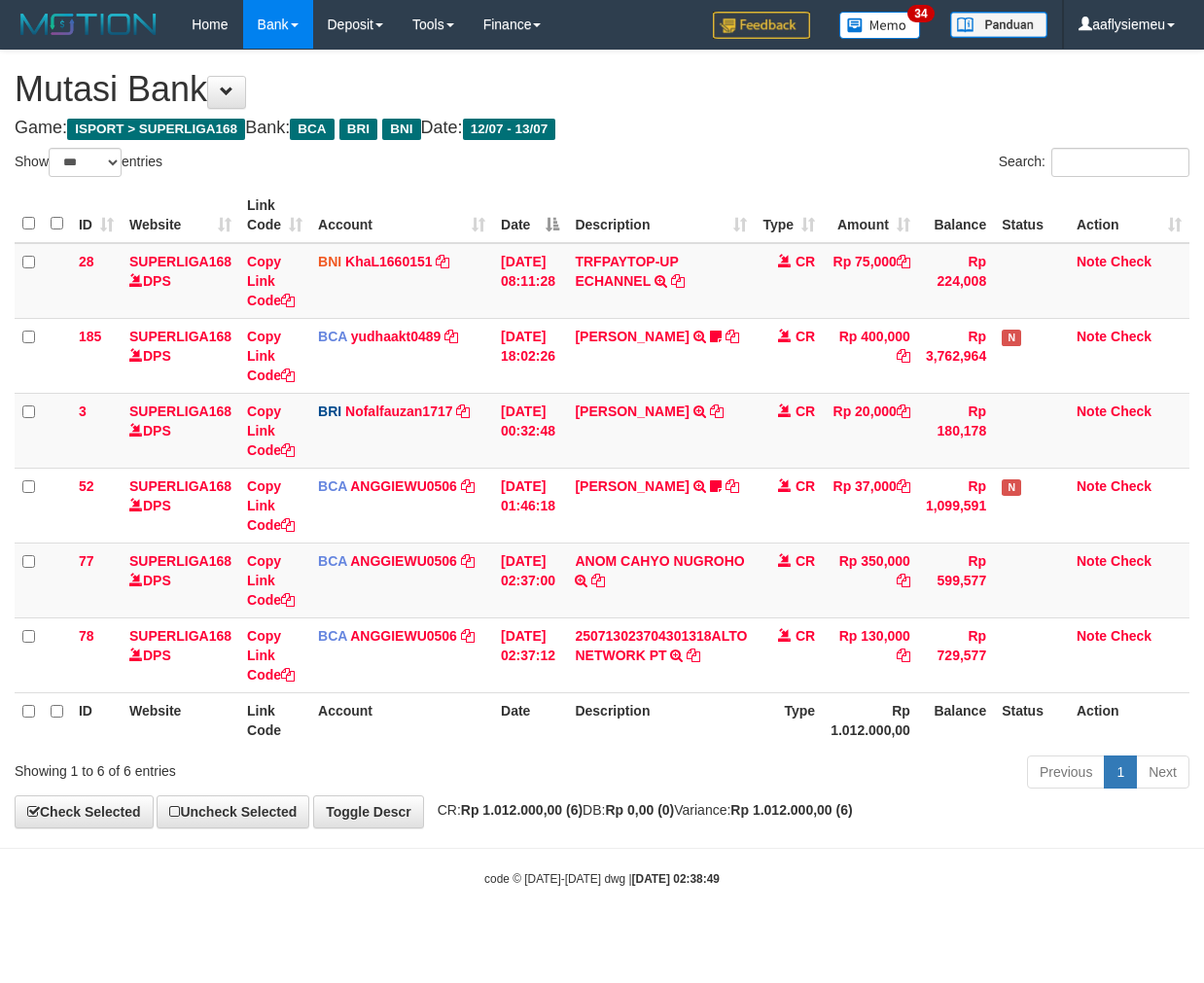 scroll, scrollTop: 0, scrollLeft: 0, axis: both 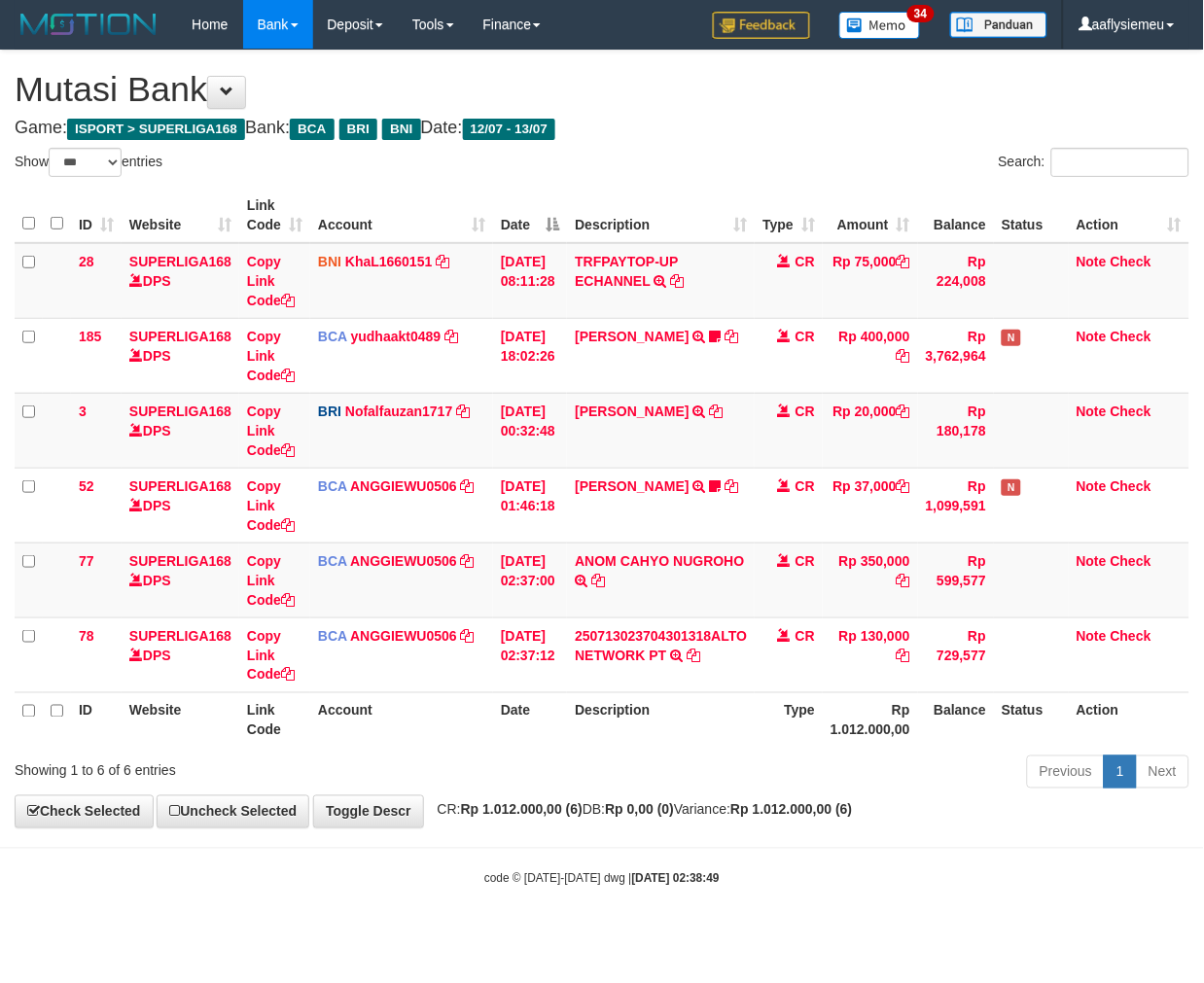 click on "ID Website Link Code Account Date Description Type Amount Balance Status Action
28
SUPERLIGA168    DPS
Copy Link Code
BNI
KhaL1660151
DPS
KHEIR TSAR MUHAMMAD ALI
mutasi_20250712_4651 | 28
mutasi_20250712_4651 | 28
12/07/2025 08:11:28
TRFPAYTOP-UP ECHANNEL         TRF/PAY/TOP-UP ECHANNEL
CR
Rp 75,000
Rp 224,008
Note
Check
185
SUPERLIGA168    DPS
Copy Link Code
BCA
yudhaakt0489
DPS" at bounding box center [602, 468] 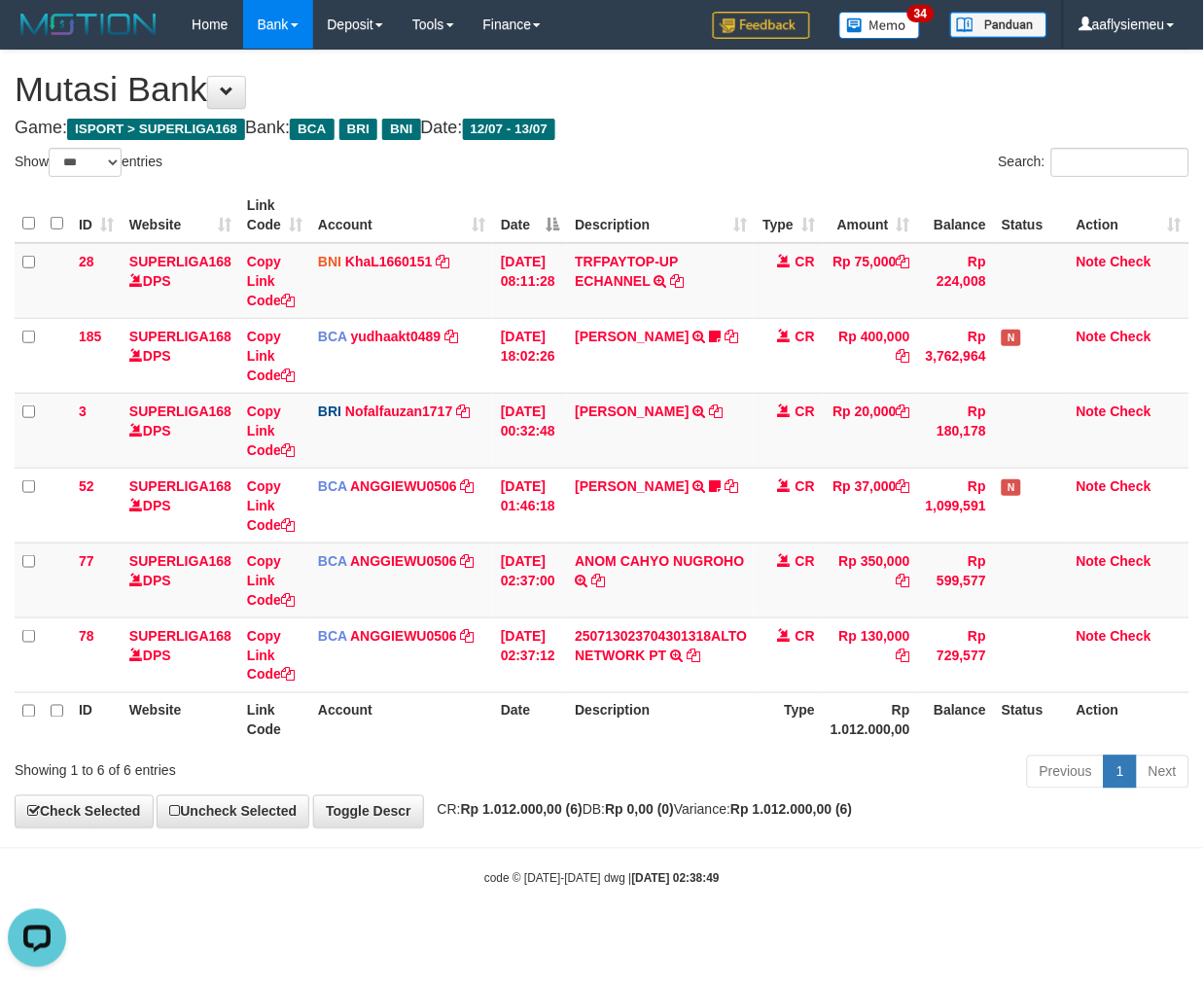 scroll, scrollTop: 0, scrollLeft: 0, axis: both 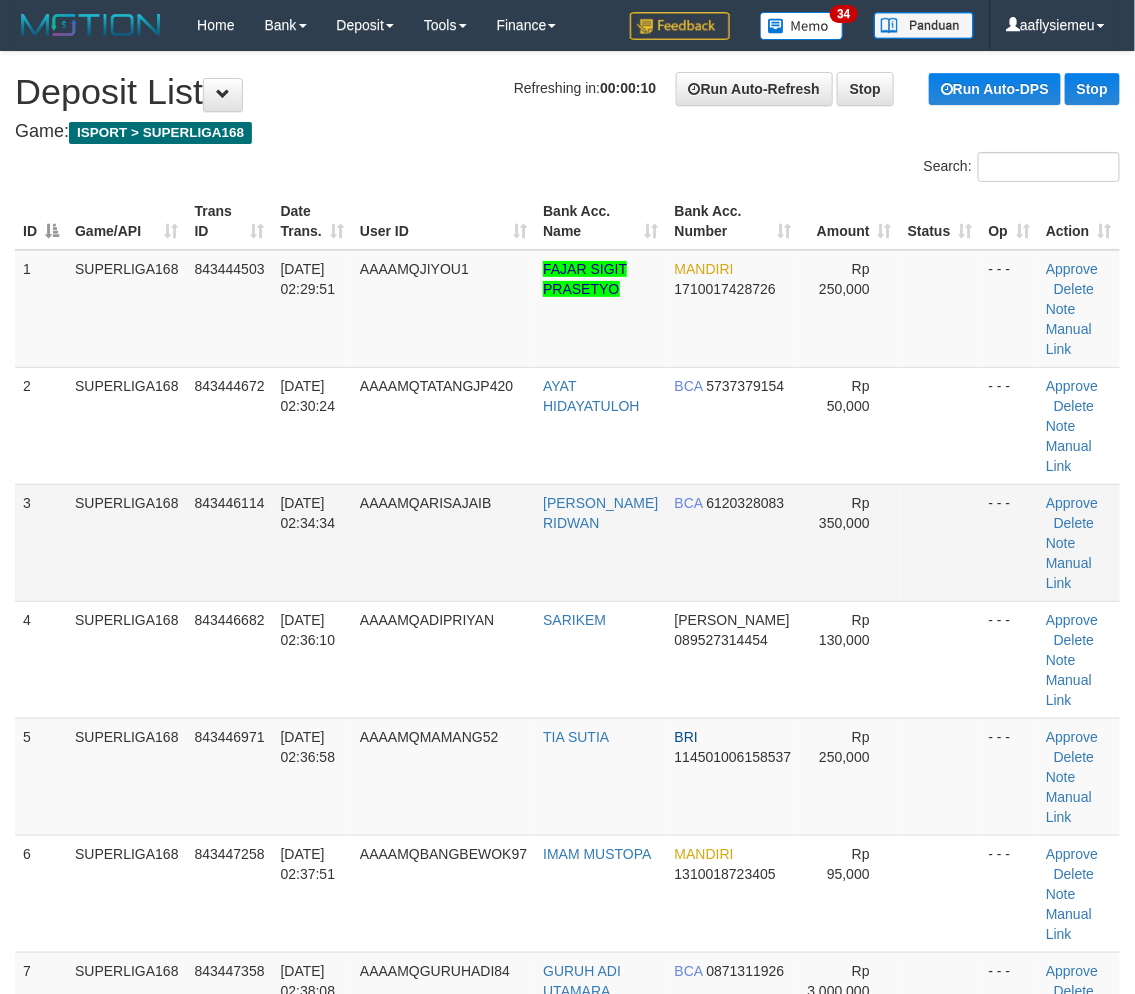click on "SUPERLIGA168" at bounding box center (127, 542) 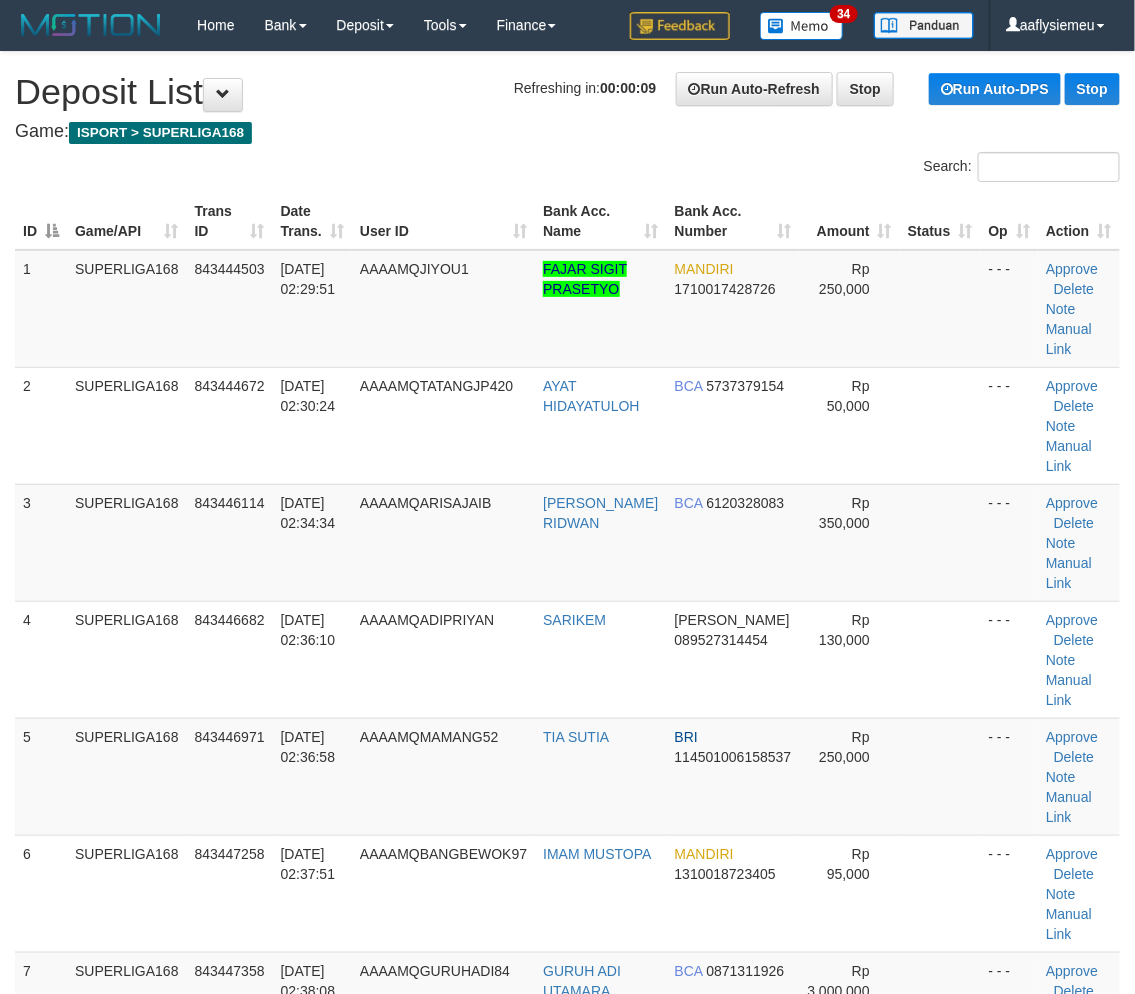 drag, startPoint x: 28, startPoint y: 628, endPoint x: 1, endPoint y: 653, distance: 36.796738 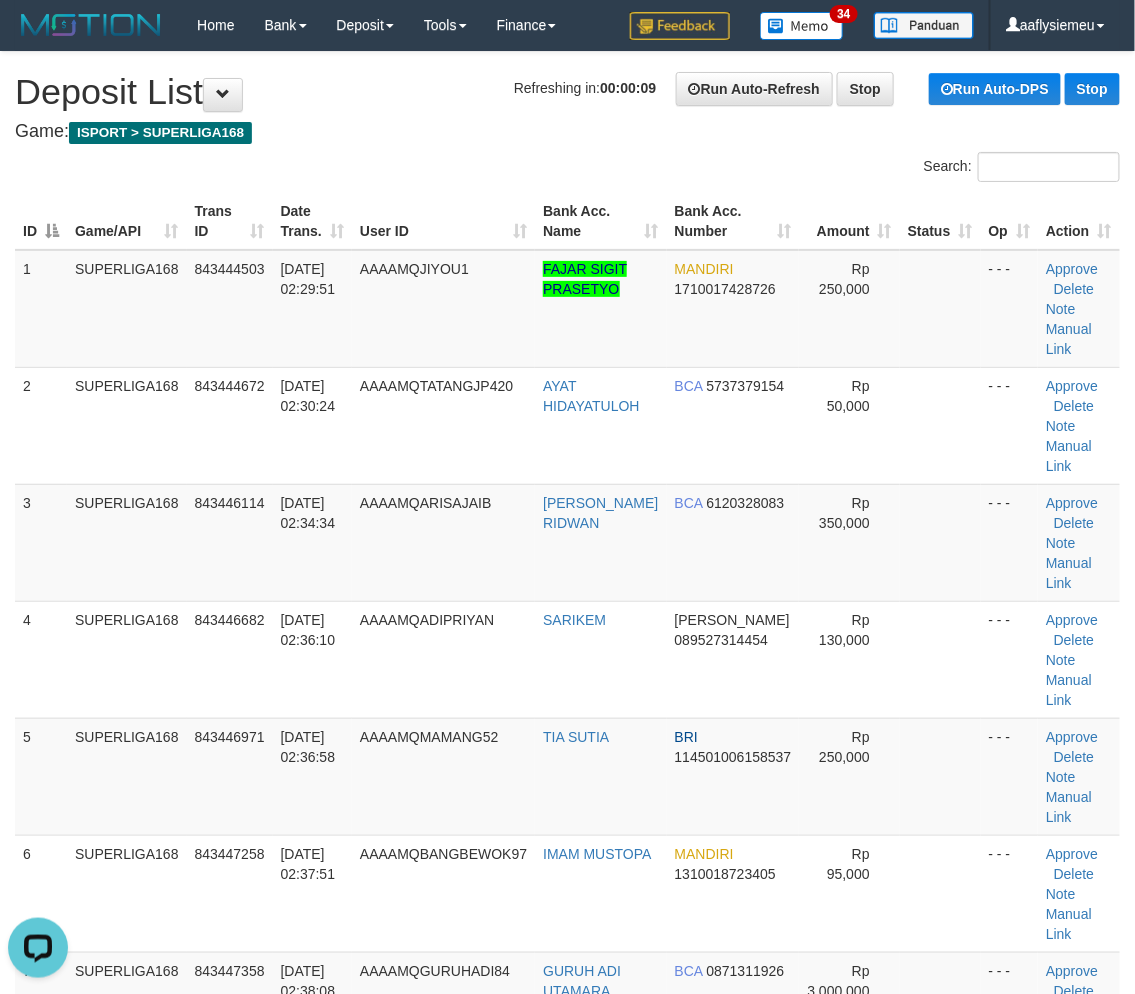 scroll, scrollTop: 0, scrollLeft: 0, axis: both 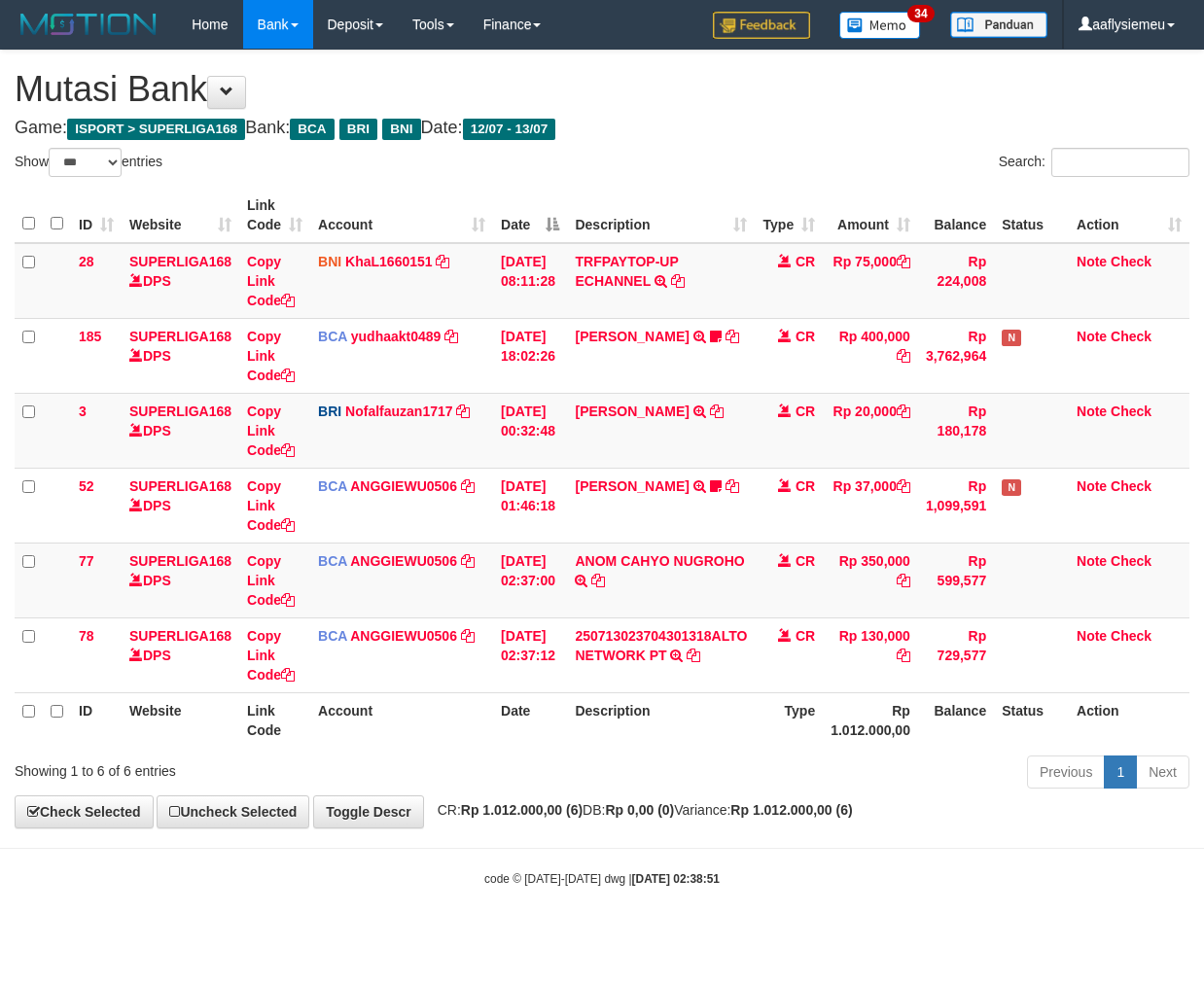 select on "***" 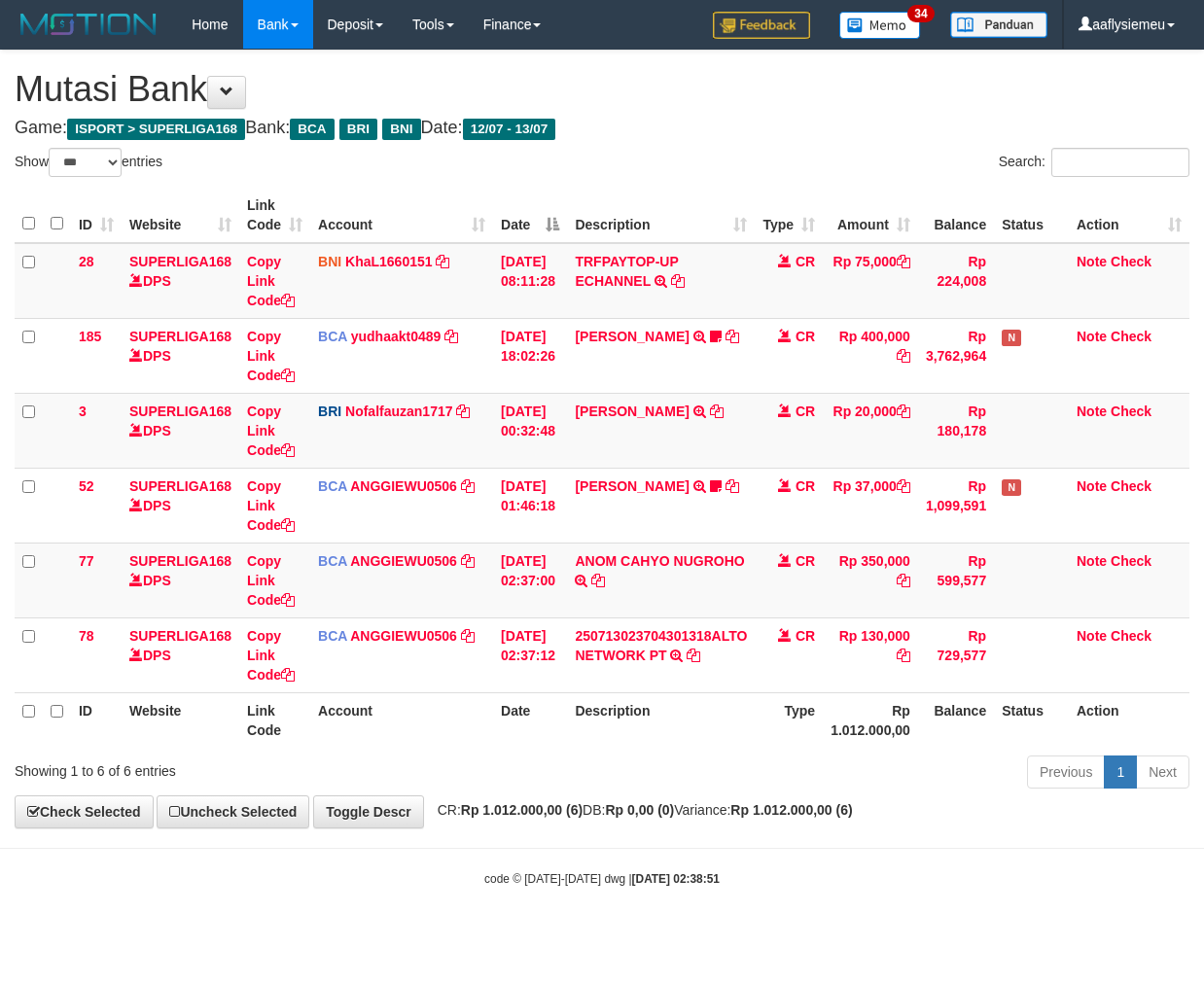 scroll, scrollTop: 0, scrollLeft: 0, axis: both 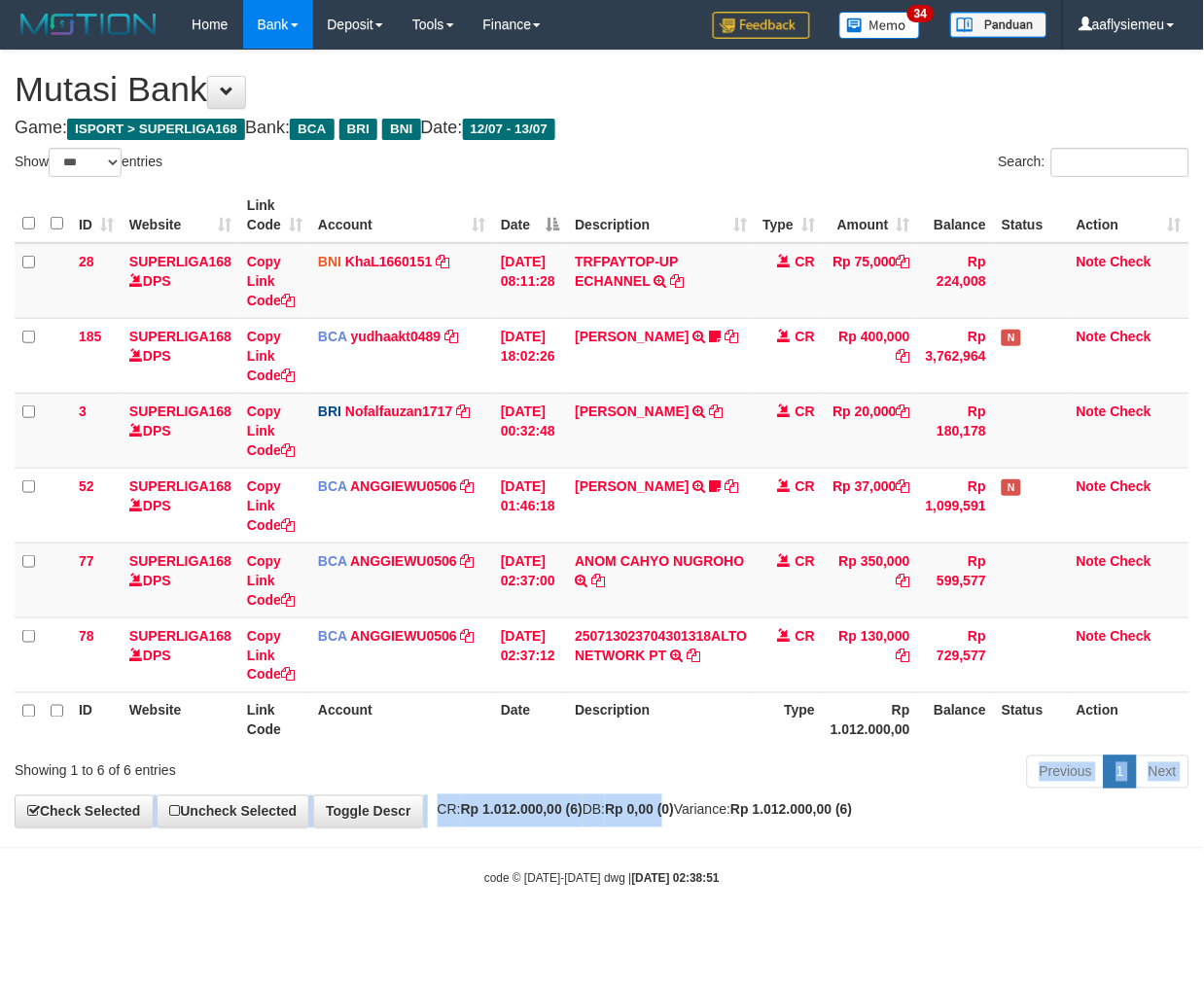 drag, startPoint x: 695, startPoint y: 791, endPoint x: 721, endPoint y: 794, distance: 26.172505 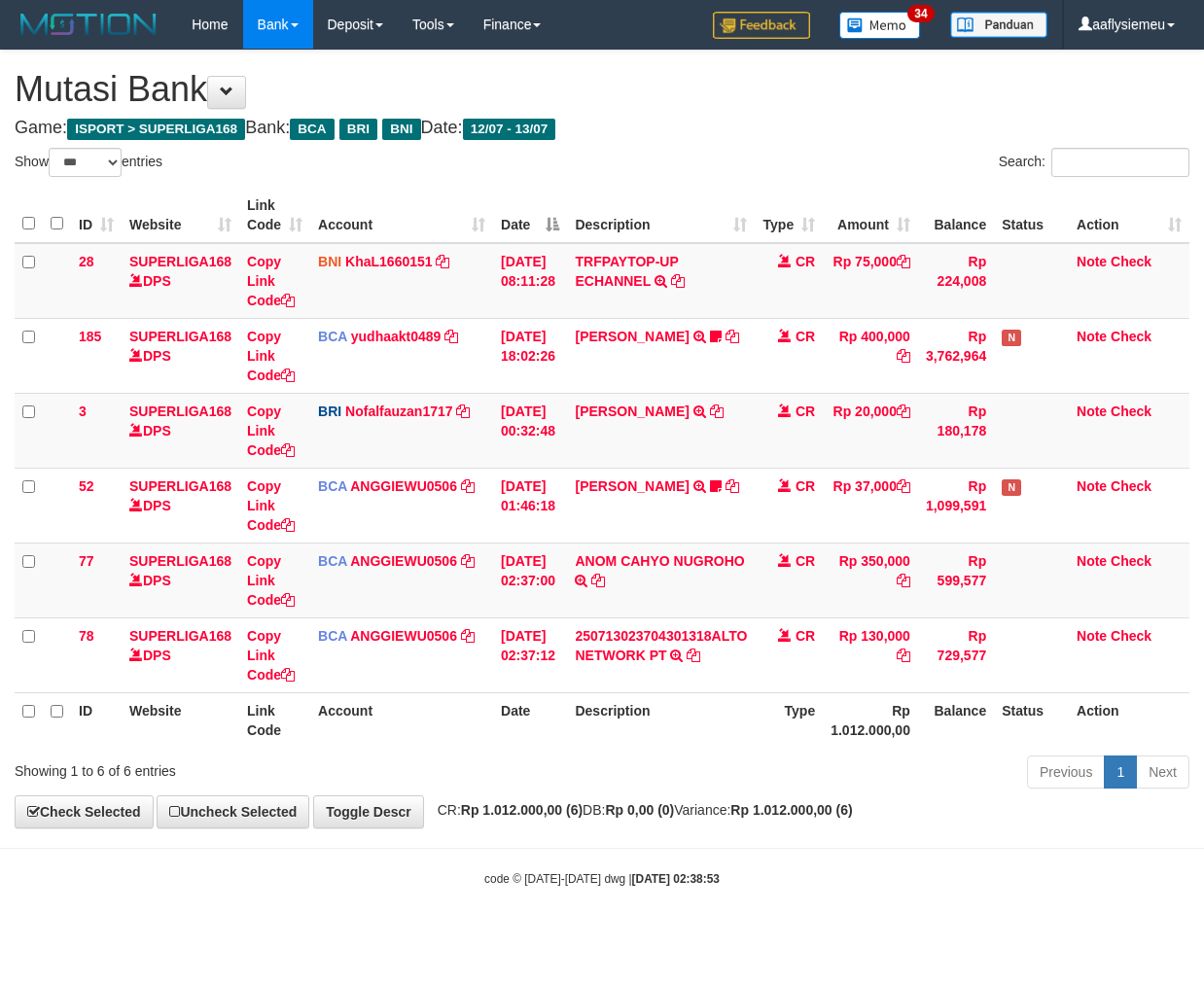 select on "***" 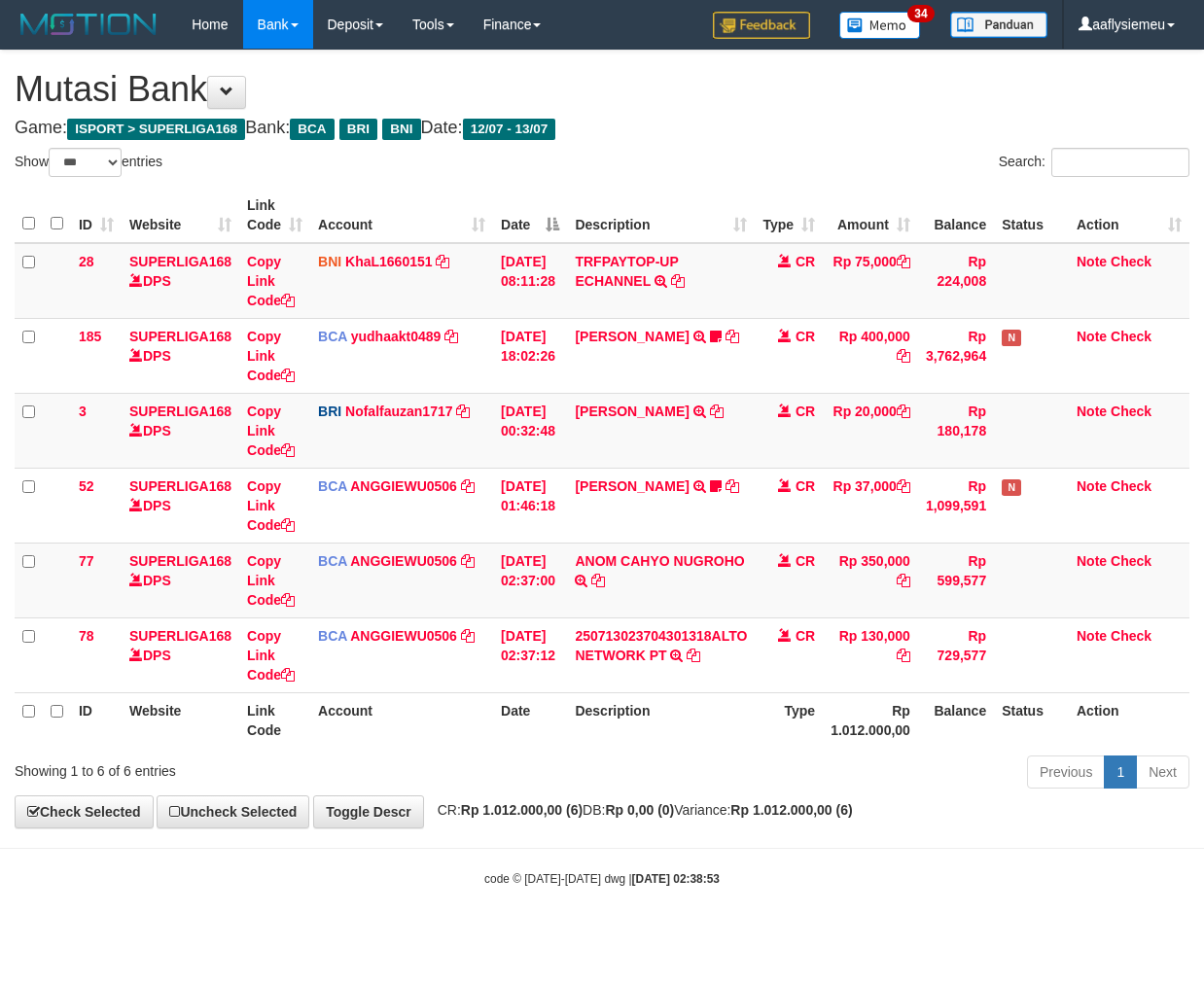 scroll, scrollTop: 0, scrollLeft: 0, axis: both 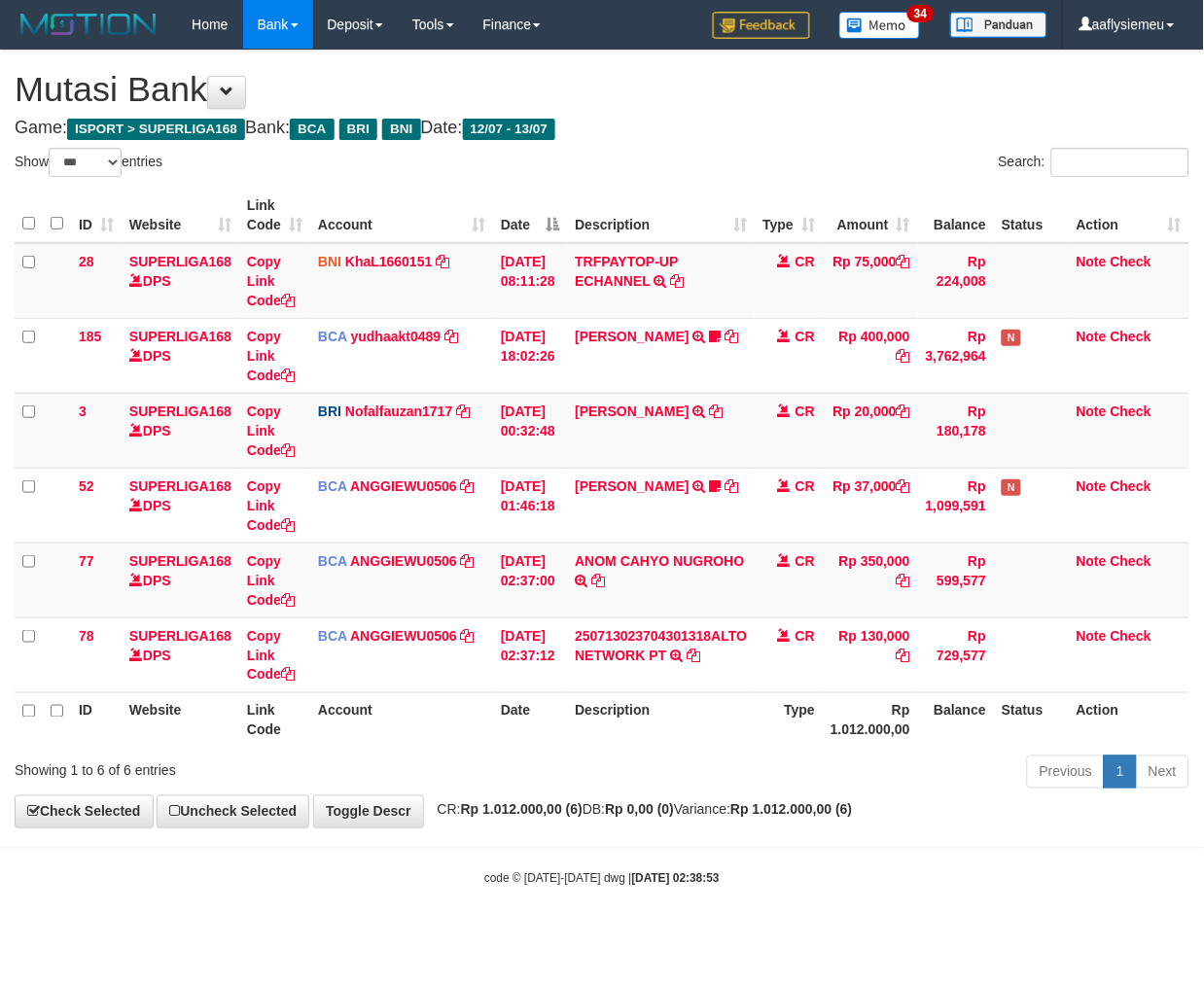 click at bounding box center (602, 848) 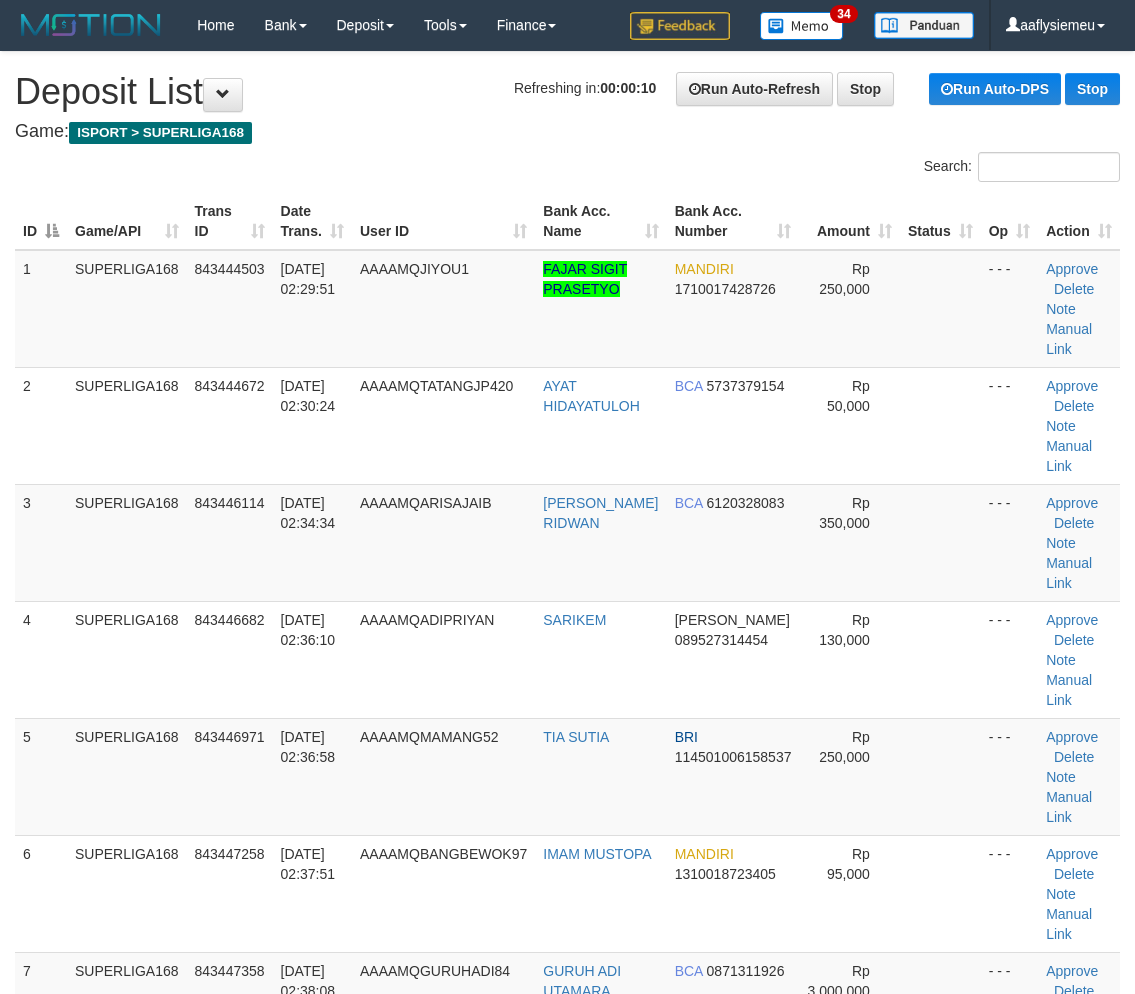 scroll, scrollTop: 0, scrollLeft: 0, axis: both 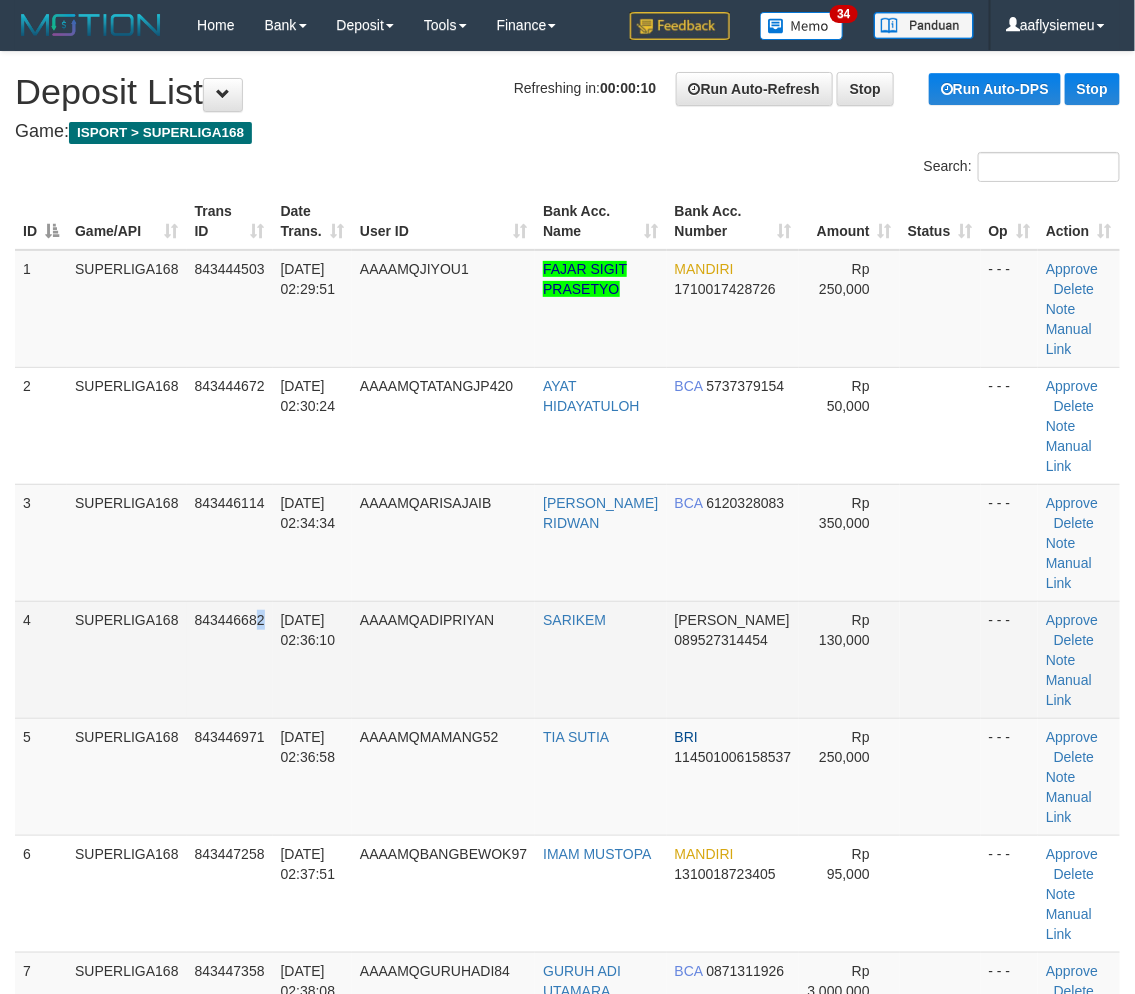 drag, startPoint x: 260, startPoint y: 601, endPoint x: 232, endPoint y: 610, distance: 29.410883 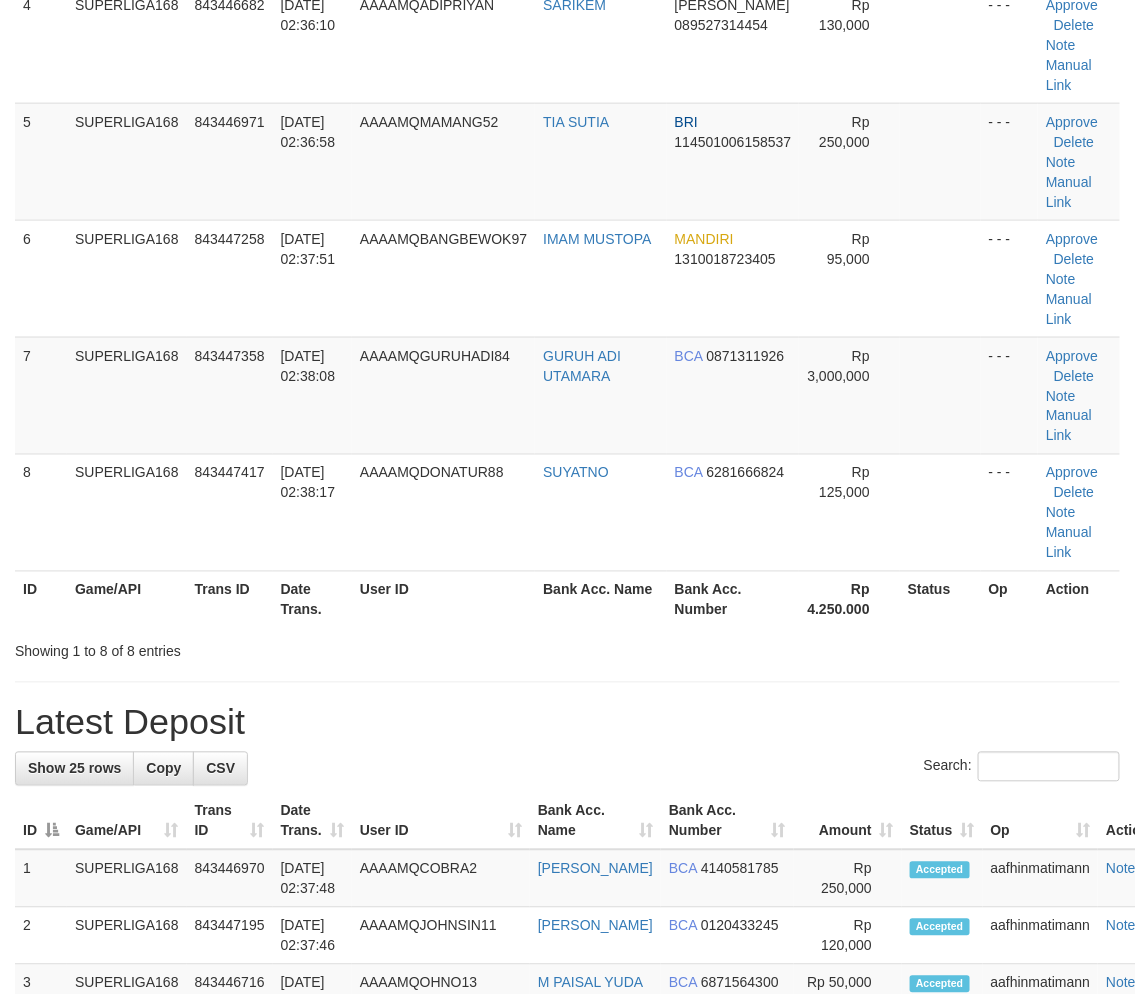 scroll, scrollTop: 666, scrollLeft: 0, axis: vertical 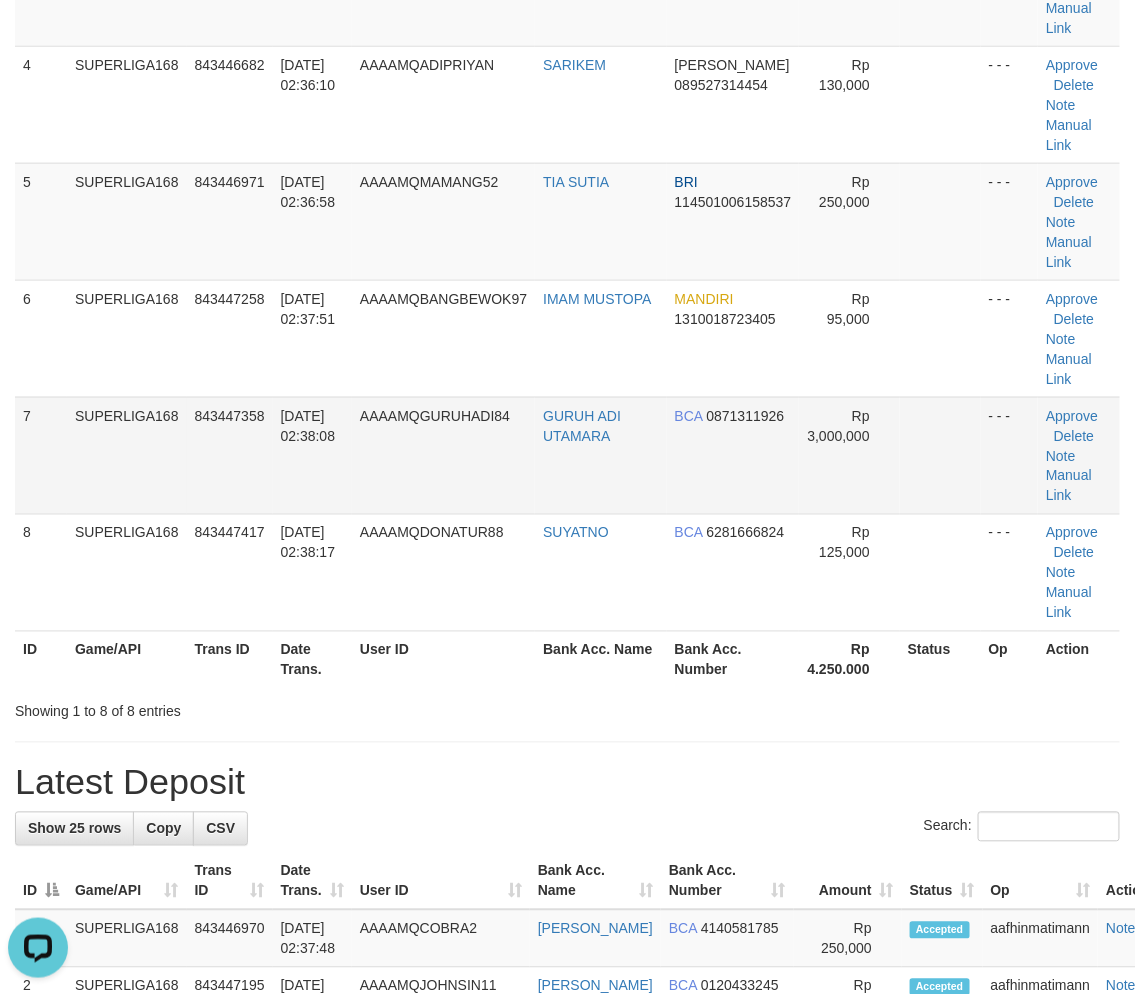 click on "7" at bounding box center (41, 455) 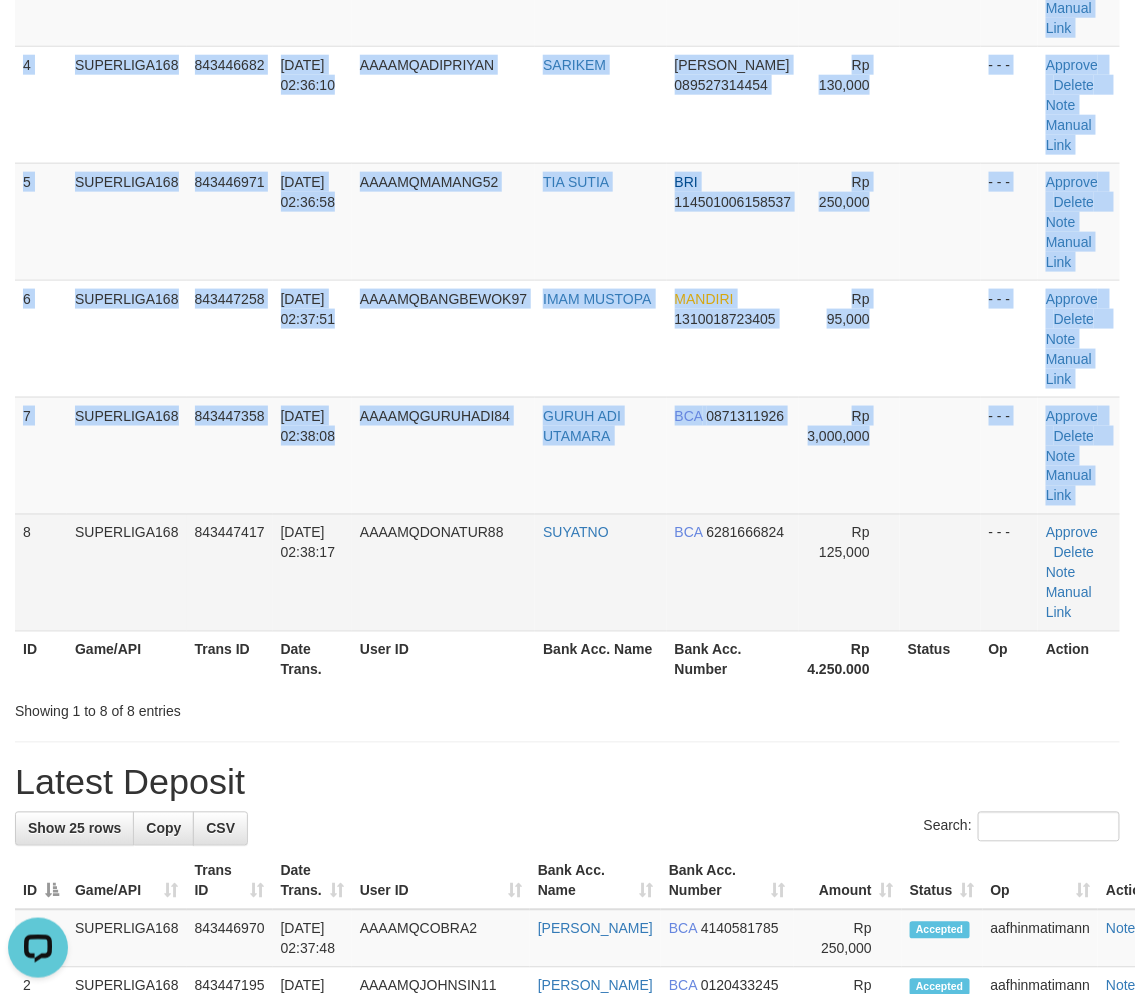 click on "ID Game/API Trans ID Date Trans. User ID Bank Acc. Name Bank Acc. Number Amount Status Op Action
1
SUPERLIGA168
843444503
13/07/2025 02:29:51
AAAAMQJIYOU1
FAJAR SIGIT PRASETYO
MANDIRI
1710017428726
Rp 250,000
- - -
Approve
Delete
Note
Manual Link
2
SUPERLIGA168
843444672
13/07/2025 02:30:24
AAAAMQTATANGJP420
AYAT HIDAYATULOH
BCA
5737379154
BCA" at bounding box center [567, 163] 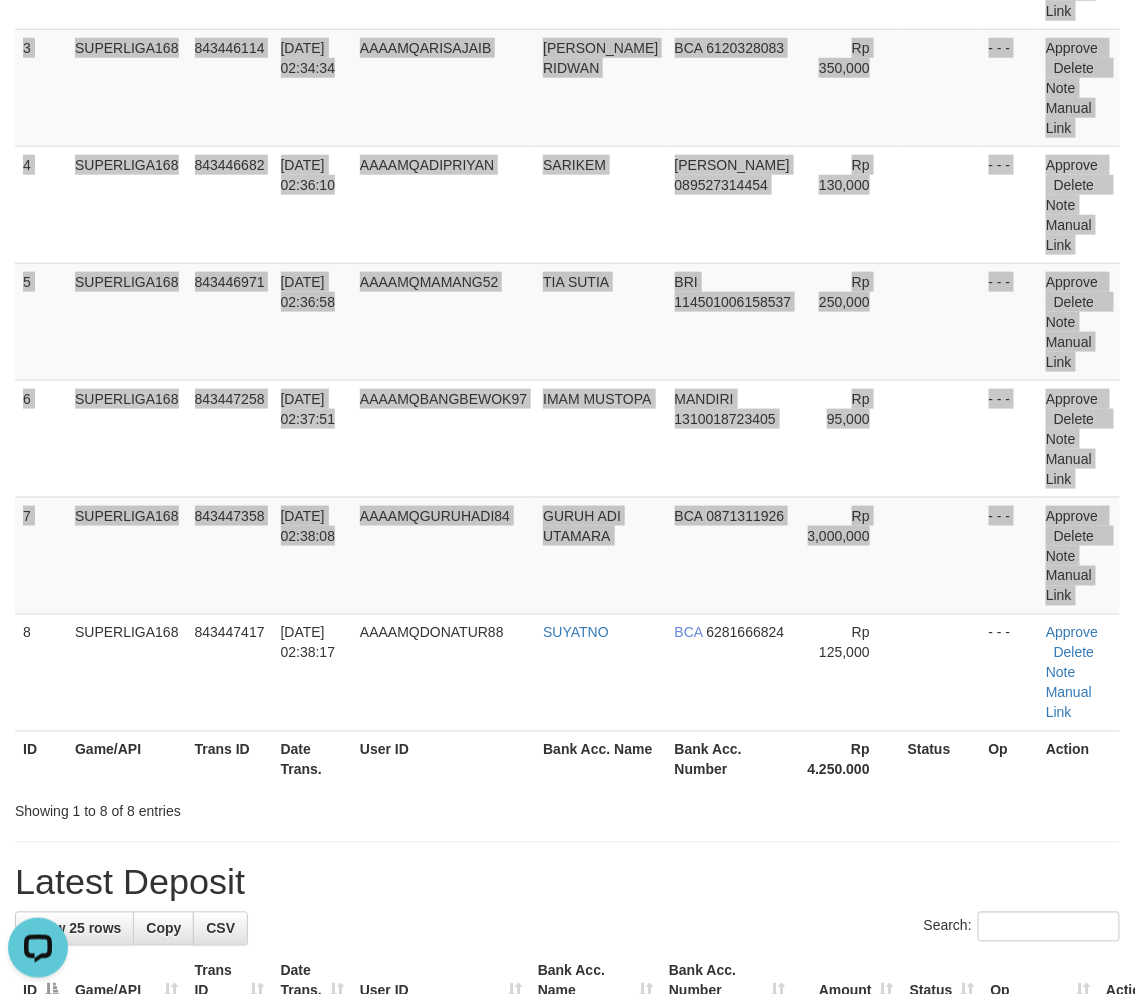 scroll, scrollTop: 111, scrollLeft: 0, axis: vertical 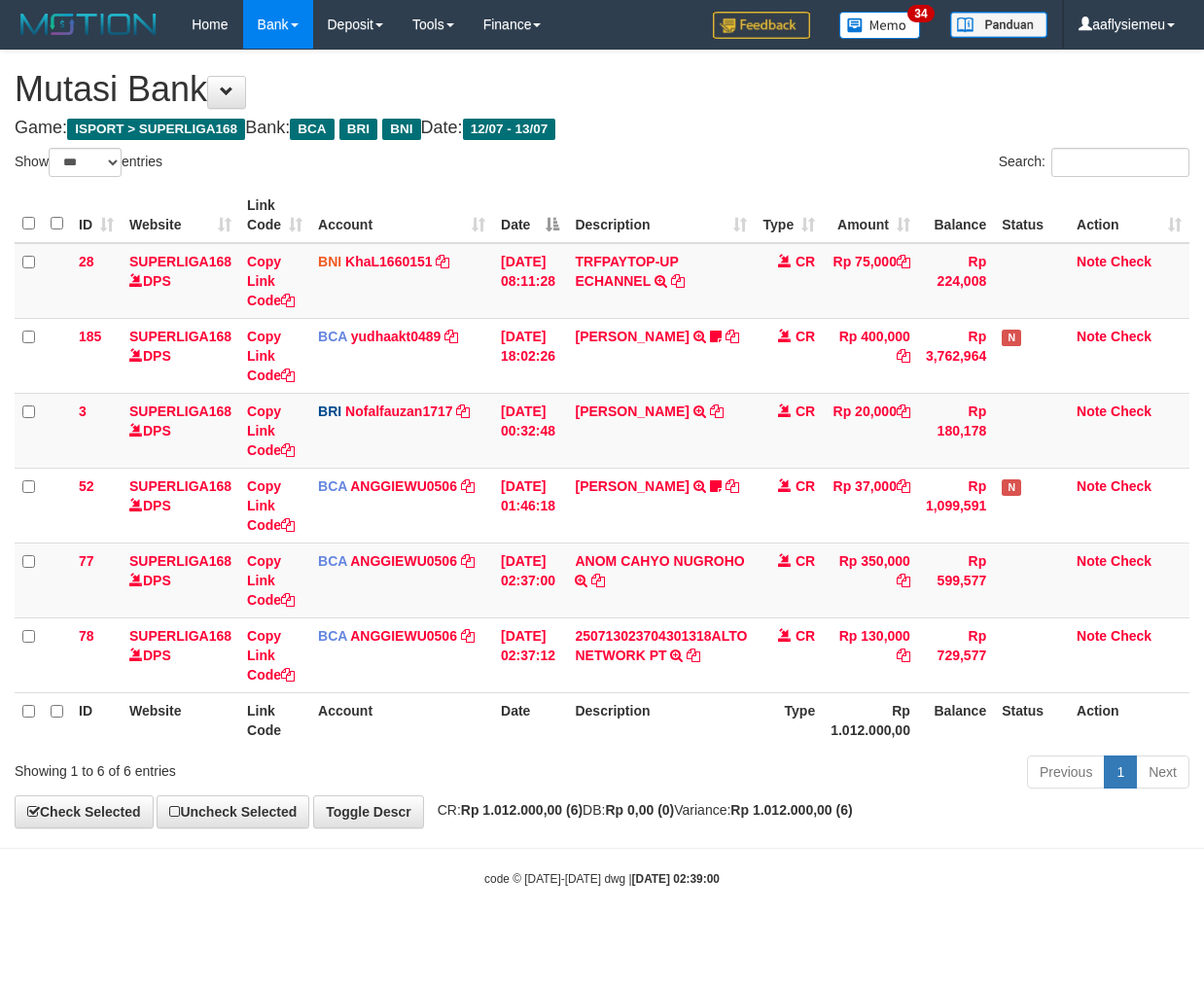 select on "***" 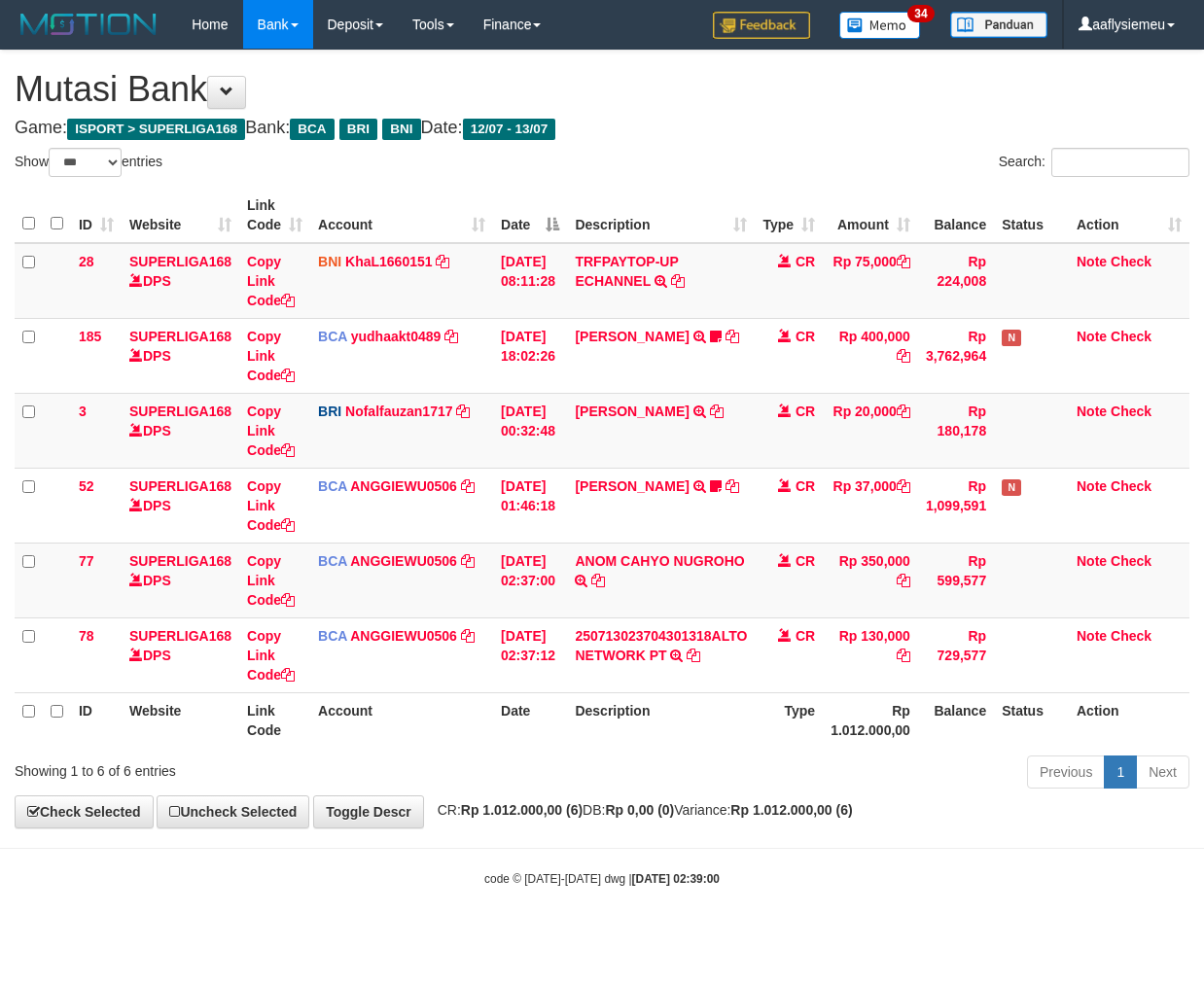 scroll, scrollTop: 0, scrollLeft: 0, axis: both 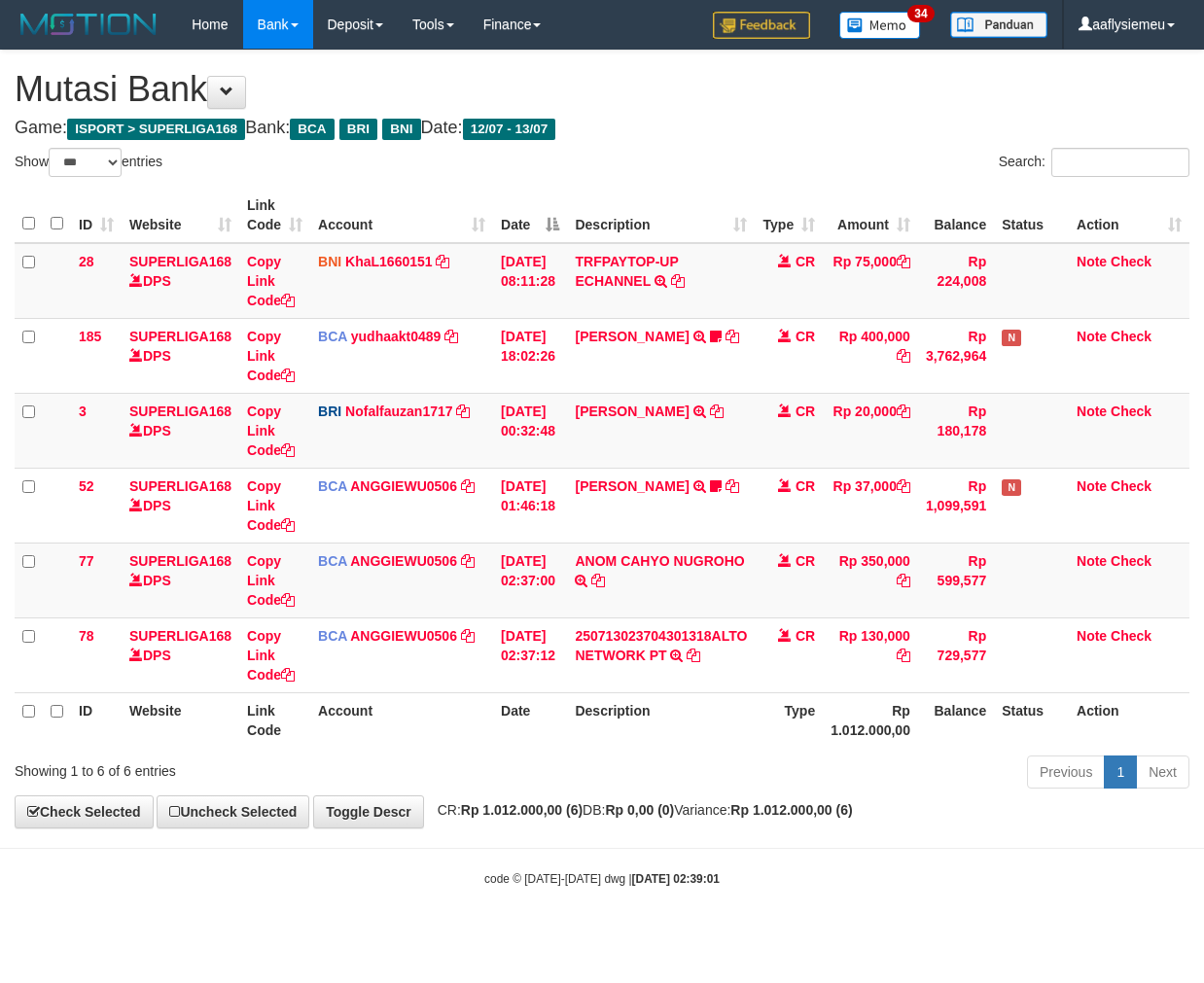 select on "***" 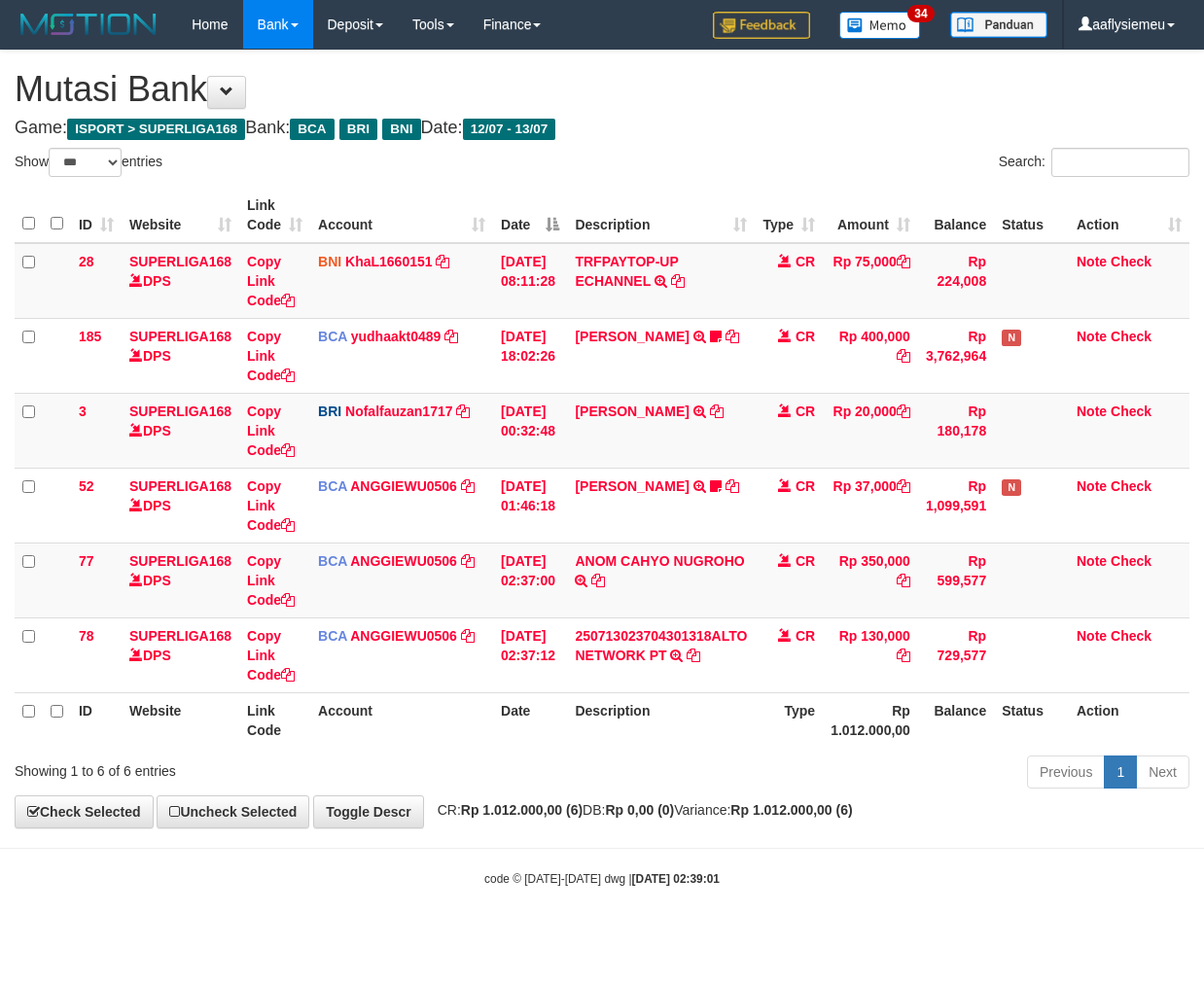 scroll, scrollTop: 0, scrollLeft: 0, axis: both 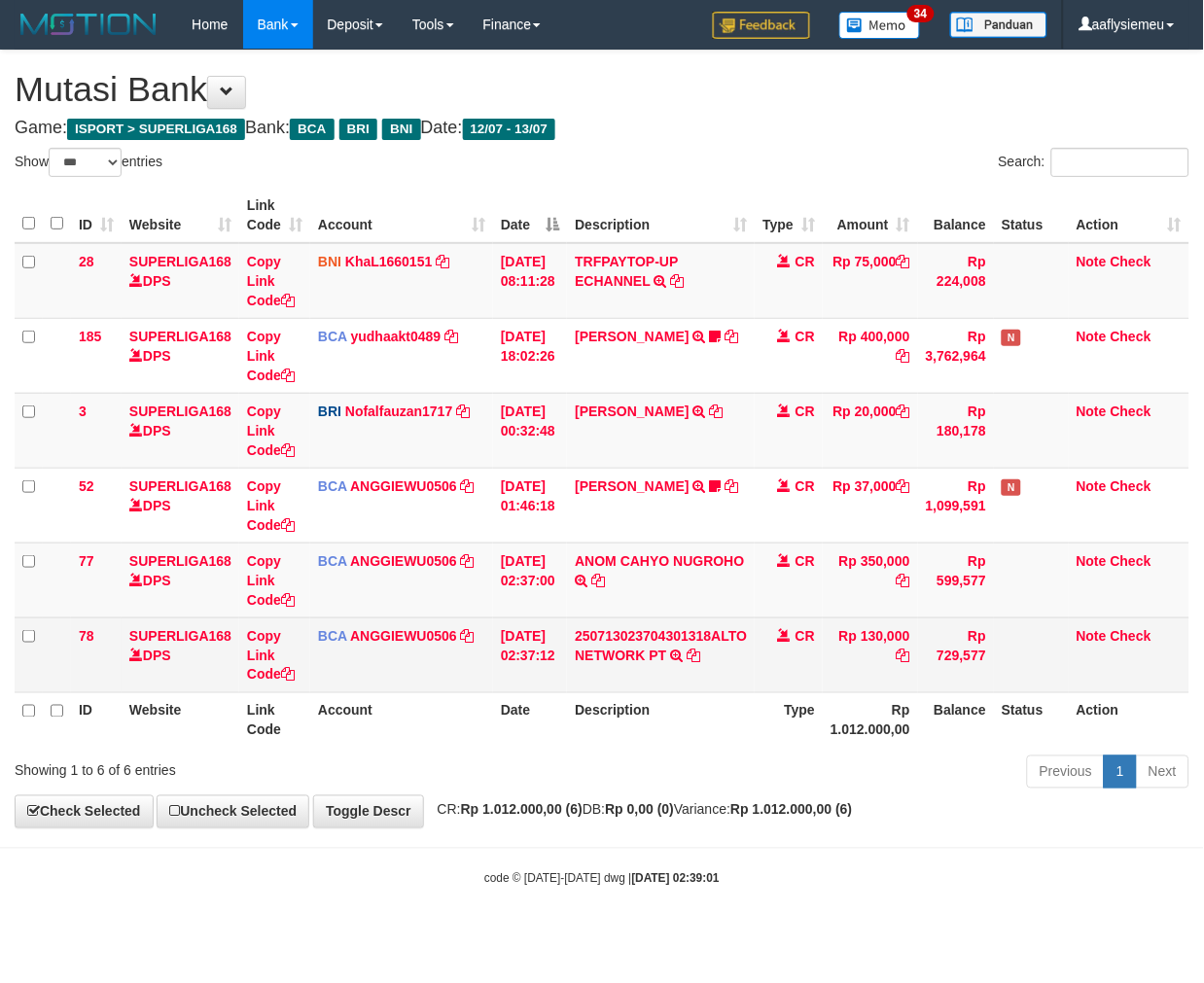 drag, startPoint x: 479, startPoint y: 841, endPoint x: 1129, endPoint y: 662, distance: 674.19656 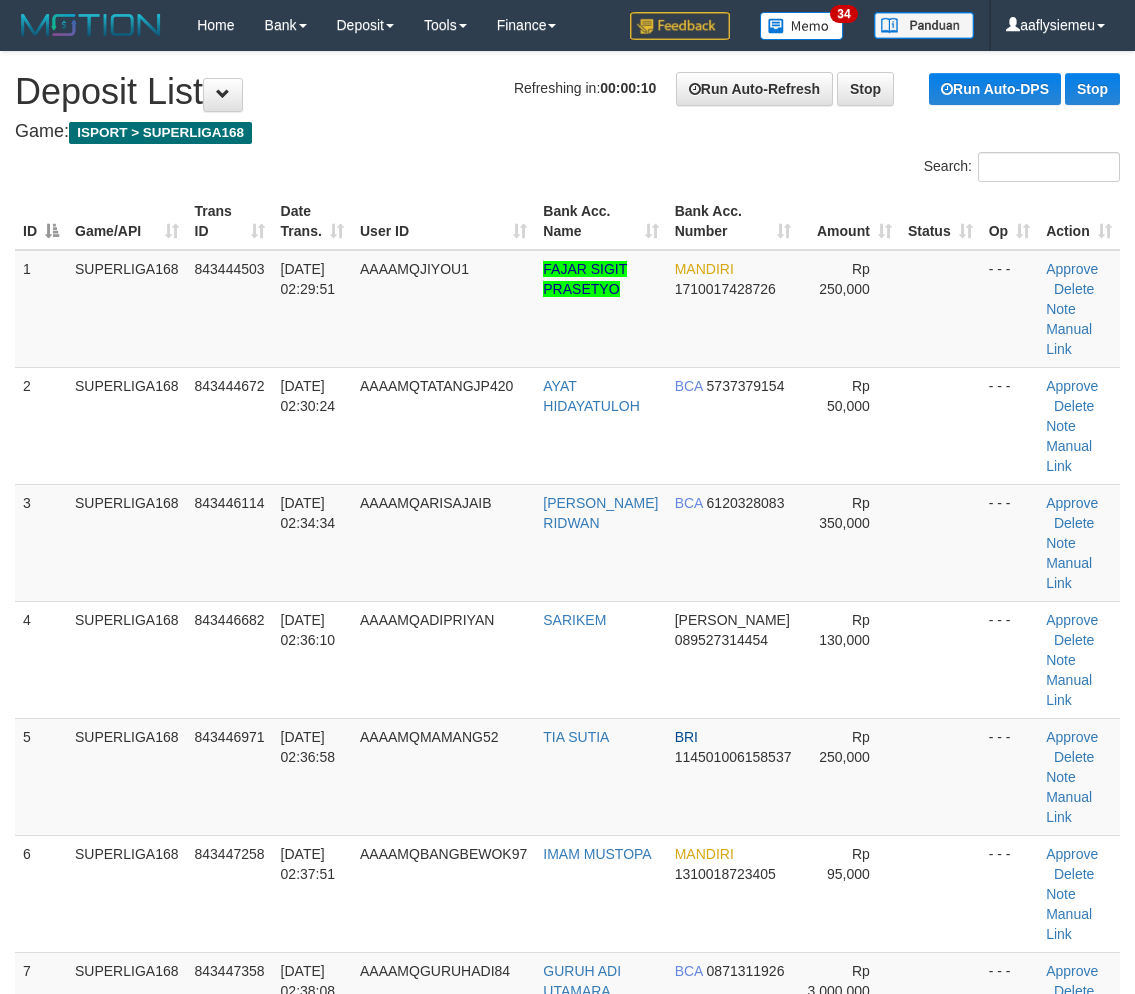 scroll, scrollTop: 0, scrollLeft: 0, axis: both 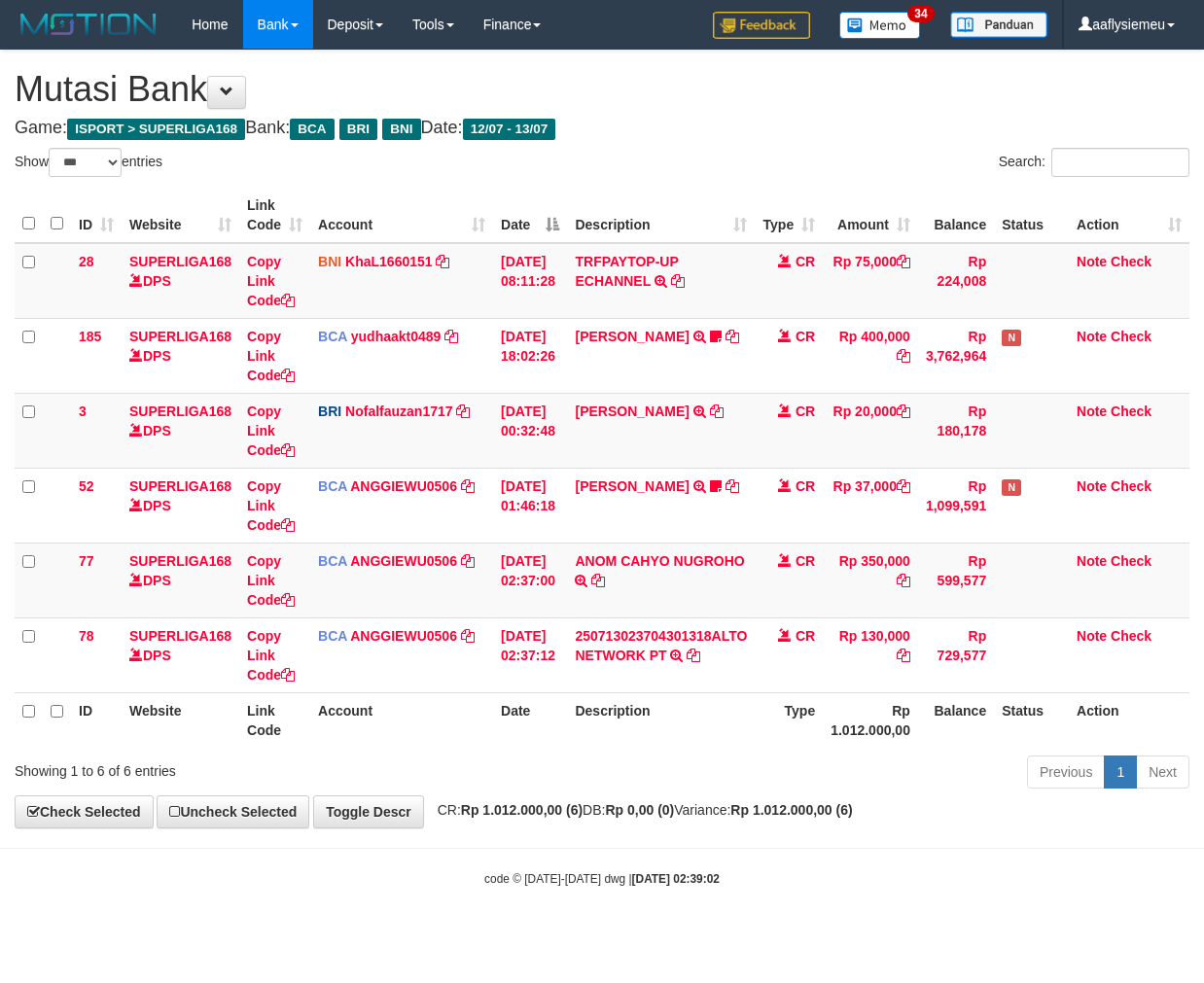 select on "***" 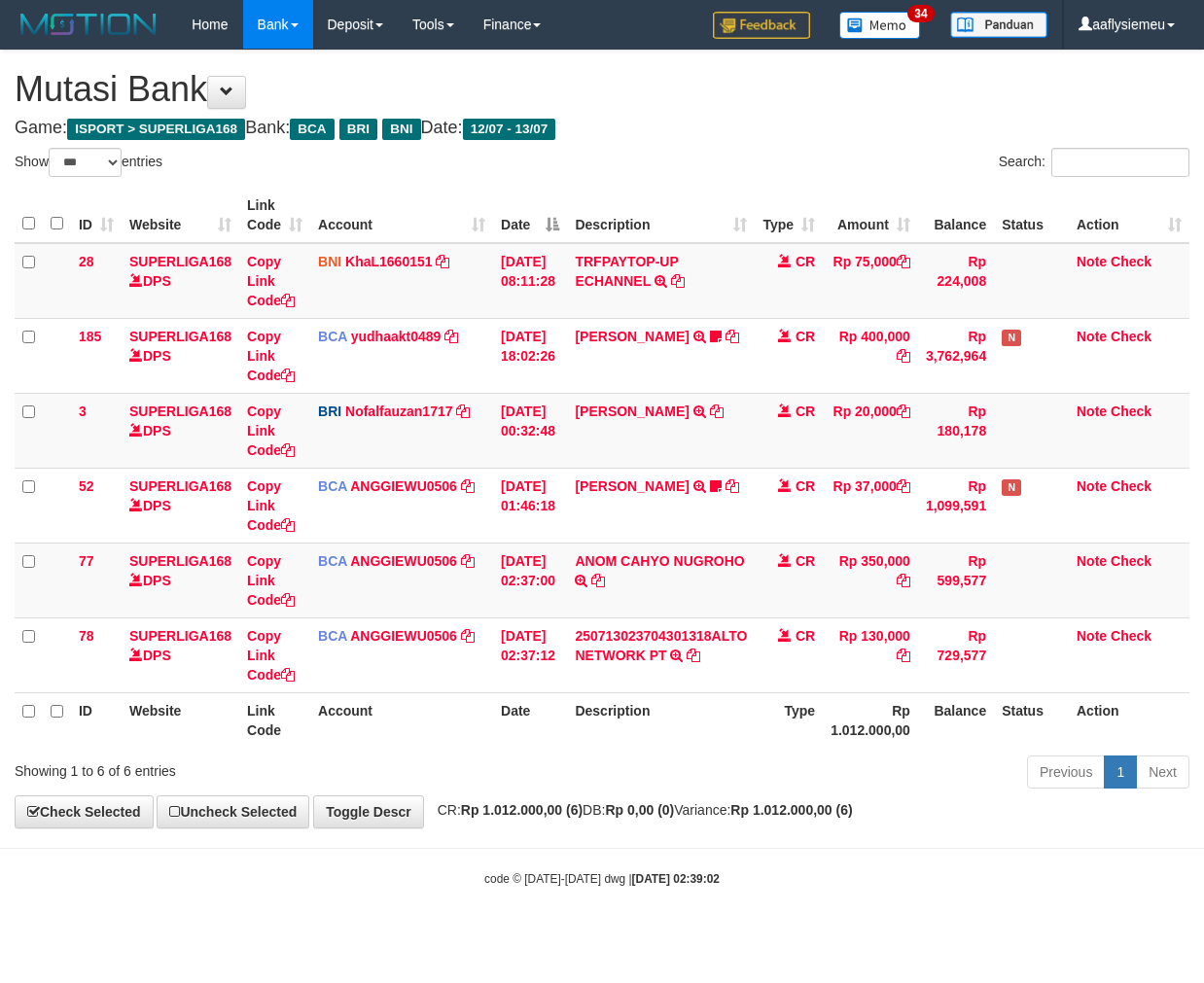 scroll, scrollTop: 0, scrollLeft: 0, axis: both 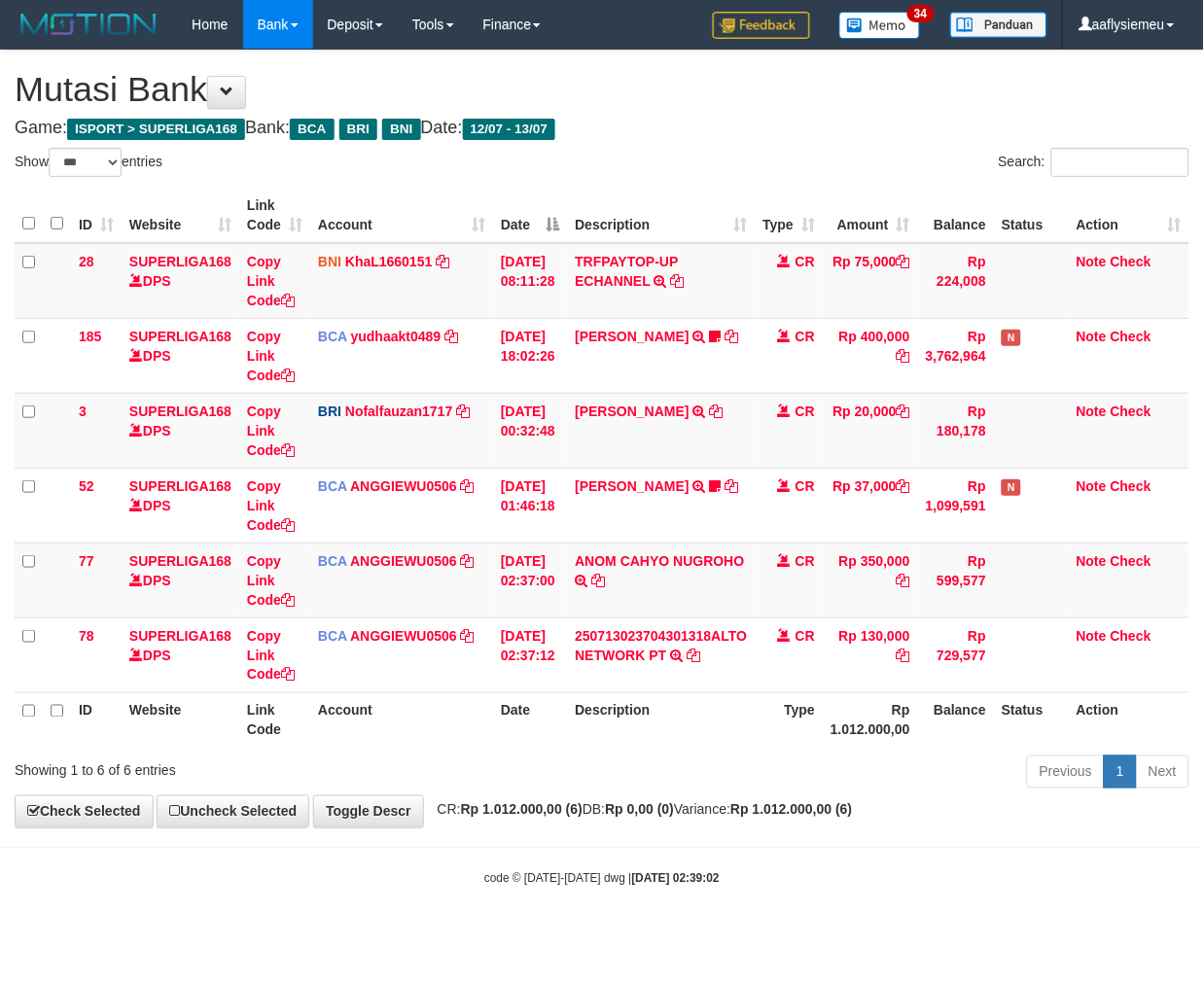 click on "**********" at bounding box center [602, 439] 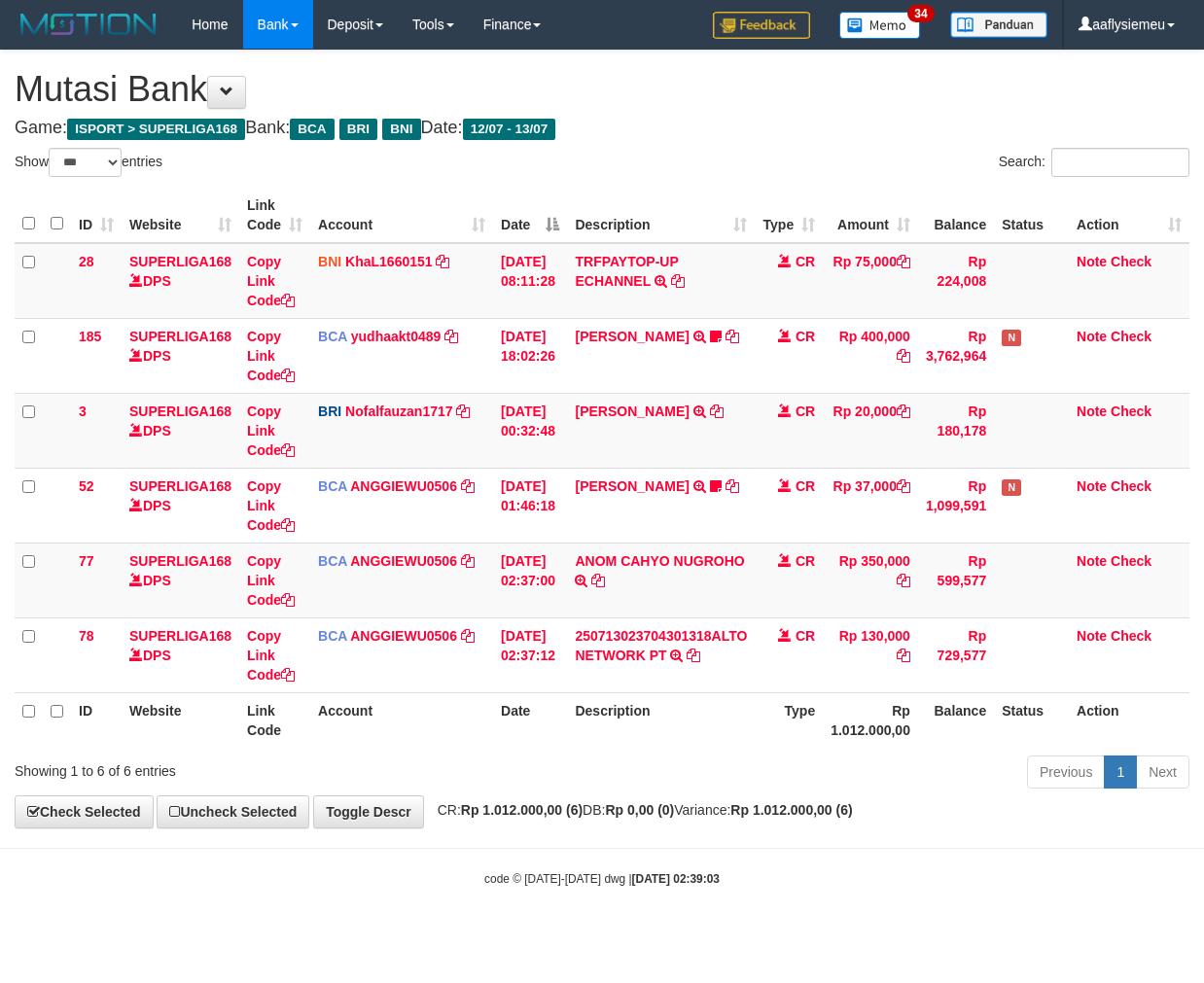 select on "***" 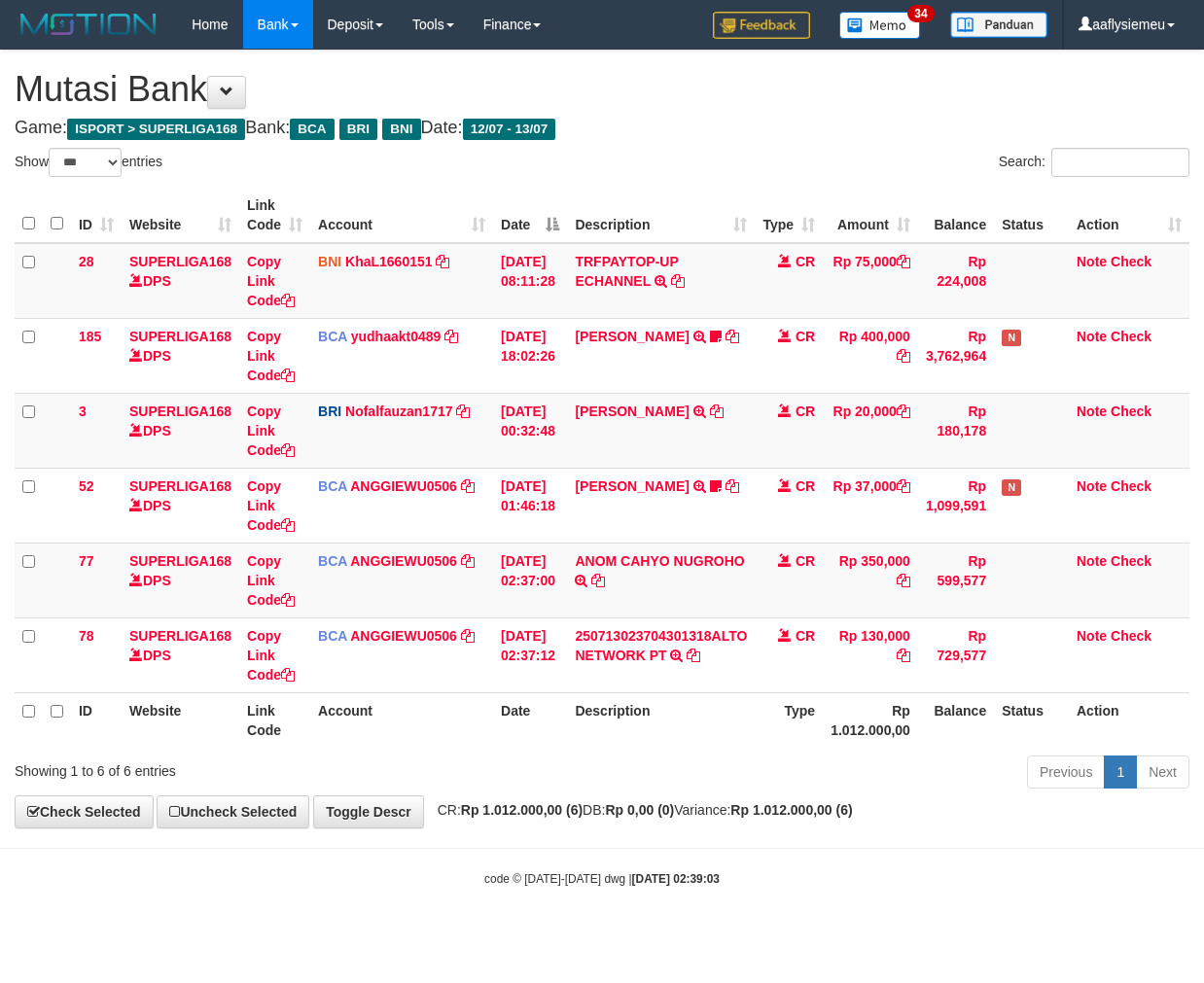 scroll, scrollTop: 0, scrollLeft: 0, axis: both 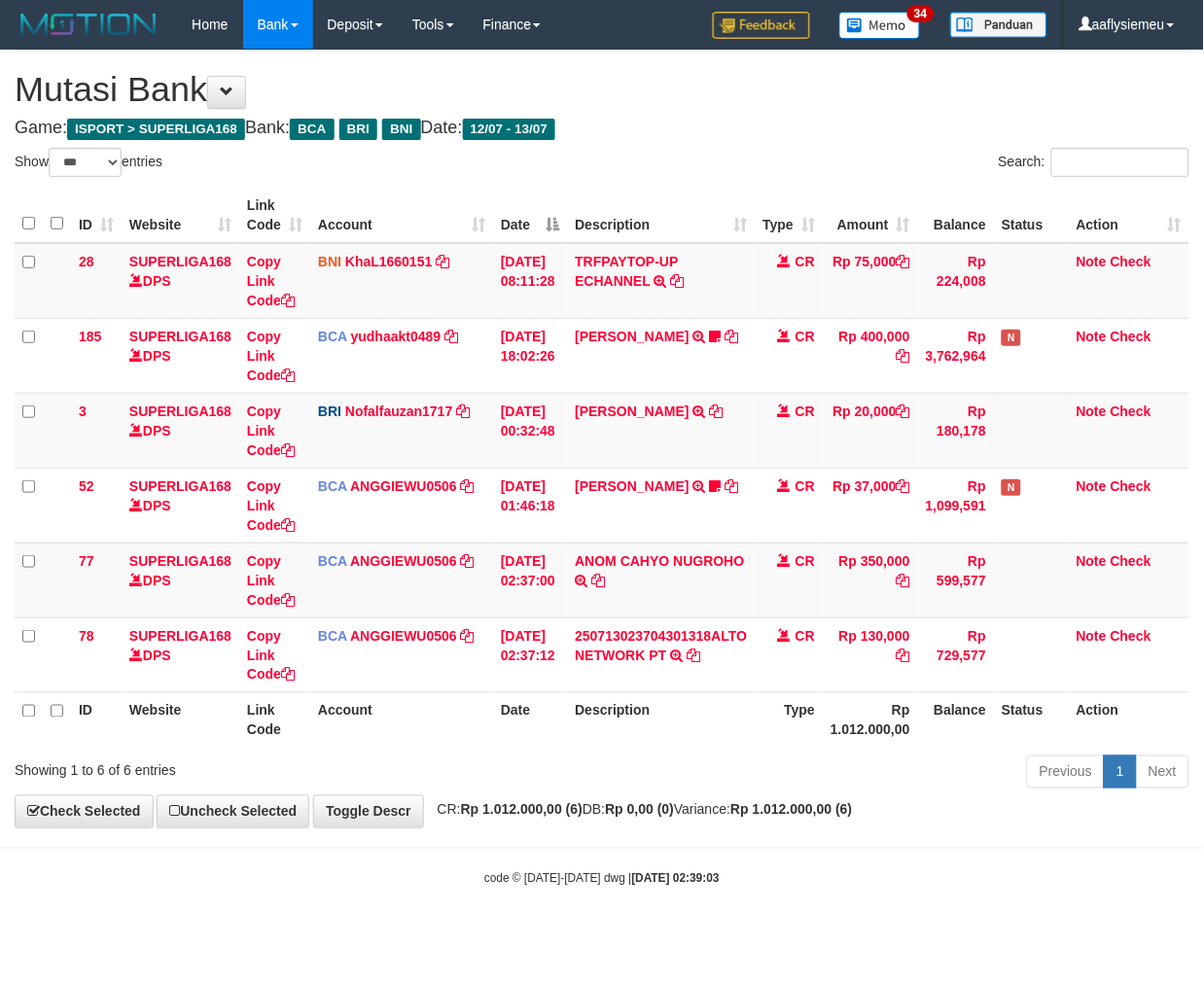 click on "**********" at bounding box center [602, 439] 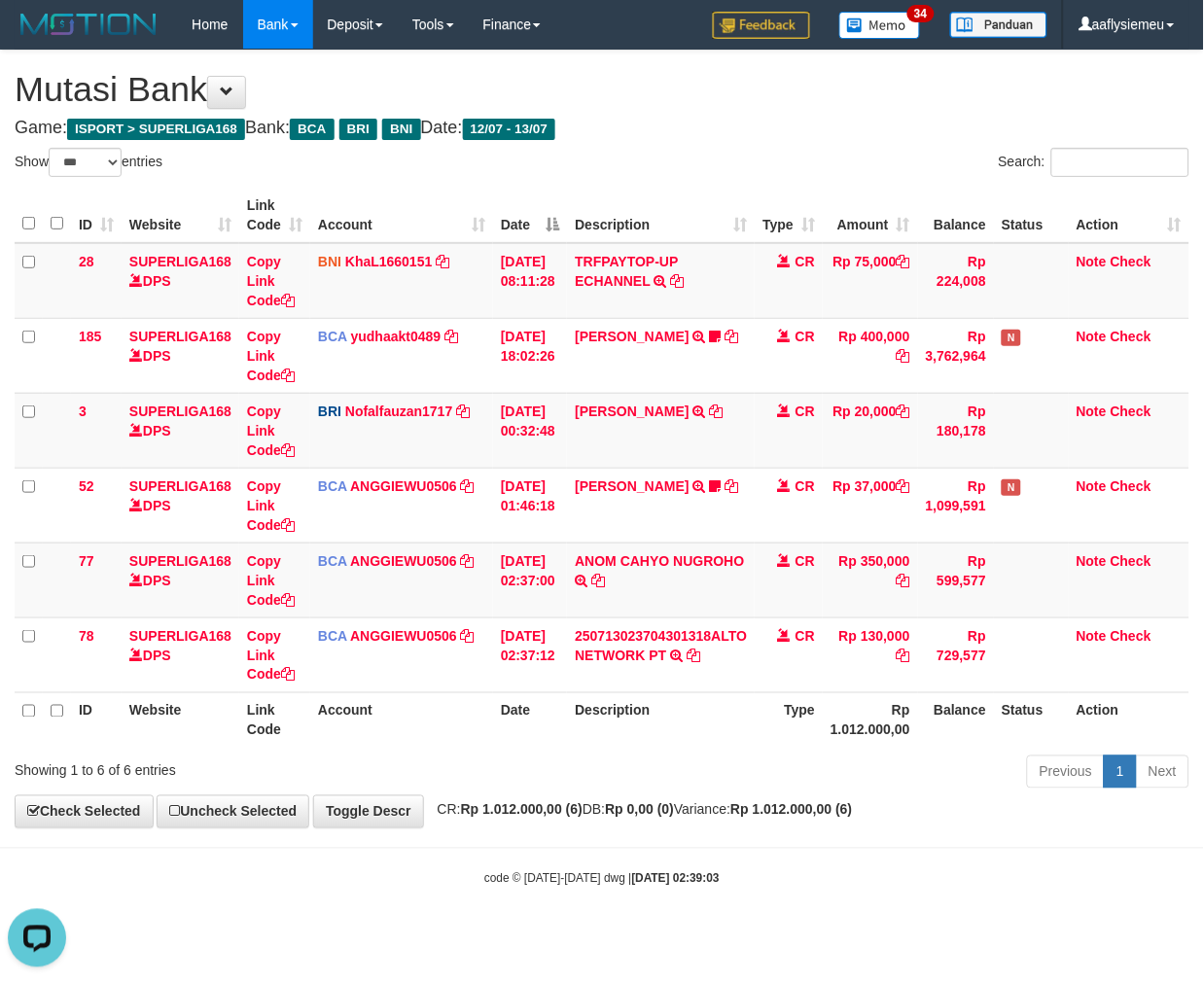 scroll, scrollTop: 0, scrollLeft: 0, axis: both 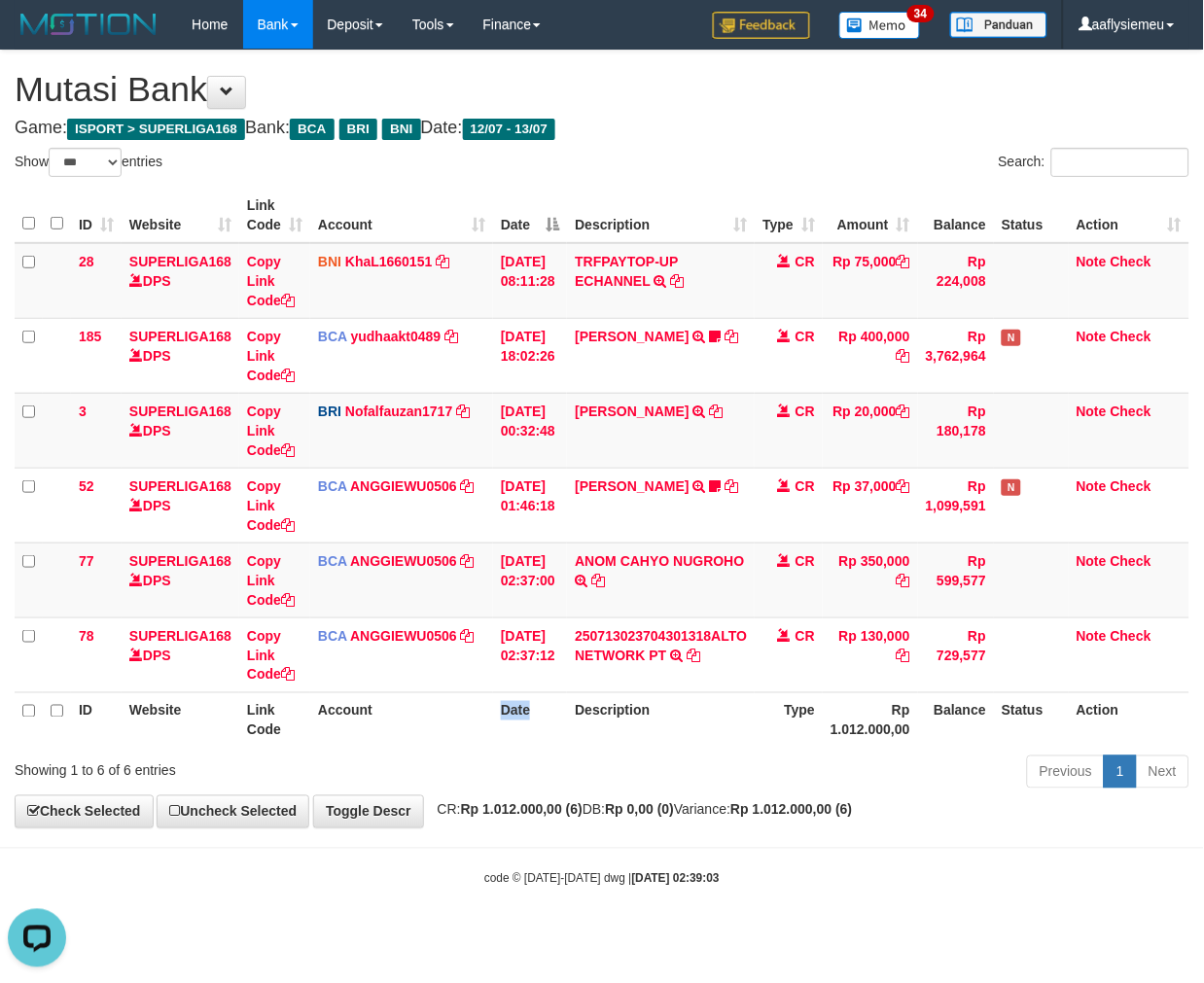 click on "Date" at bounding box center (530, 720) 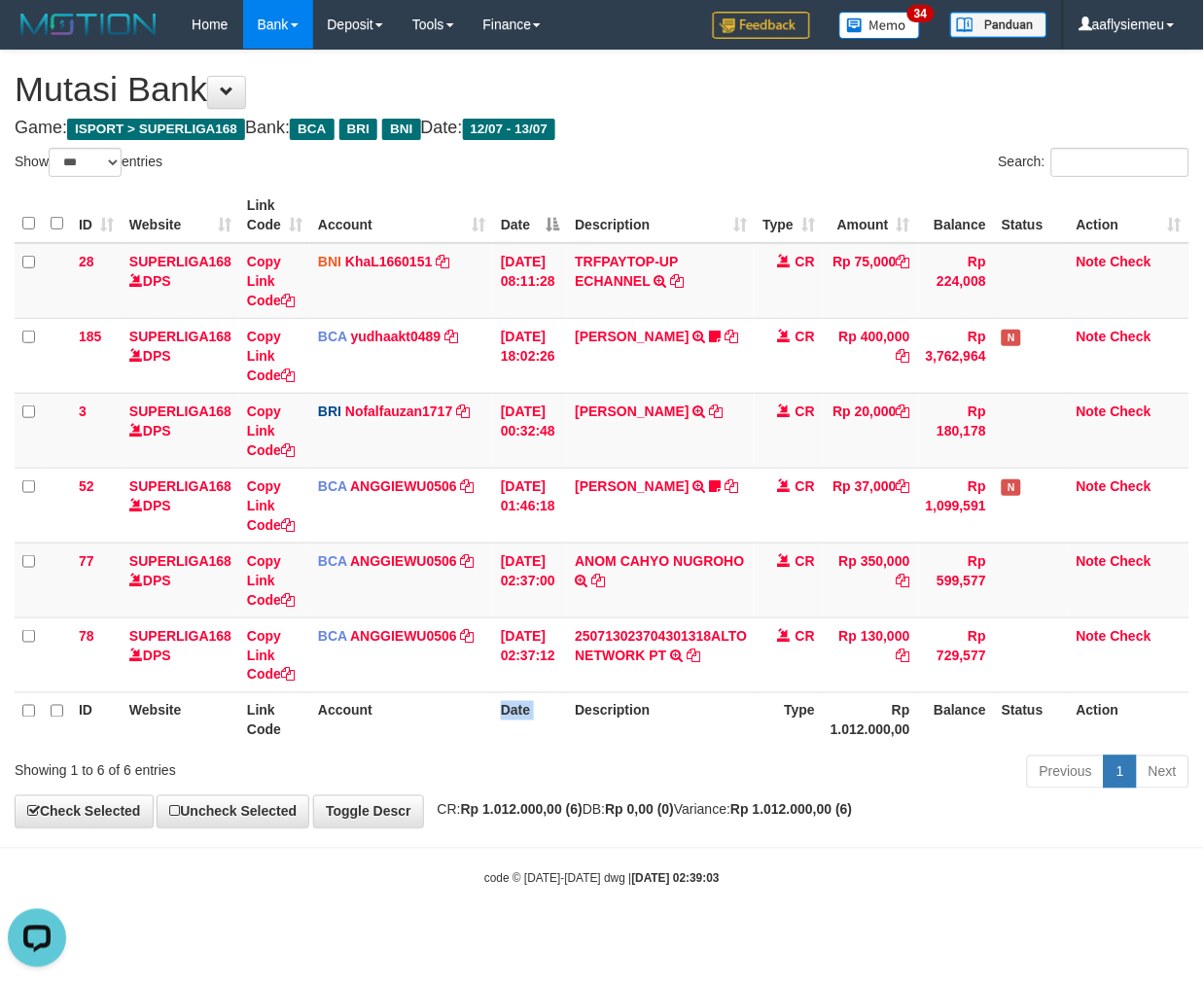 click on "Date" at bounding box center (530, 720) 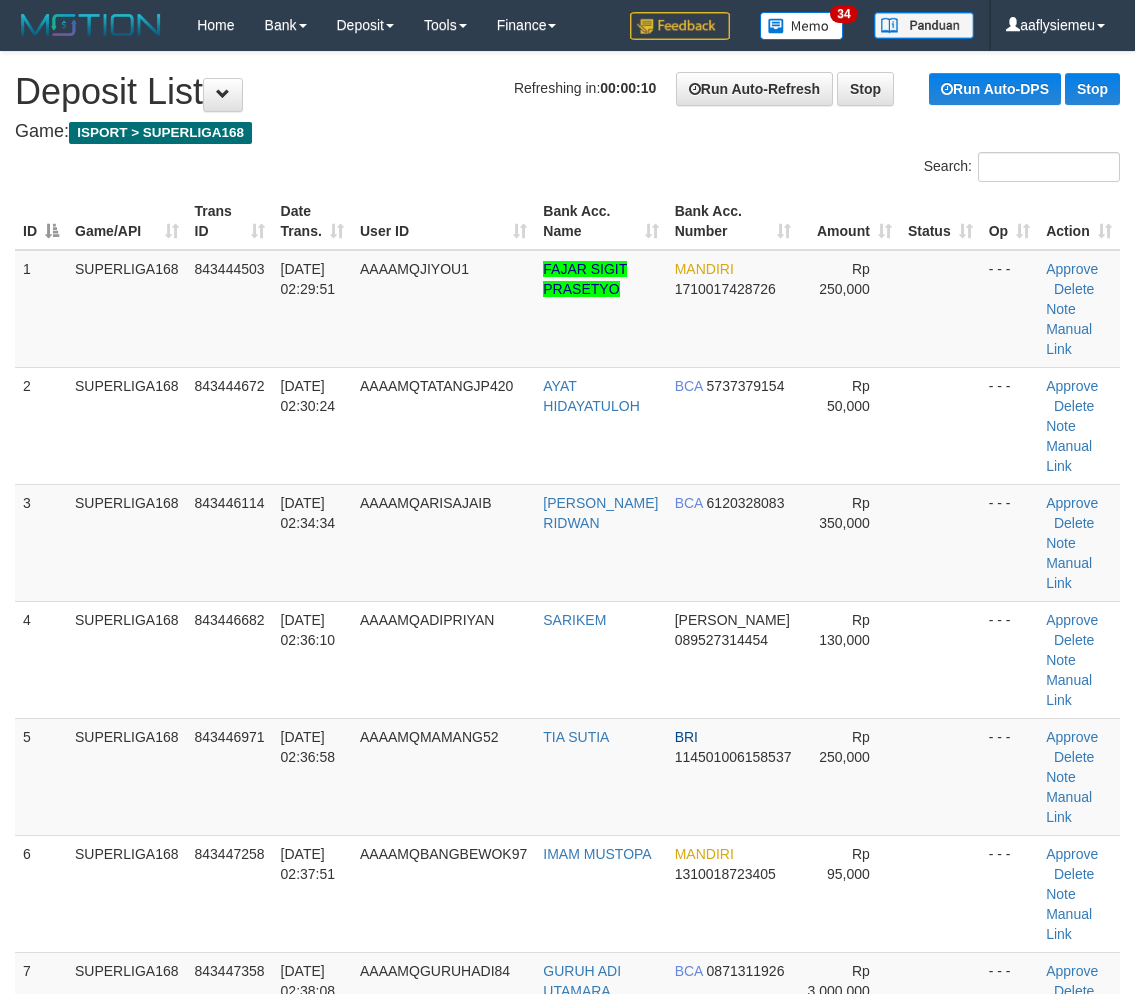 scroll, scrollTop: 0, scrollLeft: 0, axis: both 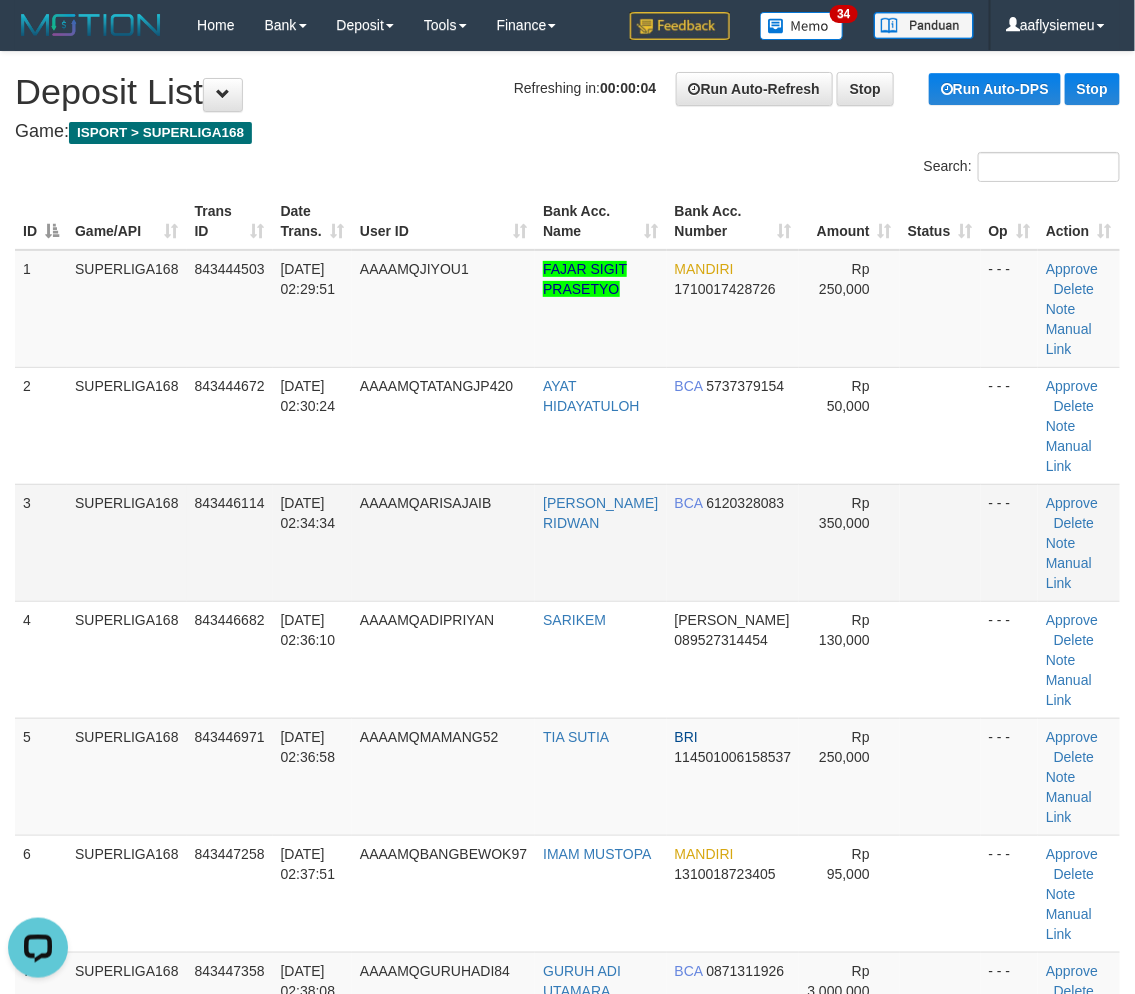 click on "SUPERLIGA168" at bounding box center [127, 542] 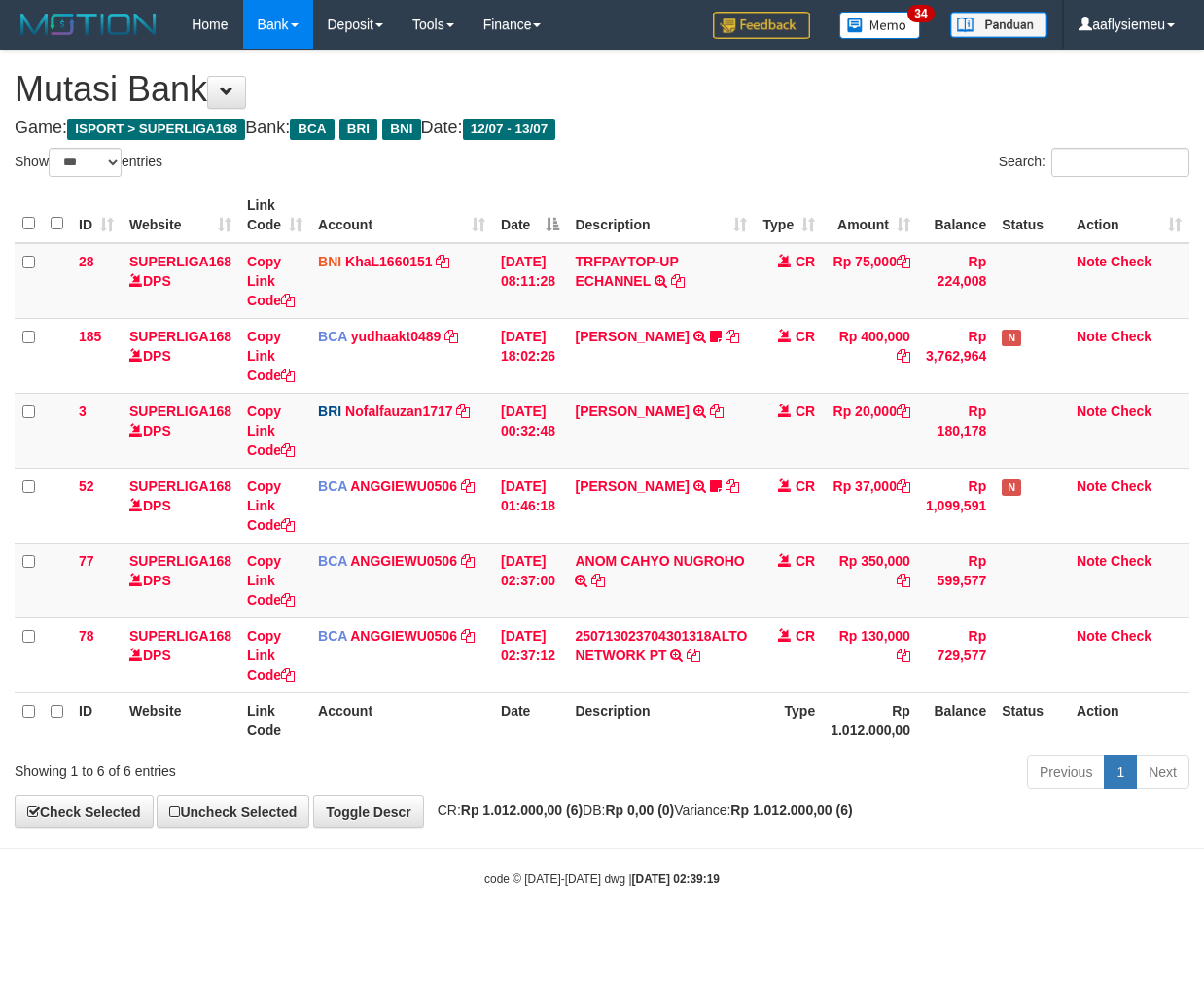 select on "***" 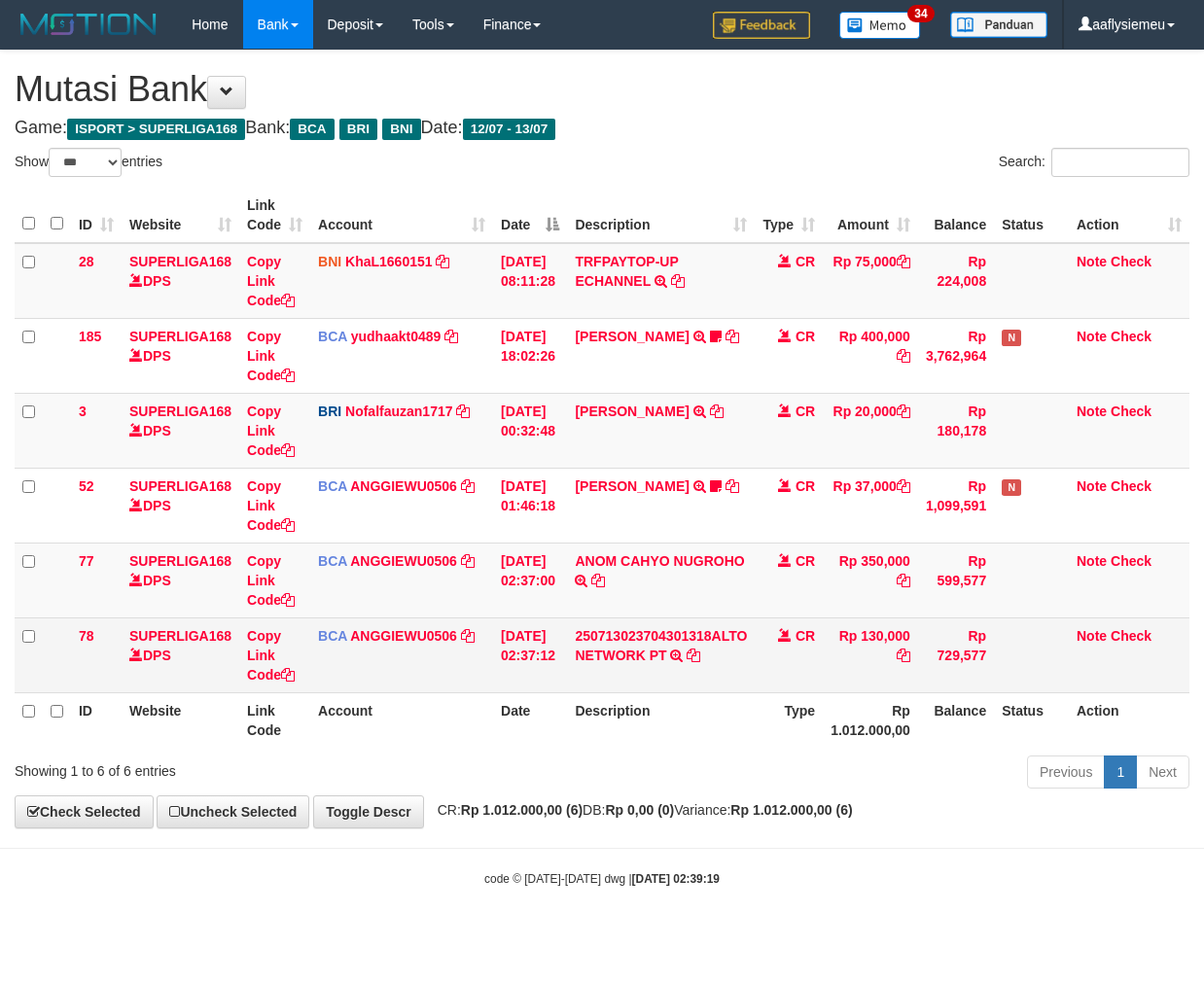 scroll, scrollTop: 0, scrollLeft: 0, axis: both 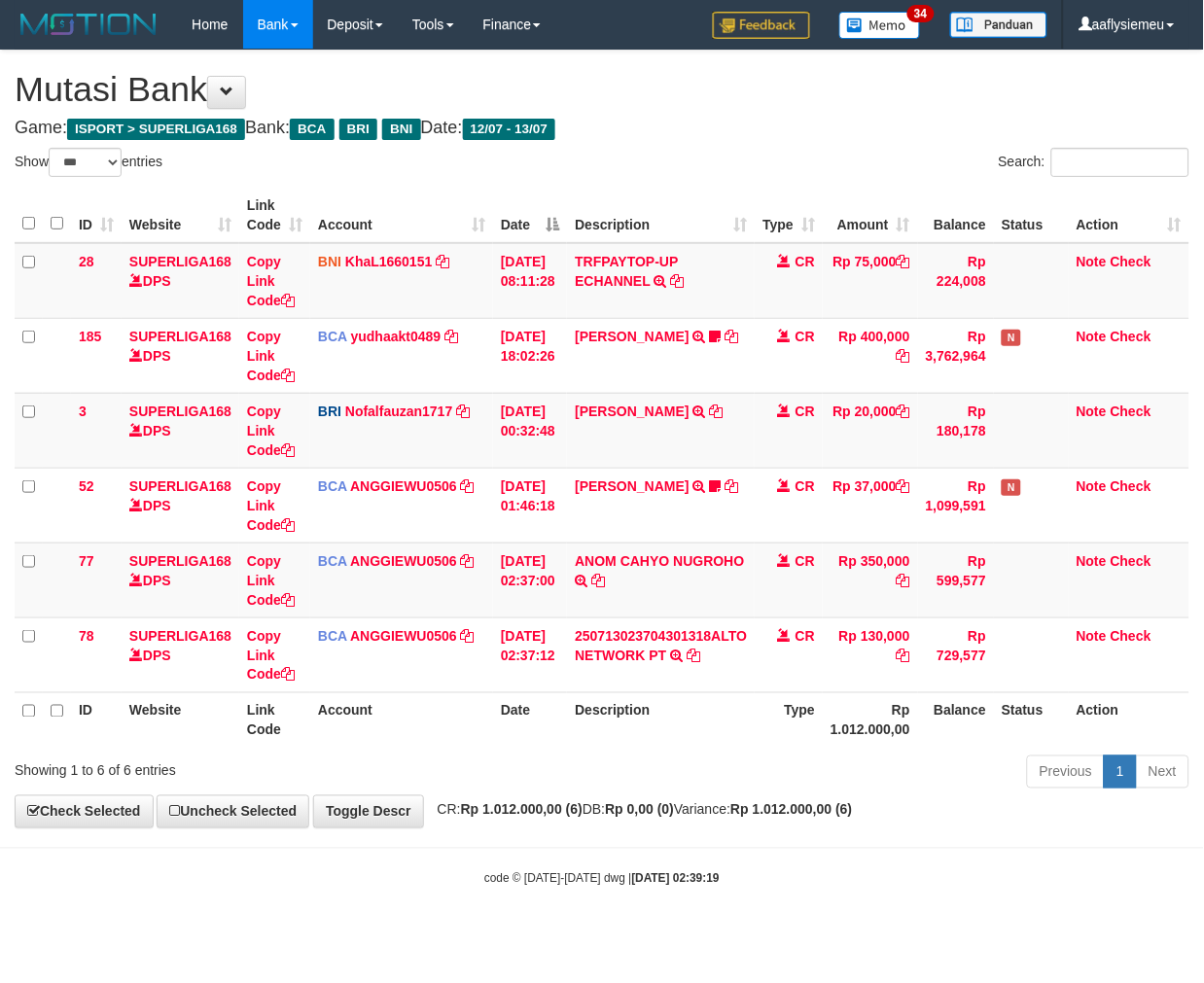 click on "Rp 1.012.000,00" at bounding box center (870, 720) 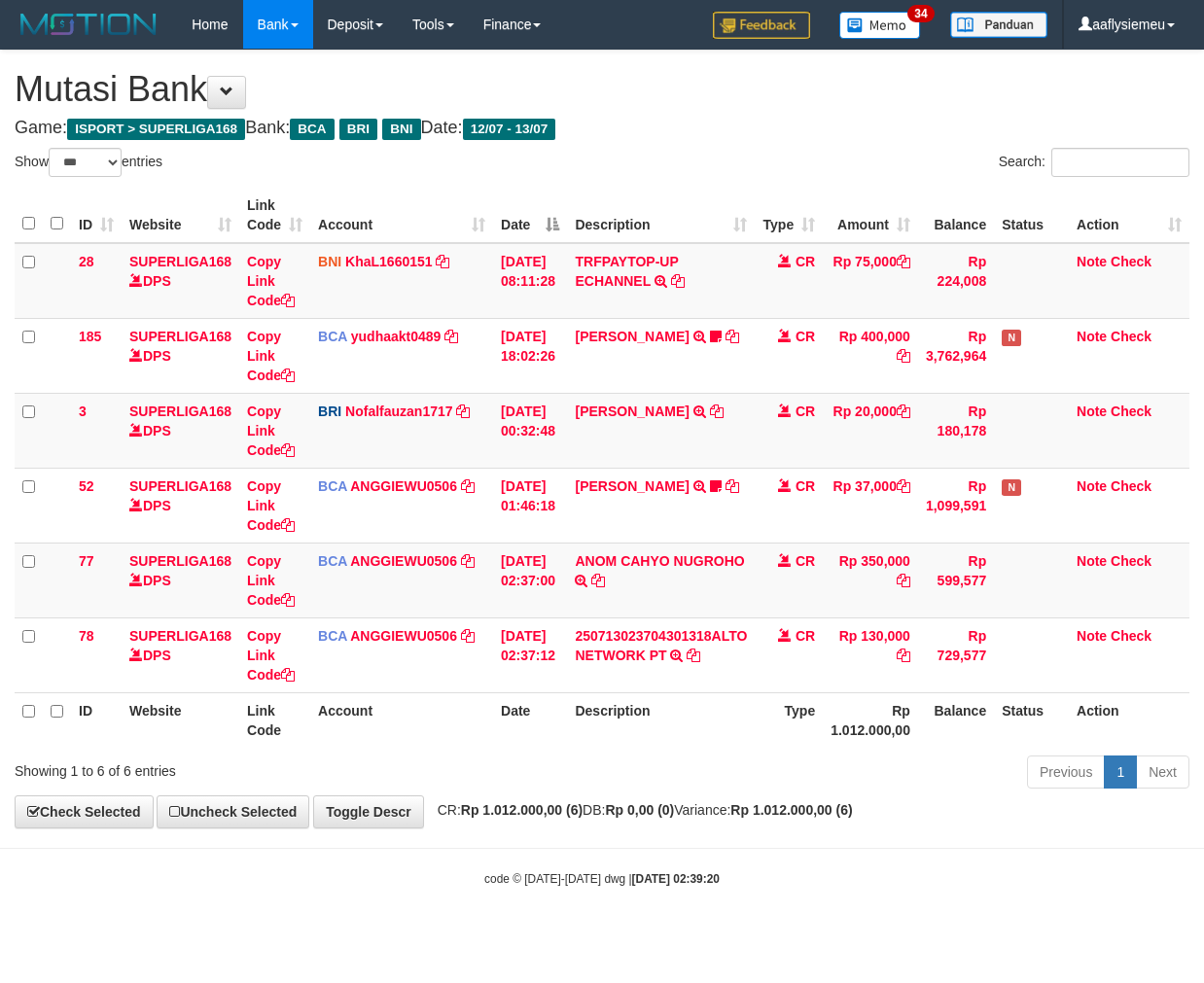 select on "***" 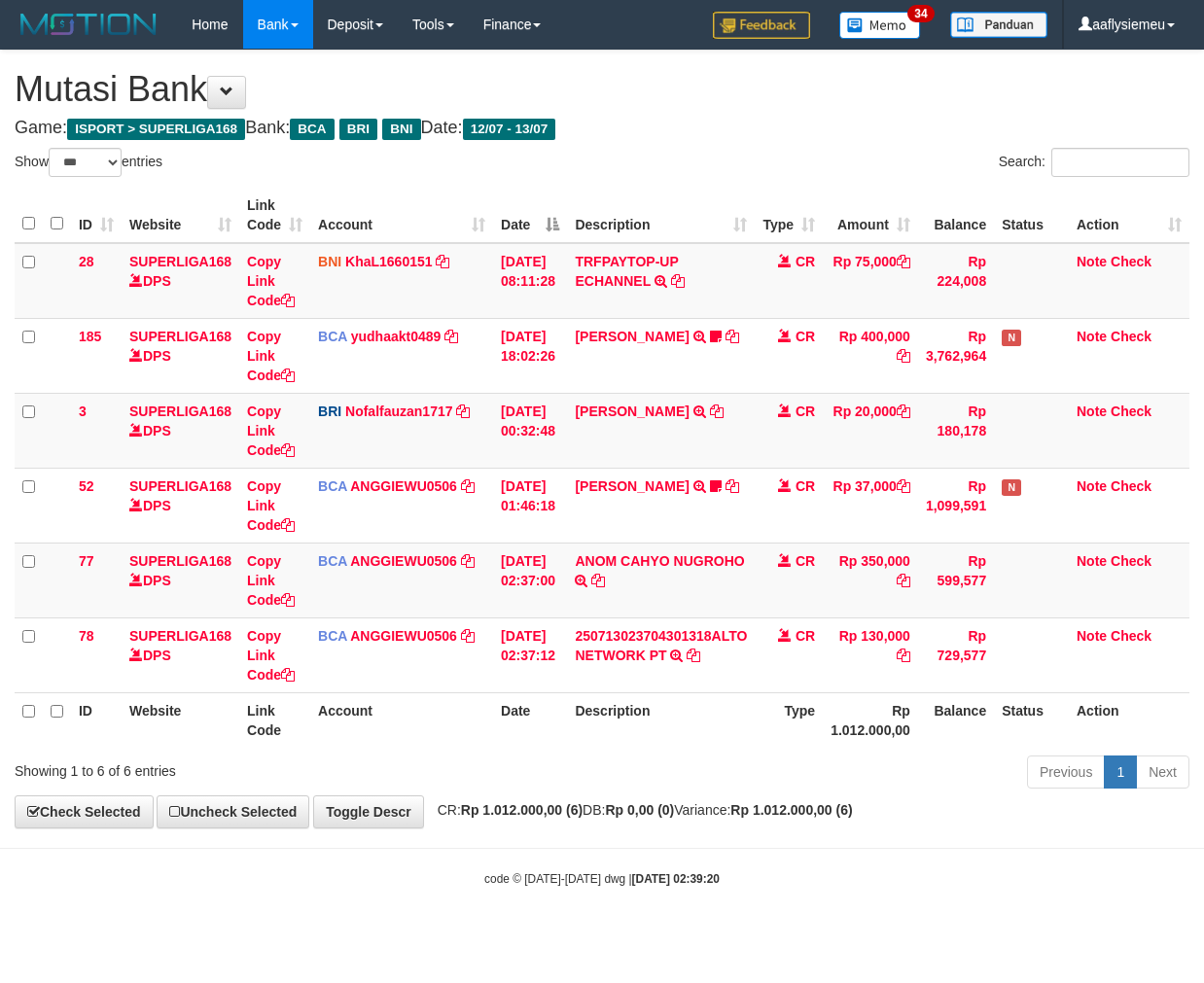 scroll, scrollTop: 0, scrollLeft: 0, axis: both 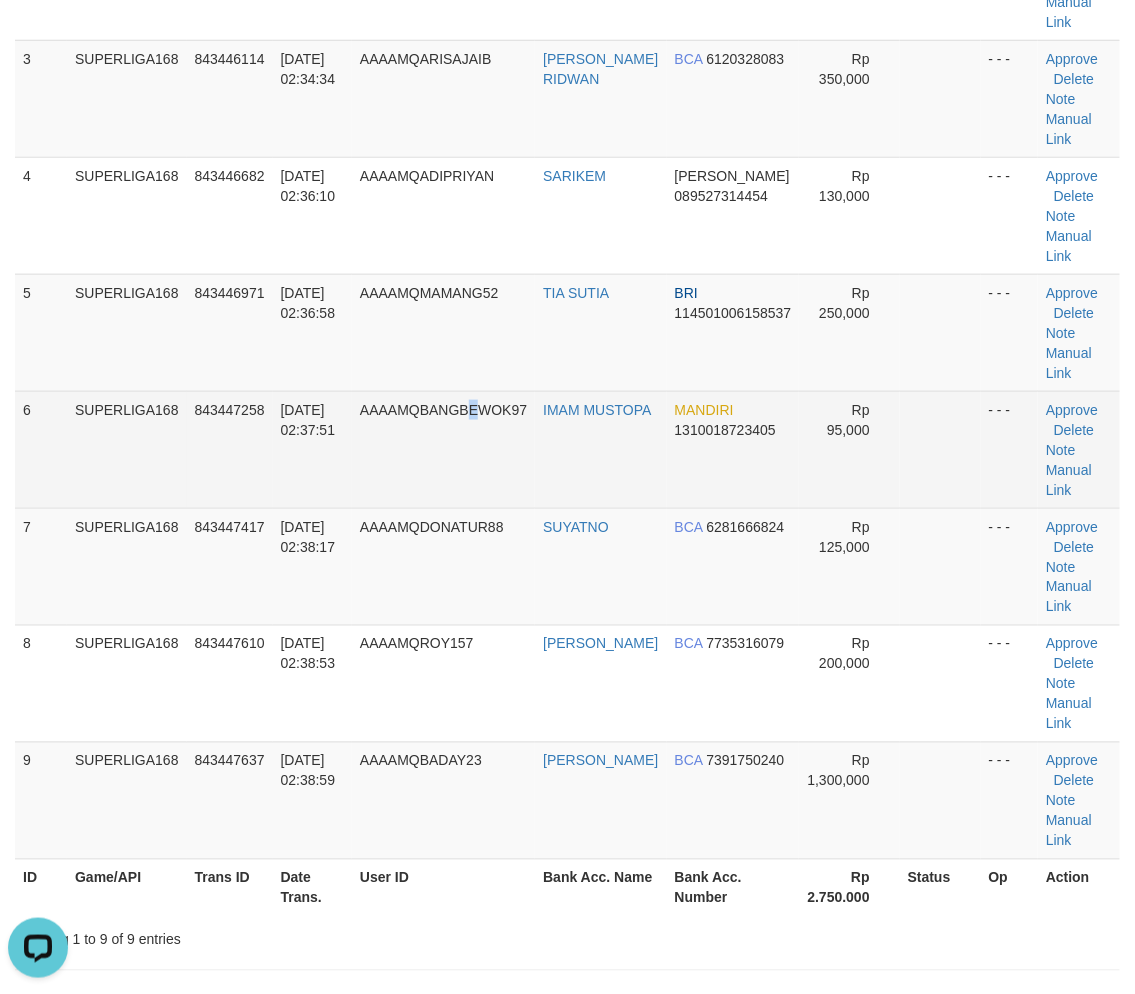 click on "AAAAMQBANGBEWOK97" at bounding box center [443, 449] 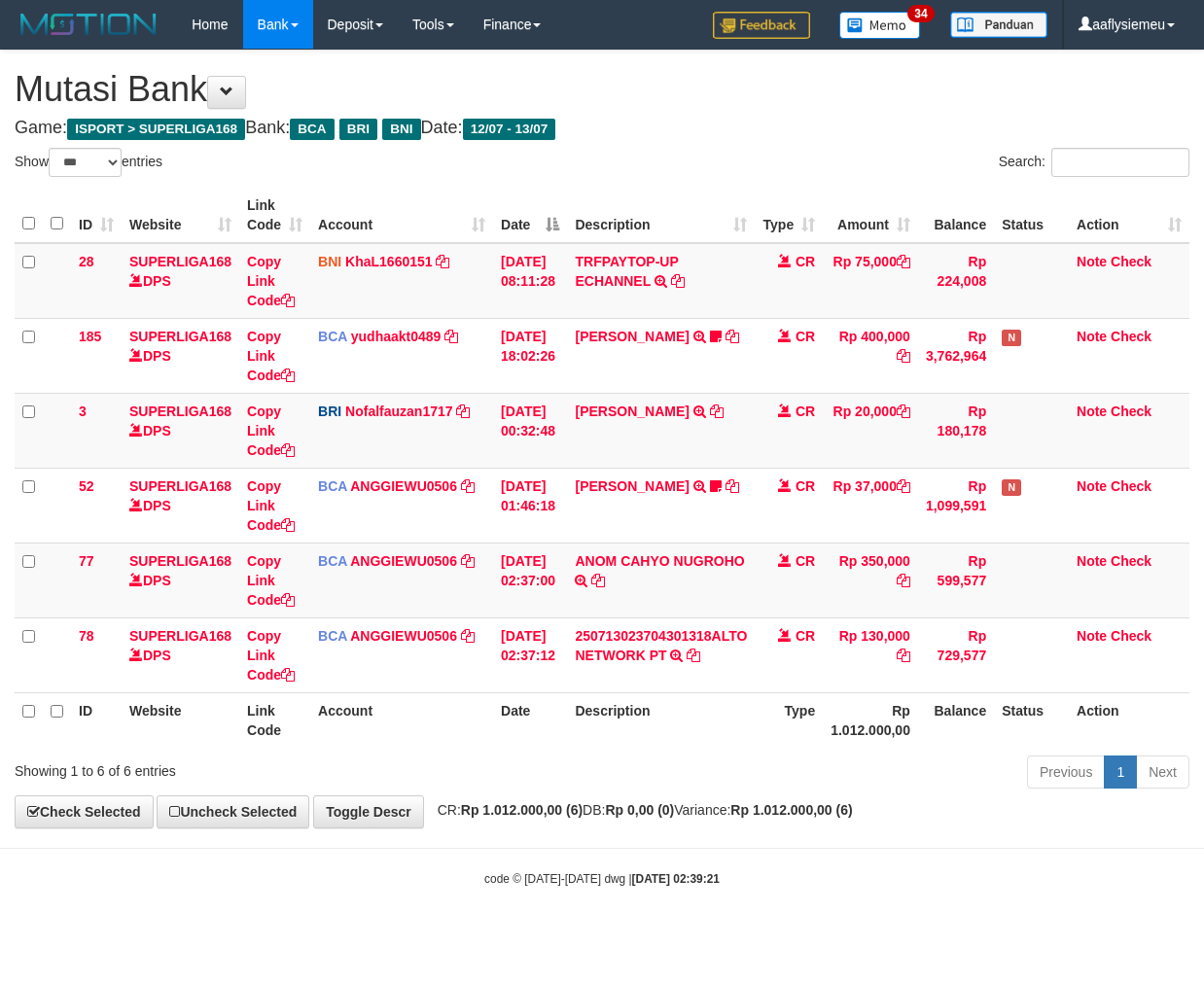 select on "***" 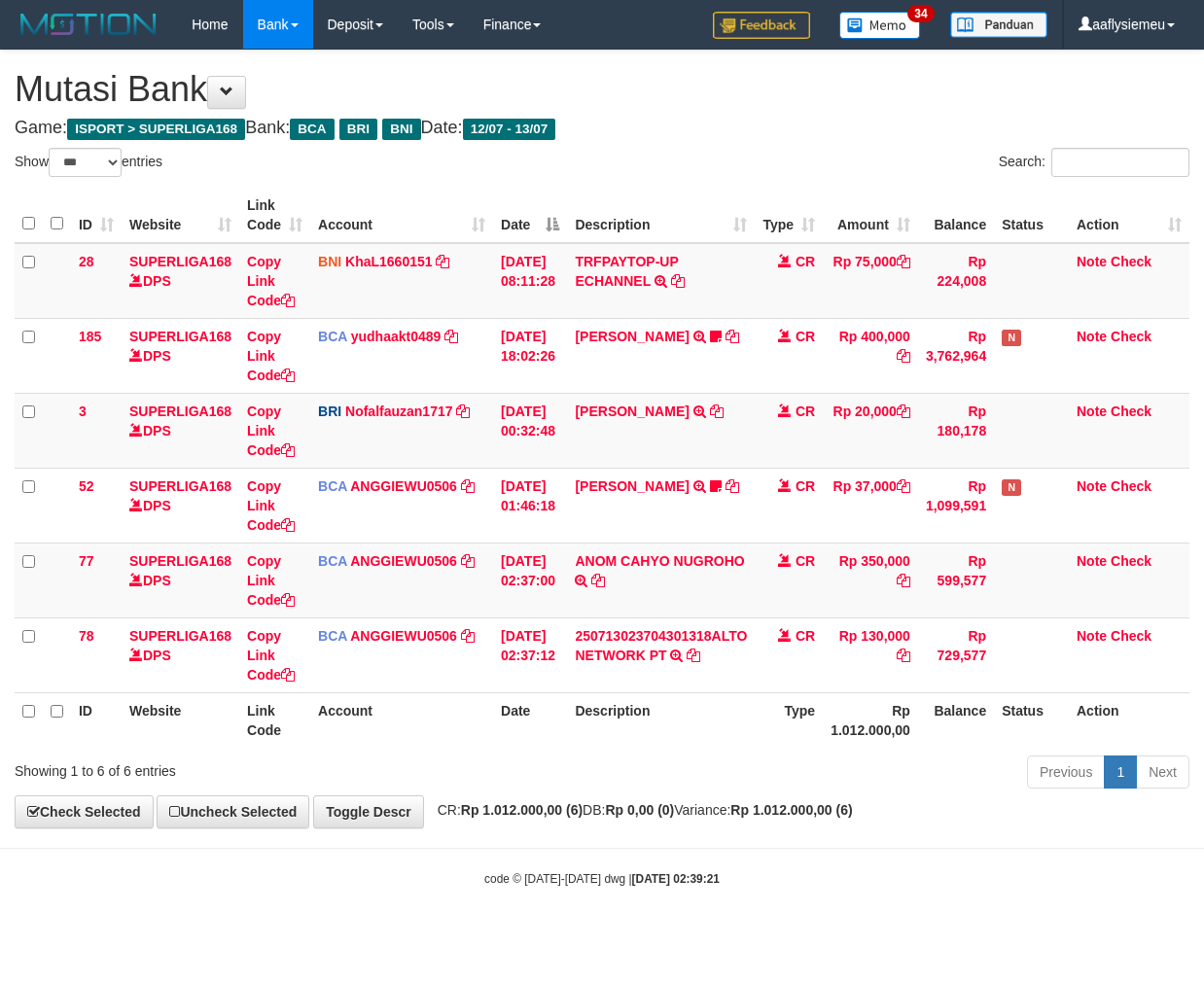 scroll, scrollTop: 0, scrollLeft: 0, axis: both 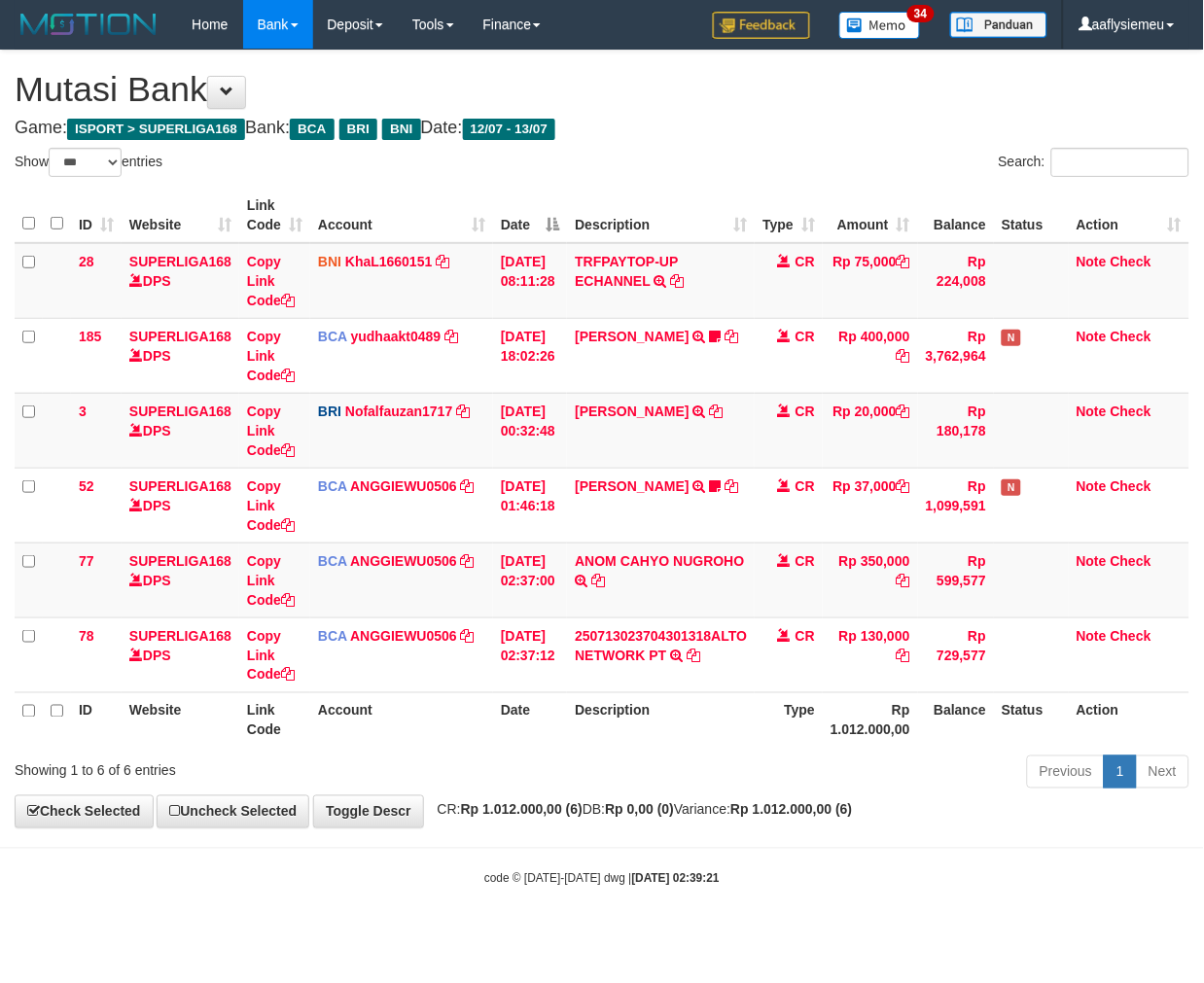 click on "Rp 0,00 (0)" at bounding box center [639, 810] 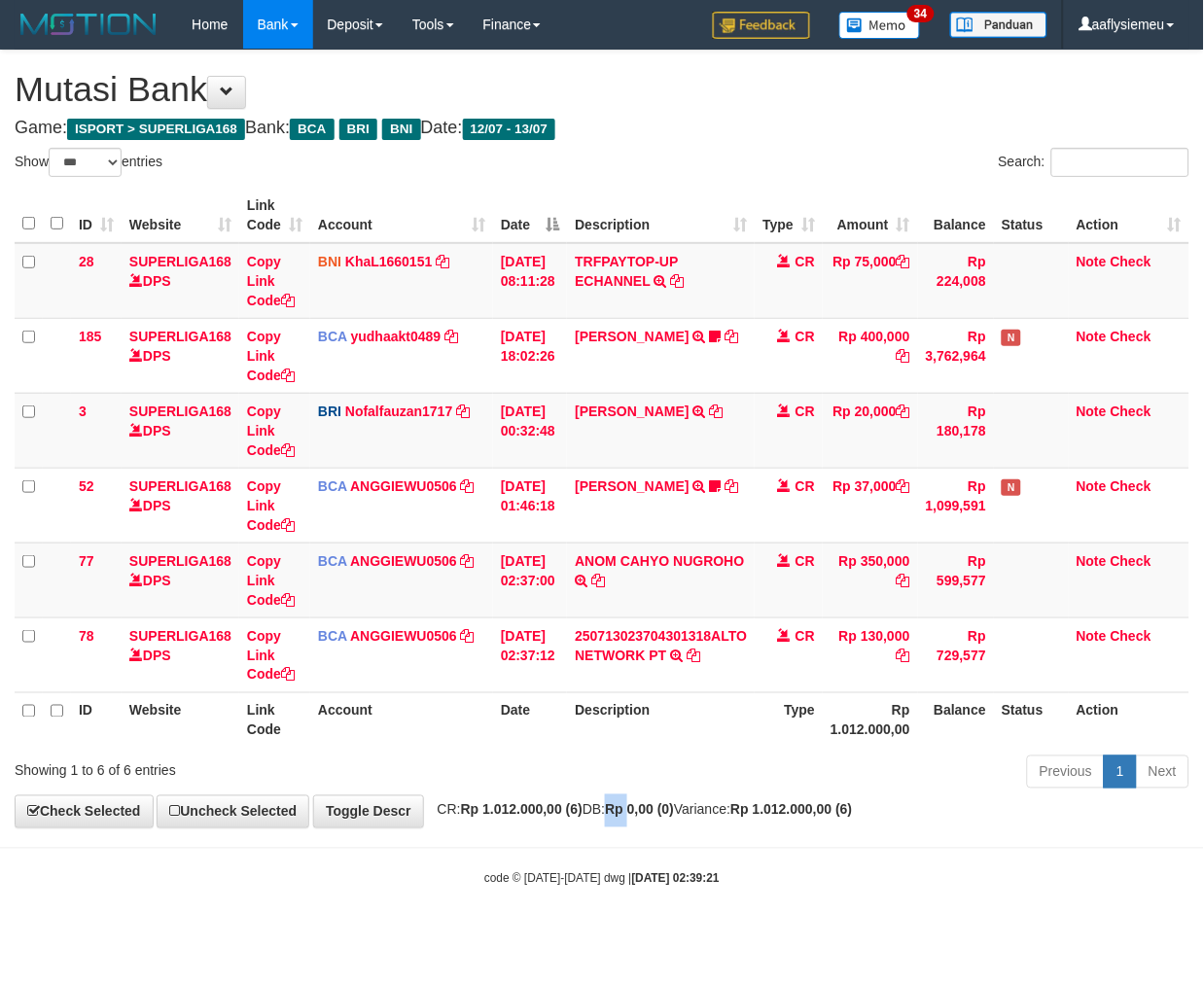 click on "Rp 0,00 (0)" at bounding box center [639, 810] 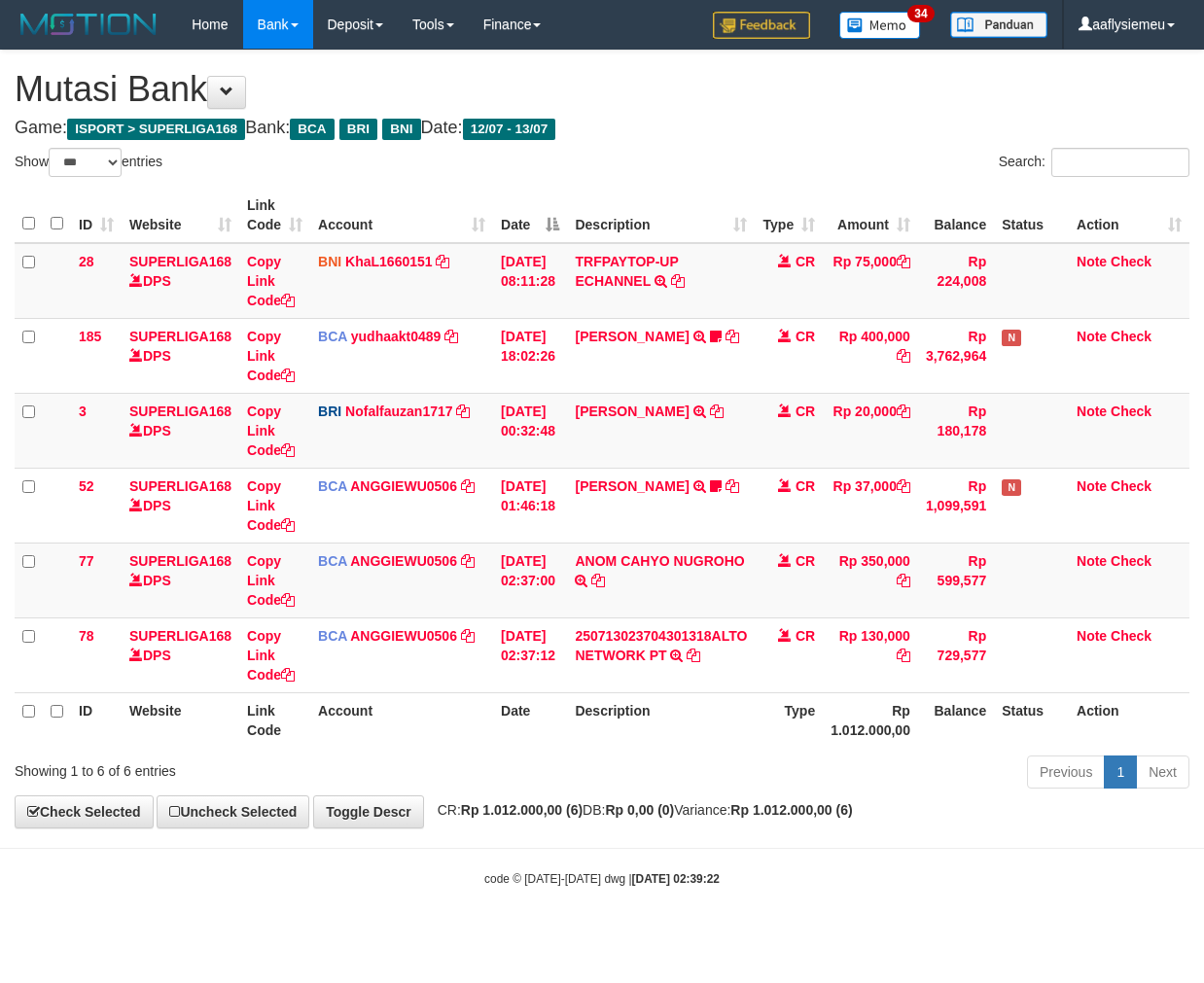 select on "***" 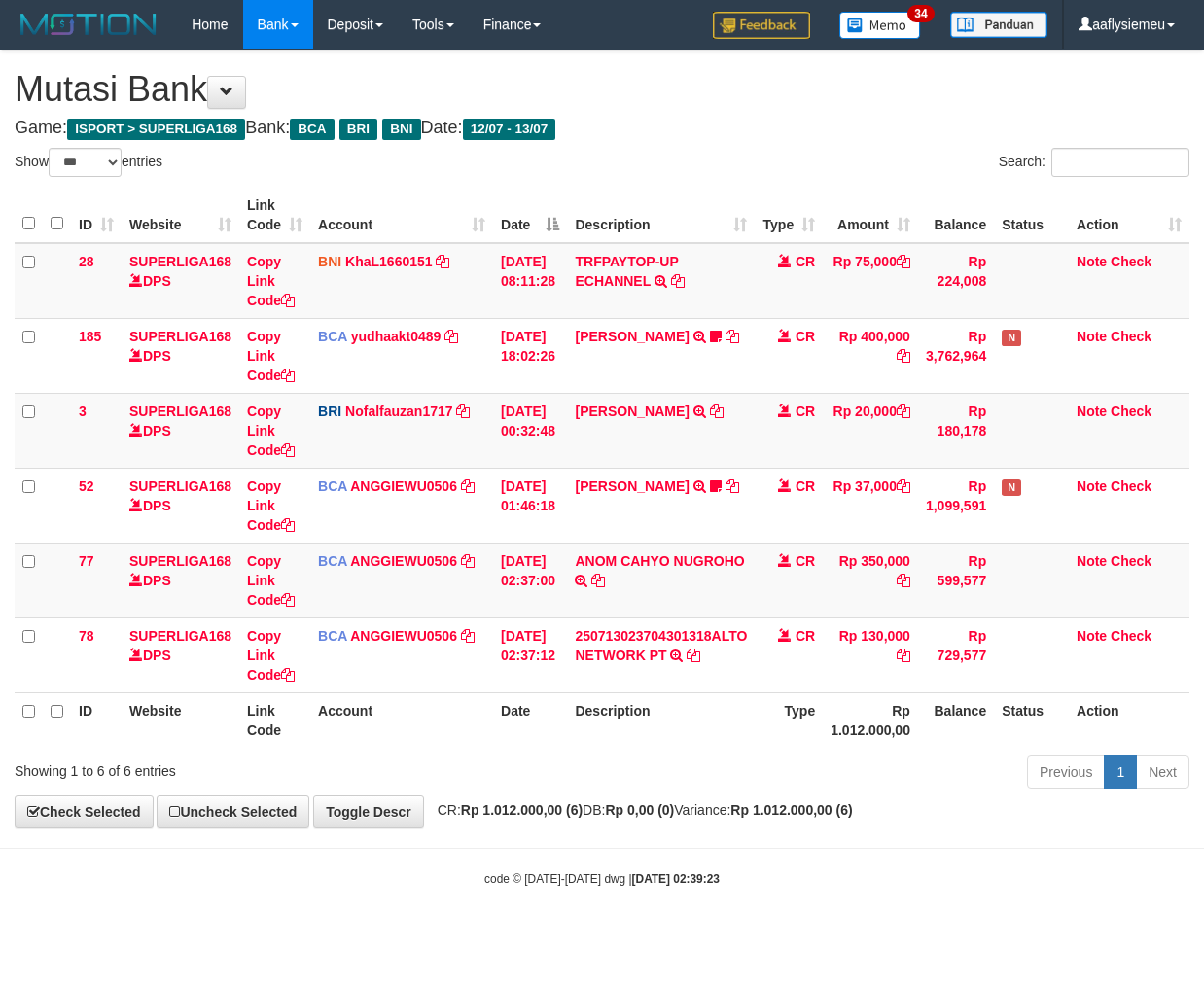 select on "***" 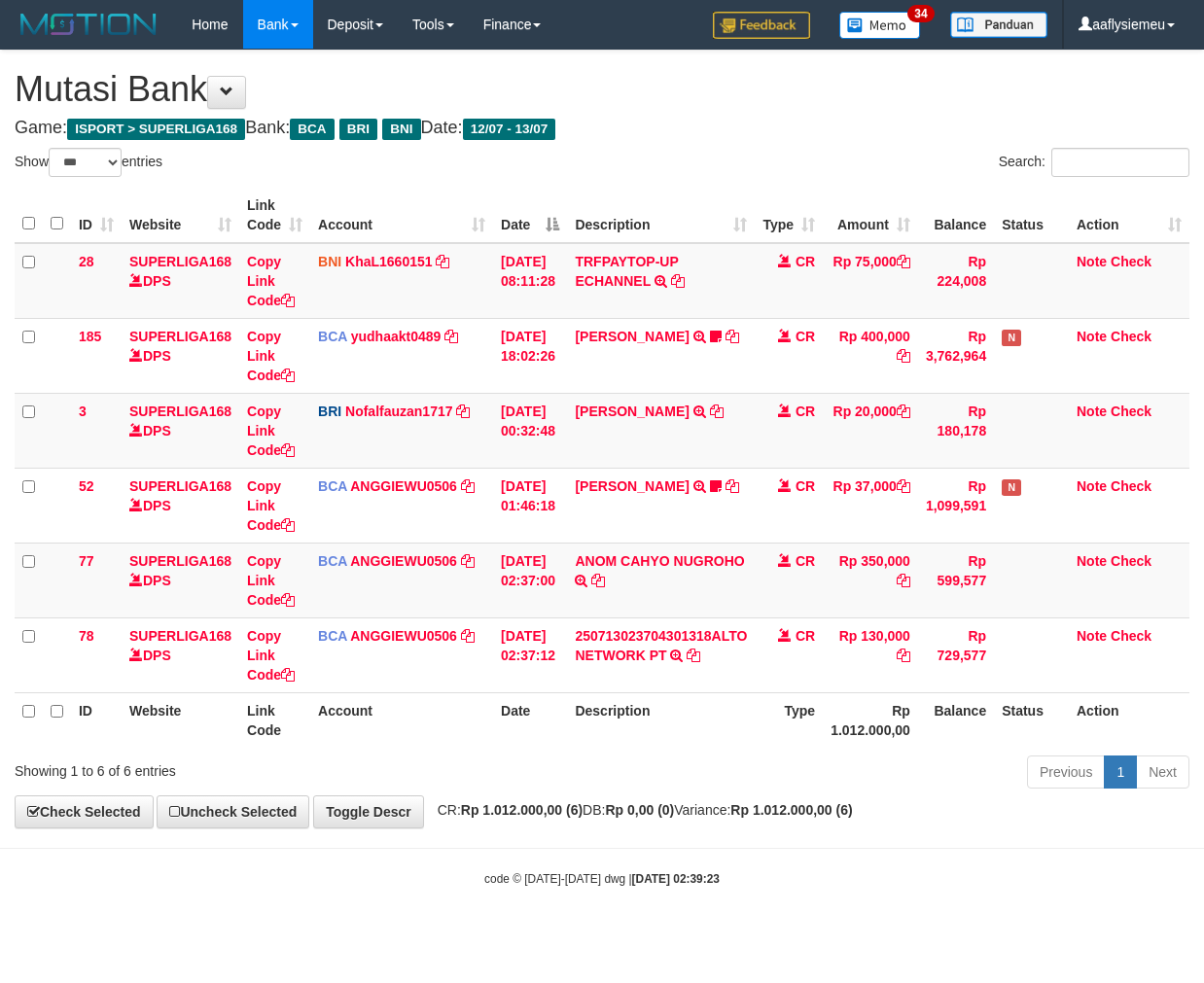 scroll, scrollTop: 0, scrollLeft: 0, axis: both 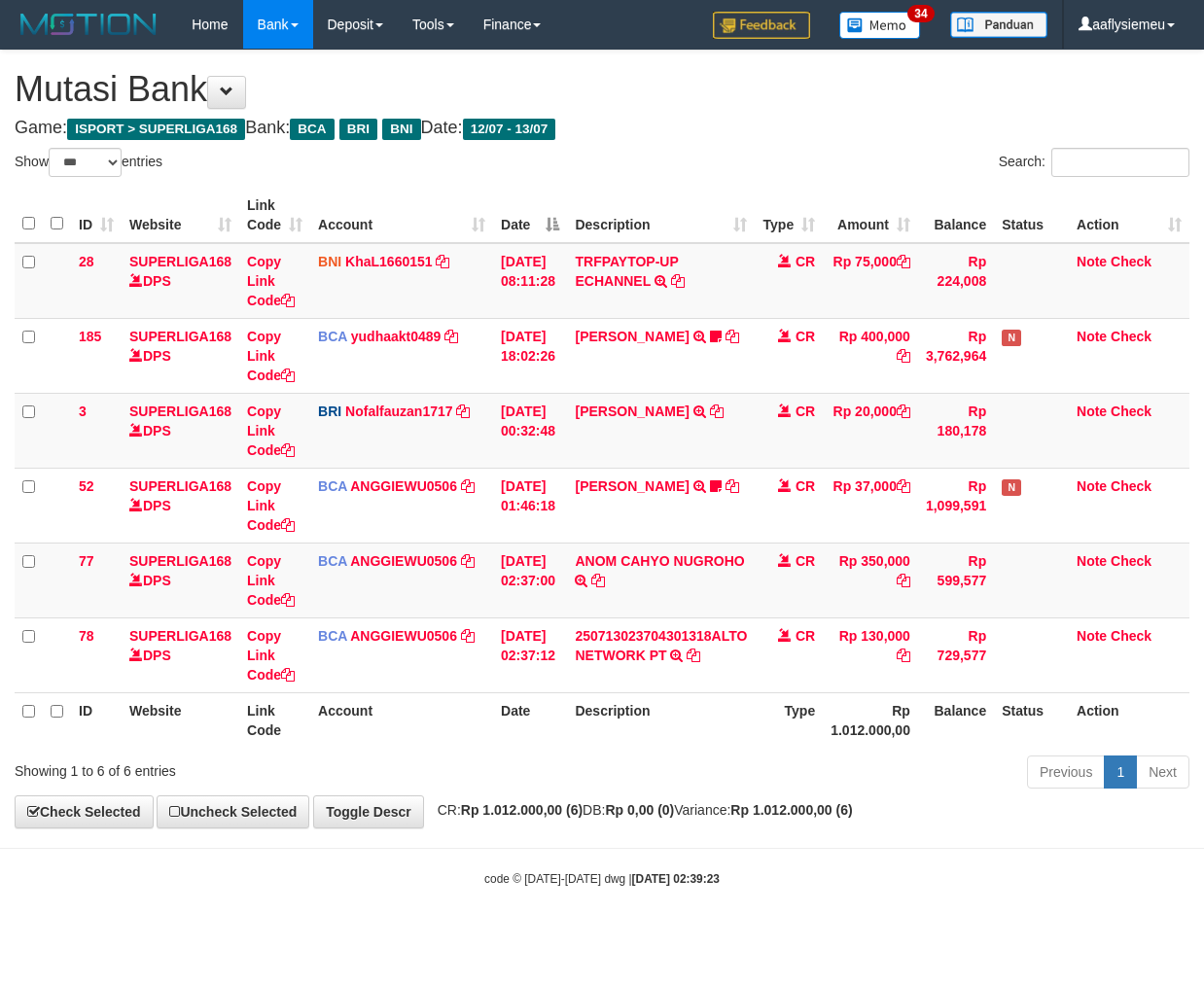select on "***" 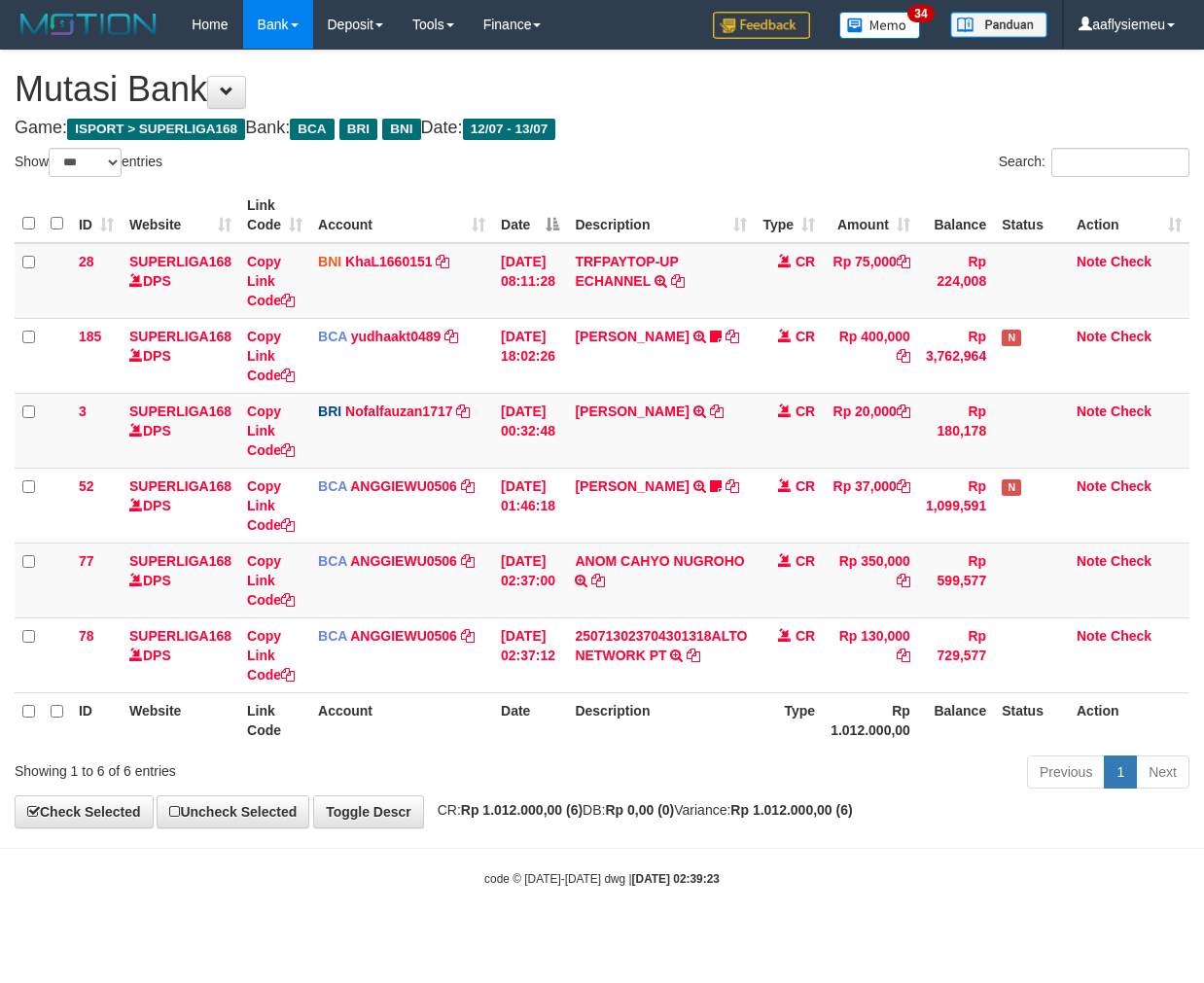 scroll, scrollTop: 0, scrollLeft: 0, axis: both 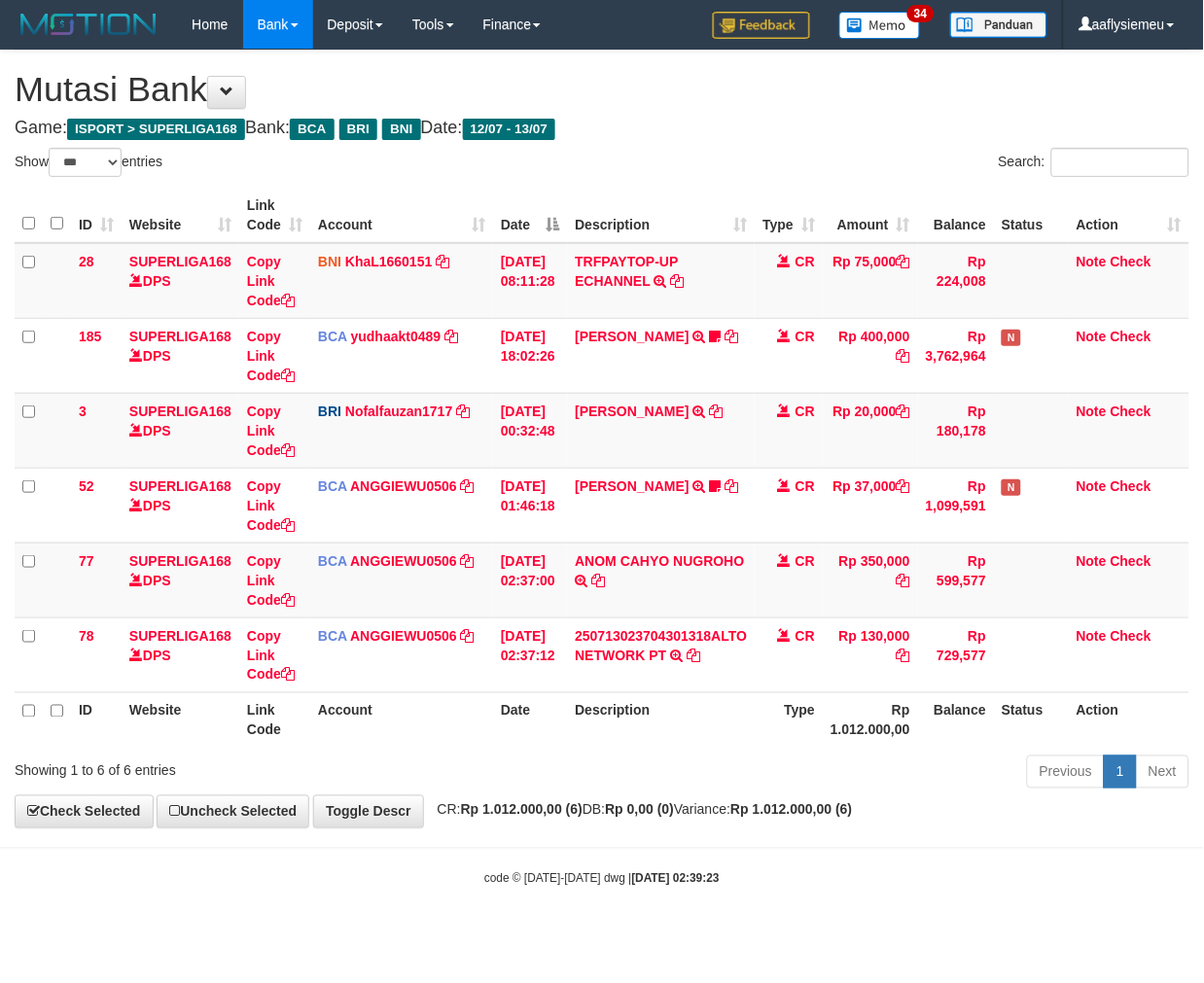 click on "Type" at bounding box center [789, 720] 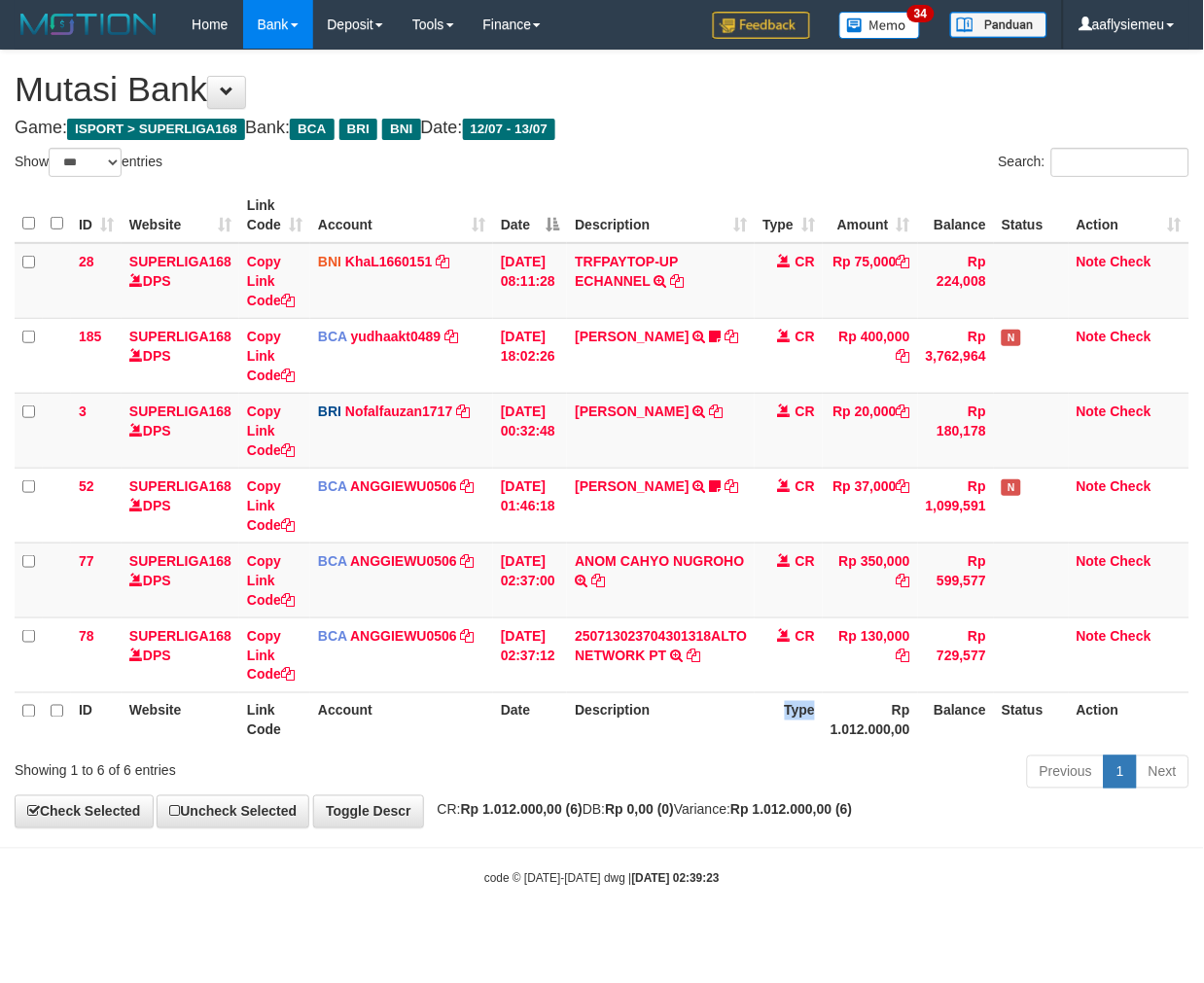 click on "Type" at bounding box center [789, 720] 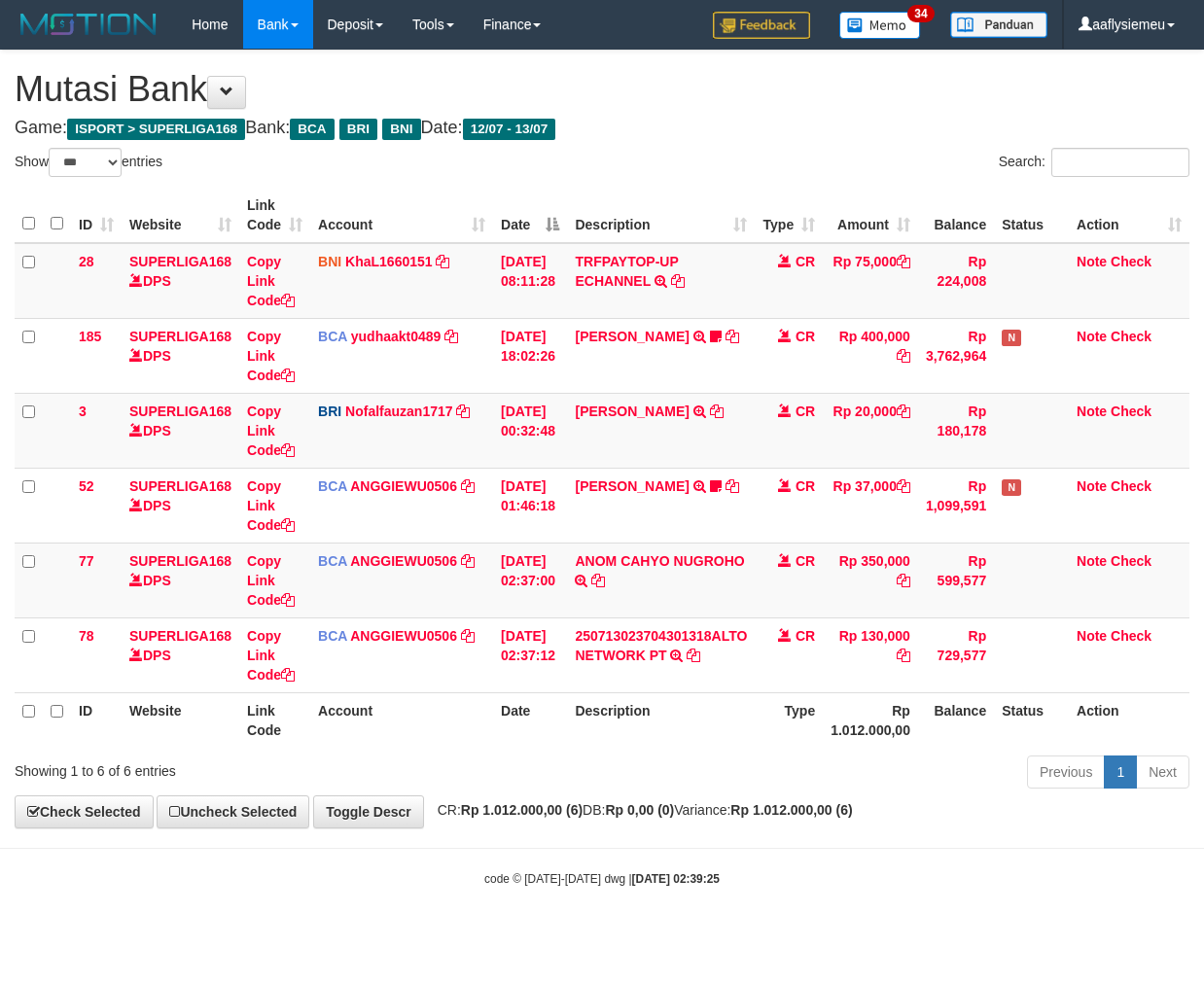 select on "***" 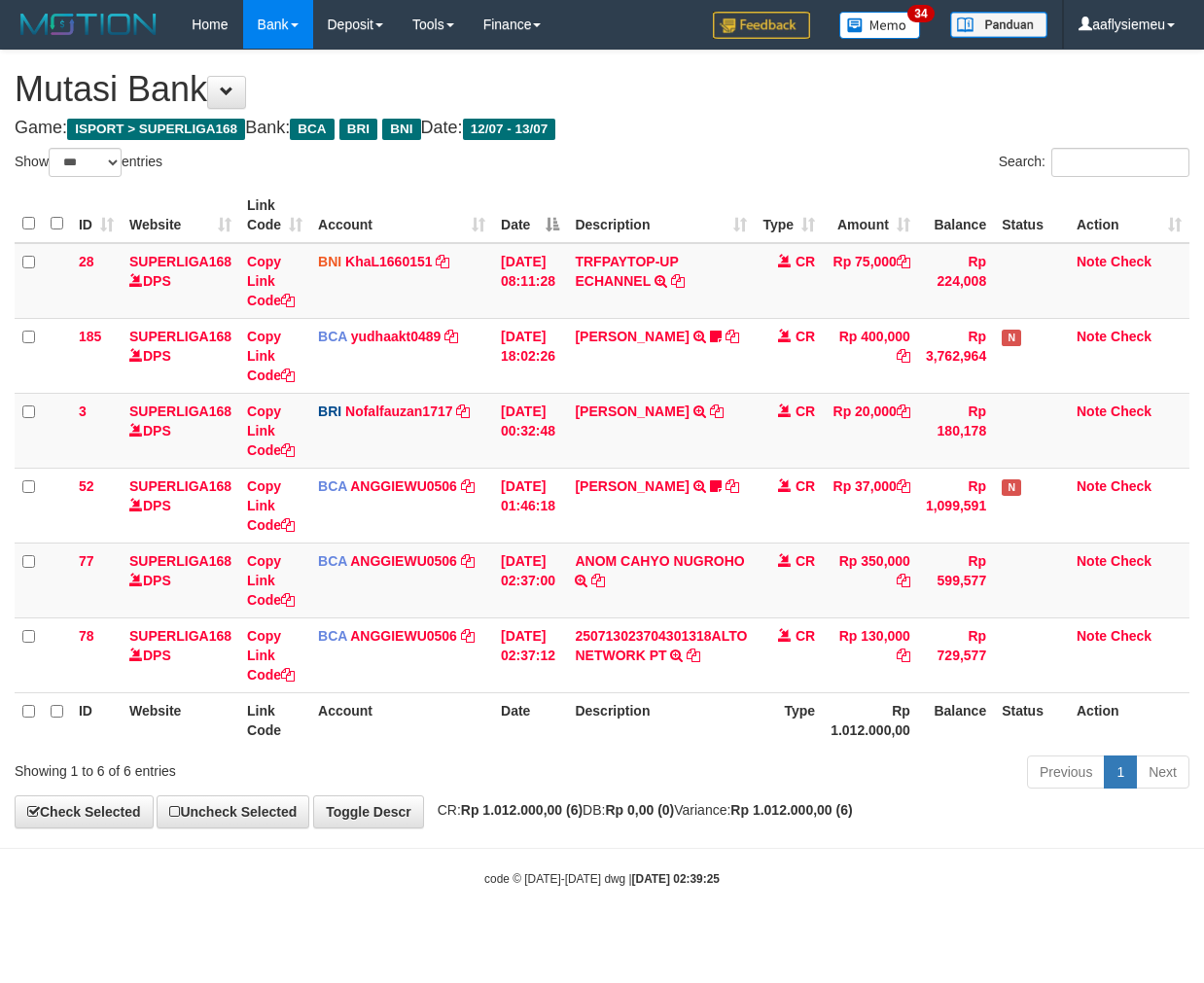 scroll, scrollTop: 0, scrollLeft: 0, axis: both 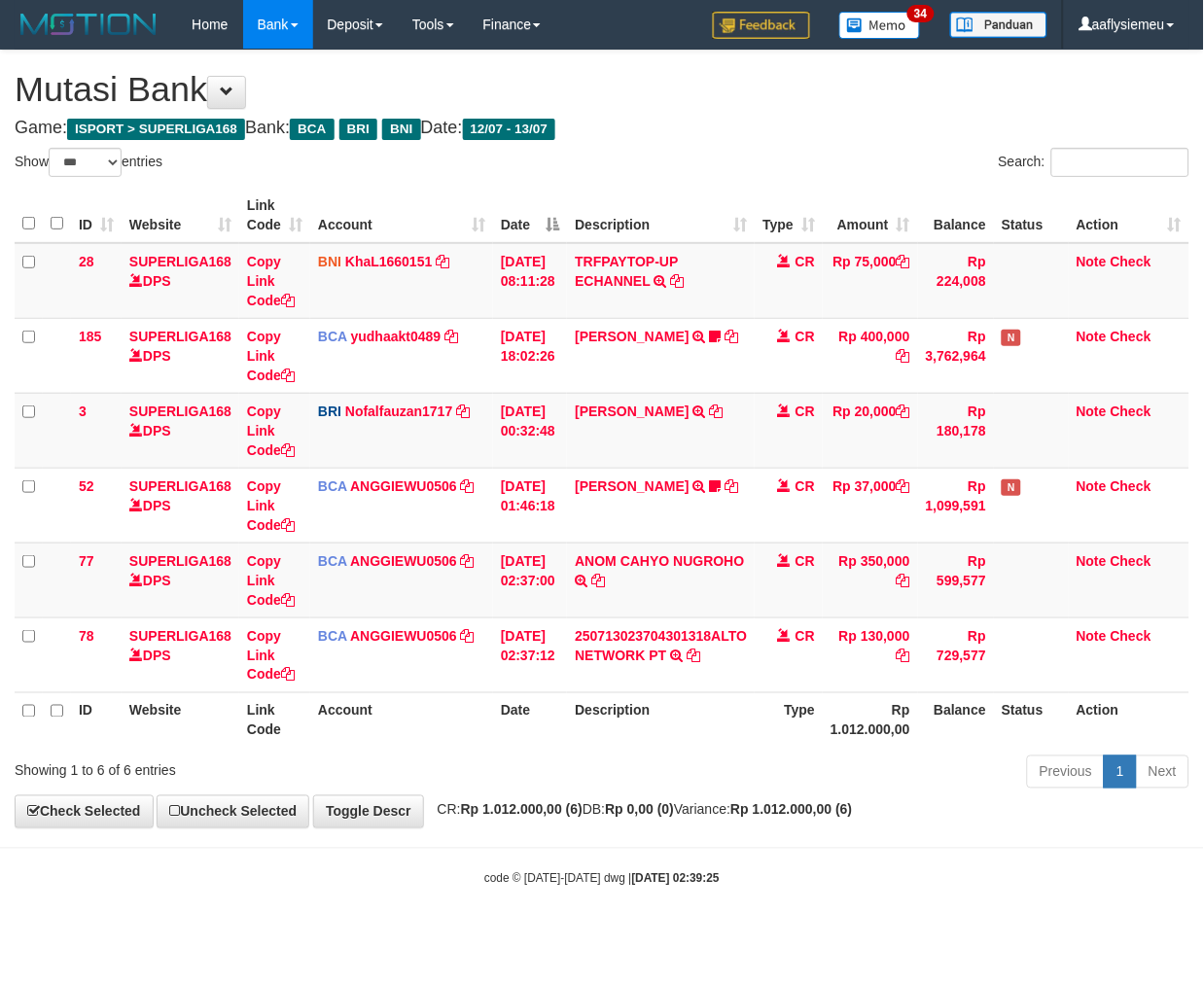drag, startPoint x: 0, startPoint y: 0, endPoint x: 1054, endPoint y: 700, distance: 1265.2731 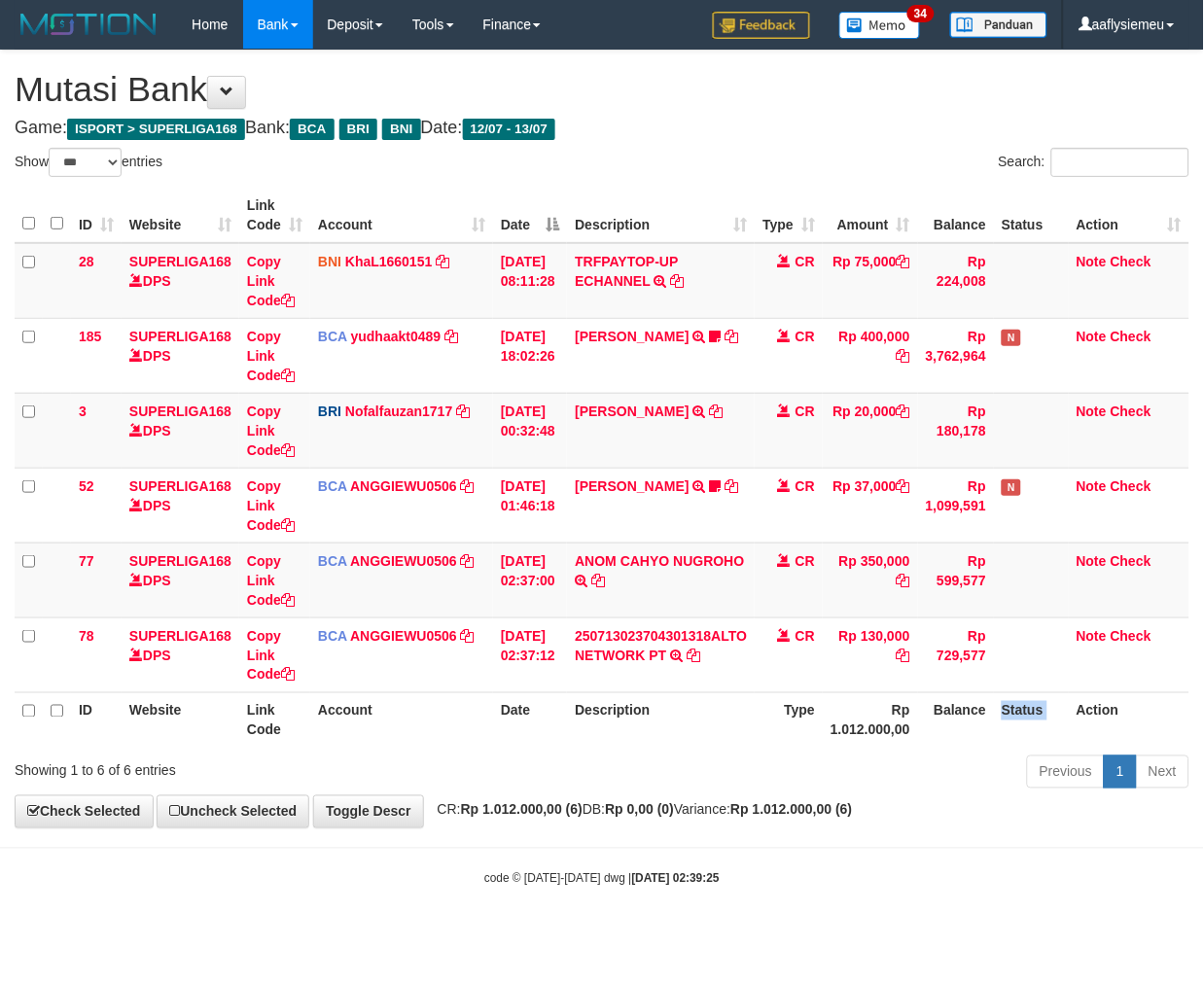 click on "Status" at bounding box center [1031, 720] 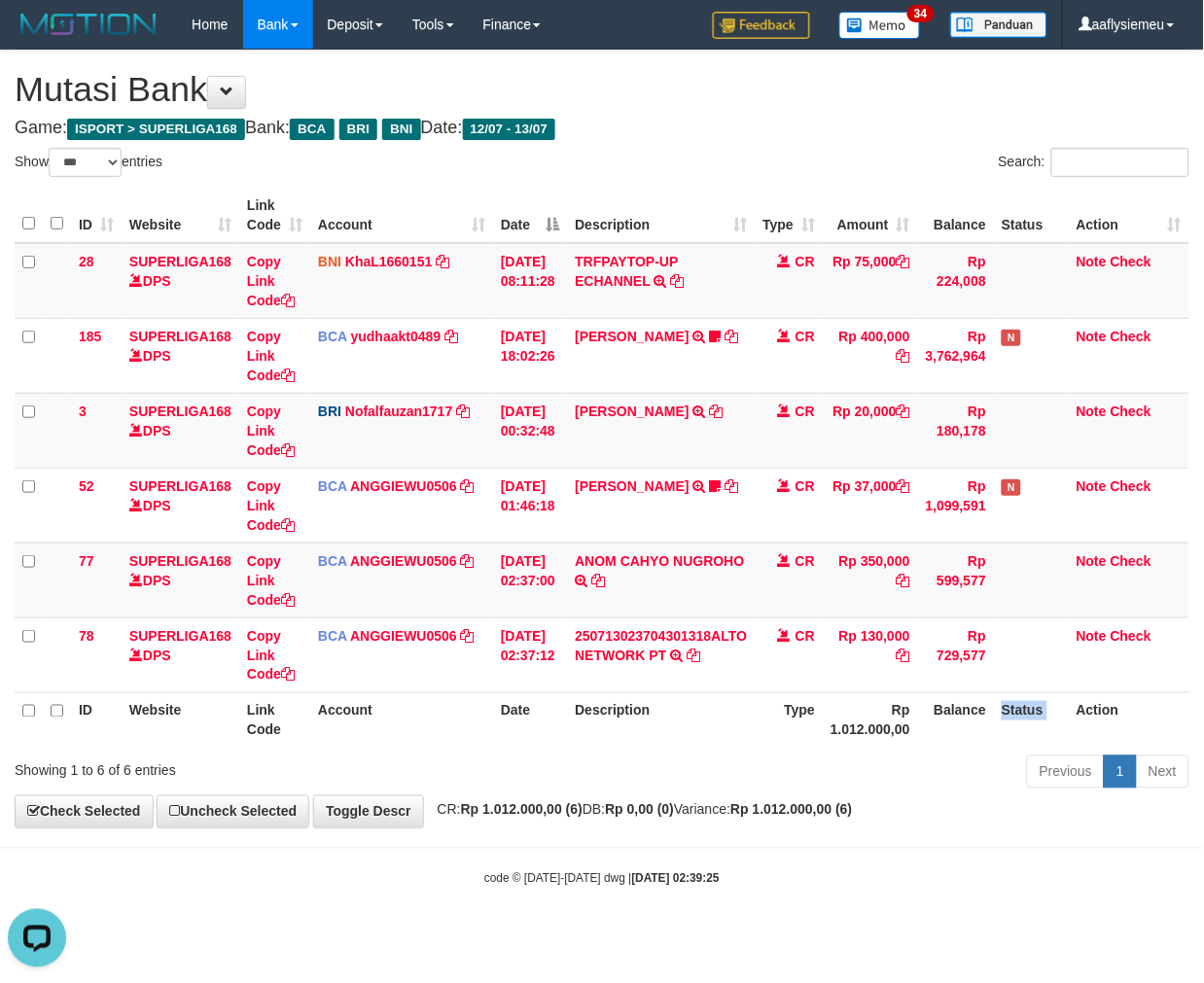 scroll, scrollTop: 0, scrollLeft: 0, axis: both 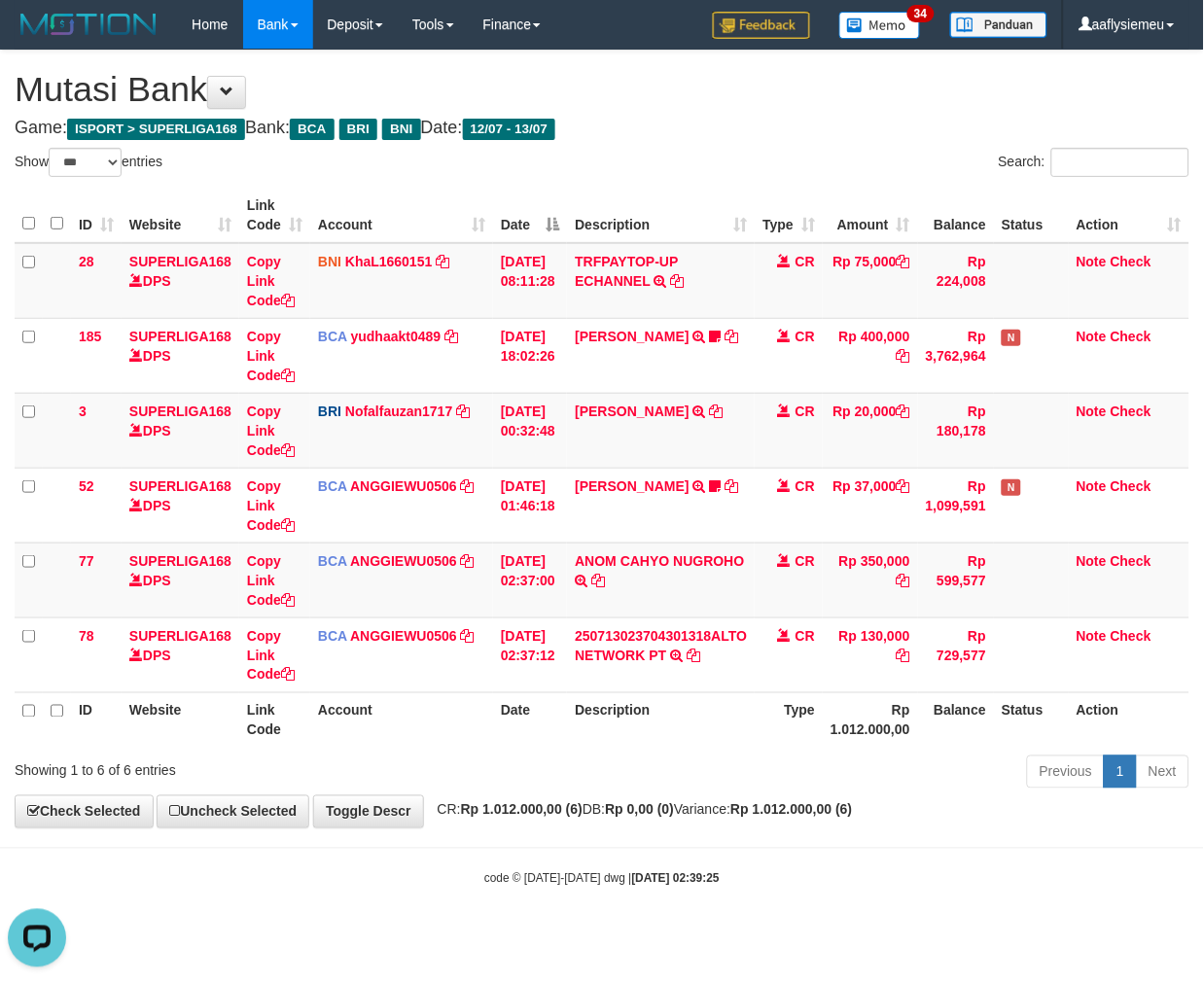 click on "Rp 1.012.000,00" at bounding box center [870, 720] 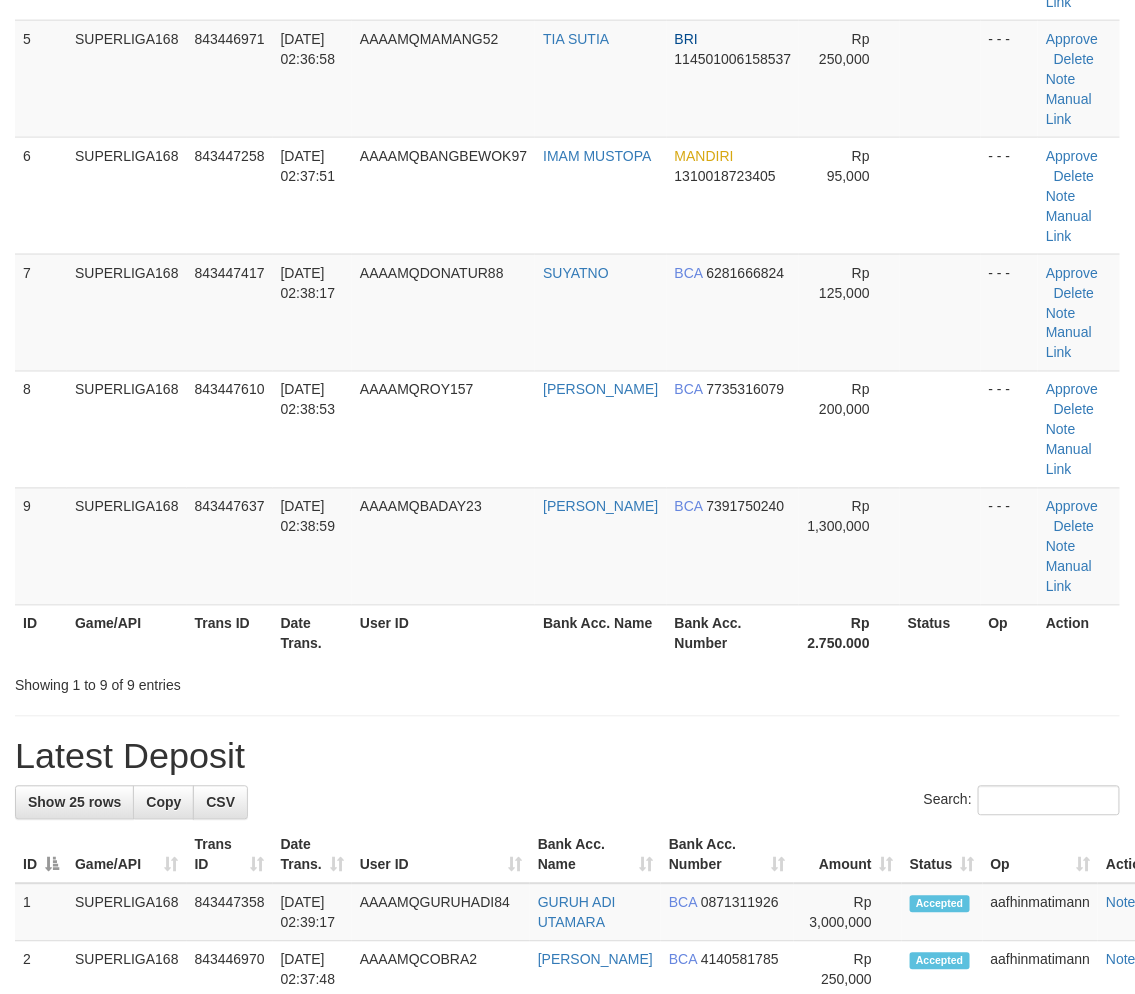 scroll, scrollTop: 444, scrollLeft: 0, axis: vertical 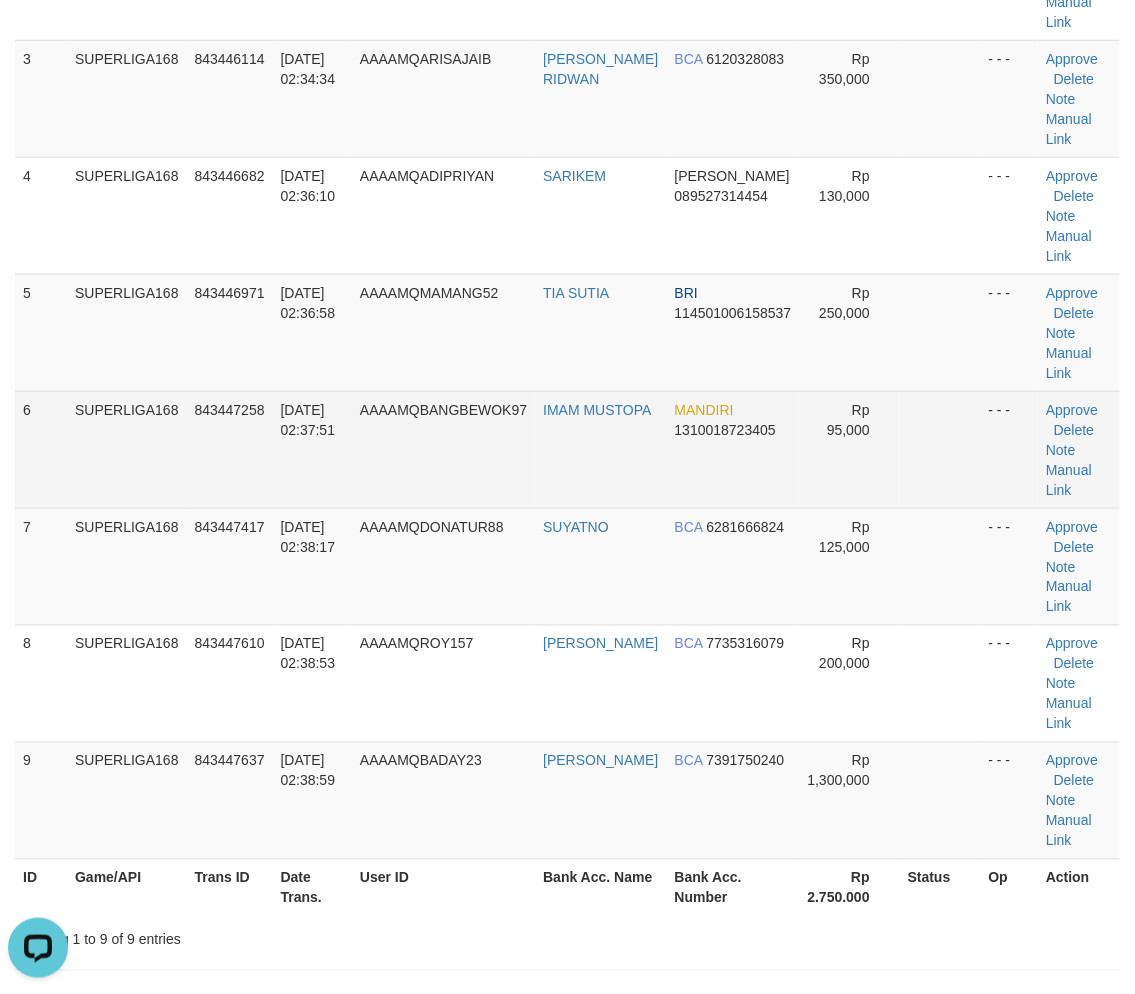 click on "13/07/2025 02:37:51" at bounding box center [312, 449] 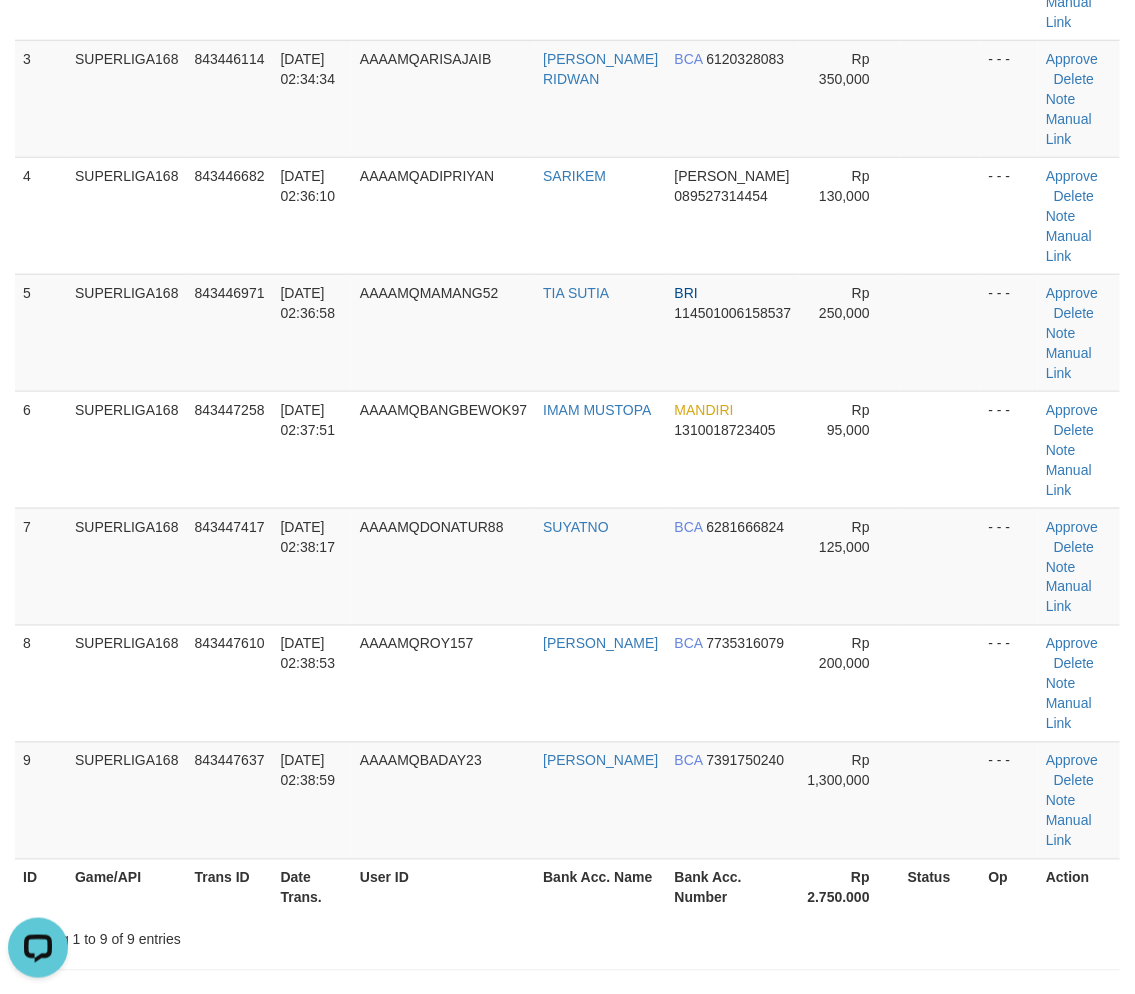 drag, startPoint x: 132, startPoint y: 606, endPoint x: 1, endPoint y: 652, distance: 138.84163 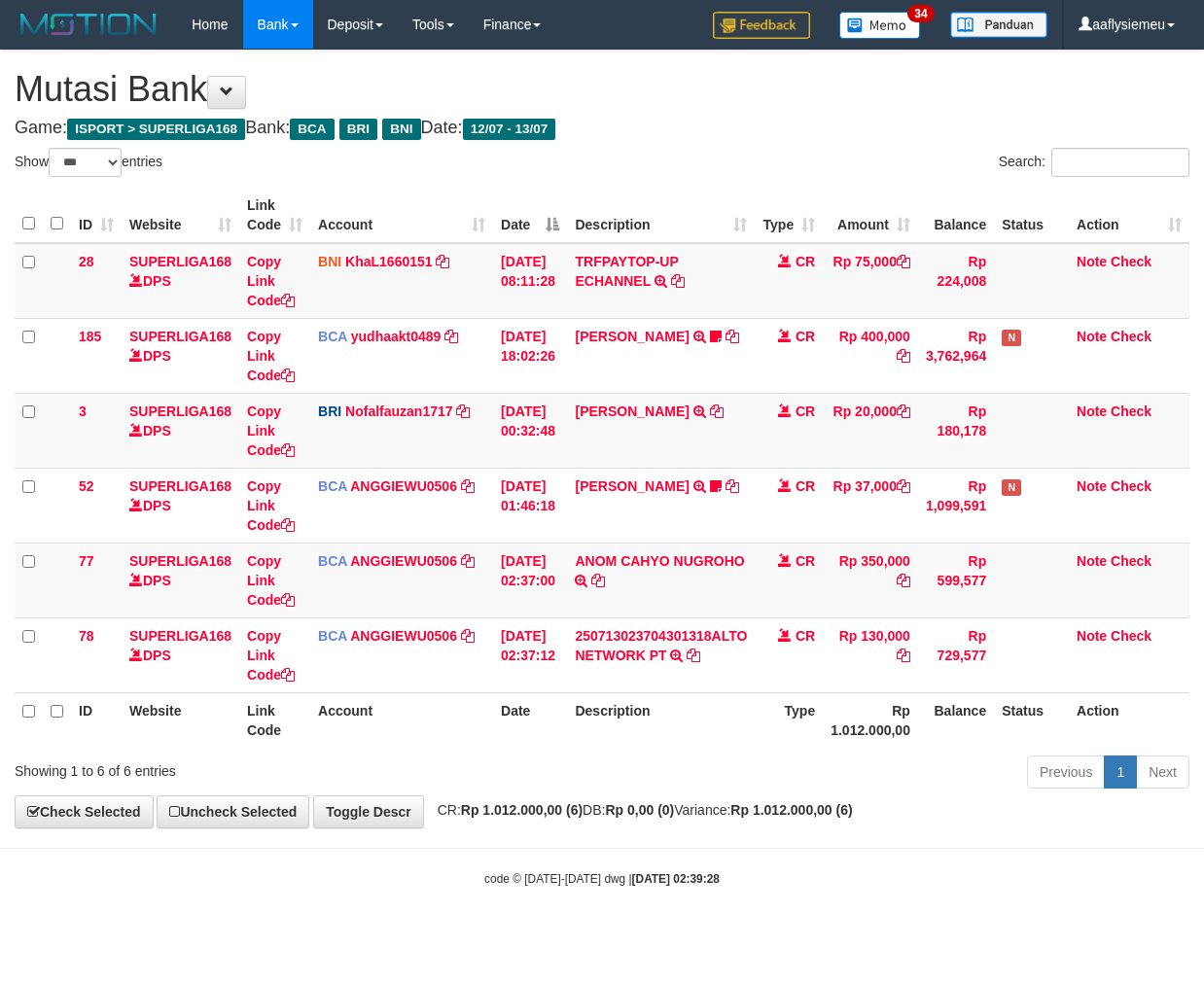 select on "***" 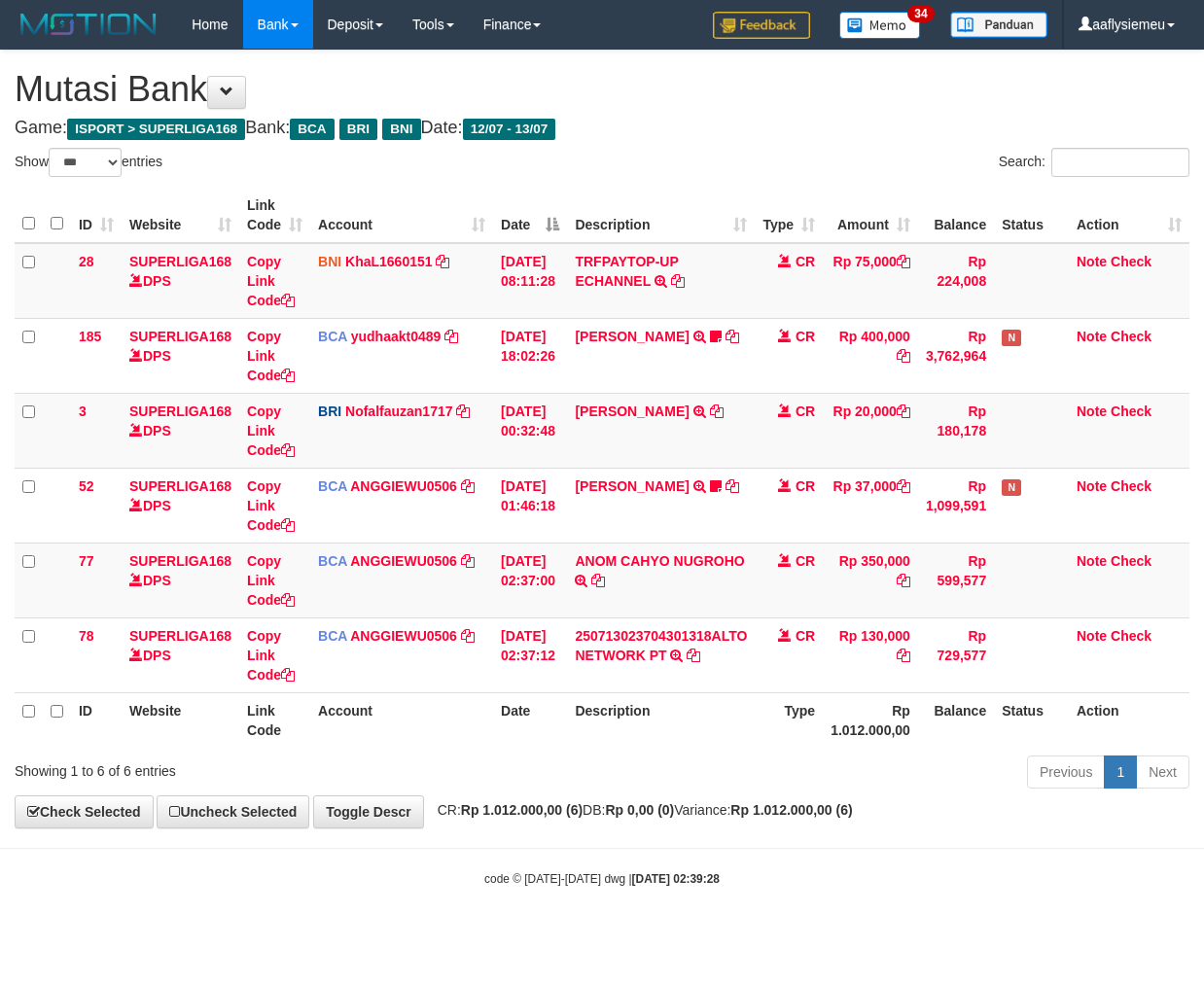 scroll, scrollTop: 0, scrollLeft: 0, axis: both 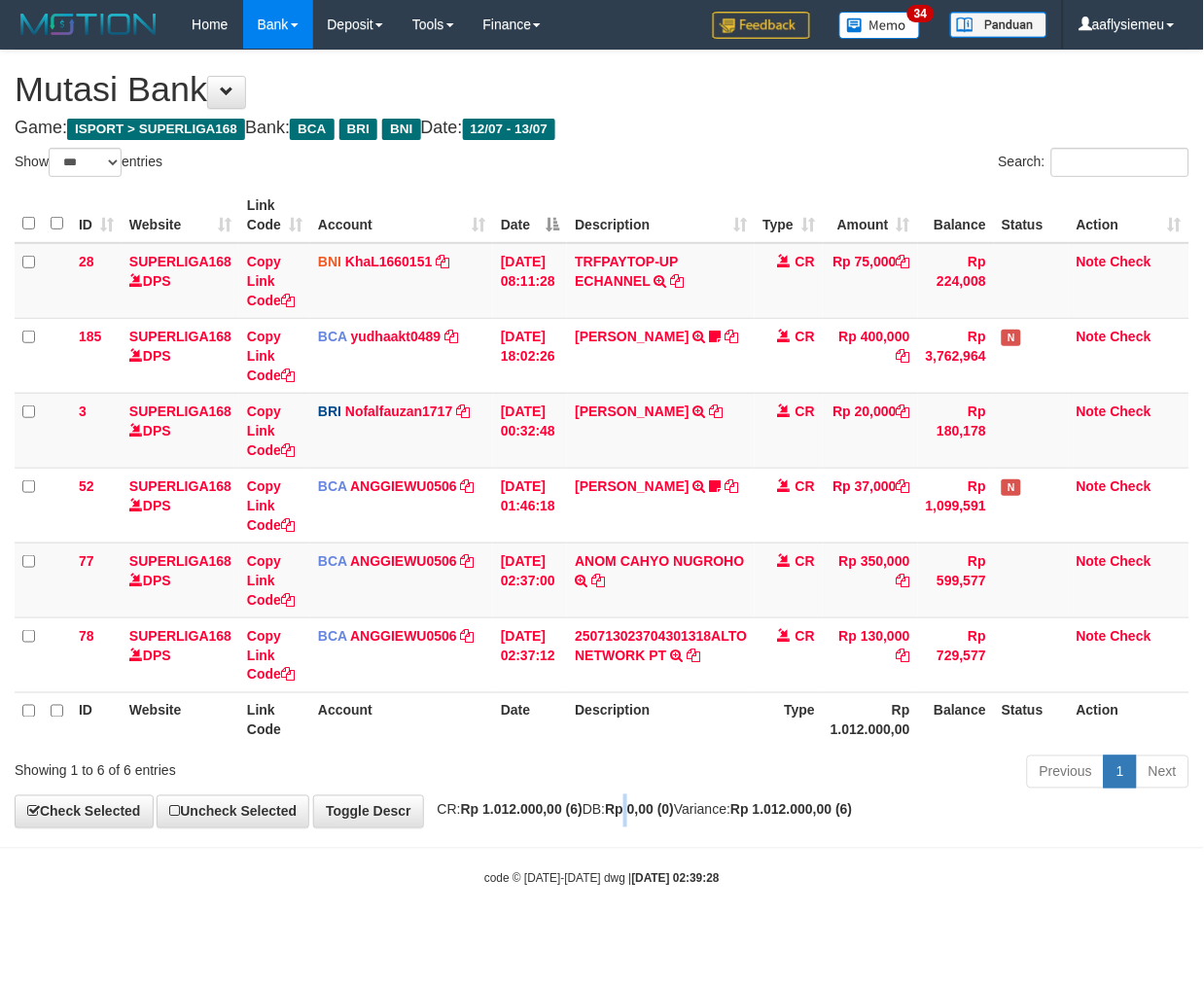 drag, startPoint x: 0, startPoint y: 0, endPoint x: 661, endPoint y: 813, distance: 1047.8025 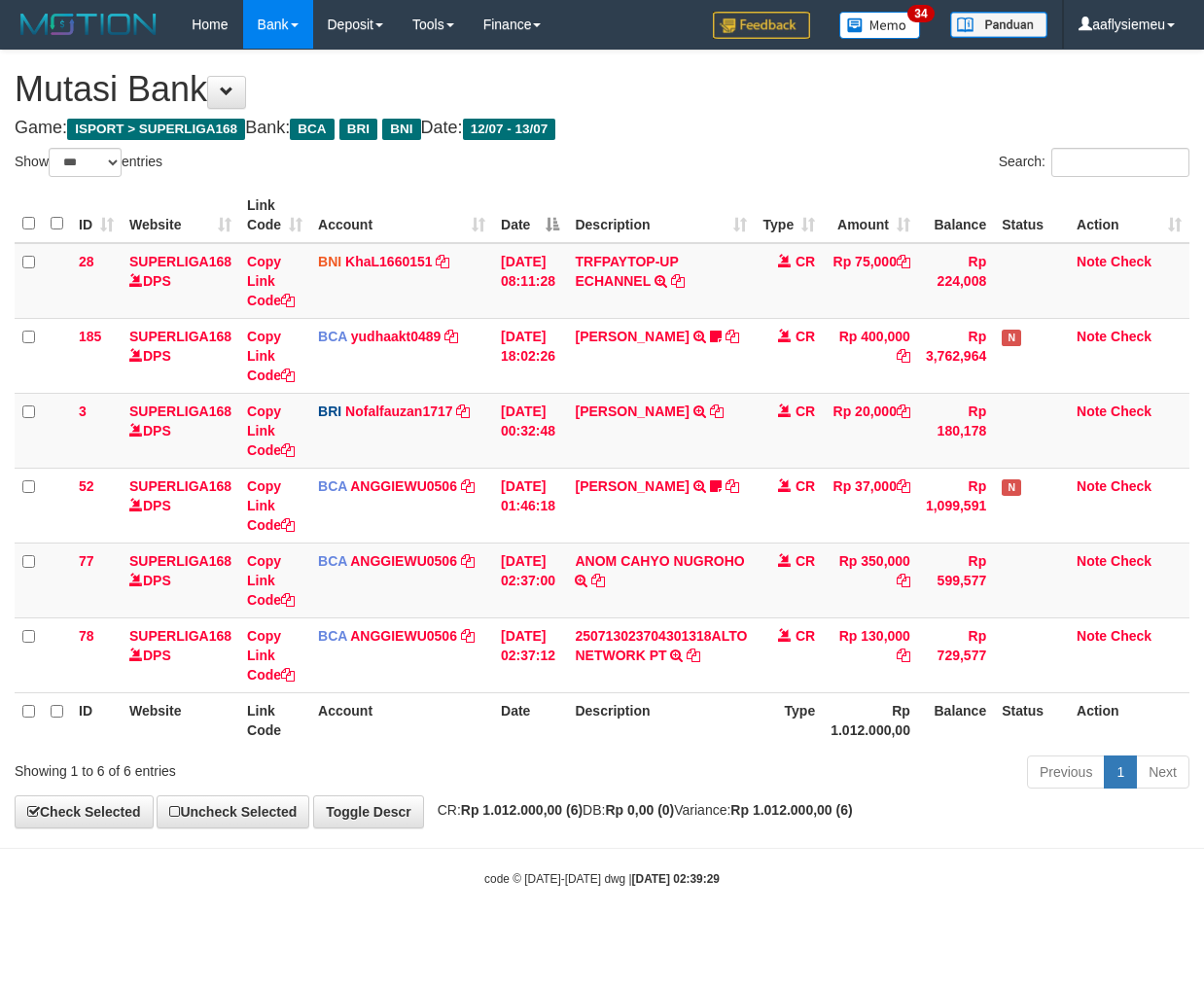 select on "***" 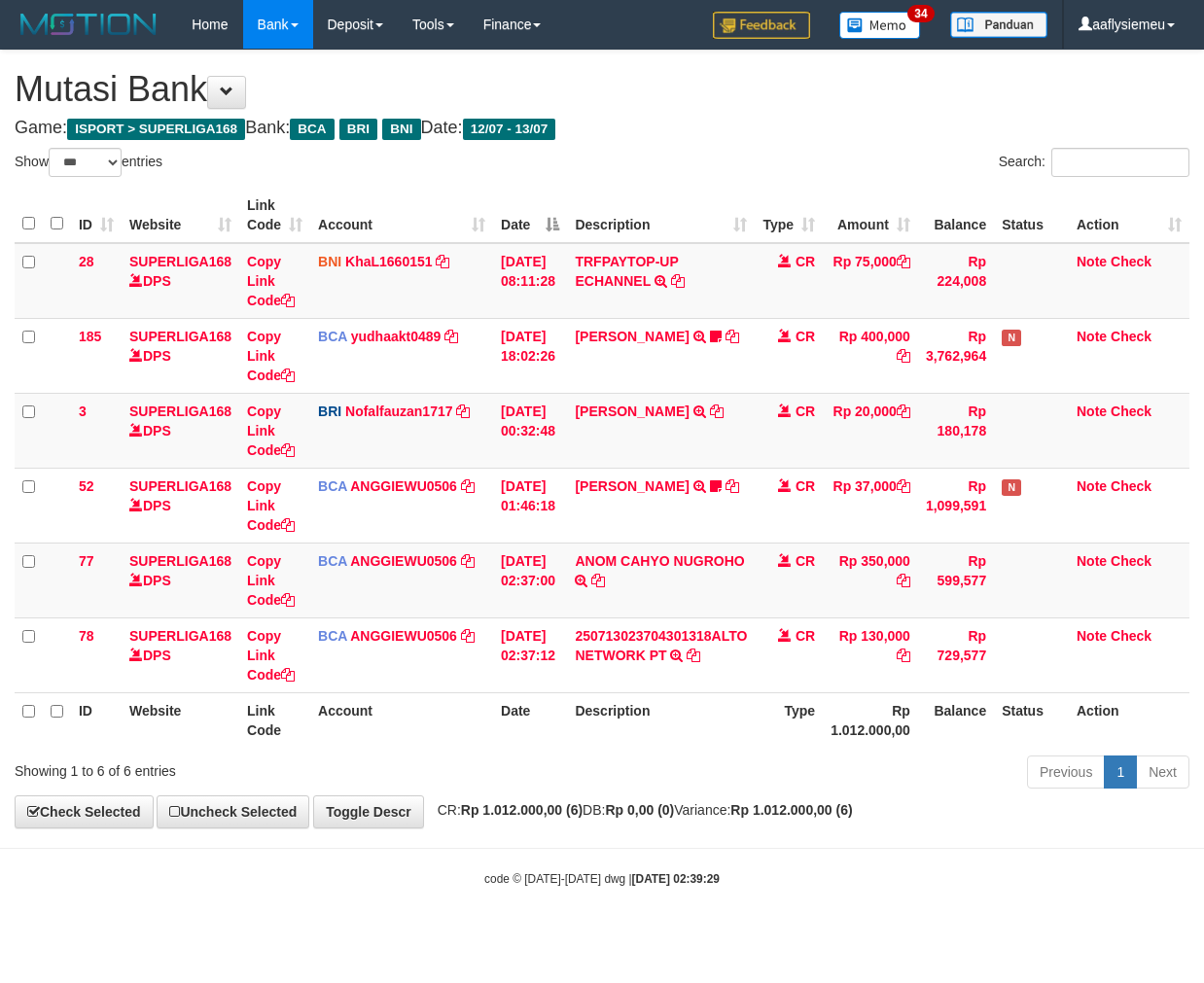 scroll, scrollTop: 0, scrollLeft: 0, axis: both 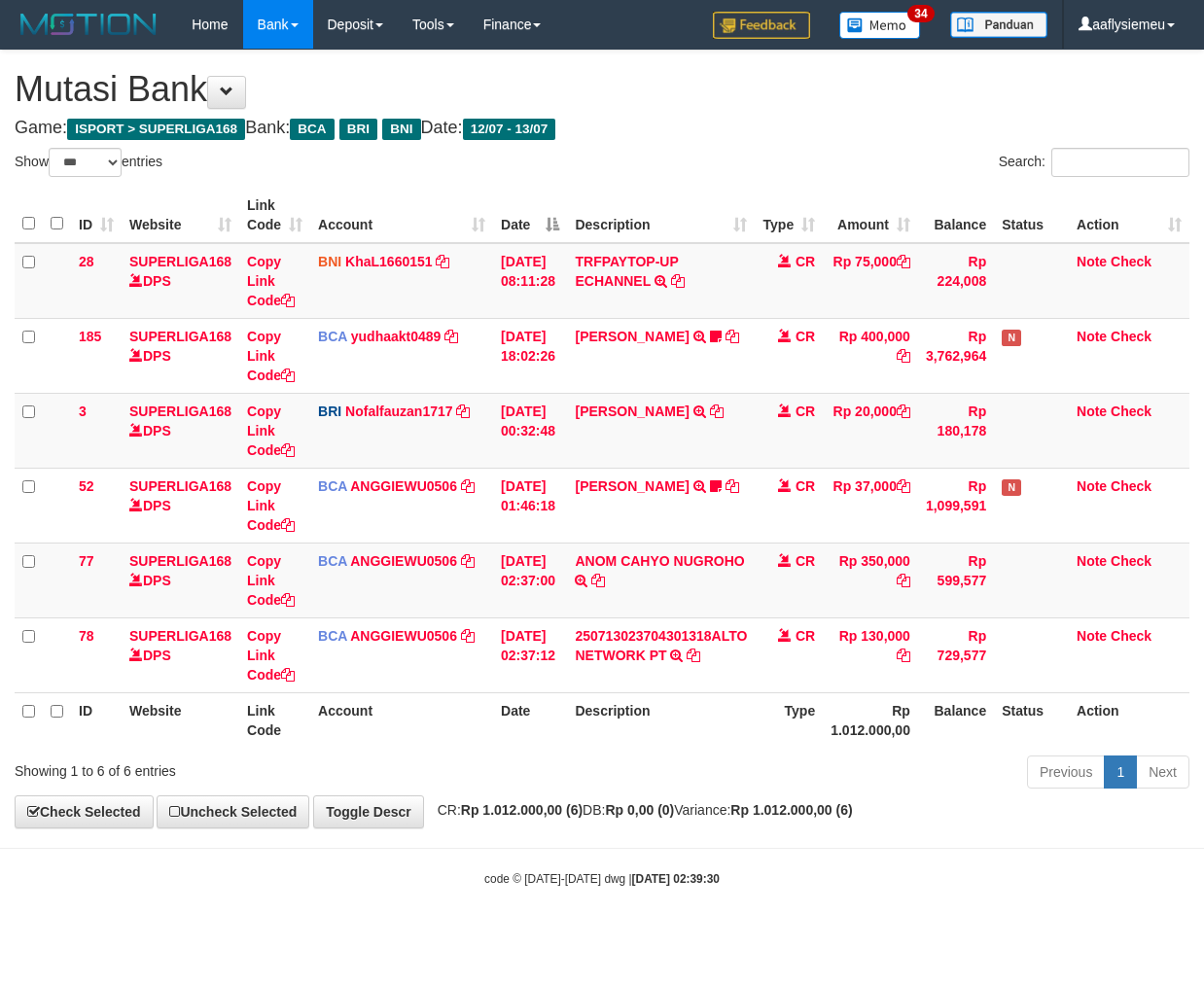 select on "***" 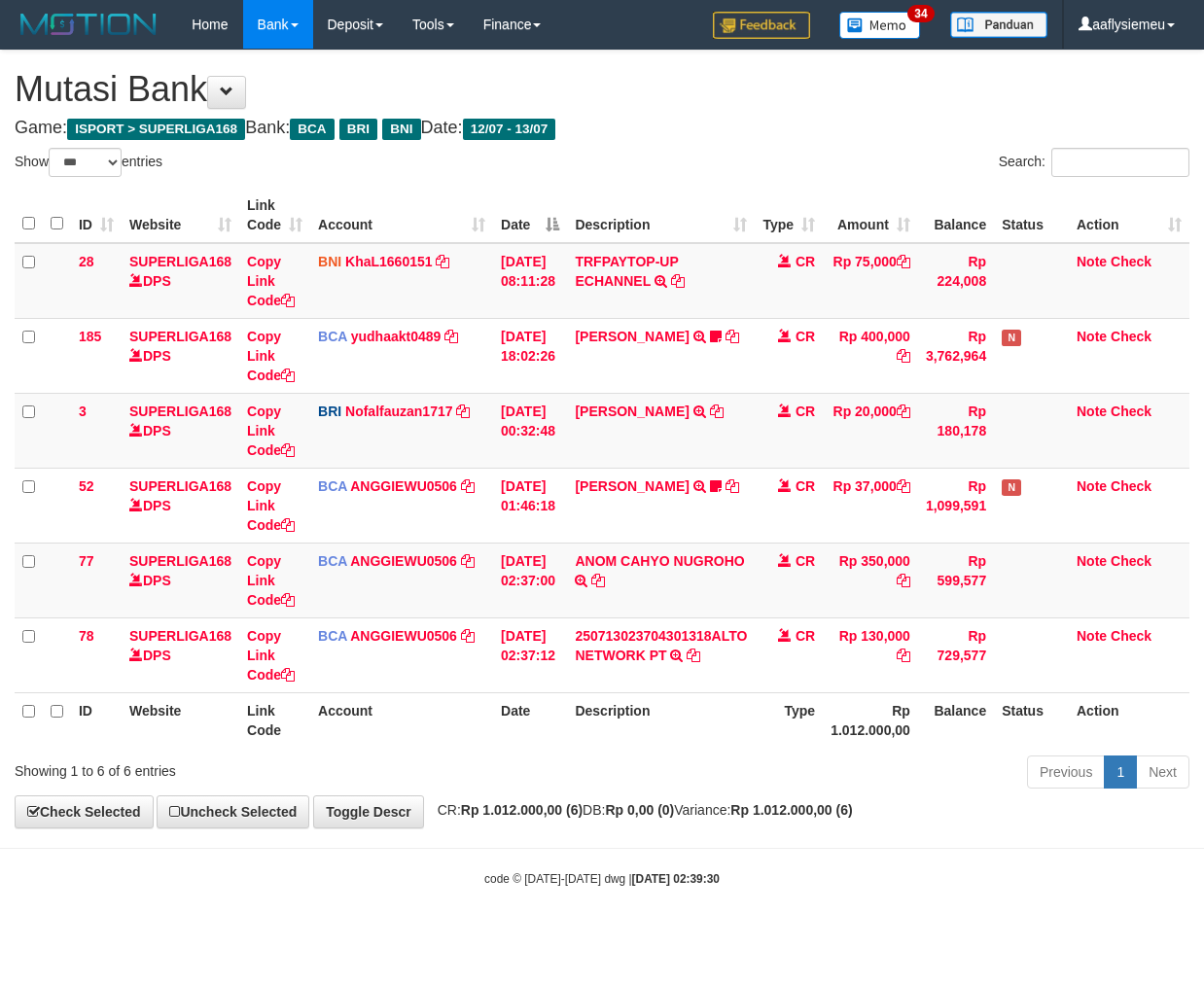 scroll, scrollTop: 0, scrollLeft: 0, axis: both 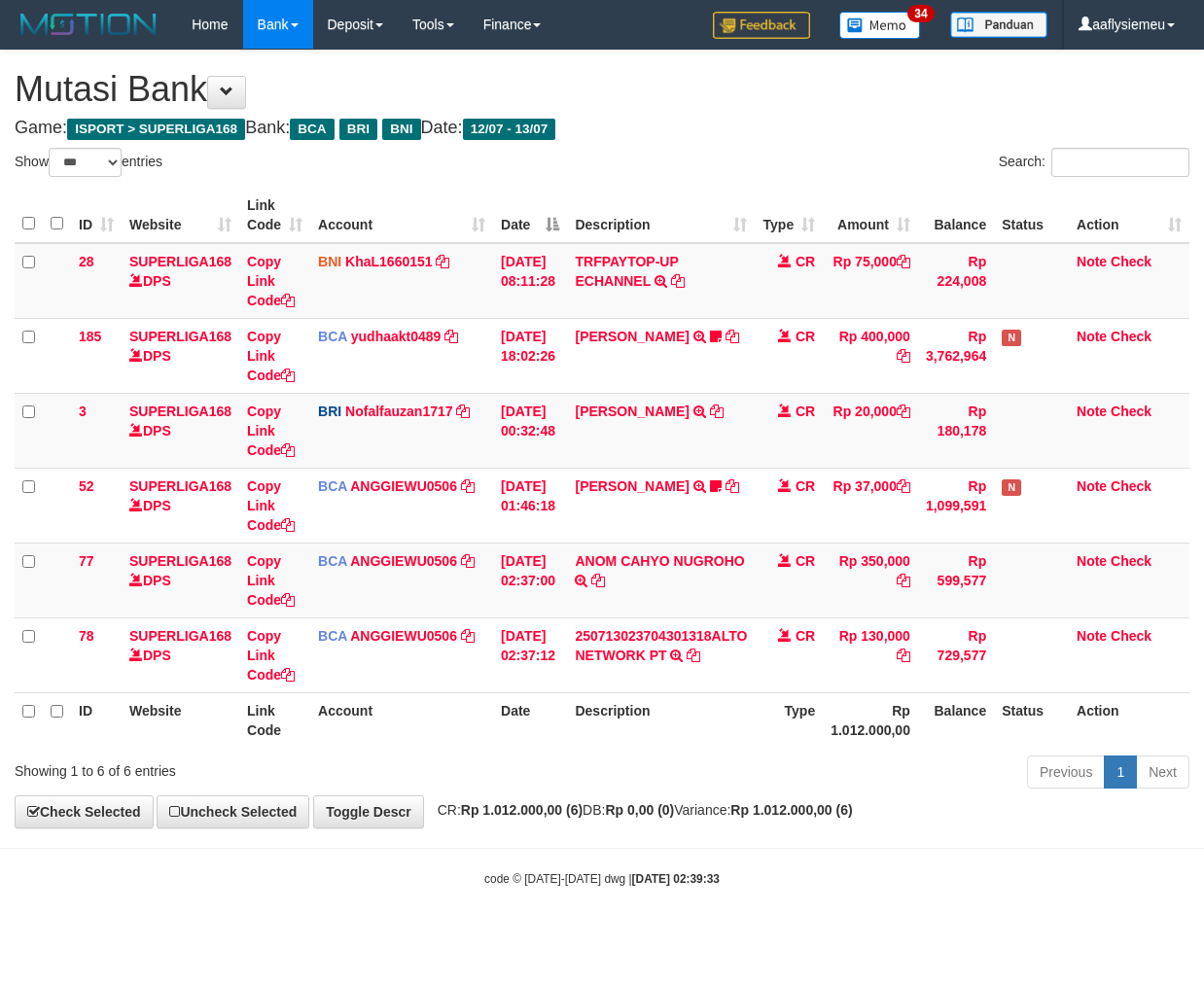 select on "***" 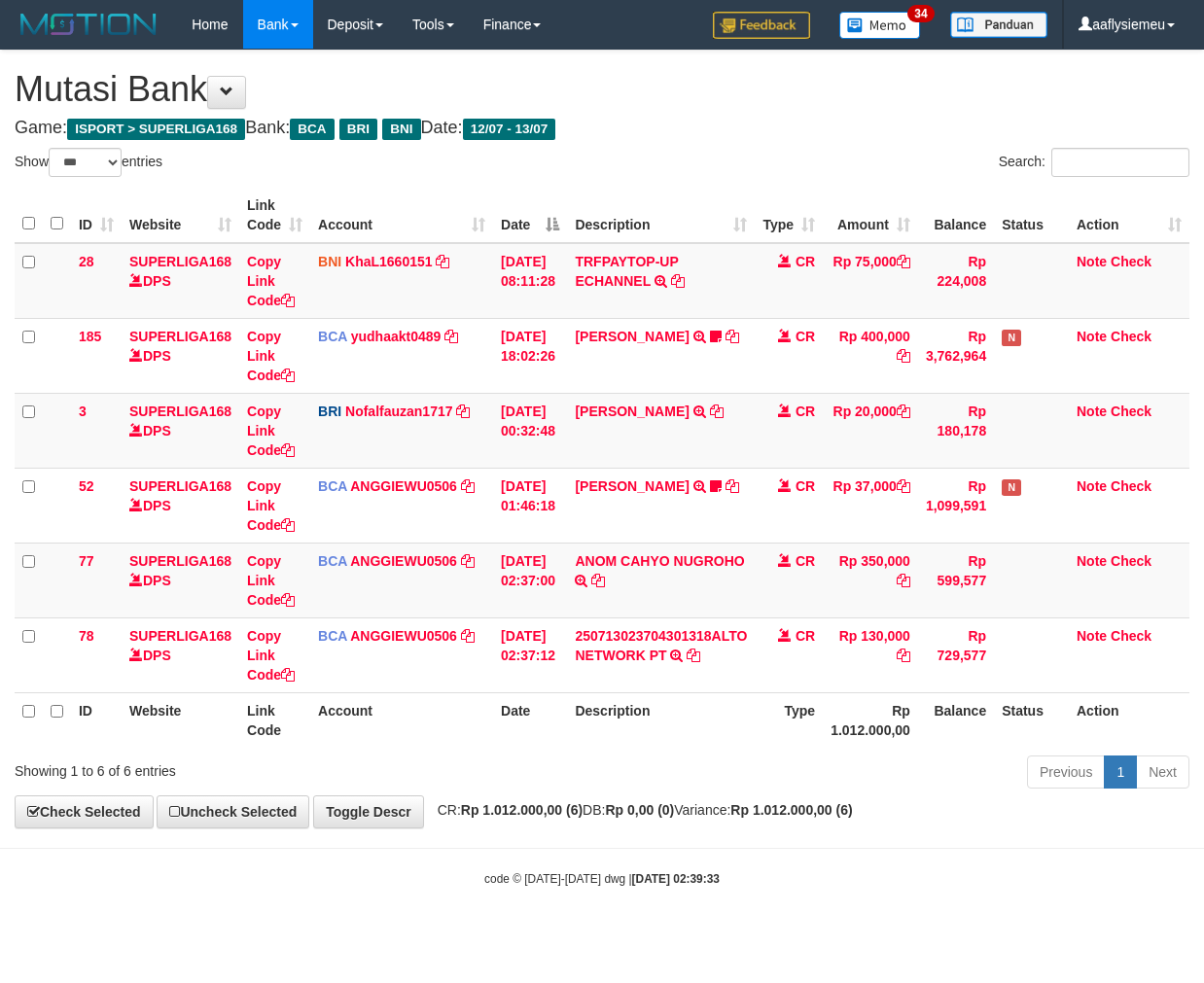 scroll, scrollTop: 0, scrollLeft: 0, axis: both 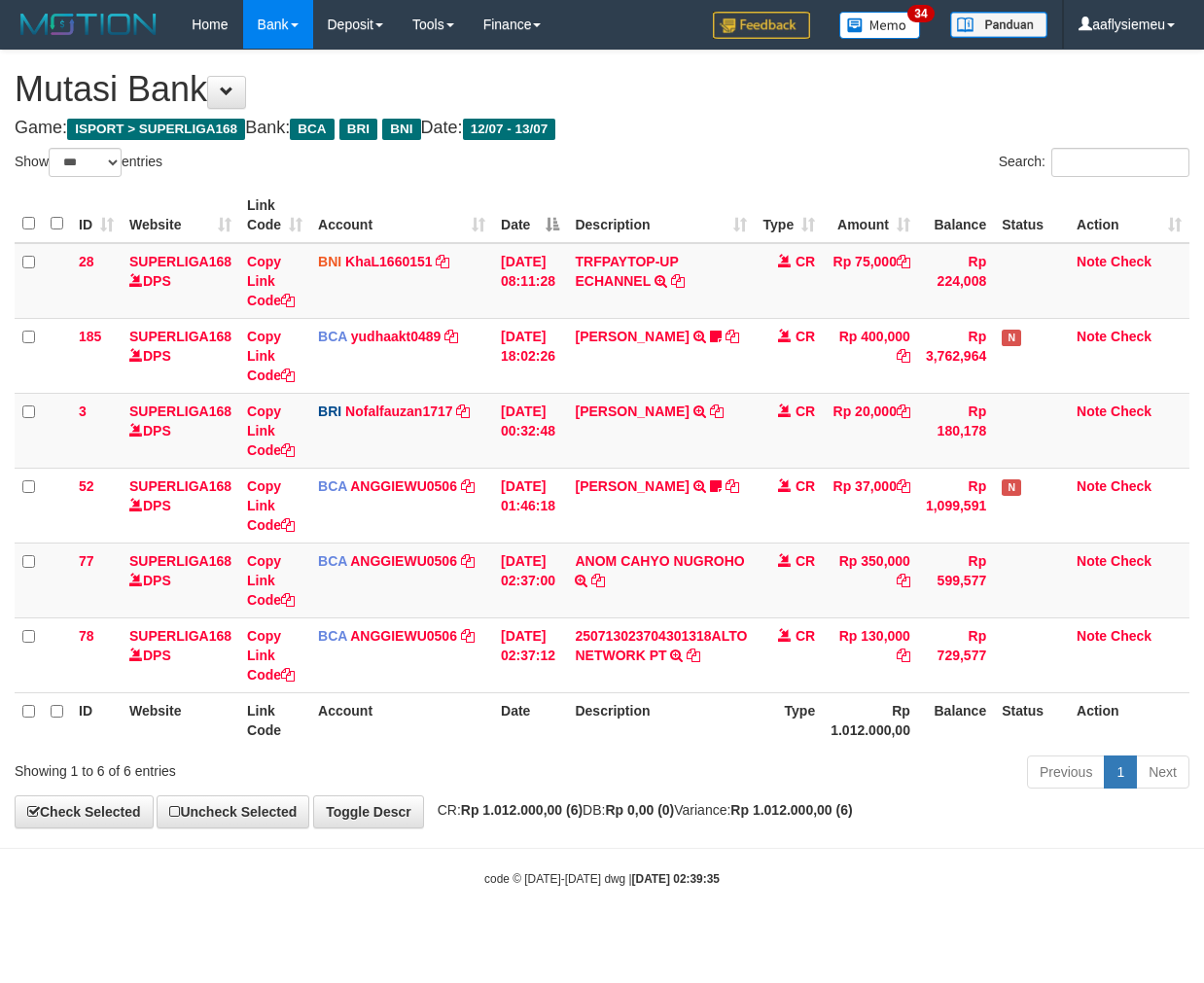 select on "***" 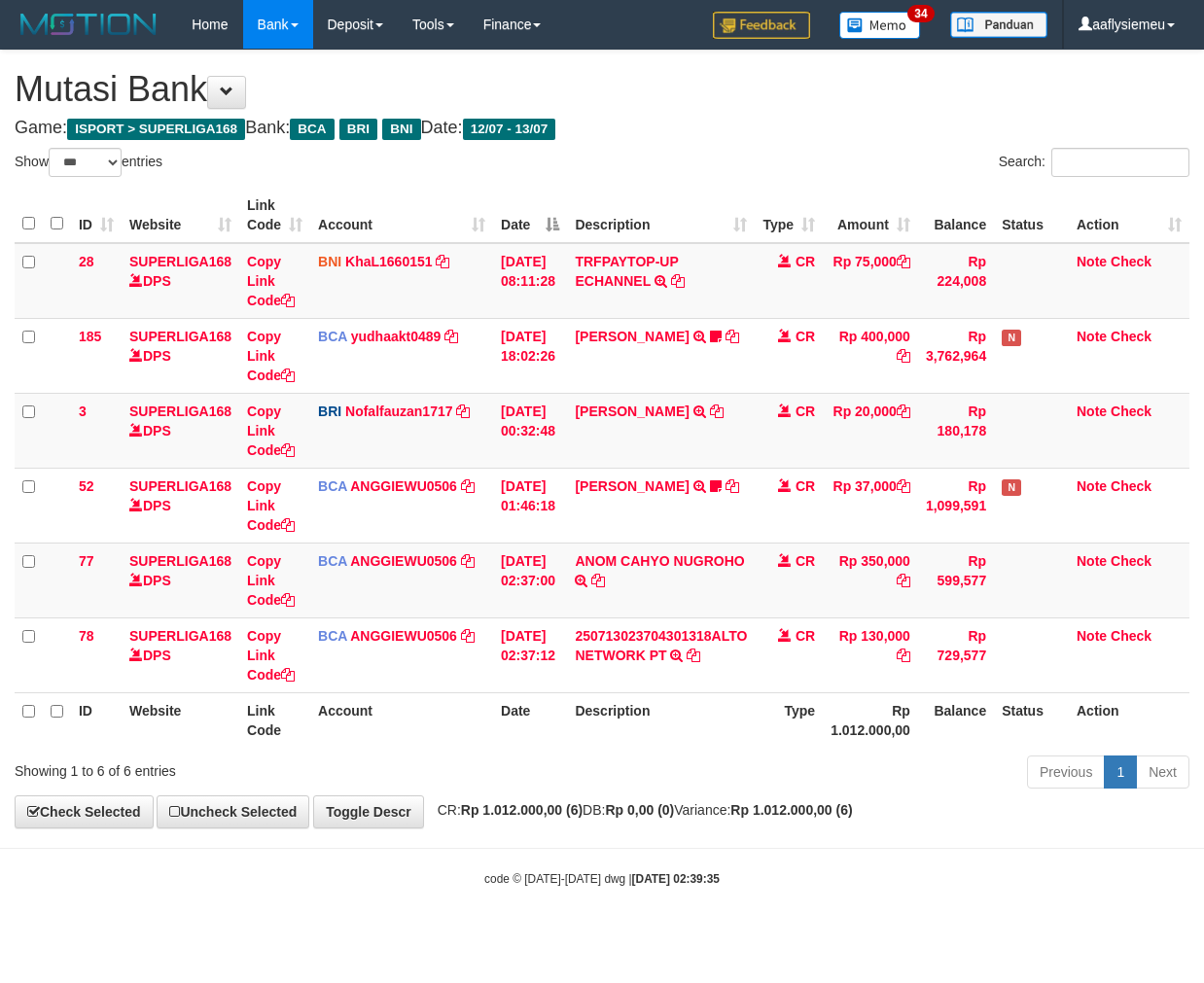 scroll, scrollTop: 0, scrollLeft: 0, axis: both 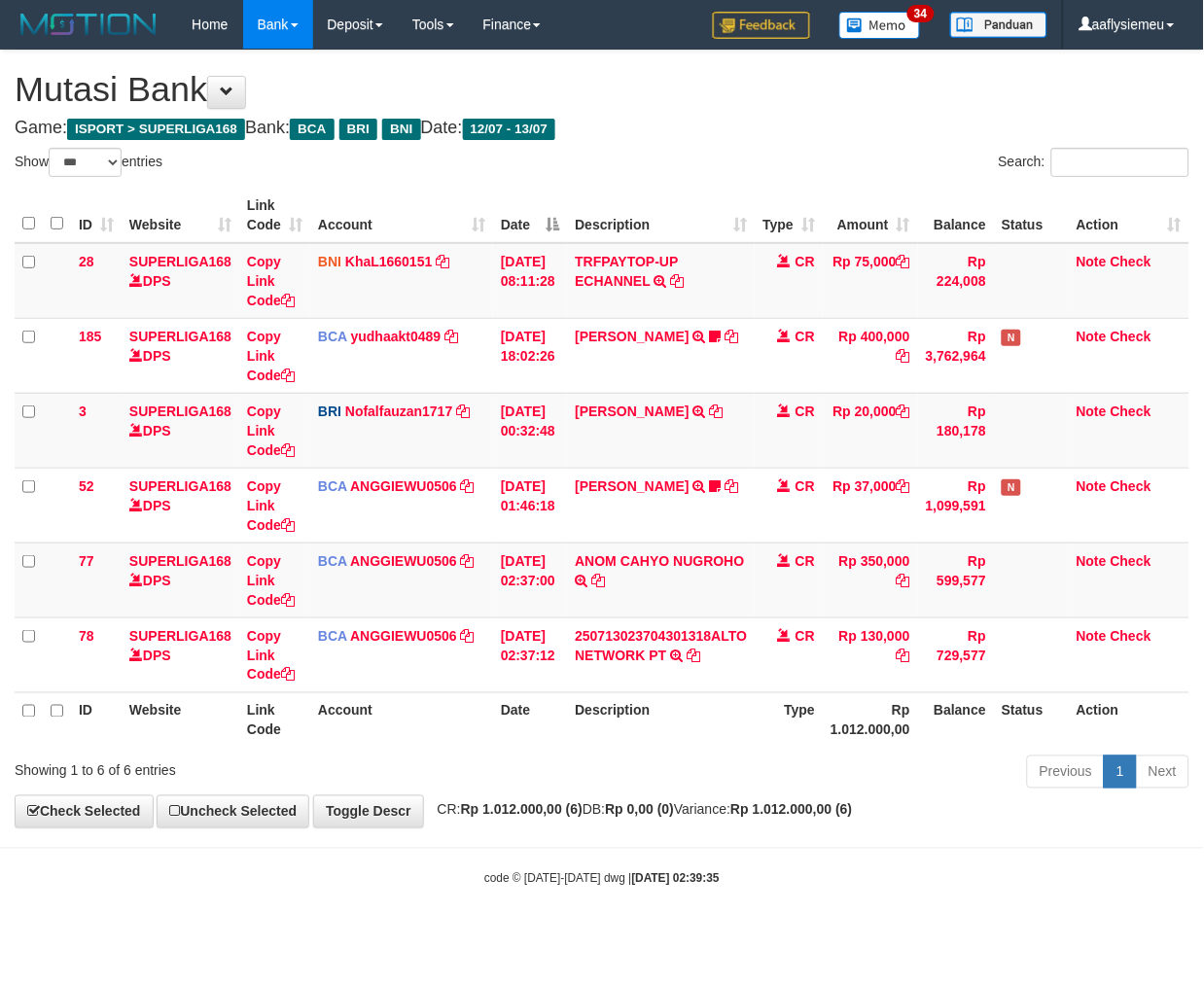 click on "Rp 1.012.000,00 (6)" at bounding box center (791, 810) 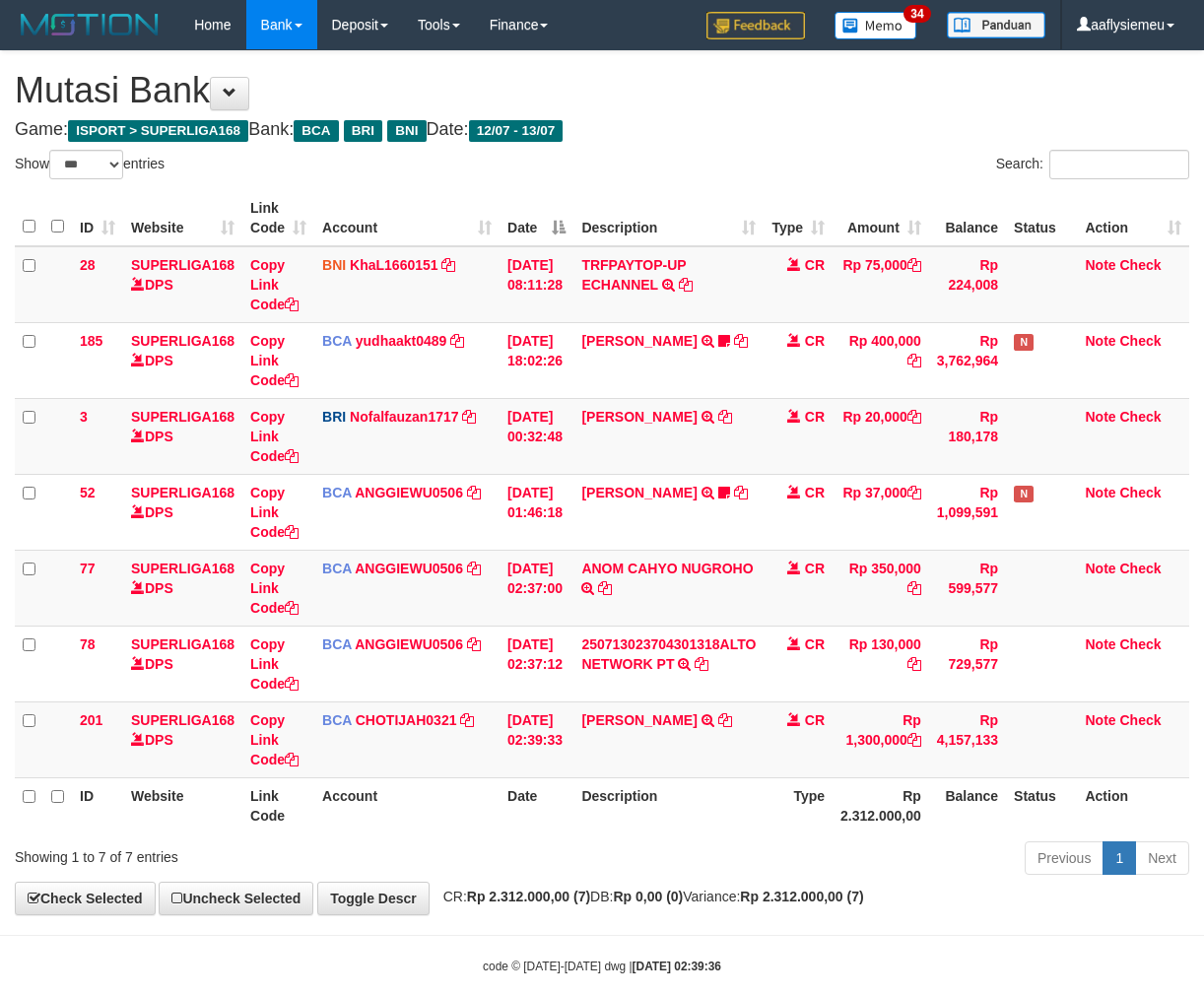 select on "***" 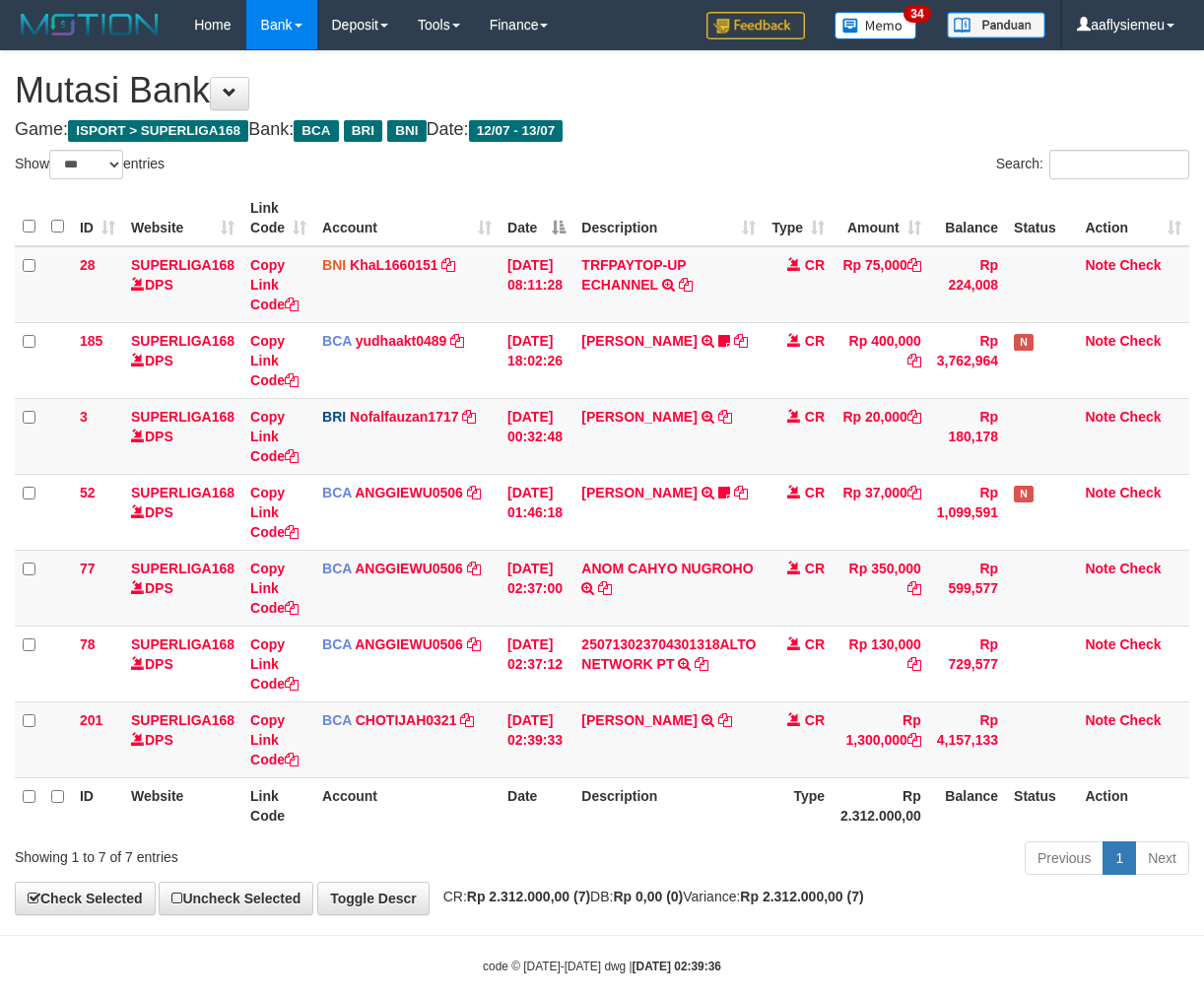 scroll, scrollTop: 0, scrollLeft: 0, axis: both 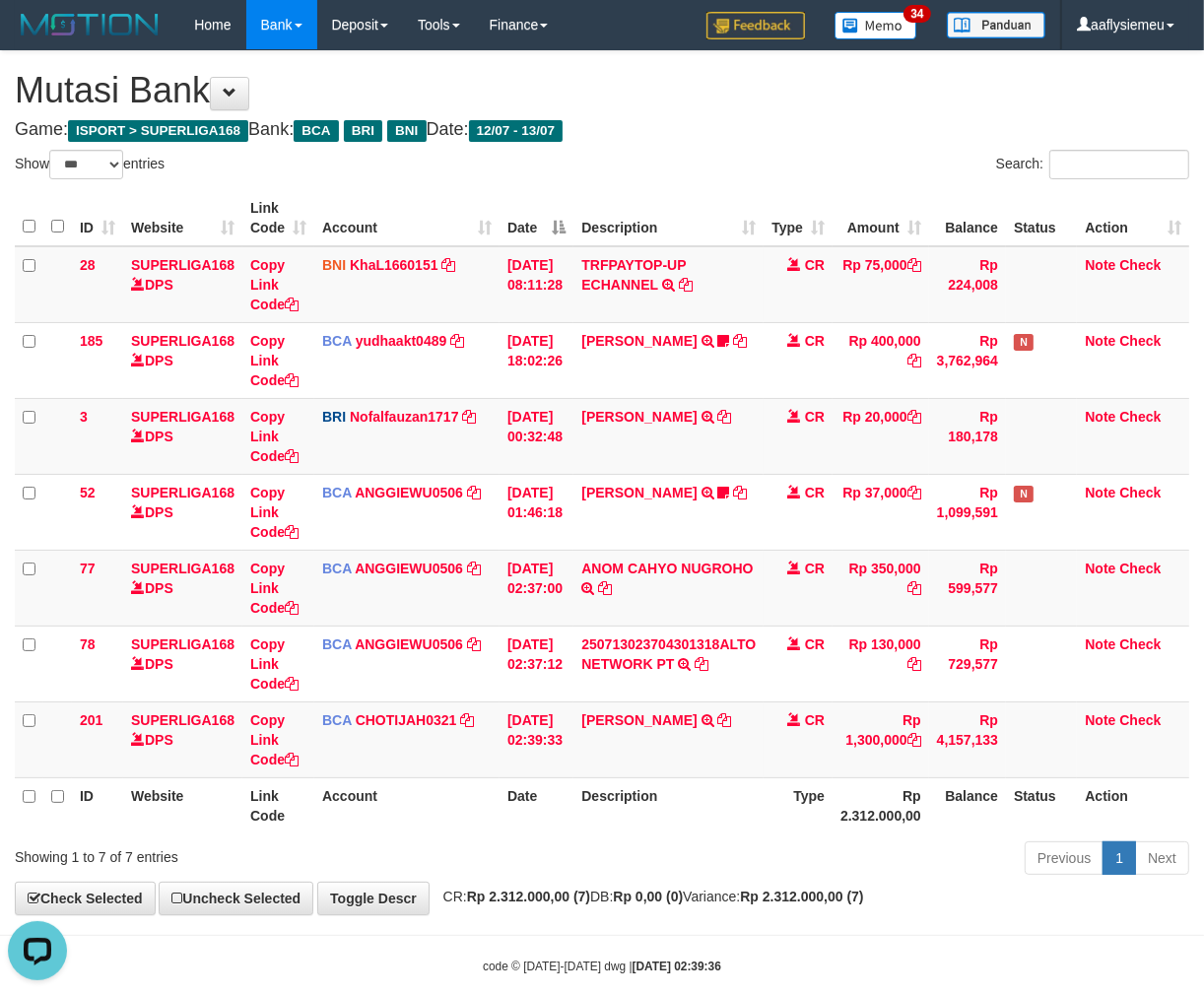 click on "Previous 1 Next" at bounding box center [852, 860] 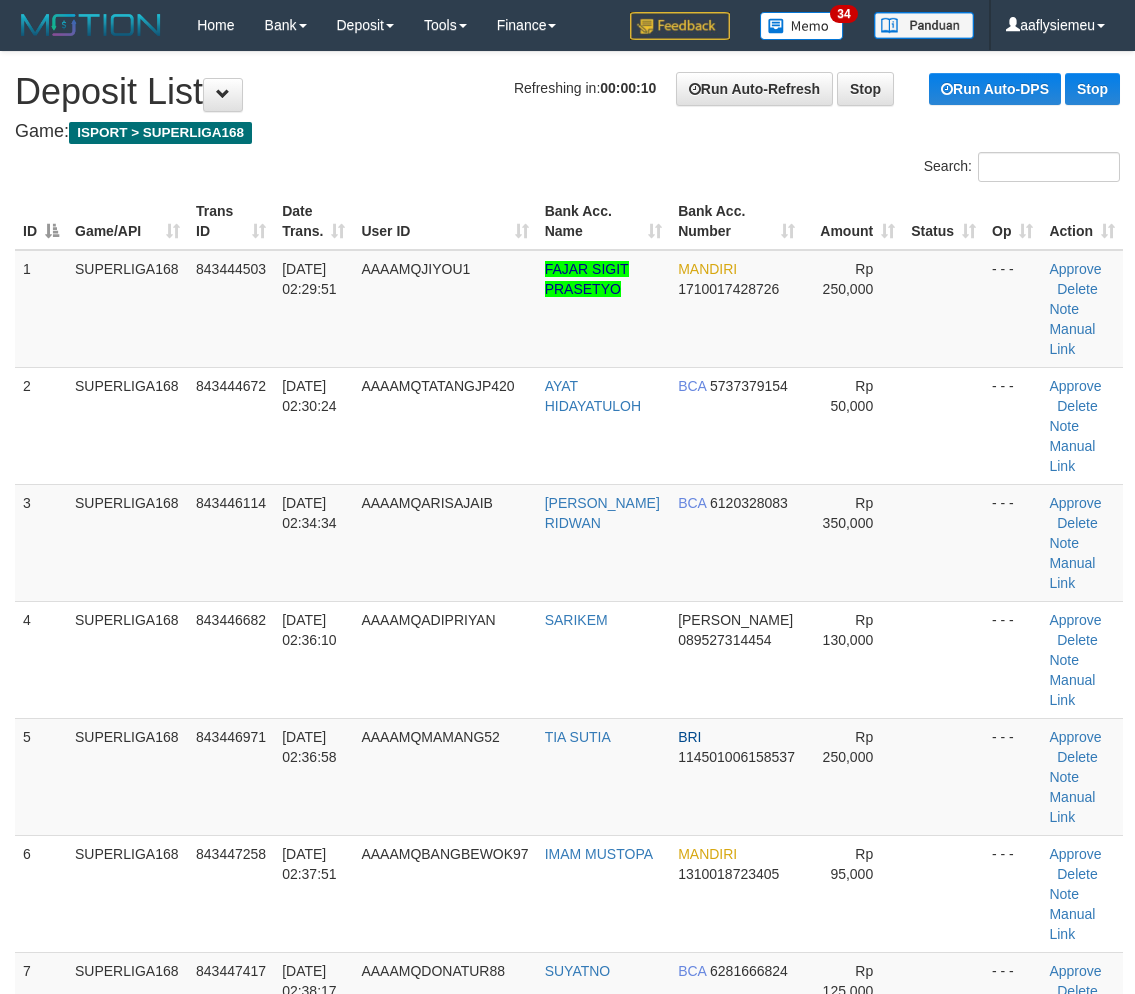scroll, scrollTop: 0, scrollLeft: 0, axis: both 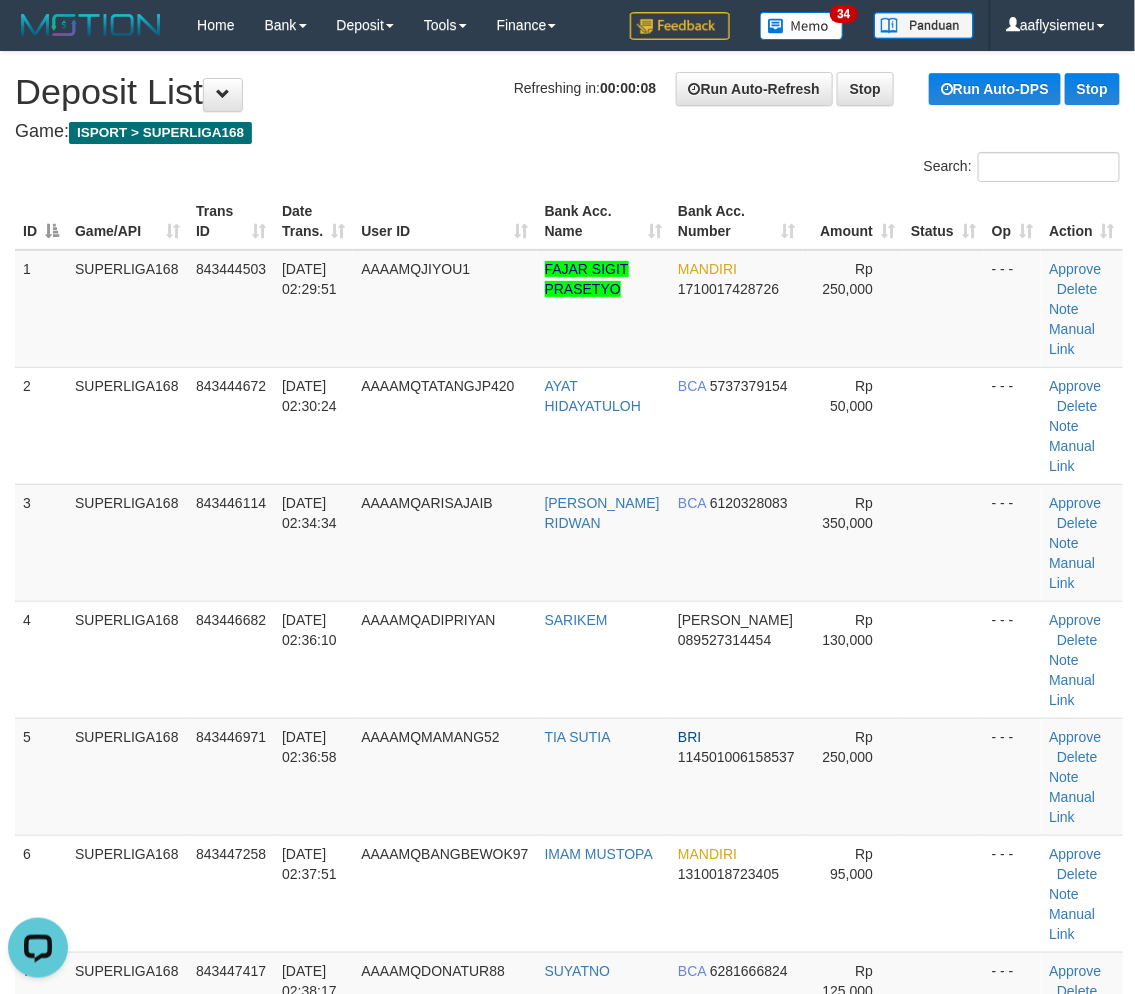 drag, startPoint x: 122, startPoint y: 684, endPoint x: 1, endPoint y: 712, distance: 124.197426 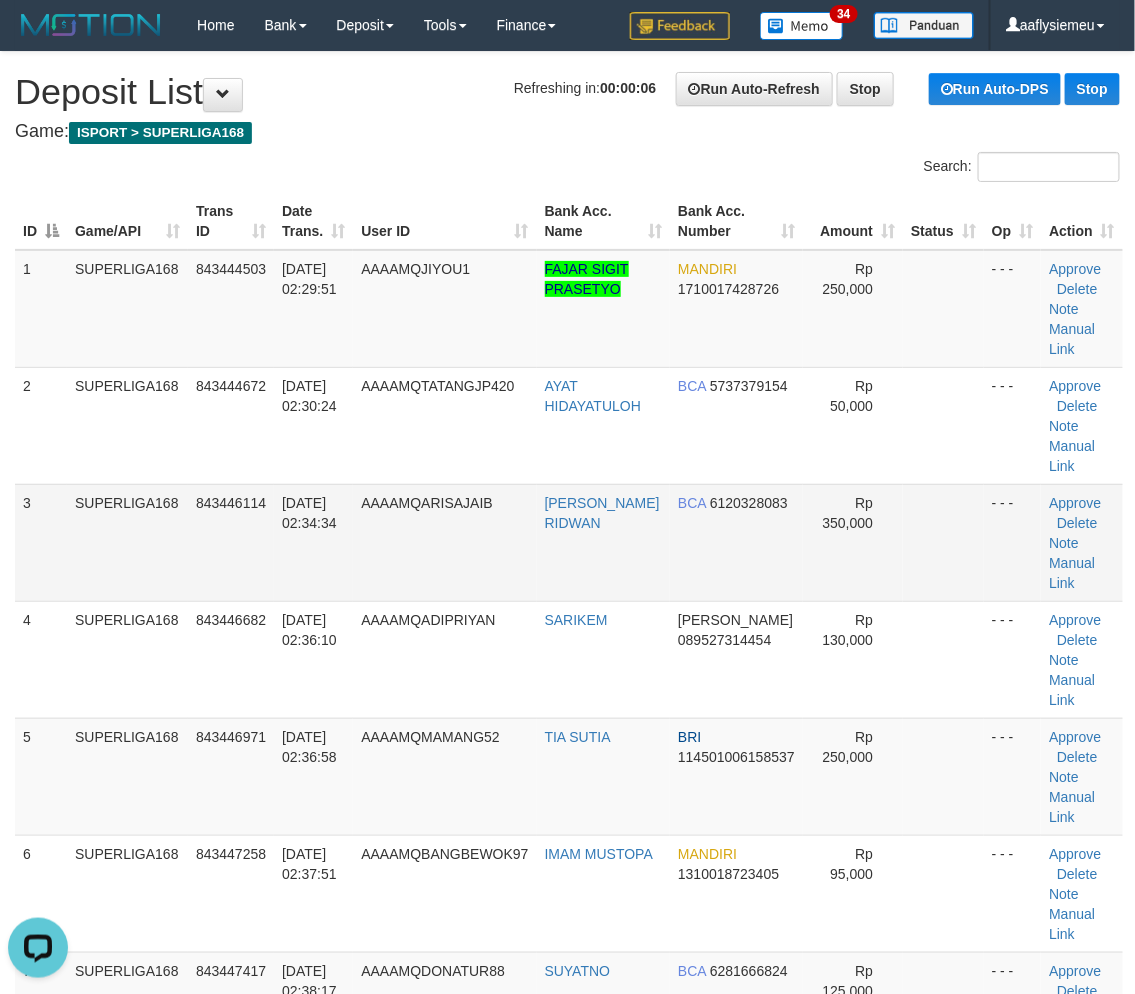 click on "3" at bounding box center (41, 542) 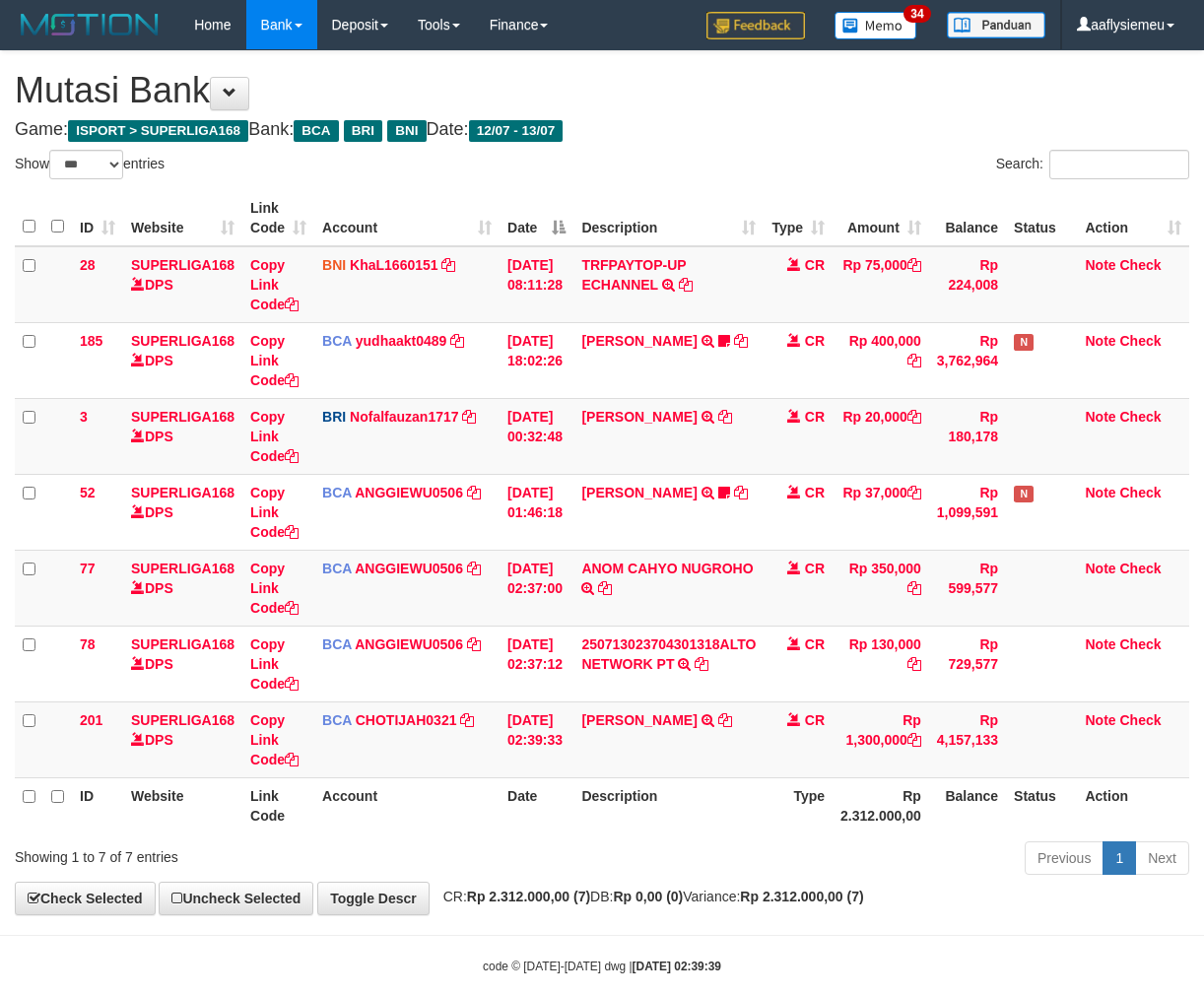 select on "***" 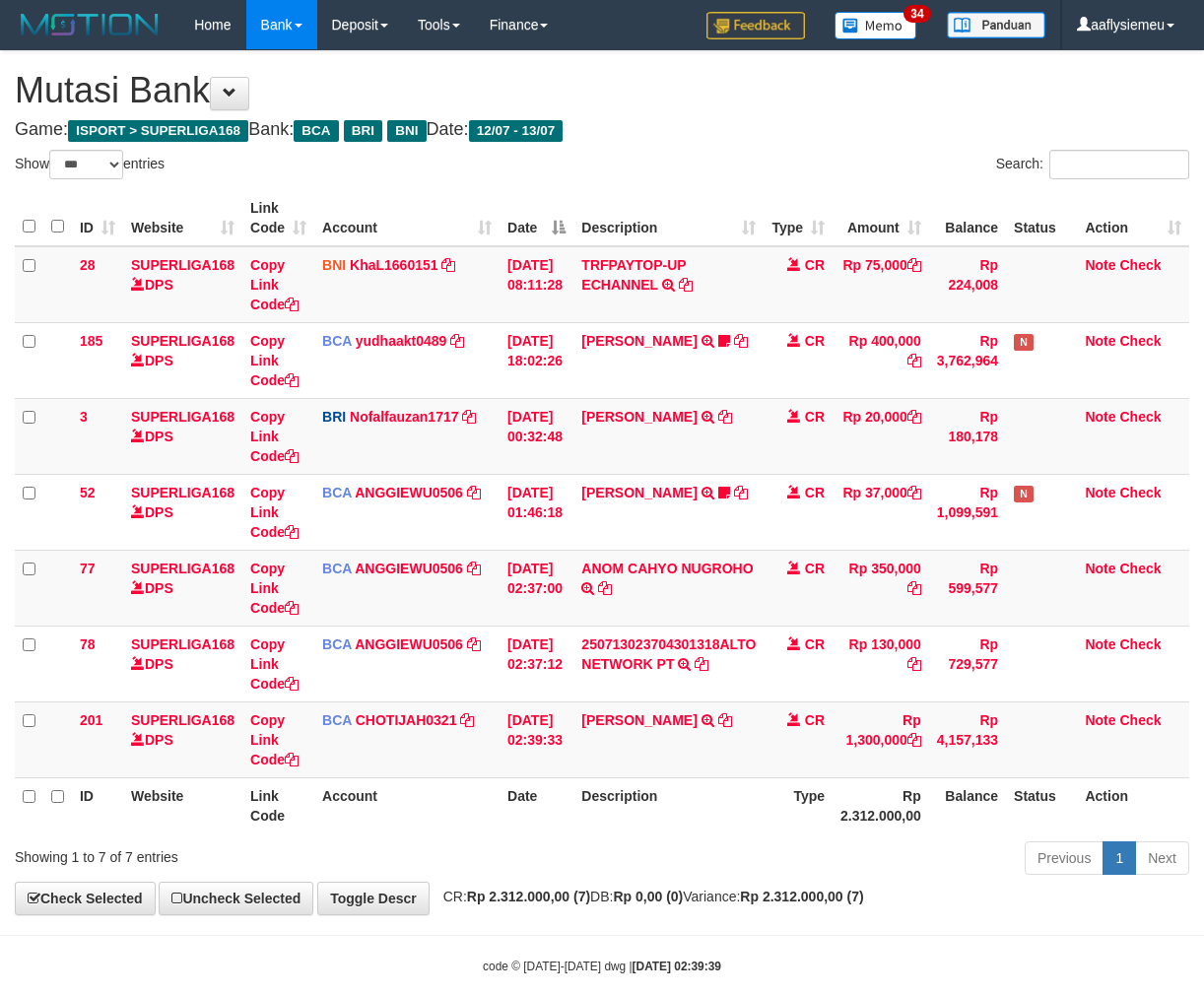 scroll, scrollTop: 0, scrollLeft: 0, axis: both 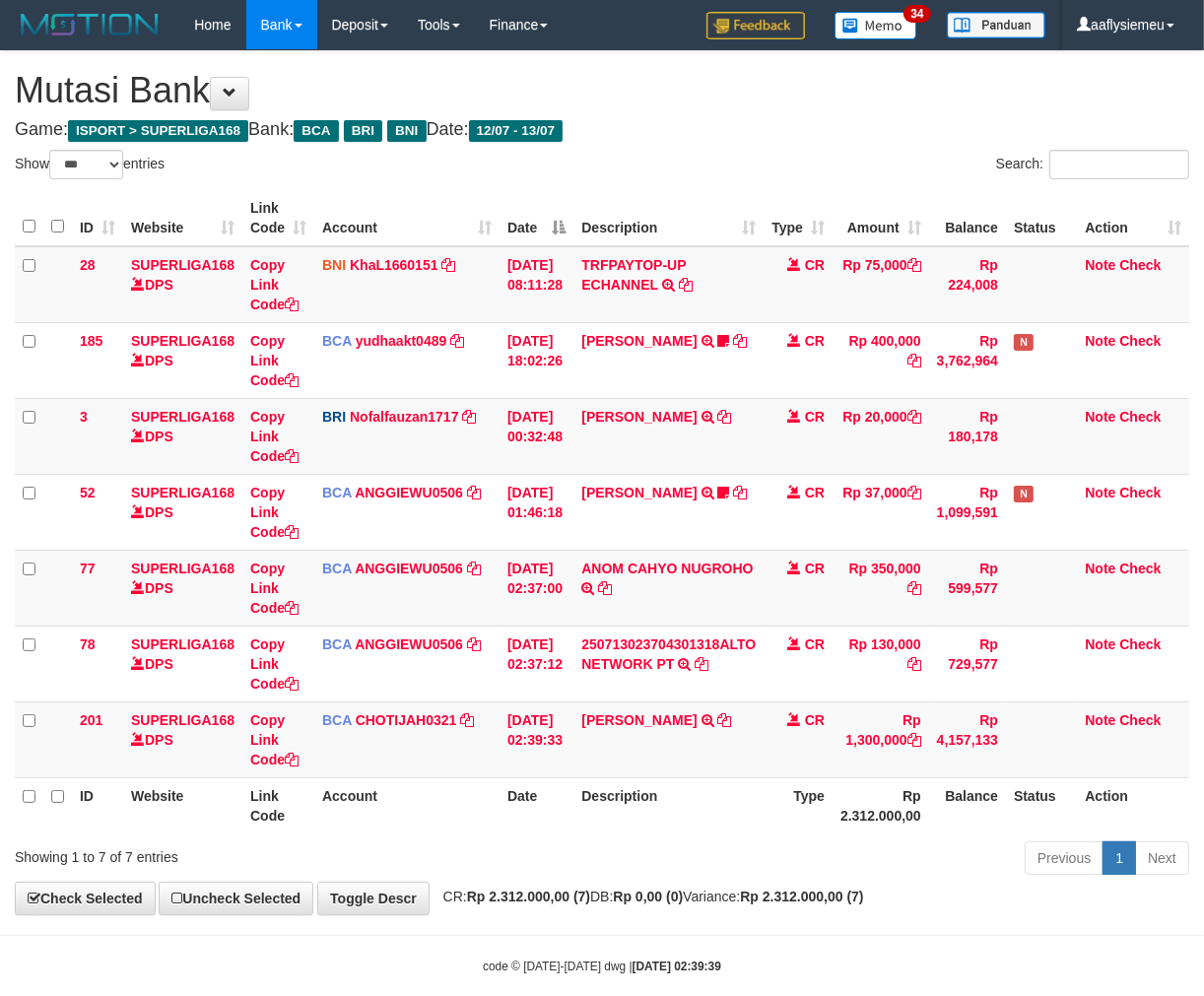click on "Previous 1 Next" at bounding box center [852, 860] 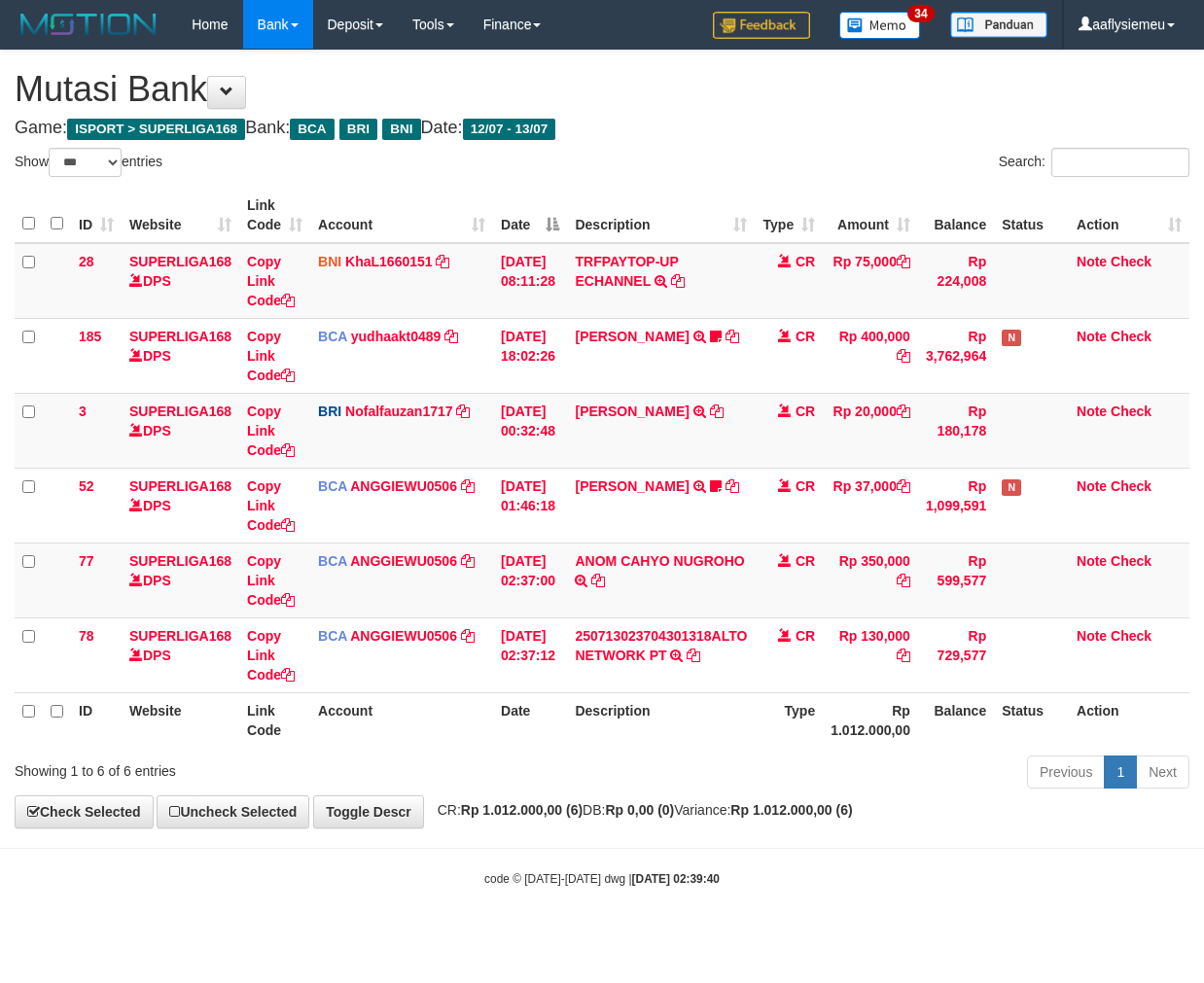 select on "***" 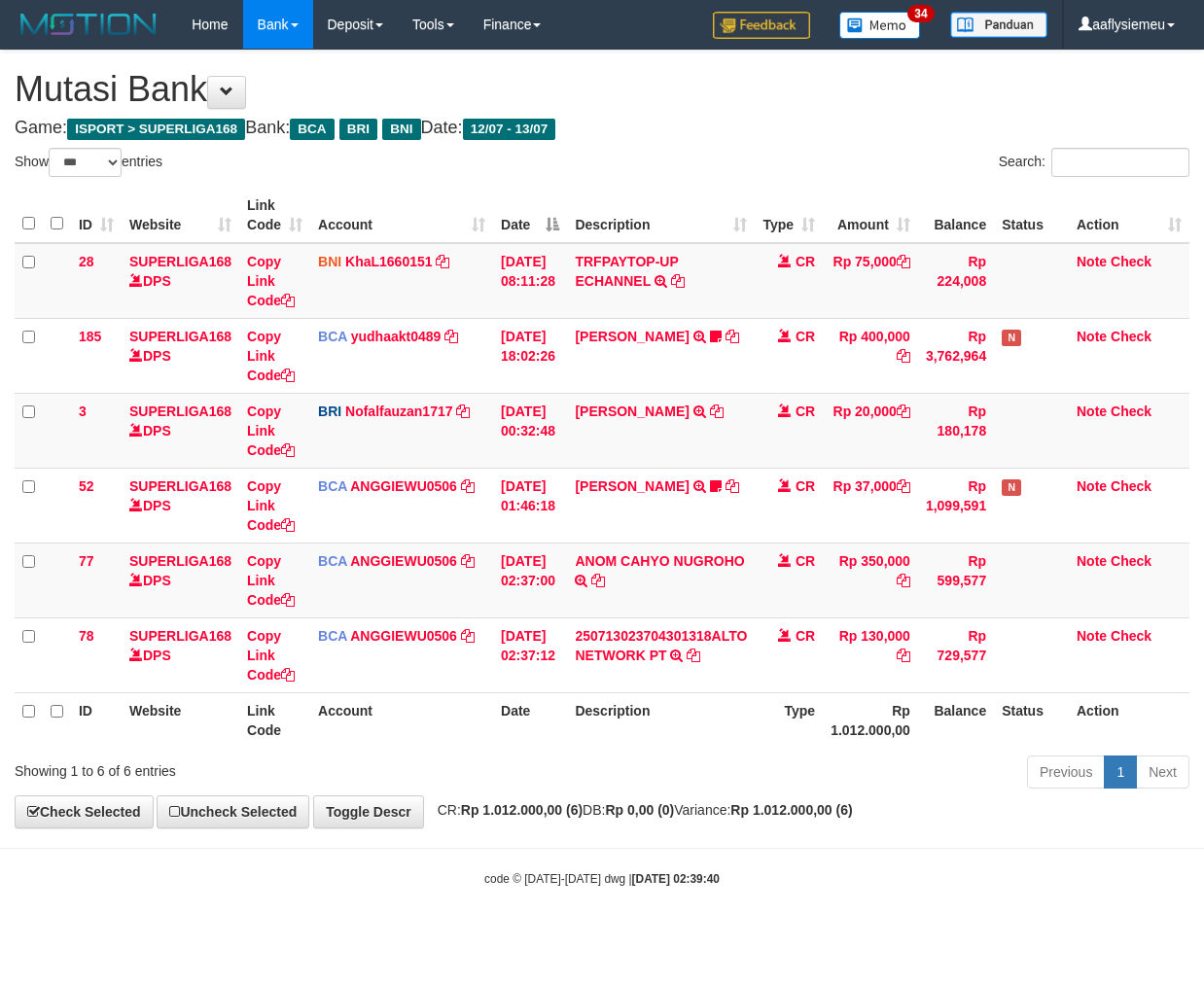 scroll, scrollTop: 0, scrollLeft: 0, axis: both 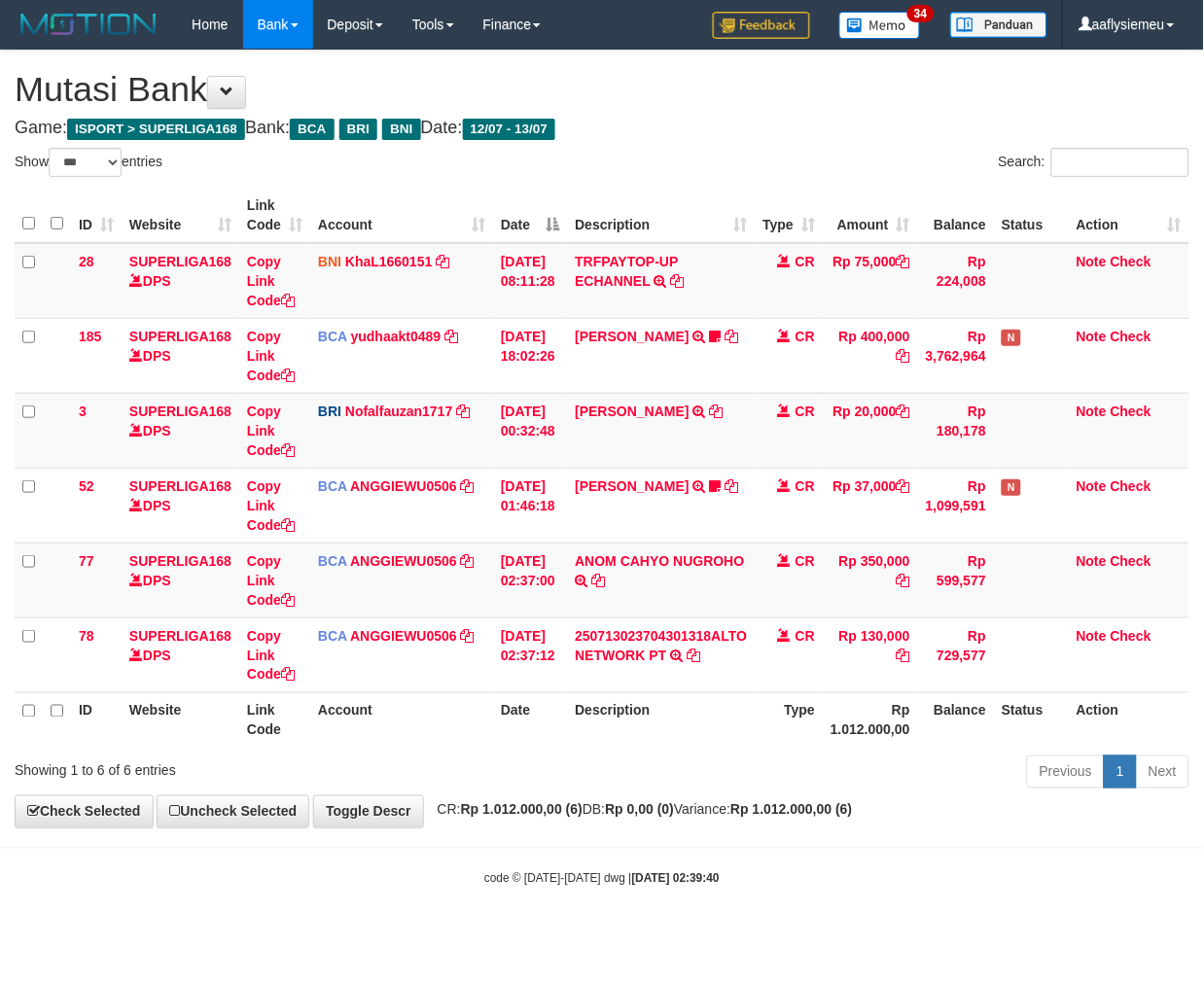 click on "Previous 1 Next" at bounding box center [853, 774] 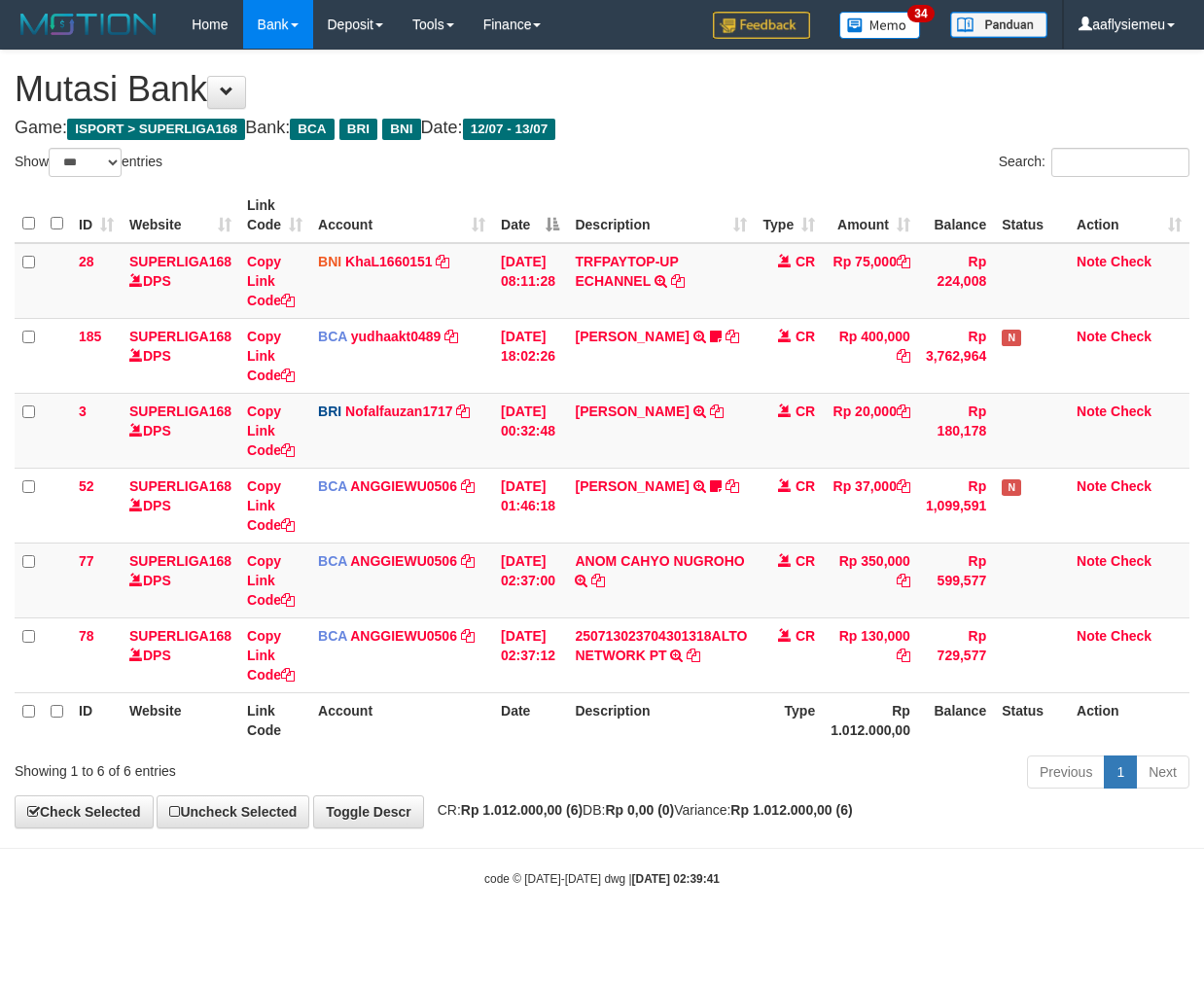 select on "***" 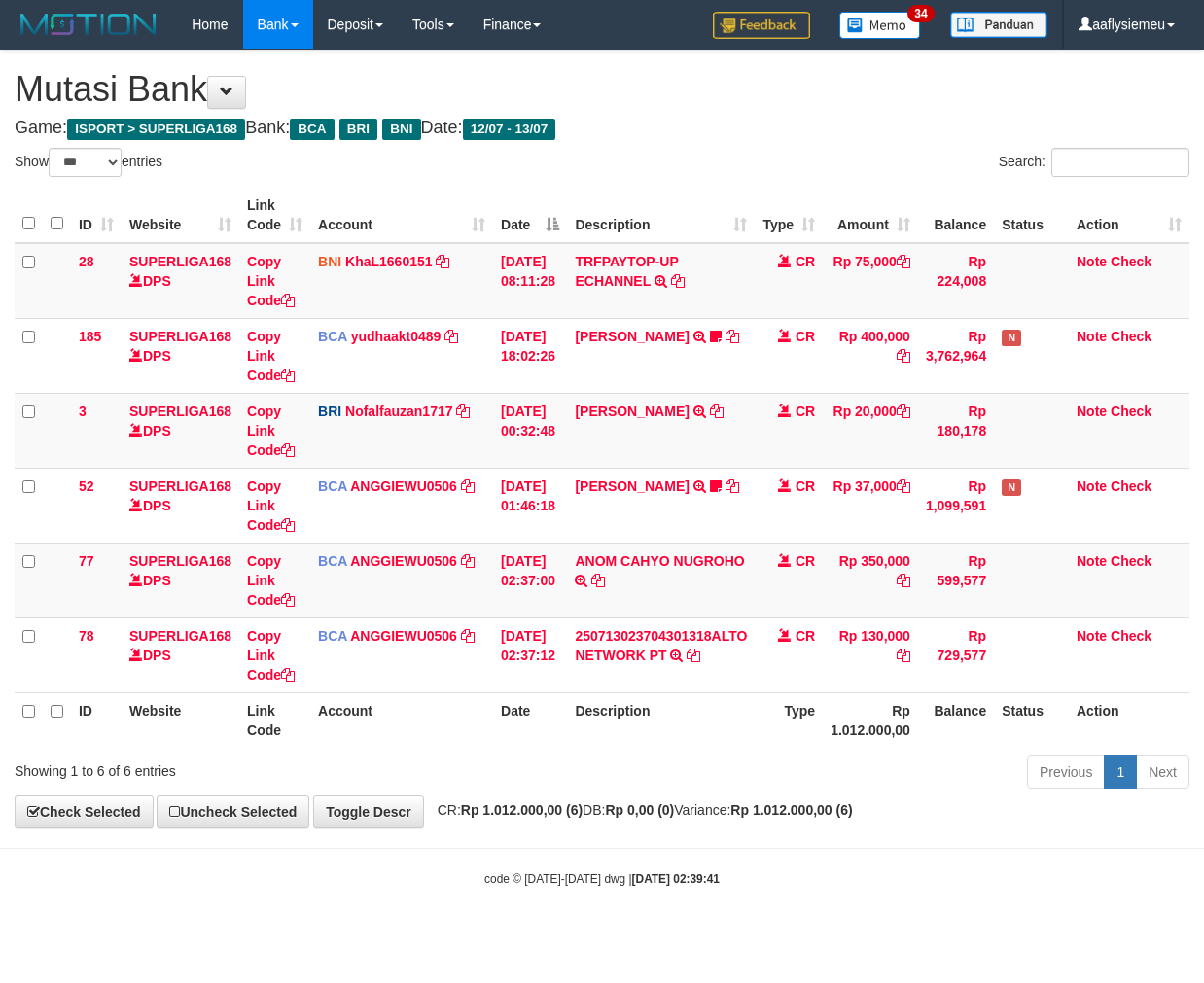 scroll, scrollTop: 0, scrollLeft: 0, axis: both 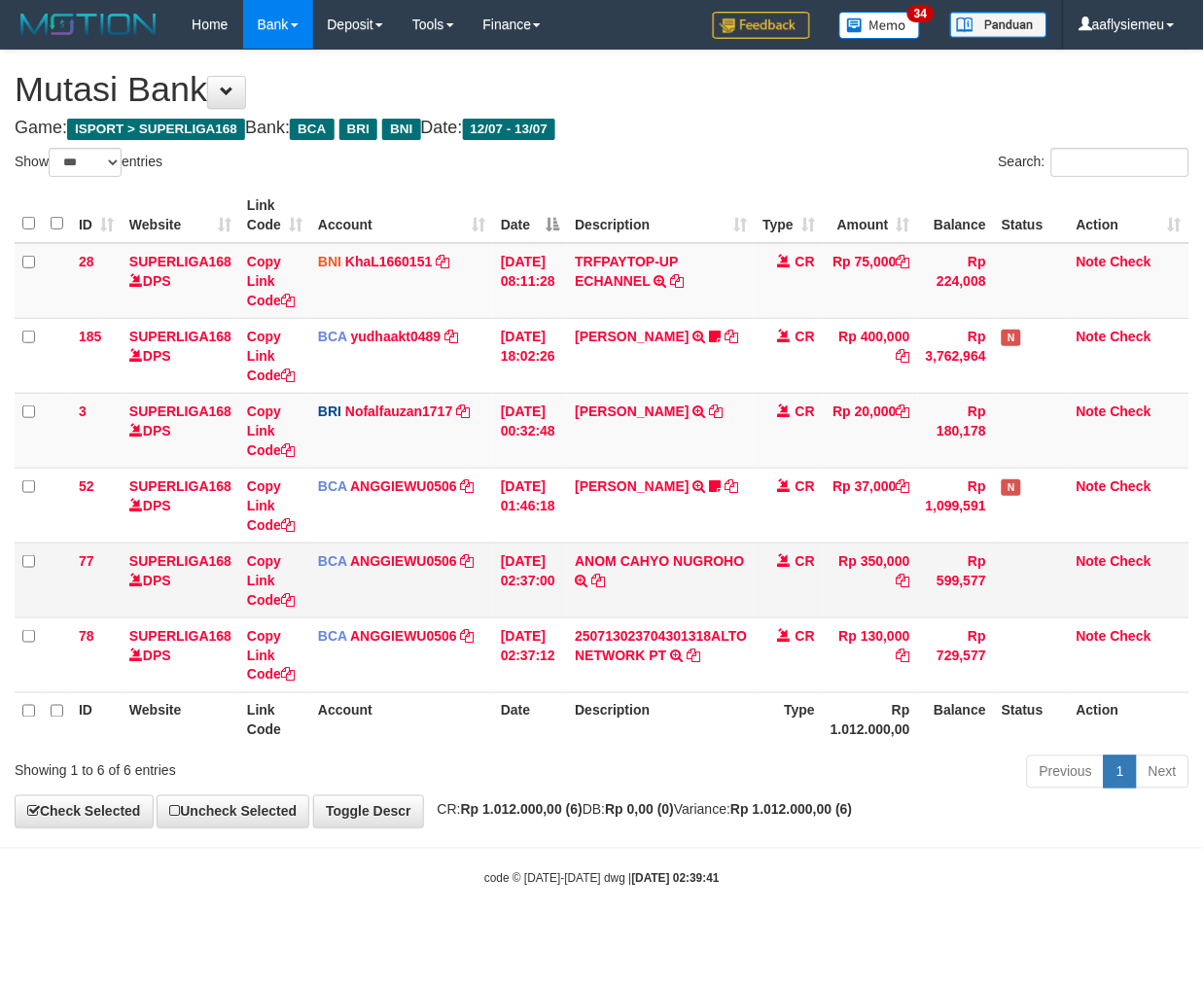 drag, startPoint x: 765, startPoint y: 702, endPoint x: 1174, endPoint y: 589, distance: 424.32299 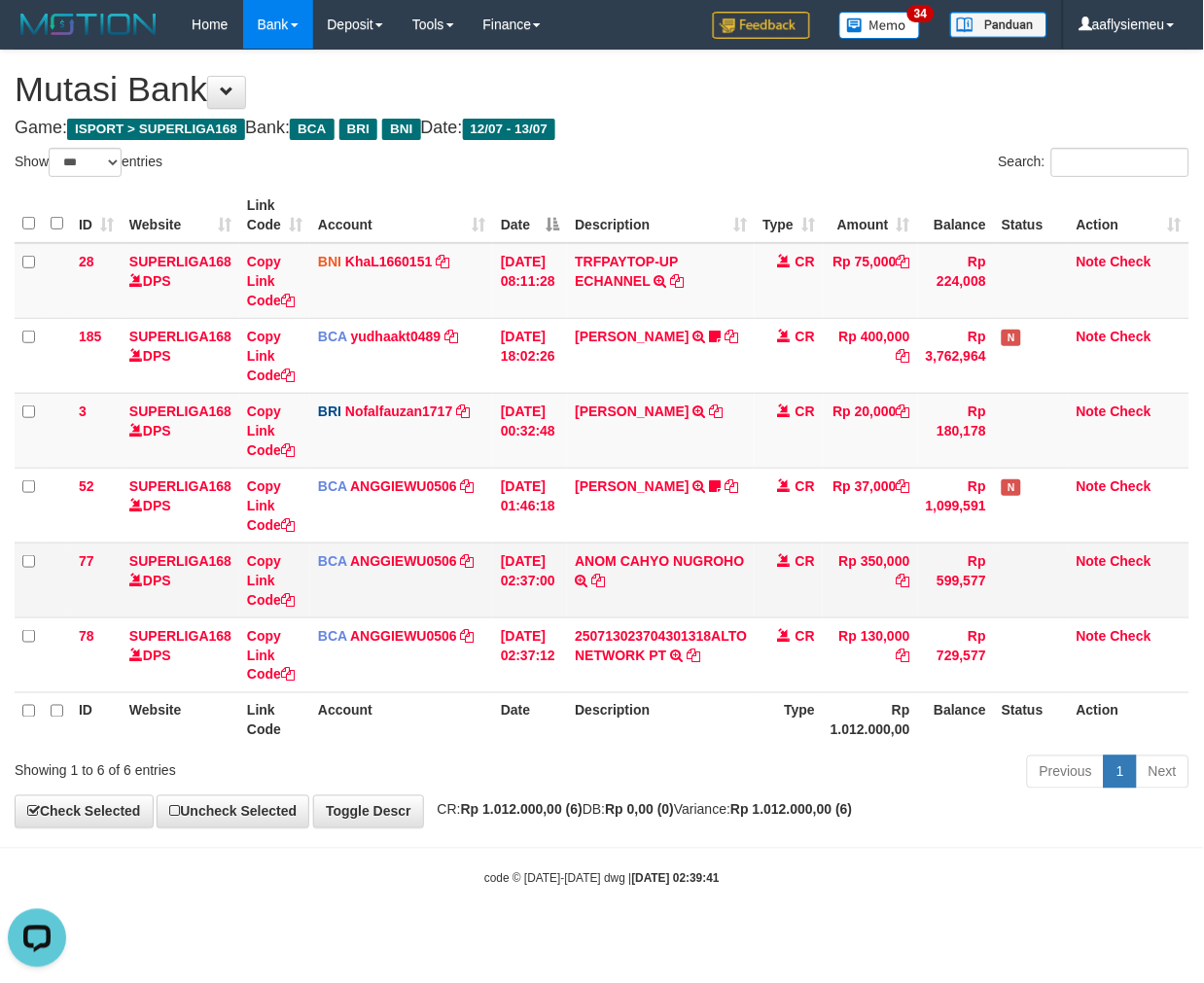 scroll, scrollTop: 0, scrollLeft: 0, axis: both 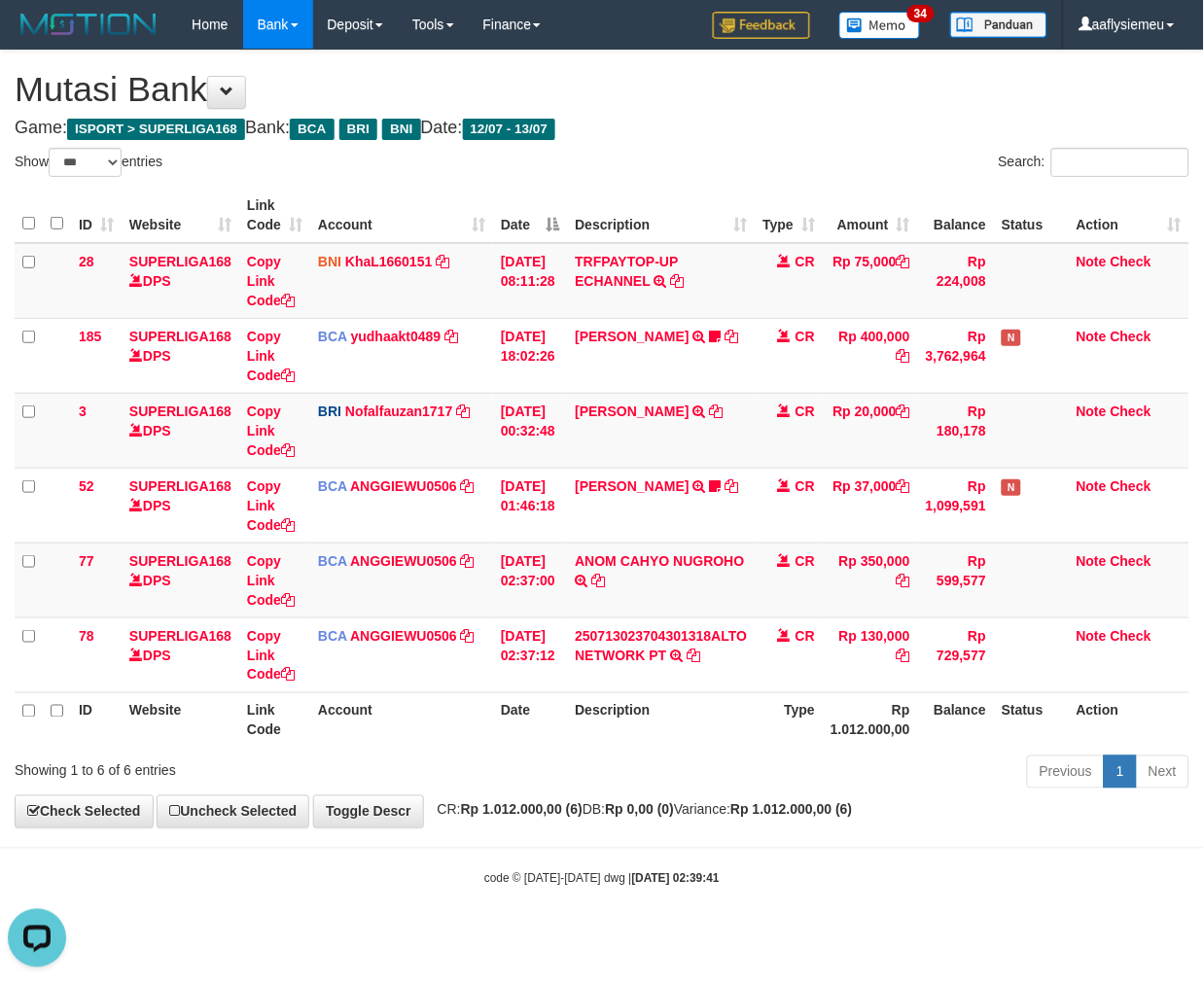 click on "Description" at bounding box center (660, 720) 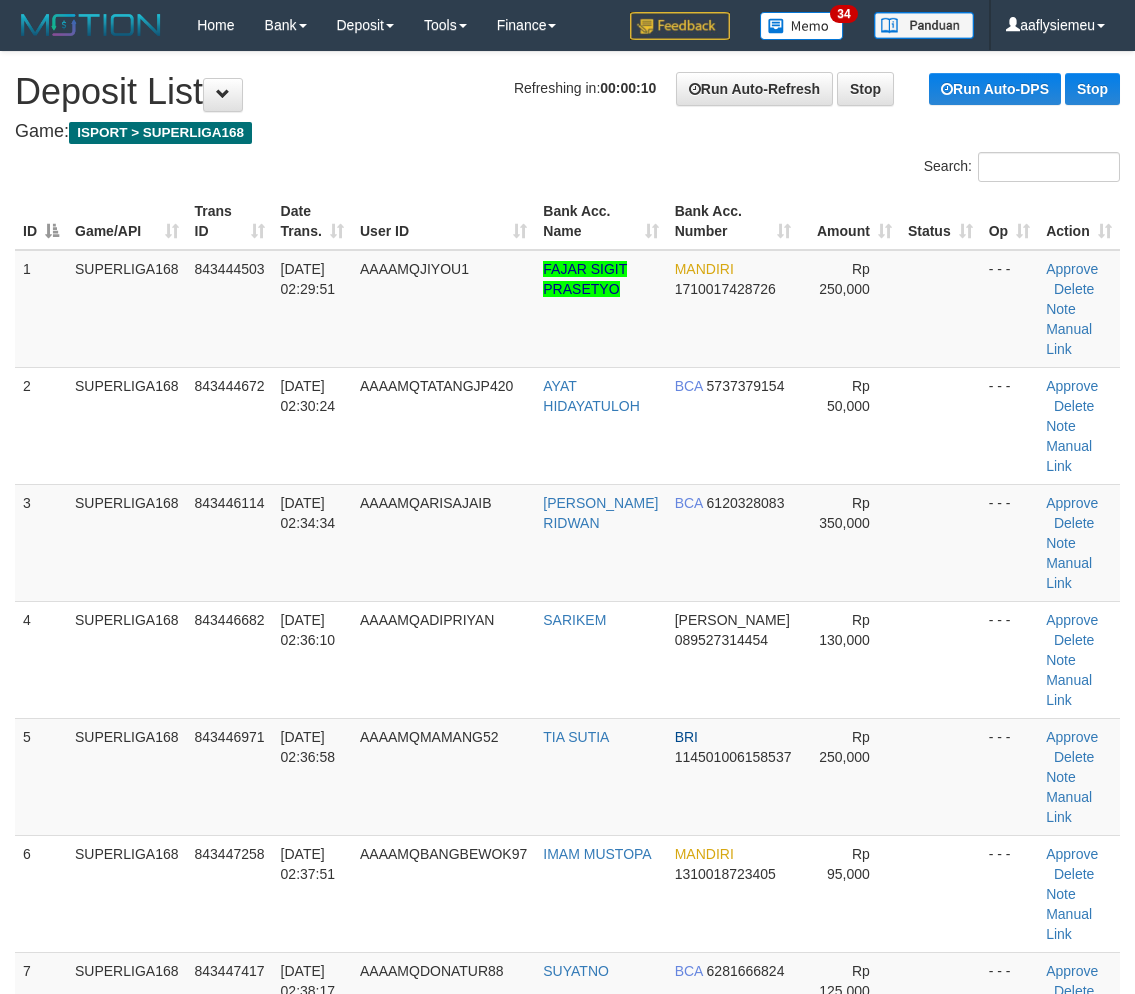 scroll, scrollTop: 0, scrollLeft: 0, axis: both 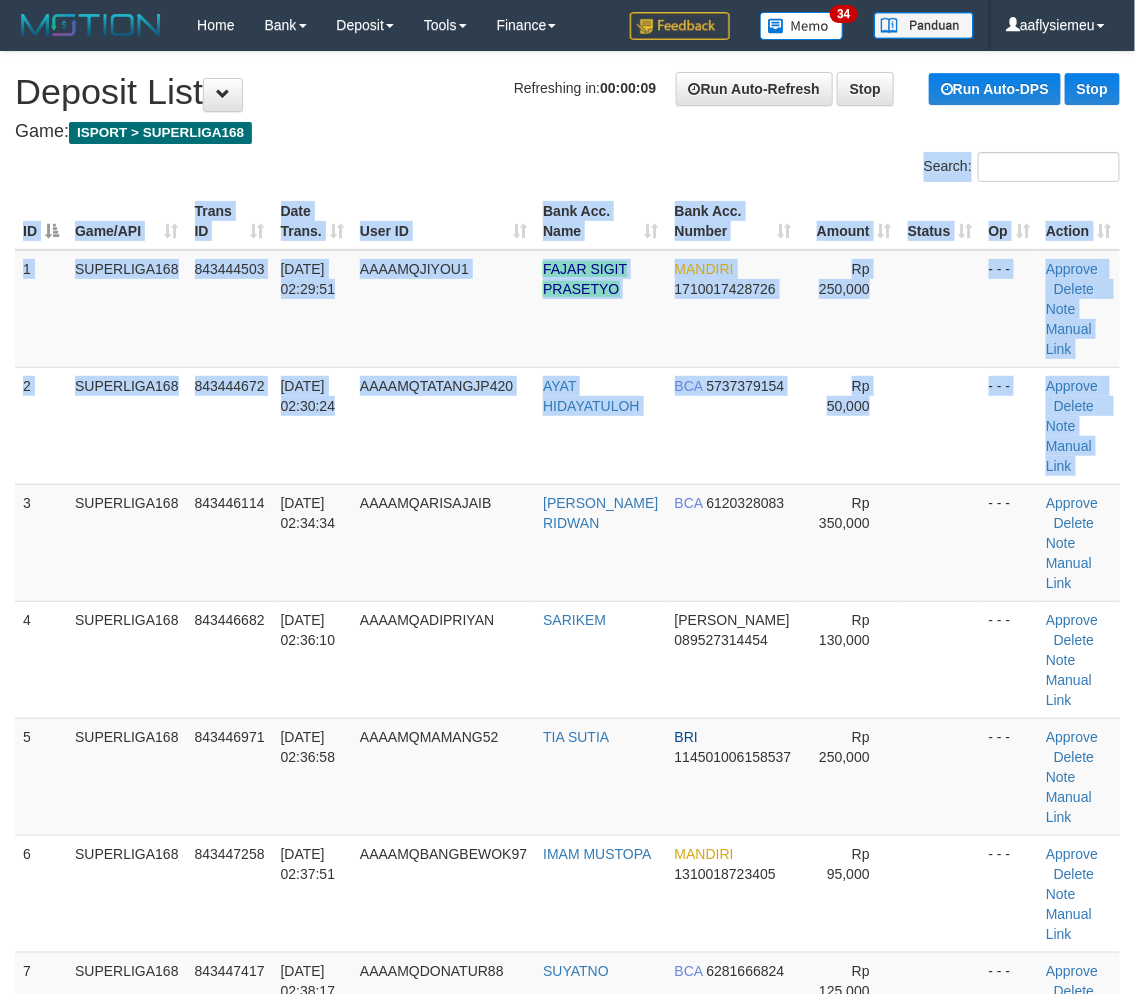 drag, startPoint x: 66, startPoint y: 583, endPoint x: 2, endPoint y: 601, distance: 66.48308 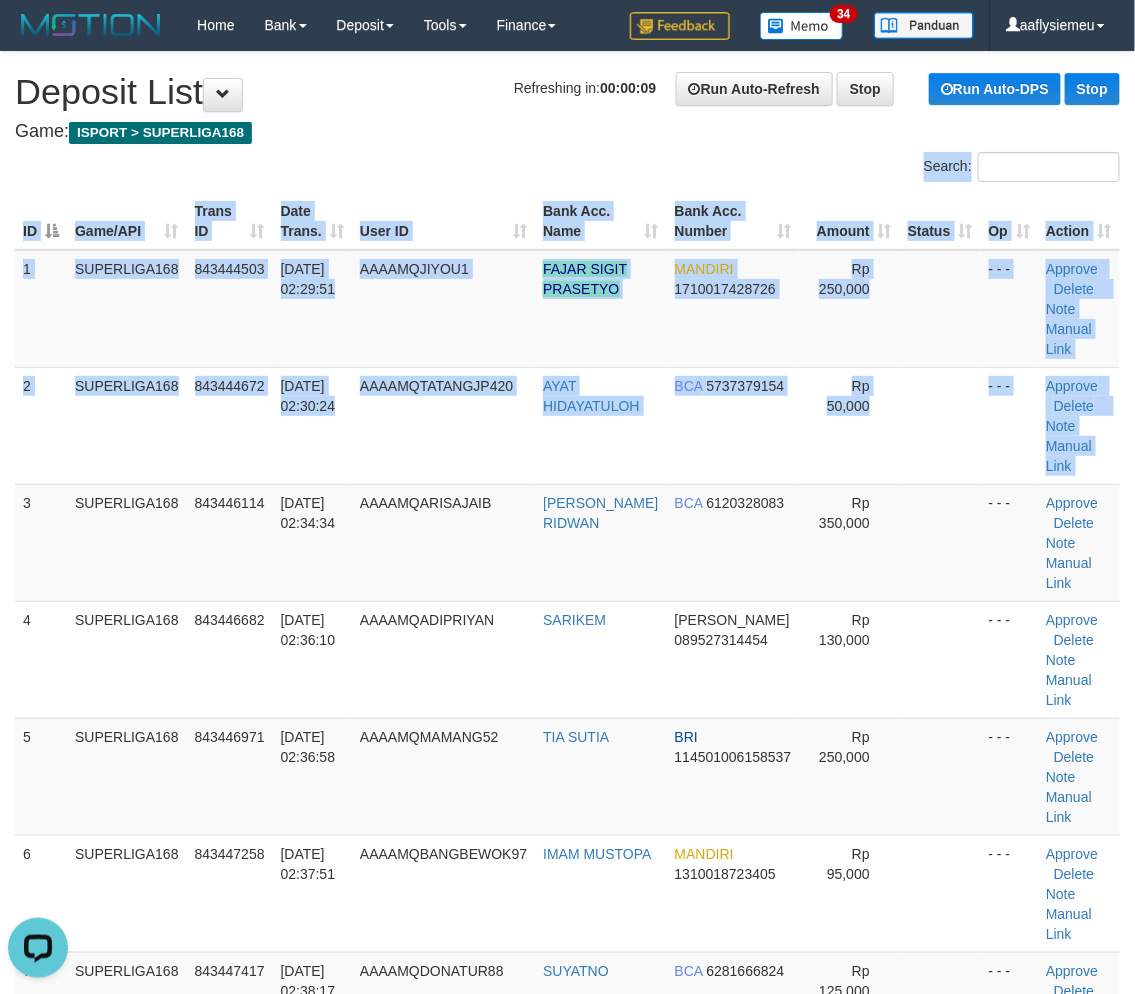 scroll, scrollTop: 0, scrollLeft: 0, axis: both 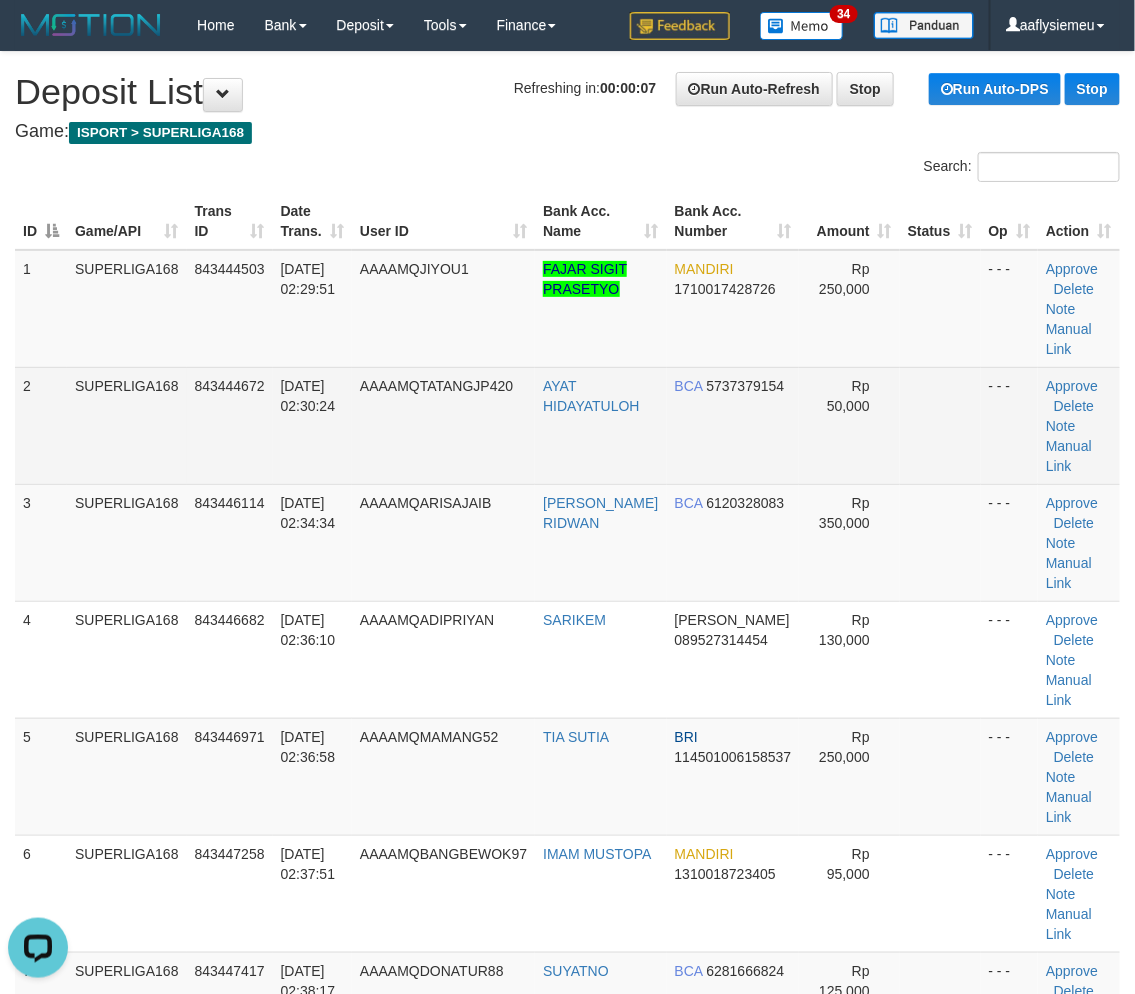 click on "843444672" at bounding box center (230, 425) 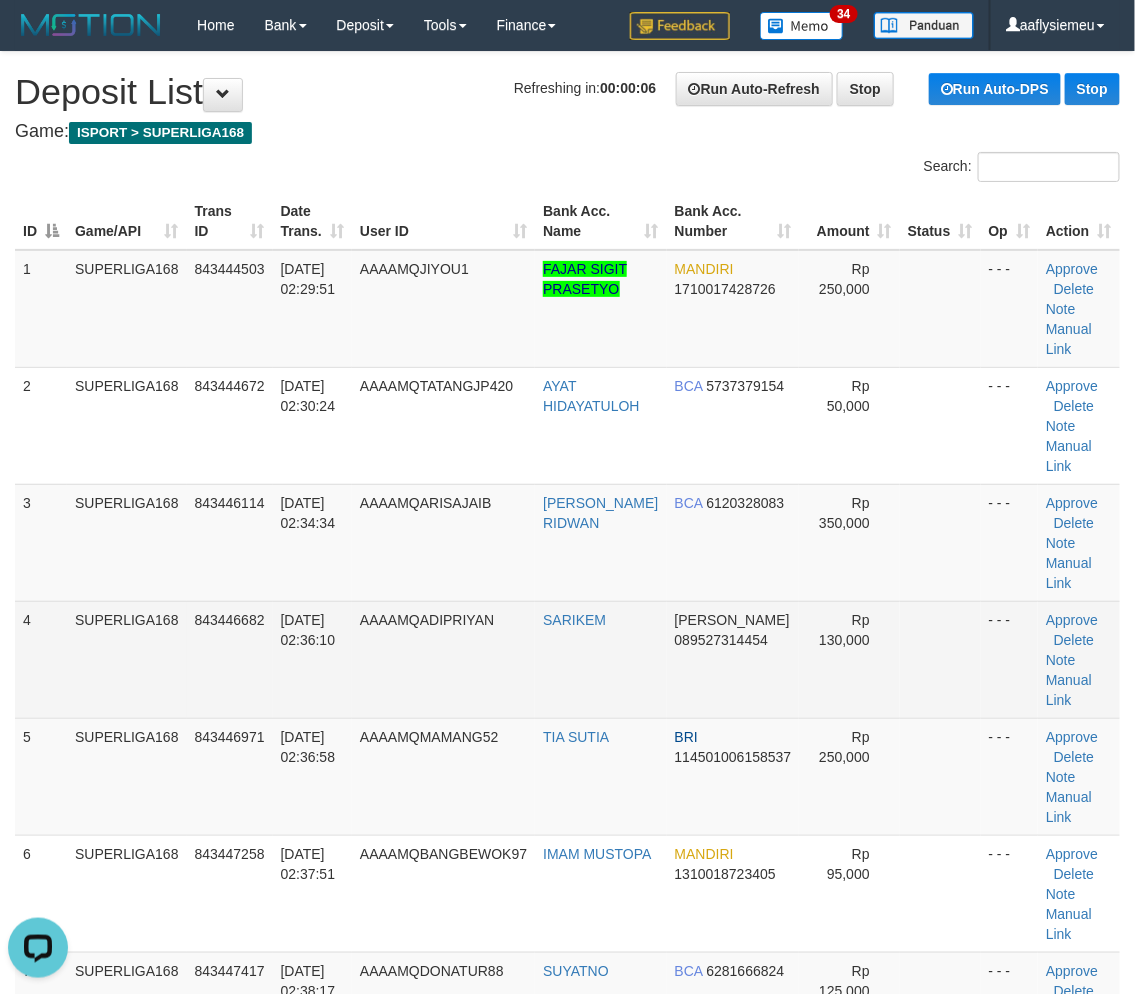 click on "SUPERLIGA168" at bounding box center [127, 659] 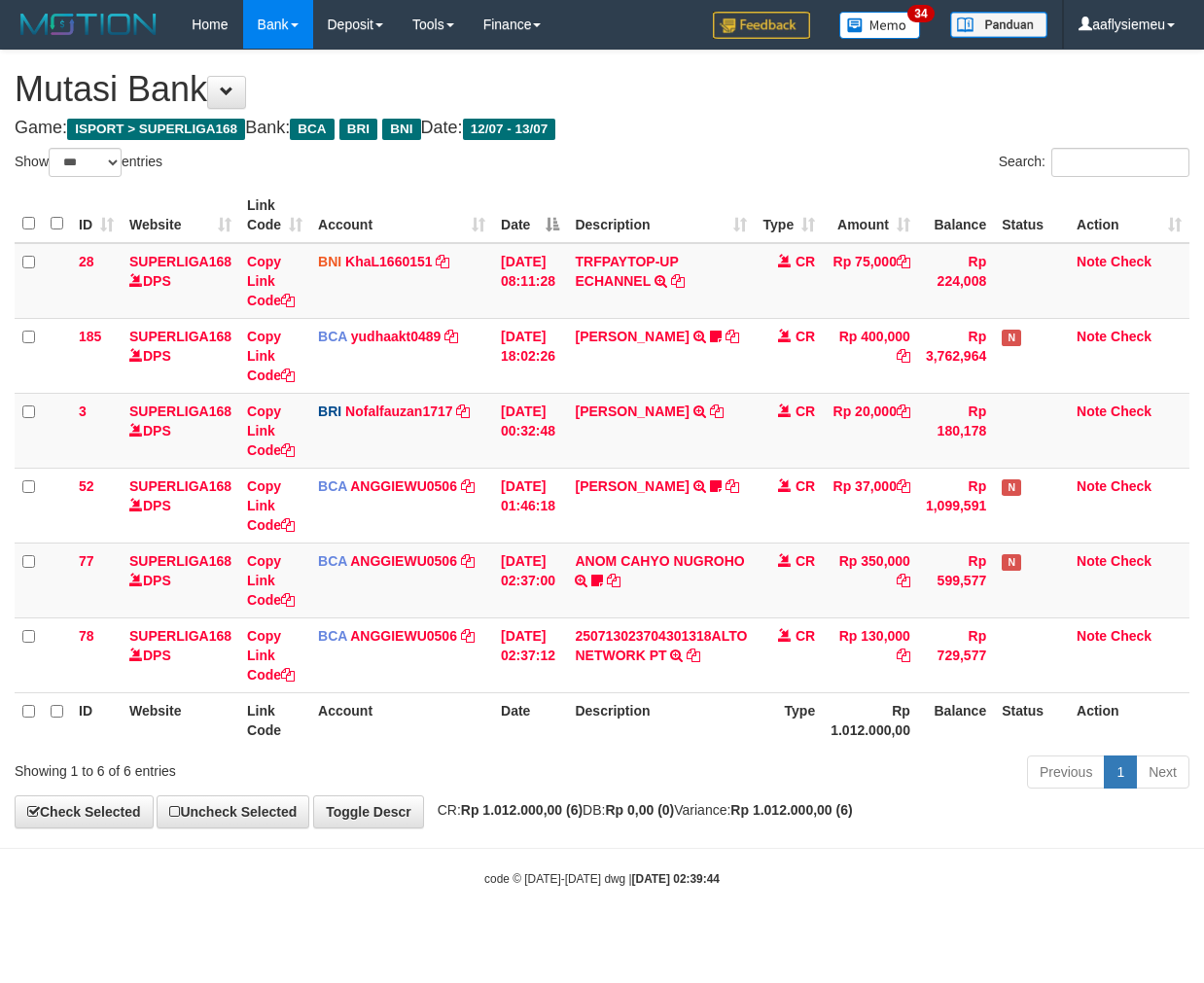 select on "***" 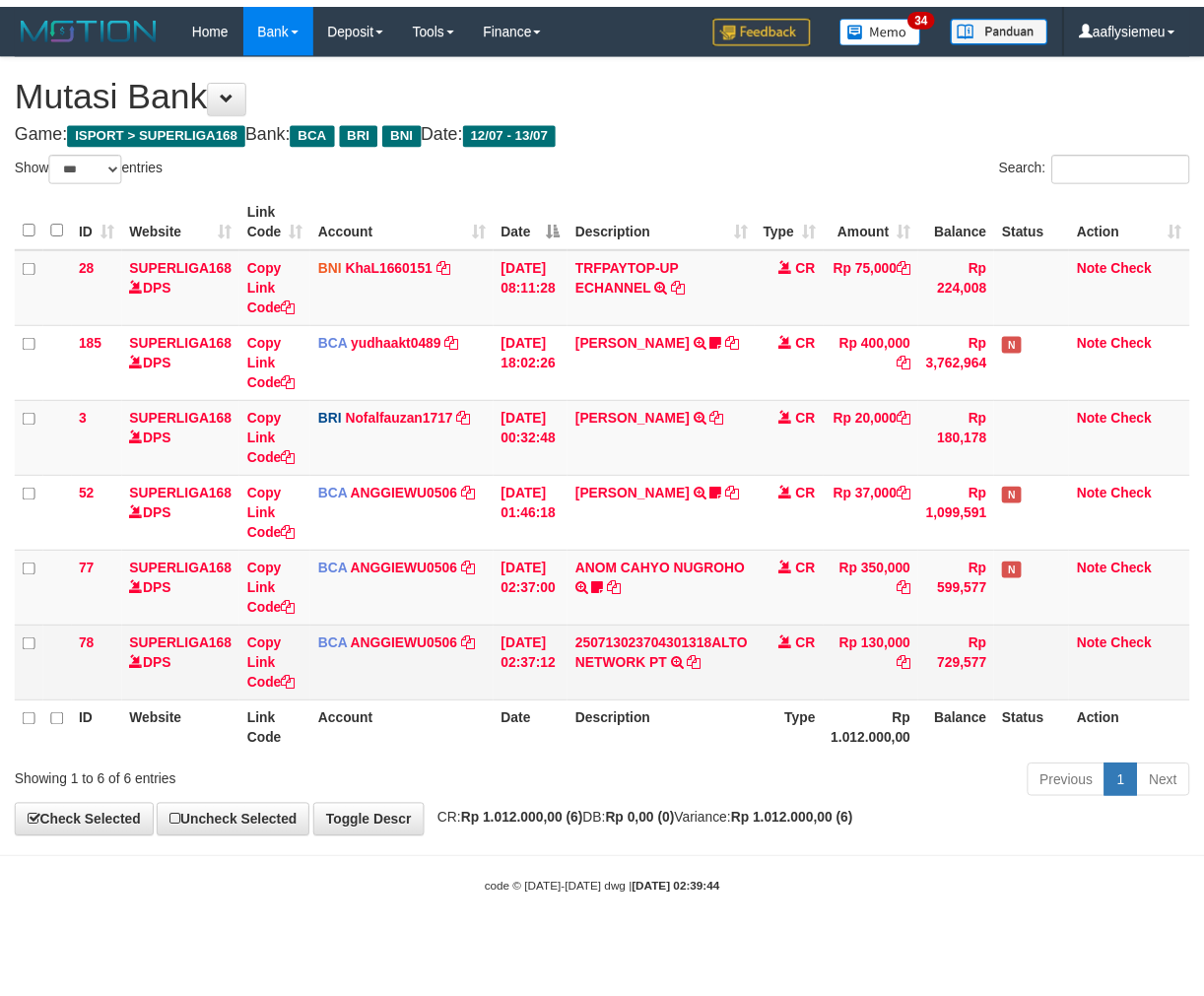 scroll, scrollTop: 0, scrollLeft: 0, axis: both 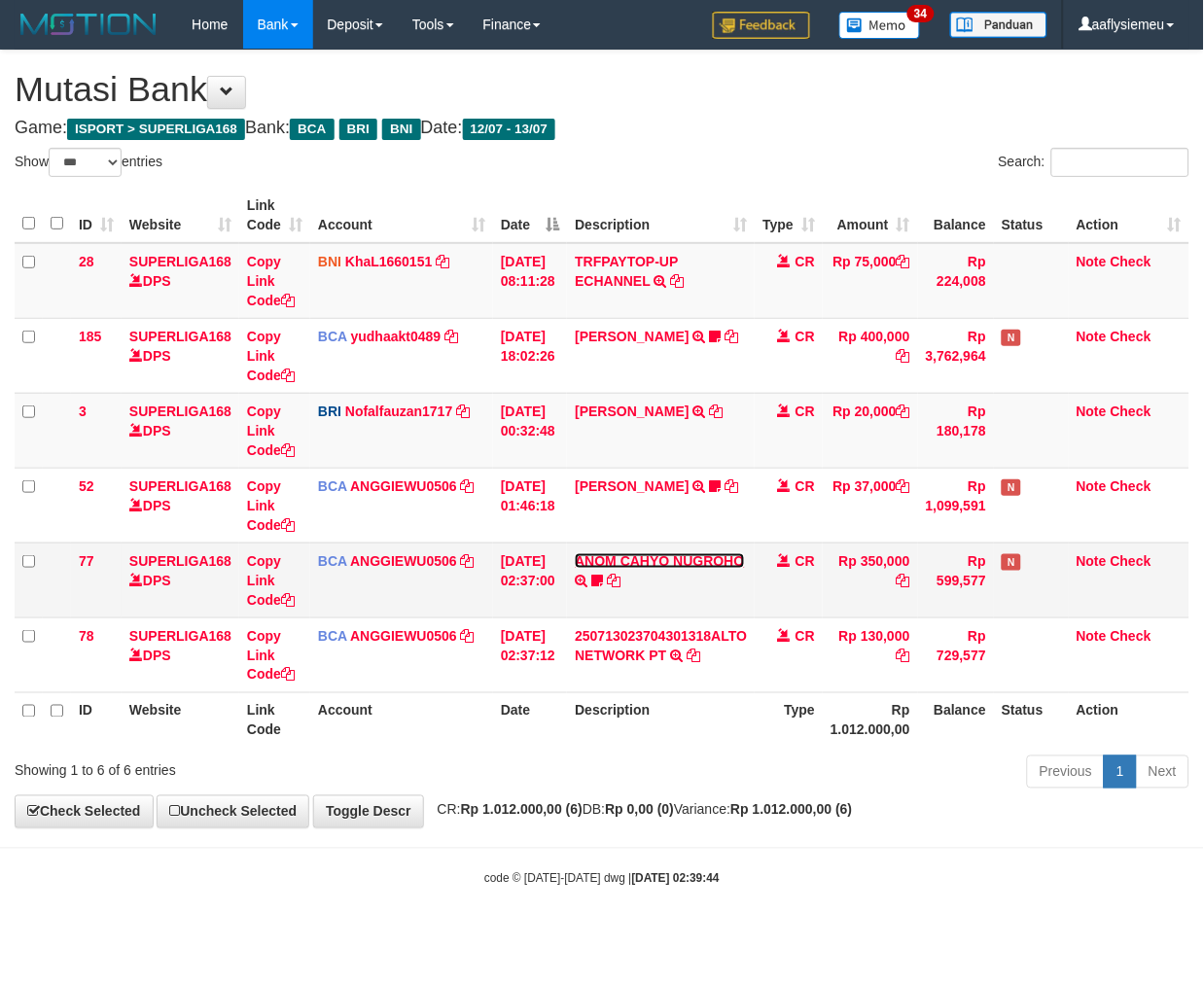 click on "ANOM CAHYO NUGROHO" at bounding box center [659, 561] 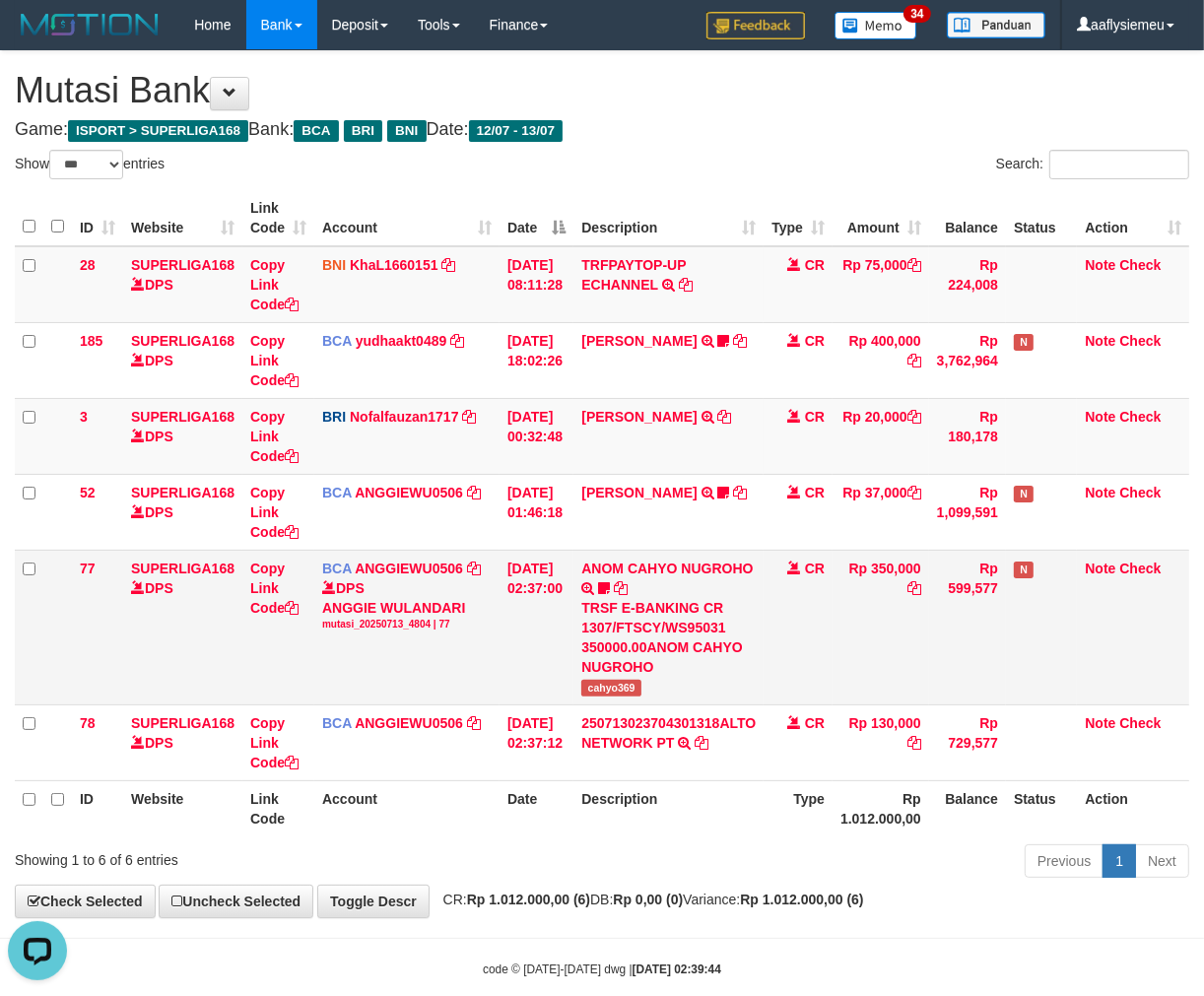 scroll, scrollTop: 0, scrollLeft: 0, axis: both 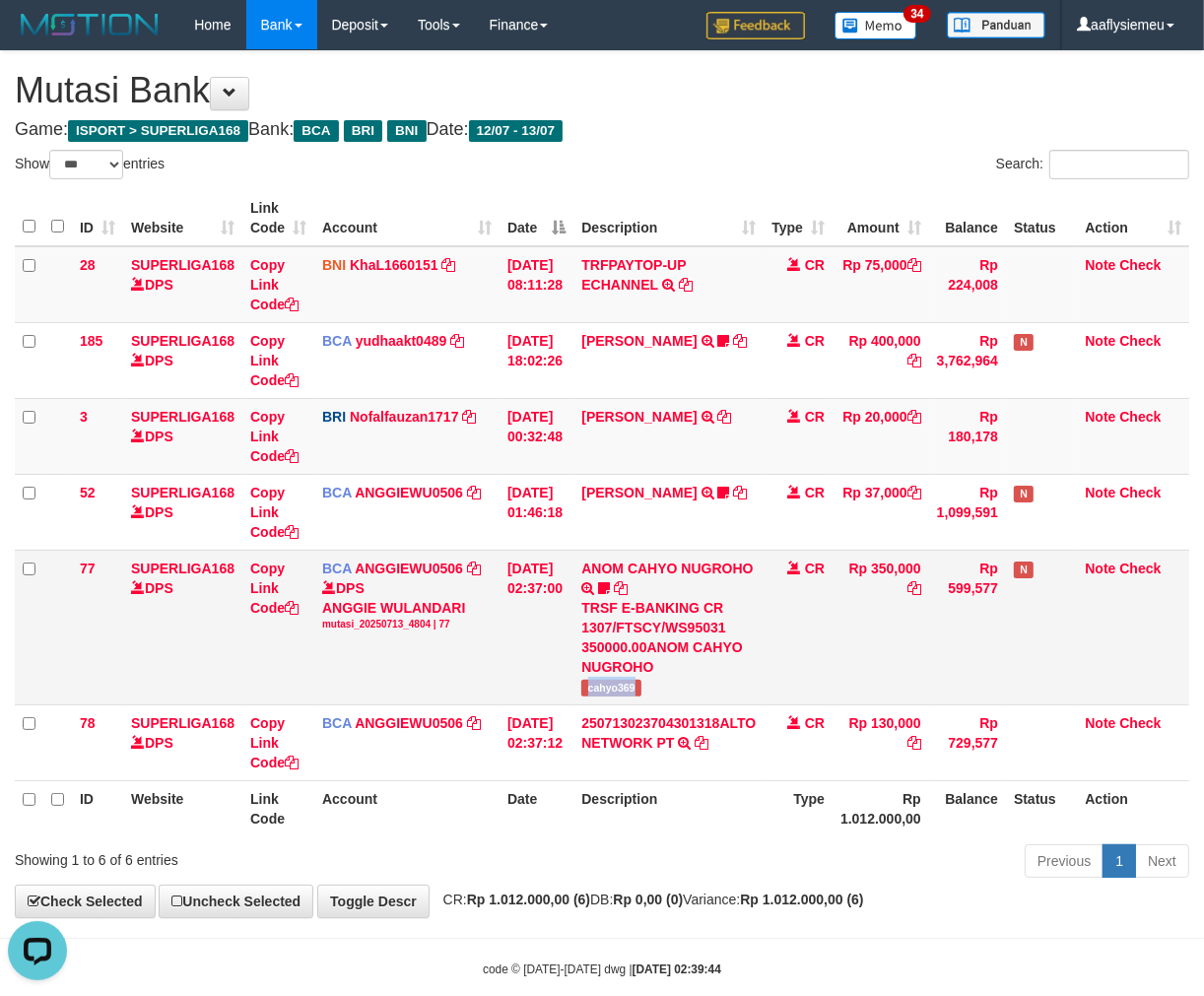 click on "cahyo369" at bounding box center [611, 688] 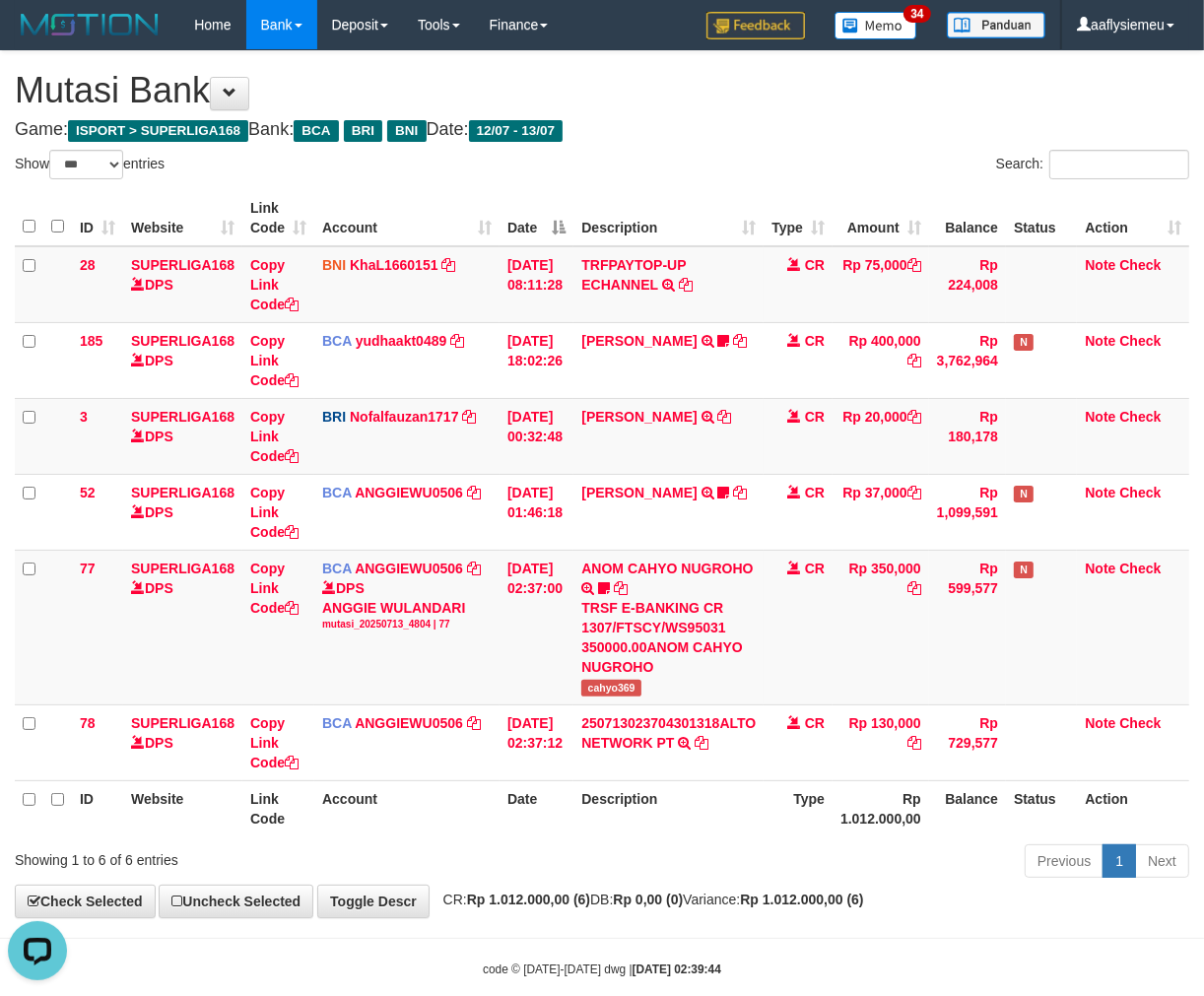 click on "Previous 1 Next" at bounding box center (852, 863) 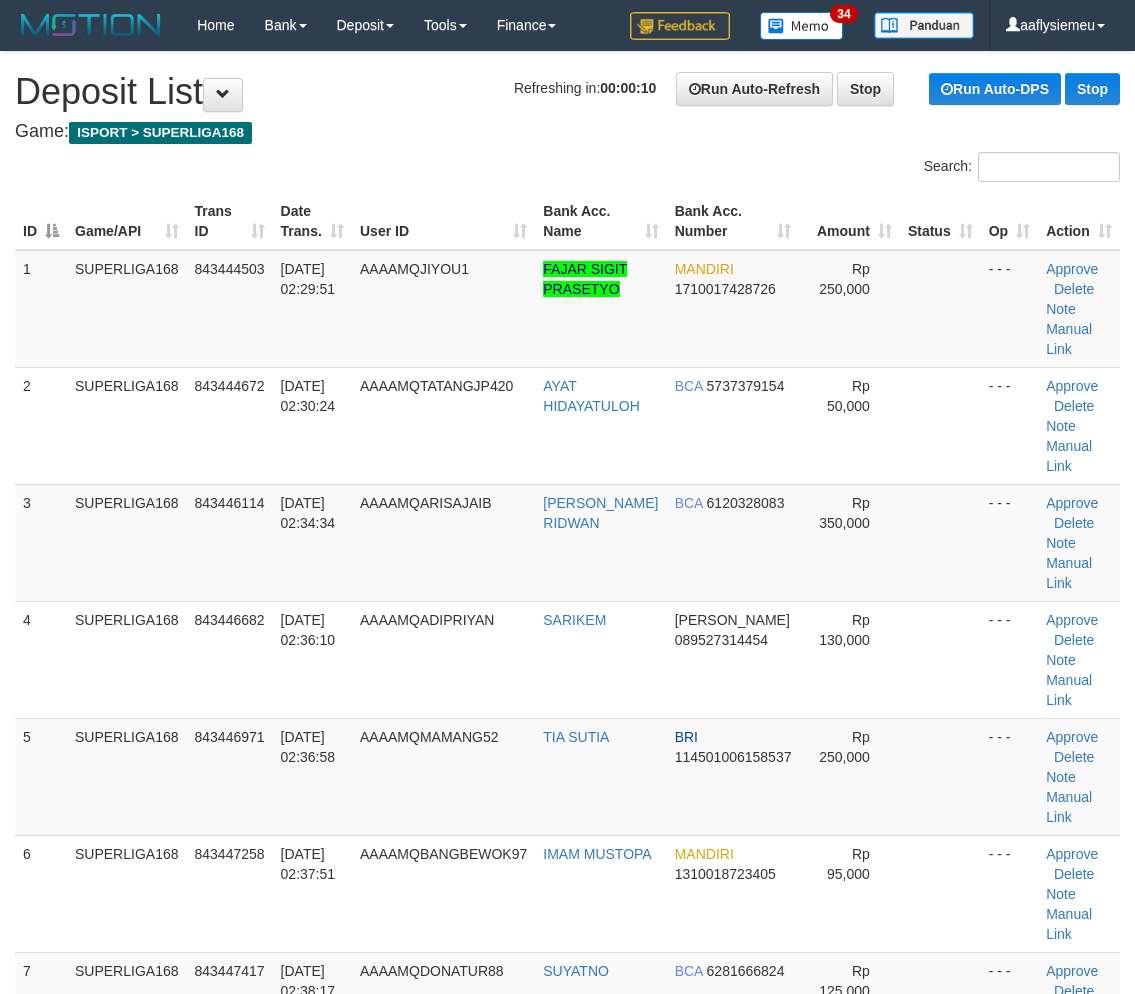 scroll, scrollTop: 83, scrollLeft: 0, axis: vertical 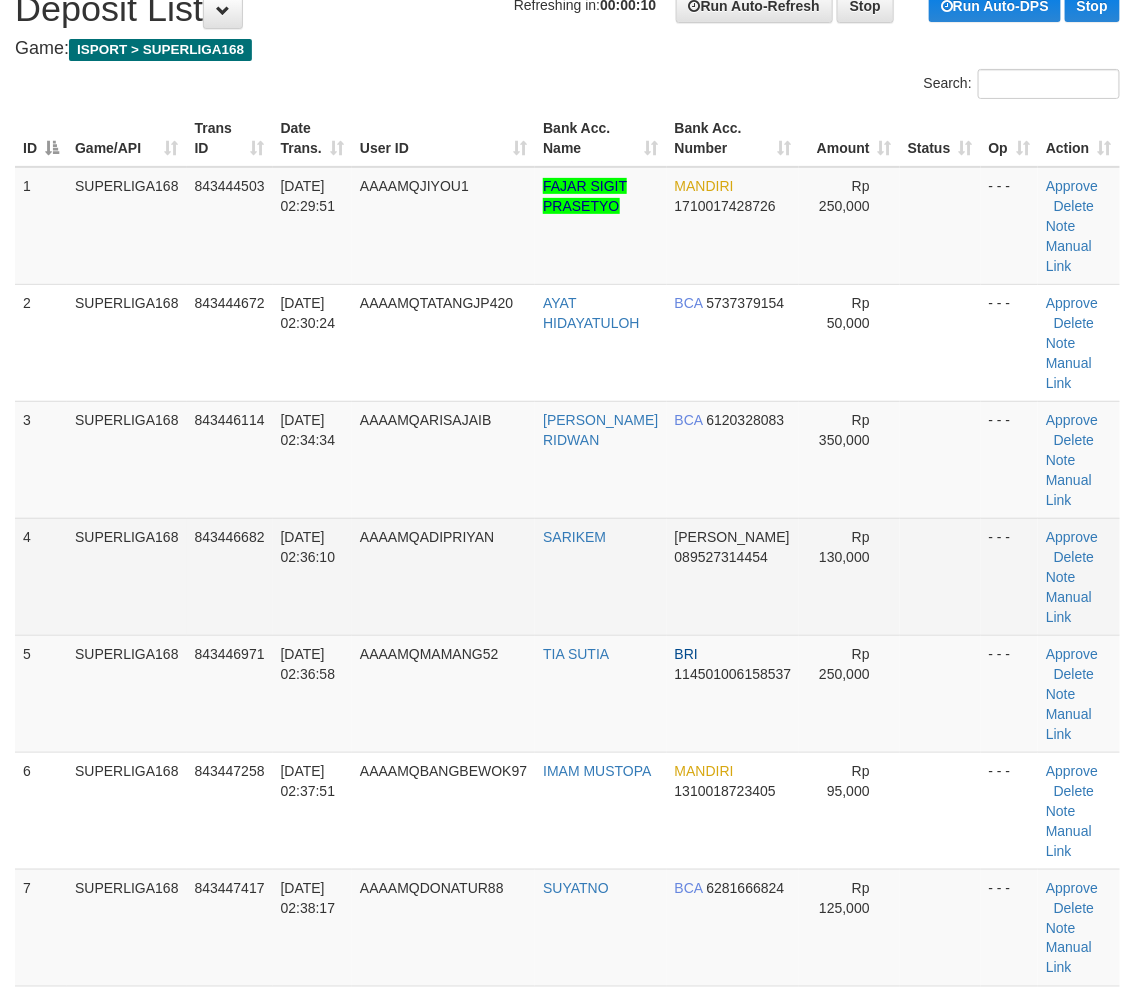 click on "AAAAMQADIPRIYAN" at bounding box center [443, 576] 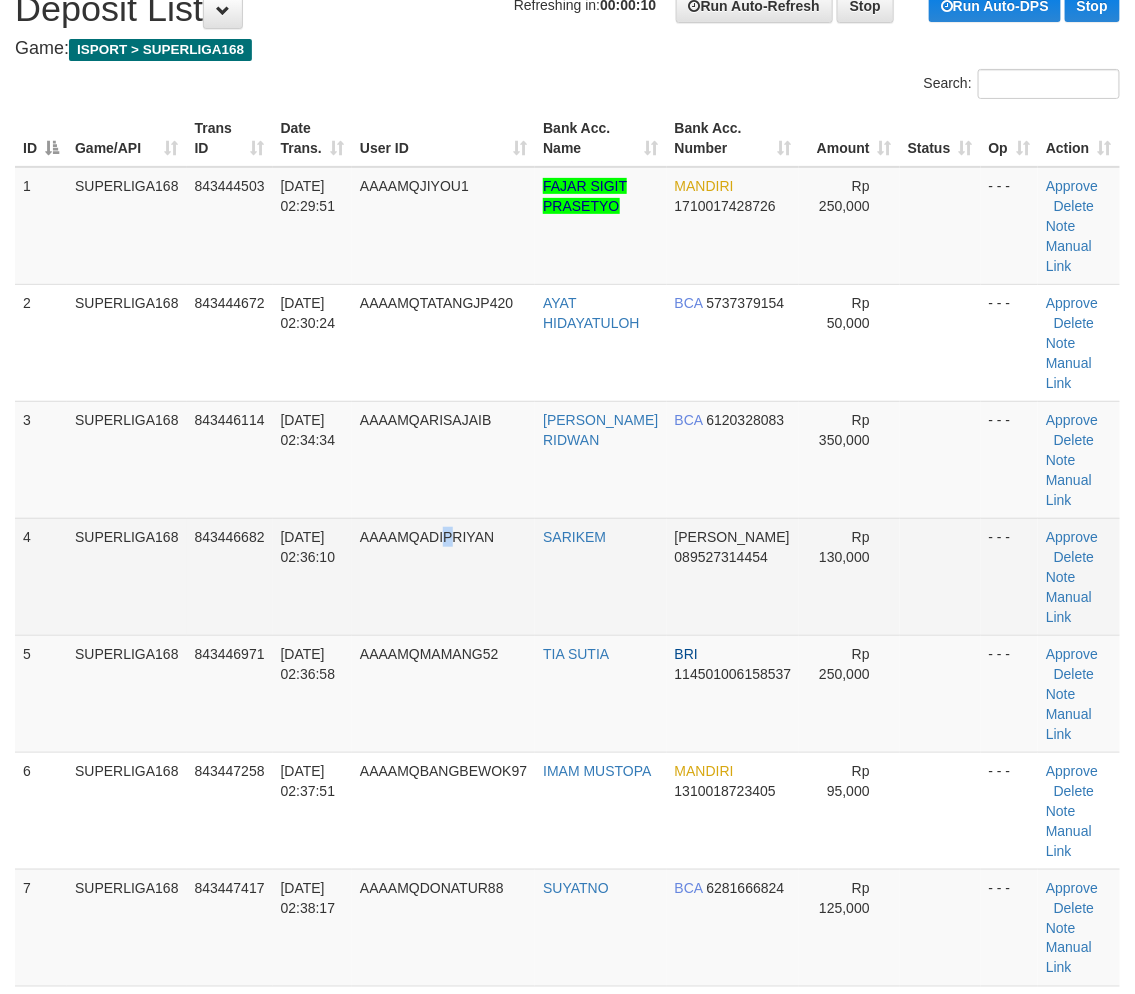 click on "AAAAMQADIPRIYAN" at bounding box center (443, 576) 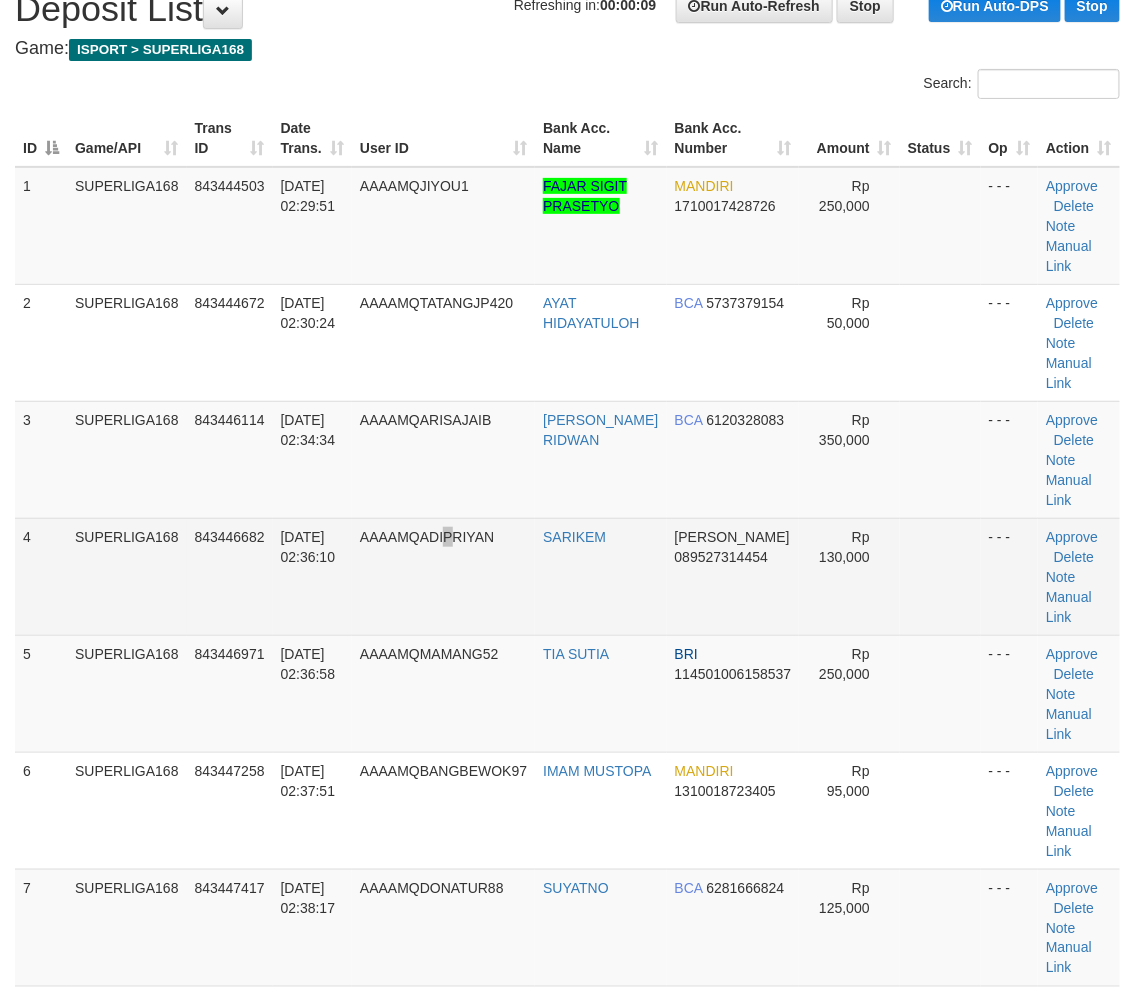 click on "AAAAMQADIPRIYAN" at bounding box center (443, 576) 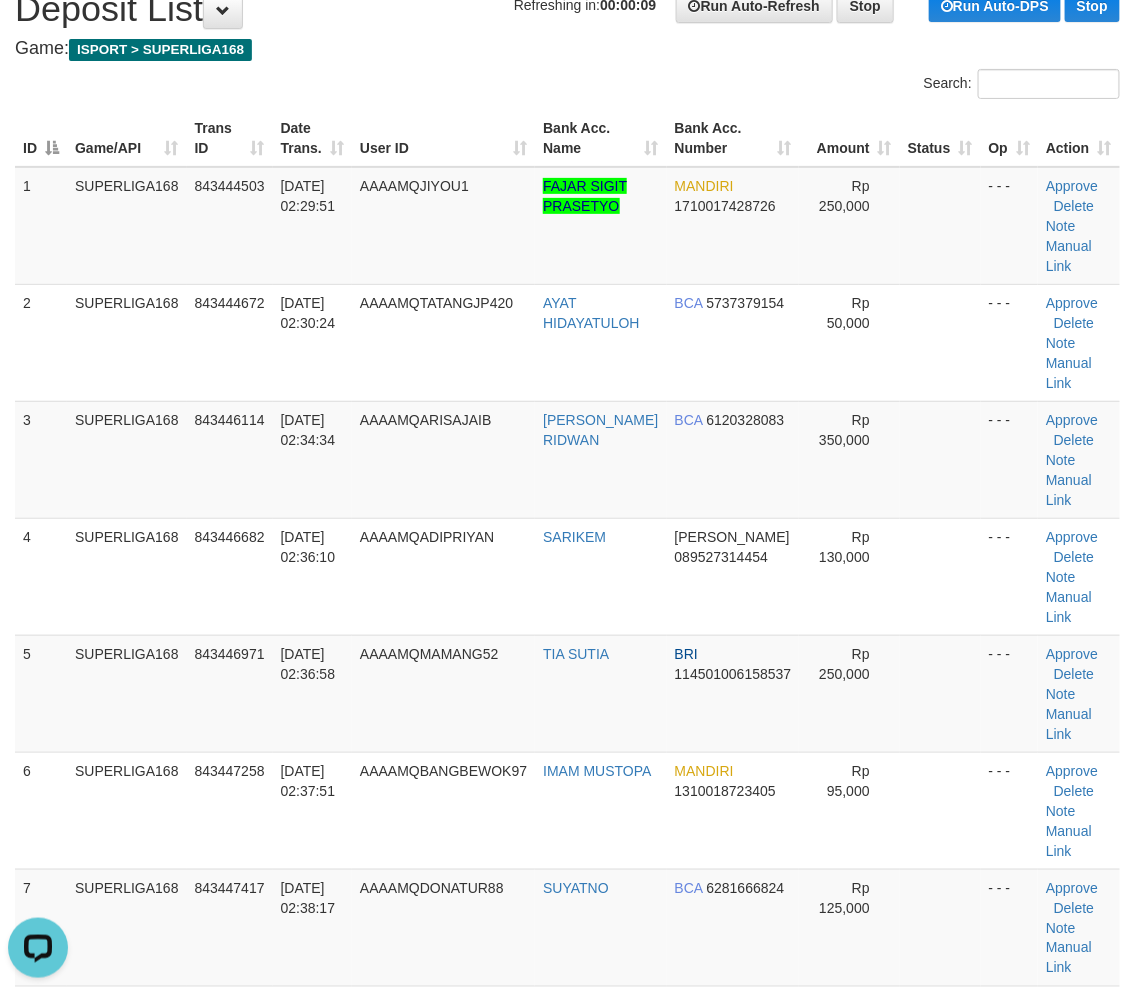 scroll, scrollTop: 0, scrollLeft: 0, axis: both 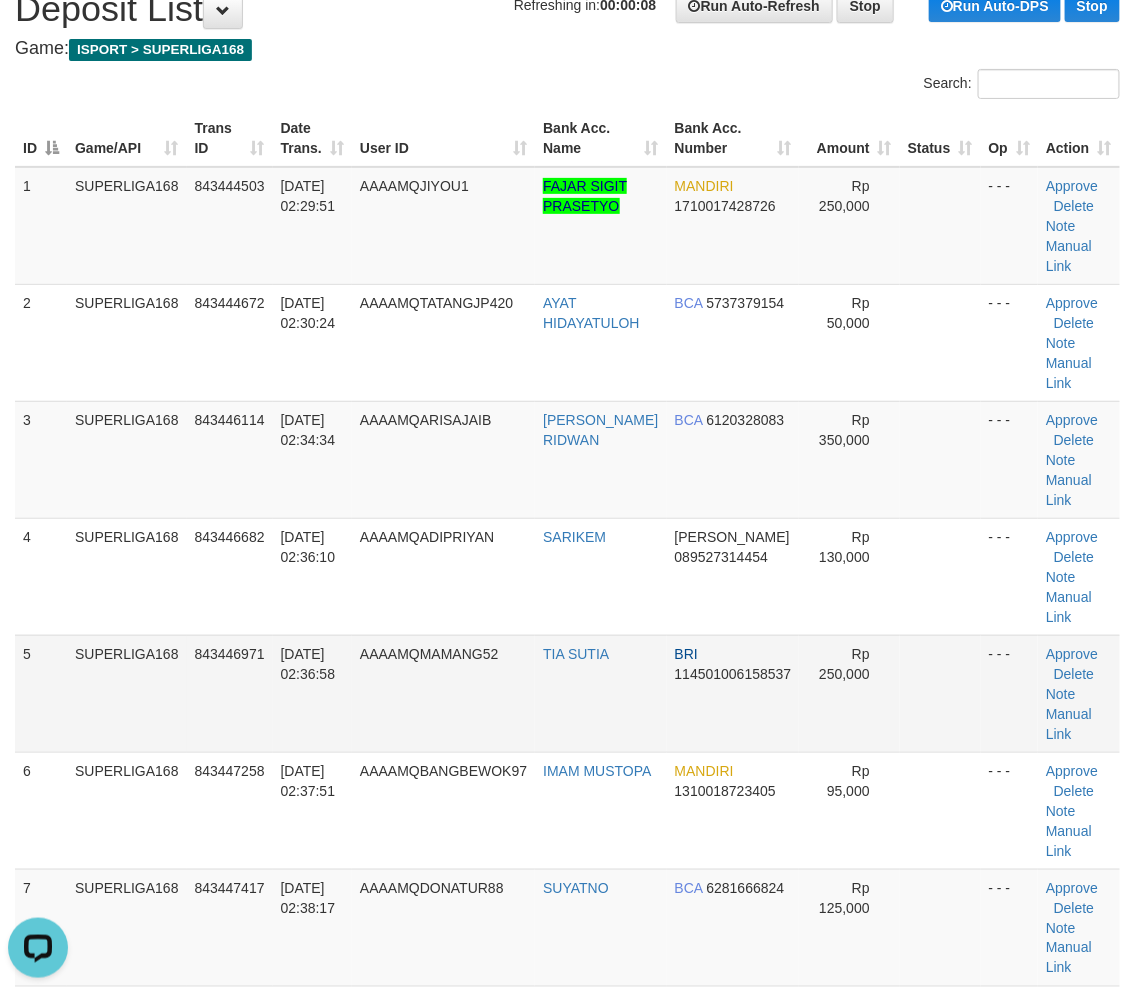 click on "AAAAMQMAMANG52" at bounding box center [443, 693] 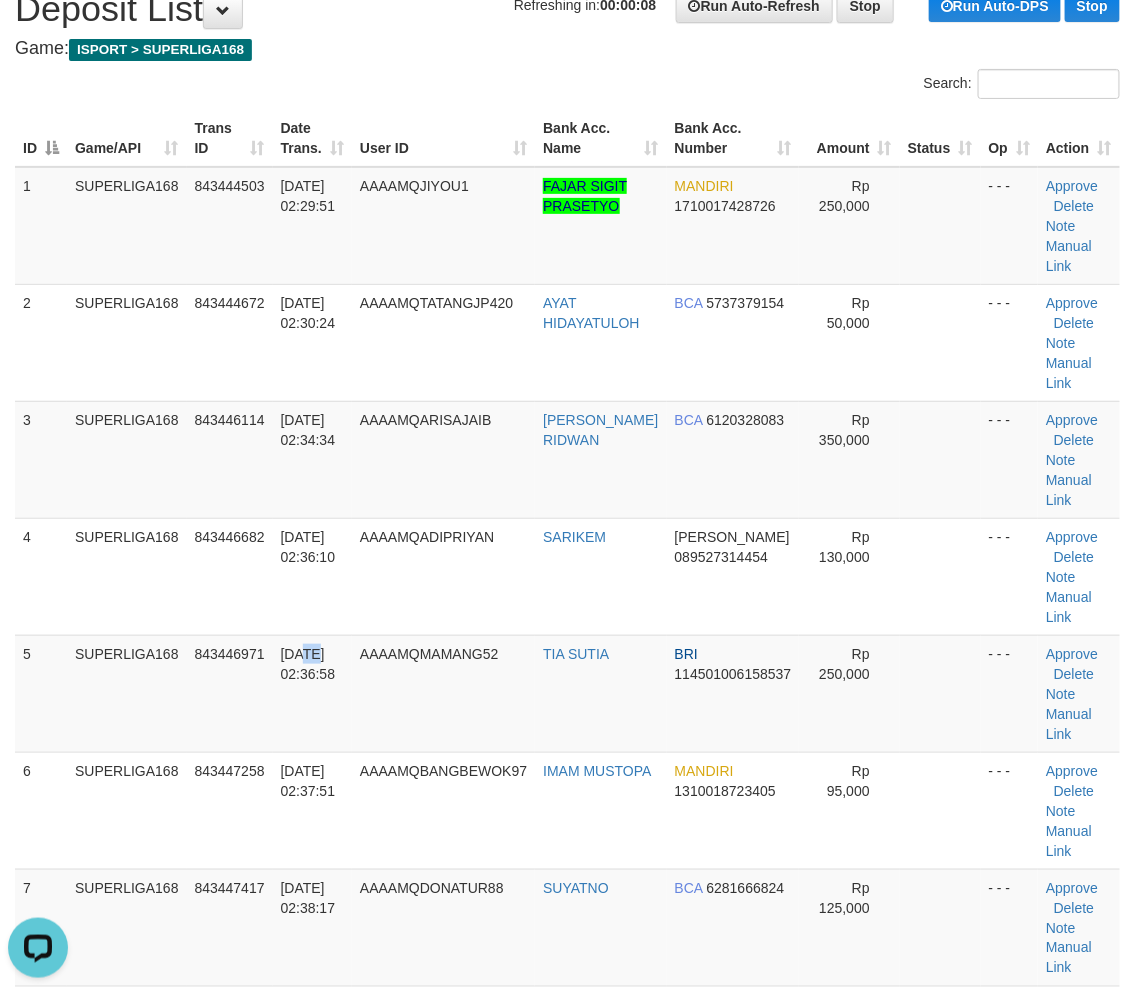 drag, startPoint x: 308, startPoint y: 638, endPoint x: 1, endPoint y: 750, distance: 326.792 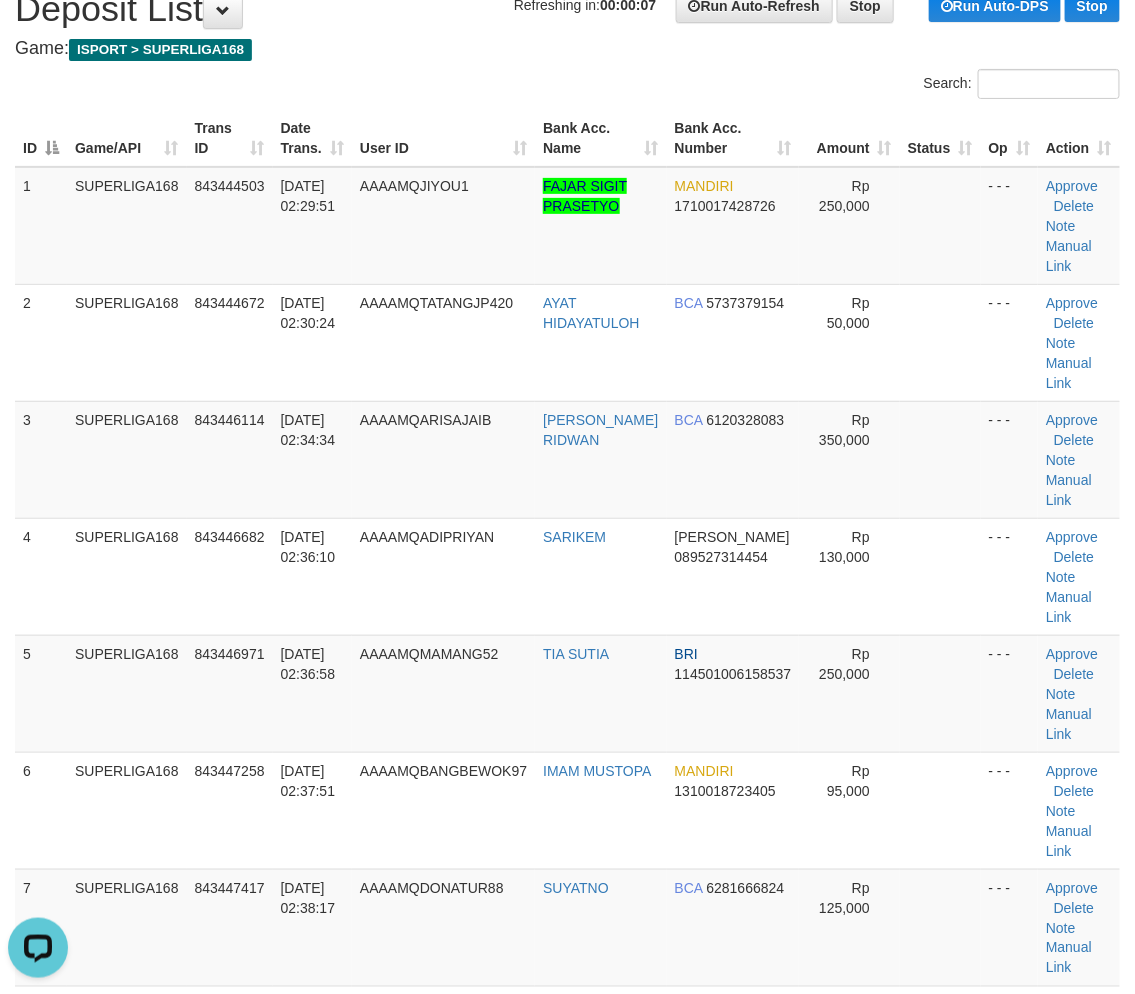 drag, startPoint x: 342, startPoint y: 607, endPoint x: 7, endPoint y: 725, distance: 355.1746 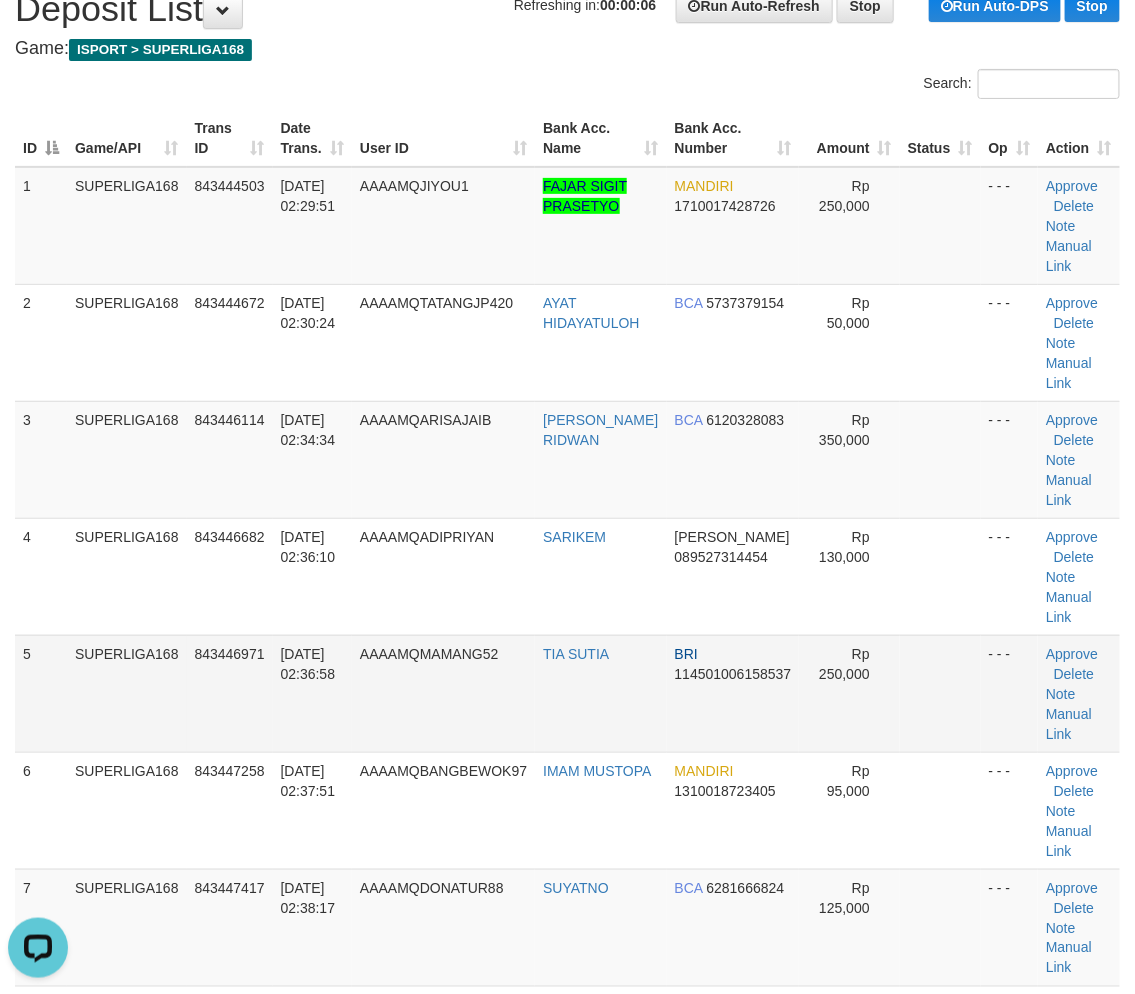 click on "843446971" at bounding box center [230, 654] 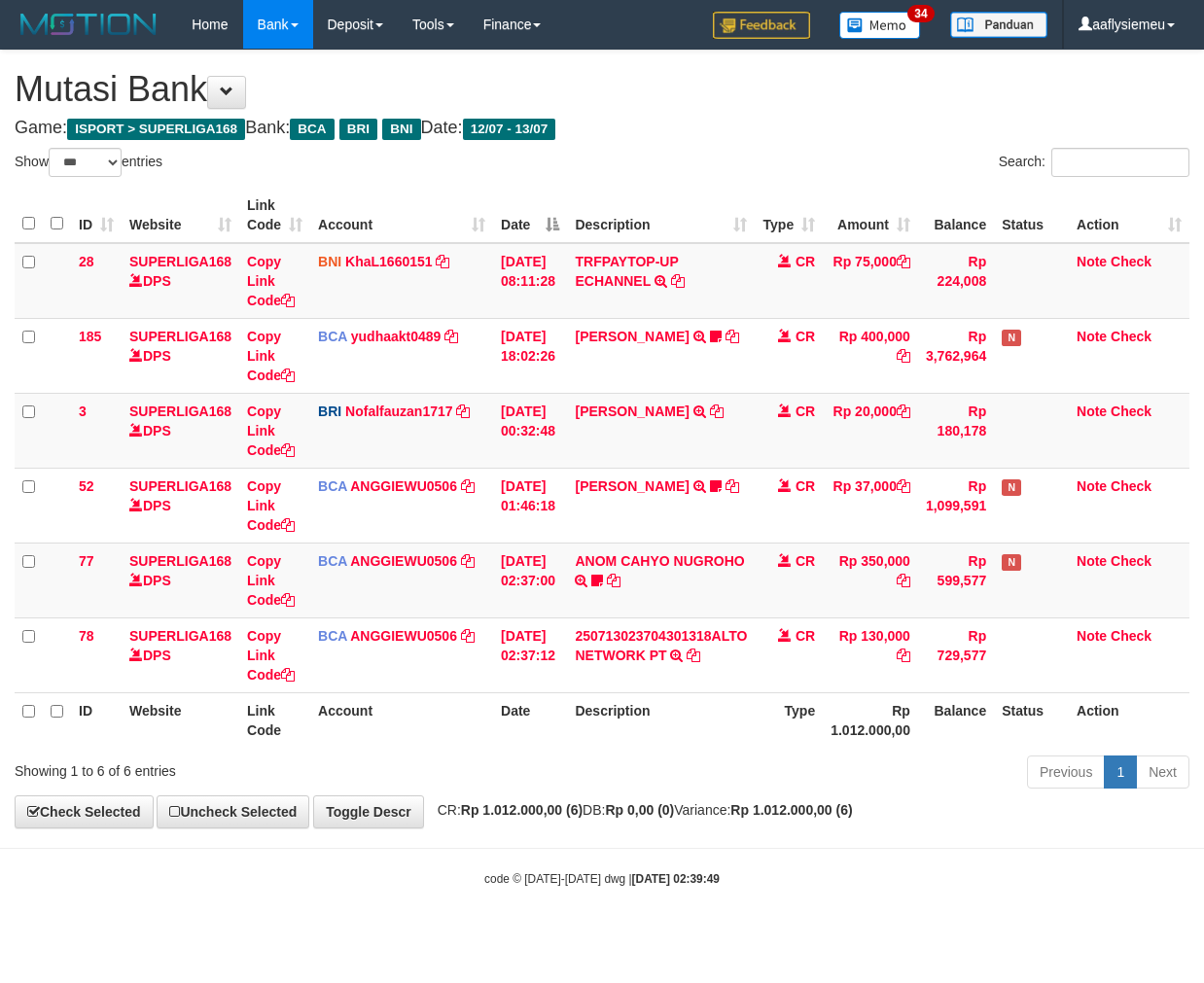 select on "***" 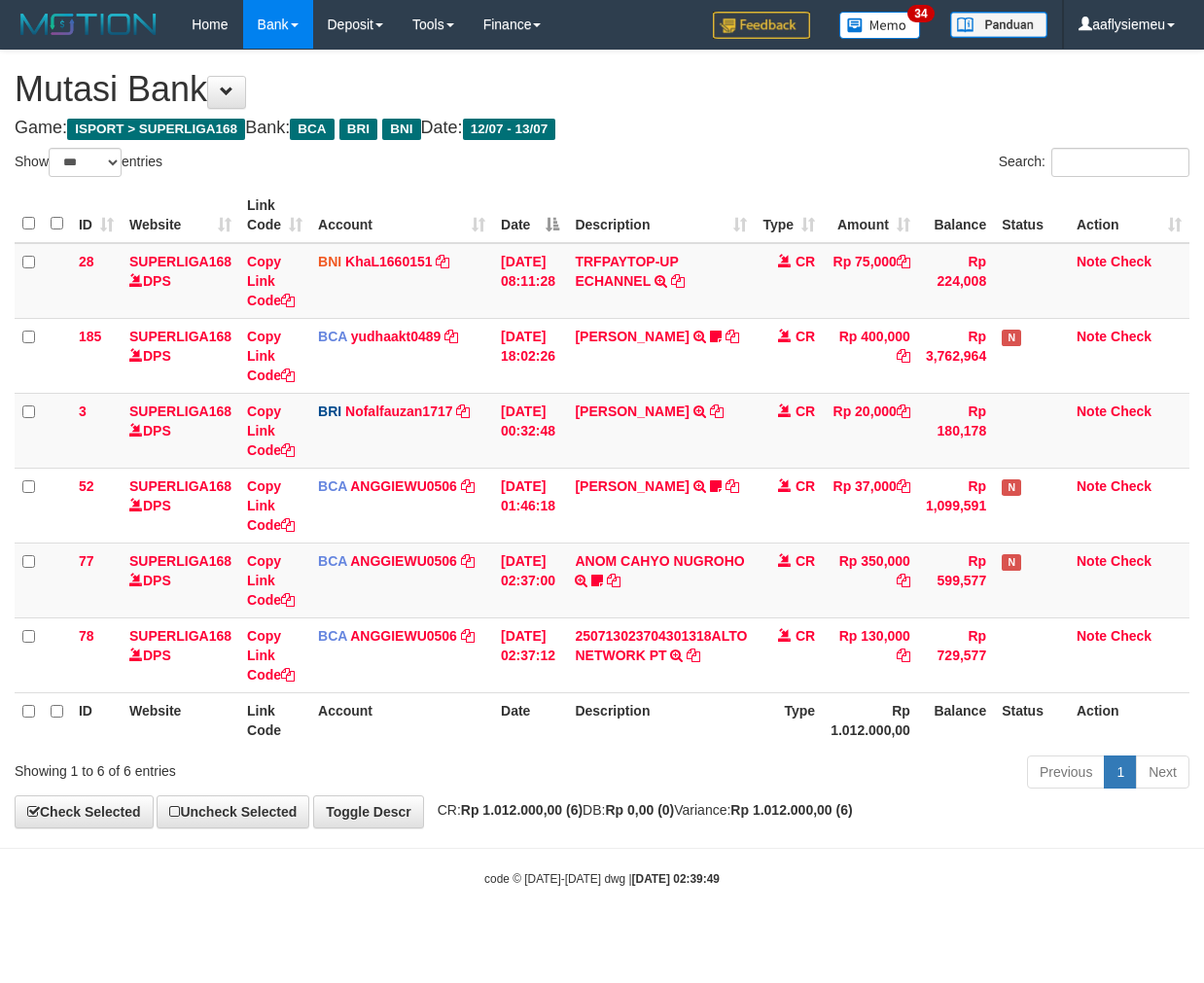 scroll, scrollTop: 0, scrollLeft: 0, axis: both 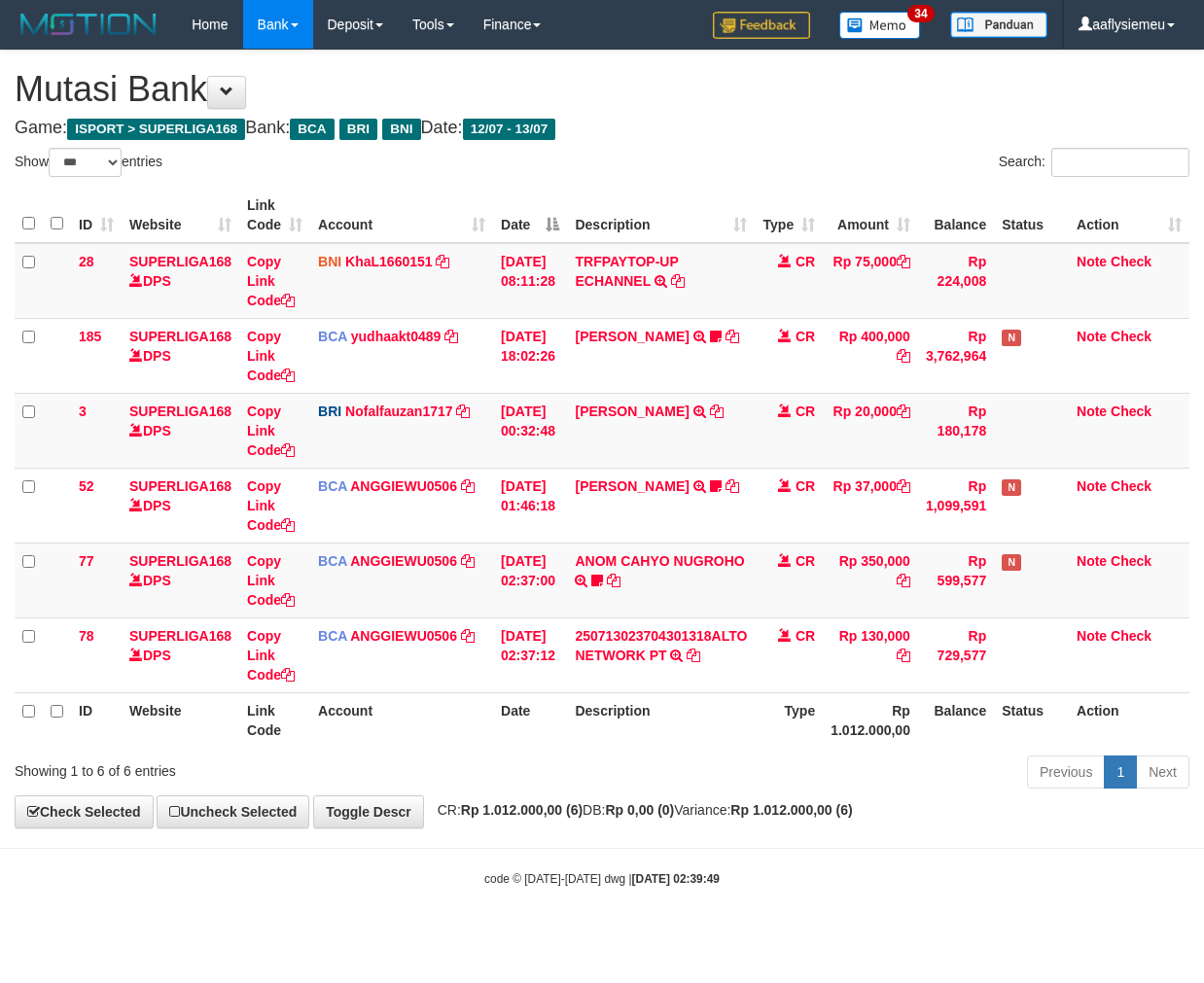 select on "***" 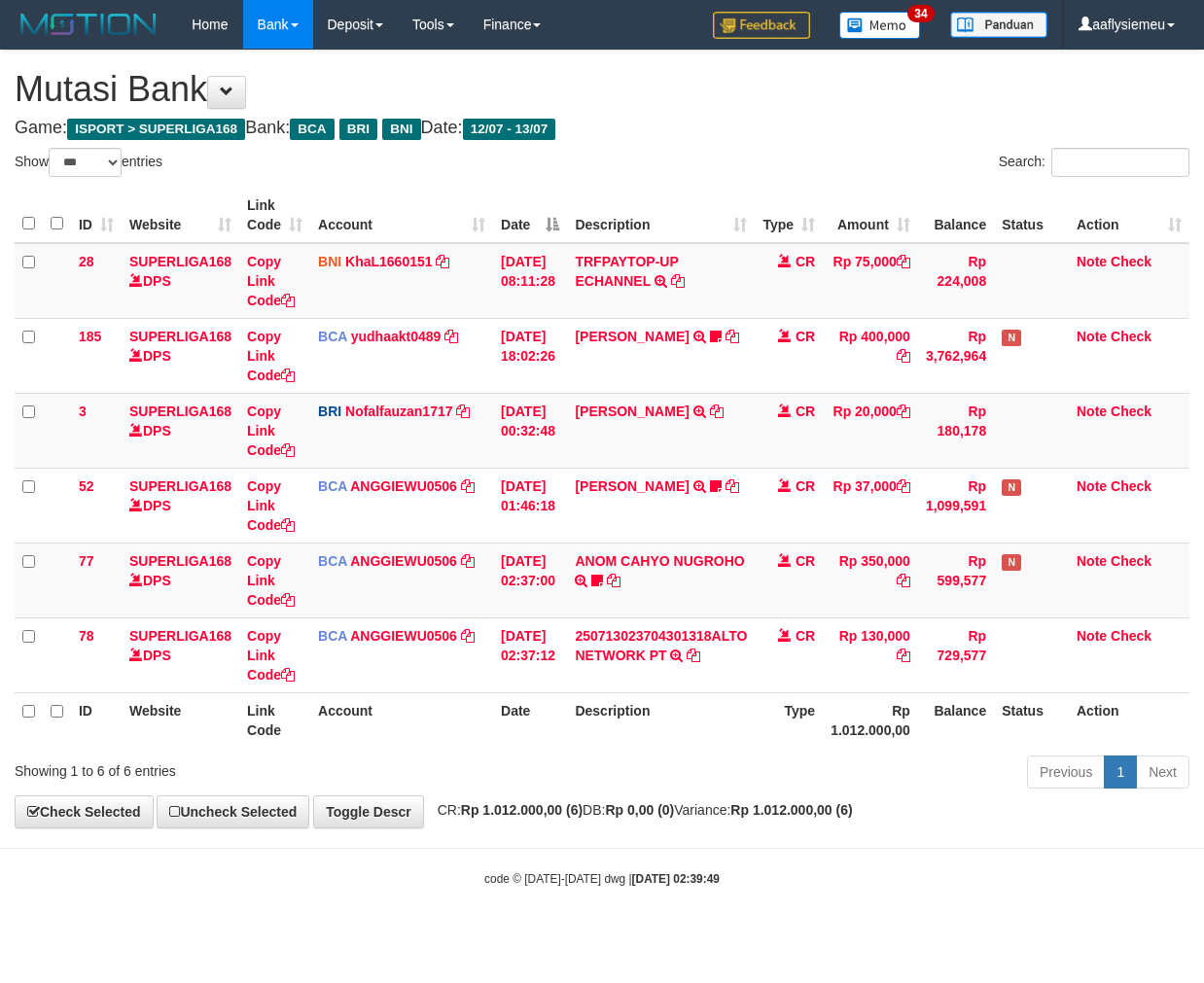 scroll, scrollTop: 0, scrollLeft: 0, axis: both 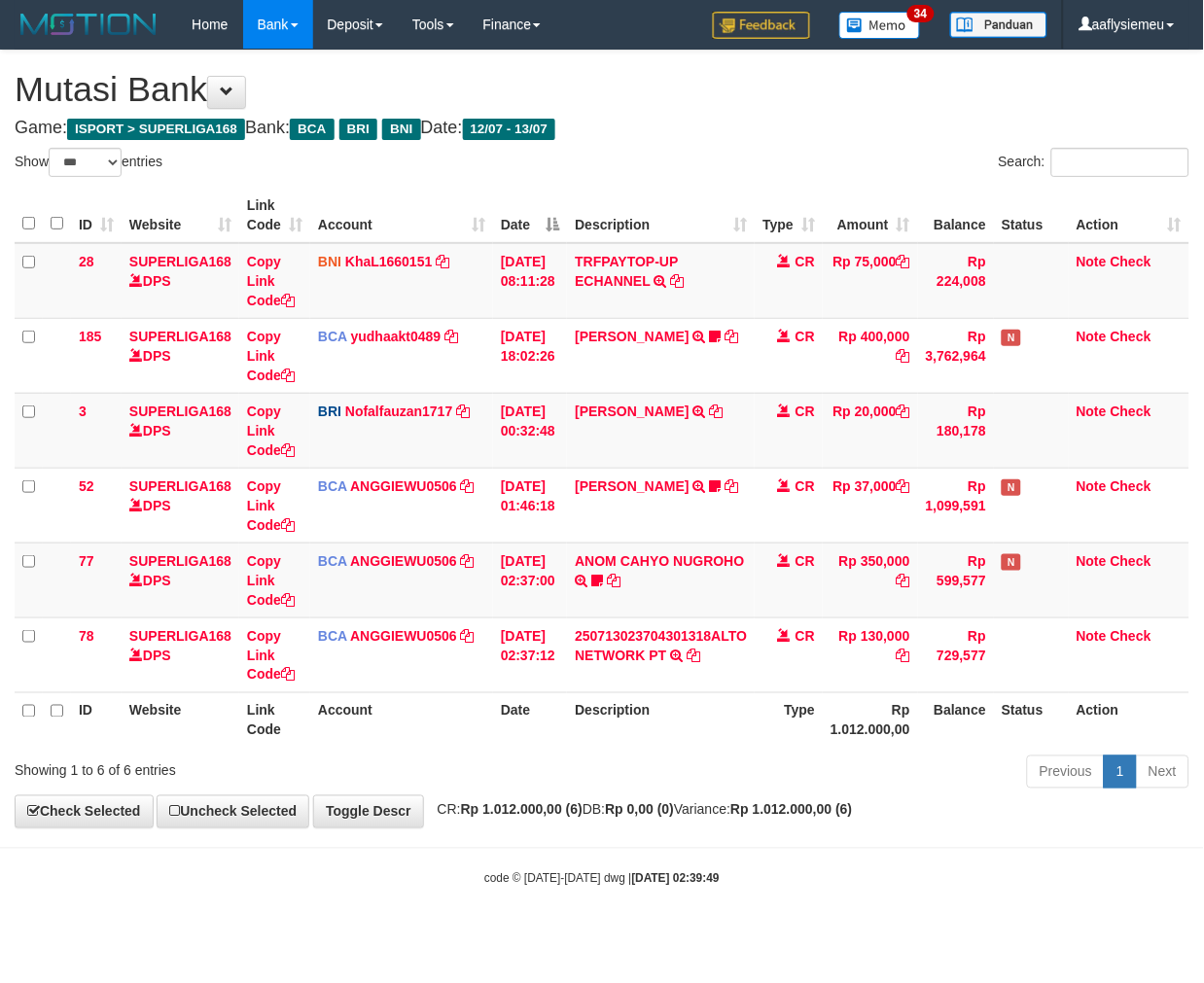 click on "Toggle navigation
Home
Bank
Account List
Load
By Website
Group
[ISPORT]													SUPERLIGA168
By Load Group (DPS)
34" at bounding box center [602, 468] 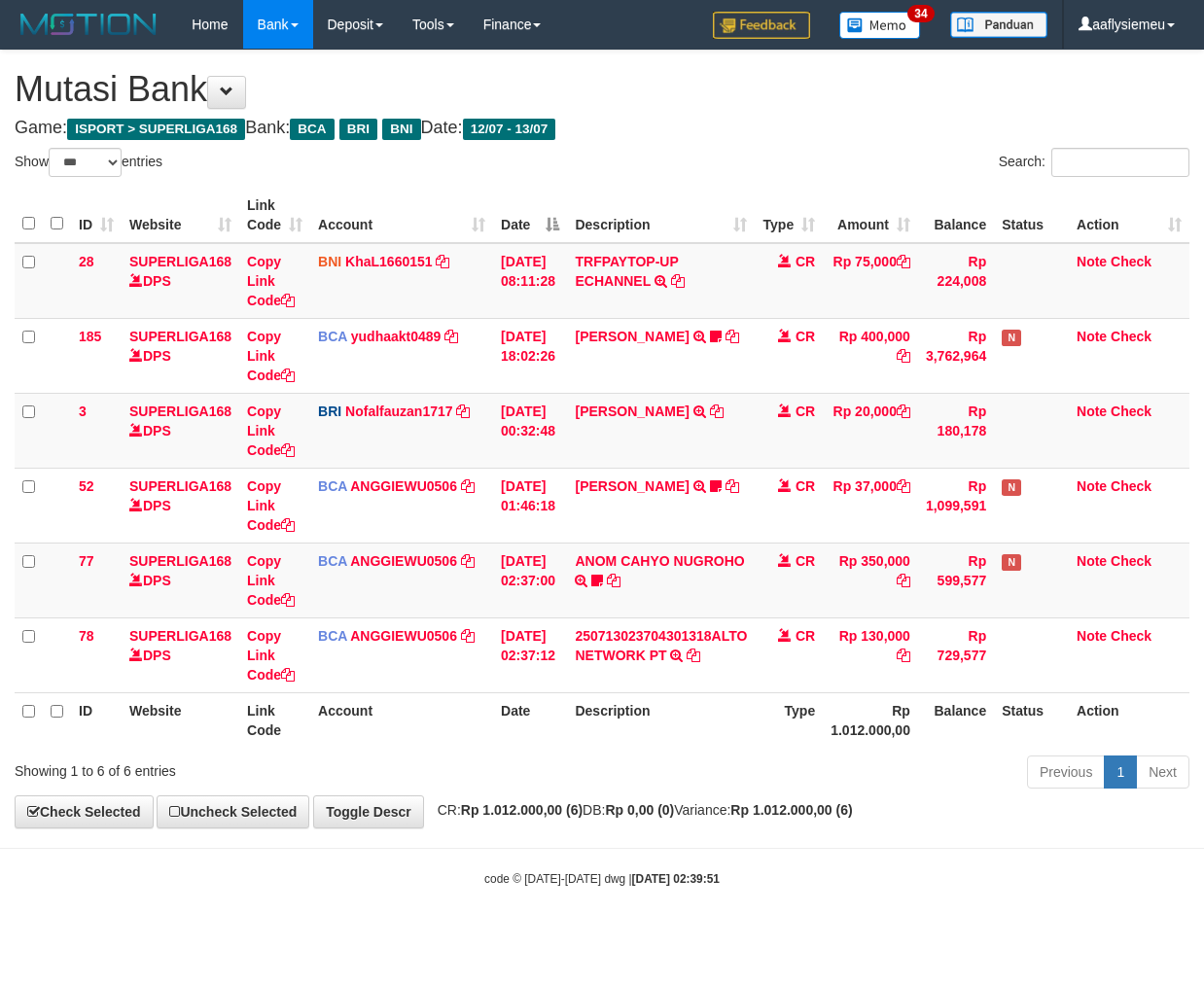 select on "***" 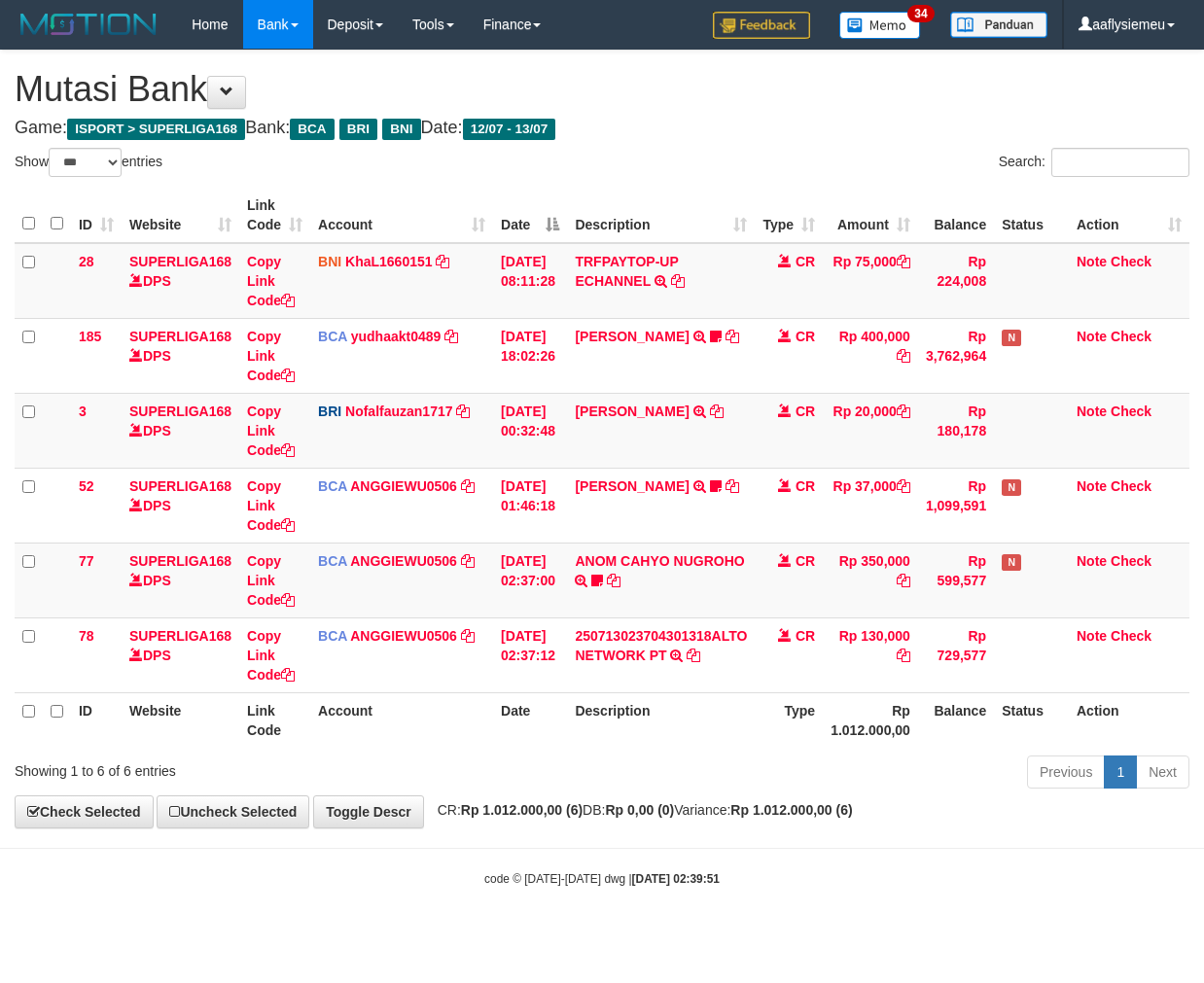 scroll, scrollTop: 0, scrollLeft: 0, axis: both 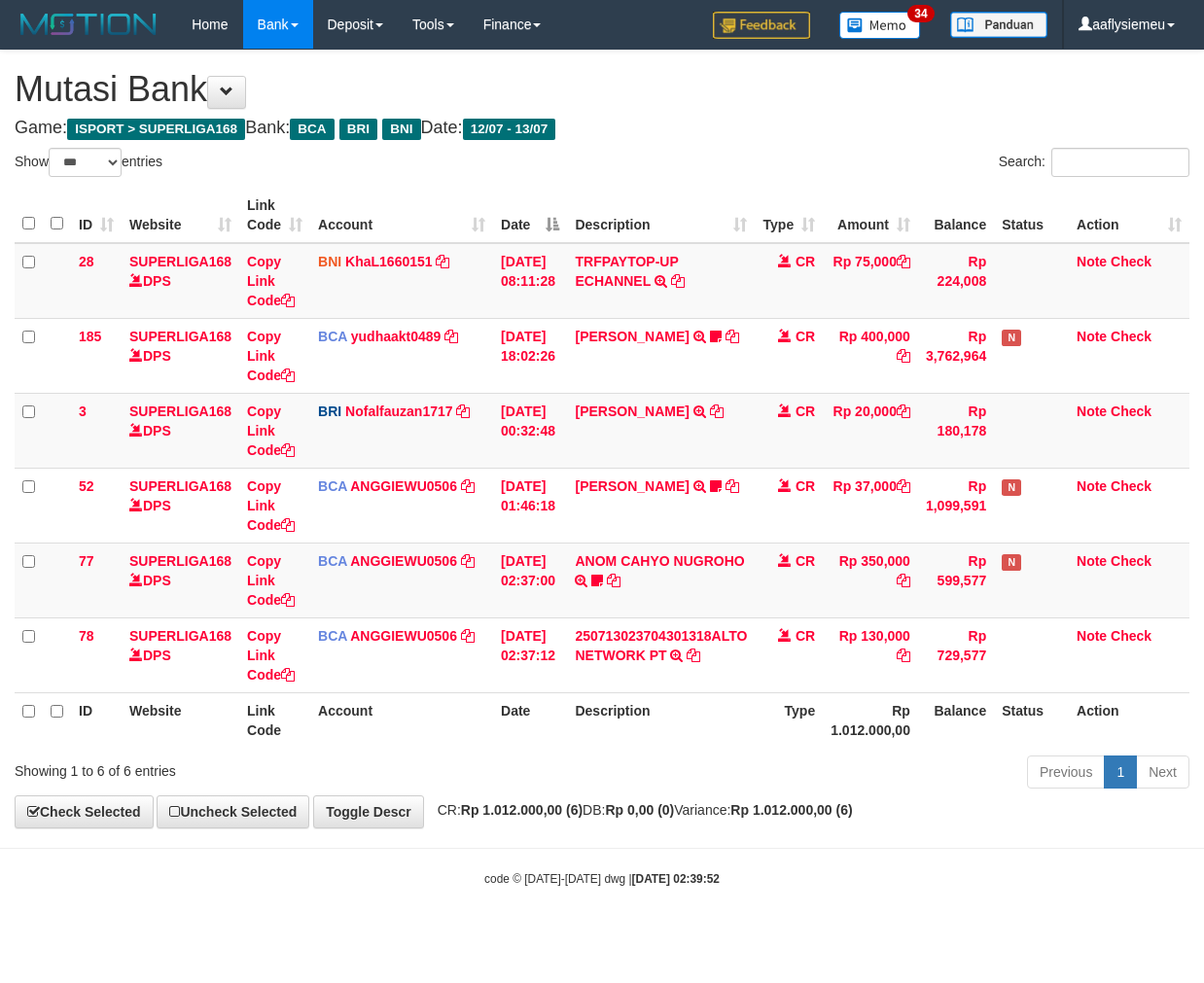 select on "***" 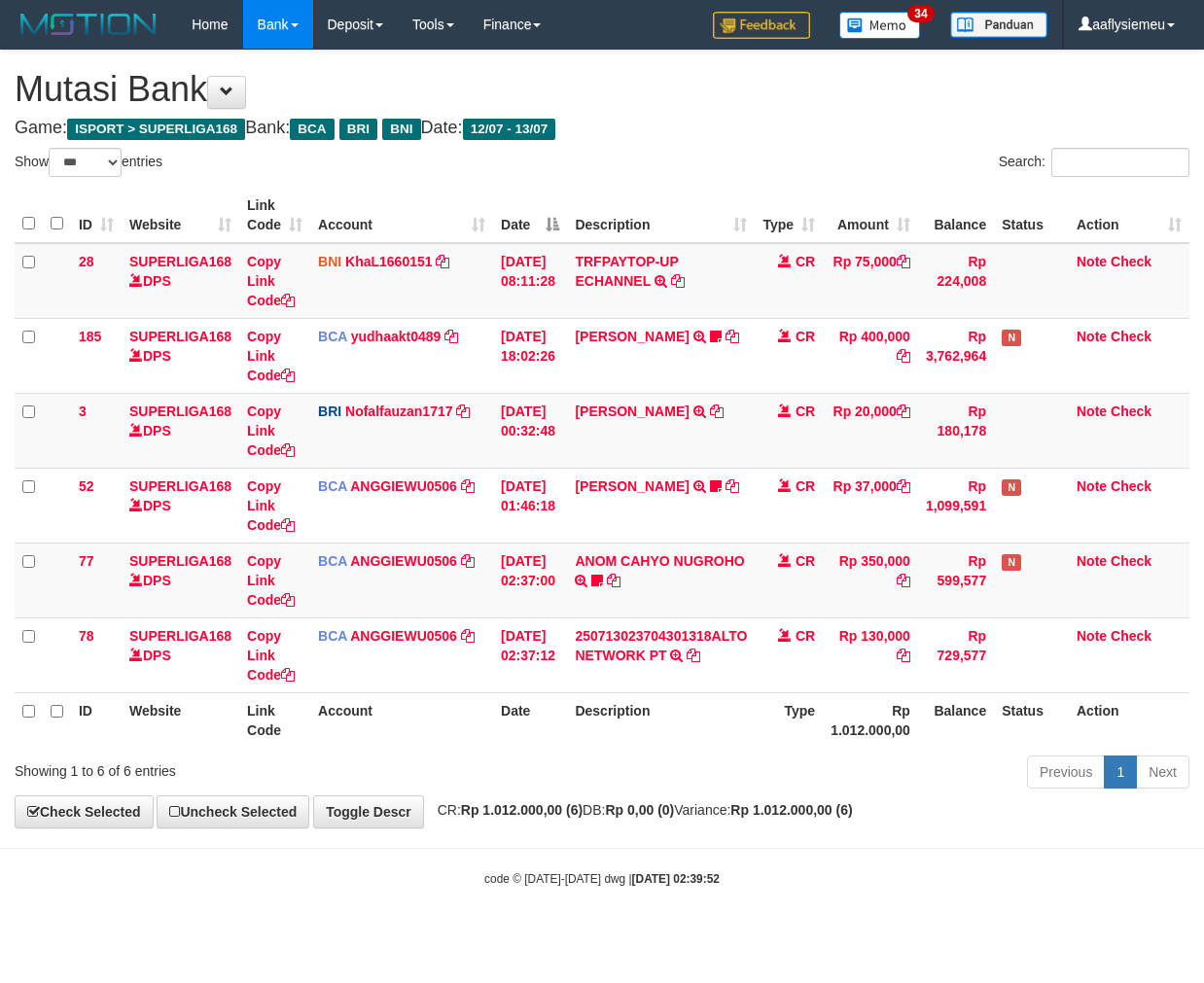 scroll, scrollTop: 0, scrollLeft: 0, axis: both 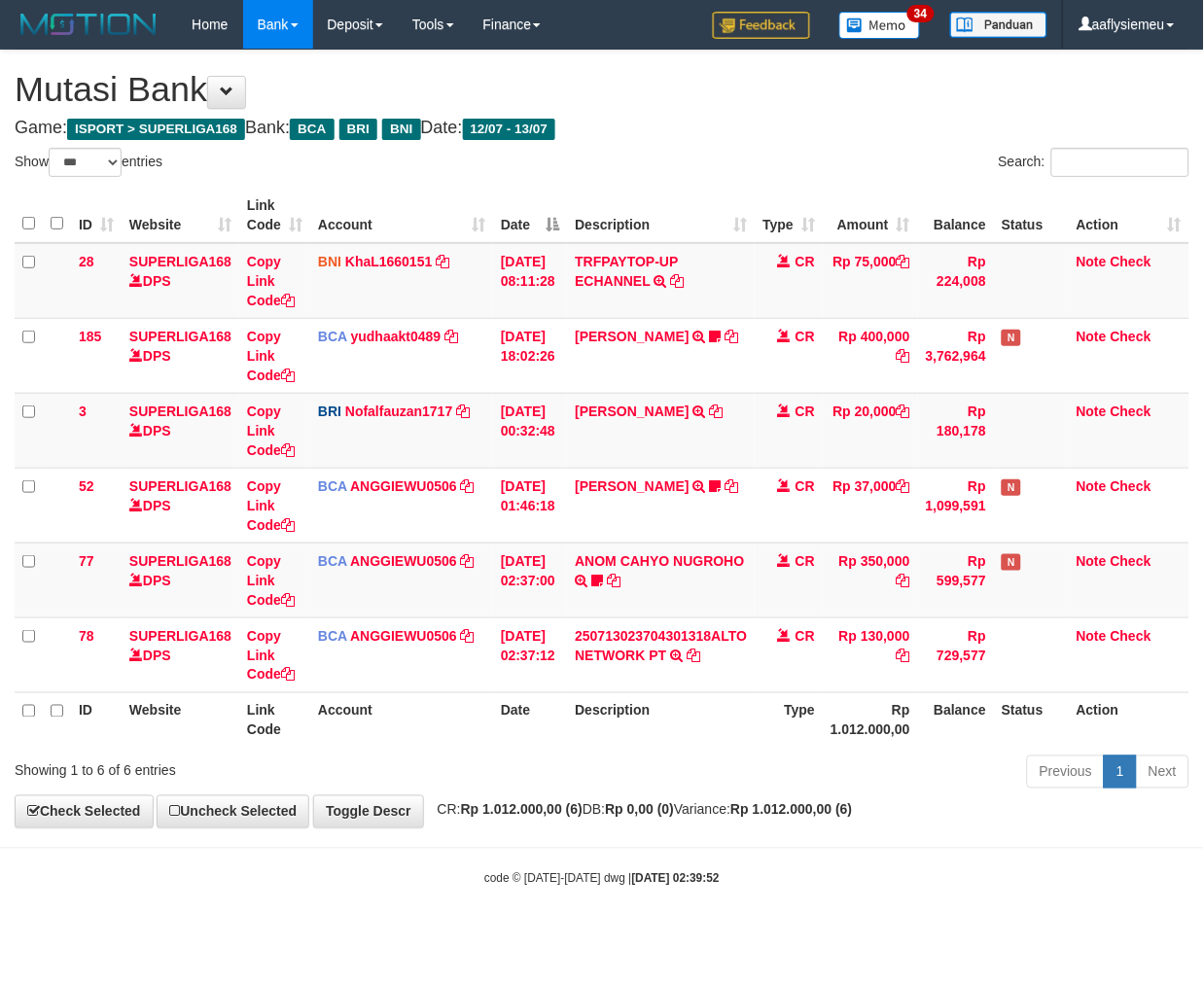 click on "Rp 1.012.000,00 (6)" at bounding box center (791, 810) 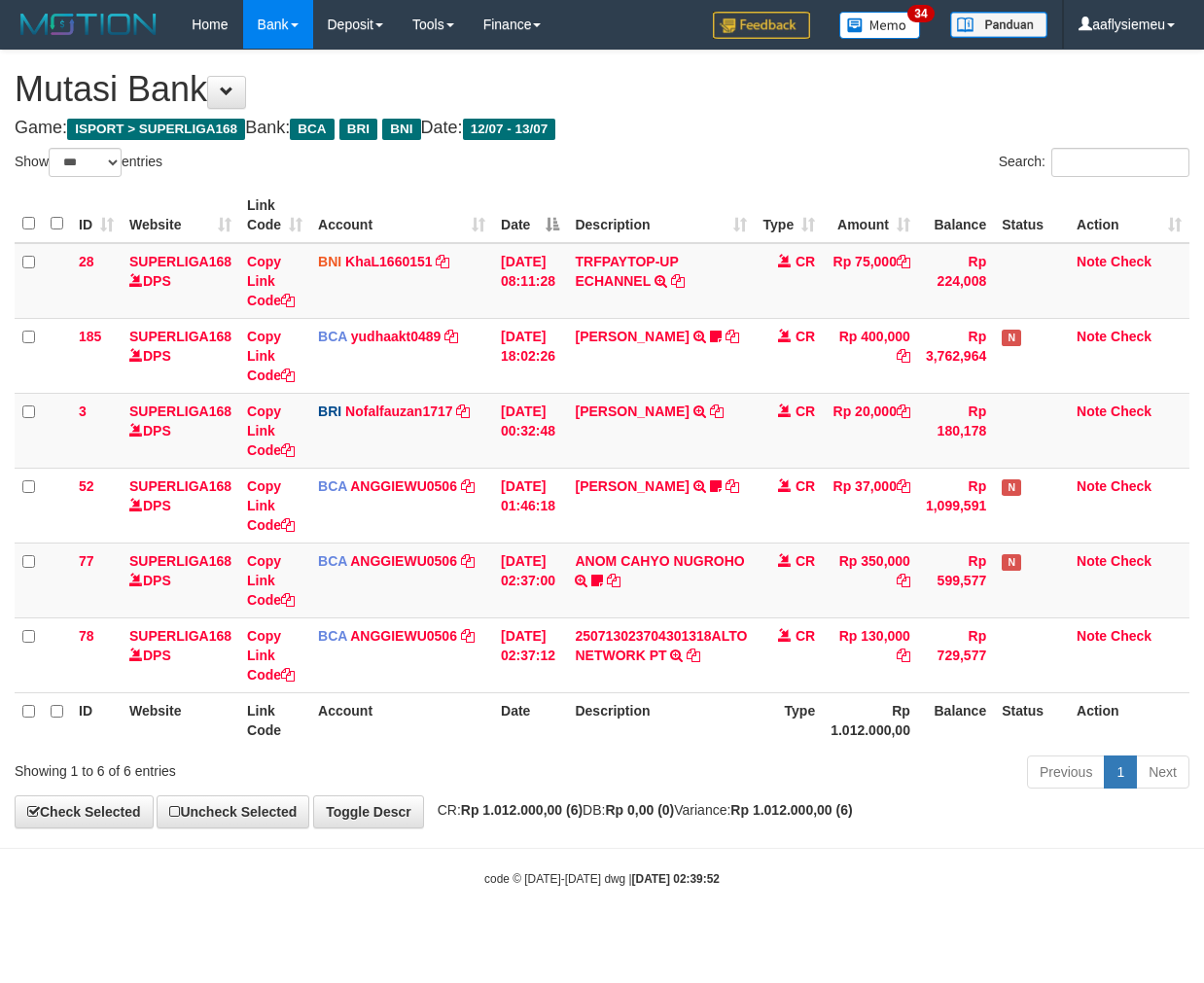 select on "***" 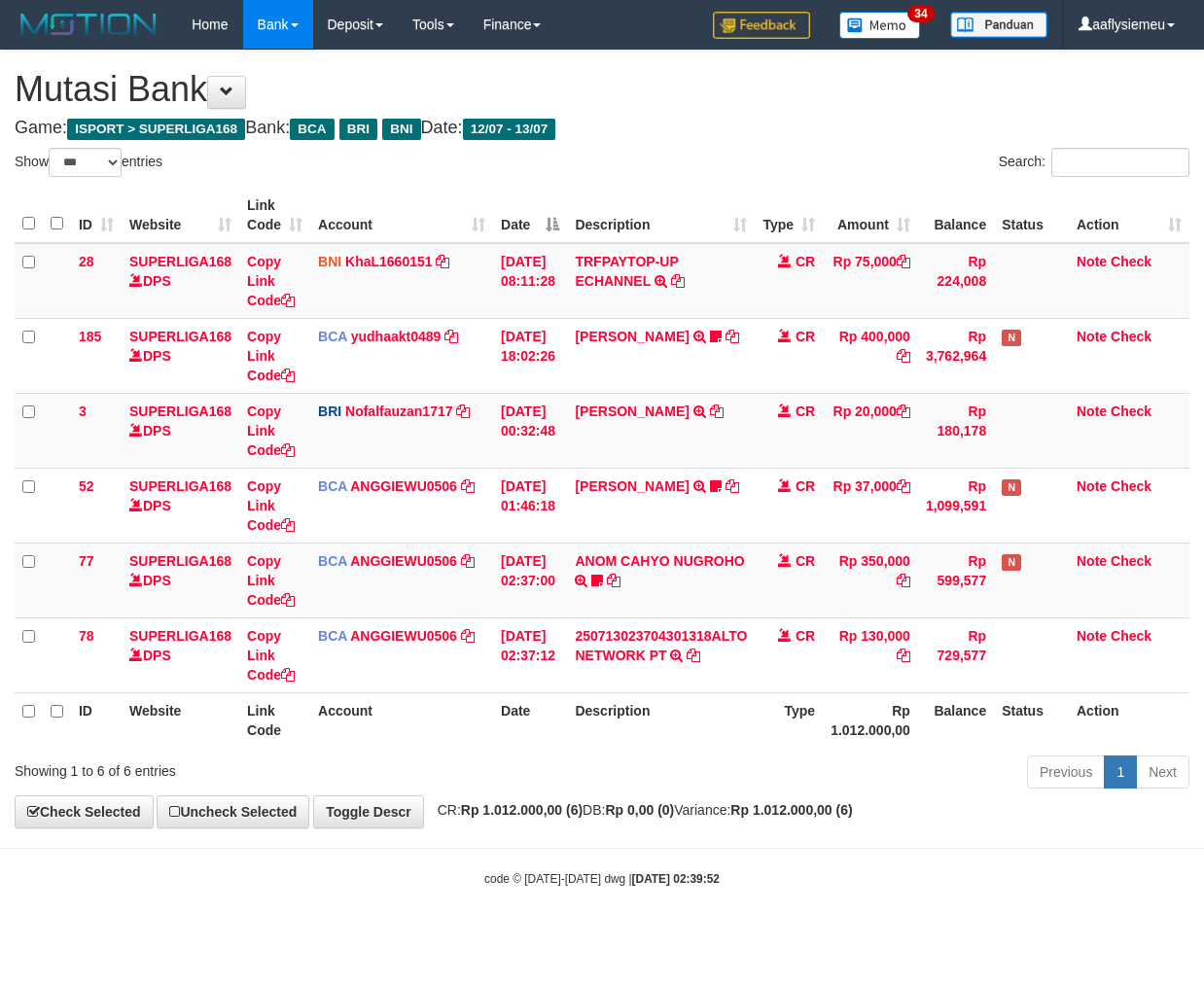 scroll, scrollTop: 0, scrollLeft: 0, axis: both 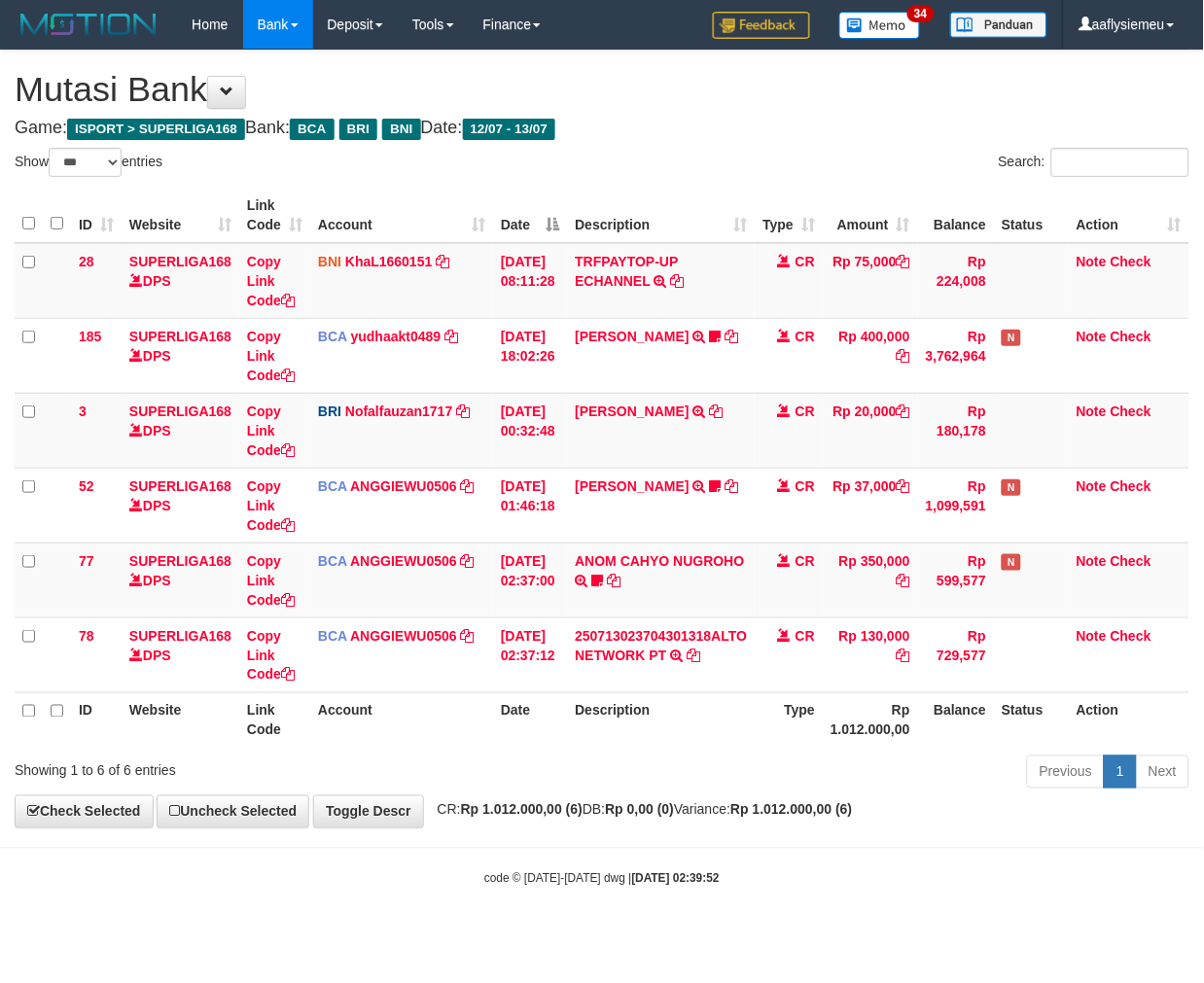 click on "CR:  Rp 1.012.000,00 (6)      DB:  Rp 0,00 (0)      Variance:  Rp 1.012.000,00 (6)" at bounding box center [640, 810] 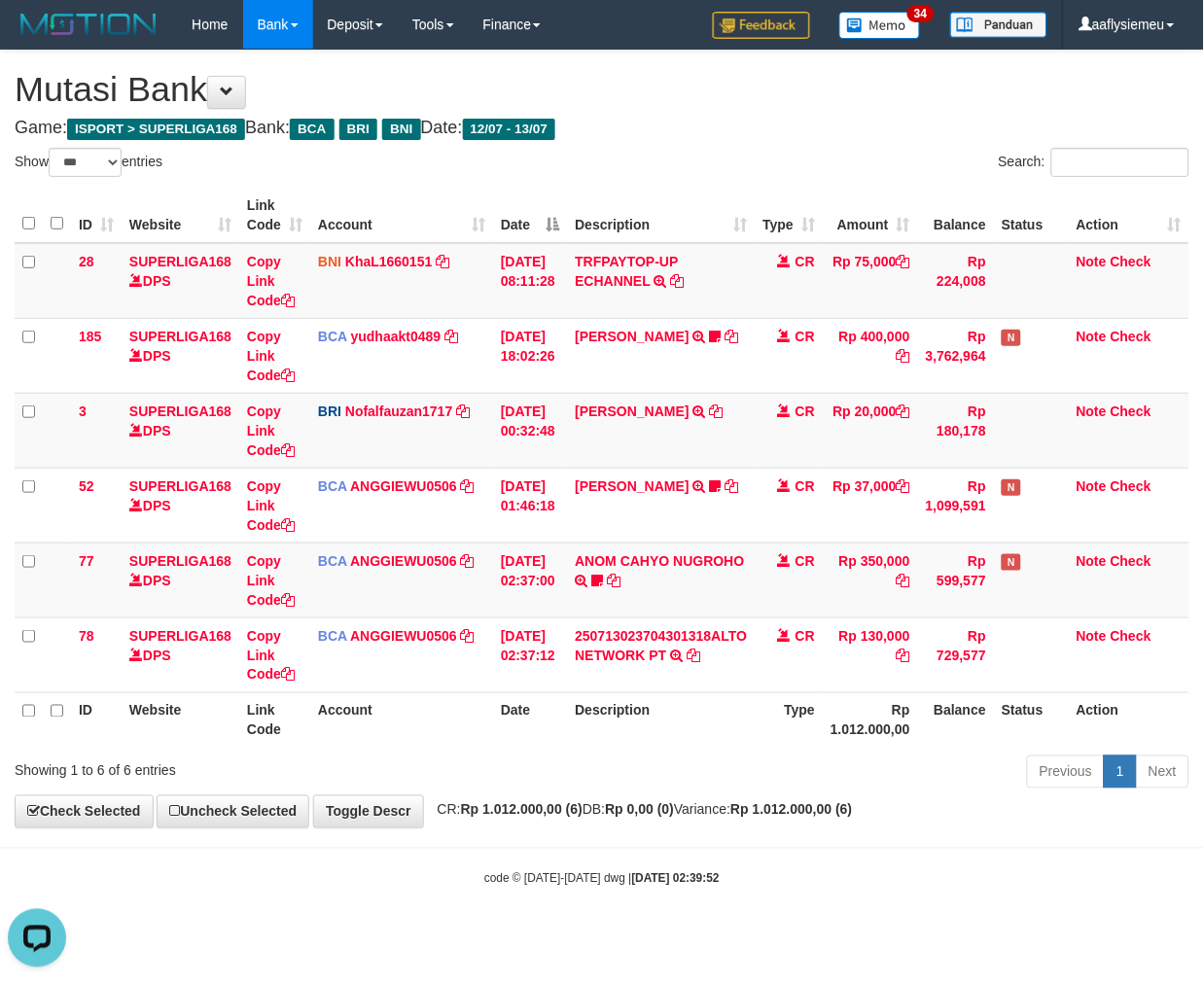 scroll, scrollTop: 0, scrollLeft: 0, axis: both 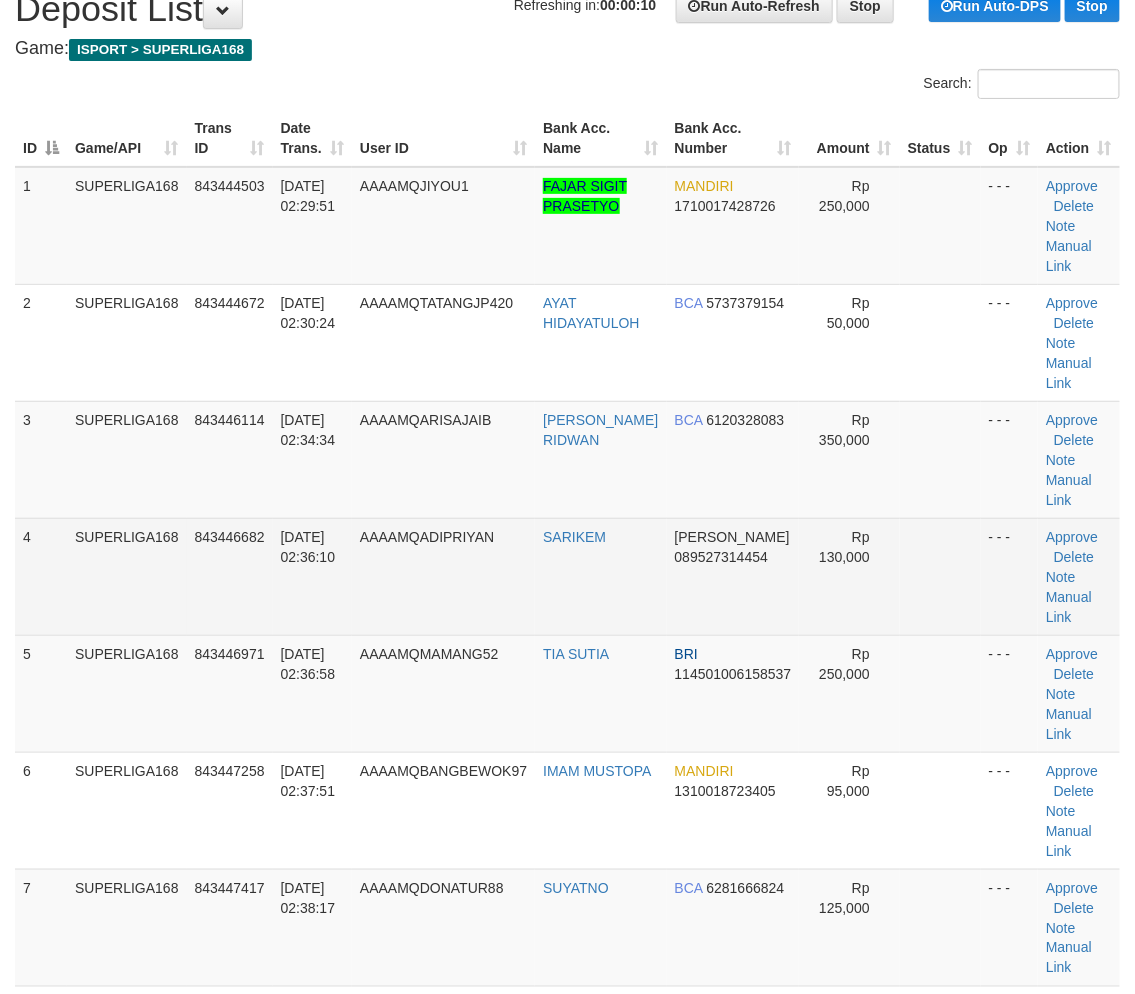 click on "AAAAMQADIPRIYAN" at bounding box center [443, 576] 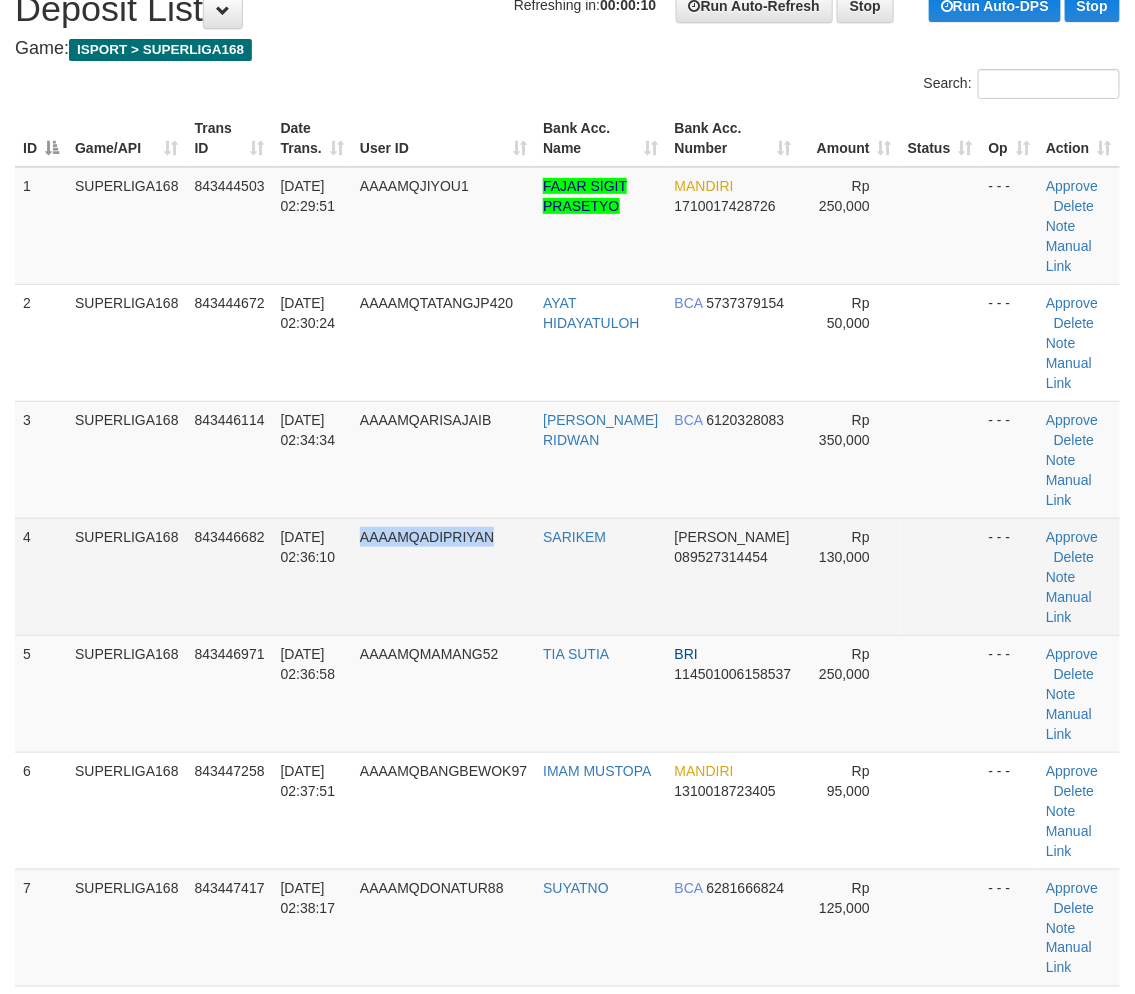click on "AAAAMQADIPRIYAN" at bounding box center (443, 576) 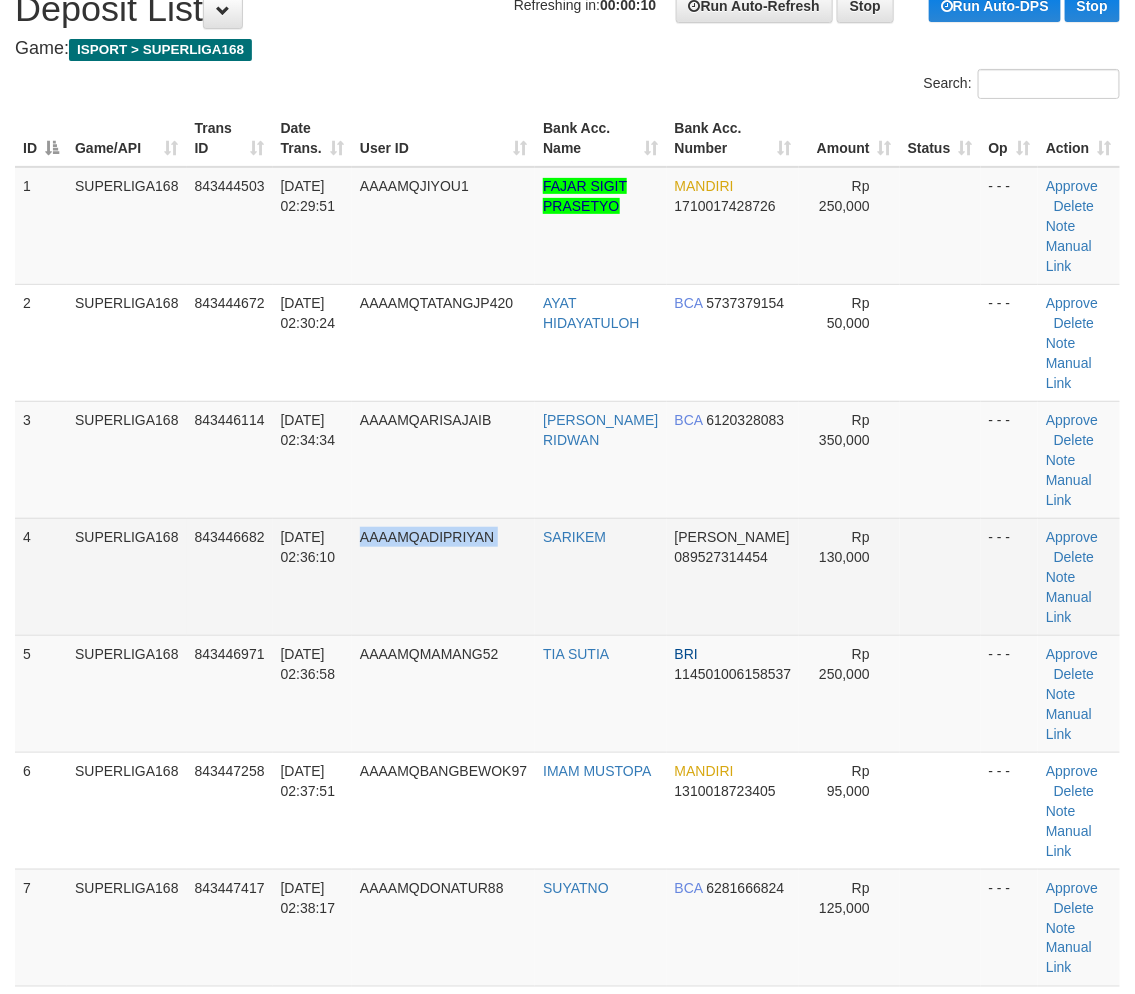 click on "AAAAMQADIPRIYAN" at bounding box center (443, 576) 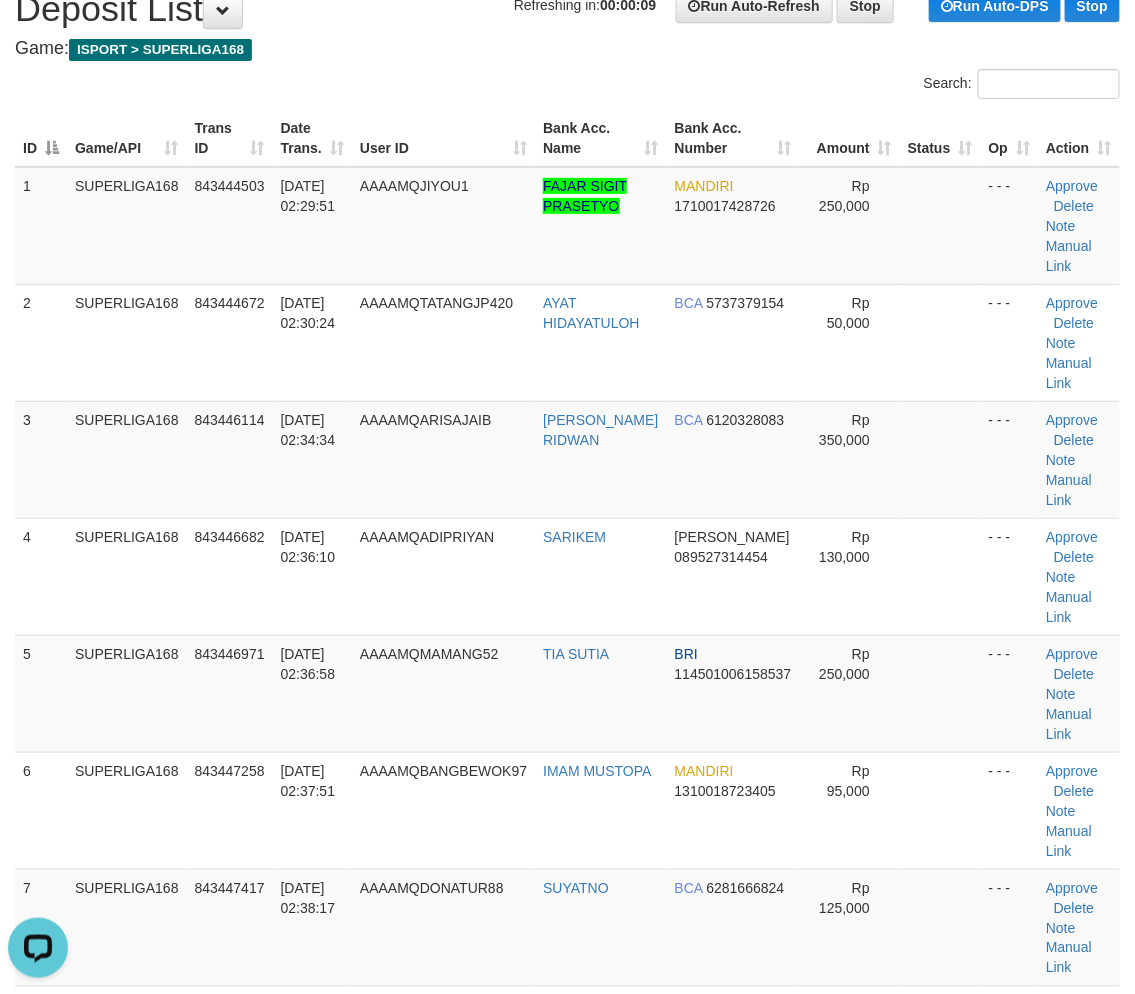 scroll, scrollTop: 0, scrollLeft: 0, axis: both 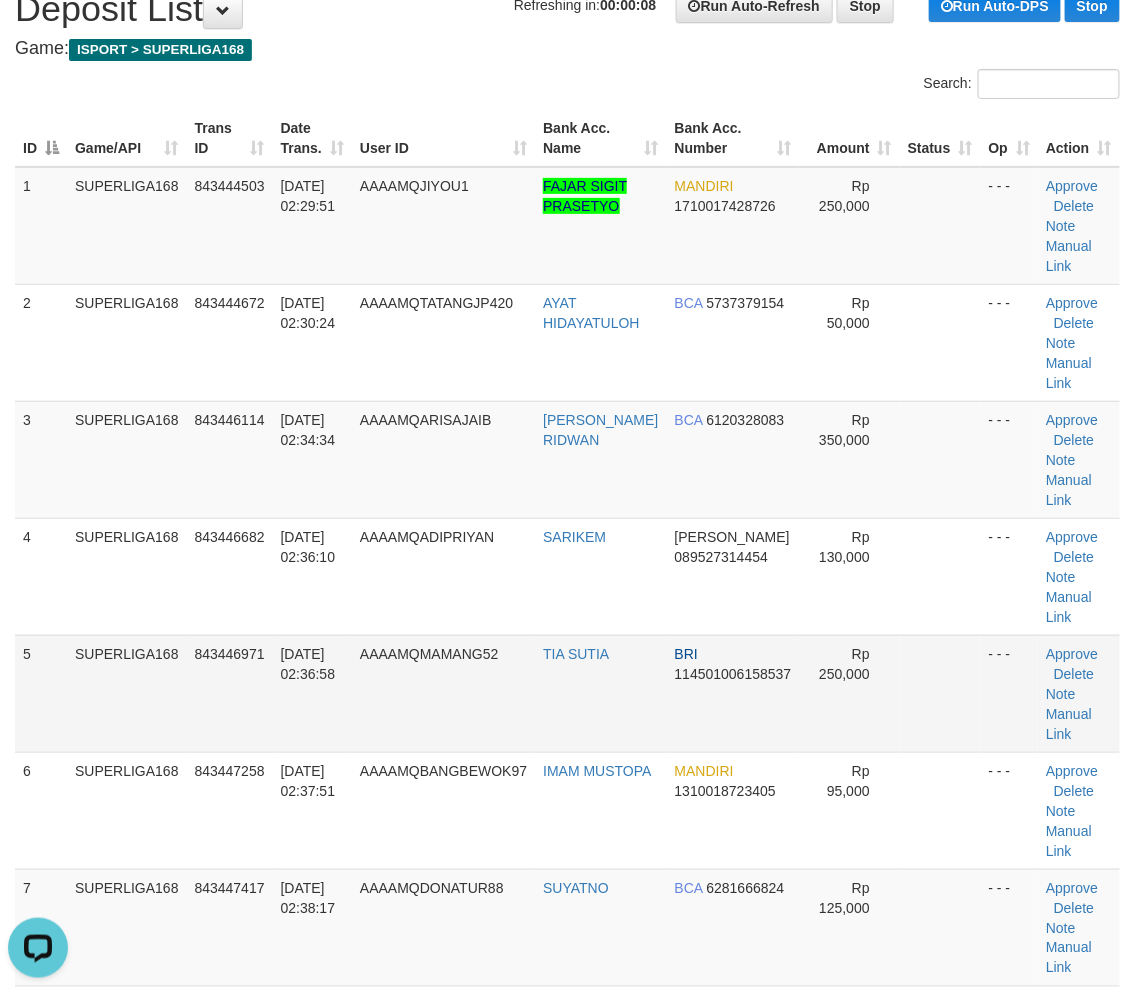 click on "SUPERLIGA168" at bounding box center (127, 693) 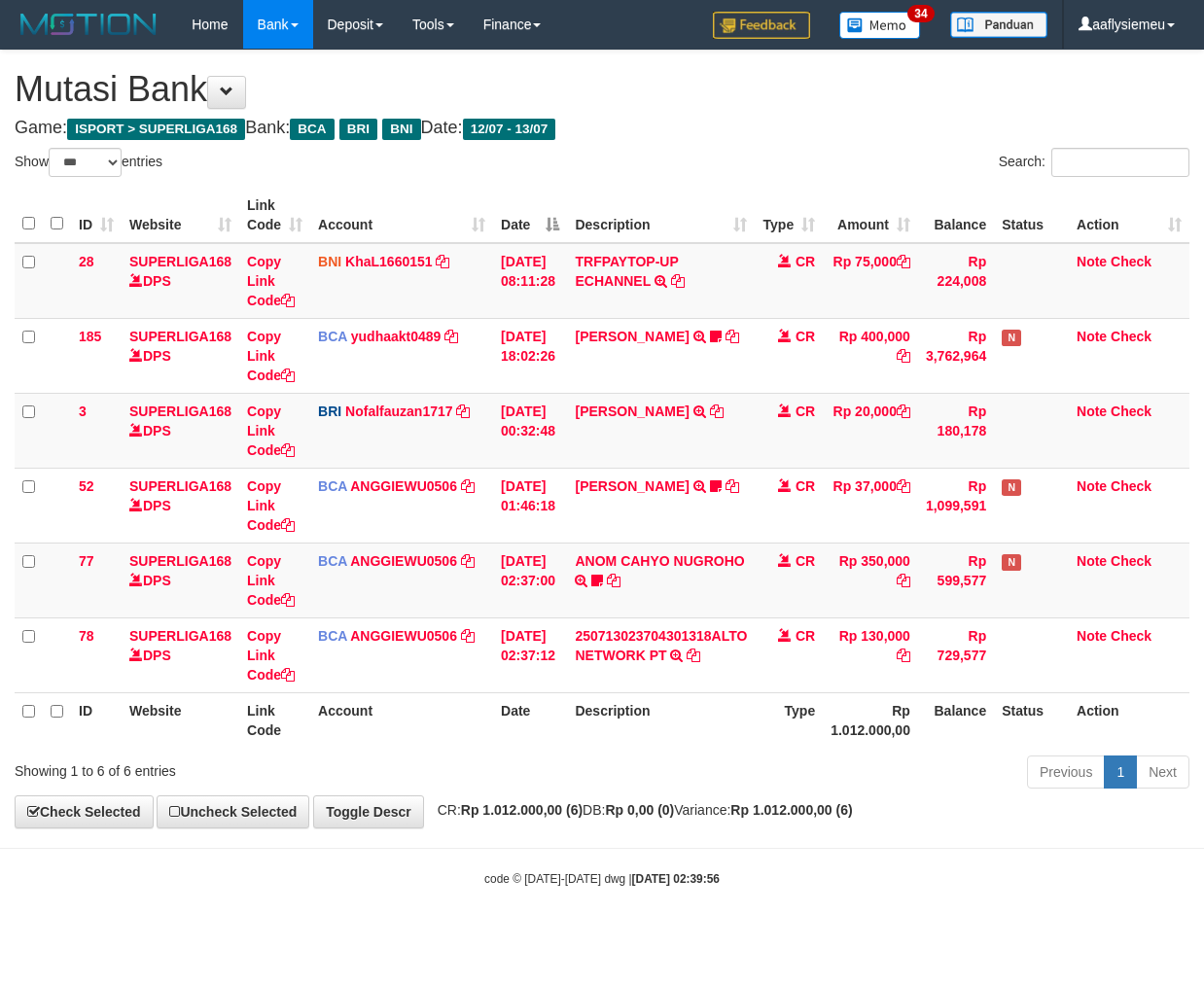 select on "***" 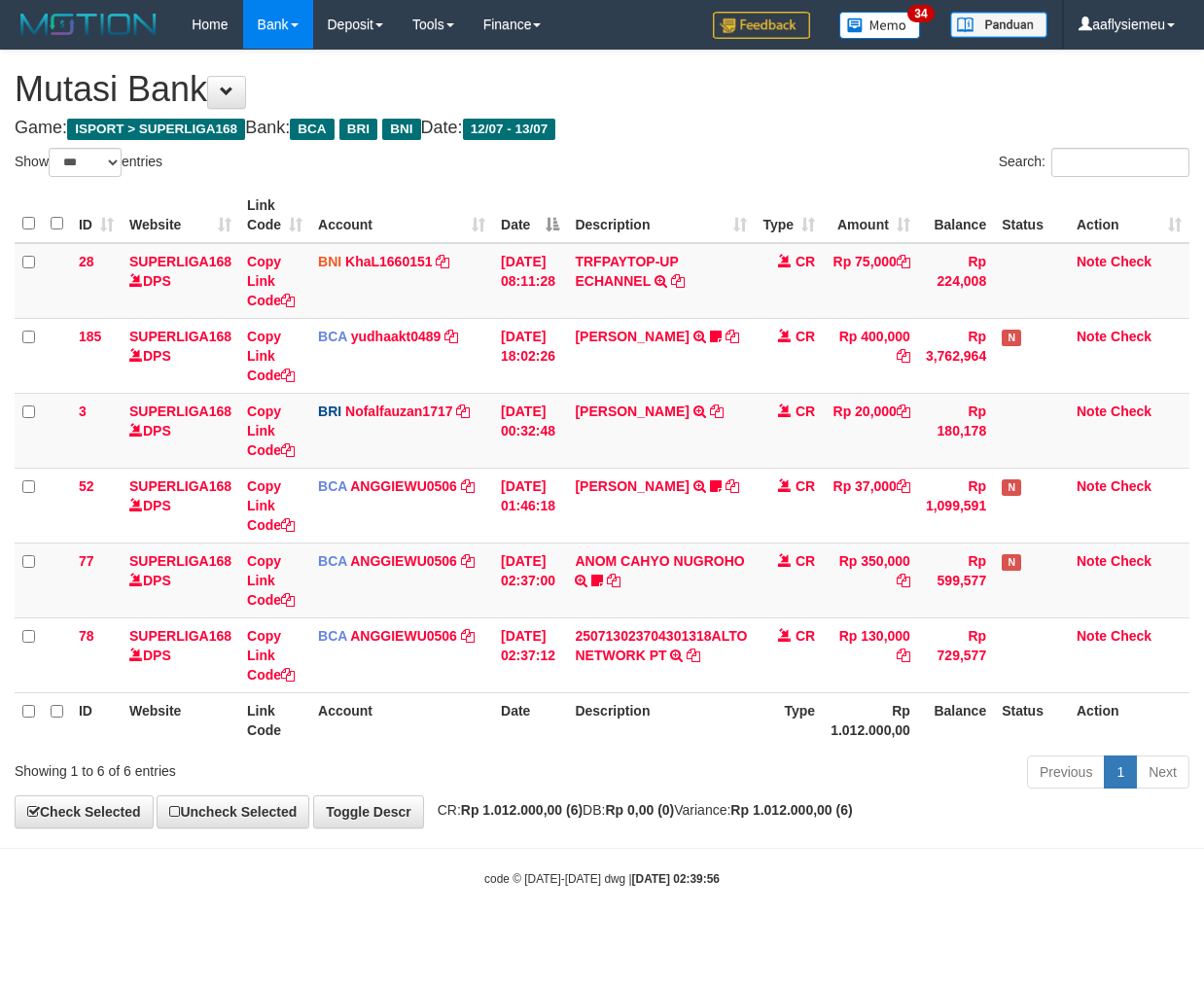 scroll, scrollTop: 0, scrollLeft: 0, axis: both 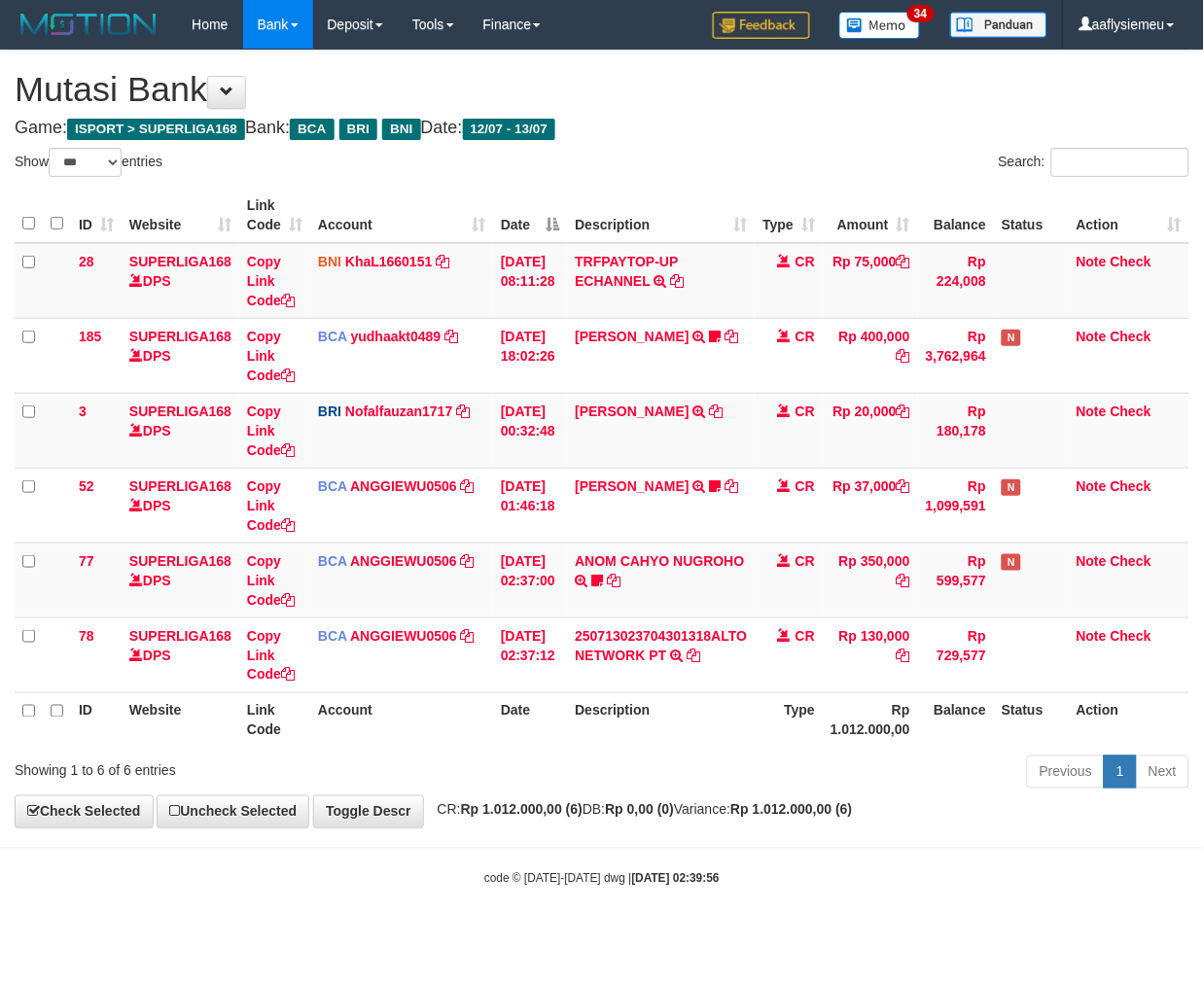 drag, startPoint x: 871, startPoint y: 769, endPoint x: 908, endPoint y: 763, distance: 37.48333 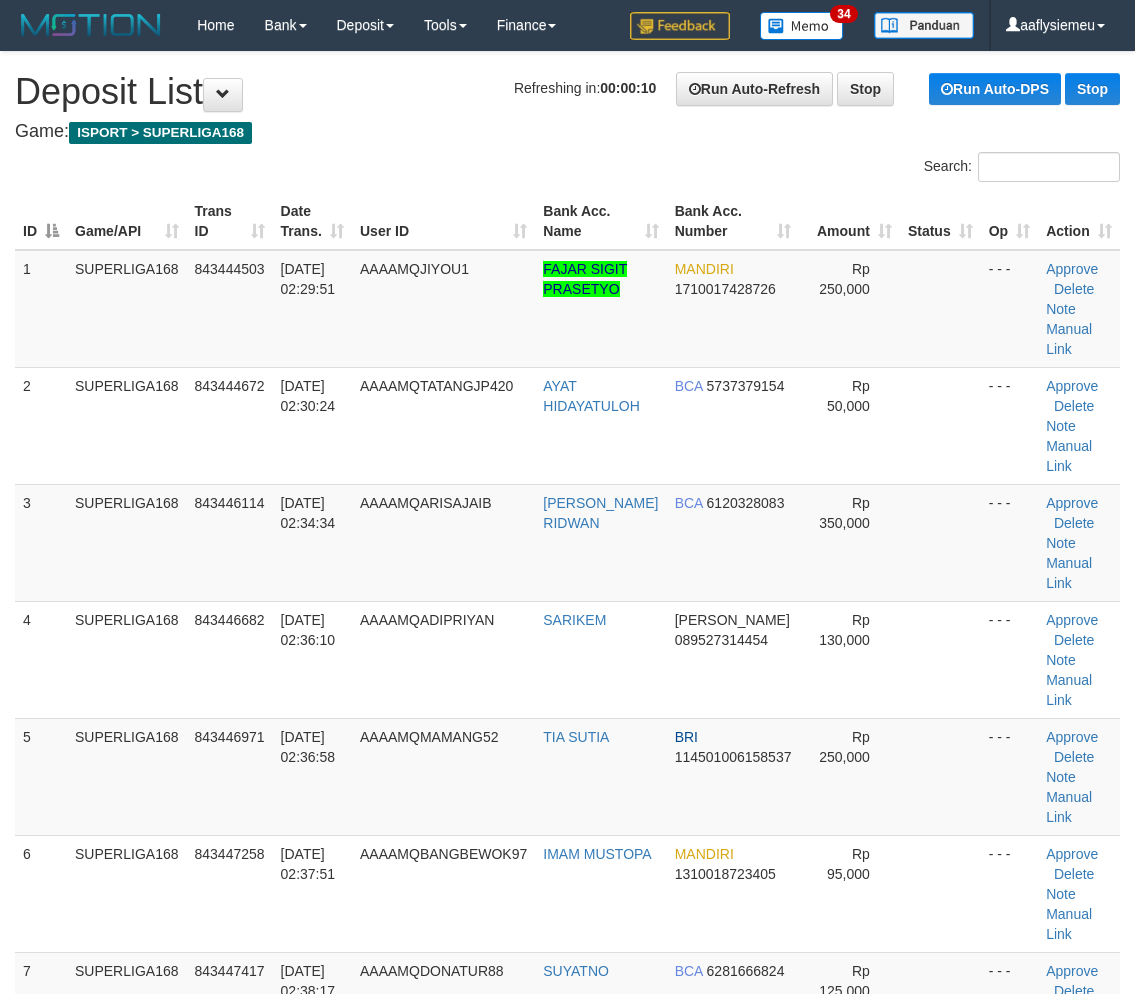 scroll, scrollTop: 720, scrollLeft: 0, axis: vertical 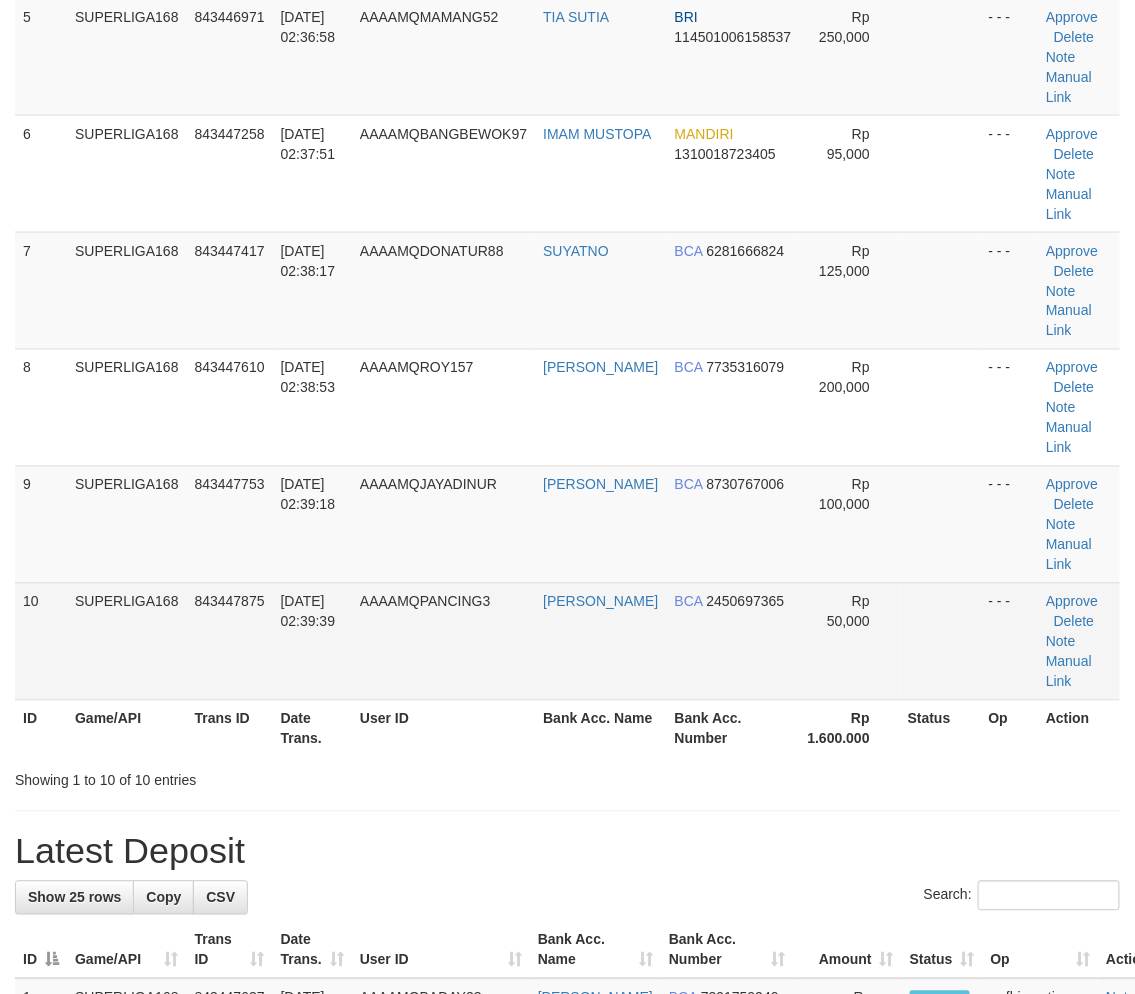 click on "[DATE] 02:39:39" at bounding box center (308, 612) 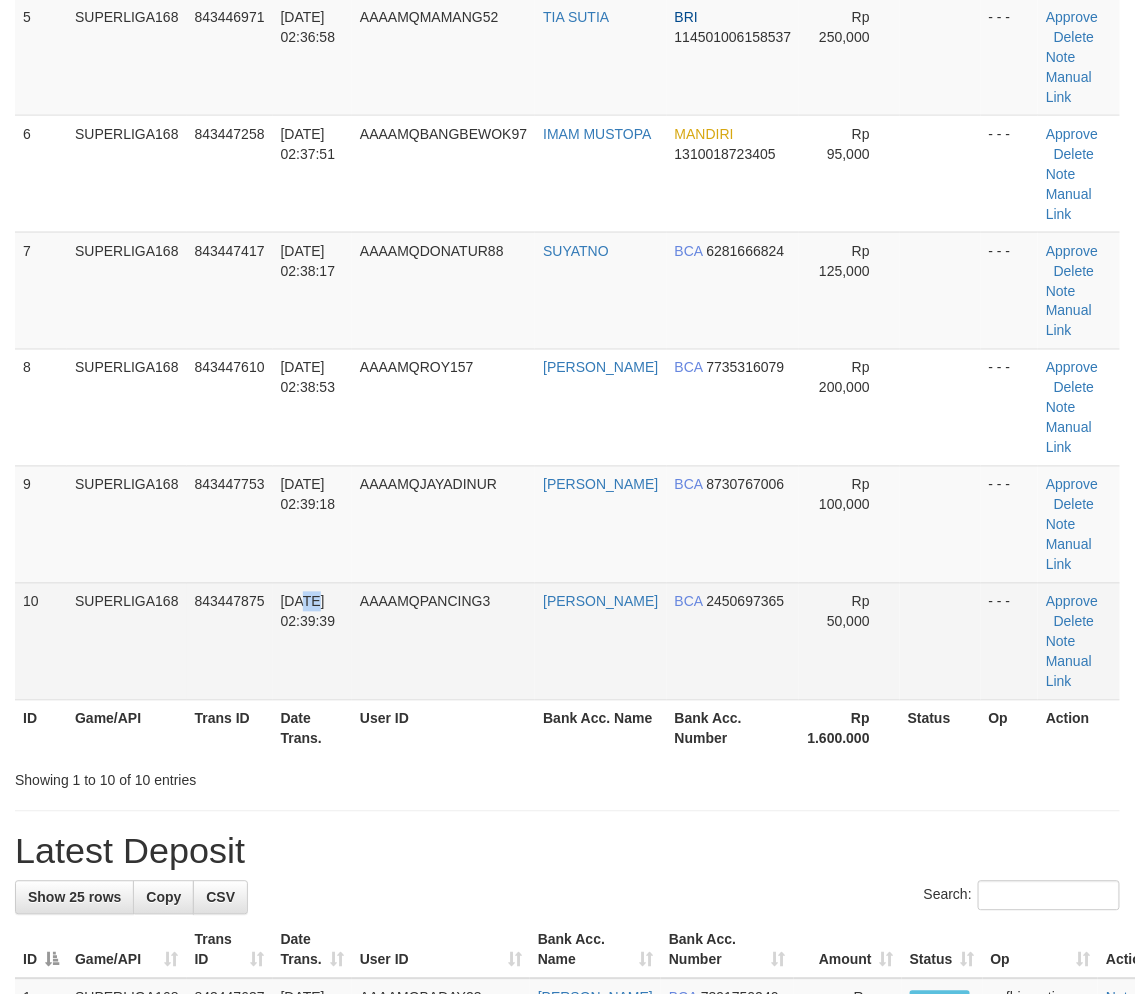click on "[DATE] 02:39:39" at bounding box center [308, 612] 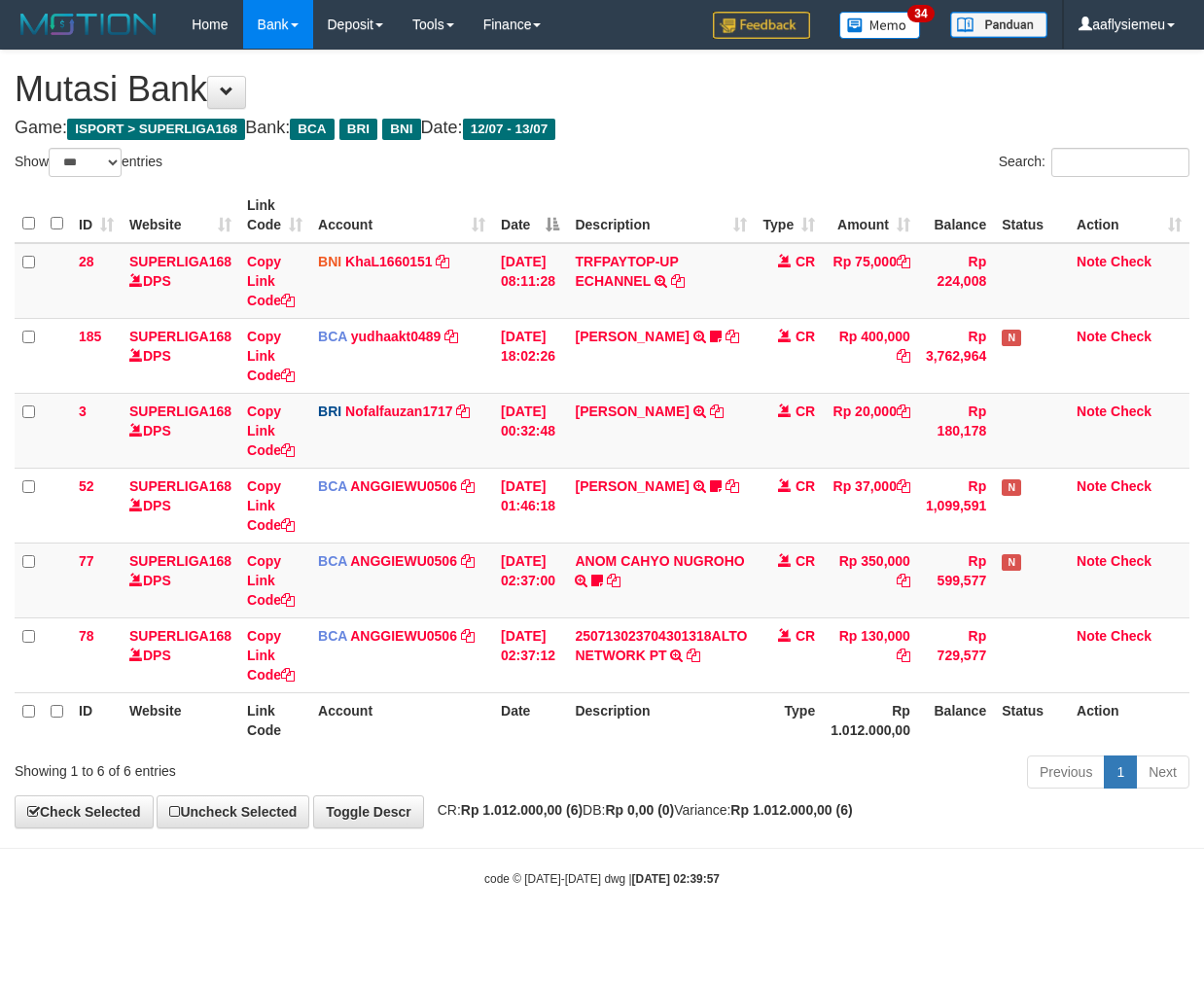 select on "***" 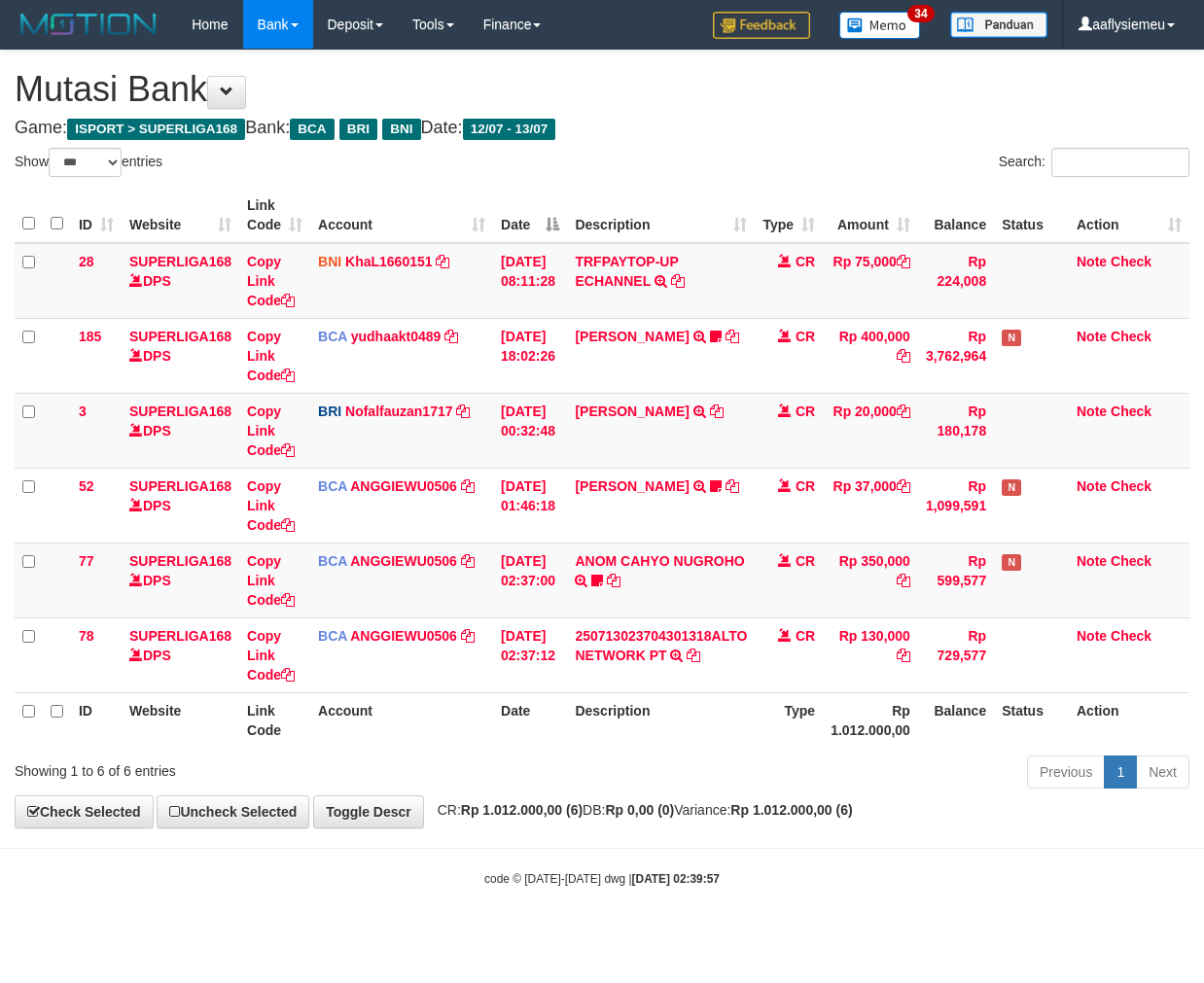 scroll, scrollTop: 0, scrollLeft: 0, axis: both 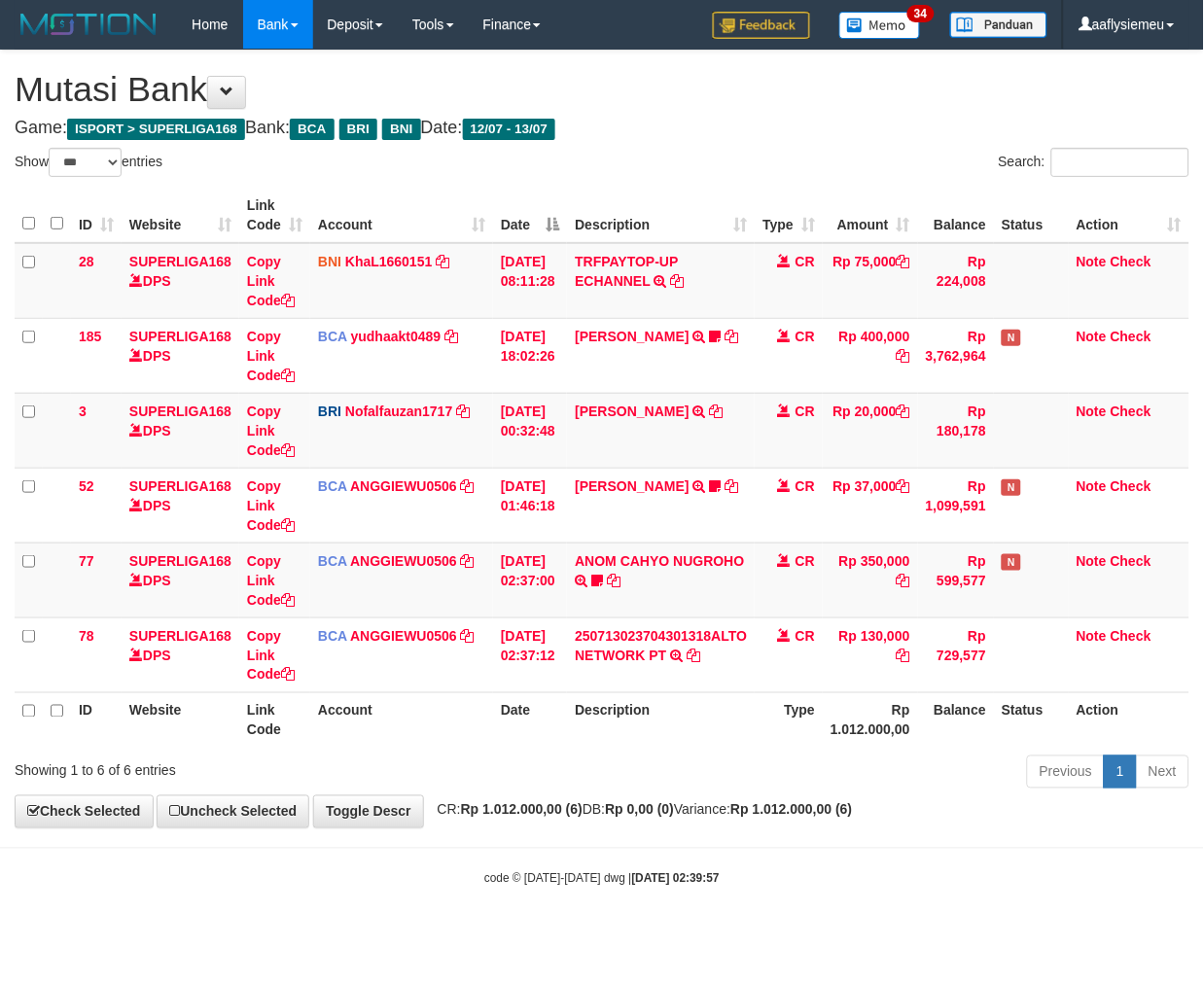 click on "**********" at bounding box center [602, 439] 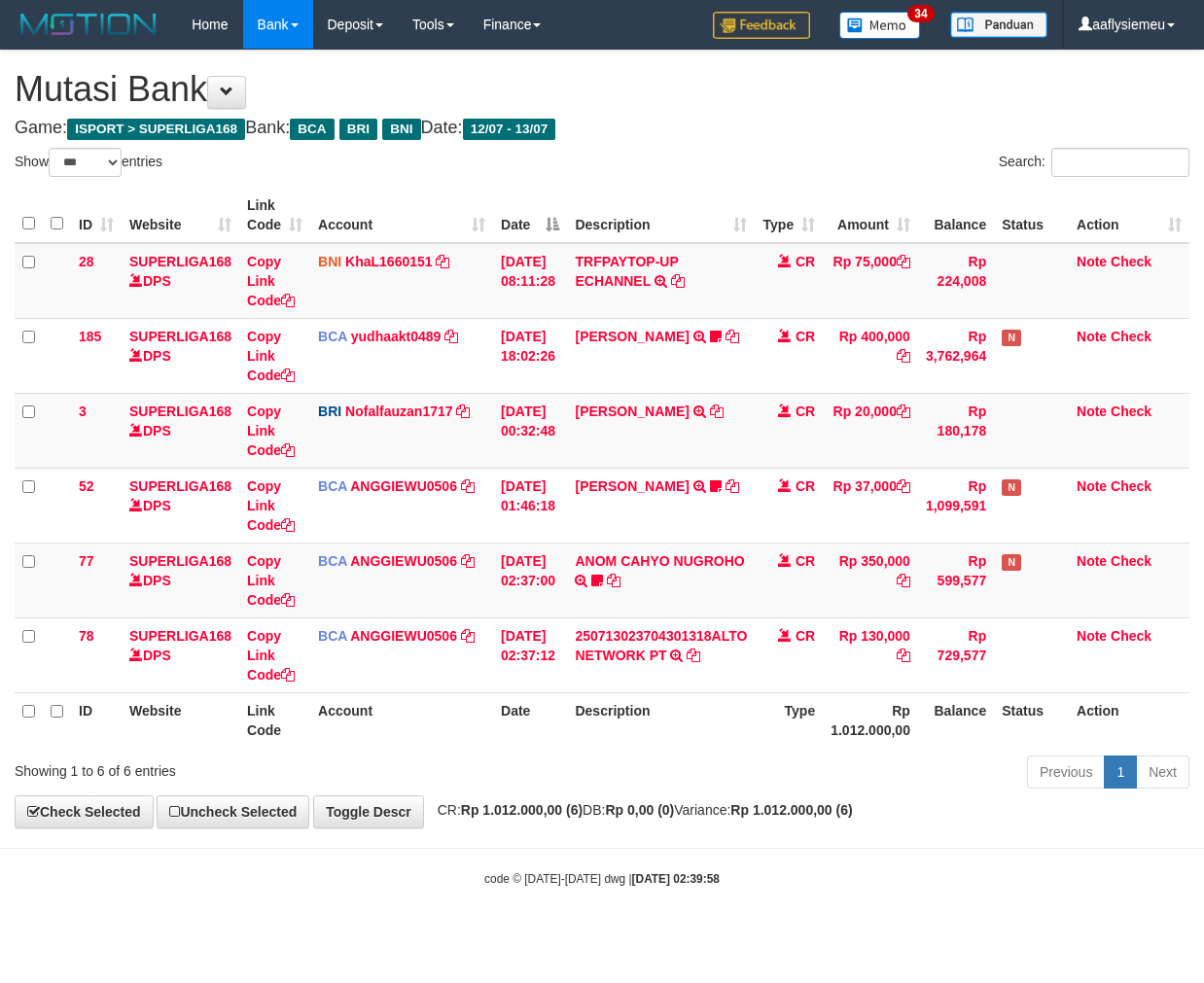 select on "***" 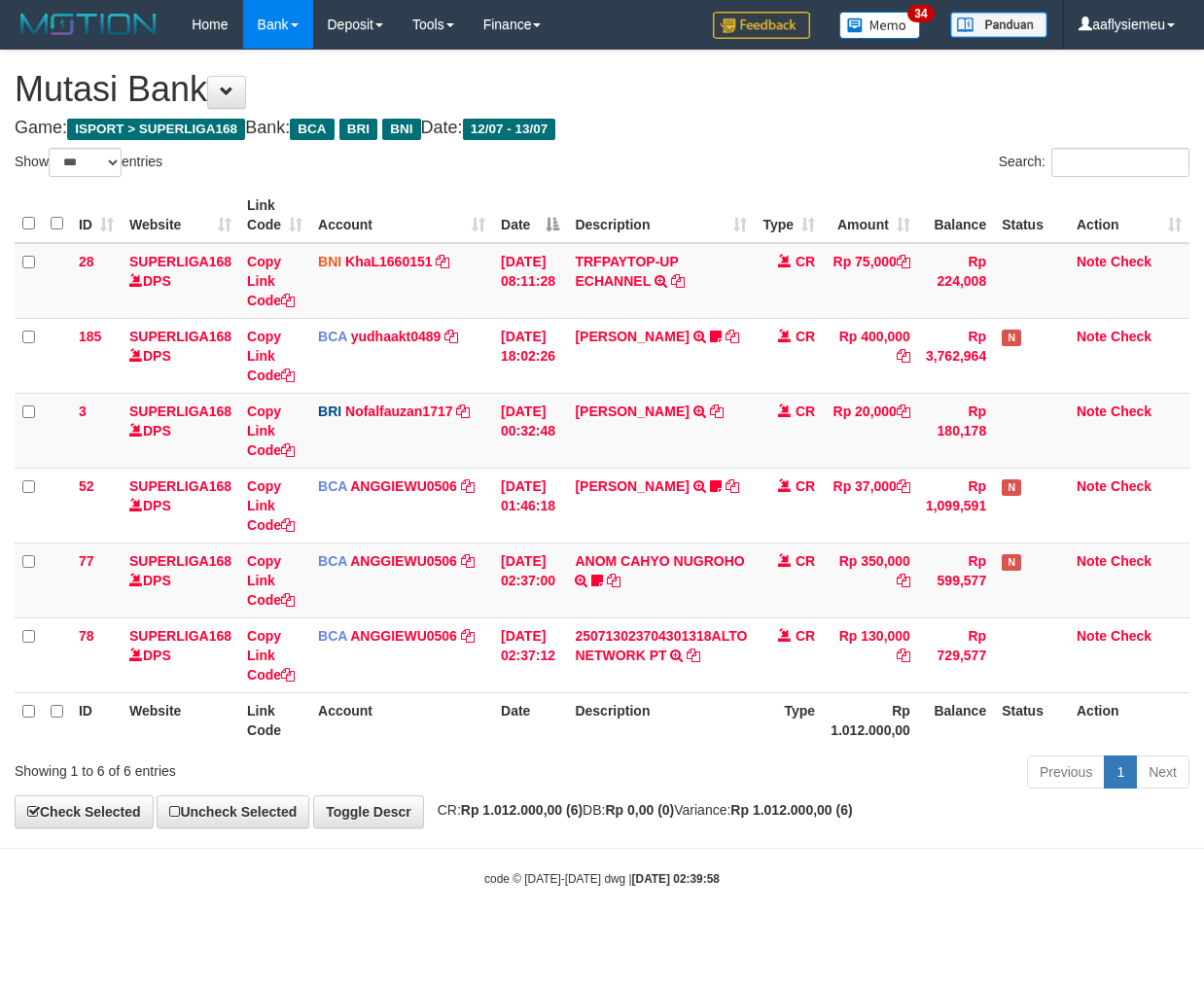 scroll, scrollTop: 0, scrollLeft: 0, axis: both 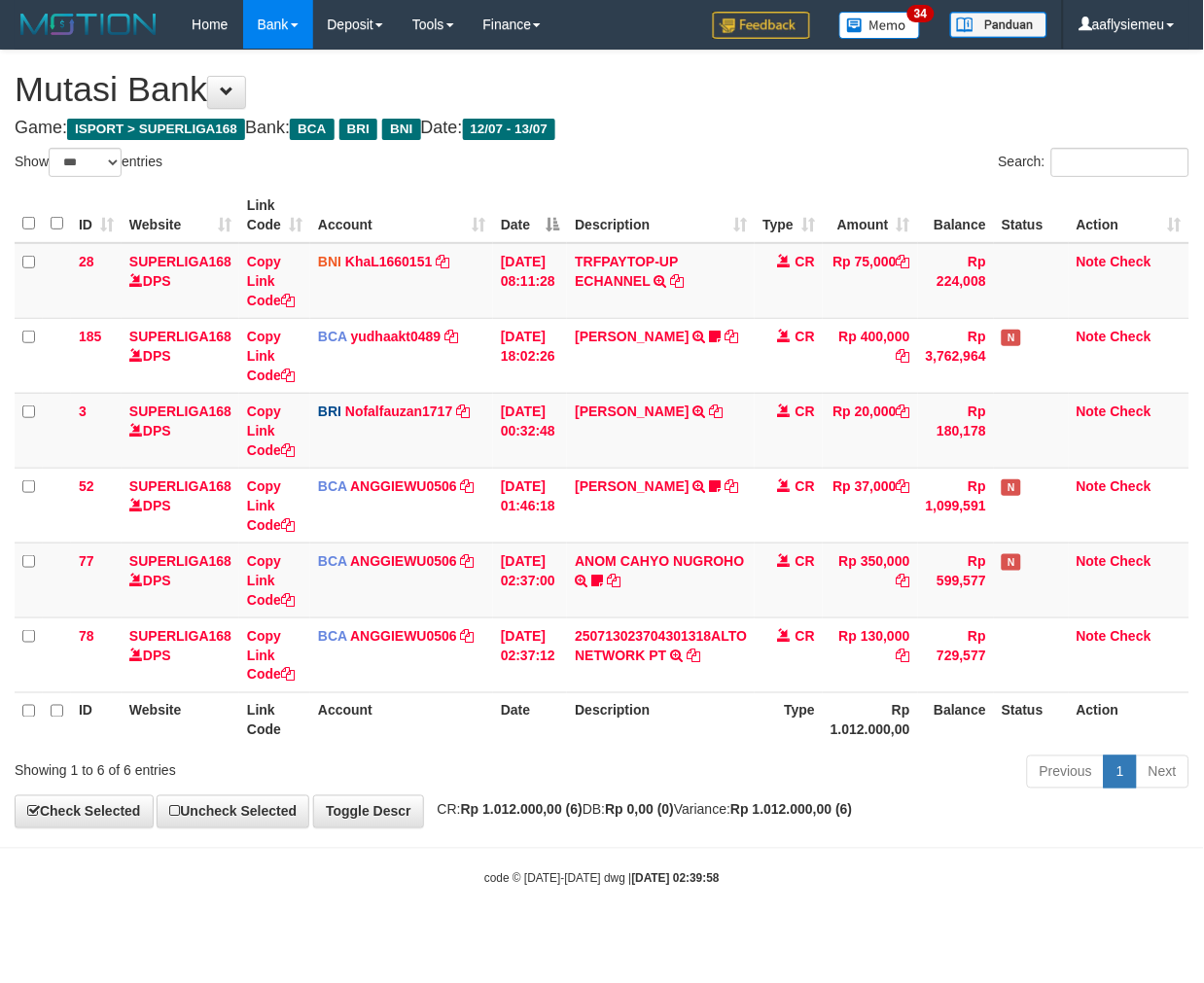 click on "Previous 1 Next" at bounding box center [853, 774] 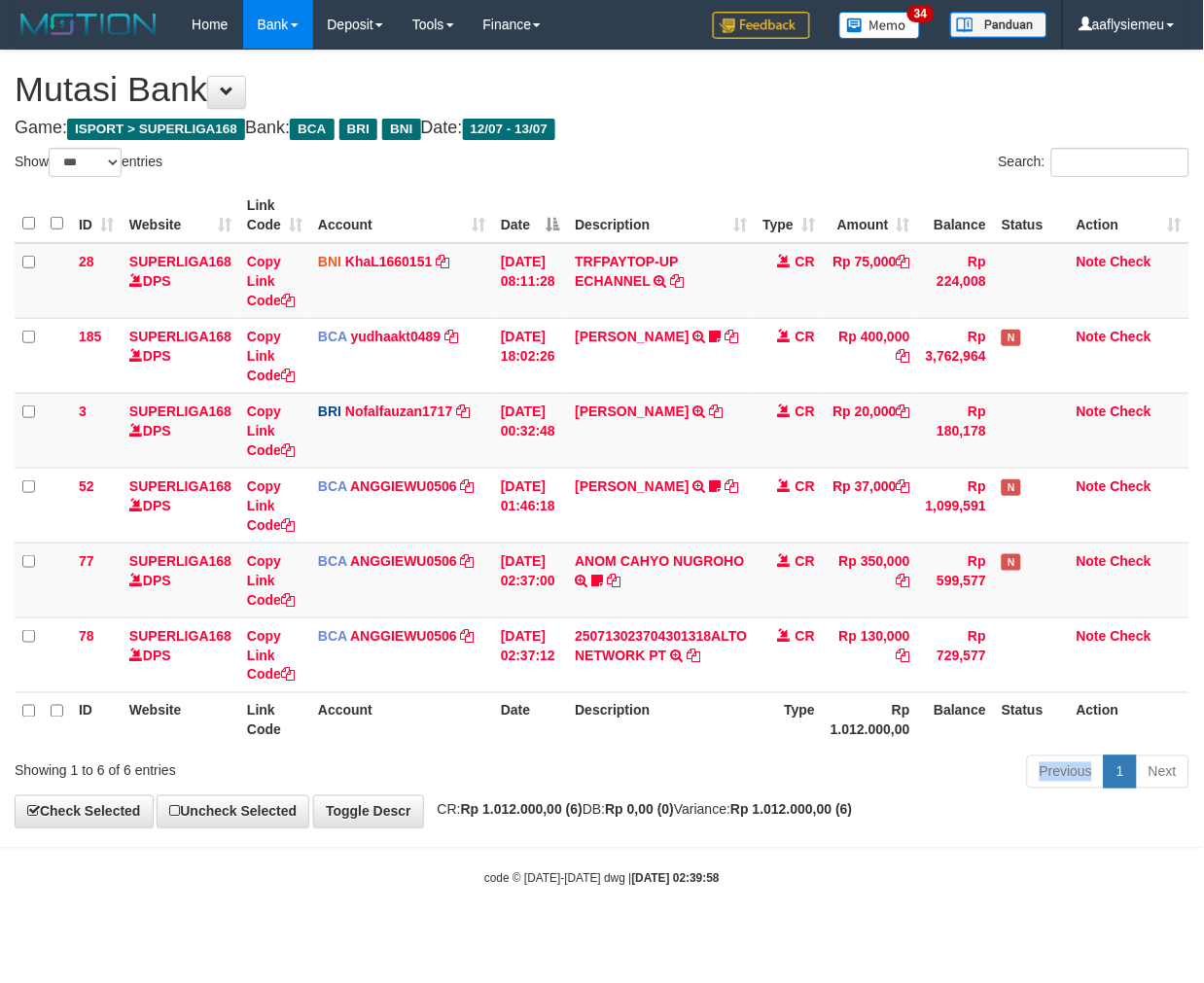 drag, startPoint x: 786, startPoint y: 774, endPoint x: 832, endPoint y: 754, distance: 50.15974 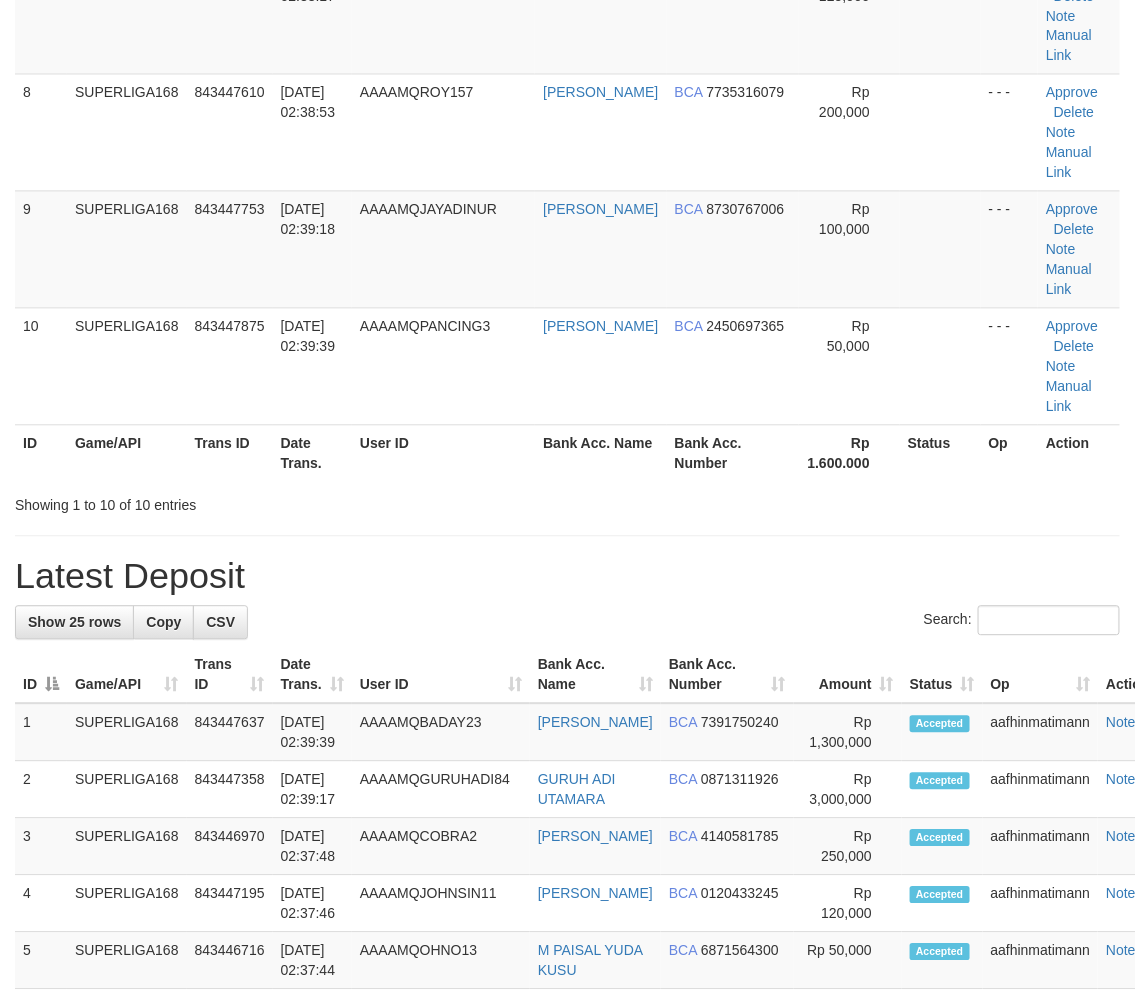 click on "Showing 1 to 10 of 10 entries" at bounding box center (236, 502) 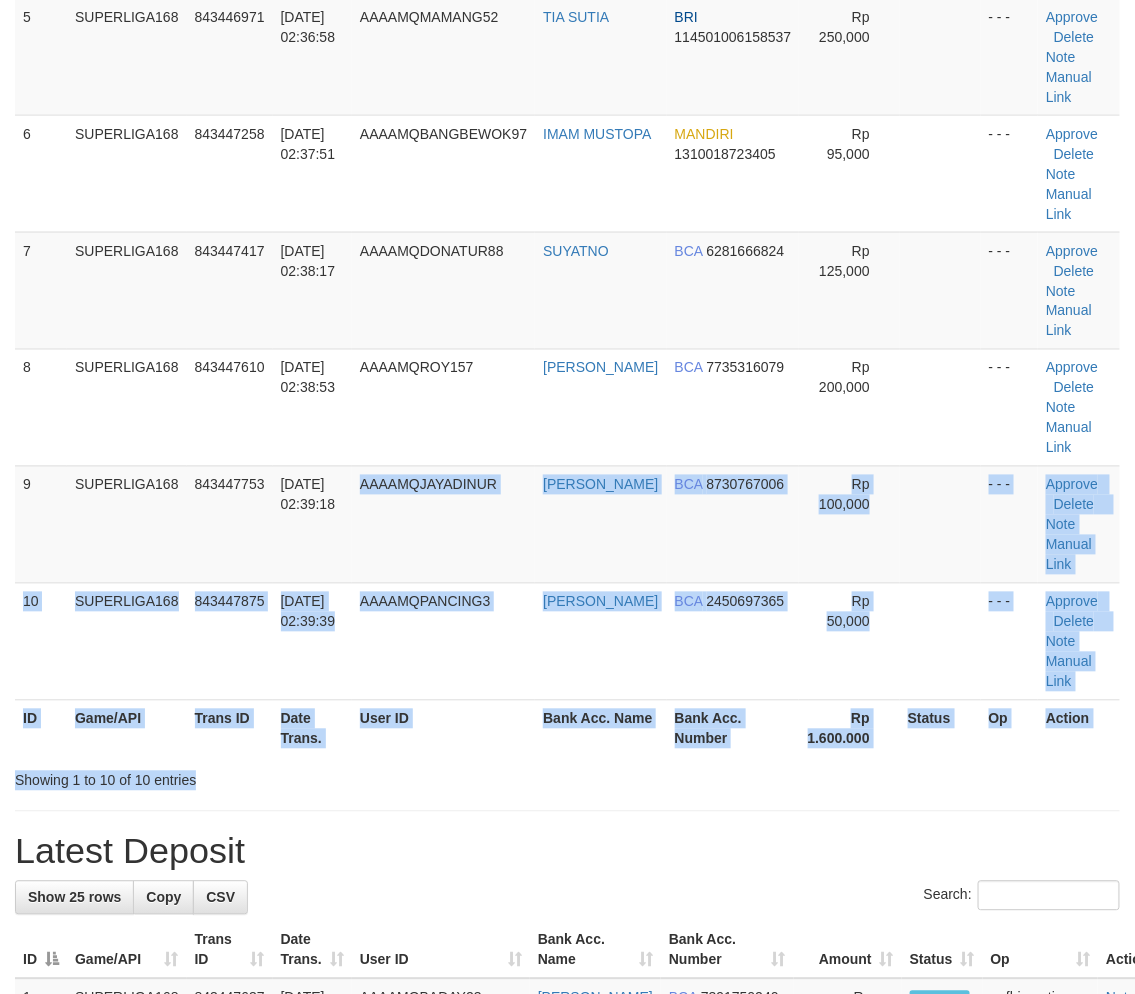 click on "Search:
ID Game/API Trans ID Date Trans. User ID Bank Acc. Name Bank Acc. Number Amount Status Op Action
1
SUPERLIGA168
843444503
13/07/2025 02:29:51
AAAAMQJIYOU1
FAJAR SIGIT PRASETYO
MANDIRI
1710017428726
Rp 250,000
- - -
Approve
Delete
Note
Manual Link
2
SUPERLIGA168
843444672
13/07/2025 02:30:24
AAAAMQTATANGJP420
AYAT HIDAYATULOH
BCA
ID" at bounding box center (567, 111) 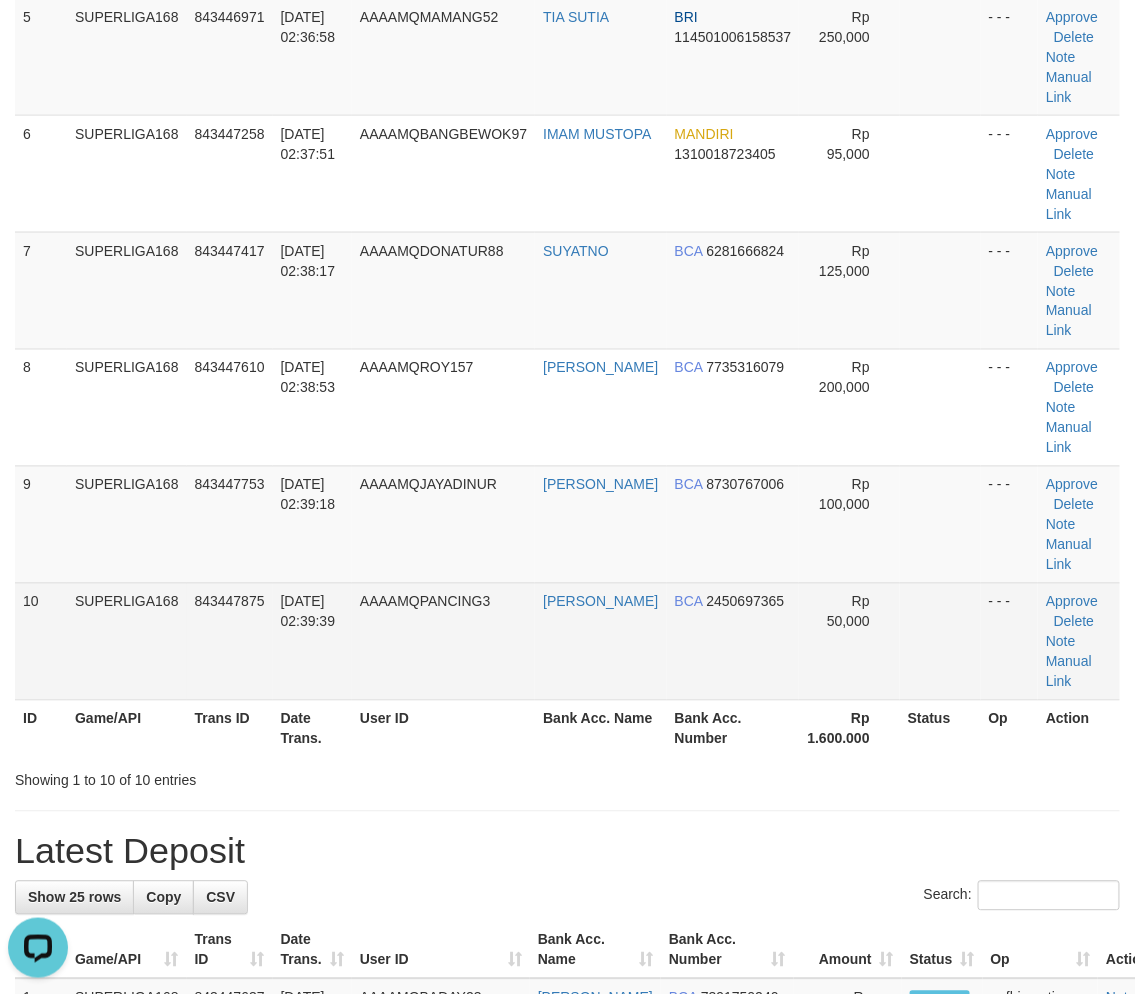 scroll, scrollTop: 0, scrollLeft: 0, axis: both 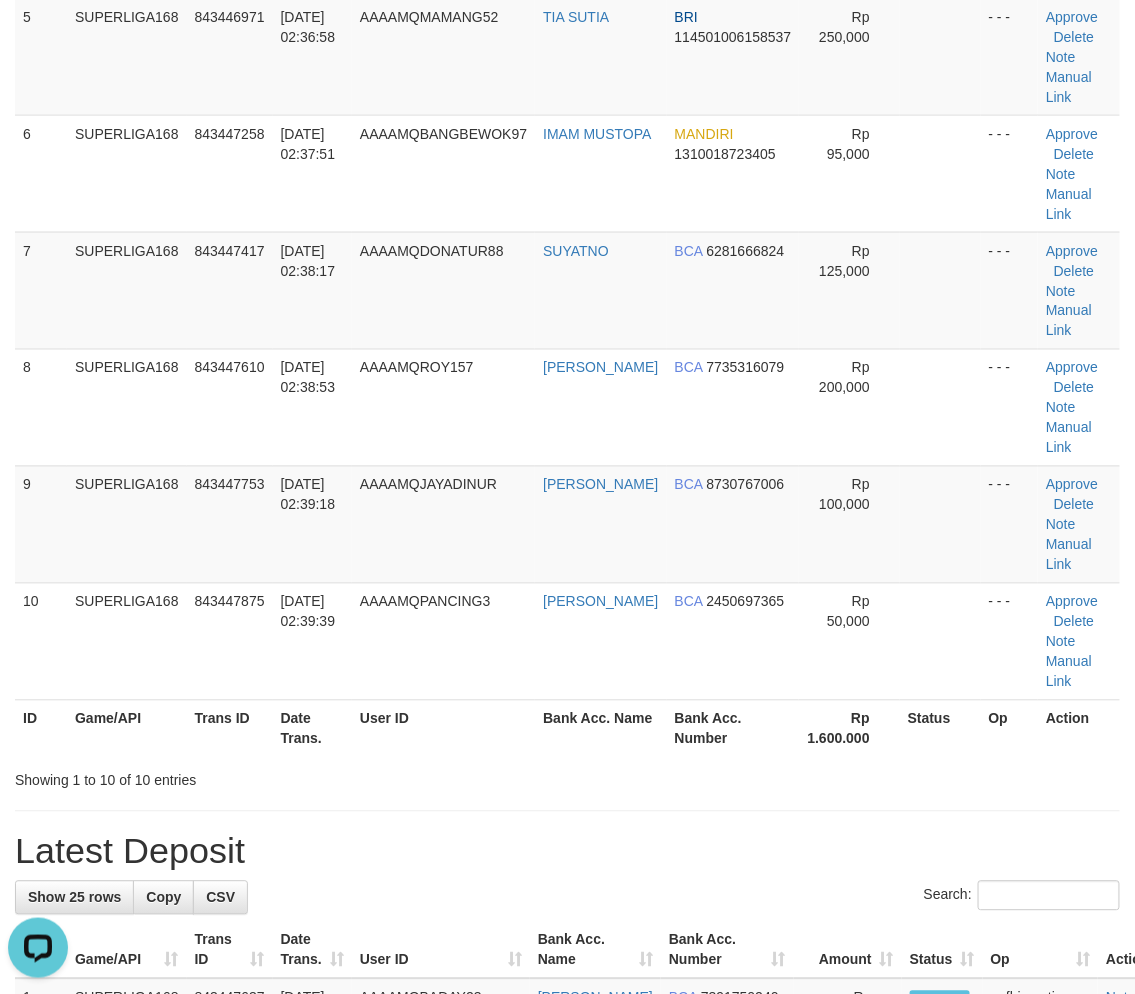 drag, startPoint x: 337, startPoint y: 564, endPoint x: 6, endPoint y: 668, distance: 346.9539 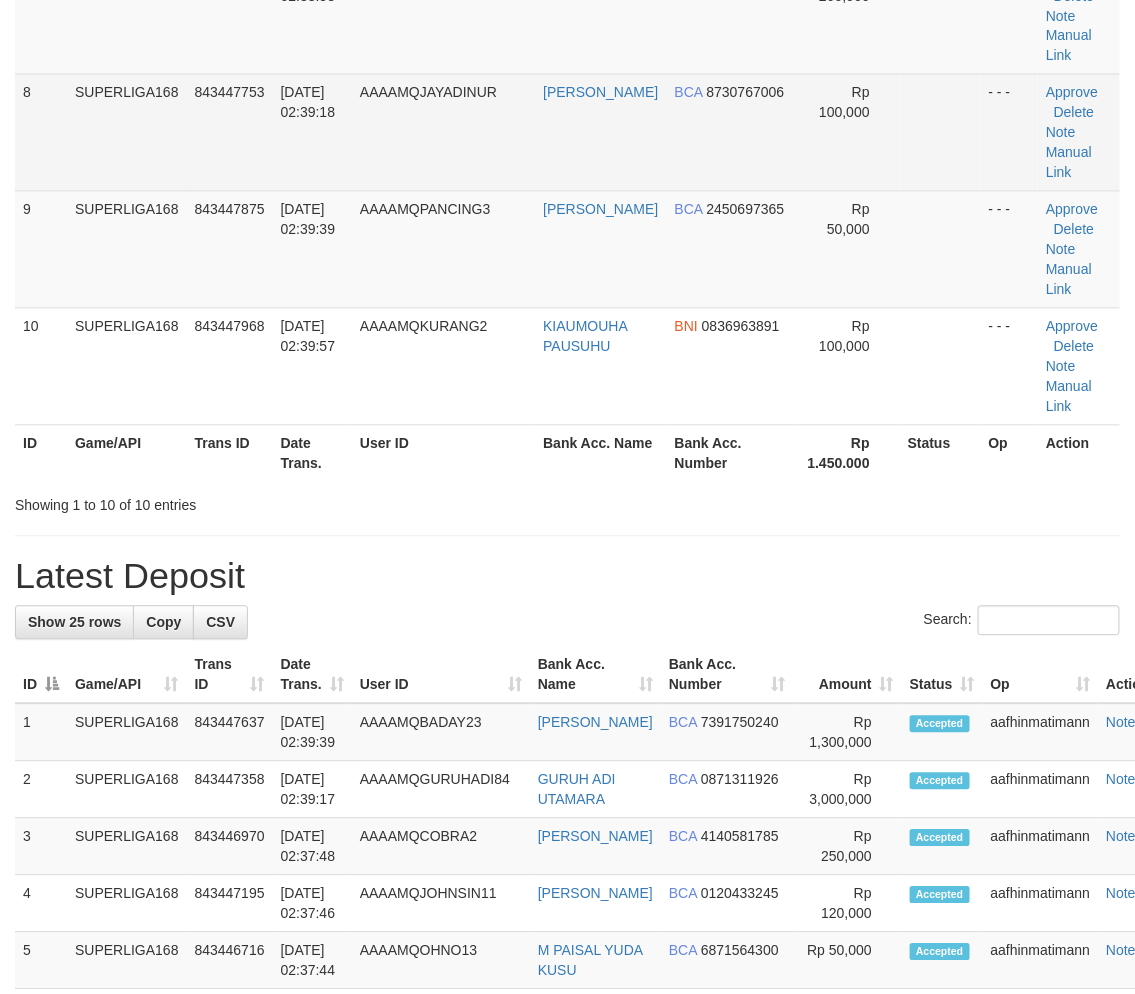 scroll, scrollTop: 720, scrollLeft: 0, axis: vertical 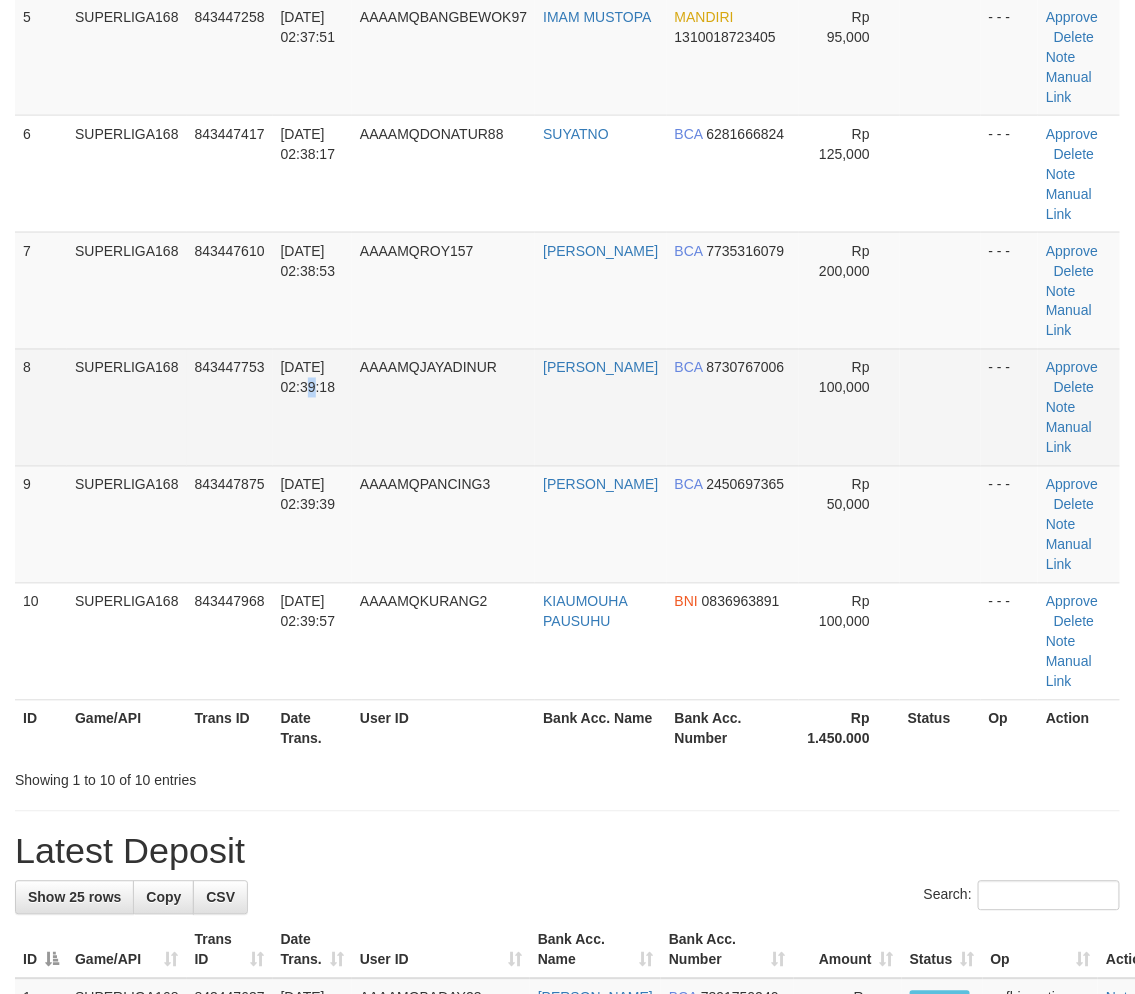 click on "13/07/2025 02:39:18" at bounding box center (312, 407) 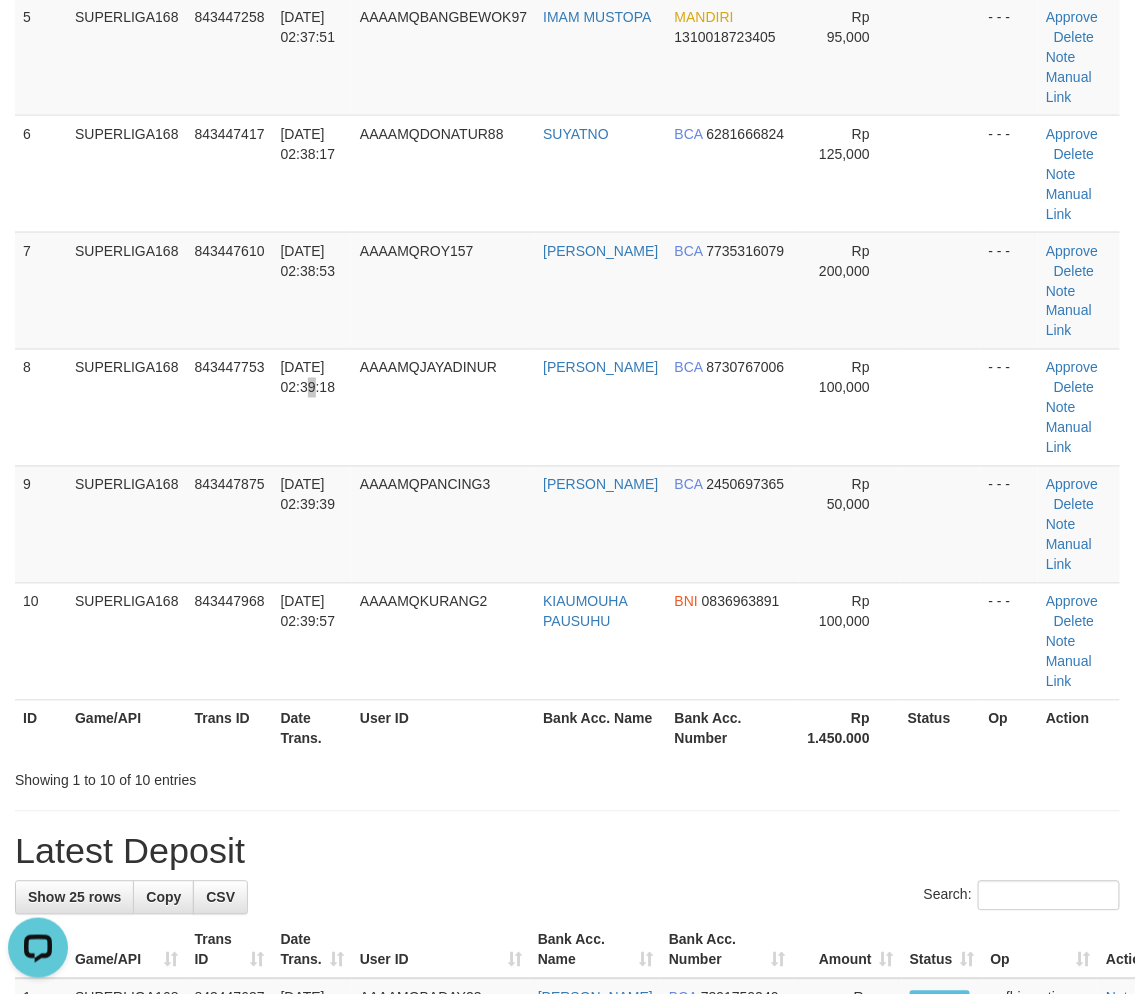 scroll, scrollTop: 0, scrollLeft: 0, axis: both 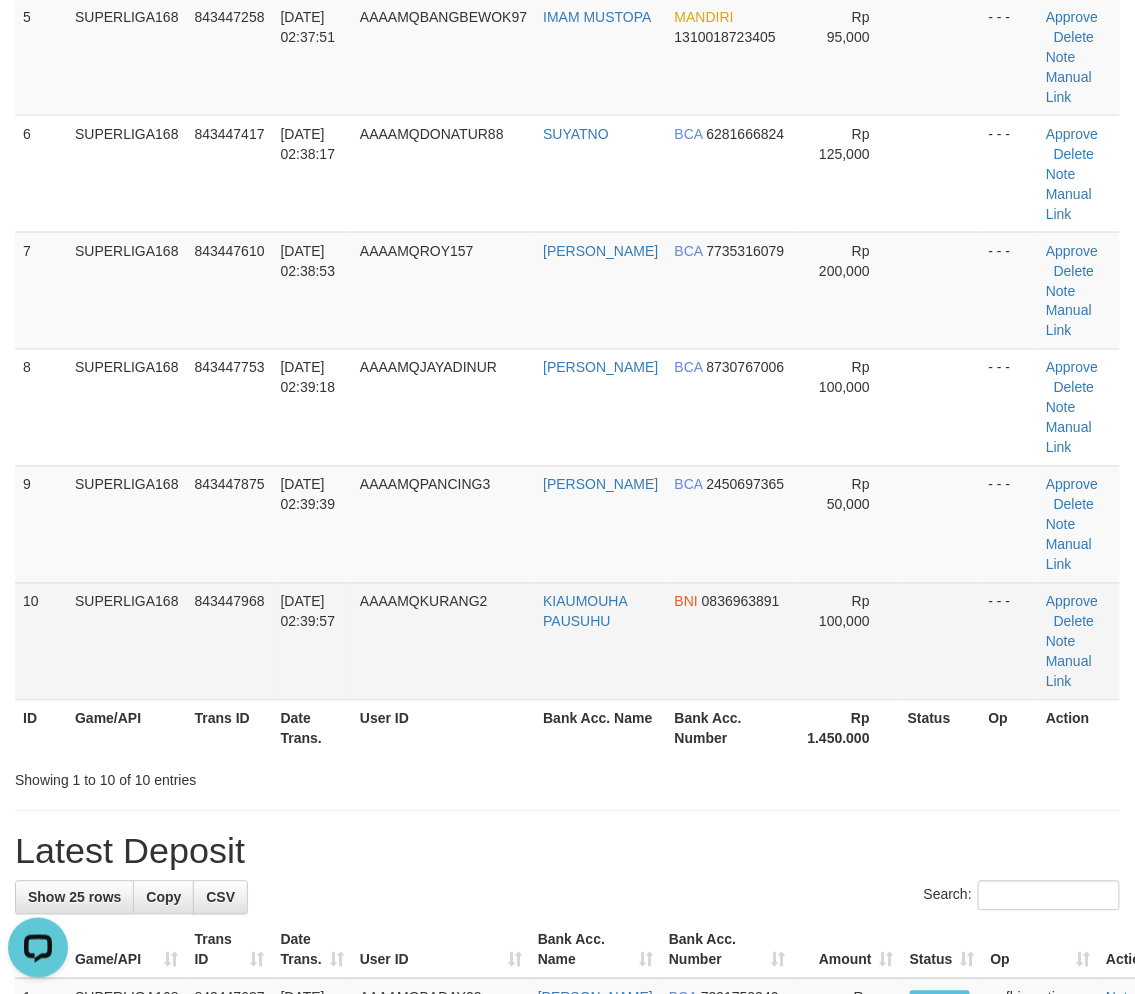 drag, startPoint x: 210, startPoint y: 491, endPoint x: 44, endPoint y: 582, distance: 189.30663 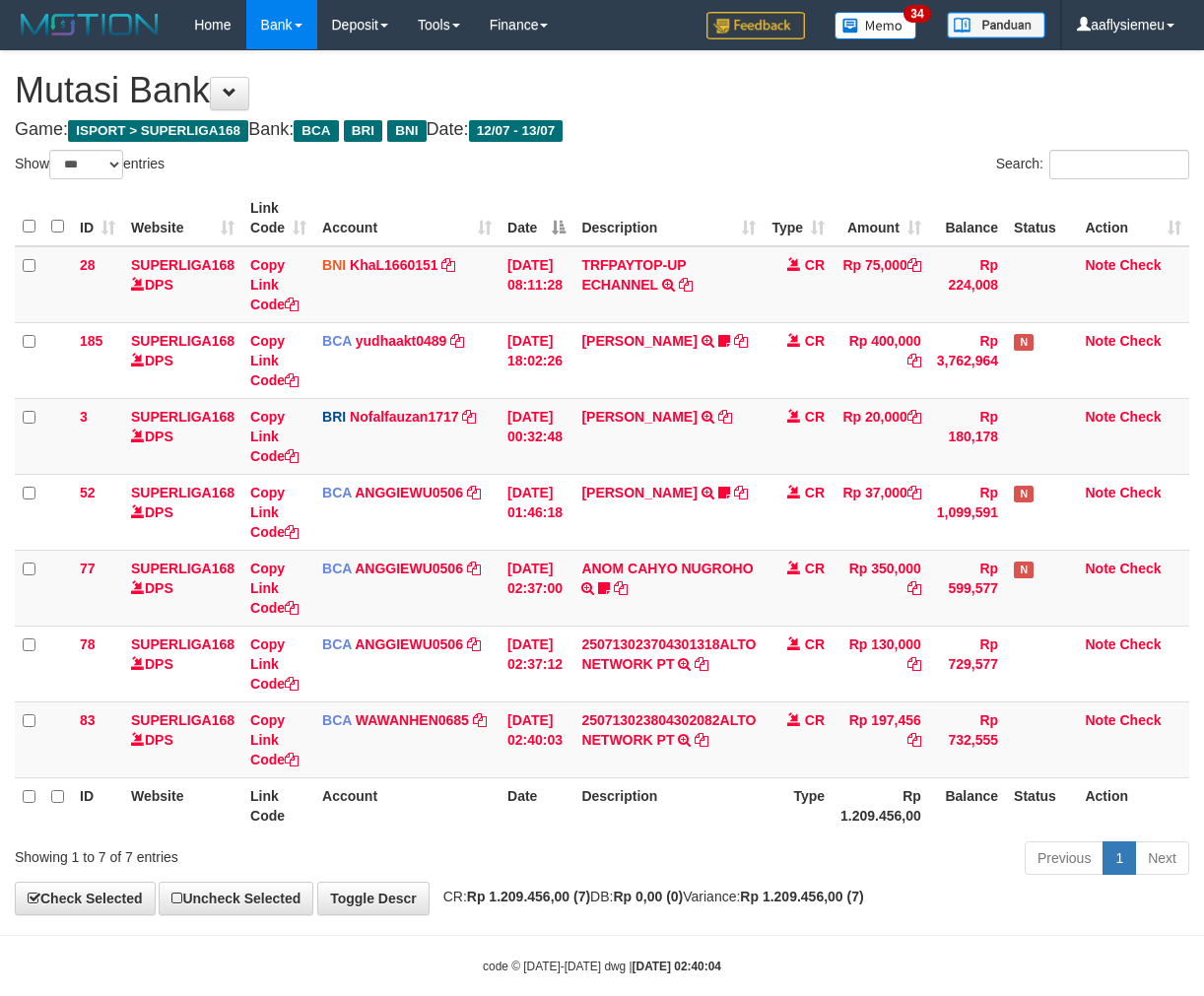 select on "***" 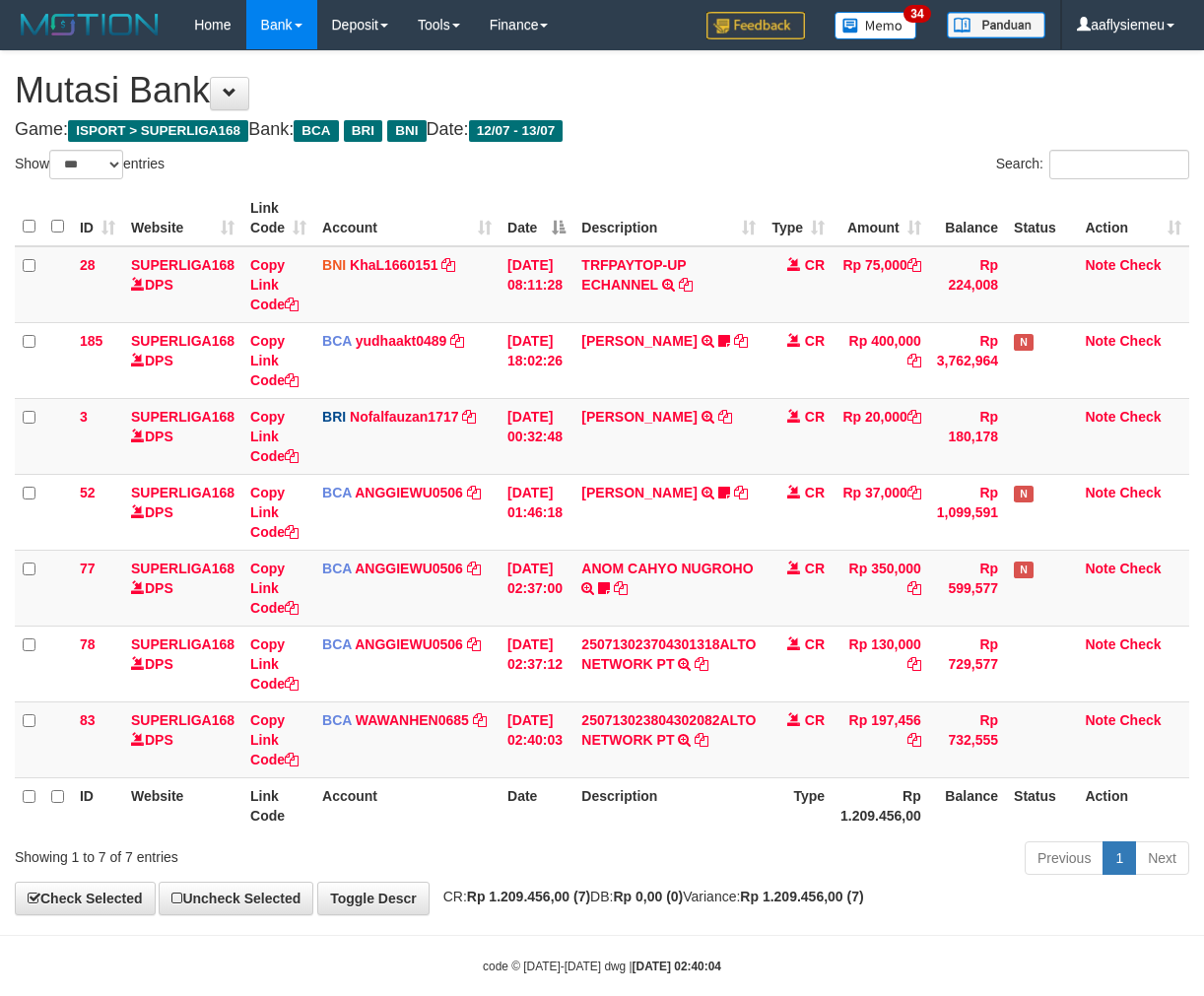 scroll, scrollTop: 0, scrollLeft: 0, axis: both 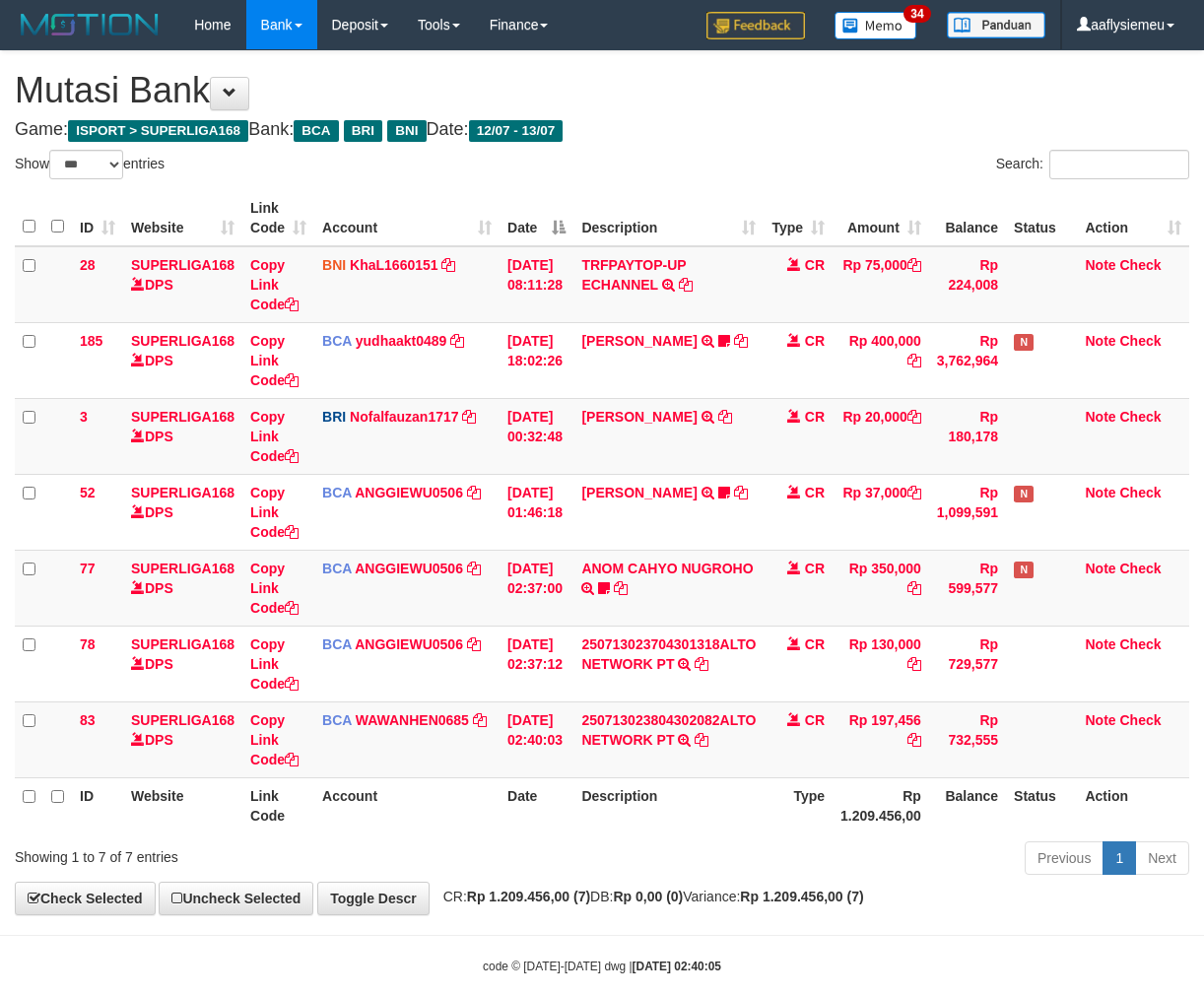 select on "***" 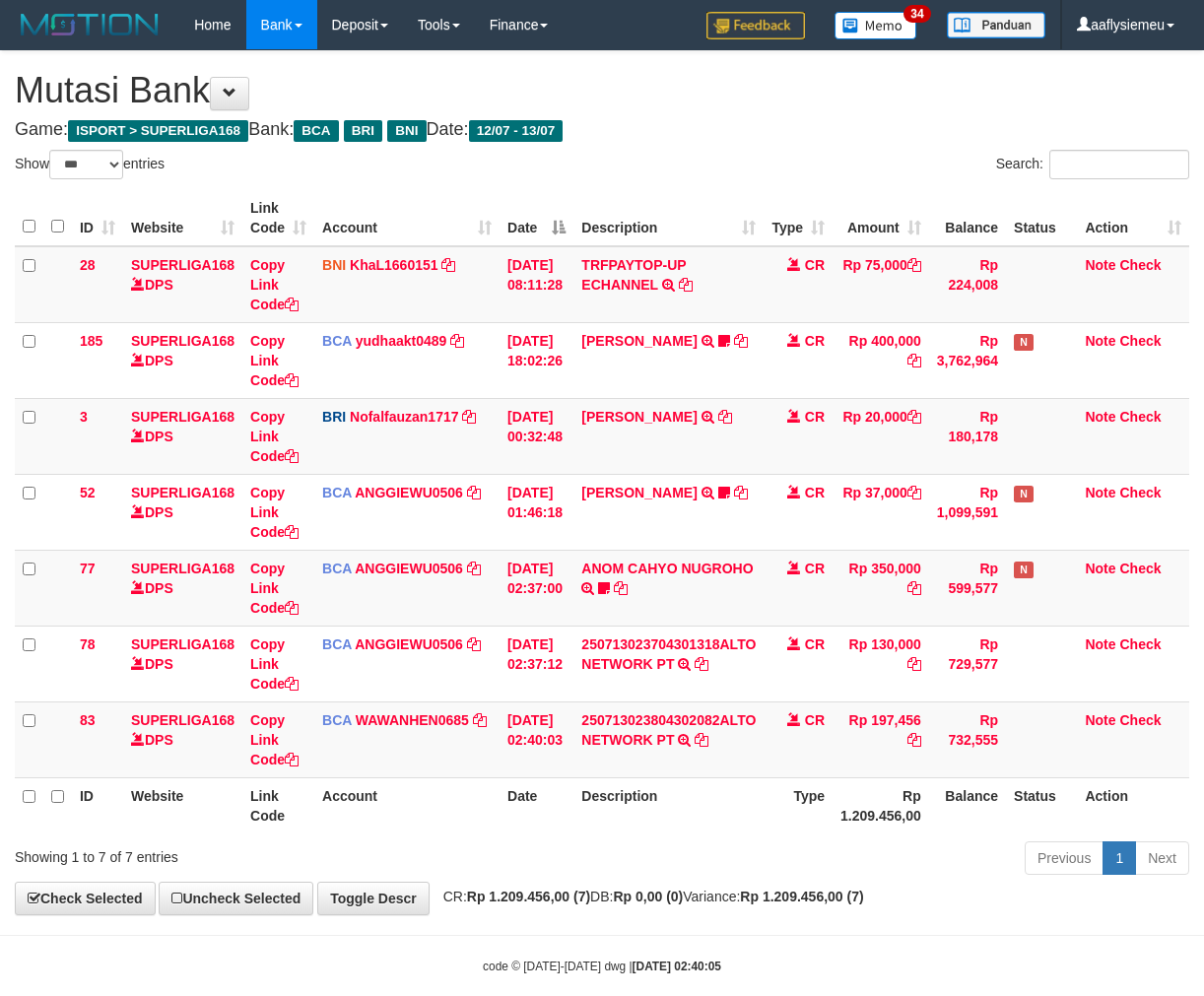 scroll, scrollTop: 0, scrollLeft: 0, axis: both 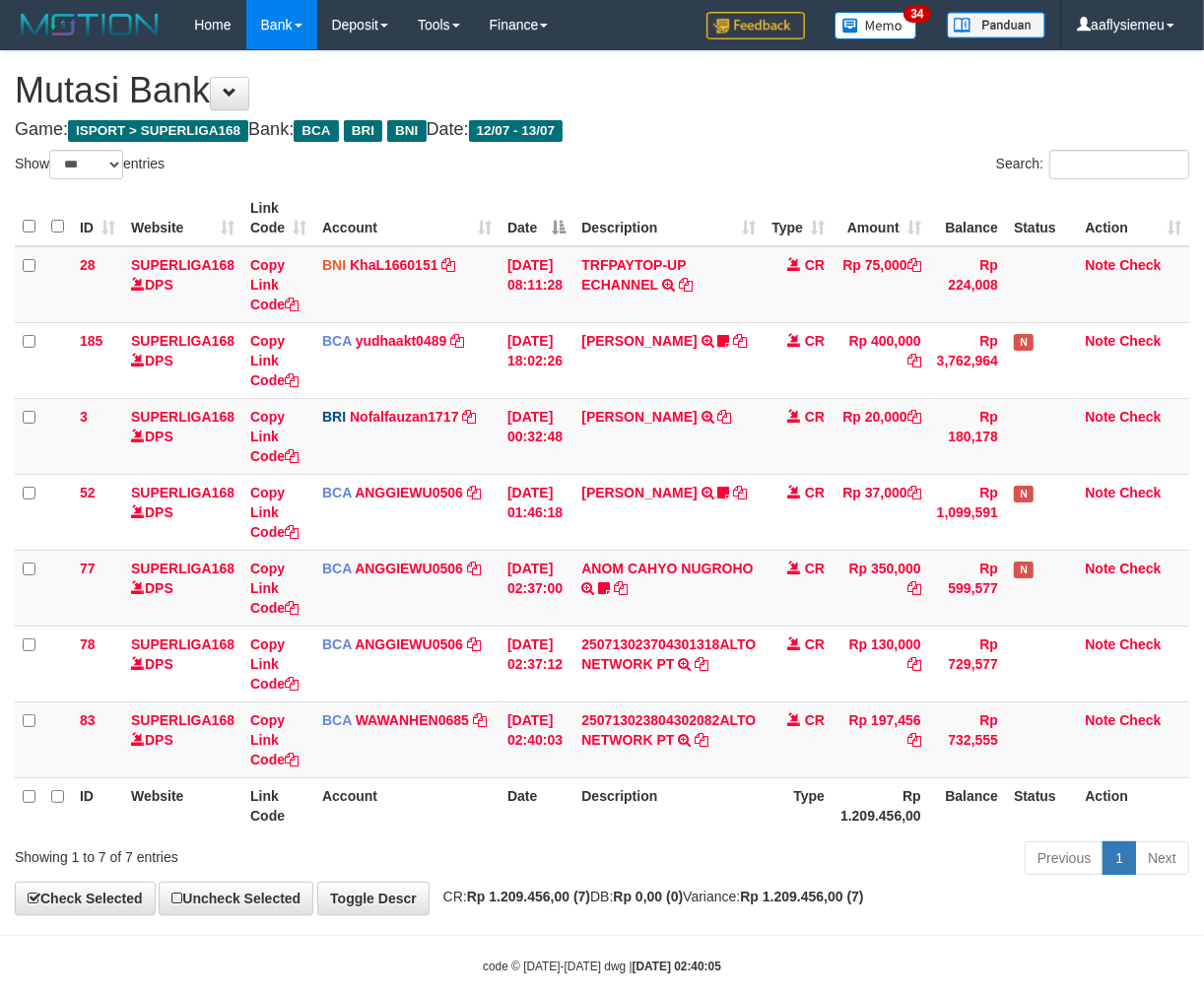 click on "Type" at bounding box center [798, 805] 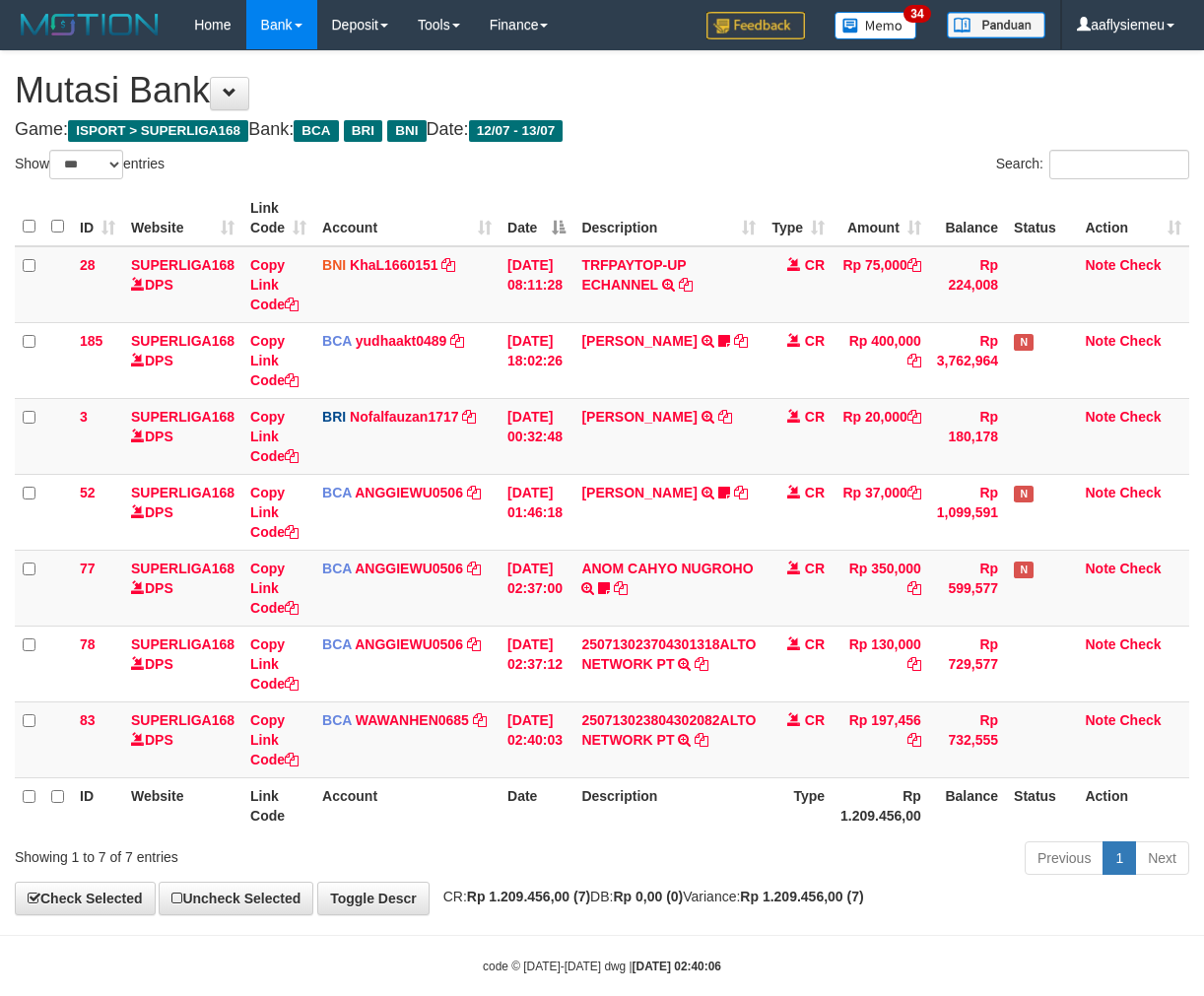 select on "***" 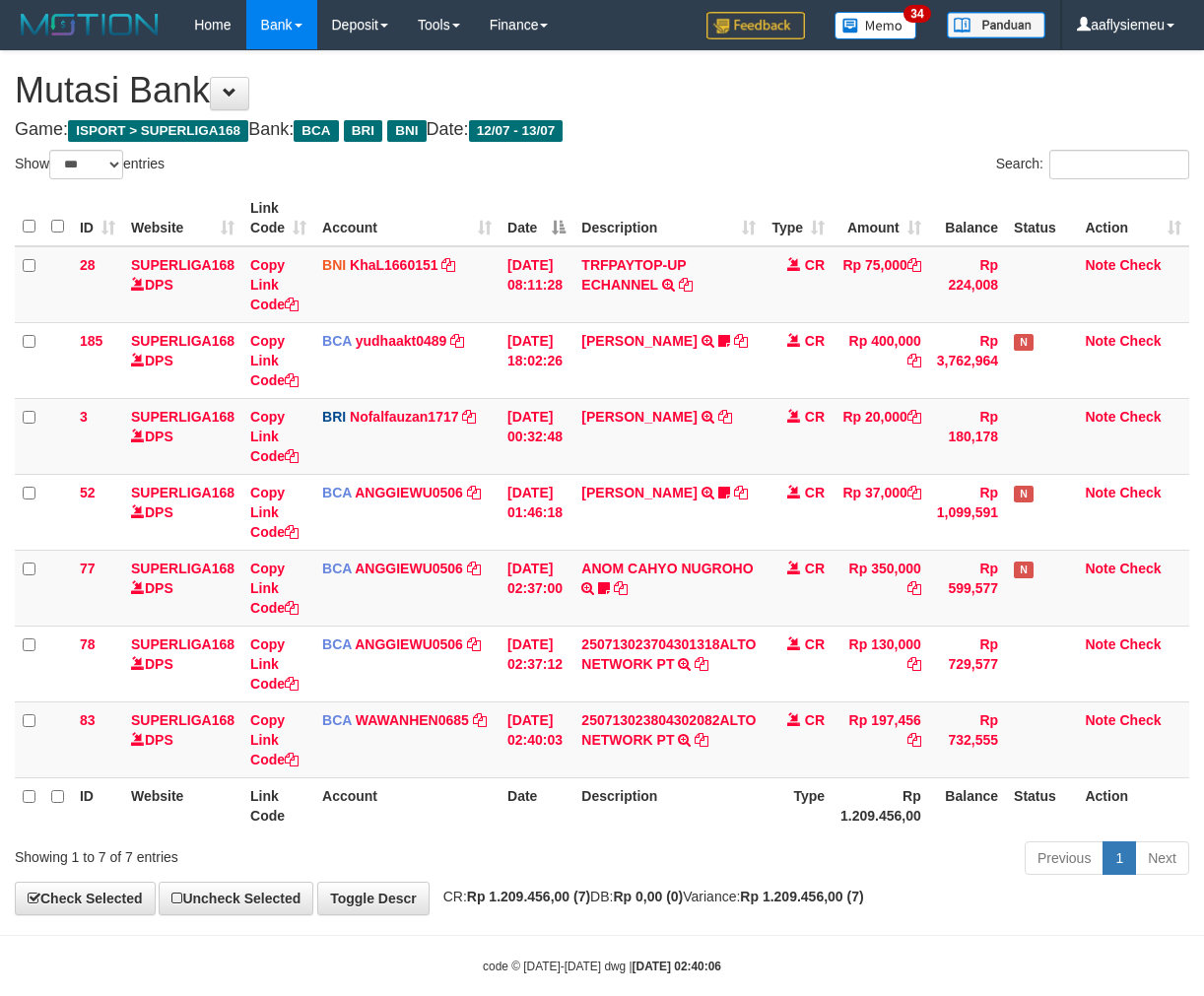 scroll, scrollTop: 0, scrollLeft: 0, axis: both 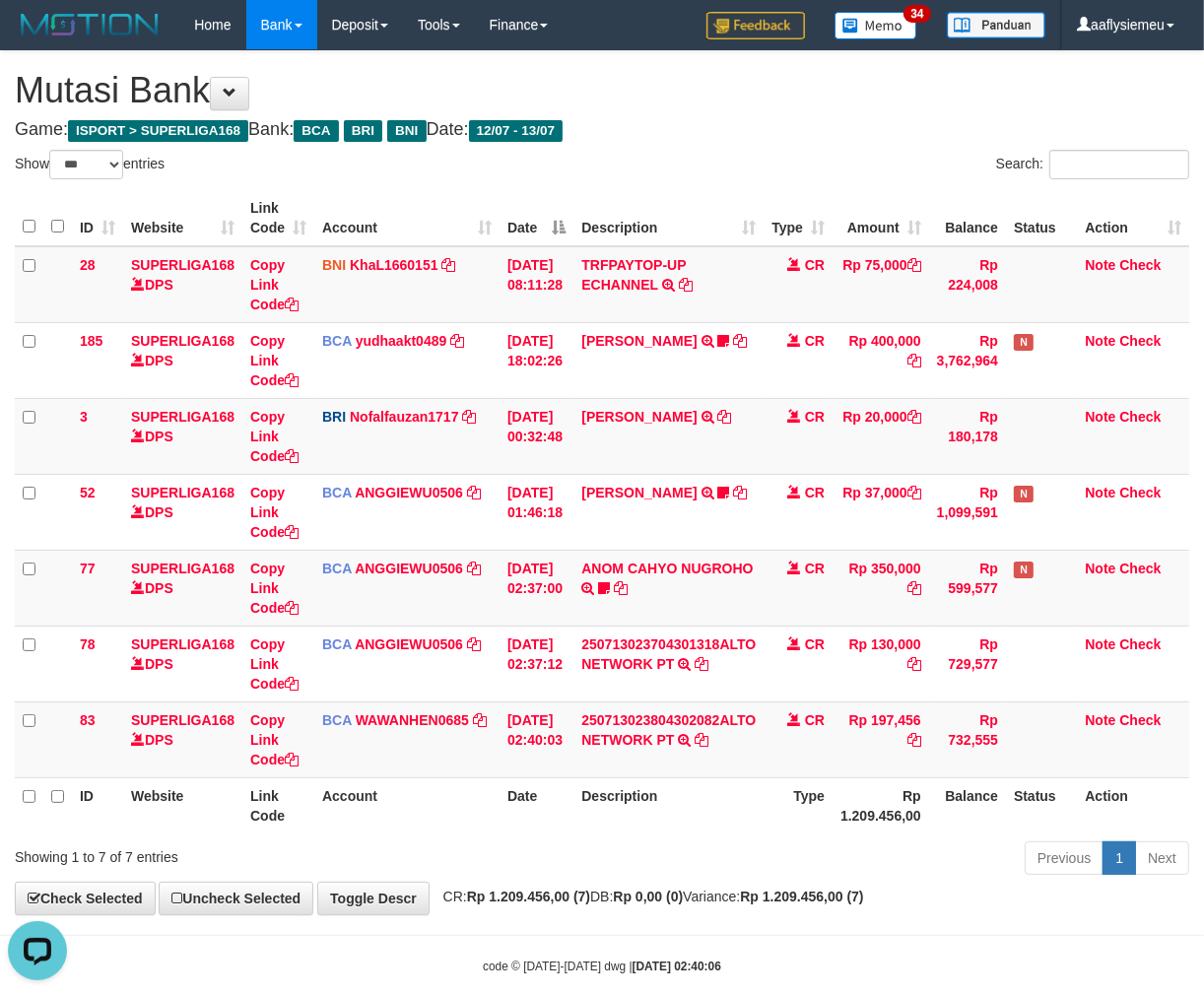 click on "Previous 1 Next" at bounding box center (852, 860) 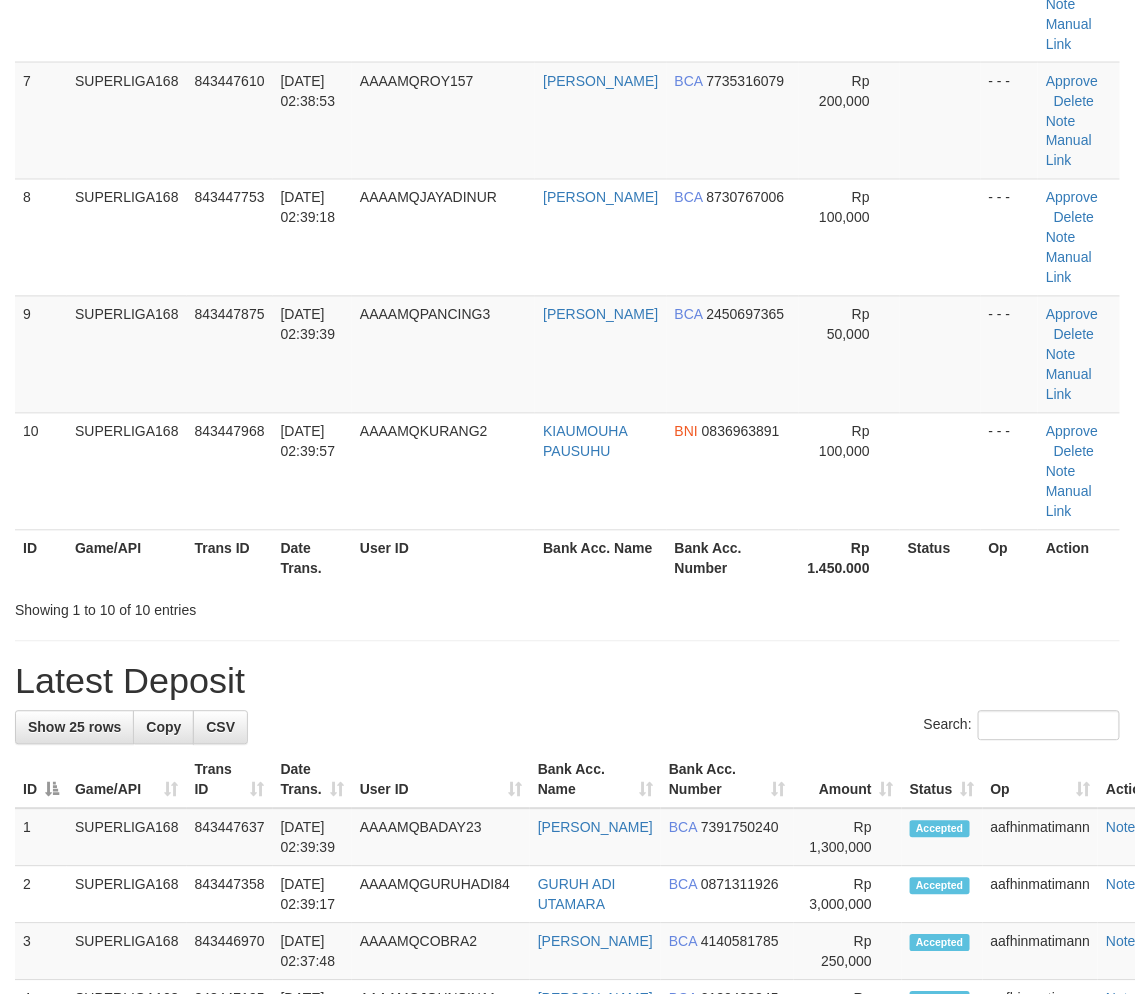 scroll, scrollTop: 884, scrollLeft: 0, axis: vertical 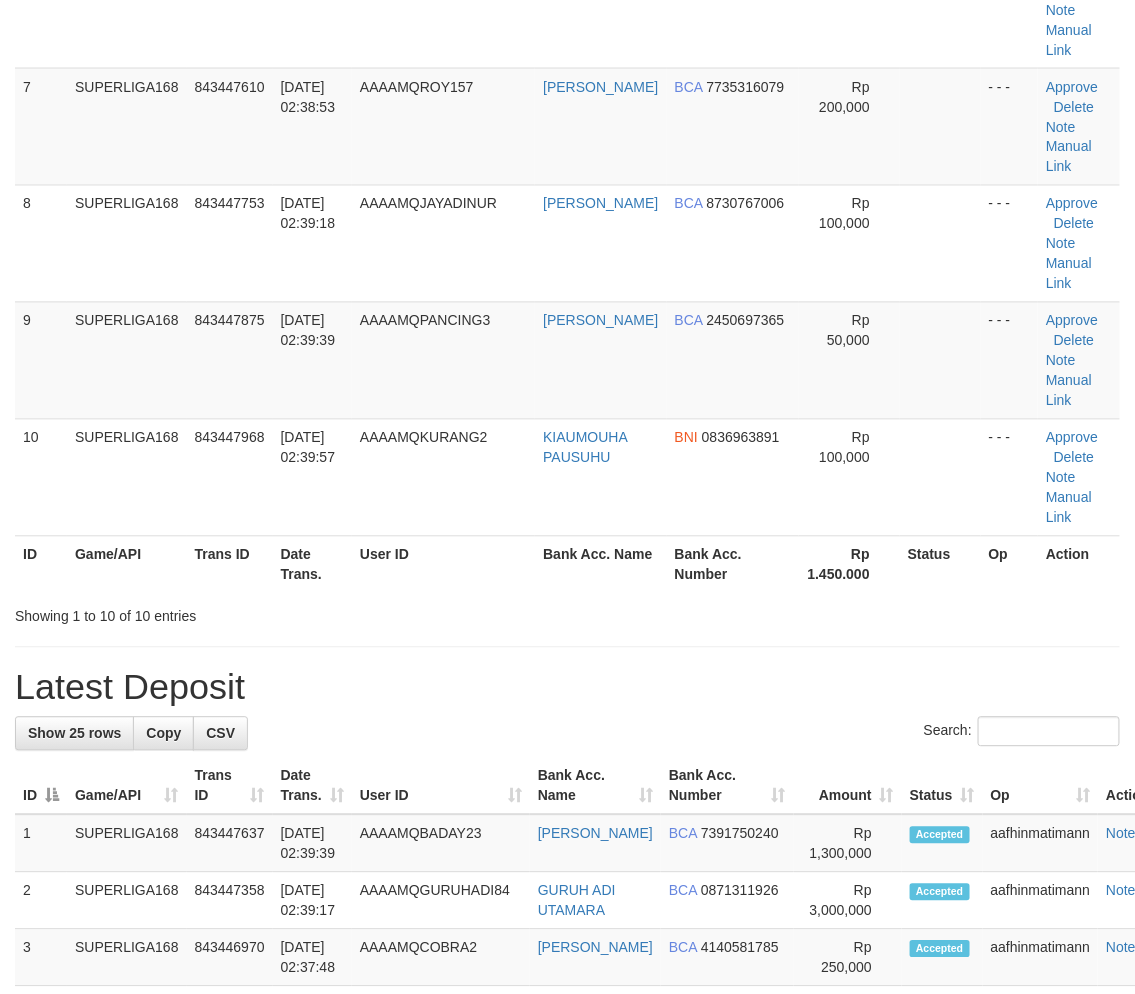 drag, startPoint x: 0, startPoint y: 0, endPoint x: 302, endPoint y: 537, distance: 616.095 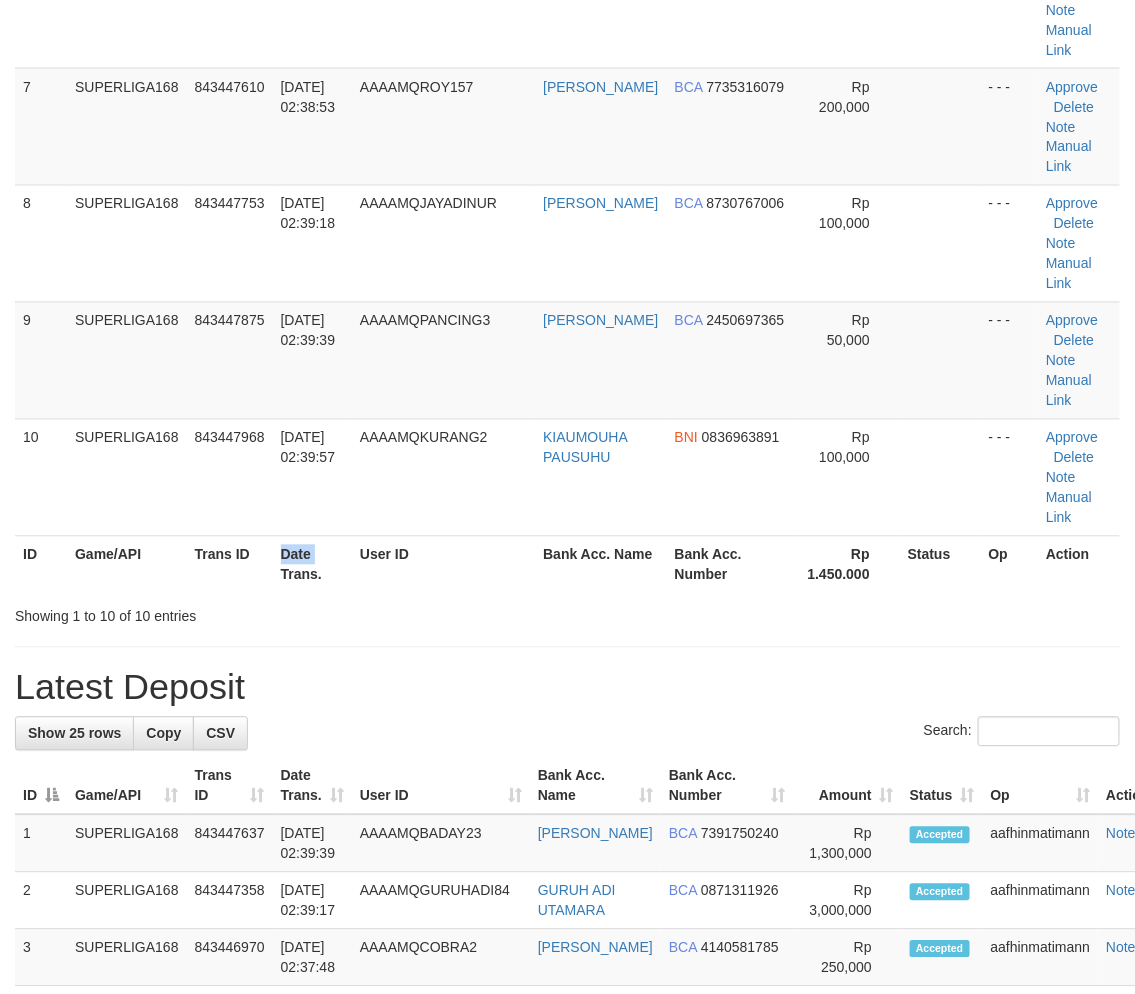 click on "Date Trans." at bounding box center [312, 564] 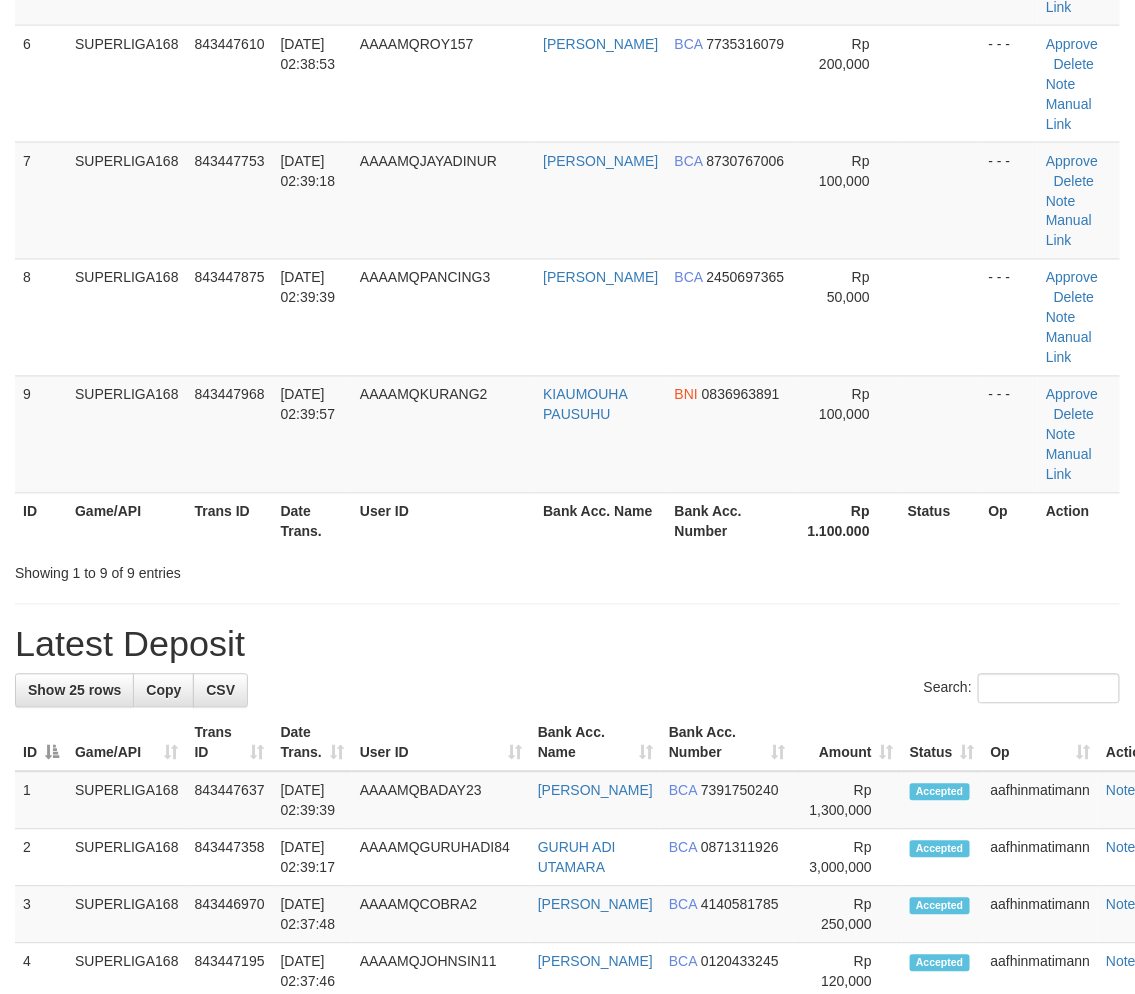 scroll, scrollTop: 805, scrollLeft: 0, axis: vertical 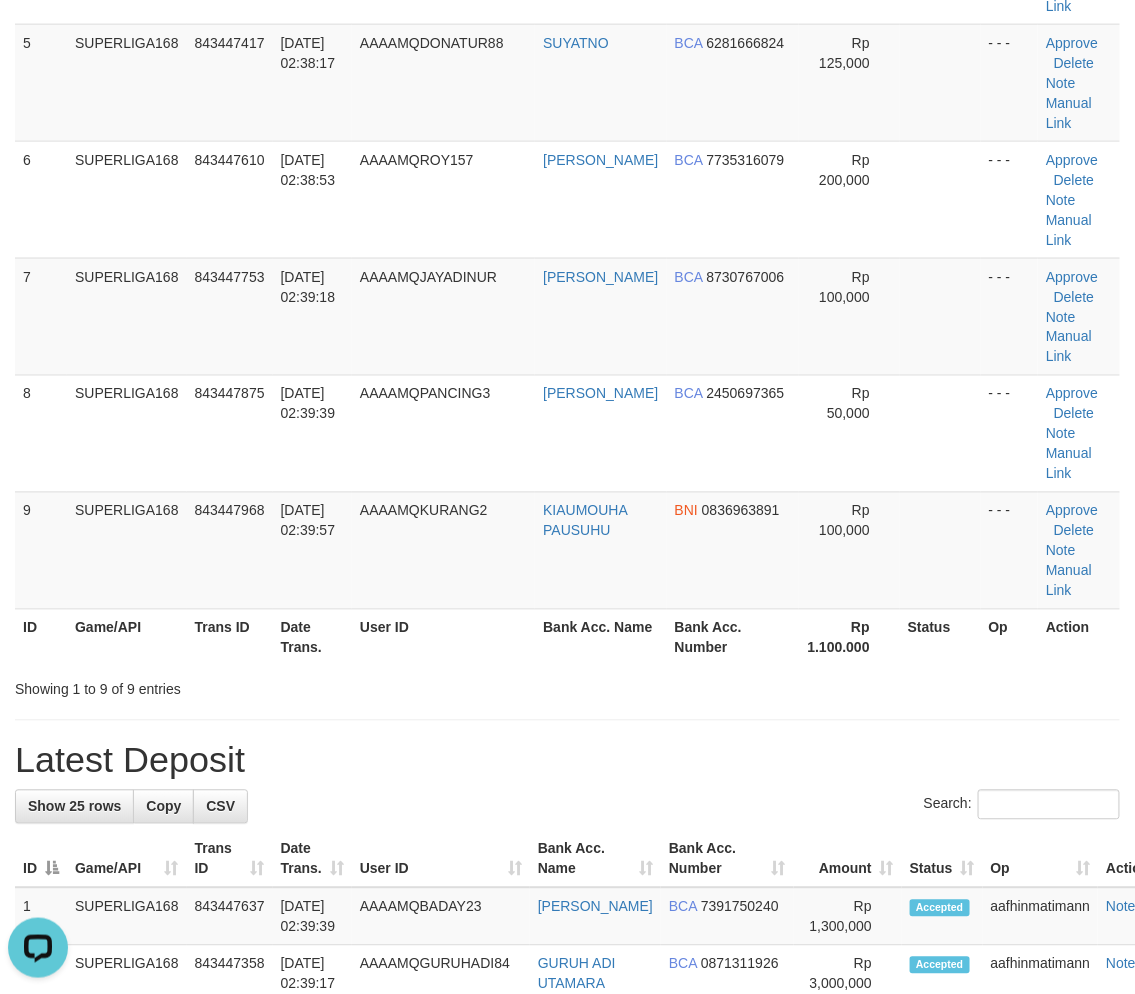 click on "User ID" at bounding box center [443, 637] 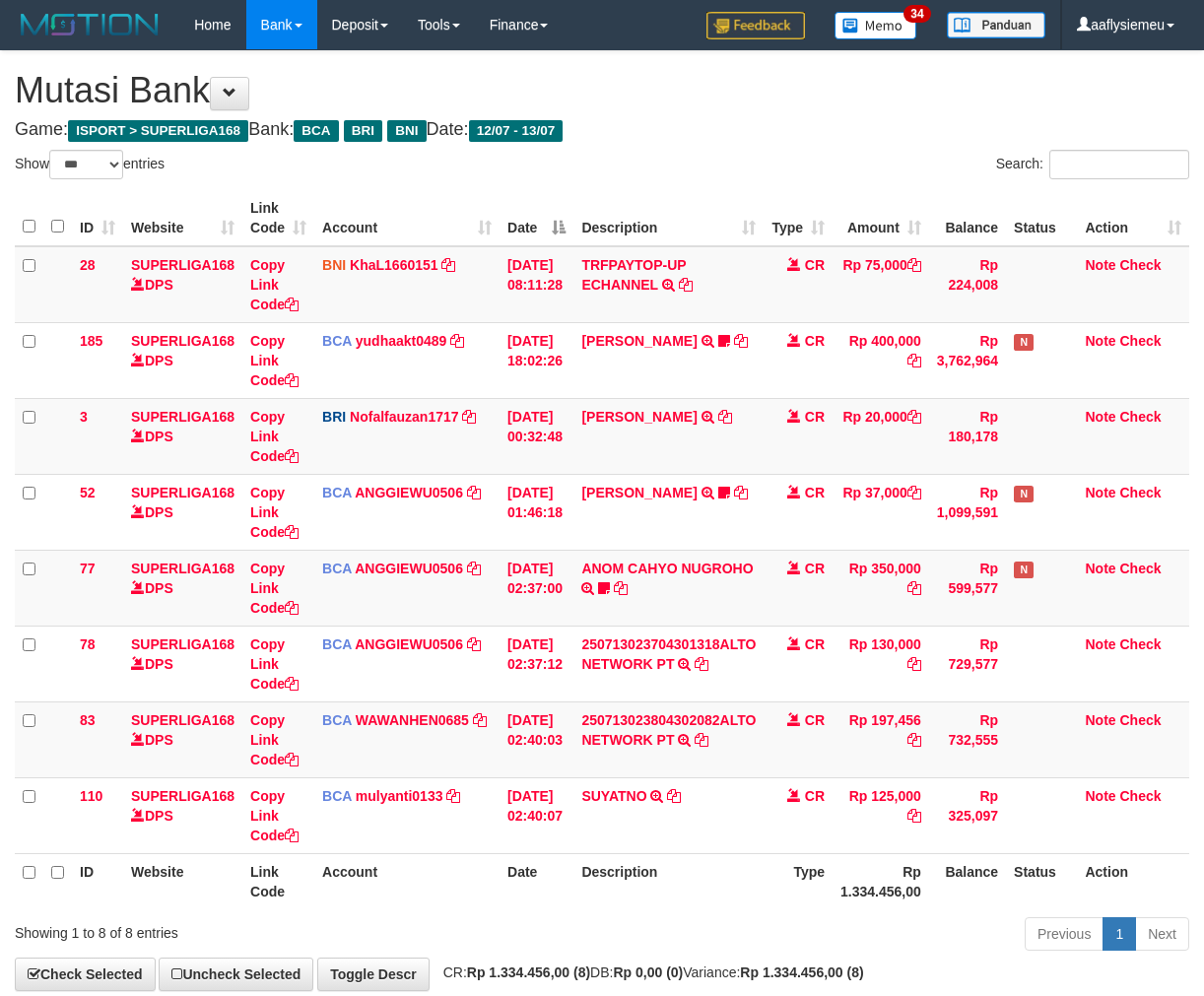 select on "***" 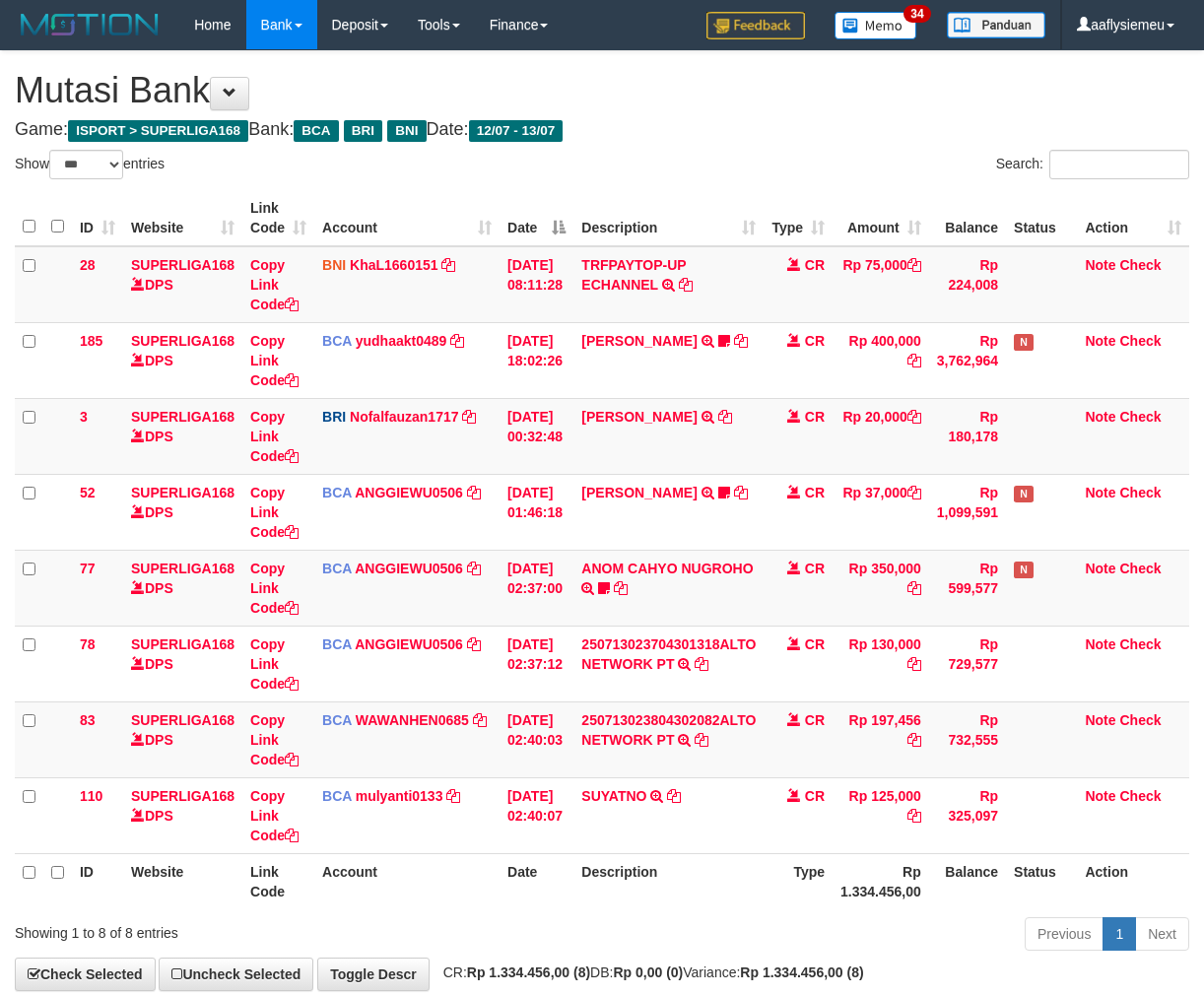 scroll, scrollTop: 0, scrollLeft: 0, axis: both 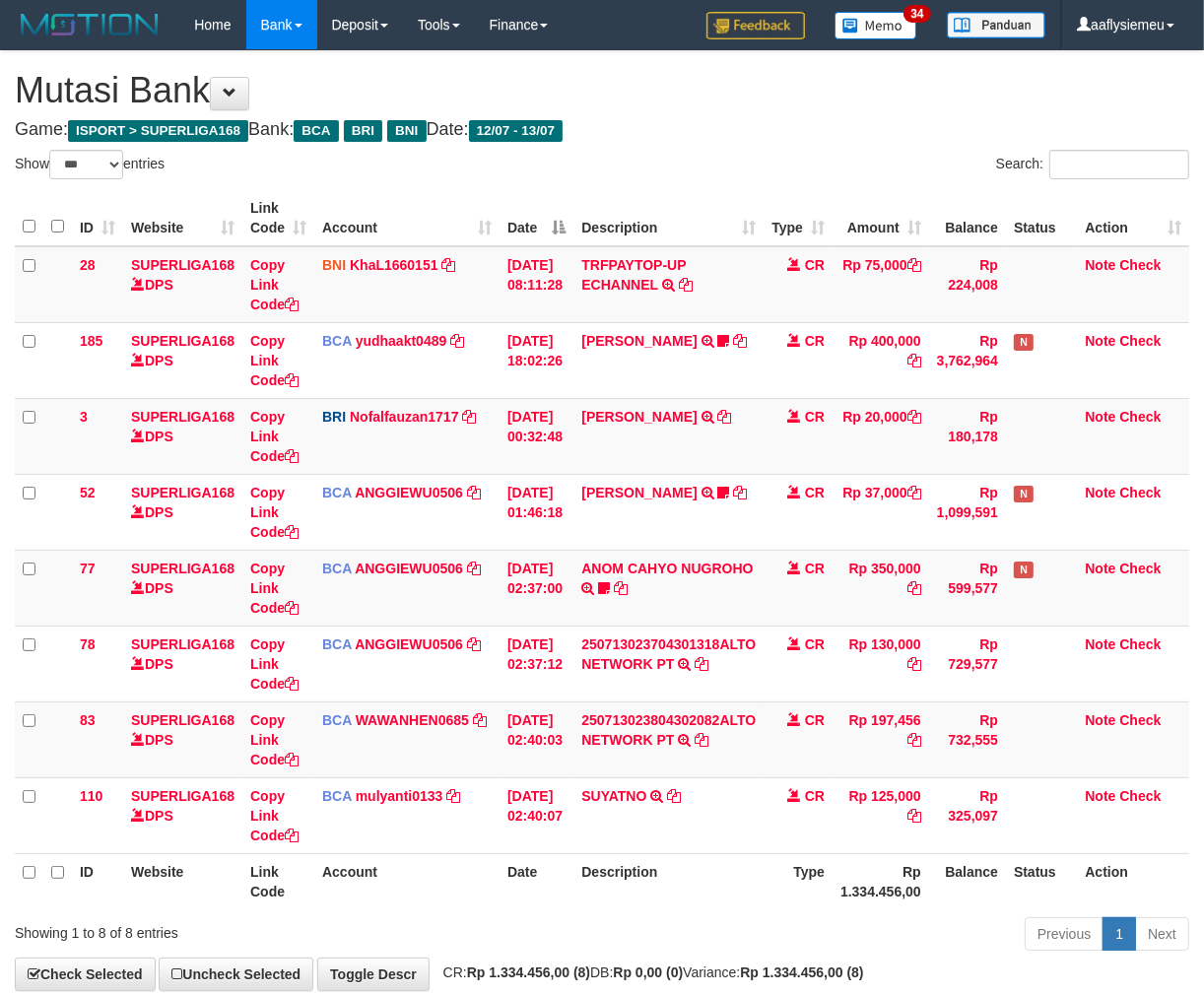 click on "Description" at bounding box center (668, 881) 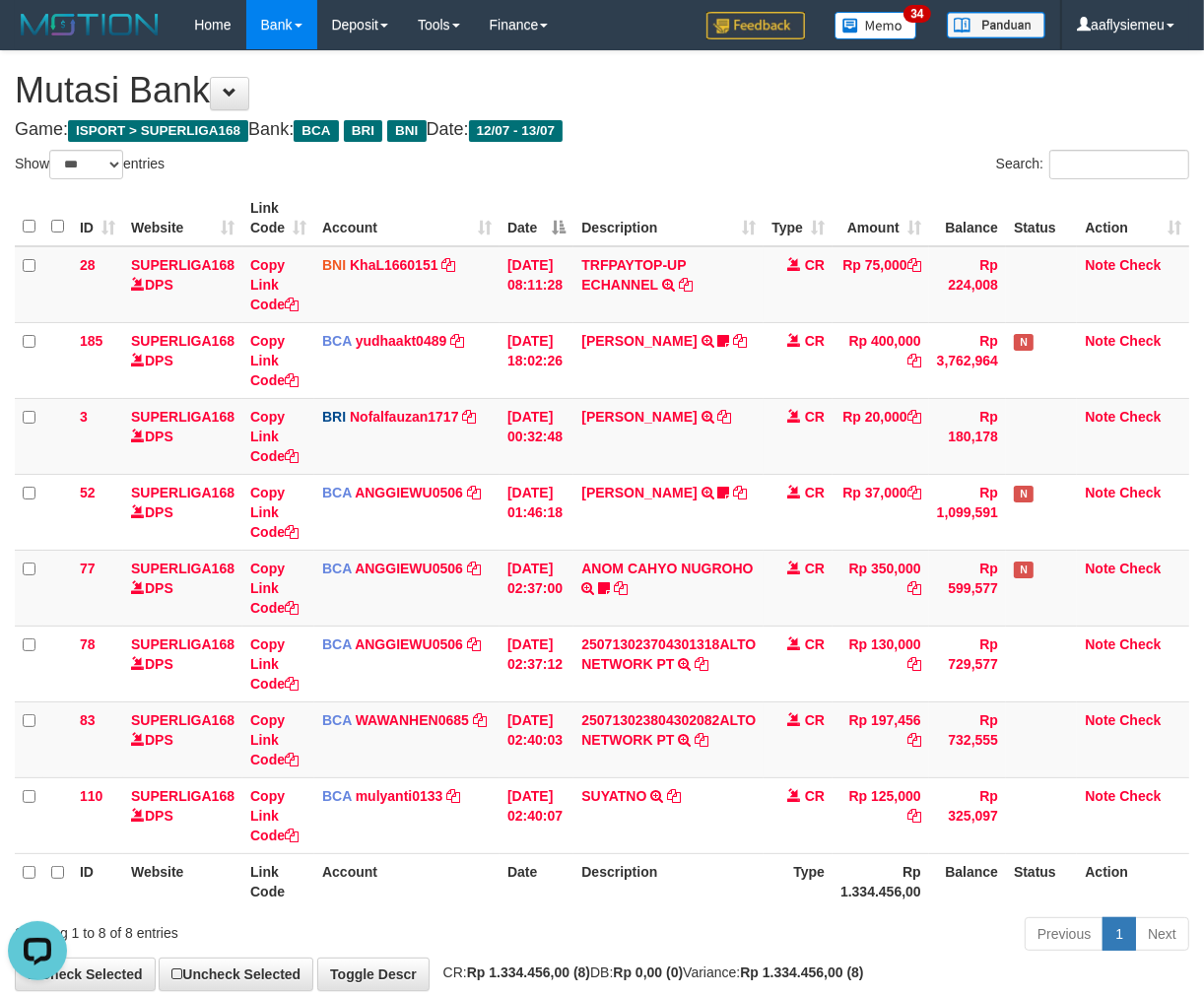scroll, scrollTop: 0, scrollLeft: 0, axis: both 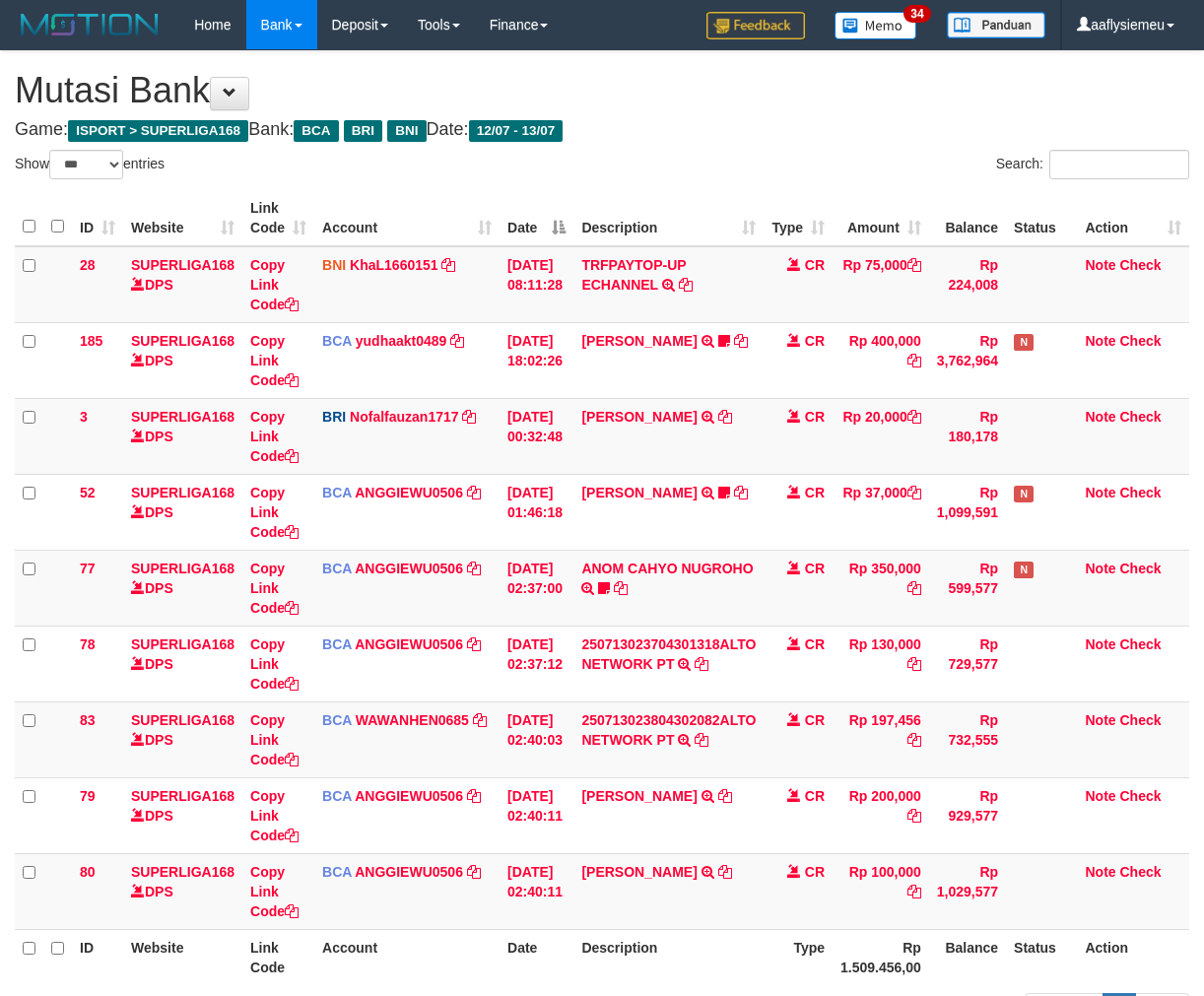 select on "***" 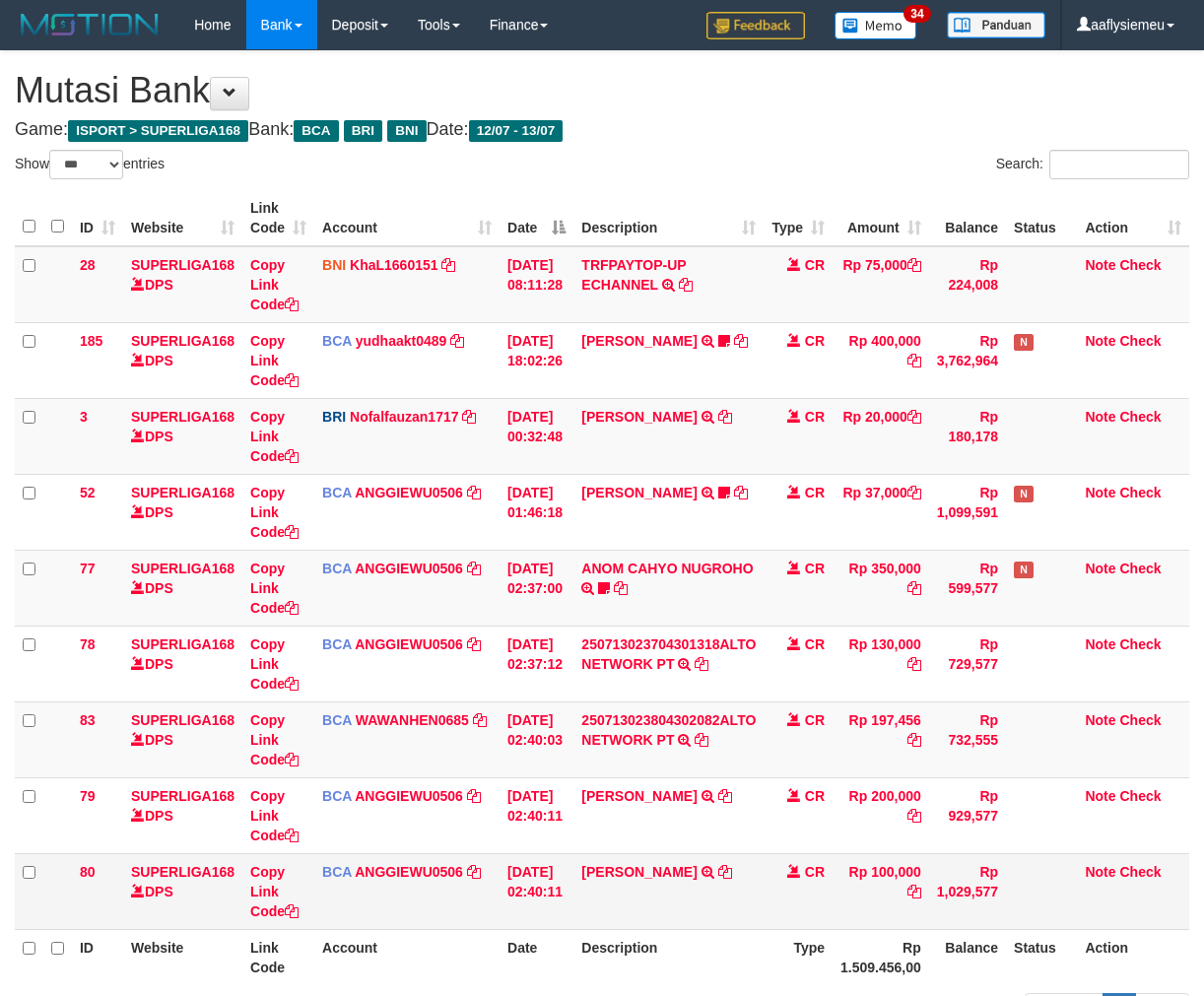 scroll, scrollTop: 0, scrollLeft: 0, axis: both 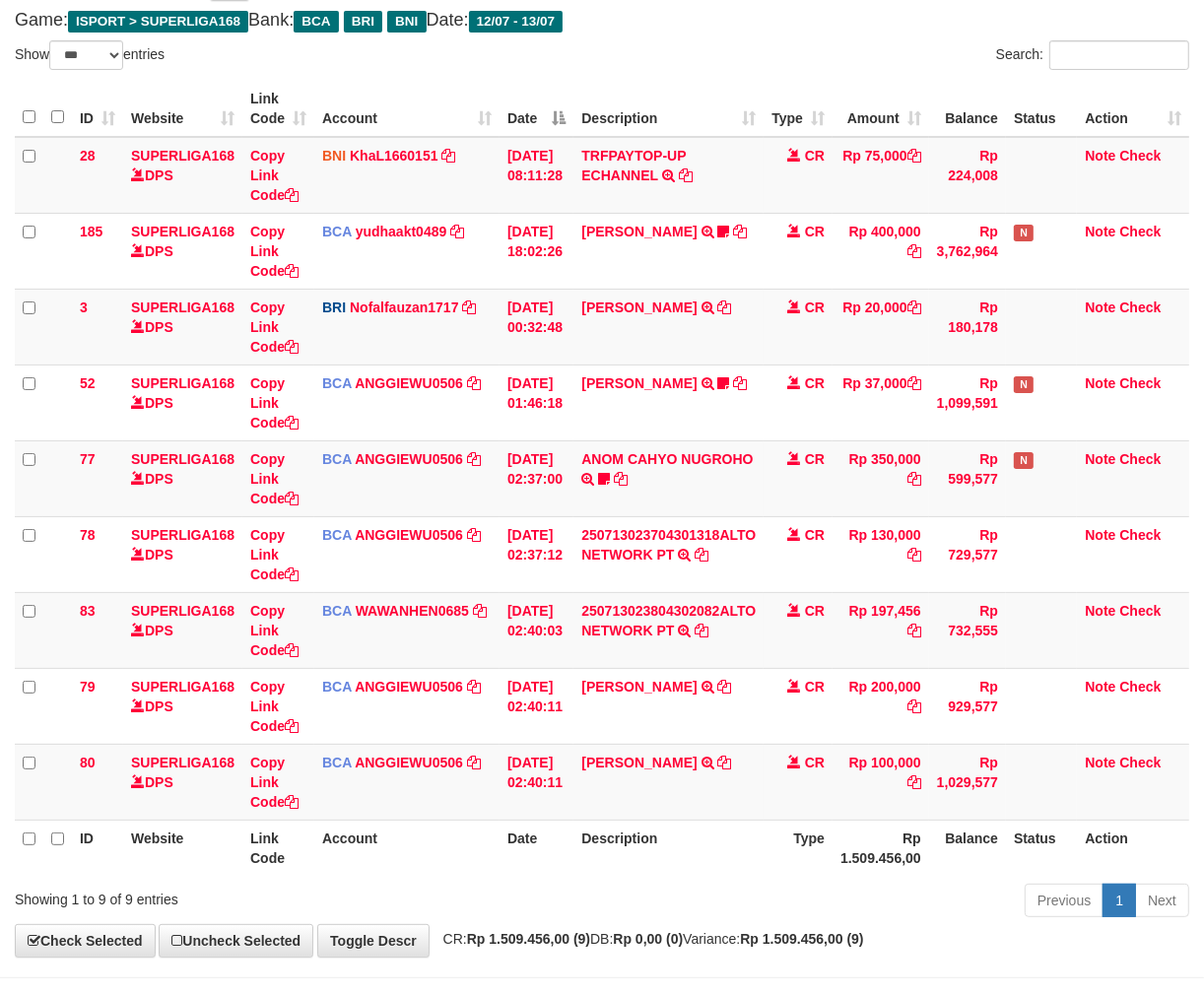 drag, startPoint x: 685, startPoint y: 867, endPoint x: 1210, endPoint y: 764, distance: 535.0084 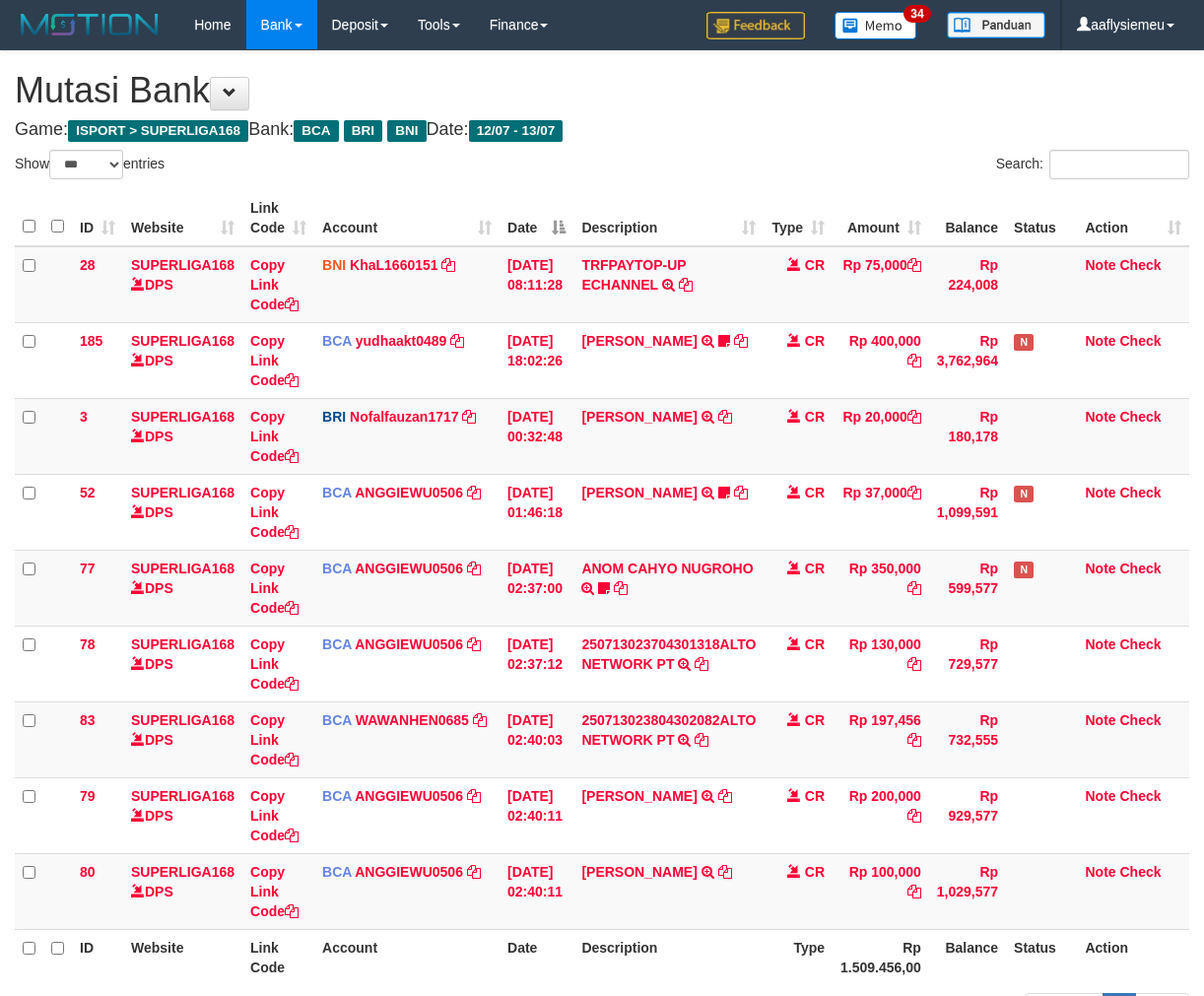 select on "***" 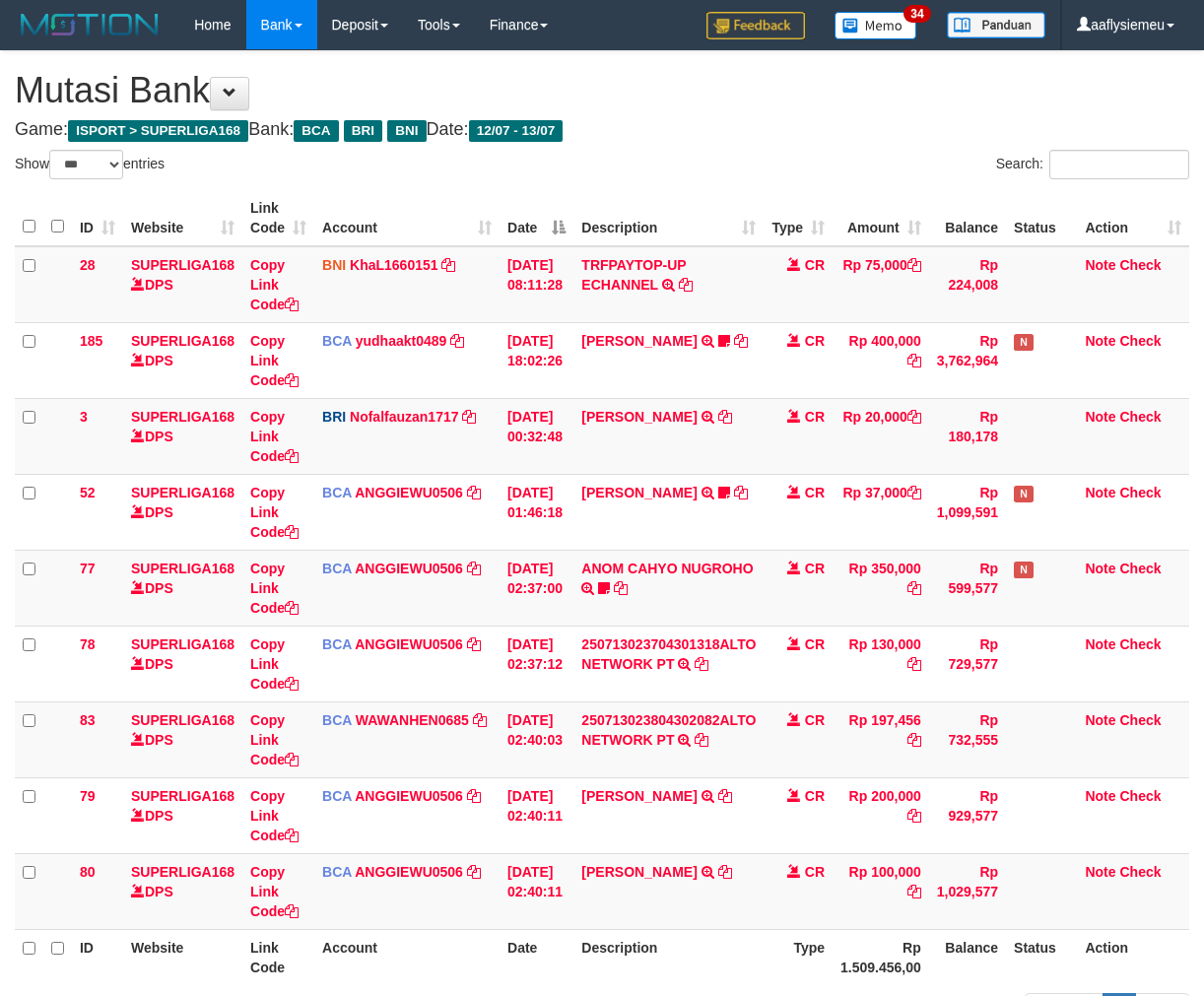scroll, scrollTop: 110, scrollLeft: 0, axis: vertical 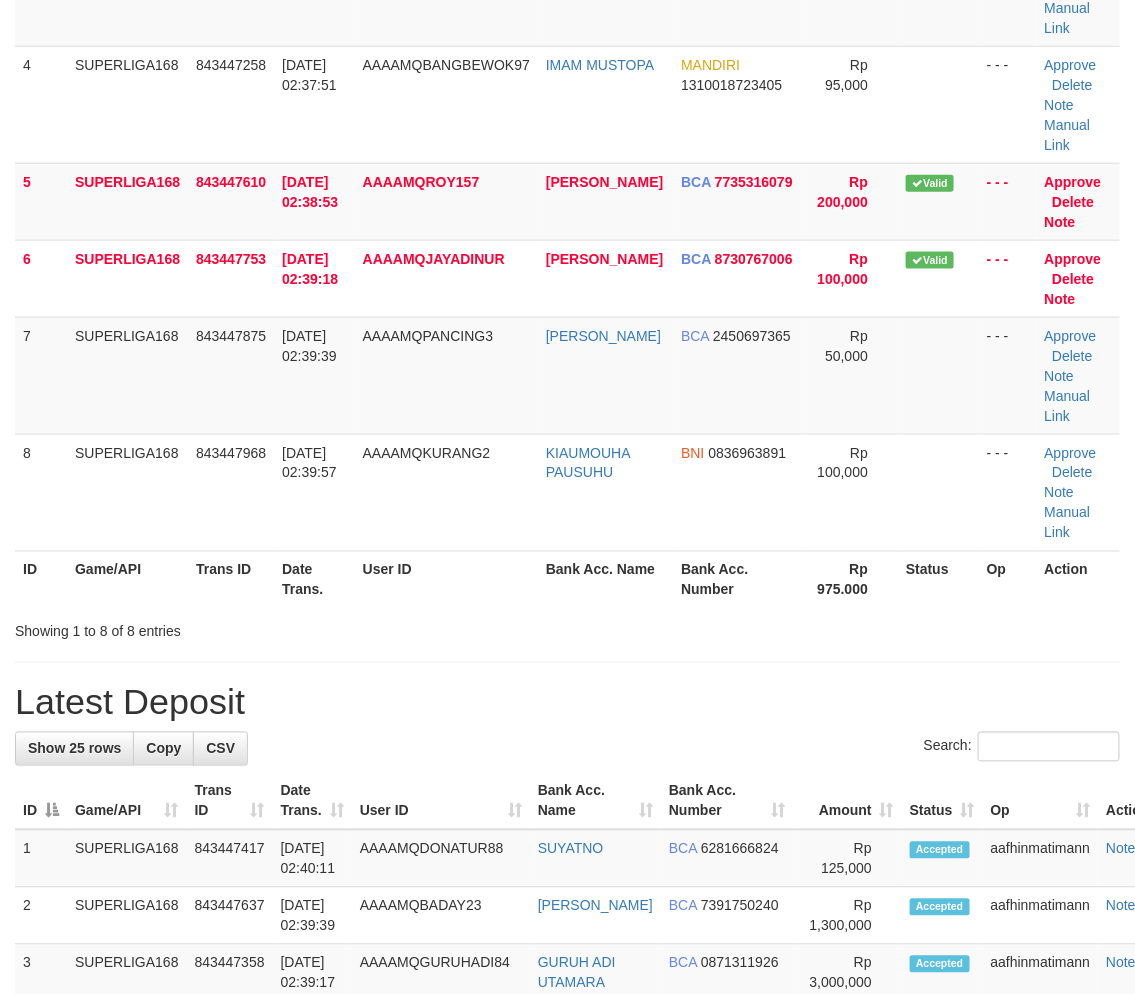 click on "Showing 1 to 8 of 8 entries" at bounding box center (236, 628) 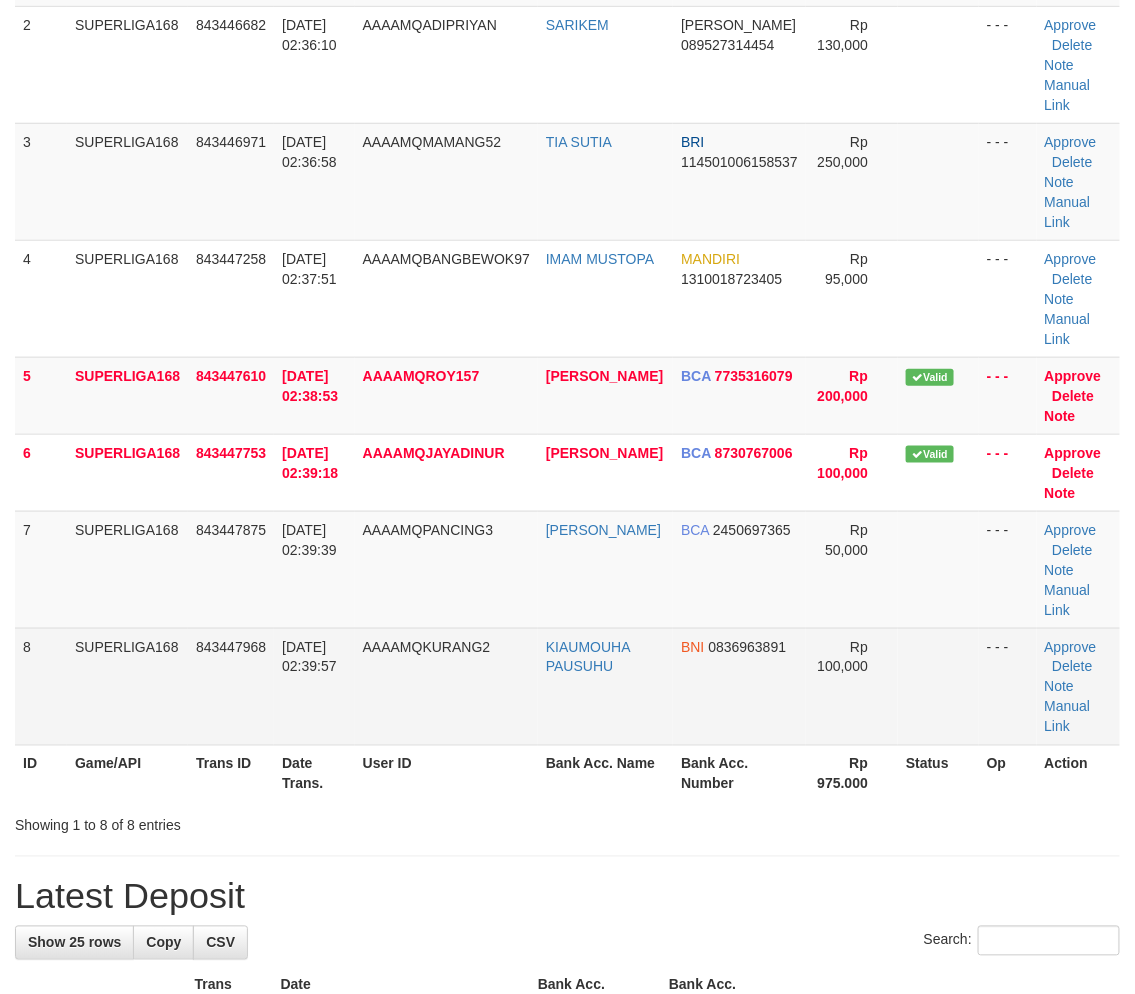 click on "[DATE] 02:39:57" at bounding box center (314, 686) 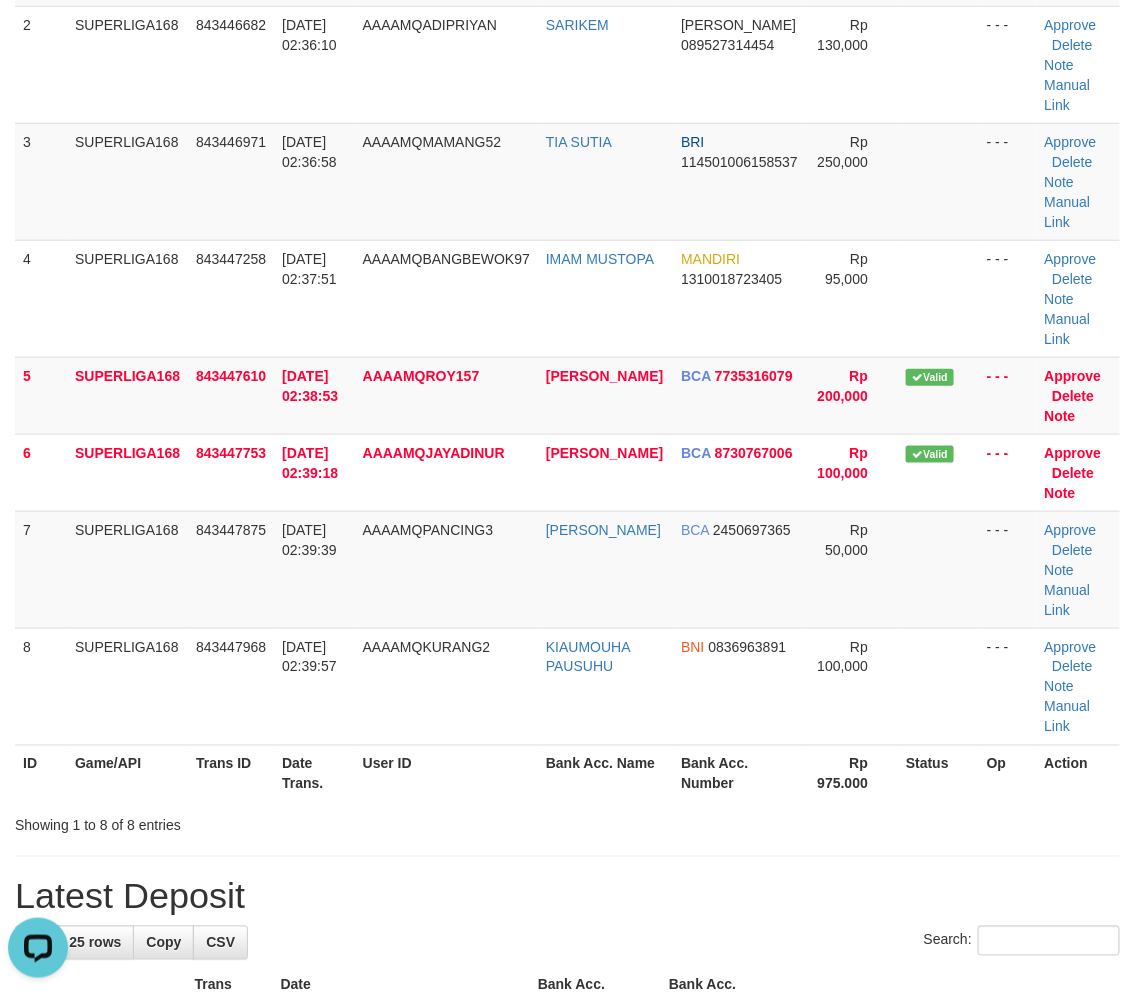 scroll, scrollTop: 0, scrollLeft: 0, axis: both 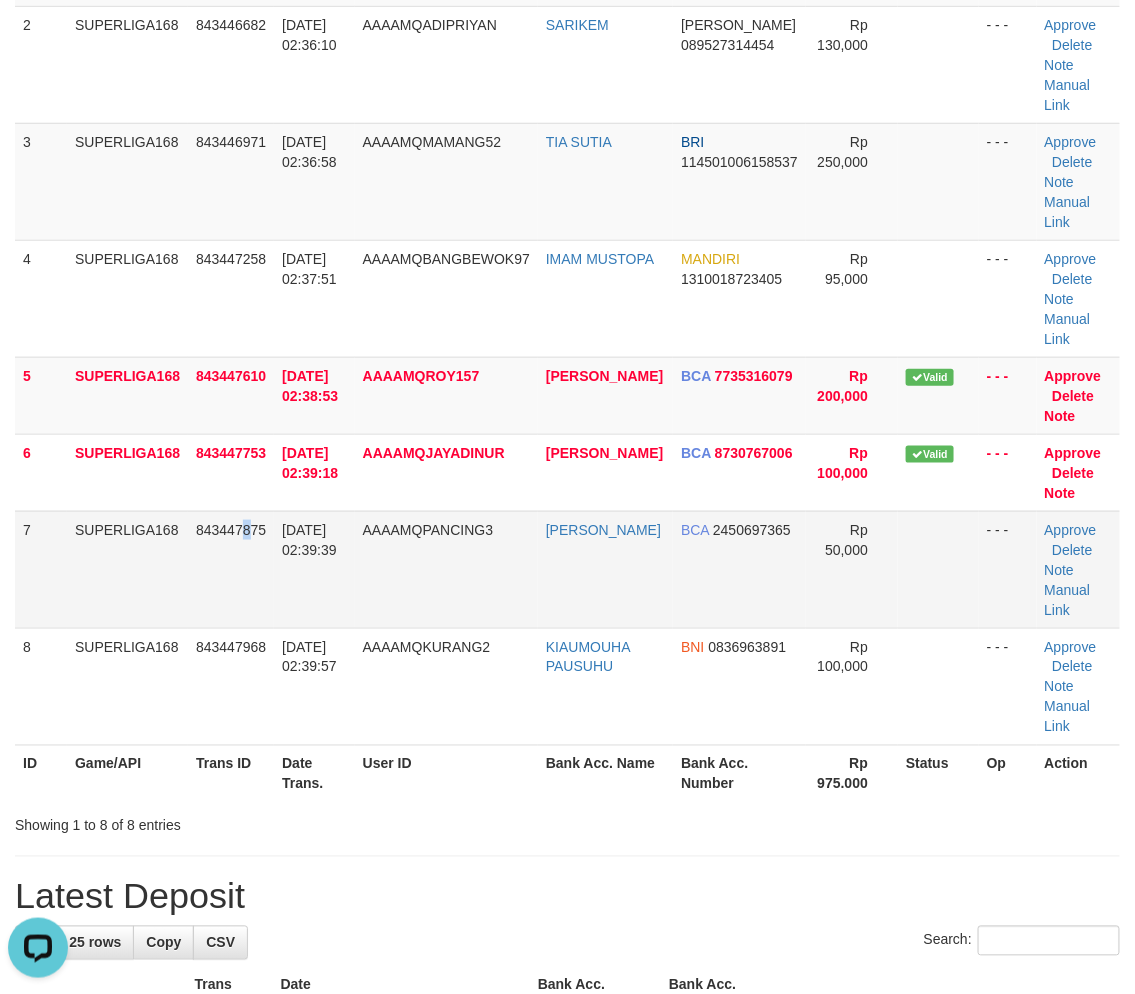 click on "843447875" at bounding box center [231, 569] 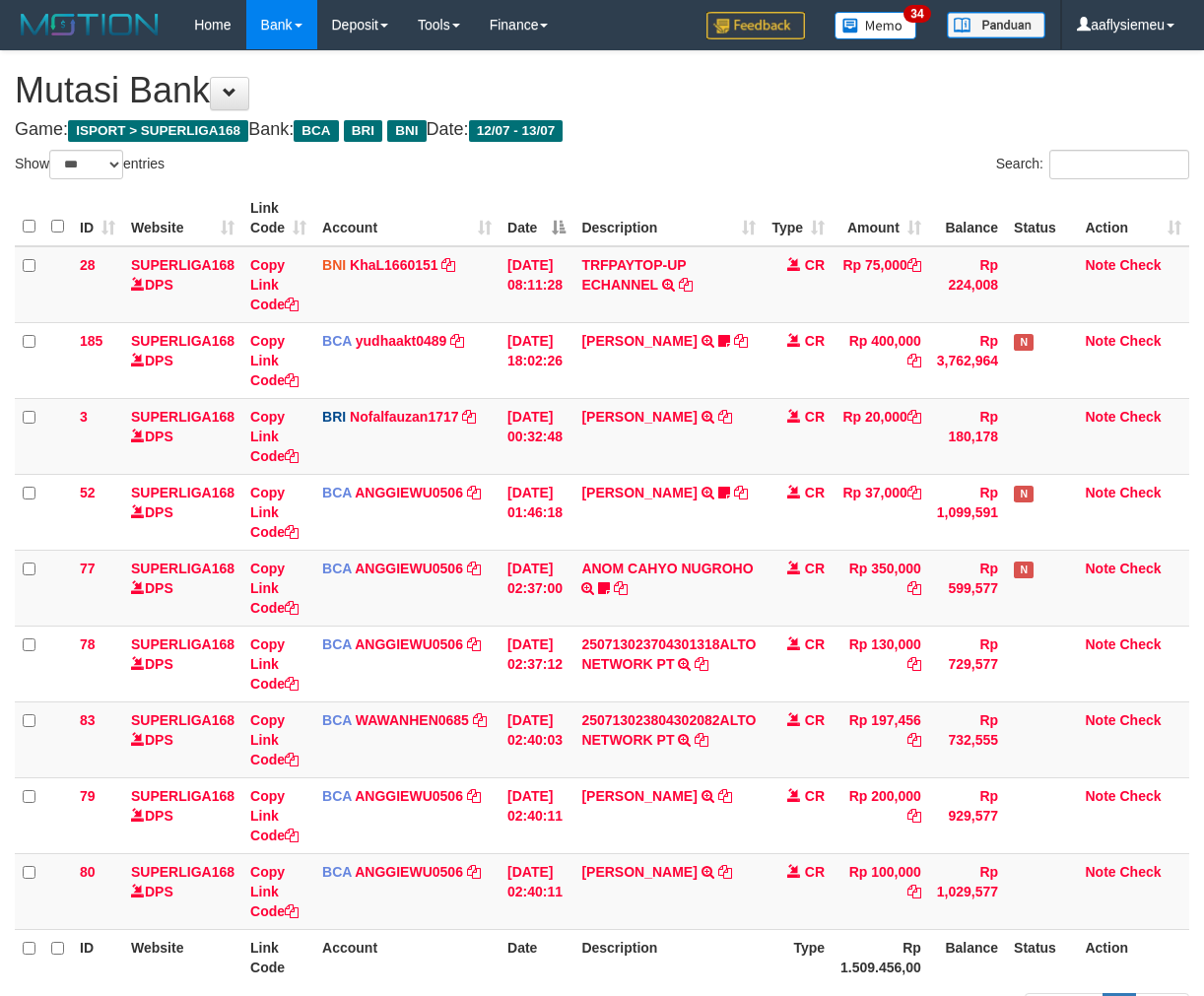 select on "***" 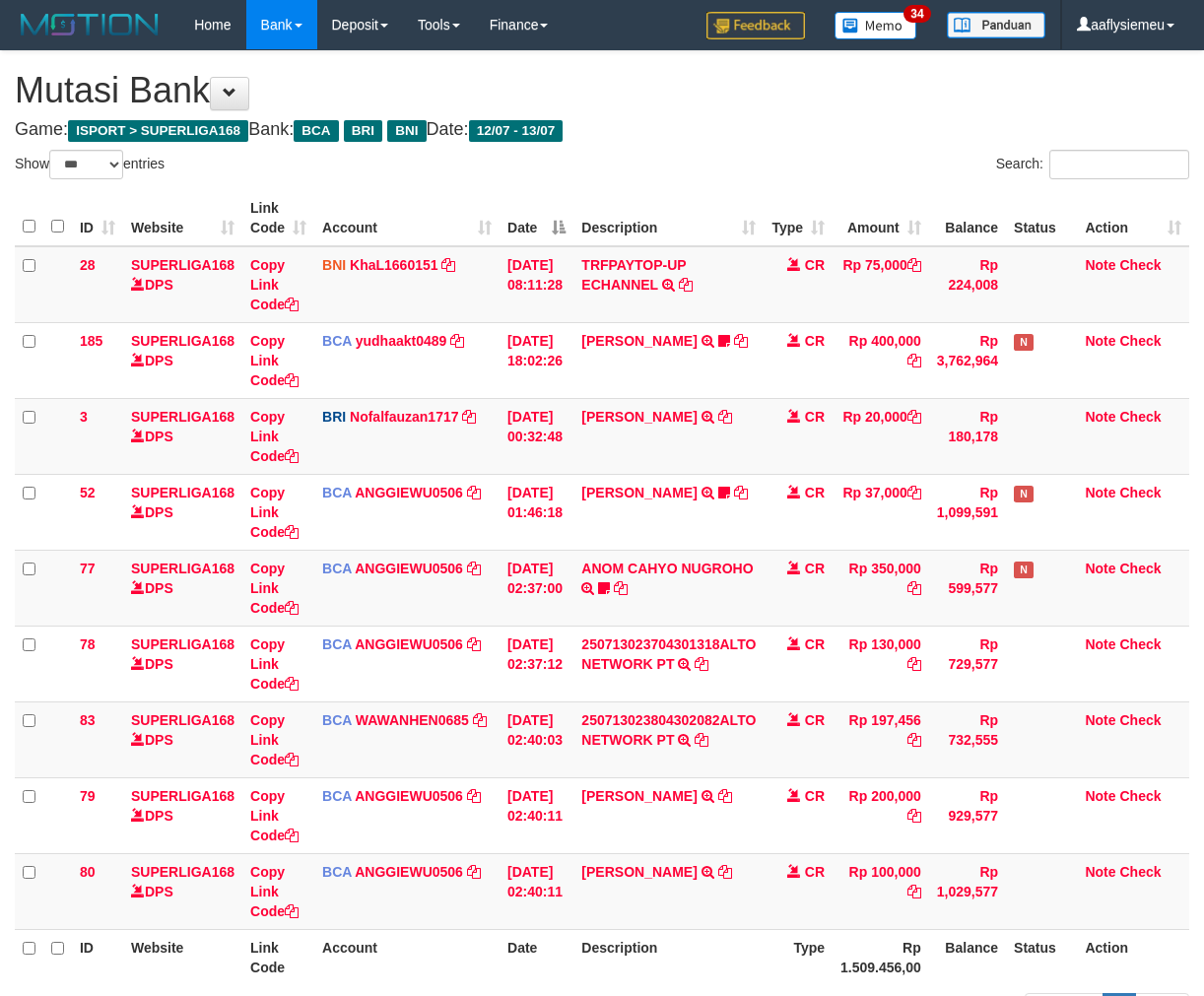 scroll, scrollTop: 110, scrollLeft: 0, axis: vertical 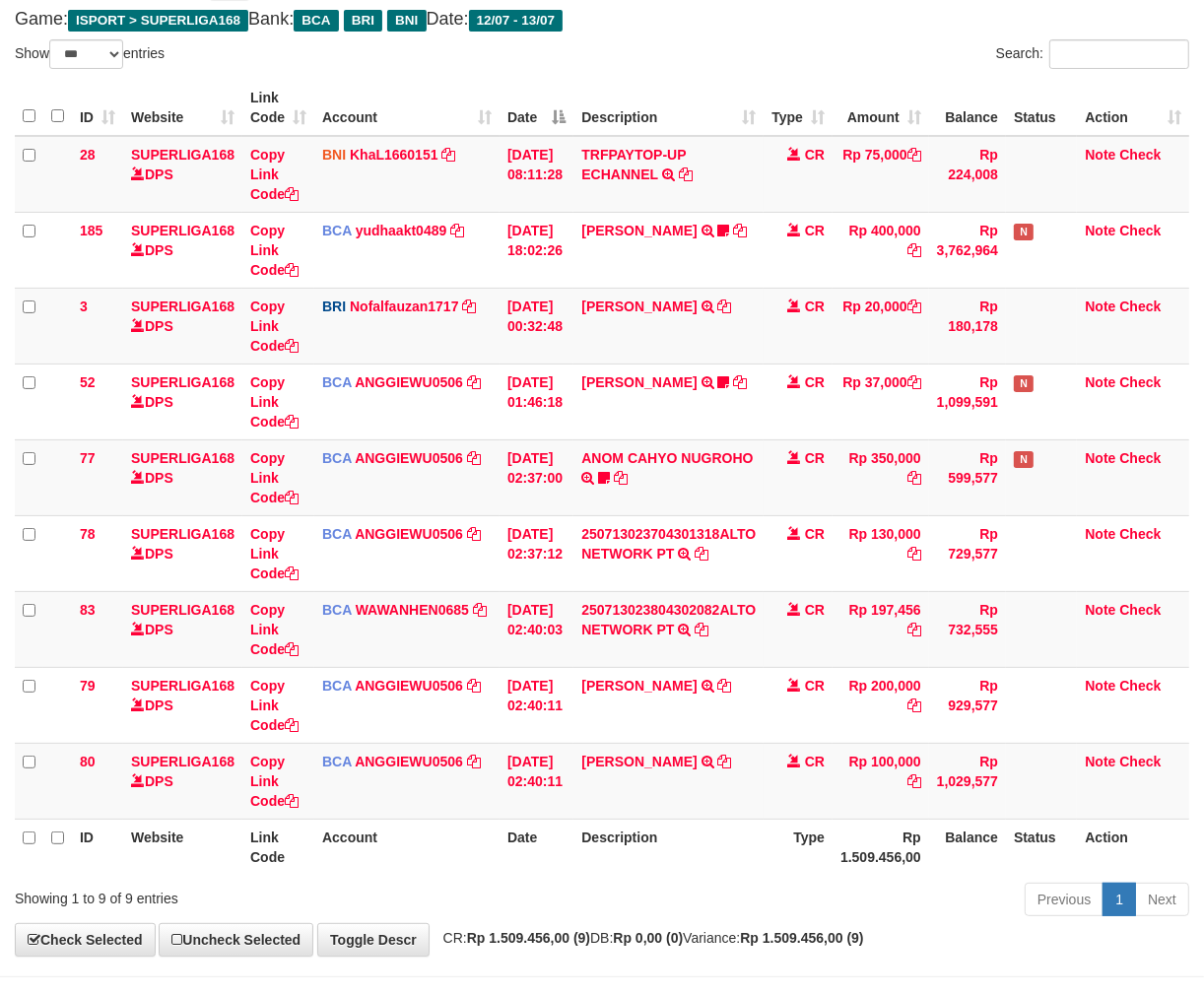 click on "Description" at bounding box center (668, 846) 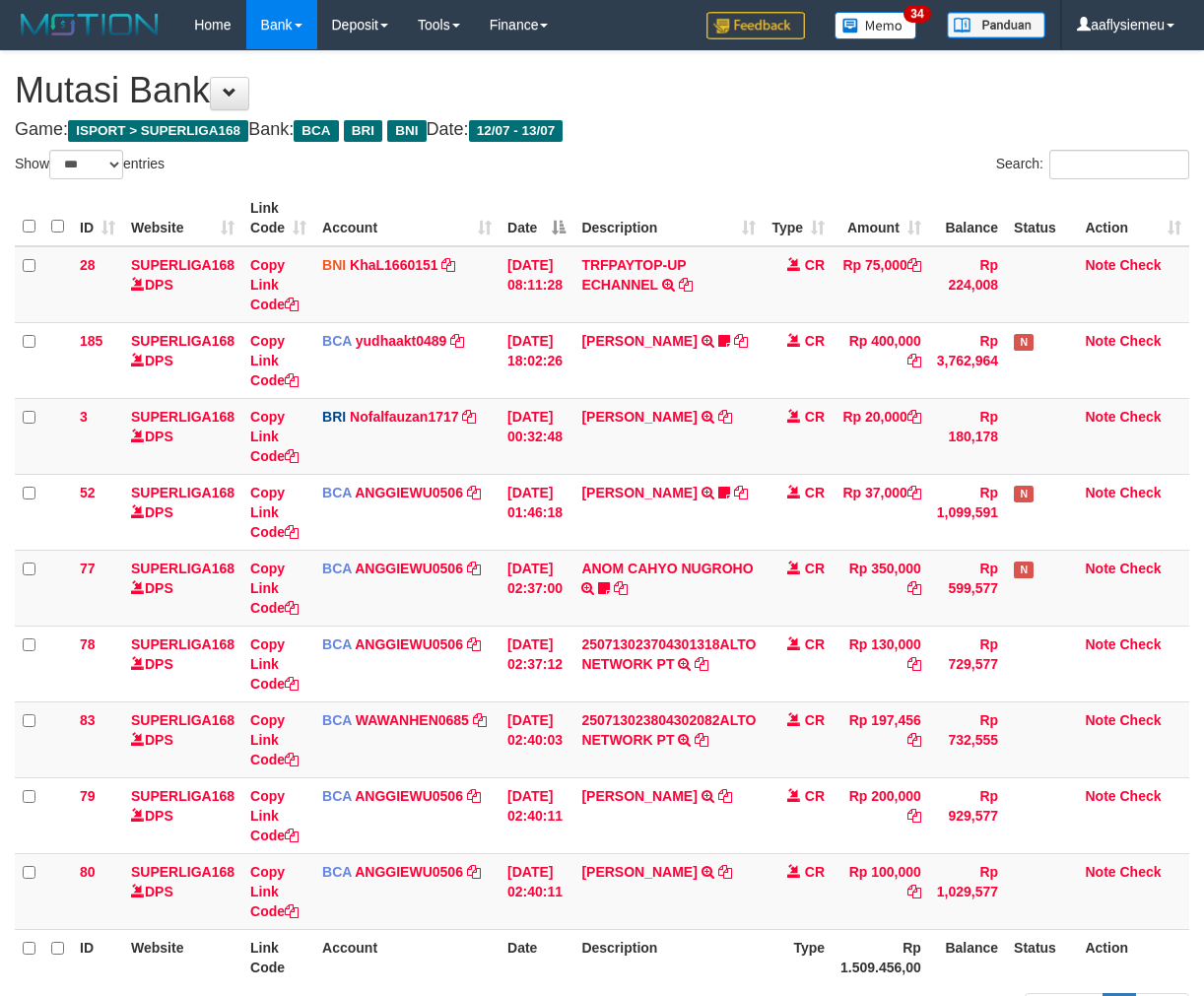 select on "***" 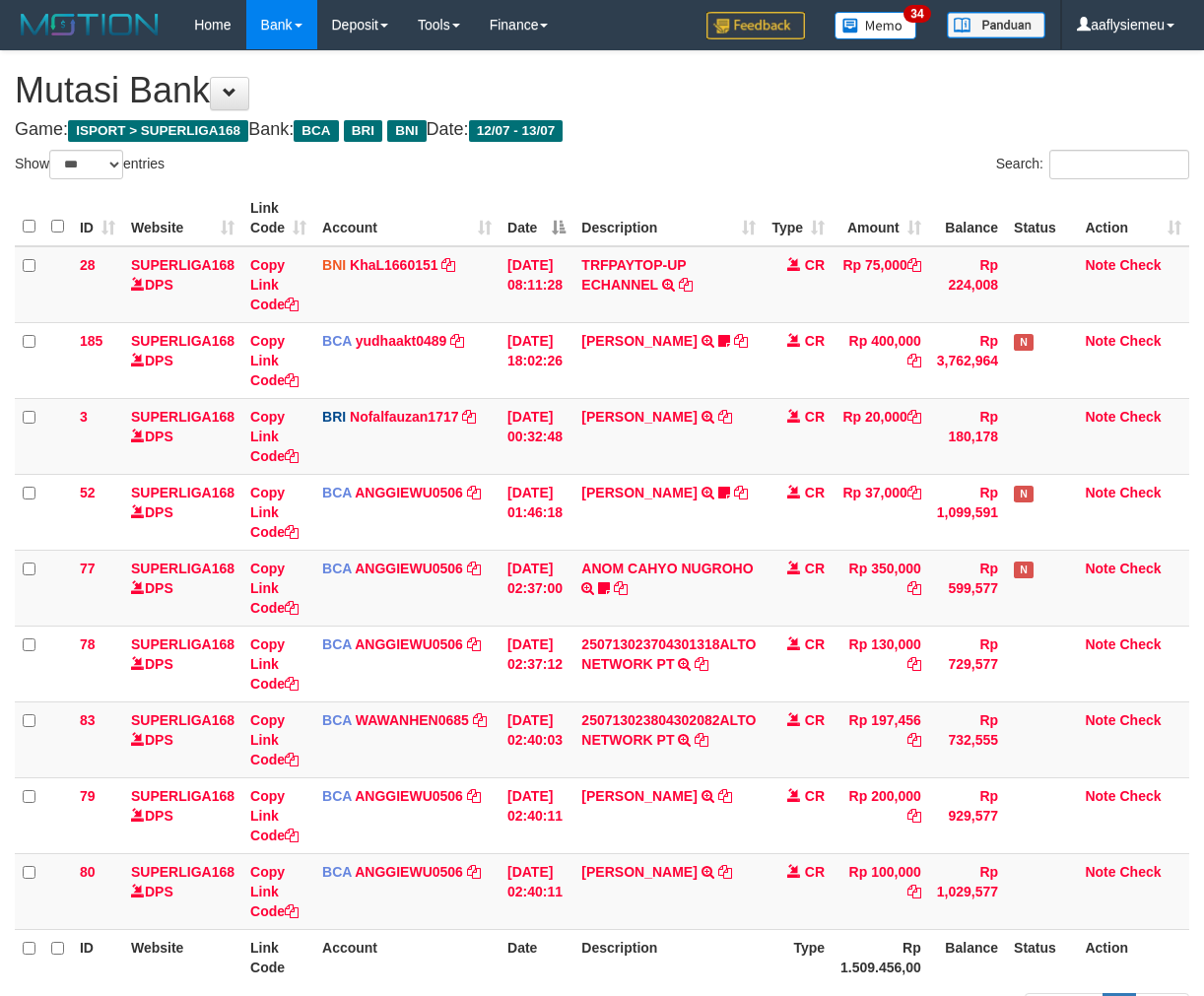 scroll, scrollTop: 110, scrollLeft: 0, axis: vertical 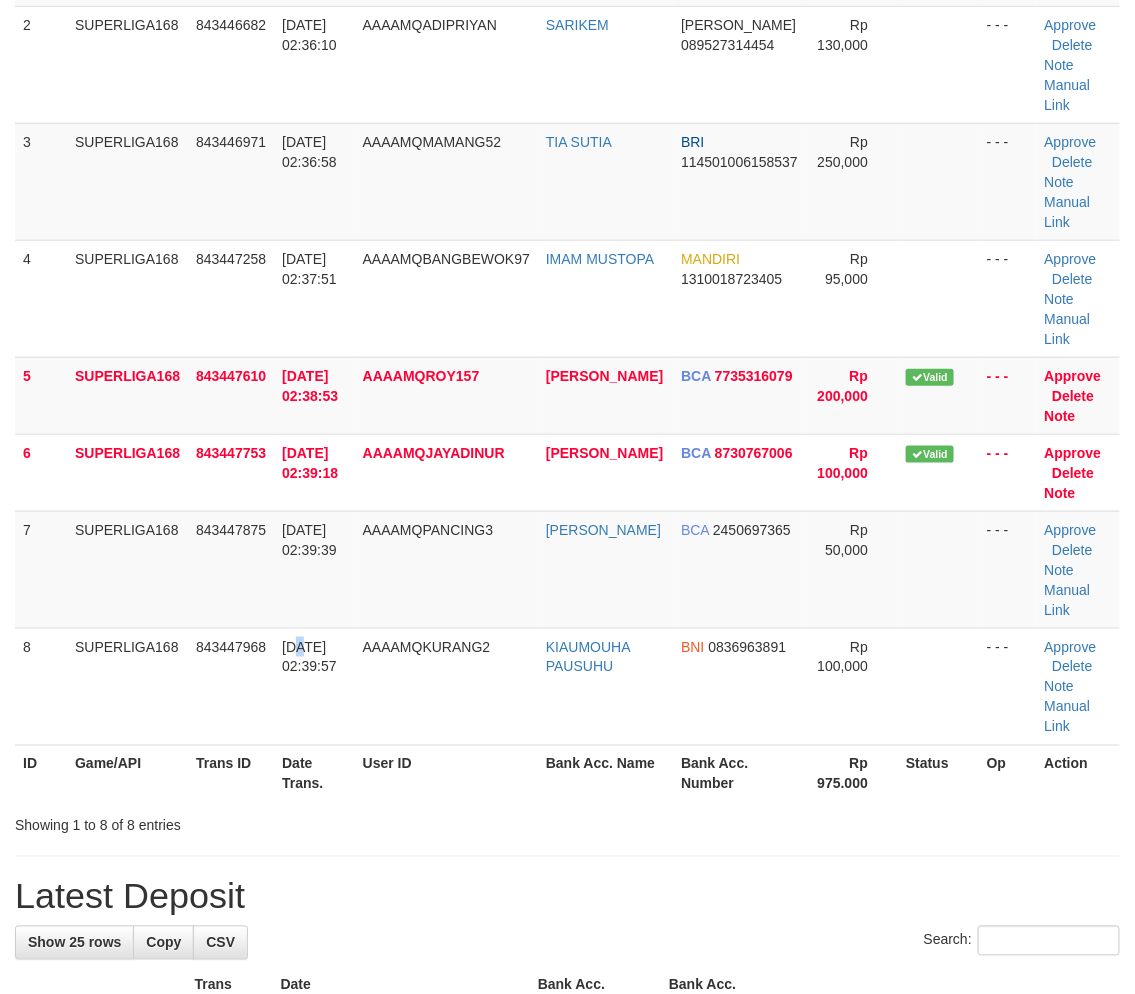 drag, startPoint x: 298, startPoint y: 644, endPoint x: 2, endPoint y: 753, distance: 315.43146 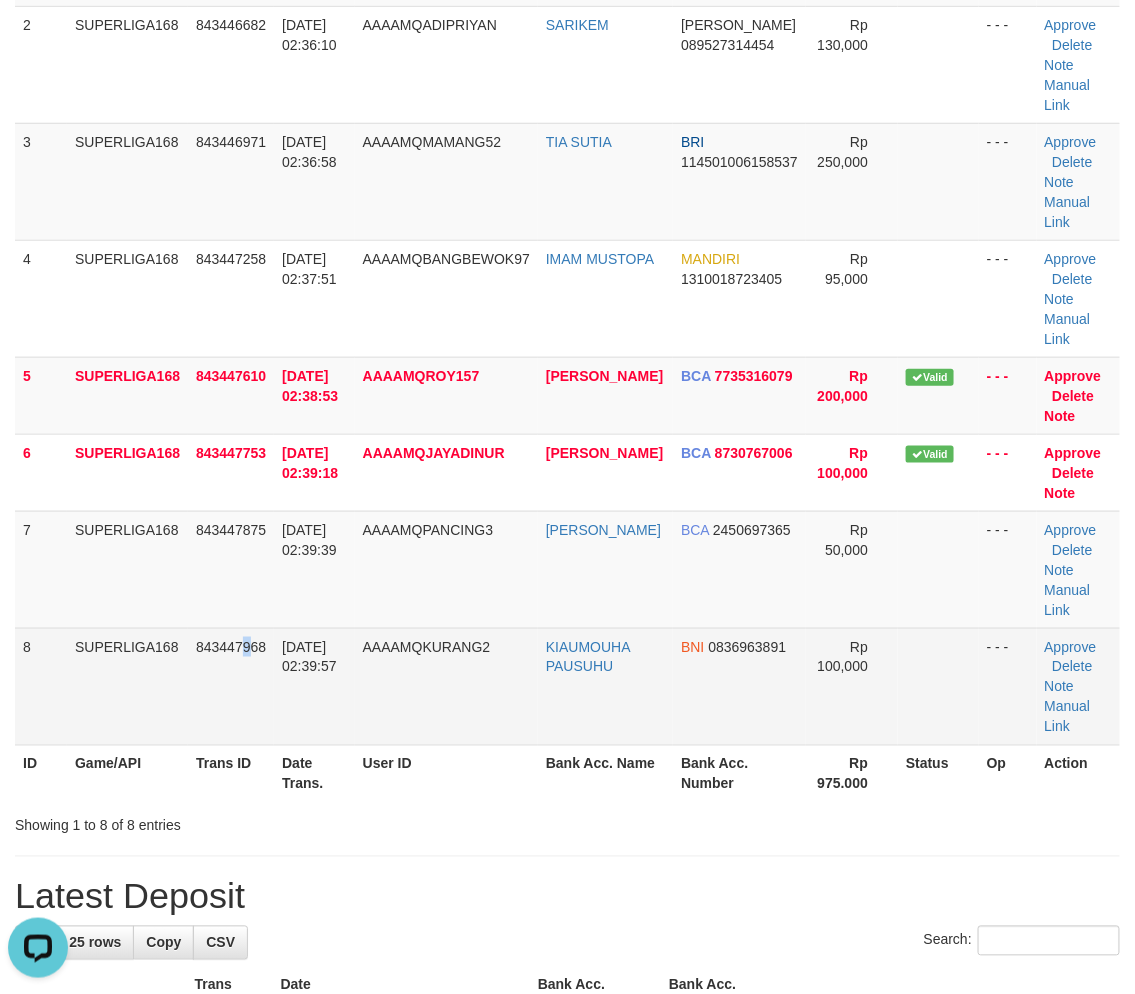 scroll, scrollTop: 0, scrollLeft: 0, axis: both 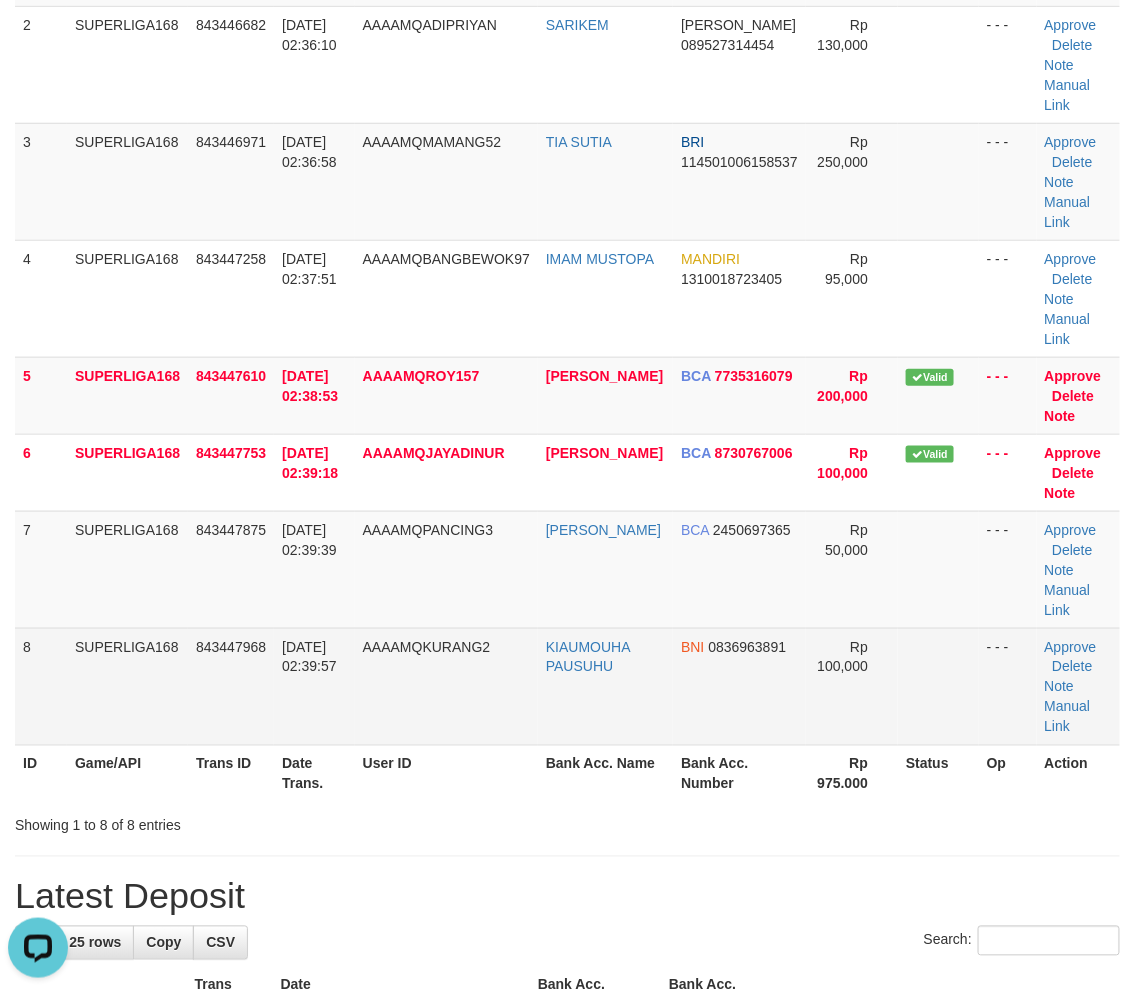 drag, startPoint x: 178, startPoint y: 595, endPoint x: 65, endPoint y: 647, distance: 124.39051 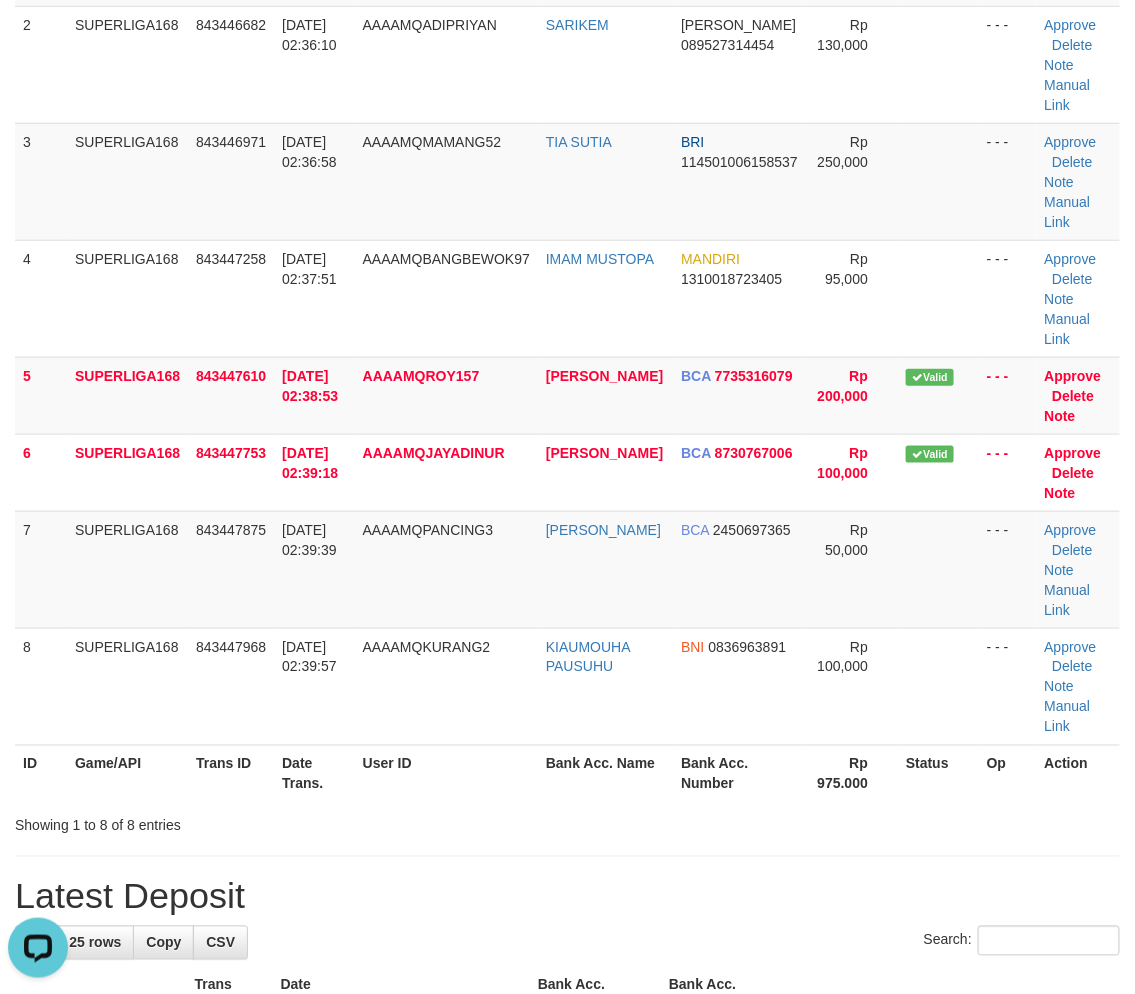drag, startPoint x: 143, startPoint y: 580, endPoint x: 0, endPoint y: 697, distance: 184.76471 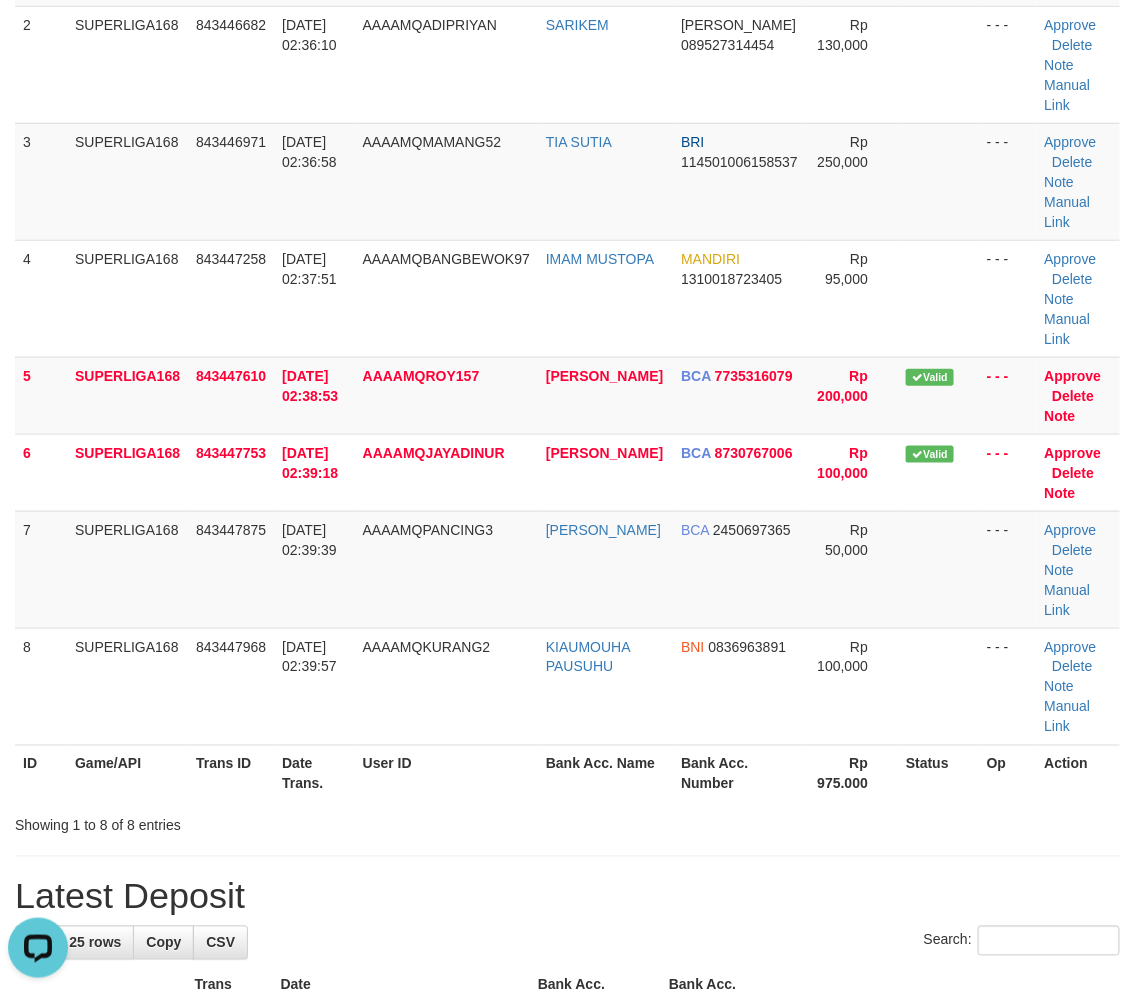 drag, startPoint x: 178, startPoint y: 633, endPoint x: 3, endPoint y: 700, distance: 187.3873 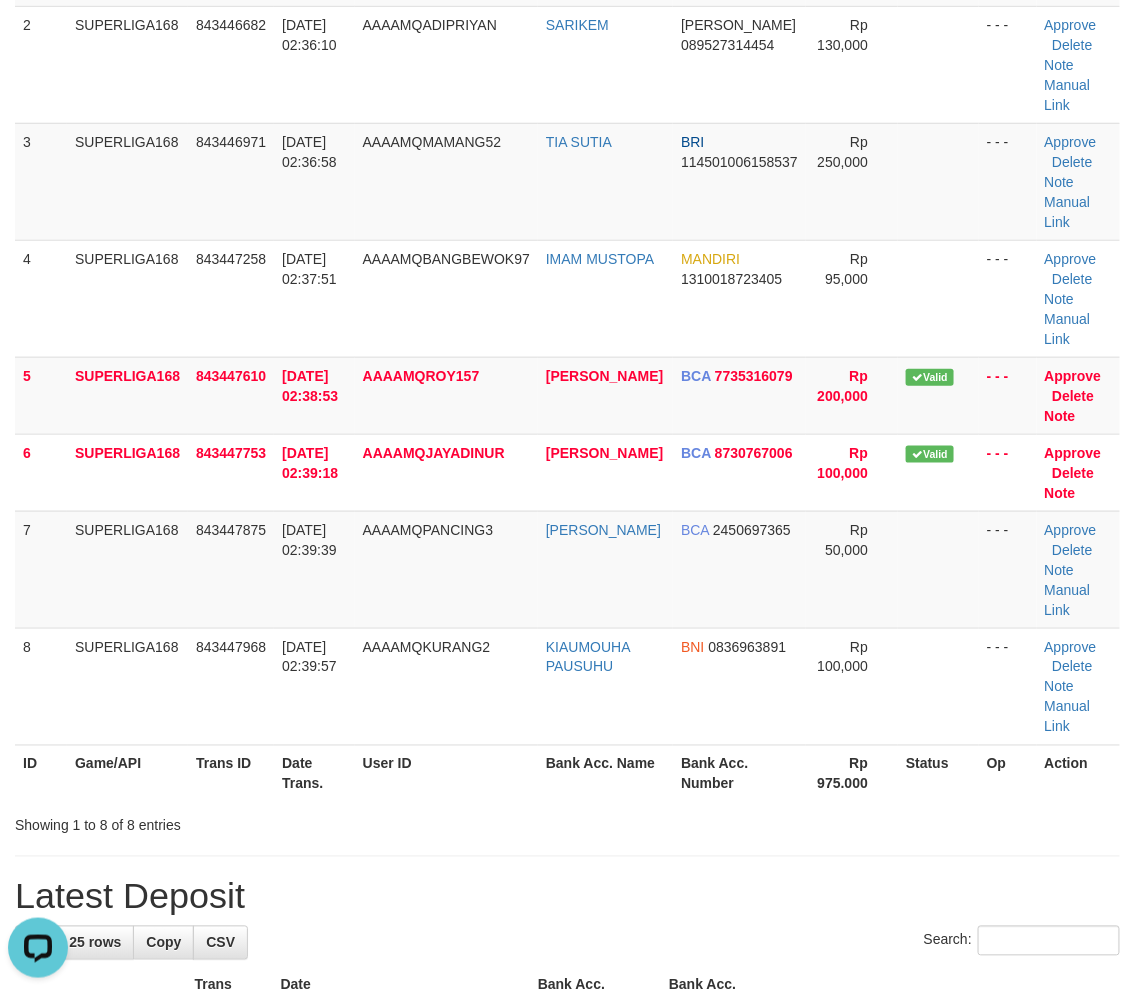 drag, startPoint x: 80, startPoint y: 601, endPoint x: 2, endPoint y: 662, distance: 99.0202 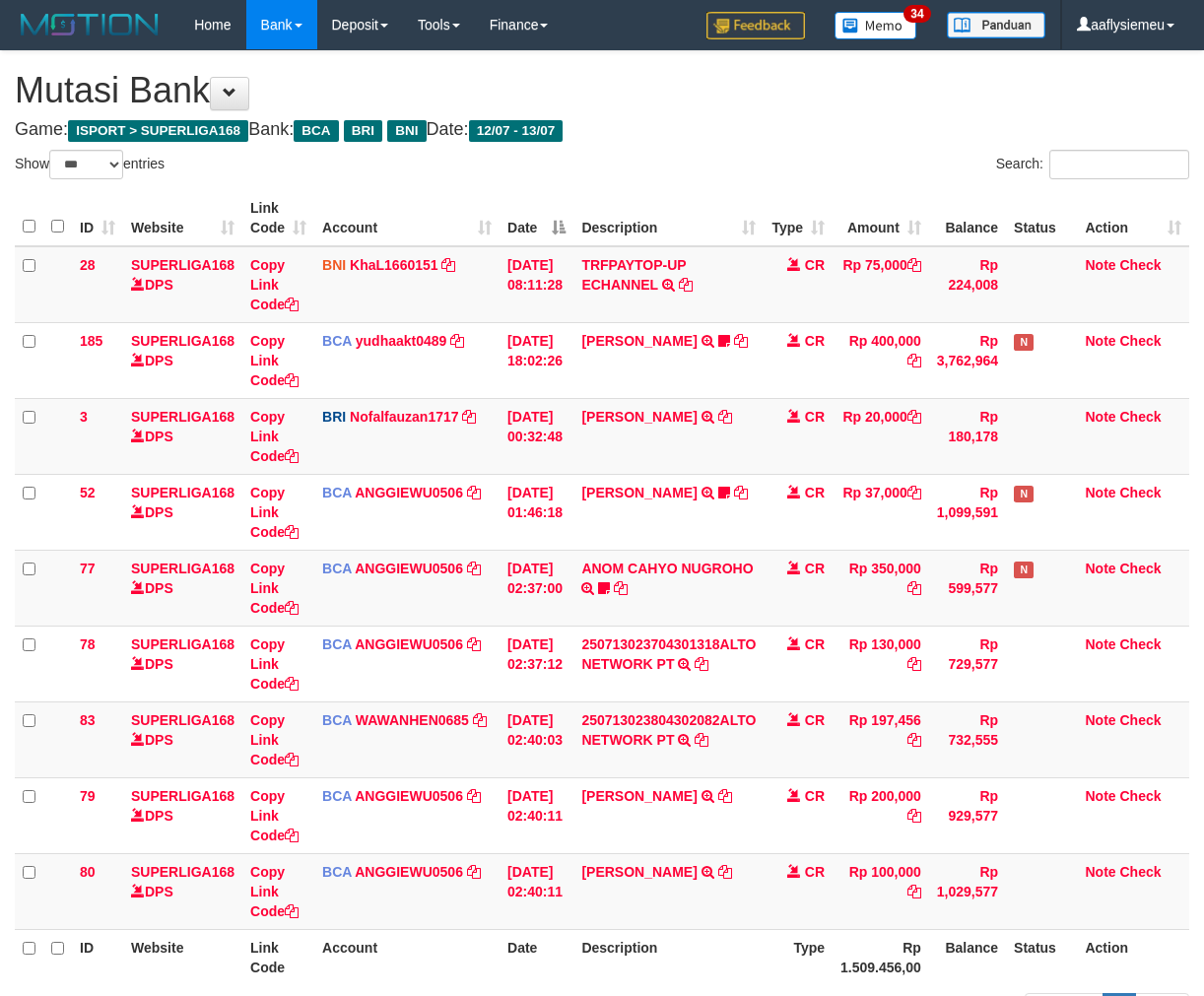 select on "***" 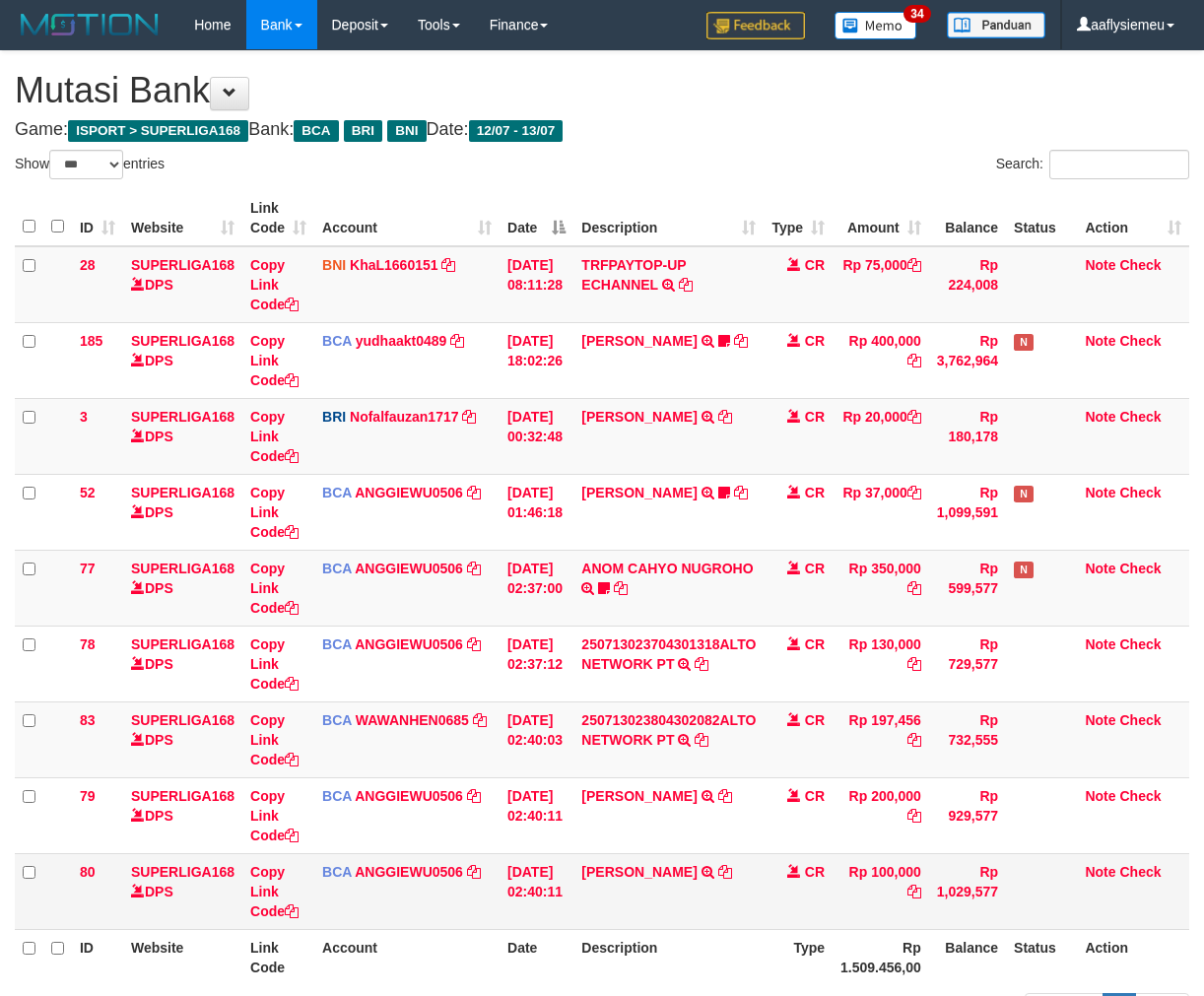 scroll, scrollTop: 110, scrollLeft: 0, axis: vertical 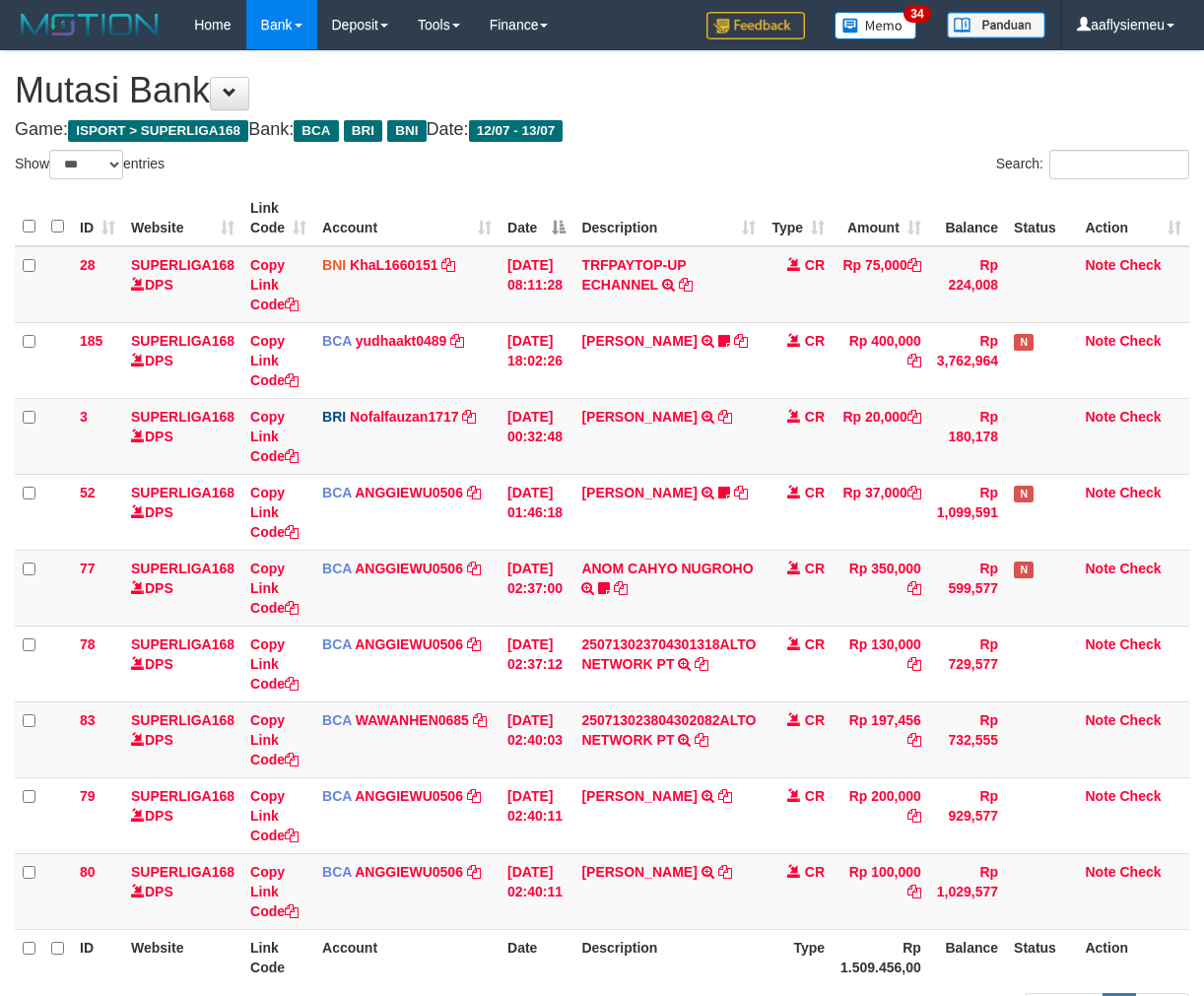 select on "***" 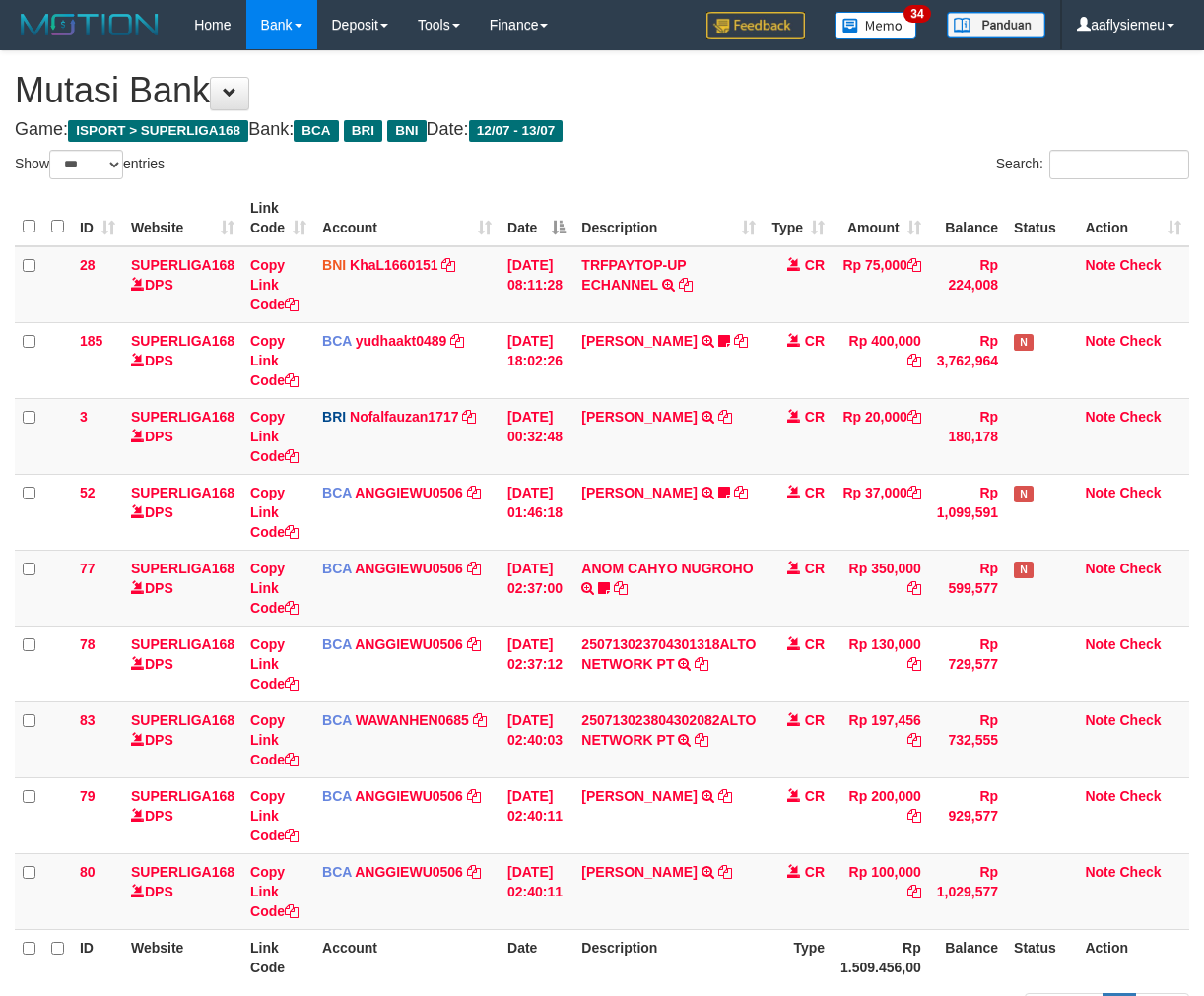 scroll, scrollTop: 119, scrollLeft: 0, axis: vertical 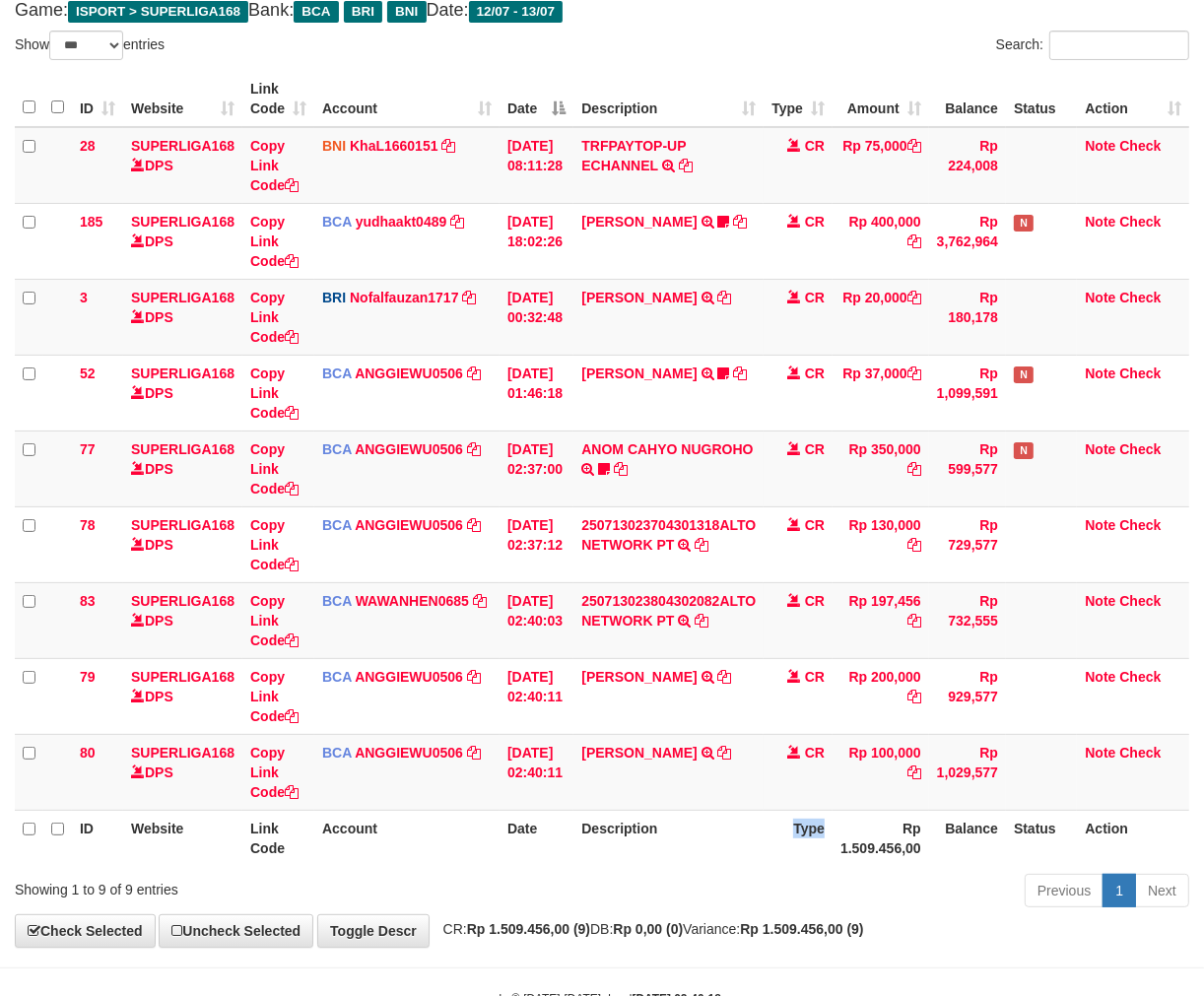 click on "Type" at bounding box center (798, 837) 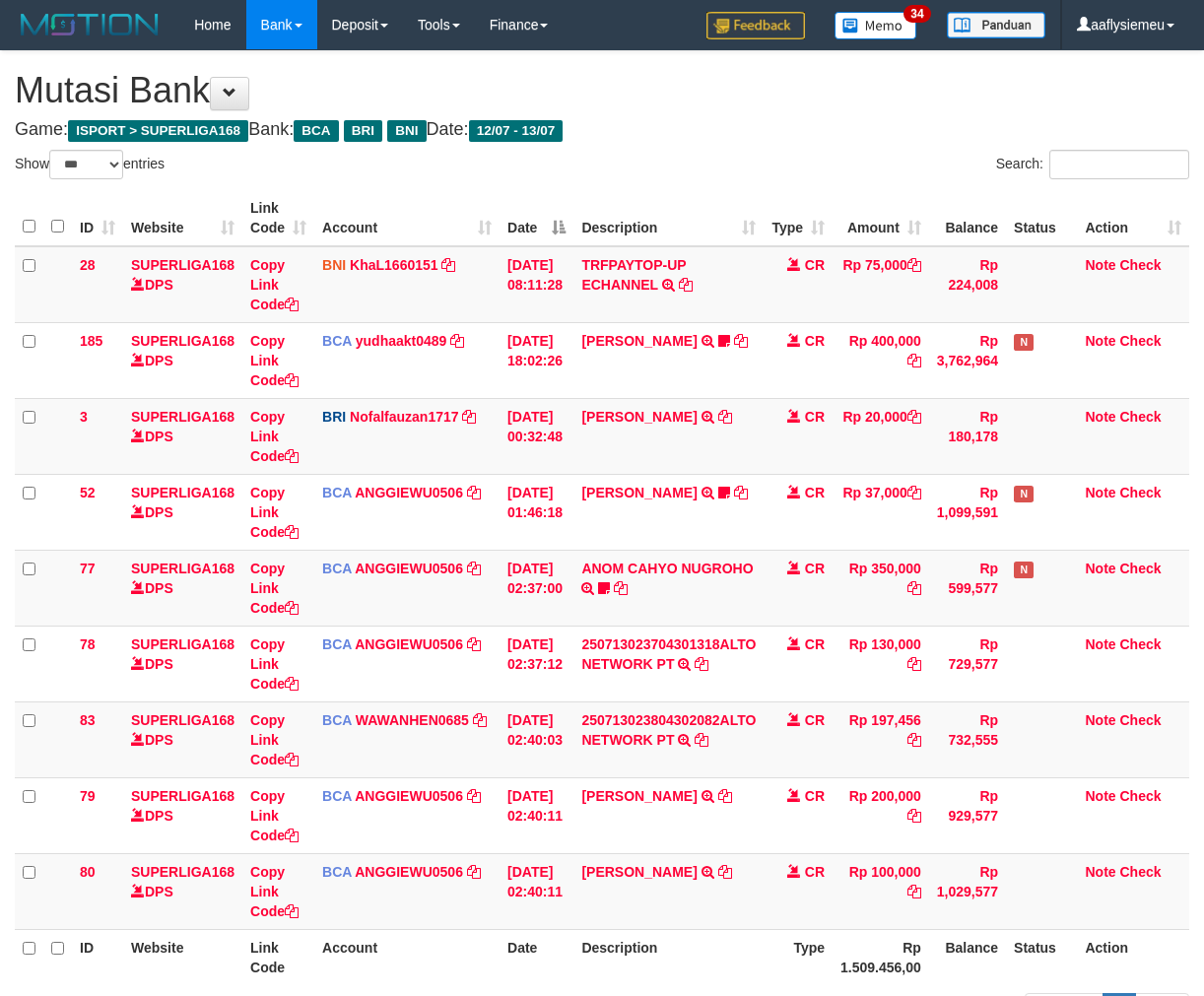 select on "***" 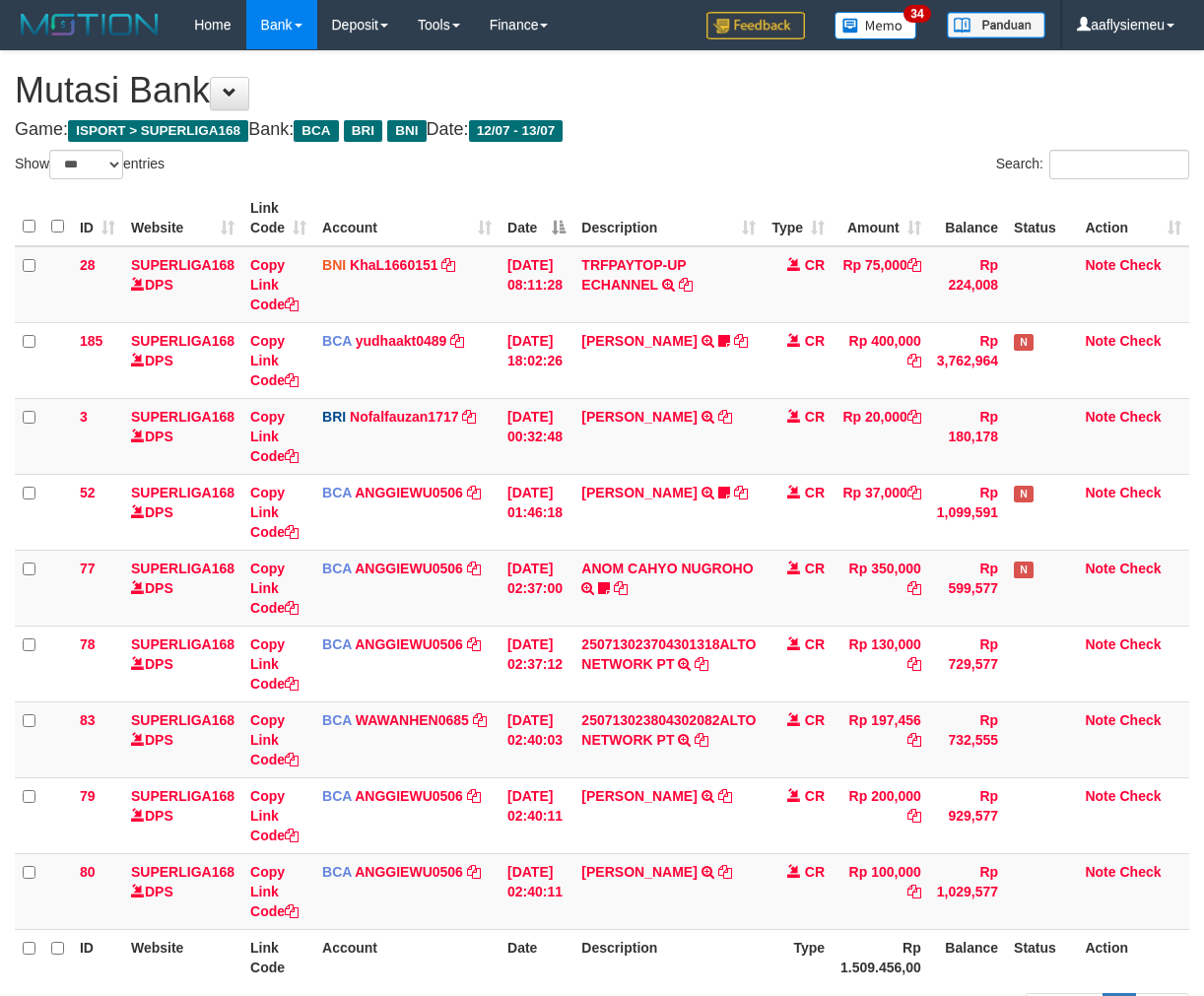 scroll, scrollTop: 119, scrollLeft: 0, axis: vertical 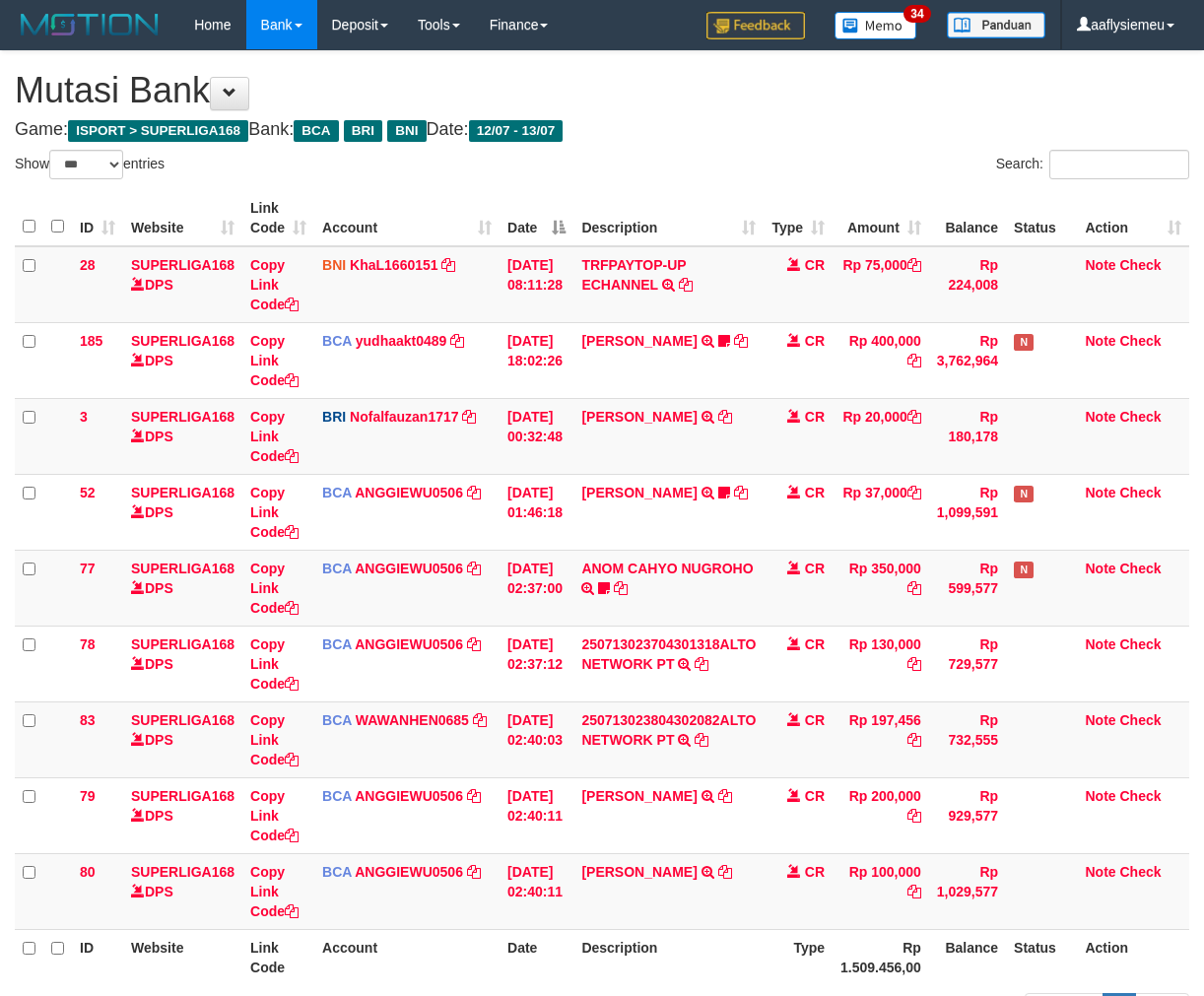 select on "***" 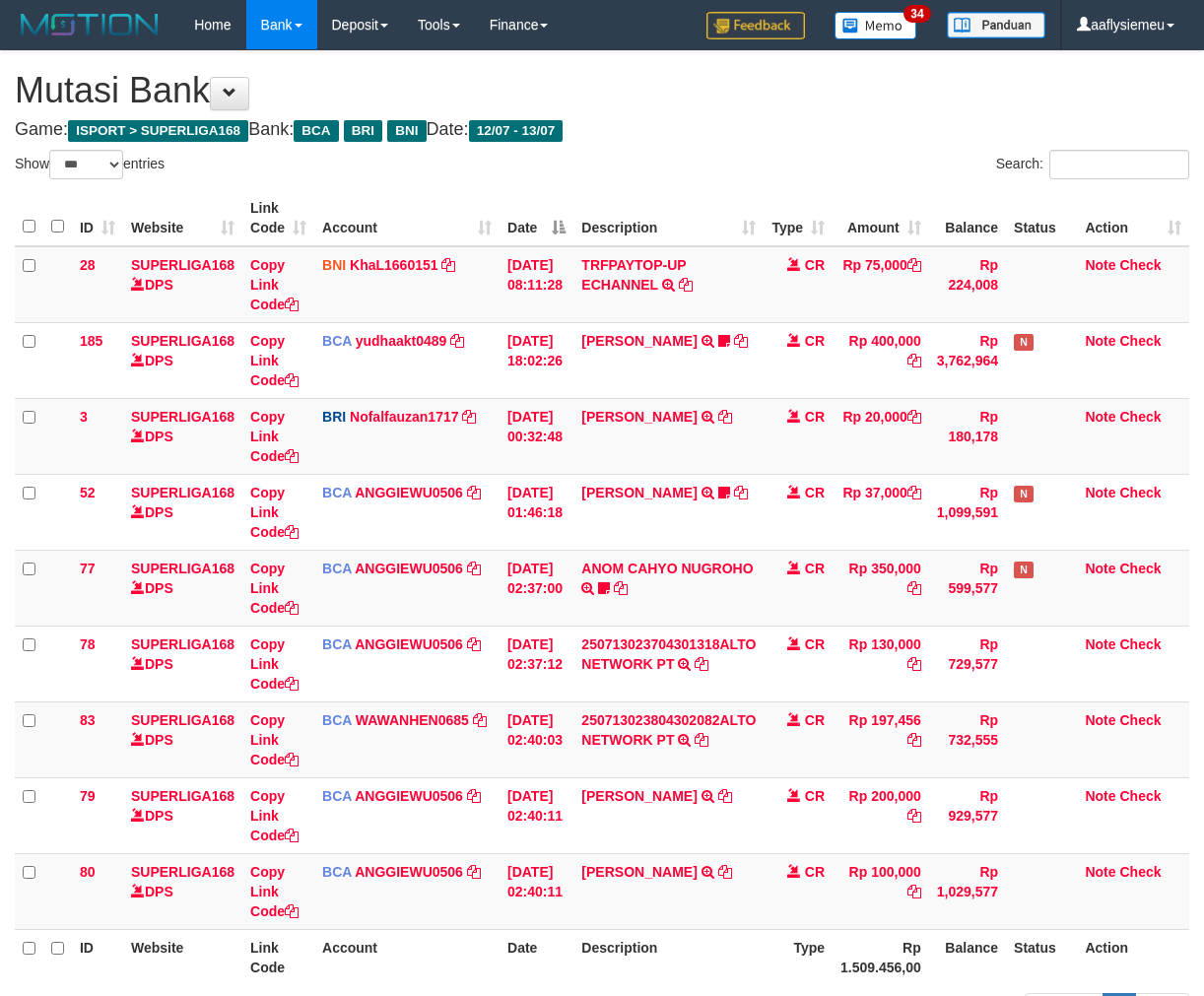 scroll, scrollTop: 119, scrollLeft: 0, axis: vertical 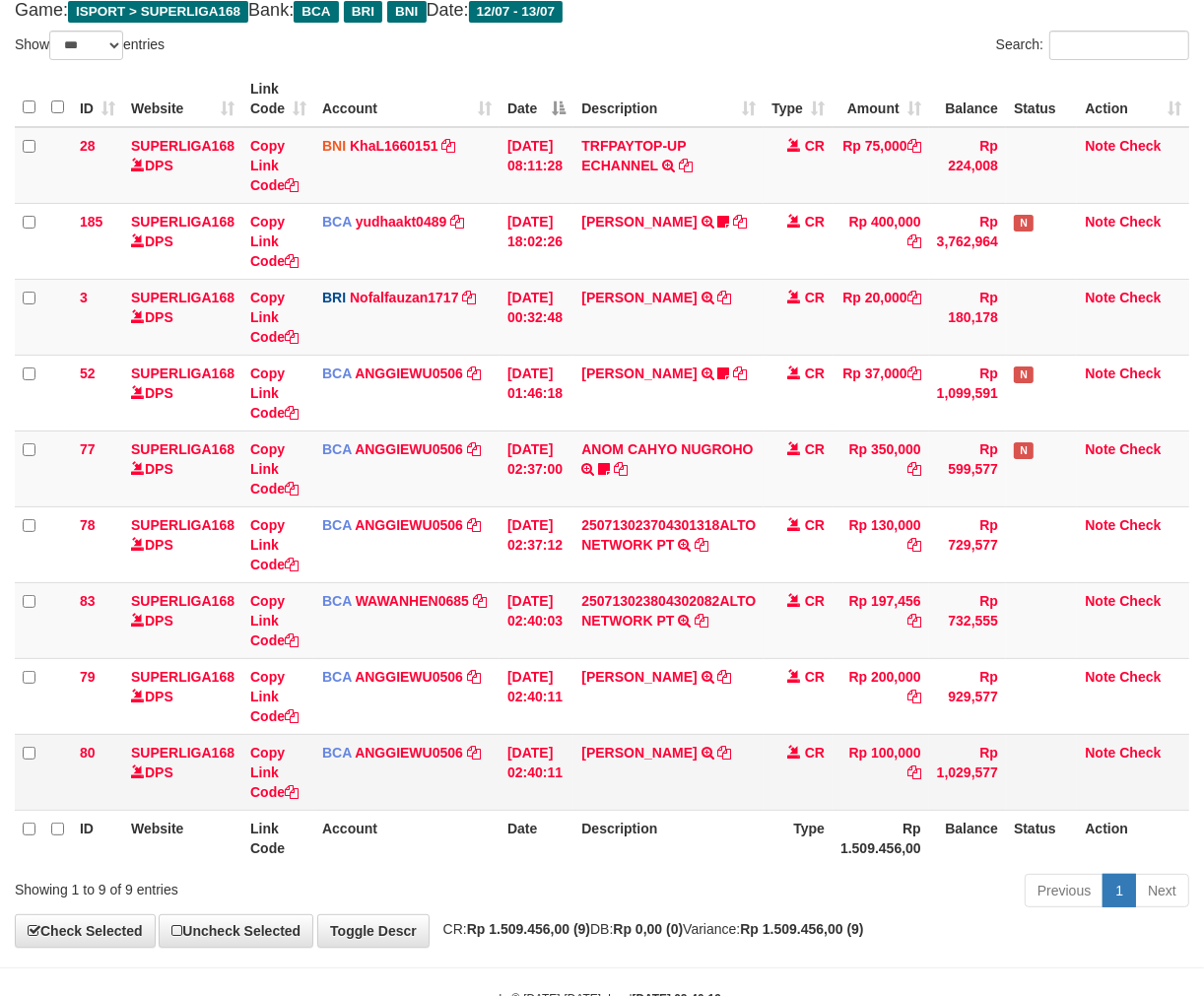 click on "[PERSON_NAME] NUR         TRSF E-BANKING CR 1307/FTSCY/WS95031
100000.00[PERSON_NAME]" at bounding box center [668, 771] 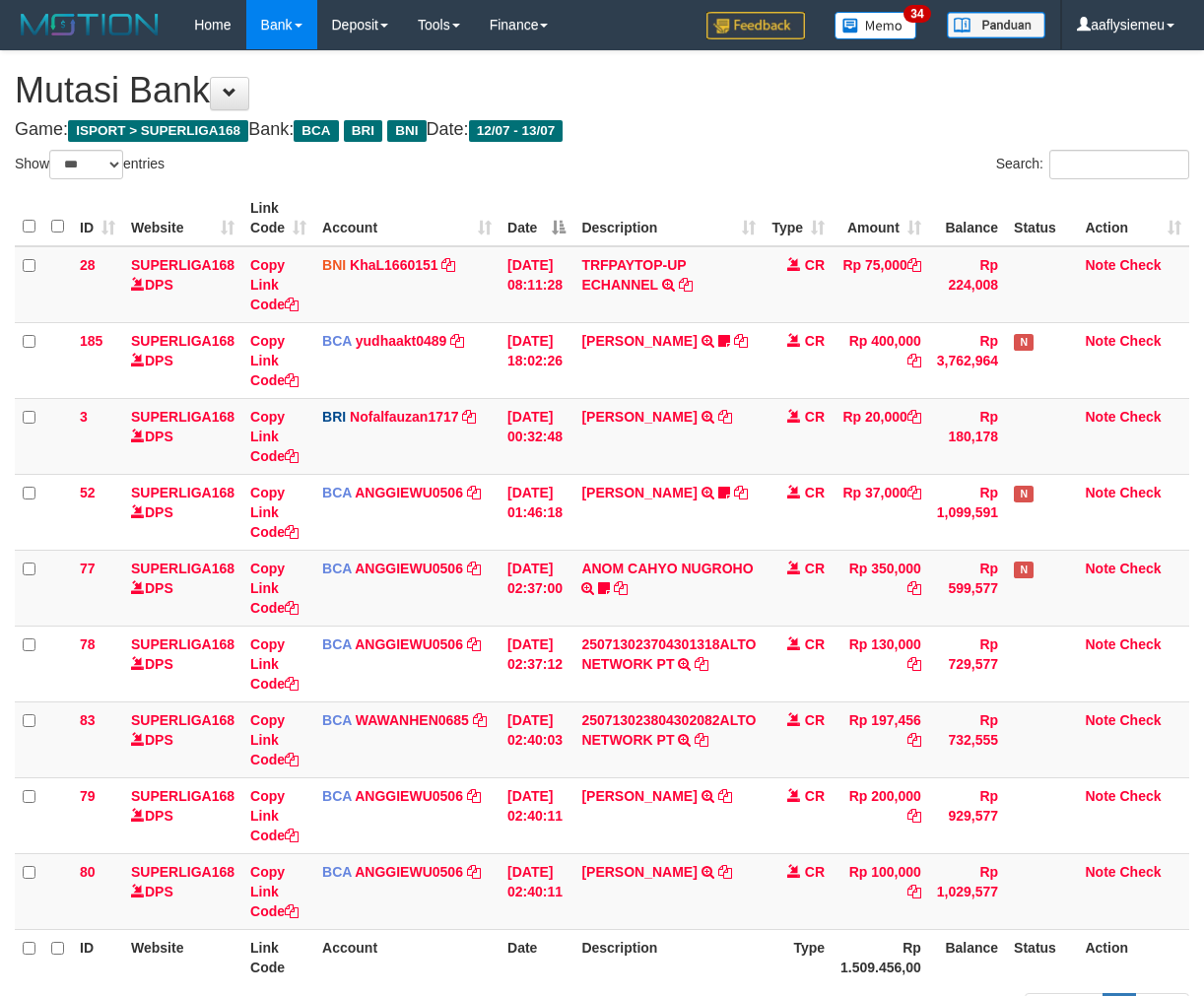 select on "***" 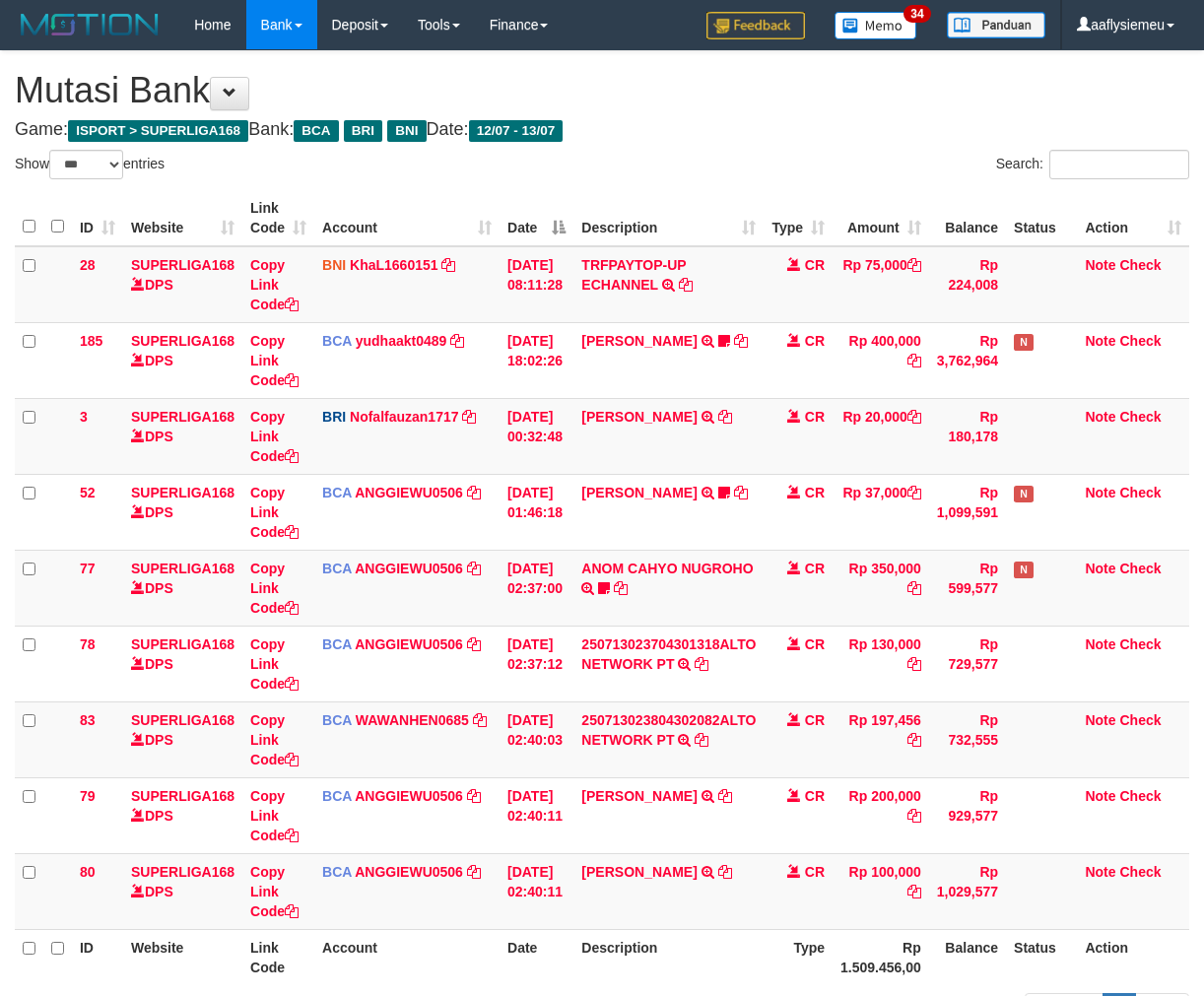 scroll, scrollTop: 119, scrollLeft: 0, axis: vertical 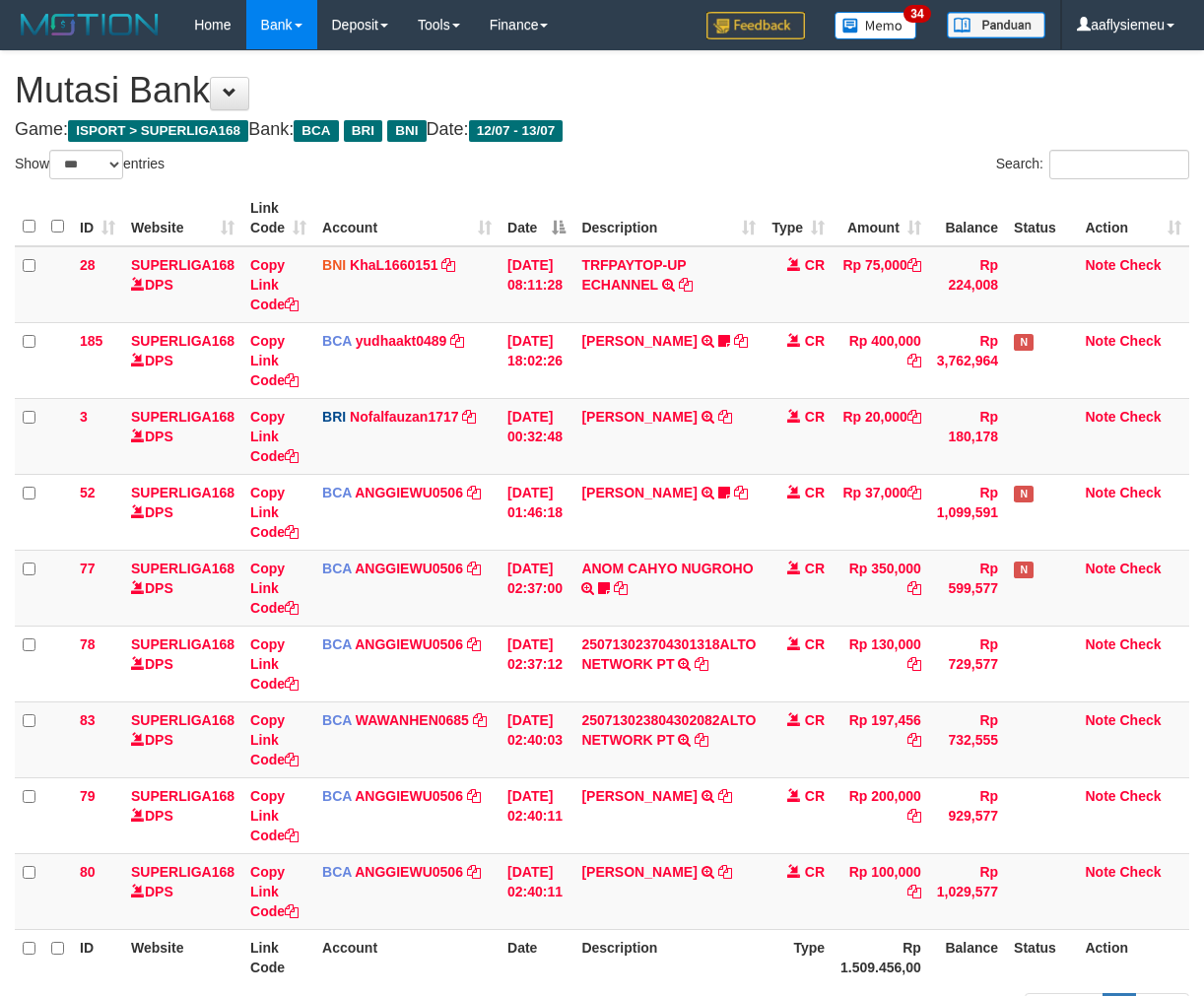 select on "***" 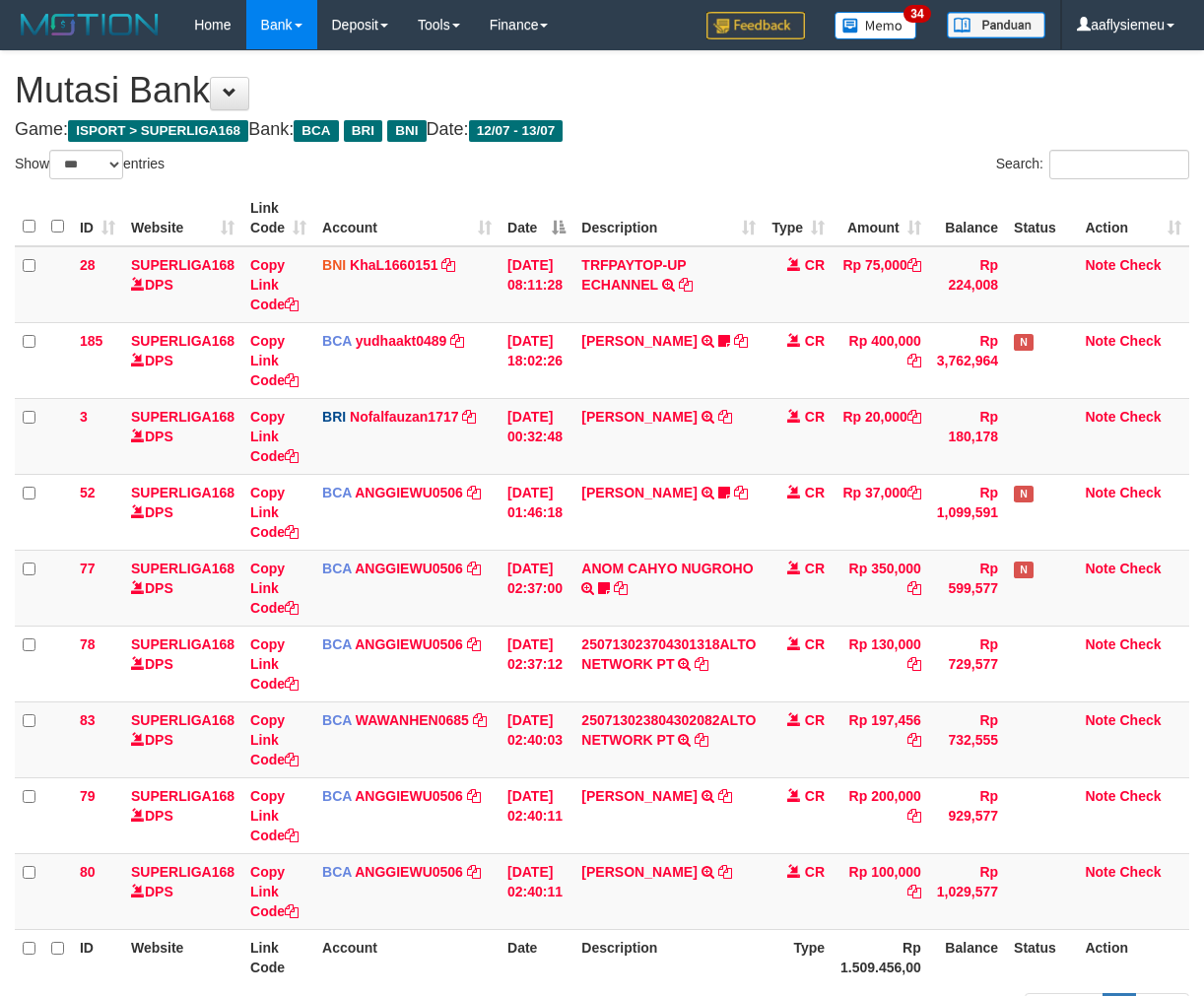 scroll, scrollTop: 119, scrollLeft: 0, axis: vertical 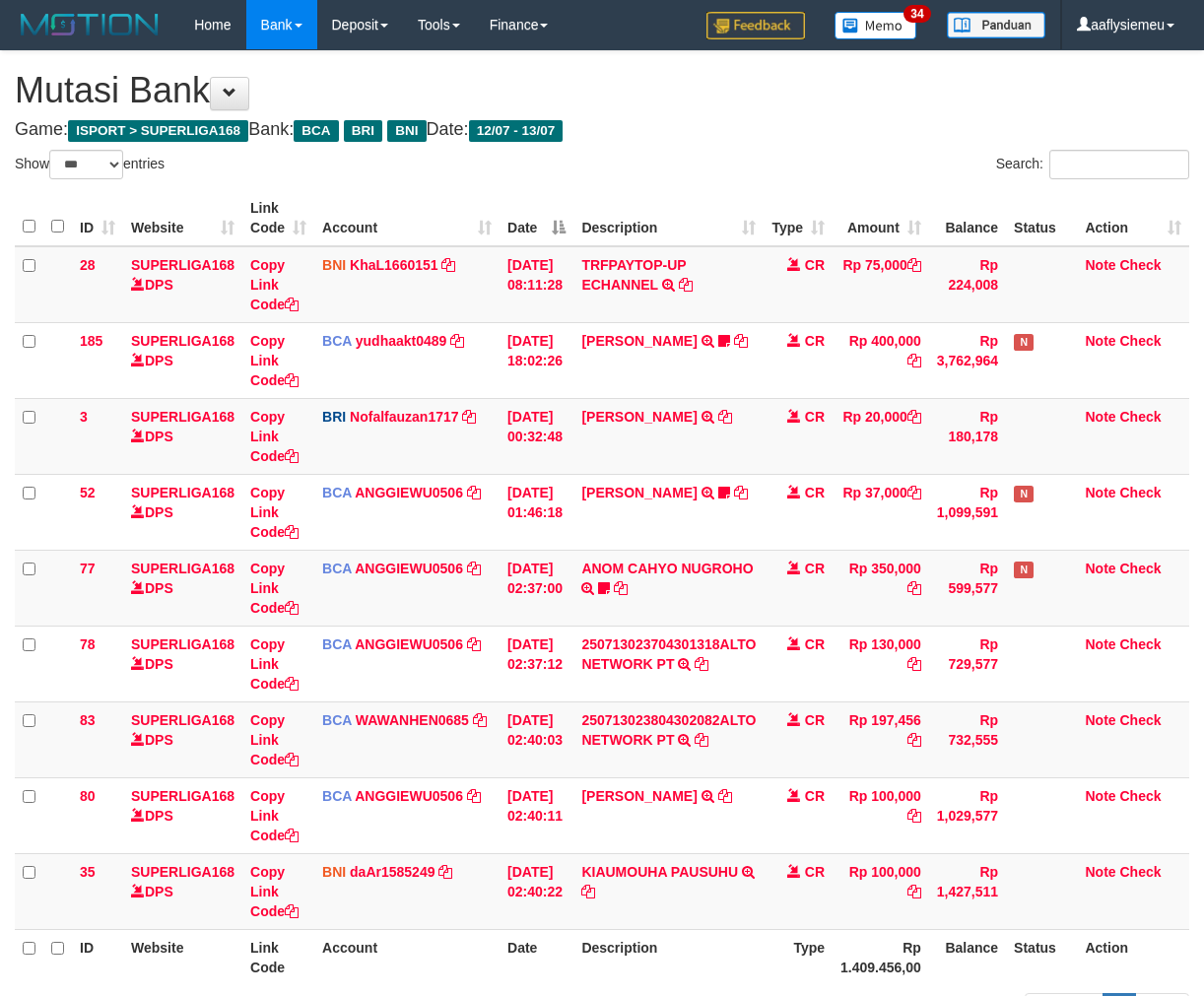 select on "***" 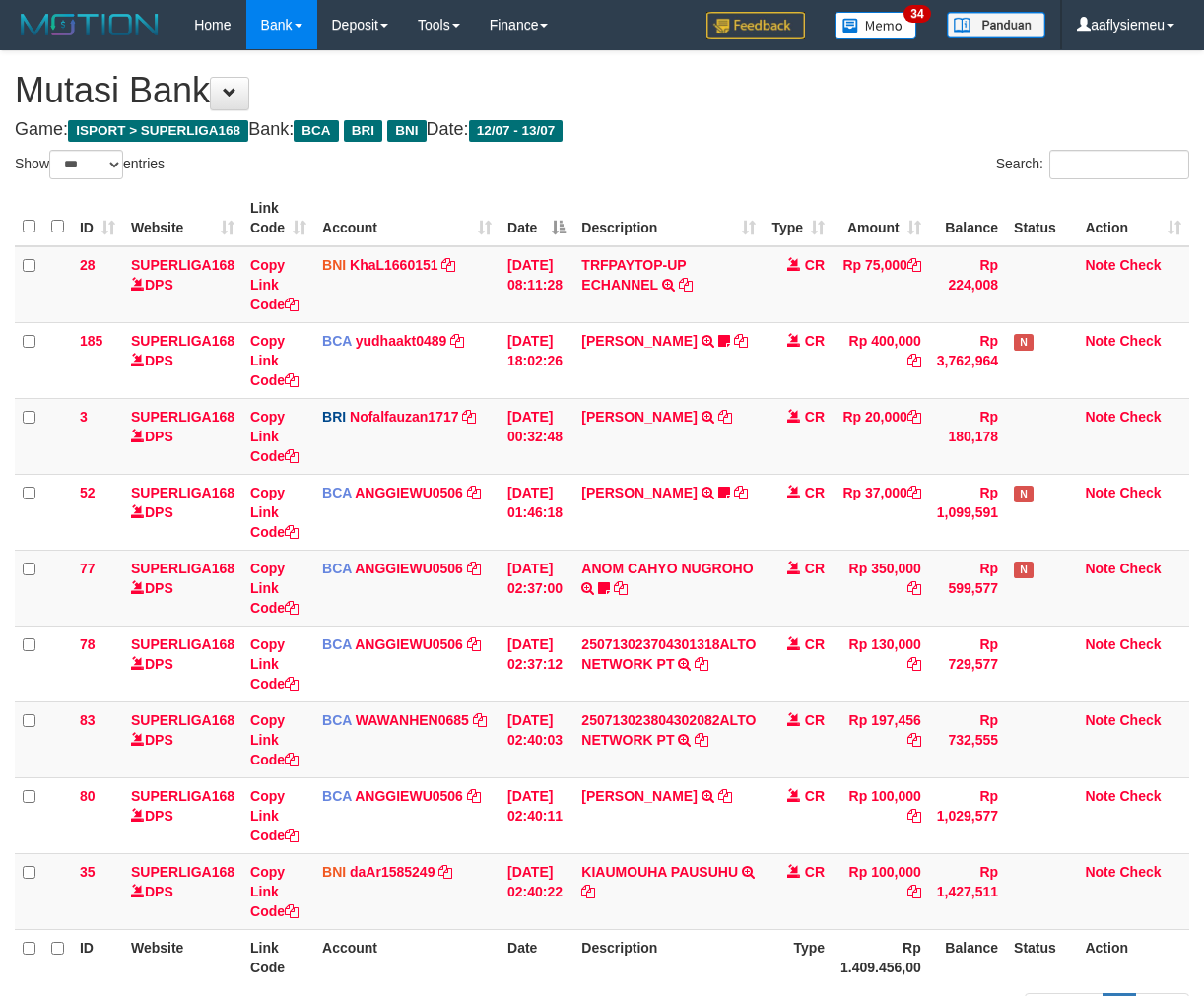 scroll, scrollTop: 119, scrollLeft: 0, axis: vertical 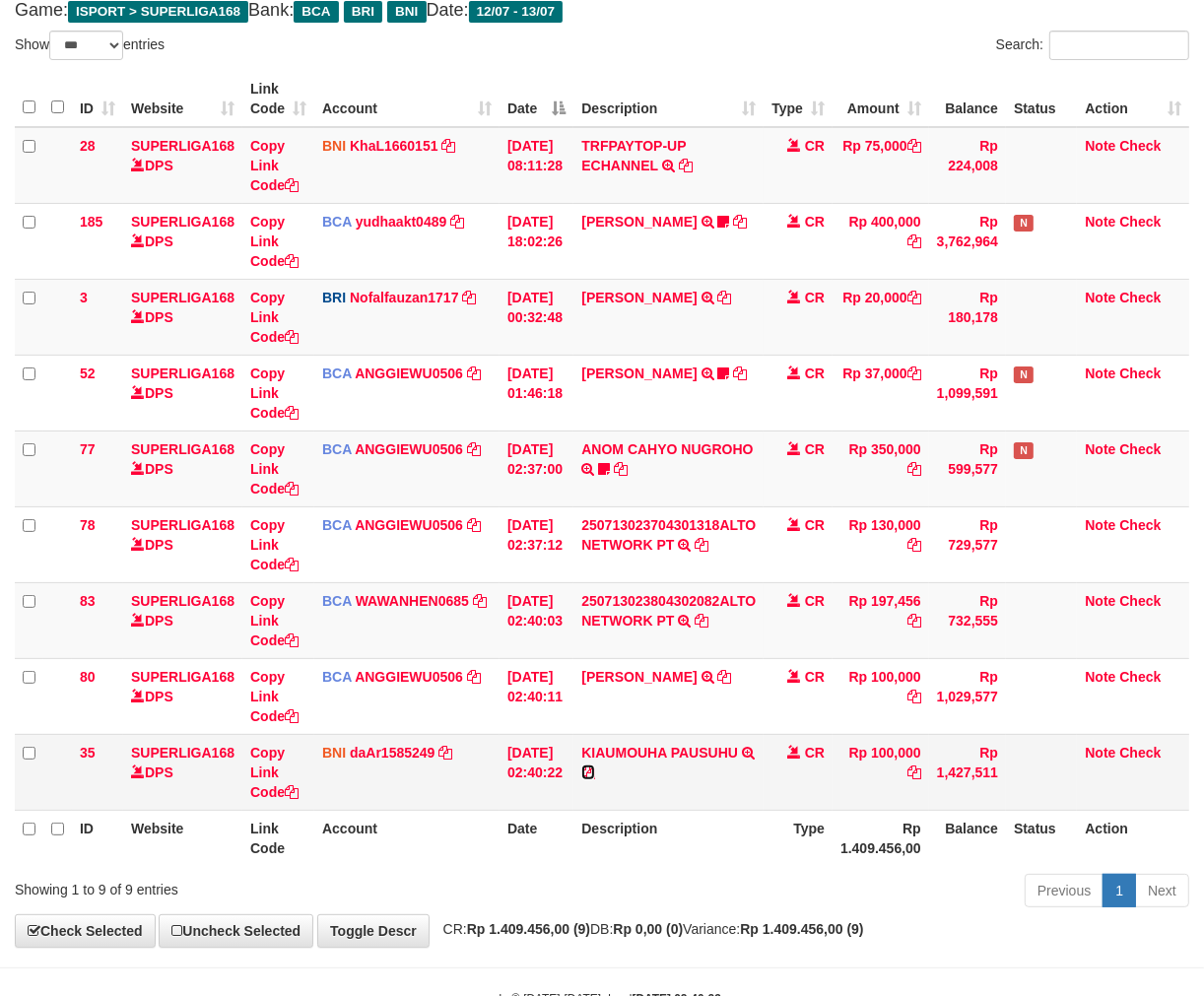 click at bounding box center [588, 772] 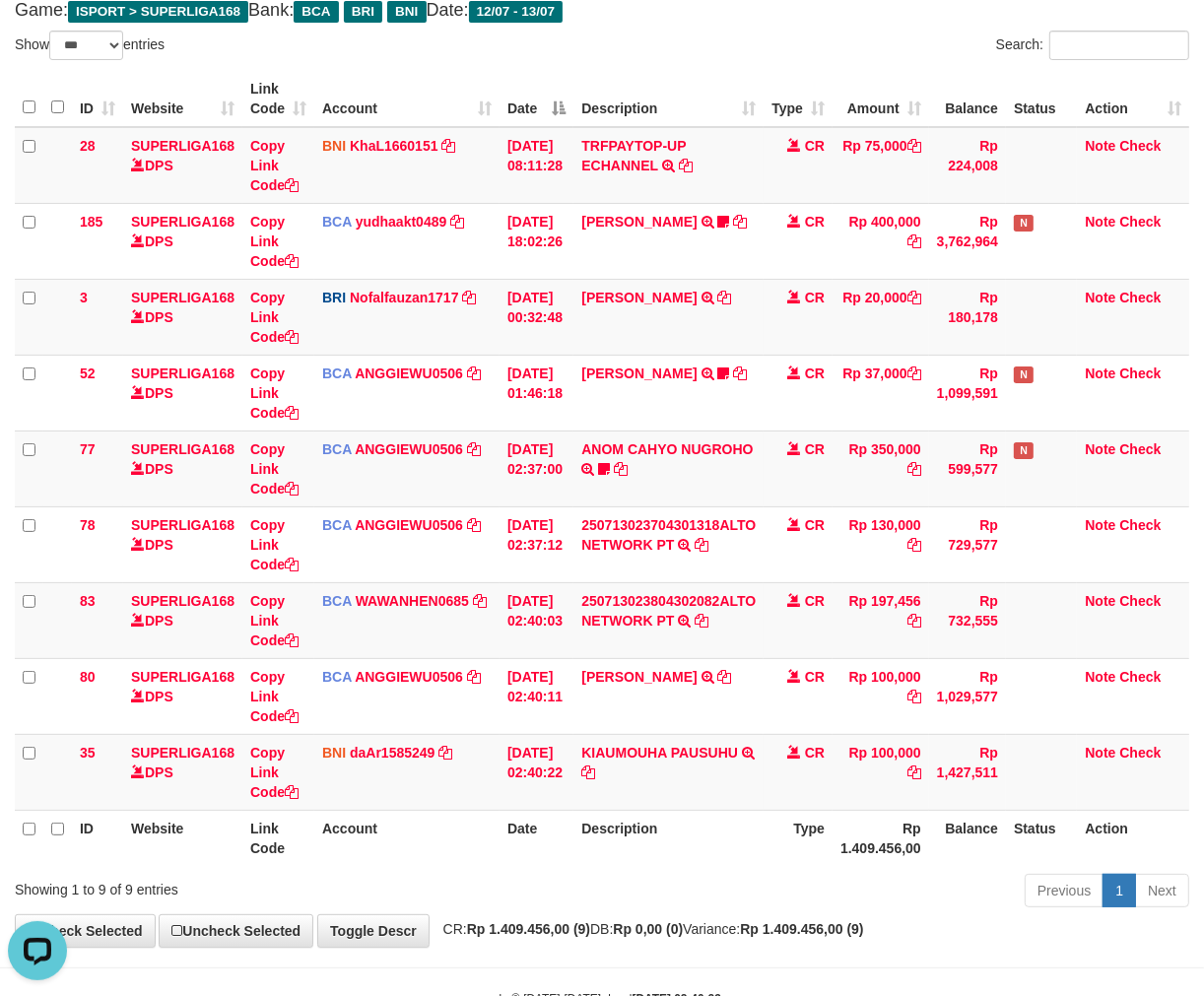 scroll, scrollTop: 0, scrollLeft: 0, axis: both 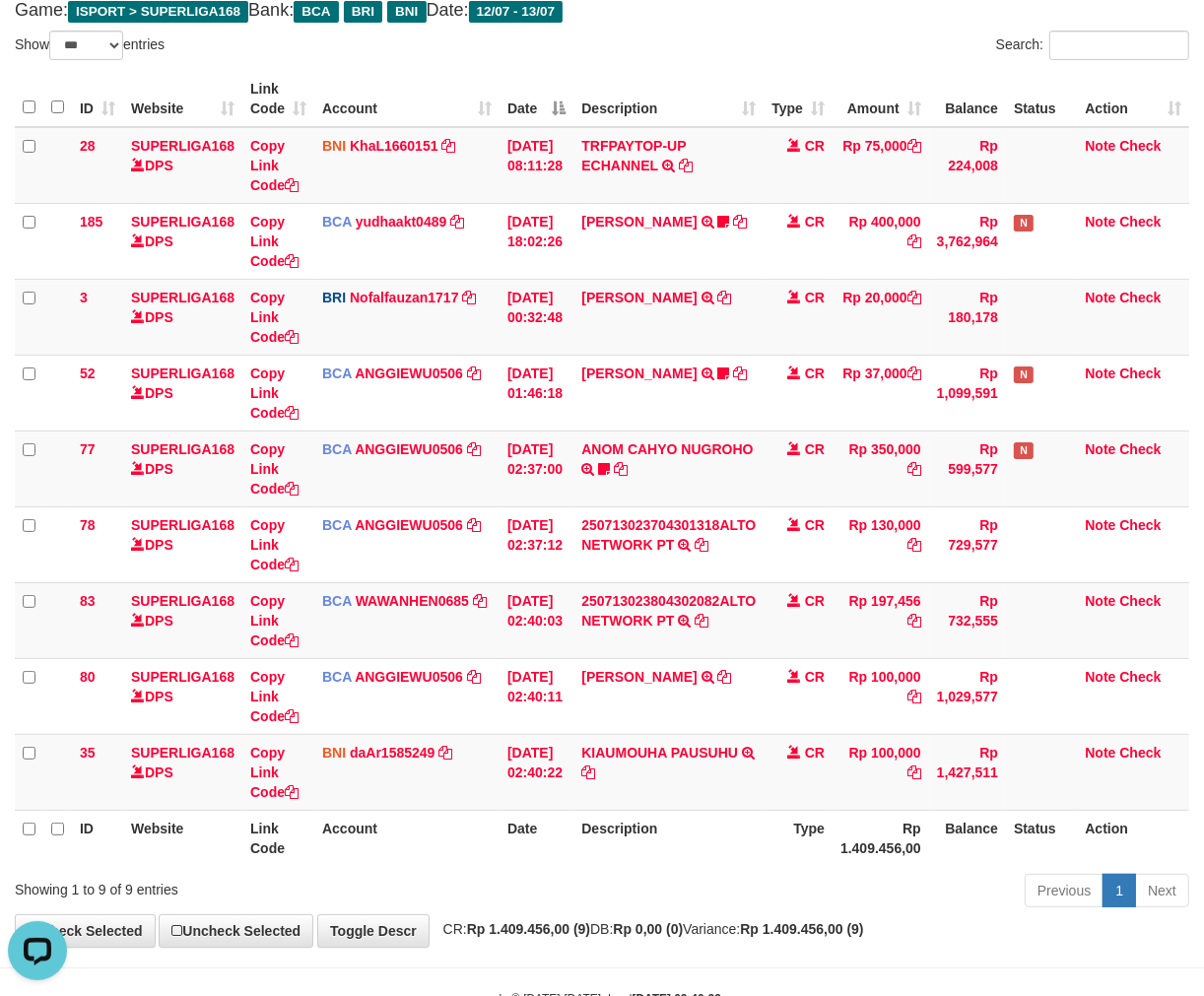 drag, startPoint x: 685, startPoint y: 861, endPoint x: 782, endPoint y: 844, distance: 98.47842 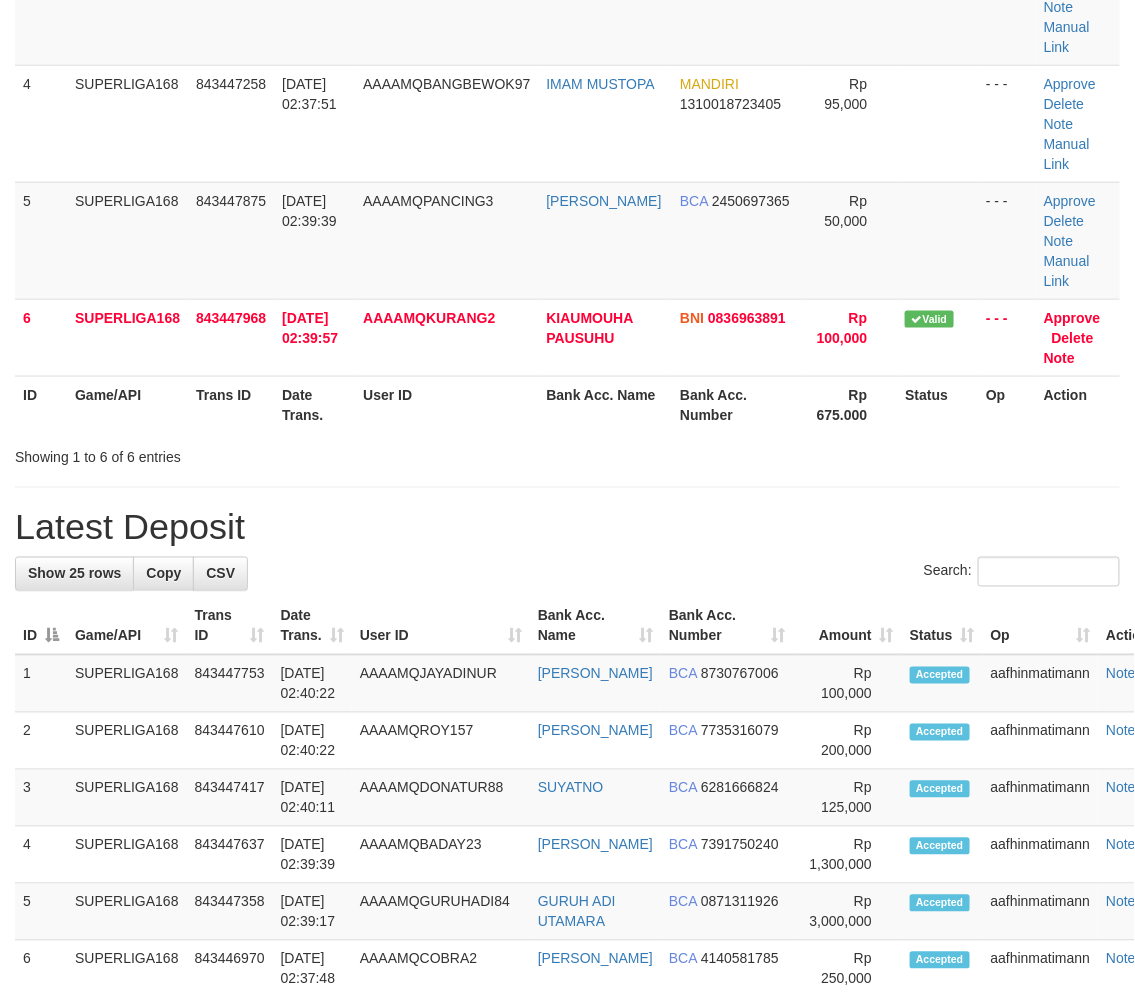 scroll, scrollTop: 361, scrollLeft: 0, axis: vertical 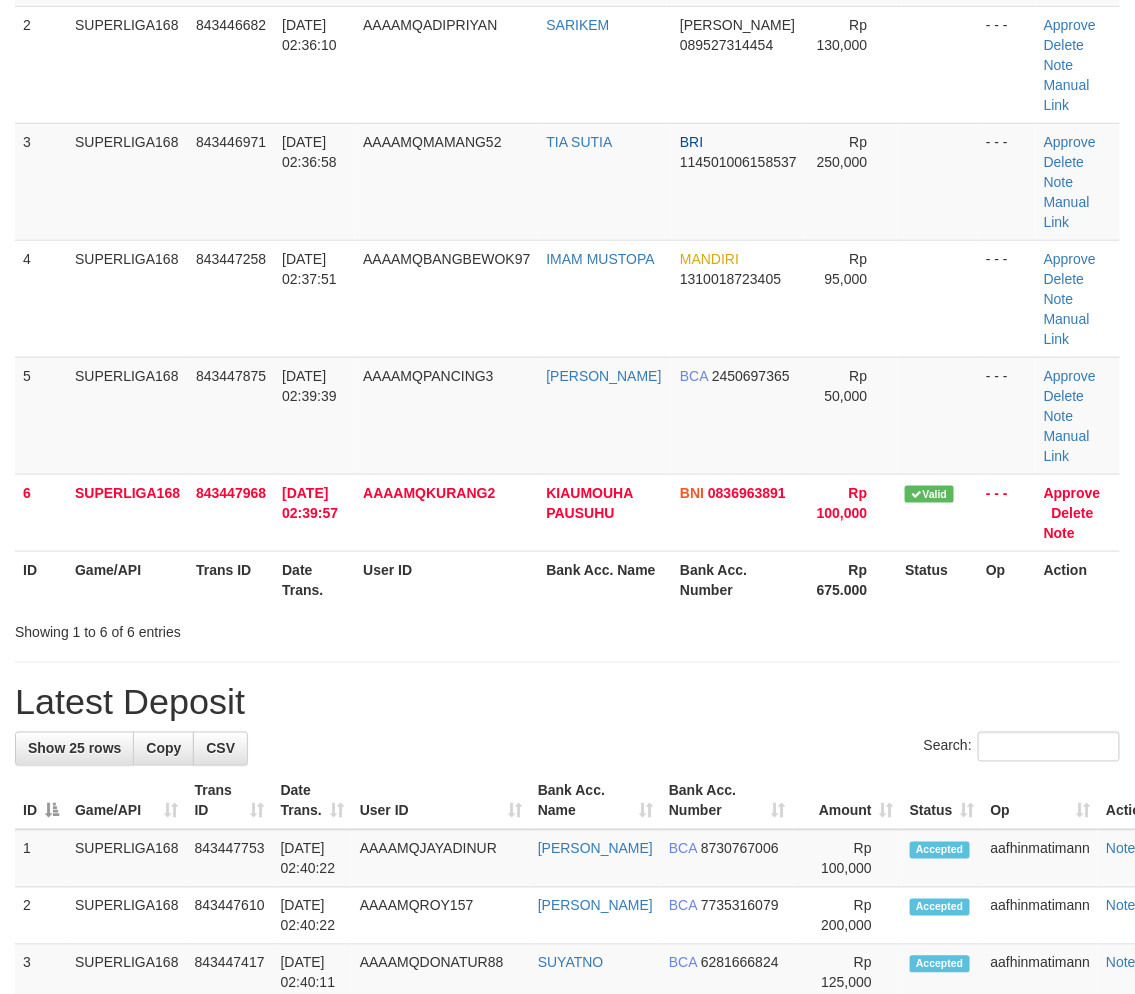 drag, startPoint x: 307, startPoint y: 613, endPoint x: 222, endPoint y: 655, distance: 94.81033 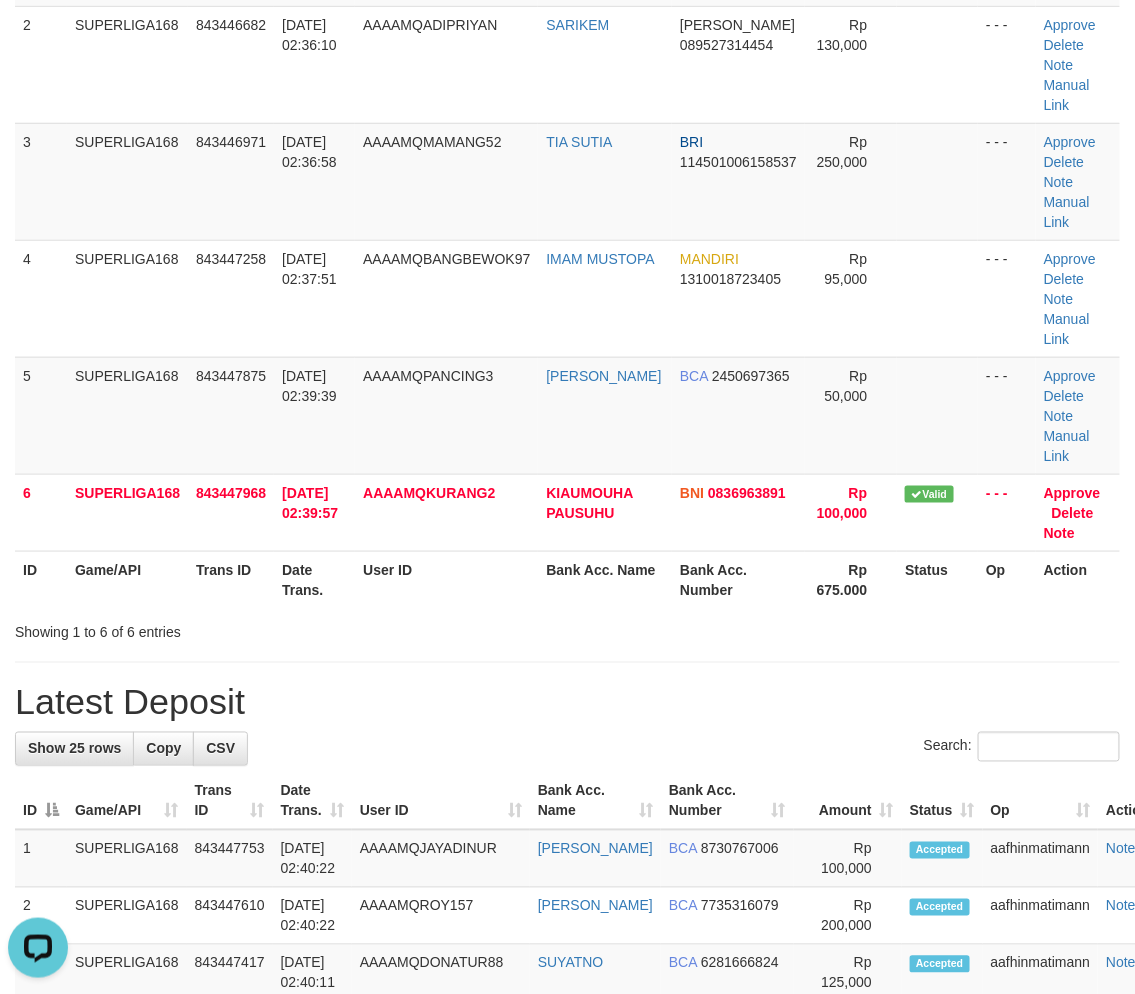 scroll, scrollTop: 0, scrollLeft: 0, axis: both 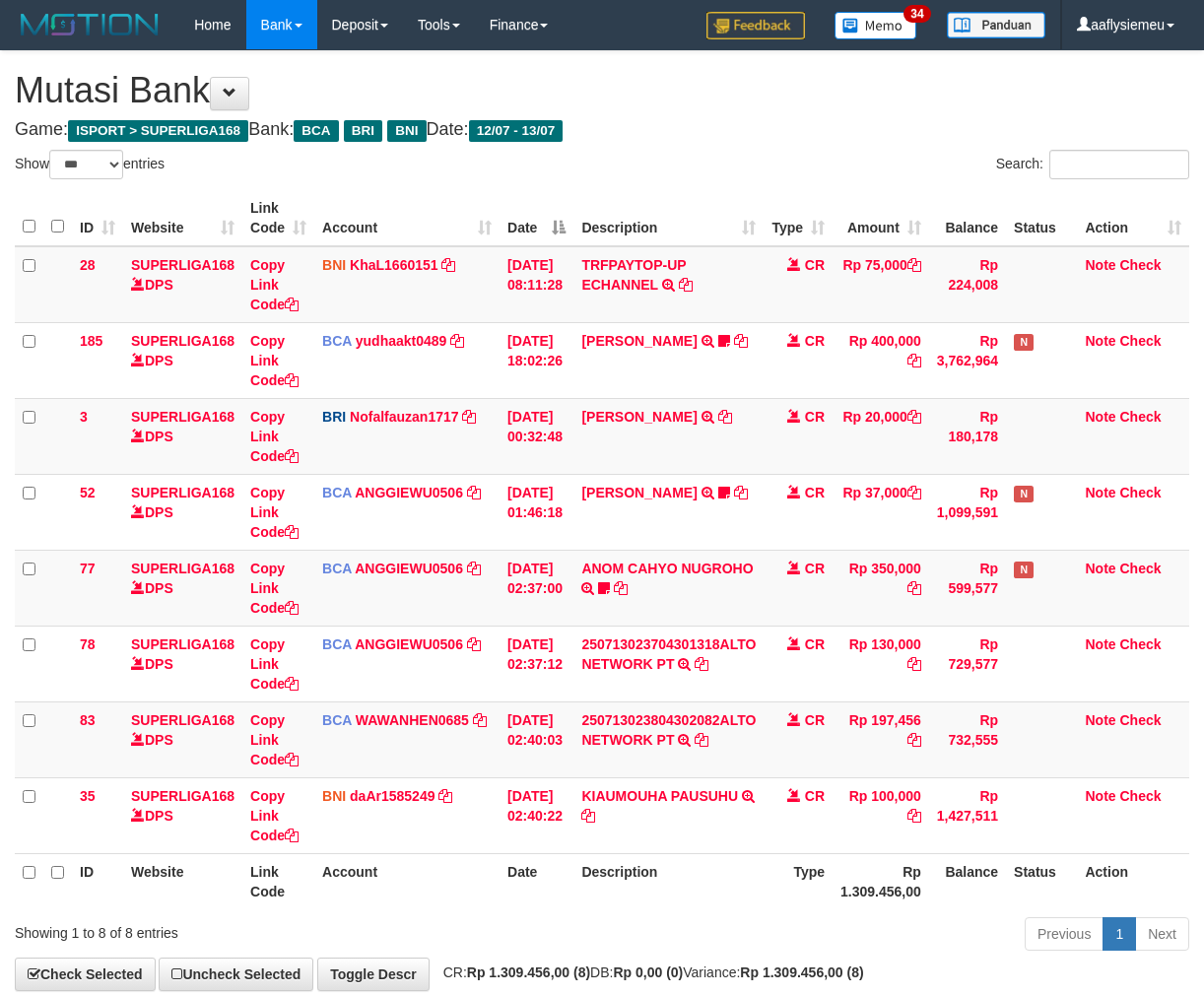 select on "***" 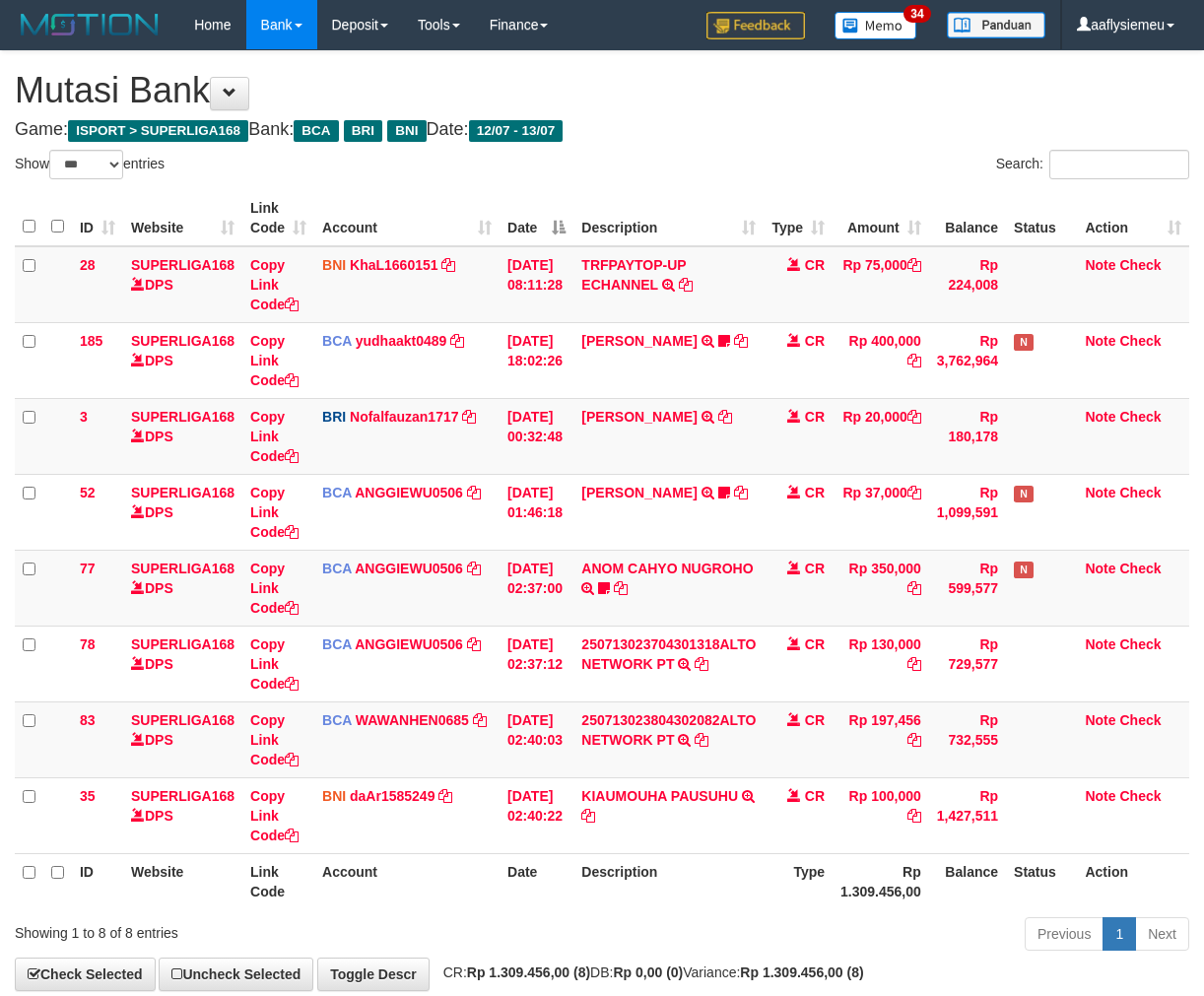 scroll, scrollTop: 104, scrollLeft: 0, axis: vertical 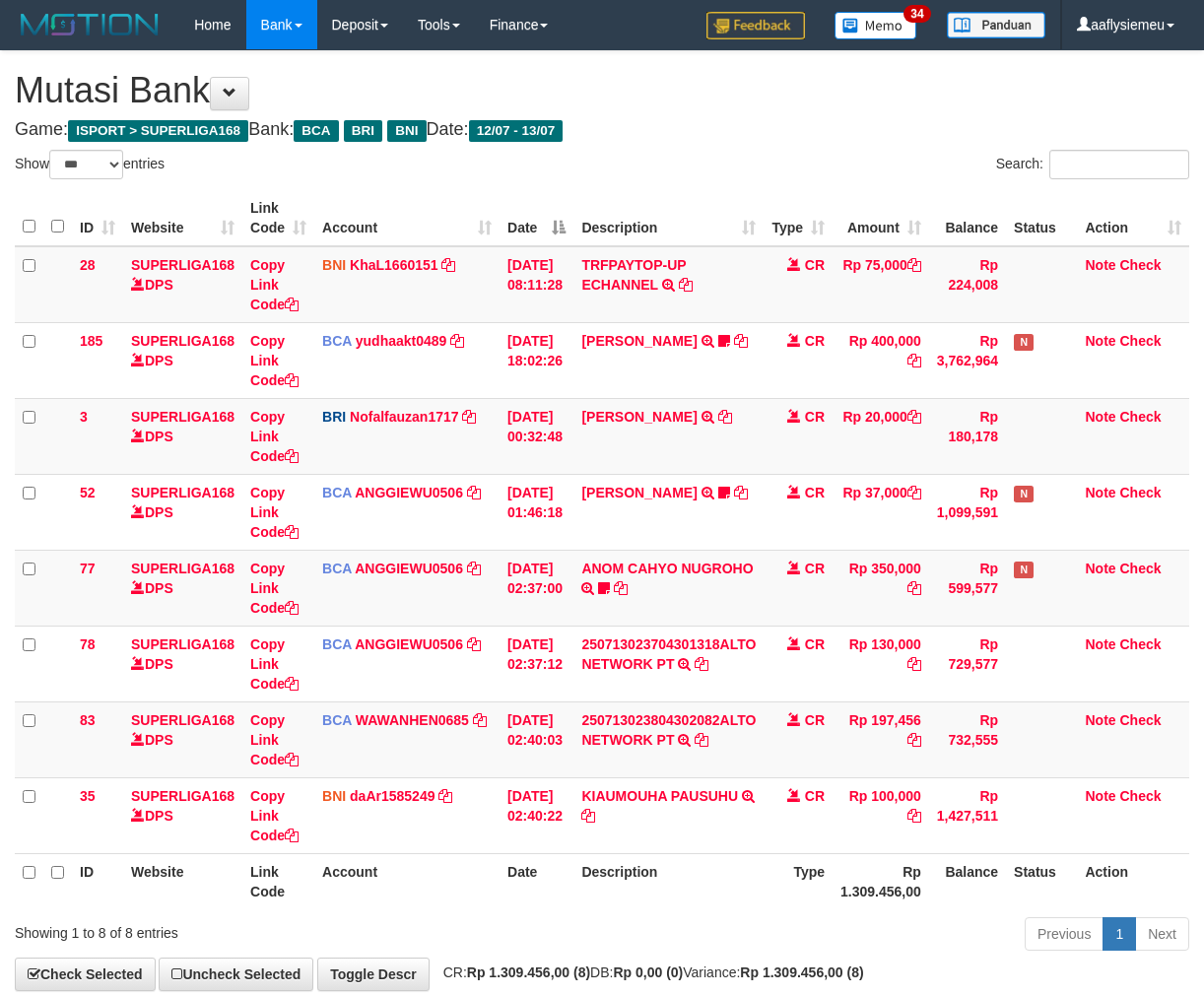 select on "***" 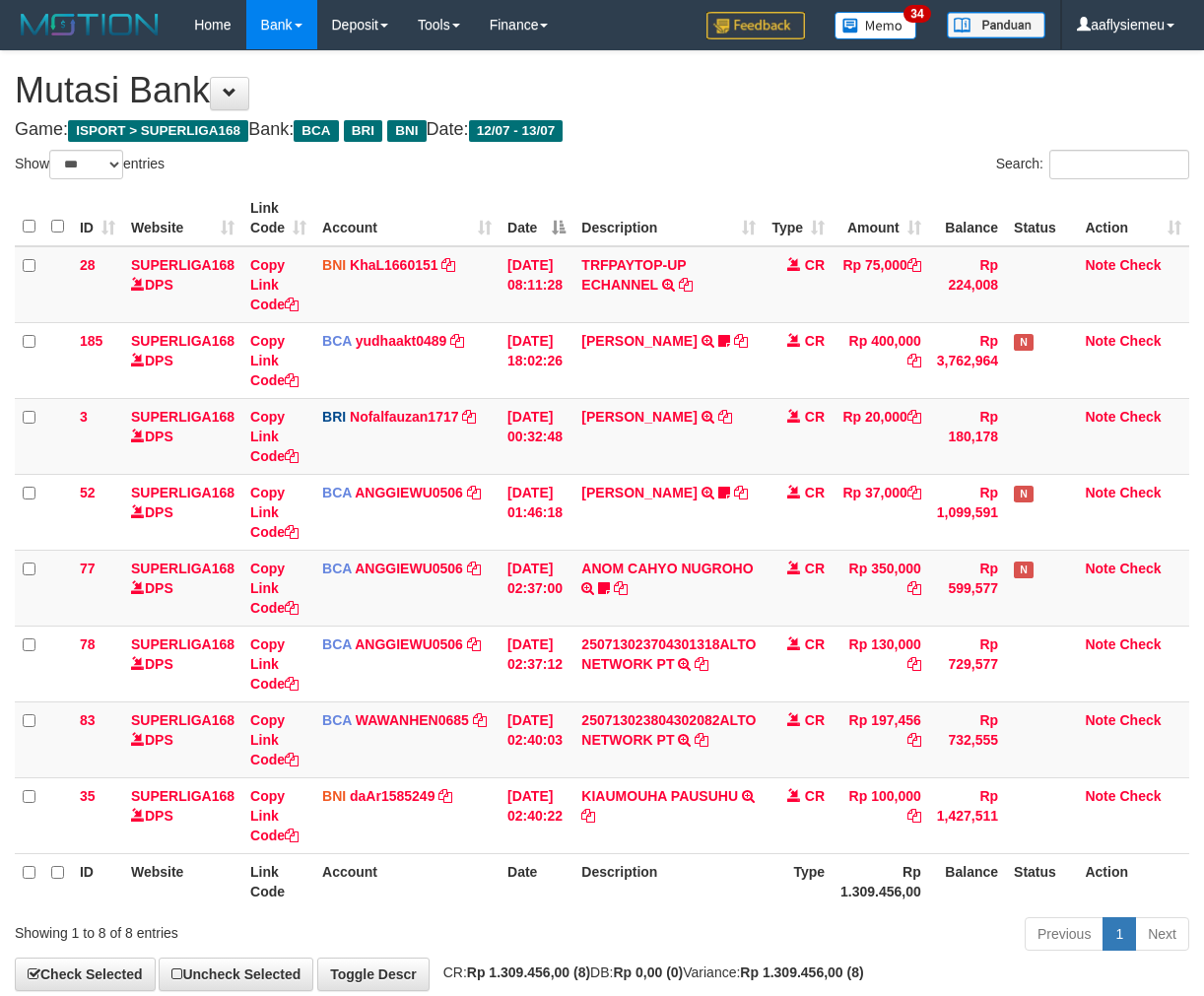 scroll, scrollTop: 104, scrollLeft: 0, axis: vertical 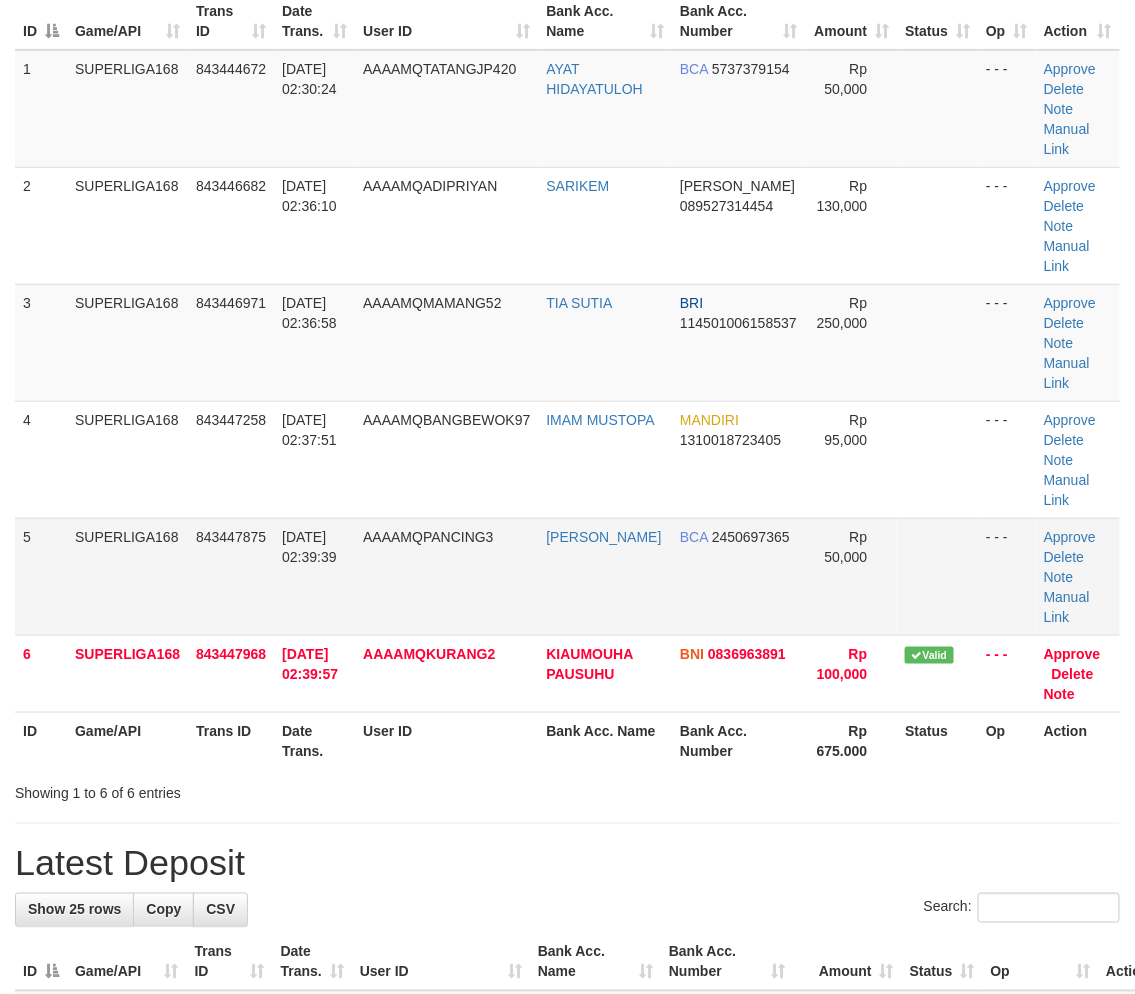 drag, startPoint x: 156, startPoint y: 615, endPoint x: 12, endPoint y: 676, distance: 156.38734 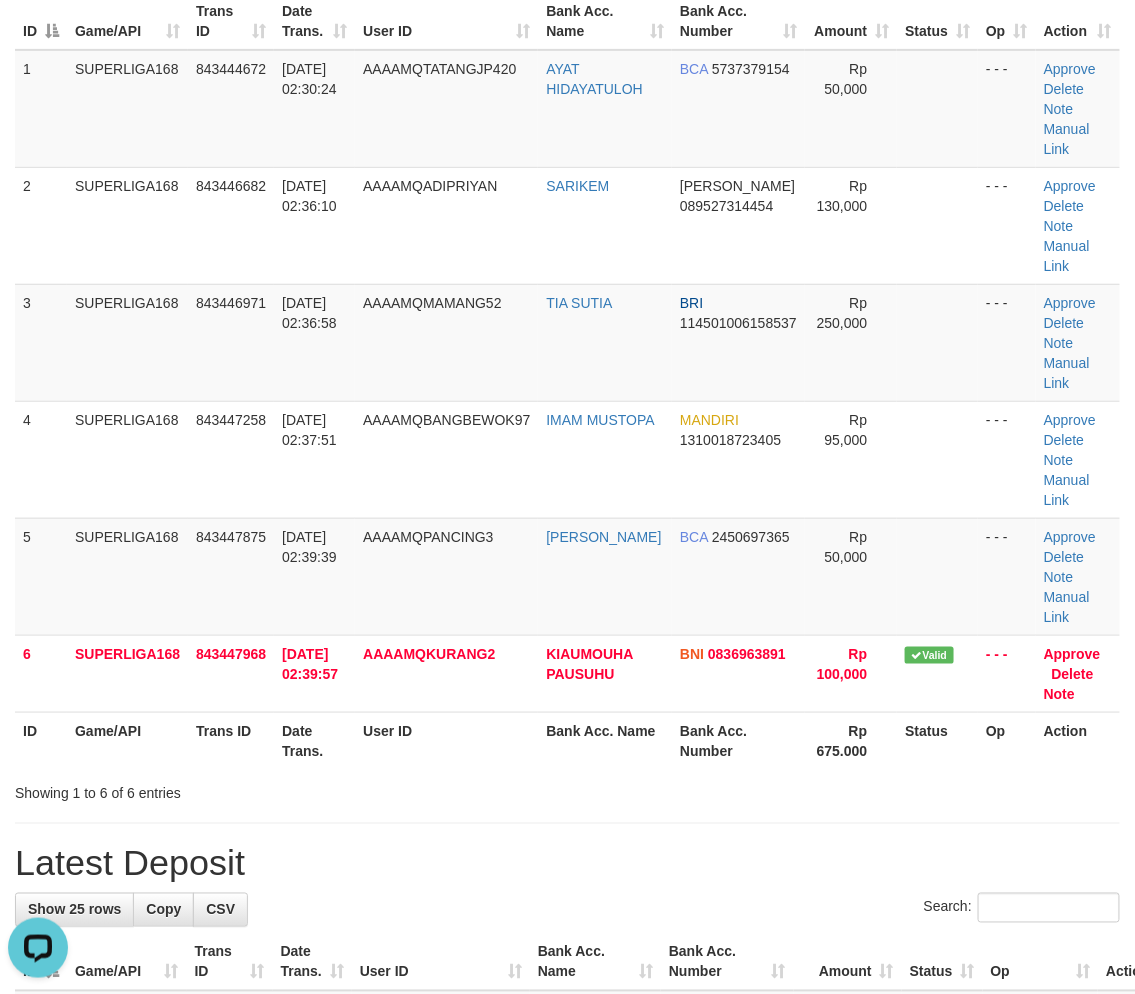 scroll, scrollTop: 0, scrollLeft: 0, axis: both 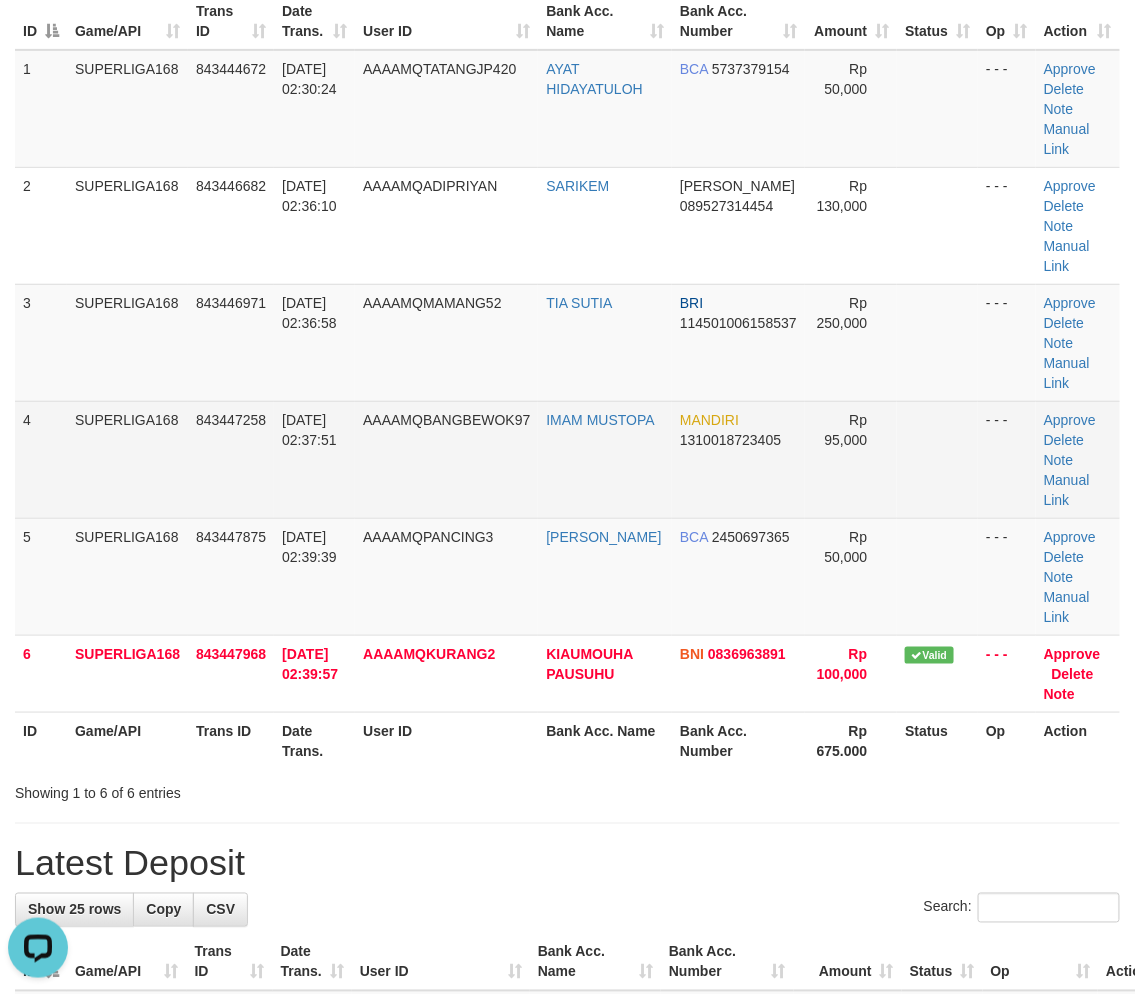 click on "SUPERLIGA168" at bounding box center [127, 459] 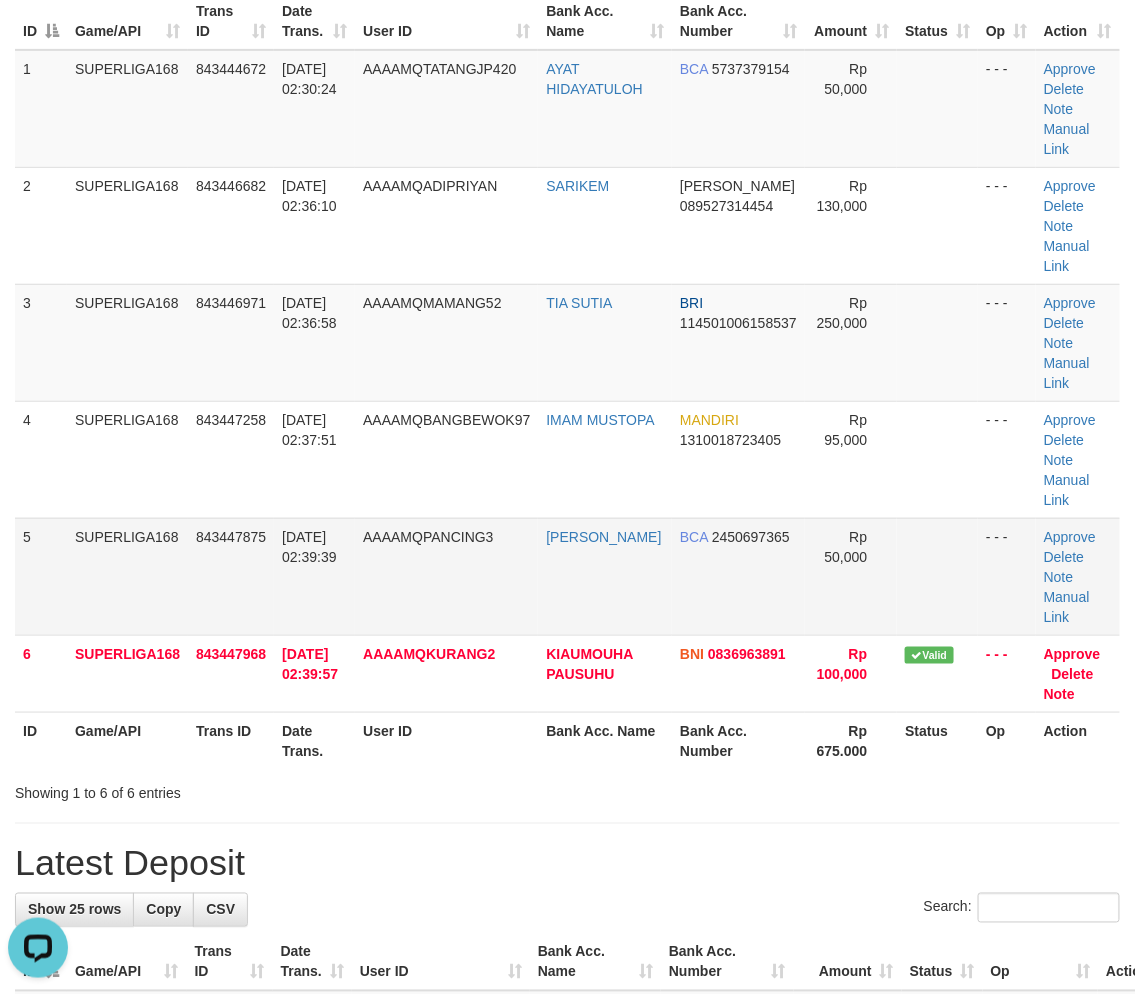click on "13/07/2025 02:39:39" at bounding box center [314, 576] 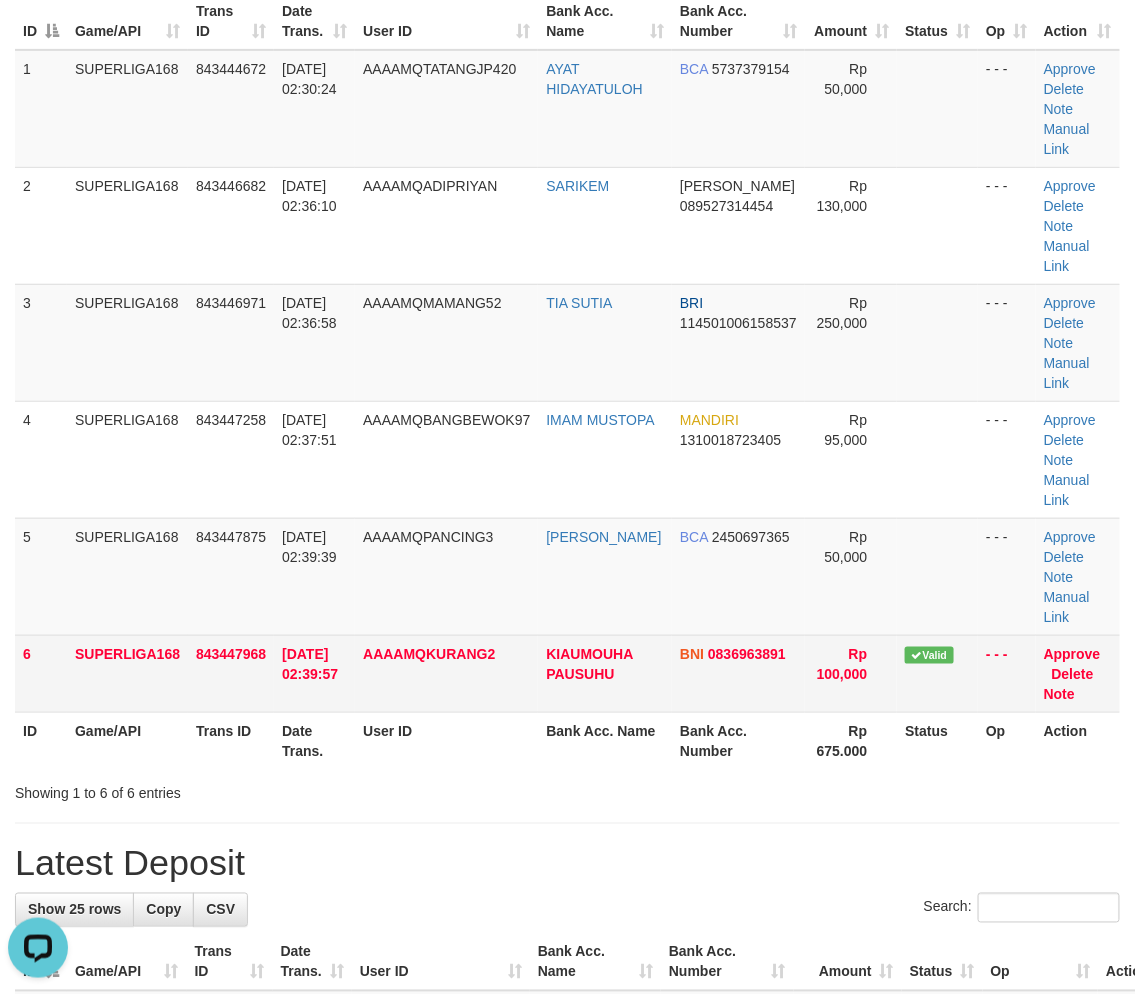 click on "SUPERLIGA168" at bounding box center (127, 673) 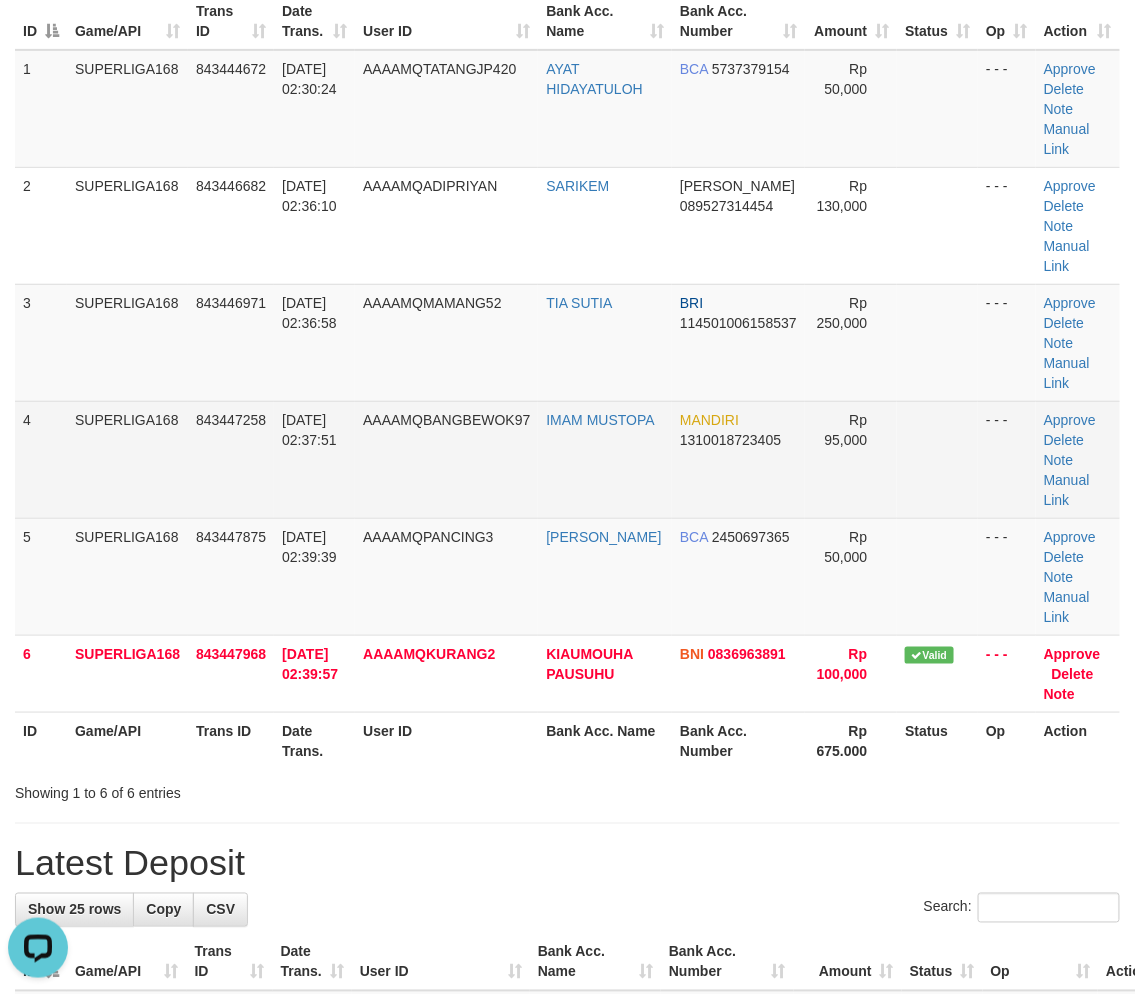 click on "13/07/2025 02:37:51" at bounding box center (314, 459) 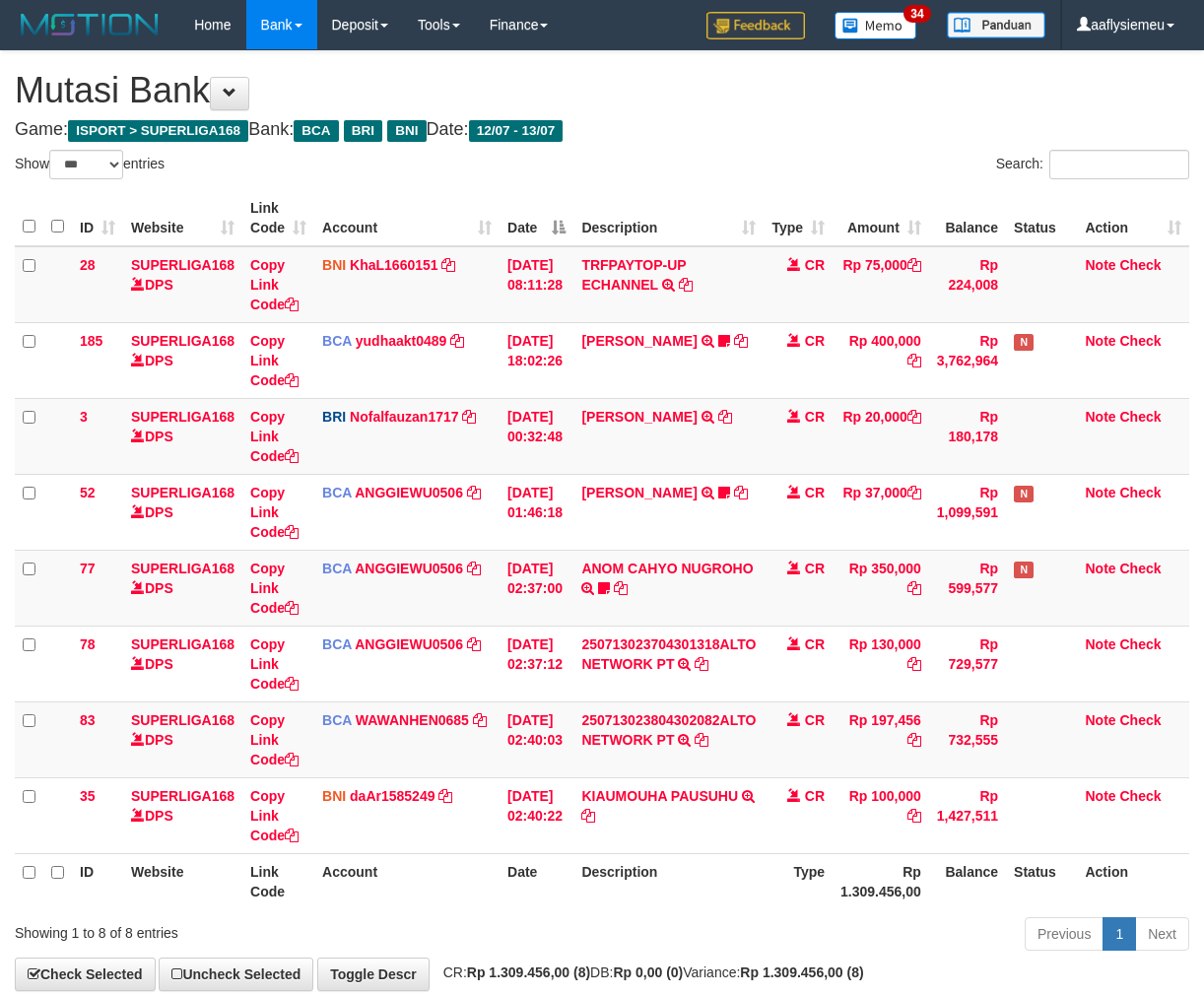 select on "***" 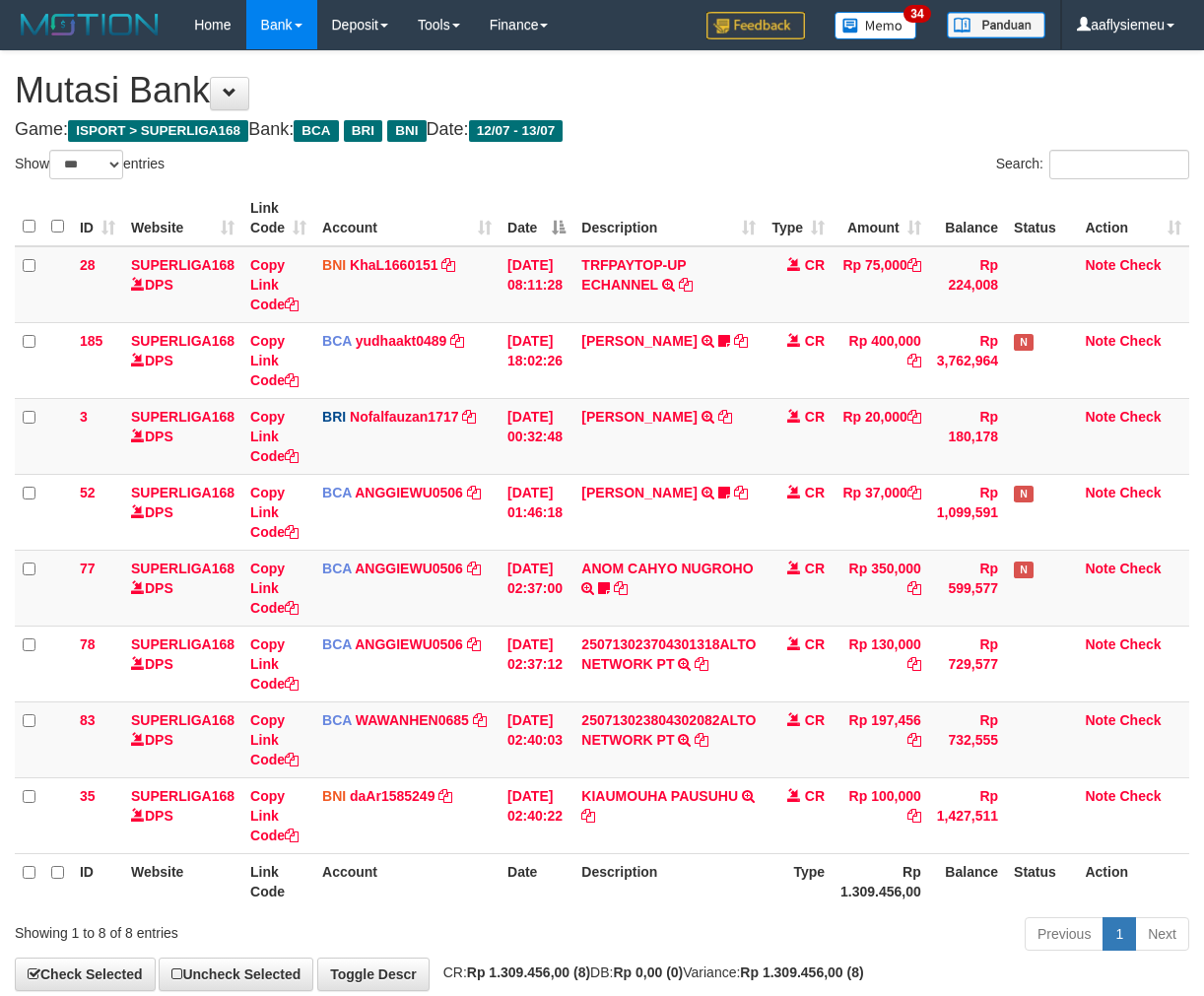 scroll, scrollTop: 104, scrollLeft: 0, axis: vertical 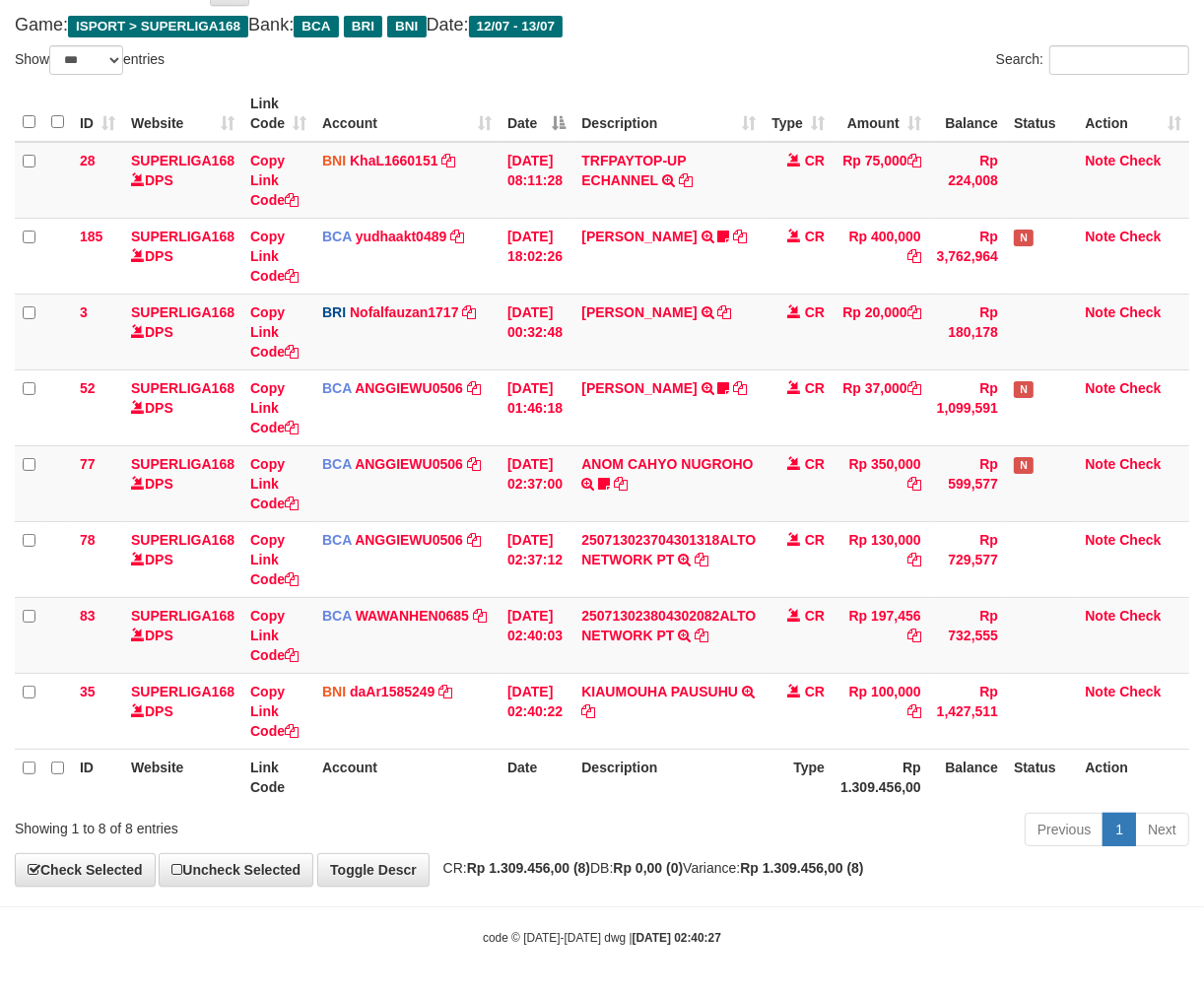 click on "Previous 1 Next" at bounding box center (852, 831) 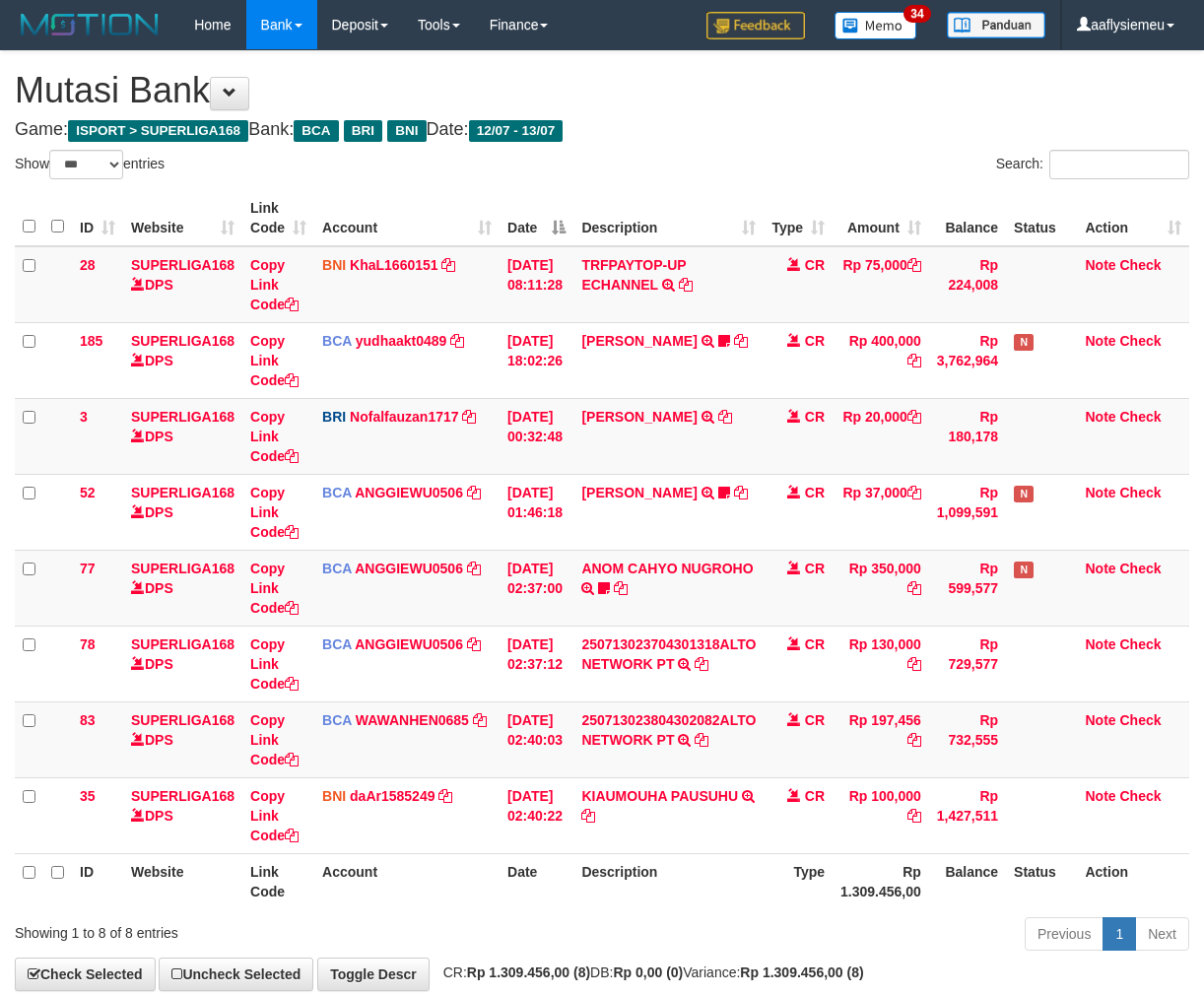 select on "***" 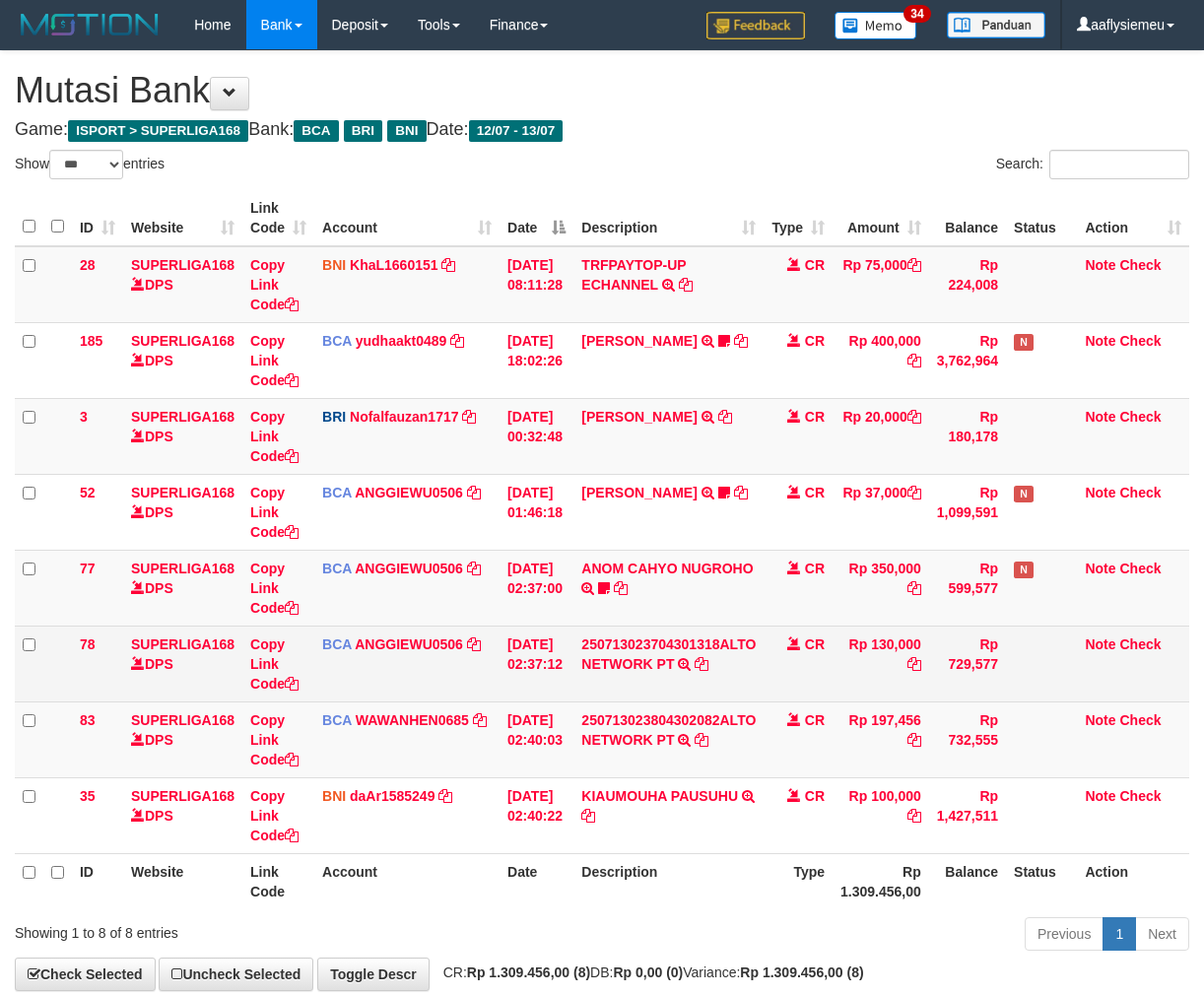 scroll, scrollTop: 104, scrollLeft: 0, axis: vertical 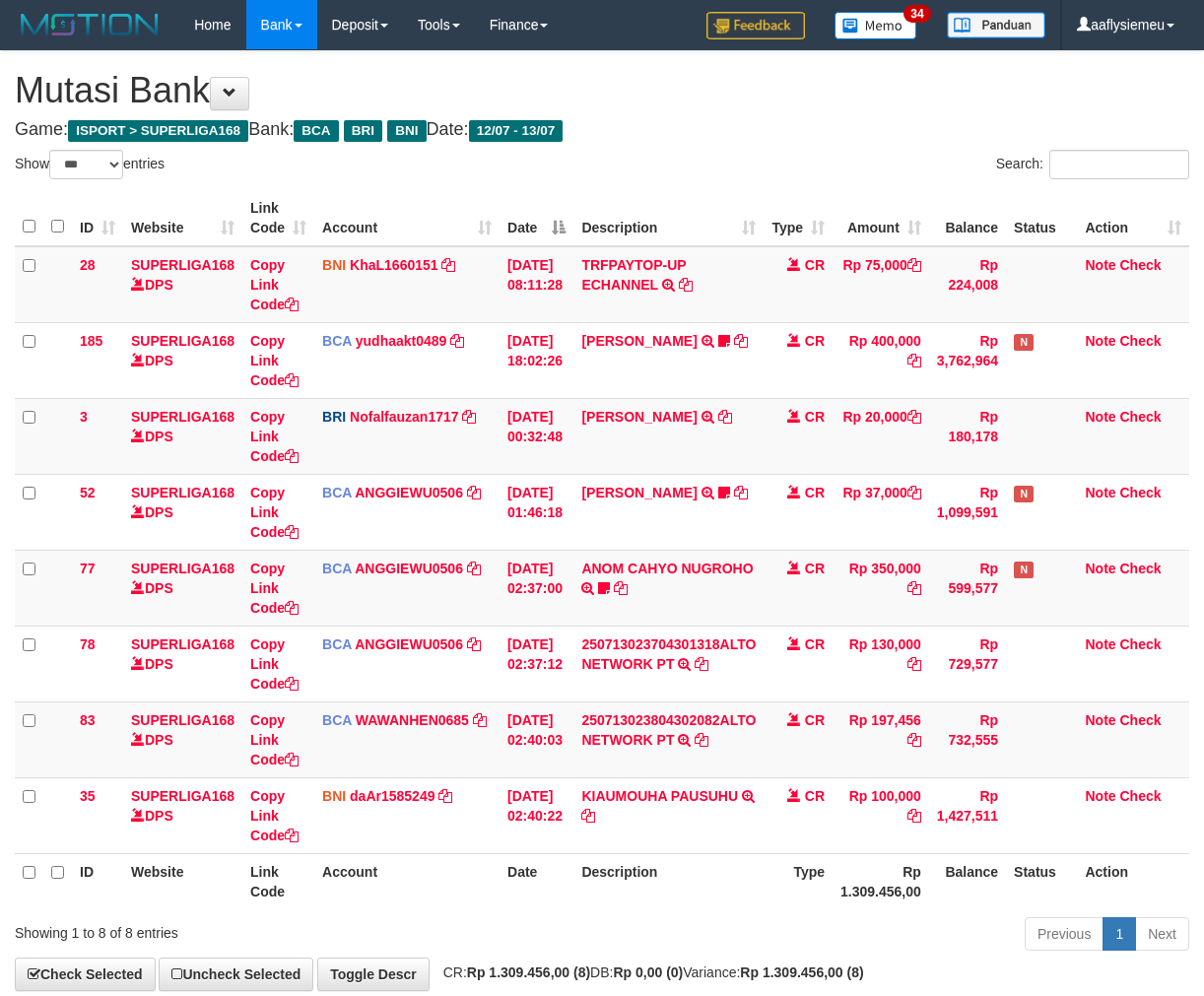 select on "***" 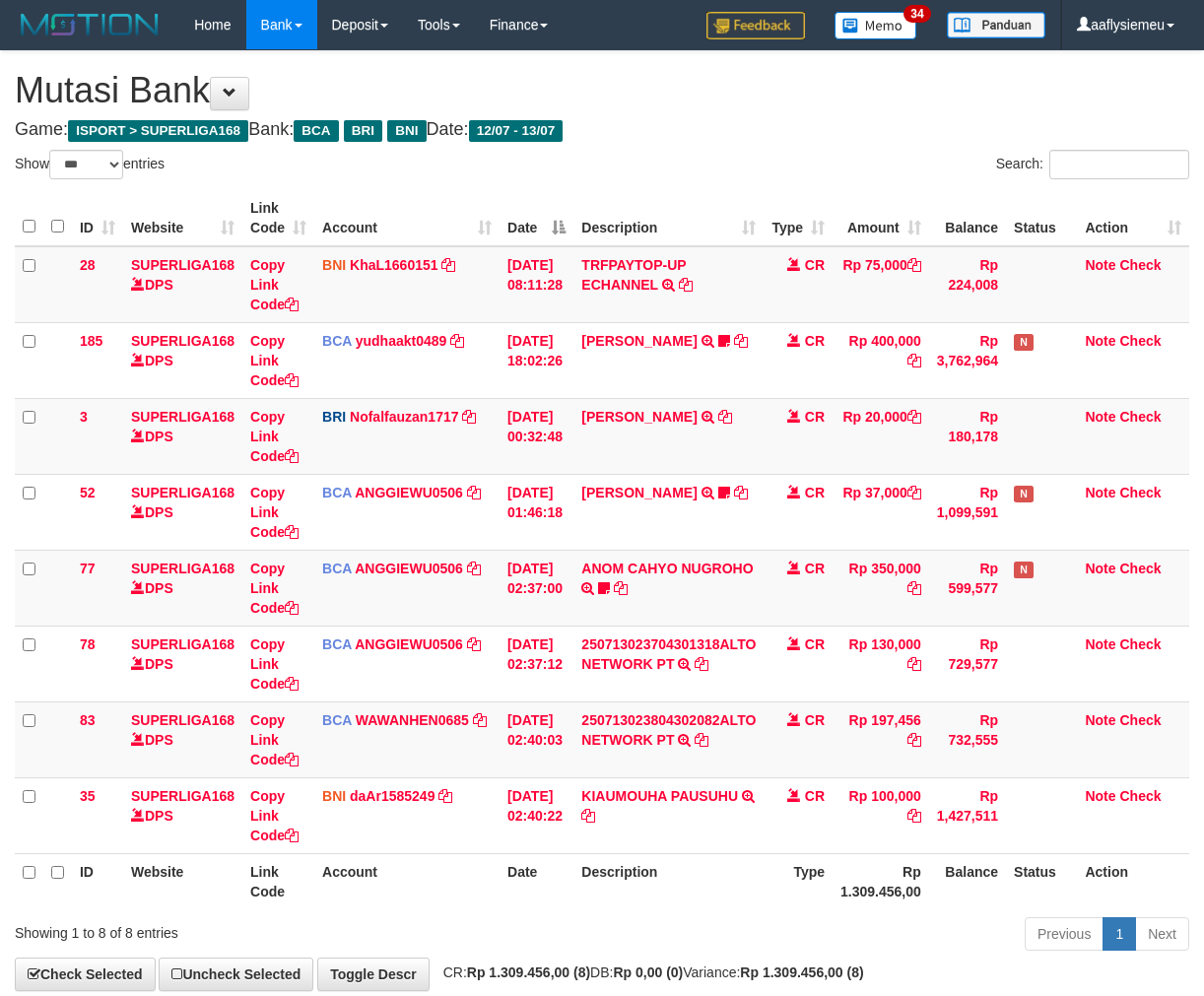 scroll, scrollTop: 104, scrollLeft: 0, axis: vertical 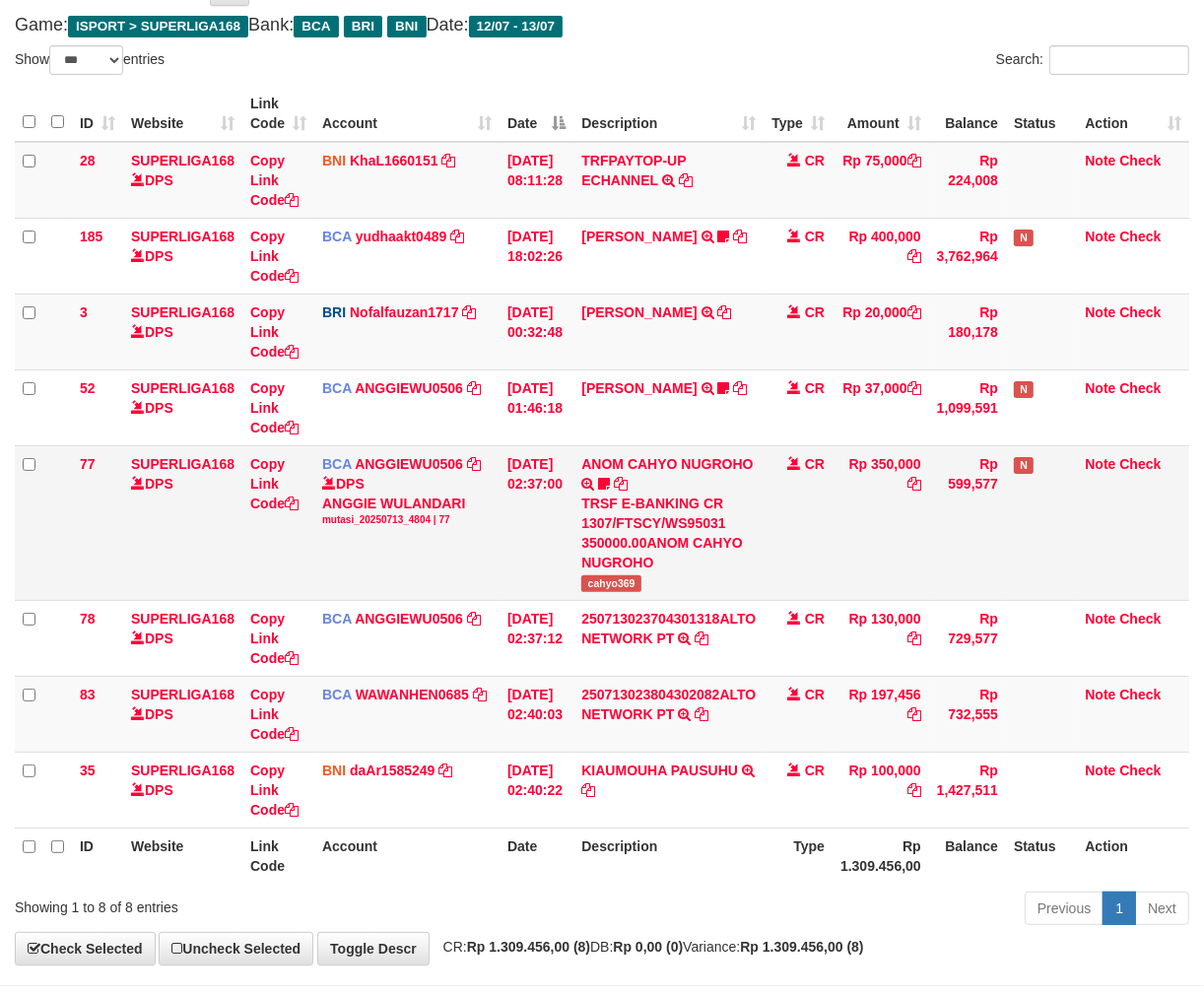 click on "cahyo369" at bounding box center (611, 583) 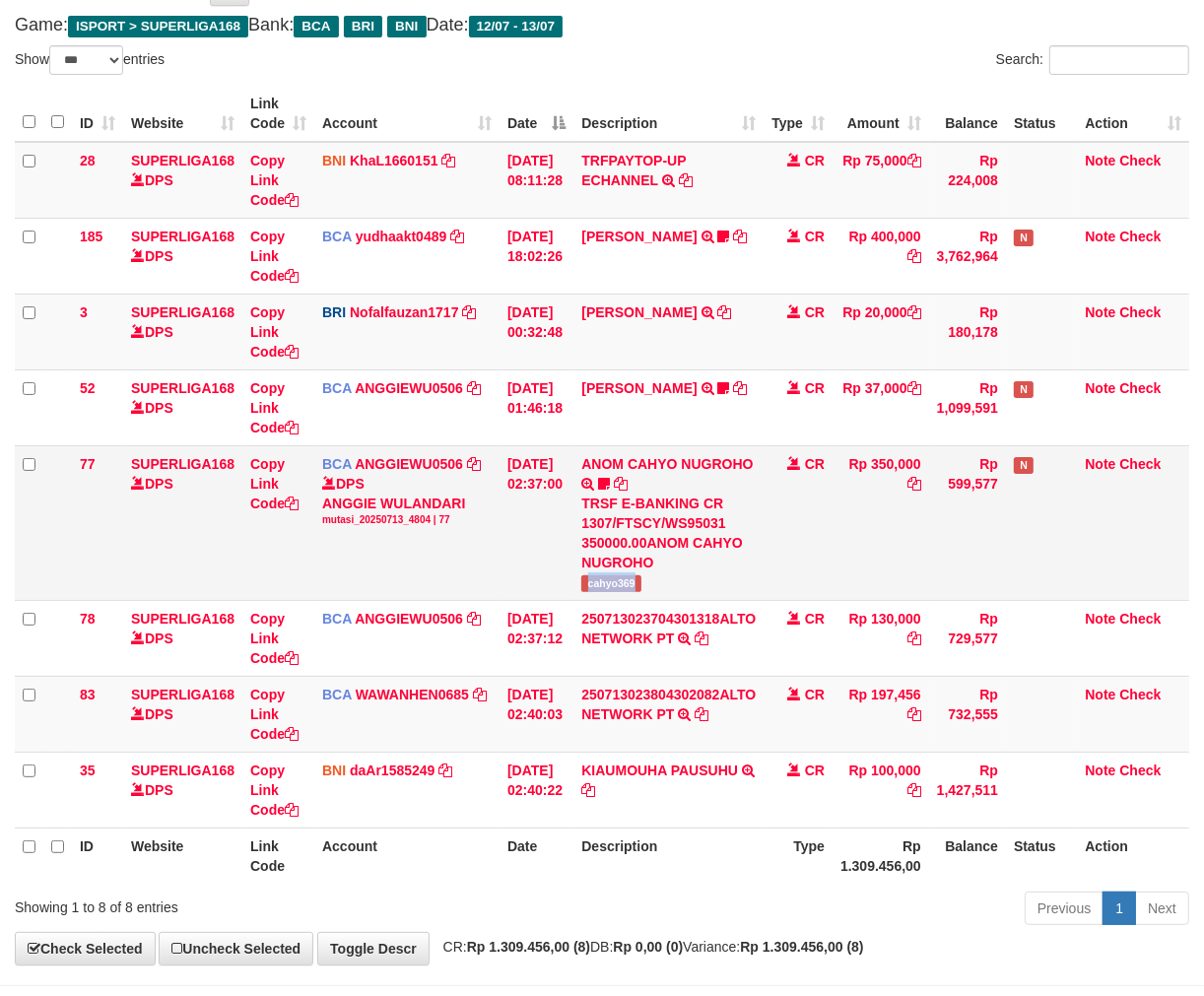 click on "cahyo369" at bounding box center (611, 583) 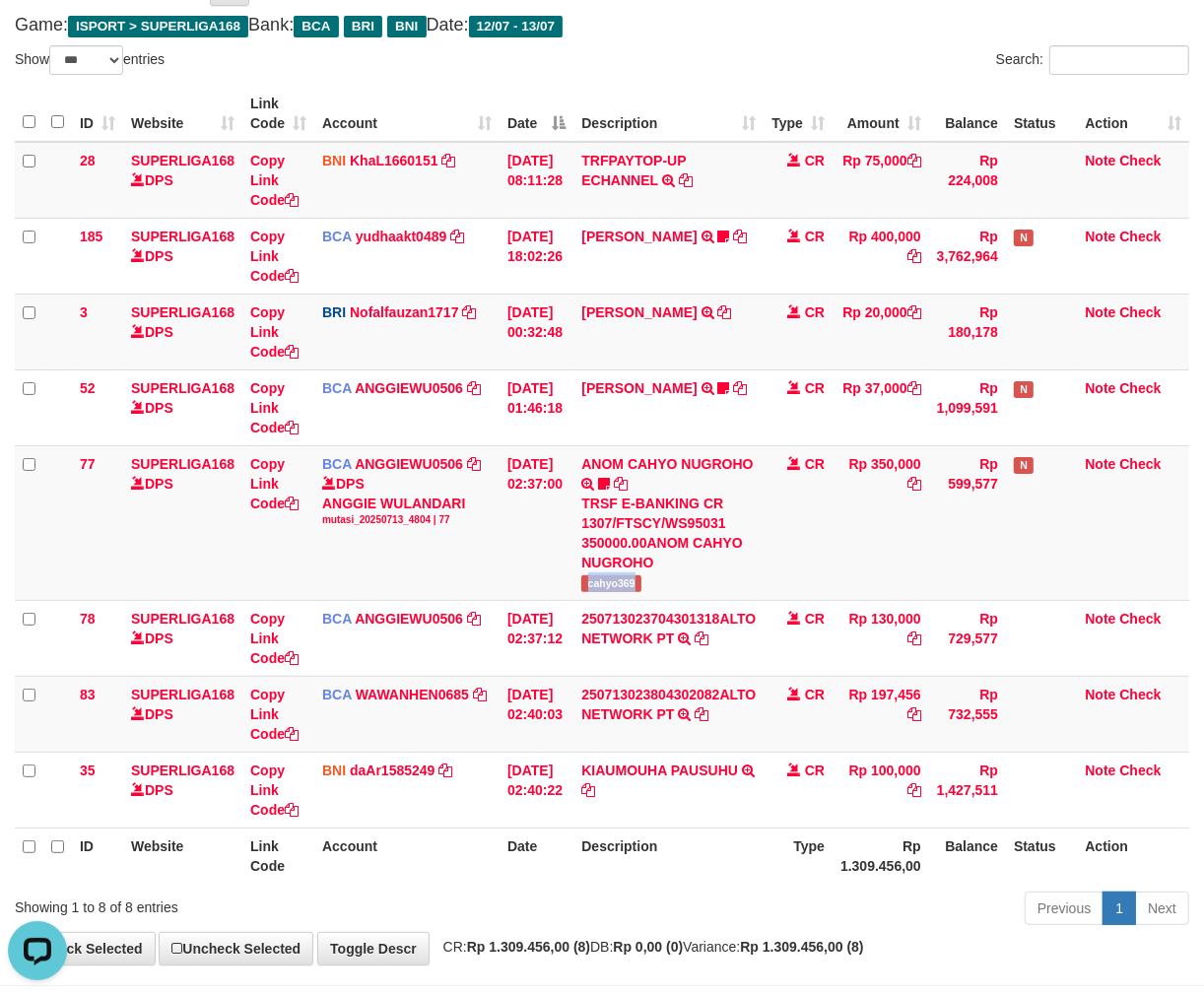 scroll, scrollTop: 0, scrollLeft: 0, axis: both 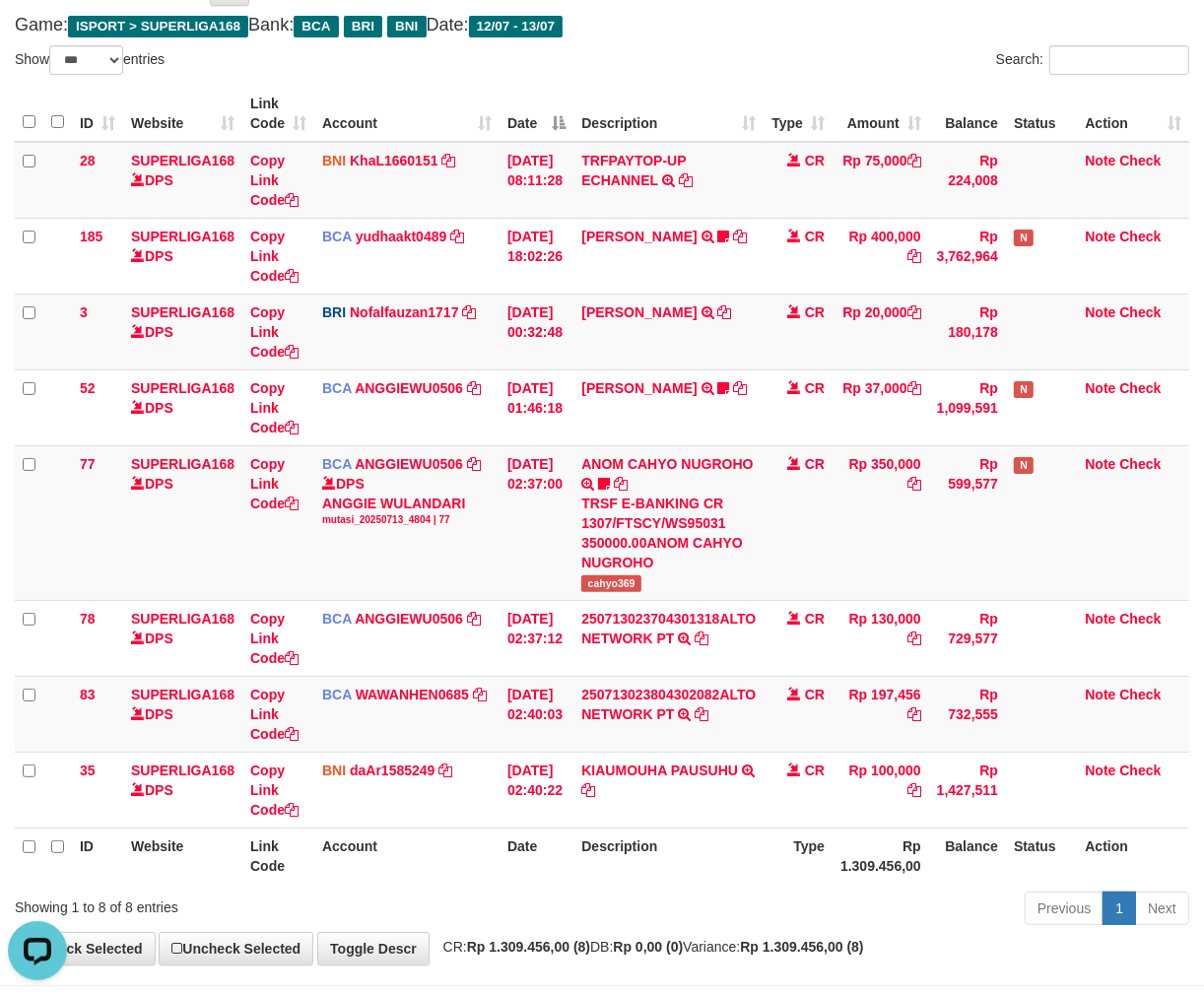 click on "Type" at bounding box center [798, 855] 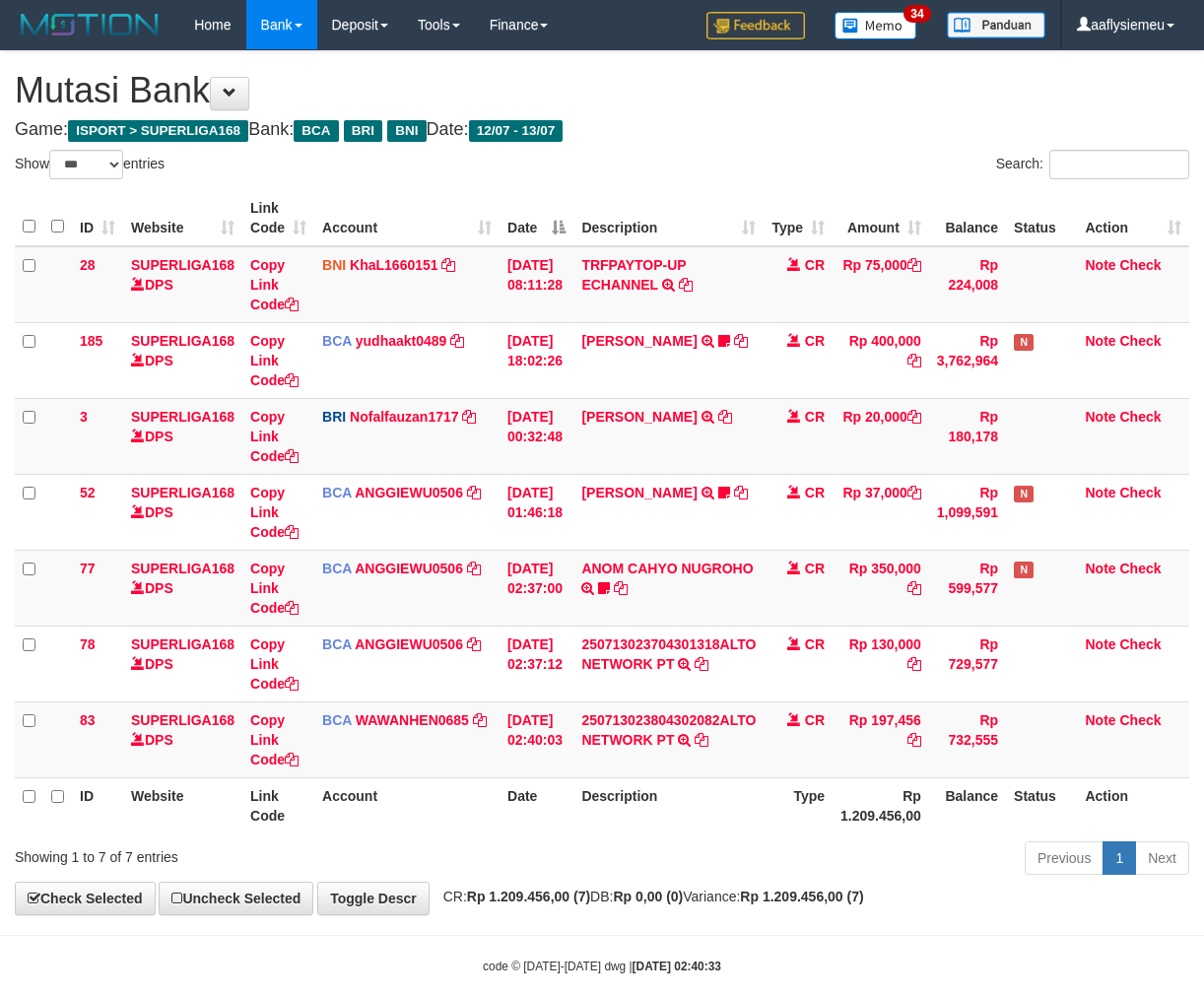 select on "***" 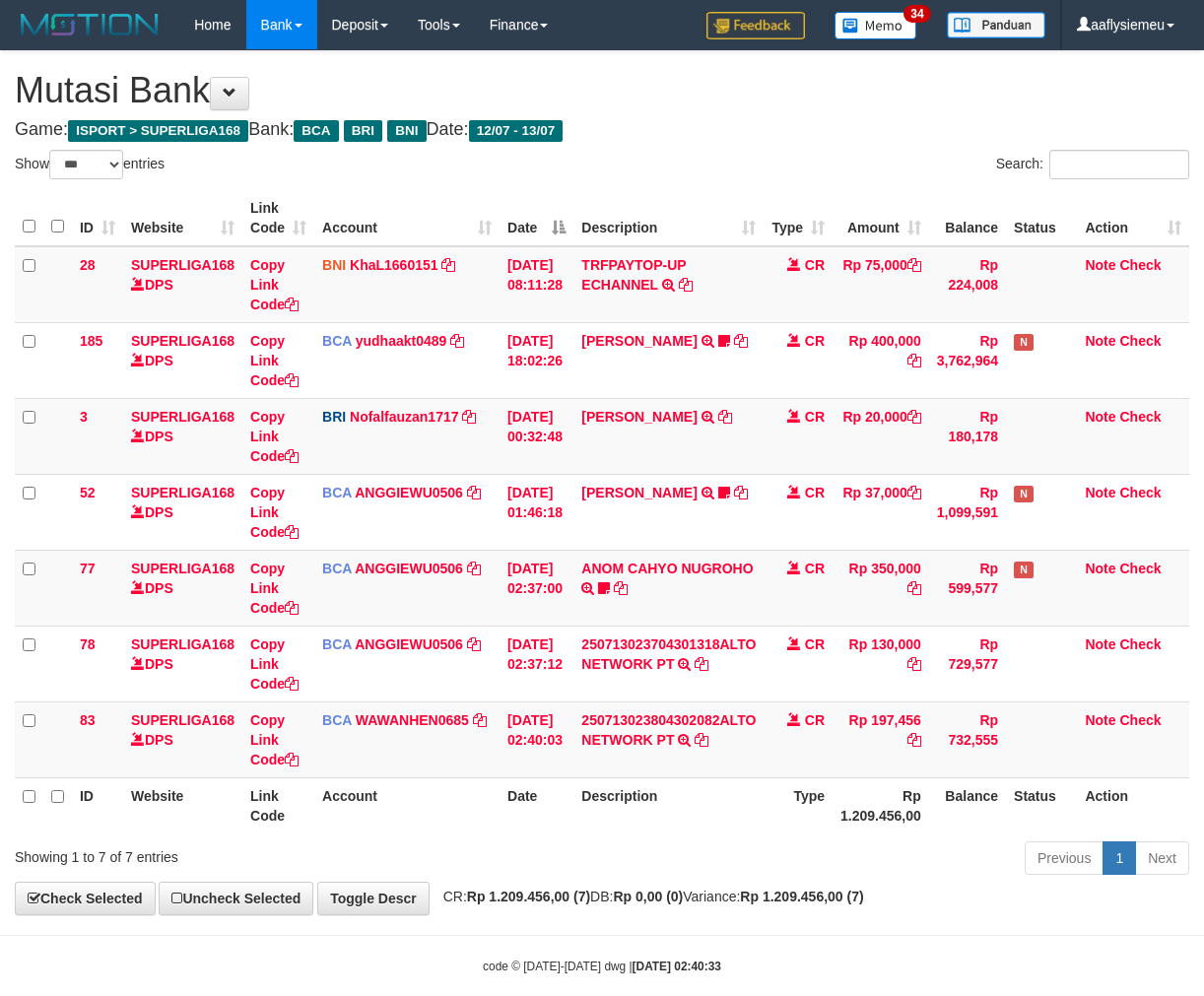 scroll, scrollTop: 0, scrollLeft: 0, axis: both 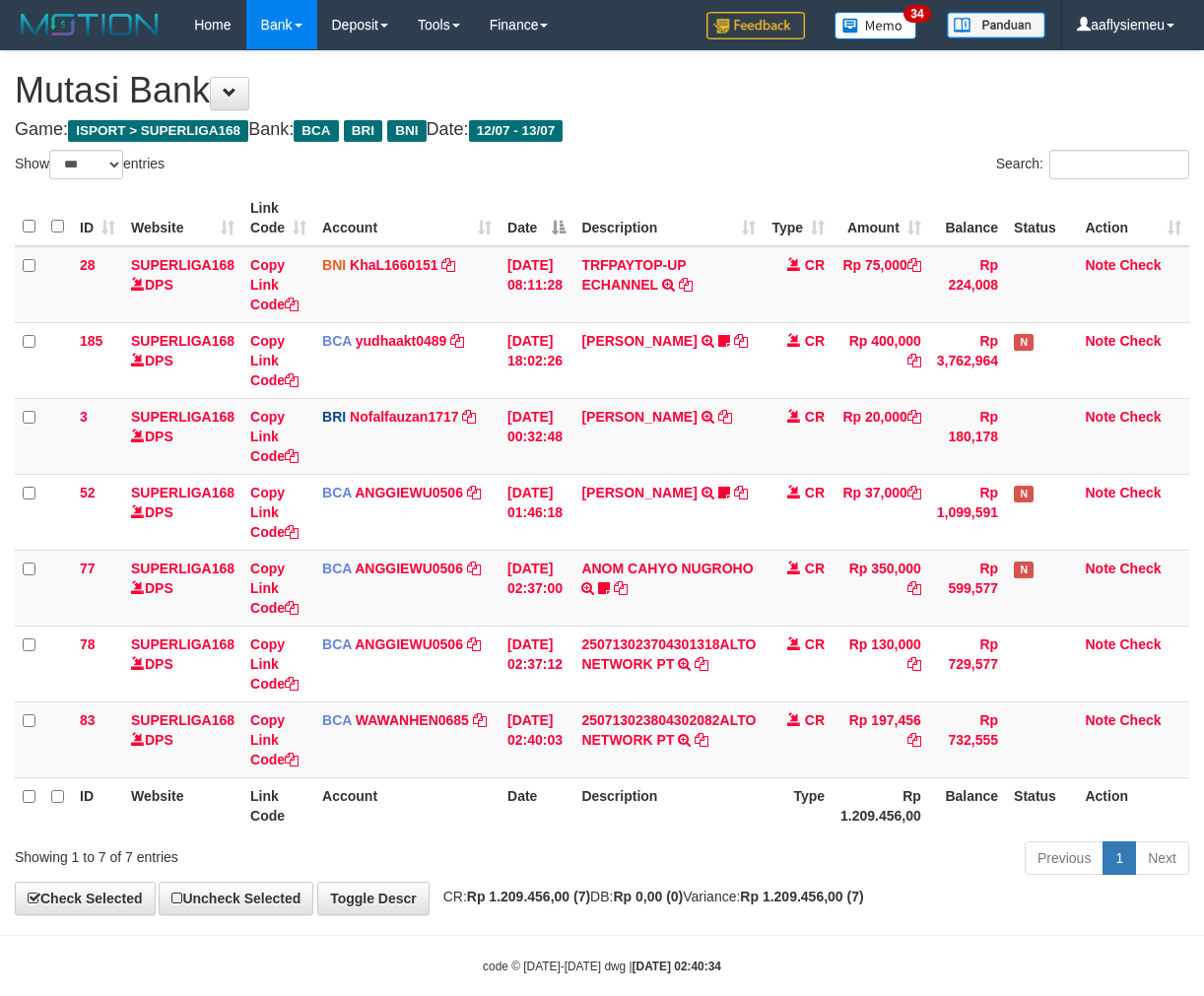 select on "***" 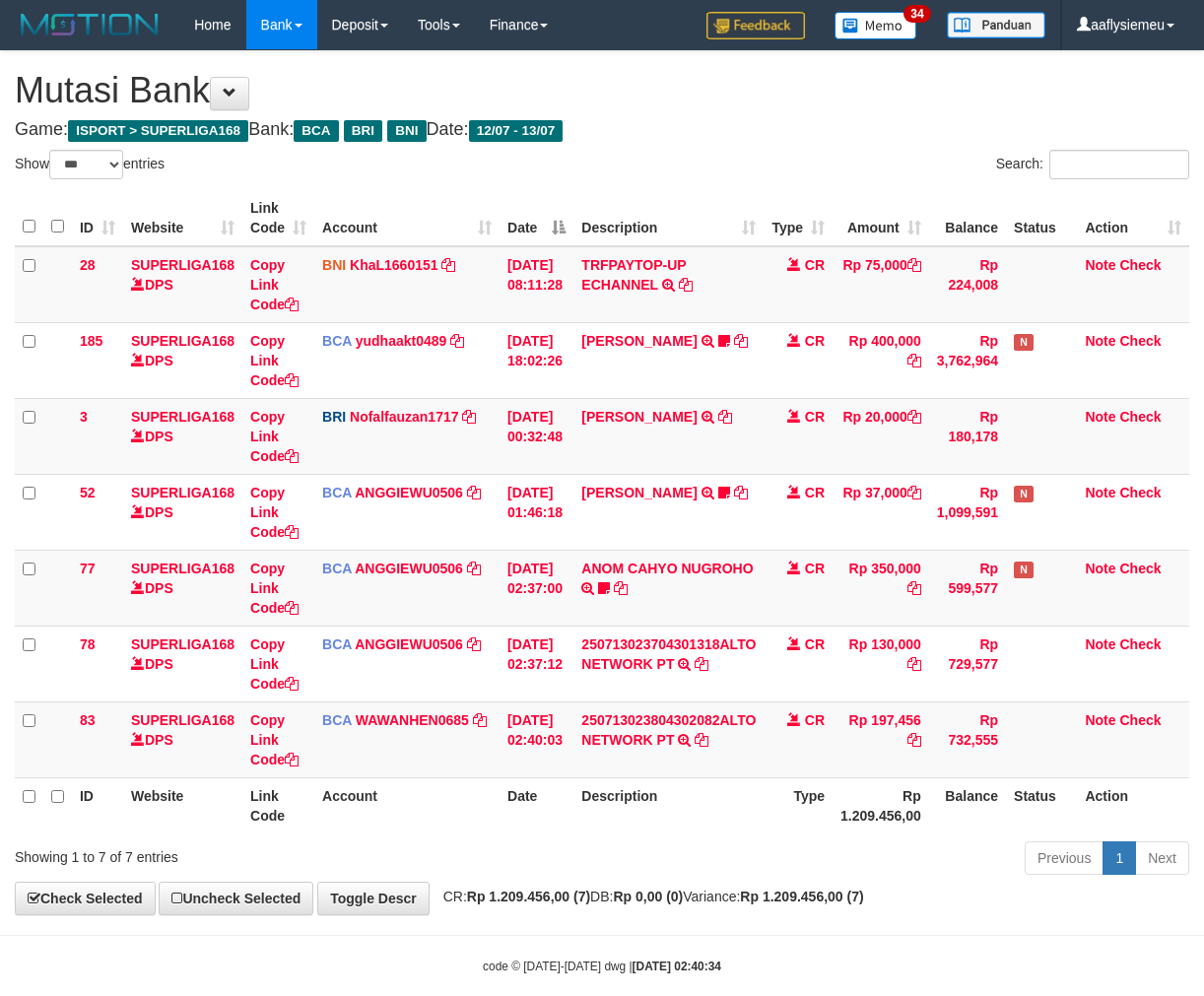 scroll, scrollTop: 0, scrollLeft: 0, axis: both 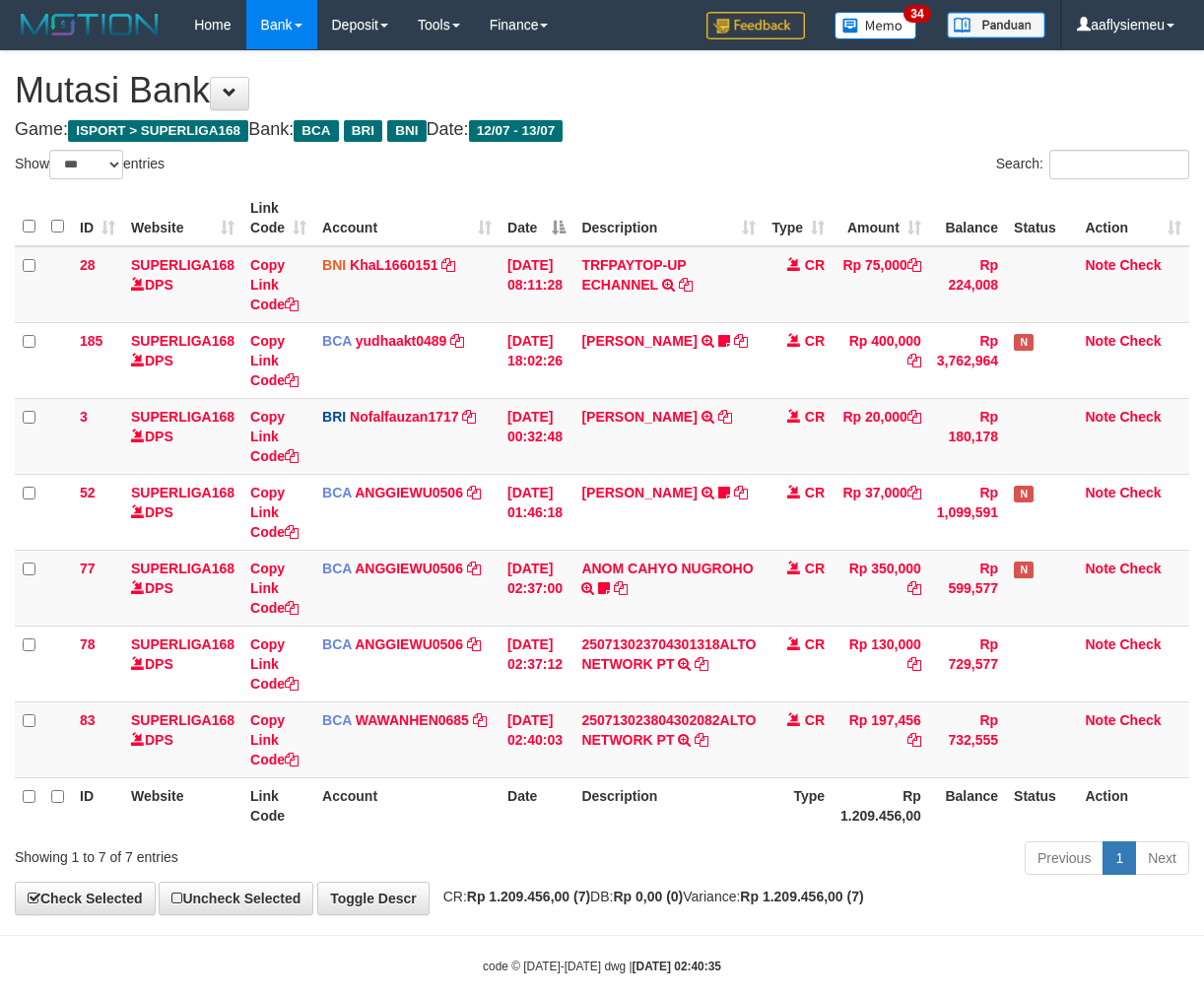 select on "***" 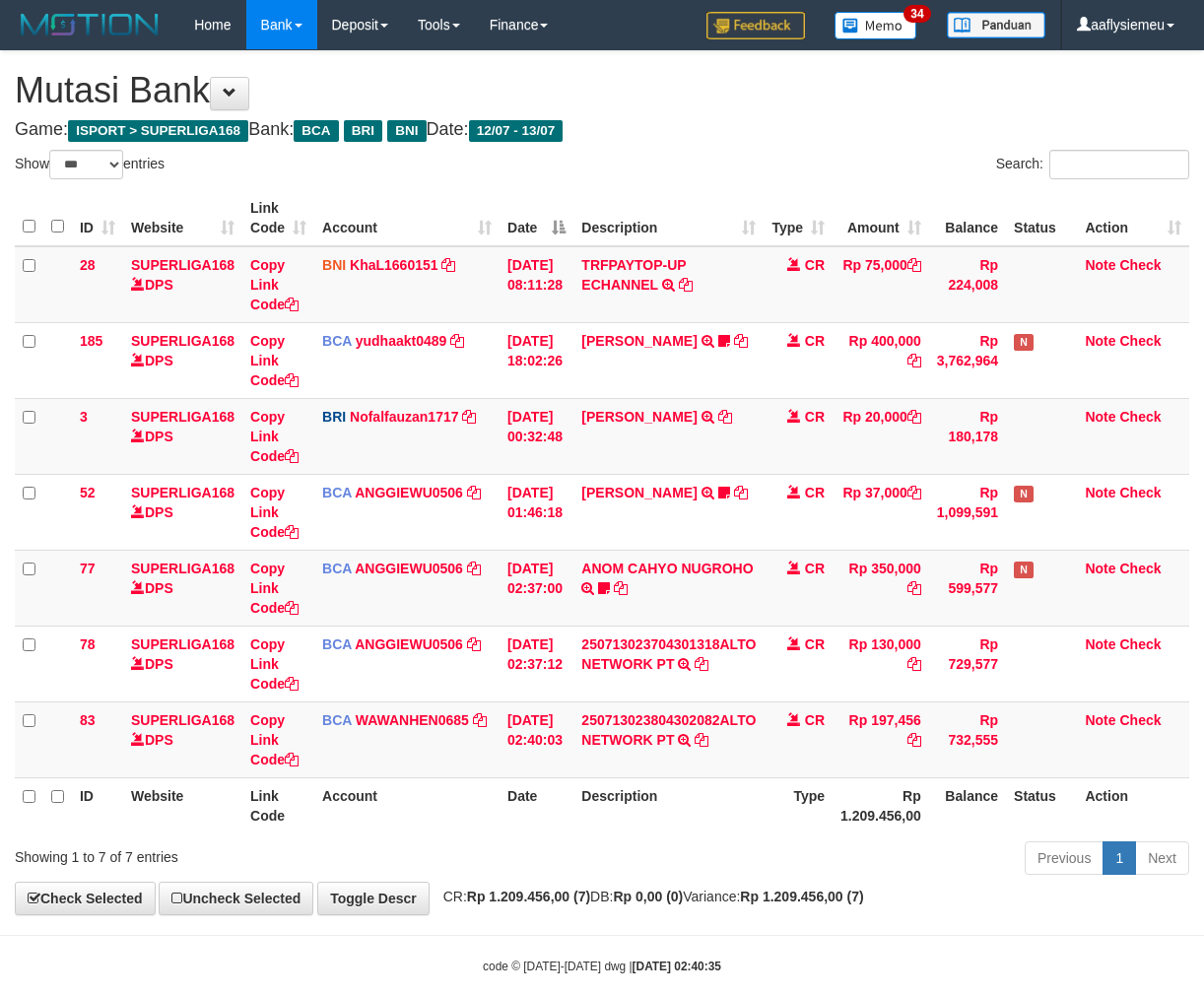 scroll, scrollTop: 0, scrollLeft: 0, axis: both 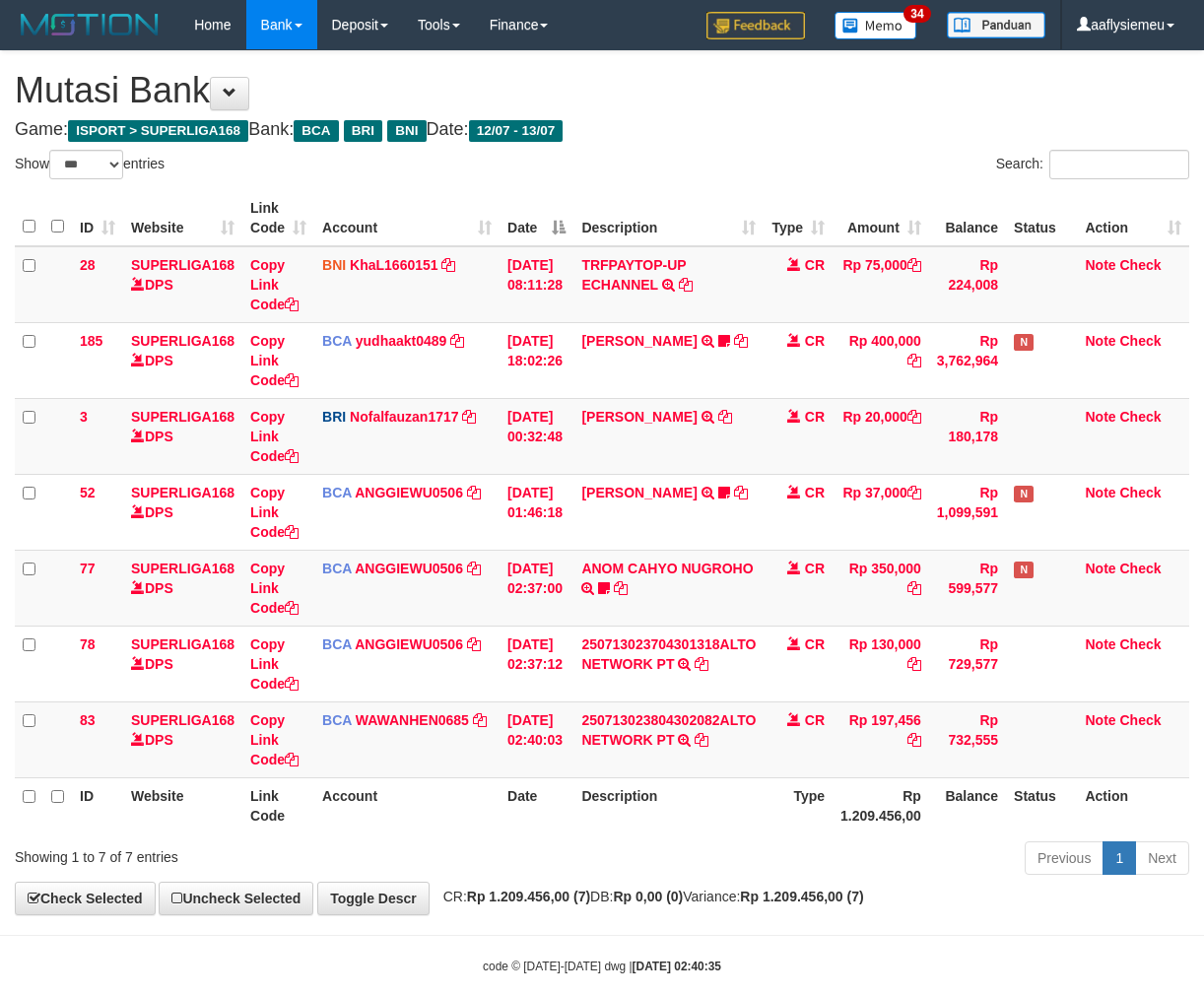 select on "***" 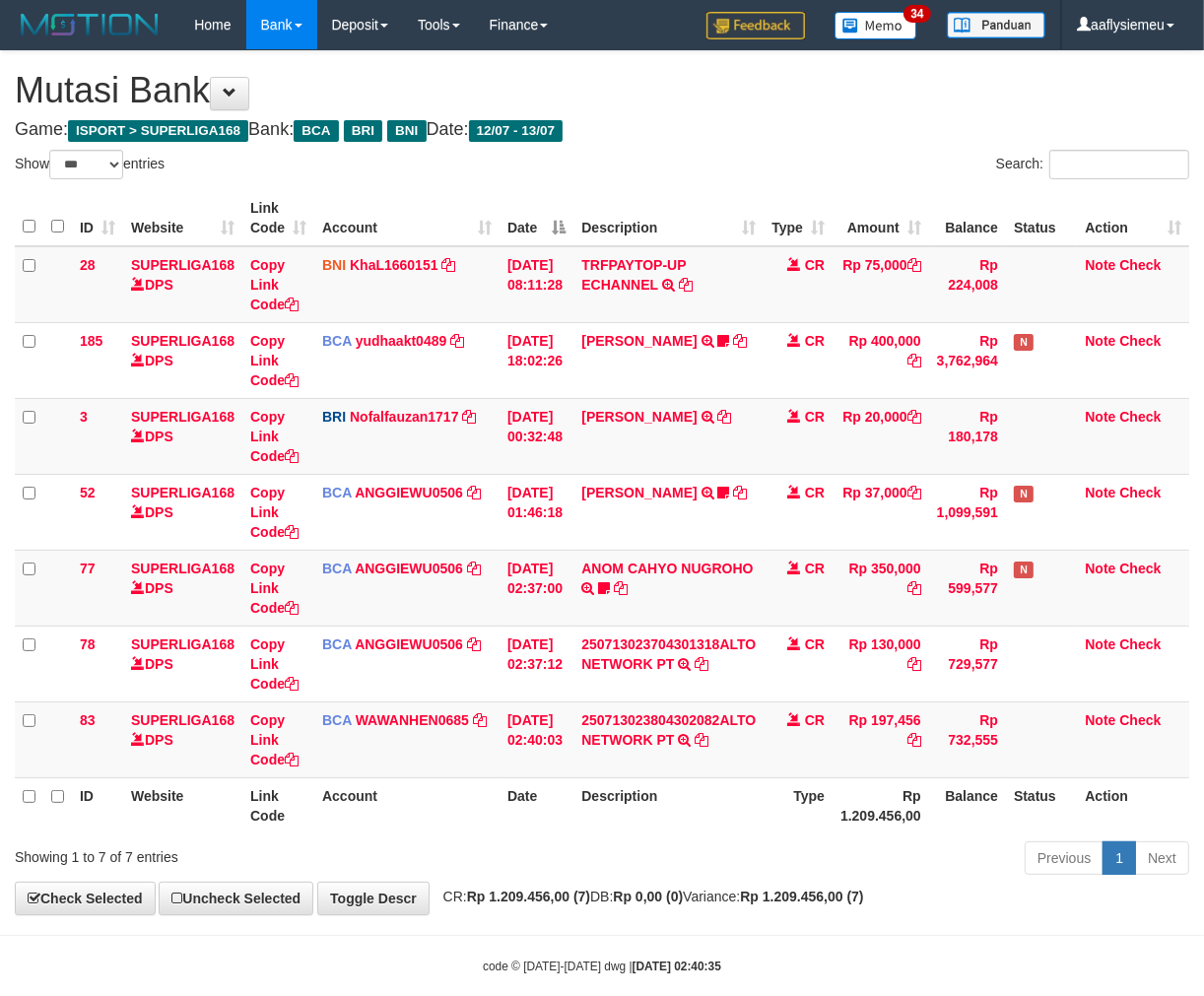 scroll, scrollTop: 30, scrollLeft: 0, axis: vertical 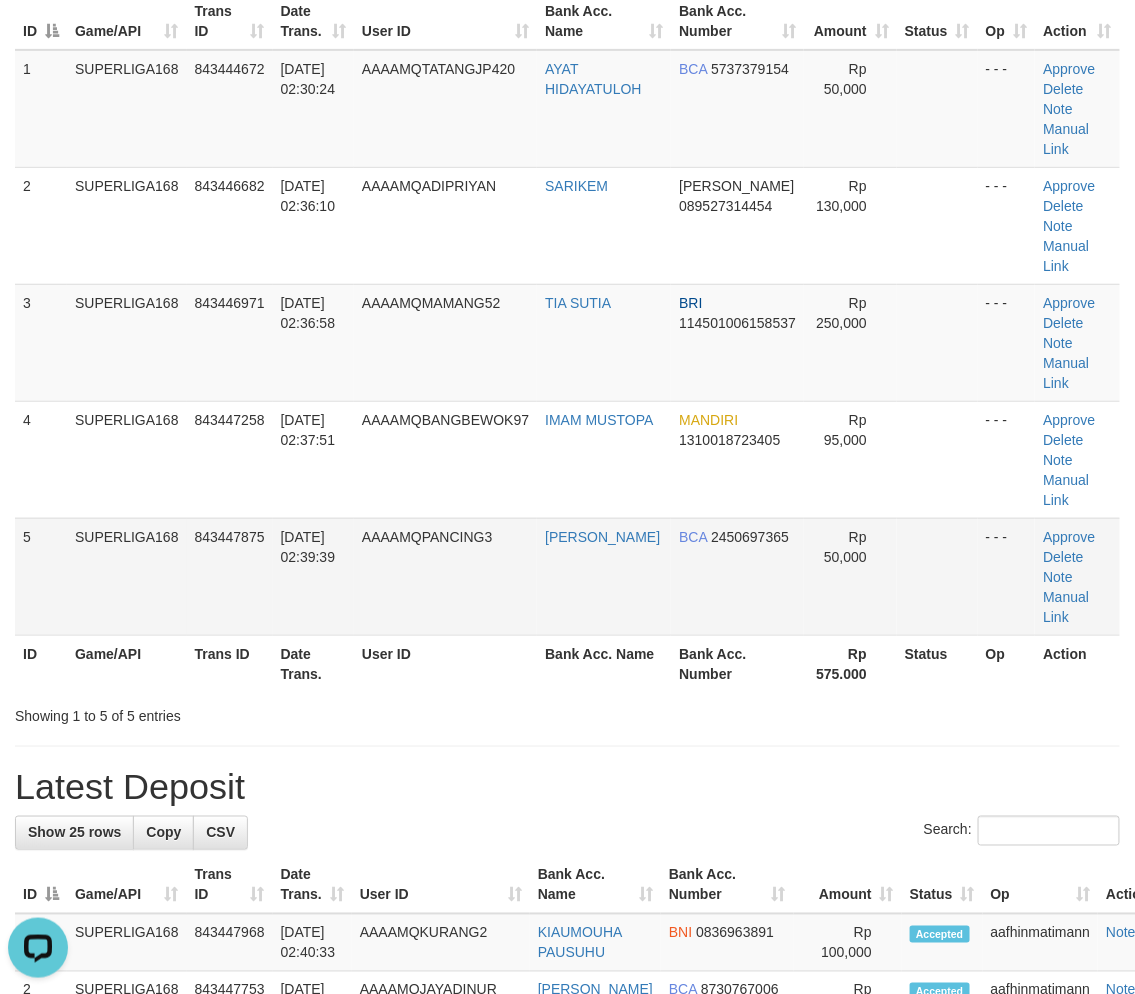 click on "SUPERLIGA168" at bounding box center [127, 576] 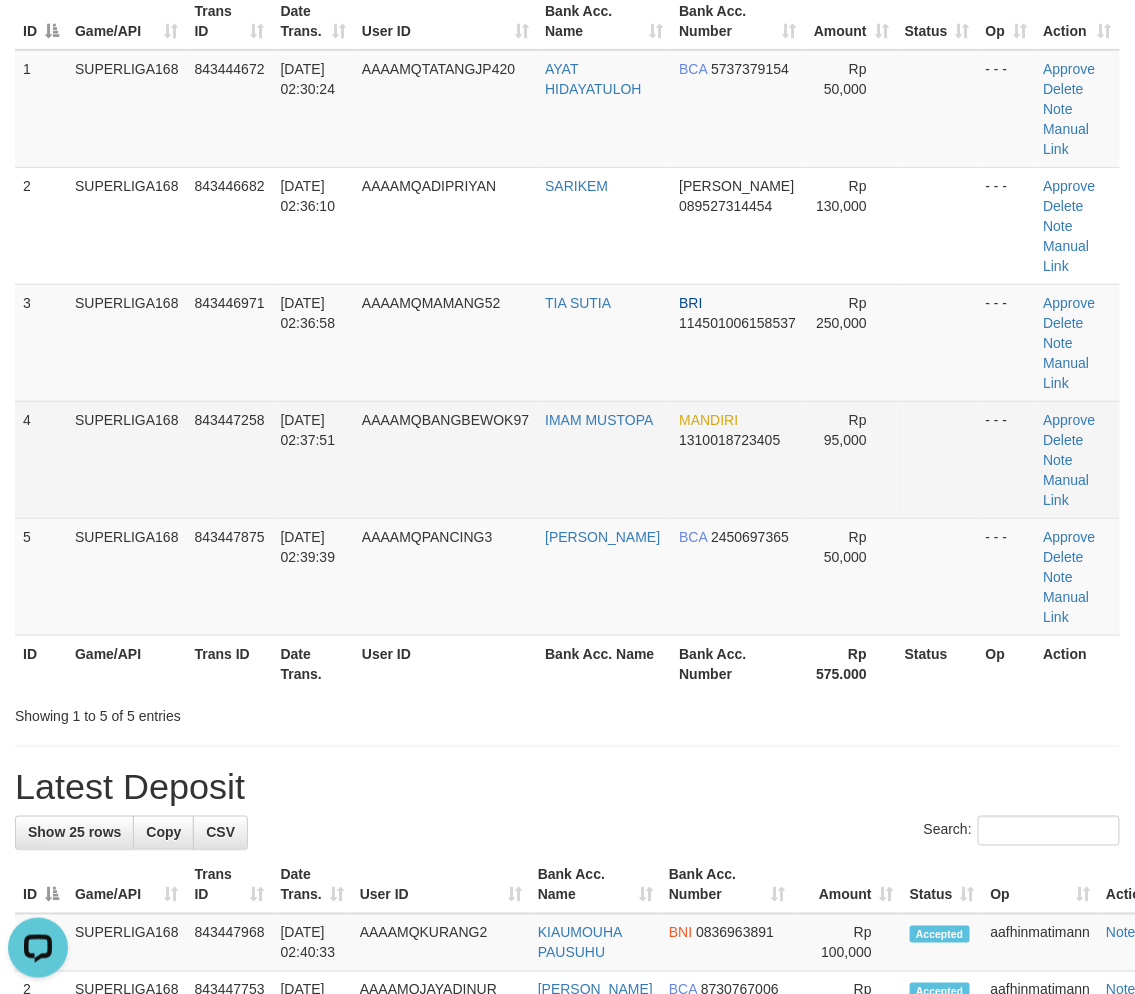 click on "843447258" at bounding box center (230, 459) 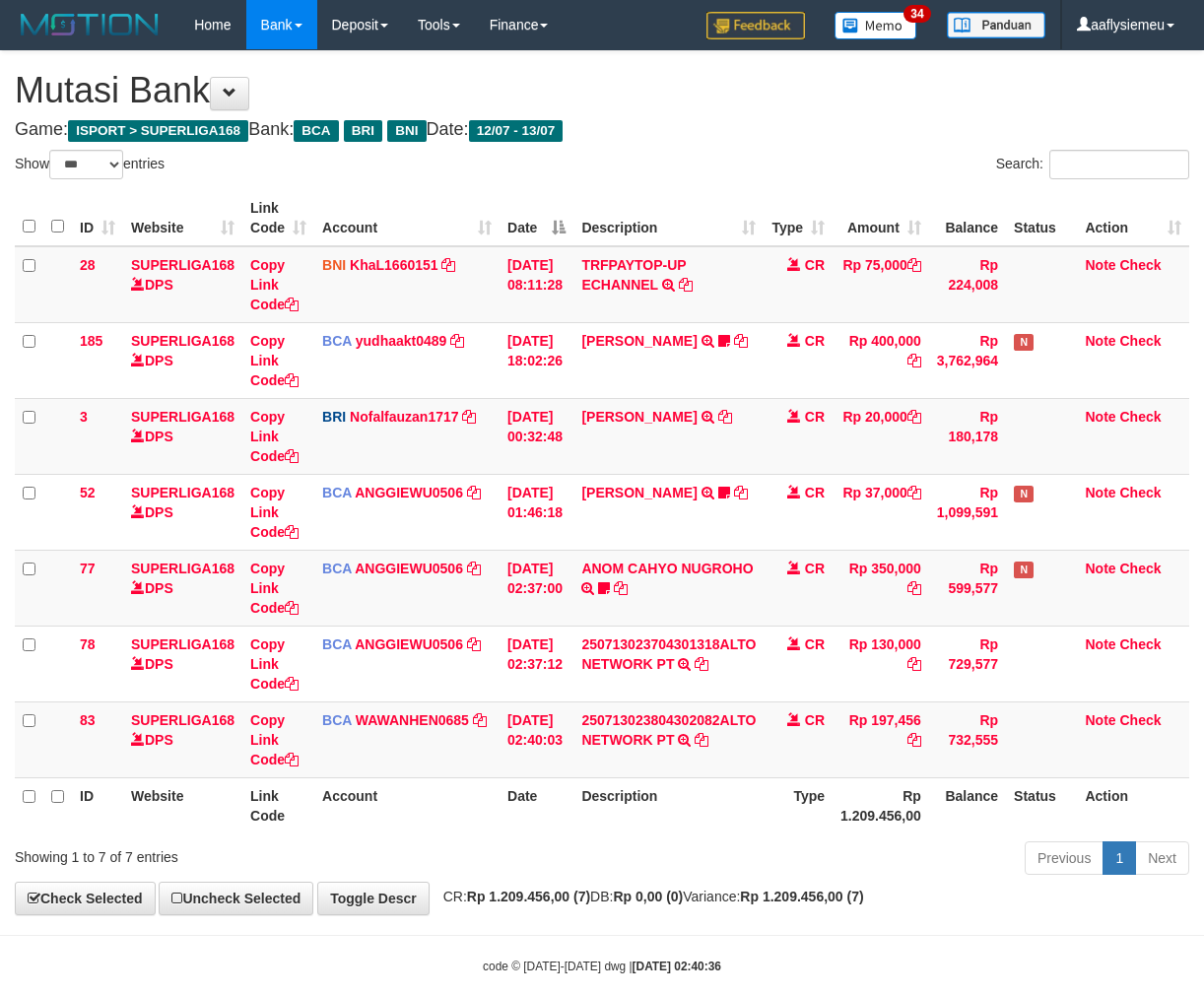 select on "***" 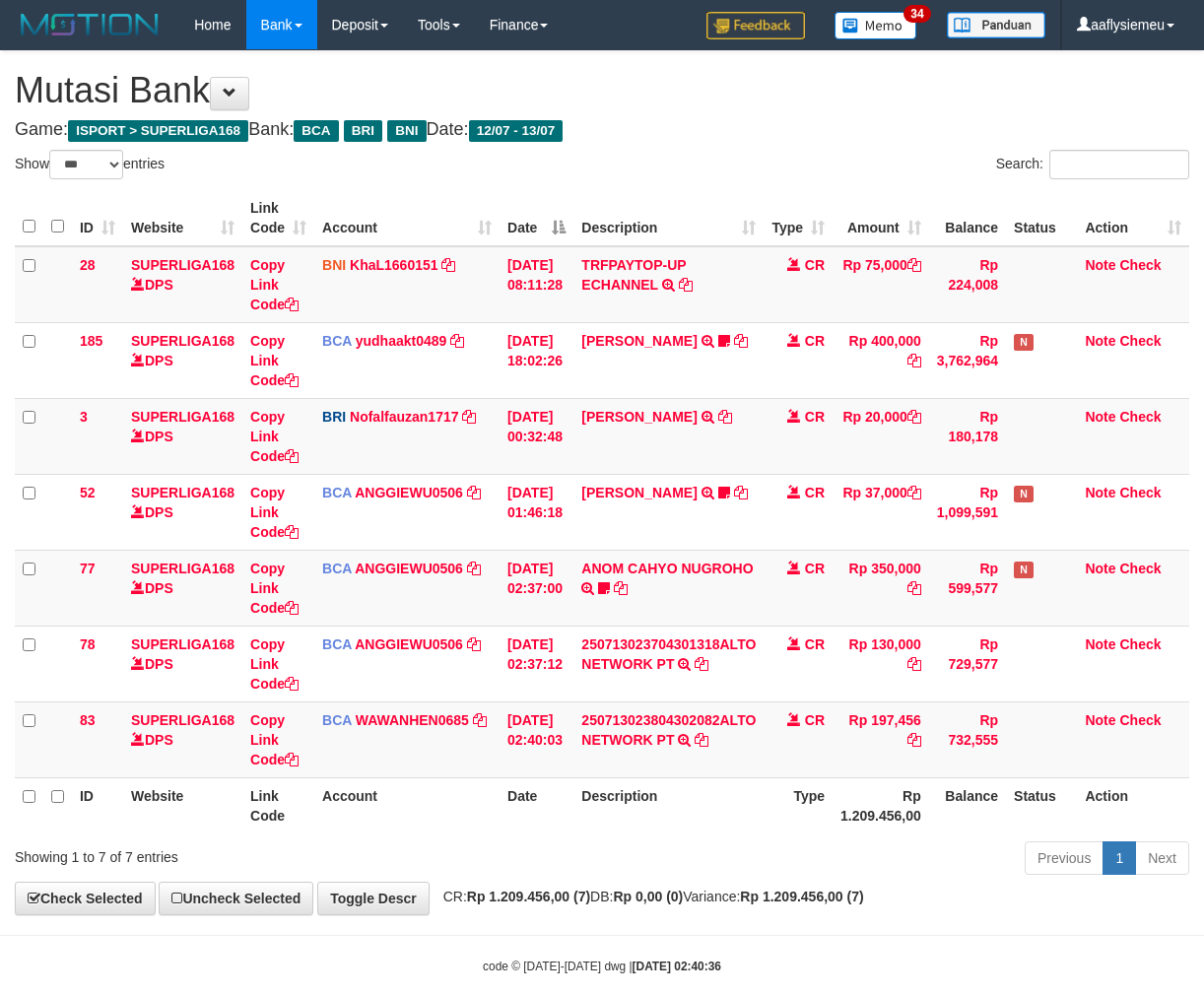 scroll, scrollTop: 0, scrollLeft: 0, axis: both 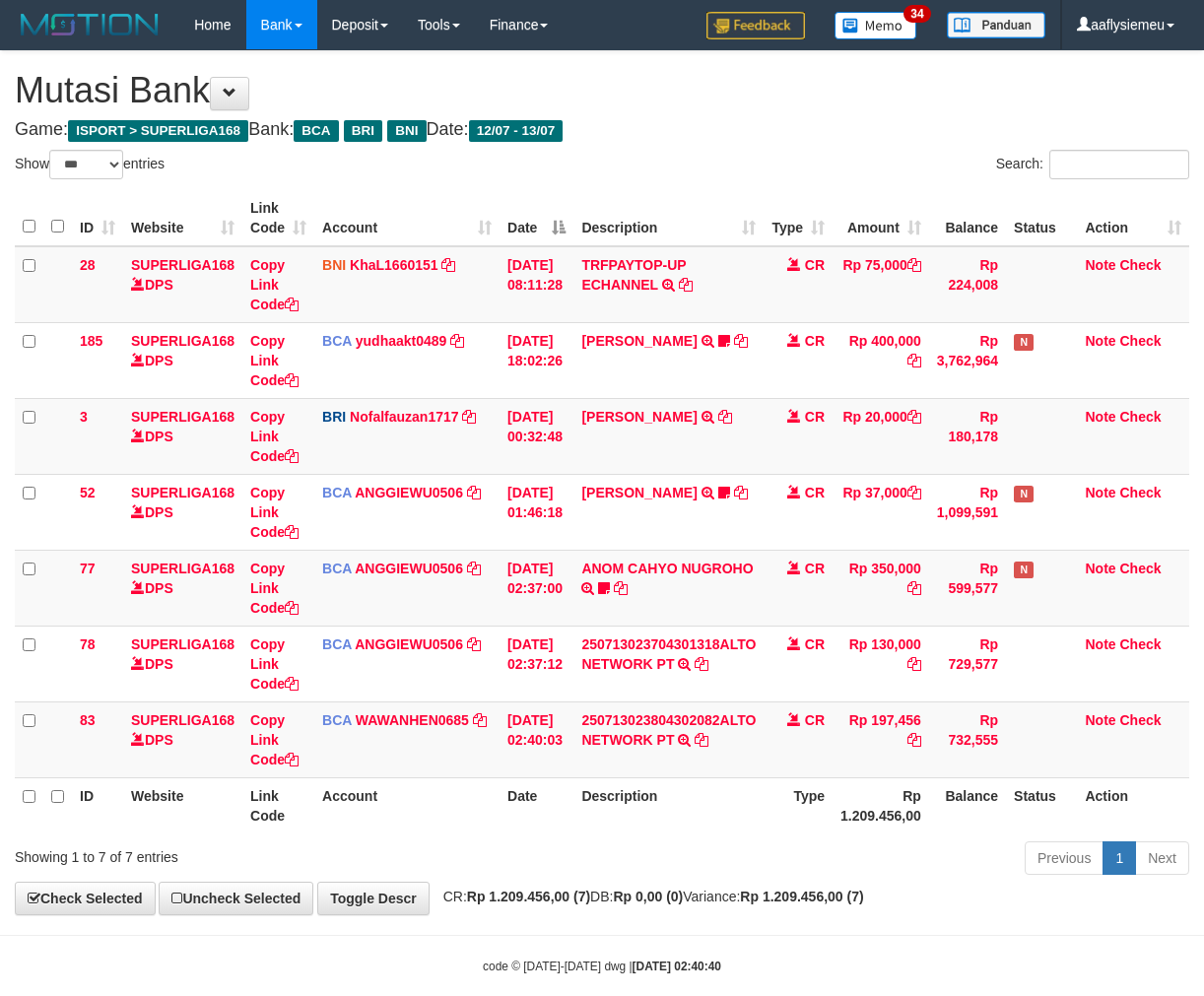 select on "***" 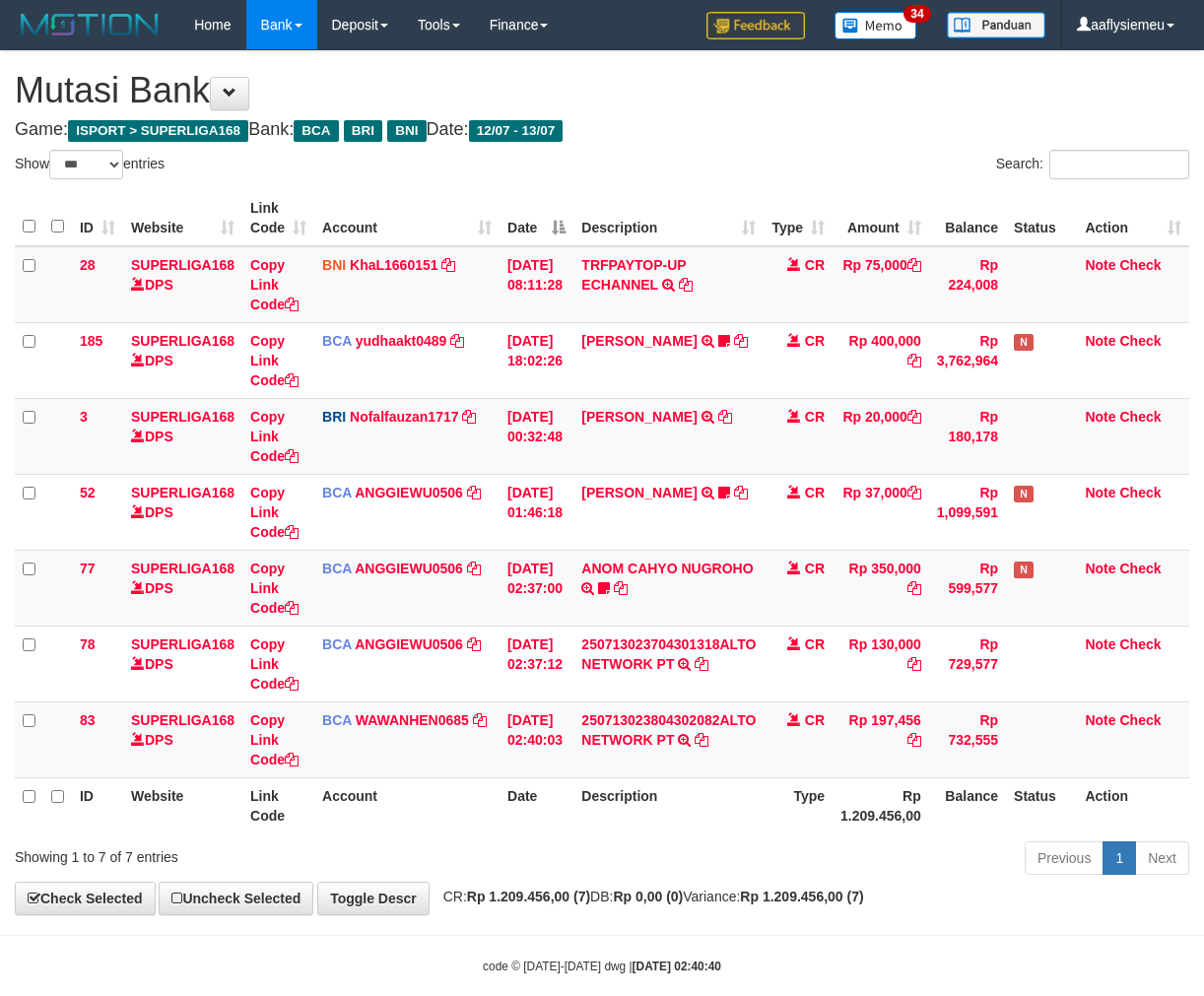 click on "Previous 1 Next" at bounding box center [852, 860] 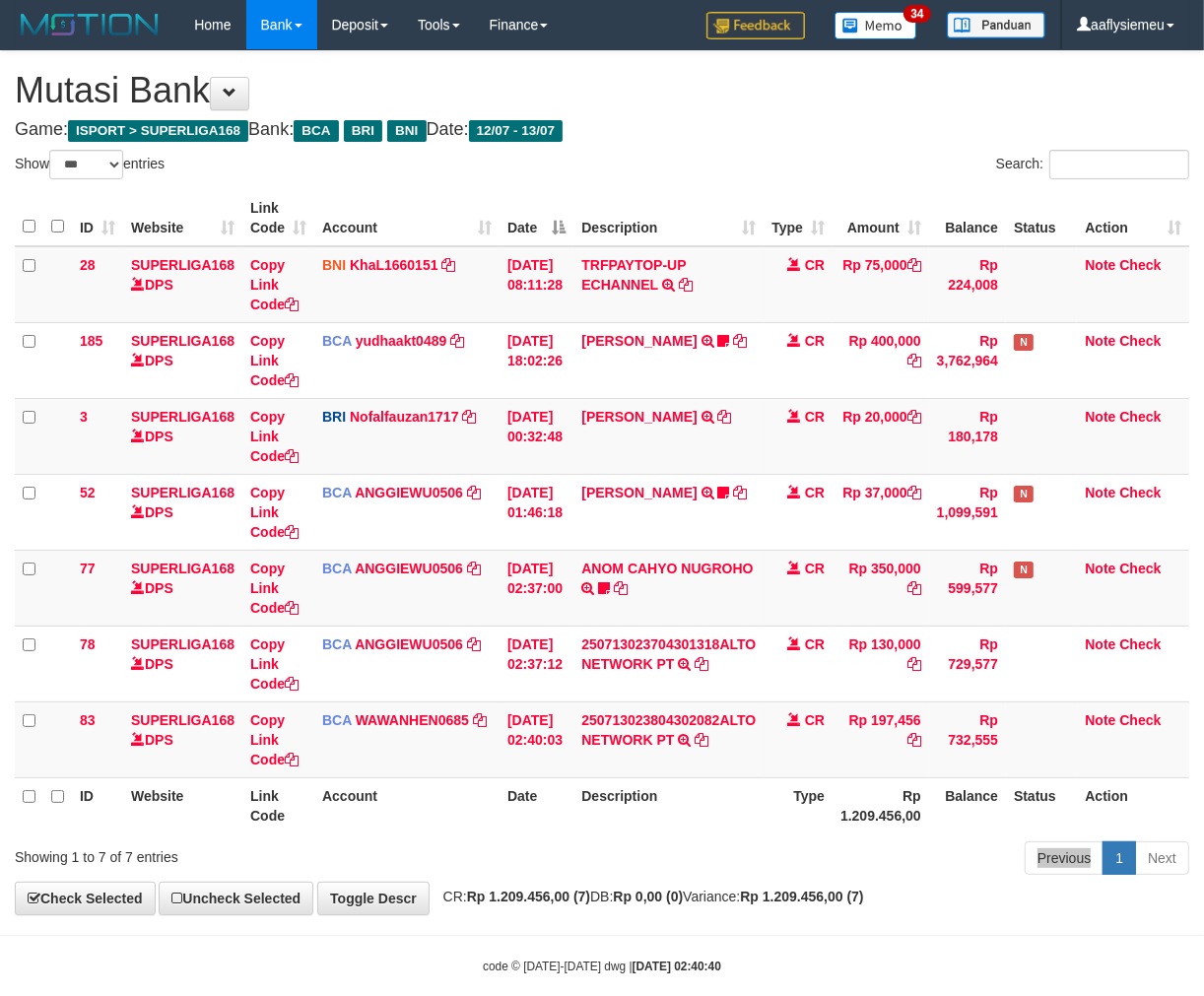 scroll, scrollTop: 30, scrollLeft: 0, axis: vertical 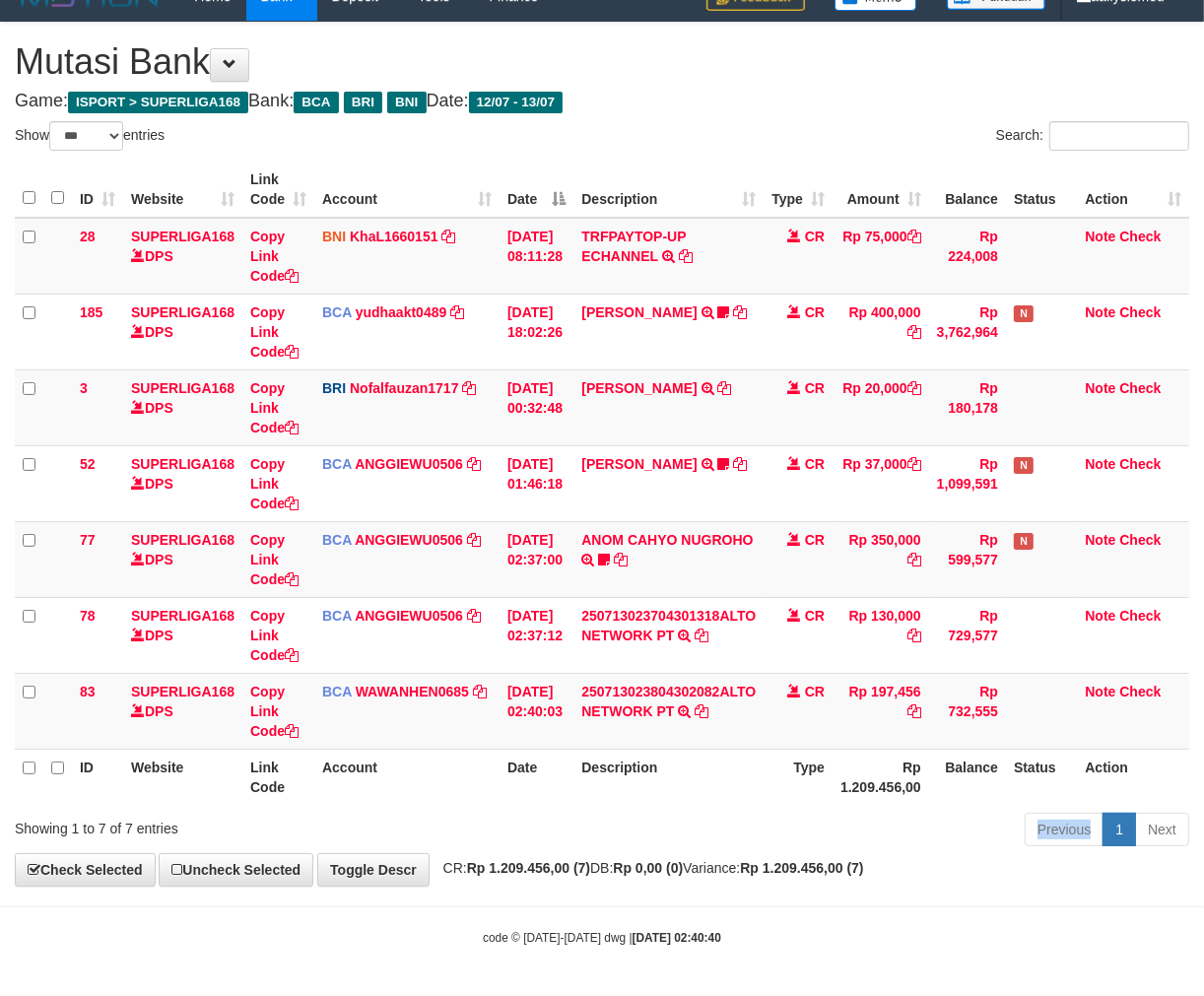 click on "Previous 1 Next" at bounding box center (852, 831) 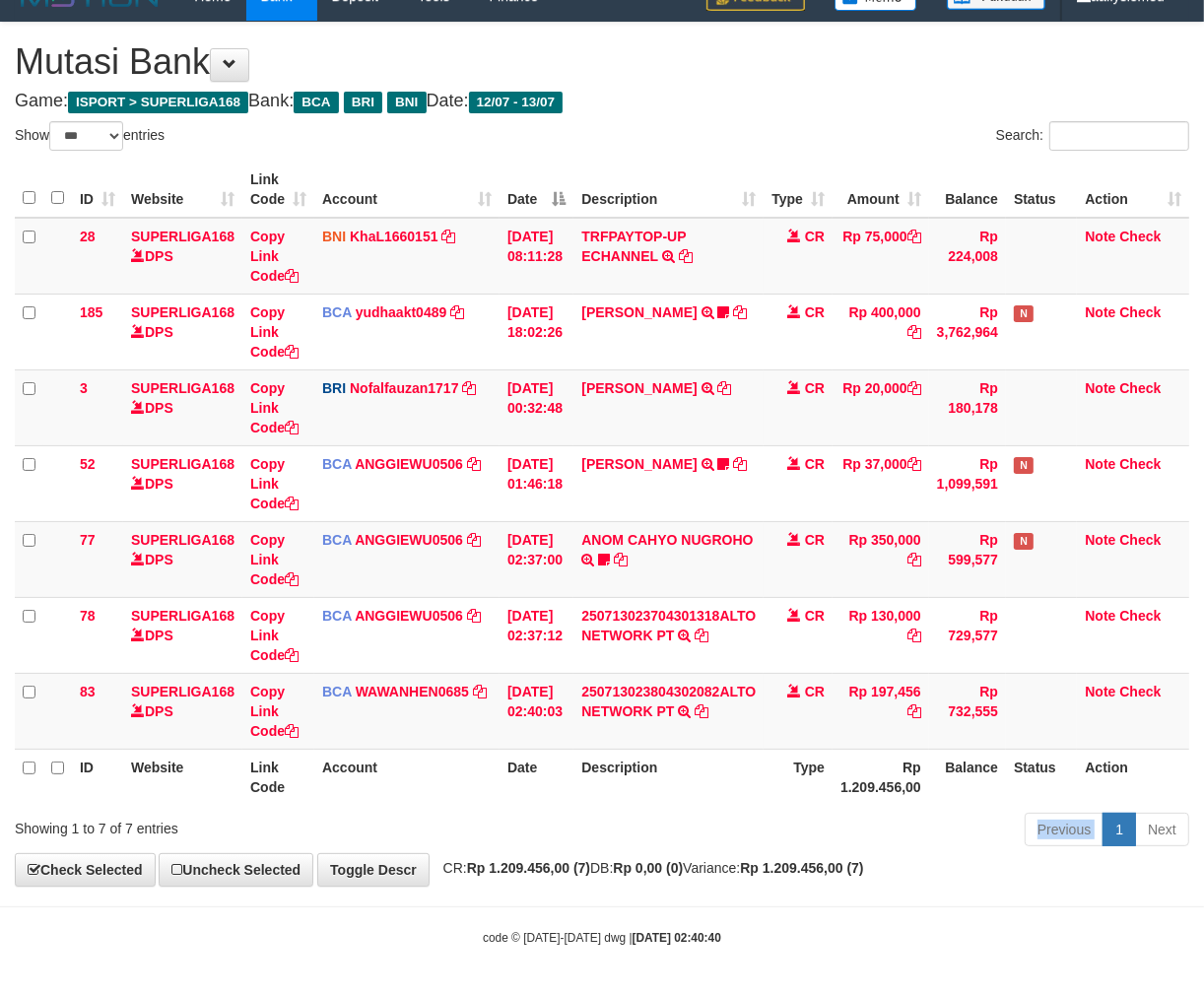 click on "Previous 1 Next" at bounding box center [852, 831] 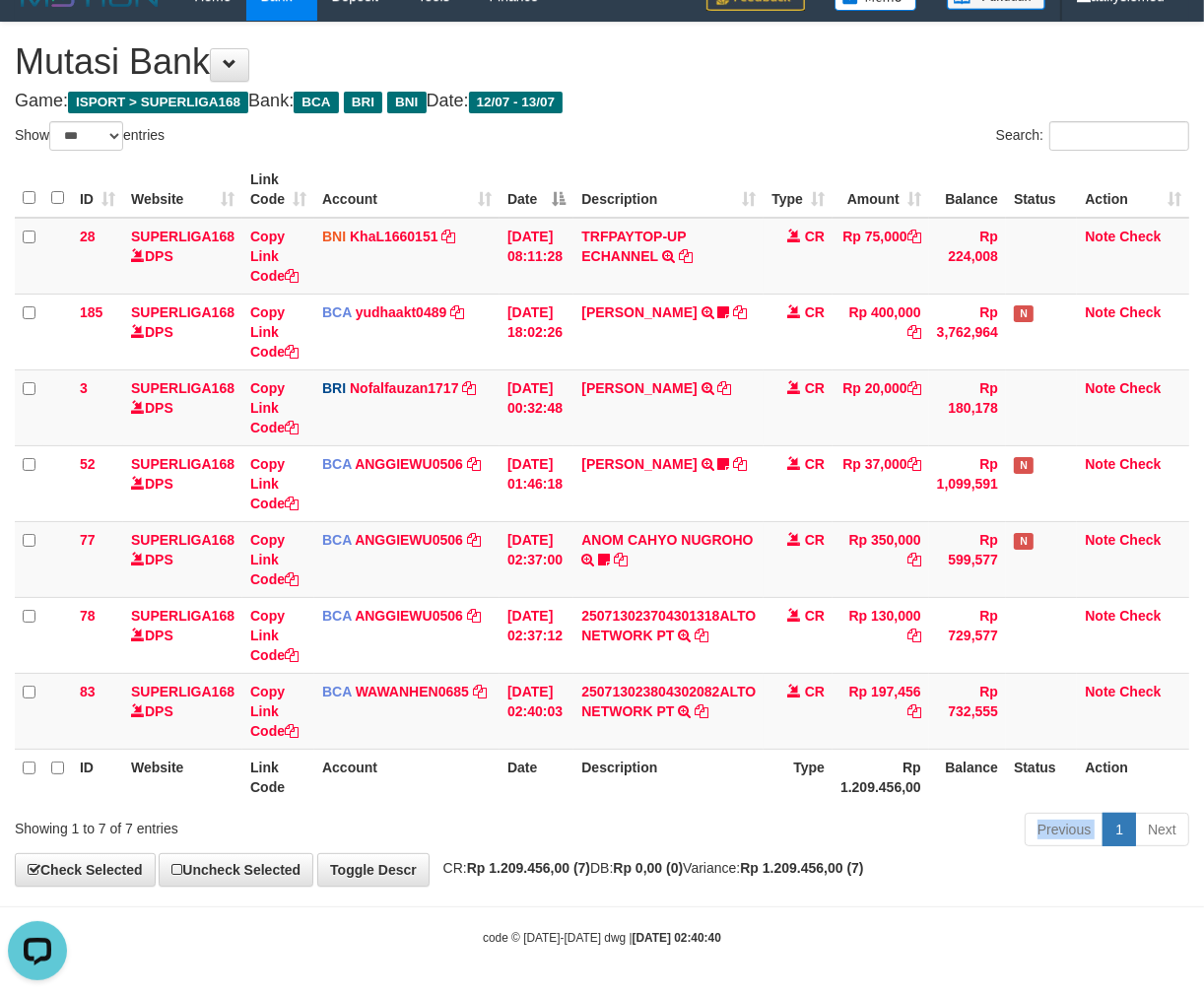 scroll, scrollTop: 0, scrollLeft: 0, axis: both 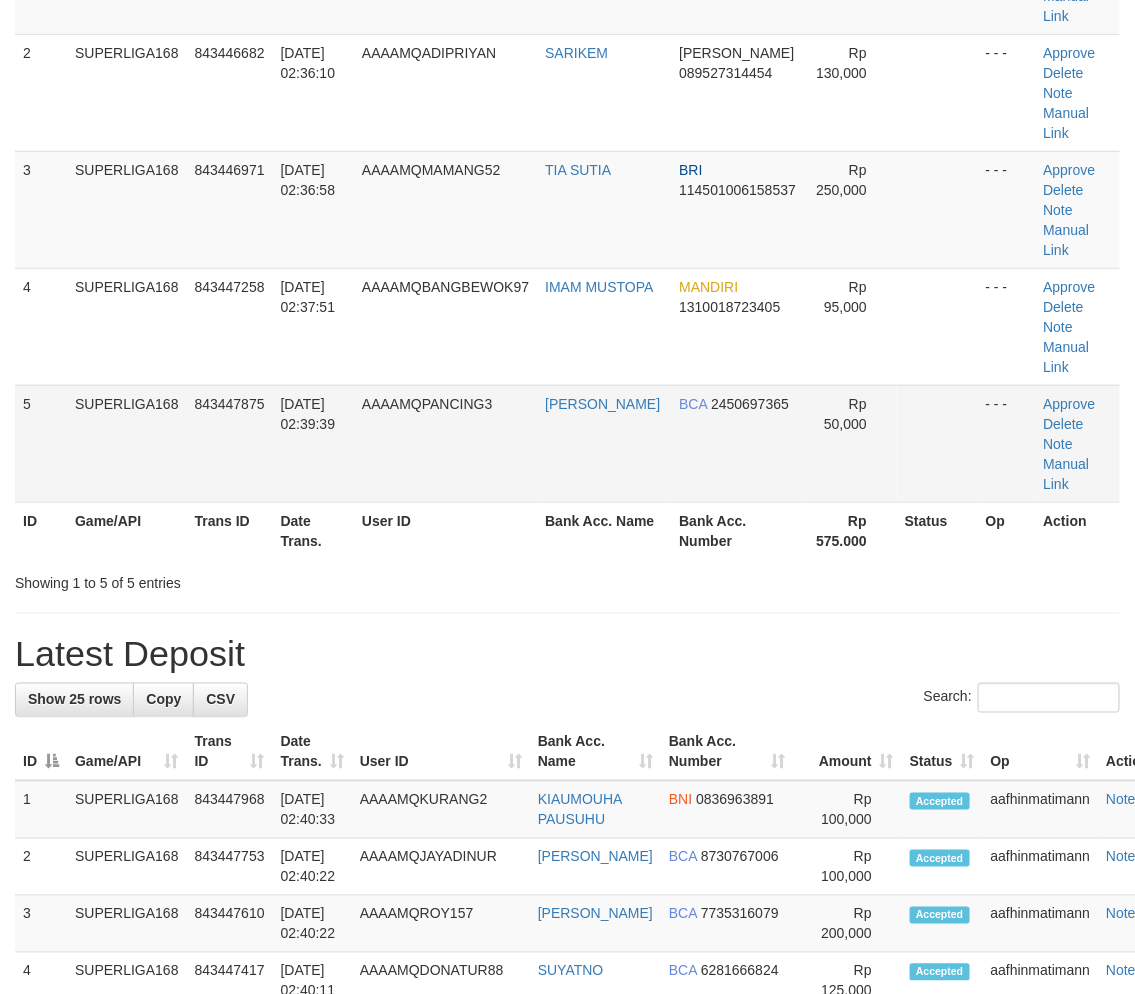 click on "Date Trans." at bounding box center (313, 530) 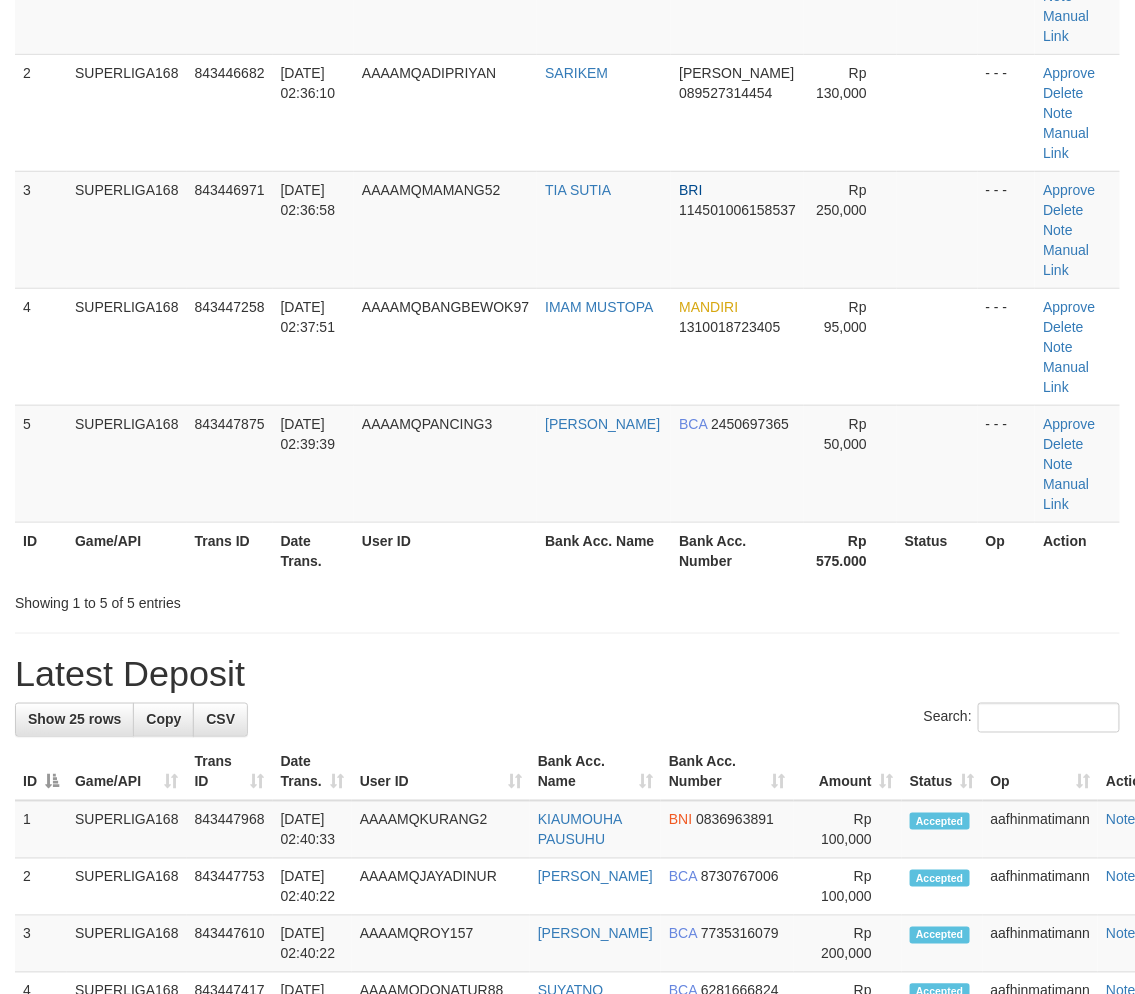 scroll, scrollTop: 263, scrollLeft: 0, axis: vertical 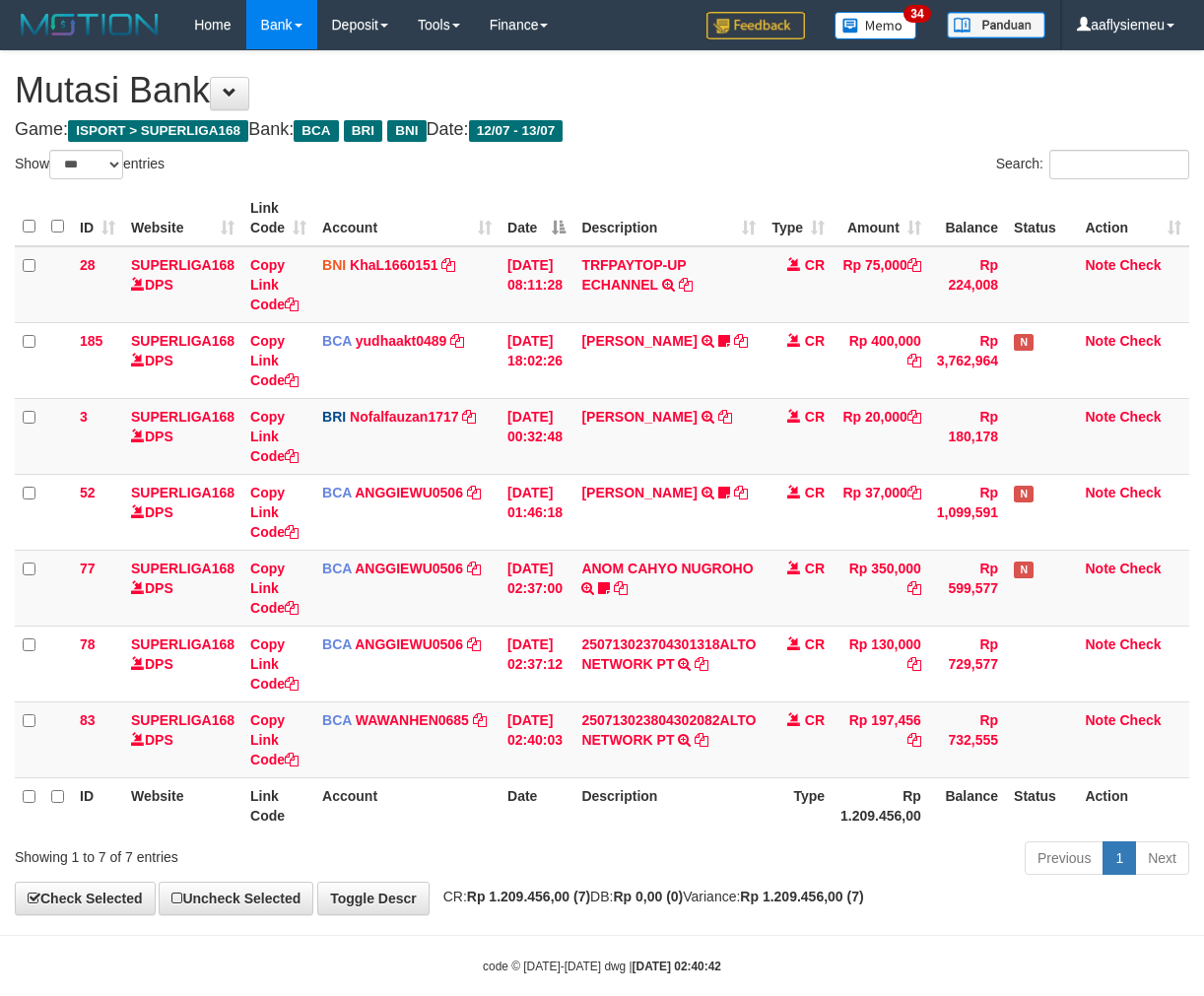select on "***" 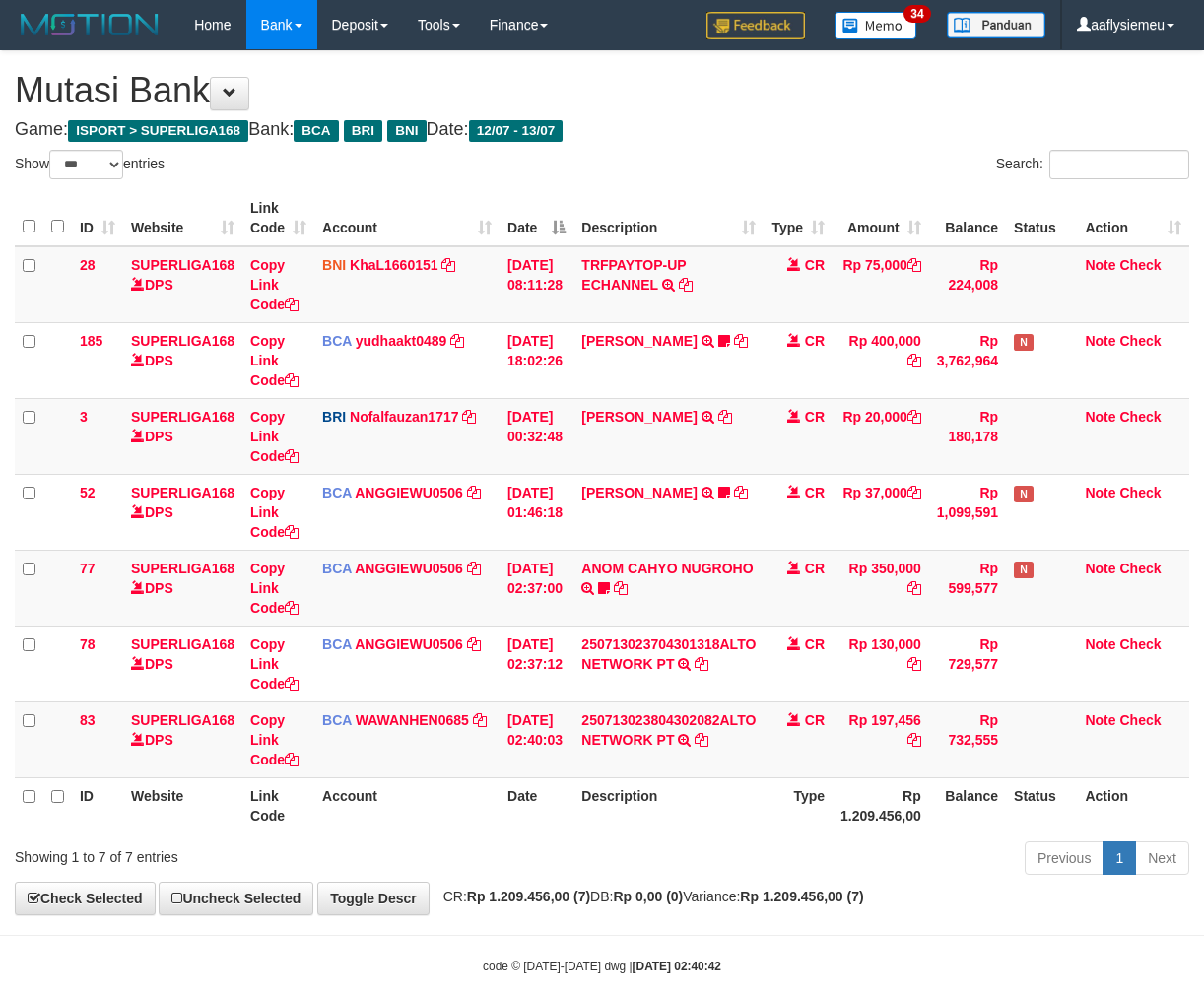 scroll, scrollTop: 0, scrollLeft: 0, axis: both 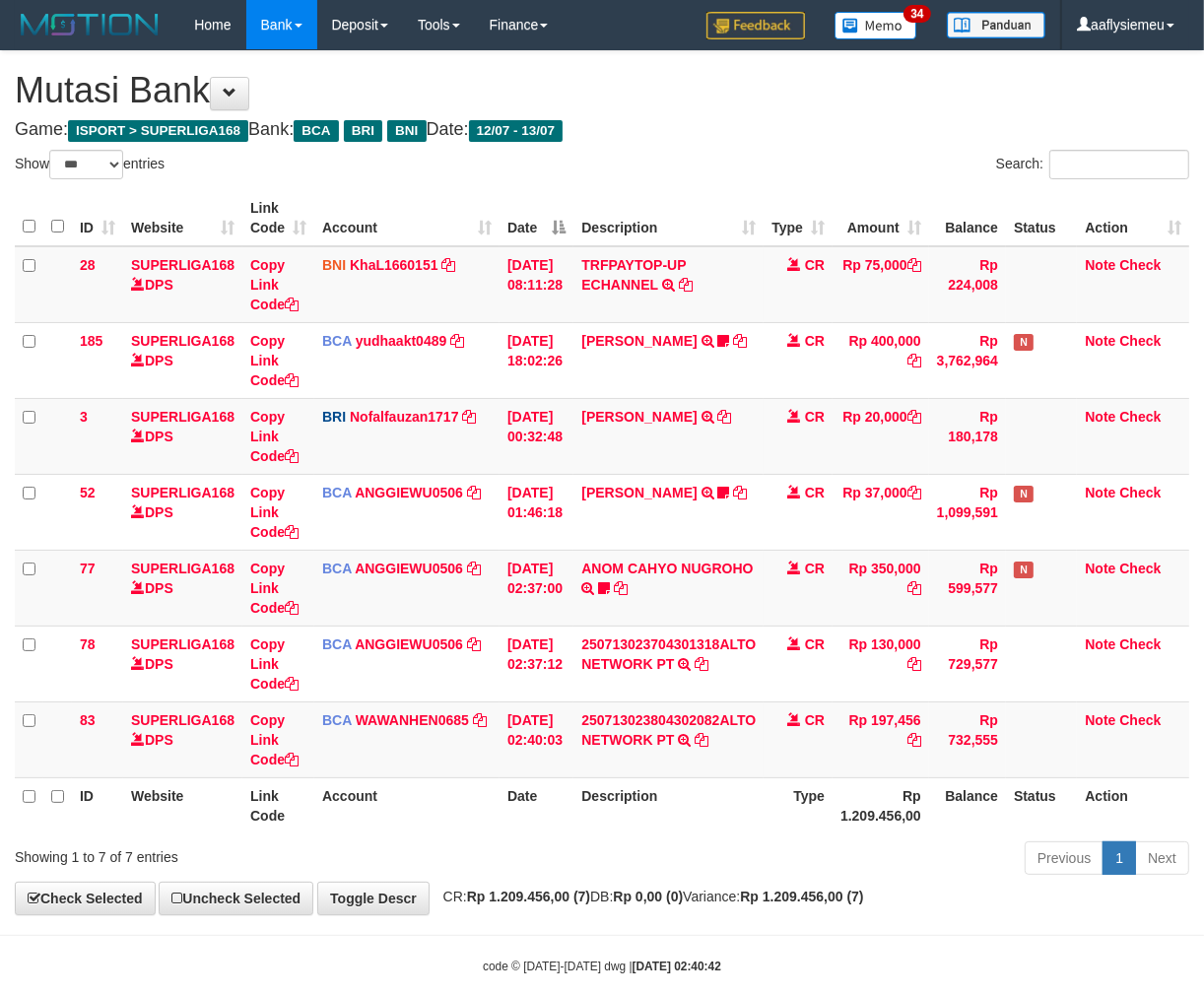 click on "Previous 1 Next" at bounding box center (852, 860) 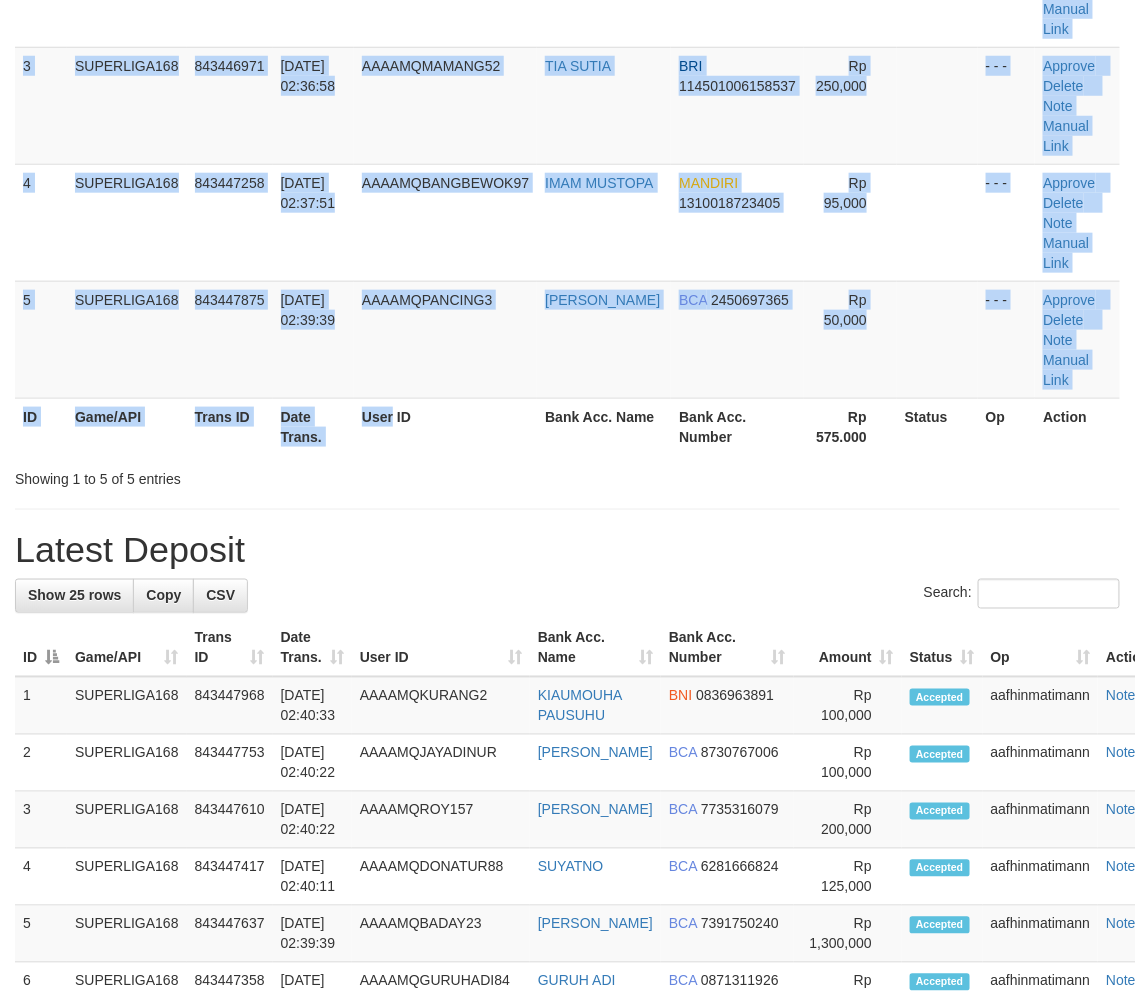 click on "ID Game/API Trans ID Date Trans. User ID Bank Acc. Name Bank Acc. Number Amount Status Op Action
1
SUPERLIGA168
843444672
[DATE] 02:30:24
AAAAMQTATANGJP420
AYAT HIDAYATULOH
BCA
5737379154
Rp 50,000
- - -
Approve
[GEOGRAPHIC_DATA]
Note
Manual Link
2
SUPERLIGA168
843446682
[DATE] 02:36:10
AAAAMQADIPRIYAN
[GEOGRAPHIC_DATA]
[PERSON_NAME]
089527314454
Rp 130,000" at bounding box center (567, 105) 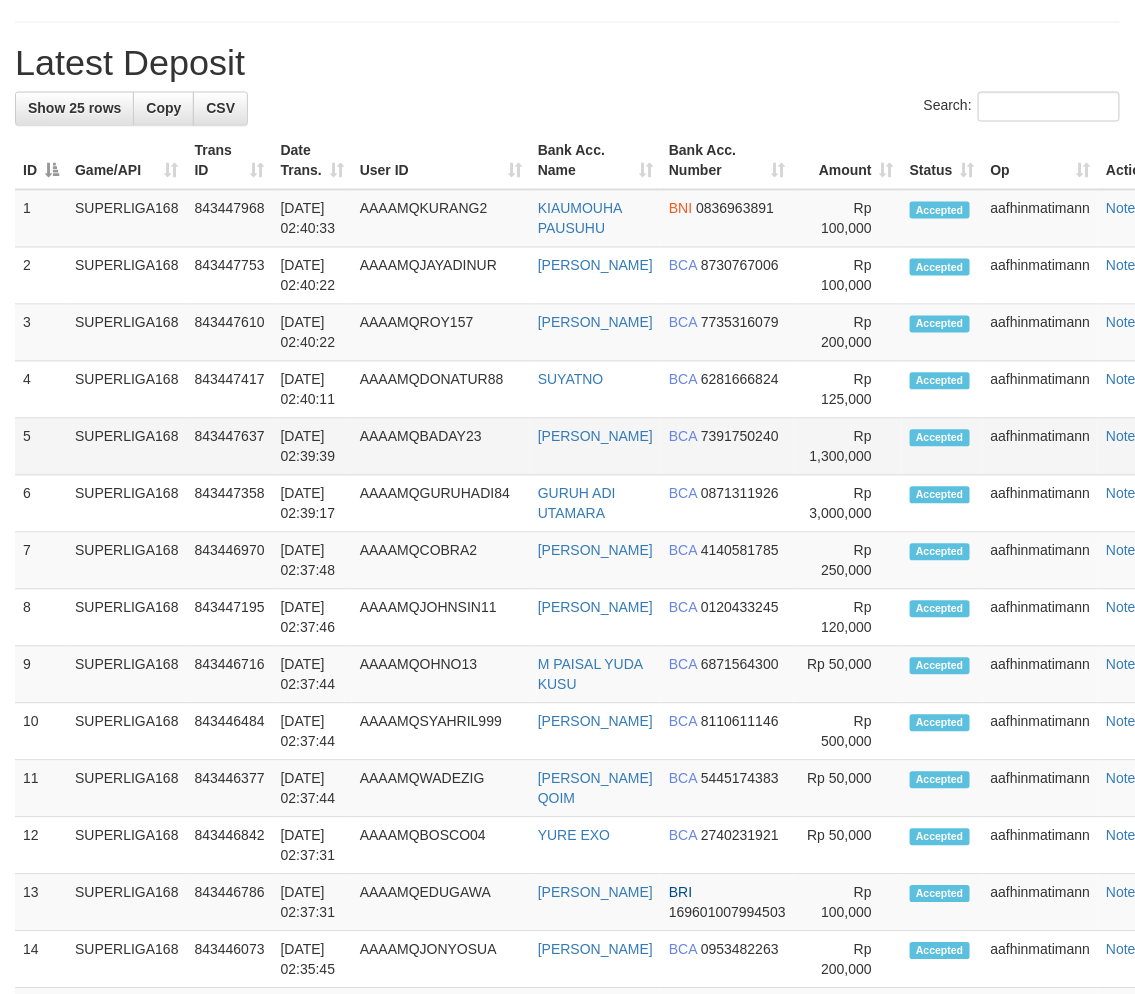 scroll, scrollTop: 800, scrollLeft: 0, axis: vertical 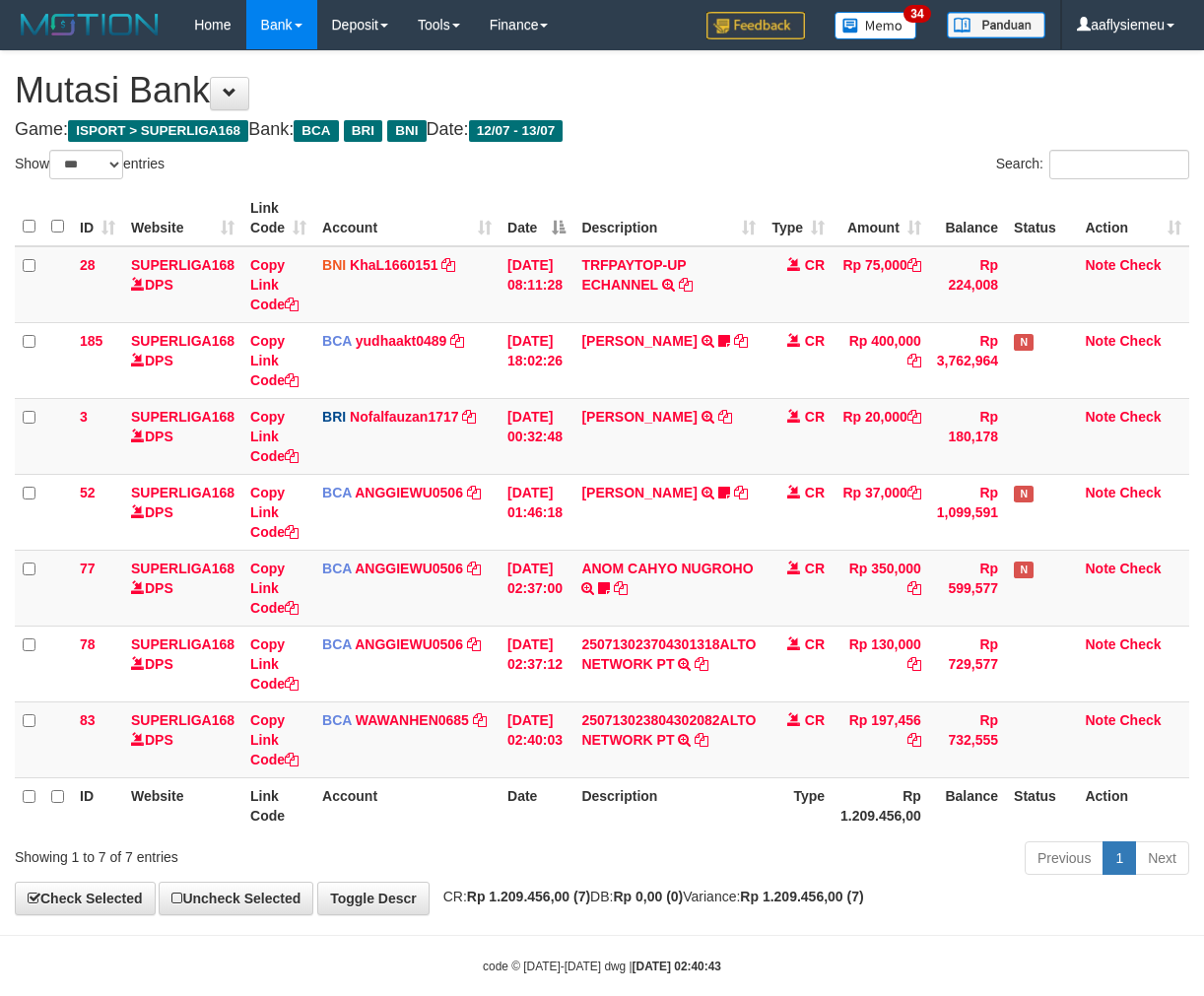 select on "***" 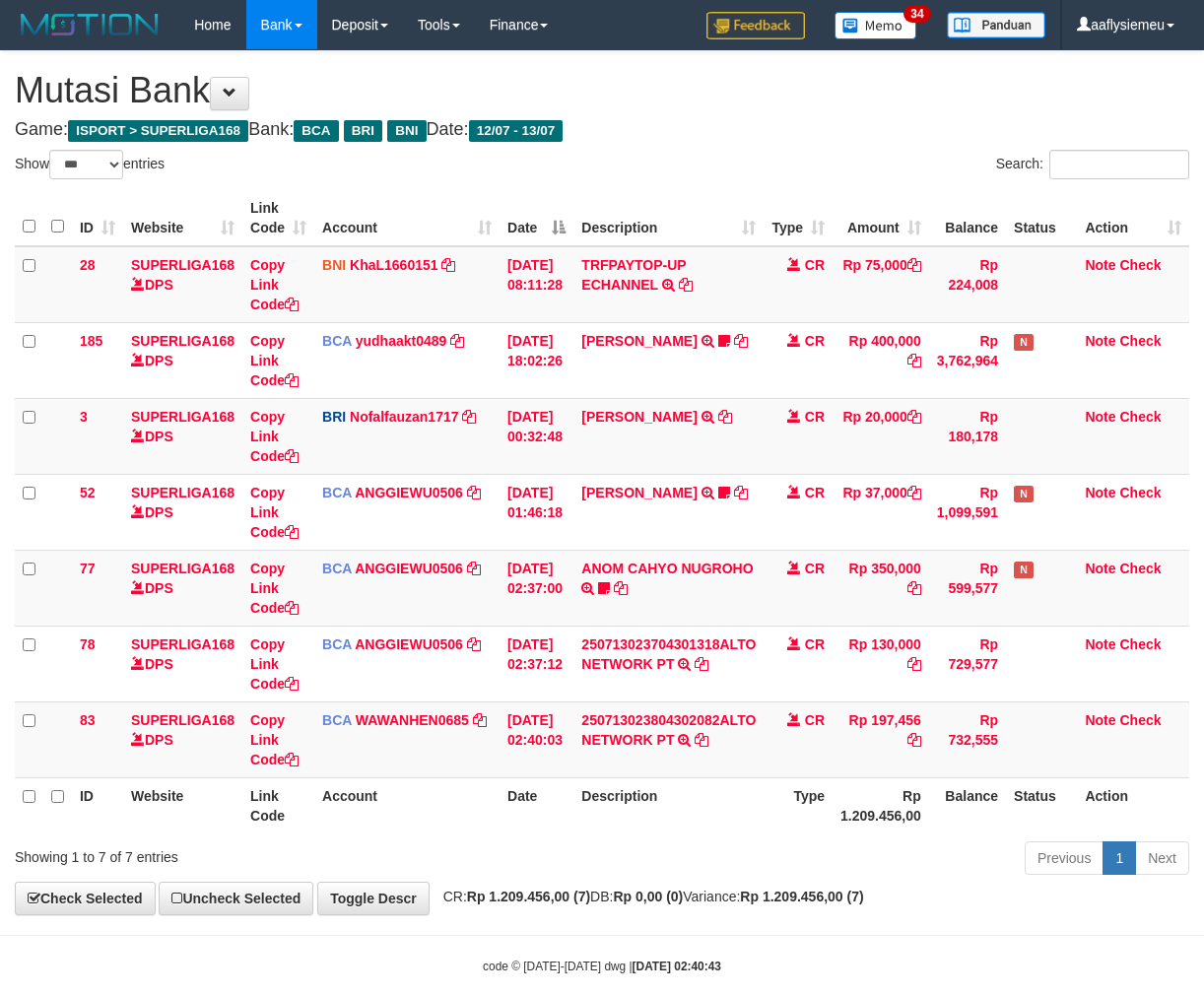 scroll, scrollTop: 0, scrollLeft: 0, axis: both 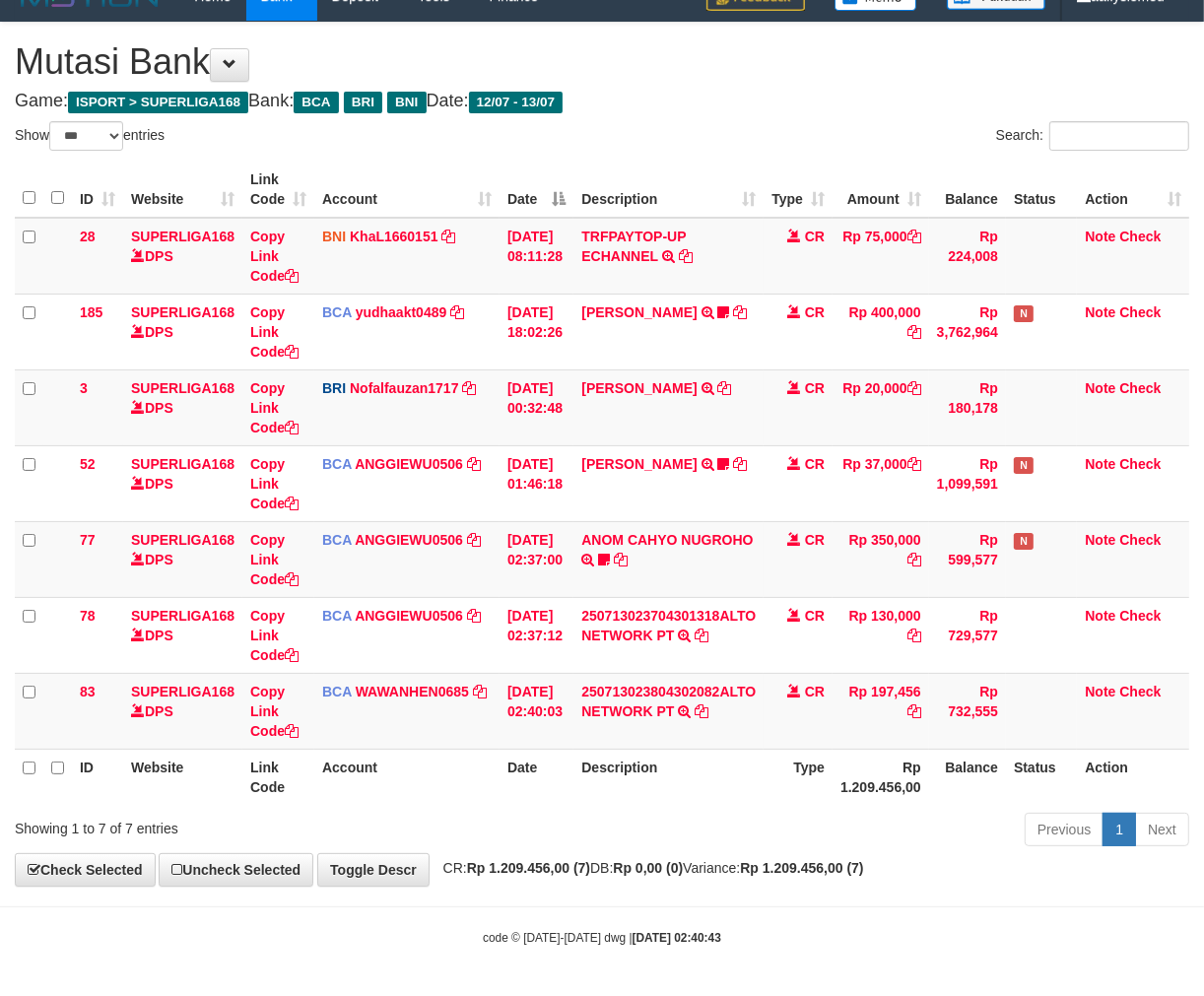 click on "**********" at bounding box center [602, 454] 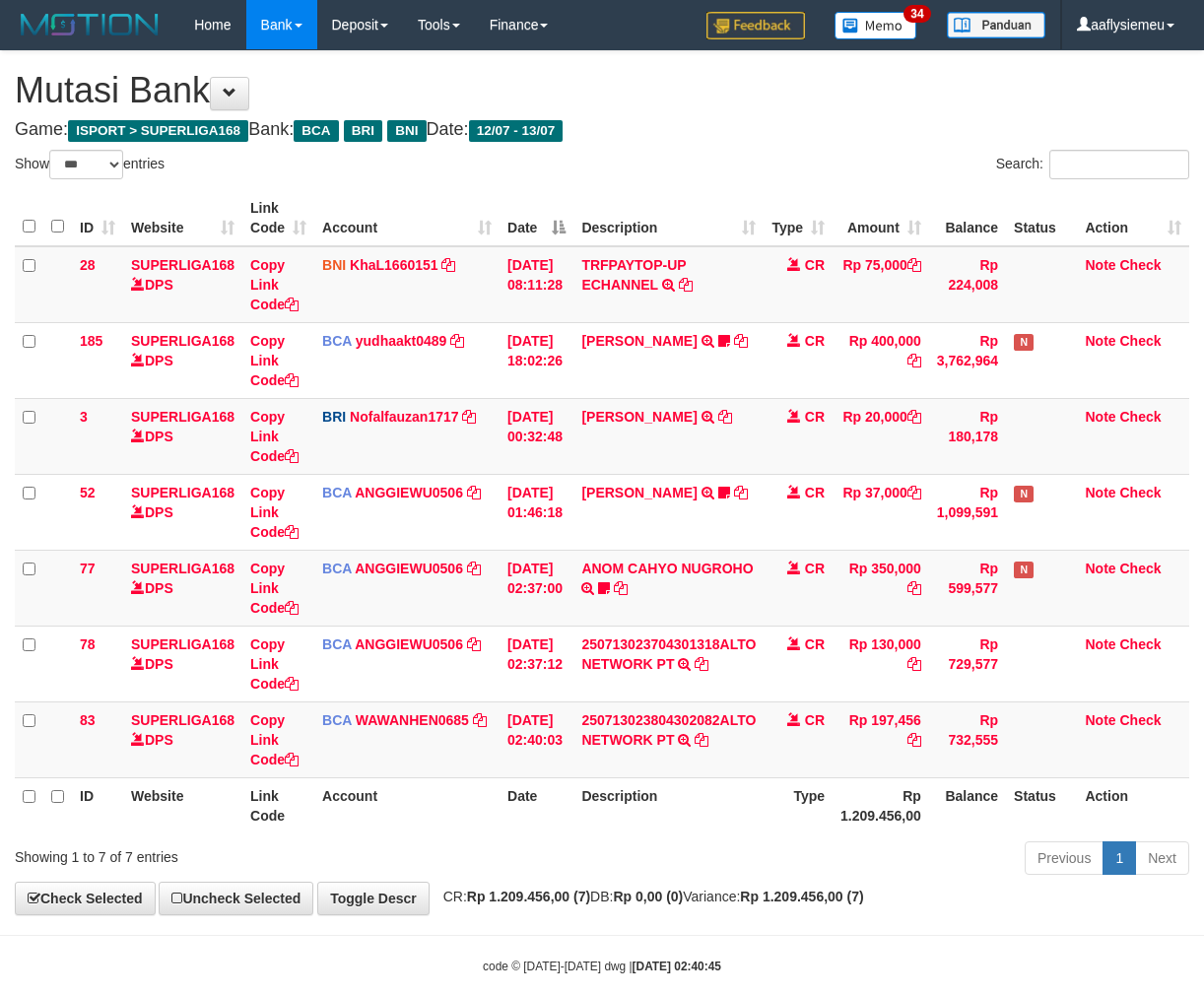 select on "***" 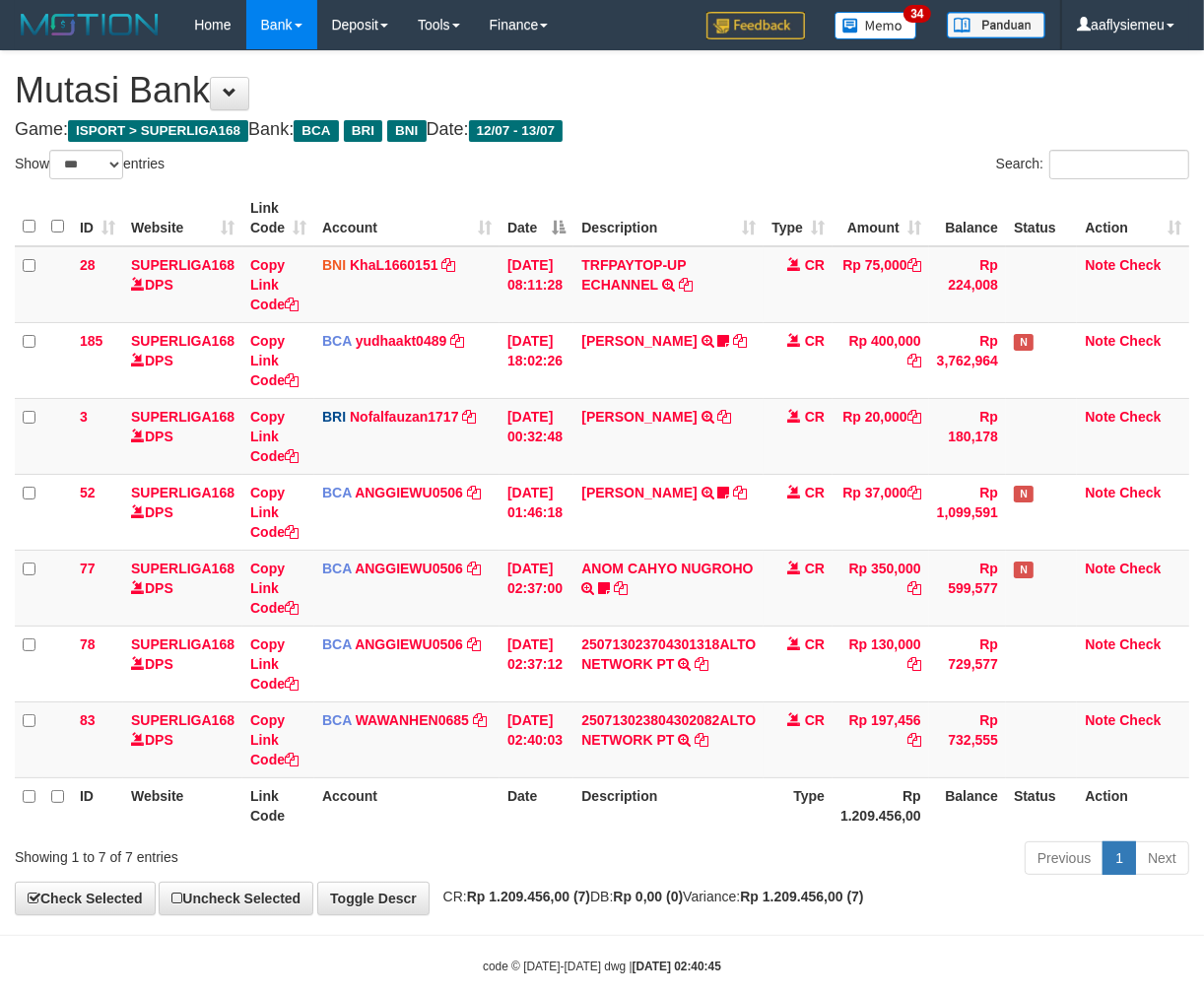 scroll, scrollTop: 30, scrollLeft: 0, axis: vertical 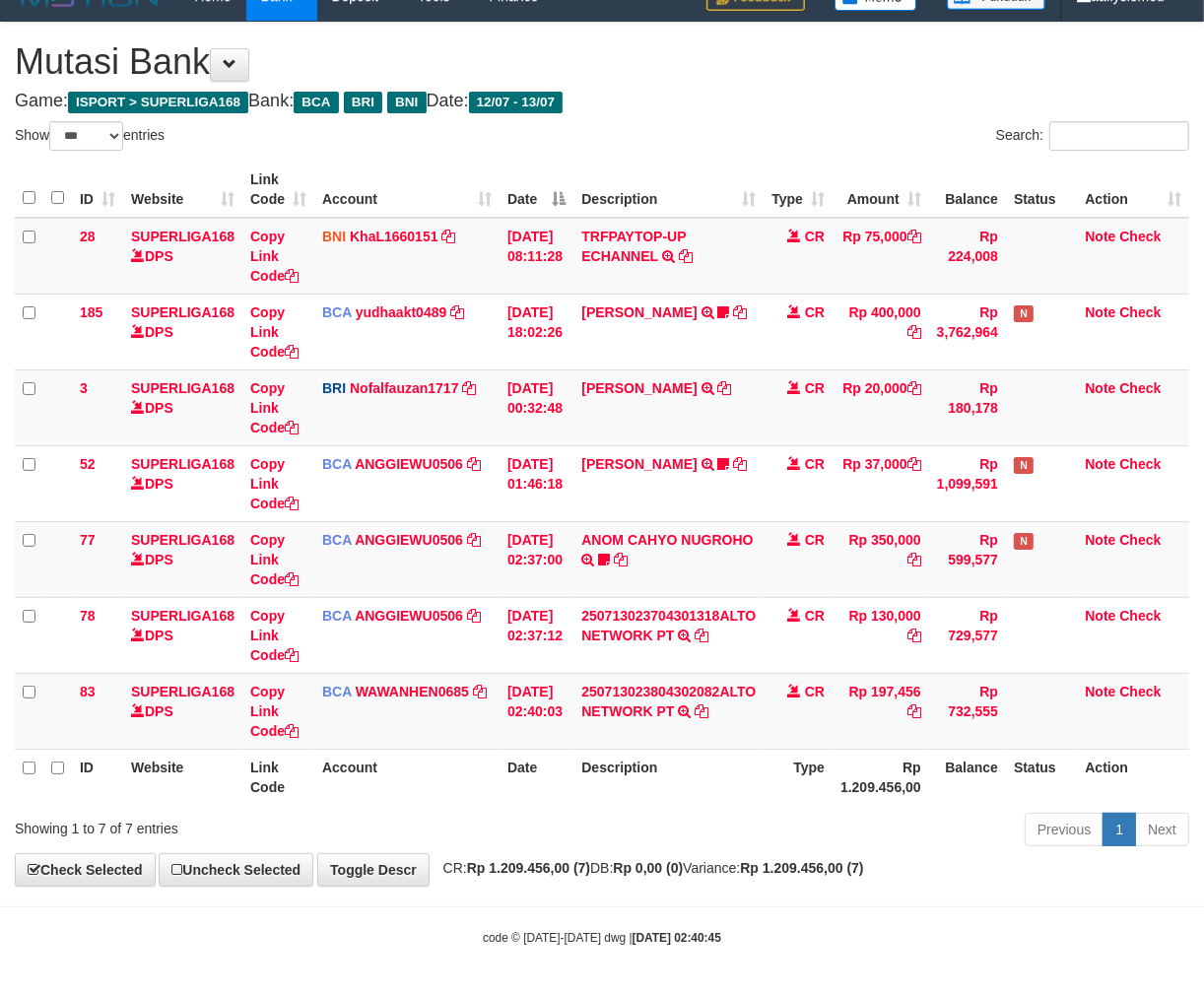 click on "code © 2012-2018 dwg |  2025/07/13 02:40:45" at bounding box center [602, 937] 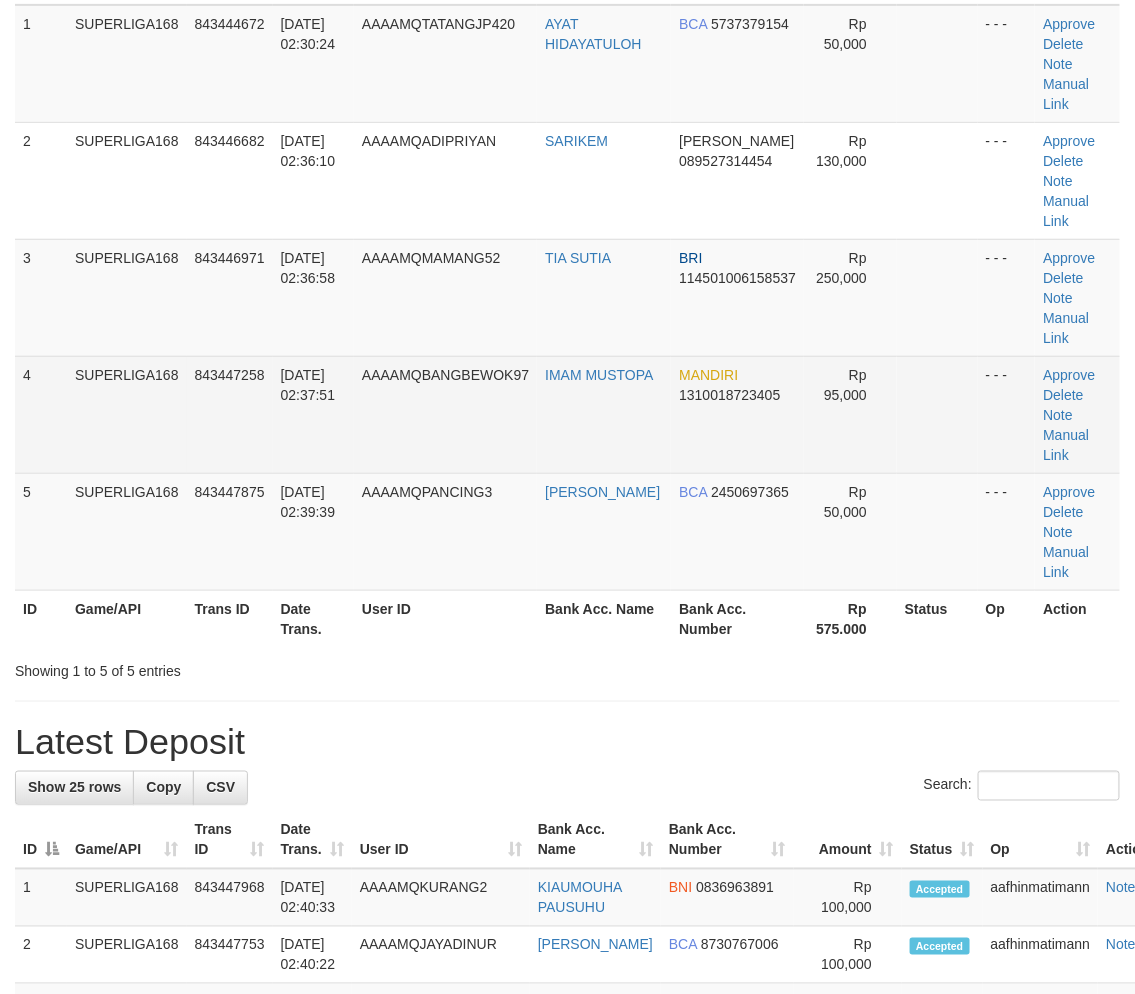 scroll, scrollTop: 85, scrollLeft: 0, axis: vertical 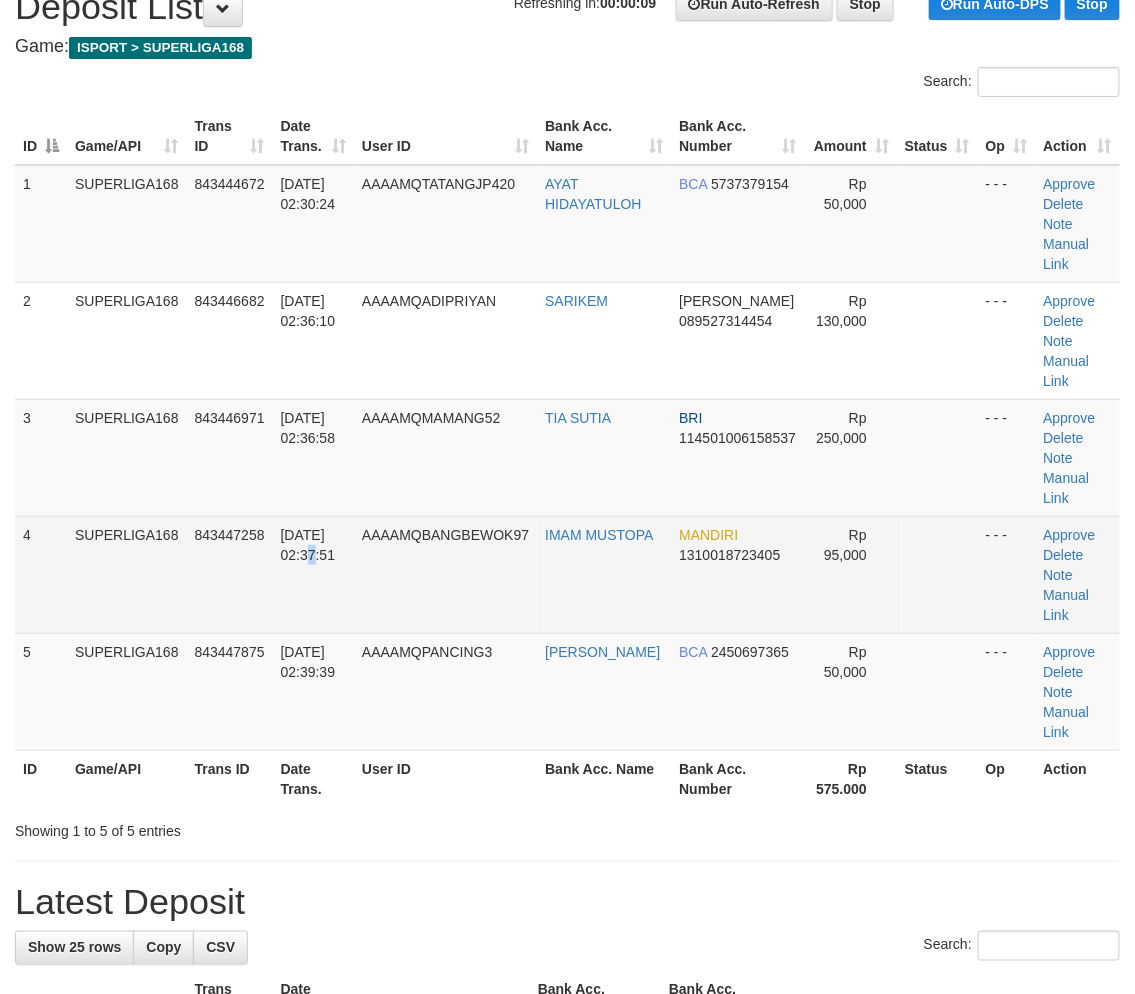 drag, startPoint x: 284, startPoint y: 562, endPoint x: 270, endPoint y: 571, distance: 16.643316 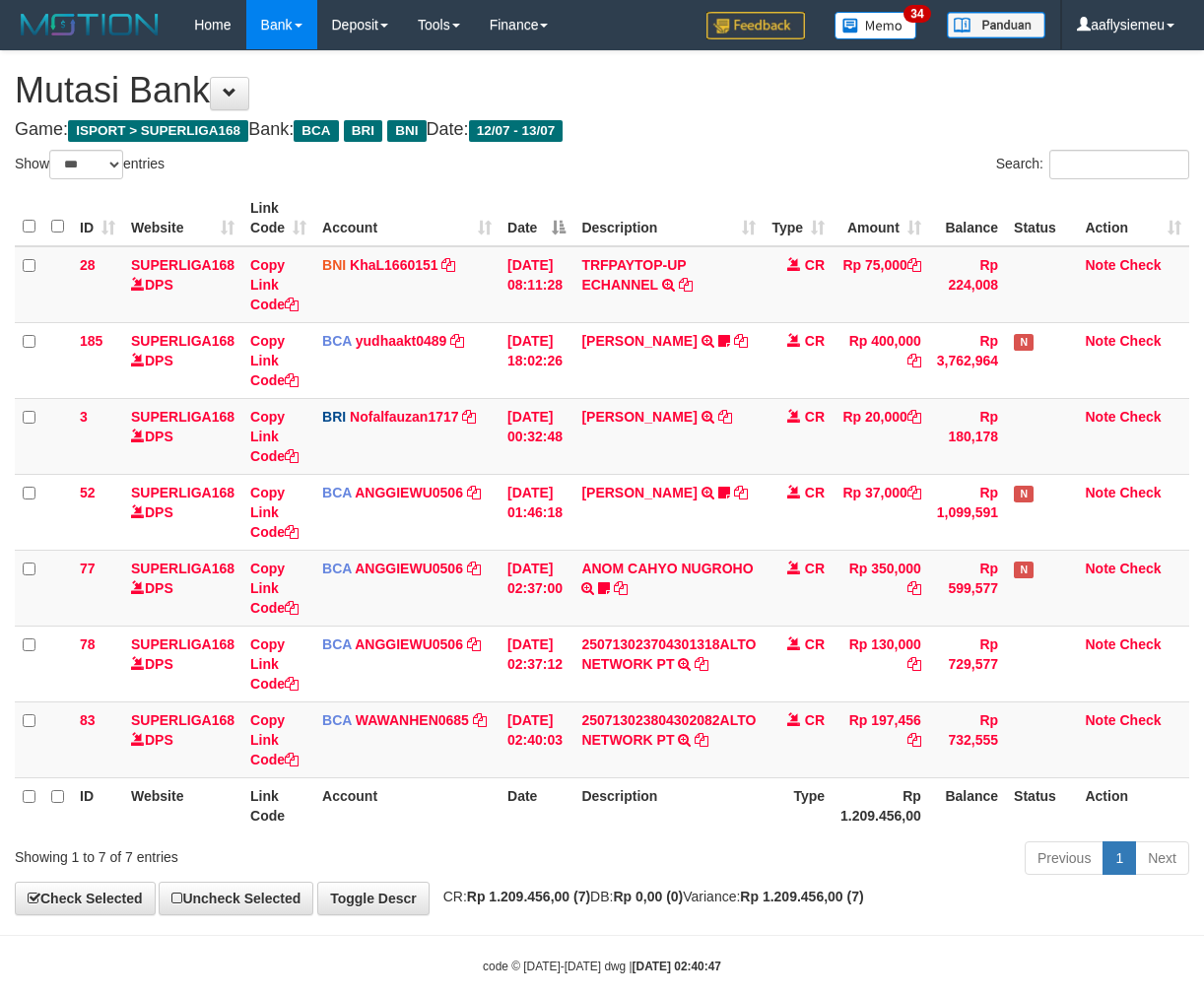 select on "***" 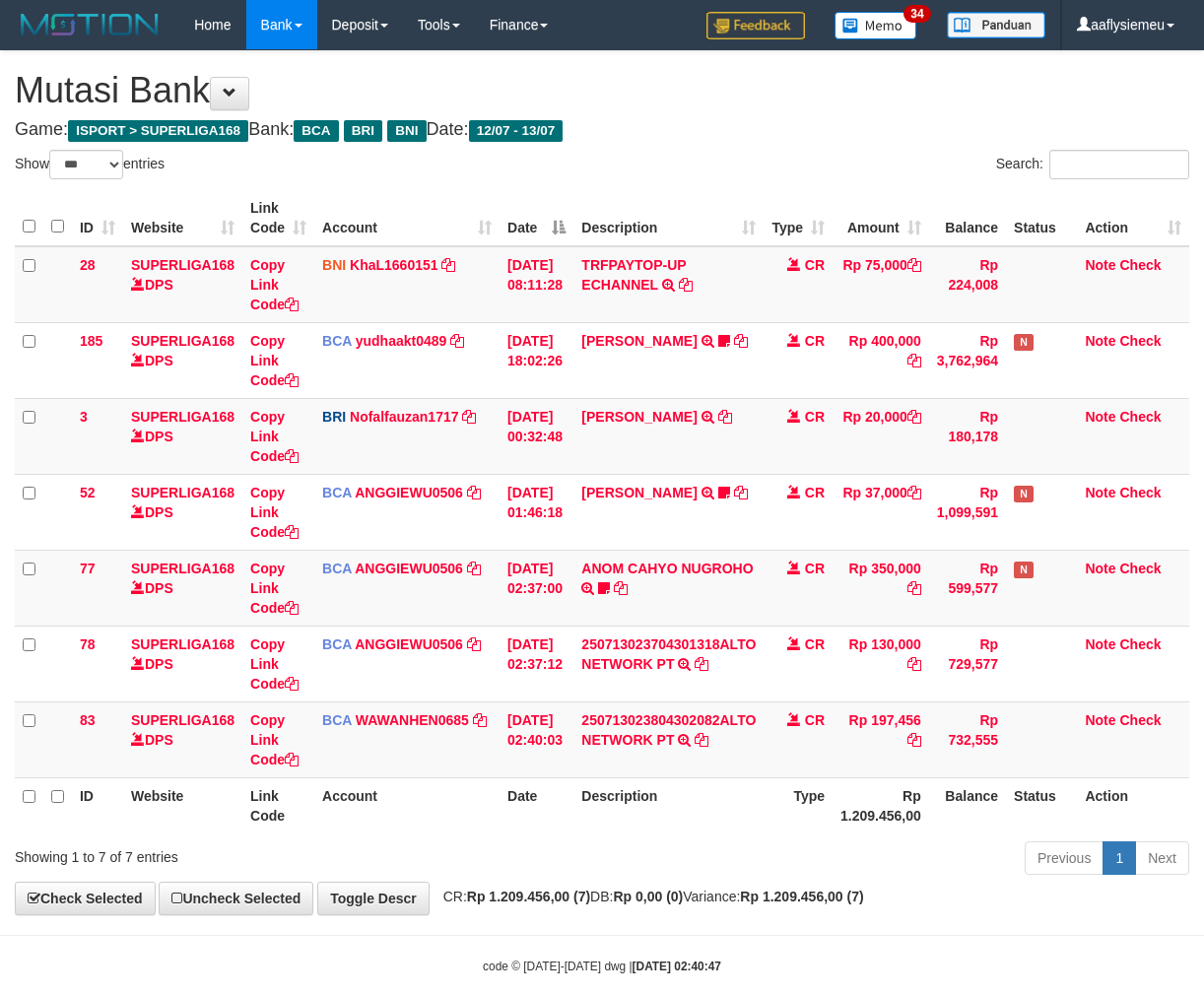 scroll, scrollTop: 0, scrollLeft: 0, axis: both 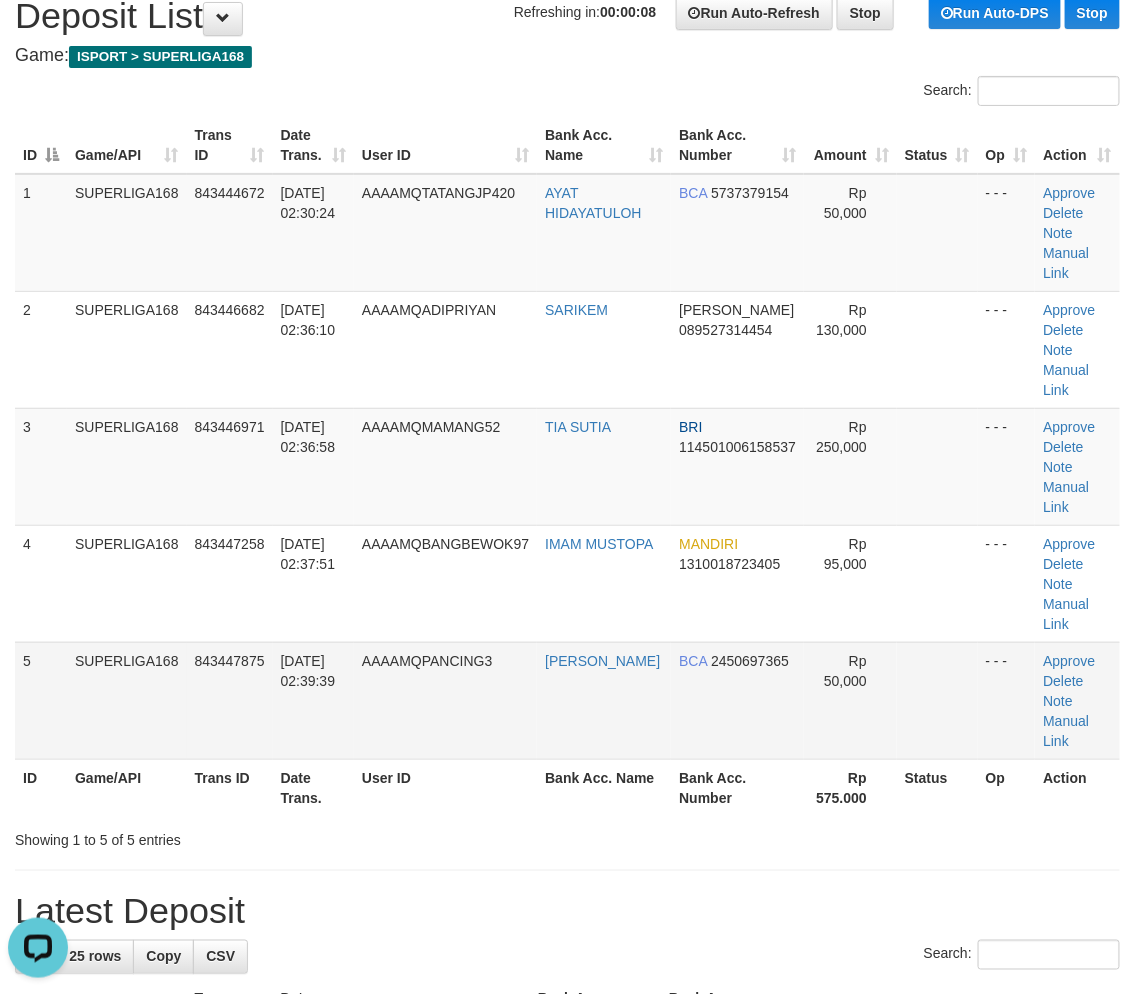 click on "SUPERLIGA168" at bounding box center [127, 700] 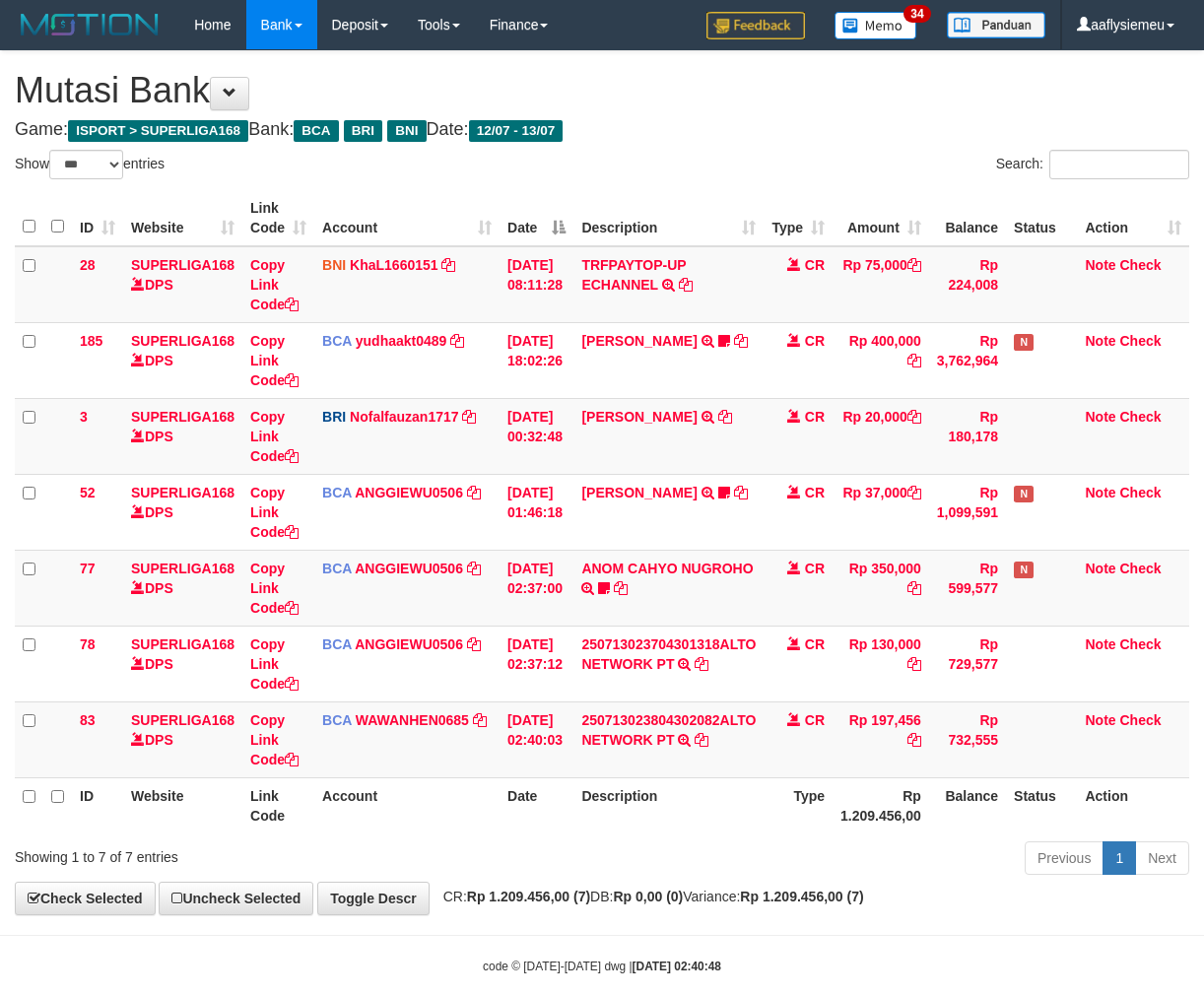 select on "***" 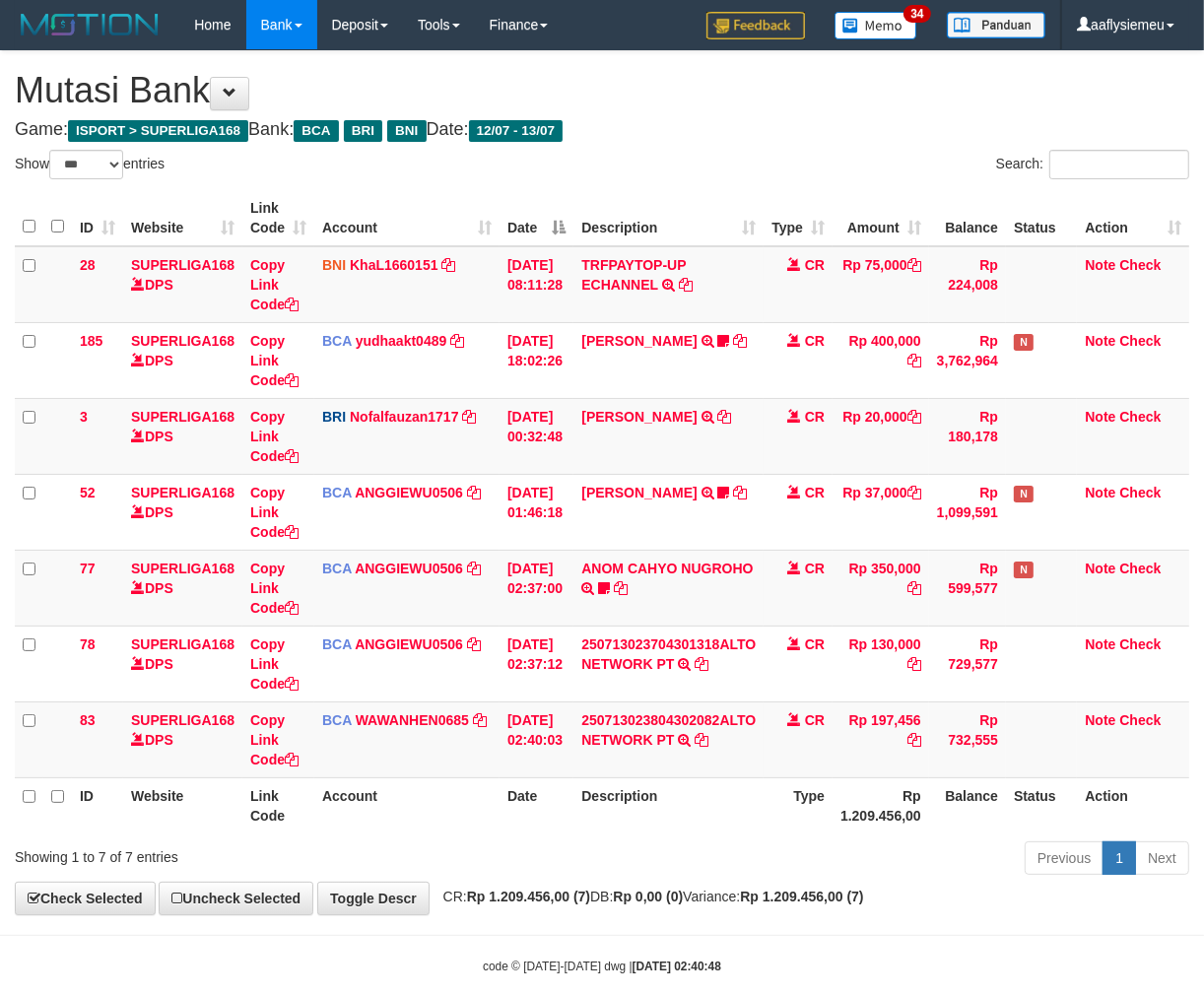 scroll, scrollTop: 30, scrollLeft: 0, axis: vertical 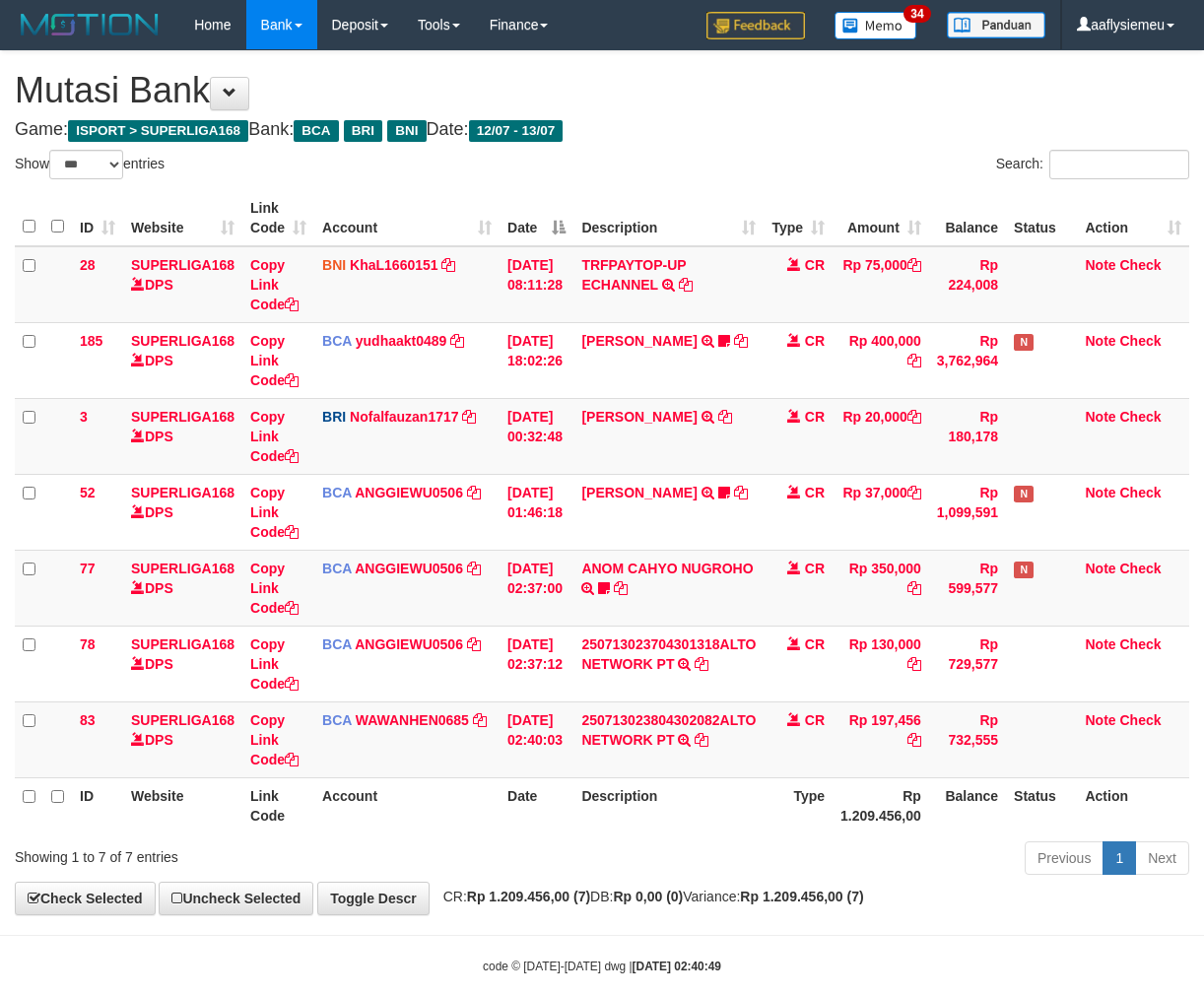 select on "***" 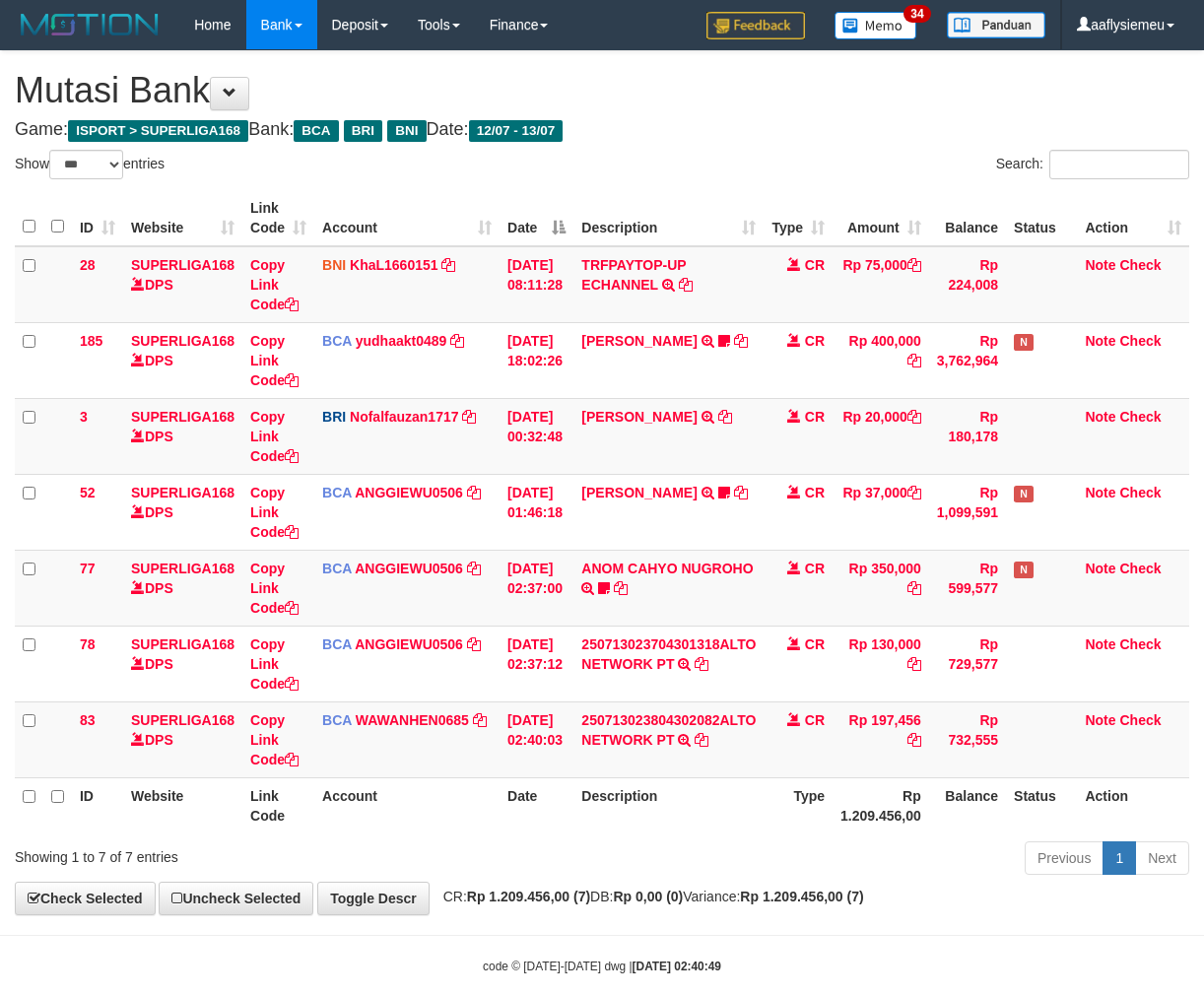 scroll, scrollTop: 0, scrollLeft: 0, axis: both 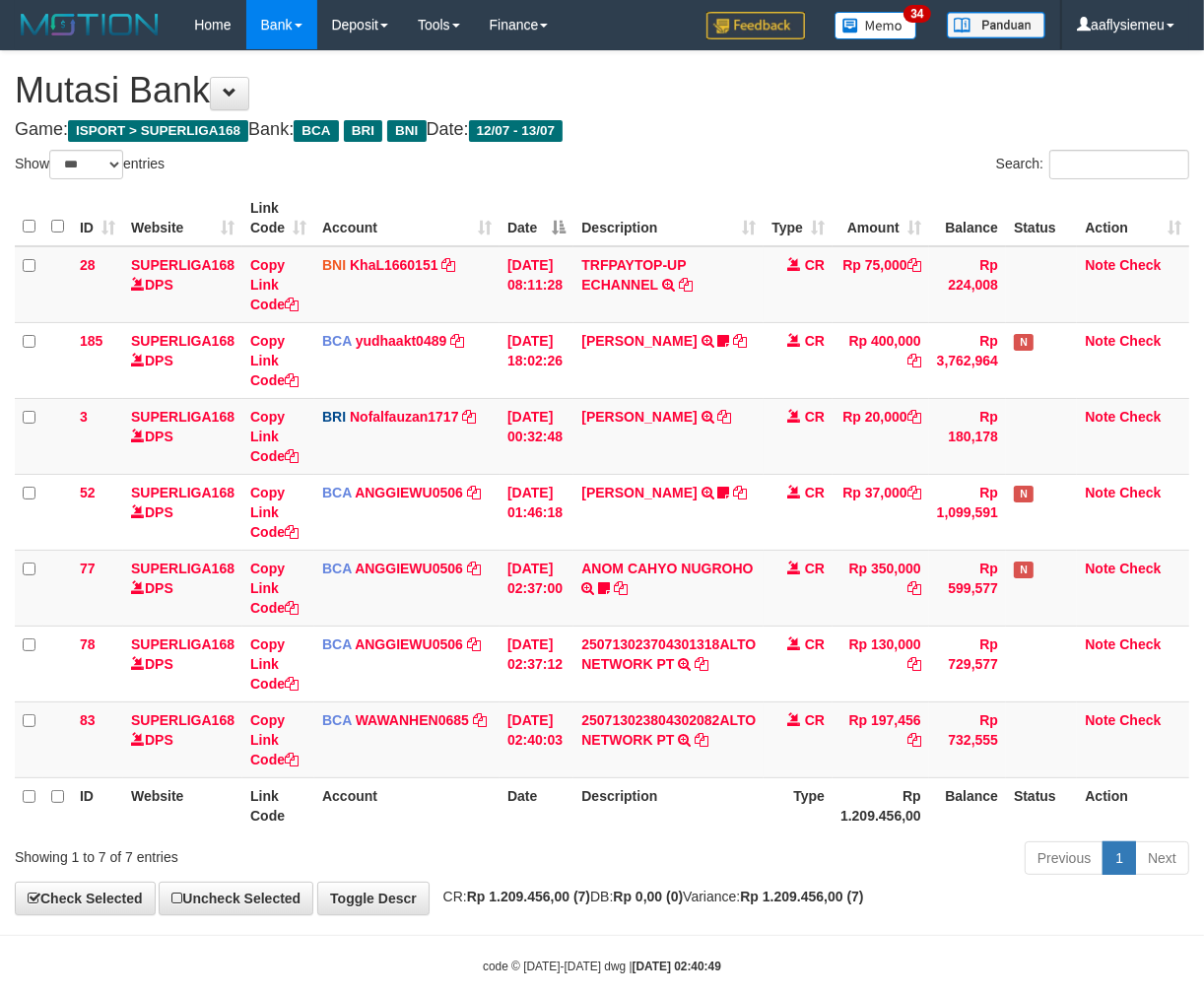 click on "Previous 1 Next" at bounding box center [852, 860] 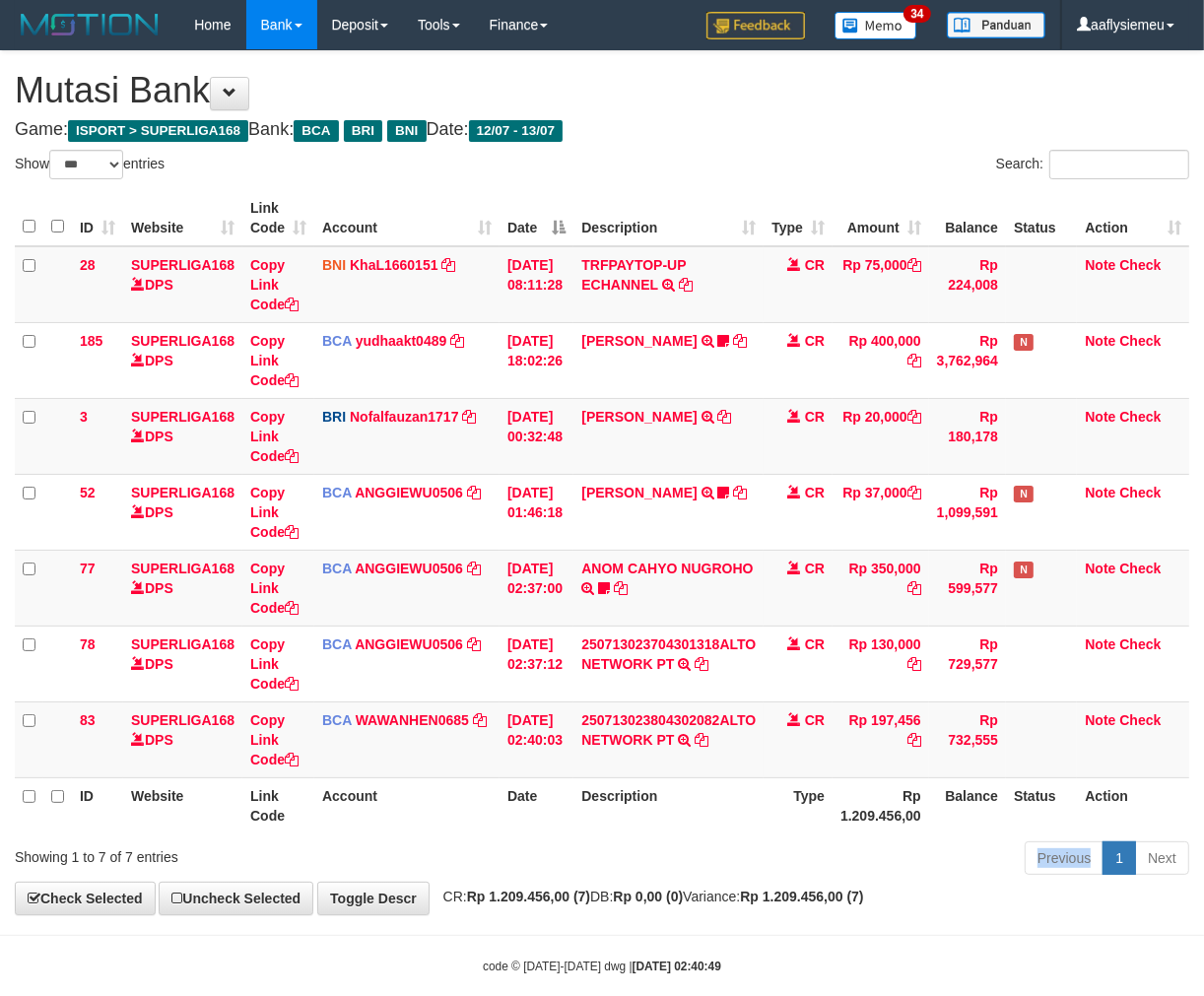 click on "Previous 1 Next" at bounding box center [852, 860] 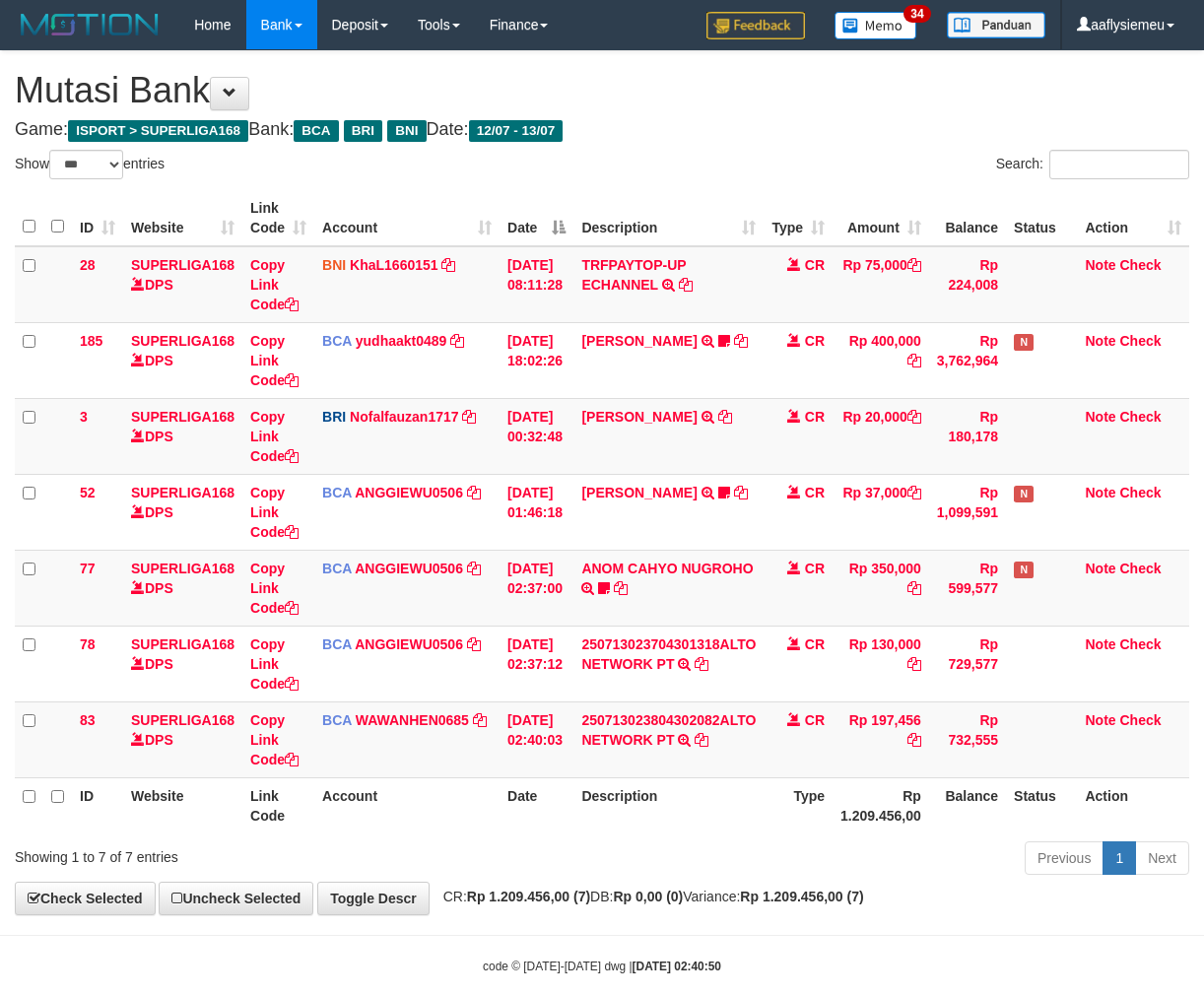 select on "***" 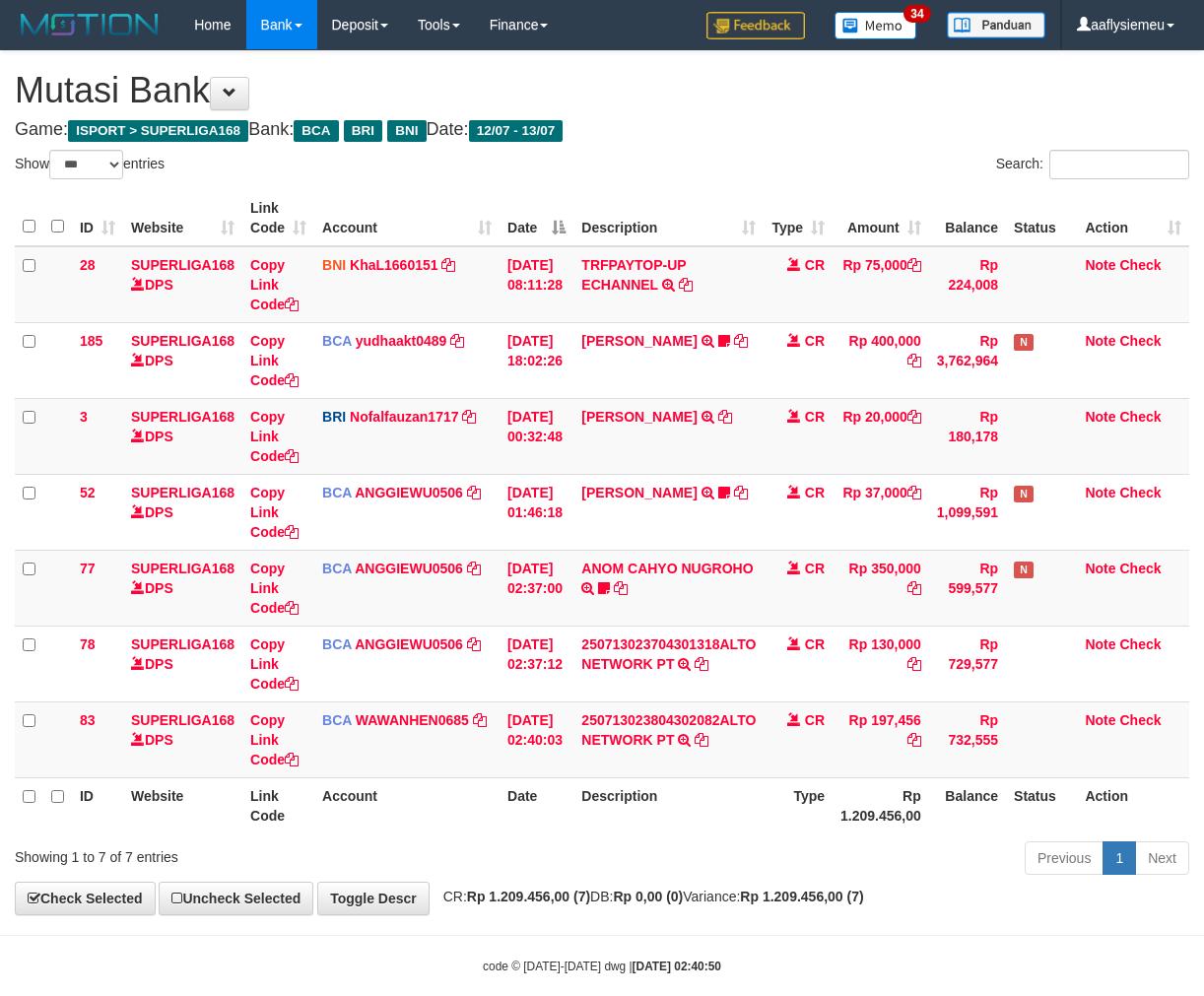 scroll, scrollTop: 0, scrollLeft: 0, axis: both 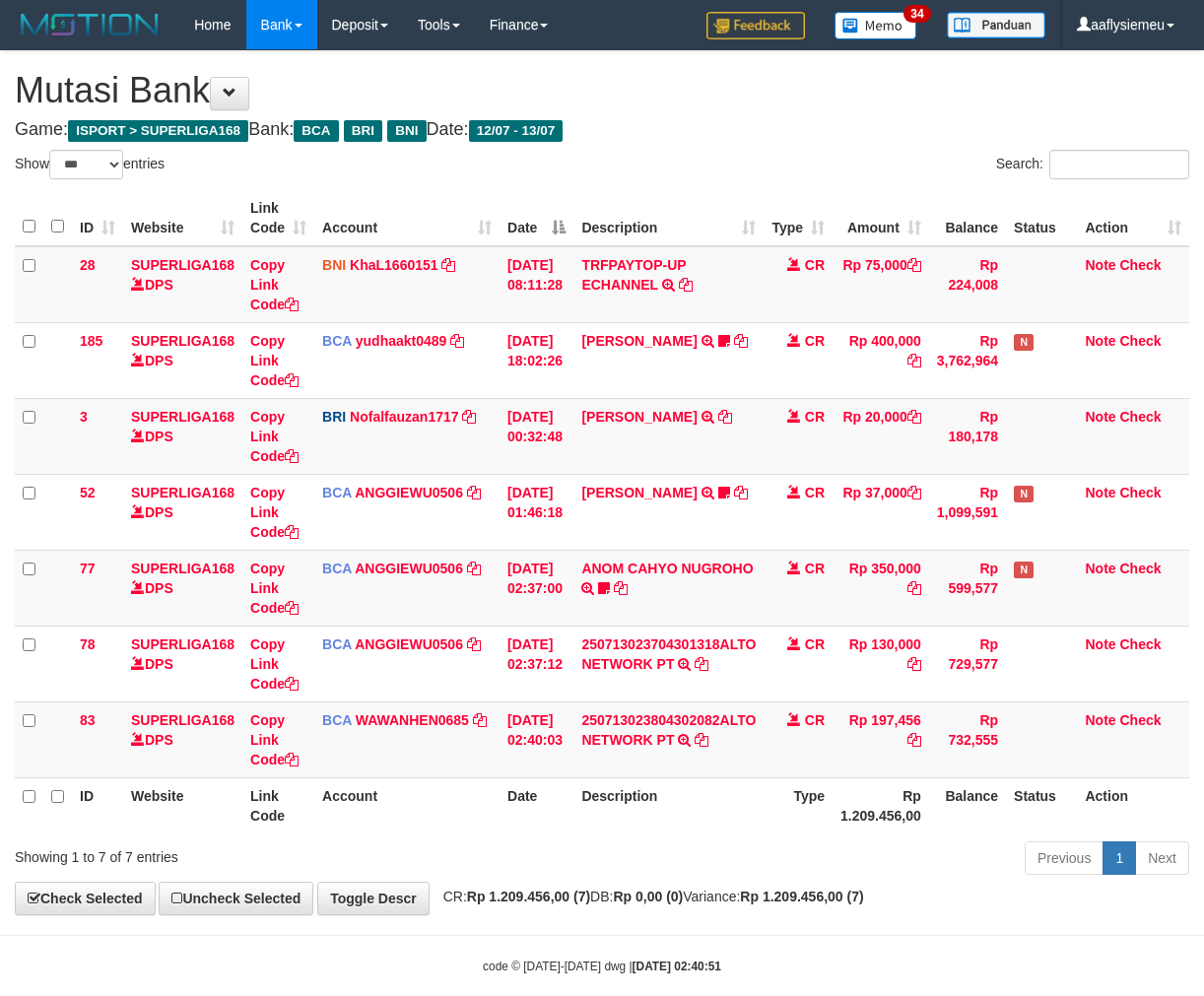 select on "***" 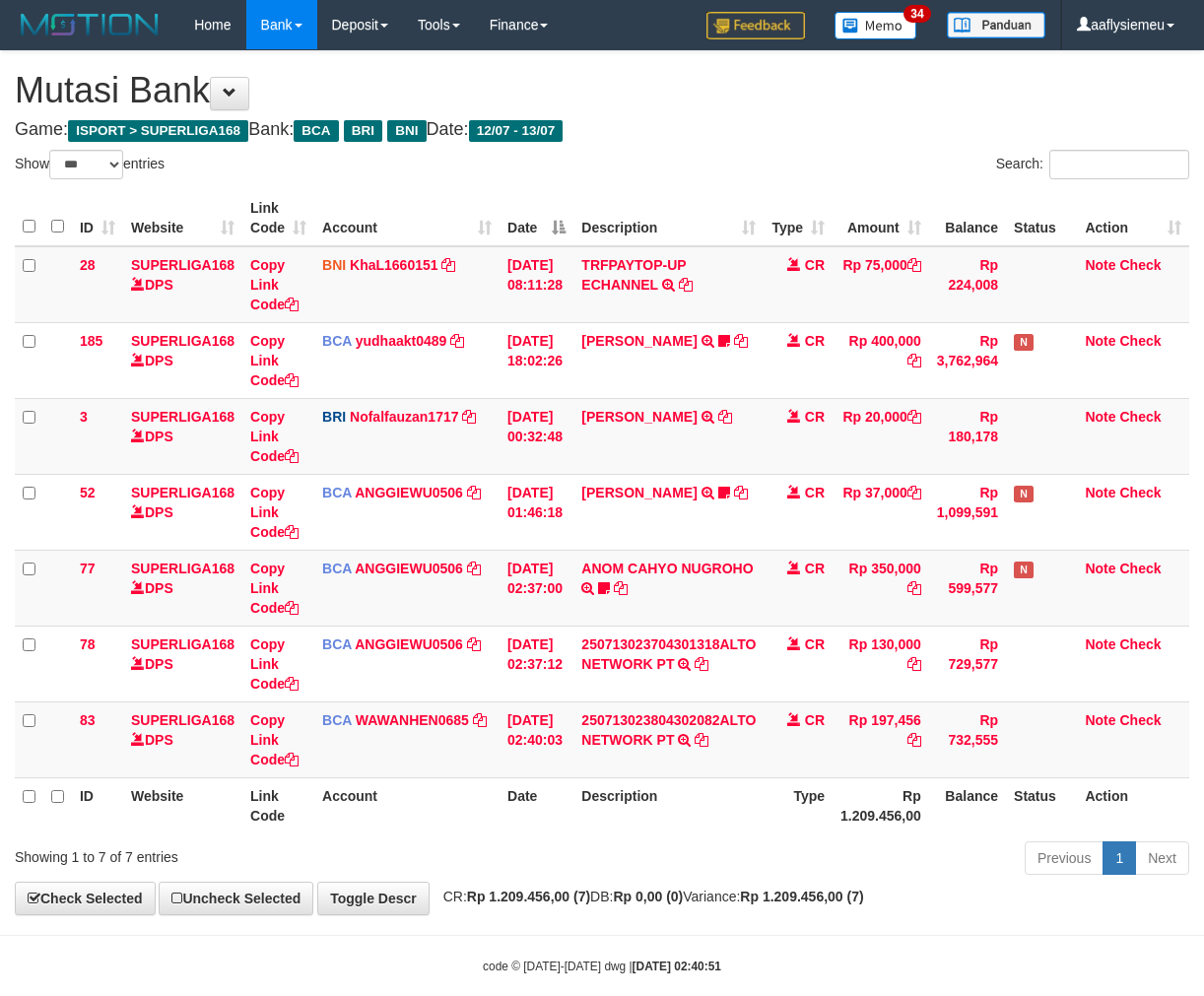 scroll, scrollTop: 0, scrollLeft: 0, axis: both 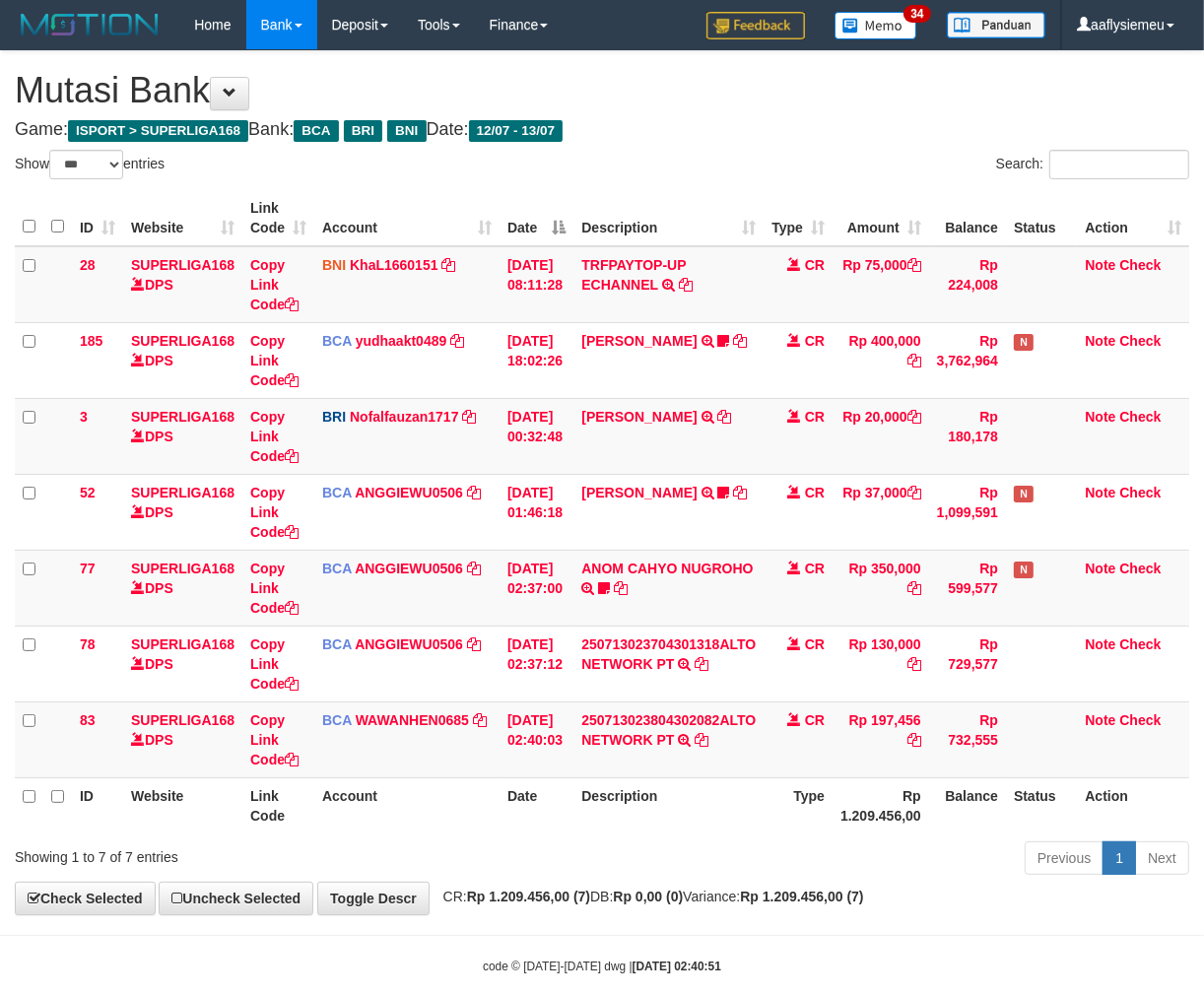 click on "ID Website Link Code Account Date Description Type Amount Balance Status Action
28
SUPERLIGA168    DPS
Copy Link Code
BNI
KhaL1660151
DPS
KHEIR TSAR MUHAMMAD ALI
mutasi_20250712_4651 | 28
mutasi_20250712_4651 | 28
12/07/2025 08:11:28
TRFPAYTOP-UP ECHANNEL         TRF/PAY/TOP-UP ECHANNEL
CR
Rp 75,000
Rp 224,008
Note
Check
185
SUPERLIGA168    DPS
Copy Link Code
BCA
yudhaakt0489
DPS" at bounding box center (602, 511) 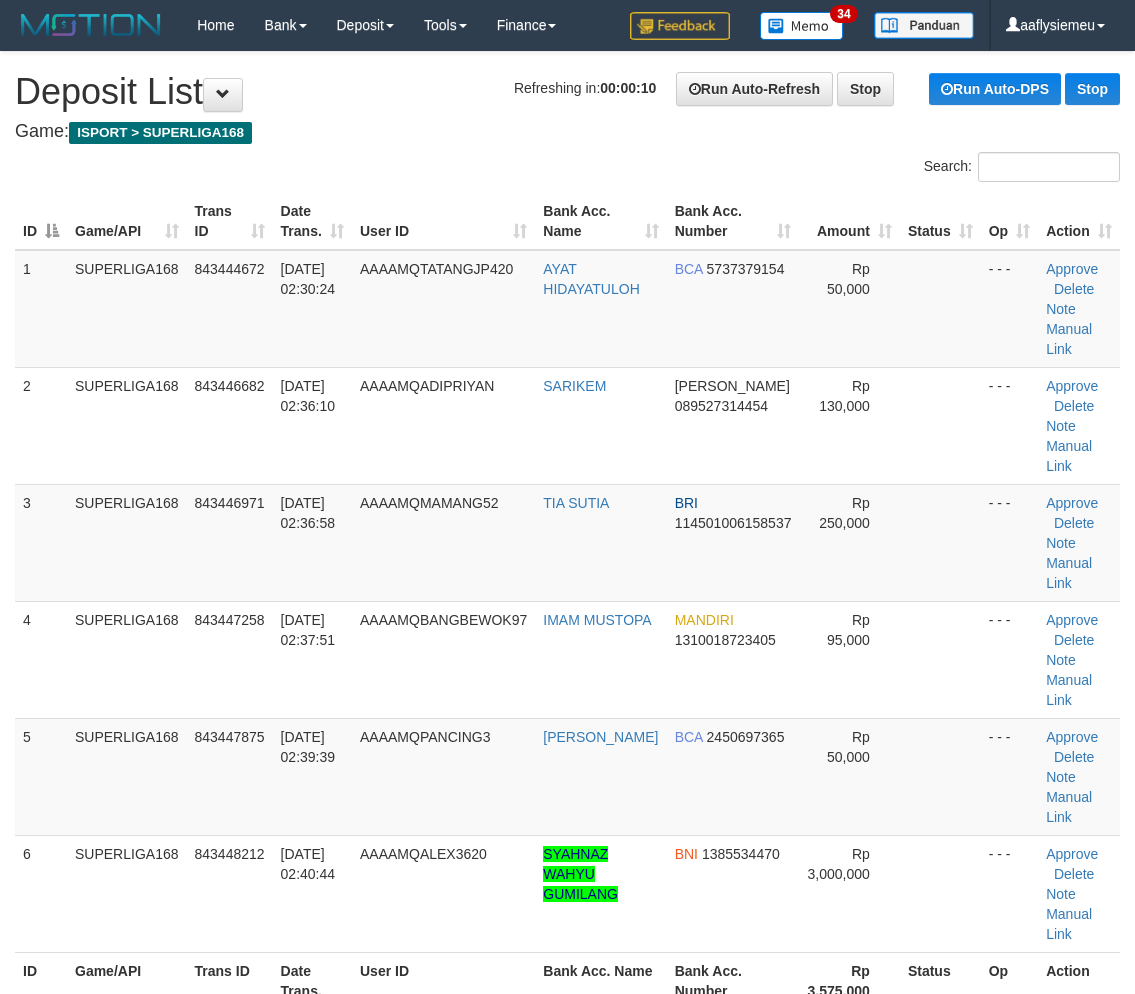 scroll, scrollTop: 67, scrollLeft: 0, axis: vertical 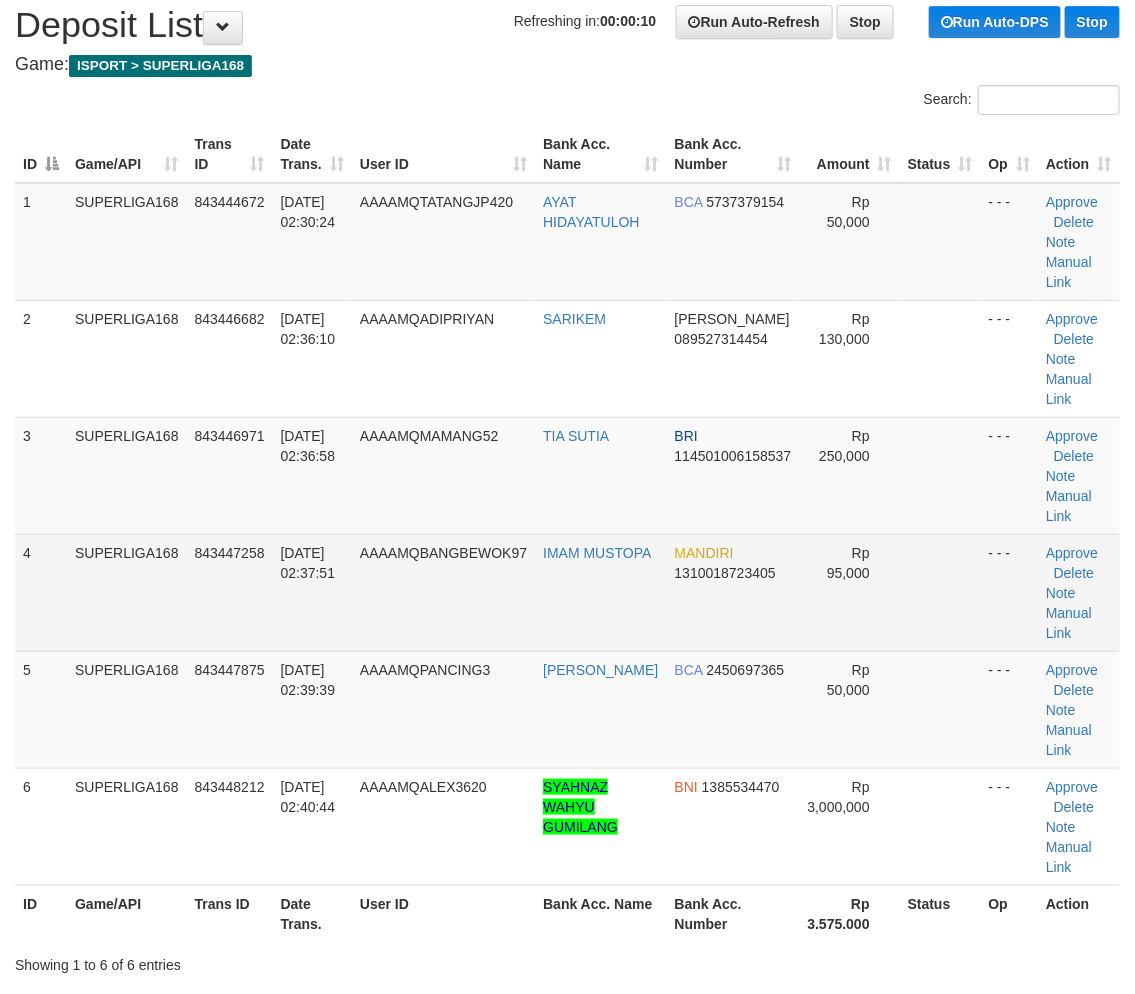 click on "AAAAMQBANGBEWOK97" at bounding box center [443, 592] 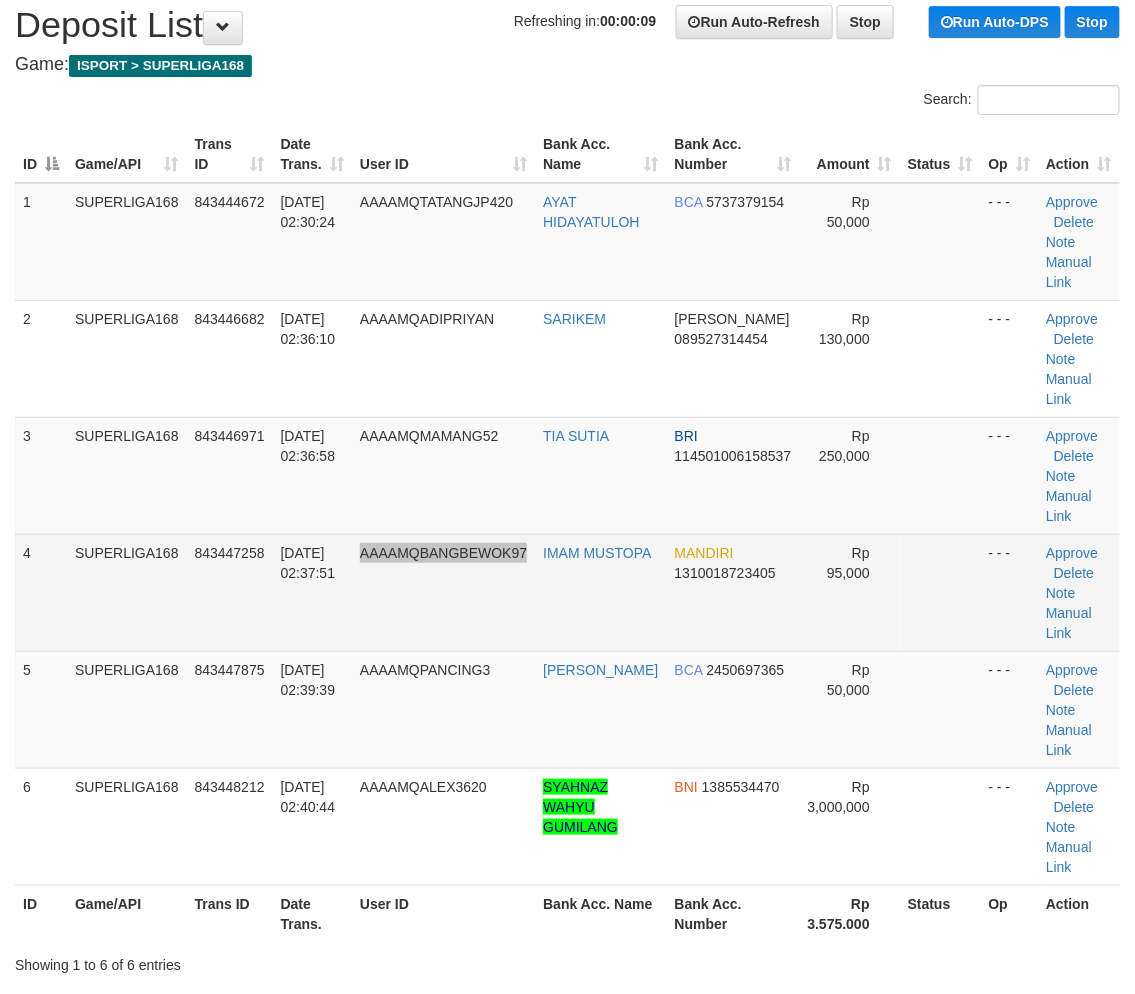 click on "AAAAMQBANGBEWOK97" at bounding box center (443, 592) 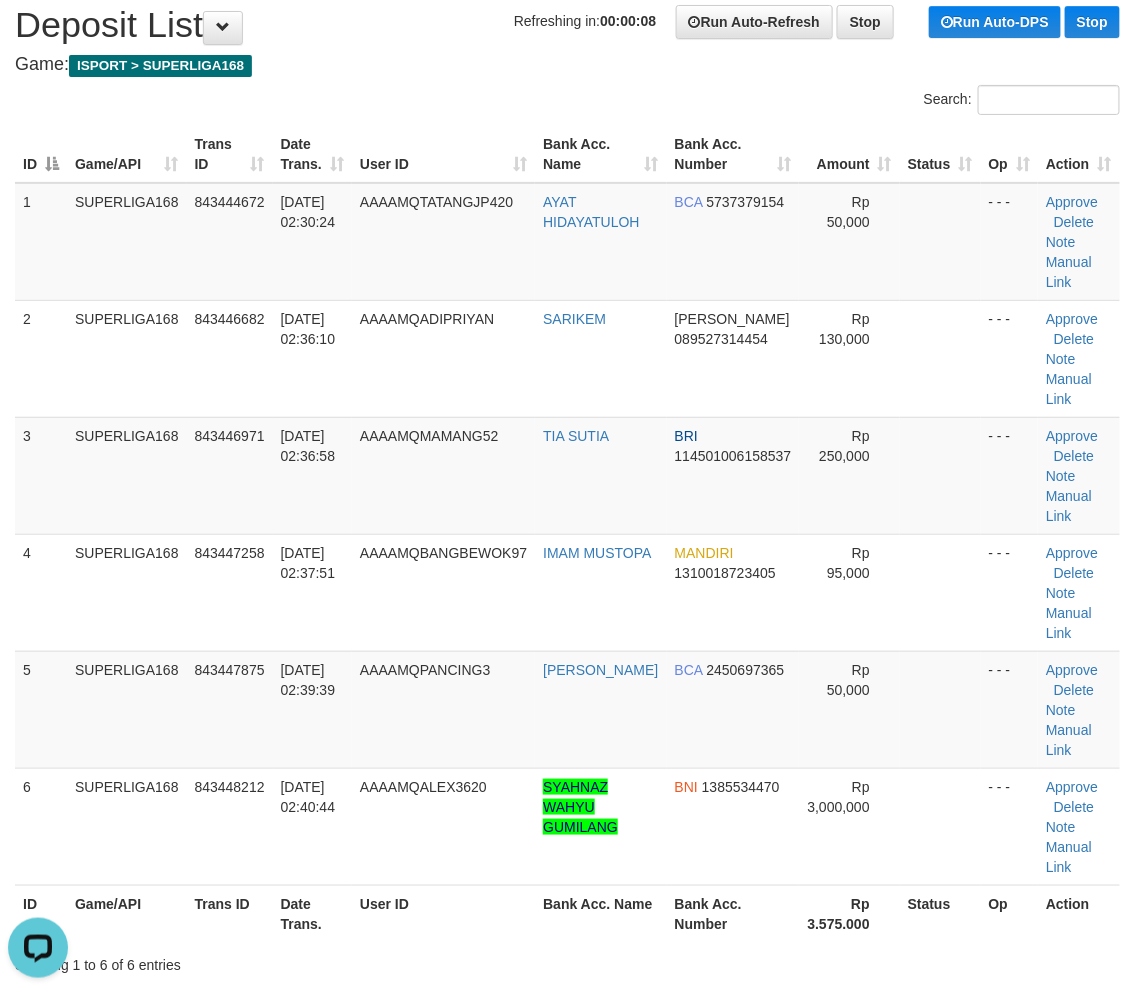 scroll, scrollTop: 0, scrollLeft: 0, axis: both 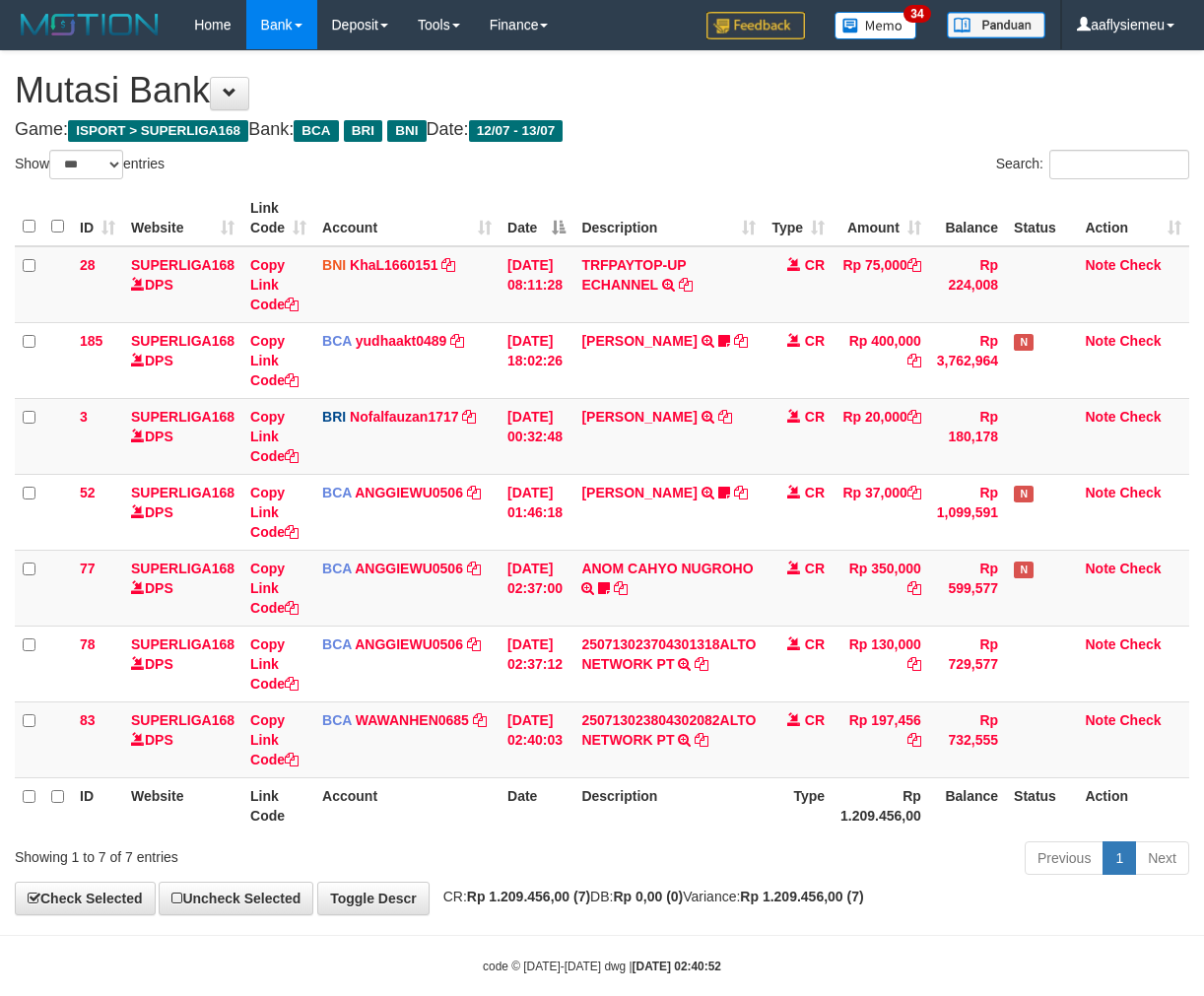 select on "***" 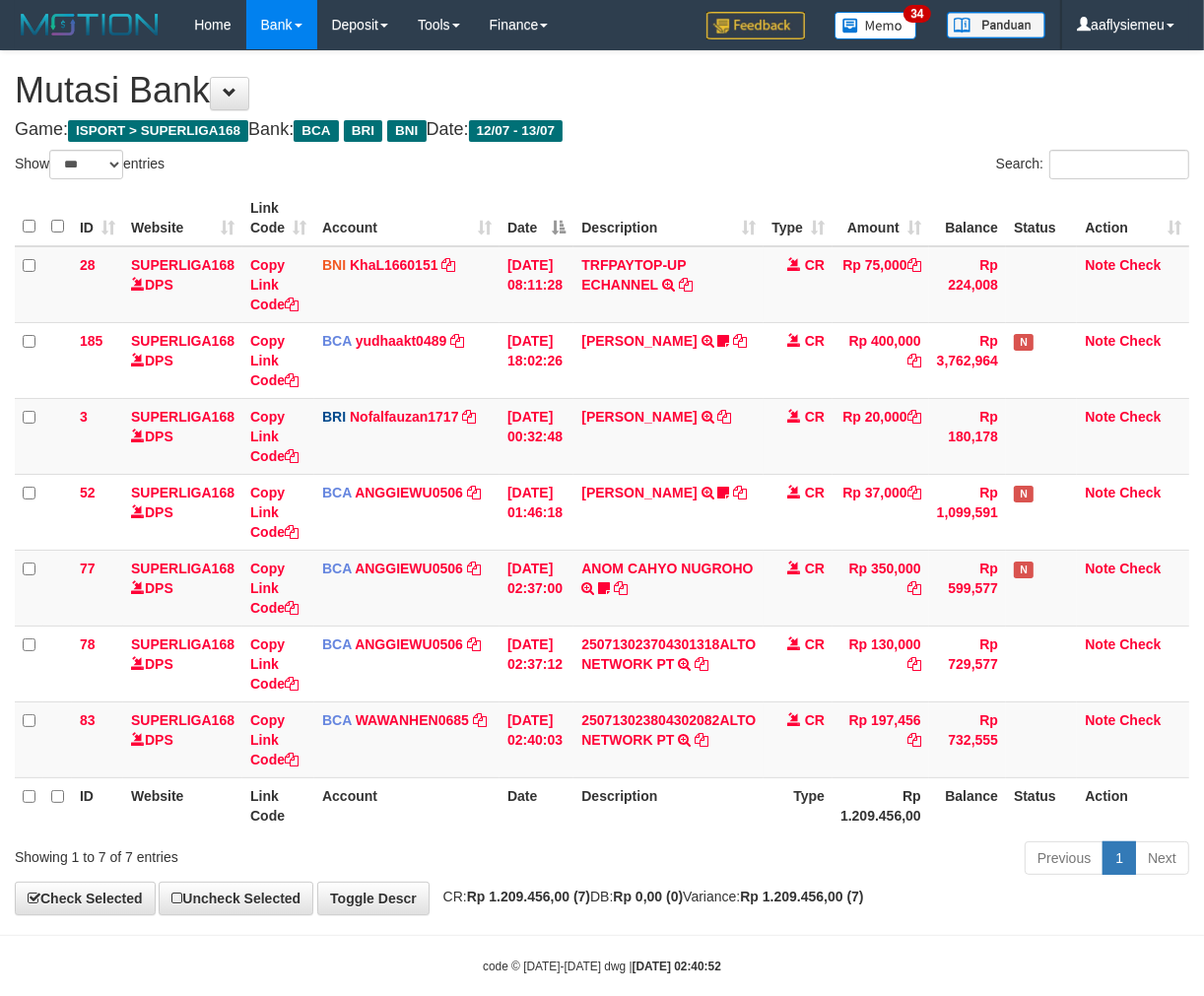scroll, scrollTop: 30, scrollLeft: 0, axis: vertical 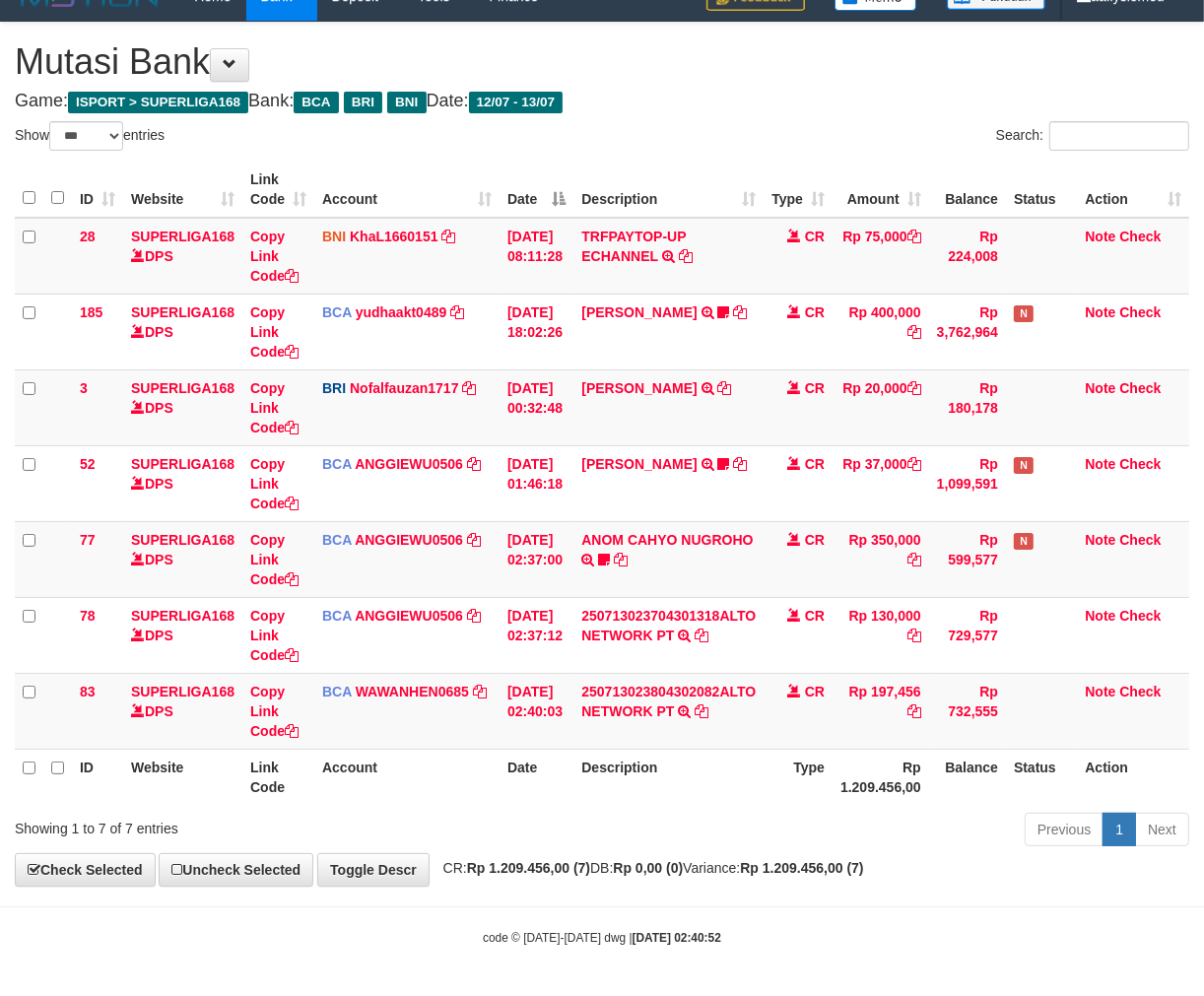 drag, startPoint x: 739, startPoint y: 862, endPoint x: 772, endPoint y: 843, distance: 38.078866 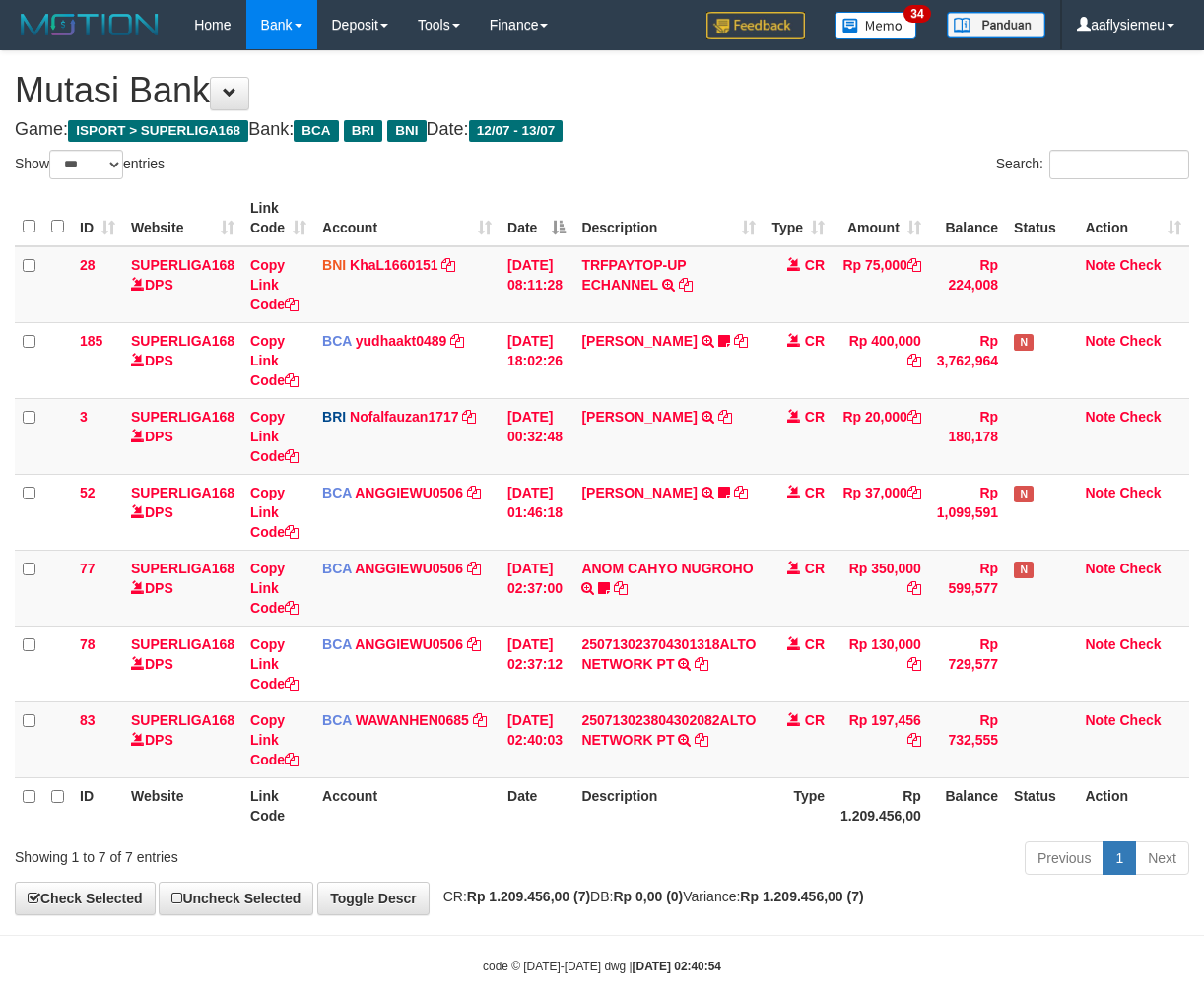 select on "***" 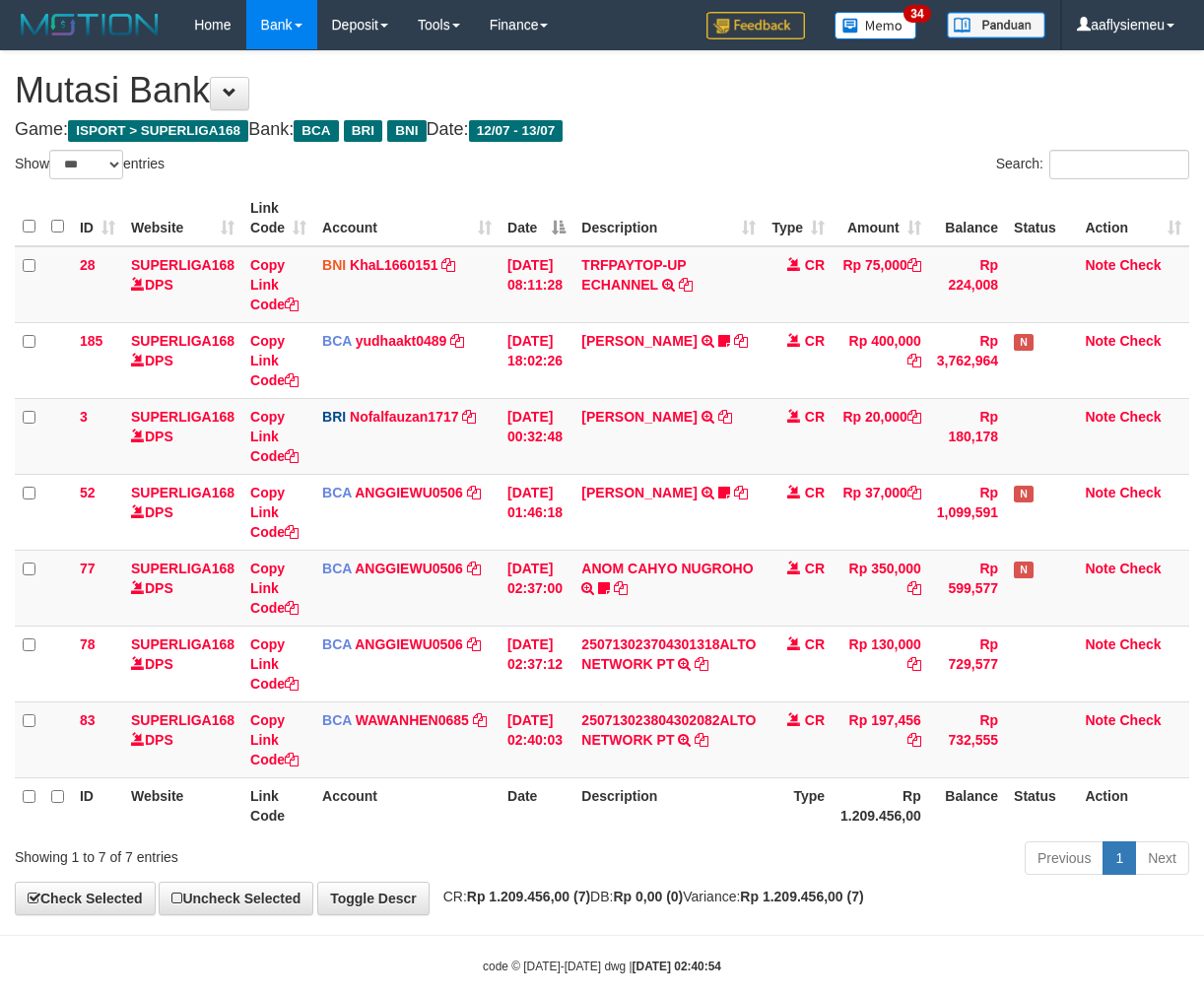 scroll, scrollTop: 0, scrollLeft: 0, axis: both 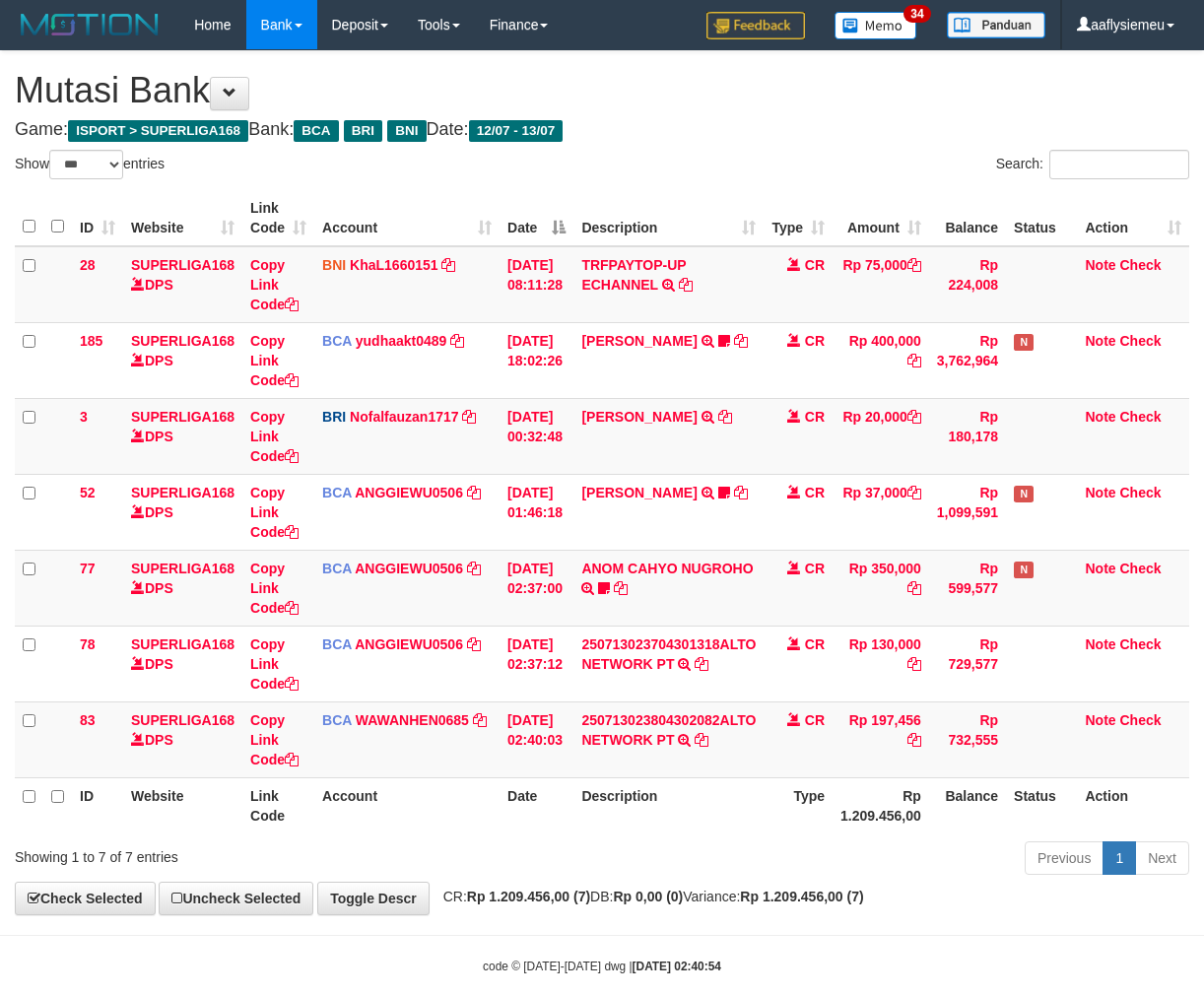 select on "***" 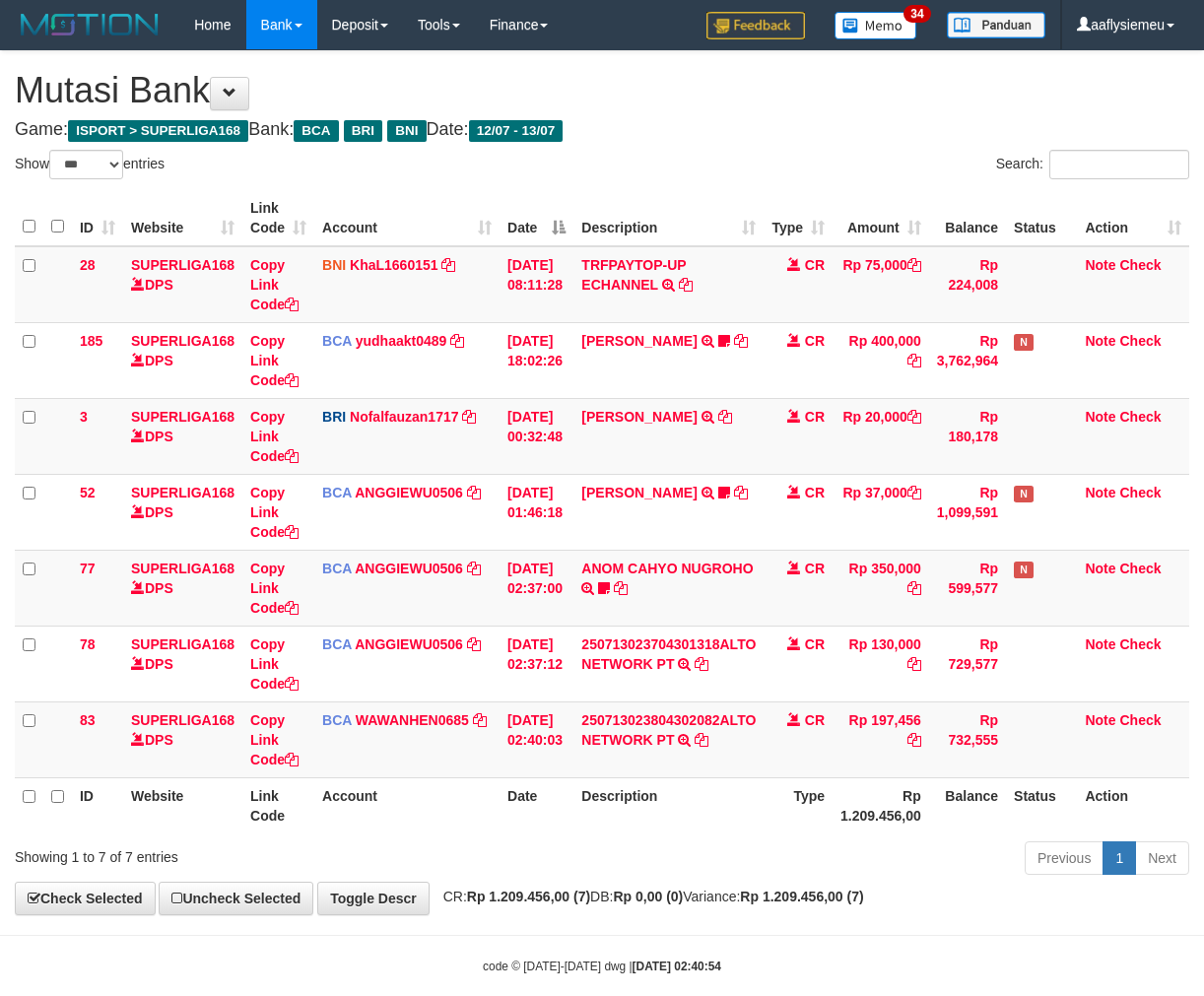 scroll, scrollTop: 0, scrollLeft: 0, axis: both 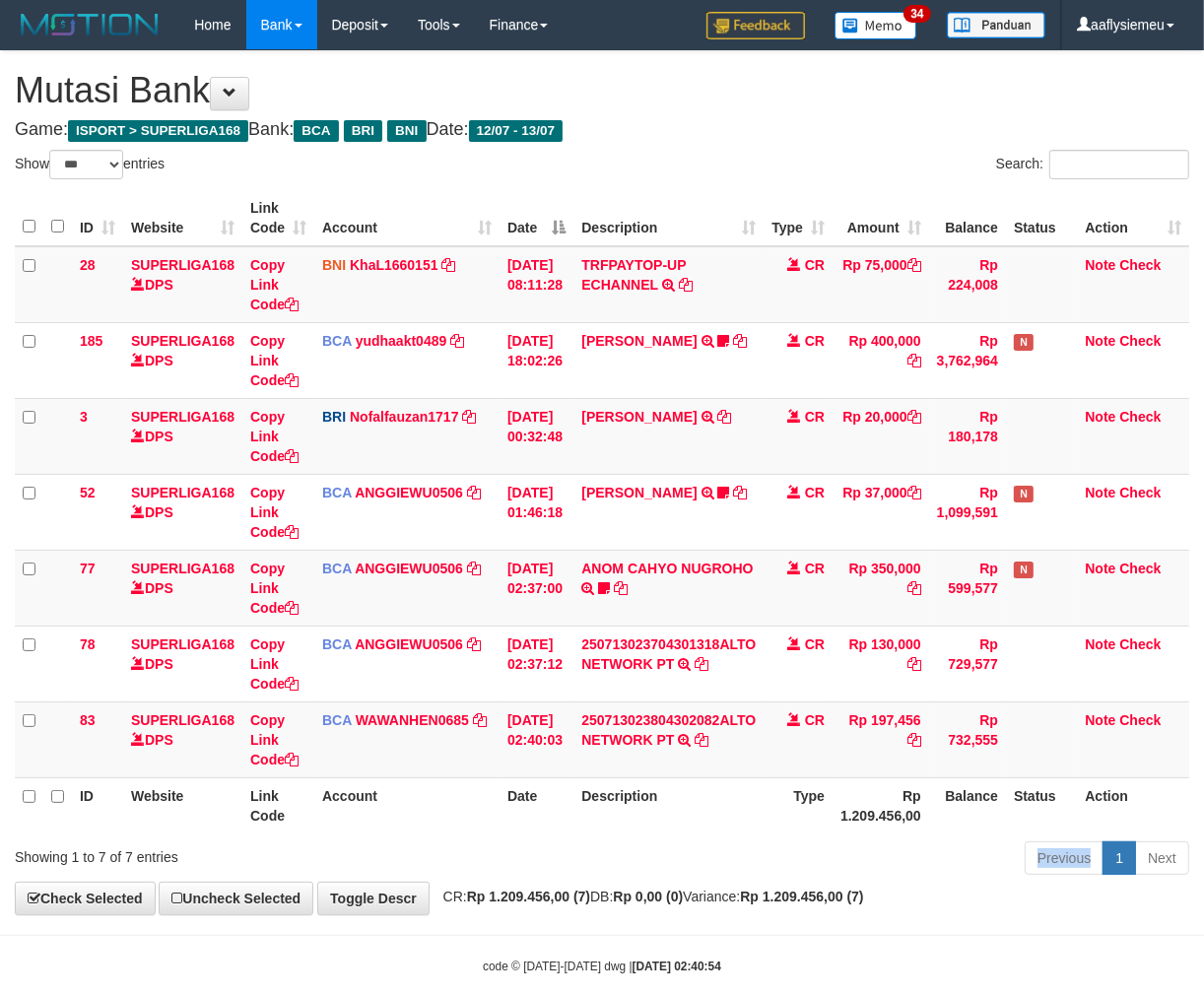 click on "Previous 1 Next" at bounding box center [852, 860] 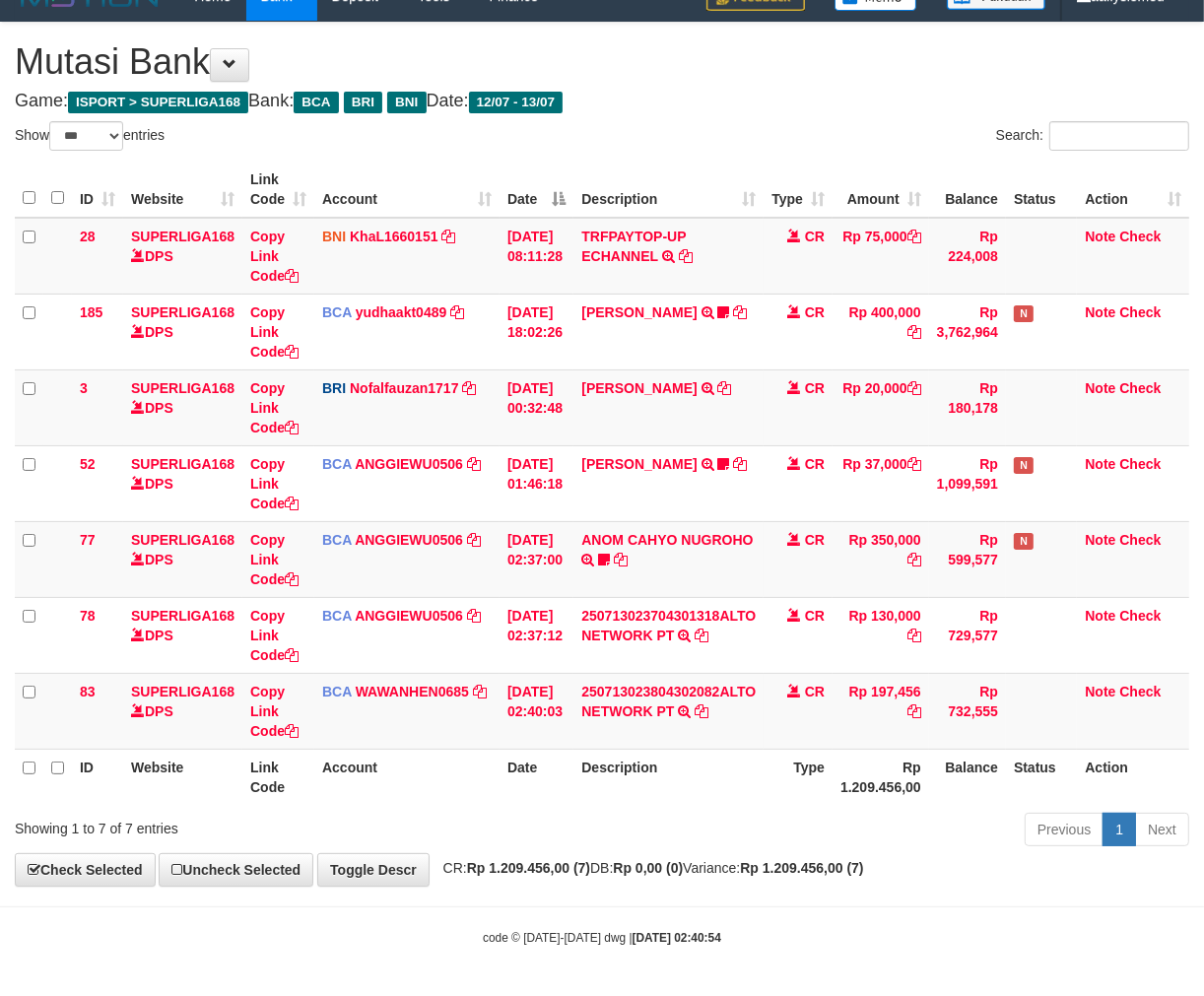 click on "Previous 1 Next" at bounding box center [852, 831] 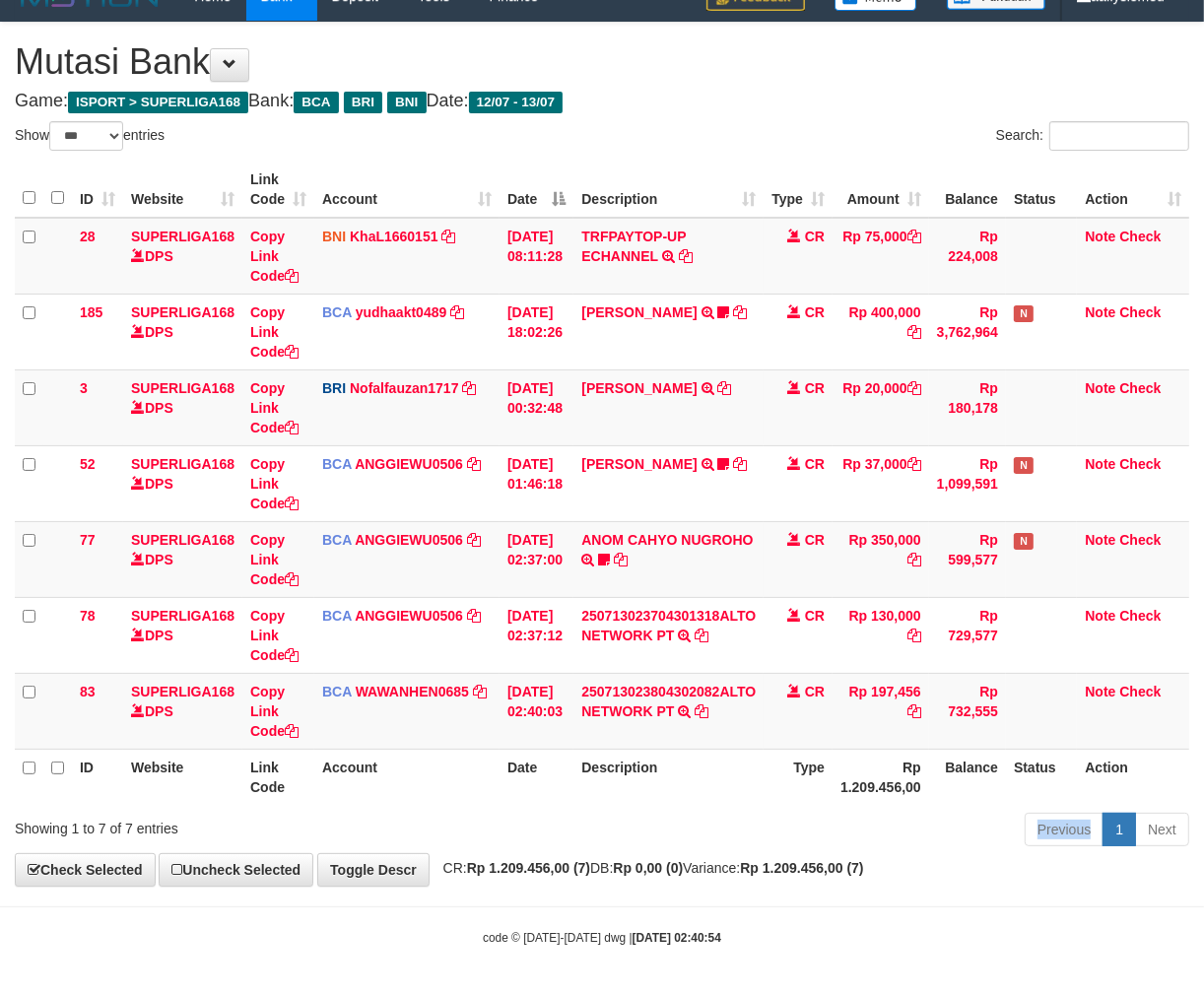 click on "Previous 1 Next" at bounding box center [852, 831] 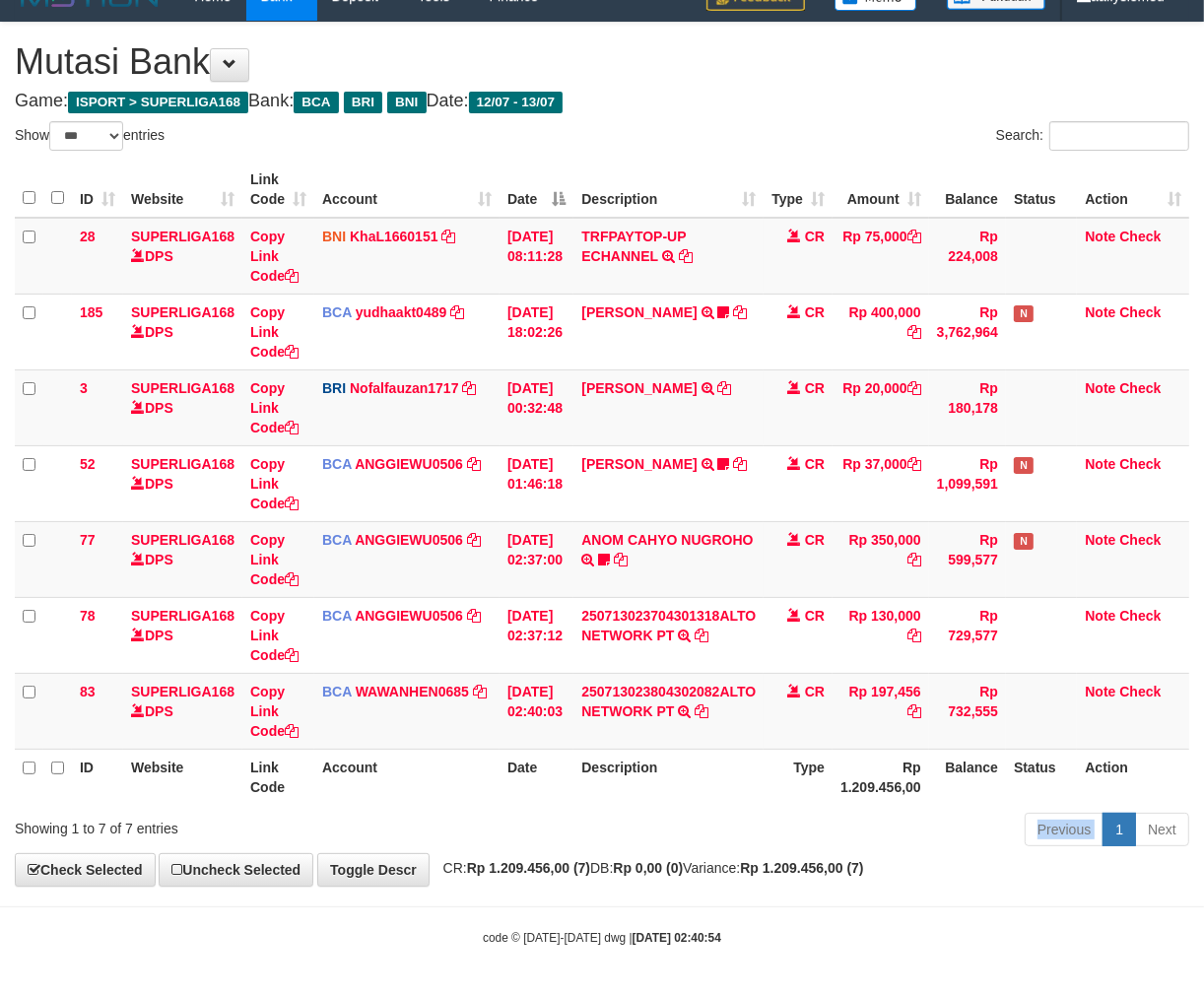 click on "Previous 1 Next" at bounding box center (852, 831) 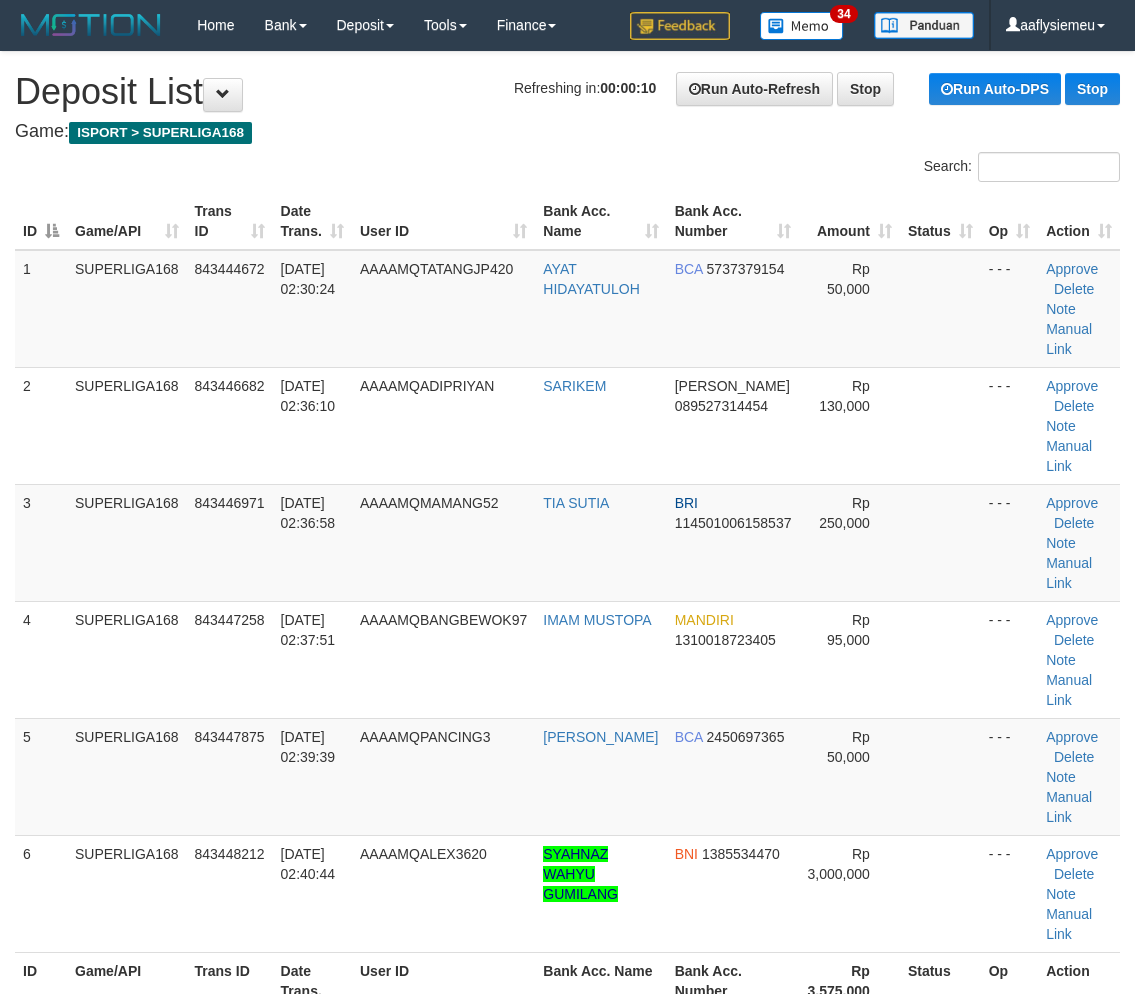 scroll, scrollTop: 67, scrollLeft: 0, axis: vertical 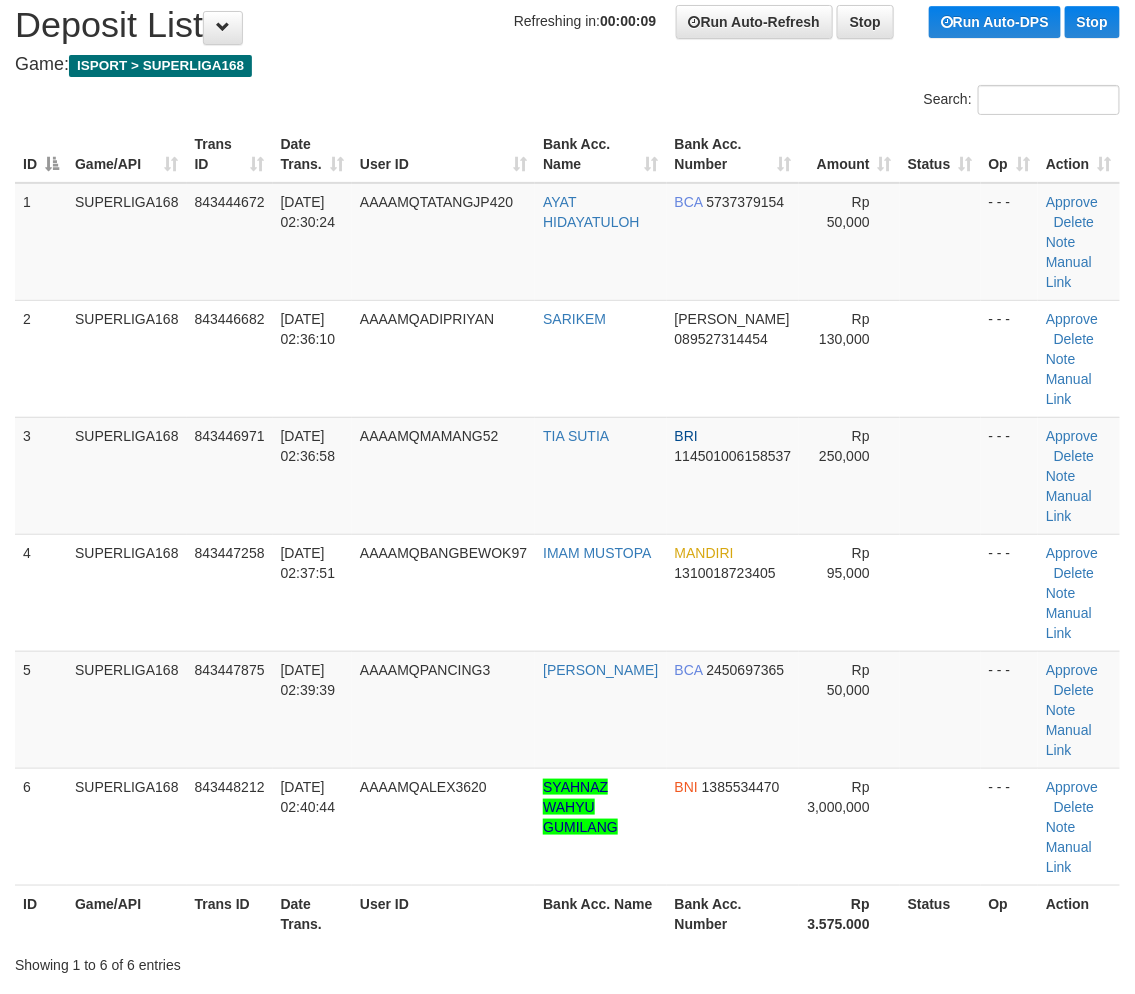 drag, startPoint x: 197, startPoint y: 602, endPoint x: 2, endPoint y: 686, distance: 212.32286 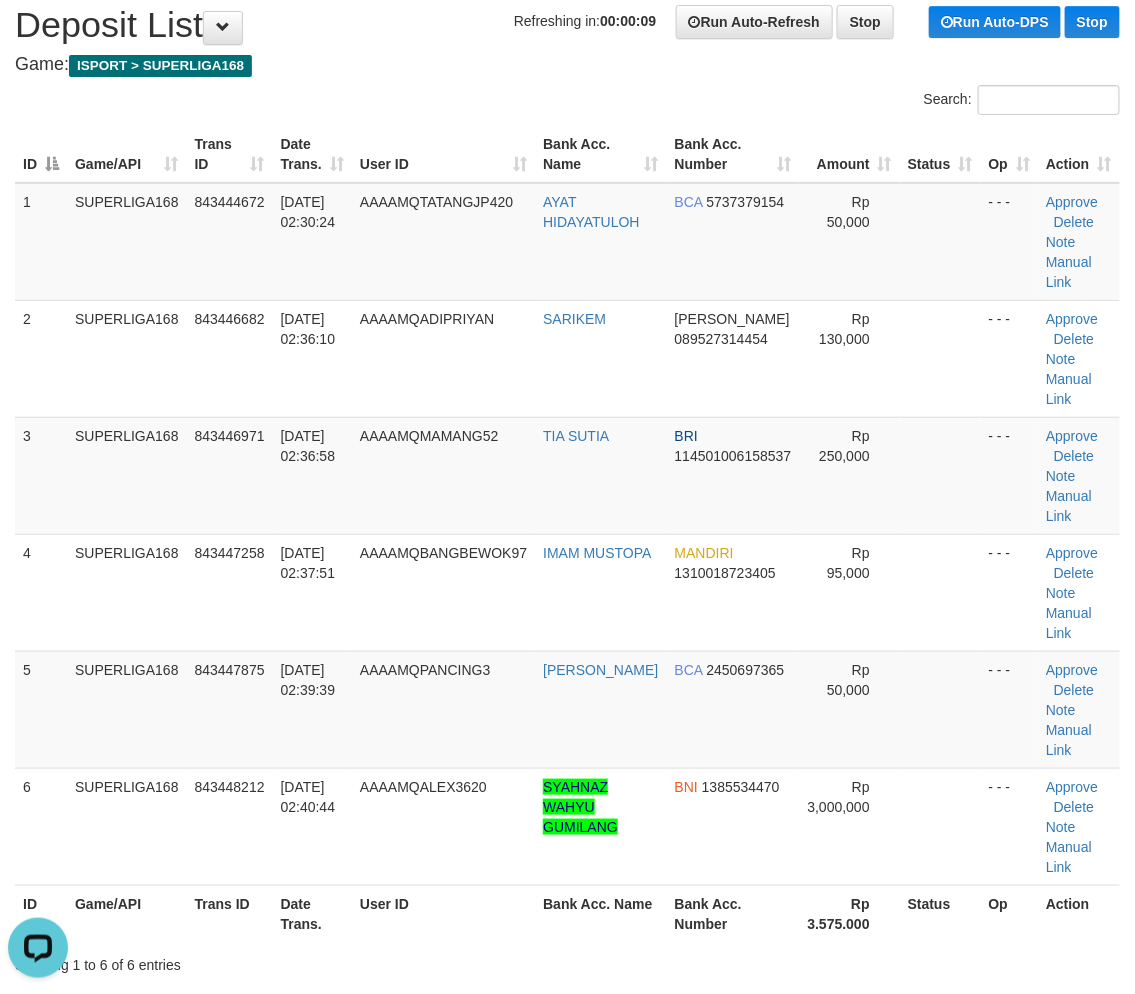 scroll, scrollTop: 0, scrollLeft: 0, axis: both 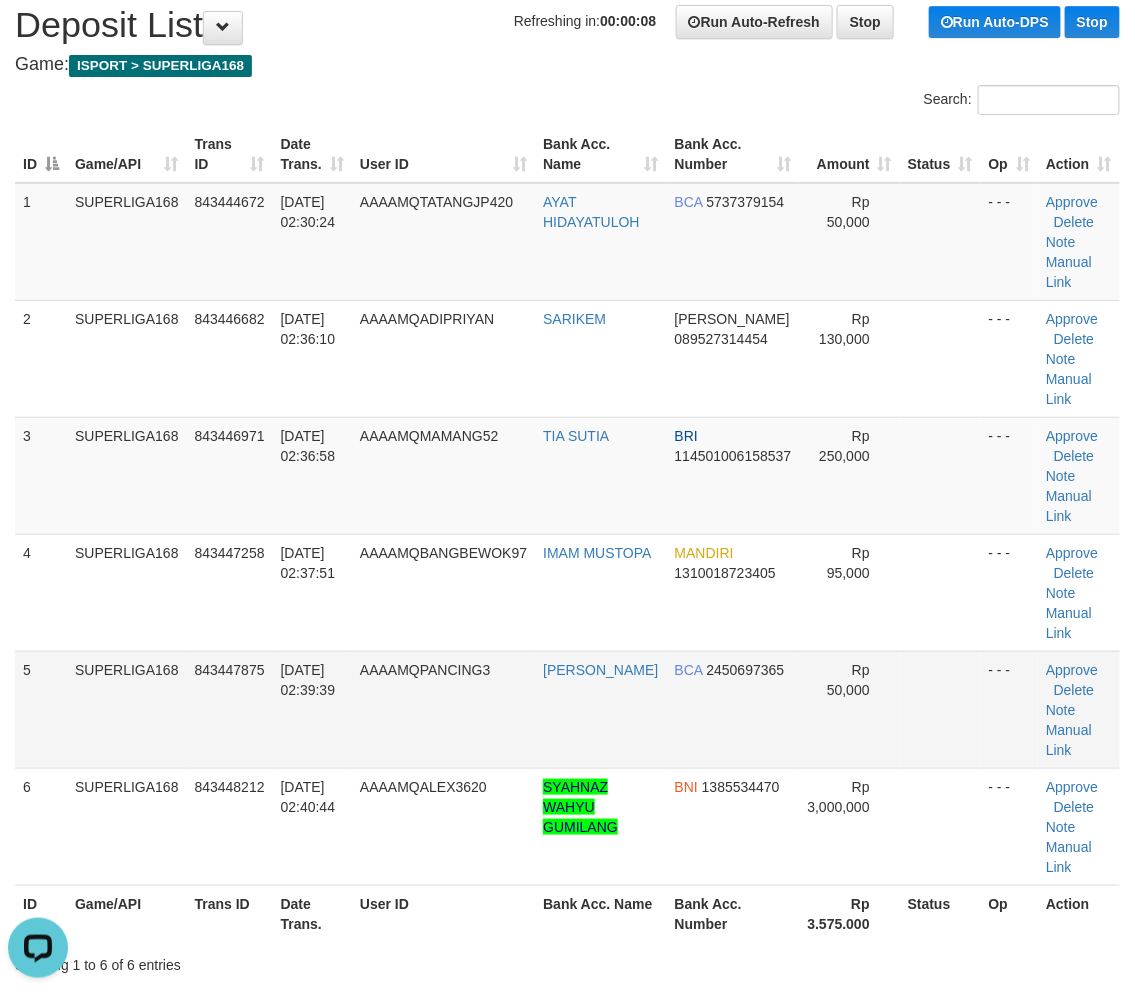 click on "13/07/2025 02:39:39" at bounding box center (312, 709) 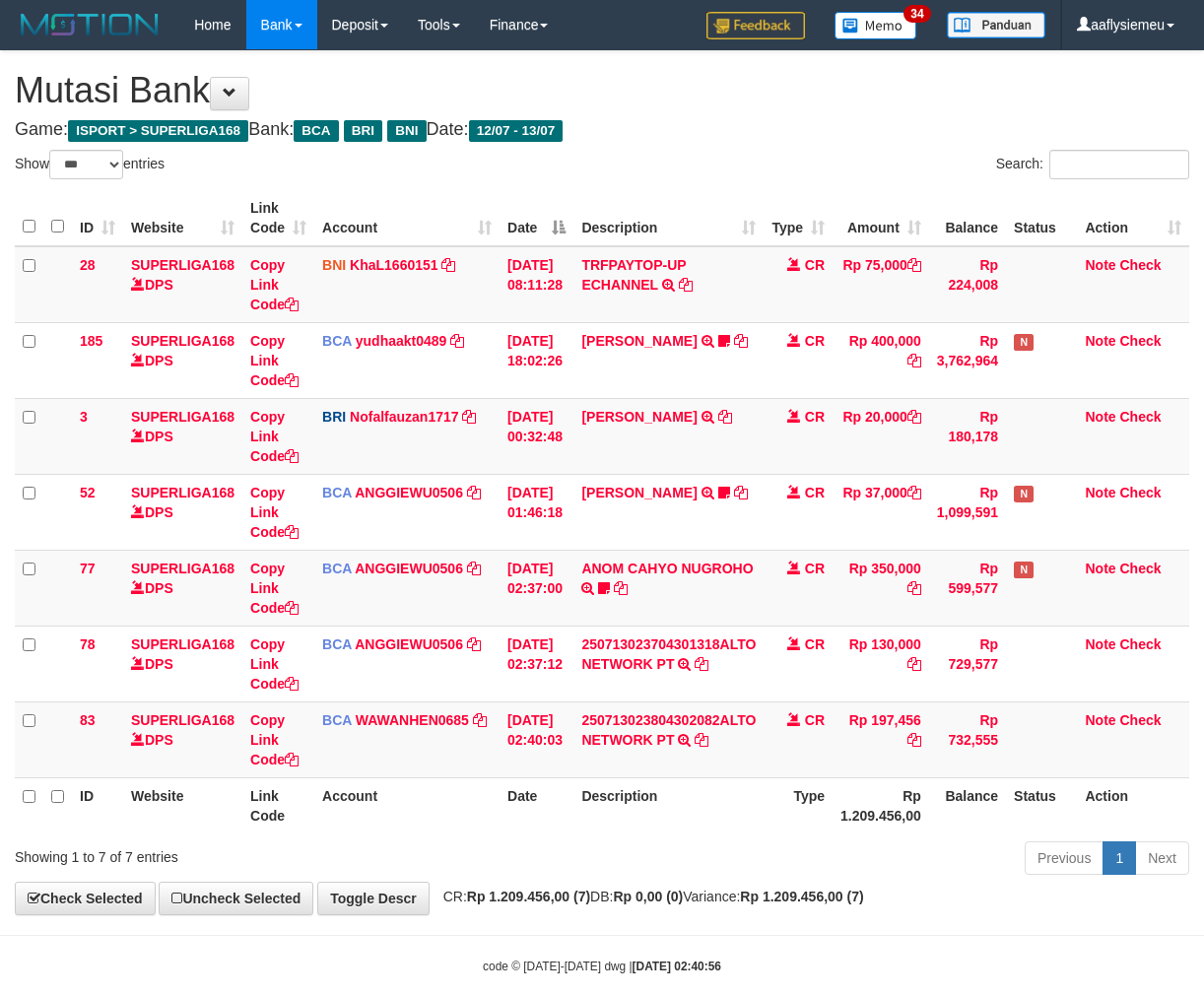 select on "***" 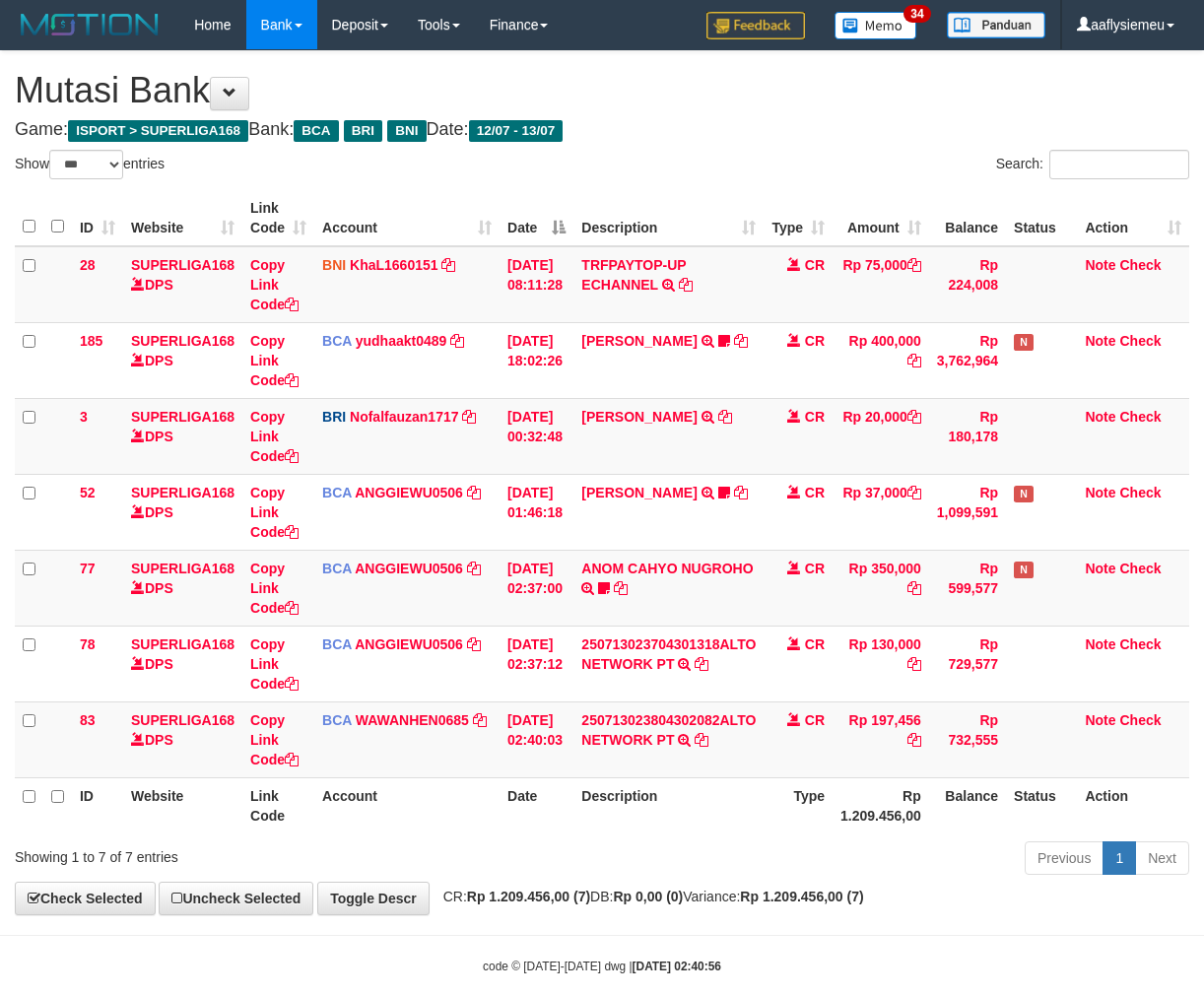 scroll, scrollTop: 0, scrollLeft: 0, axis: both 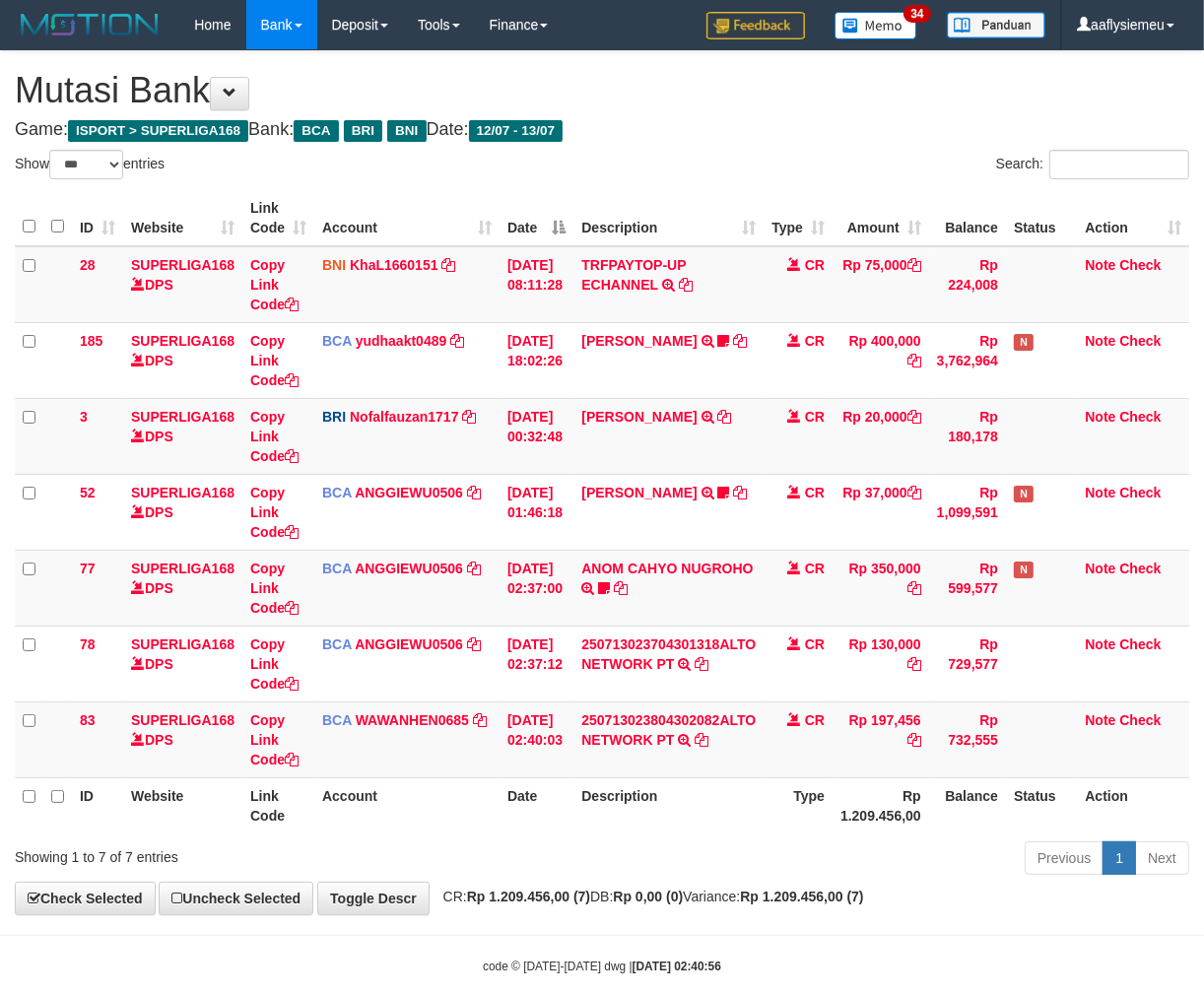 click on "Show  ** ** ** ***  entries Search:
ID Website Link Code Account Date Description Type Amount Balance Status Action
28
SUPERLIGA168    DPS
Copy Link Code
BNI
KhaL1660151
DPS
KHEIR TSAR [PERSON_NAME]
mutasi_20250712_4651 | 28
mutasi_20250712_4651 | 28
[DATE] 08:11:28
TRFPAYTOP-UP ECHANNEL         TRF/PAY/TOP-UP ECHANNEL
CR
Rp 75,000
Rp 224,008
Note
Check
185
SUPERLIGA168    DPS
Copy Link Code
BCA
yudhaakt0489" at bounding box center (602, 515) 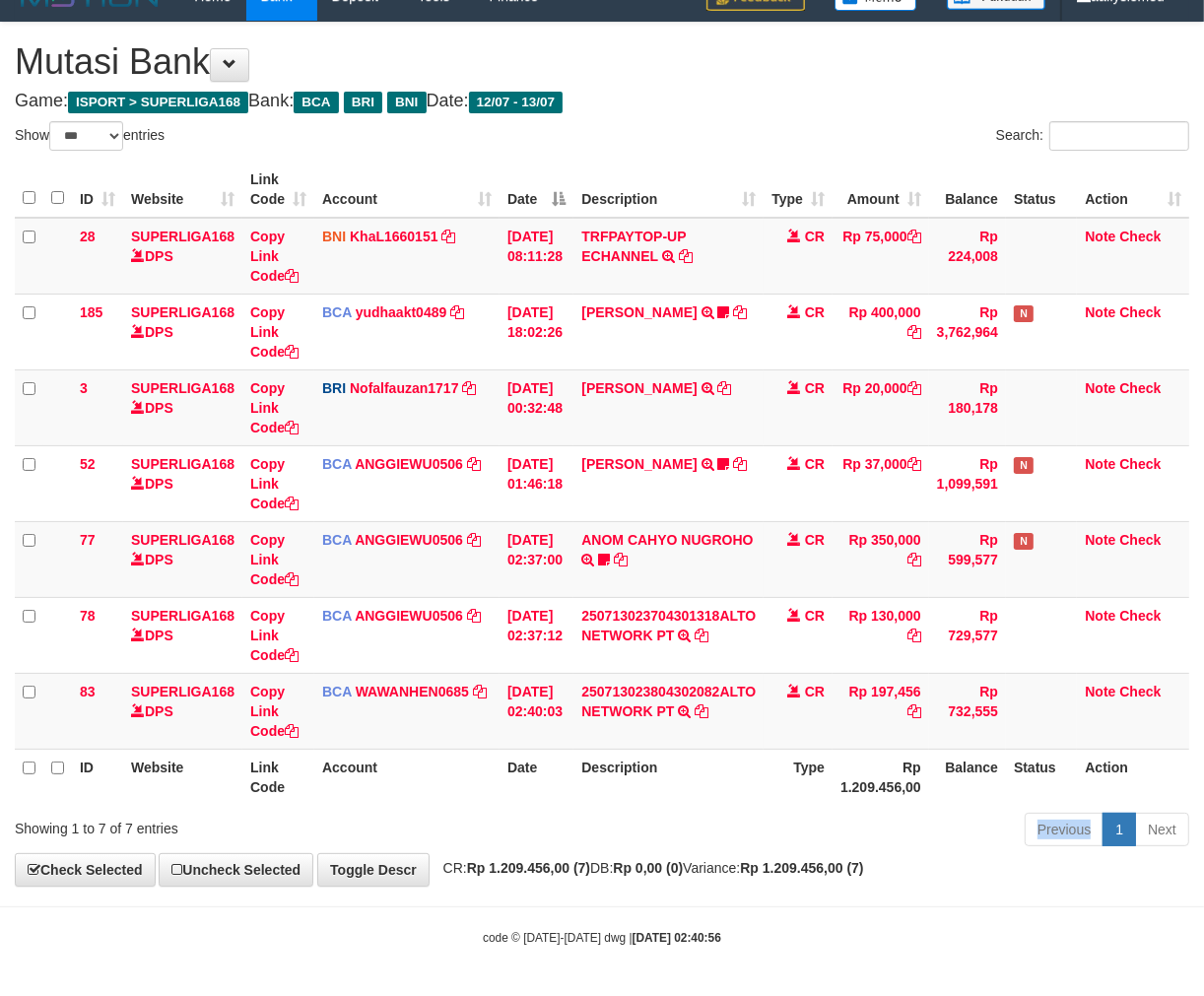 drag, startPoint x: 778, startPoint y: 830, endPoint x: 1213, endPoint y: 726, distance: 447.25943 